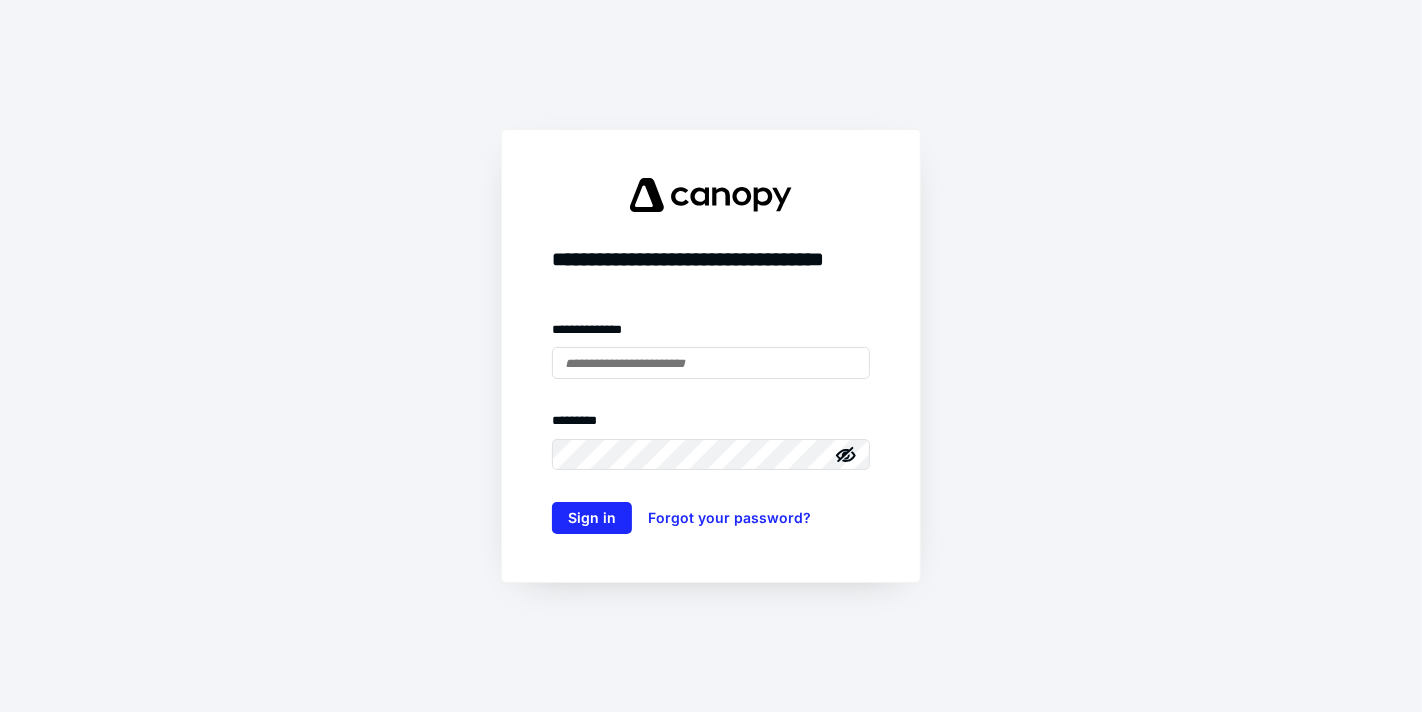 scroll, scrollTop: 0, scrollLeft: 0, axis: both 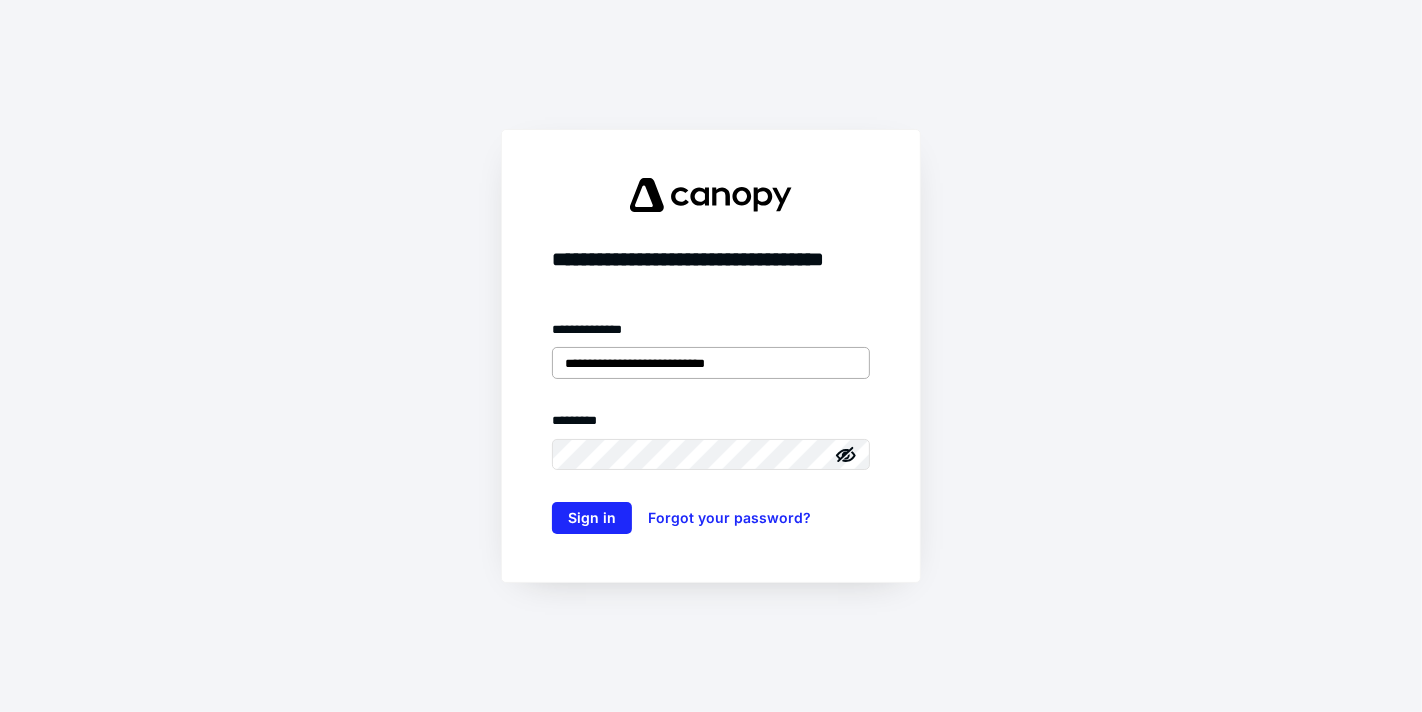 click on "**********" at bounding box center [711, 363] 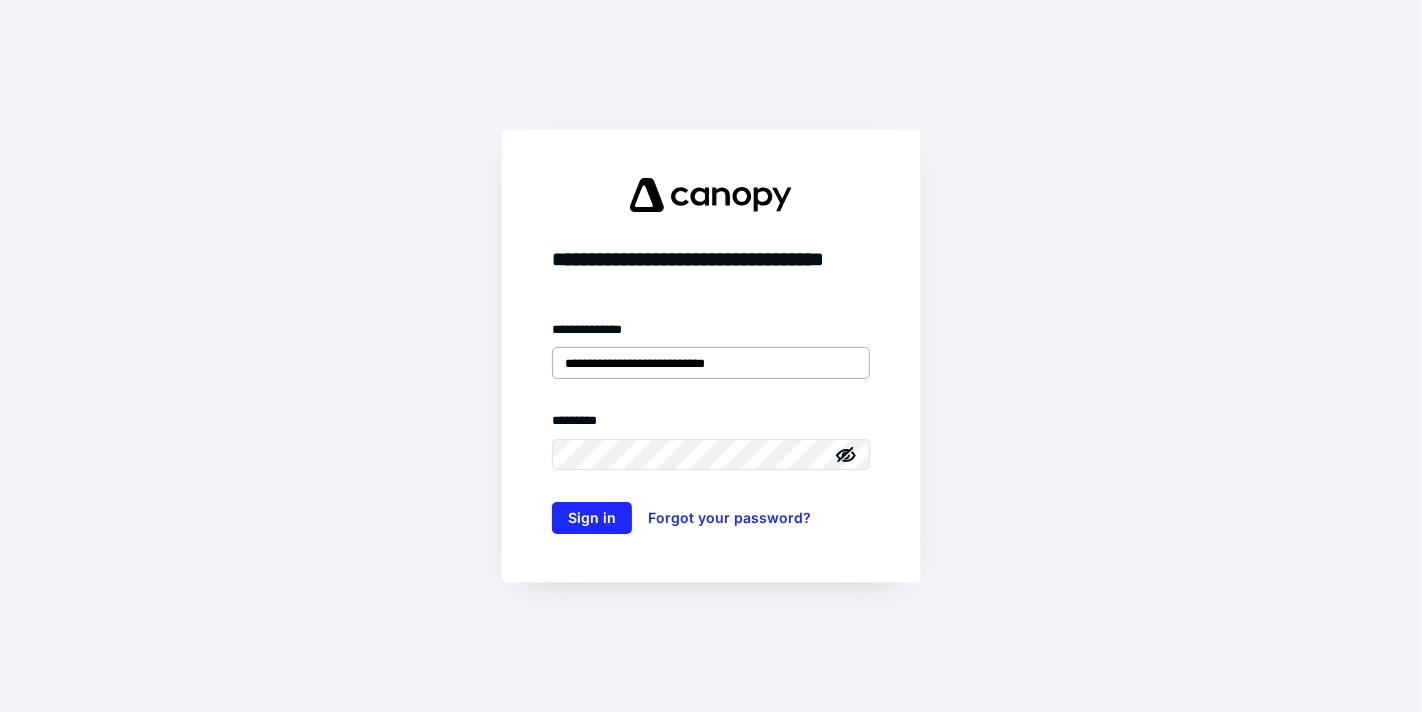 type on "**********" 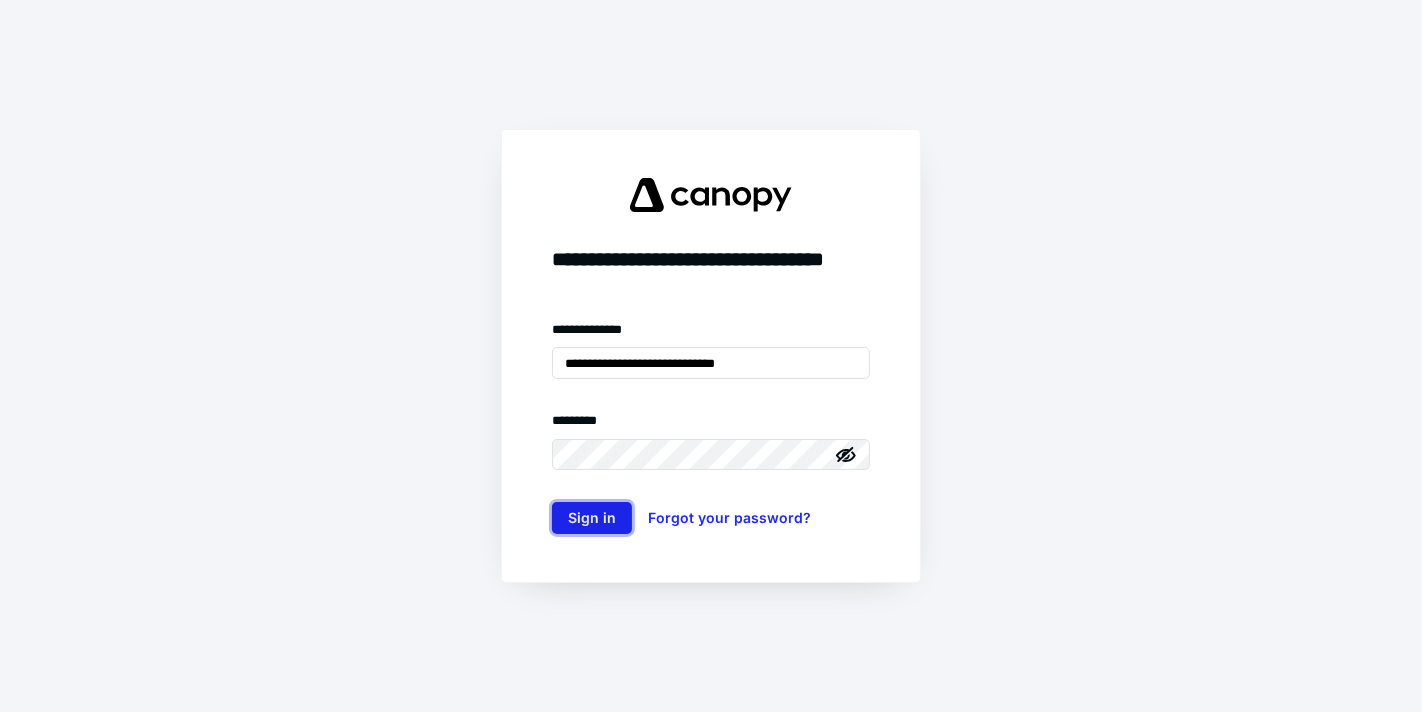 click on "Sign in" at bounding box center (592, 518) 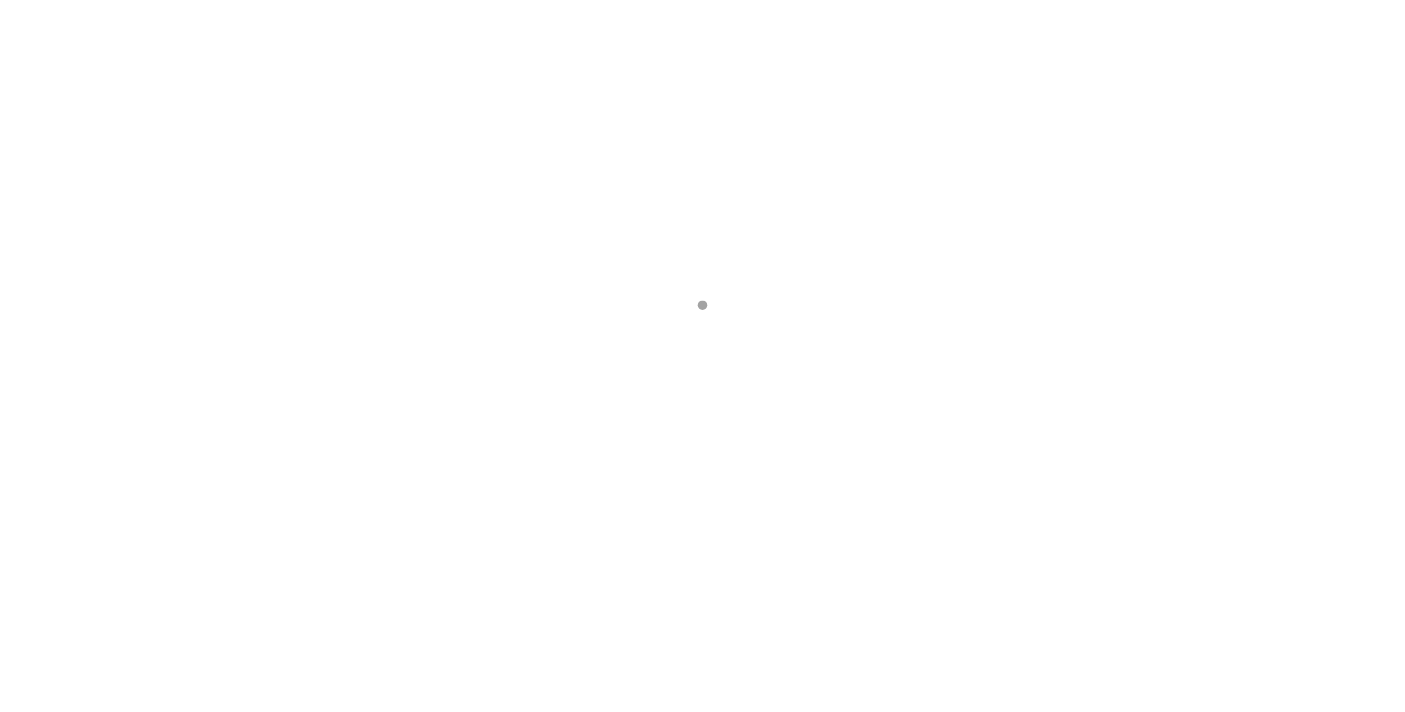 scroll, scrollTop: 0, scrollLeft: 0, axis: both 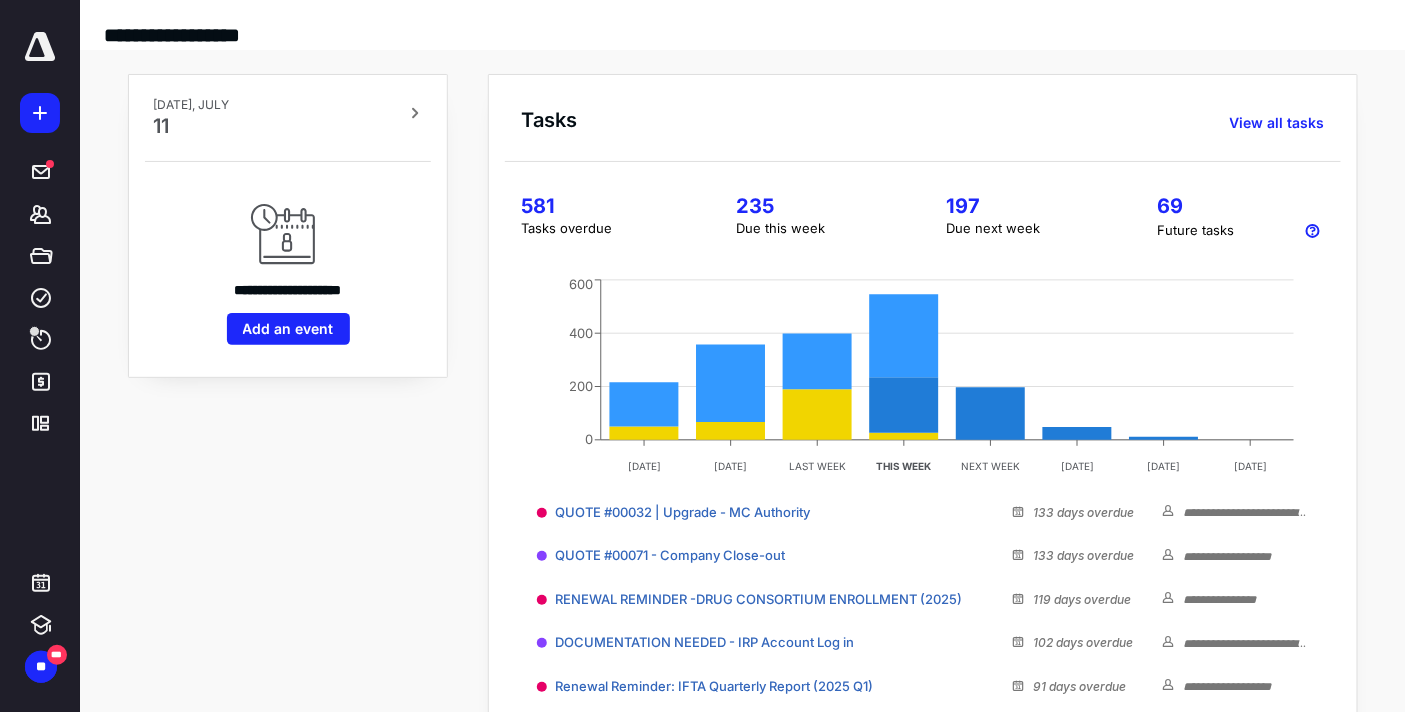 click on "581" at bounding box center [604, 206] 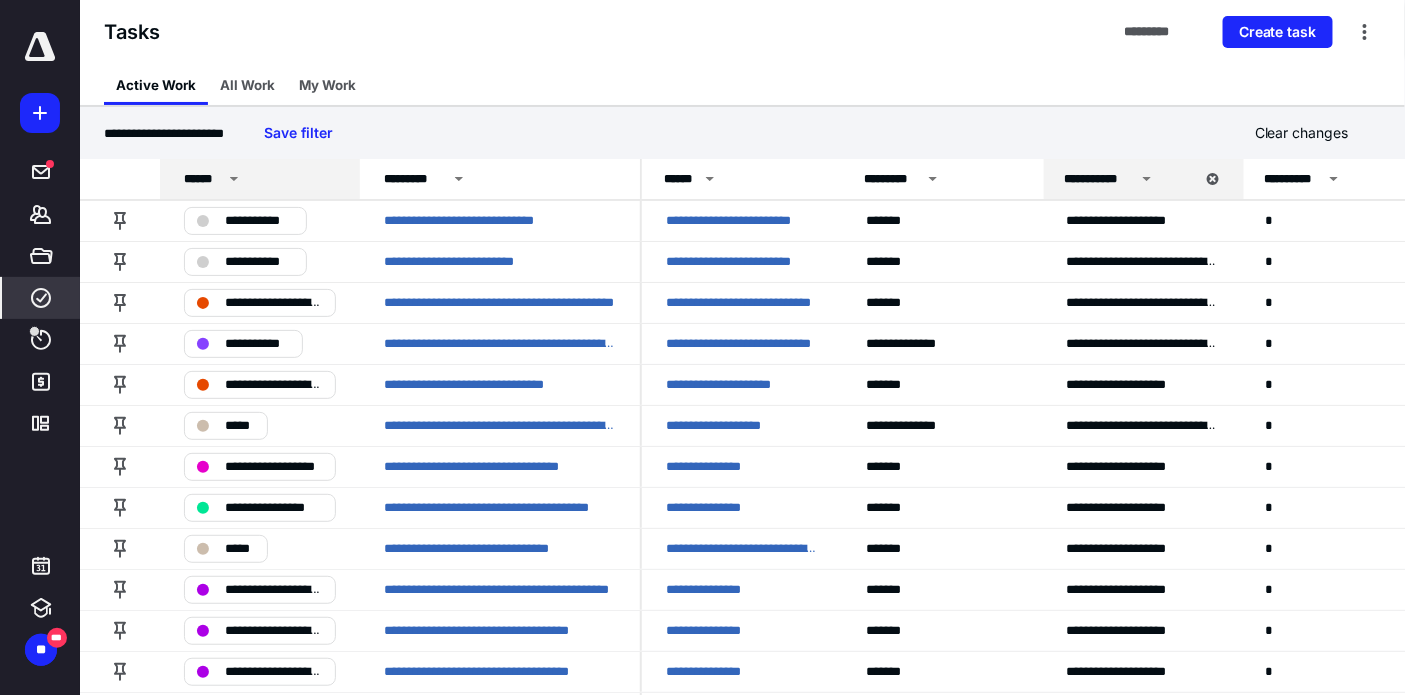 click 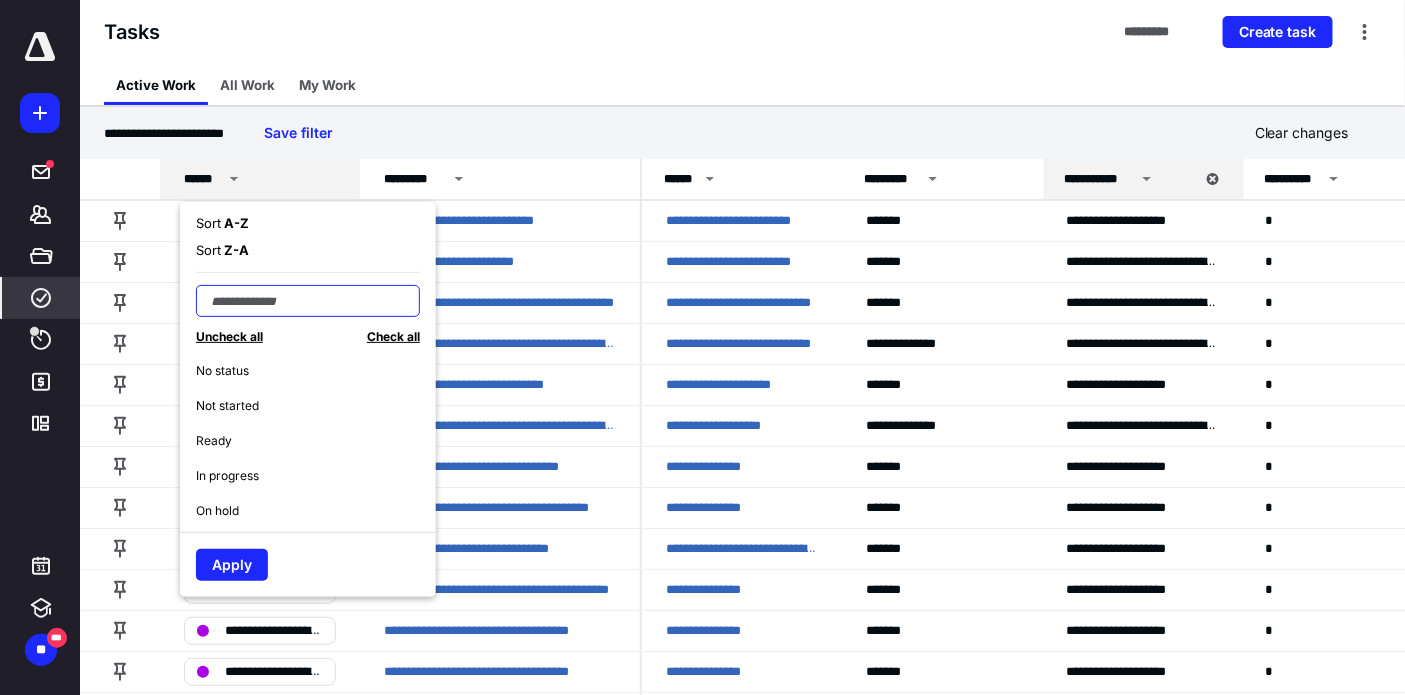 click at bounding box center [308, 301] 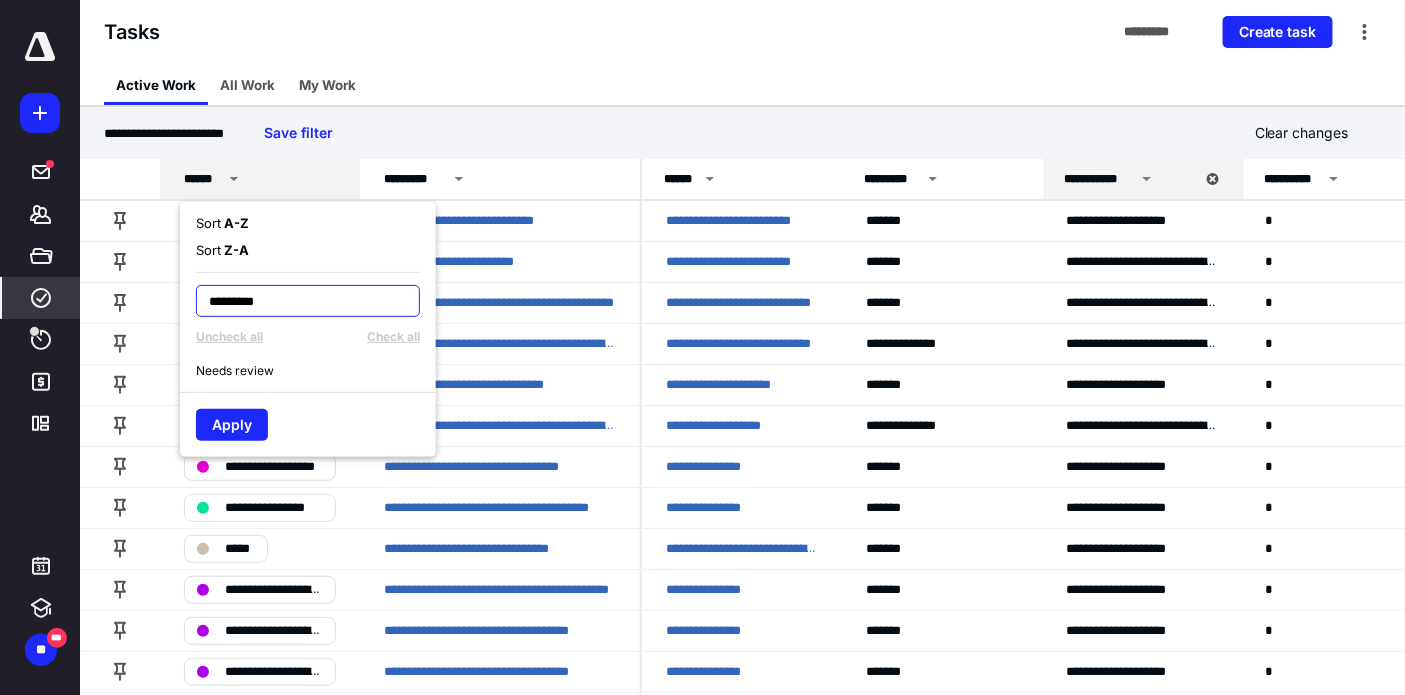 type on "*********" 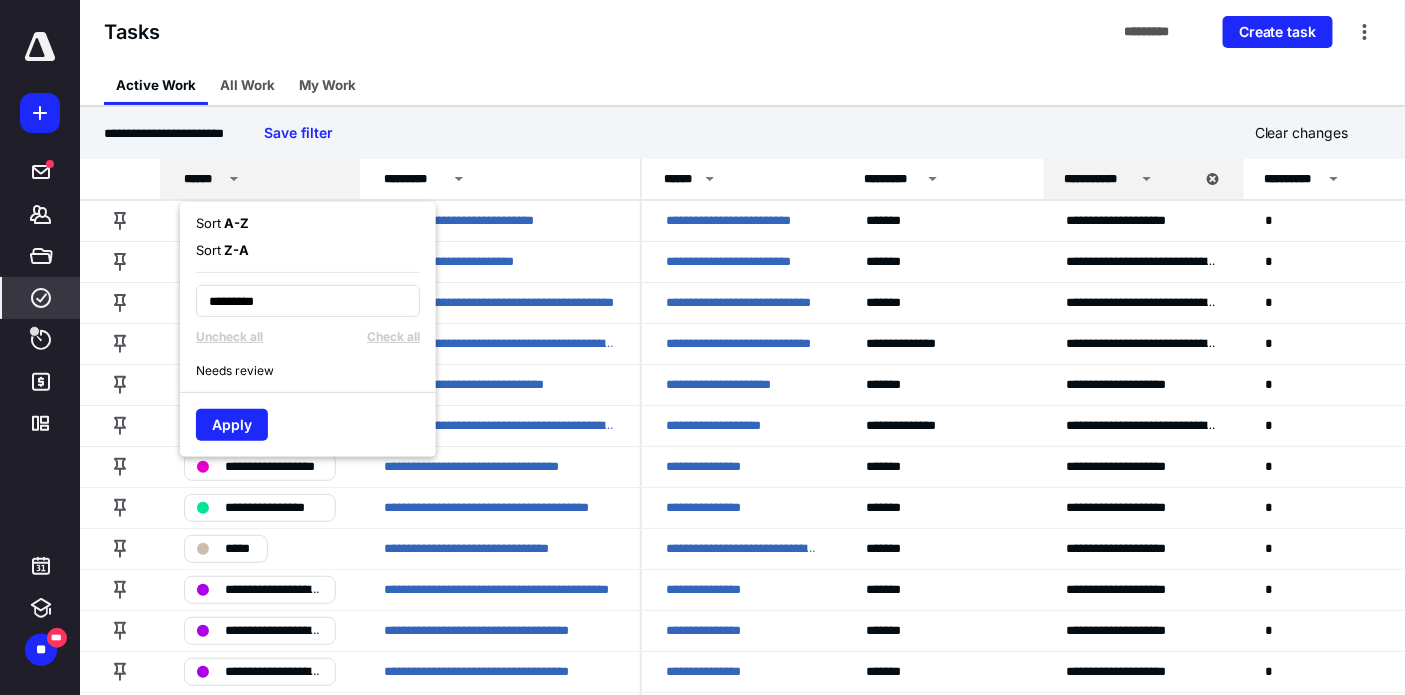click on "Needs review" at bounding box center (235, 371) 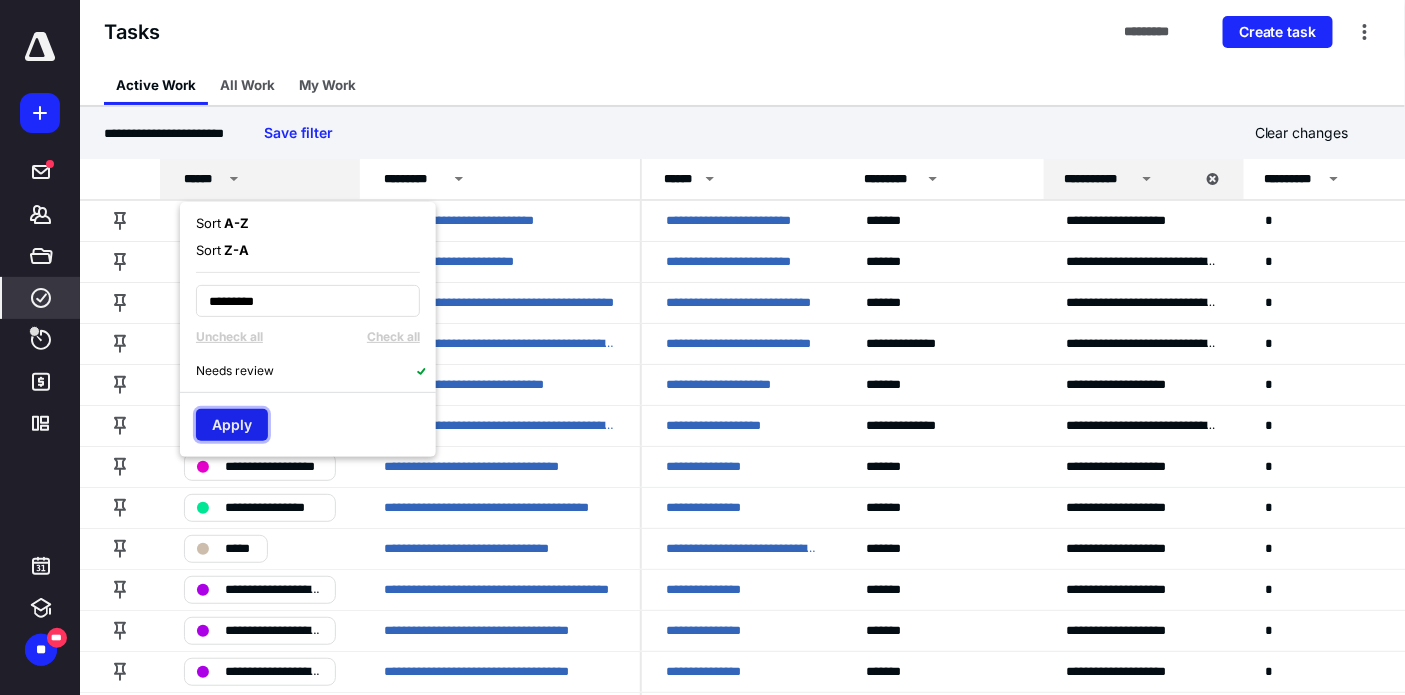 click on "Apply" at bounding box center [232, 425] 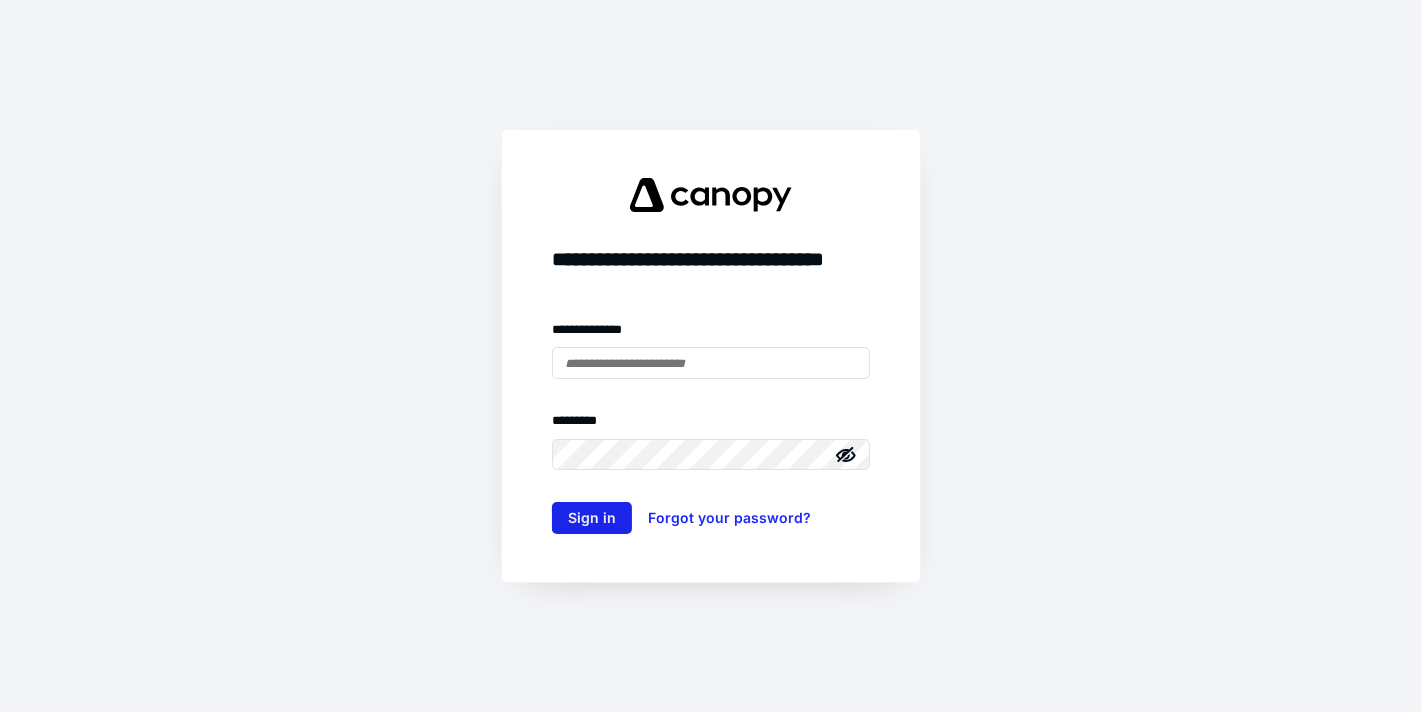 scroll, scrollTop: 0, scrollLeft: 0, axis: both 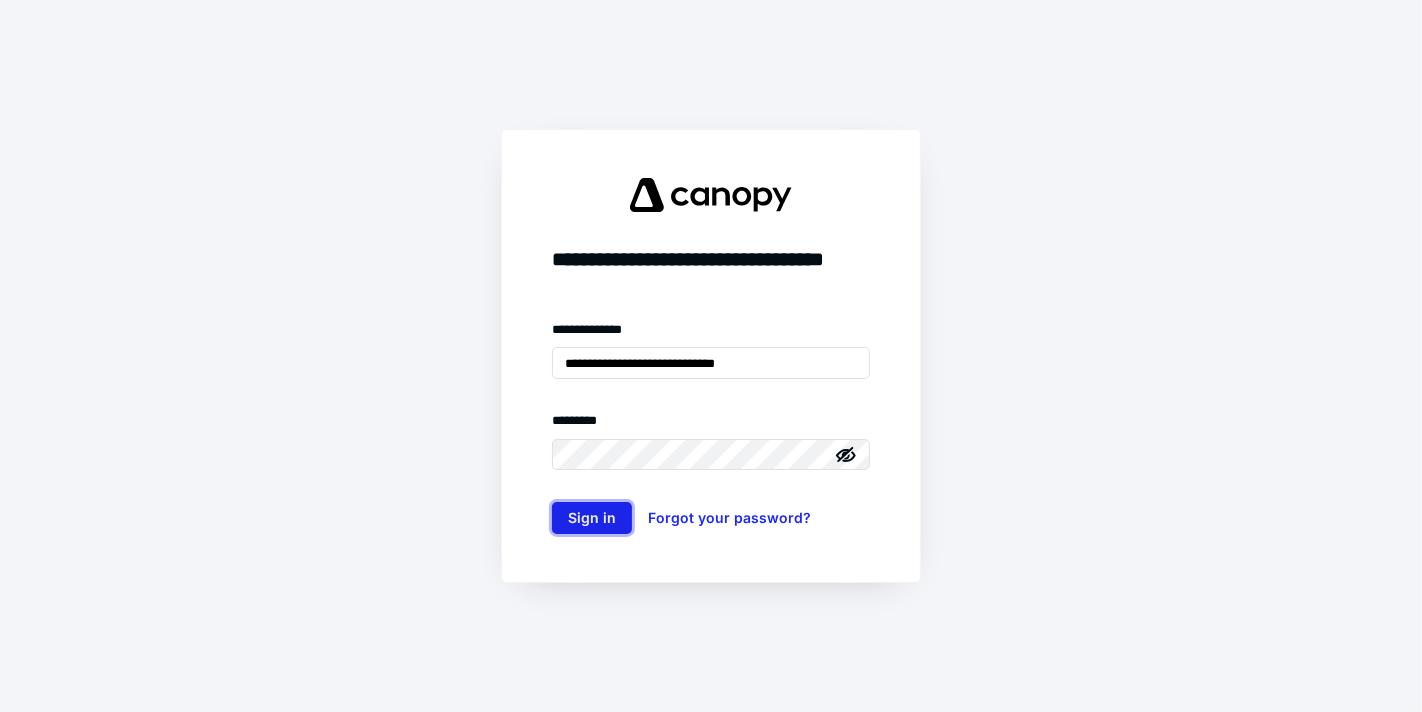 click on "Sign in" at bounding box center (592, 518) 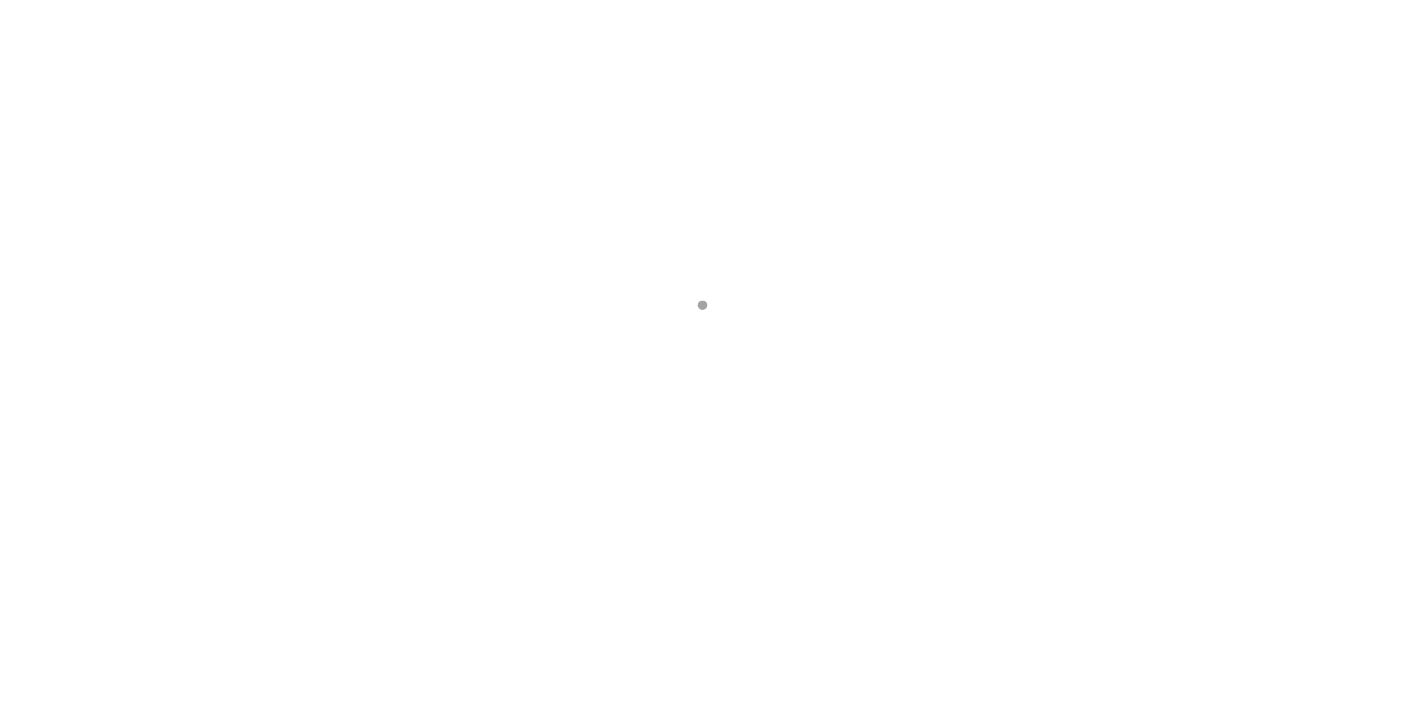 scroll, scrollTop: 0, scrollLeft: 0, axis: both 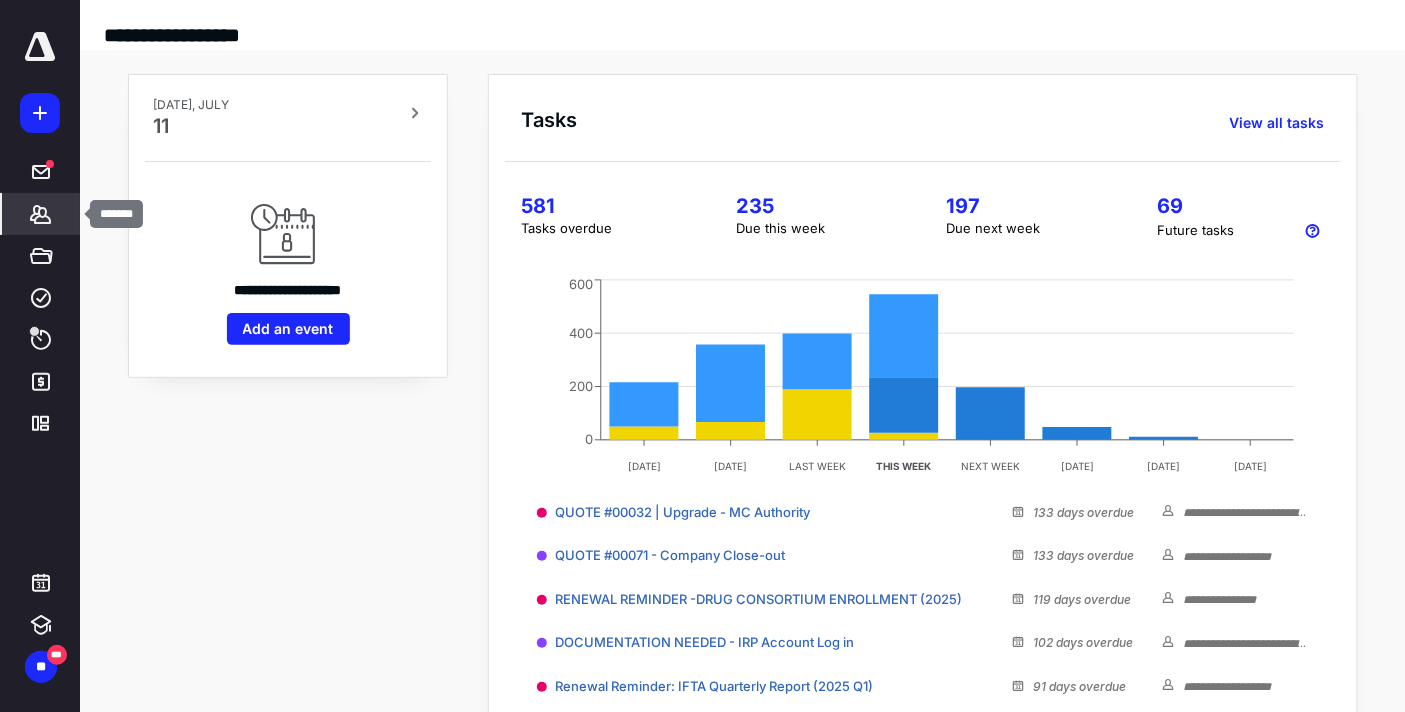 click 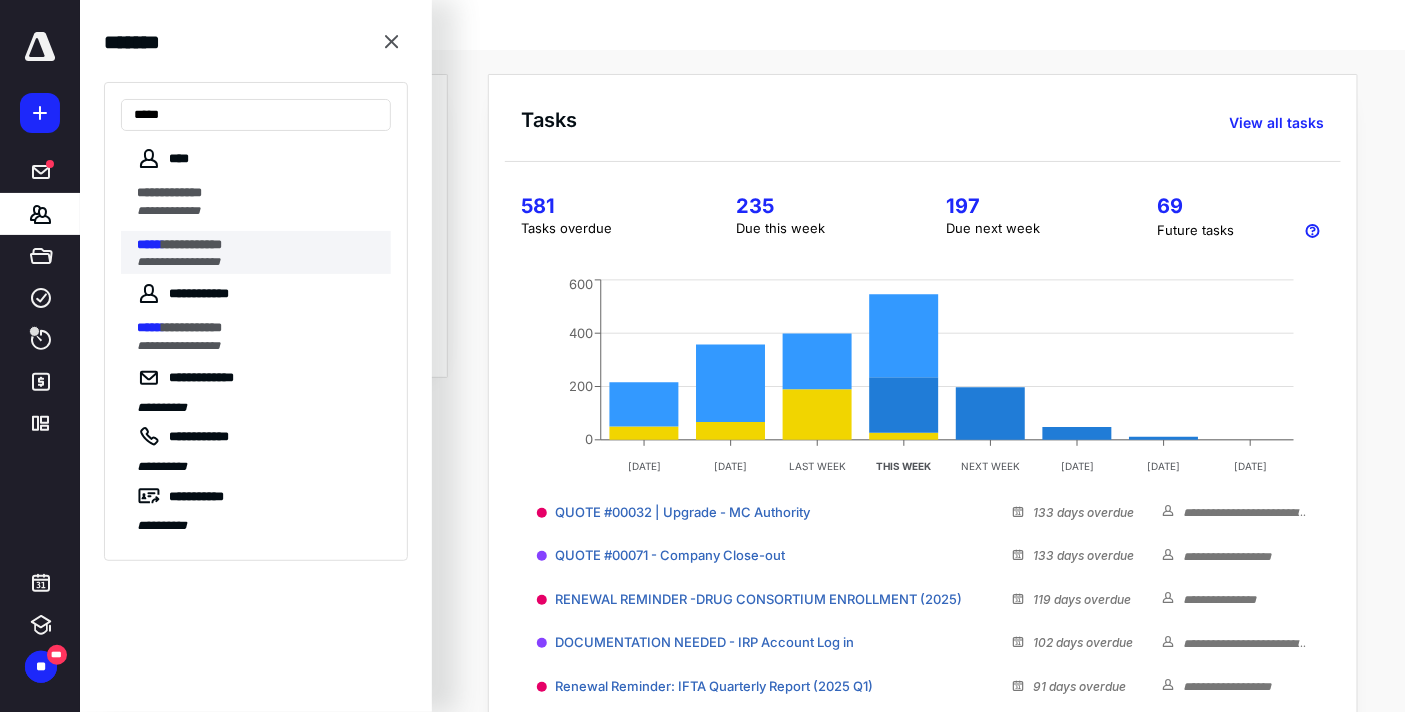 type on "*****" 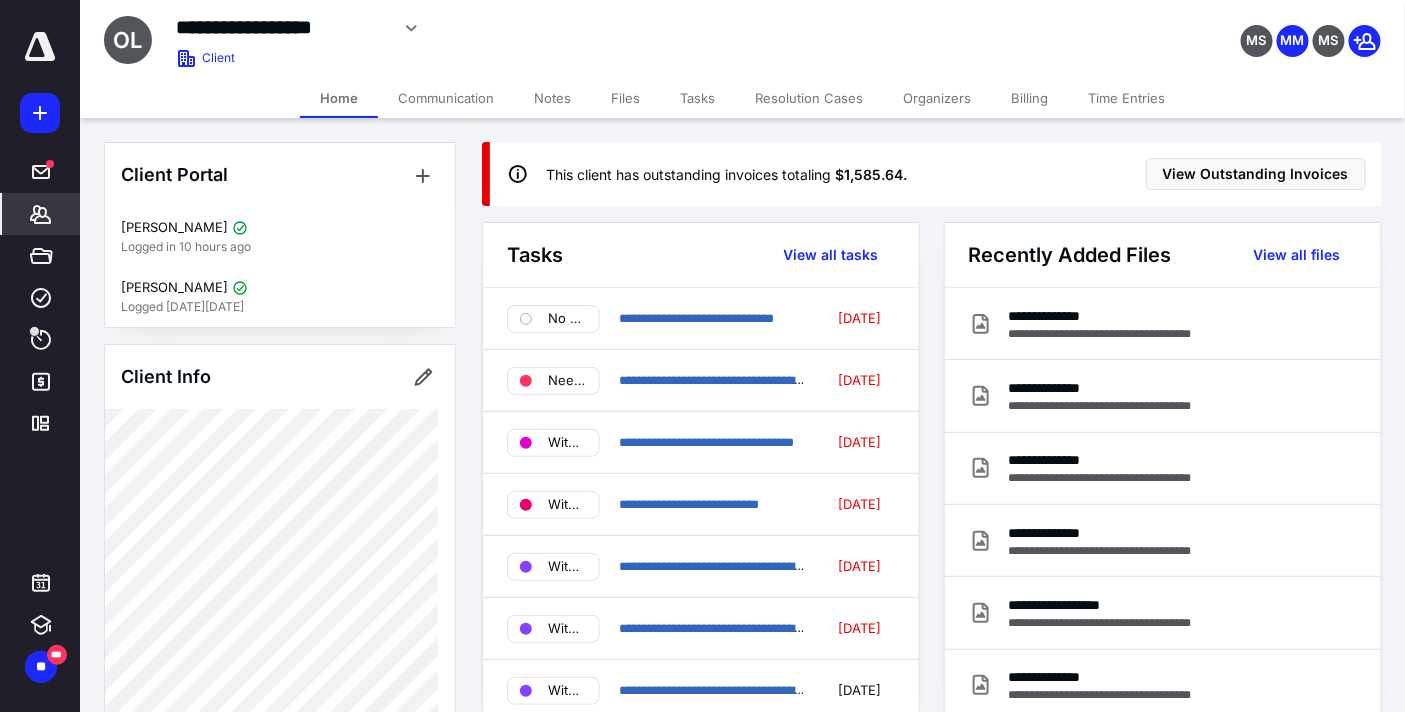 click on "Files" at bounding box center [625, 98] 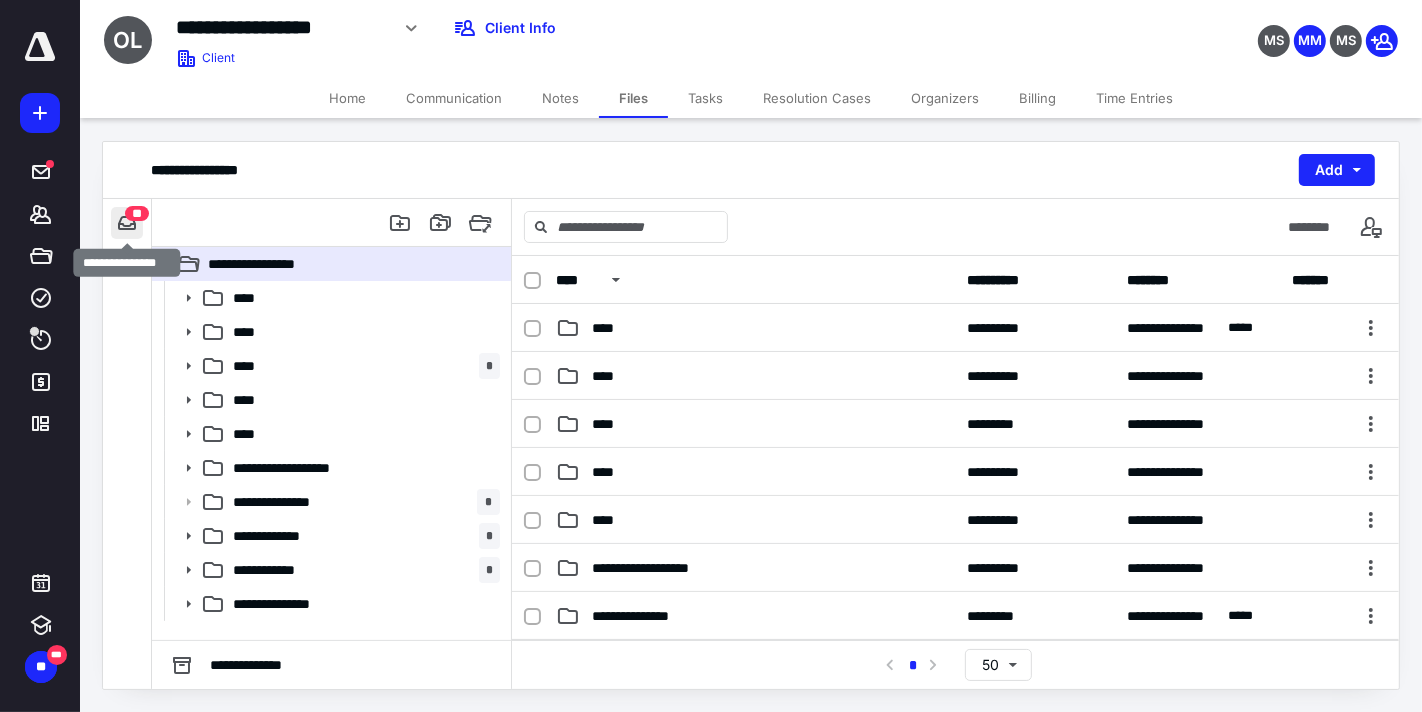 click at bounding box center (127, 223) 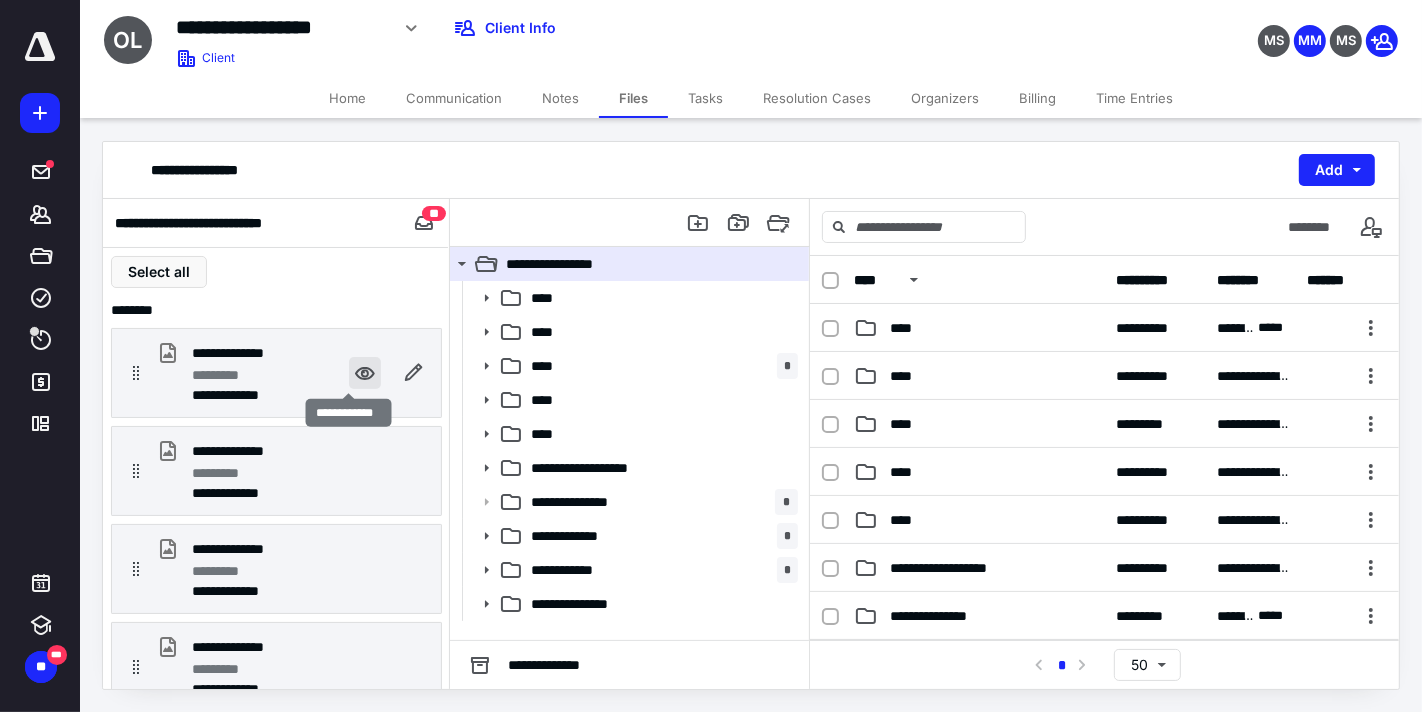 click at bounding box center (365, 373) 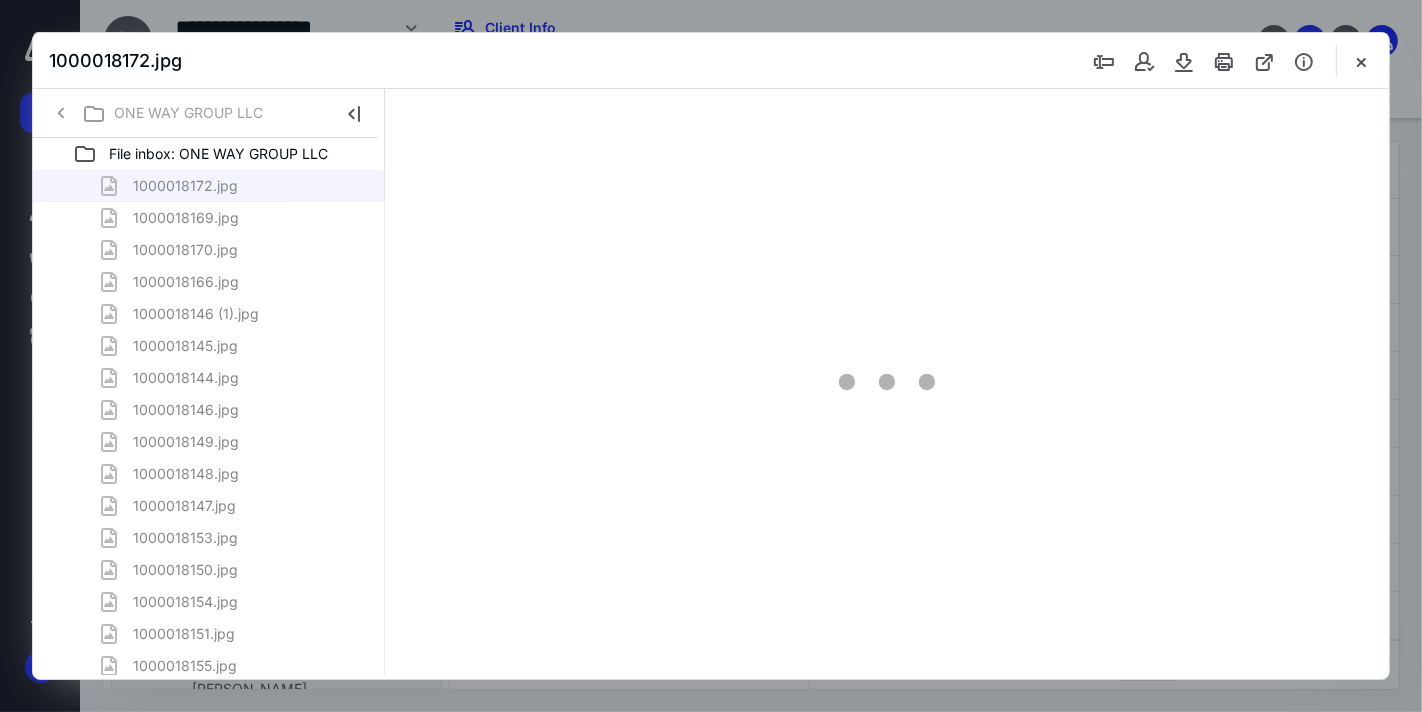 scroll, scrollTop: 0, scrollLeft: 0, axis: both 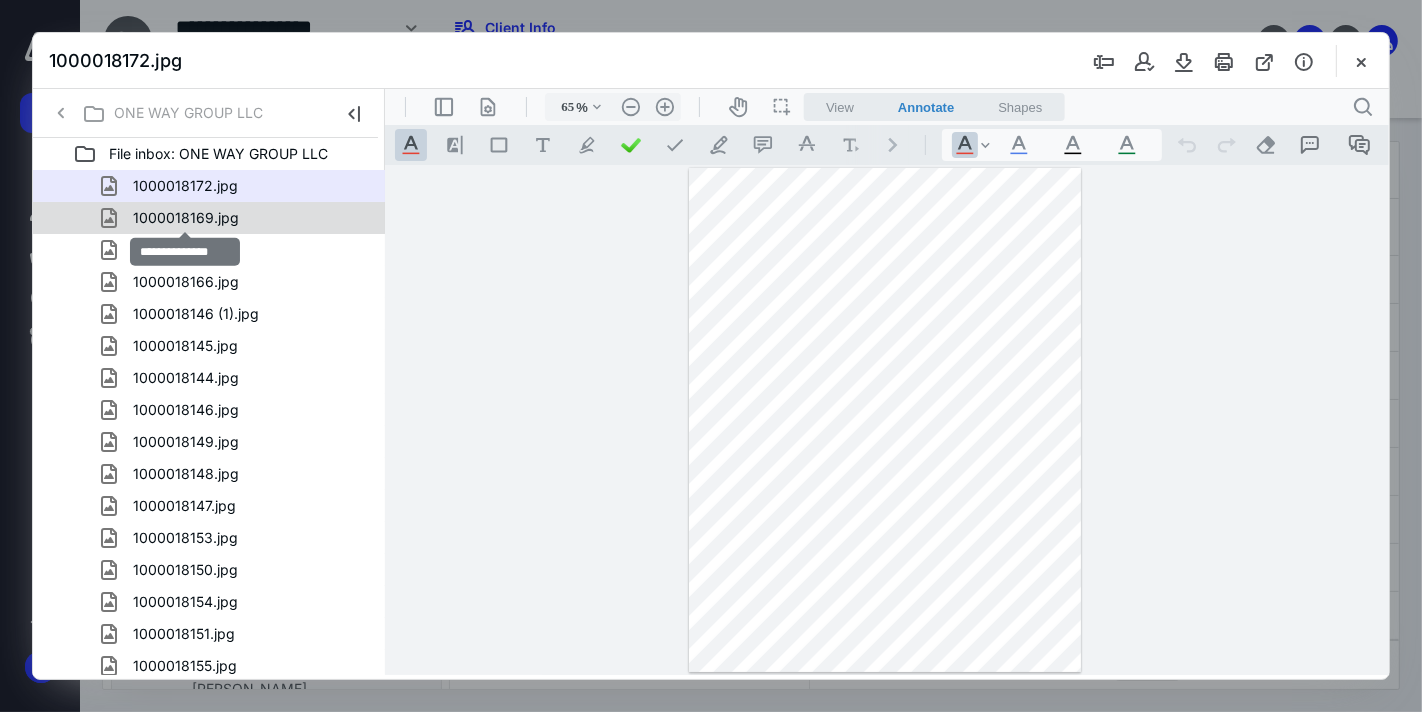 click on "1000018169.jpg" at bounding box center [186, 218] 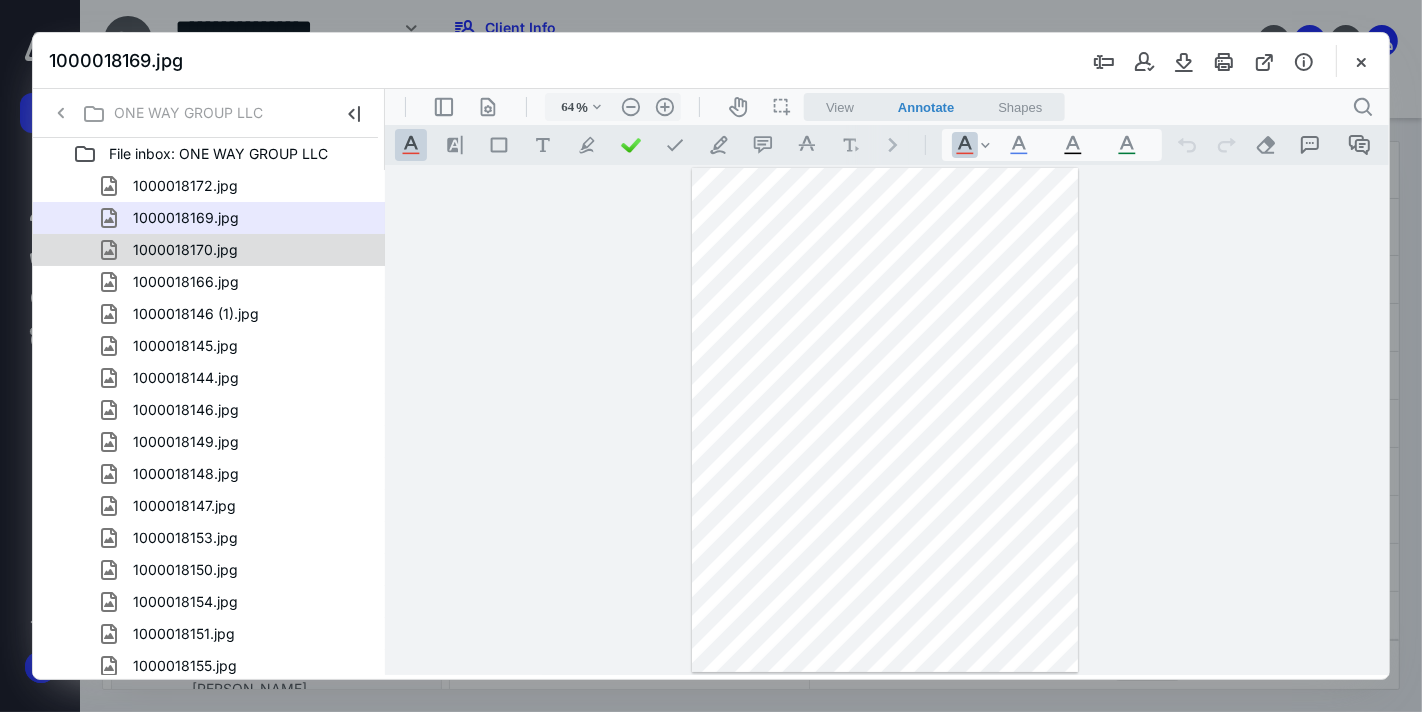 click on "1000018170.jpg" at bounding box center [185, 250] 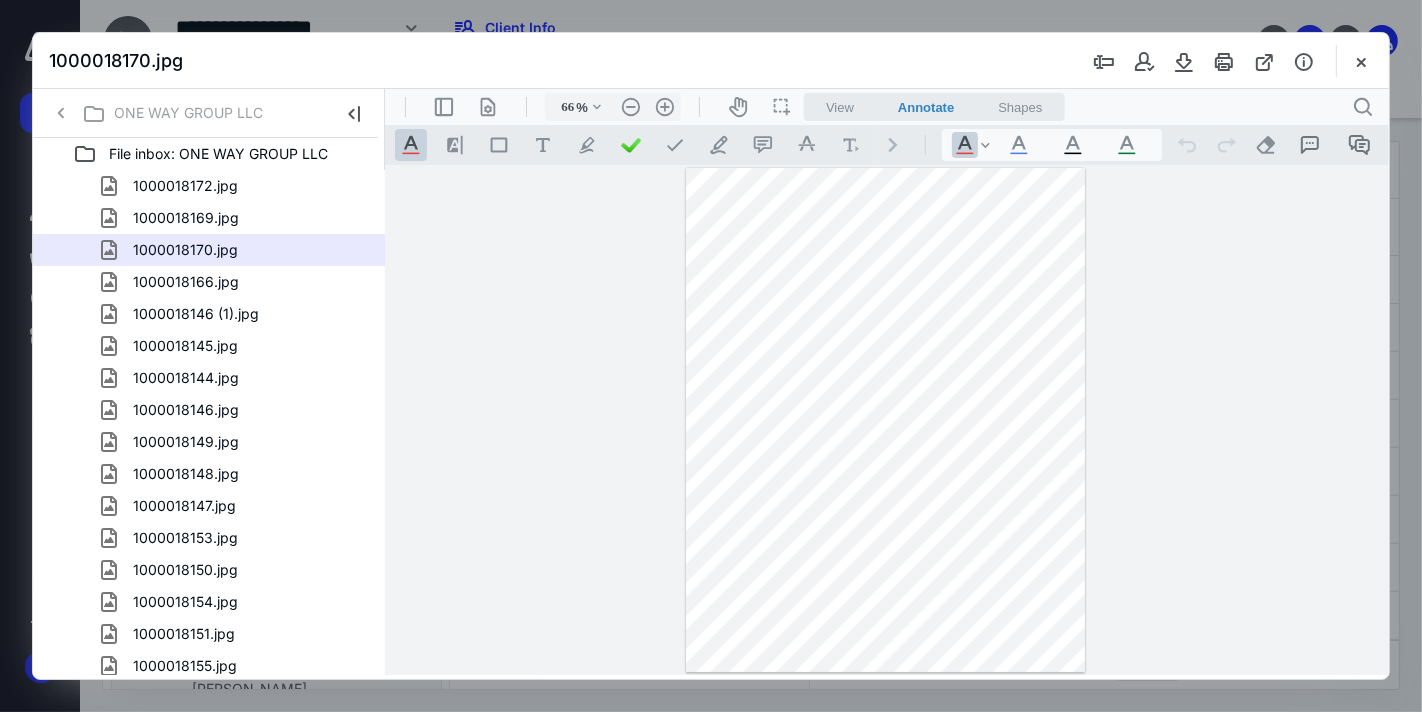 click on "1000018166.jpg" at bounding box center [174, 282] 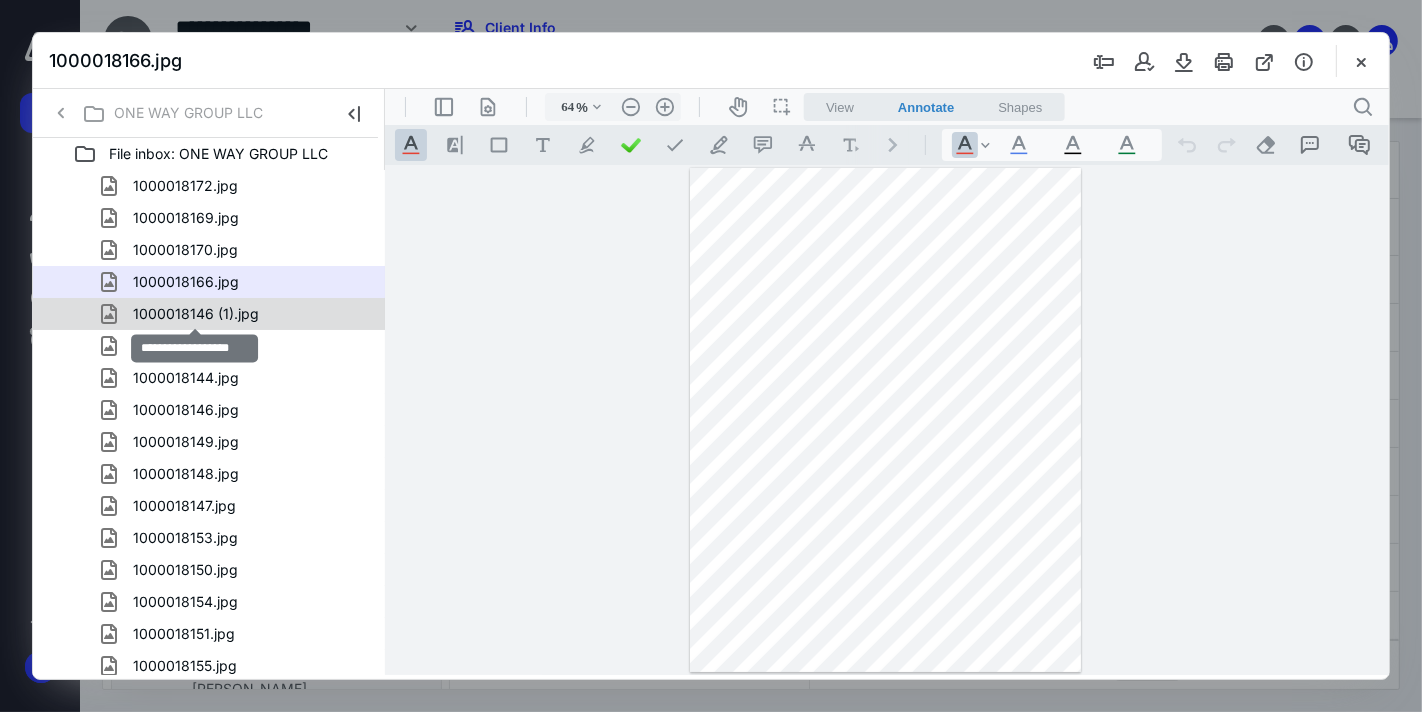 click on "1000018146 (1).jpg" at bounding box center [196, 314] 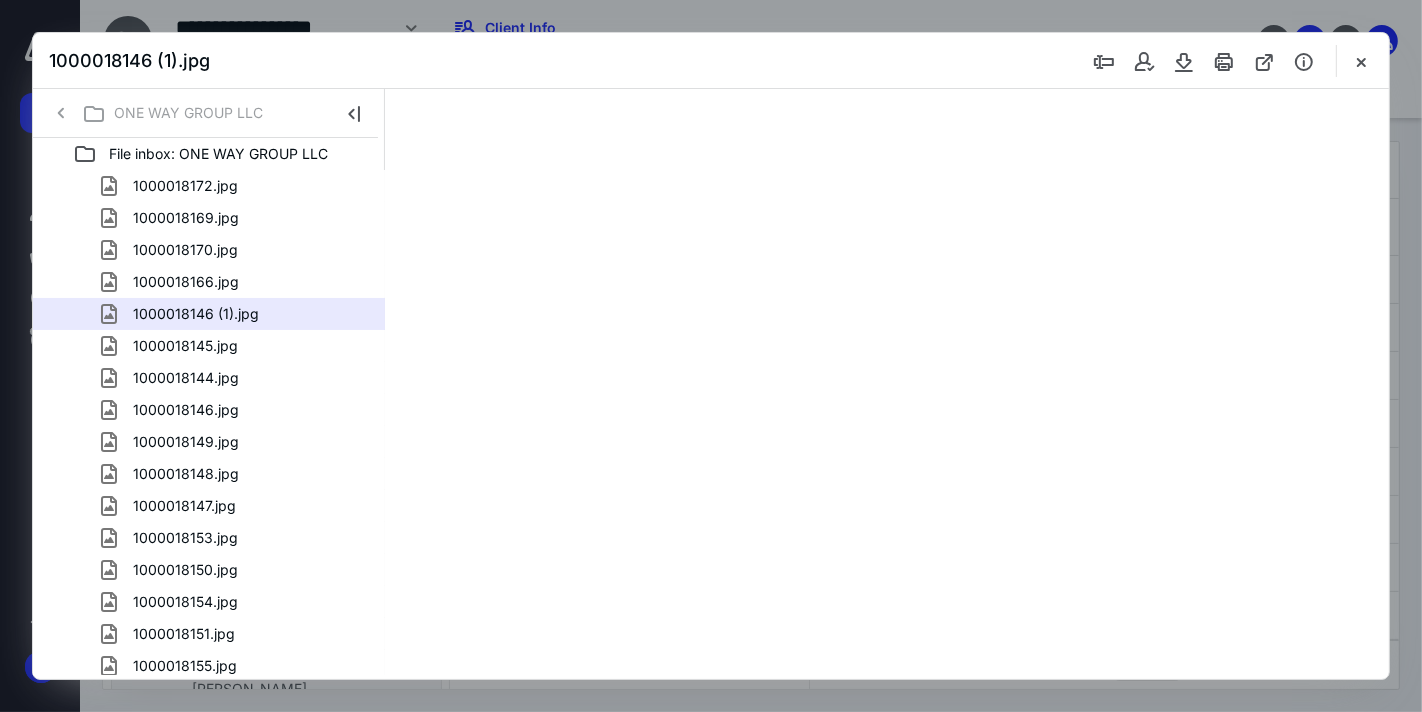 type on "64" 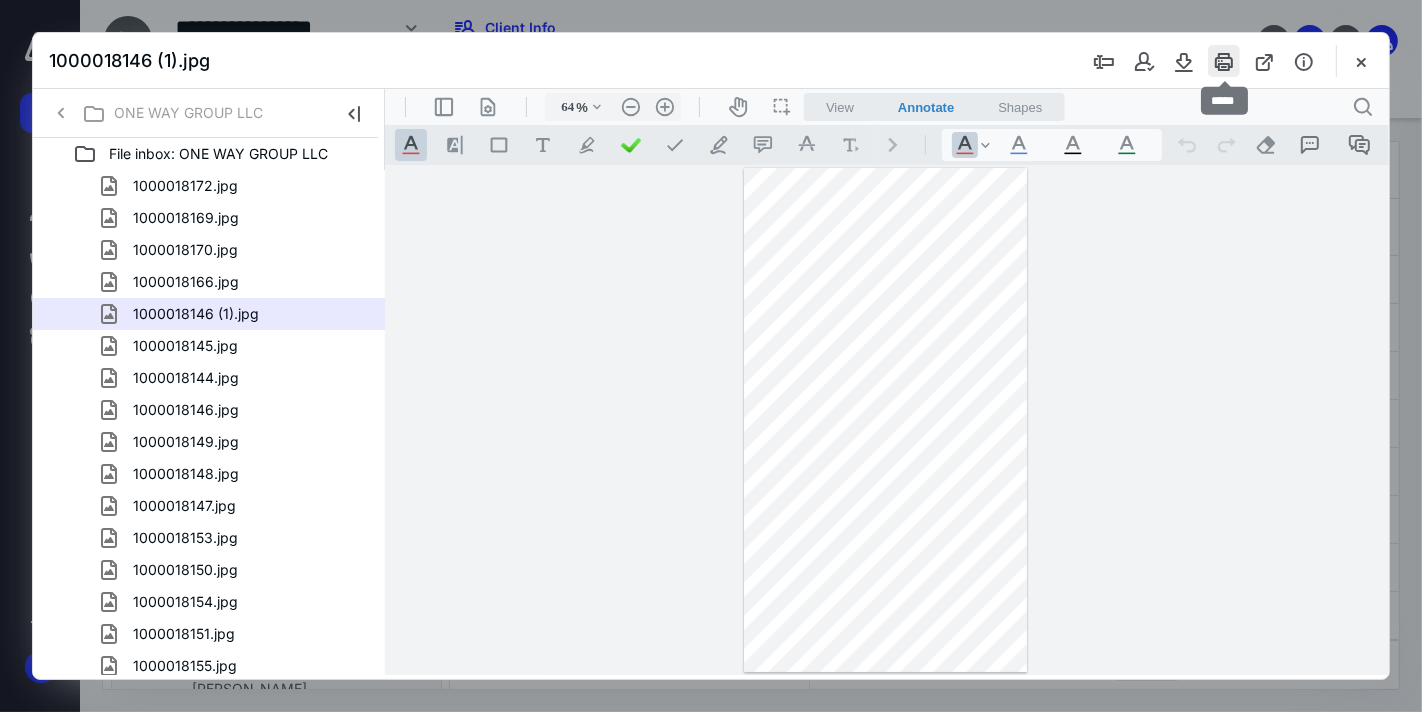 click at bounding box center [1224, 61] 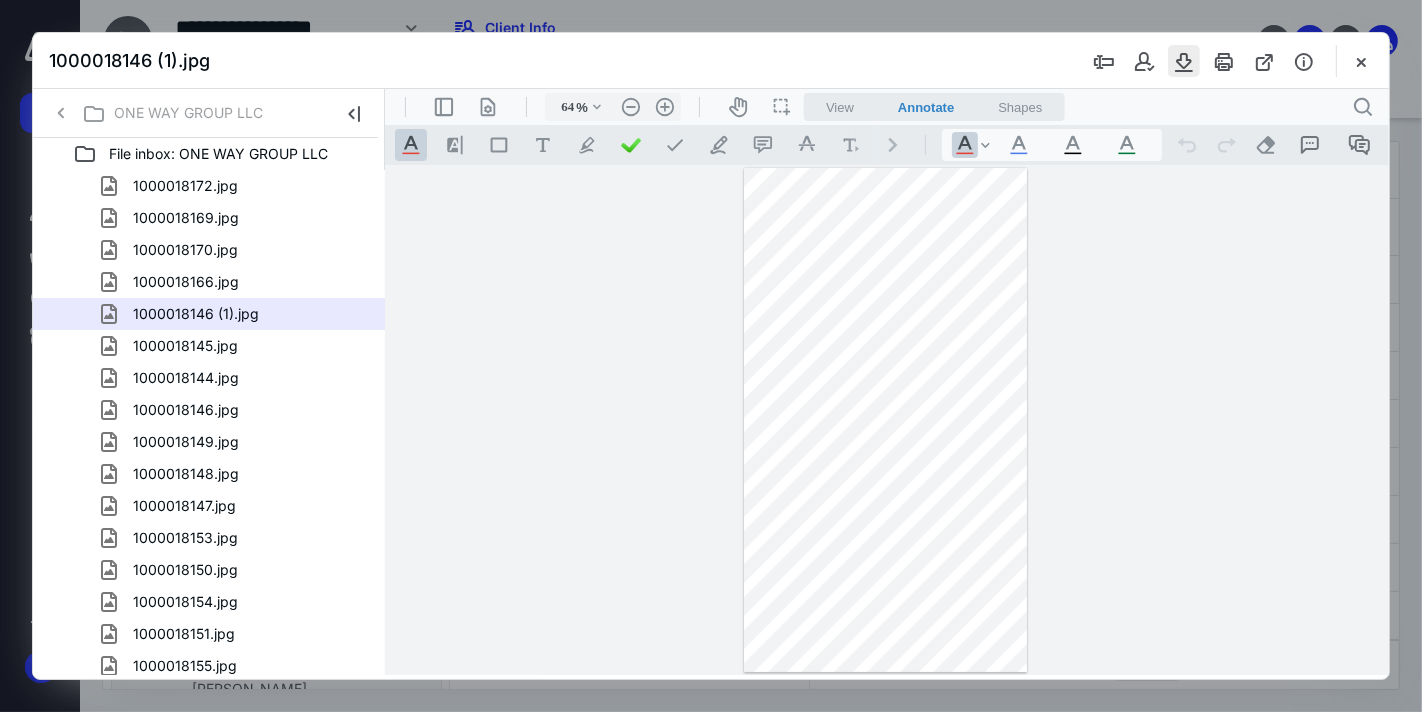 click at bounding box center [1184, 61] 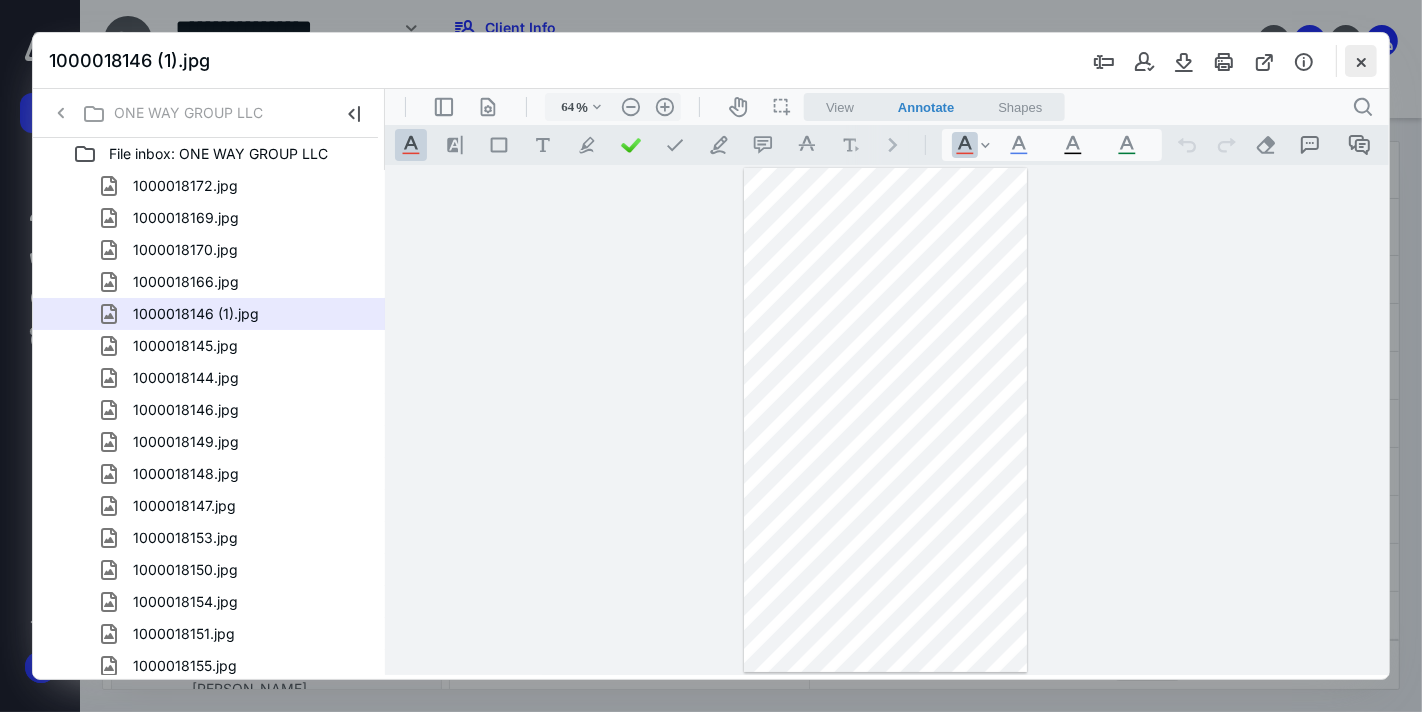 click at bounding box center (1361, 61) 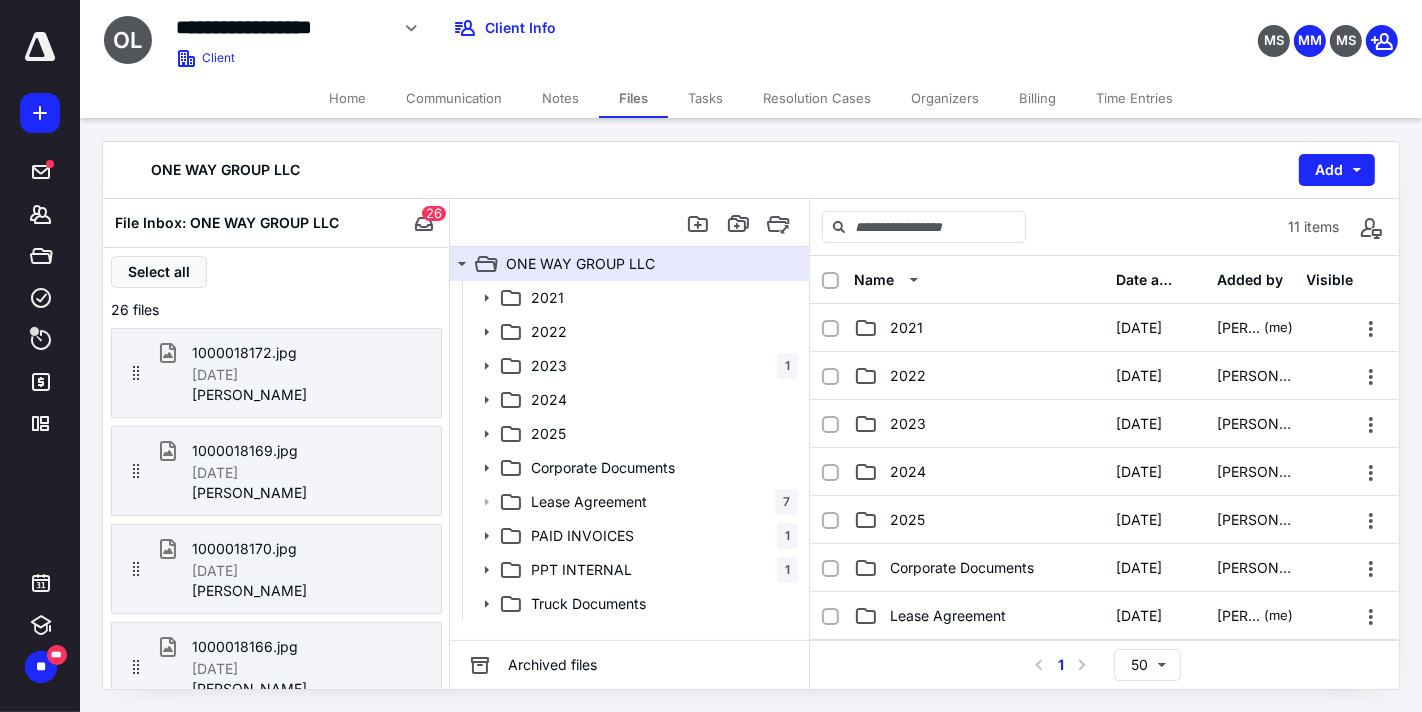 click on "Tasks" at bounding box center [705, 98] 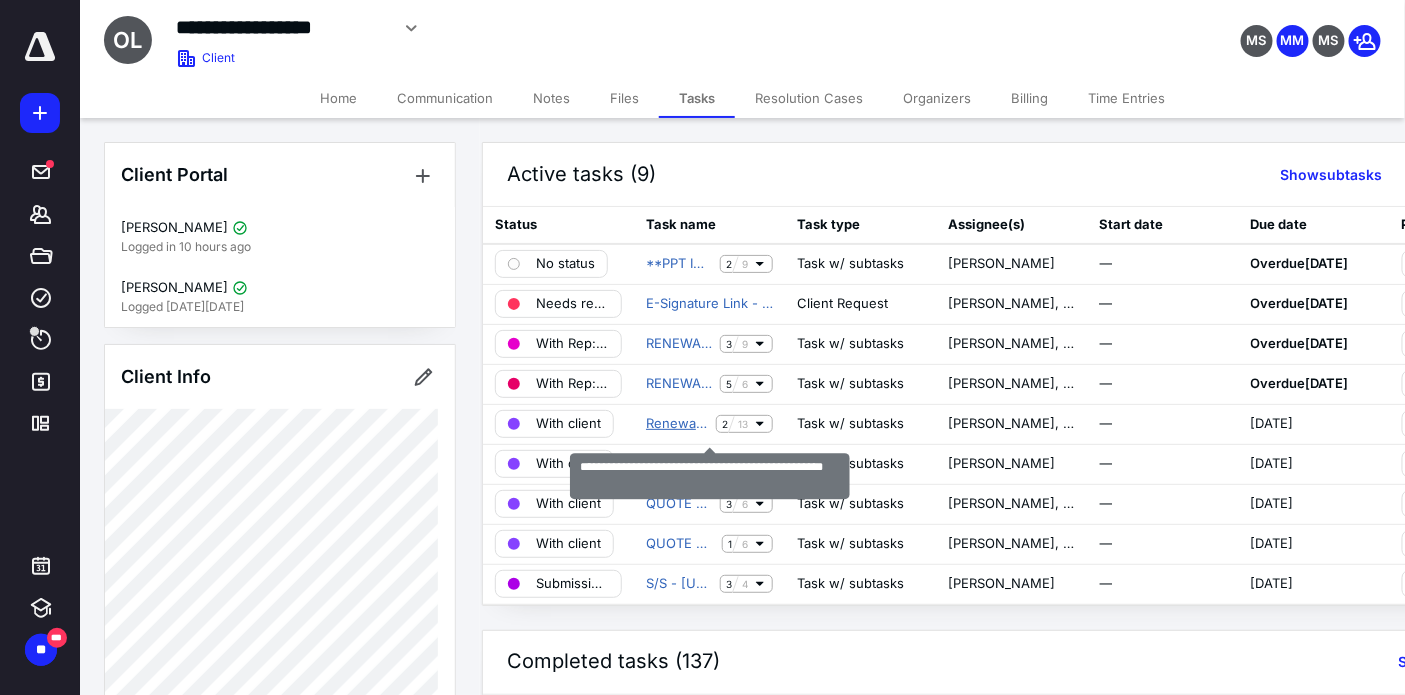 click on "Renewal Reminder: IFTA Quarterly Report (2025 Q2)" at bounding box center (677, 424) 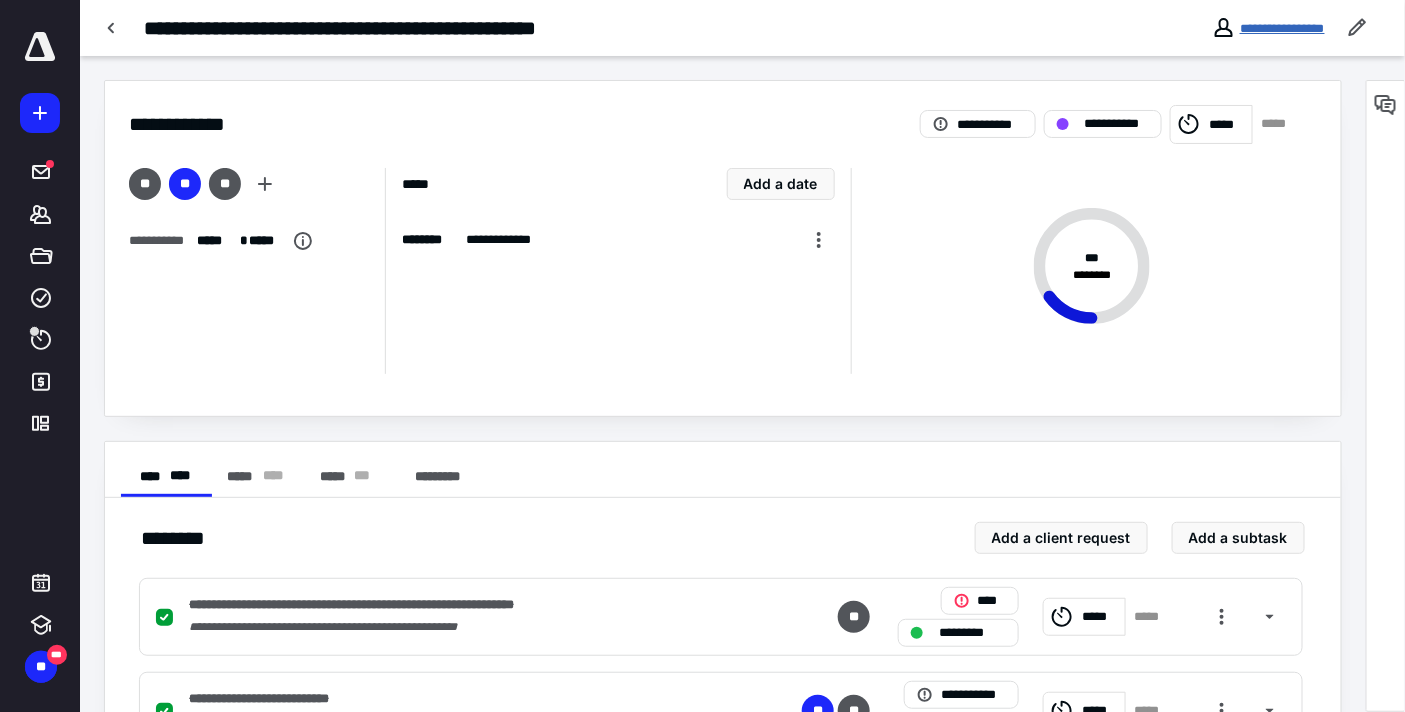 click on "**********" at bounding box center (1282, 28) 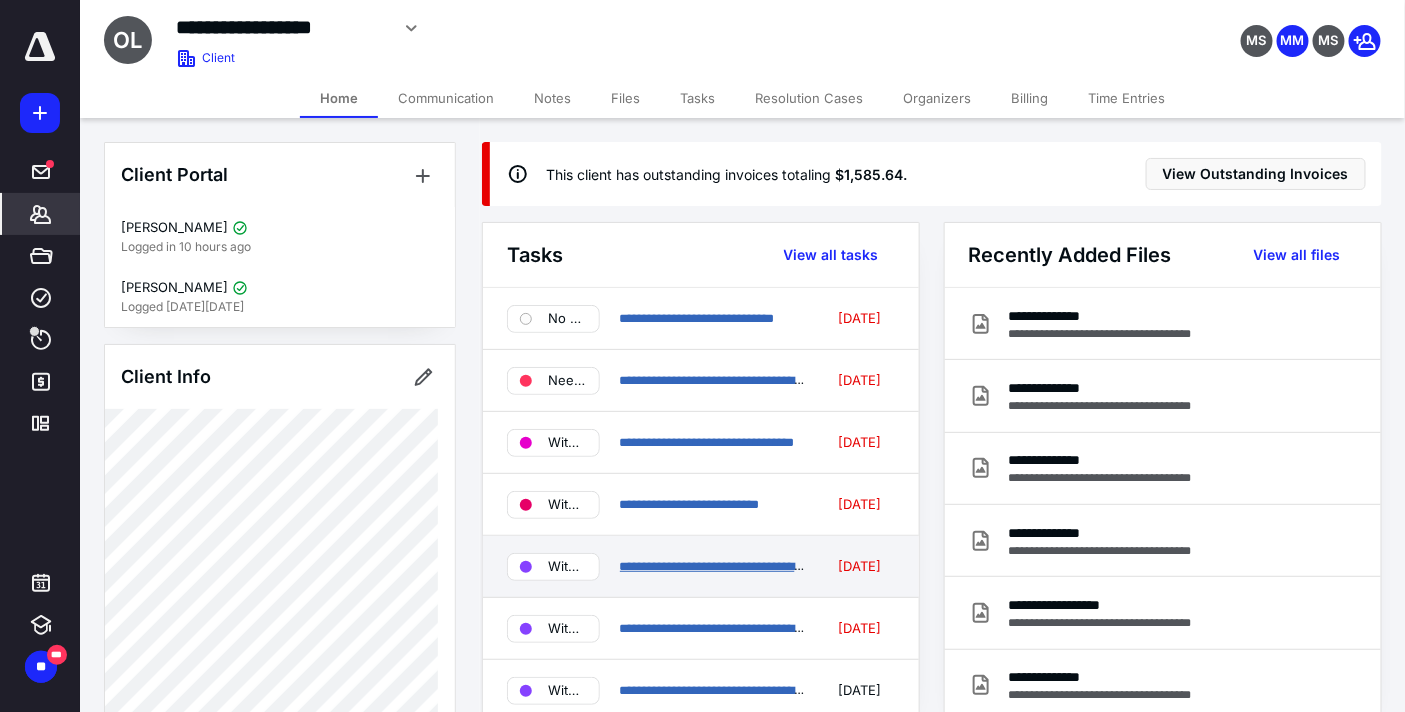 click on "**********" at bounding box center (742, 566) 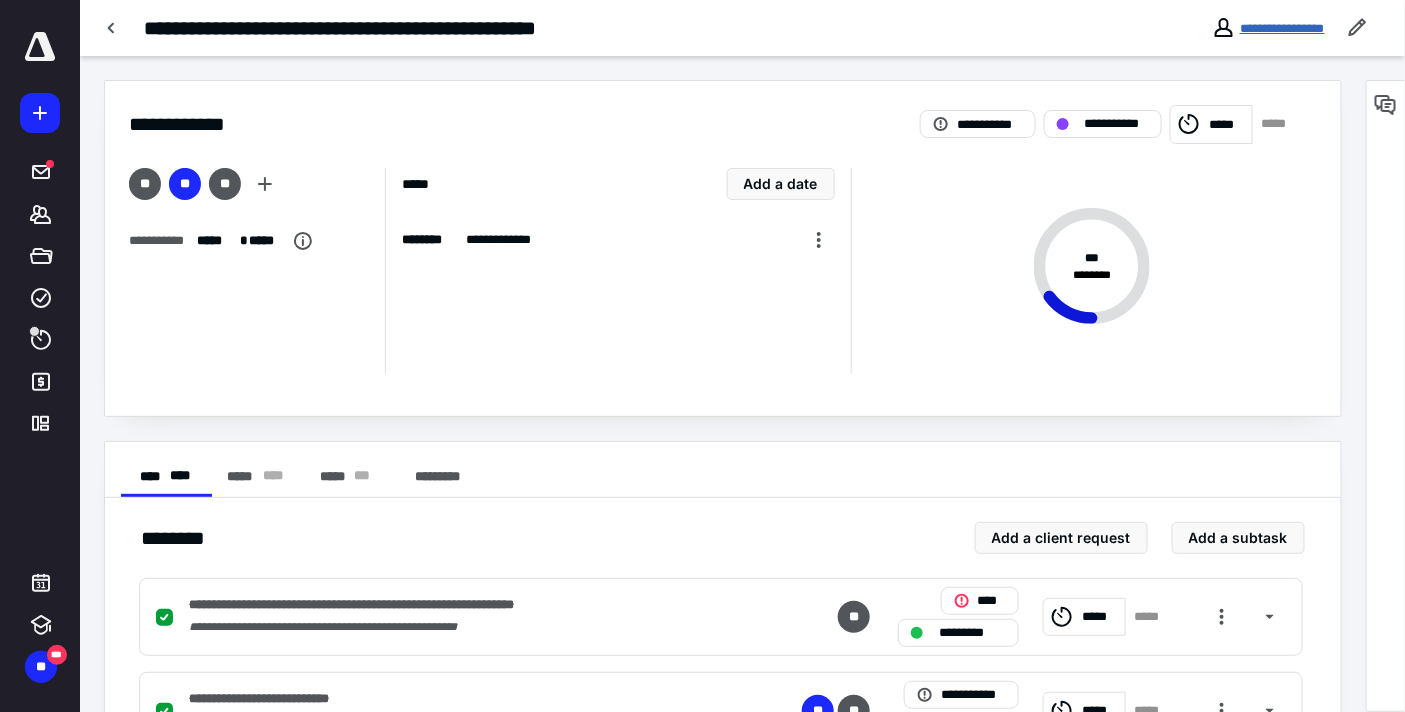 click on "**********" at bounding box center [1282, 28] 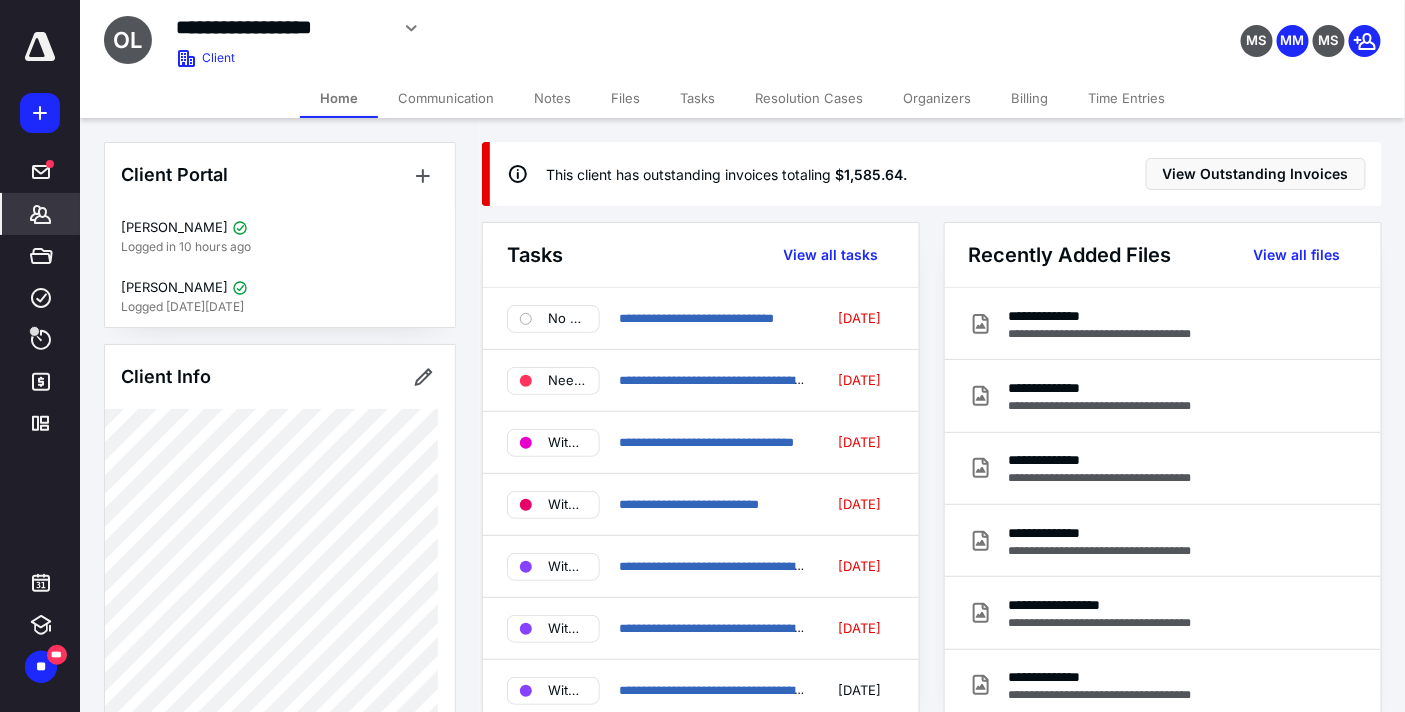 click on "Files" at bounding box center (625, 98) 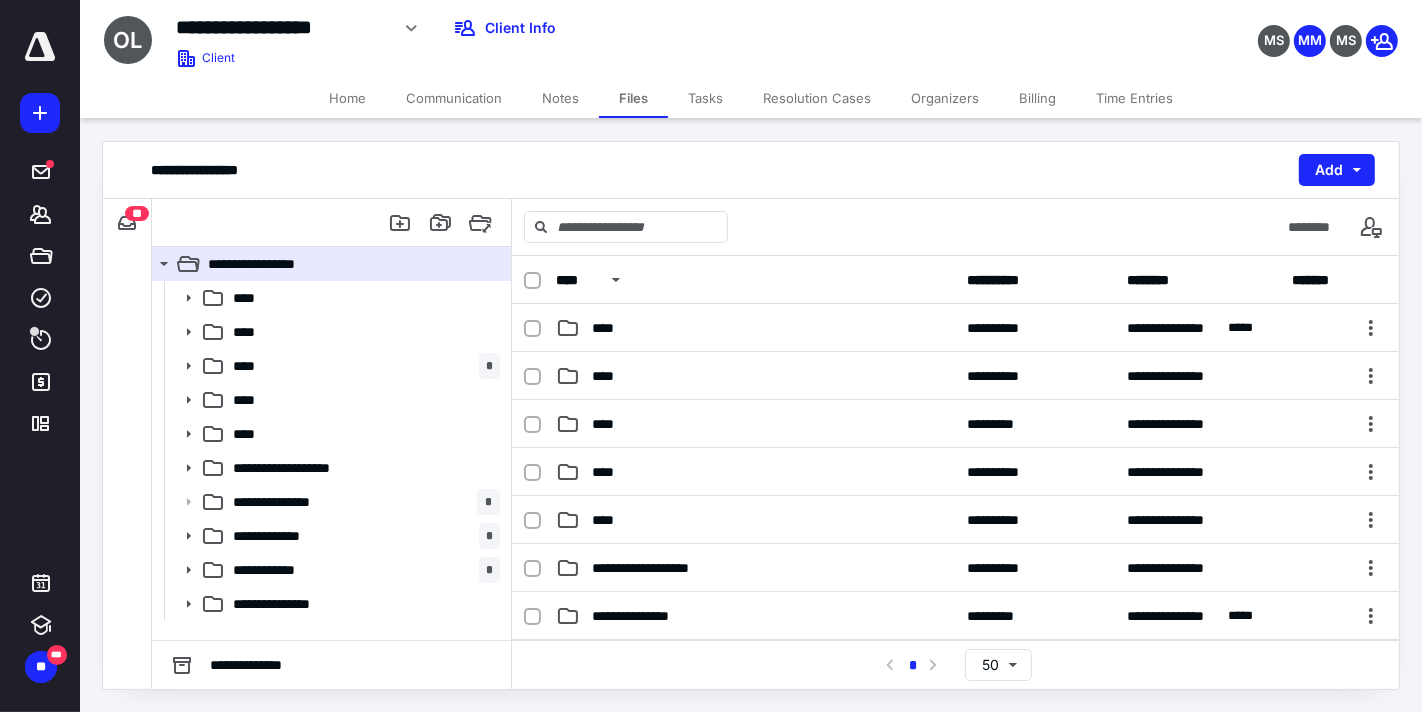 click on "**" at bounding box center (137, 213) 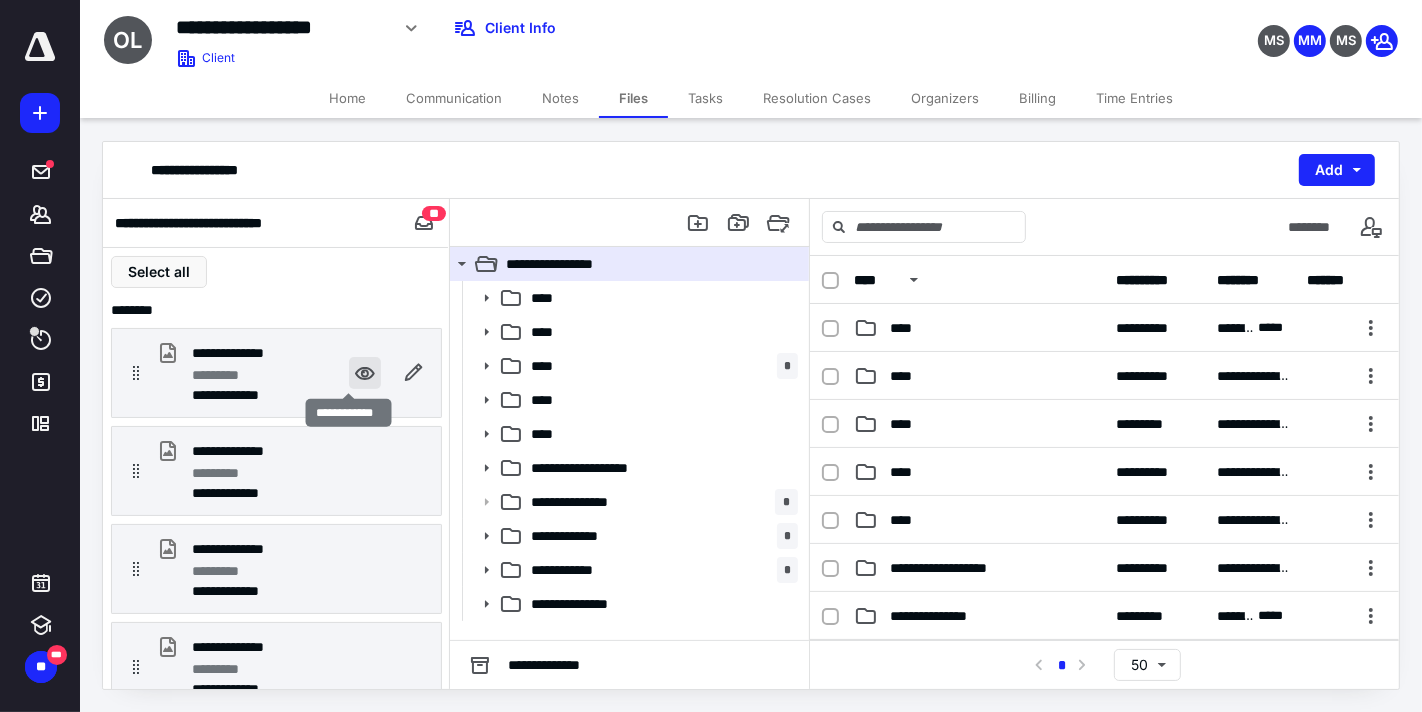 click at bounding box center (365, 373) 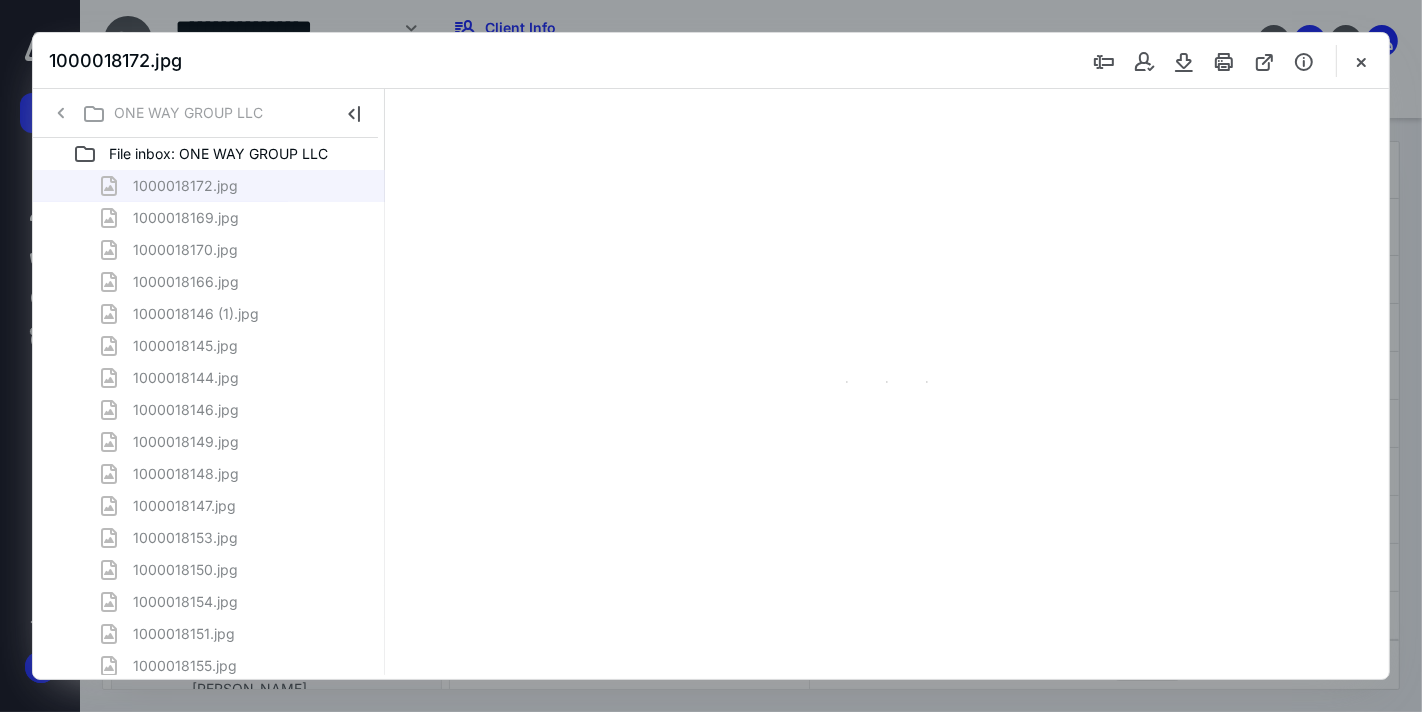 scroll, scrollTop: 0, scrollLeft: 0, axis: both 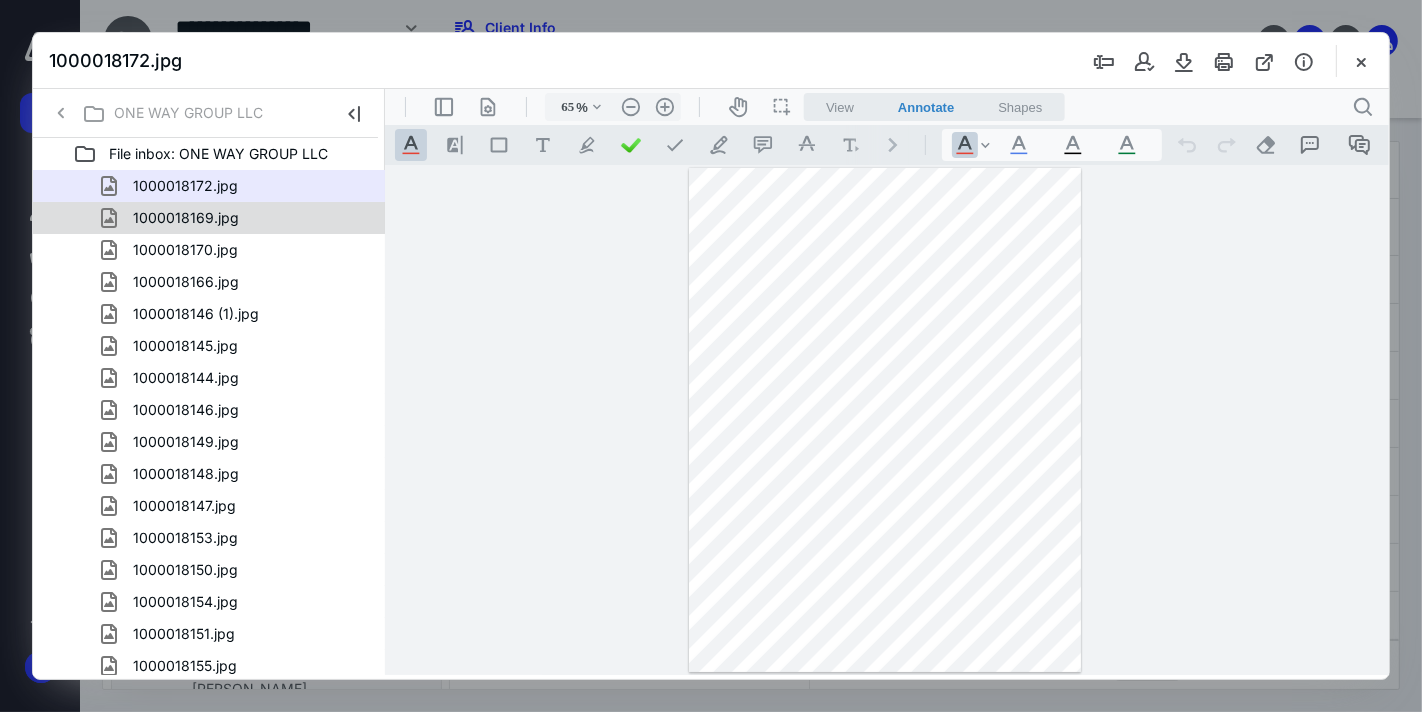 click on "1000018169.jpg" at bounding box center [237, 218] 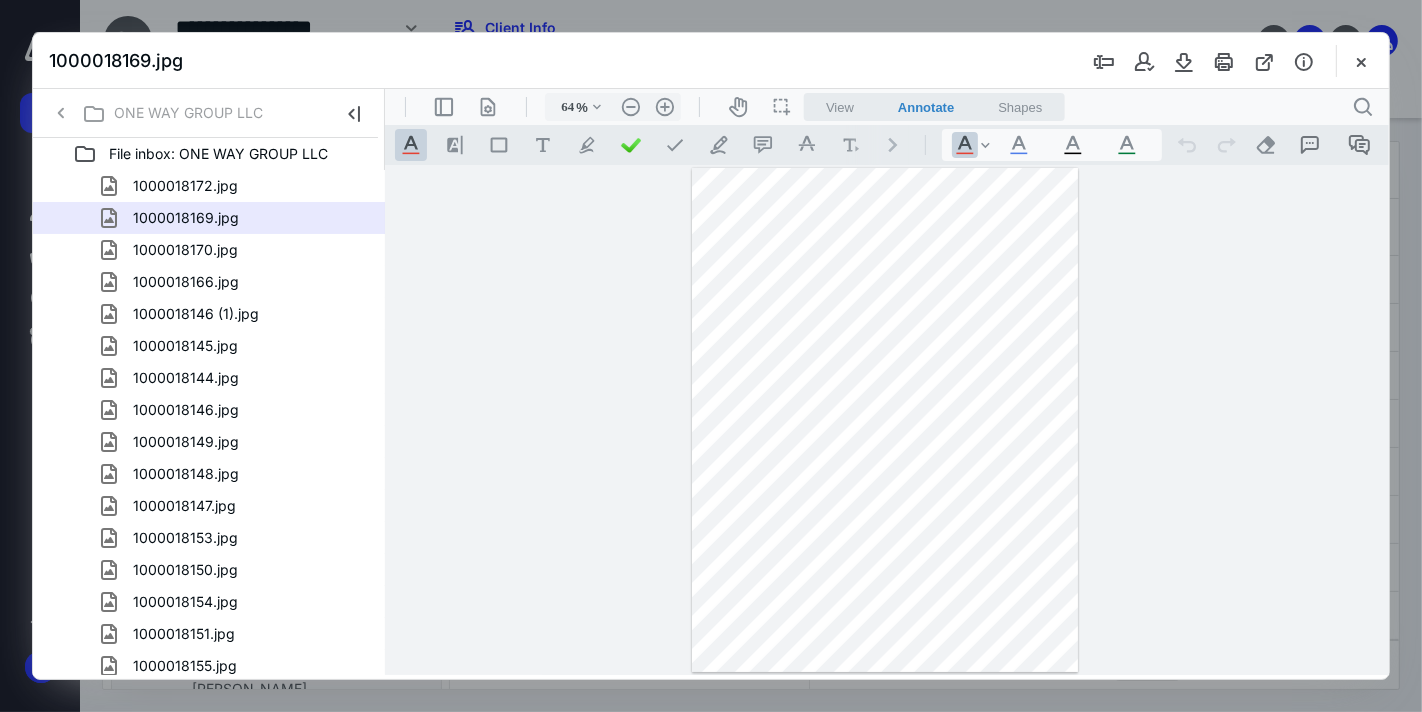 click on "1000018172.jpg" at bounding box center (185, 186) 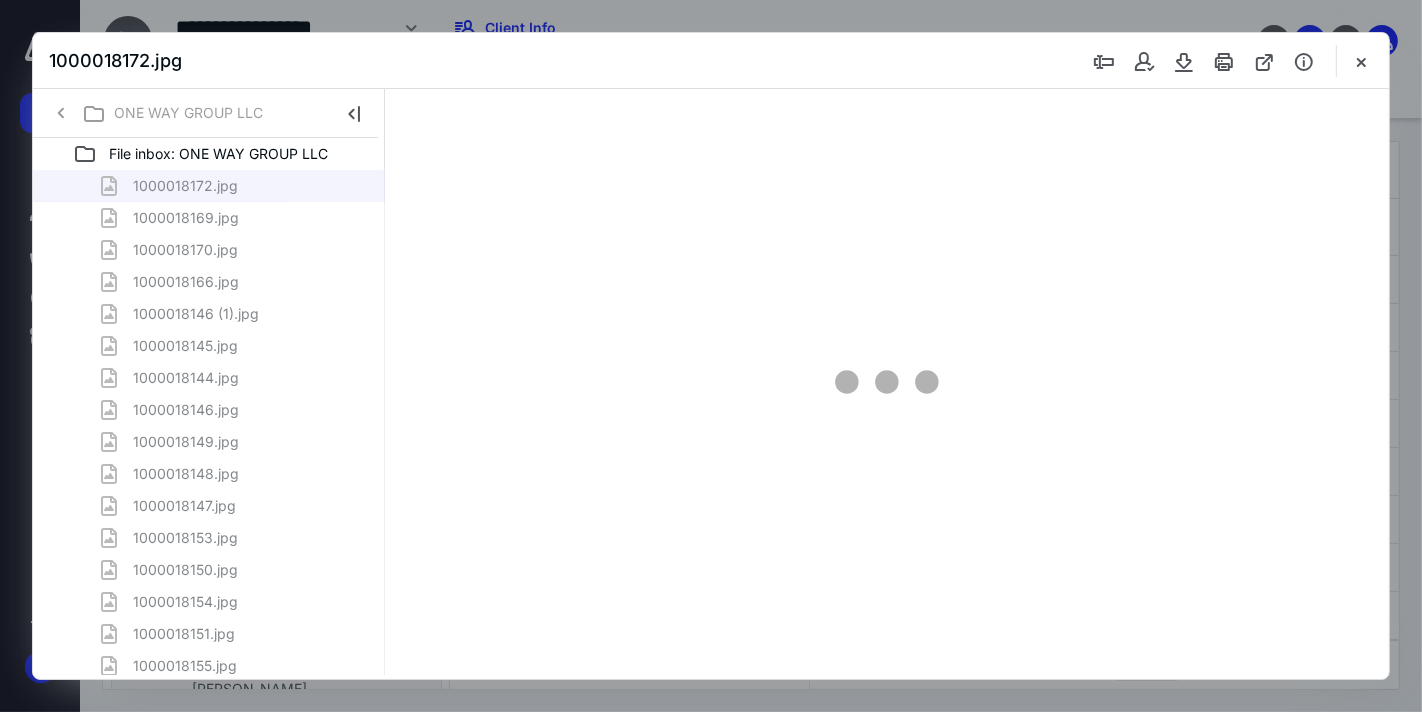 click on "1000018172.jpg 1000018169.jpg 1000018170.jpg 1000018166.jpg 1000018146 (1).jpg 1000018145.jpg 1000018144.jpg 1000018146.jpg 1000018149.jpg 1000018148.jpg 1000018147.jpg 1000018153.jpg 1000018150.jpg 1000018154.jpg 1000018151.jpg 1000018155.jpg 1000018152.jpg 1000018156.jpg 1000018162.jpg 1000018159.jpg 1000018160.jpg 1000018161.jpg 1000018163.jpg 1000018157.jpg 1000018158.jpg 1000018164.jpg" at bounding box center [209, 586] 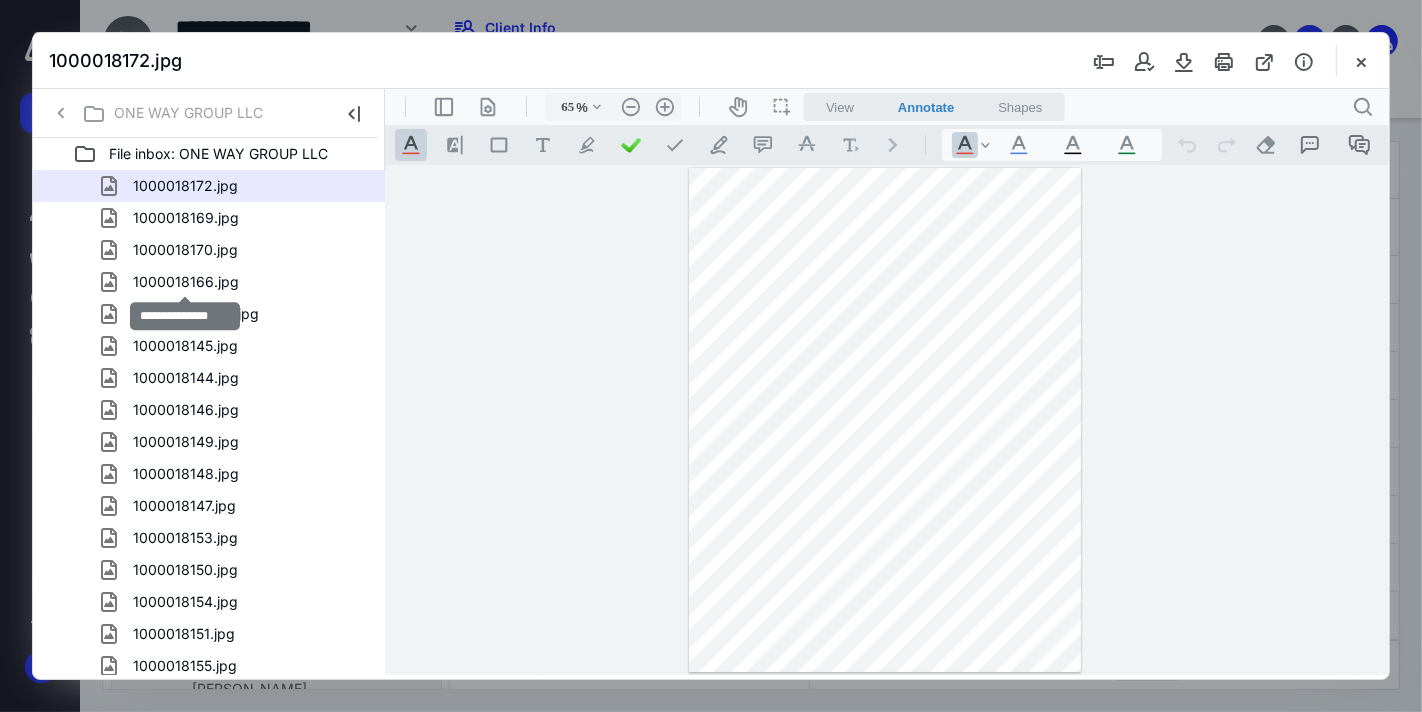 click on "1000018166.jpg" at bounding box center [186, 282] 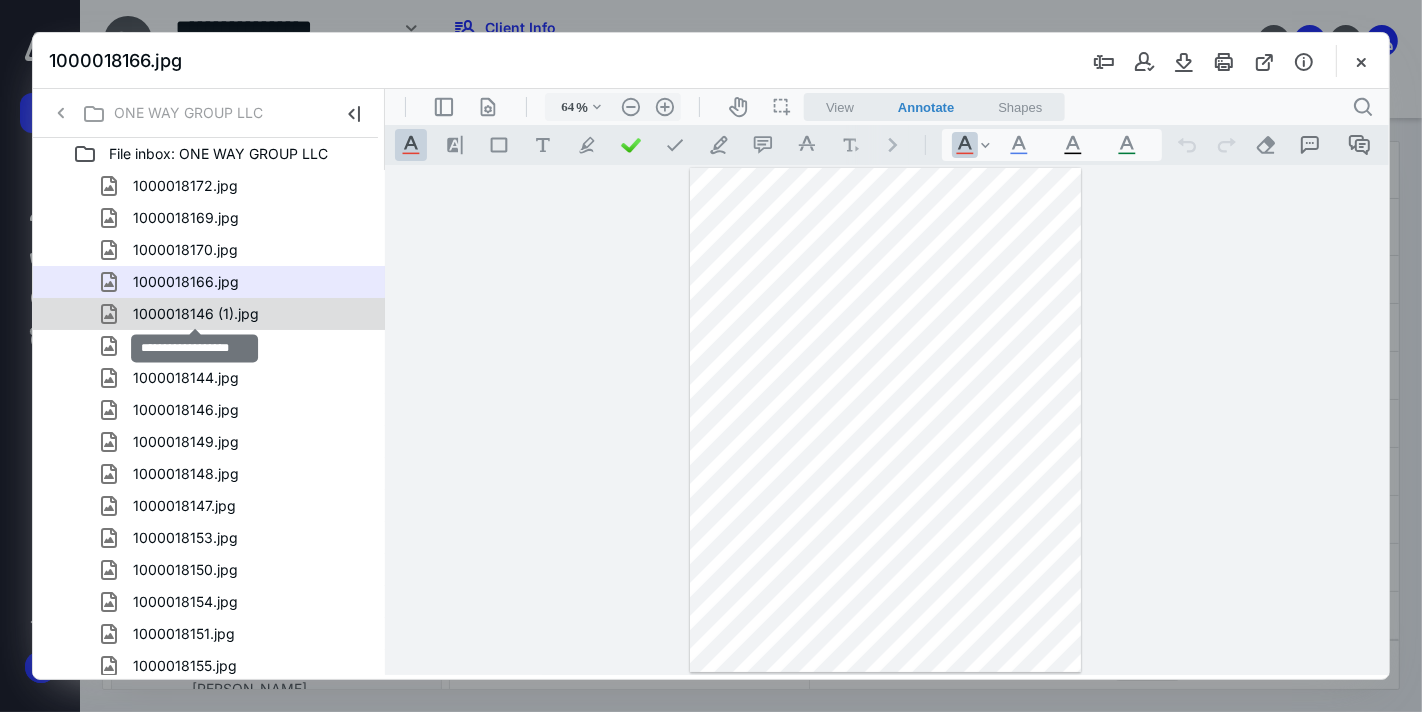 click on "1000018146 (1).jpg" at bounding box center (196, 314) 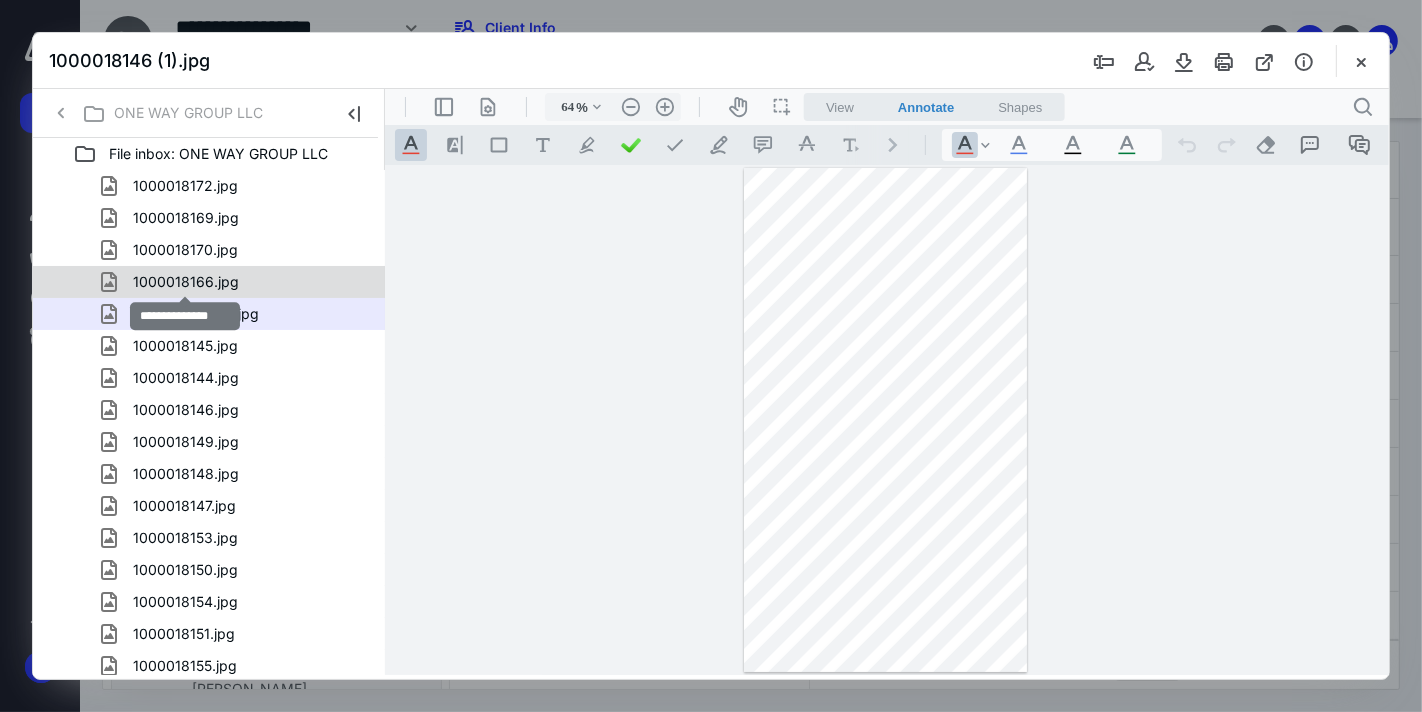 click on "1000018166.jpg" at bounding box center [186, 282] 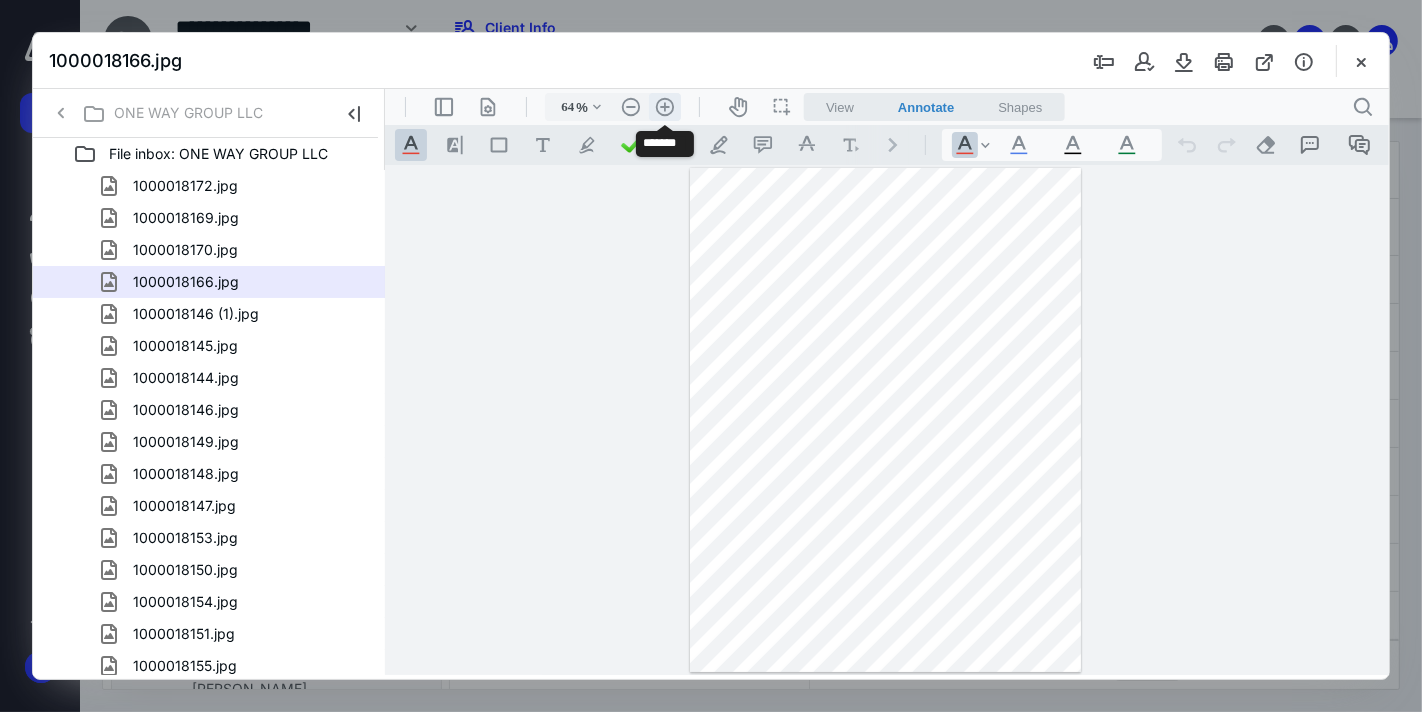 click on ".cls-1{fill:#abb0c4;} icon - header - zoom - in - line" at bounding box center (664, 106) 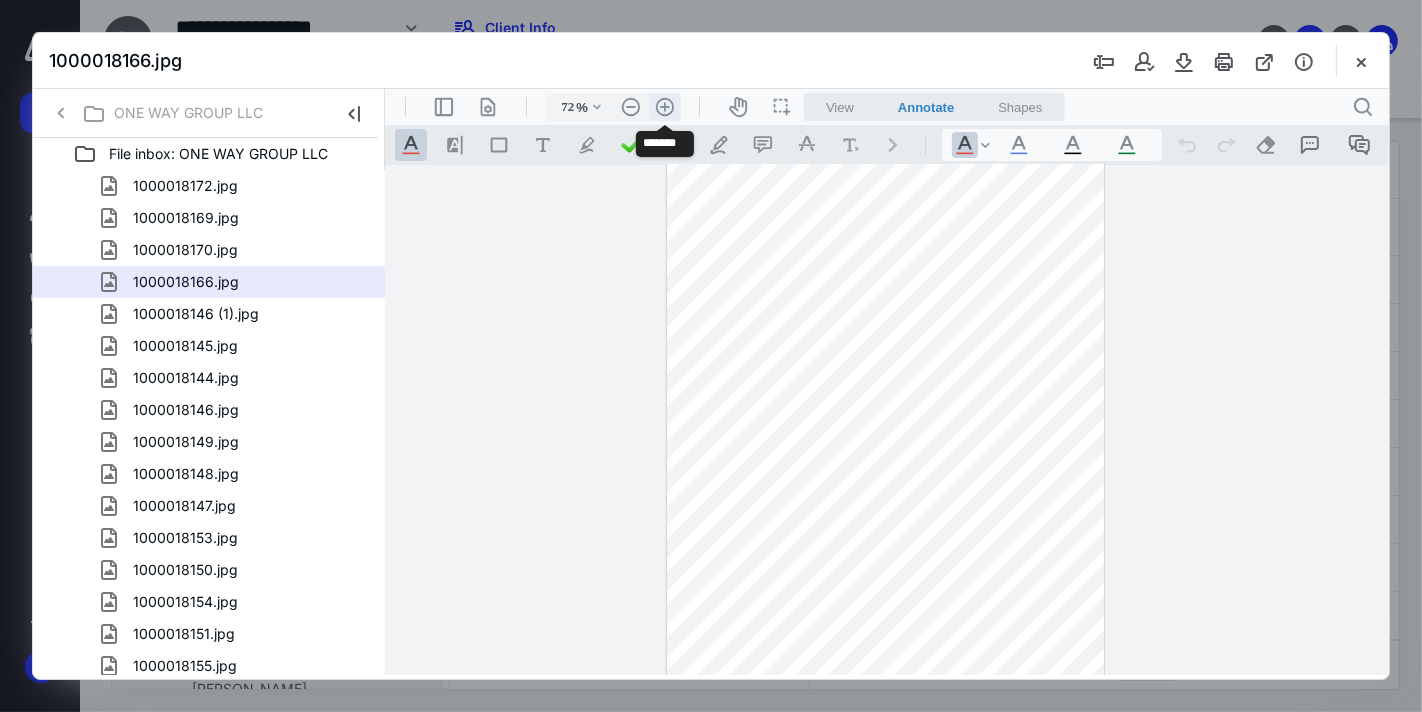click on ".cls-1{fill:#abb0c4;} icon - header - zoom - in - line" at bounding box center [664, 106] 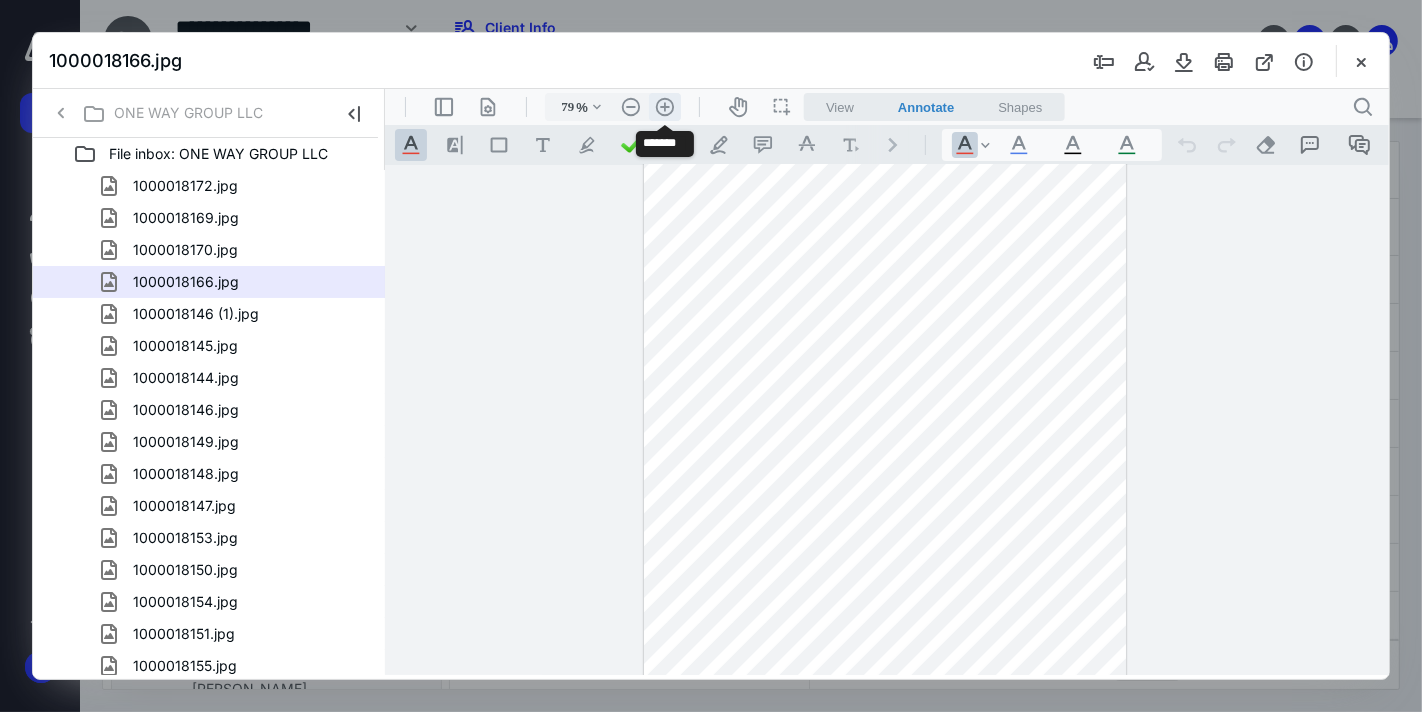 click on ".cls-1{fill:#abb0c4;} icon - header - zoom - in - line" at bounding box center (664, 106) 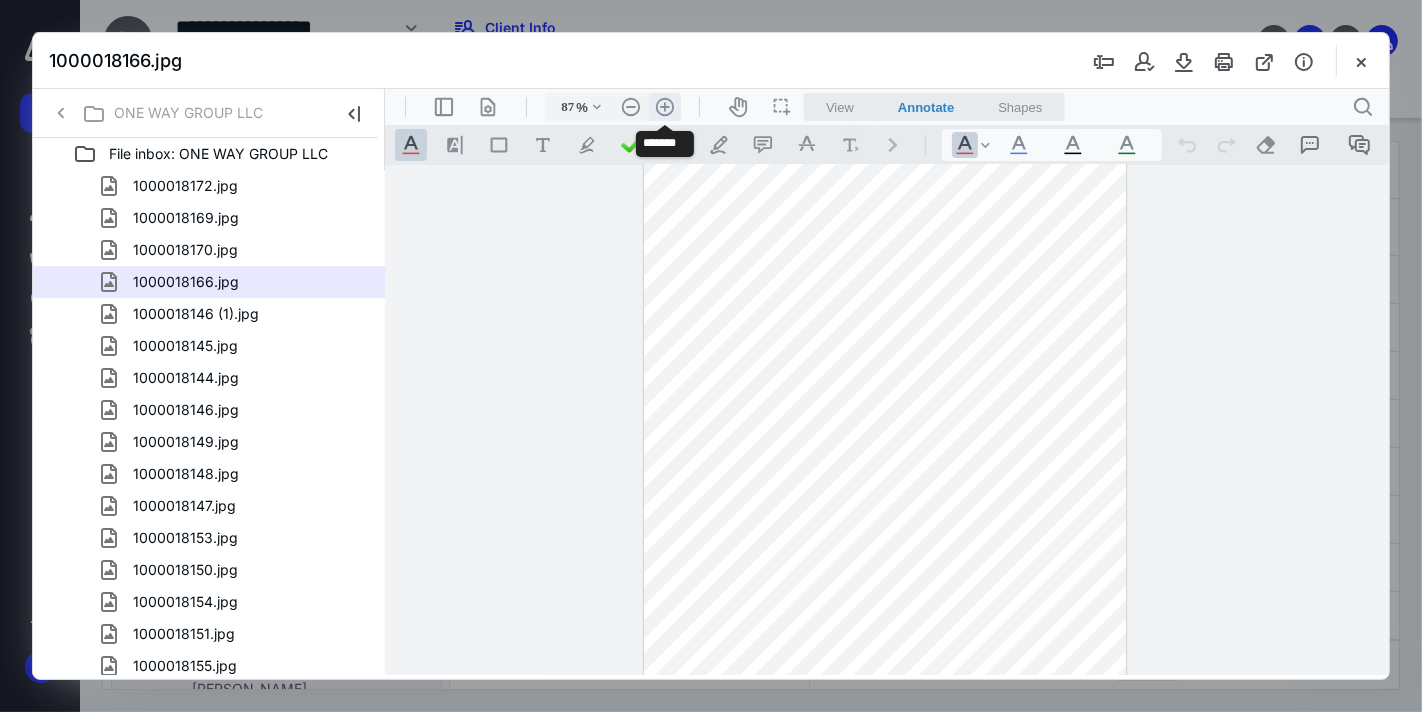 click on ".cls-1{fill:#abb0c4;} icon - header - zoom - in - line" at bounding box center [664, 106] 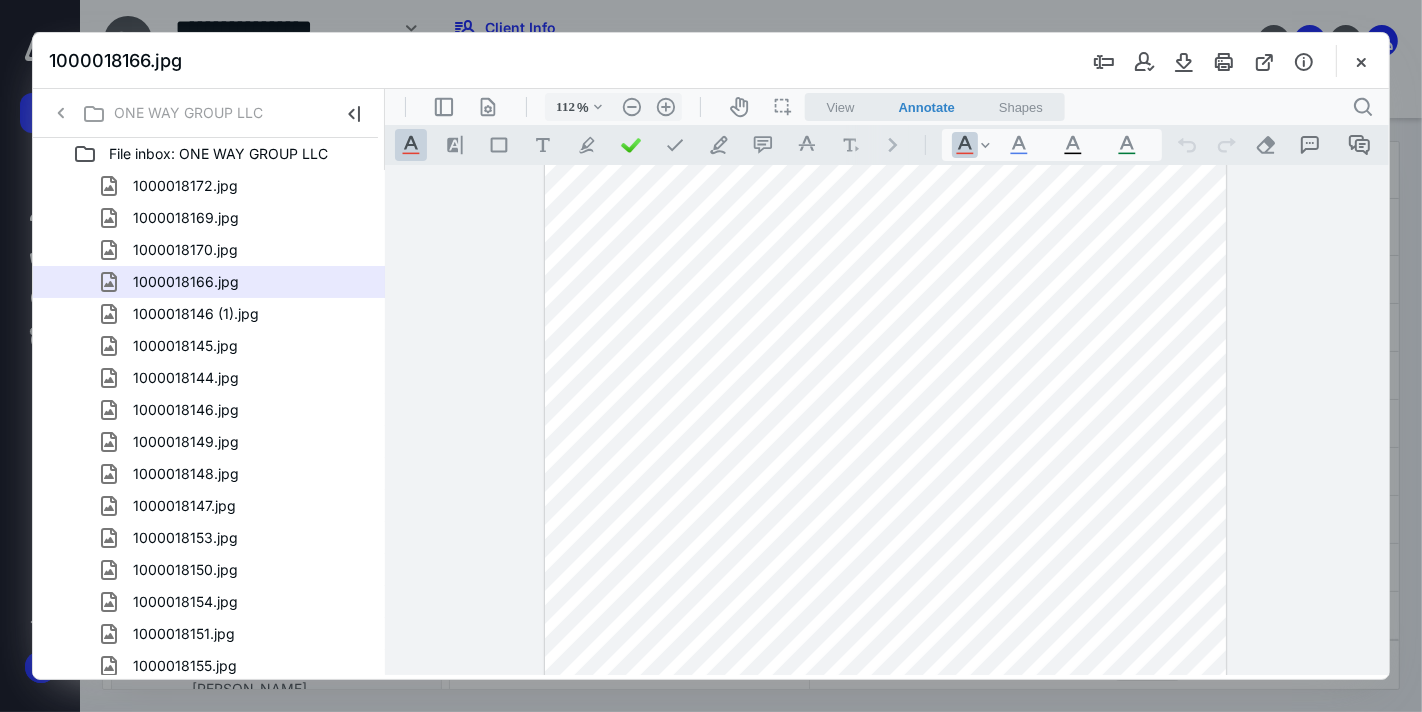 scroll, scrollTop: 0, scrollLeft: 0, axis: both 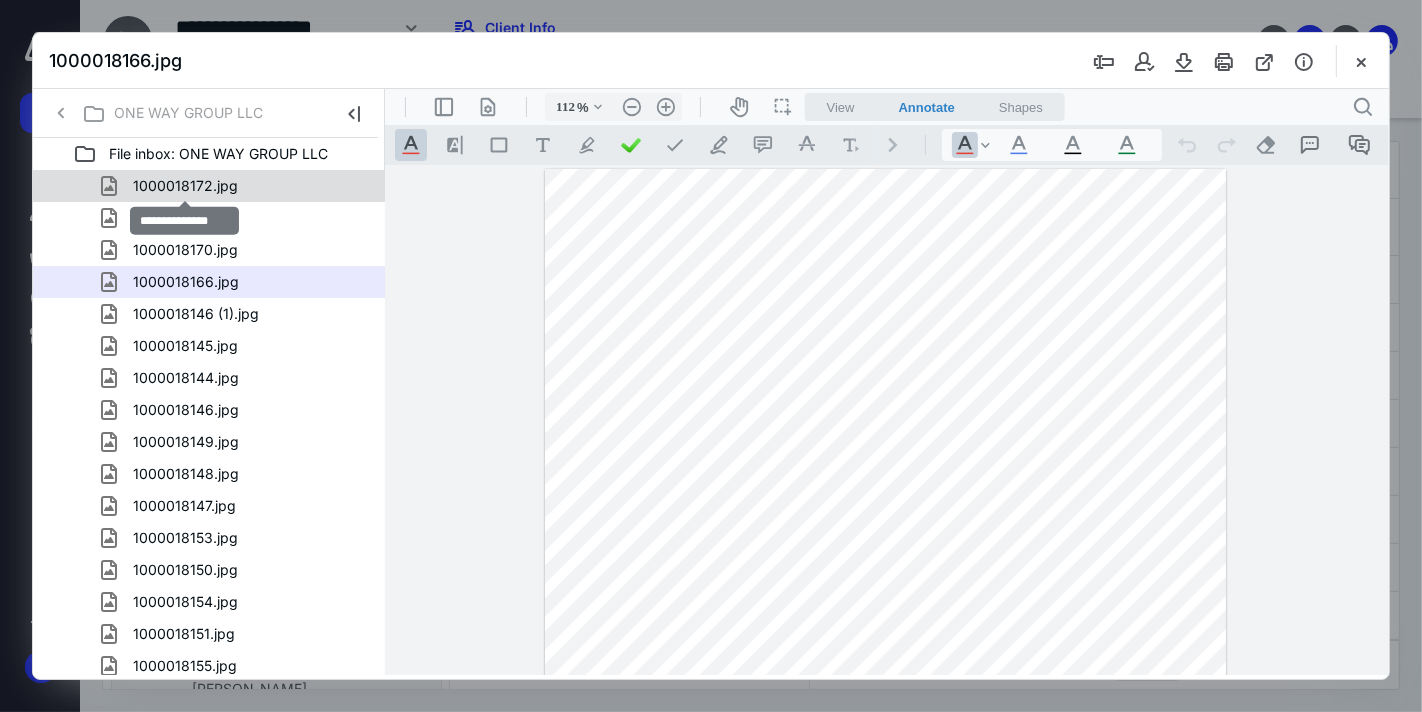 click on "1000018172.jpg" at bounding box center [185, 186] 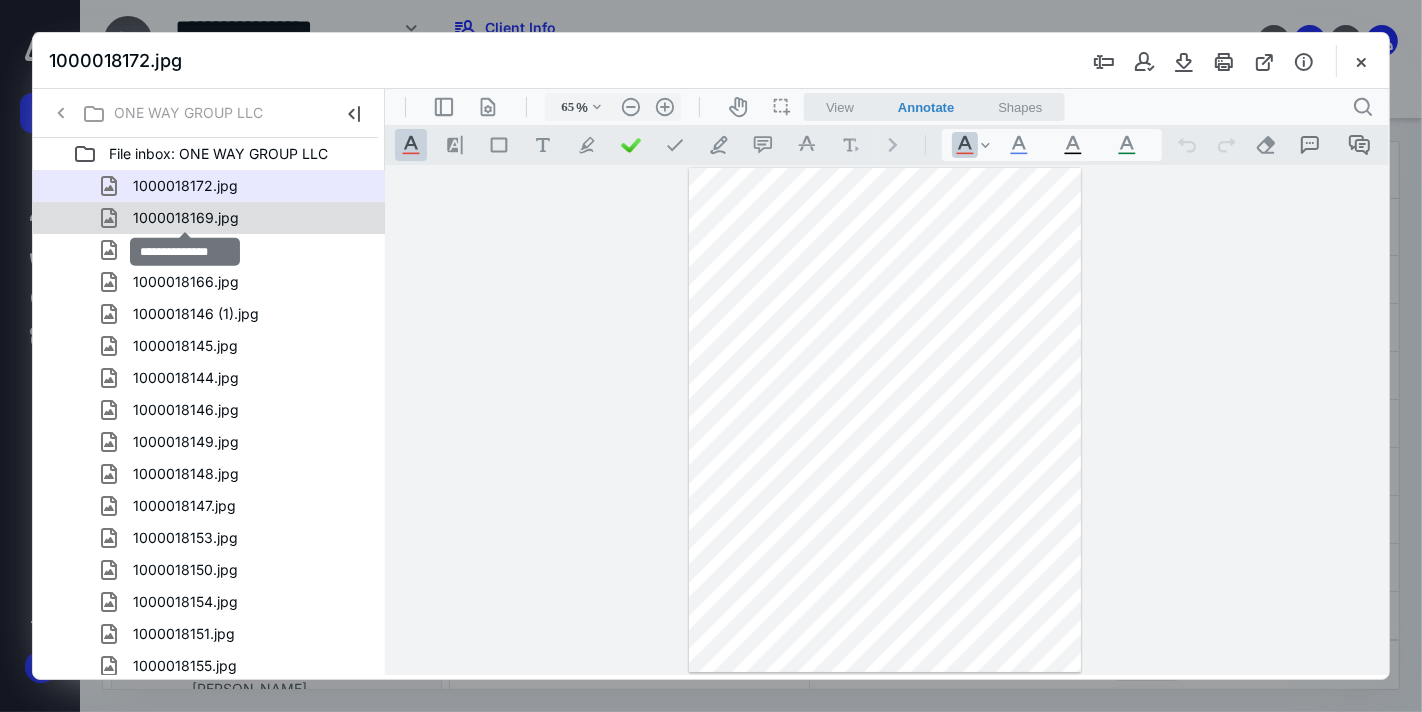 click on "1000018169.jpg" at bounding box center (186, 218) 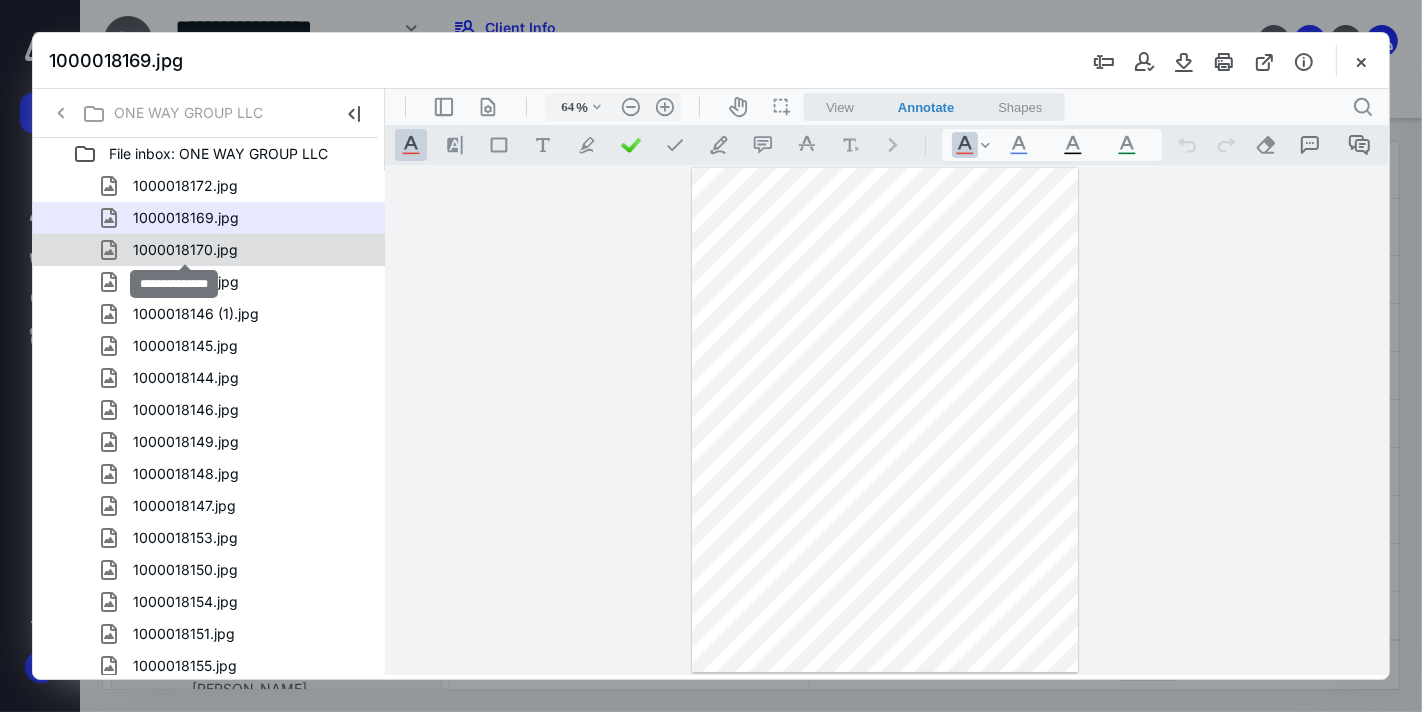 click on "1000018170.jpg" at bounding box center (185, 250) 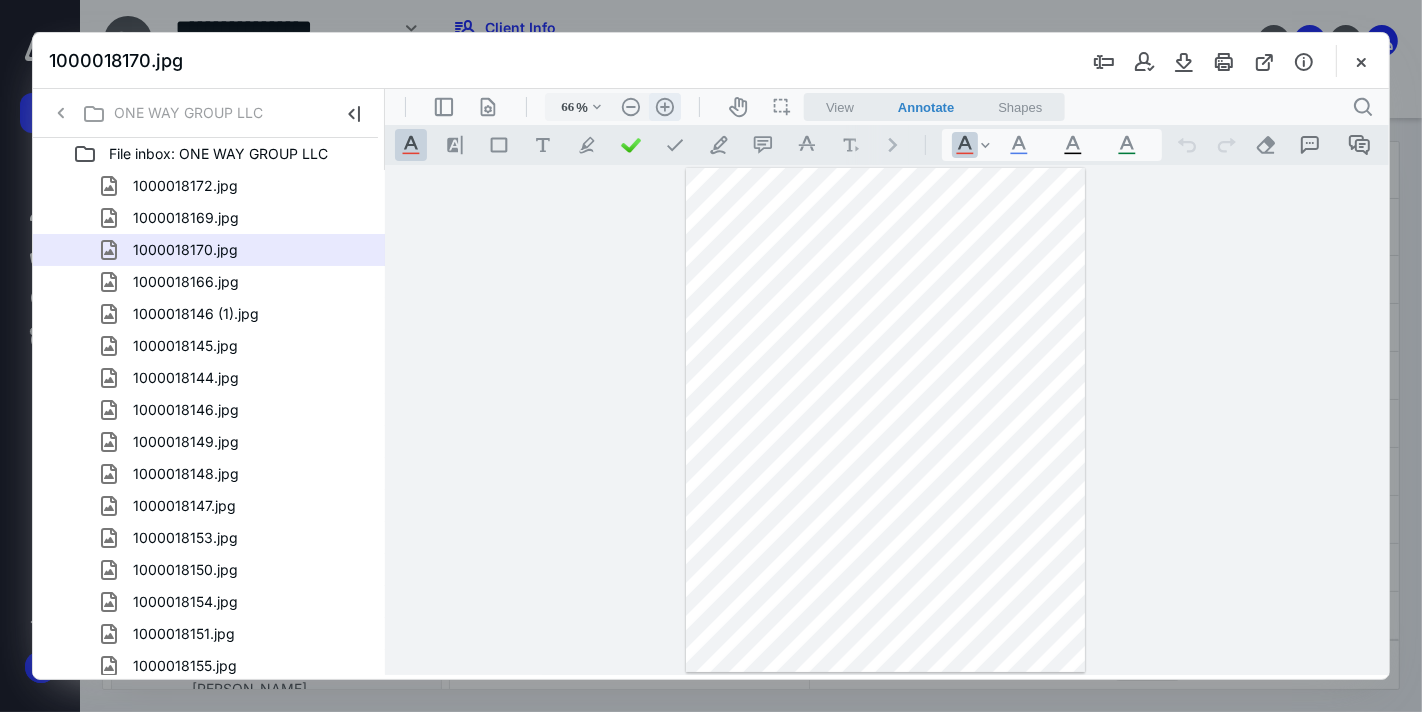 click on ".cls-1{fill:#abb0c4;} icon - header - zoom - in - line" at bounding box center (664, 106) 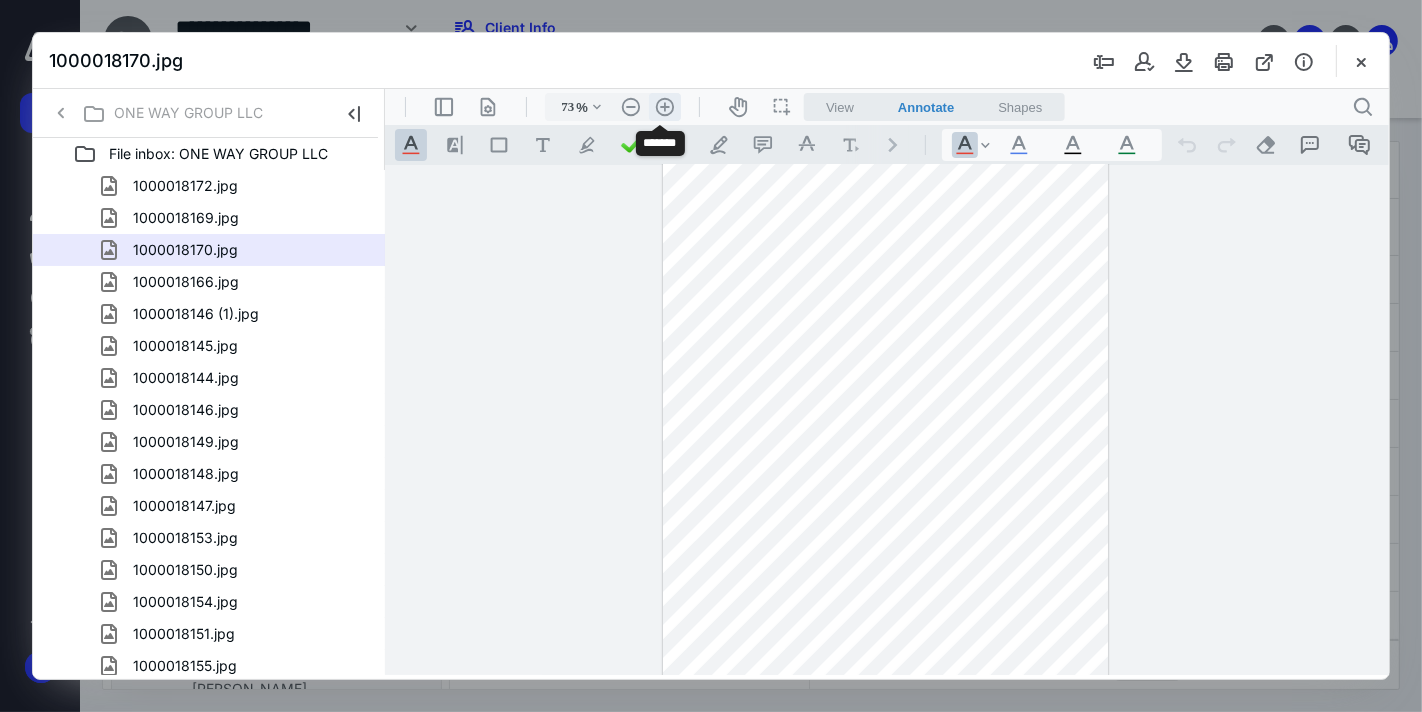 click on ".cls-1{fill:#abb0c4;} icon - header - zoom - in - line" at bounding box center (664, 106) 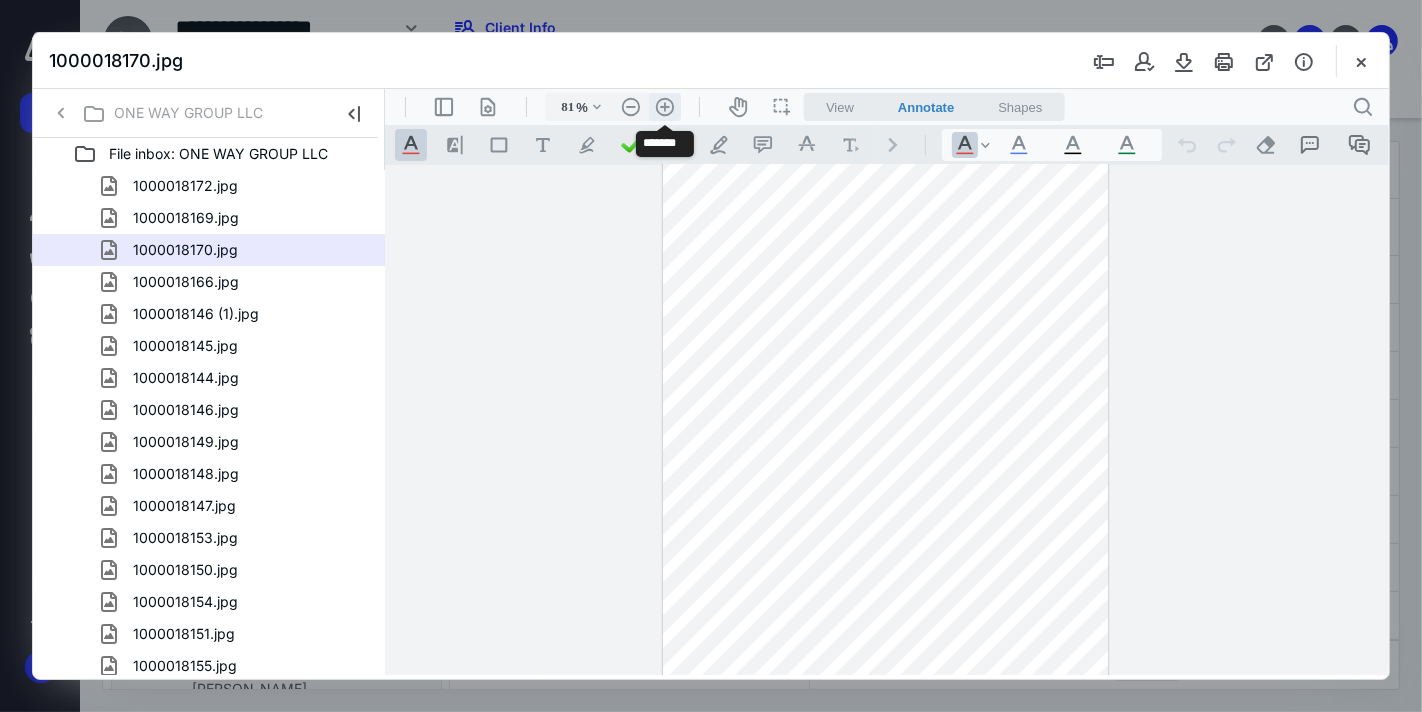 click on ".cls-1{fill:#abb0c4;} icon - header - zoom - in - line" at bounding box center [664, 106] 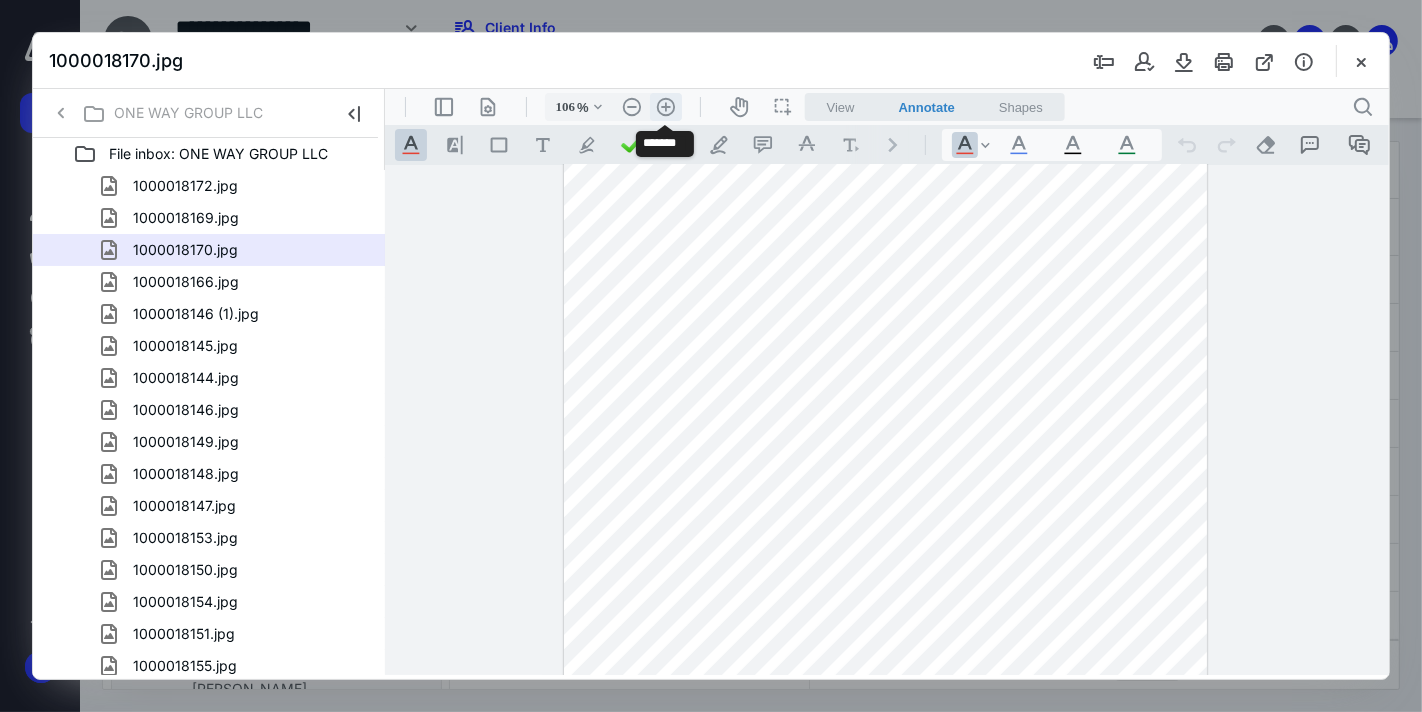 scroll, scrollTop: 213, scrollLeft: 0, axis: vertical 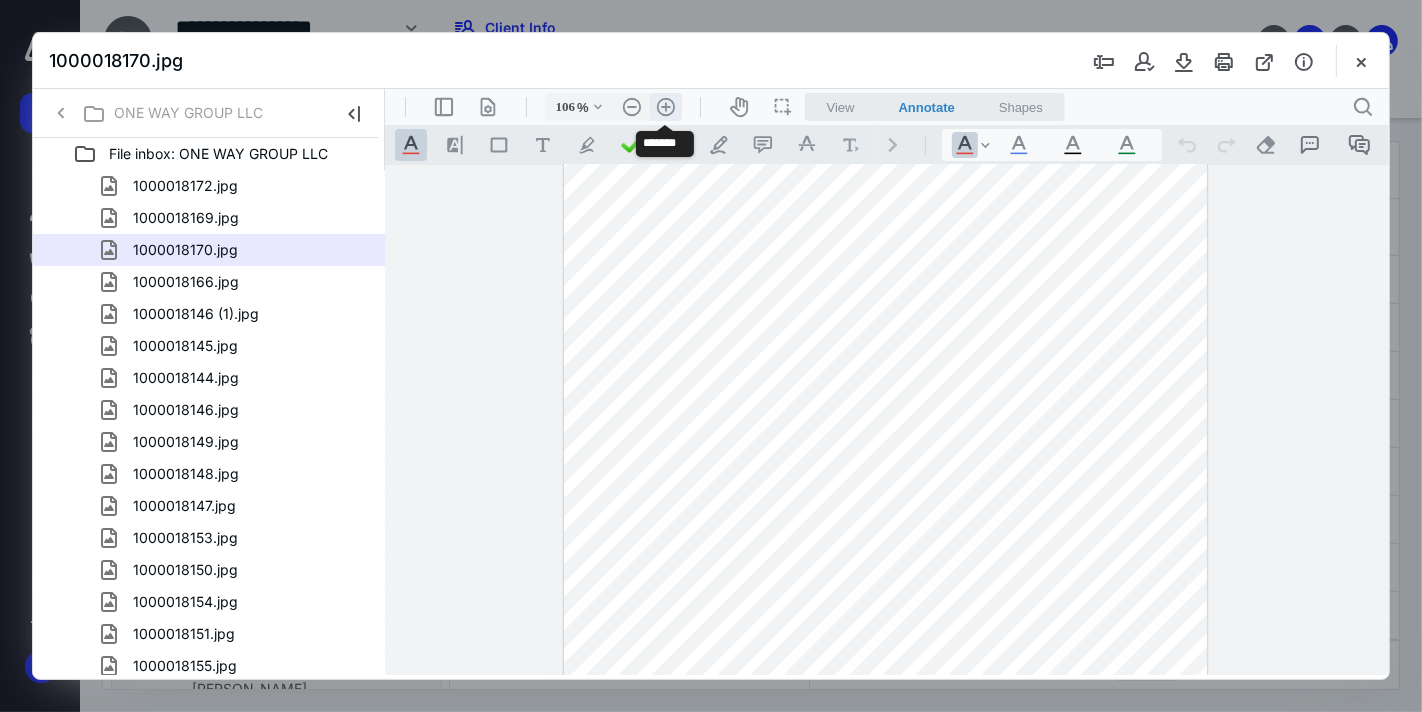click on ".cls-1{fill:#abb0c4;} icon - header - zoom - in - line" at bounding box center [665, 106] 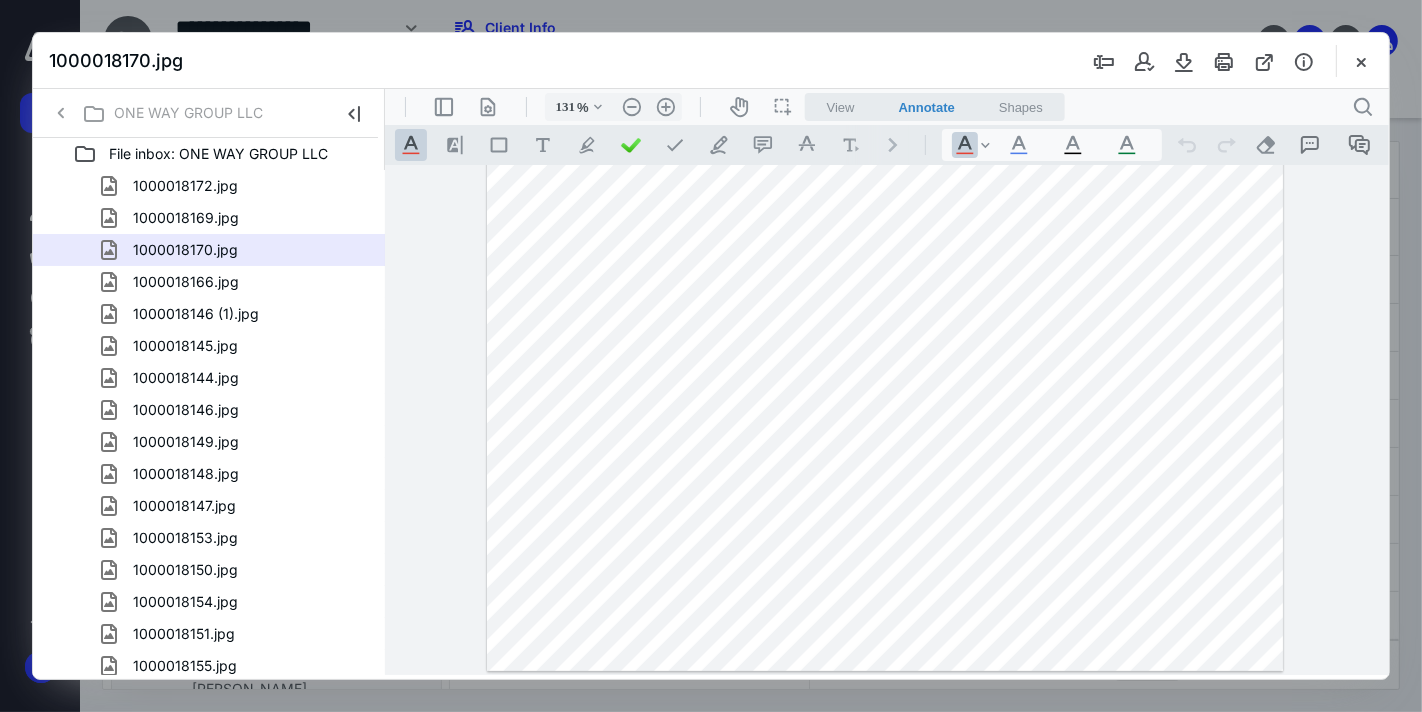 scroll, scrollTop: 0, scrollLeft: 0, axis: both 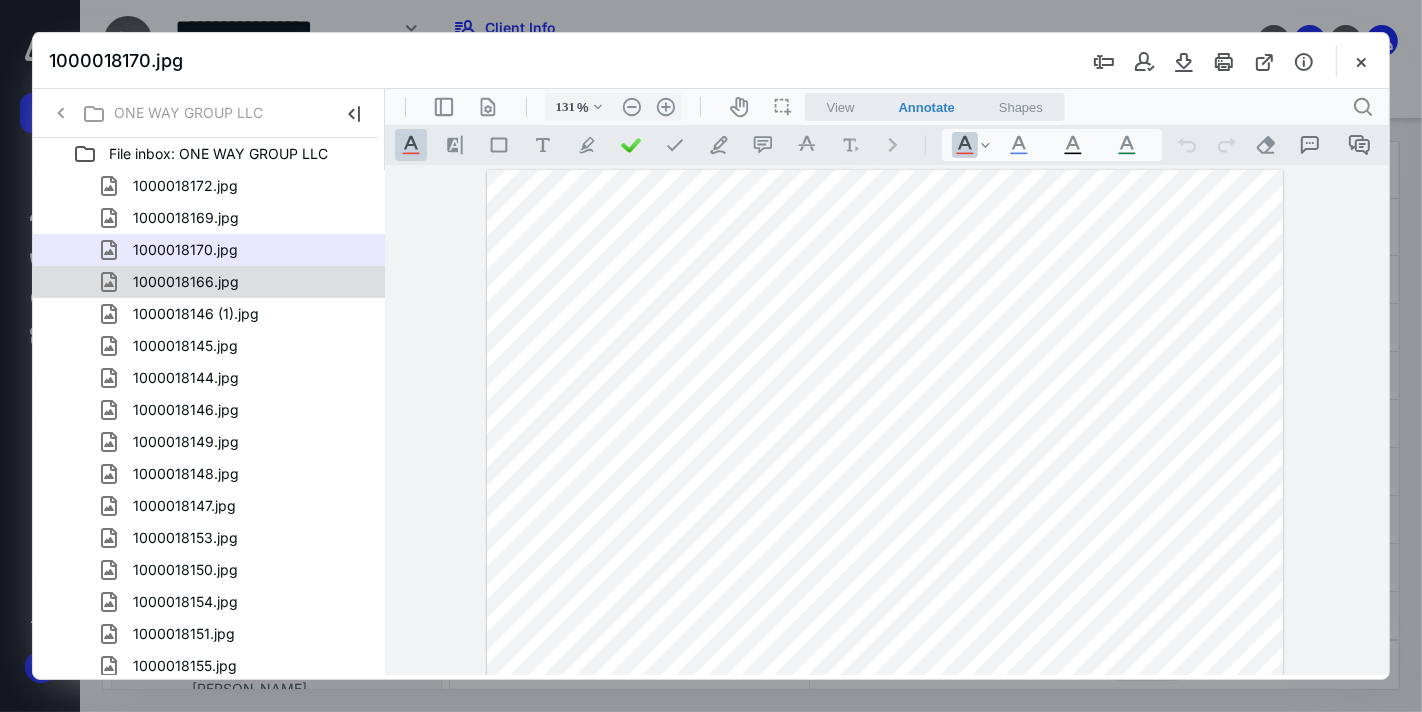 click on "1000018166.jpg" at bounding box center [174, 282] 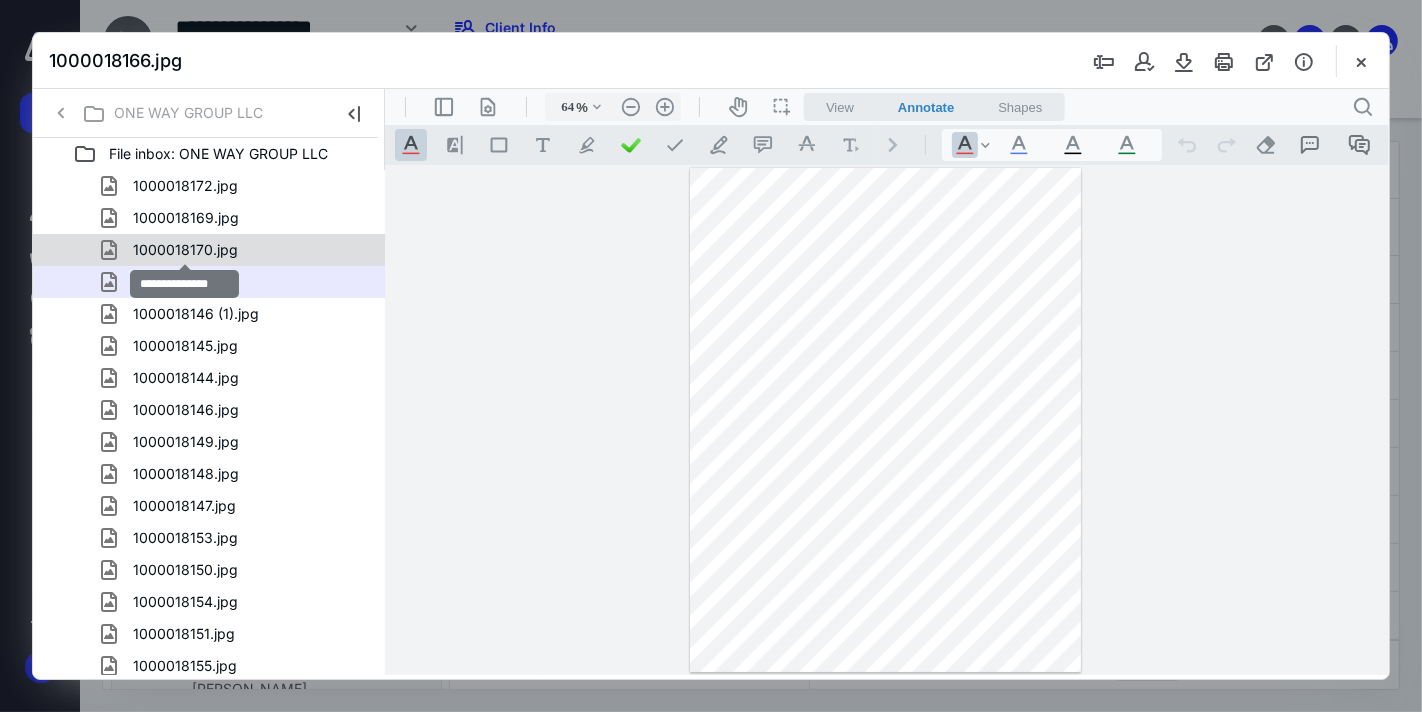 click on "1000018170.jpg" at bounding box center (185, 250) 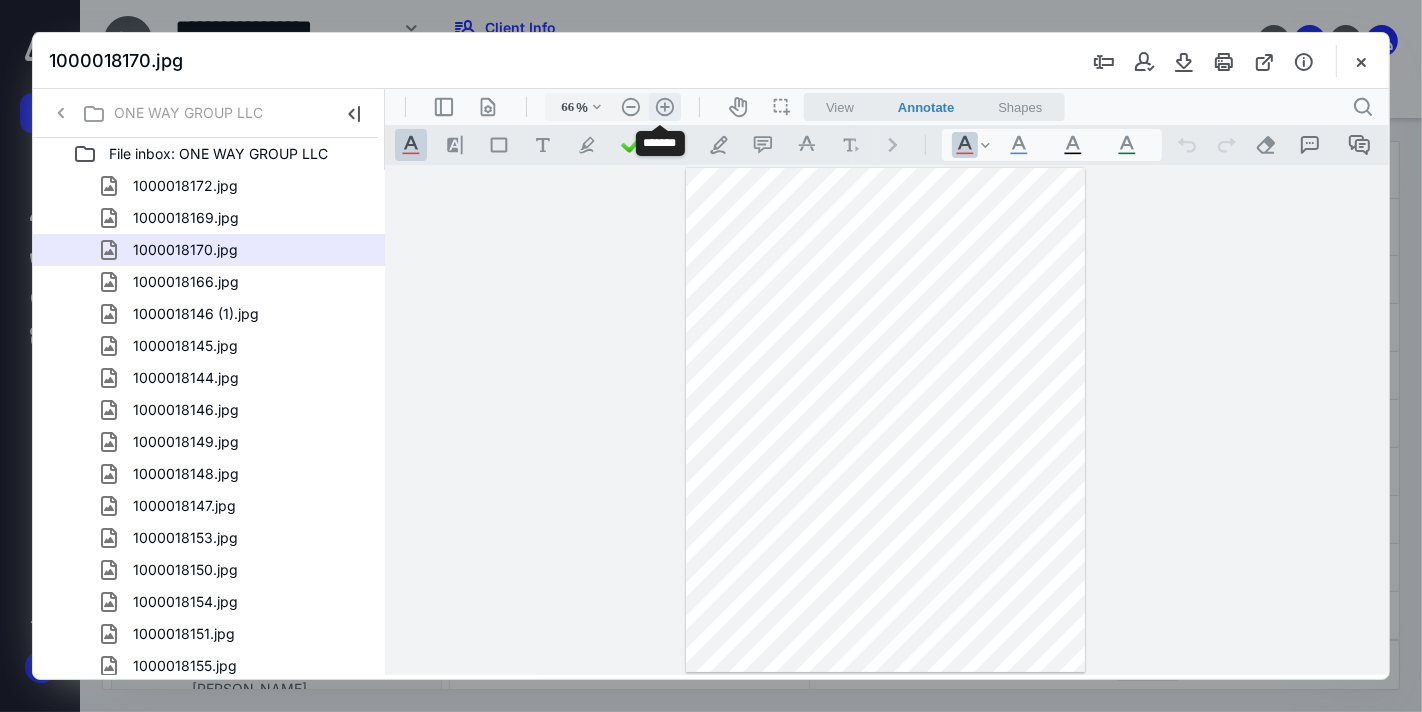 click on ".cls-1{fill:#abb0c4;} icon - header - zoom - in - line" at bounding box center (664, 106) 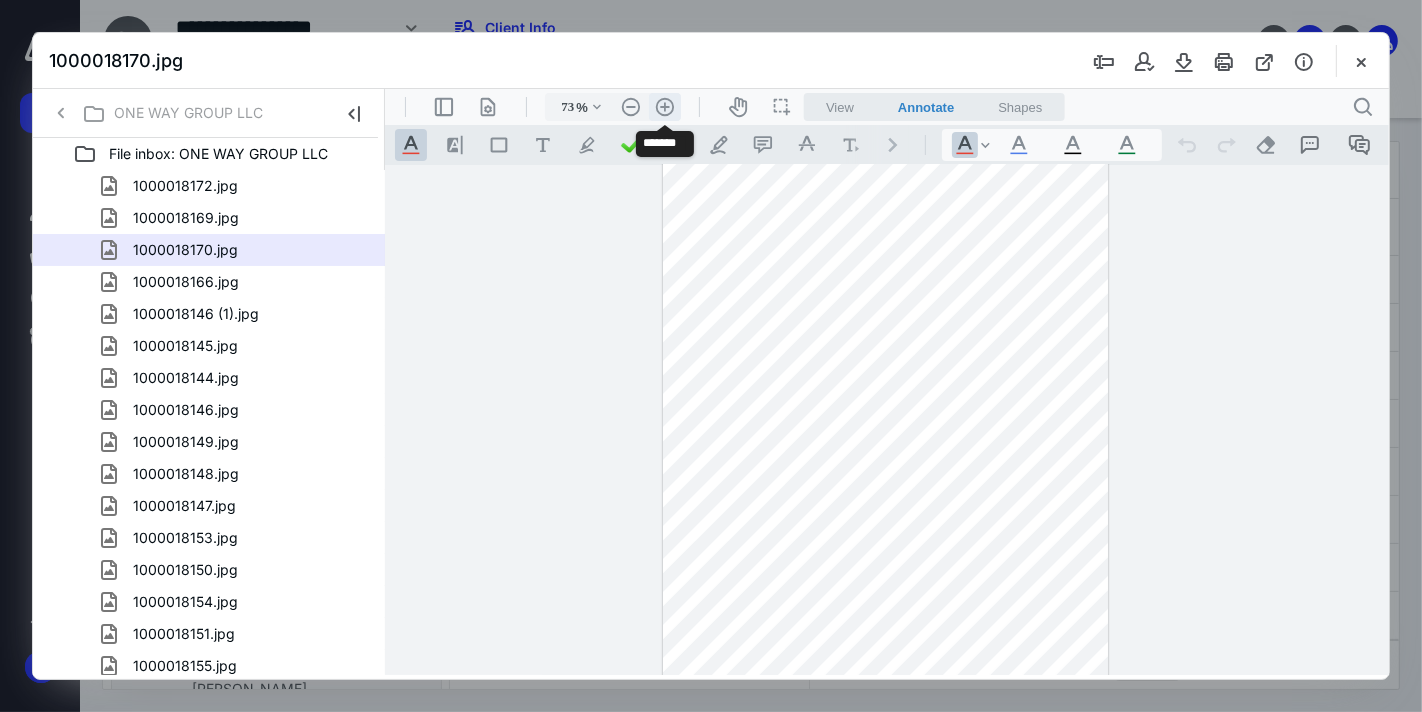 click on ".cls-1{fill:#abb0c4;} icon - header - zoom - in - line" at bounding box center (664, 106) 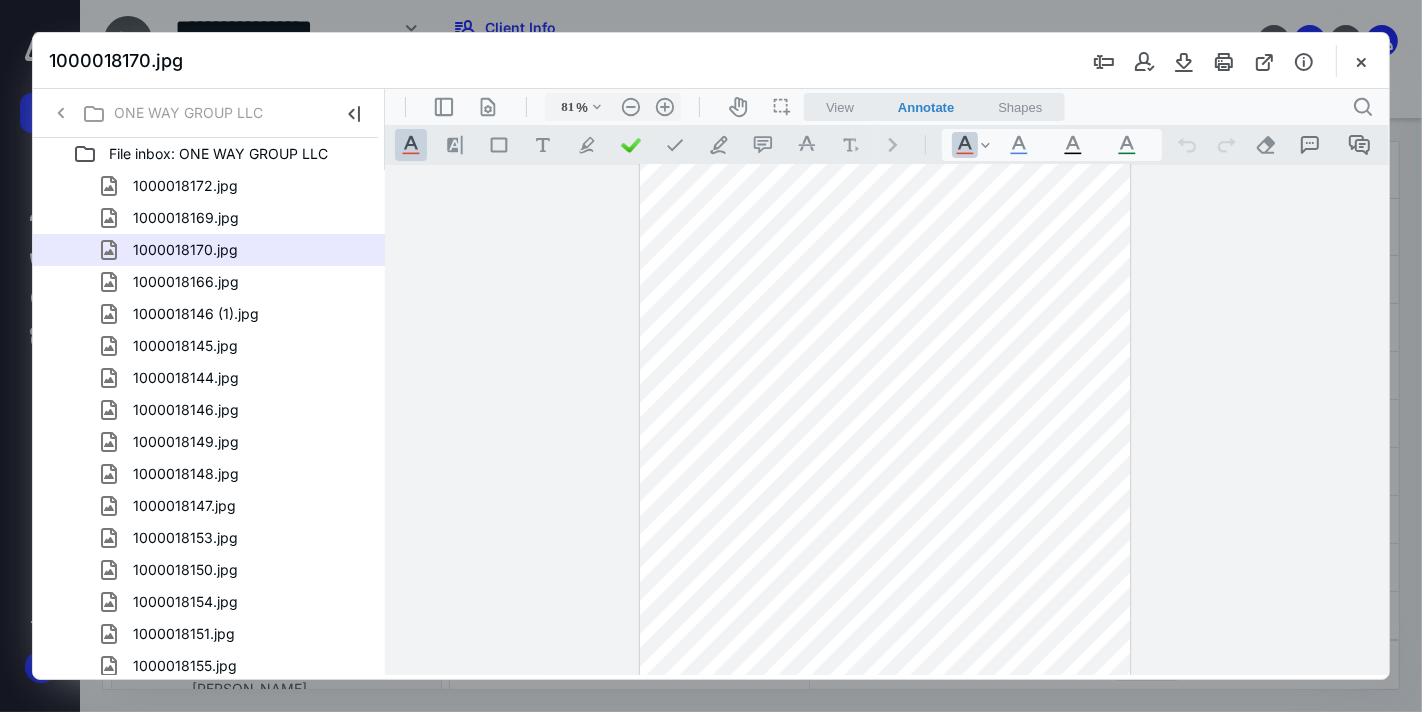 scroll, scrollTop: 115, scrollLeft: 0, axis: vertical 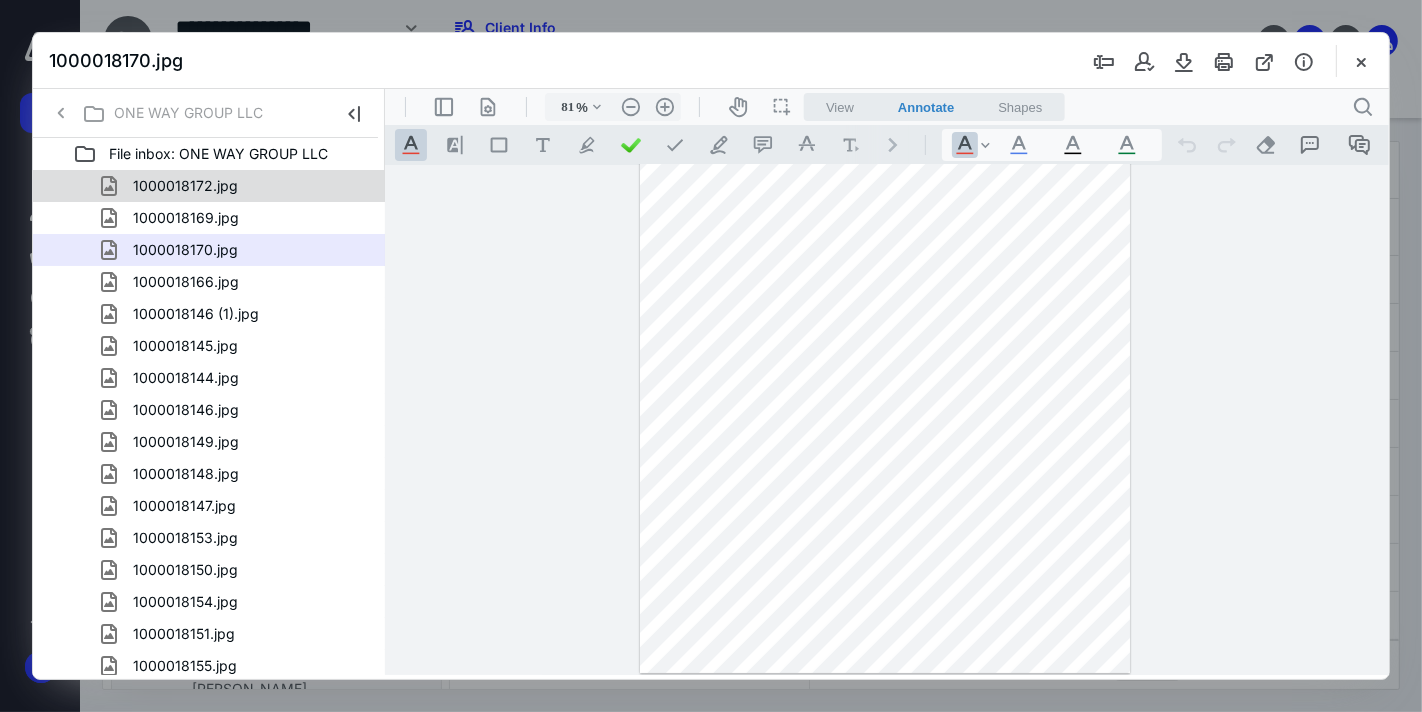 click on "1000018172.jpg" at bounding box center [185, 186] 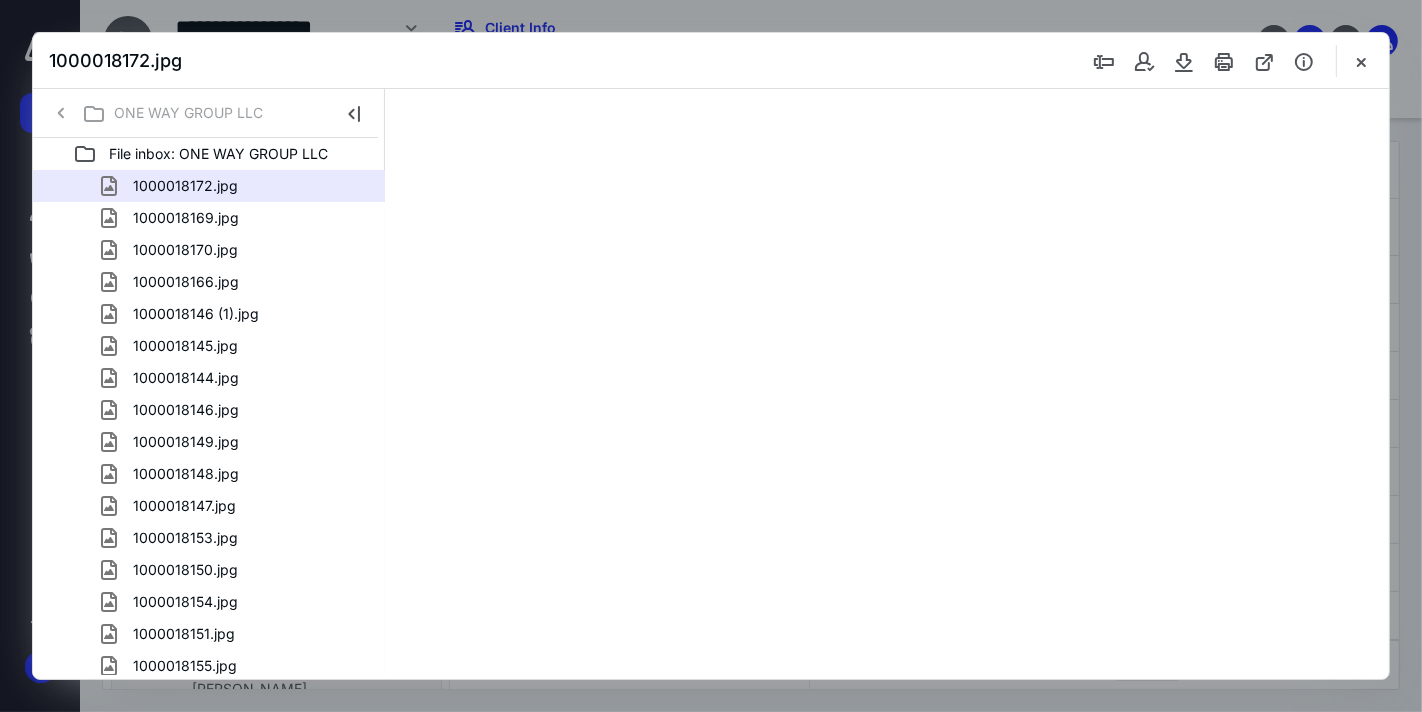 scroll, scrollTop: 0, scrollLeft: 0, axis: both 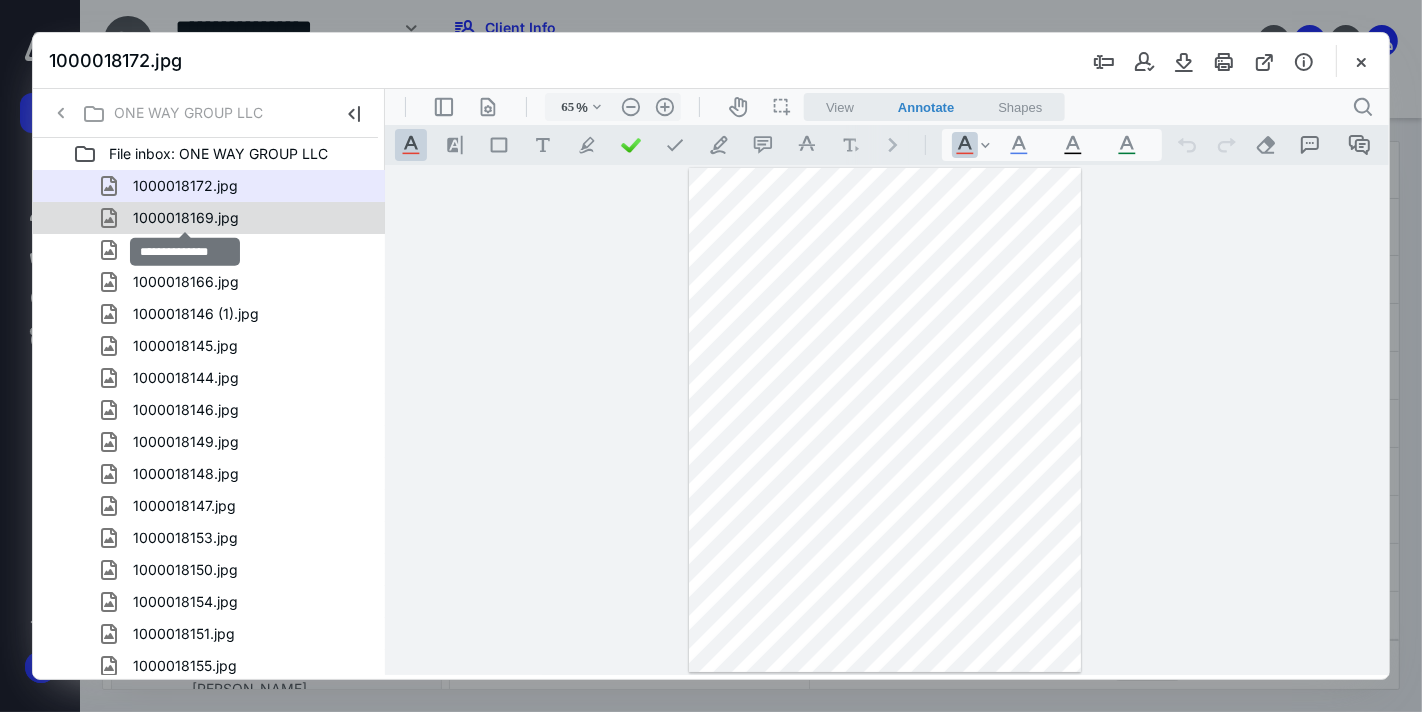 click on "1000018169.jpg" at bounding box center [186, 218] 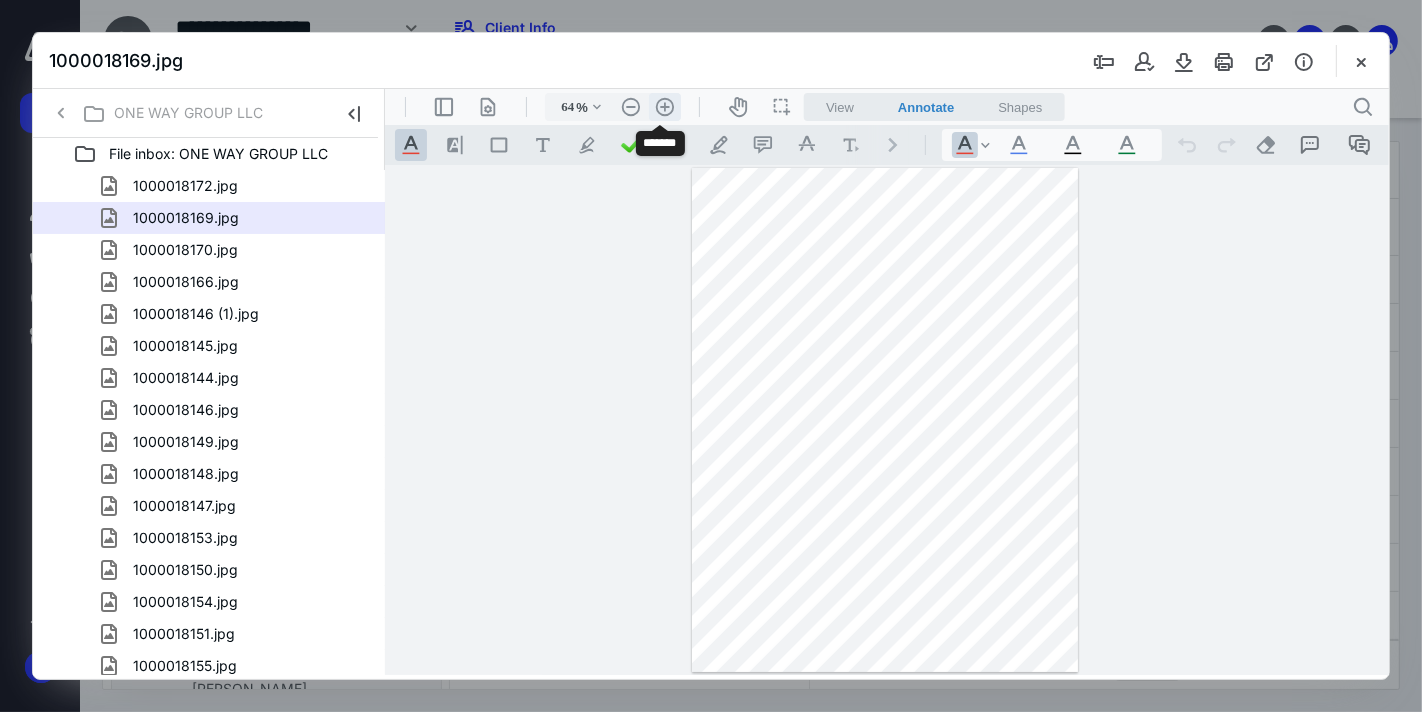 click on ".cls-1{fill:#abb0c4;} icon - header - zoom - in - line" at bounding box center (664, 106) 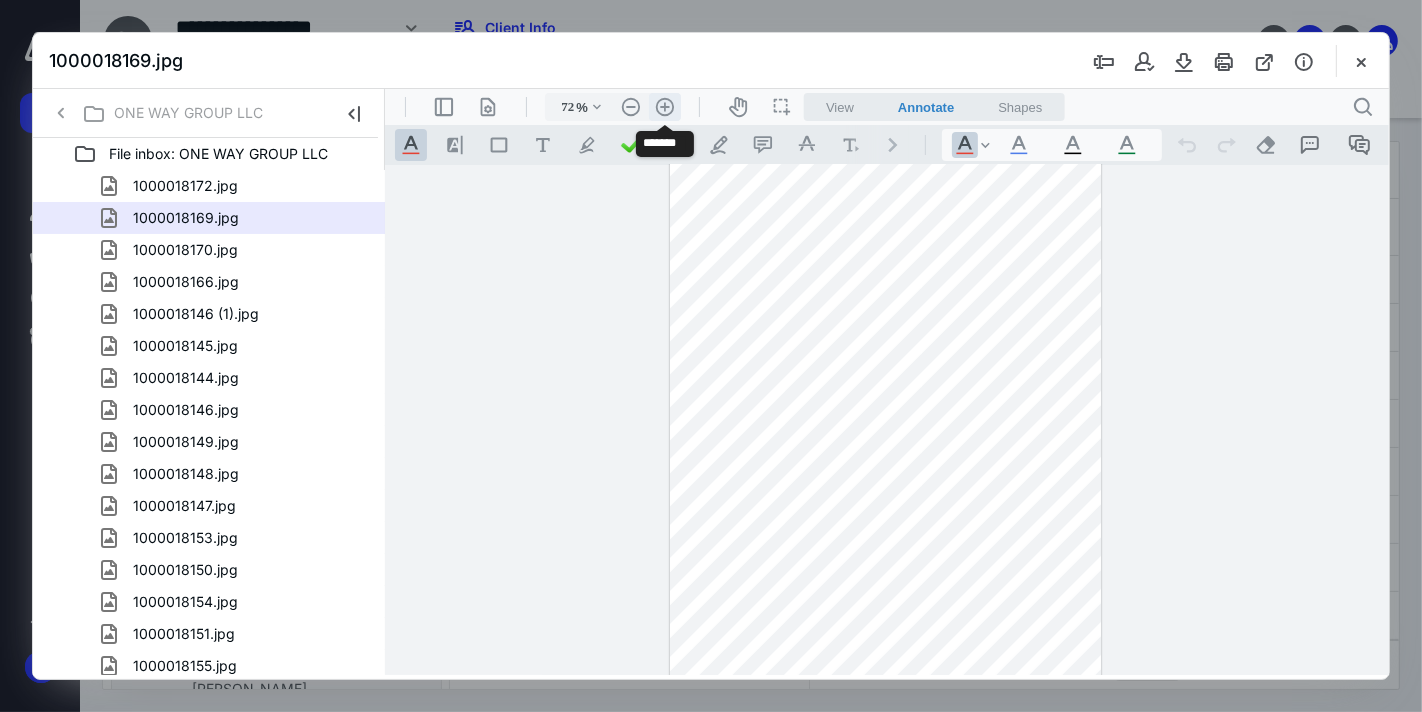 click on ".cls-1{fill:#abb0c4;} icon - header - zoom - in - line" at bounding box center [664, 106] 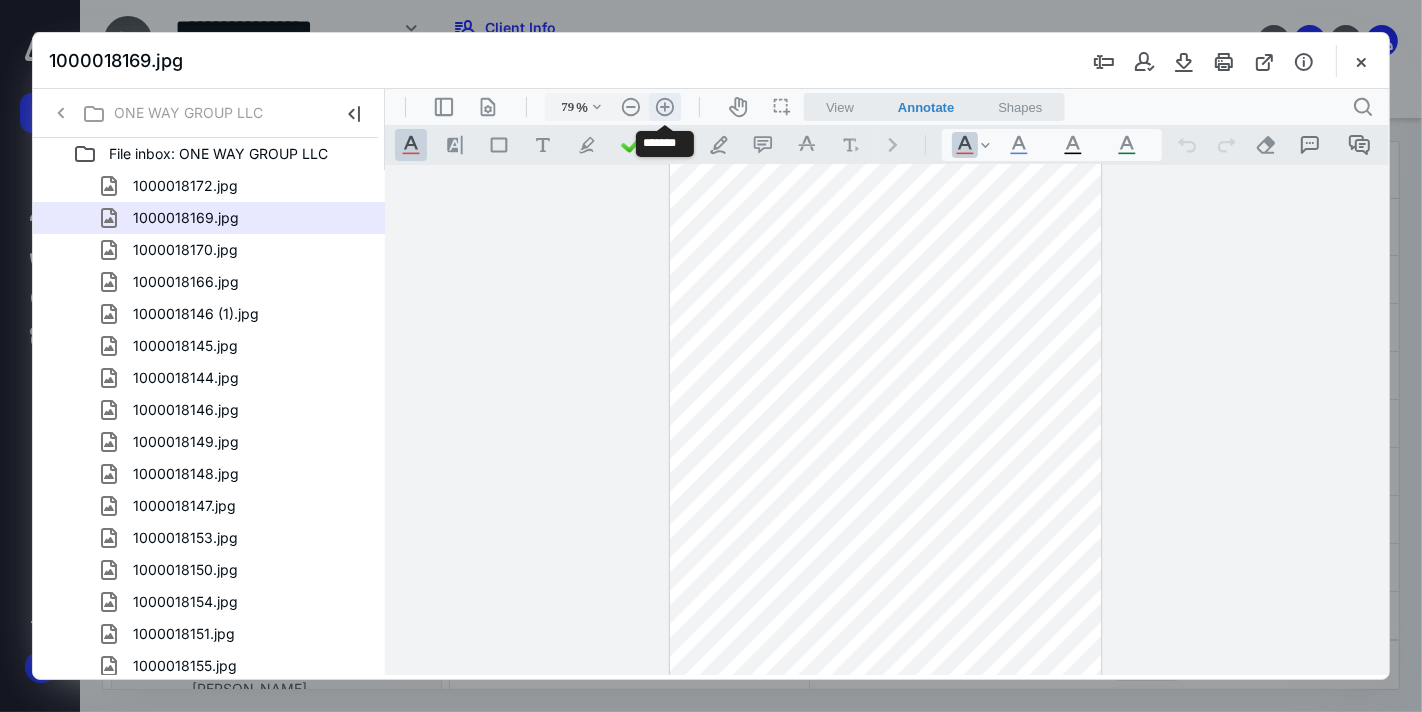 click on ".cls-1{fill:#abb0c4;} icon - header - zoom - in - line" at bounding box center [664, 106] 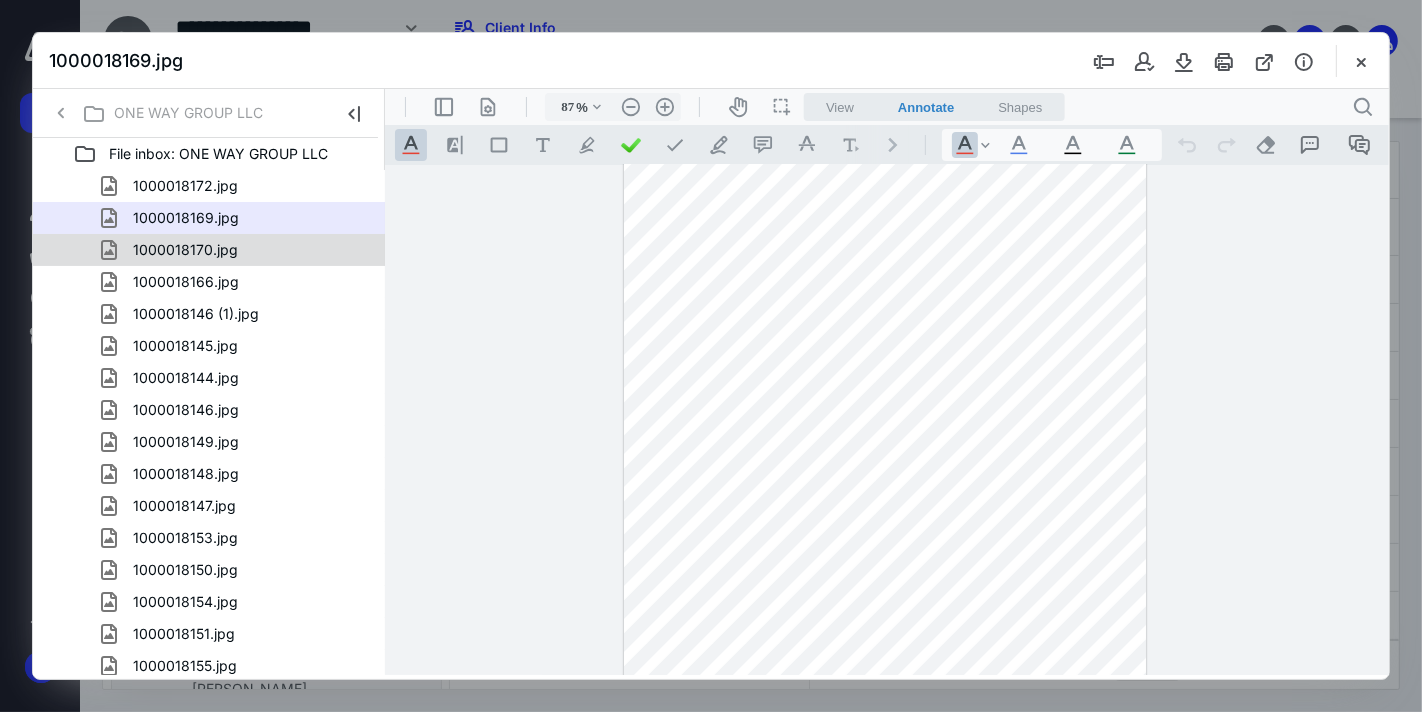 scroll, scrollTop: 0, scrollLeft: 0, axis: both 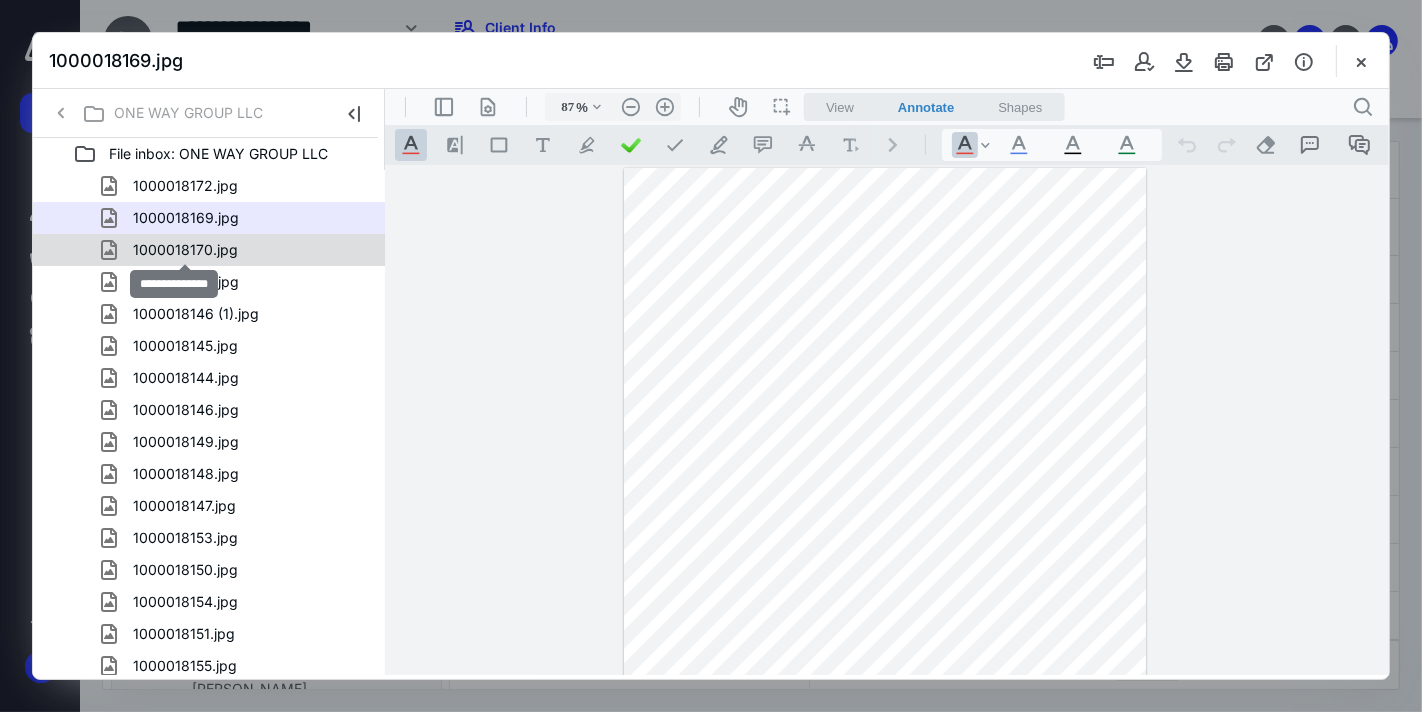 click on "1000018170.jpg" at bounding box center (185, 250) 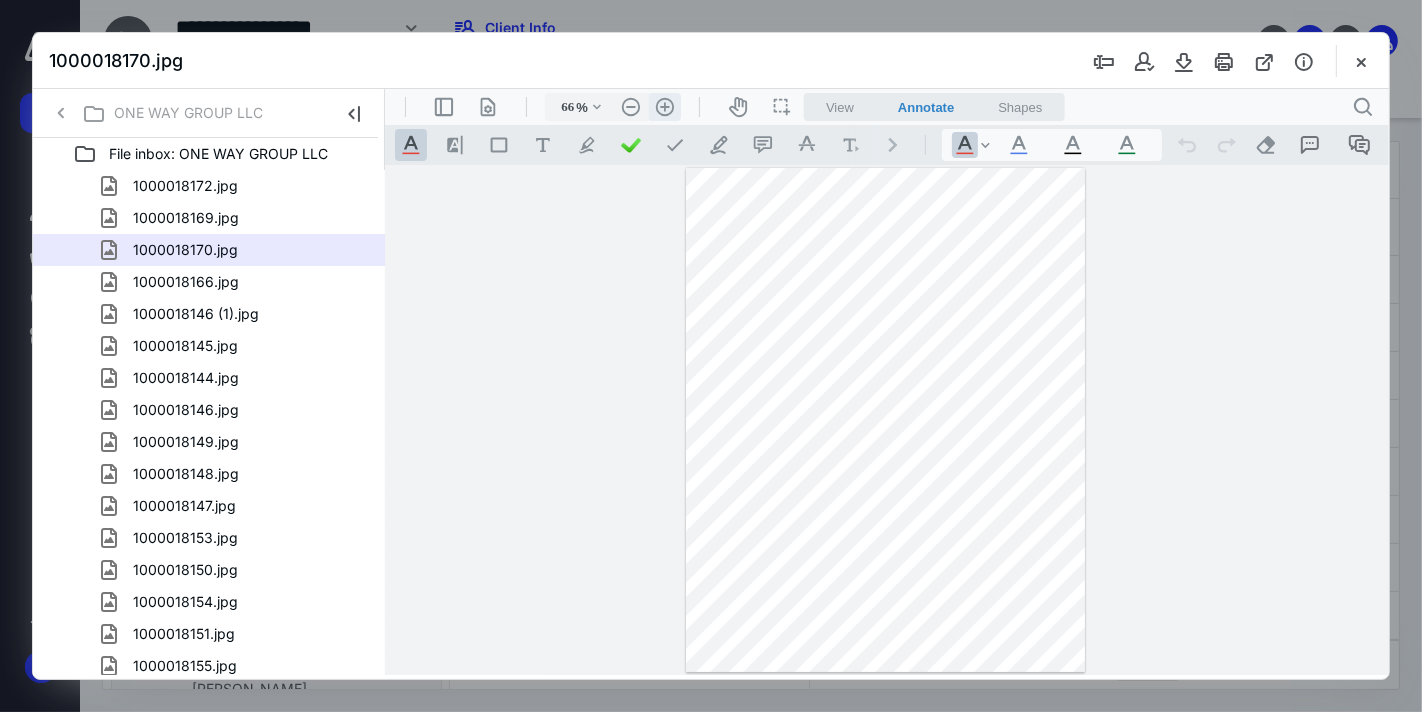 click on ".cls-1{fill:#abb0c4;} icon - header - zoom - in - line" at bounding box center (664, 106) 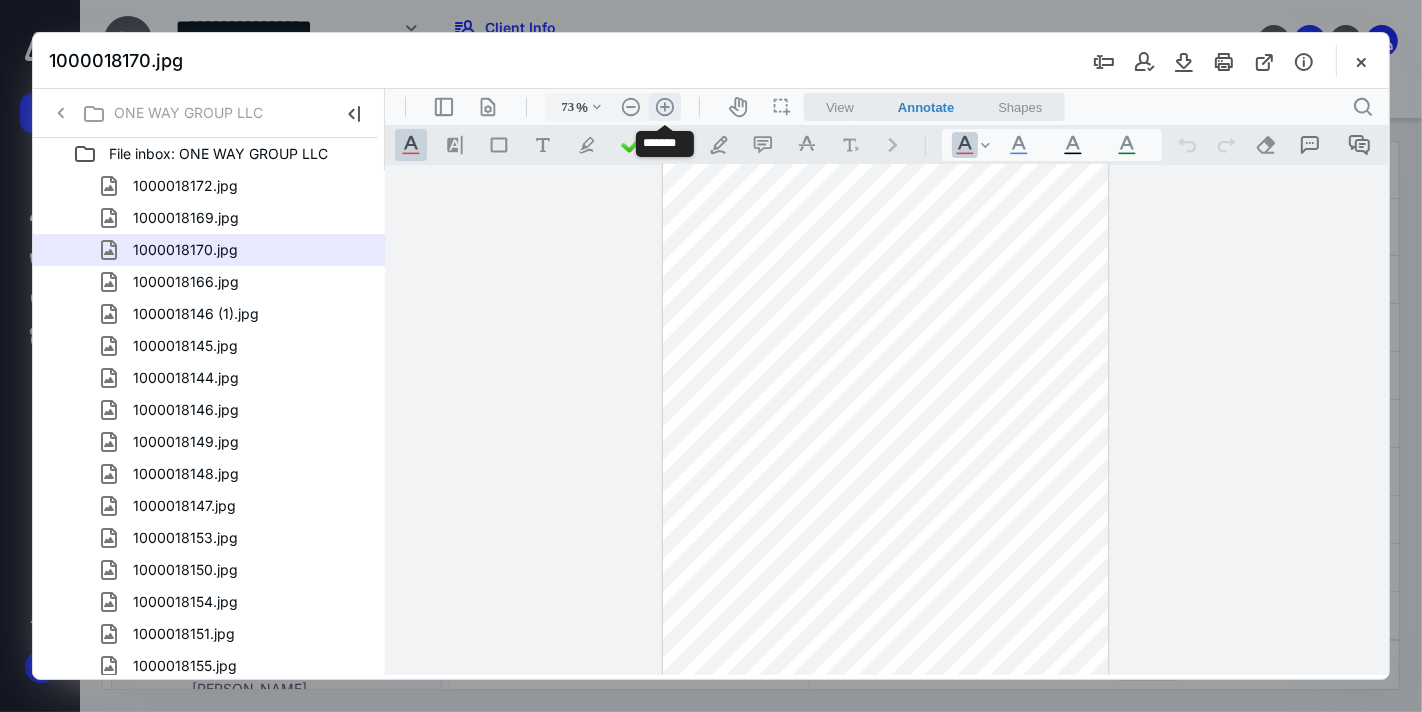 click on ".cls-1{fill:#abb0c4;} icon - header - zoom - in - line" at bounding box center (664, 106) 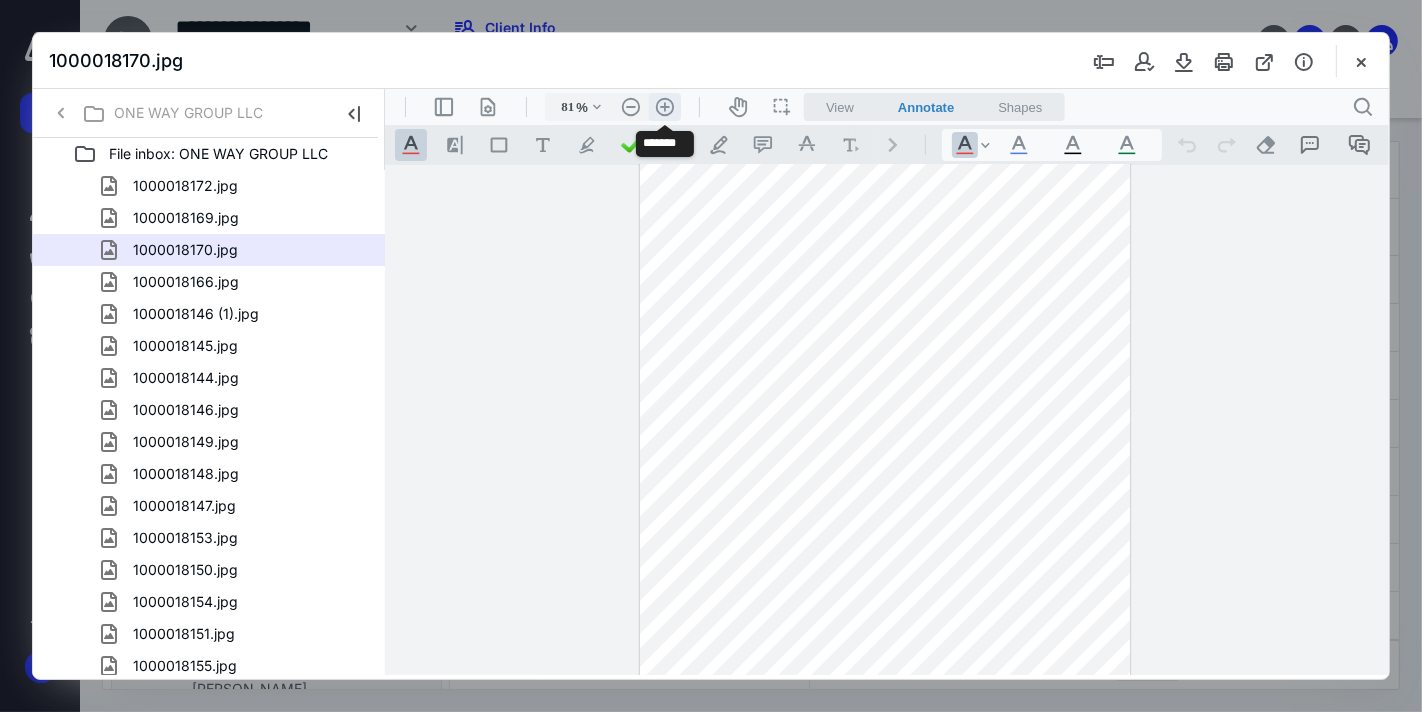 click on ".cls-1{fill:#abb0c4;} icon - header - zoom - in - line" at bounding box center [664, 106] 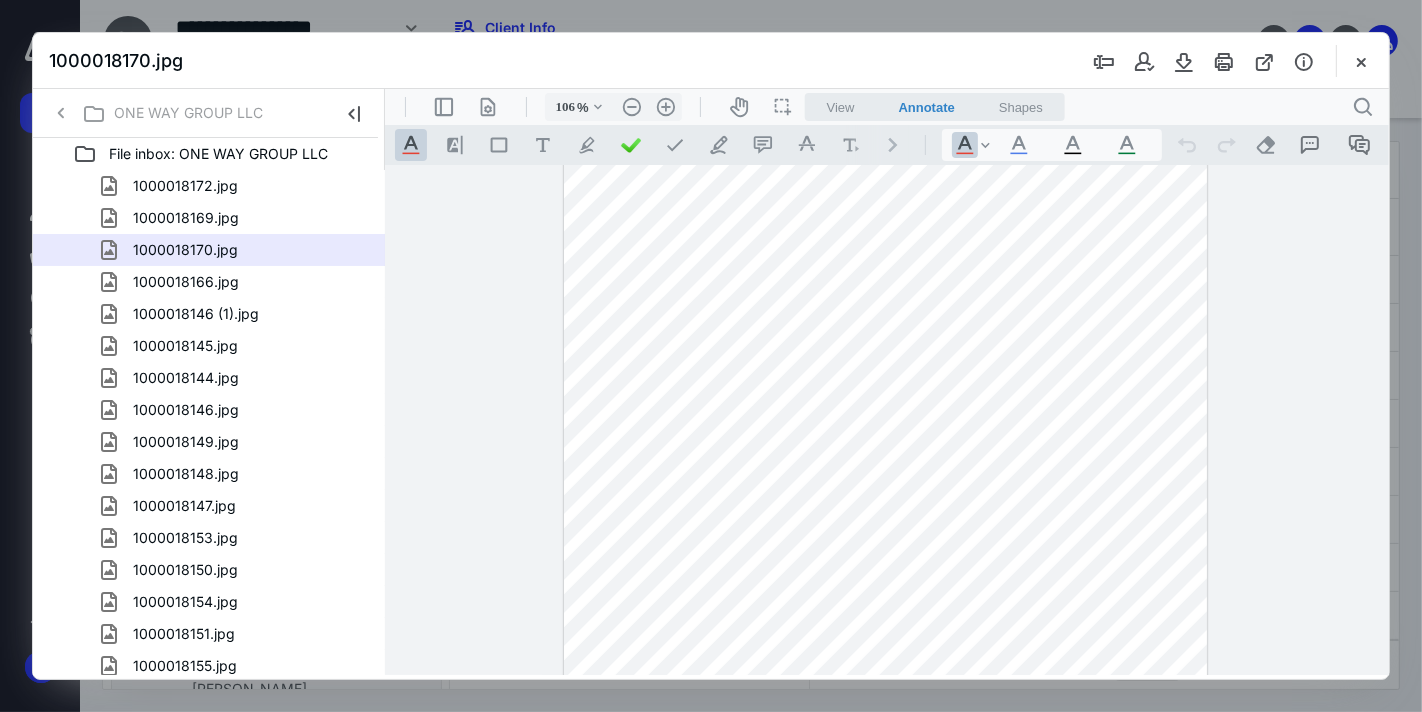 scroll, scrollTop: 312, scrollLeft: 0, axis: vertical 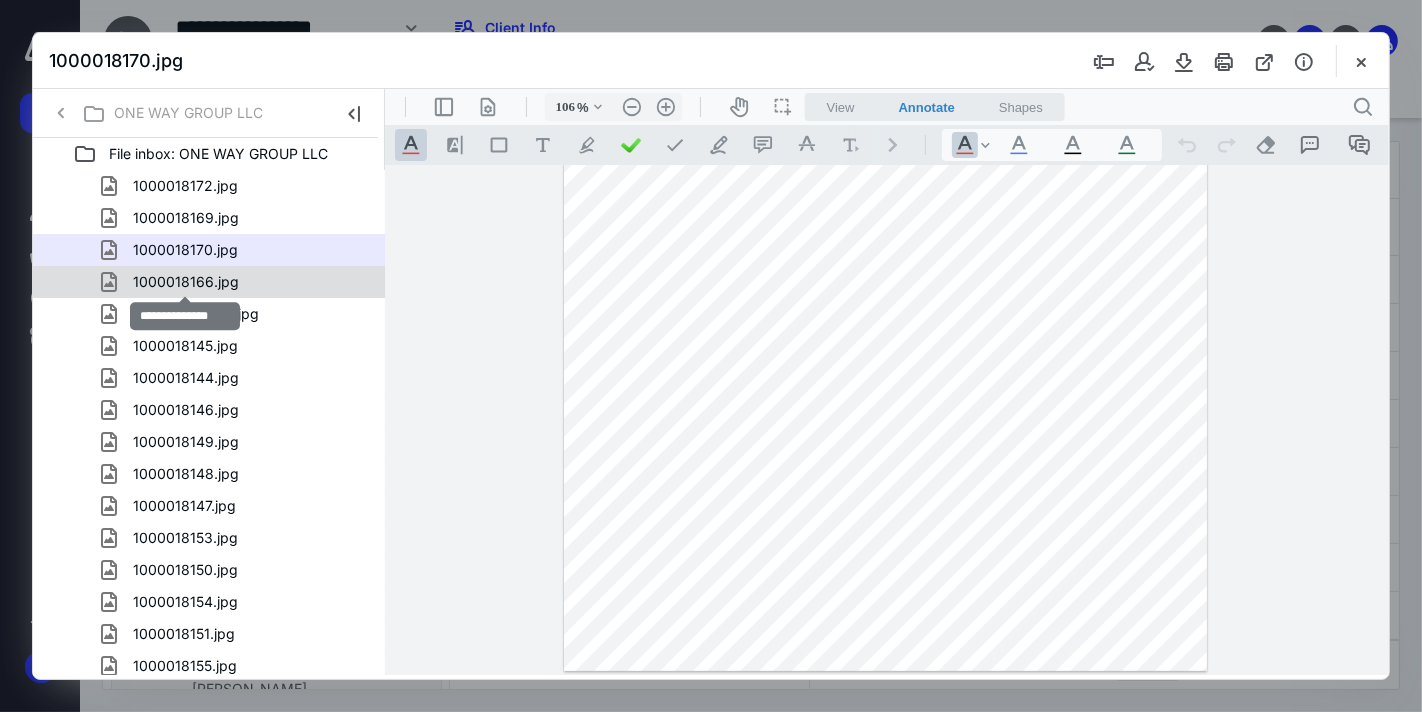 click on "1000018166.jpg" at bounding box center (186, 282) 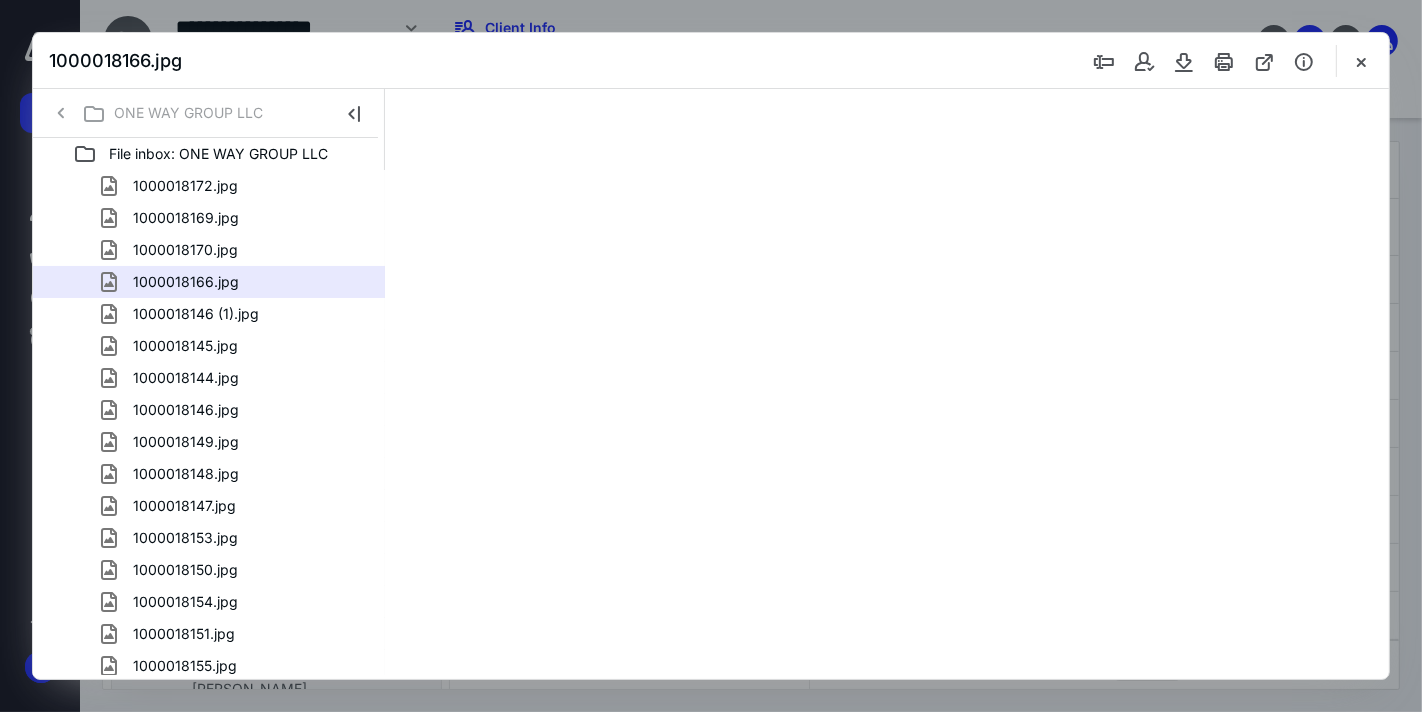 scroll, scrollTop: 0, scrollLeft: 0, axis: both 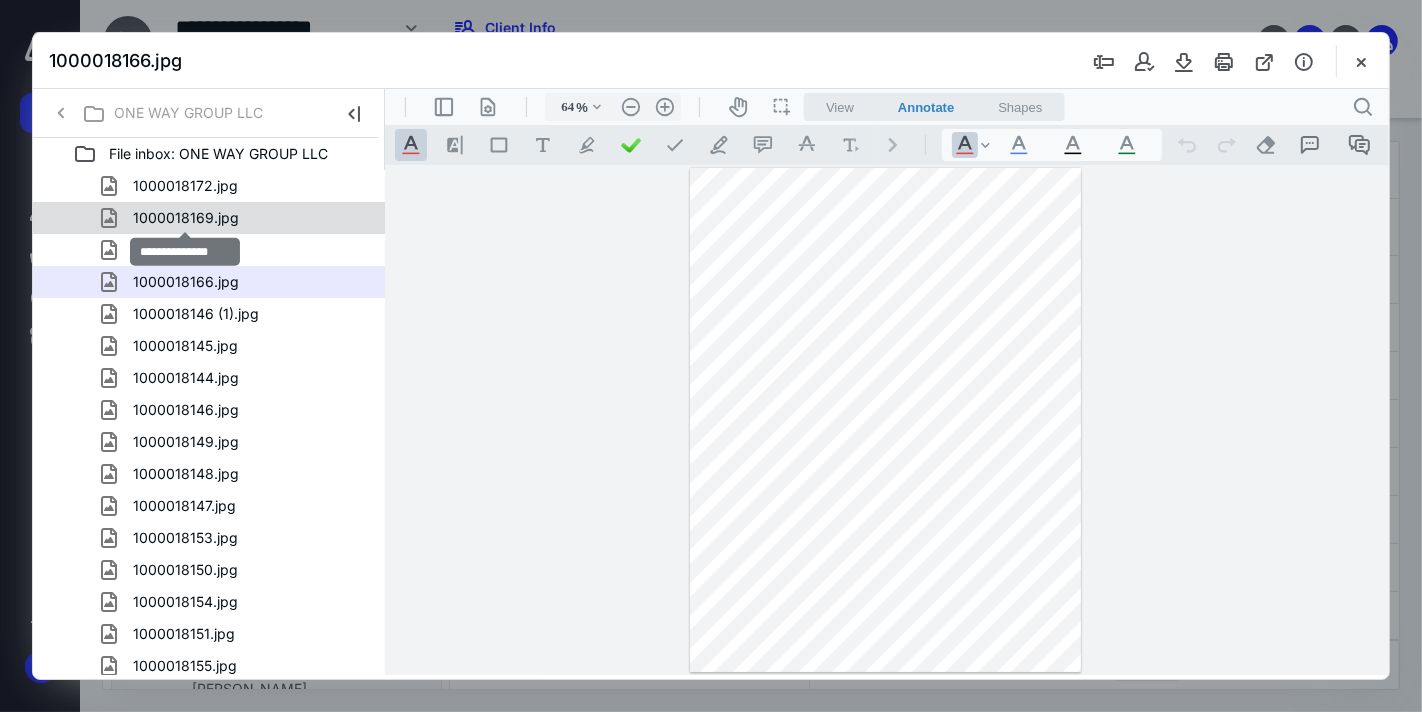 click on "1000018169.jpg" at bounding box center (186, 218) 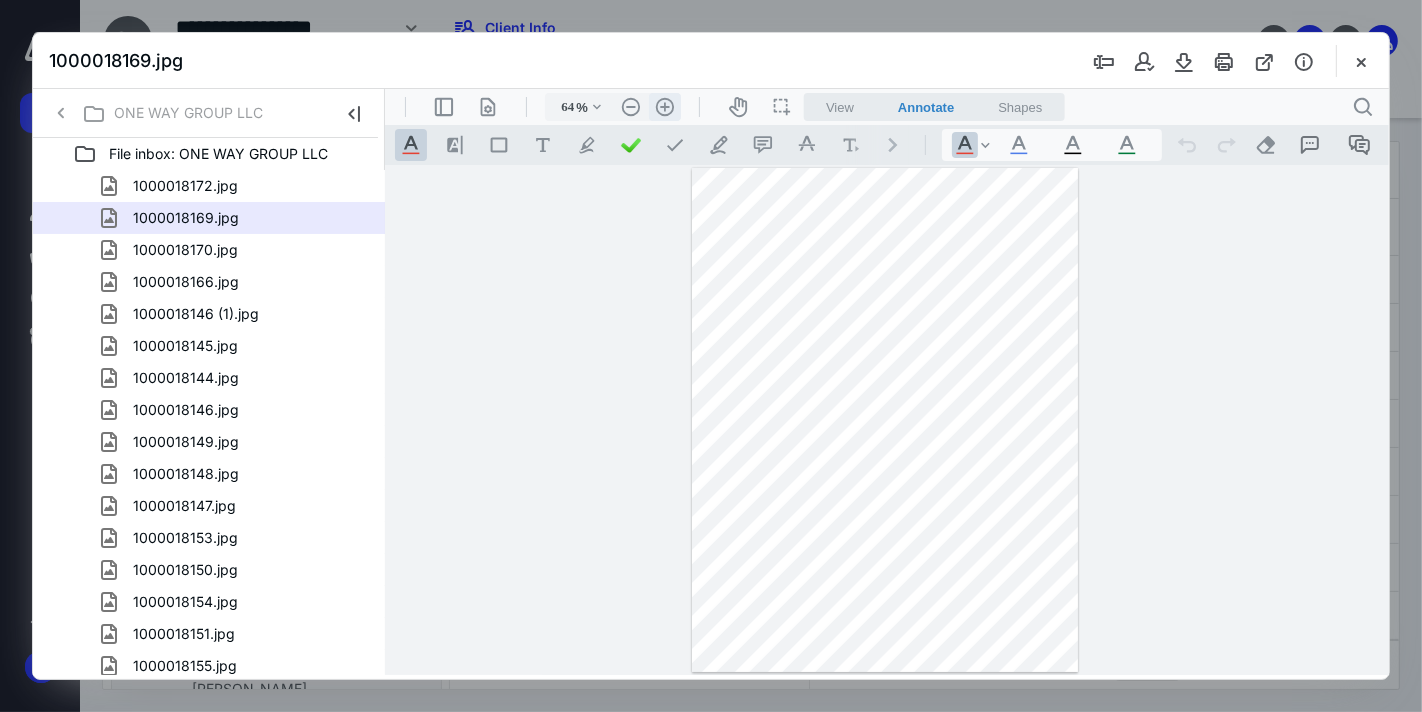 click on ".cls-1{fill:#abb0c4;} icon - header - zoom - in - line" at bounding box center [664, 106] 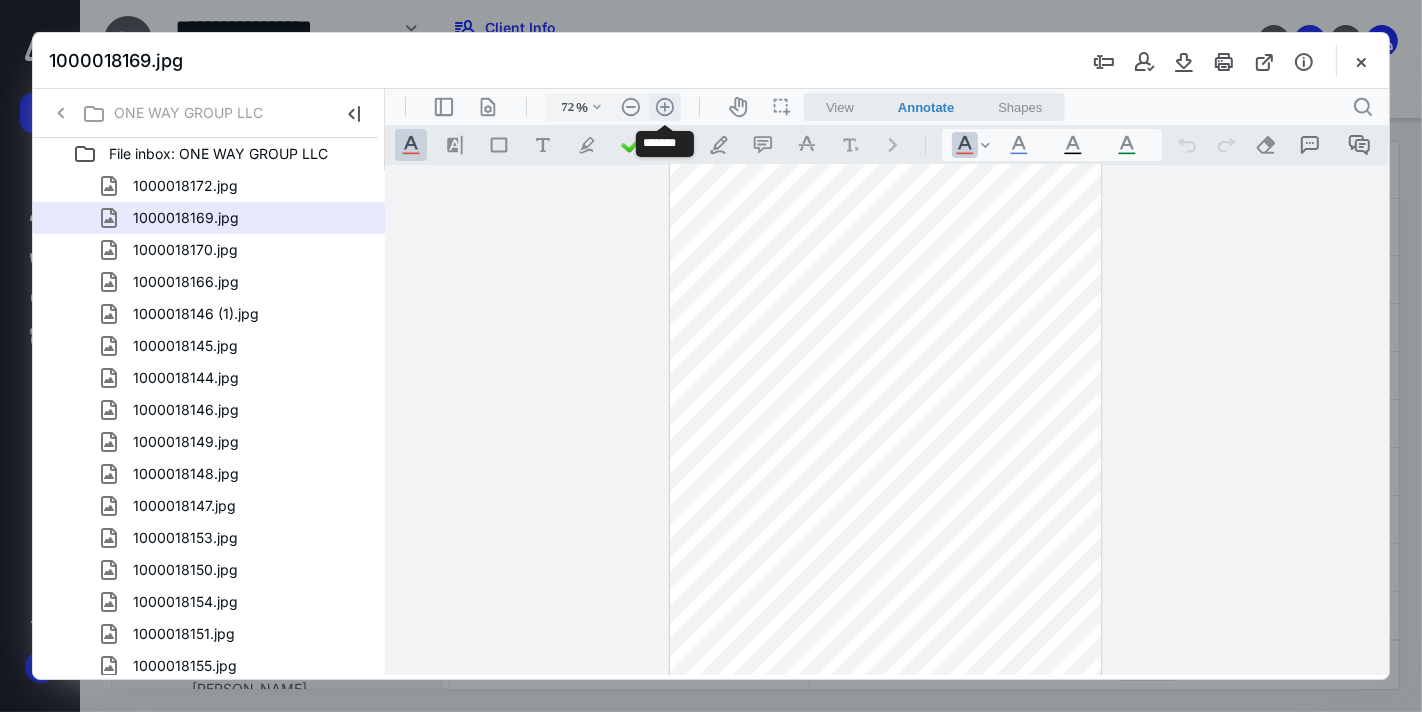 click on ".cls-1{fill:#abb0c4;} icon - header - zoom - in - line" at bounding box center [664, 106] 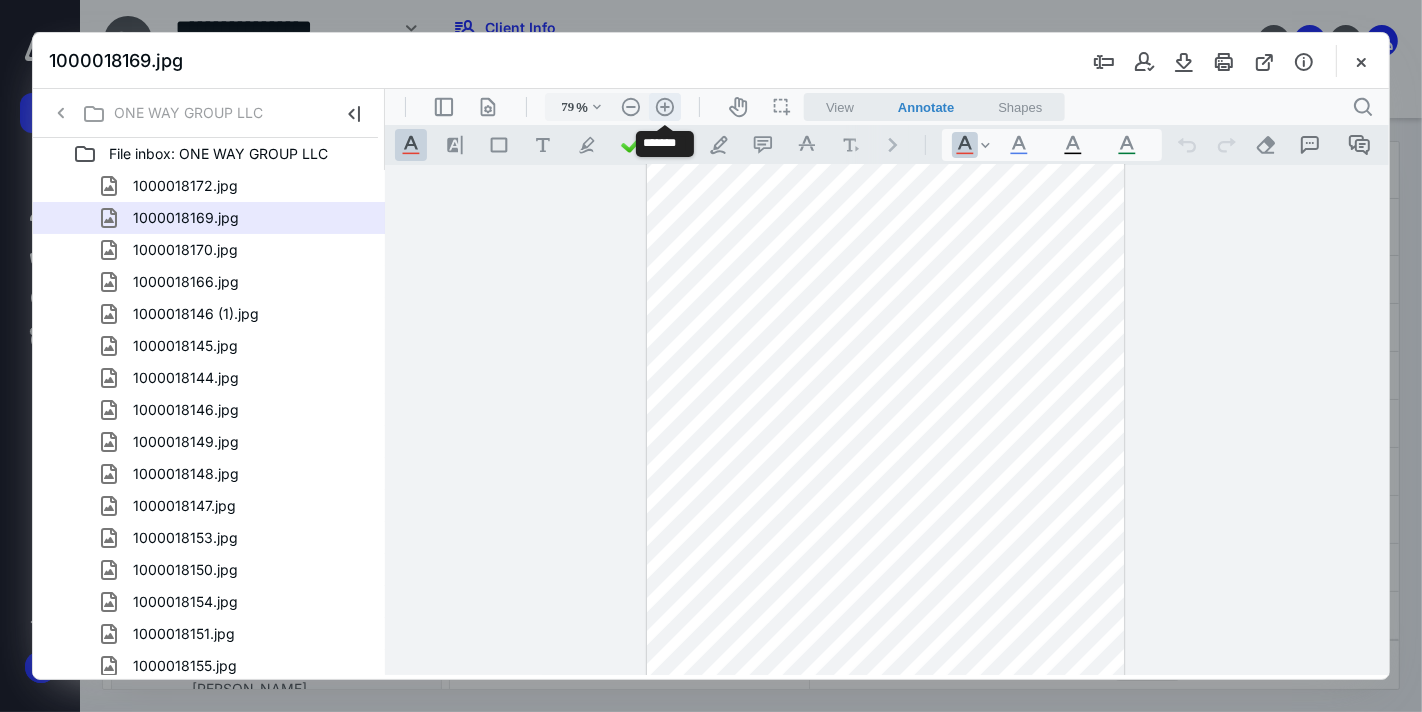click on ".cls-1{fill:#abb0c4;} icon - header - zoom - in - line" at bounding box center (664, 106) 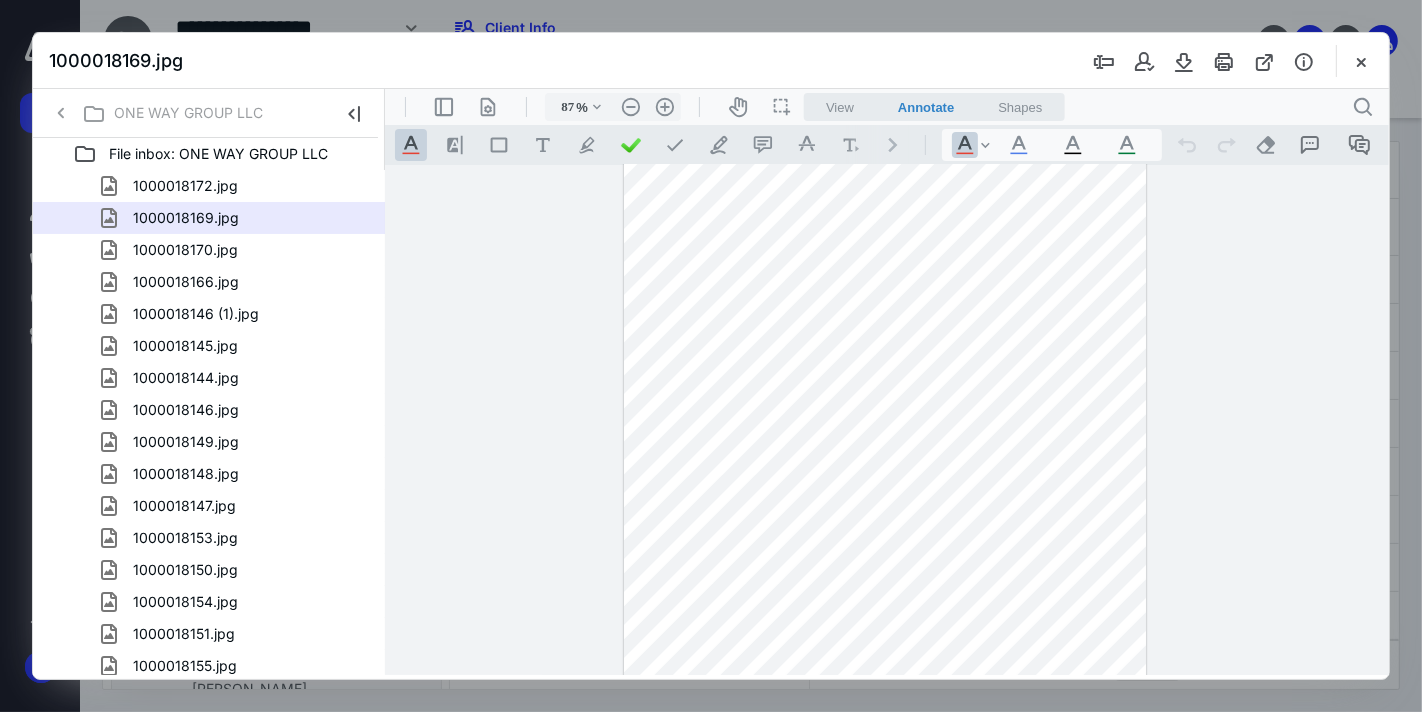 scroll, scrollTop: 111, scrollLeft: 0, axis: vertical 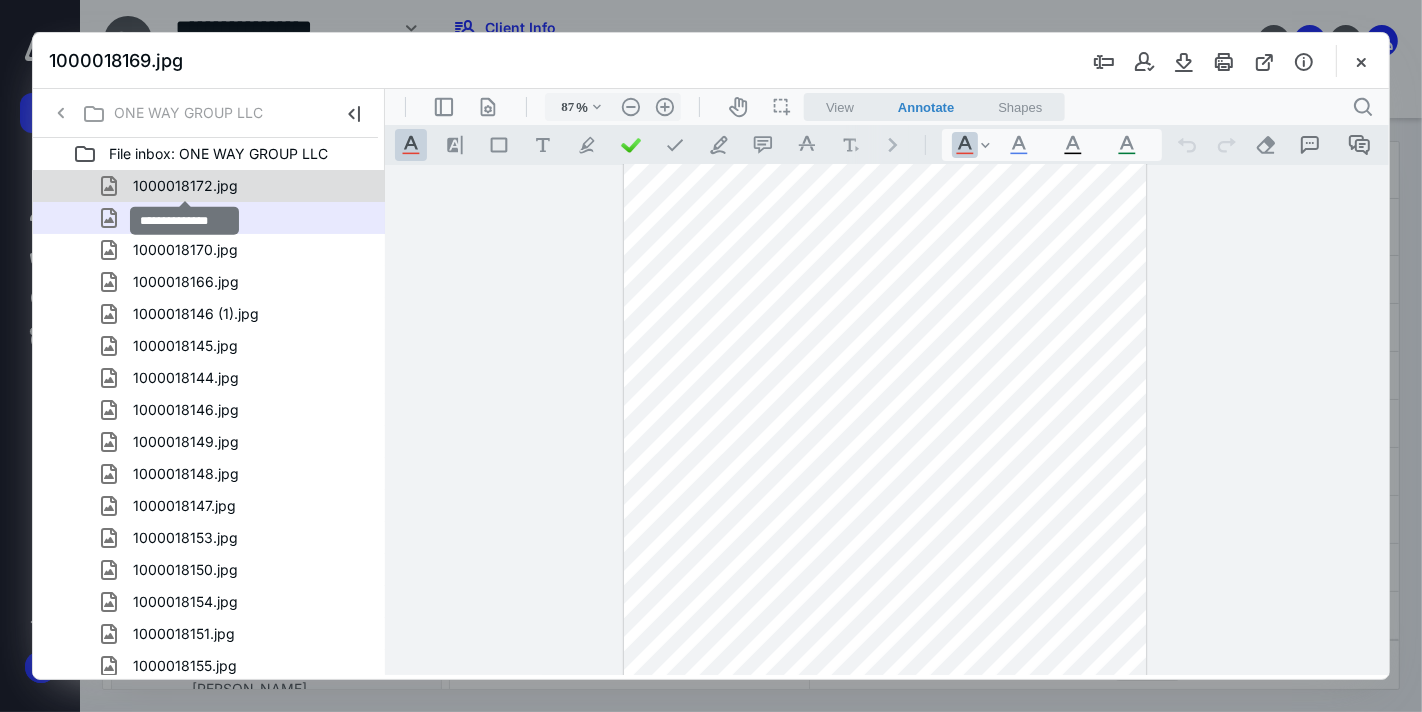 click on "1000018172.jpg" at bounding box center [185, 186] 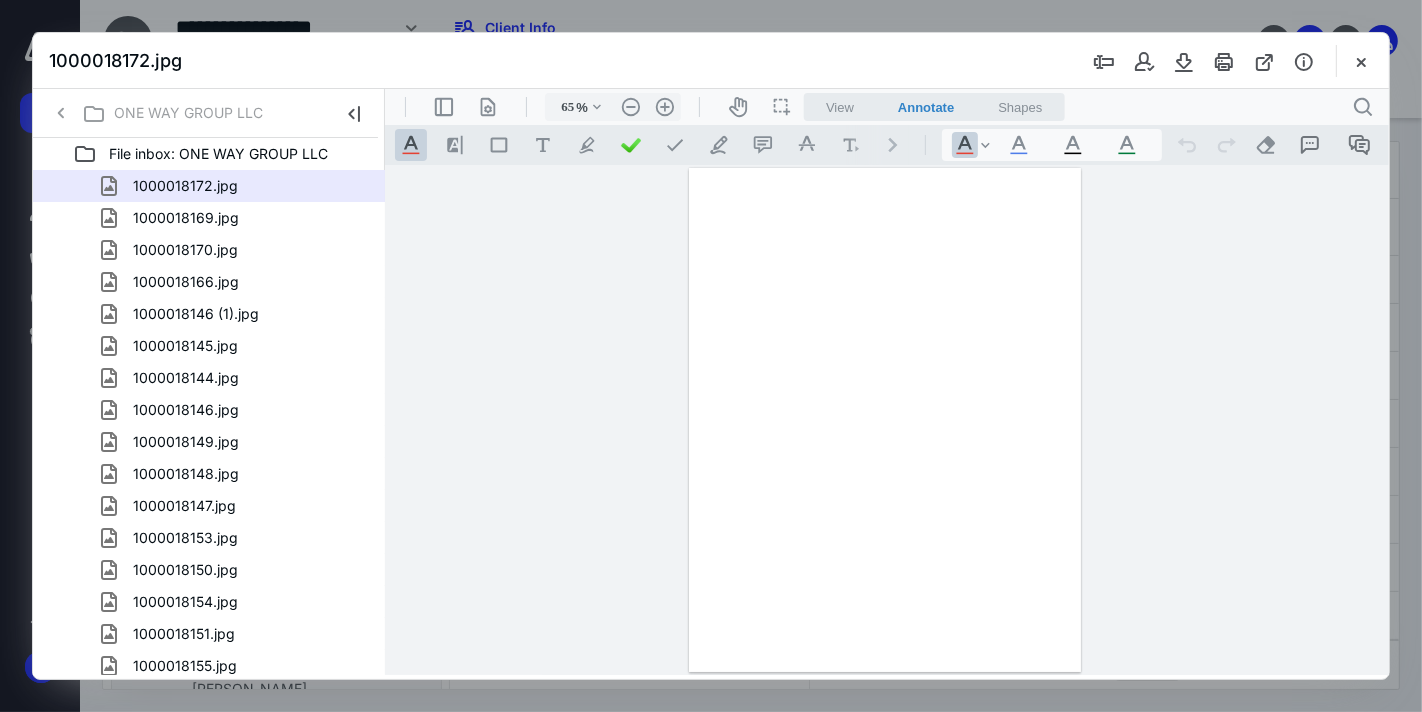 scroll, scrollTop: 0, scrollLeft: 0, axis: both 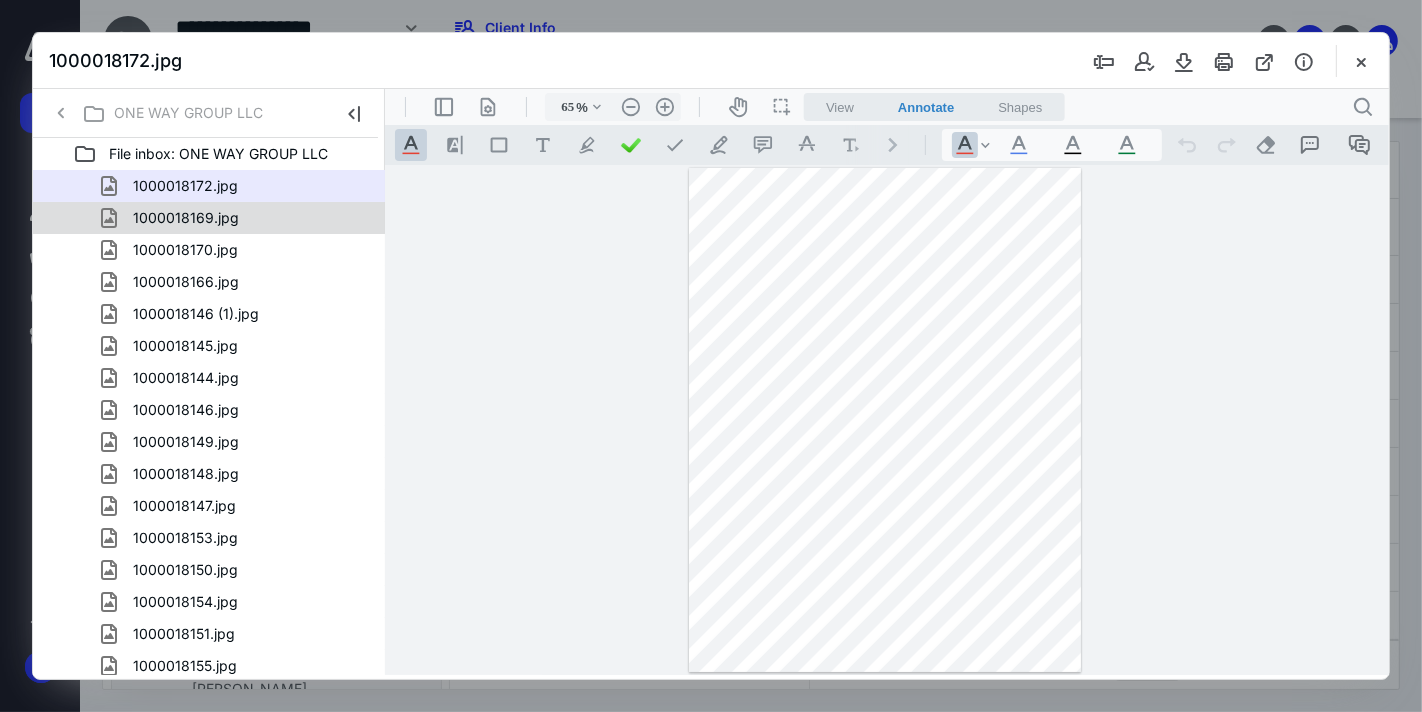 click on "1000018169.jpg" at bounding box center [186, 218] 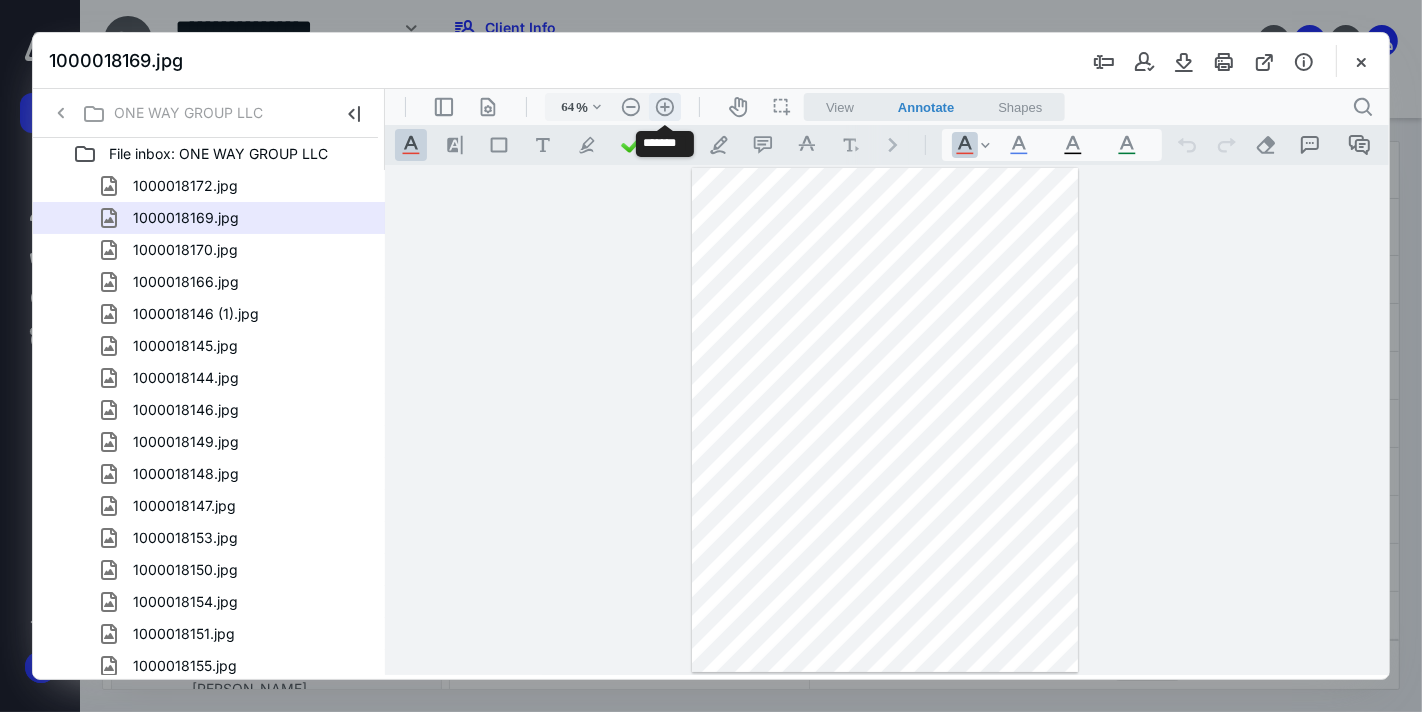 click on ".cls-1{fill:#abb0c4;} icon - header - zoom - in - line" at bounding box center (664, 106) 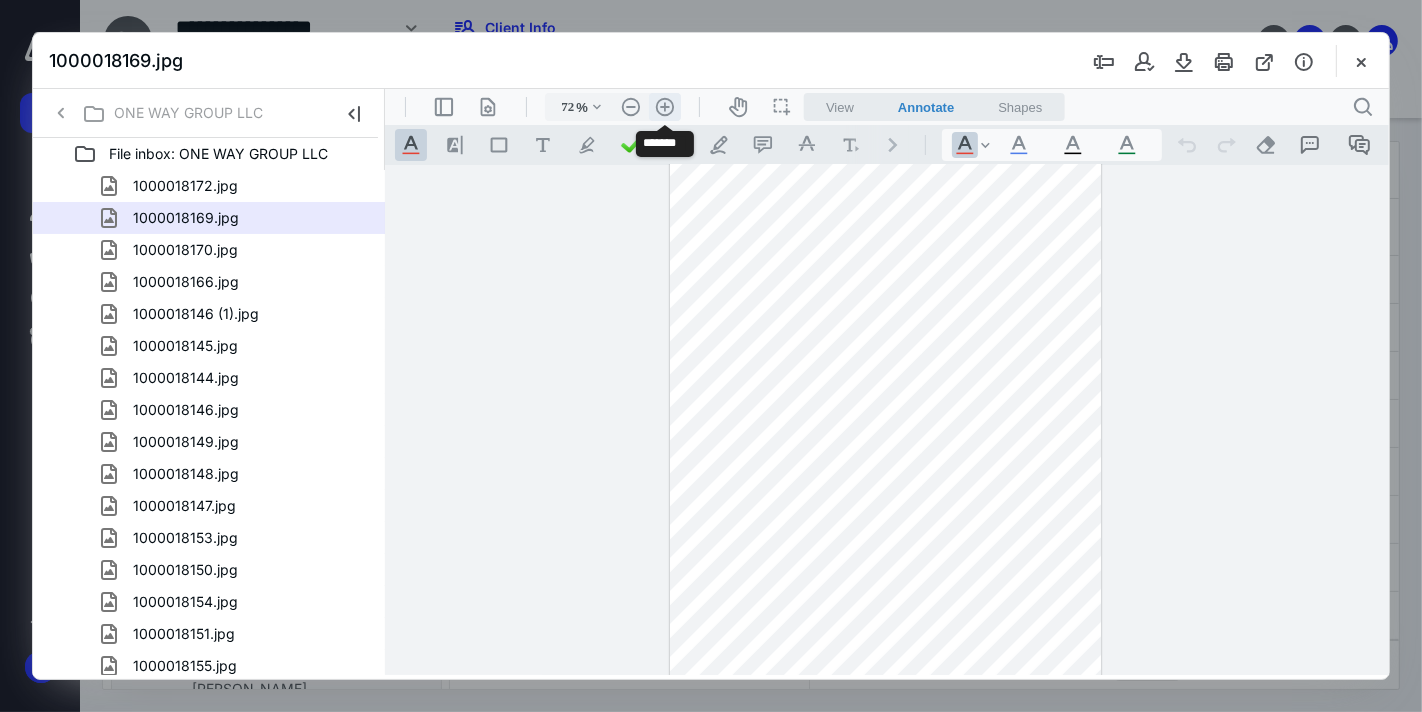 click on ".cls-1{fill:#abb0c4;} icon - header - zoom - in - line" at bounding box center [664, 106] 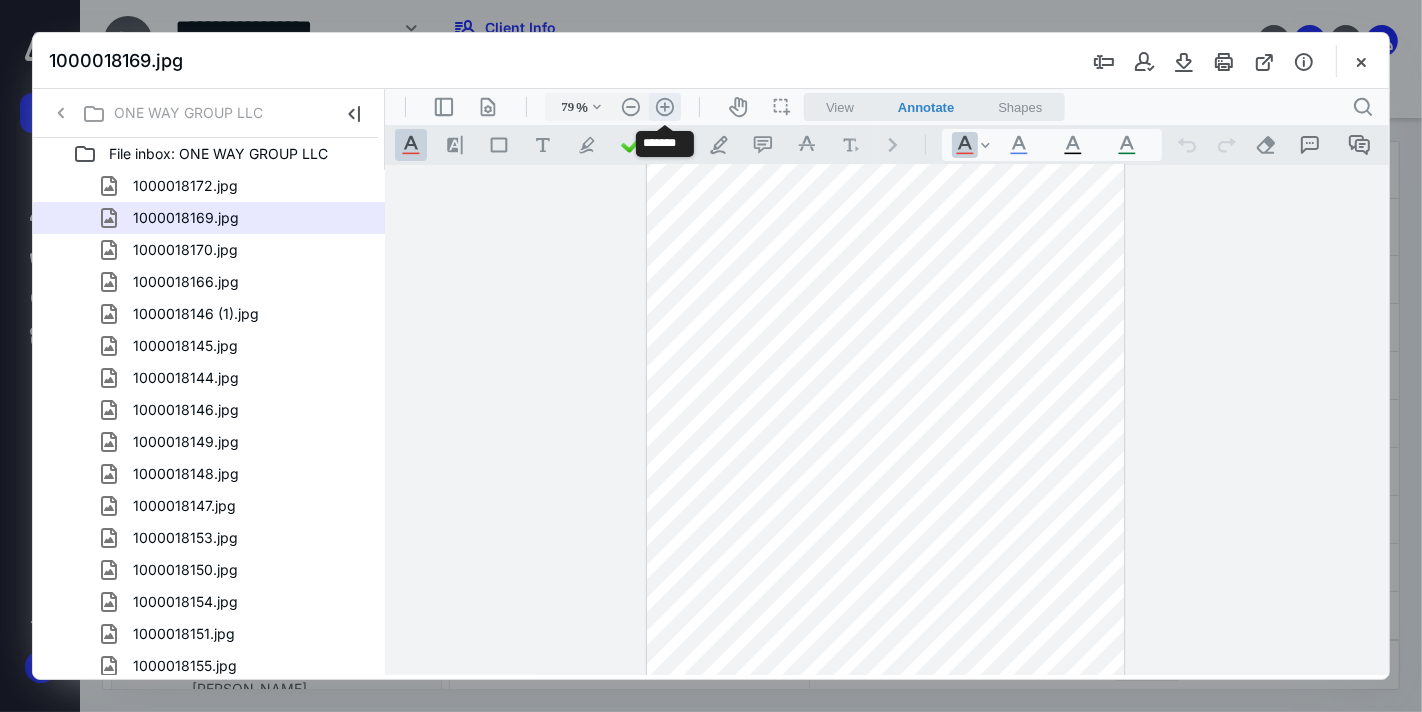 click on ".cls-1{fill:#abb0c4;} icon - header - zoom - in - line" at bounding box center [664, 106] 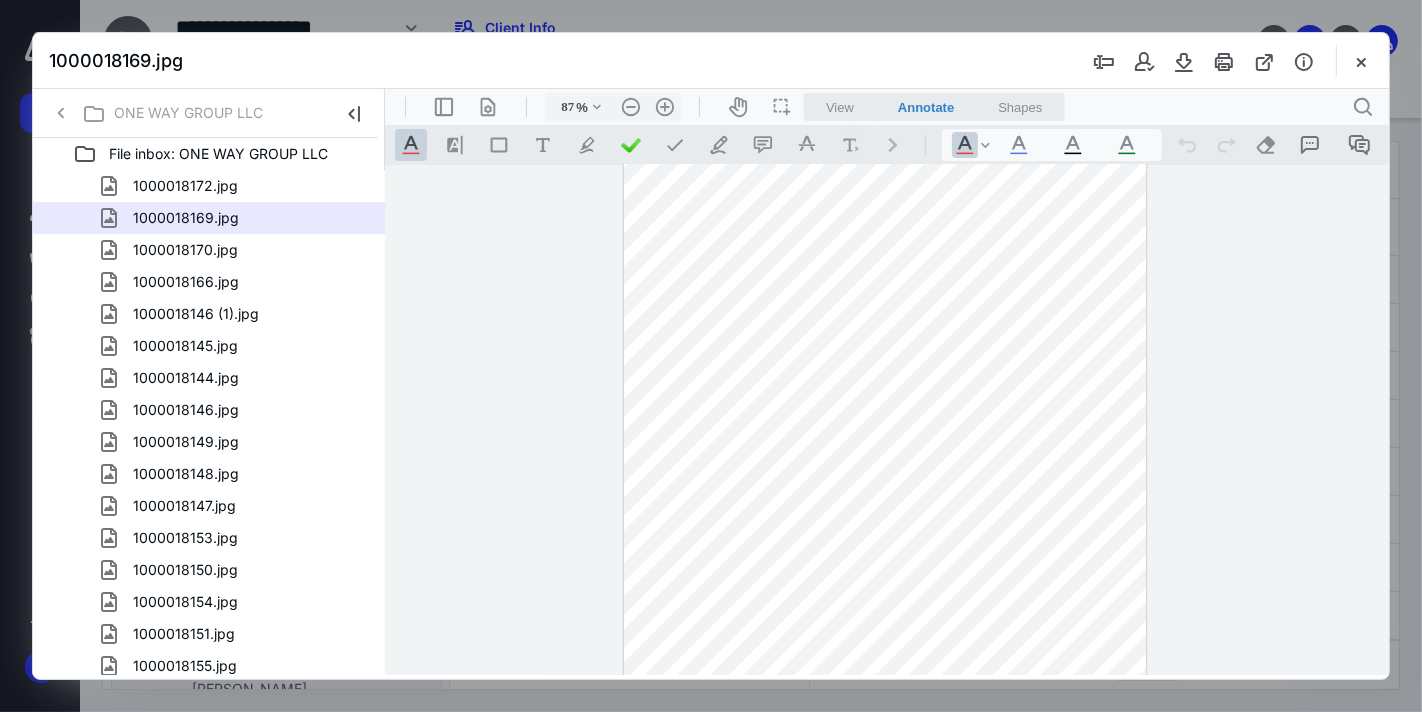 scroll, scrollTop: 0, scrollLeft: 0, axis: both 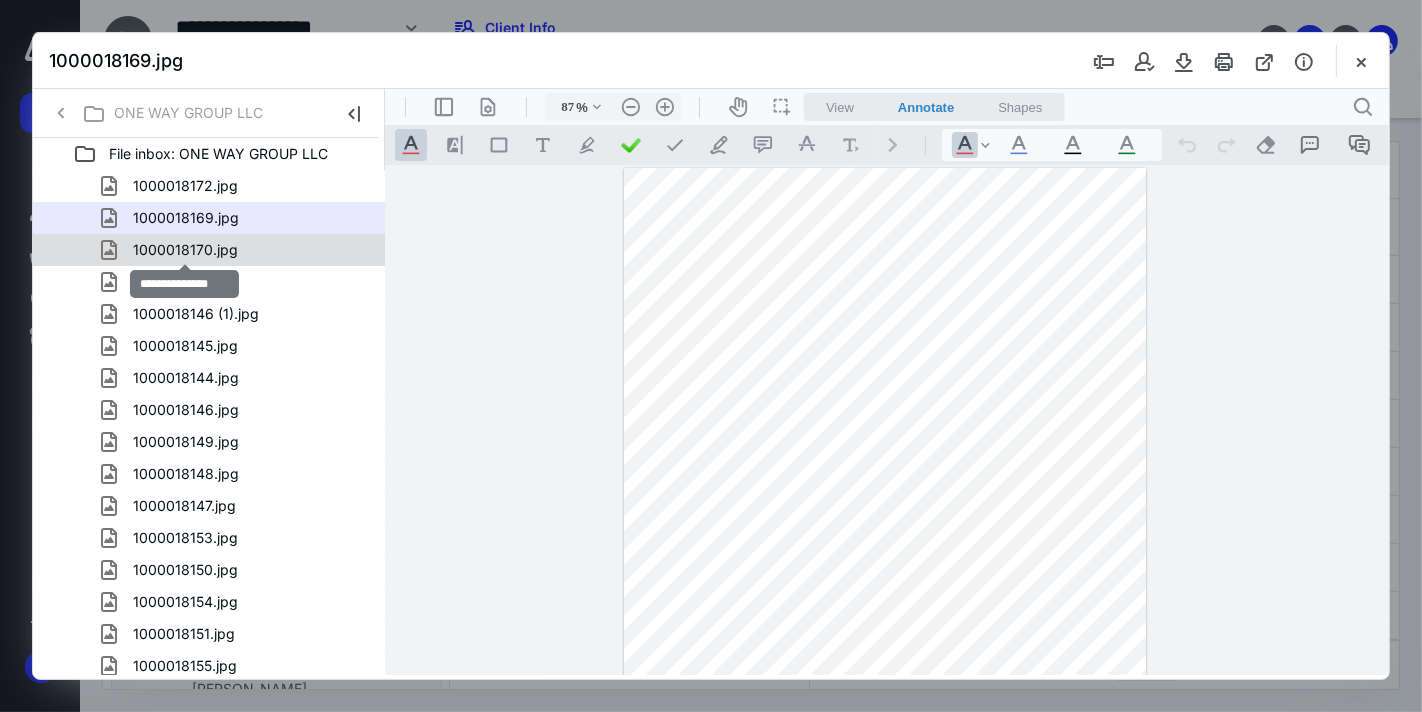 click on "1000018170.jpg" at bounding box center (185, 250) 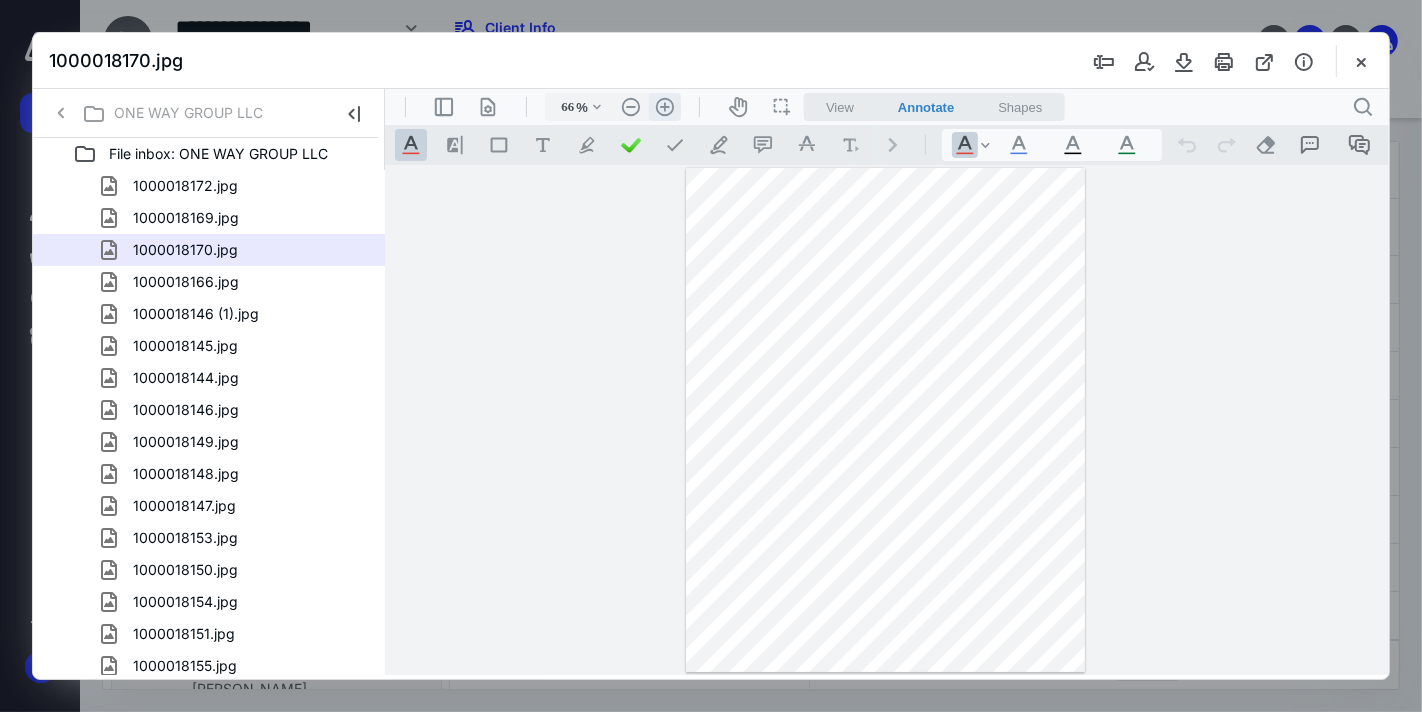 click on ".cls-1{fill:#abb0c4;} icon - header - zoom - in - line" at bounding box center (664, 106) 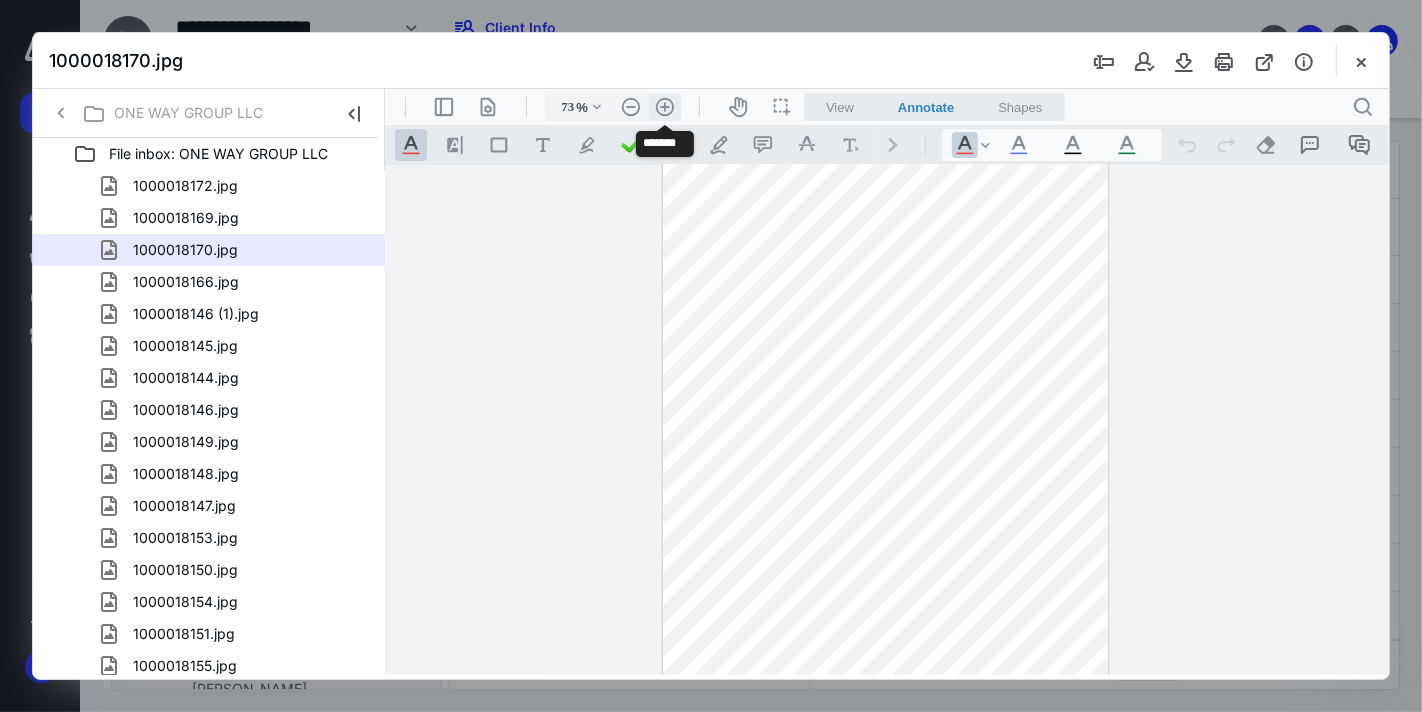 click on ".cls-1{fill:#abb0c4;} icon - header - zoom - in - line" at bounding box center [664, 106] 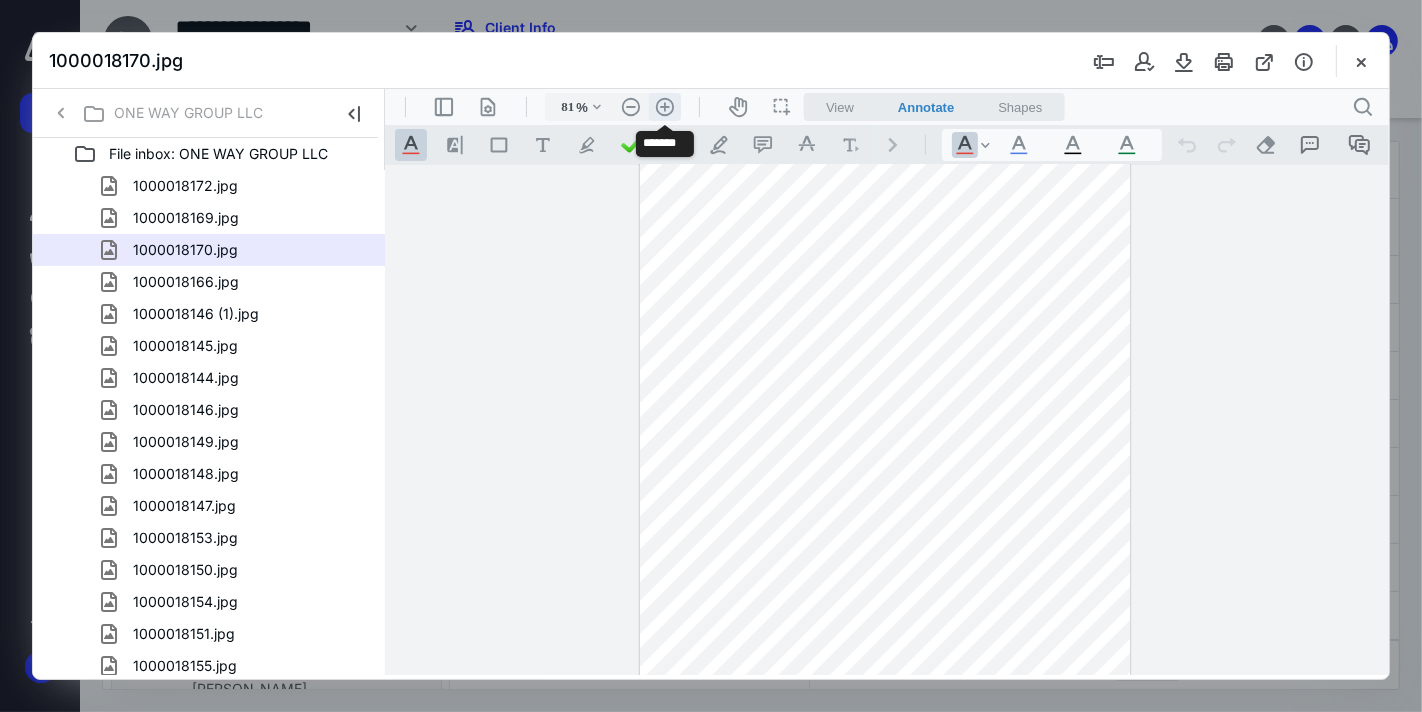 click on ".cls-1{fill:#abb0c4;} icon - header - zoom - in - line" at bounding box center (664, 106) 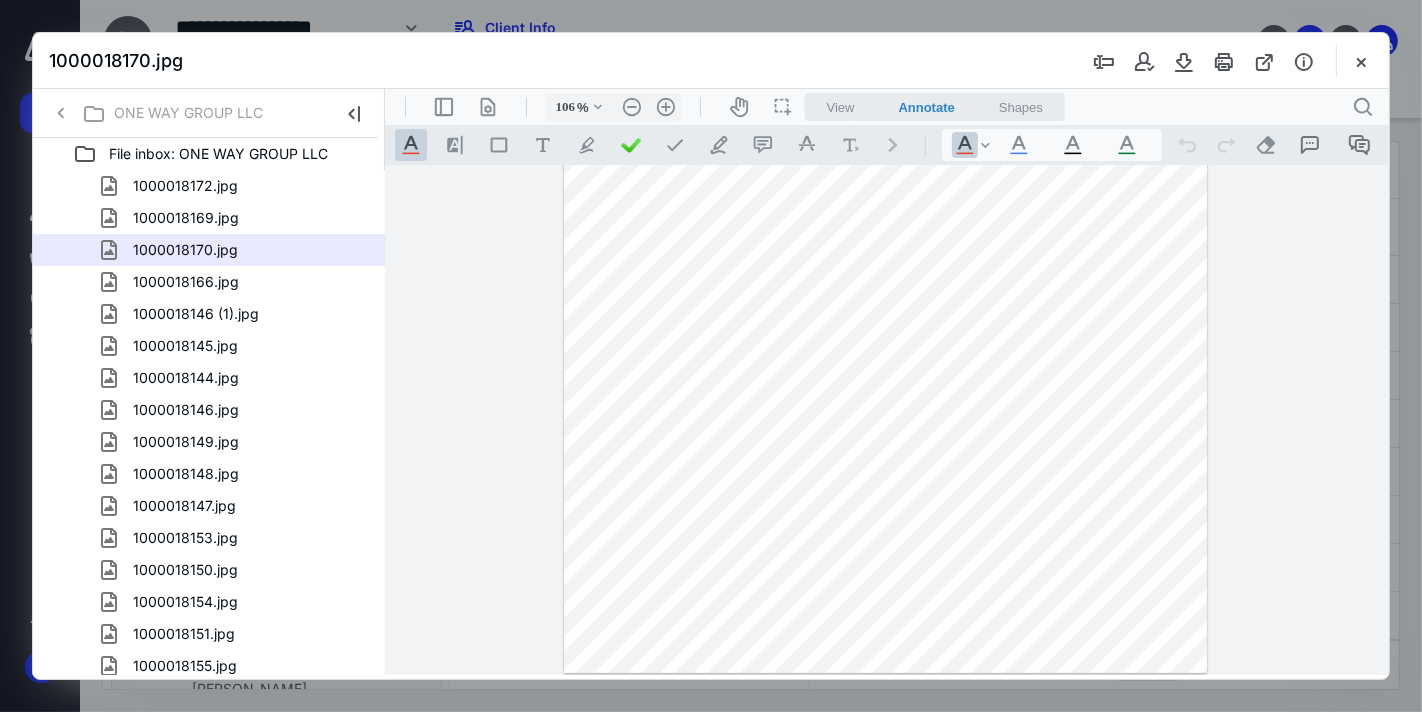 scroll, scrollTop: 312, scrollLeft: 0, axis: vertical 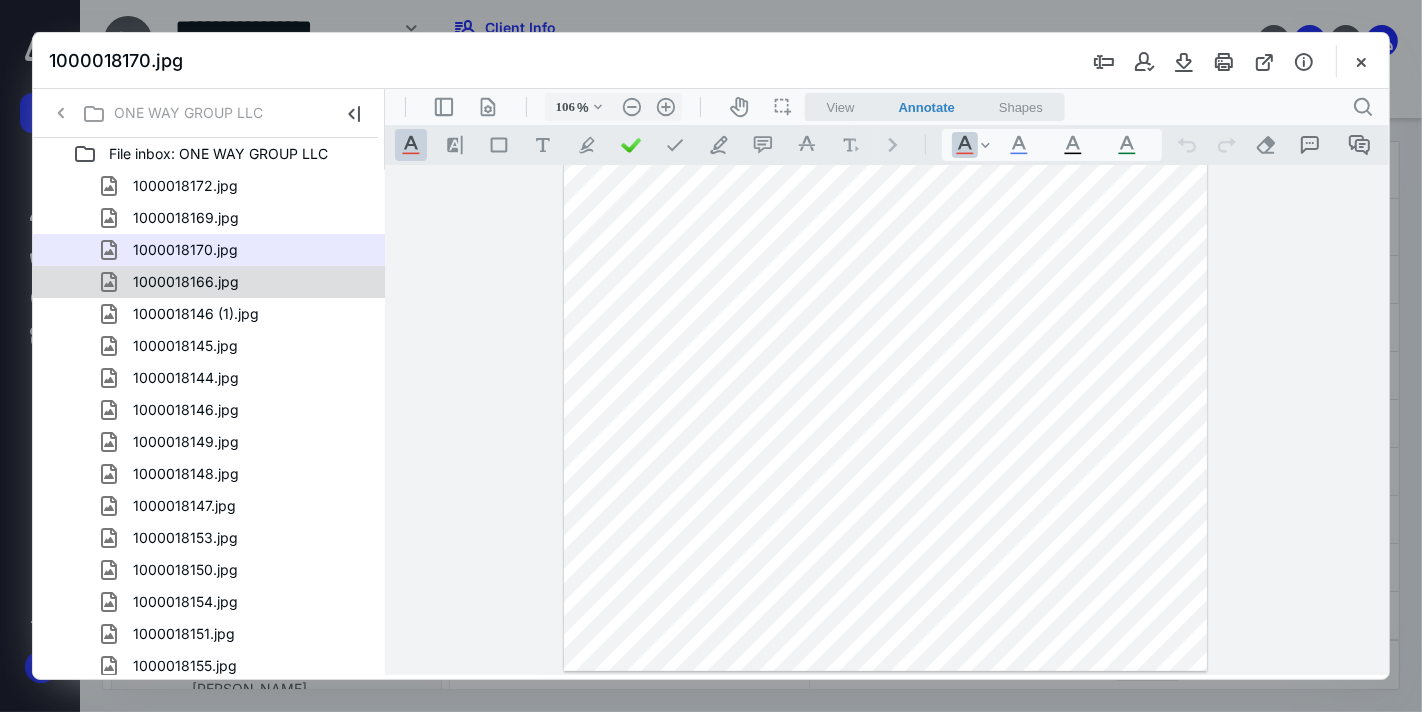 click on "1000018166.jpg" at bounding box center [186, 282] 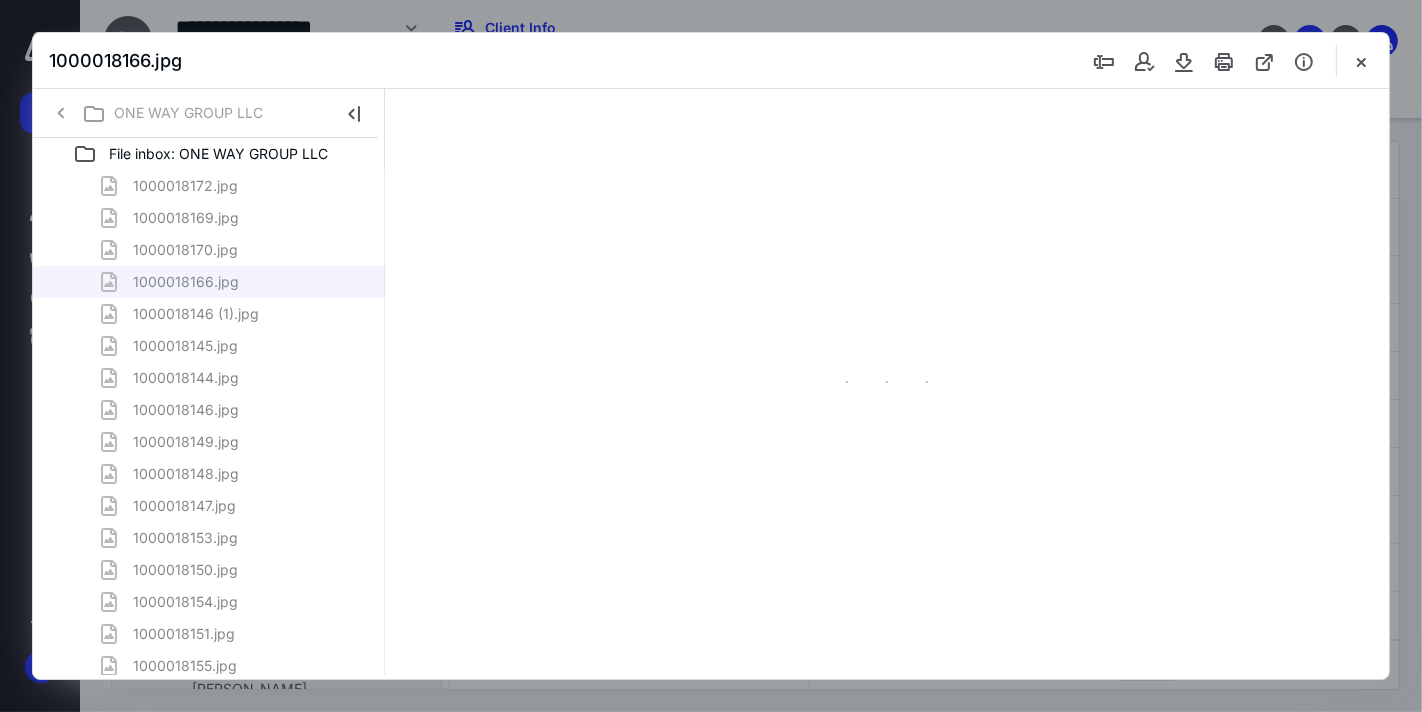 scroll, scrollTop: 0, scrollLeft: 0, axis: both 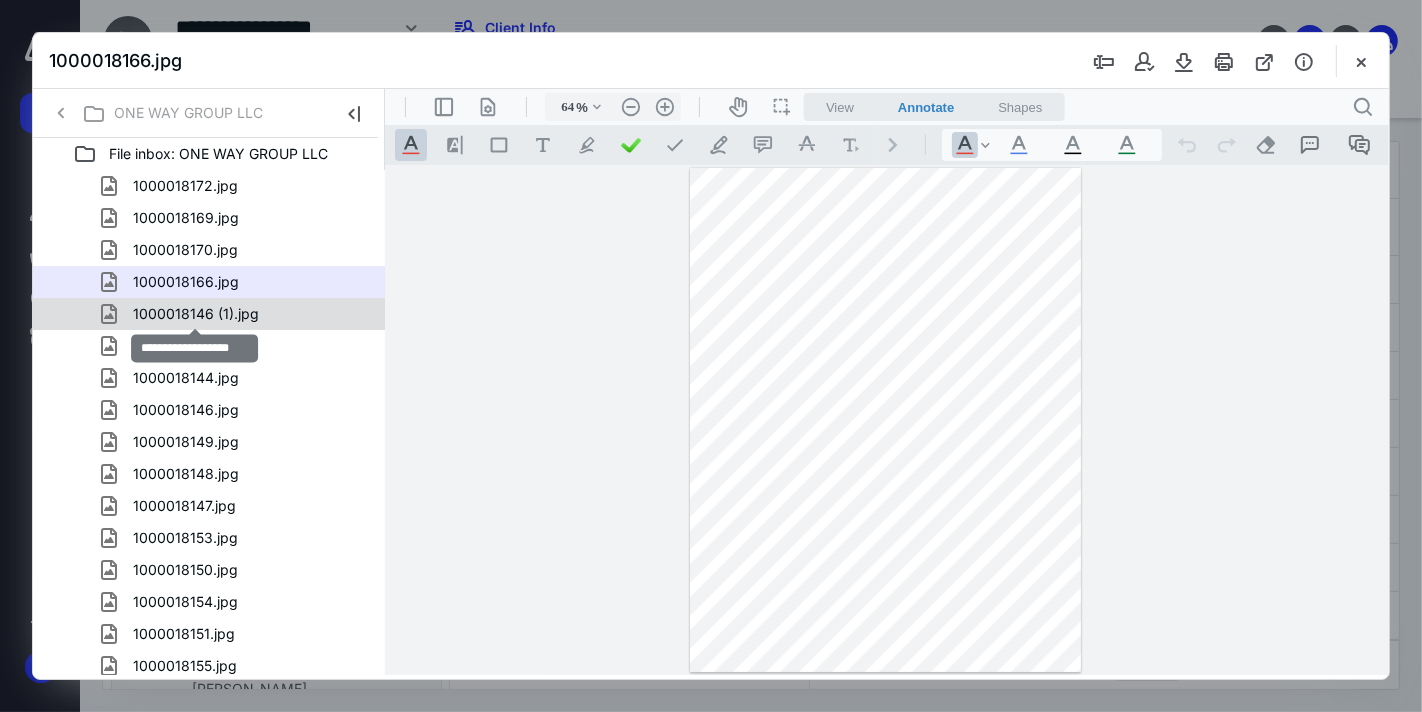 click on "1000018146 (1).jpg" at bounding box center [196, 314] 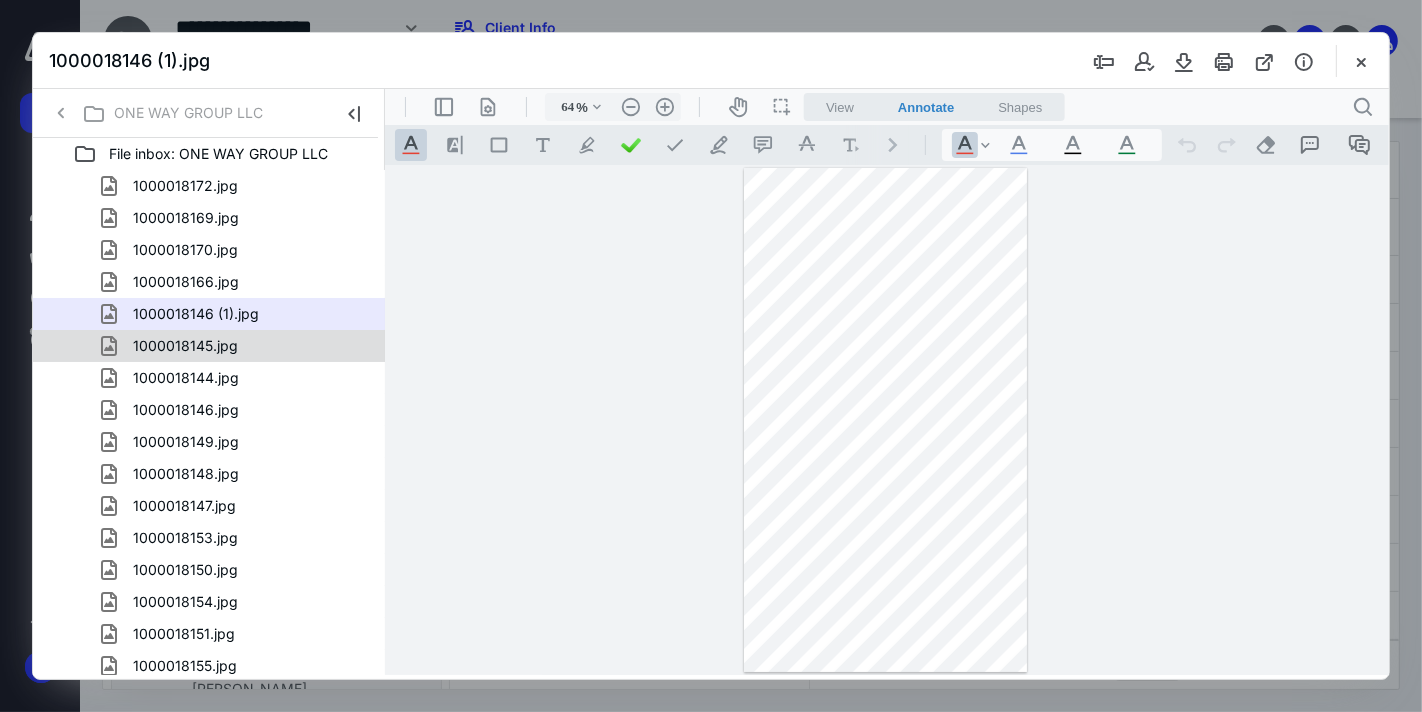click on "1000018145.jpg" at bounding box center (237, 346) 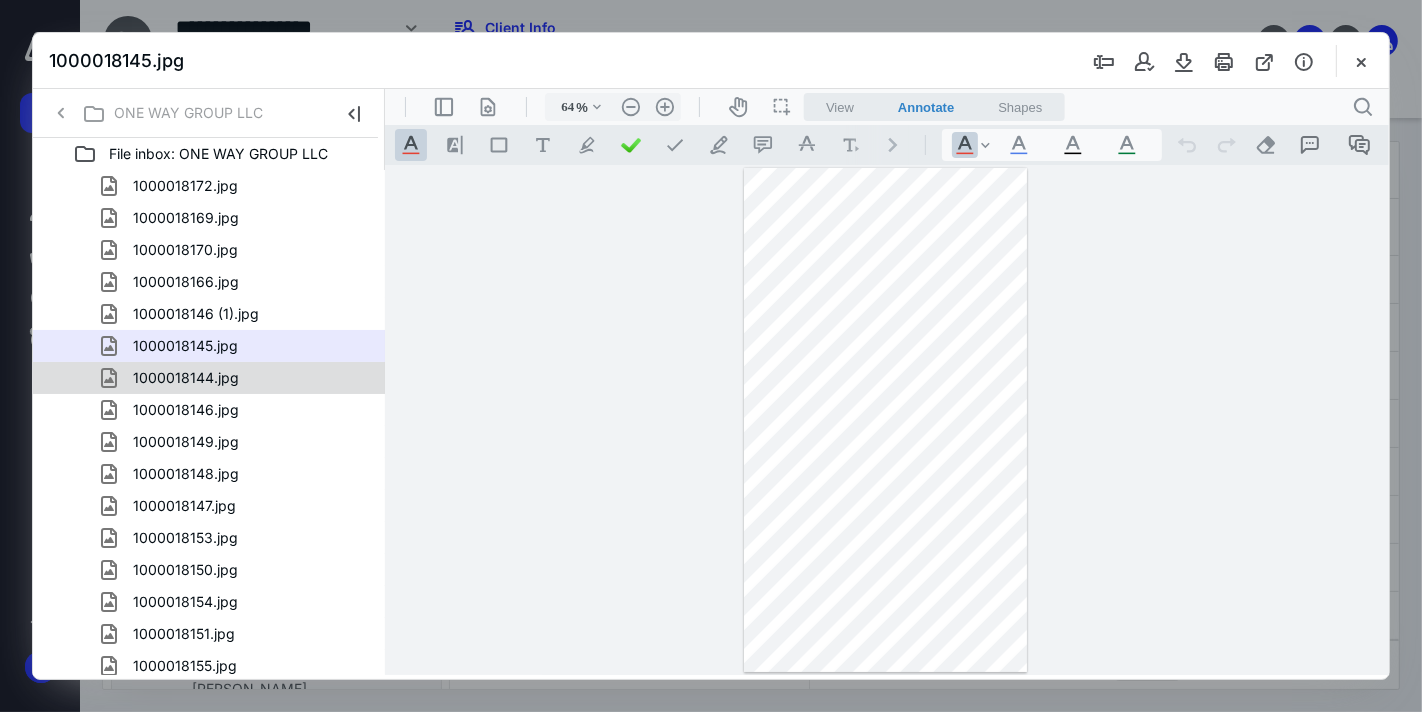 click on "1000018144.jpg" at bounding box center (186, 378) 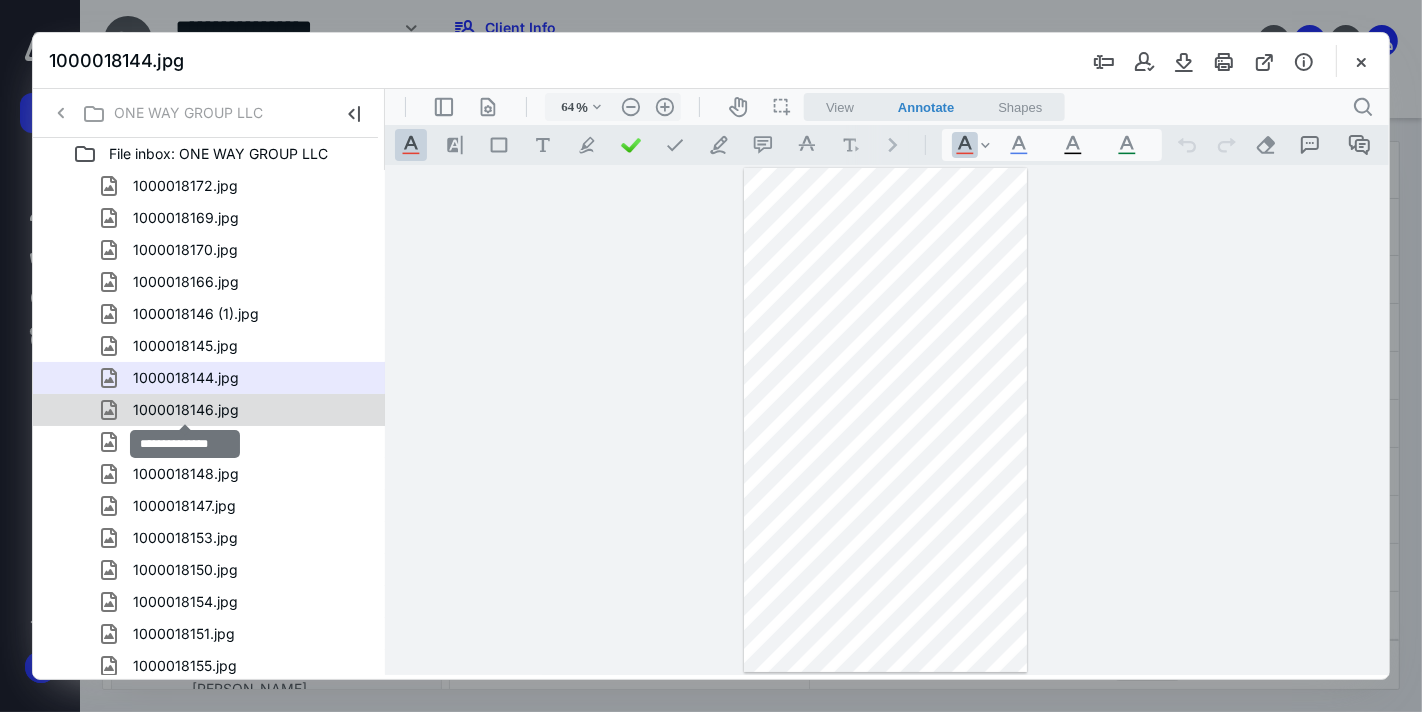 click on "1000018146.jpg" at bounding box center [186, 410] 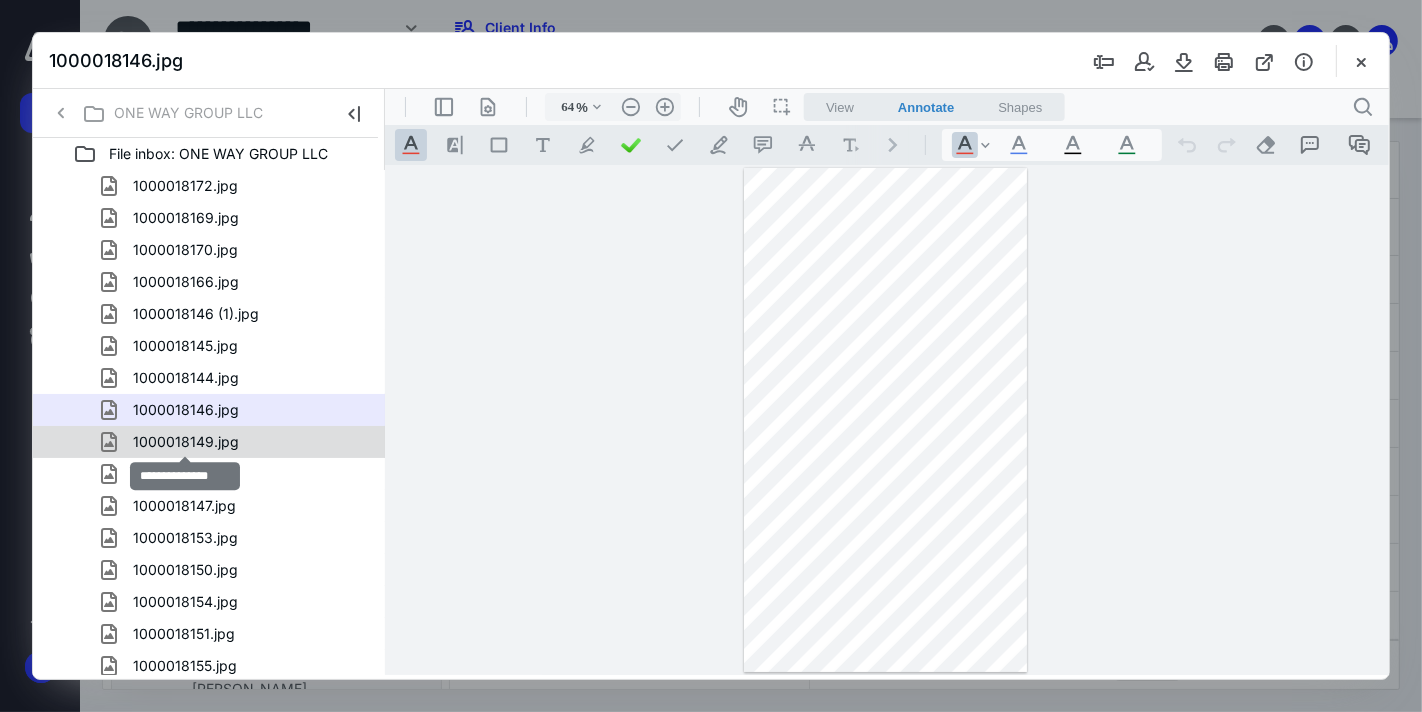 click on "1000018149.jpg" at bounding box center [186, 442] 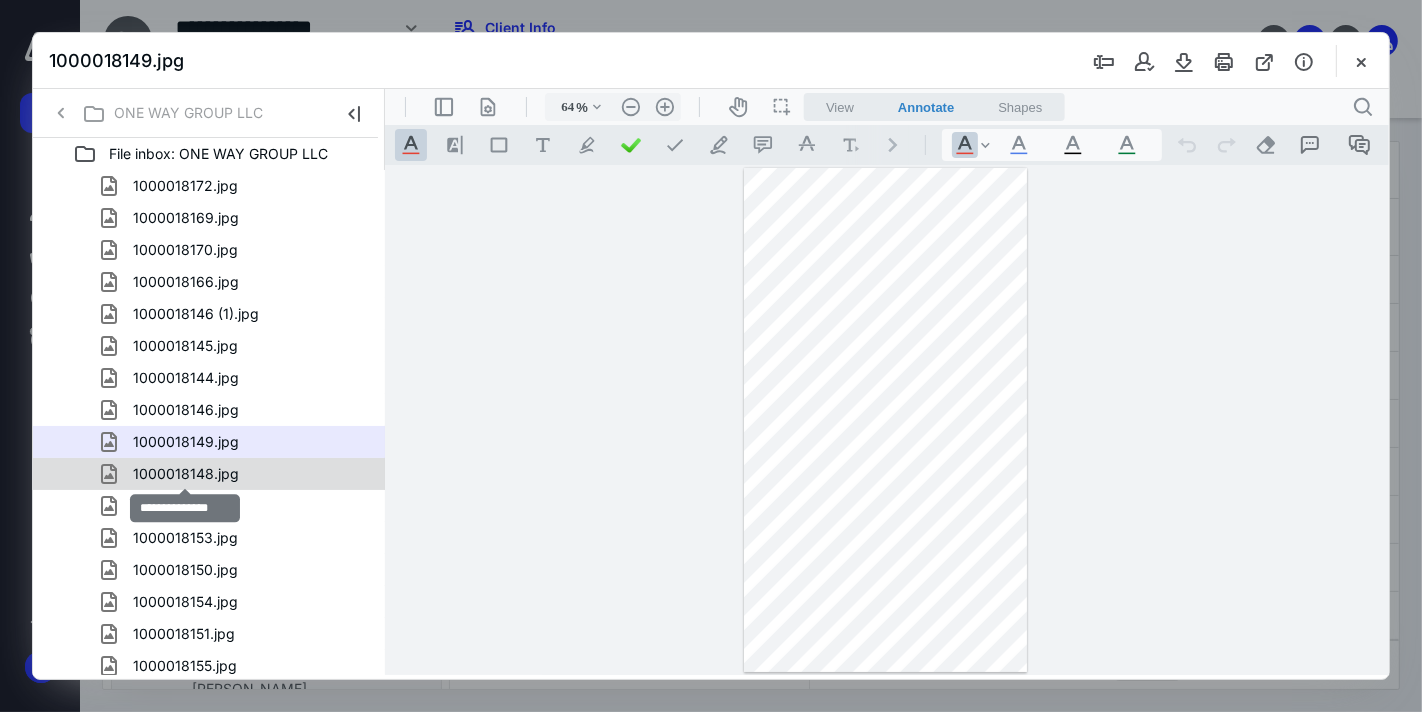 click on "1000018148.jpg" at bounding box center [186, 474] 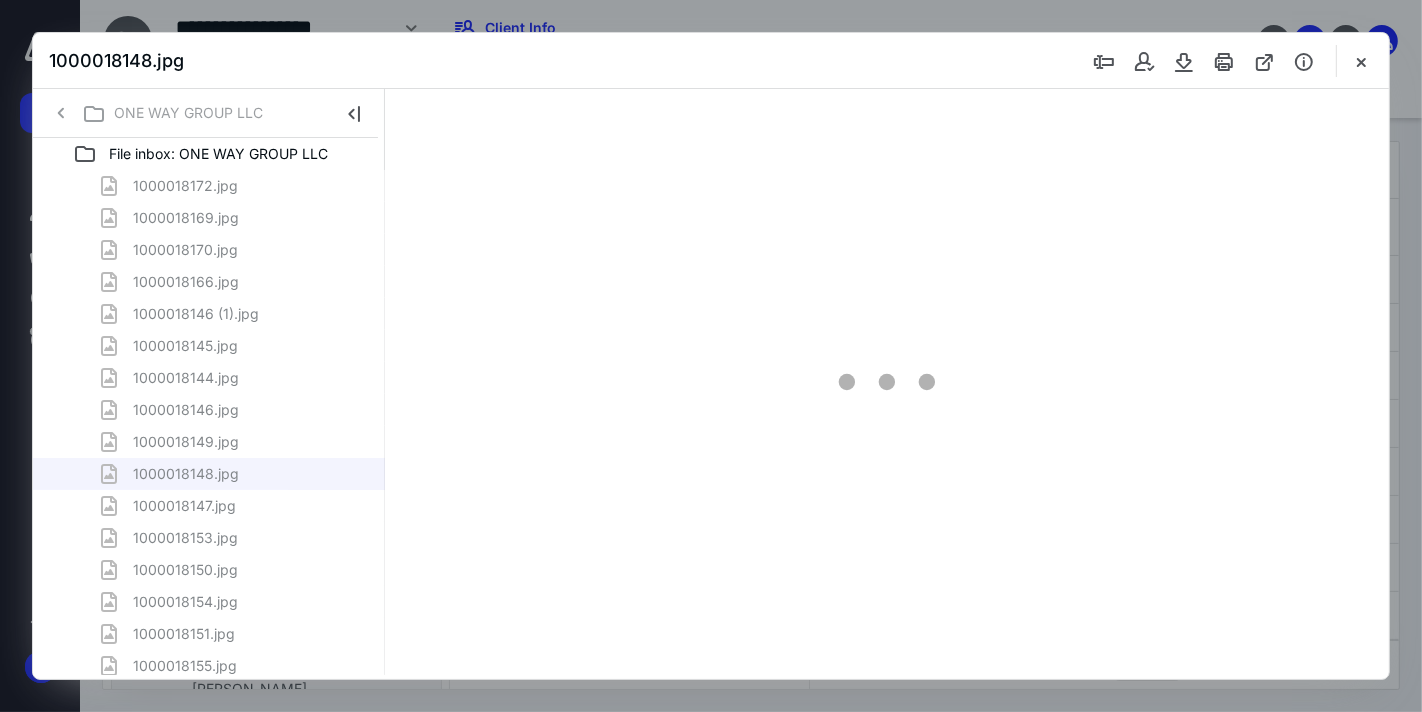 type on "64" 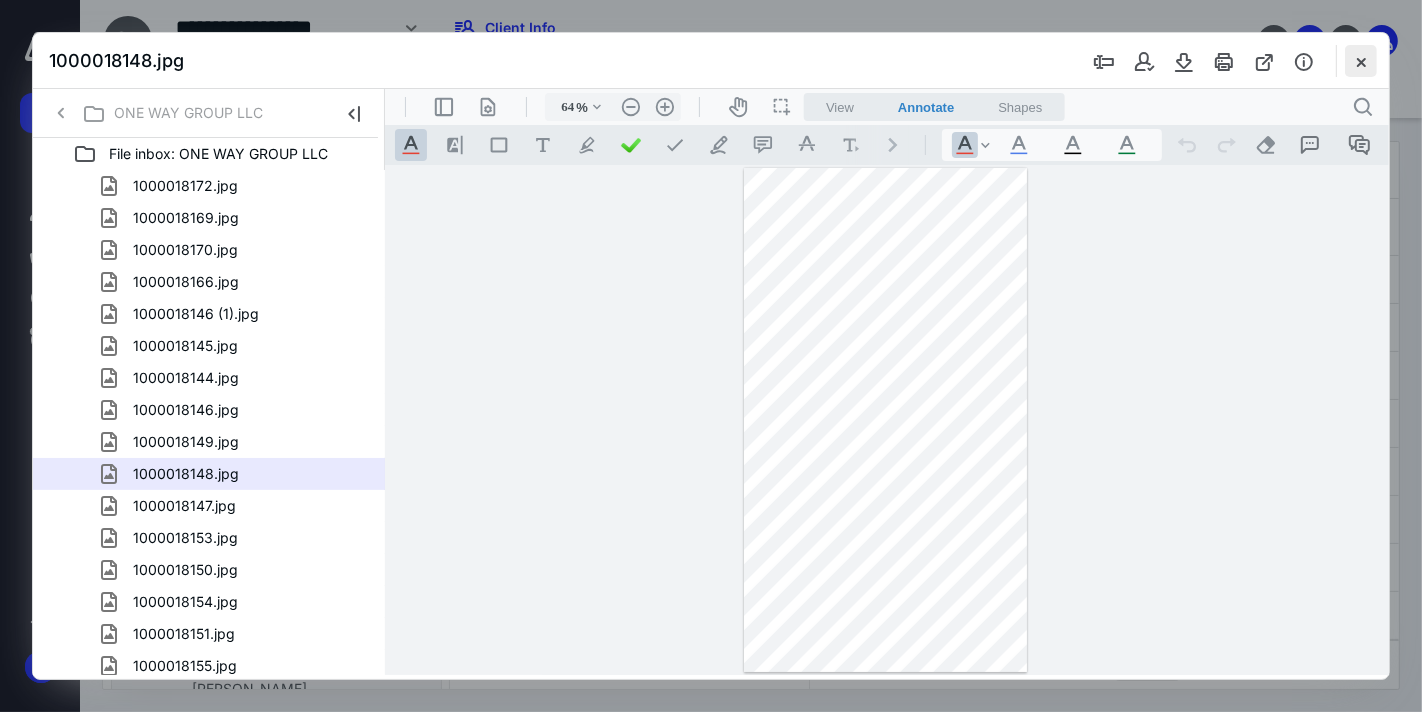 click at bounding box center (1361, 61) 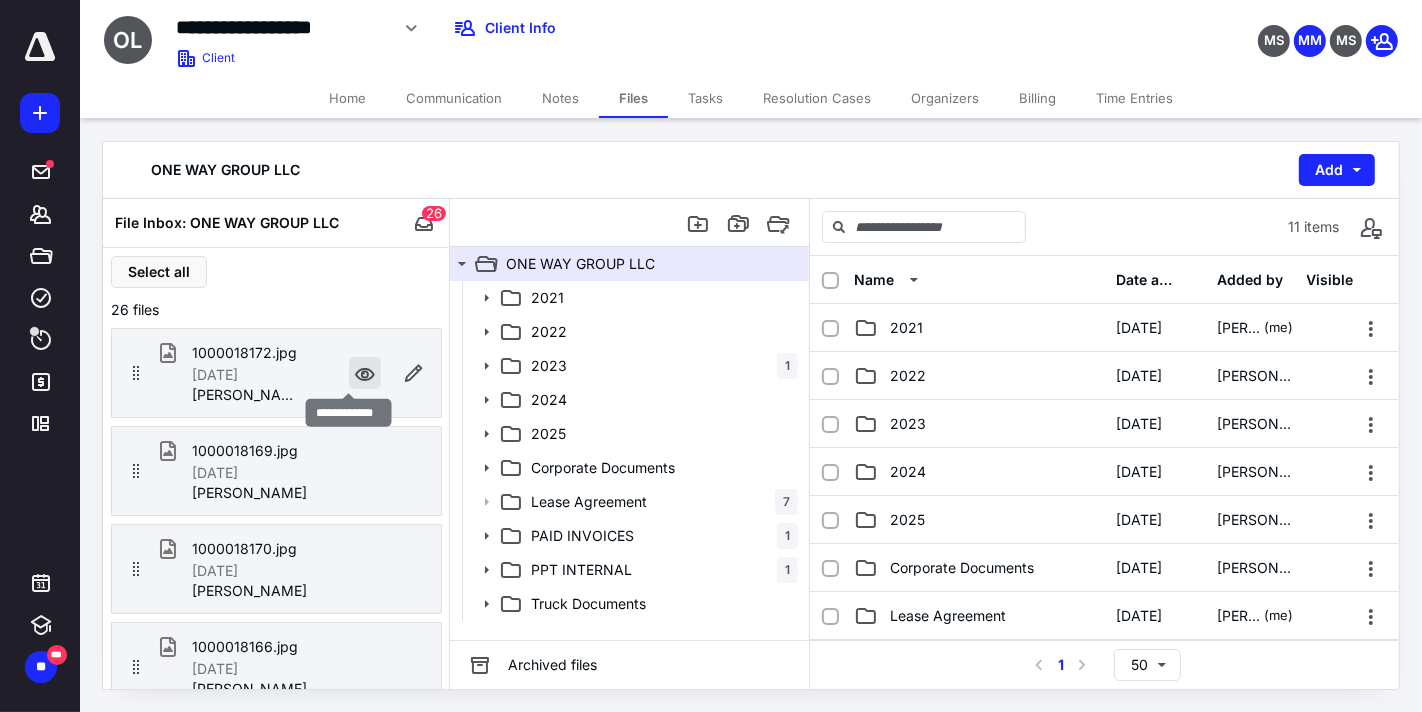 click at bounding box center (365, 373) 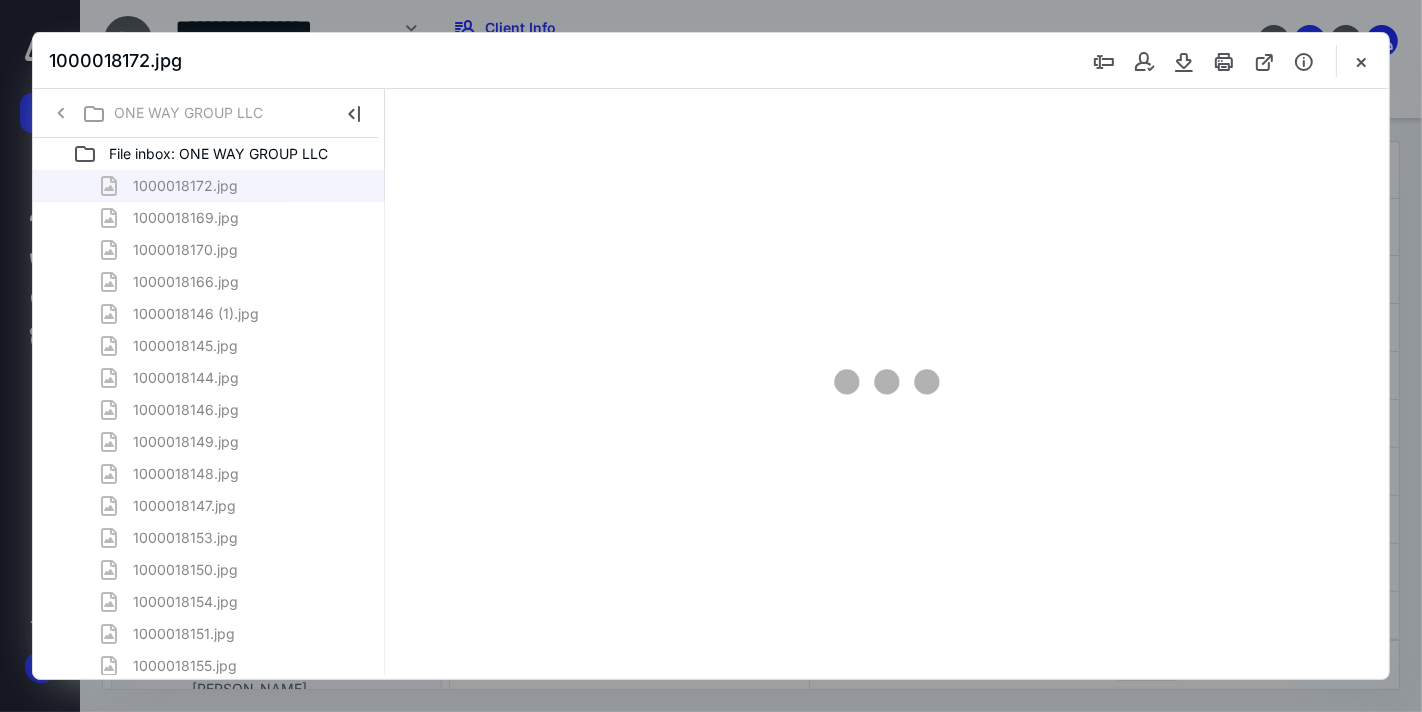 scroll, scrollTop: 0, scrollLeft: 0, axis: both 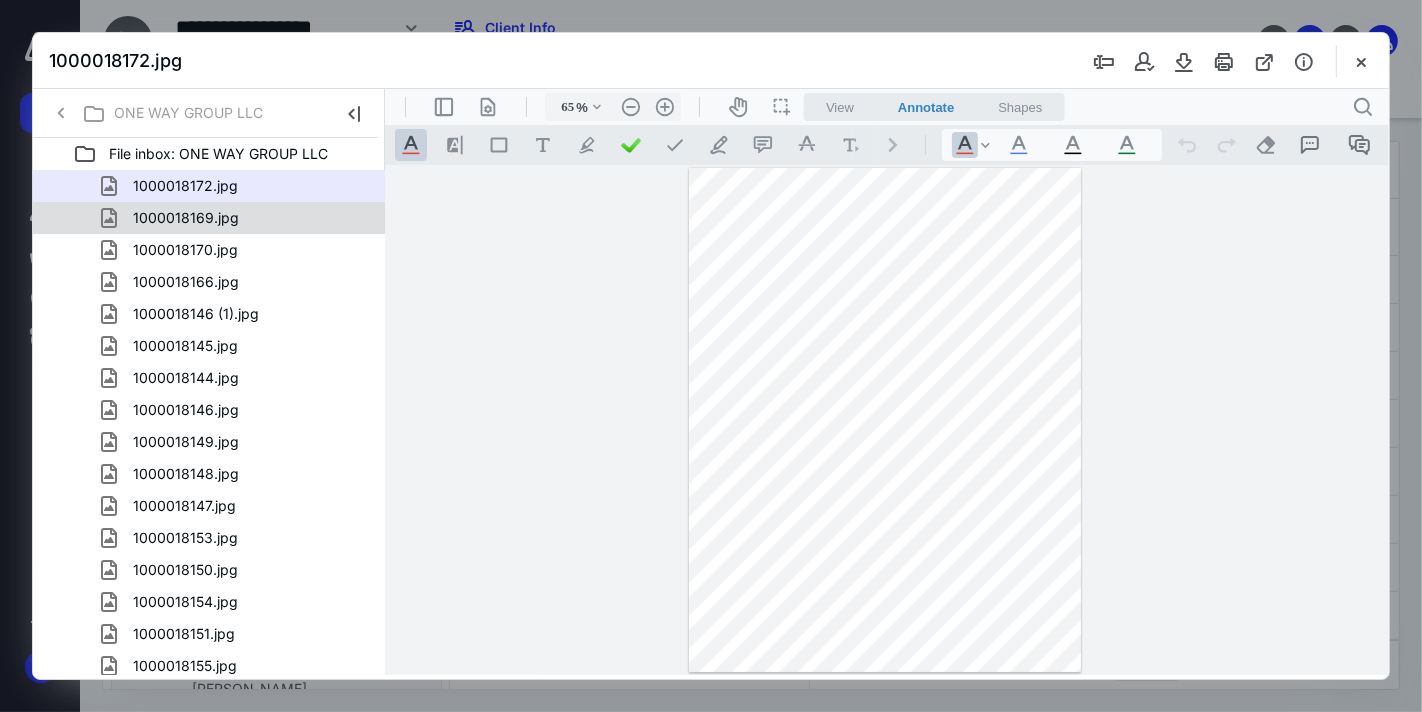 click on "1000018169.jpg" at bounding box center [186, 218] 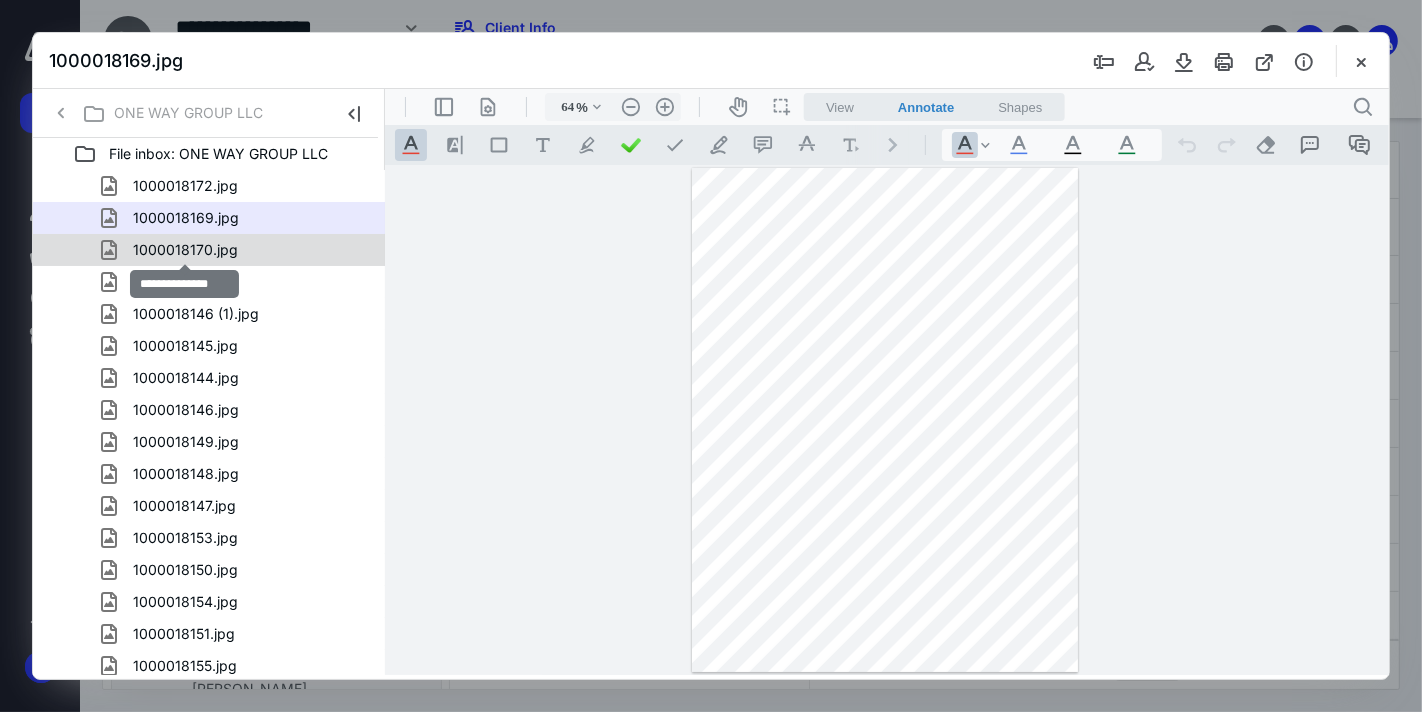 click on "1000018170.jpg" at bounding box center [185, 250] 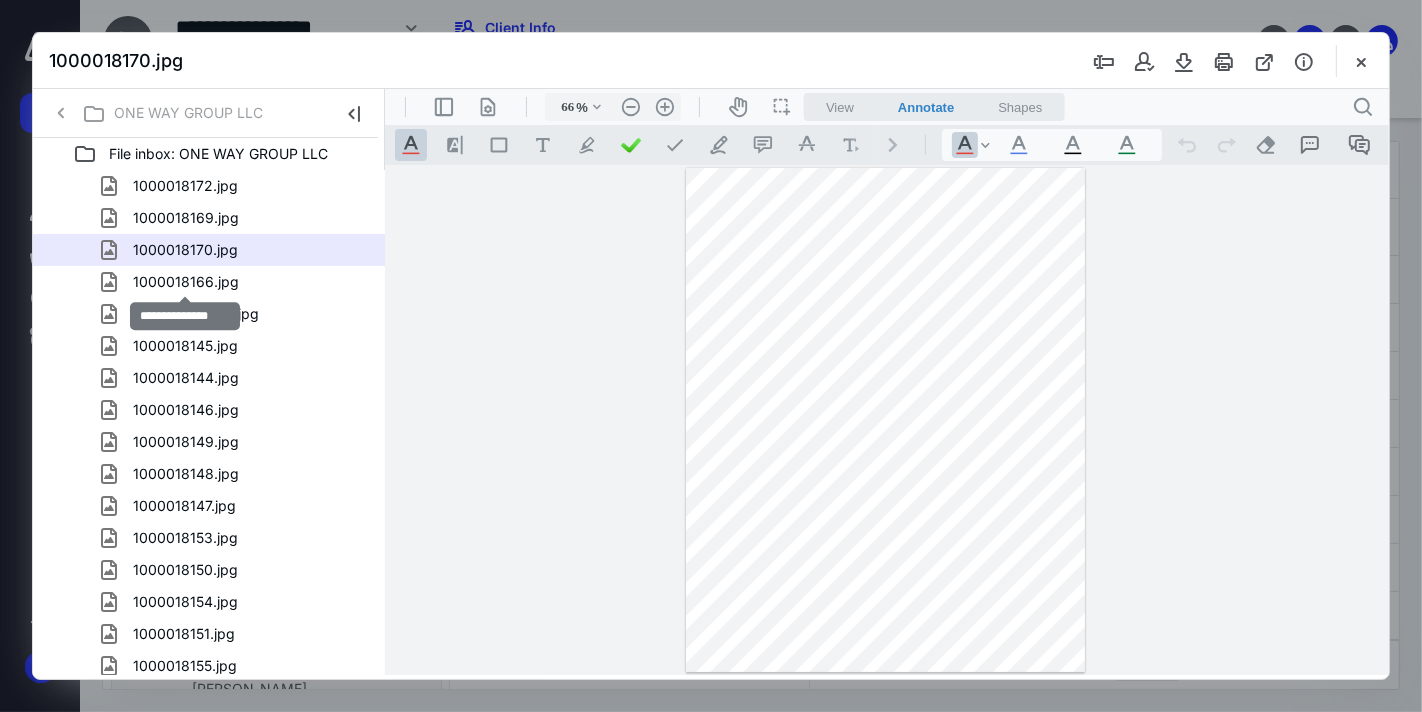 click on "1000018166.jpg" at bounding box center [186, 282] 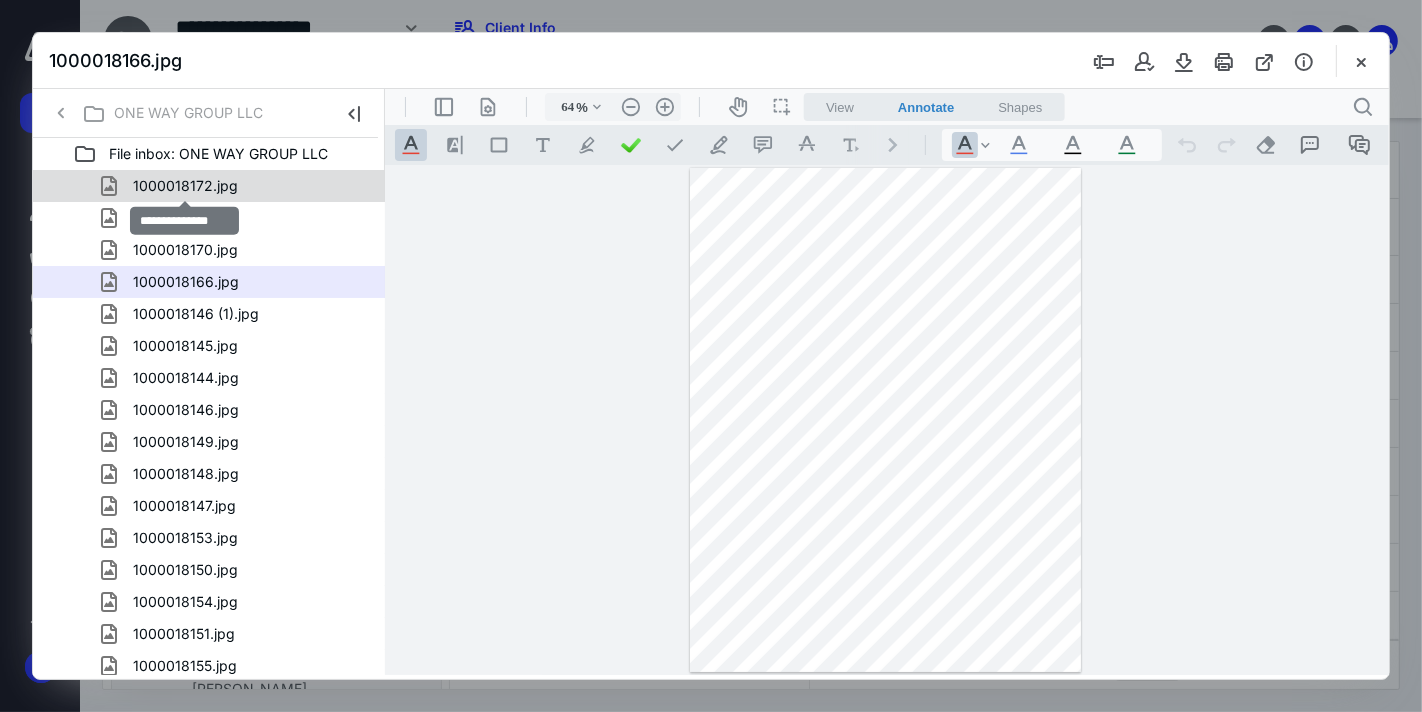 click on "1000018172.jpg" at bounding box center (185, 186) 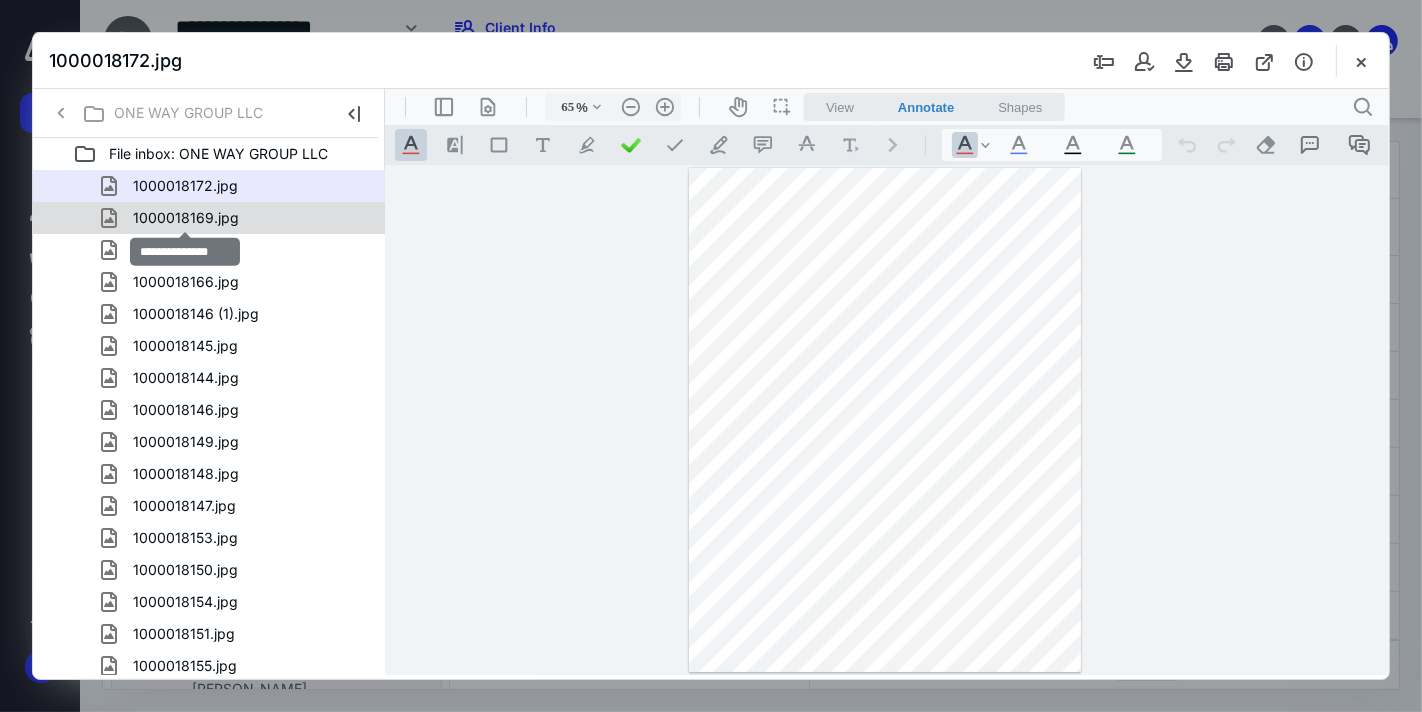 click on "1000018169.jpg" at bounding box center (186, 218) 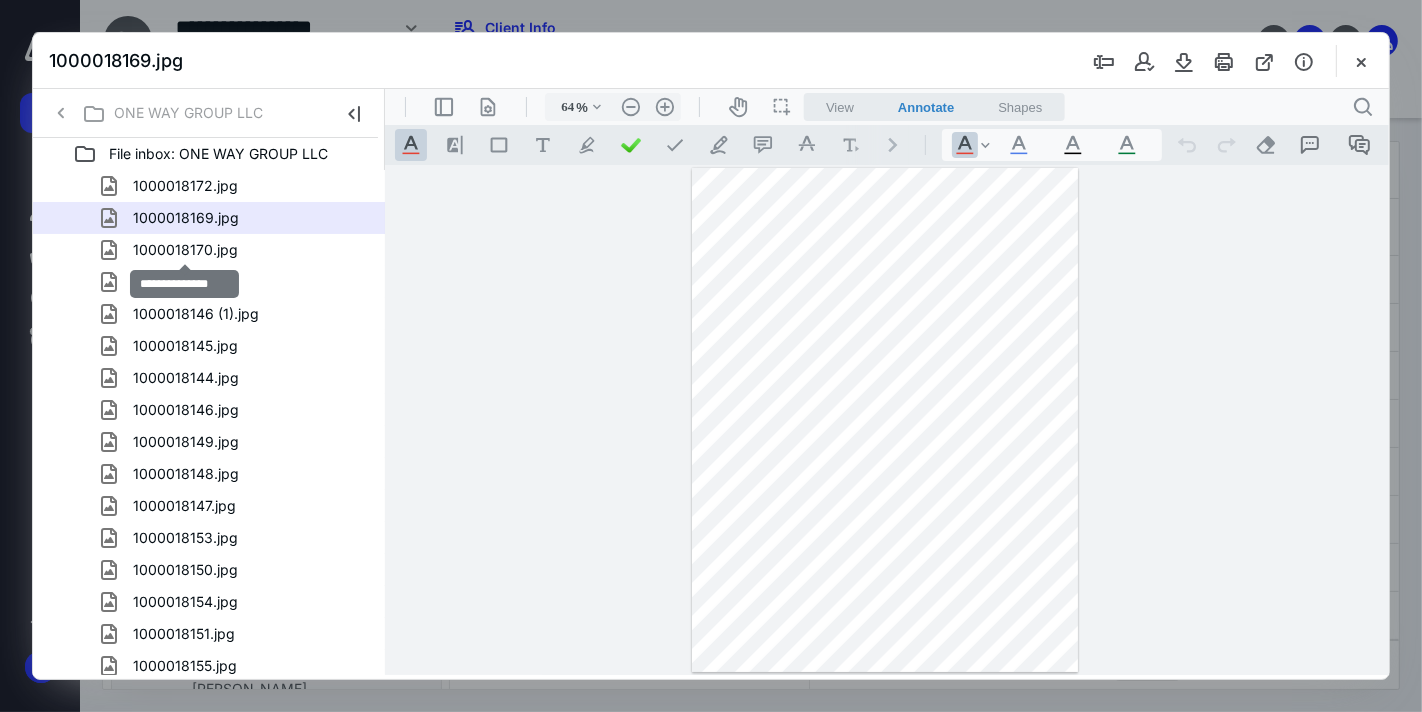 click on "1000018170.jpg" at bounding box center [185, 250] 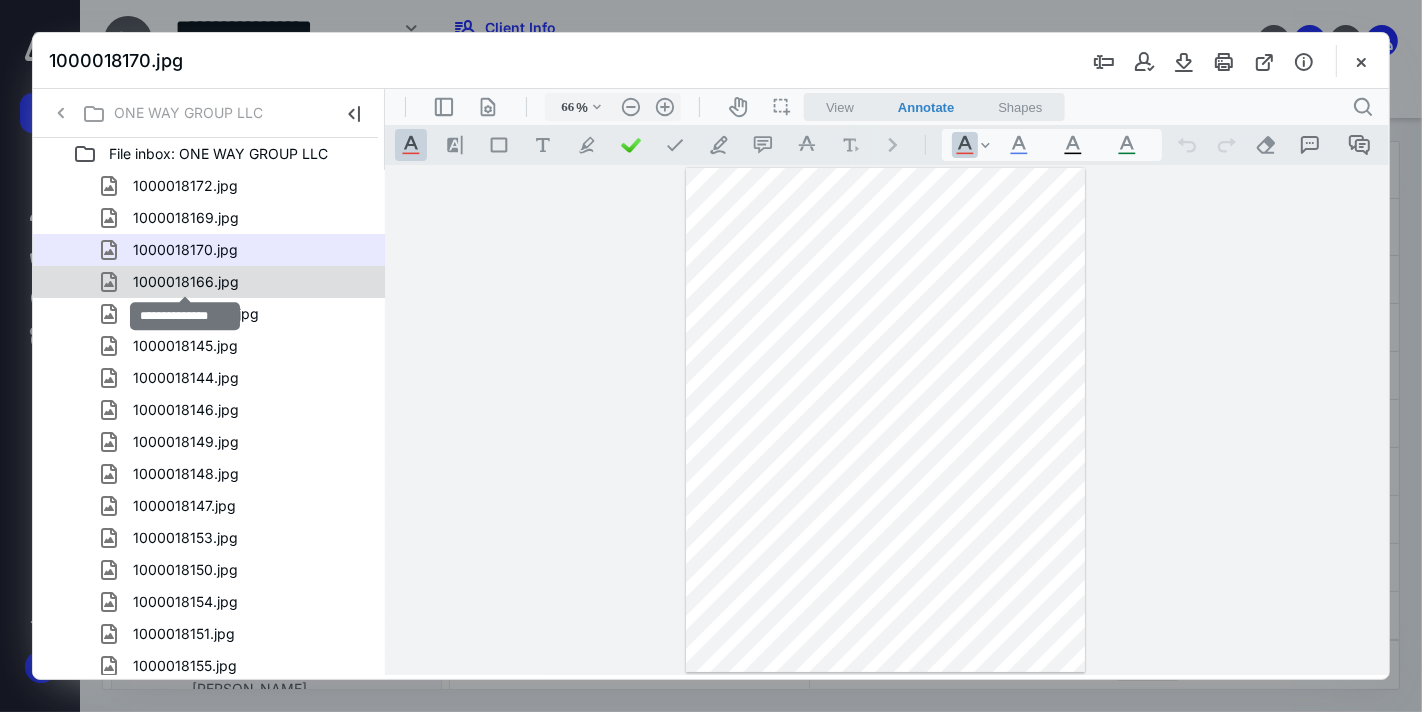 click on "1000018166.jpg" at bounding box center (186, 282) 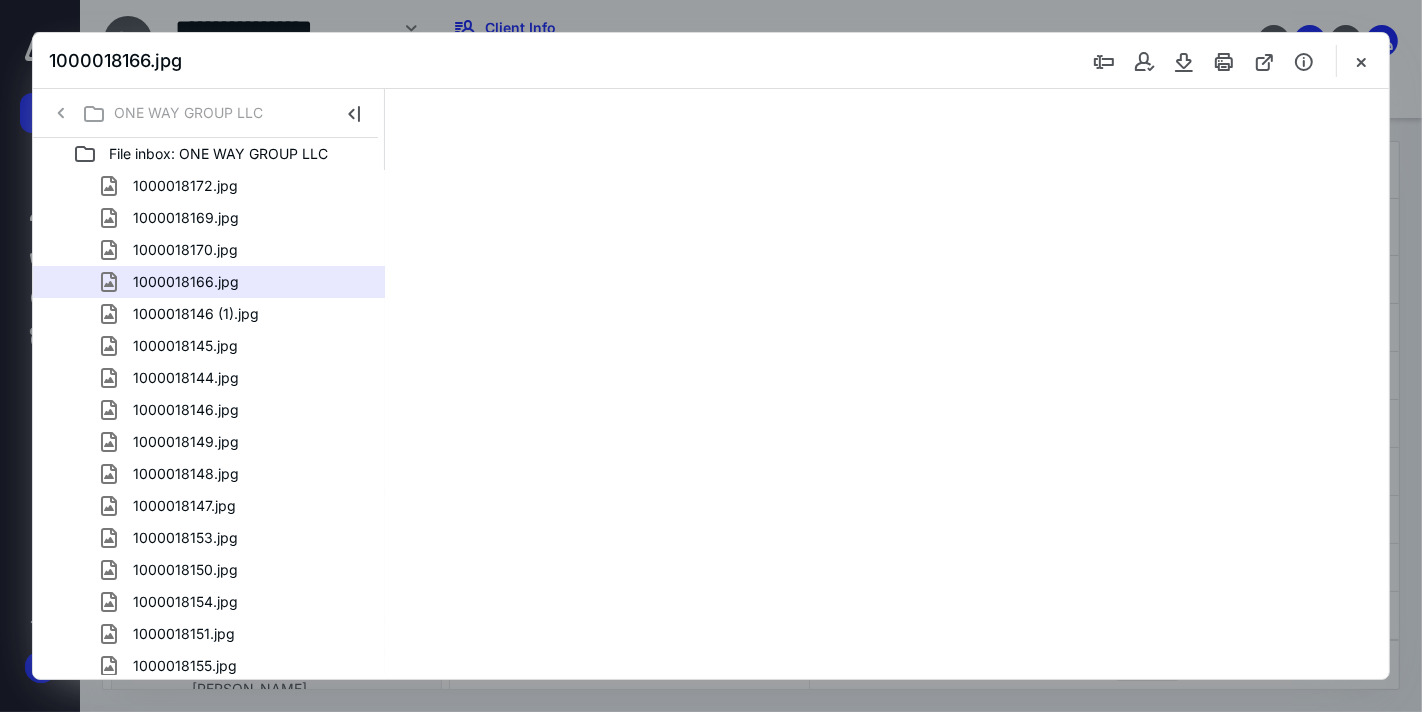 type on "64" 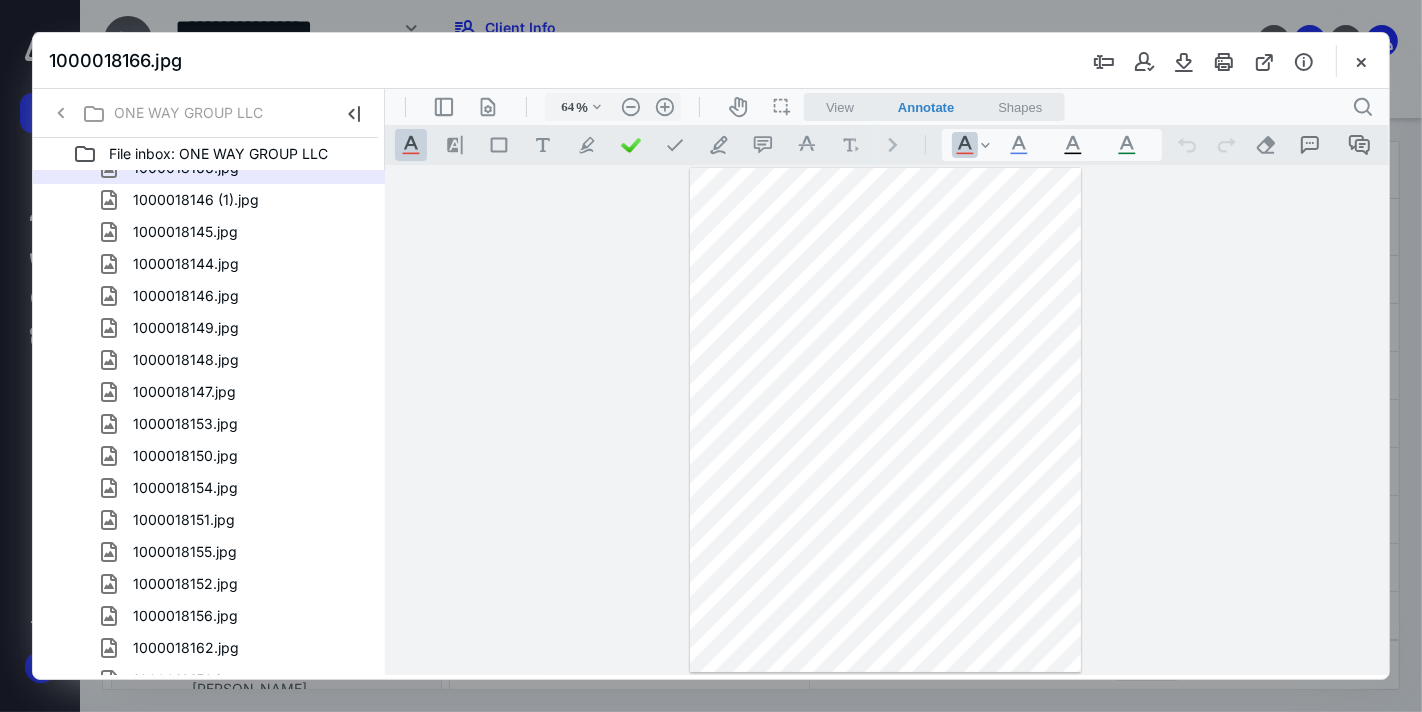 scroll, scrollTop: 0, scrollLeft: 0, axis: both 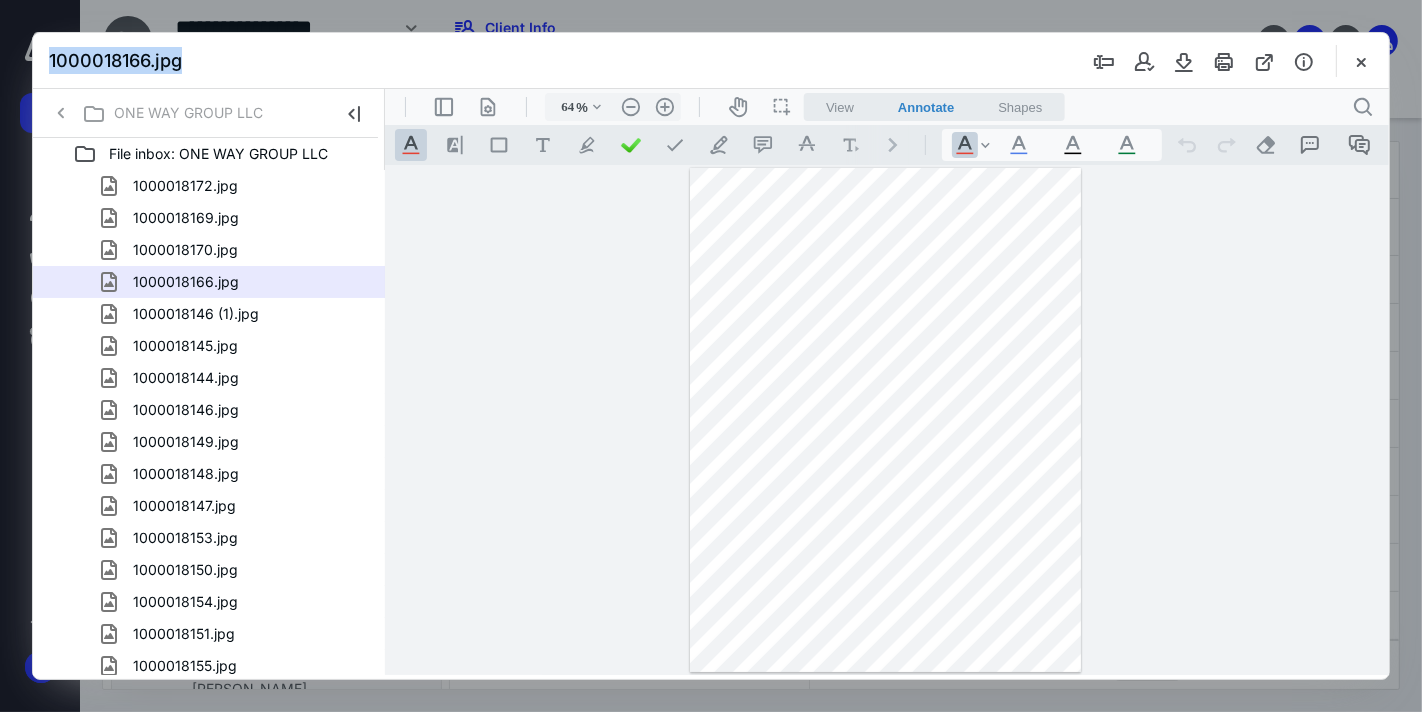drag, startPoint x: 905, startPoint y: 64, endPoint x: 923, endPoint y: 42, distance: 28.42534 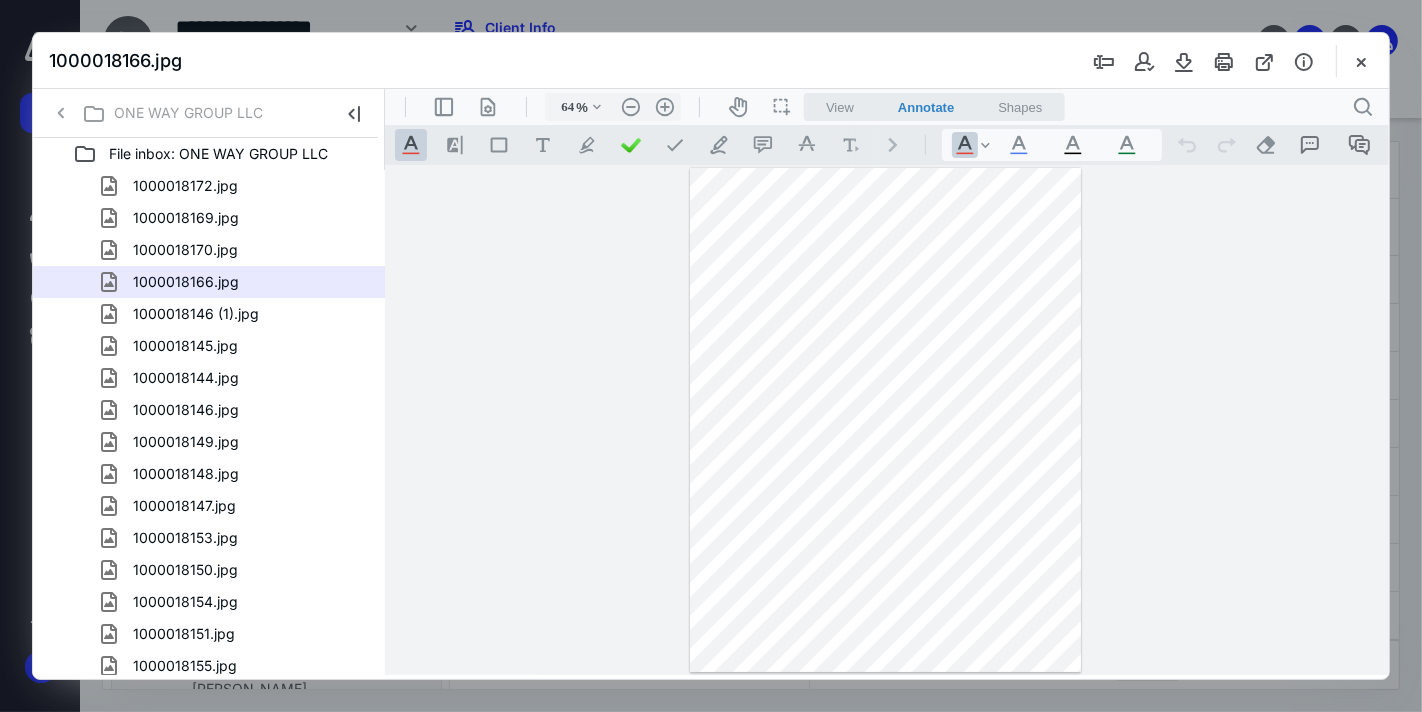 drag, startPoint x: 838, startPoint y: 56, endPoint x: 840, endPoint y: 33, distance: 23.086792 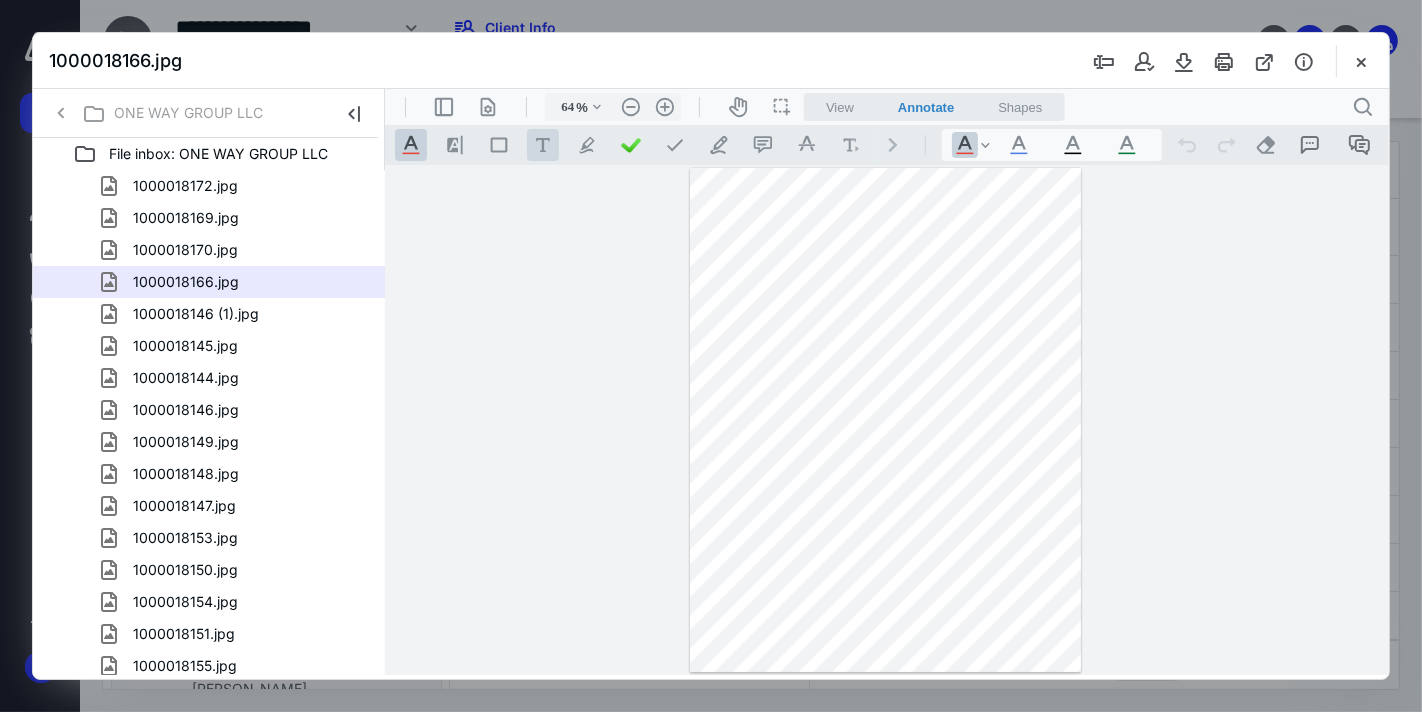 drag, startPoint x: 1088, startPoint y: 136, endPoint x: 552, endPoint y: 152, distance: 536.2388 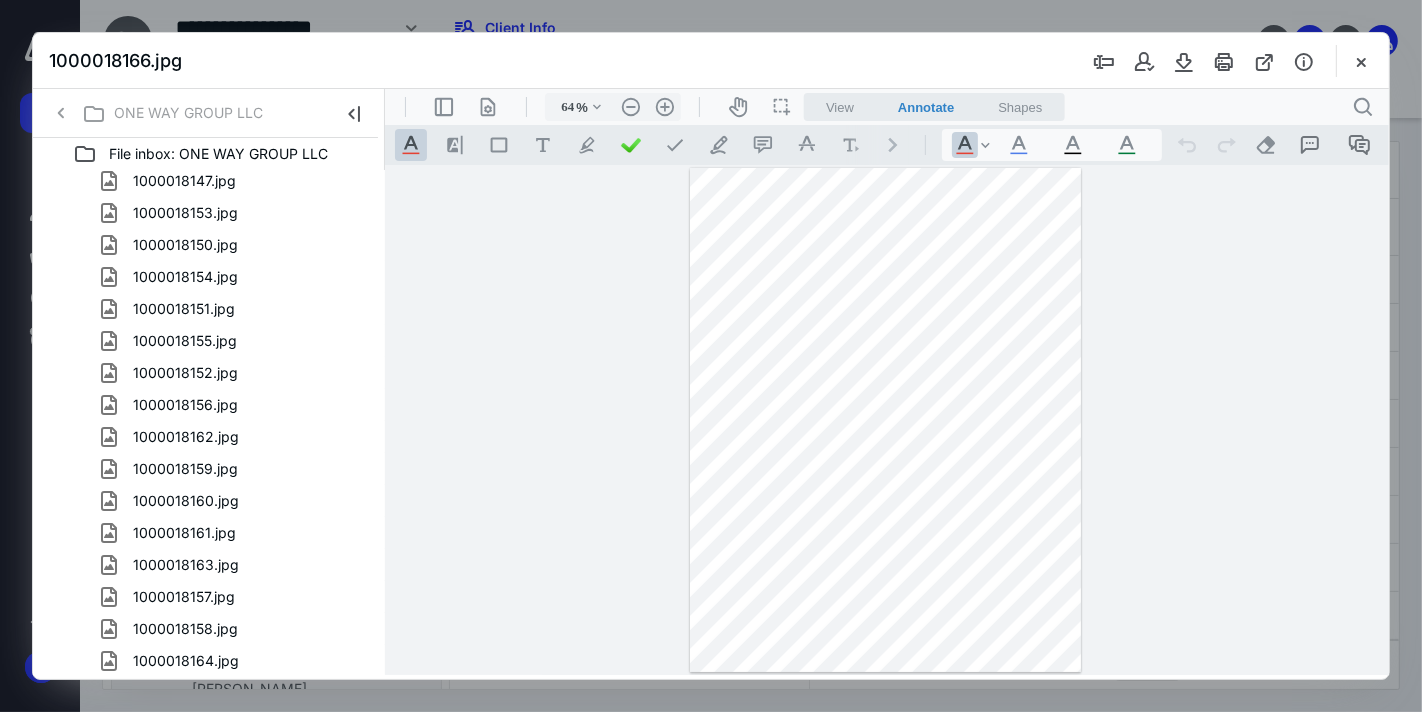 scroll, scrollTop: 0, scrollLeft: 0, axis: both 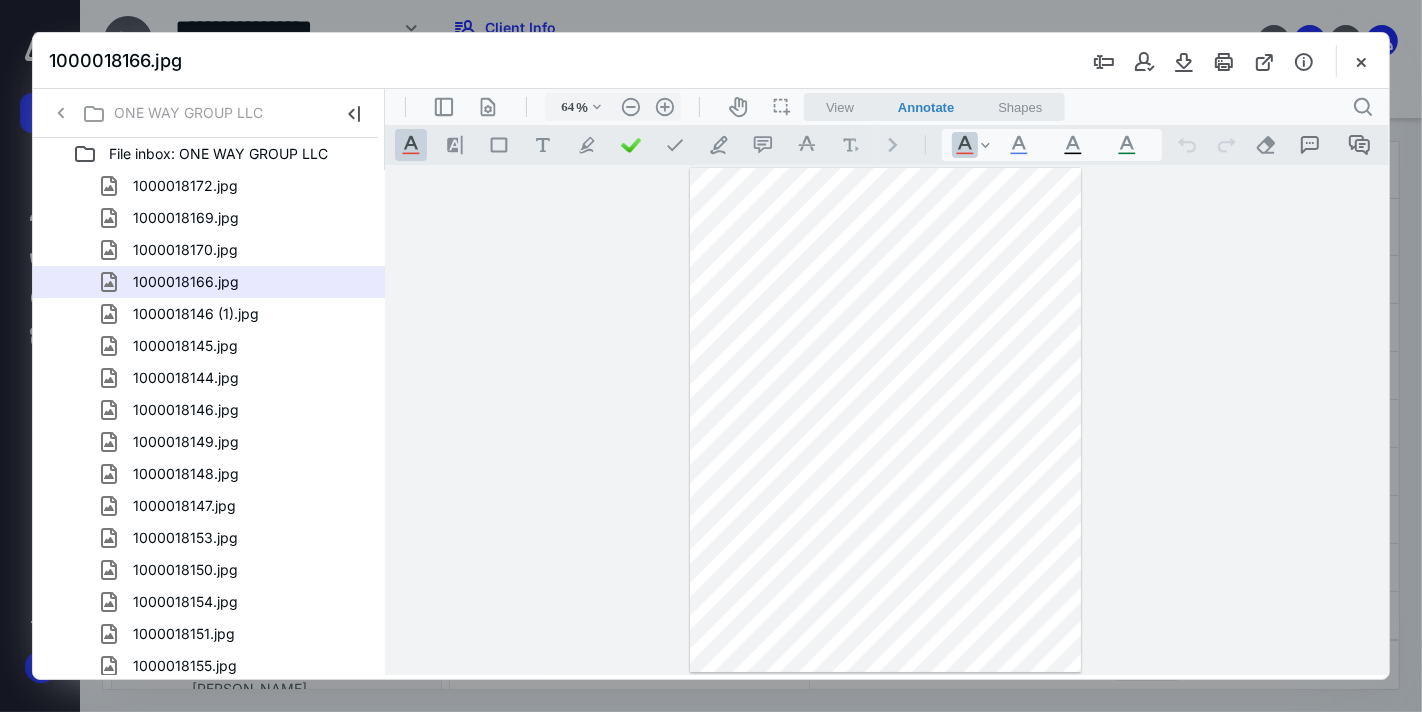 drag, startPoint x: 1365, startPoint y: 55, endPoint x: 1275, endPoint y: 74, distance: 91.983696 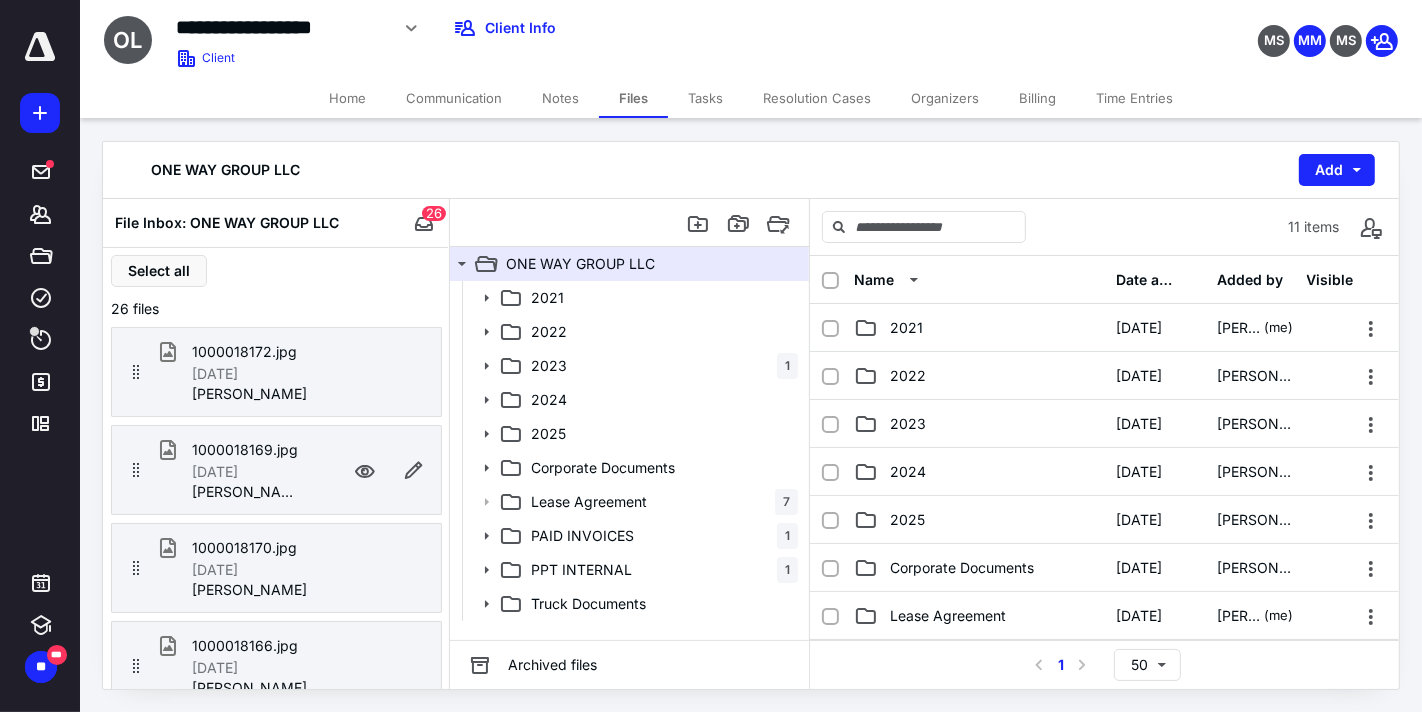 scroll, scrollTop: 0, scrollLeft: 0, axis: both 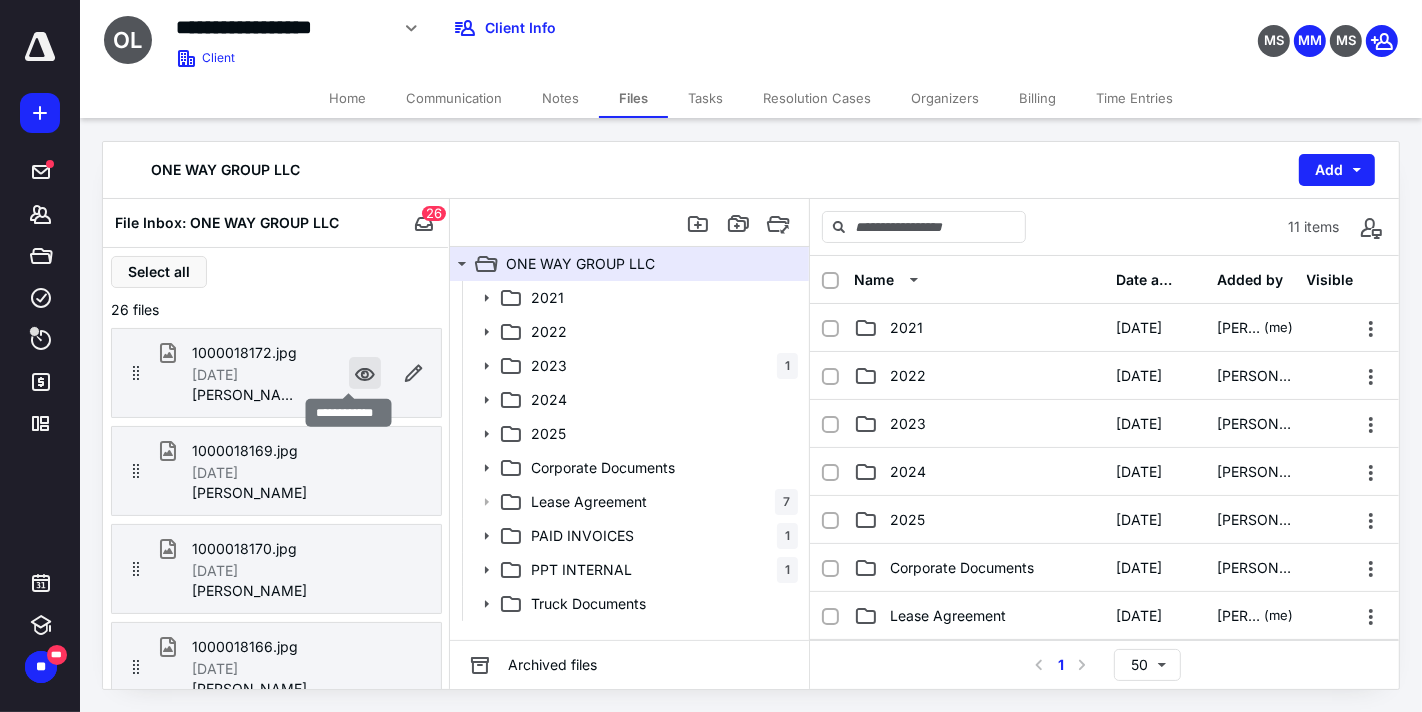 click at bounding box center (365, 373) 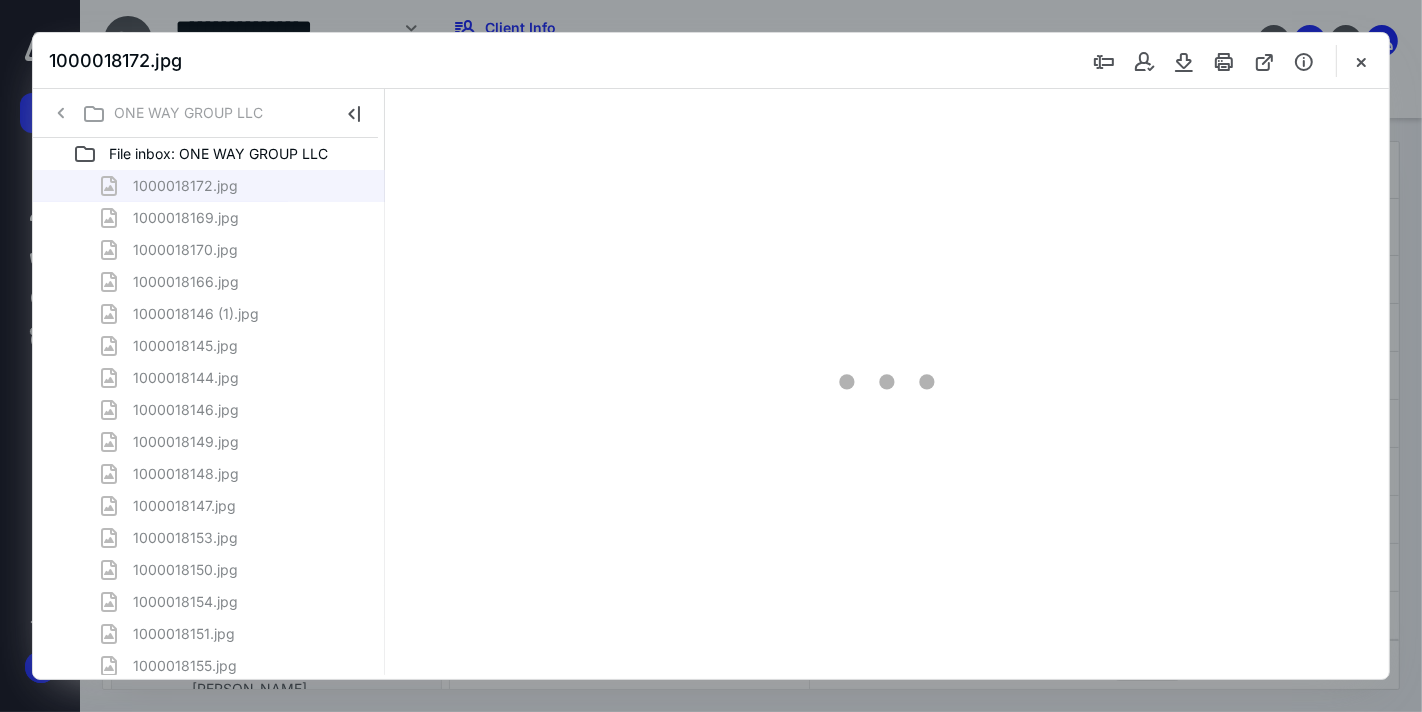 scroll, scrollTop: 0, scrollLeft: 0, axis: both 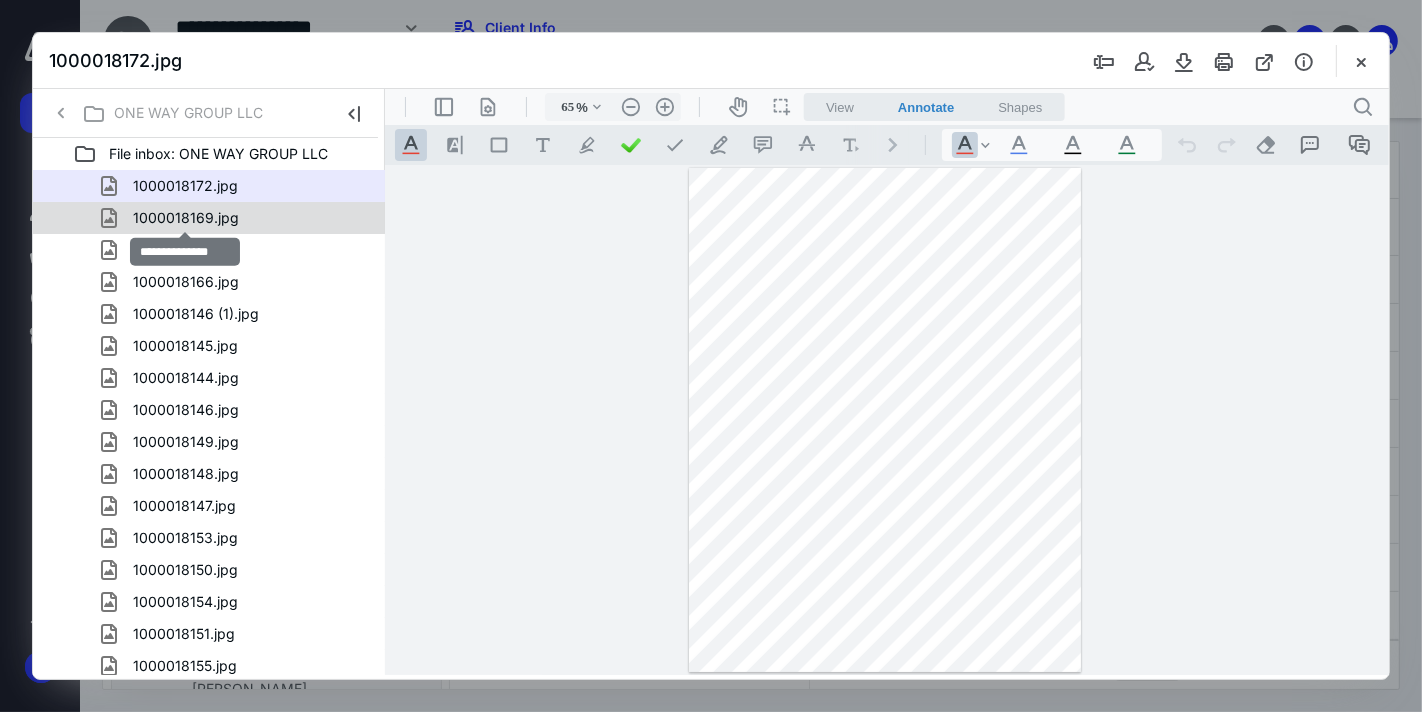 click on "1000018169.jpg" at bounding box center (186, 218) 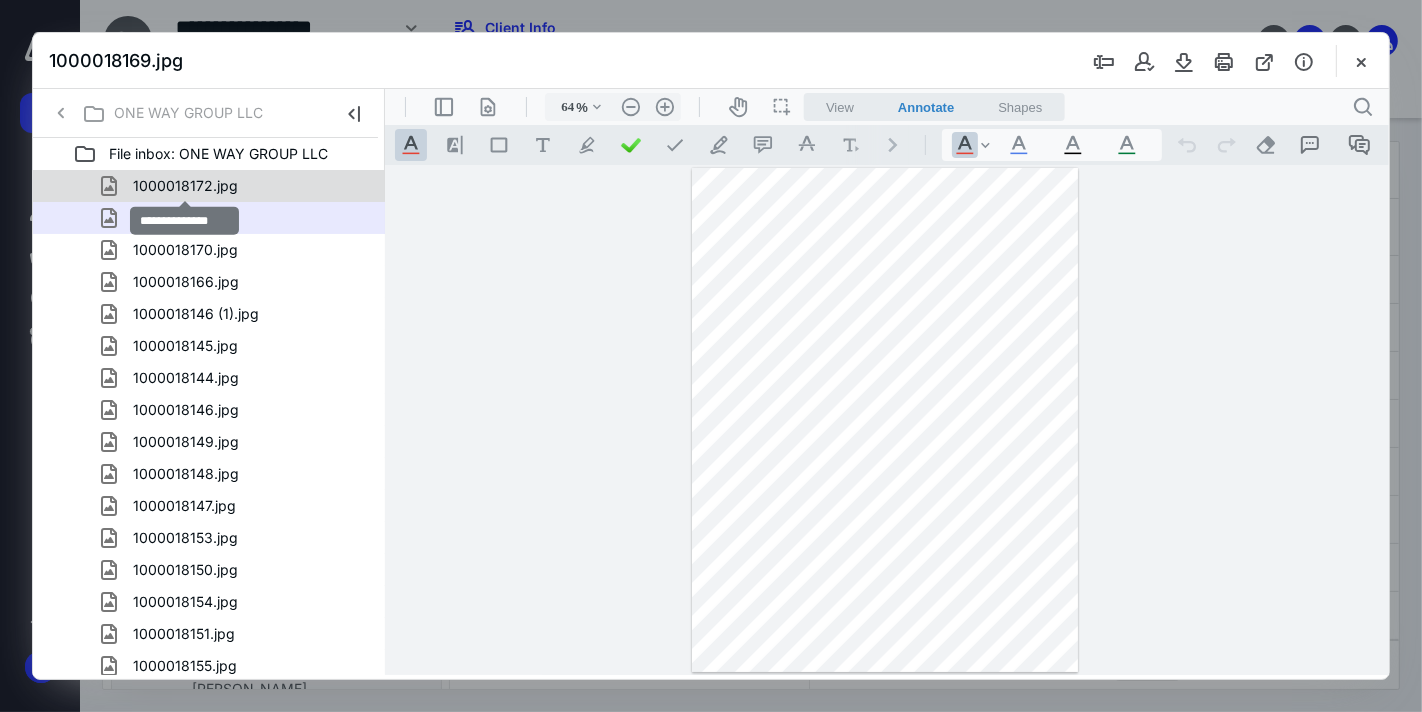 click on "1000018172.jpg" at bounding box center (185, 186) 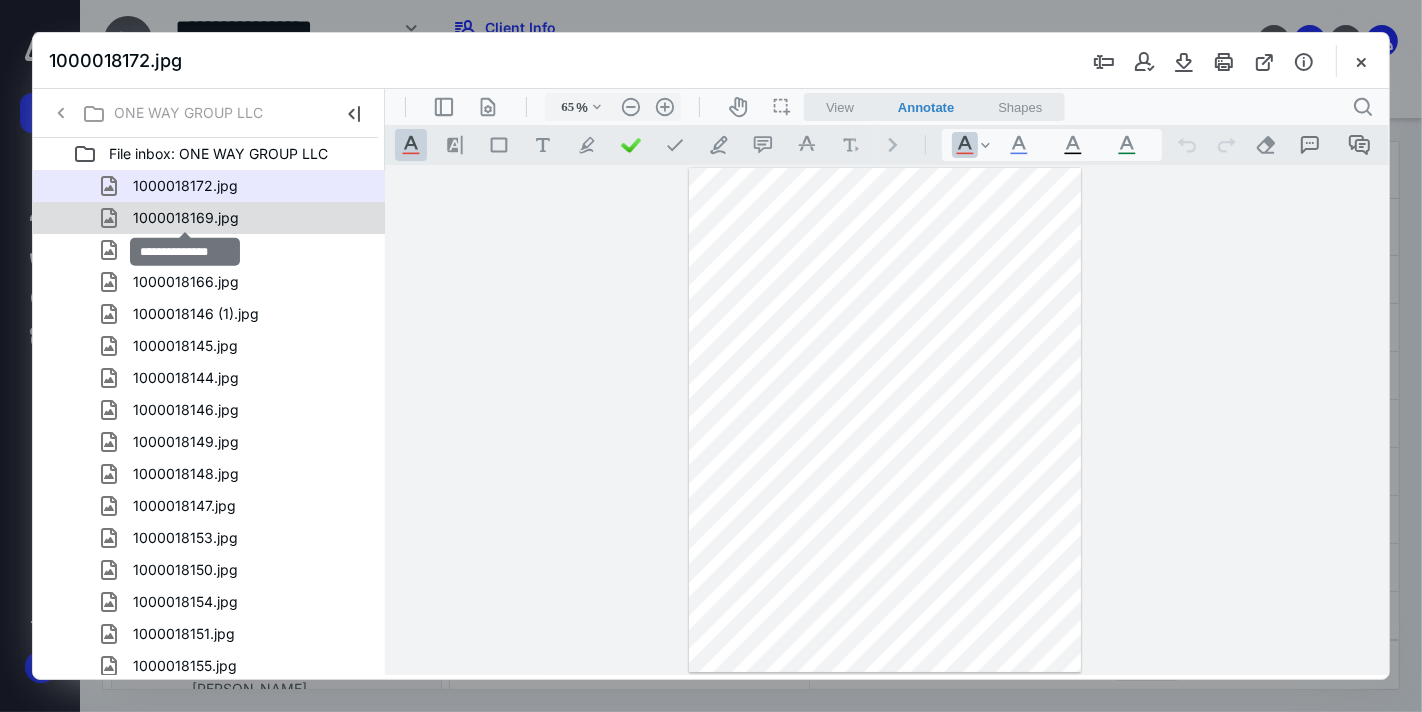 click on "1000018169.jpg" at bounding box center (186, 218) 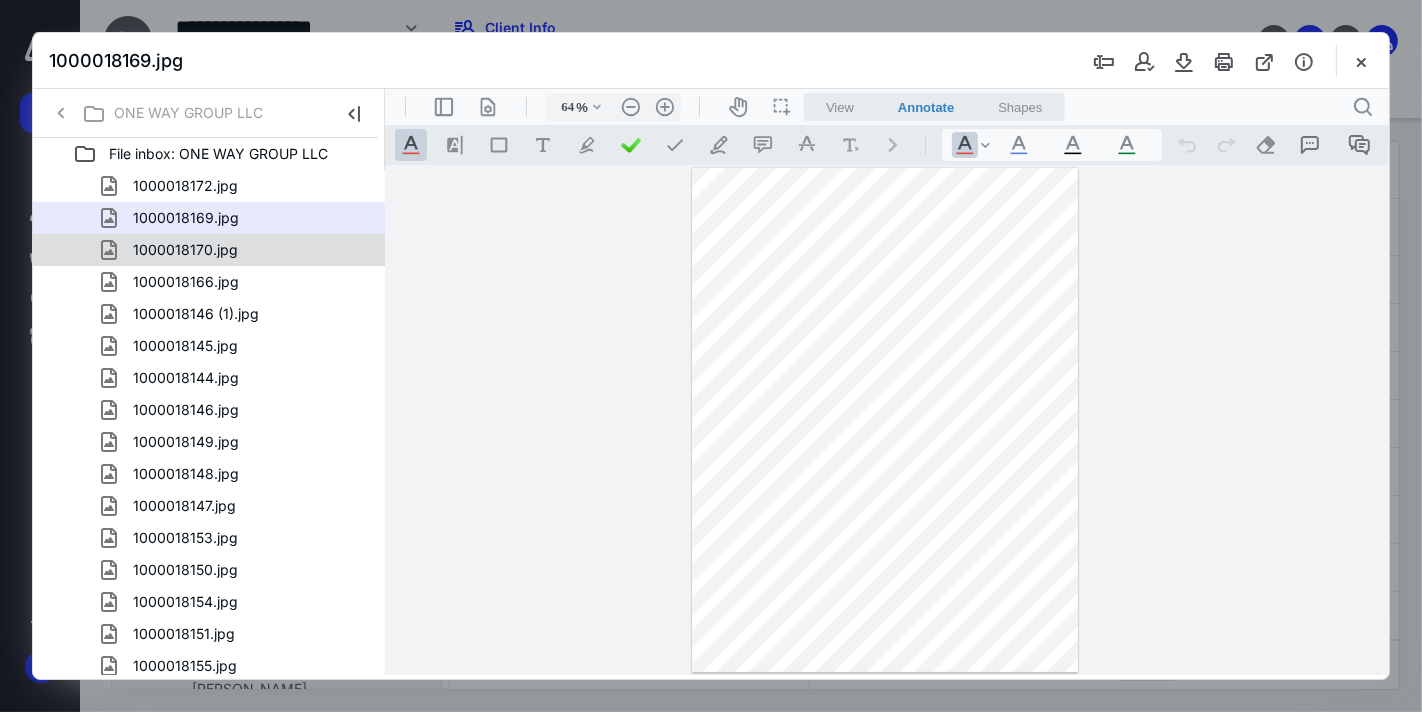 click on "1000018170.jpg" at bounding box center [185, 250] 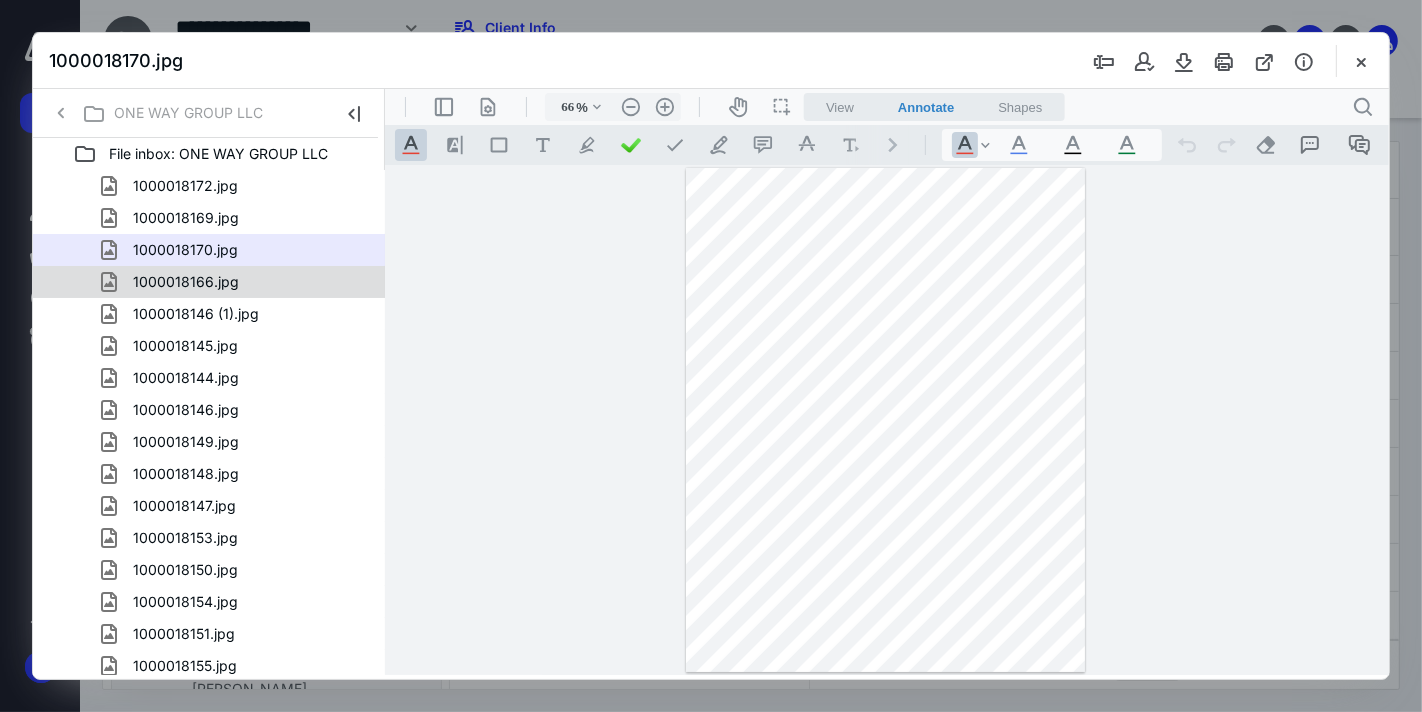 click on "1000018166.jpg" at bounding box center (186, 282) 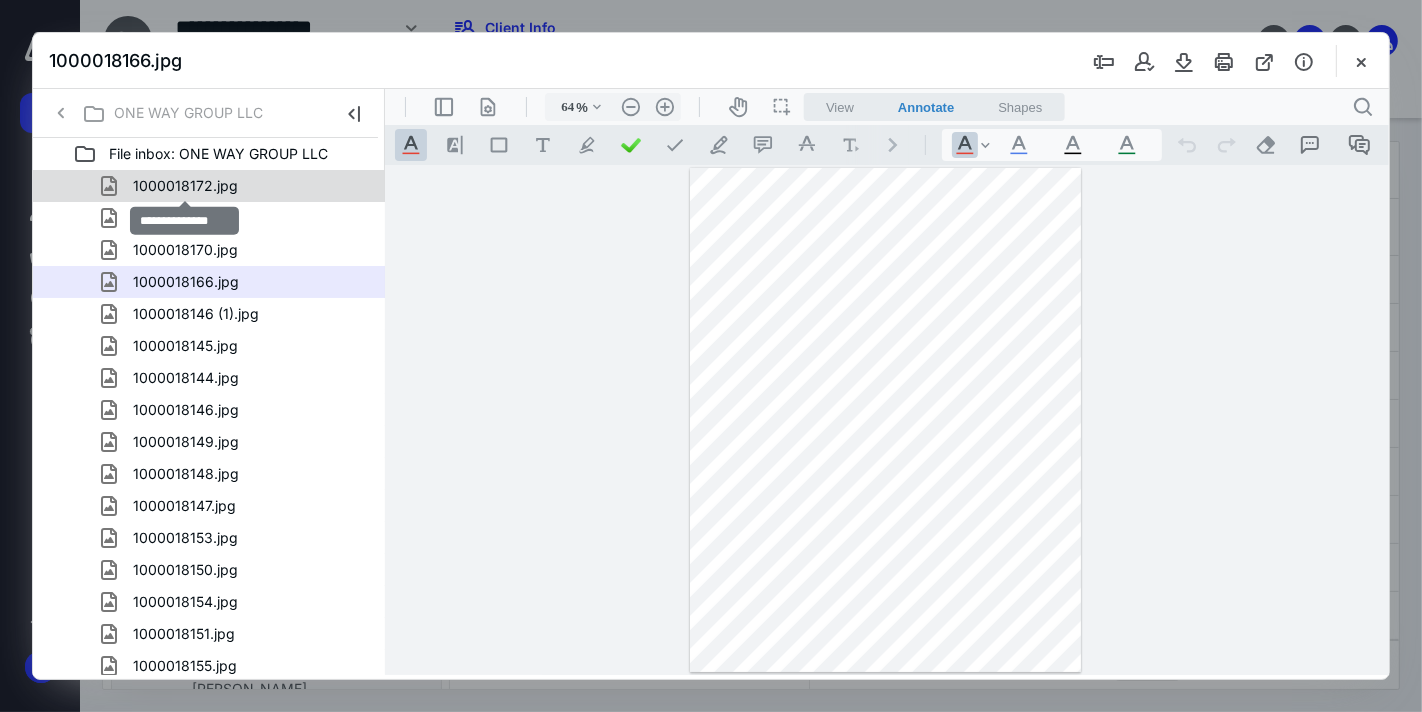 click on "1000018172.jpg" at bounding box center (185, 186) 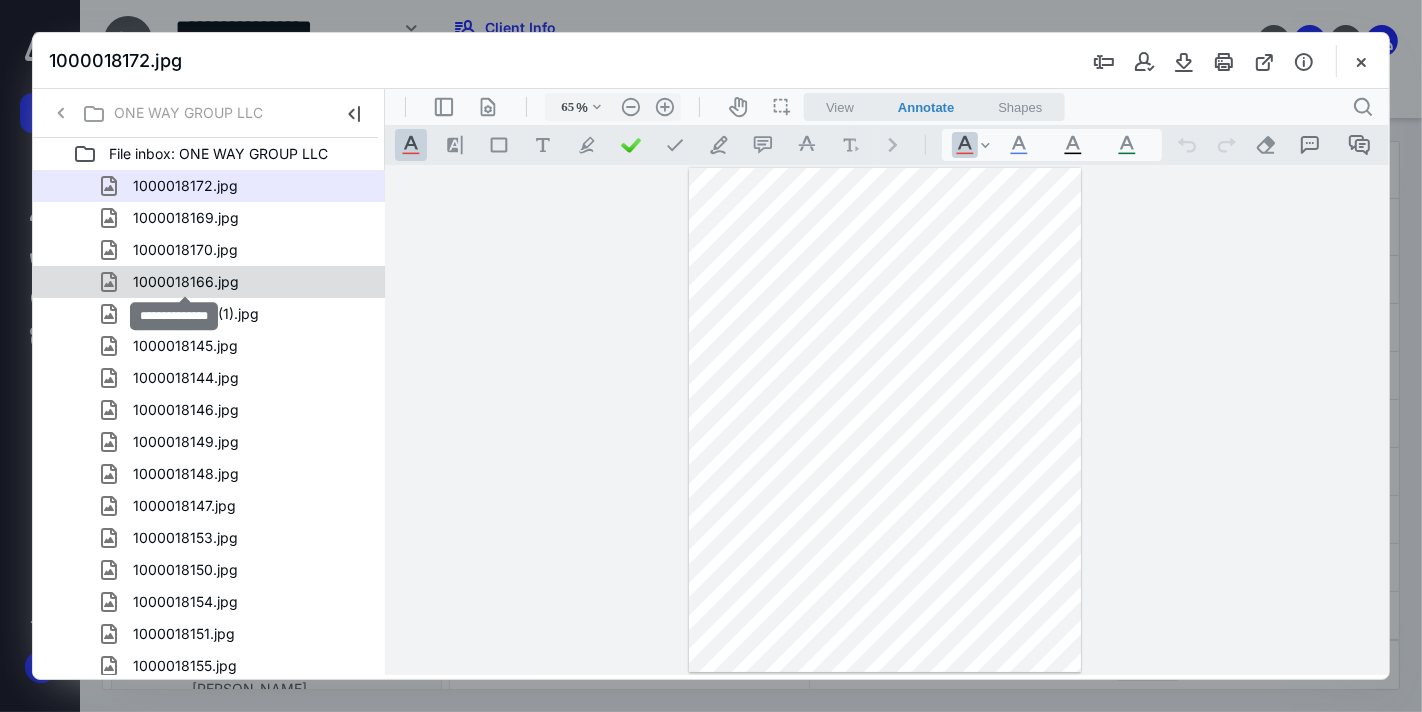 click on "1000018166.jpg" at bounding box center [186, 282] 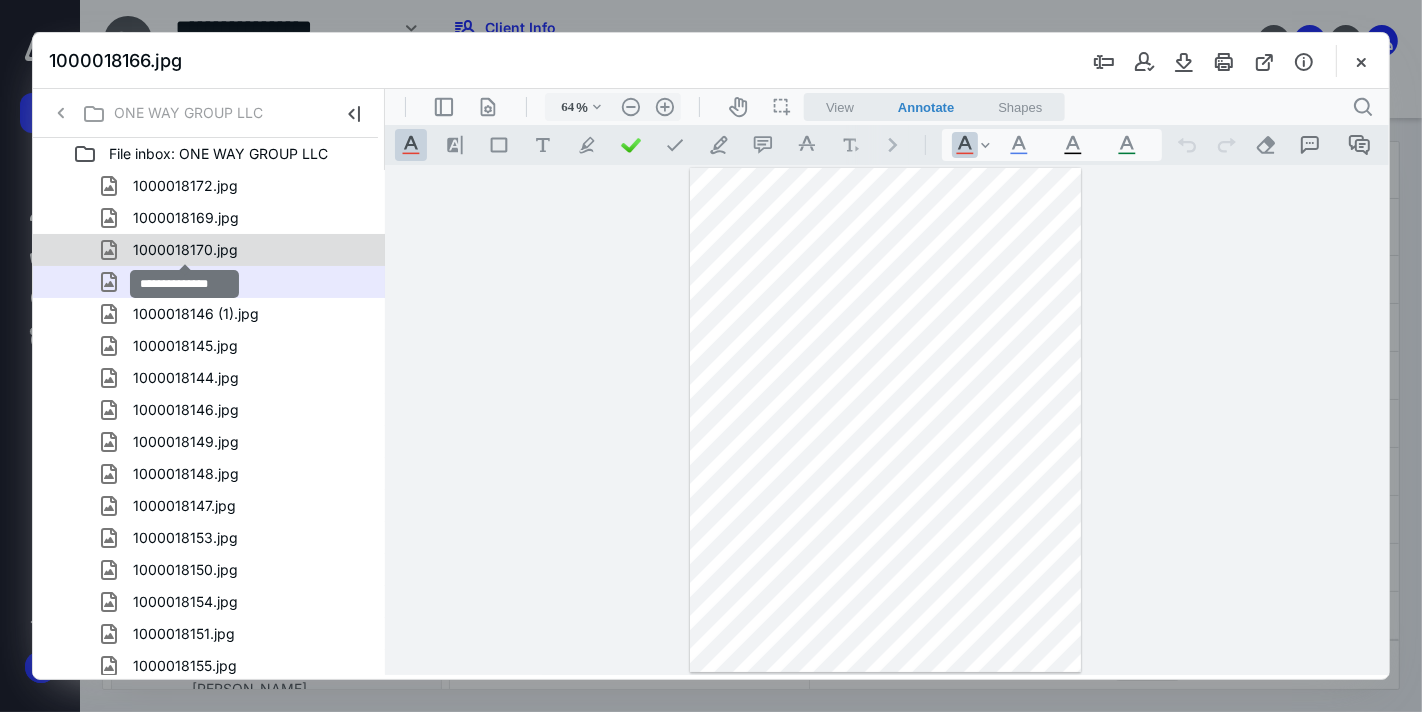 click on "1000018170.jpg" at bounding box center [185, 250] 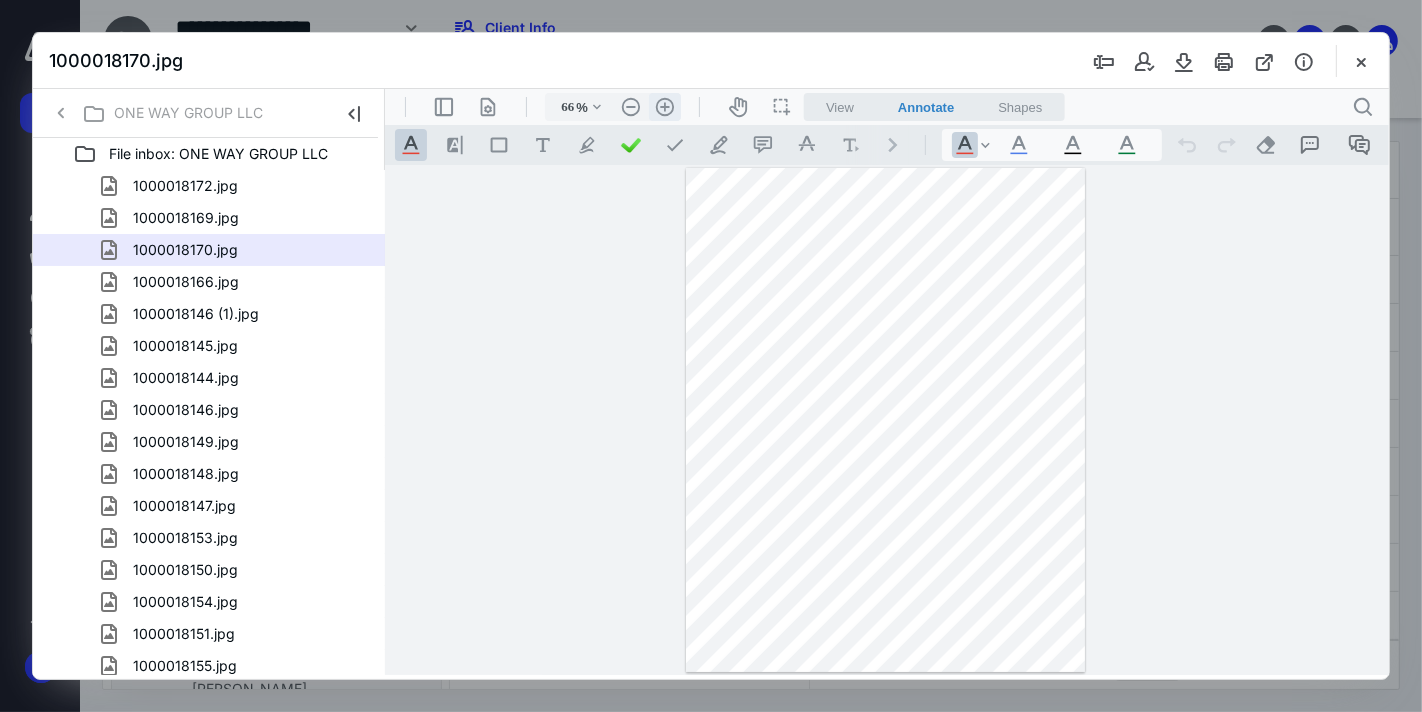 click on ".cls-1{fill:#abb0c4;} icon - header - zoom - in - line" at bounding box center [664, 106] 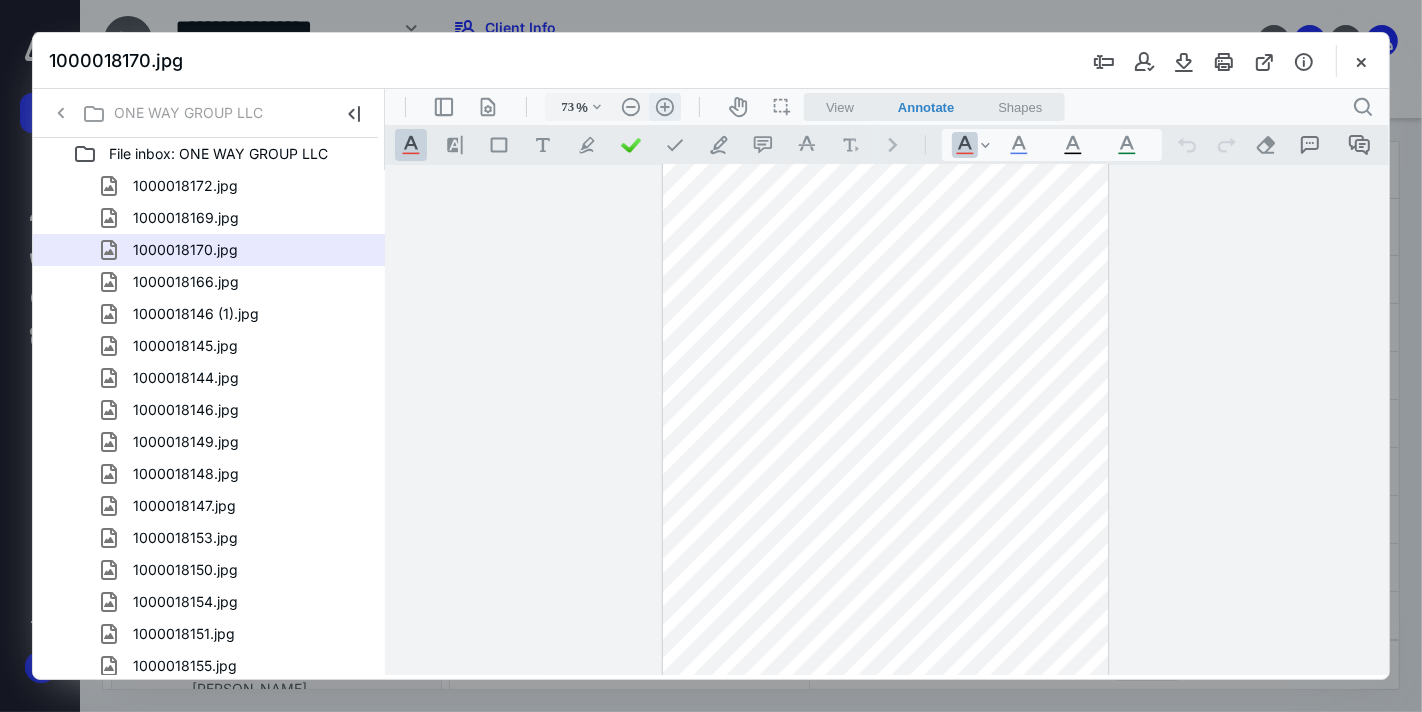 click on ".cls-1{fill:#abb0c4;} icon - header - zoom - in - line" at bounding box center [664, 106] 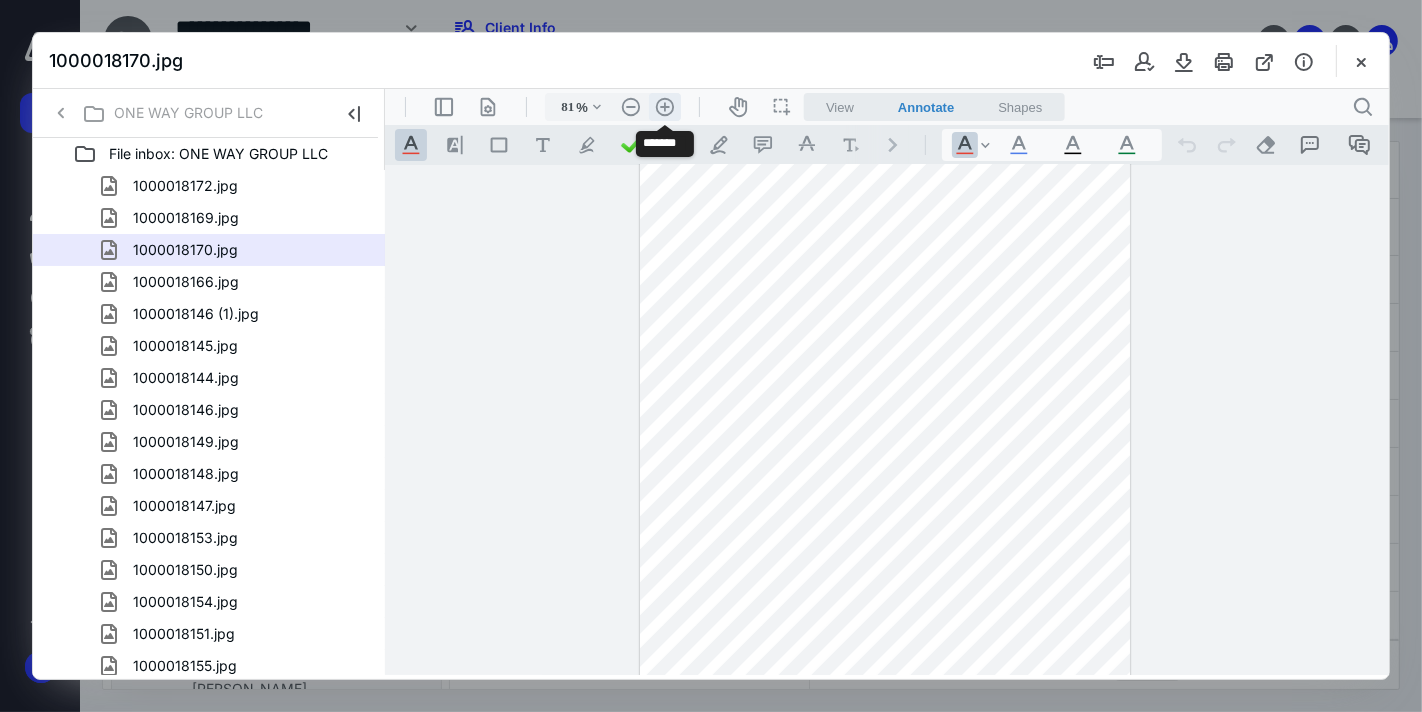 click on ".cls-1{fill:#abb0c4;} icon - header - zoom - in - line" at bounding box center [664, 106] 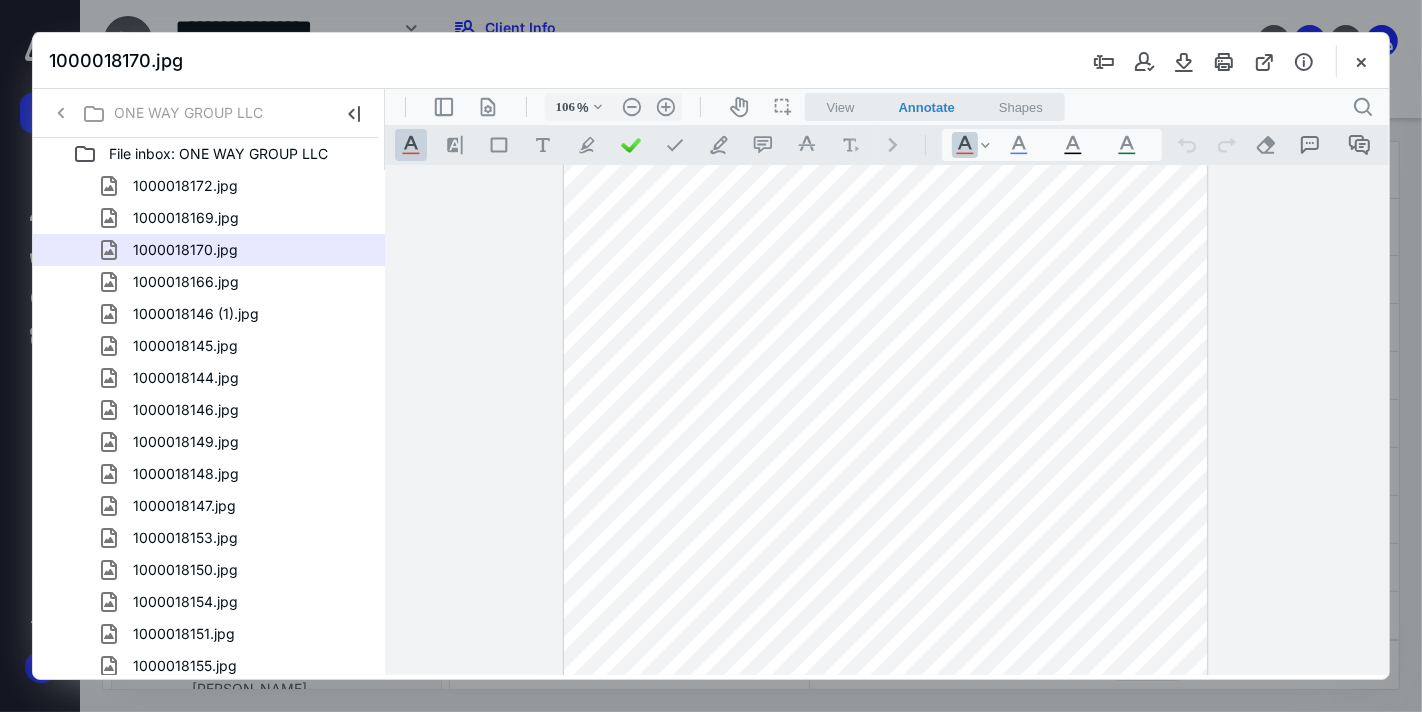 scroll, scrollTop: 312, scrollLeft: 0, axis: vertical 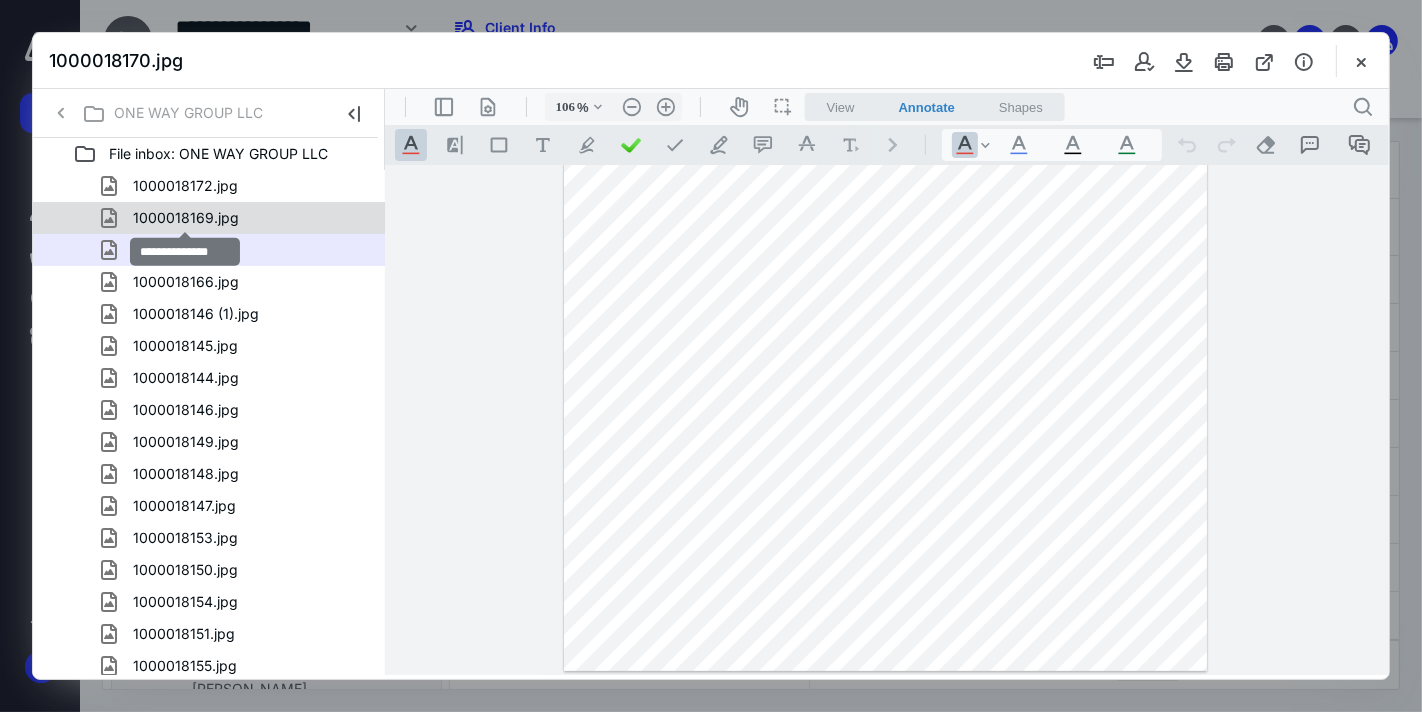 click on "1000018169.jpg" at bounding box center (186, 218) 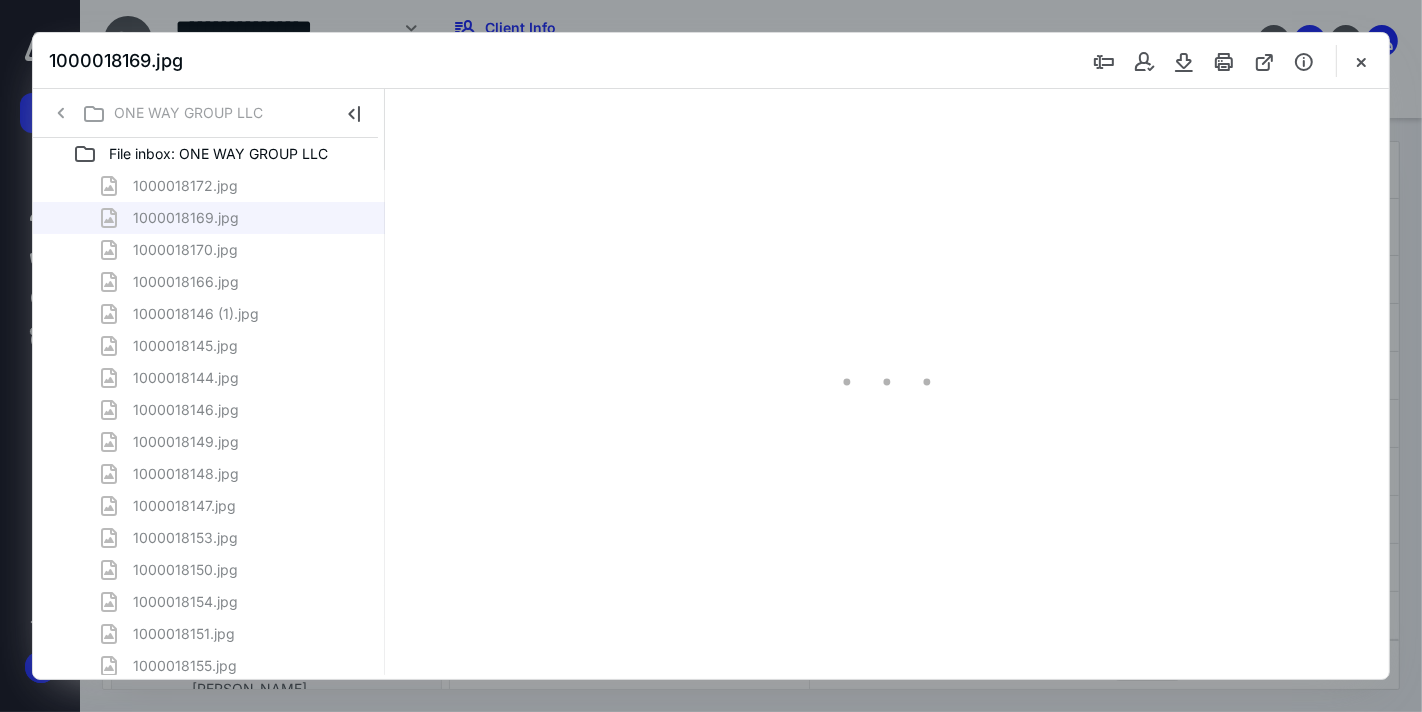 scroll, scrollTop: 0, scrollLeft: 0, axis: both 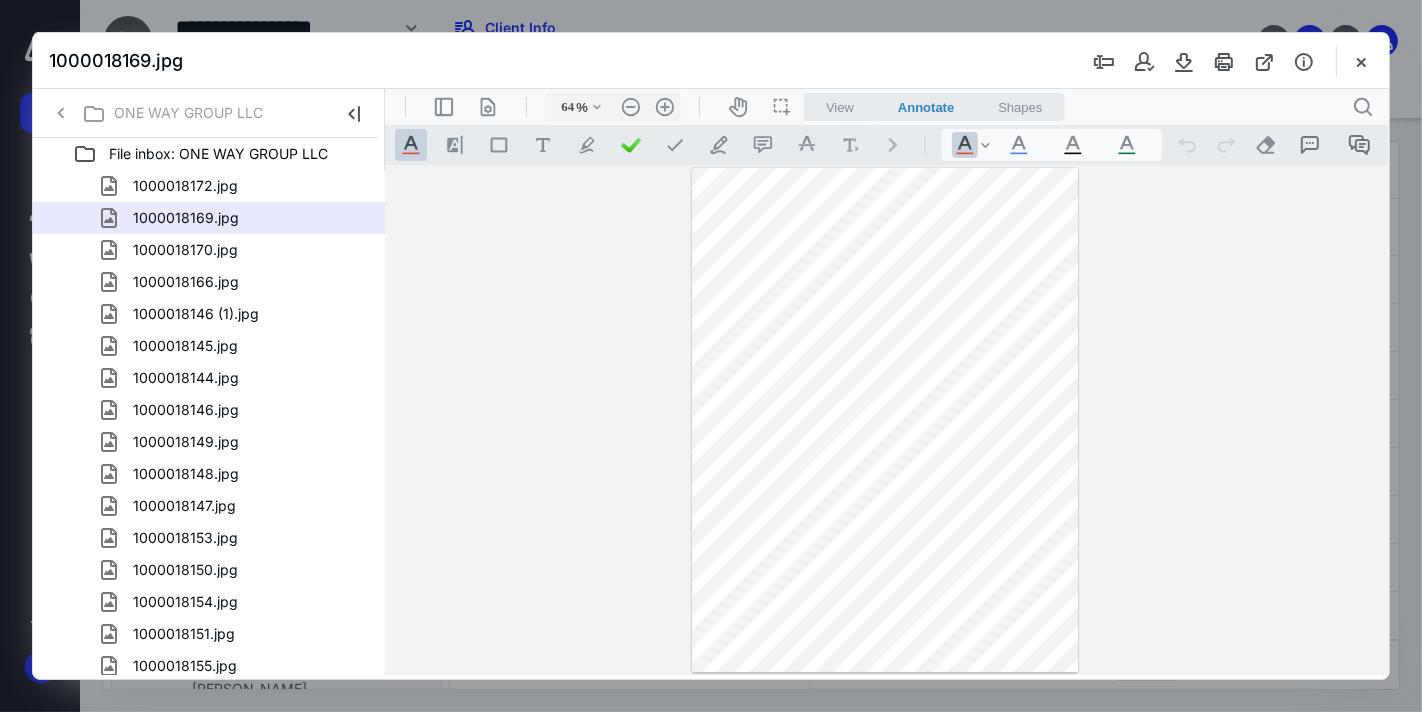 click on ".cls-1{fill:#abb0c4;} icon - header - sidebar - line .cls-1{fill:#abb0c4;} icon - header - page manipulation - line 64 % .cls-1{fill:#abb0c4;} icon - chevron - down .cls-1{fill:#abb0c4;} icon - header - zoom - out - line Current zoom is   64 % .cls-1{fill:#abb0c4;} icon - header - zoom - in - line icon-header-pan20 icon / operation / multi select View Annotate Shapes Annotate .cls-1{fill:#abb0c4;} icon - chevron - down View Annotate Shapes .cls-1{fill:#abb0c4;} icon - header - search" at bounding box center (886, 106) 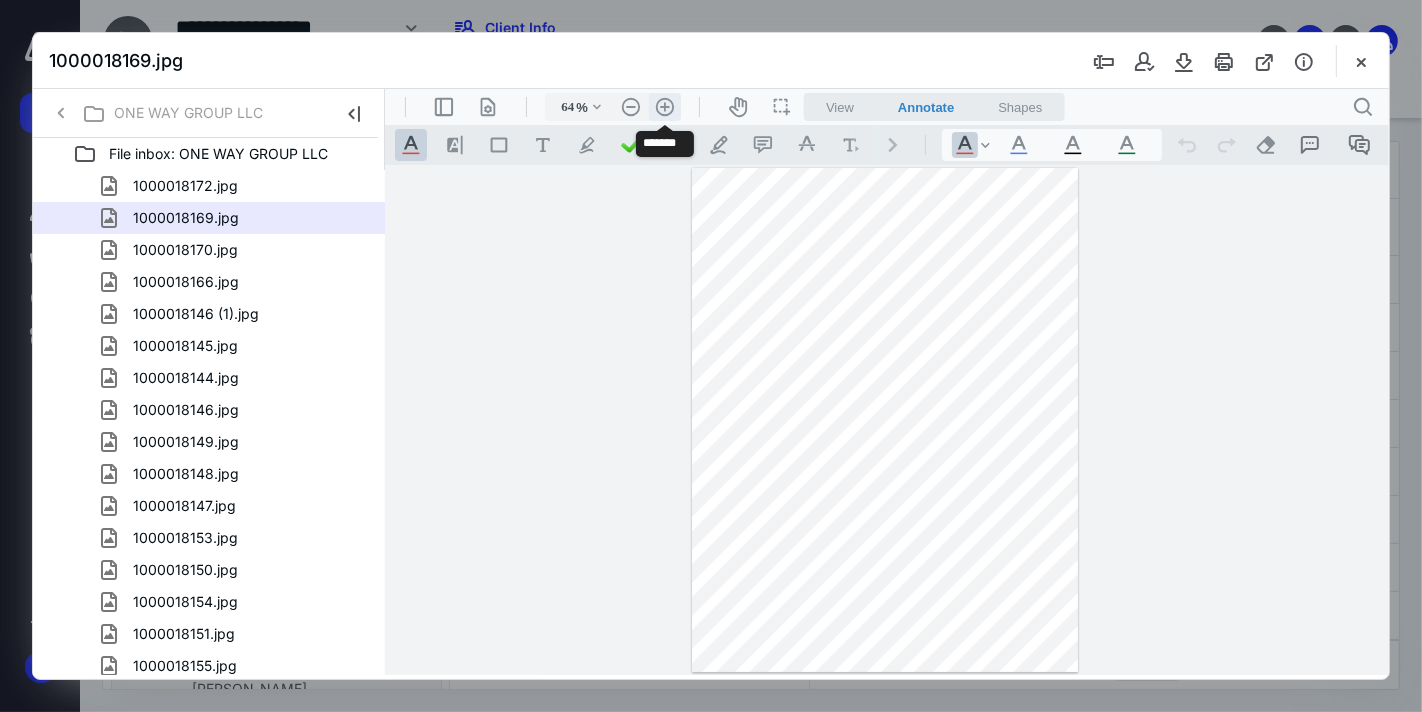 click on ".cls-1{fill:#abb0c4;} icon - header - zoom - in - line" at bounding box center [664, 106] 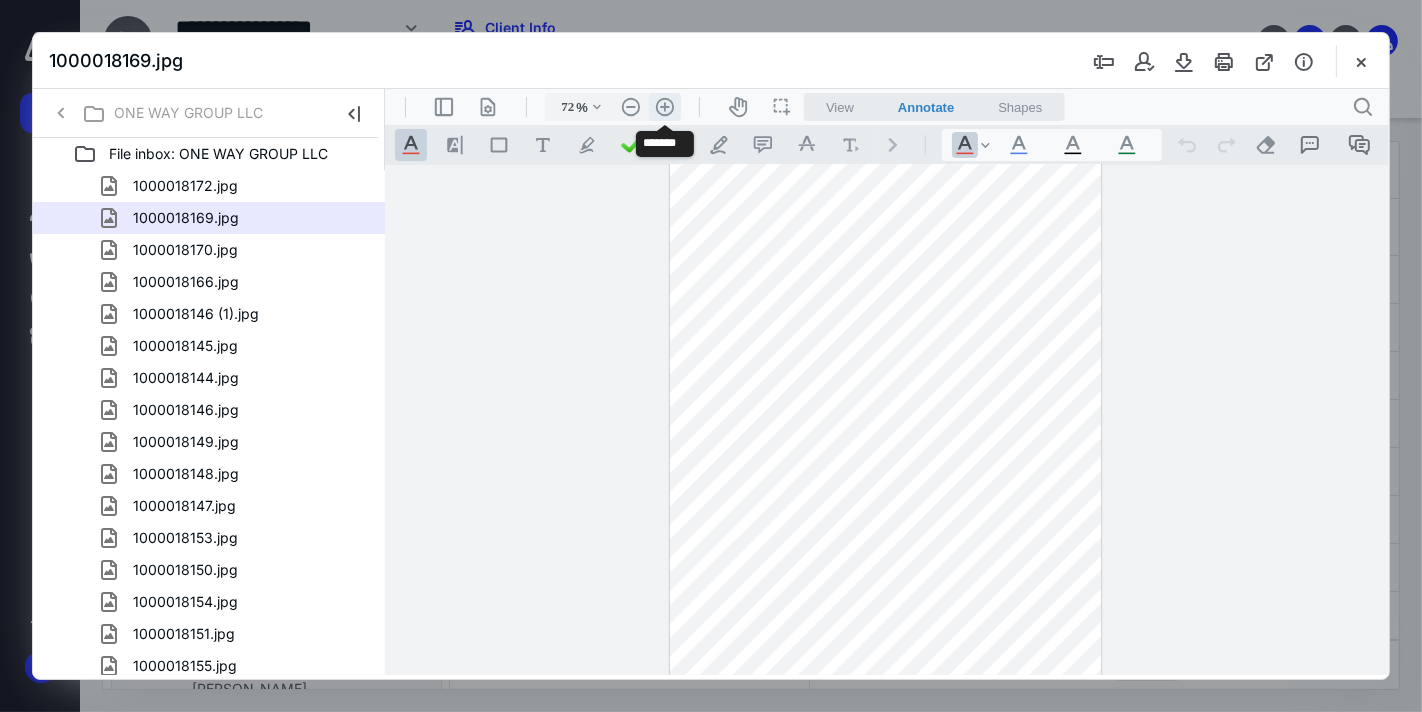 click on ".cls-1{fill:#abb0c4;} icon - header - zoom - in - line" at bounding box center (664, 106) 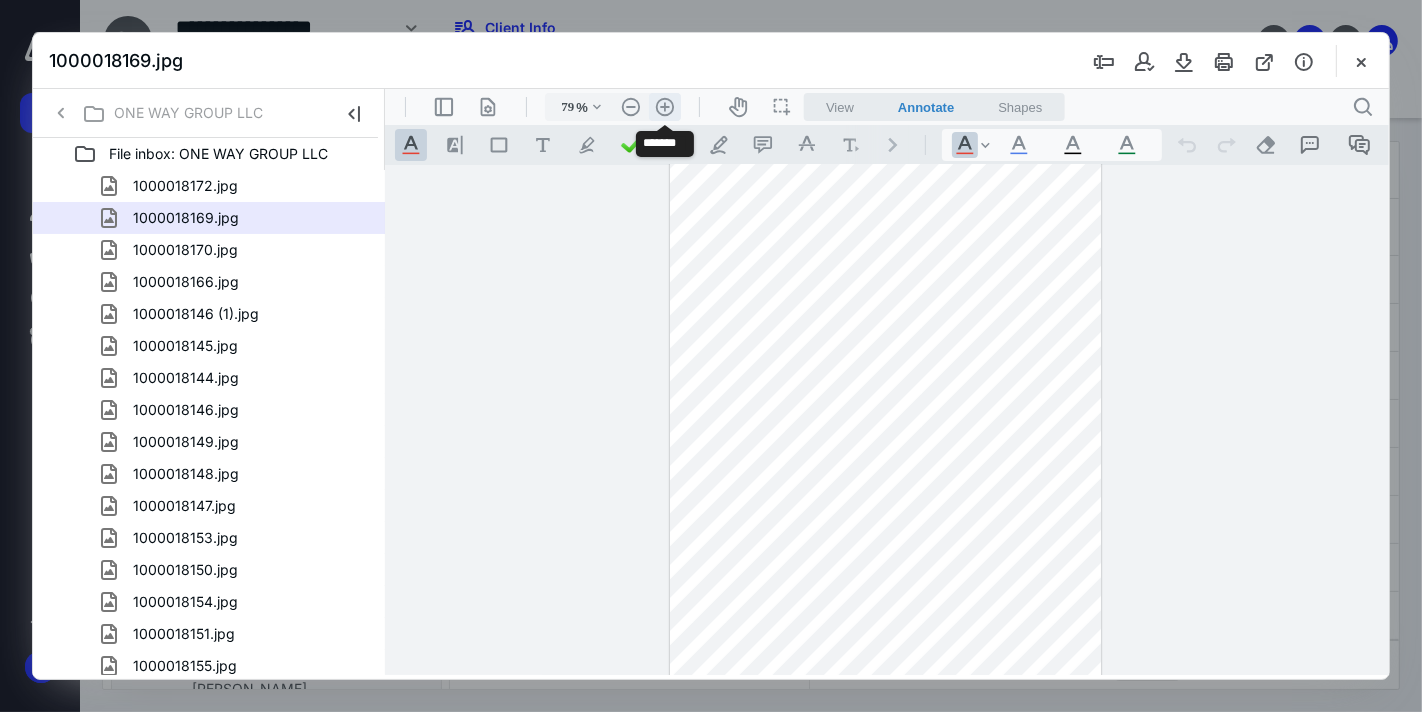 click on ".cls-1{fill:#abb0c4;} icon - header - zoom - in - line" at bounding box center [664, 106] 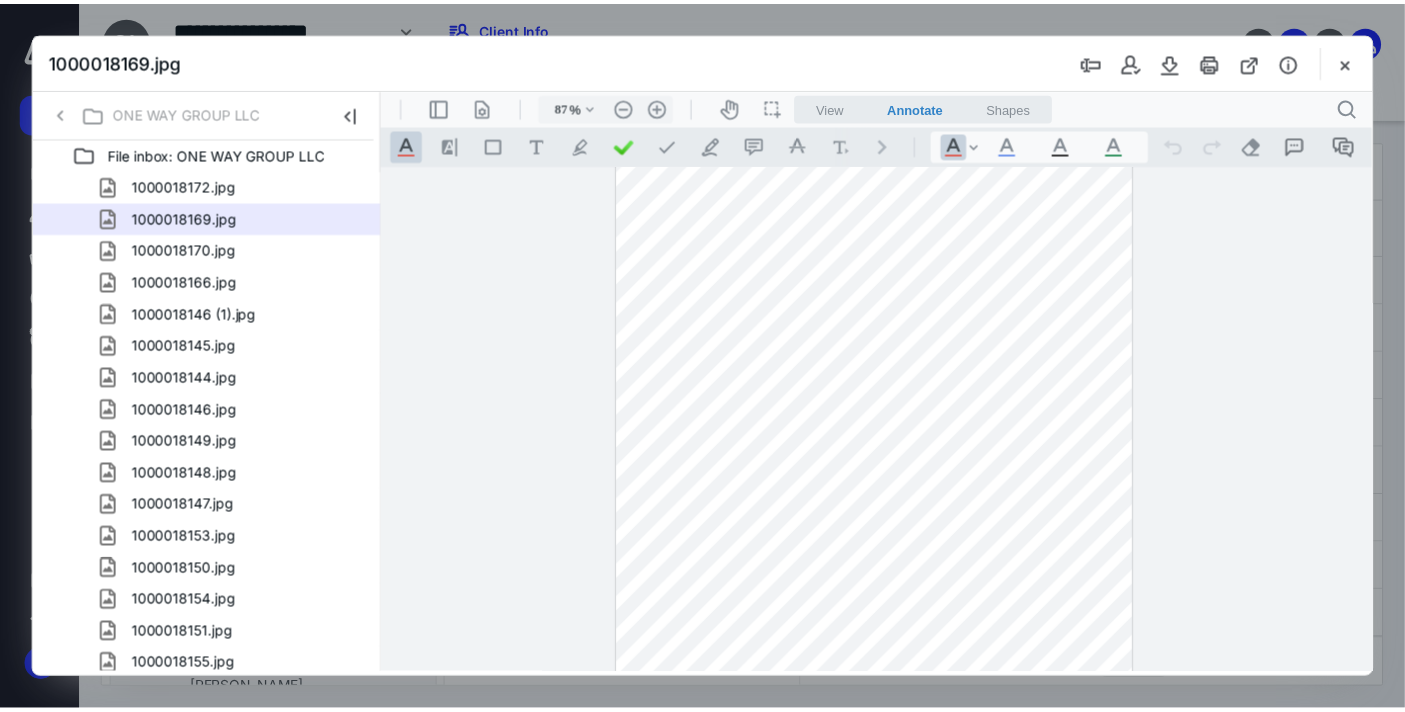 scroll, scrollTop: 0, scrollLeft: 0, axis: both 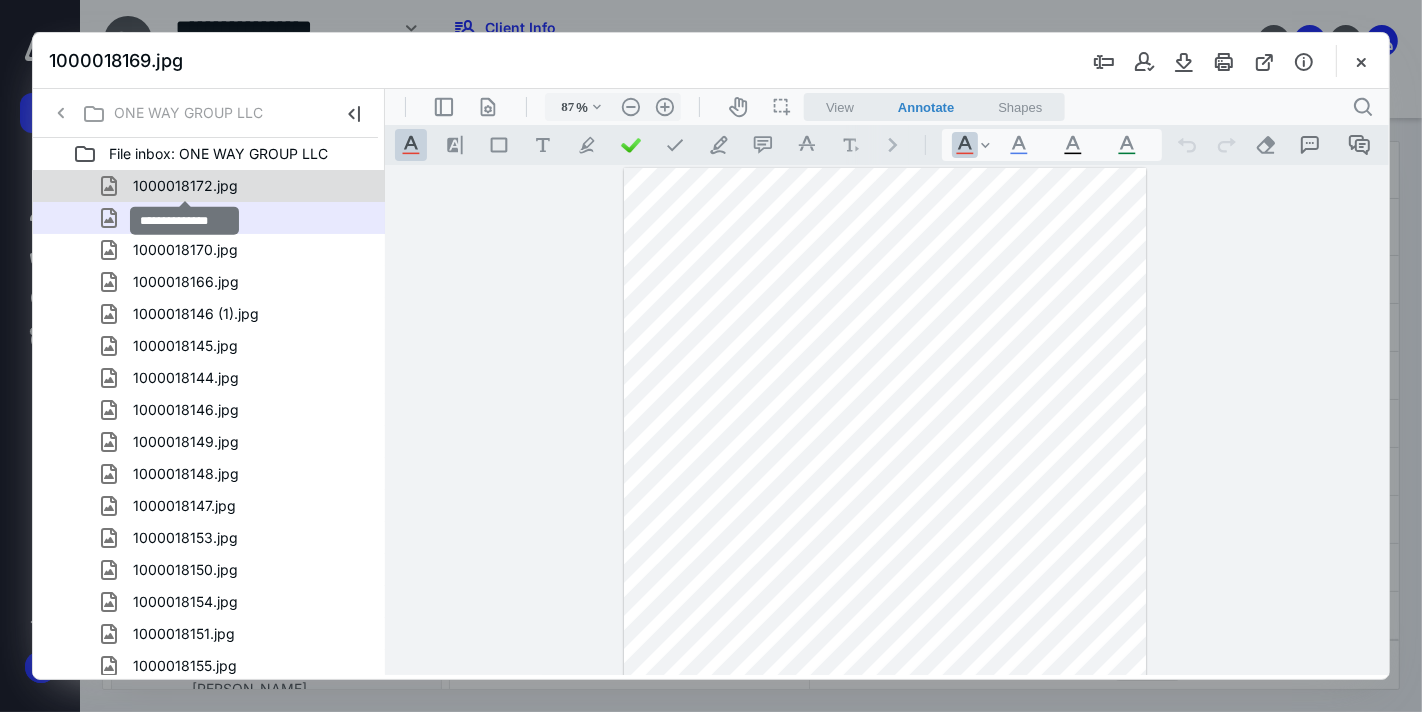 click on "1000018172.jpg" at bounding box center (185, 186) 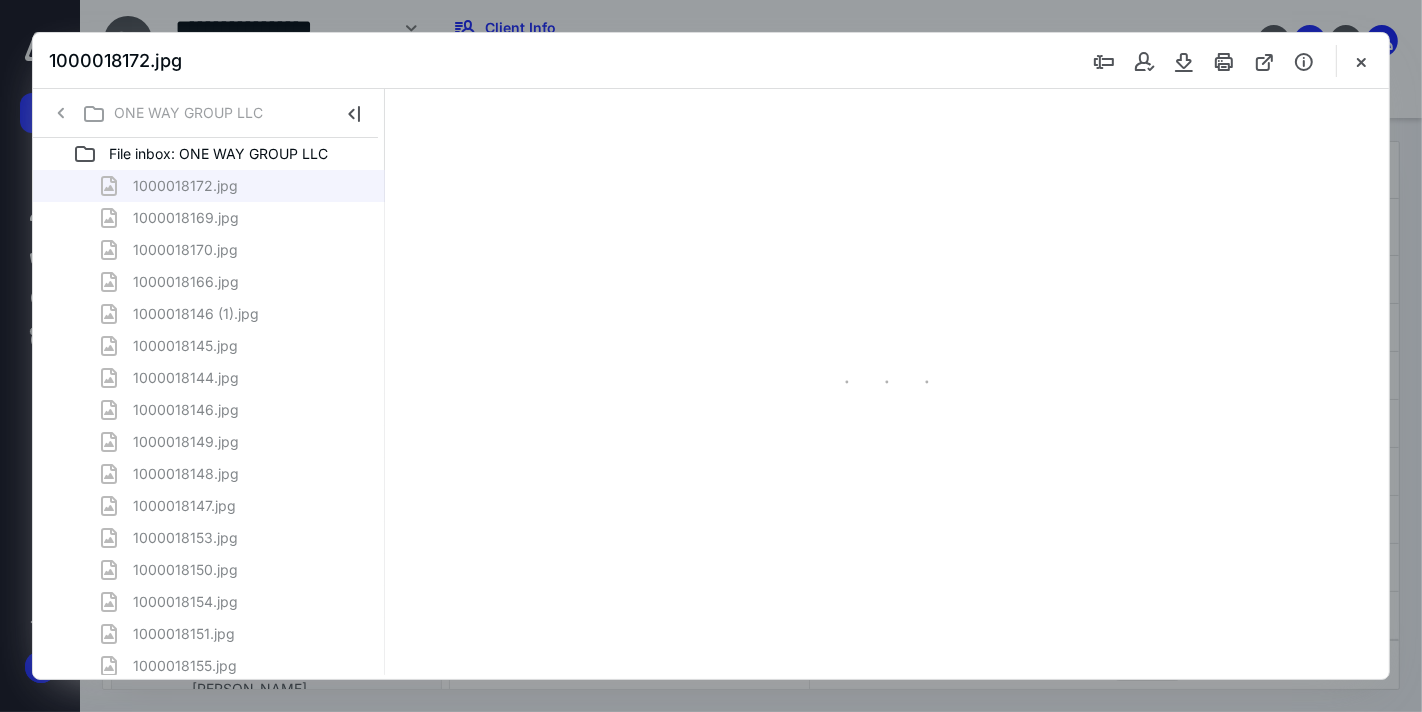 type on "65" 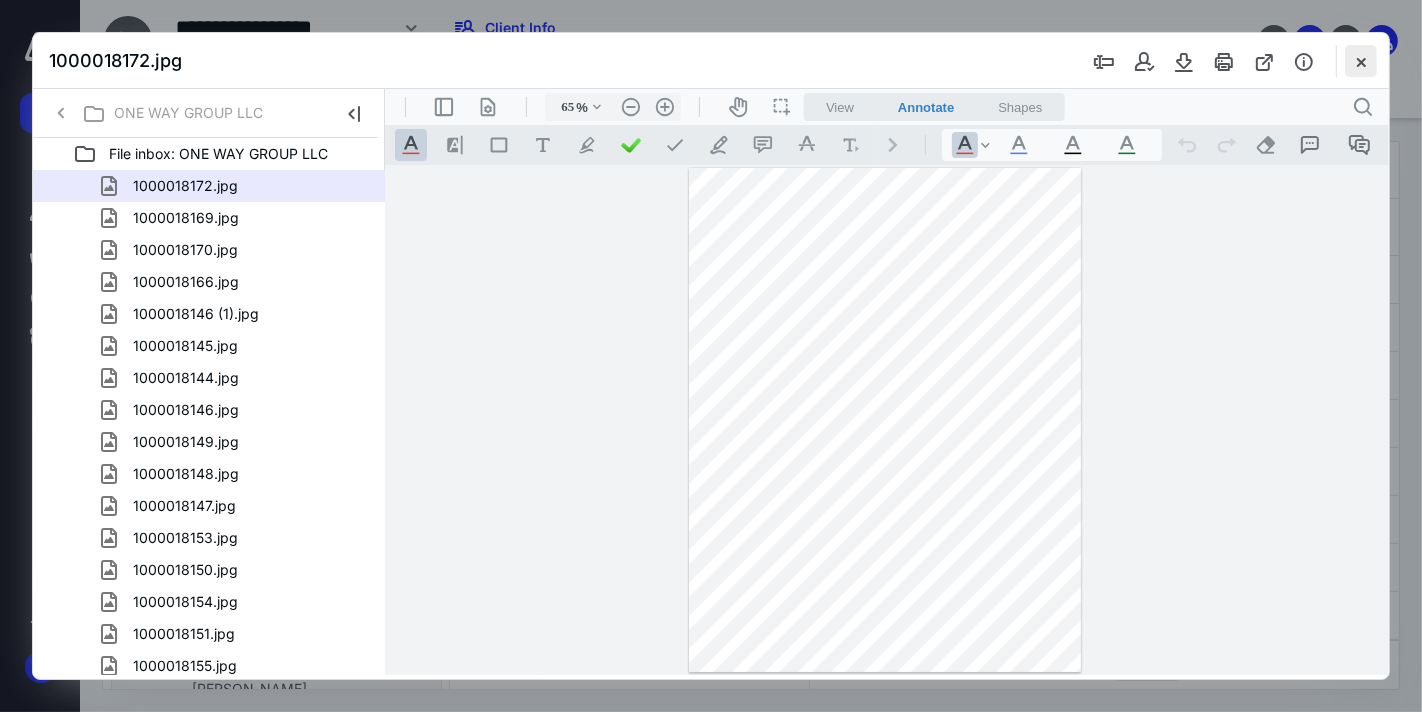 click at bounding box center [1361, 61] 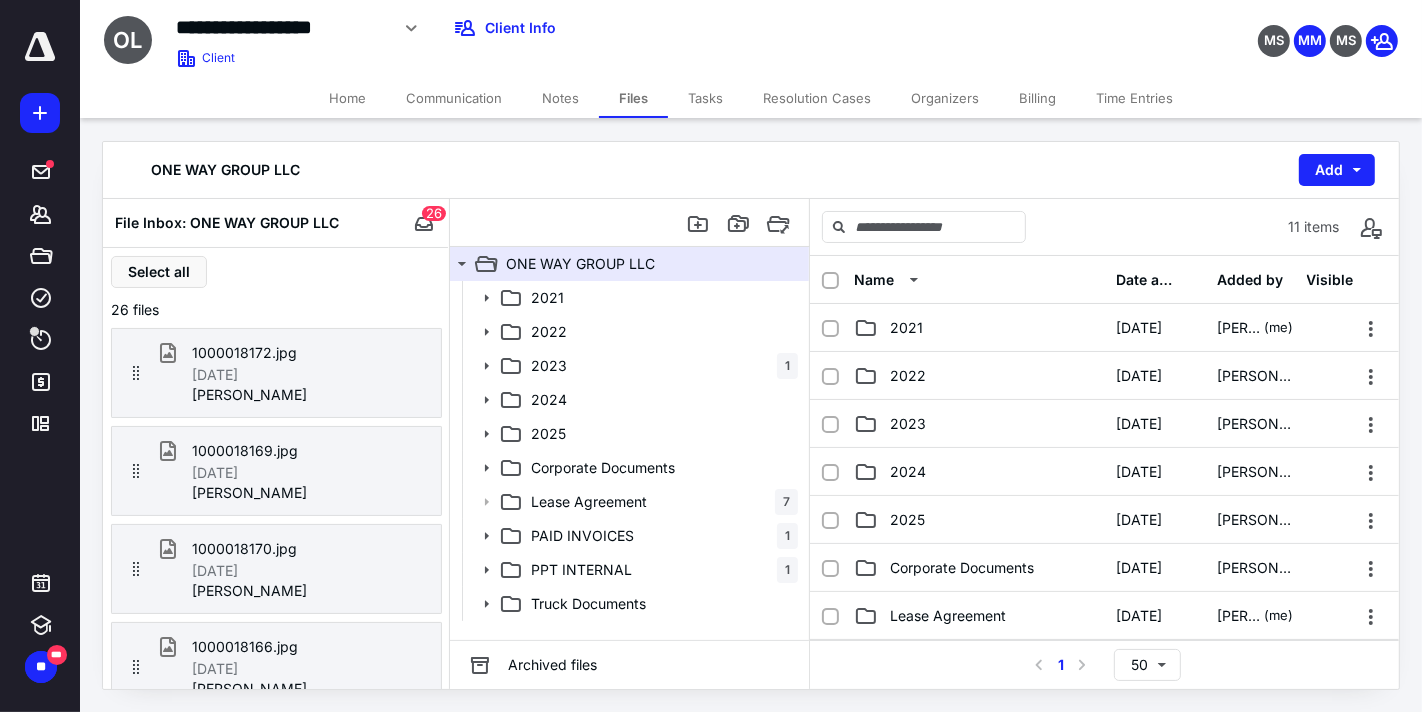 click on "Tasks" at bounding box center [705, 98] 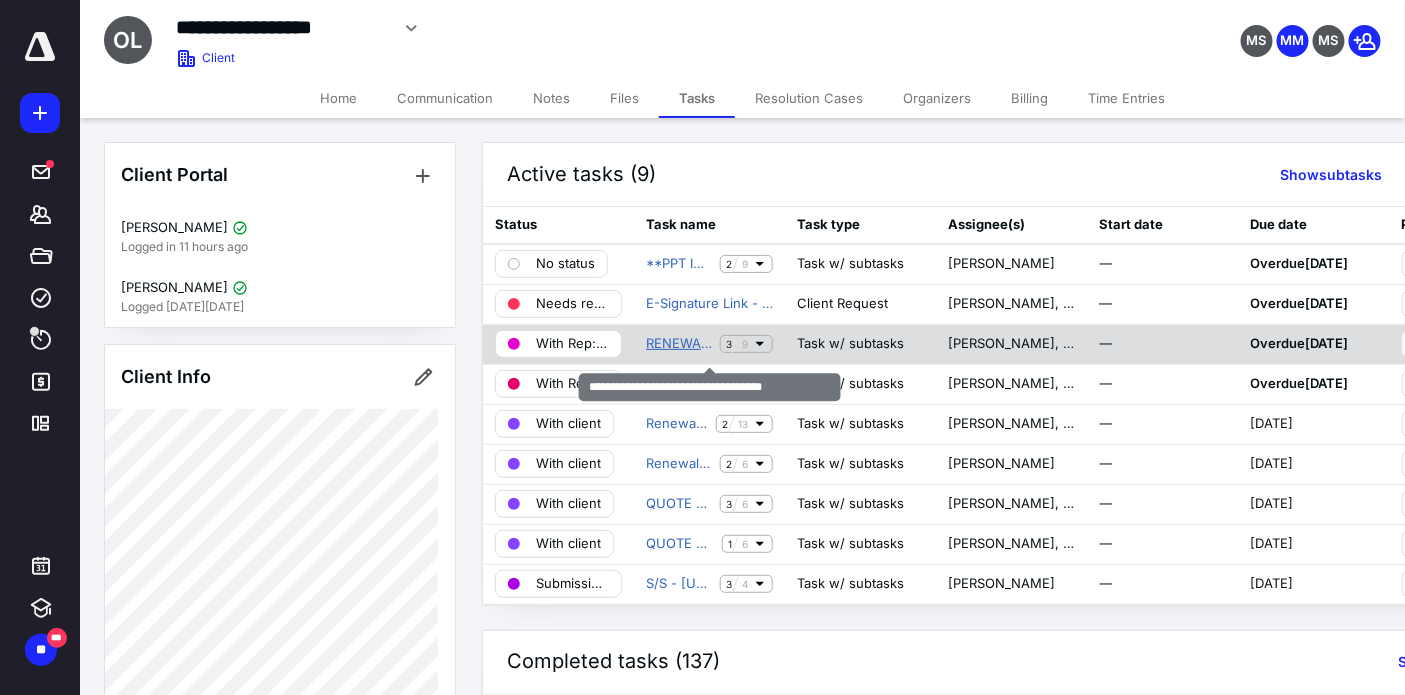 click on "RENEWAL REMINDER - 2290 ([DATE]-[DATE])" at bounding box center (679, 344) 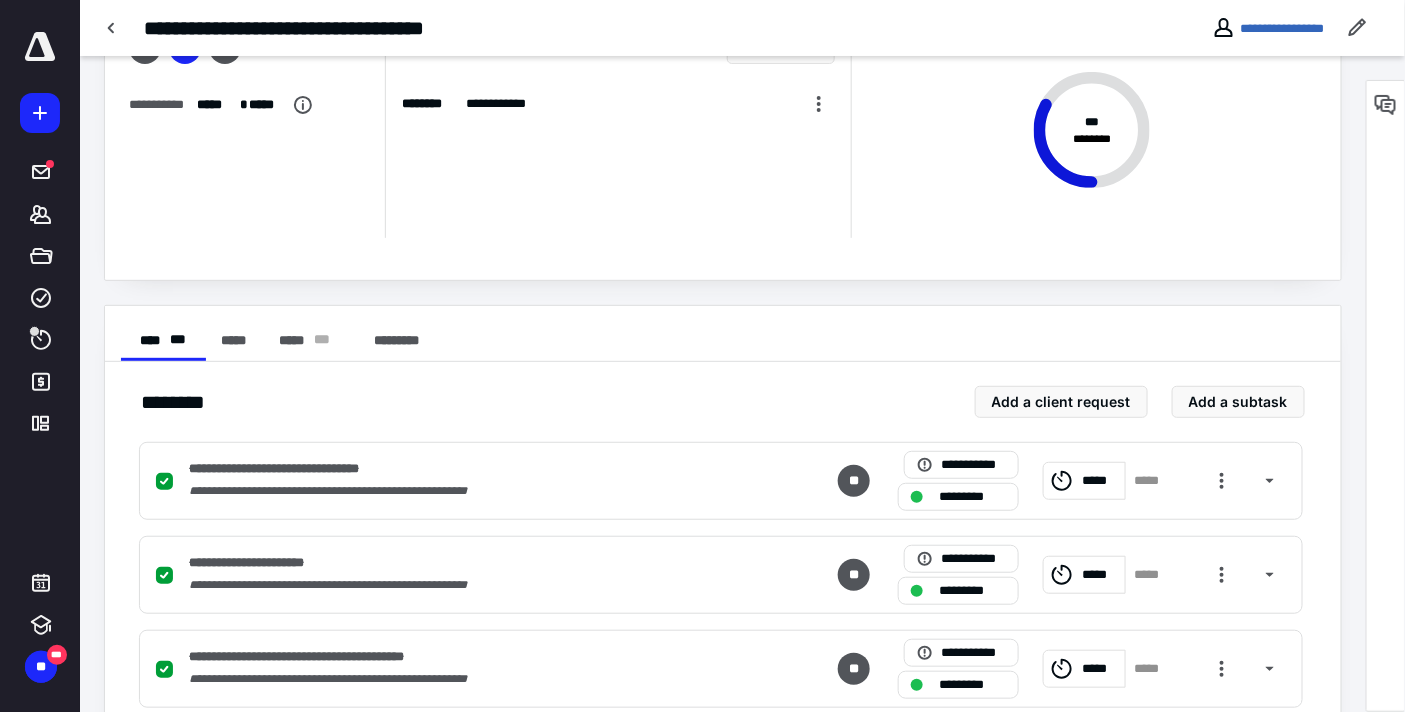 scroll, scrollTop: 111, scrollLeft: 0, axis: vertical 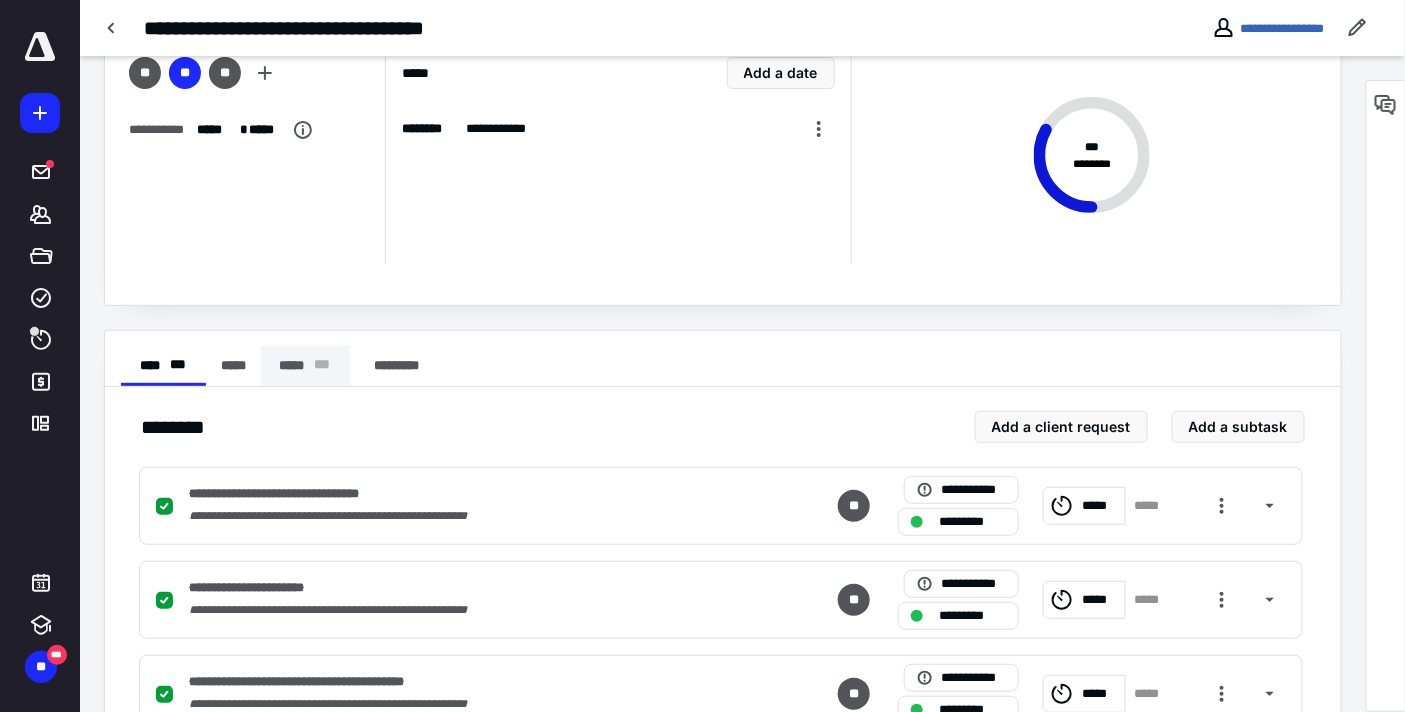 click on "***** * * *" at bounding box center [305, 366] 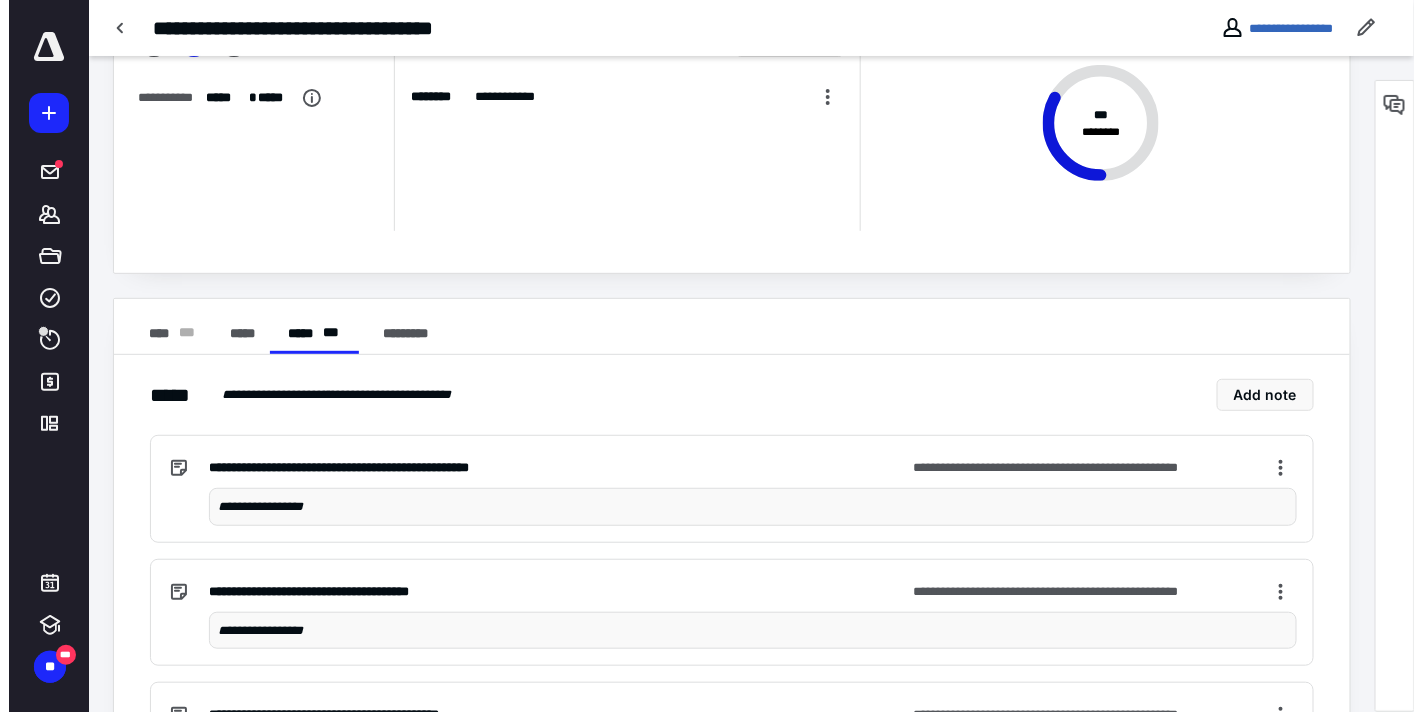 scroll, scrollTop: 0, scrollLeft: 0, axis: both 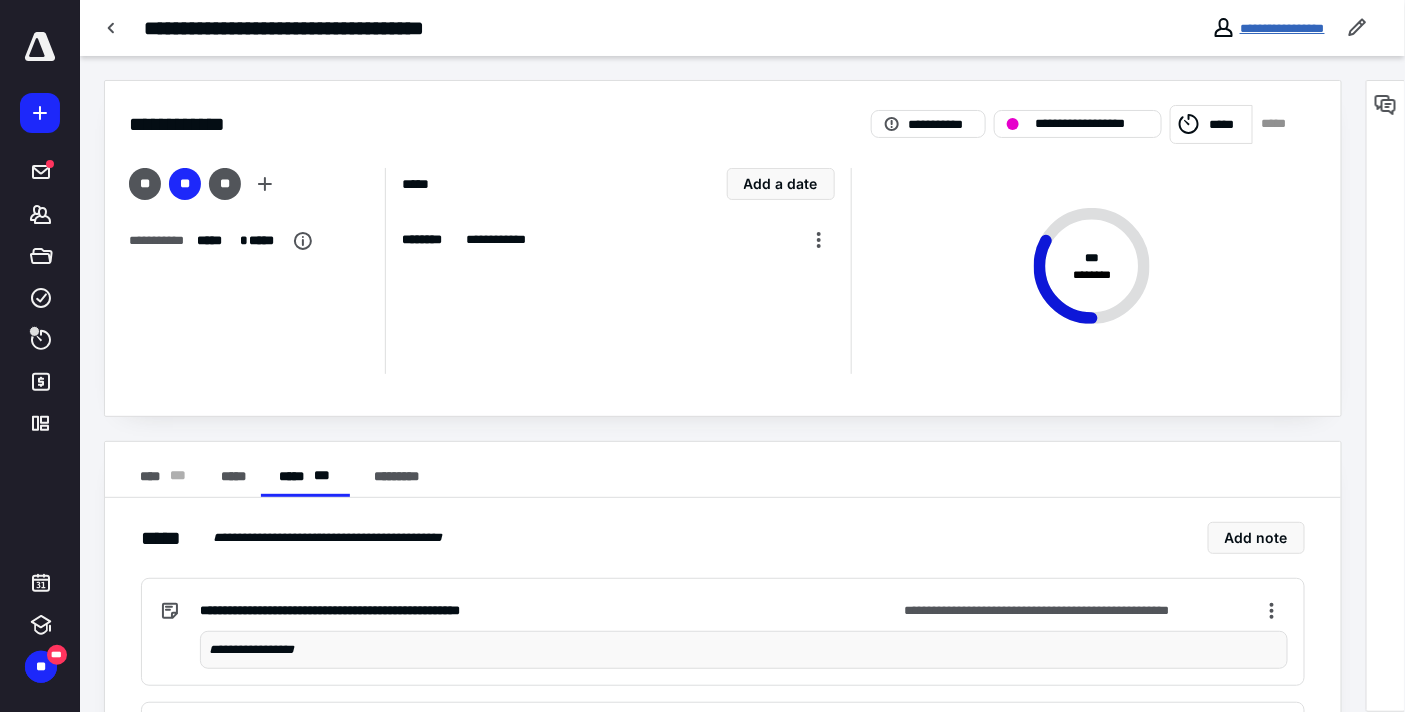 click on "**********" at bounding box center (1282, 28) 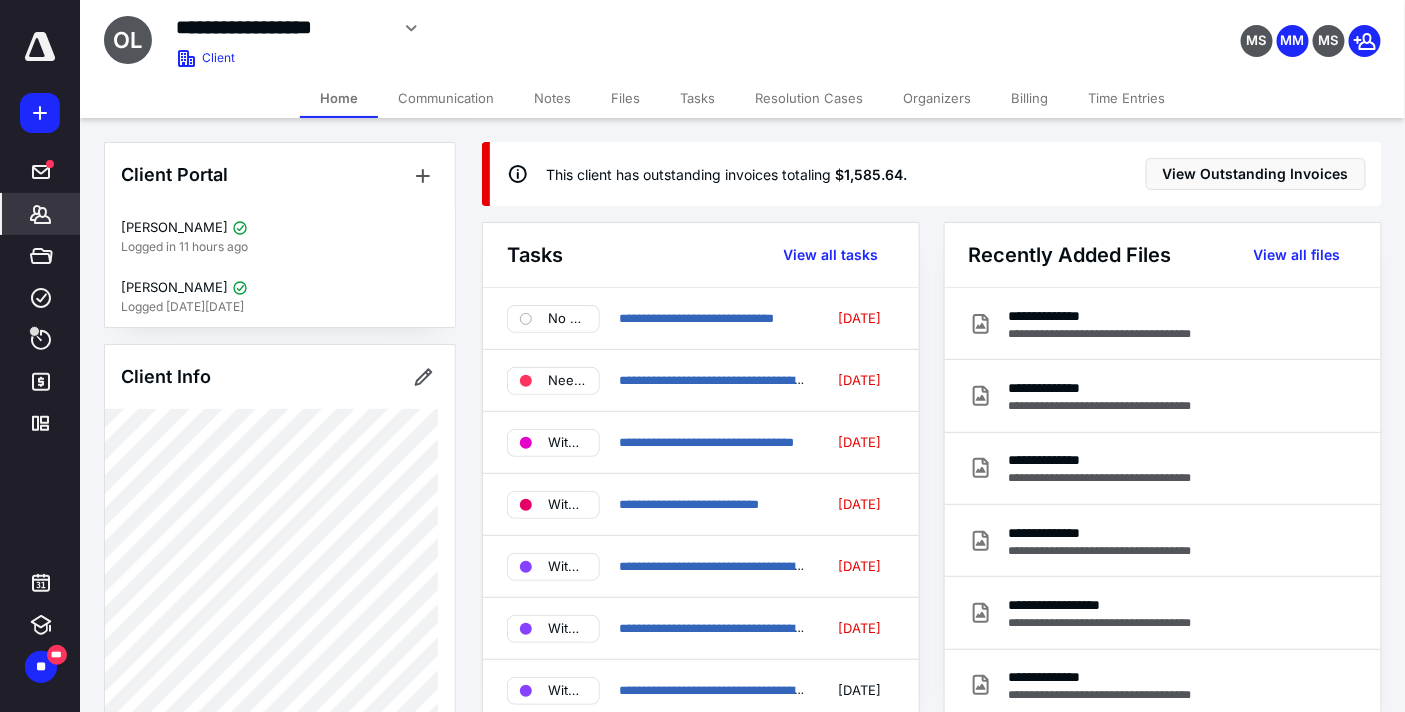 click on "Billing" at bounding box center [1029, 98] 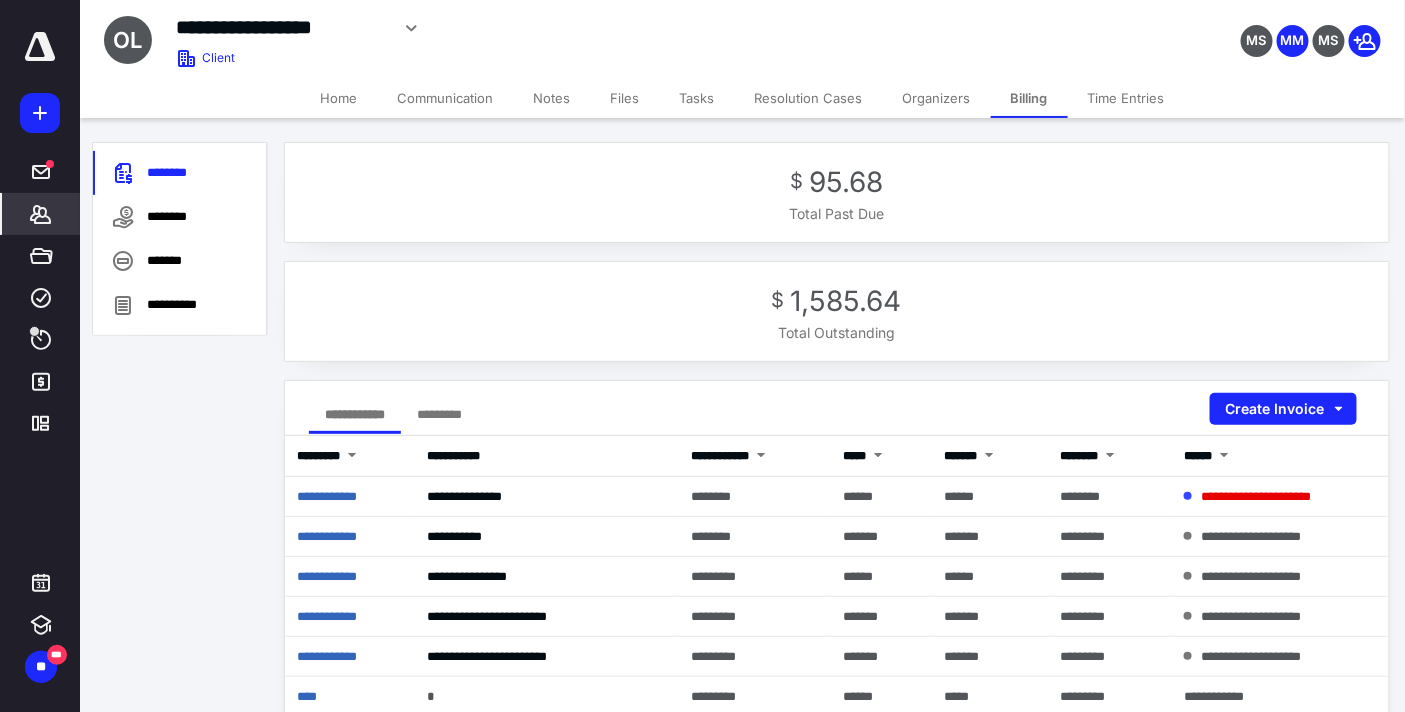 click on "Files" at bounding box center (625, 98) 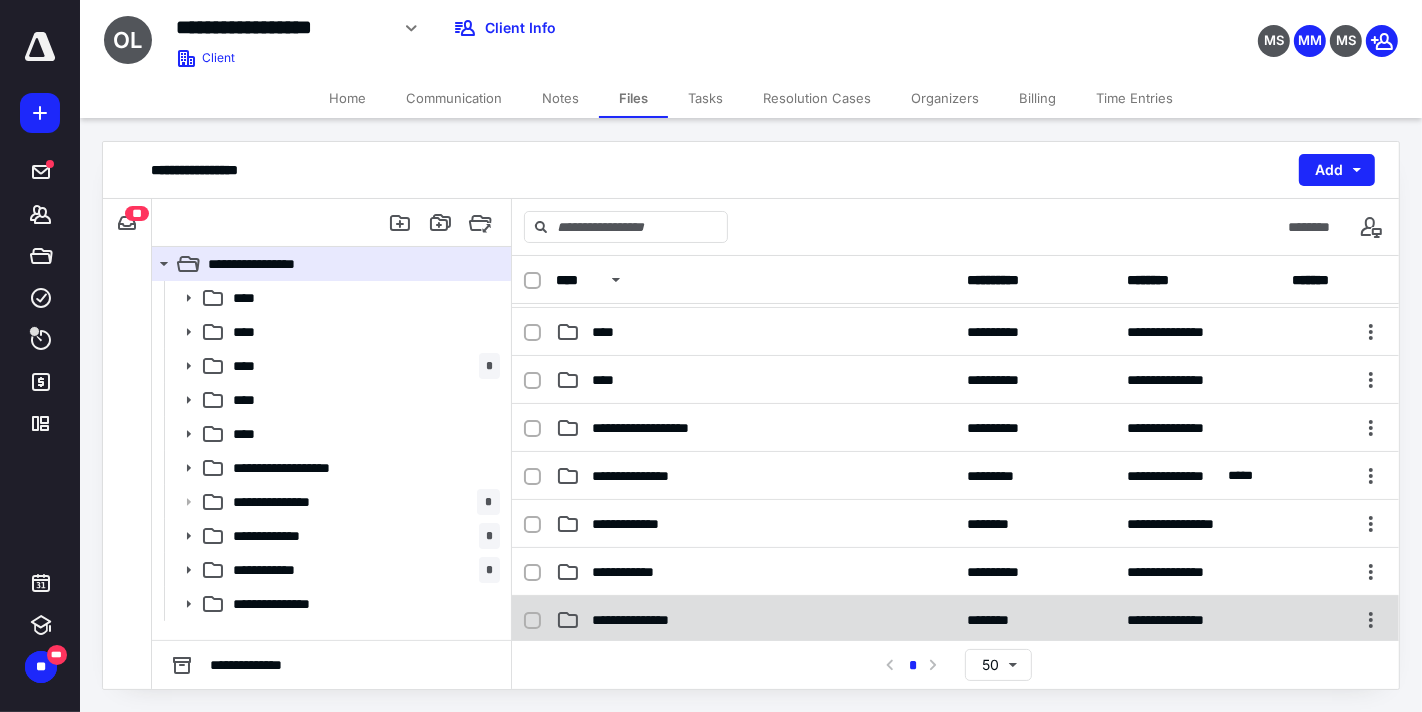 scroll, scrollTop: 333, scrollLeft: 0, axis: vertical 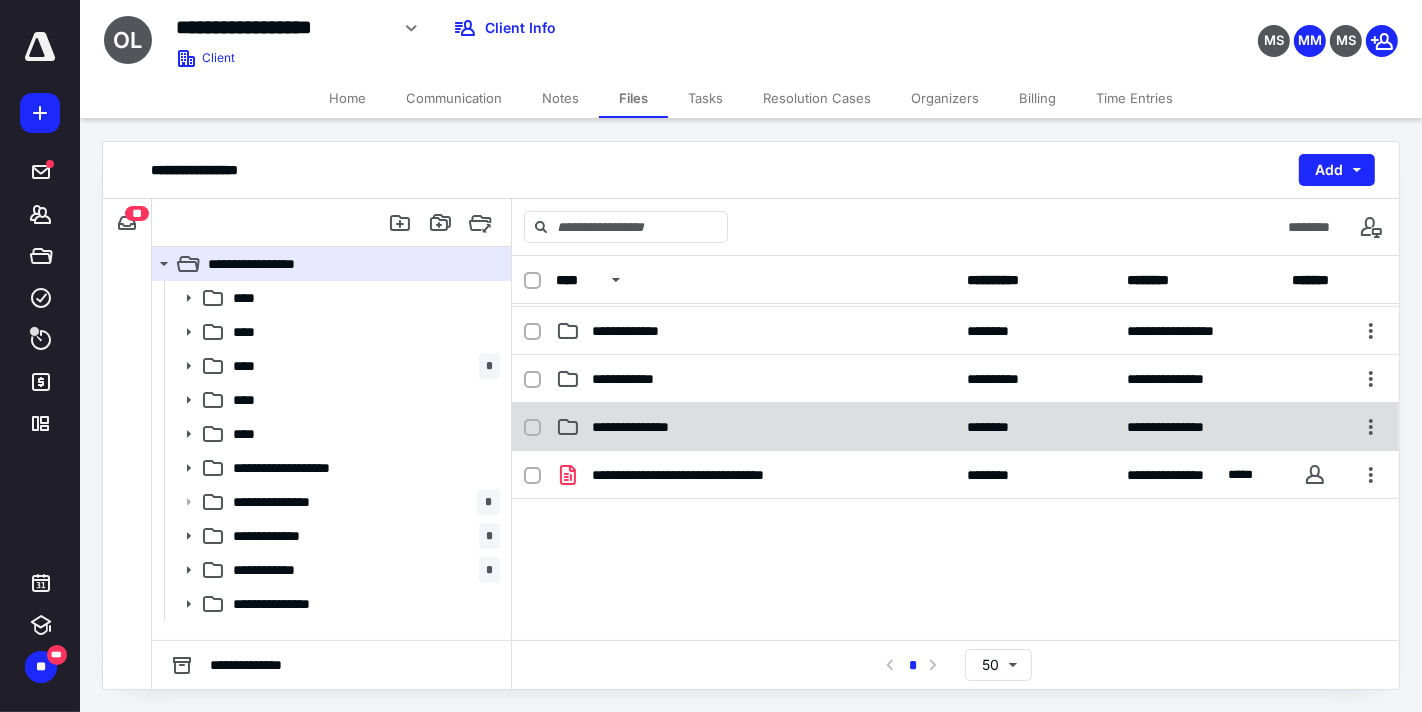 click on "**********" at bounding box center (755, 427) 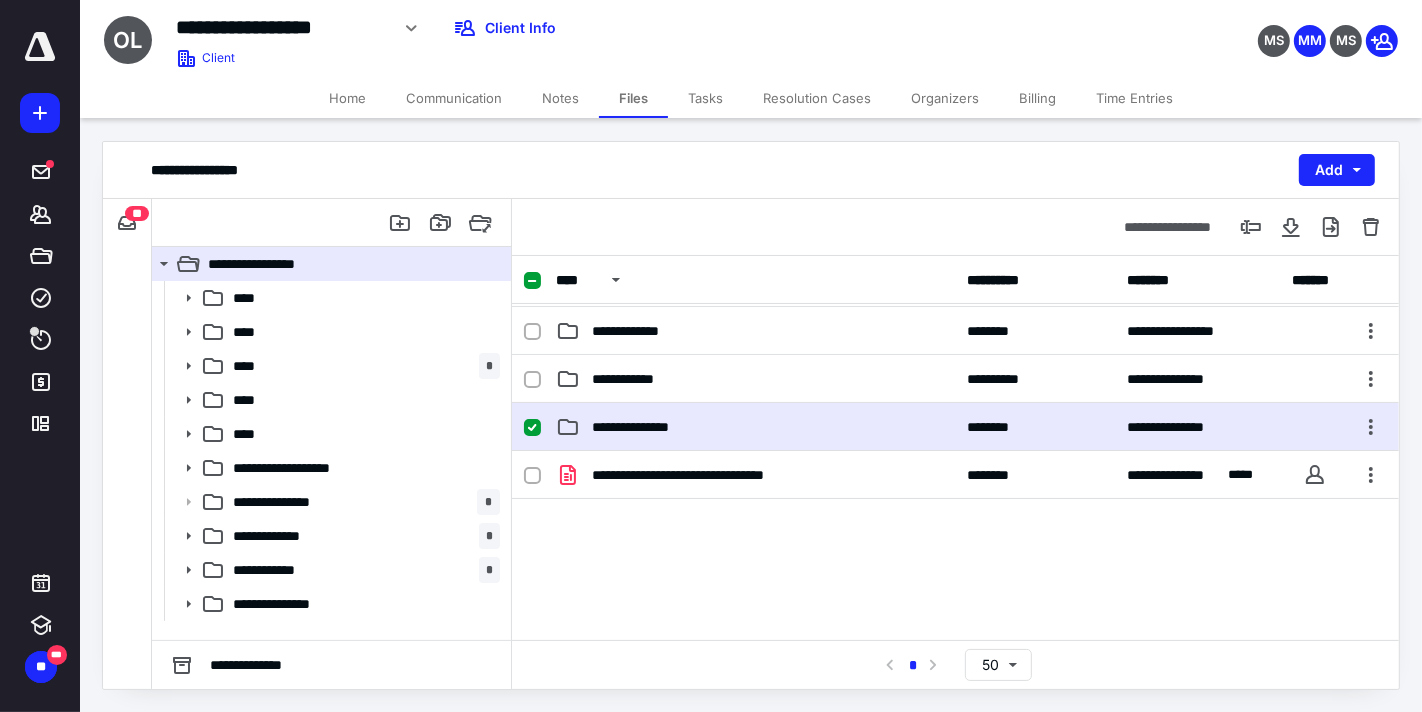 click on "**********" at bounding box center [755, 427] 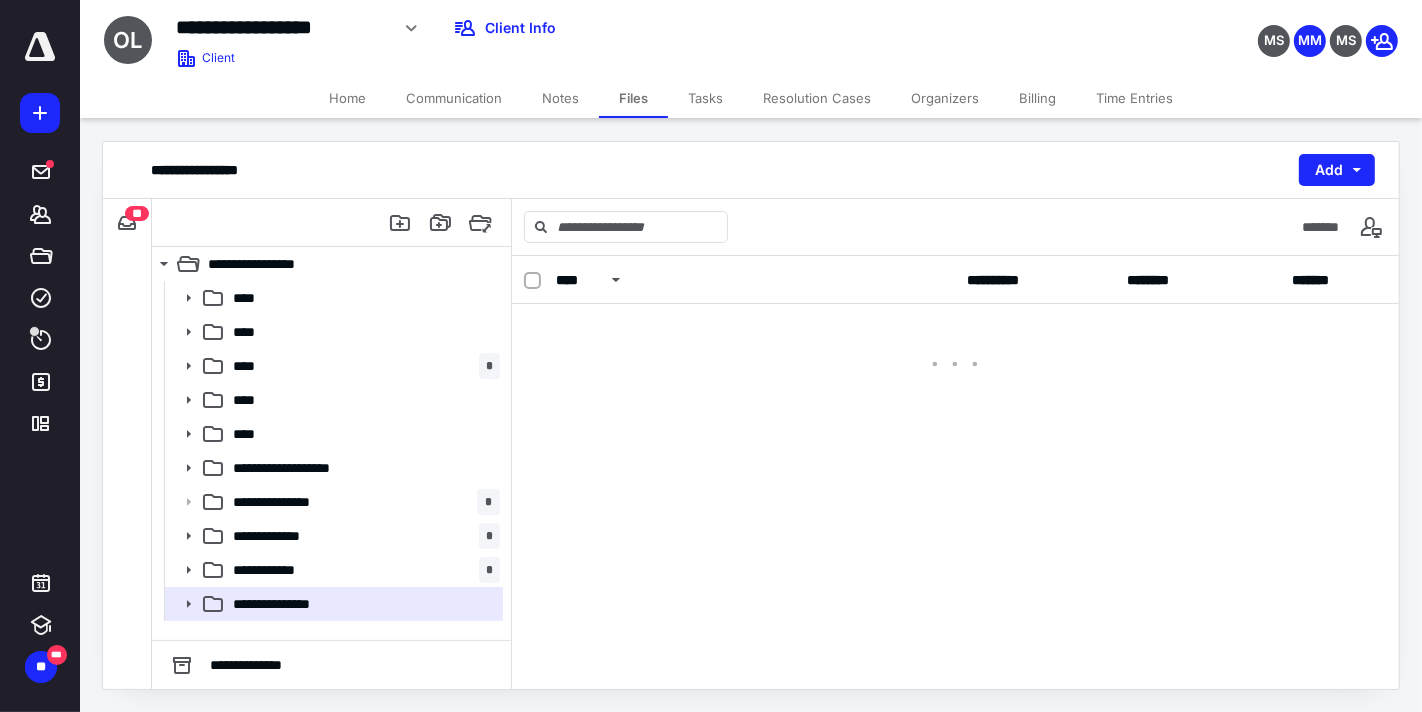 scroll, scrollTop: 0, scrollLeft: 0, axis: both 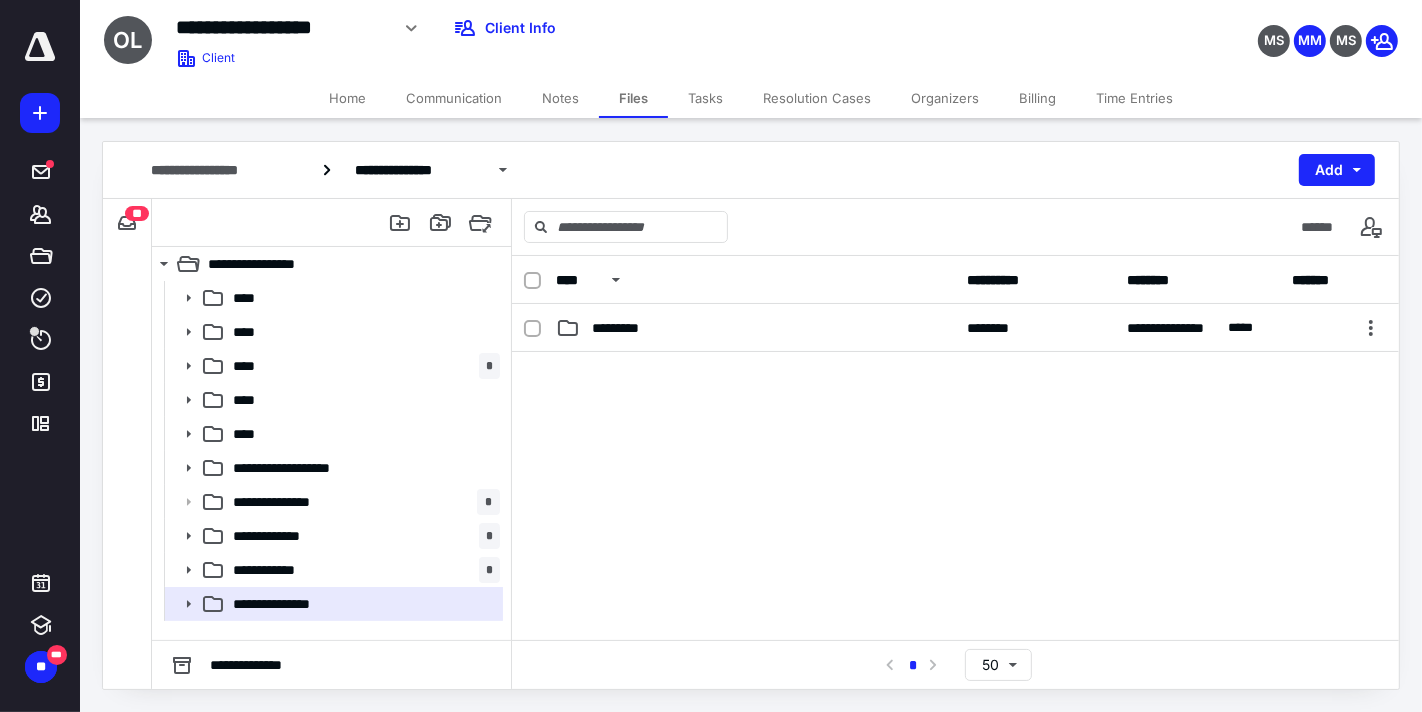 click on "Files" at bounding box center (633, 98) 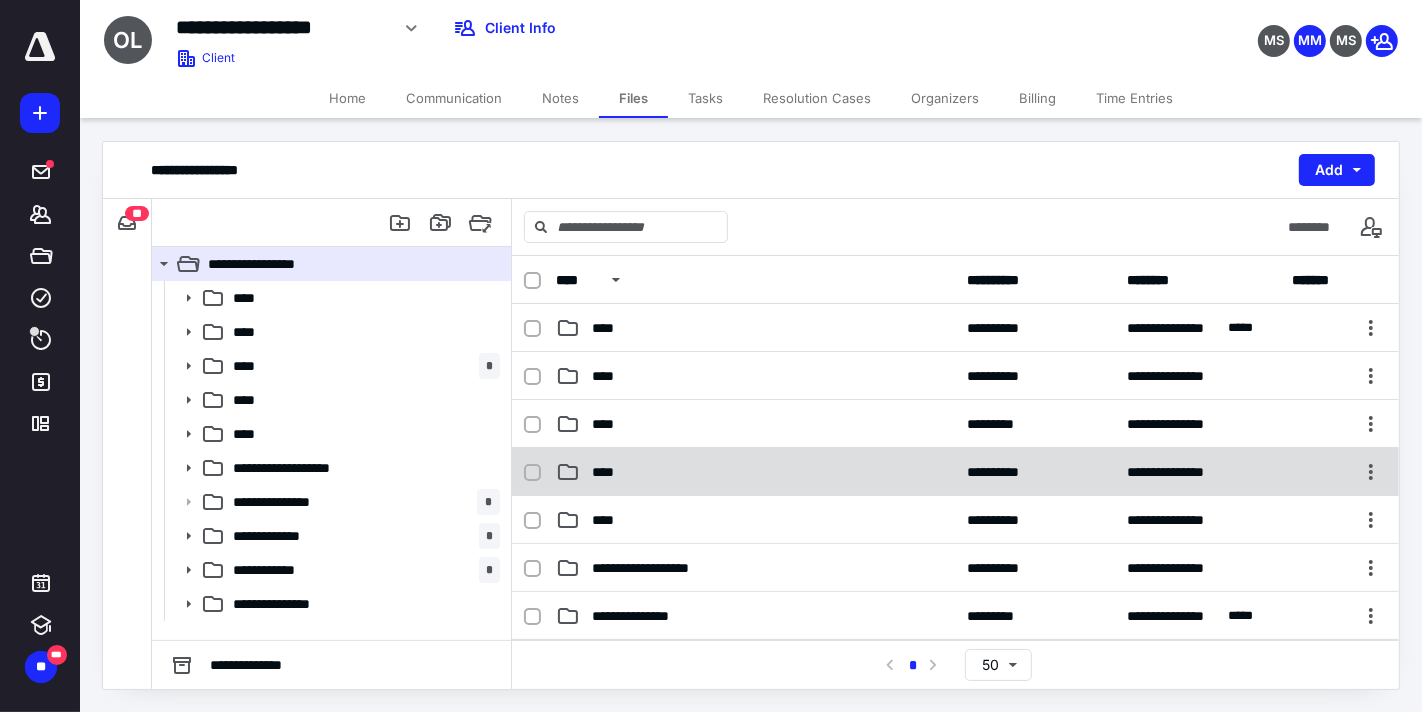 click on "****" at bounding box center [755, 472] 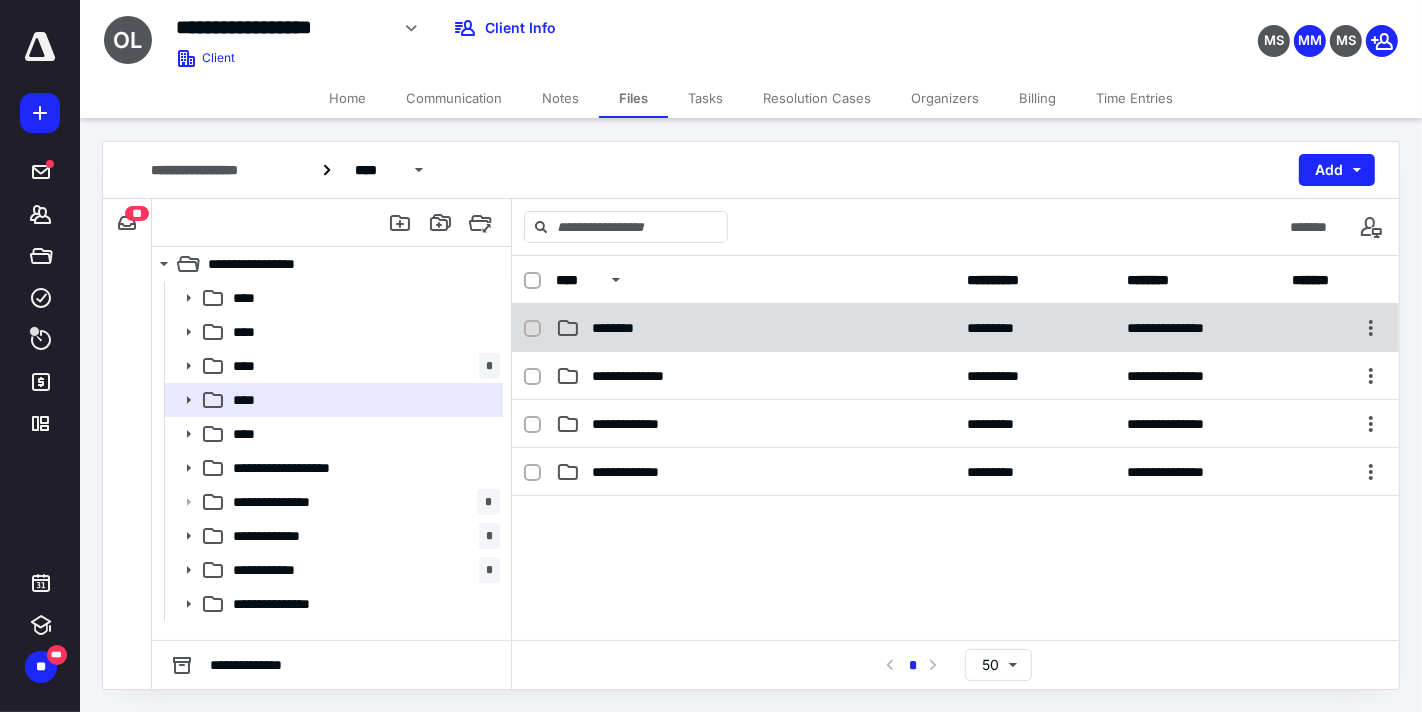 click on "********" at bounding box center [755, 328] 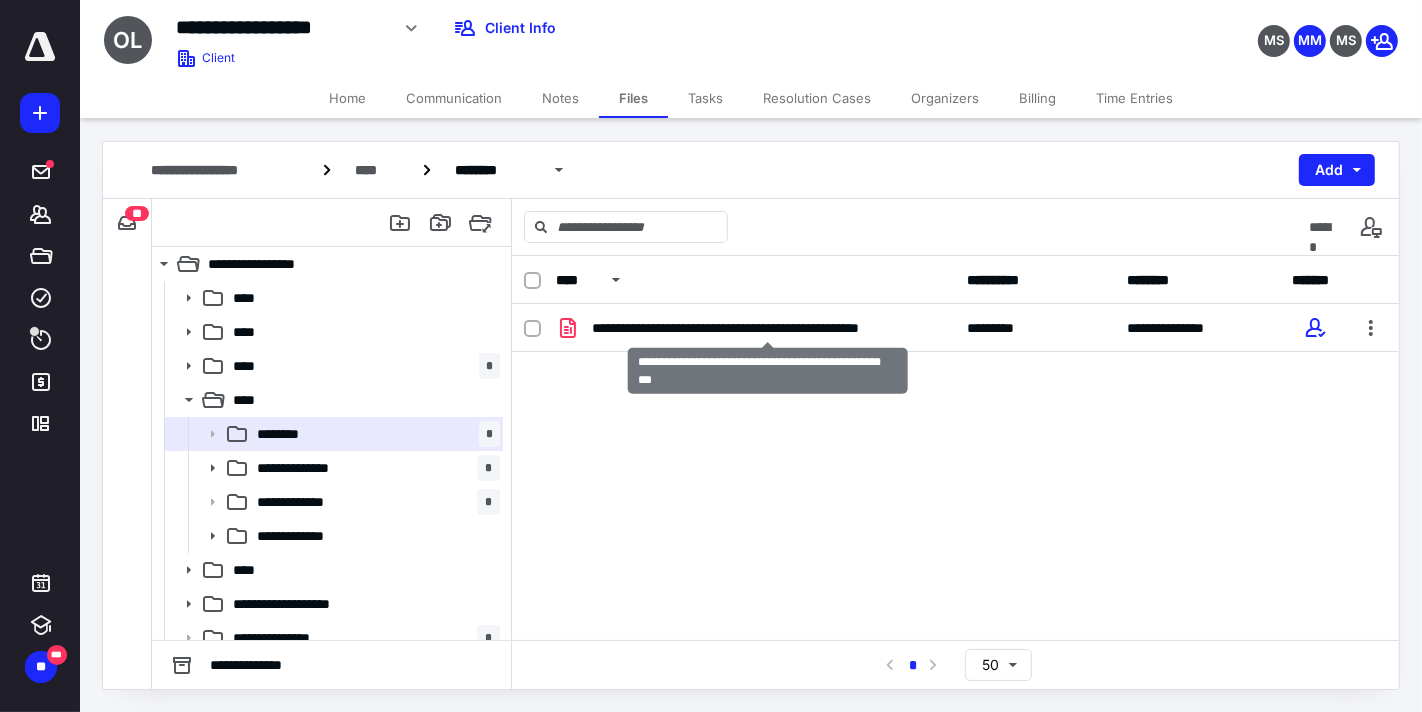 checkbox on "true" 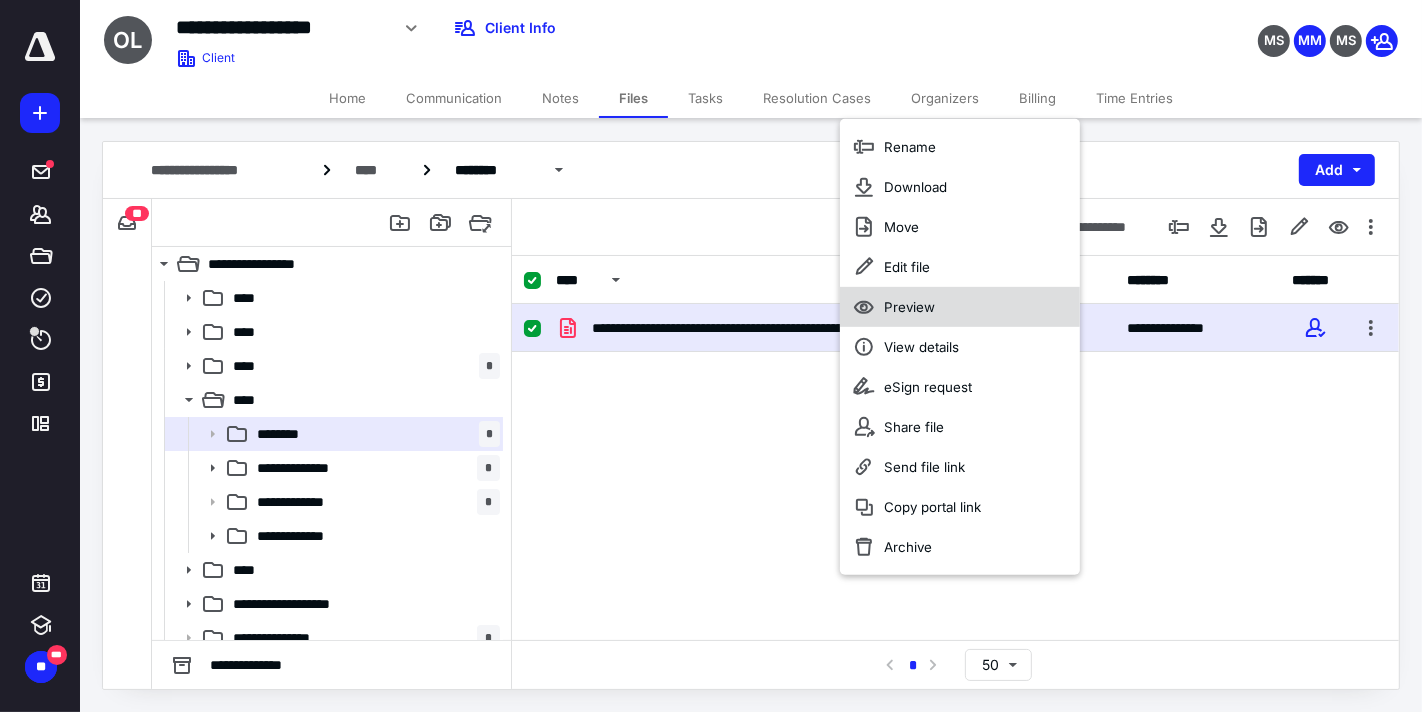 click on "Preview" at bounding box center (960, 307) 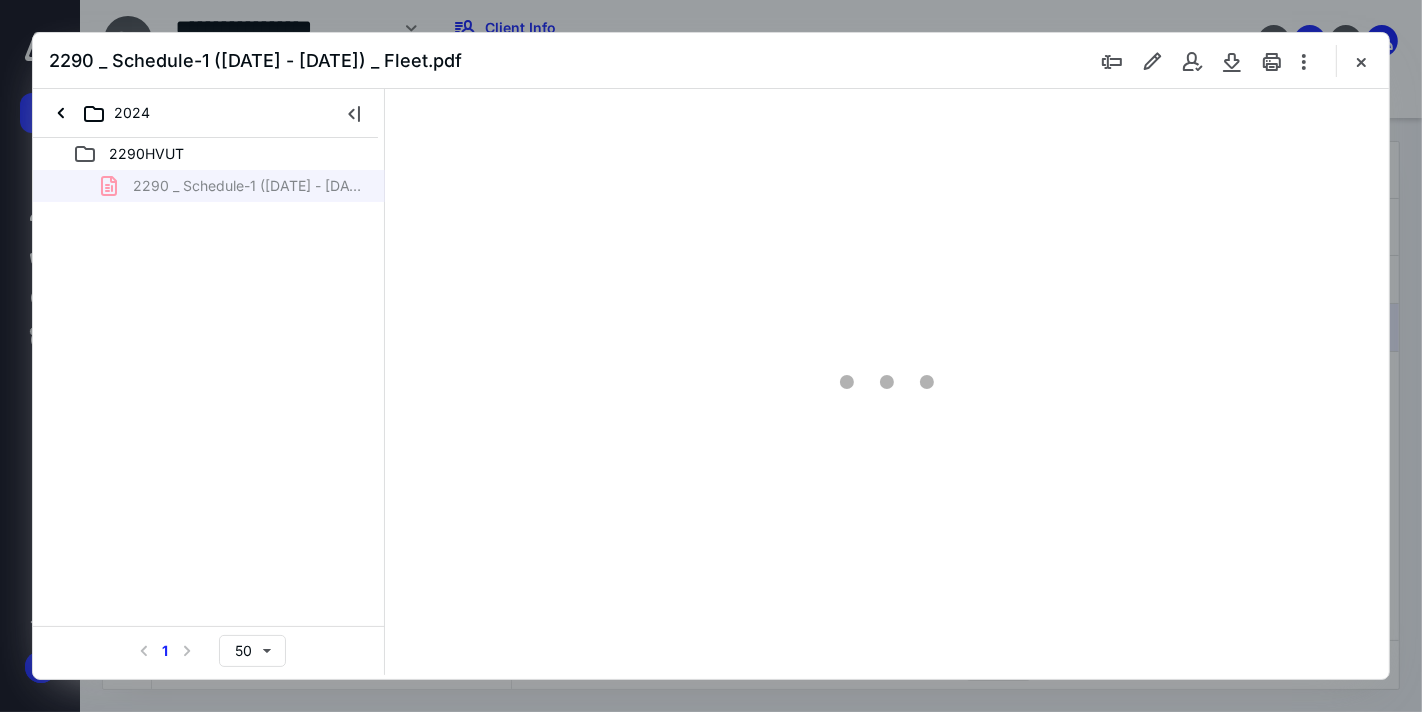 scroll, scrollTop: 0, scrollLeft: 0, axis: both 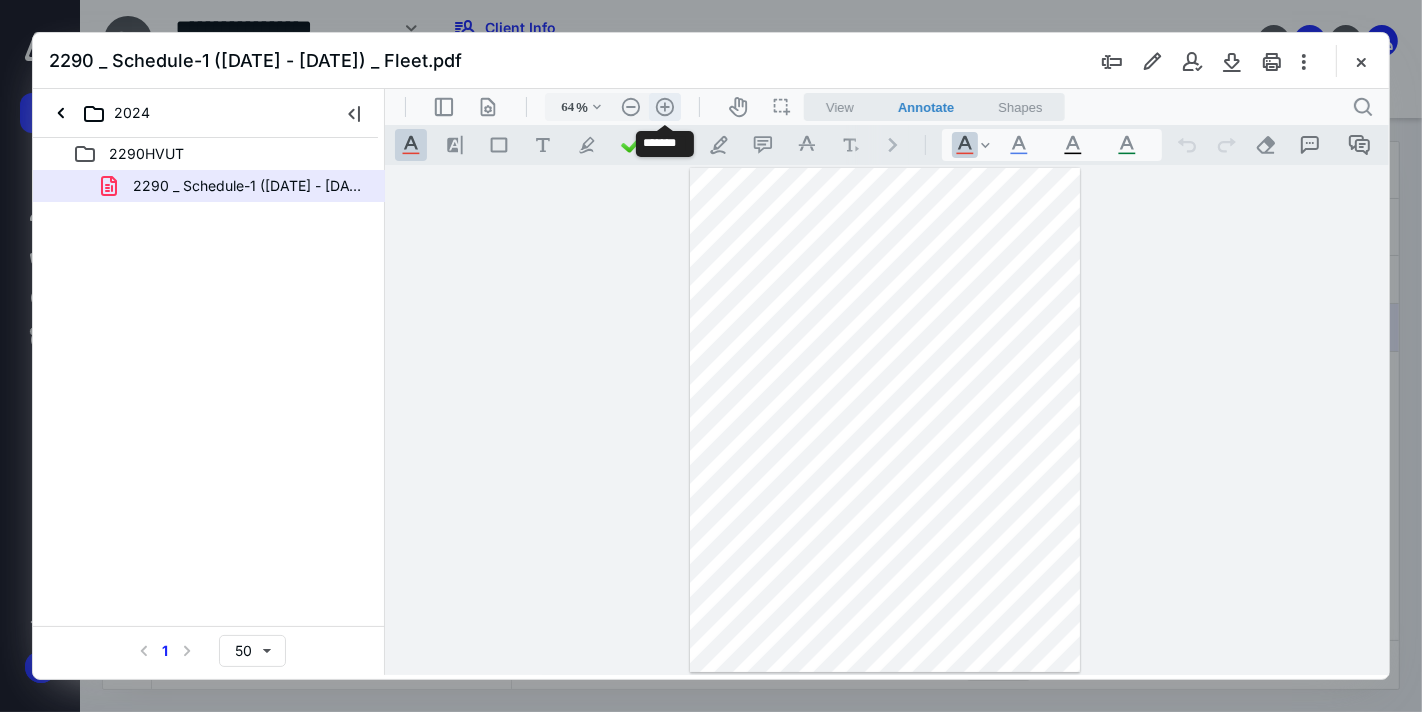click on ".cls-1{fill:#abb0c4;} icon - header - zoom - in - line" at bounding box center (664, 106) 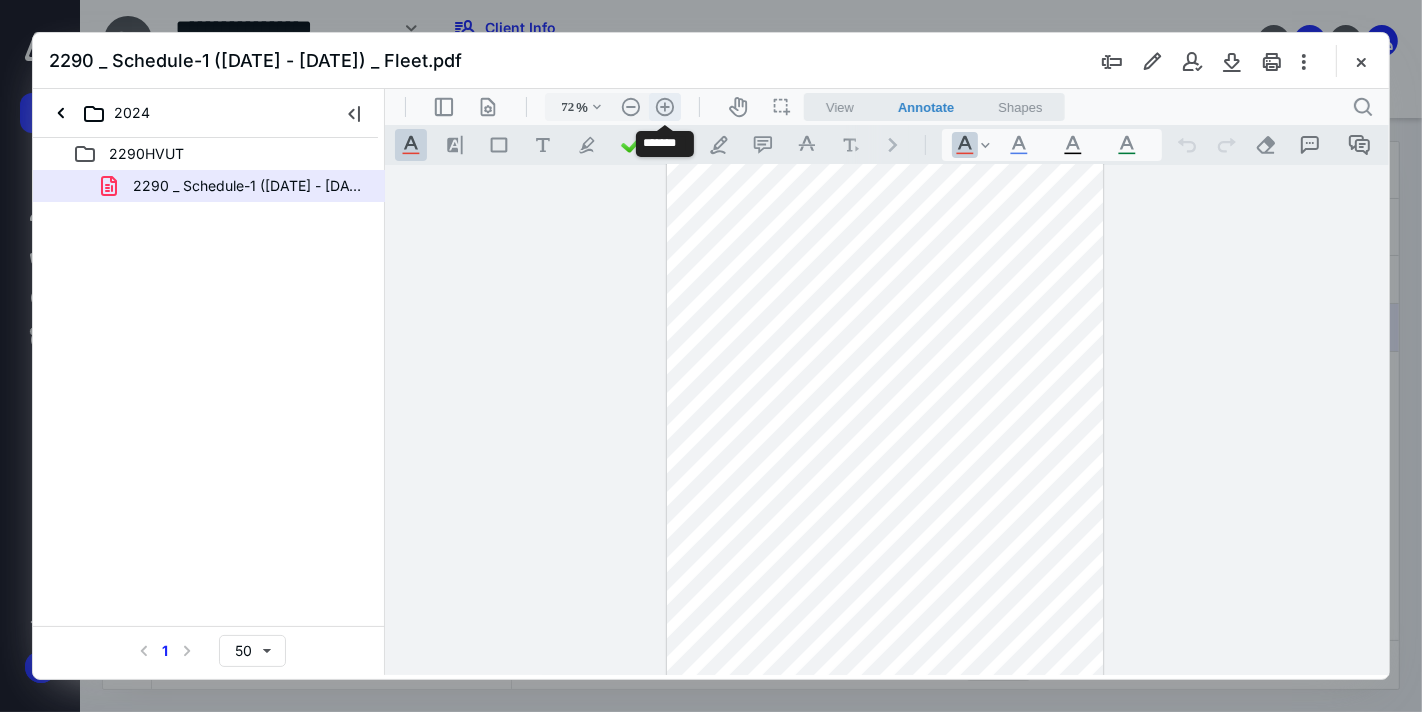 click on ".cls-1{fill:#abb0c4;} icon - header - zoom - in - line" at bounding box center (664, 106) 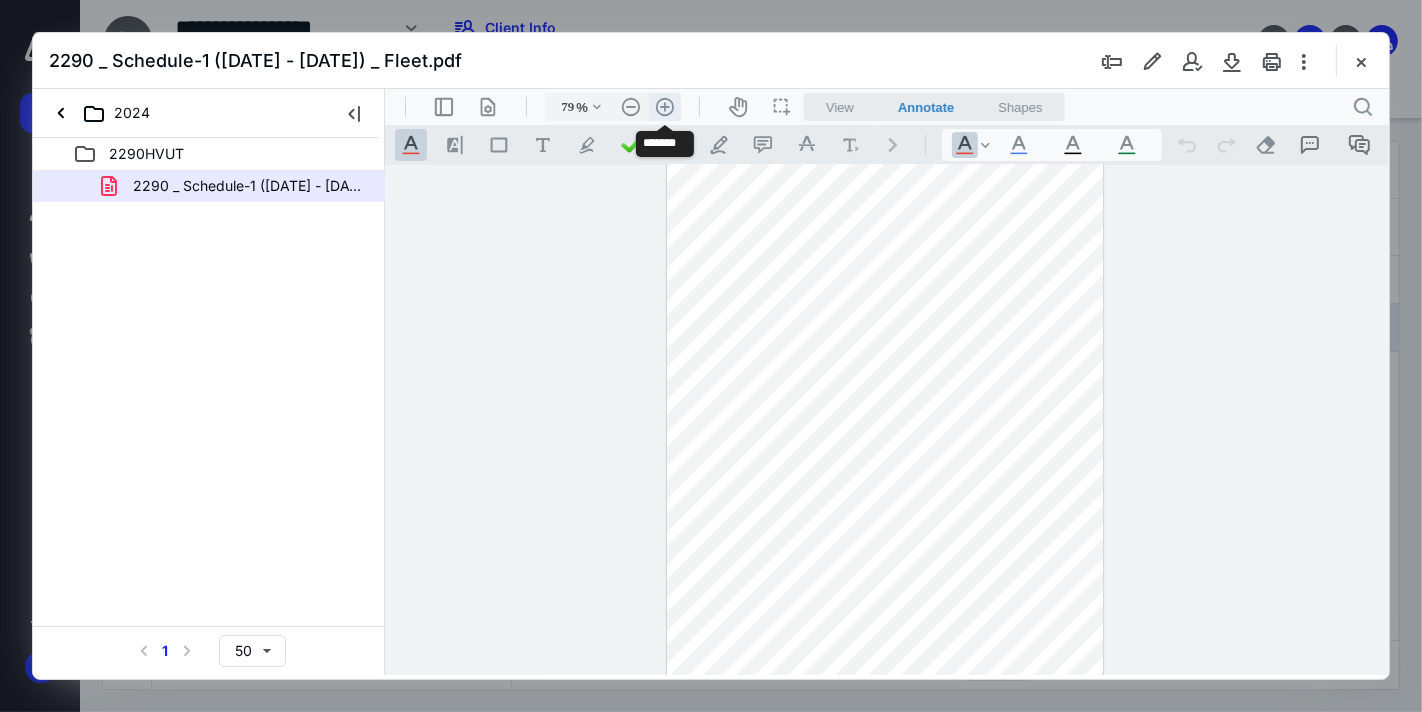 click on ".cls-1{fill:#abb0c4;} icon - header - zoom - in - line" at bounding box center (664, 106) 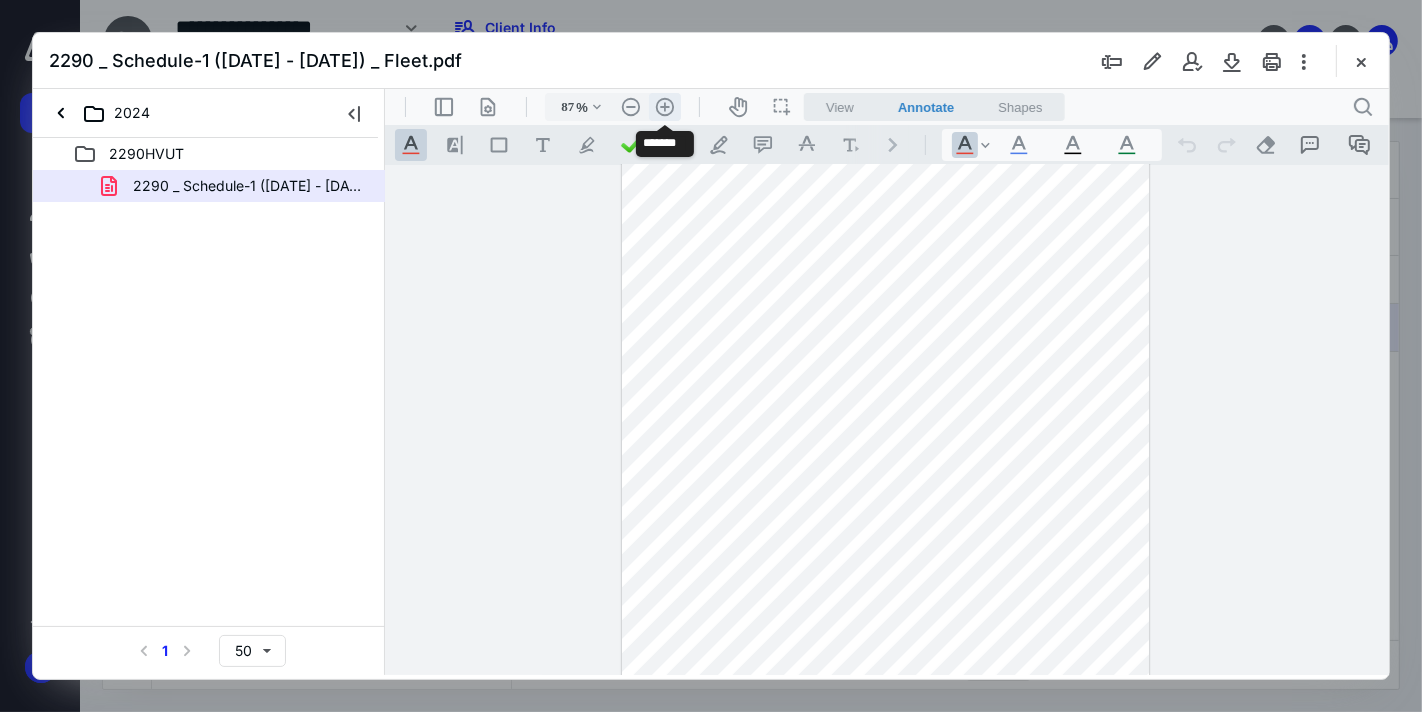 click on ".cls-1{fill:#abb0c4;} icon - header - zoom - in - line" at bounding box center [664, 106] 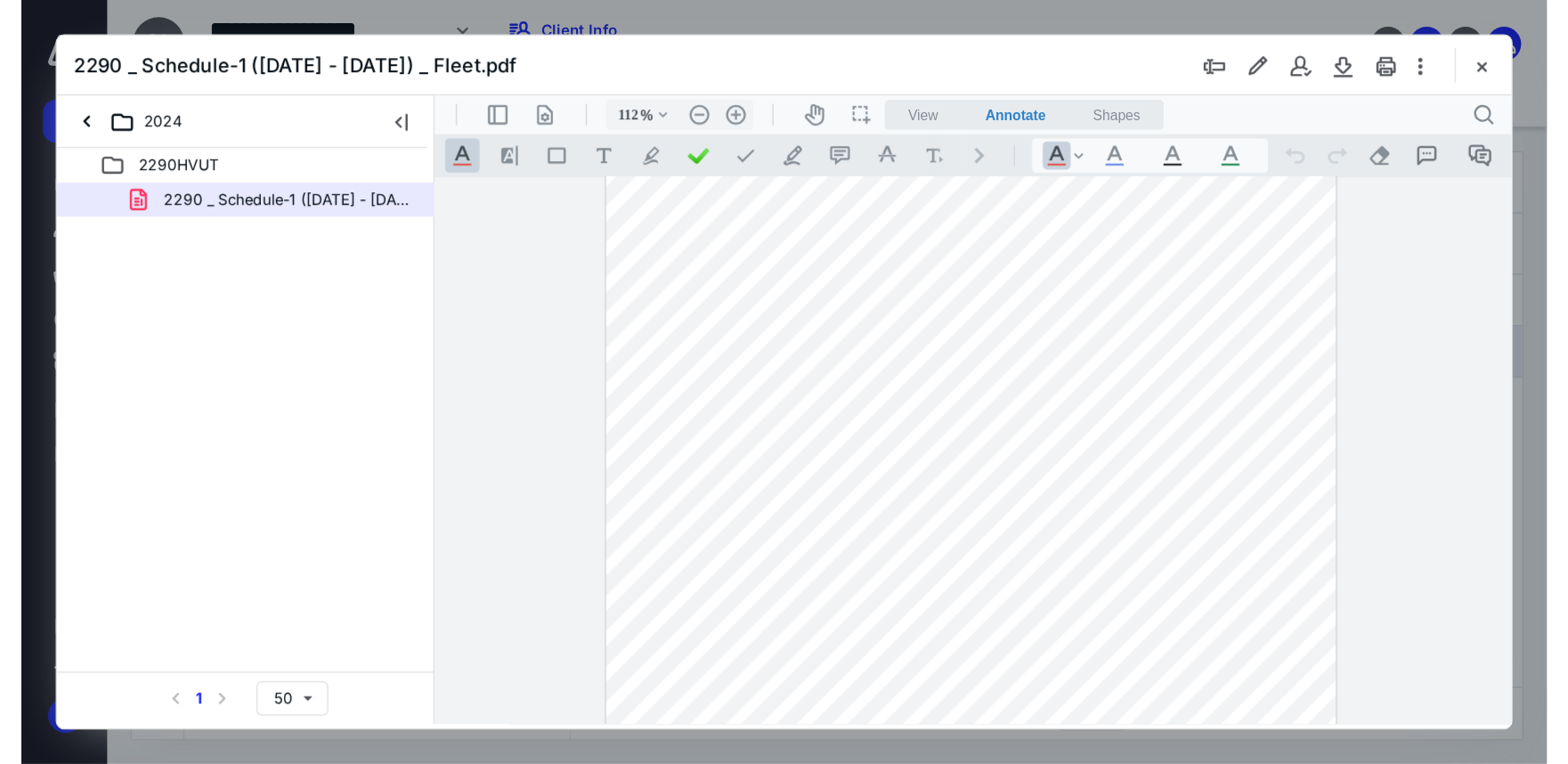 scroll, scrollTop: 45, scrollLeft: 0, axis: vertical 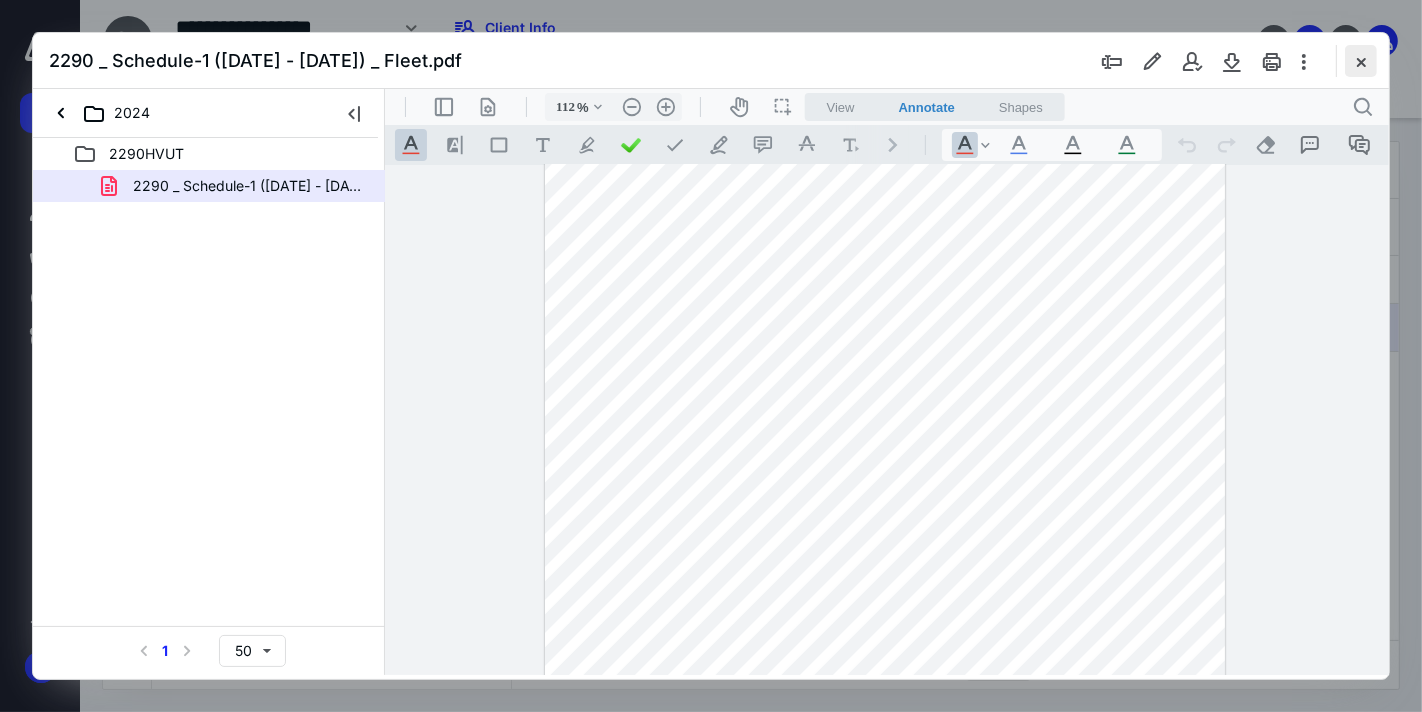 click at bounding box center [1361, 61] 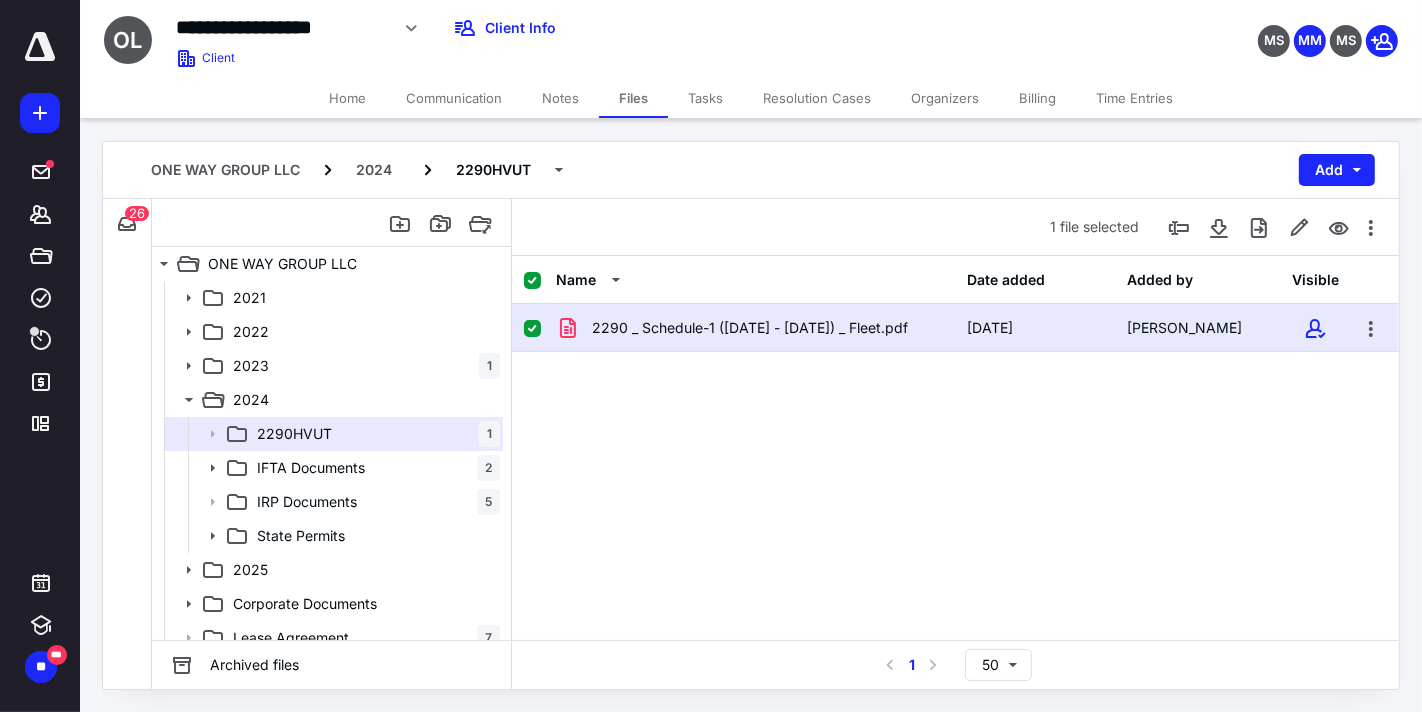 click on "Billing" at bounding box center [1037, 98] 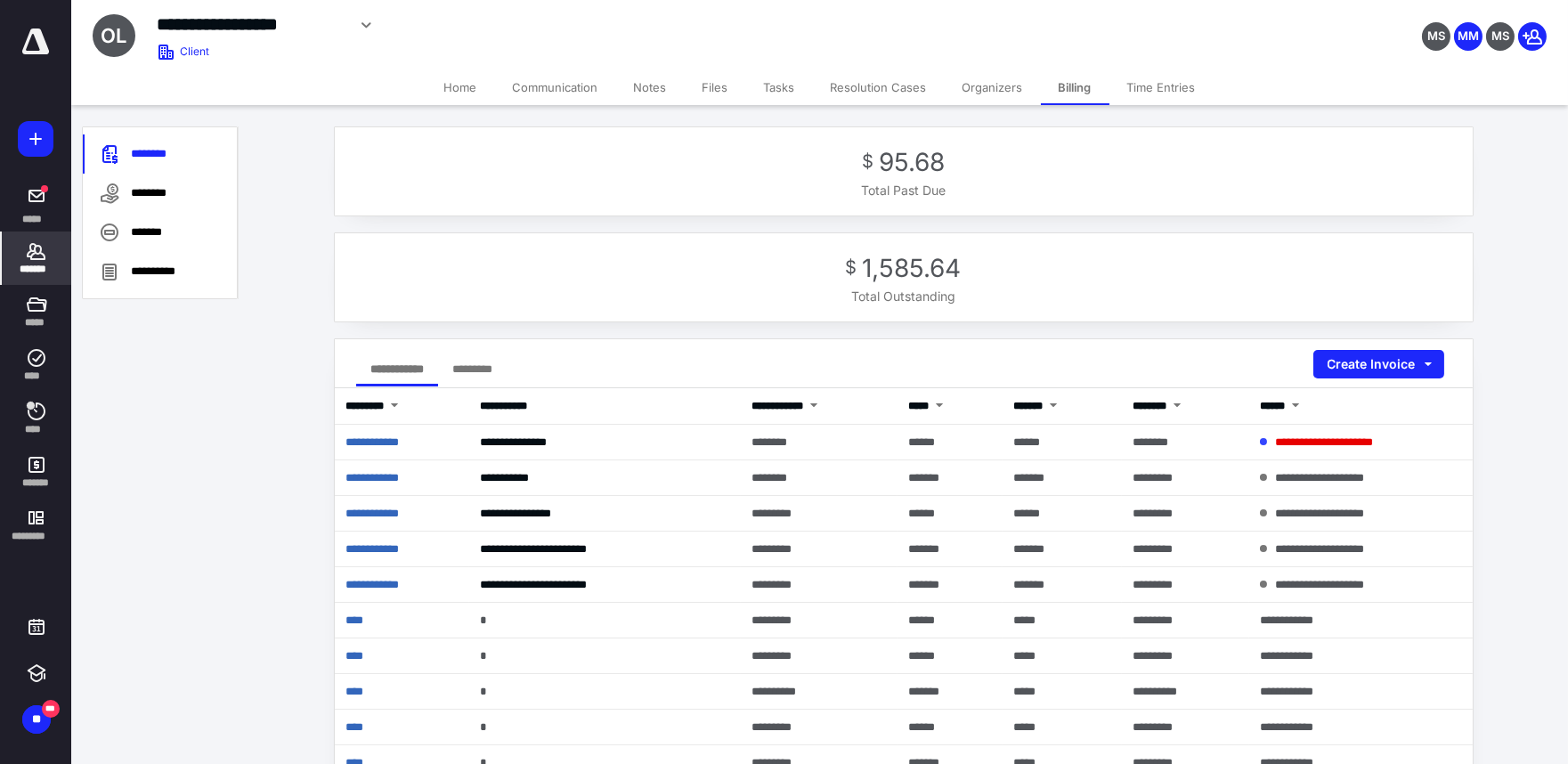 click on "Tasks" at bounding box center [779, 87] 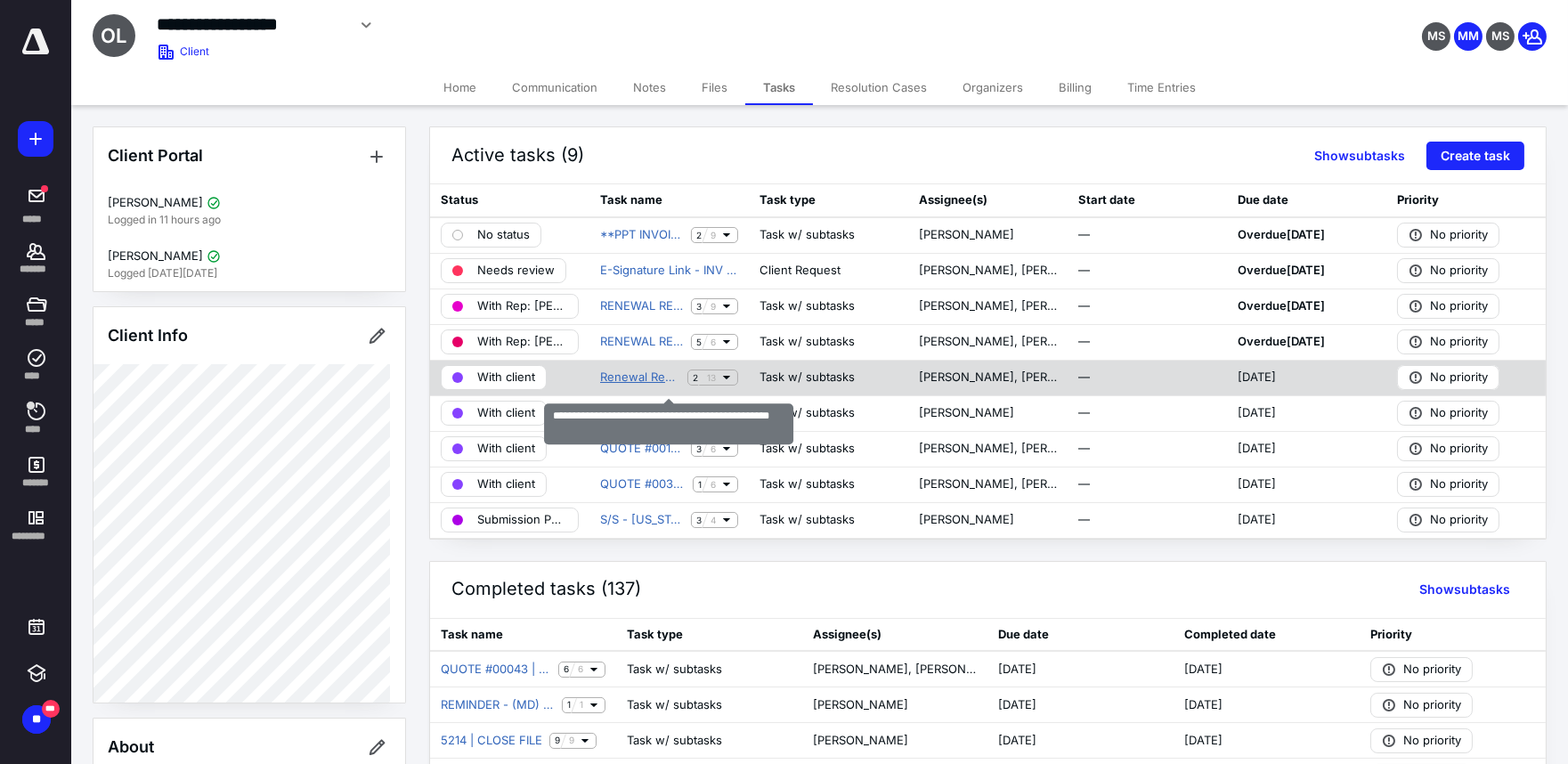 click on "Renewal Reminder: IFTA Quarterly Report (2025 Q2)" at bounding box center (640, 378) 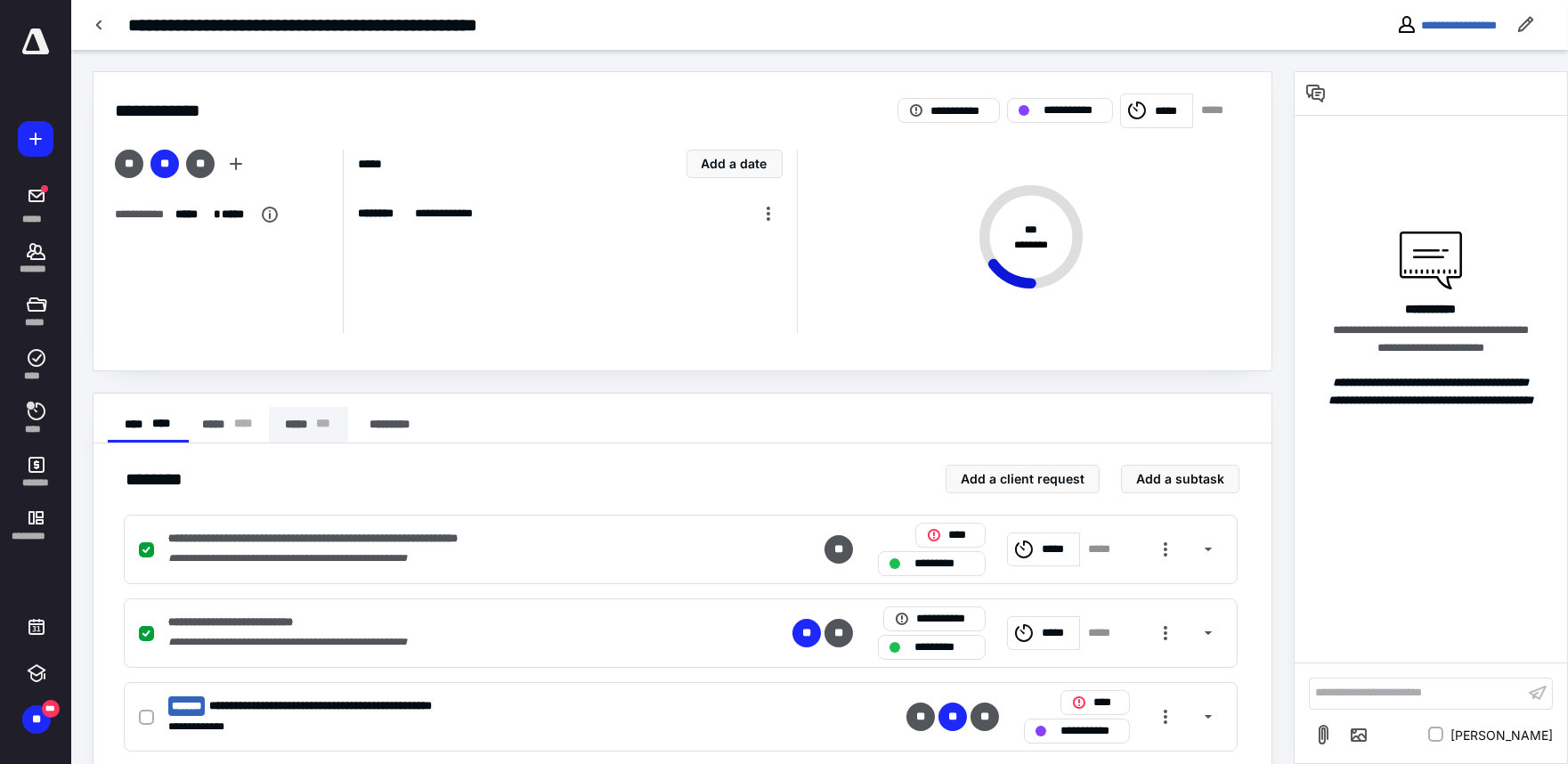click on "***** * * *" at bounding box center [308, 425] 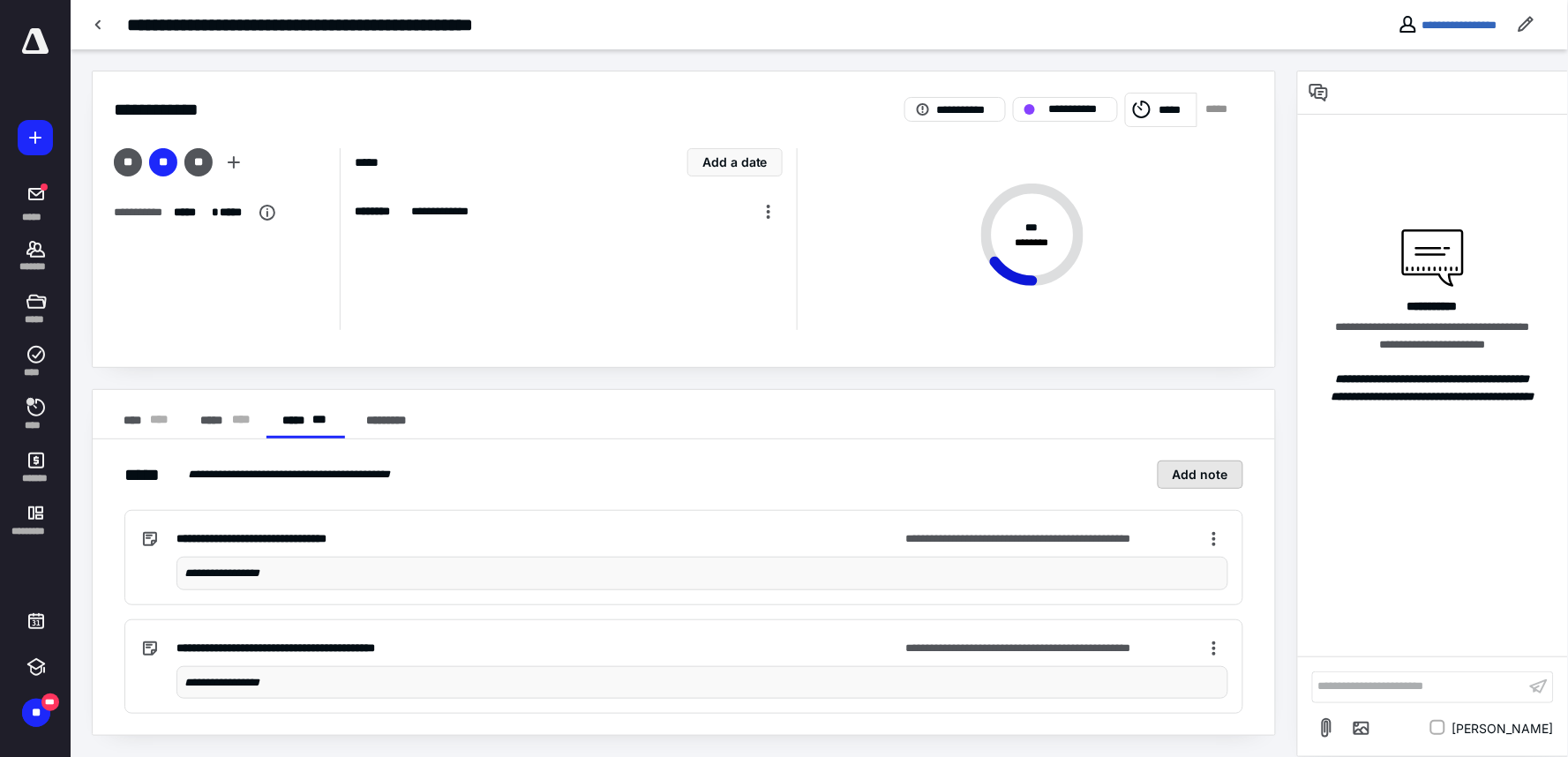 click on "Add note" at bounding box center [1200, 475] 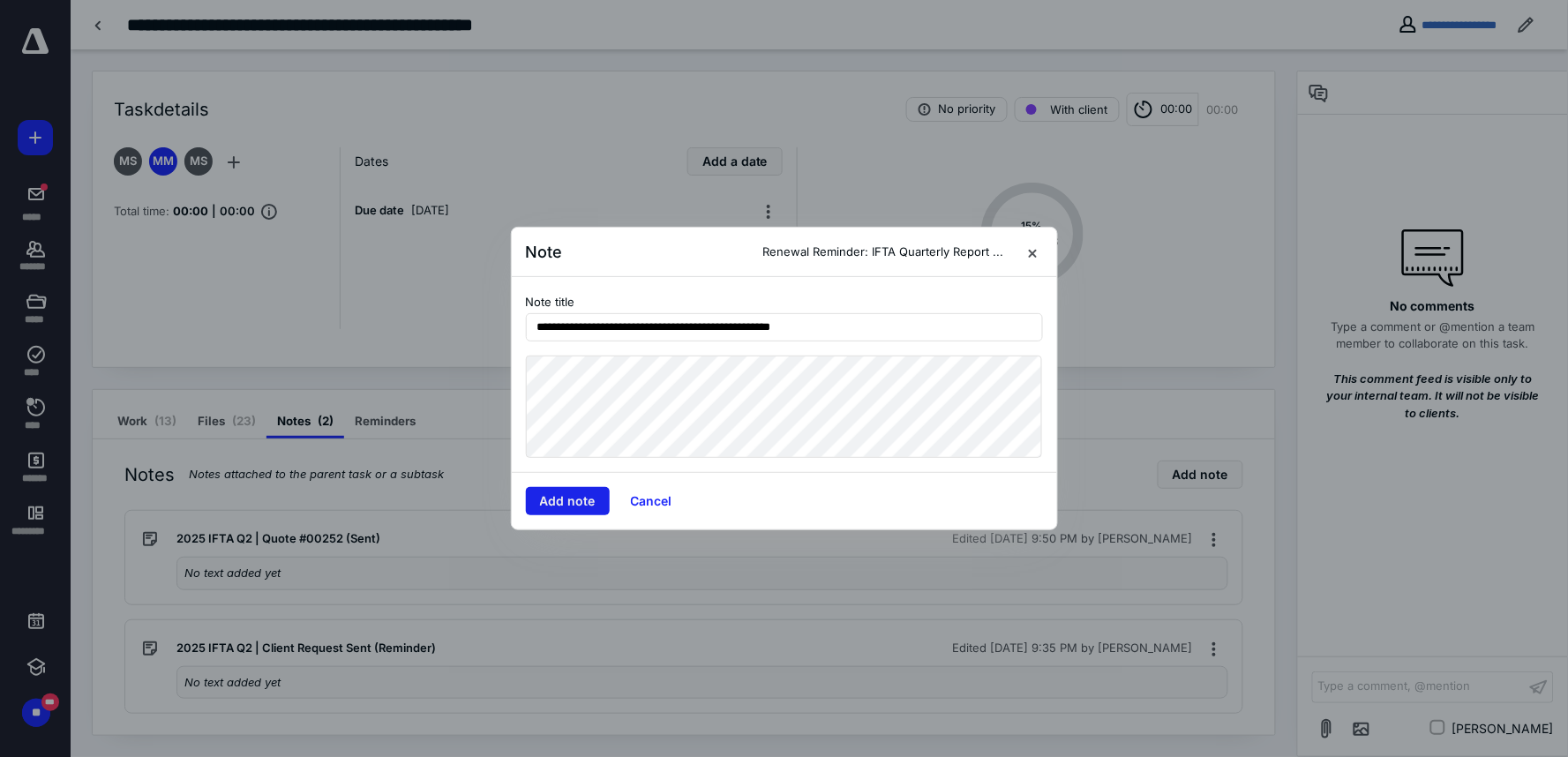 type on "**********" 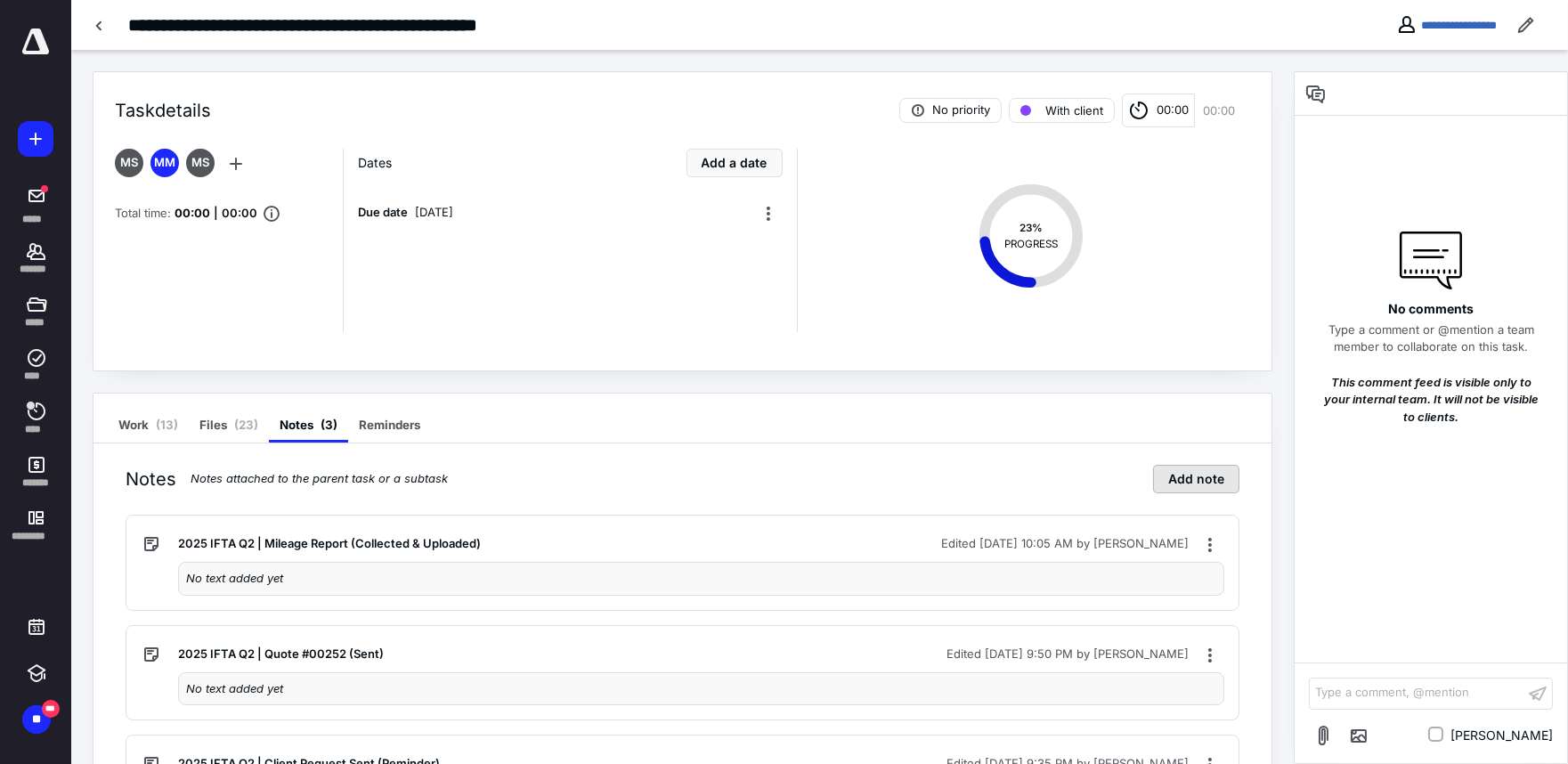 click on "Add note" at bounding box center (1196, 479) 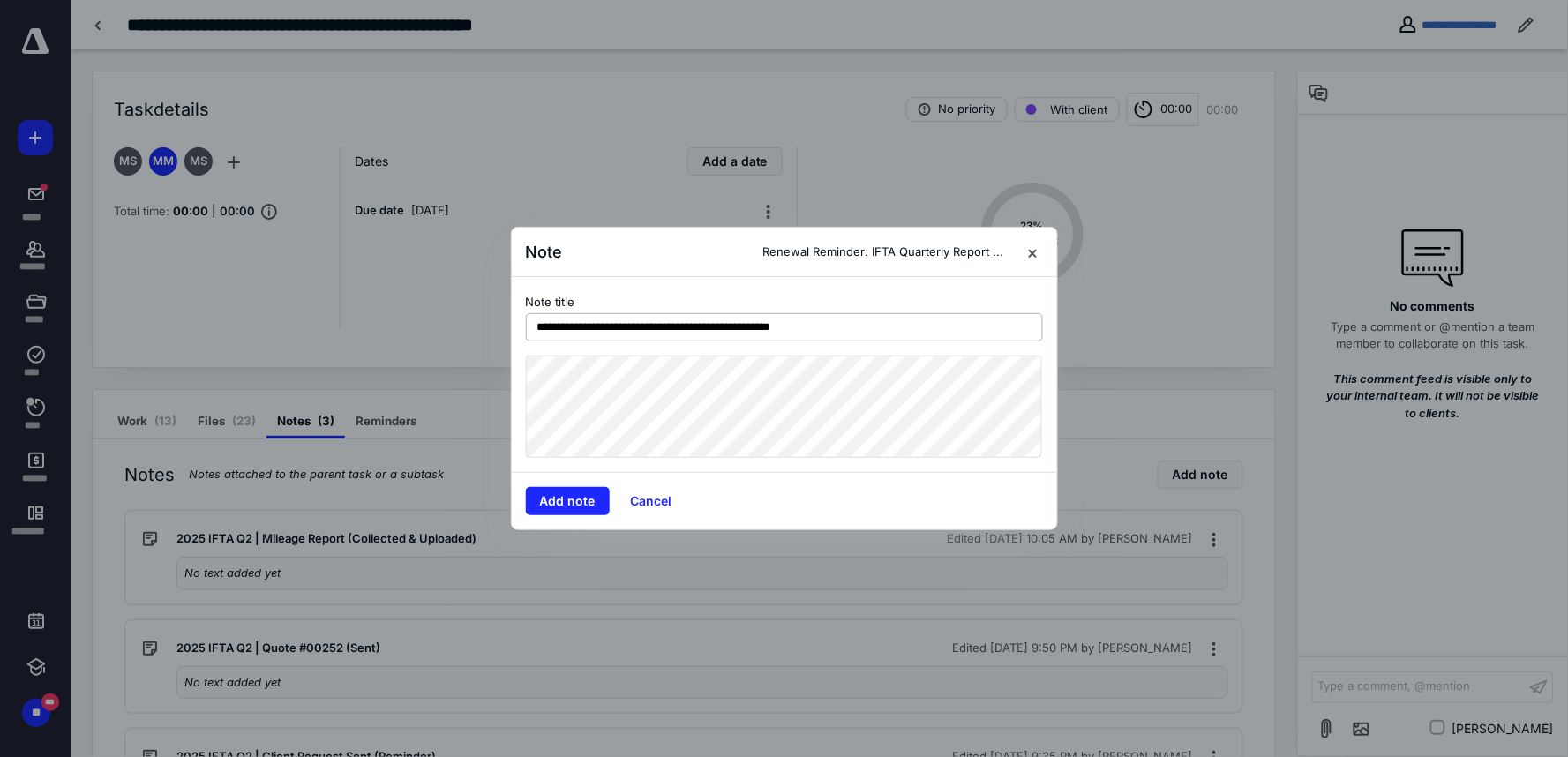 click on "**********" at bounding box center [784, 327] 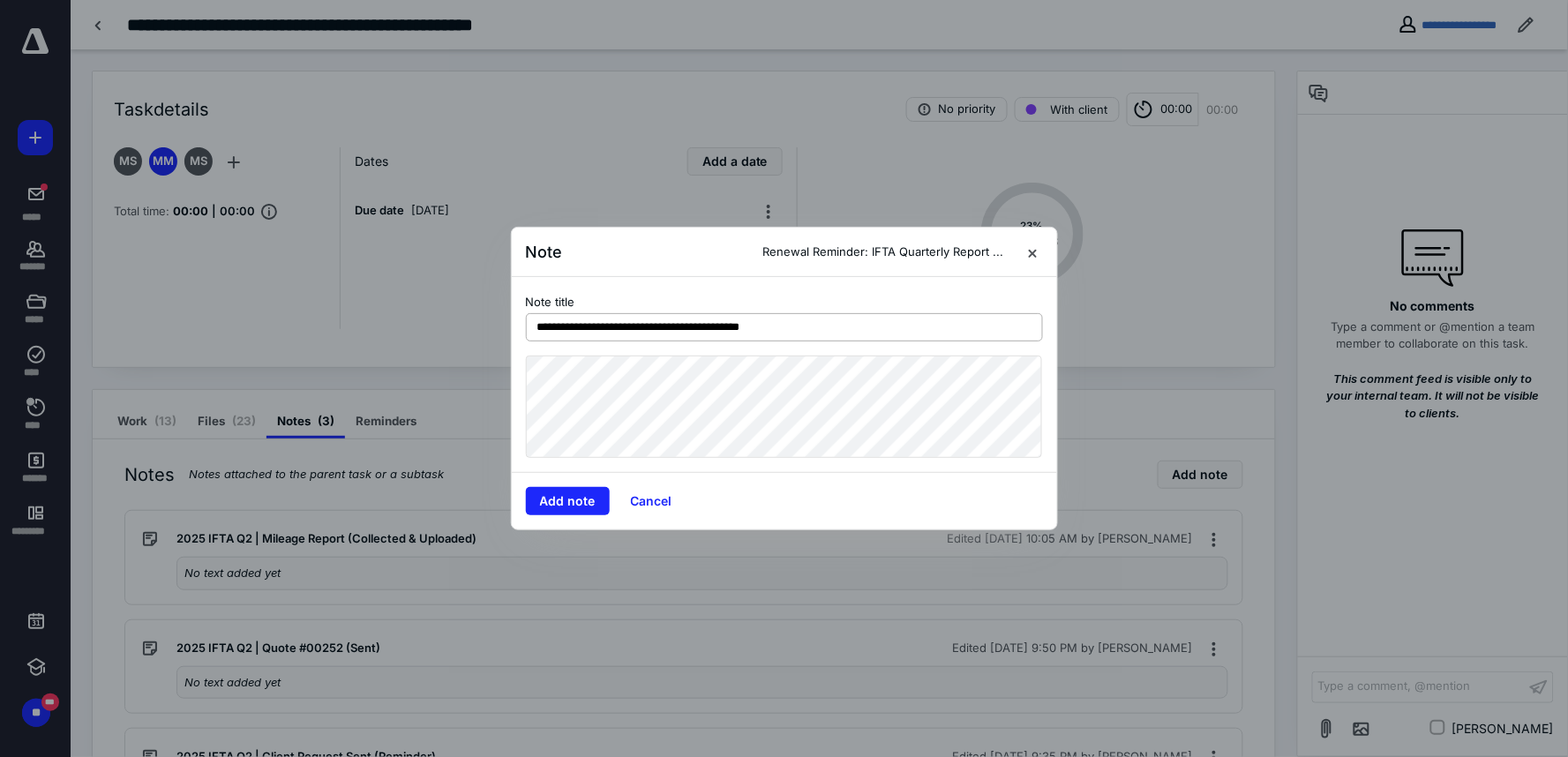 click on "**********" at bounding box center [784, 327] 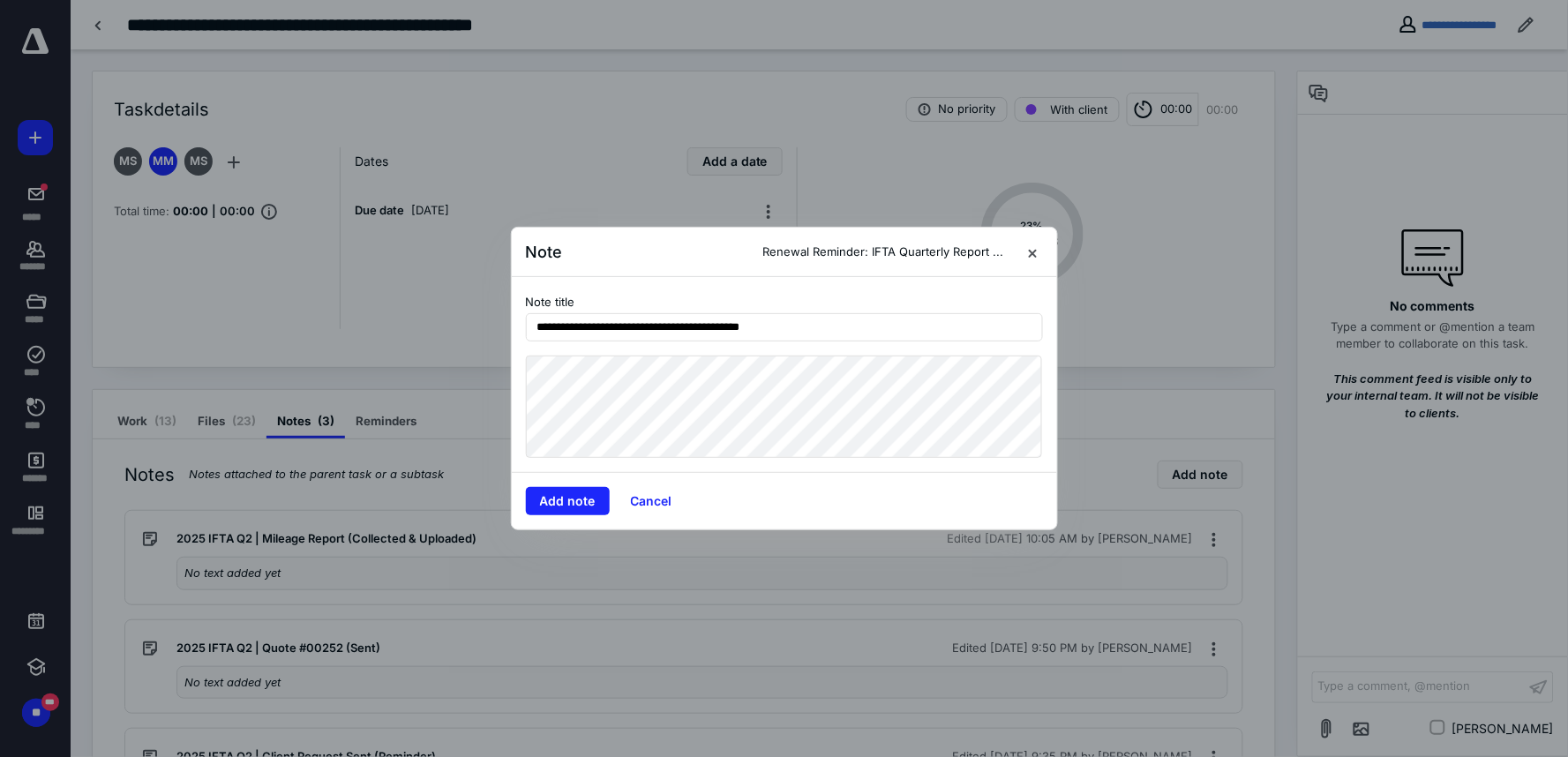 type on "**********" 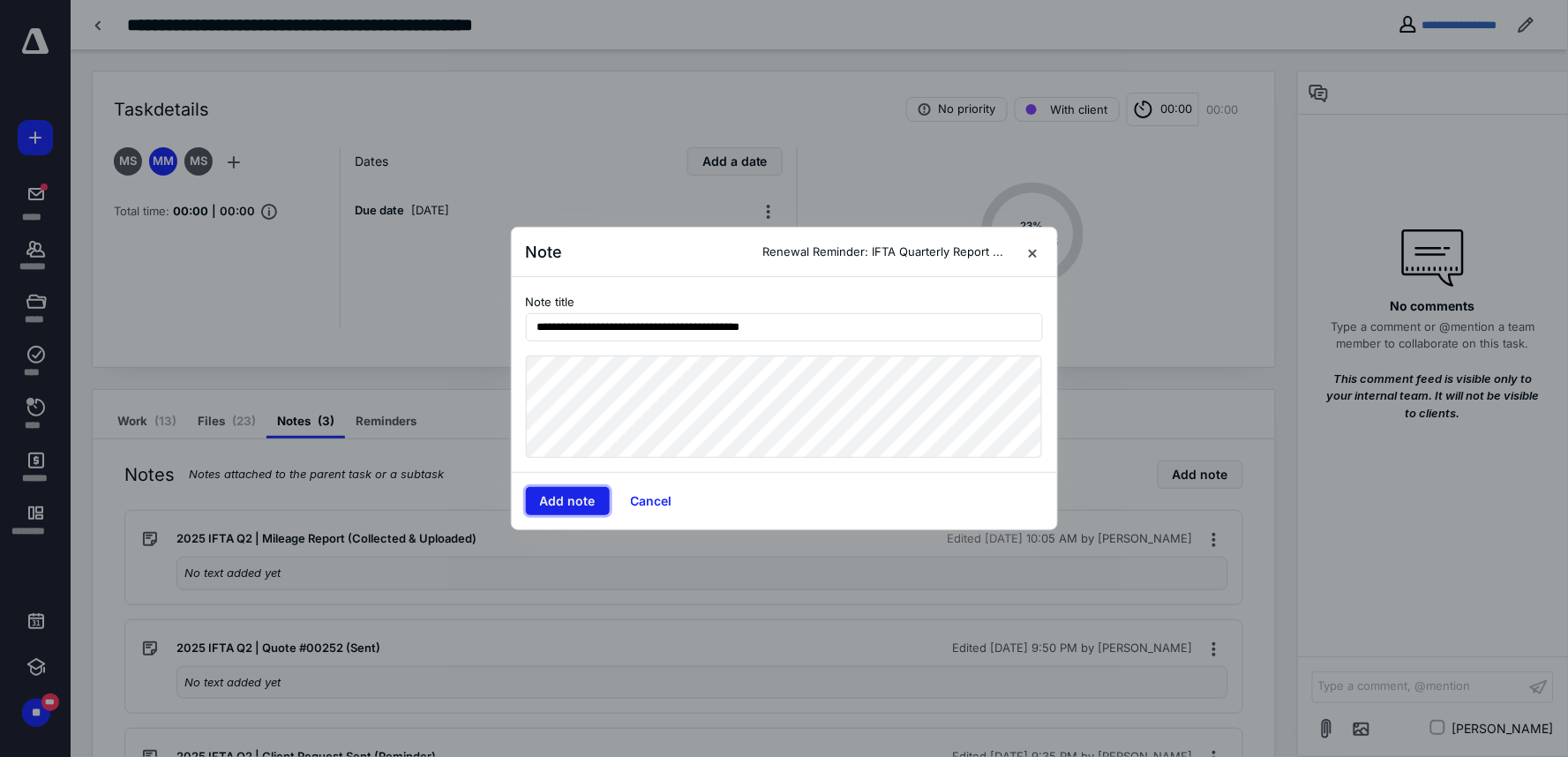 click on "Add note" at bounding box center [567, 501] 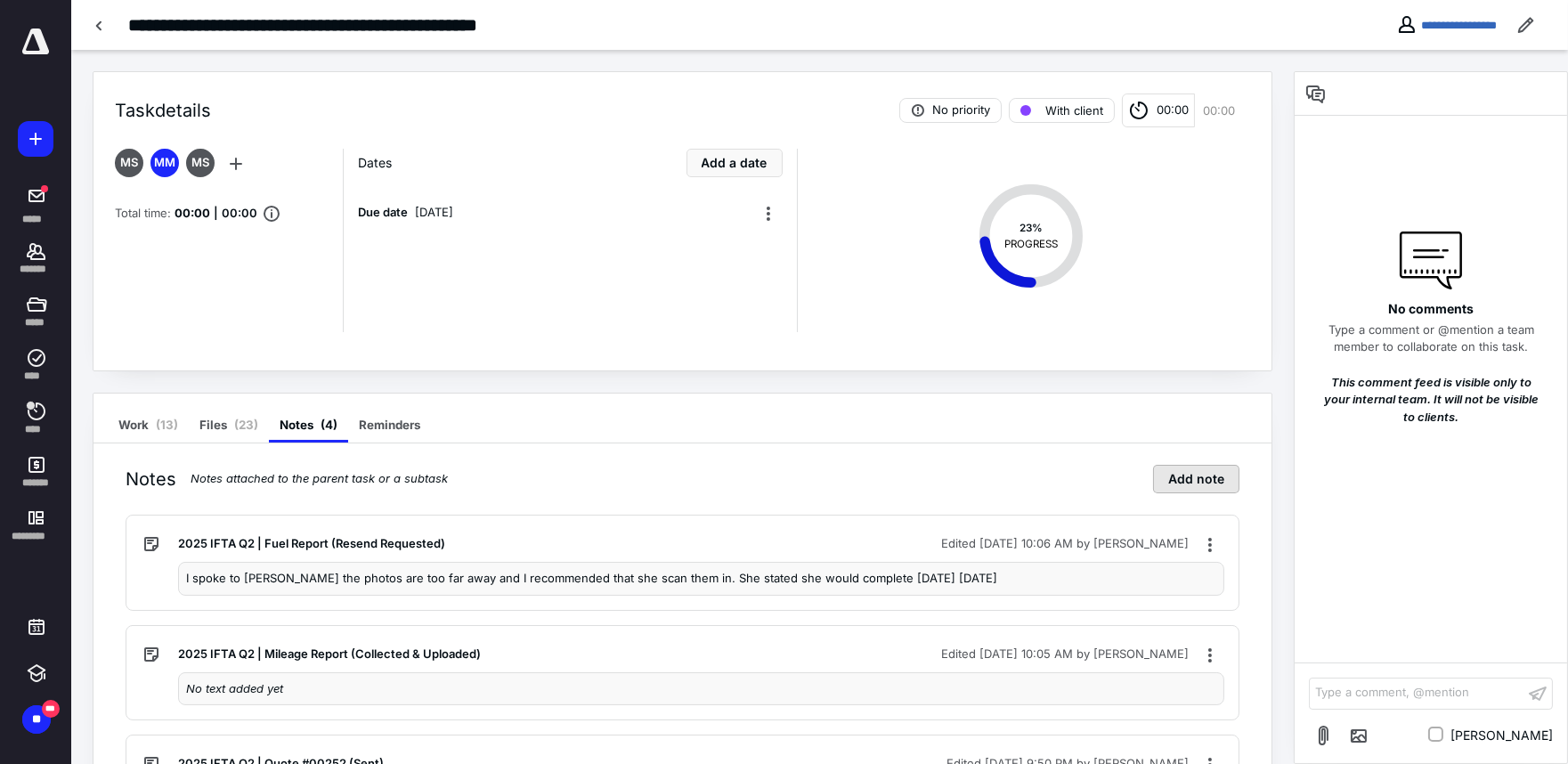 click on "Add note" at bounding box center [1196, 479] 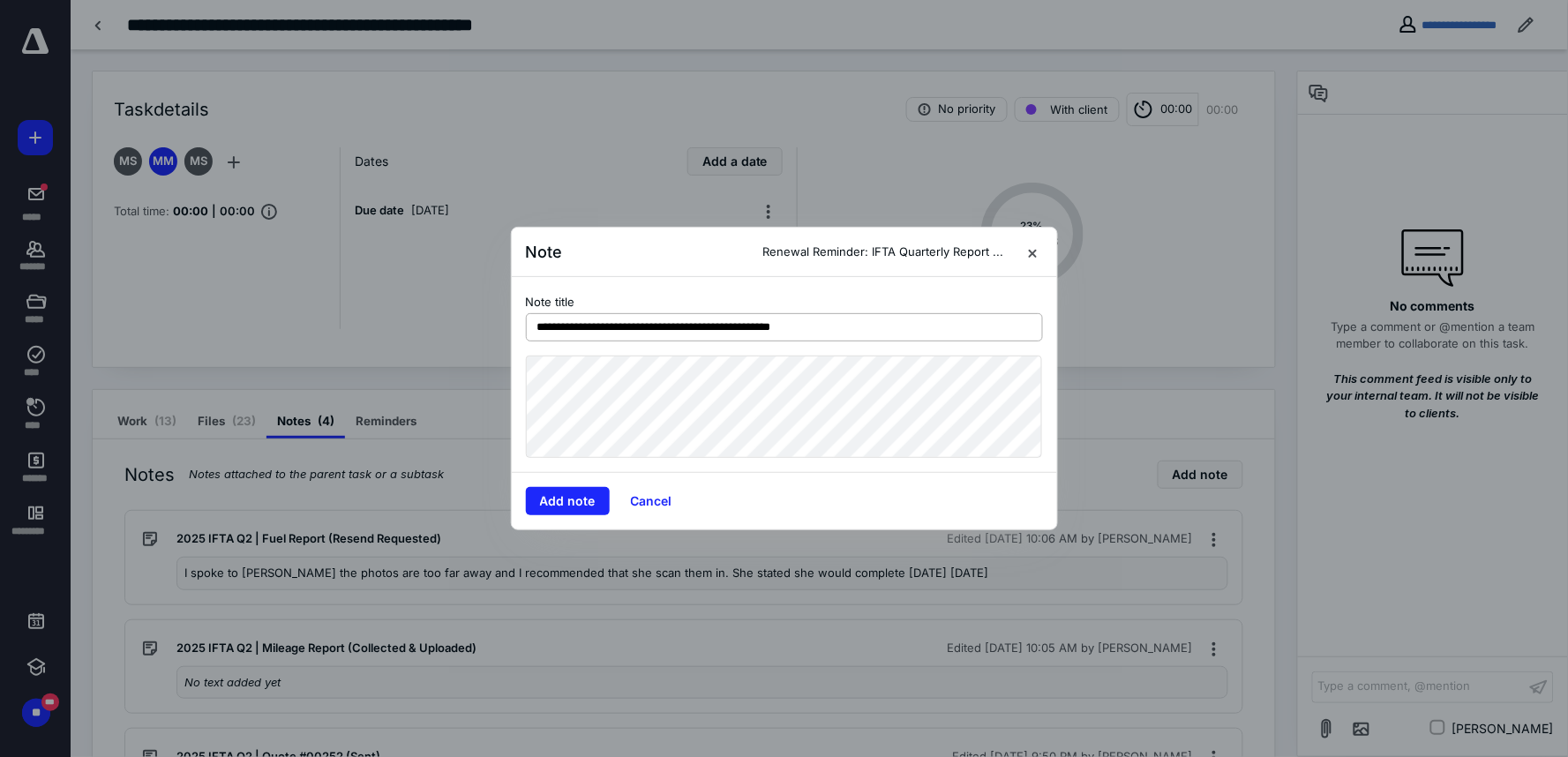 drag, startPoint x: 852, startPoint y: 315, endPoint x: 625, endPoint y: 329, distance: 227.43131 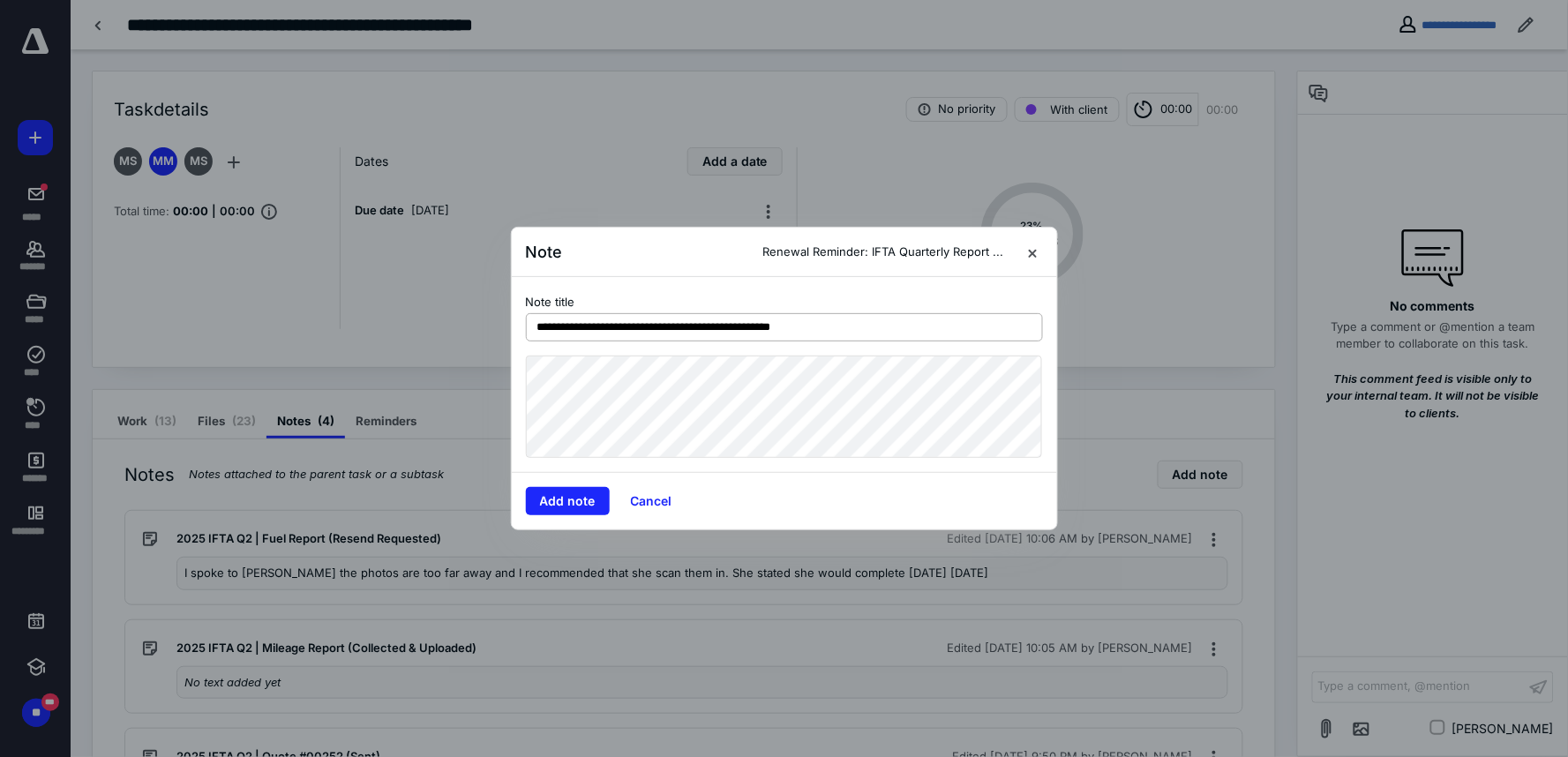 click on "**********" at bounding box center [784, 327] 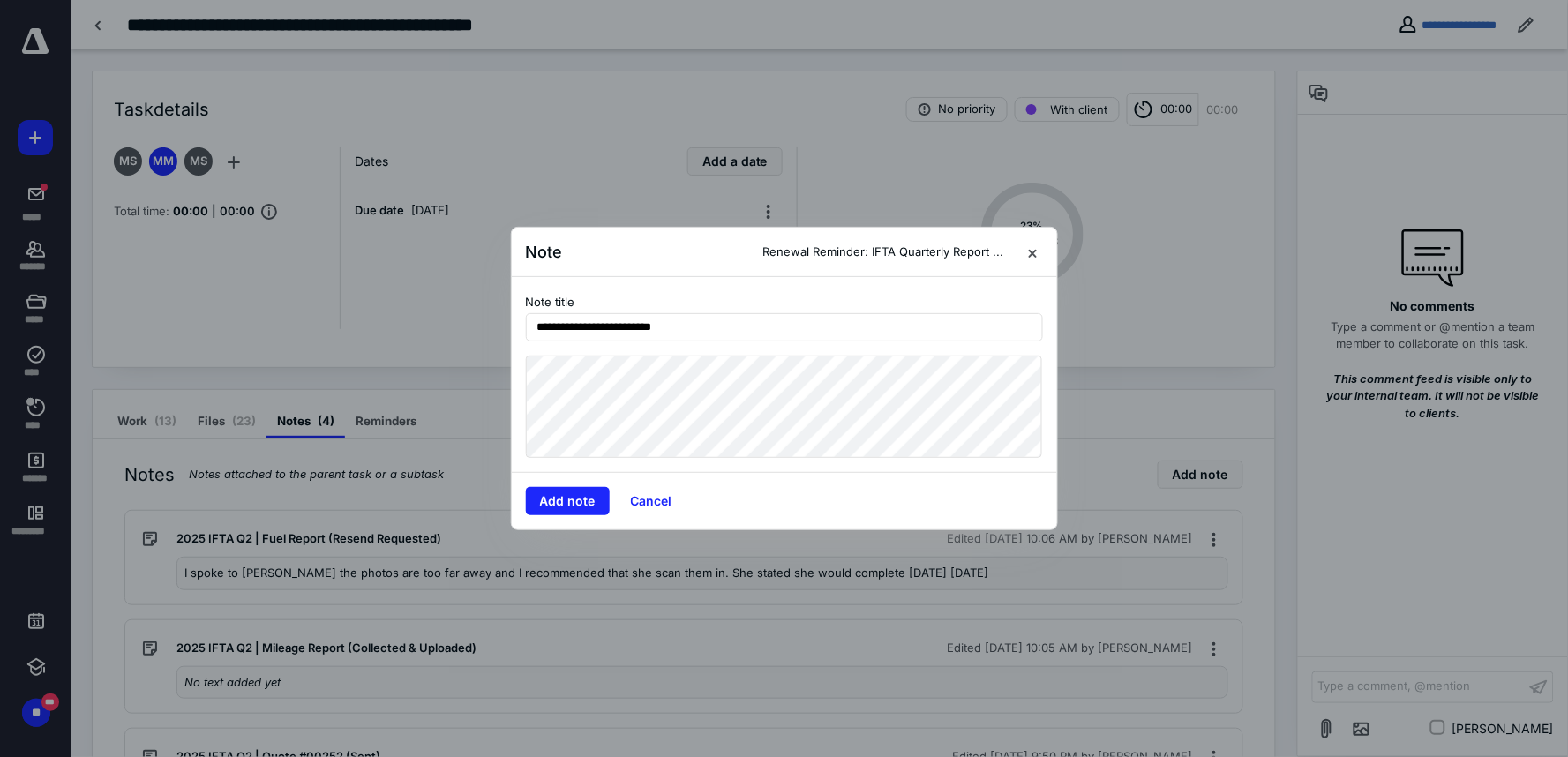 type on "**********" 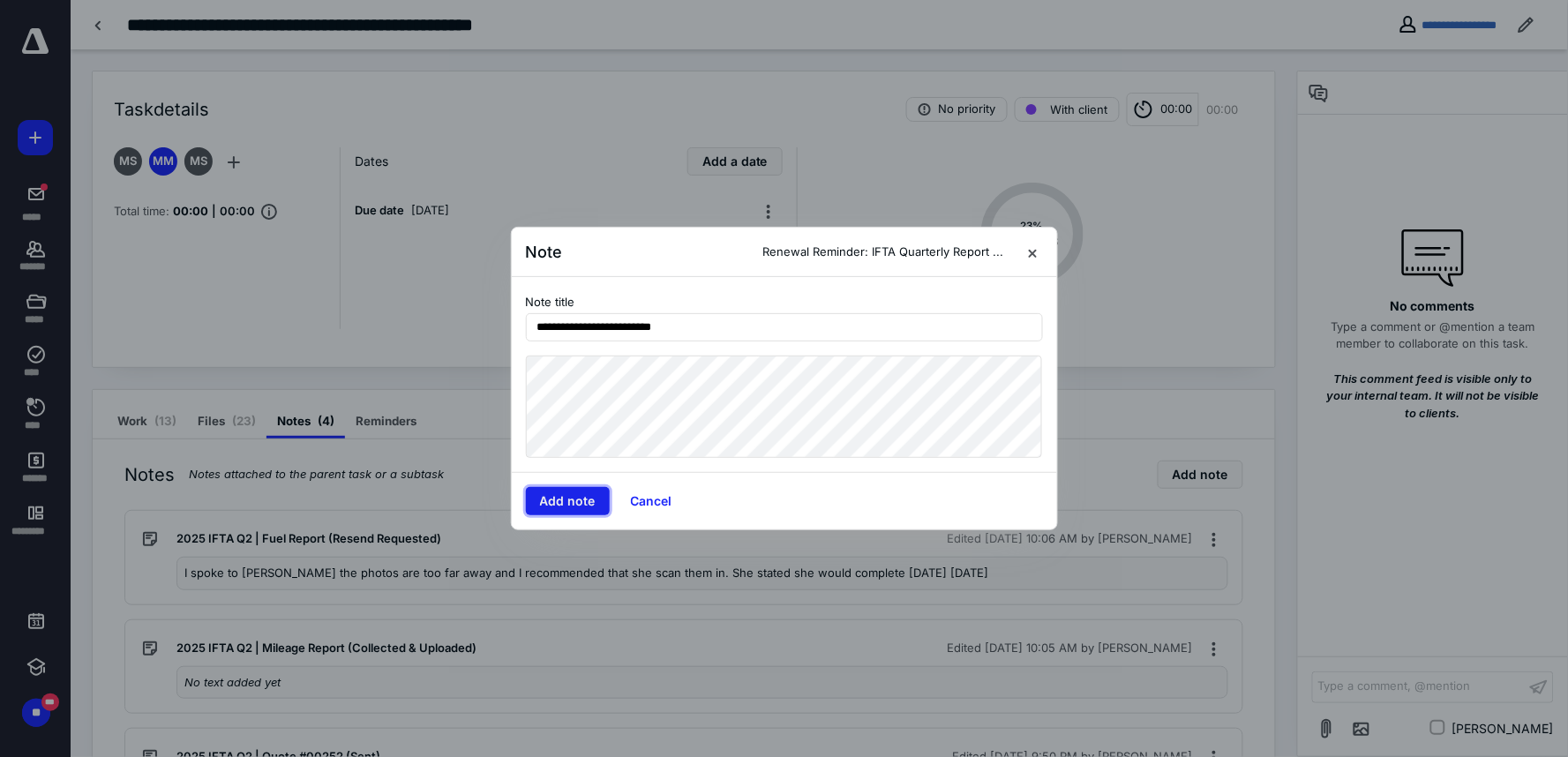 click on "Add note" at bounding box center (567, 501) 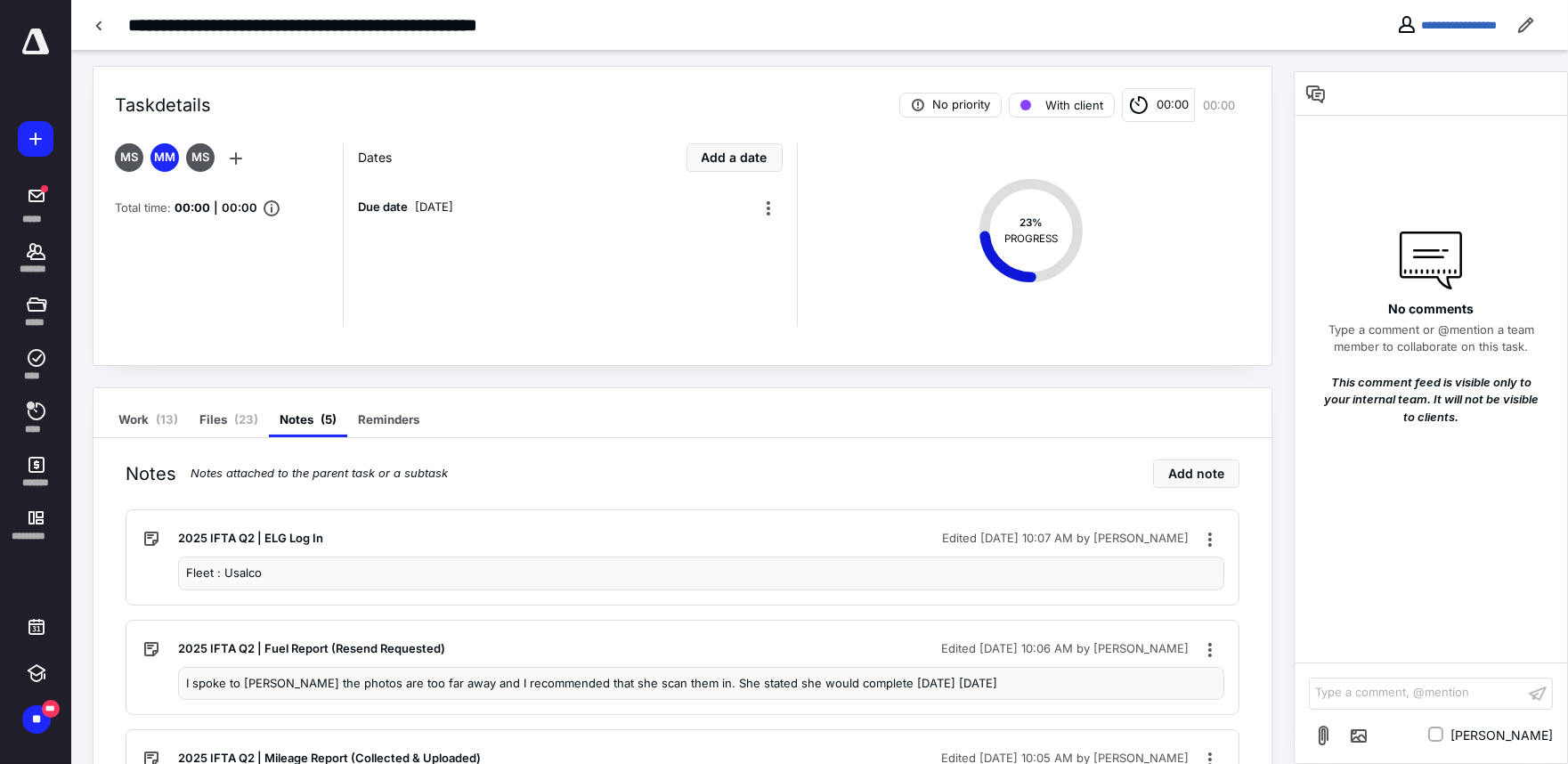 scroll, scrollTop: 0, scrollLeft: 0, axis: both 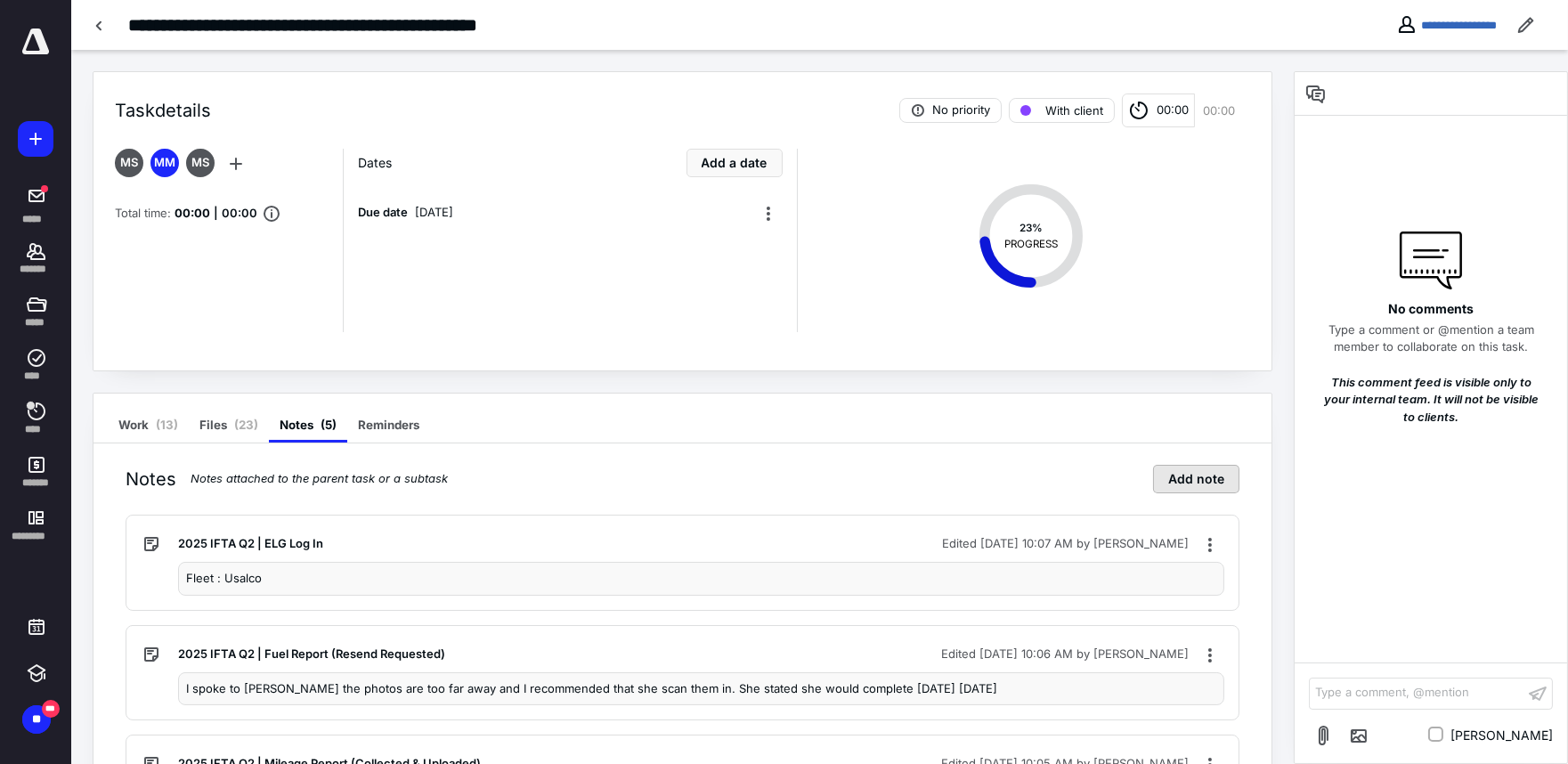 click on "Add note" at bounding box center (1196, 479) 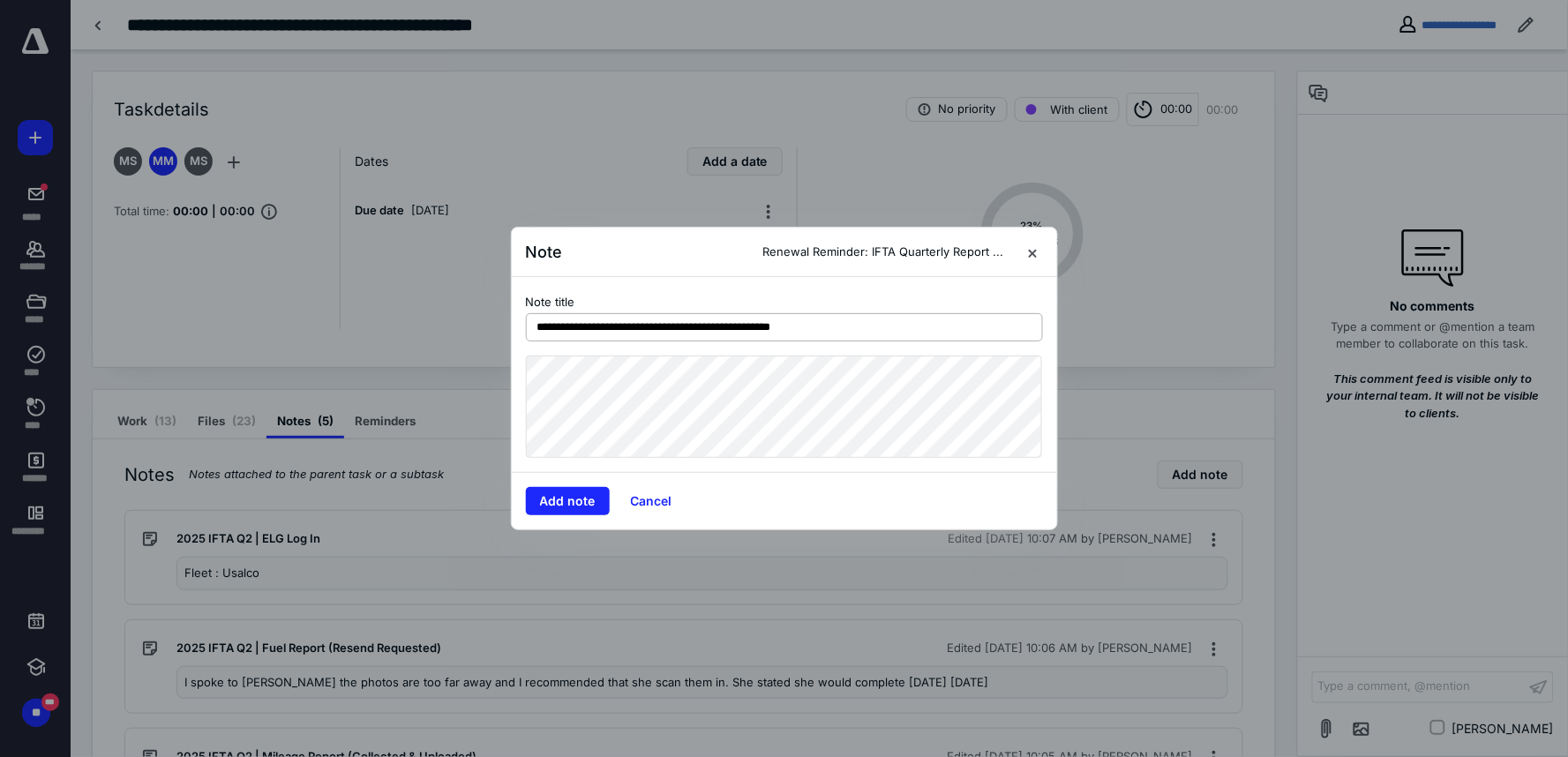 click on "**********" at bounding box center [784, 327] 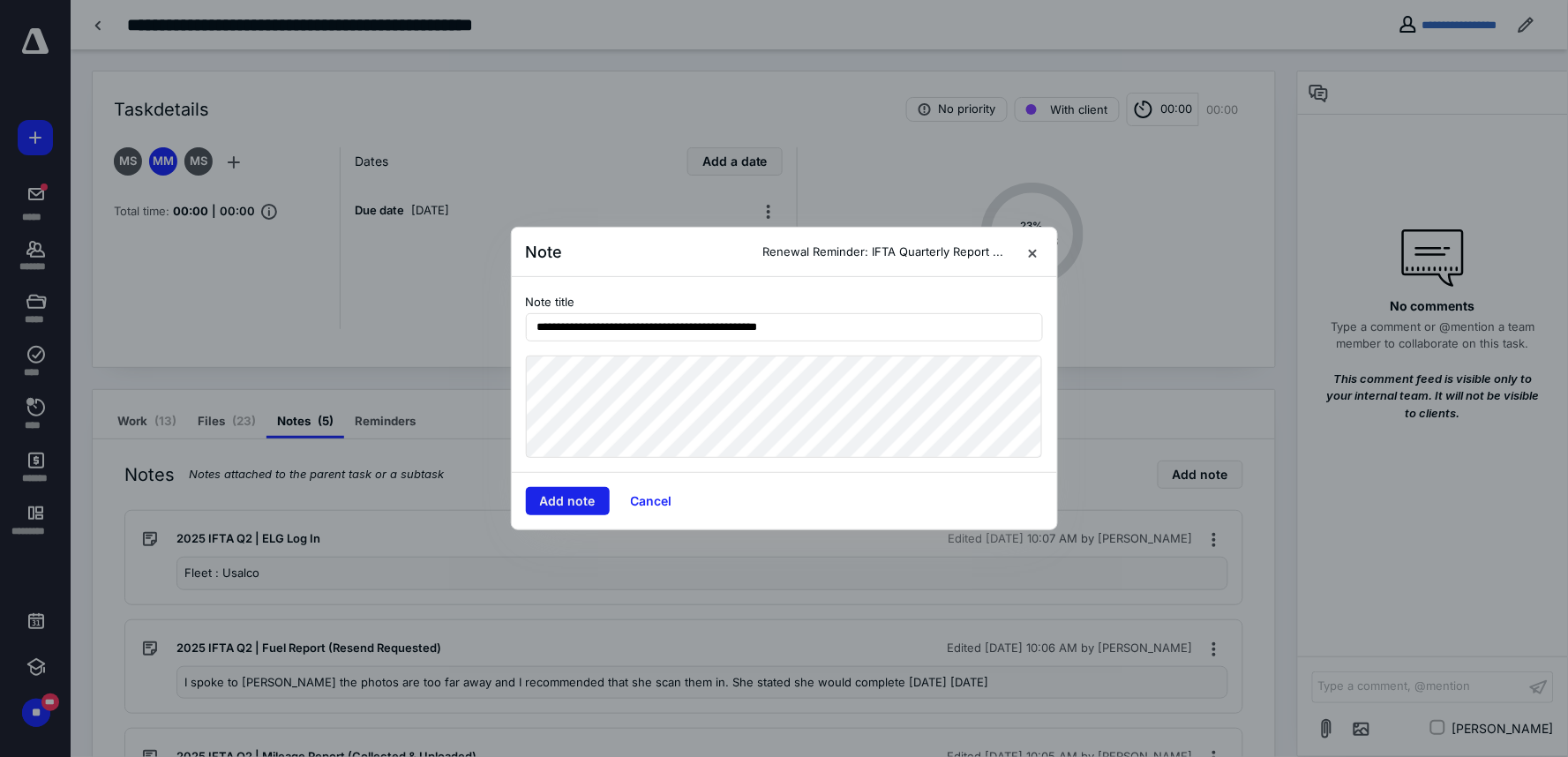 type on "**********" 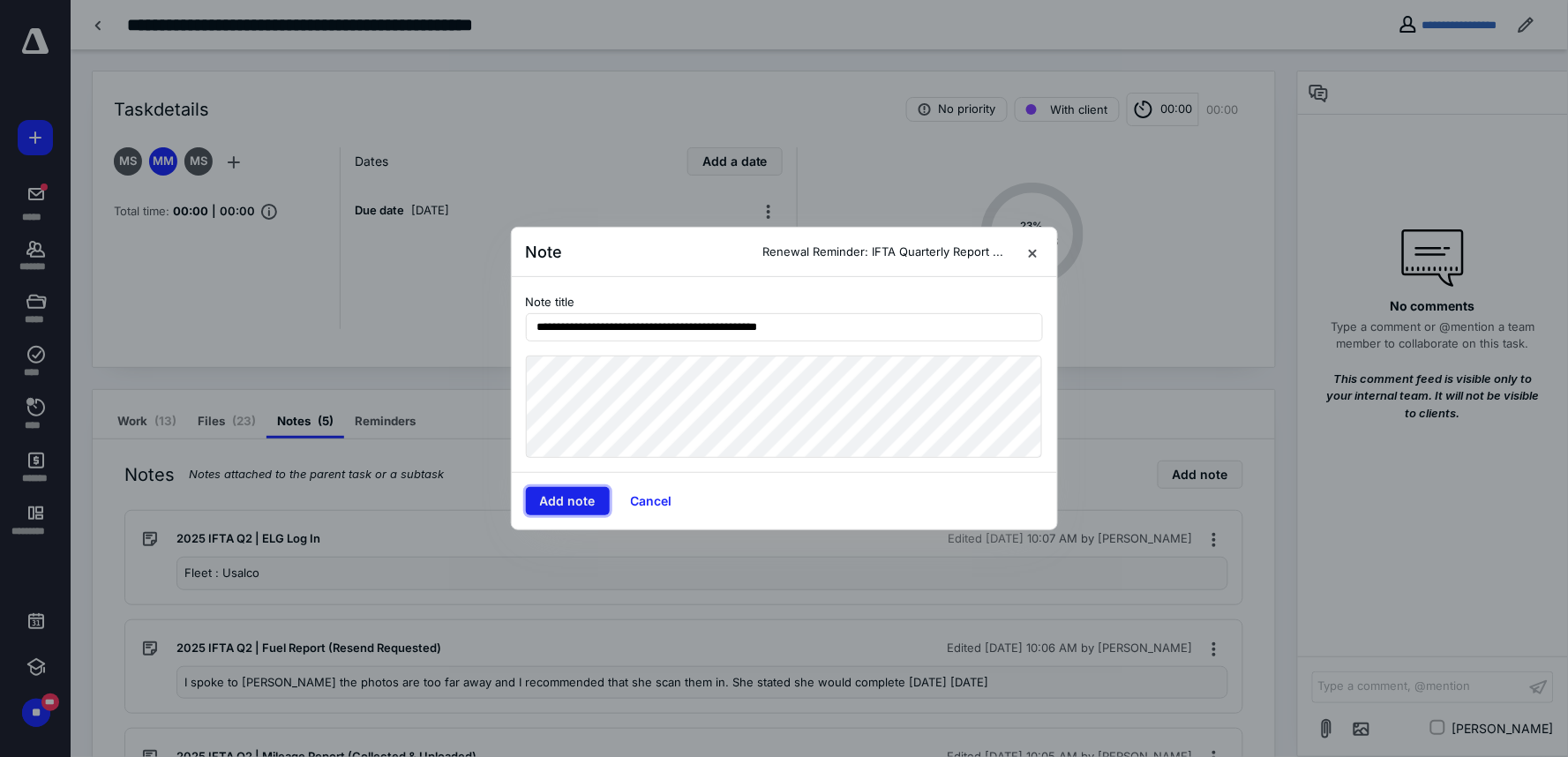 click on "Add note" at bounding box center [567, 501] 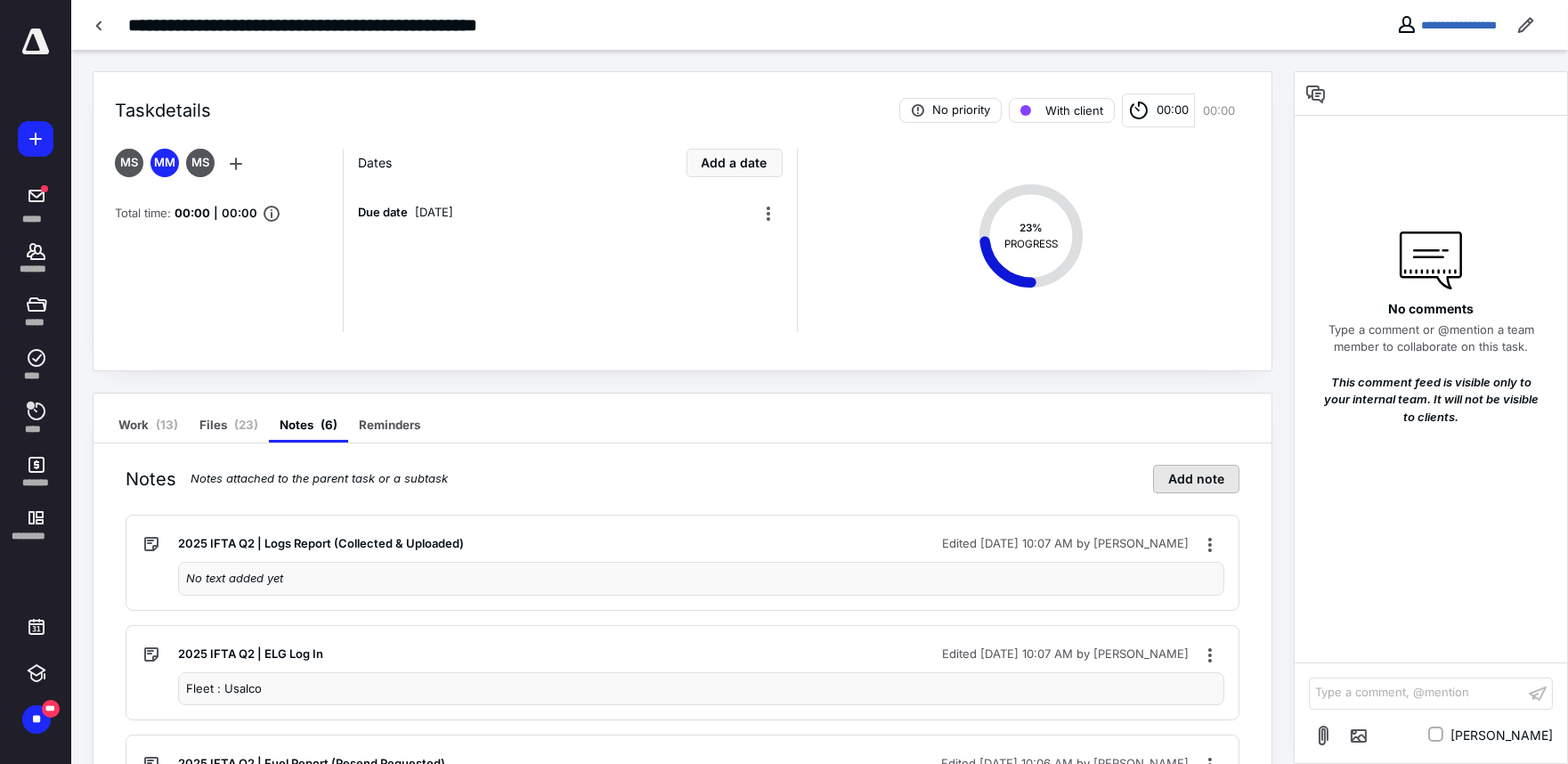 click on "Add note" at bounding box center [1196, 479] 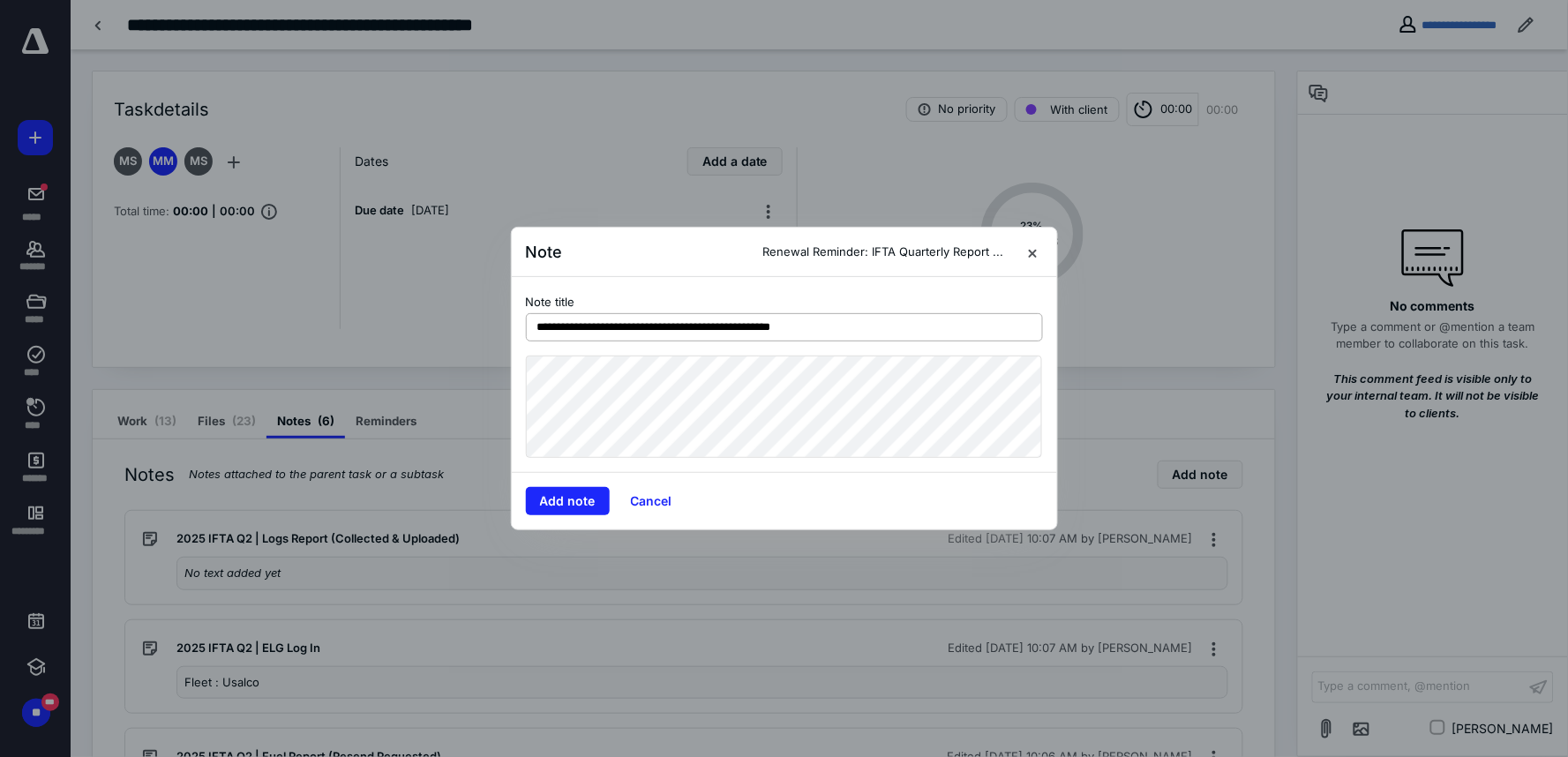 click on "**********" at bounding box center (784, 327) 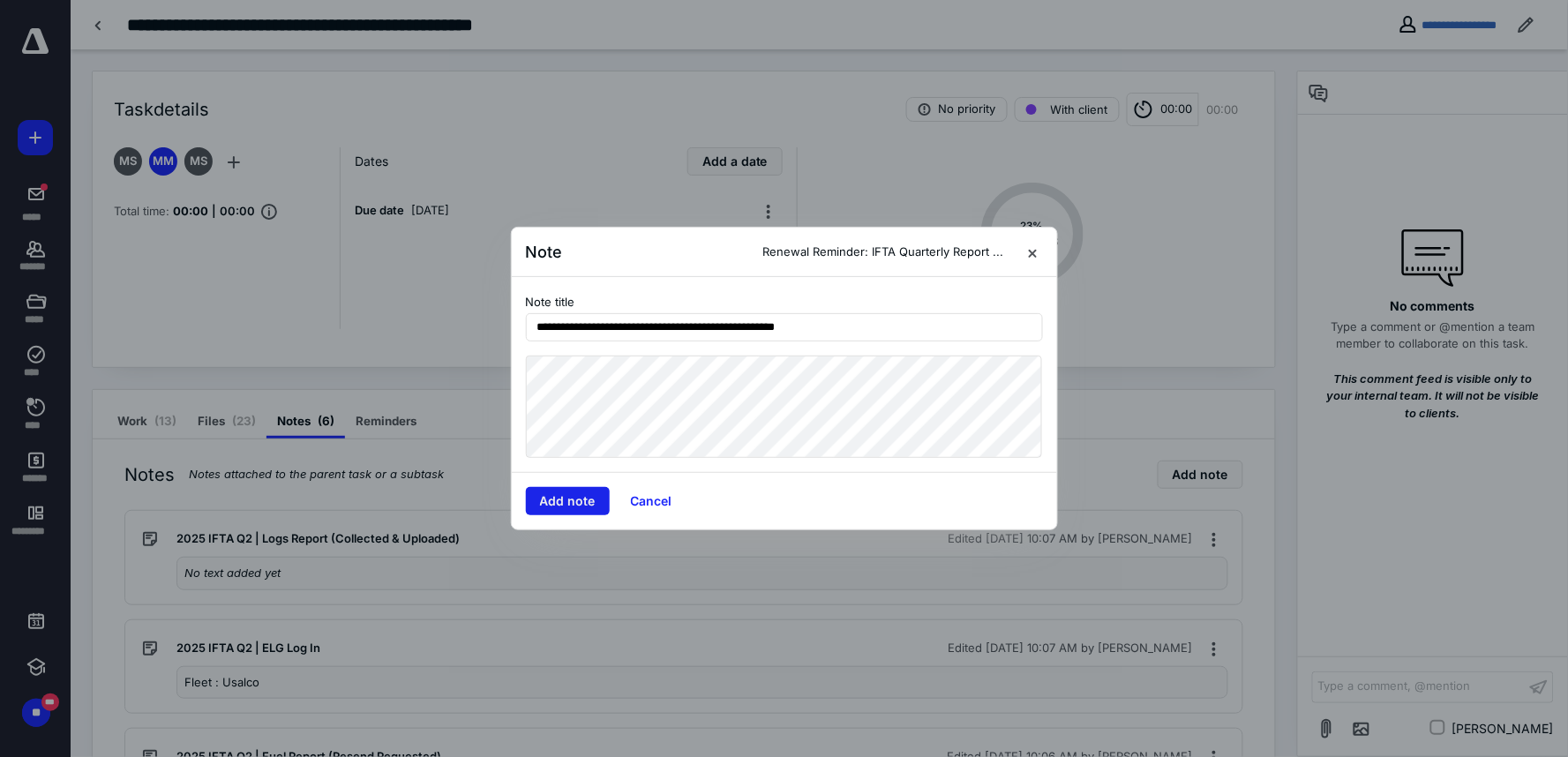 type on "**********" 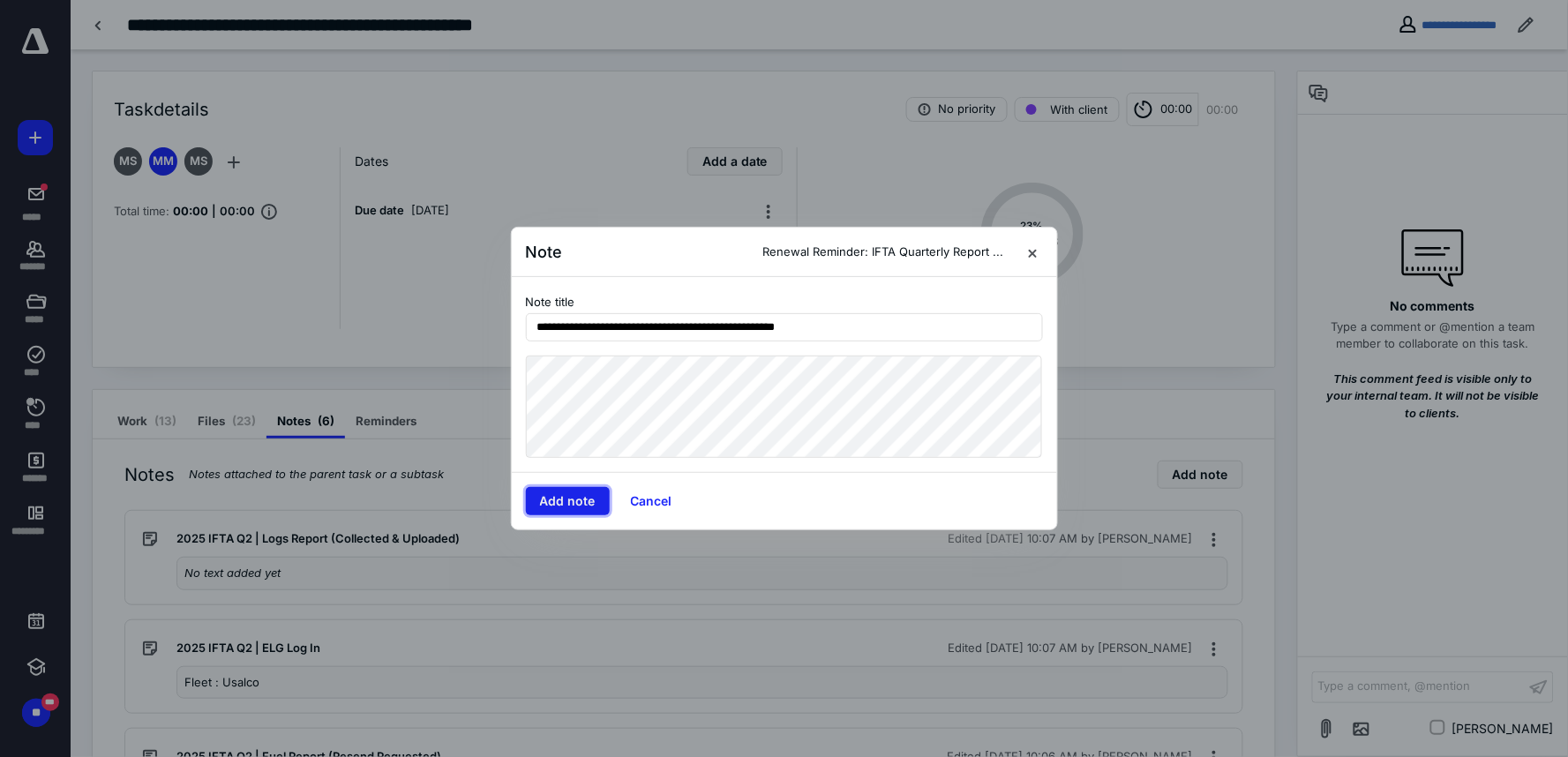 click on "Add note" at bounding box center (567, 501) 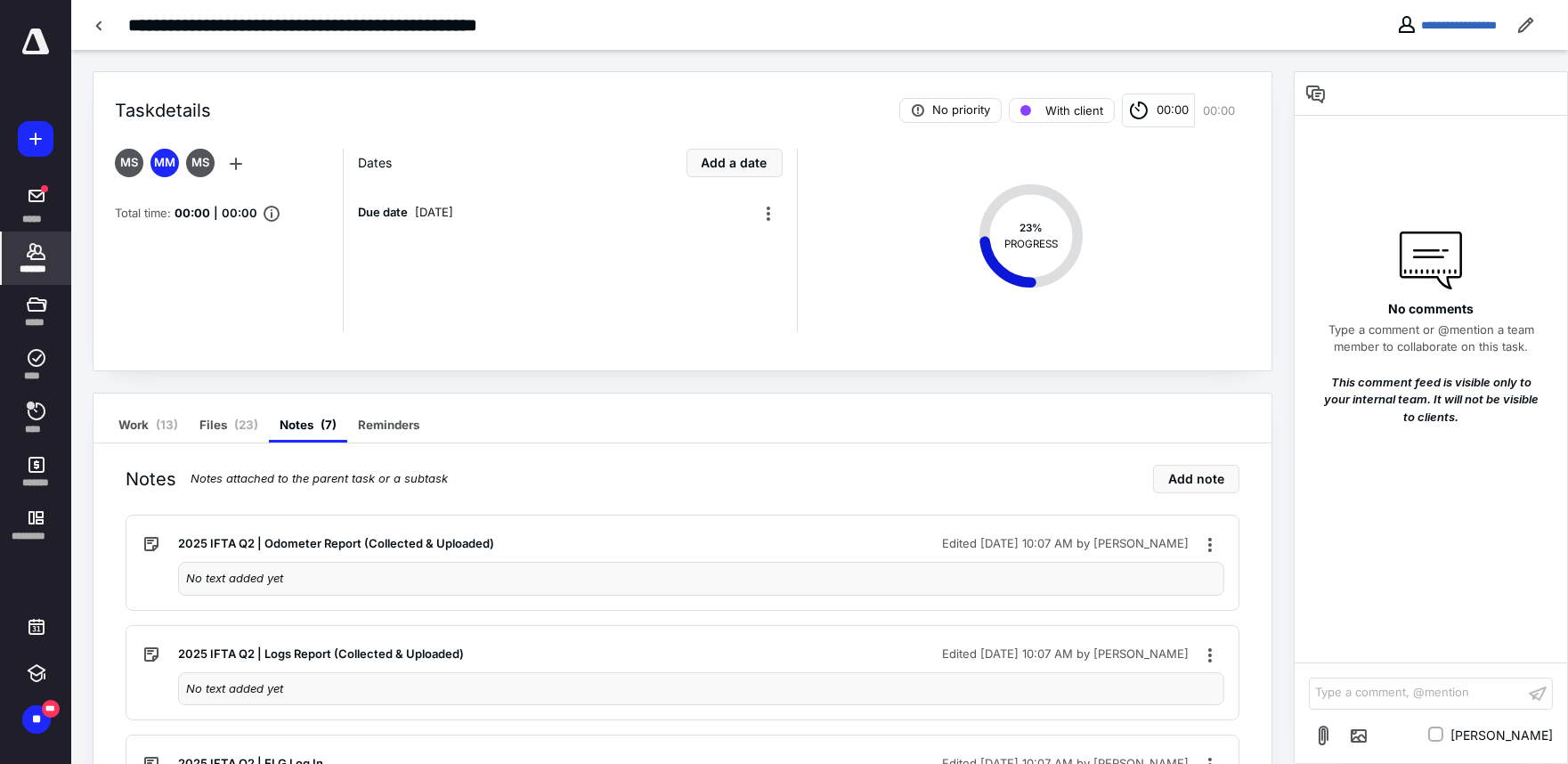 click 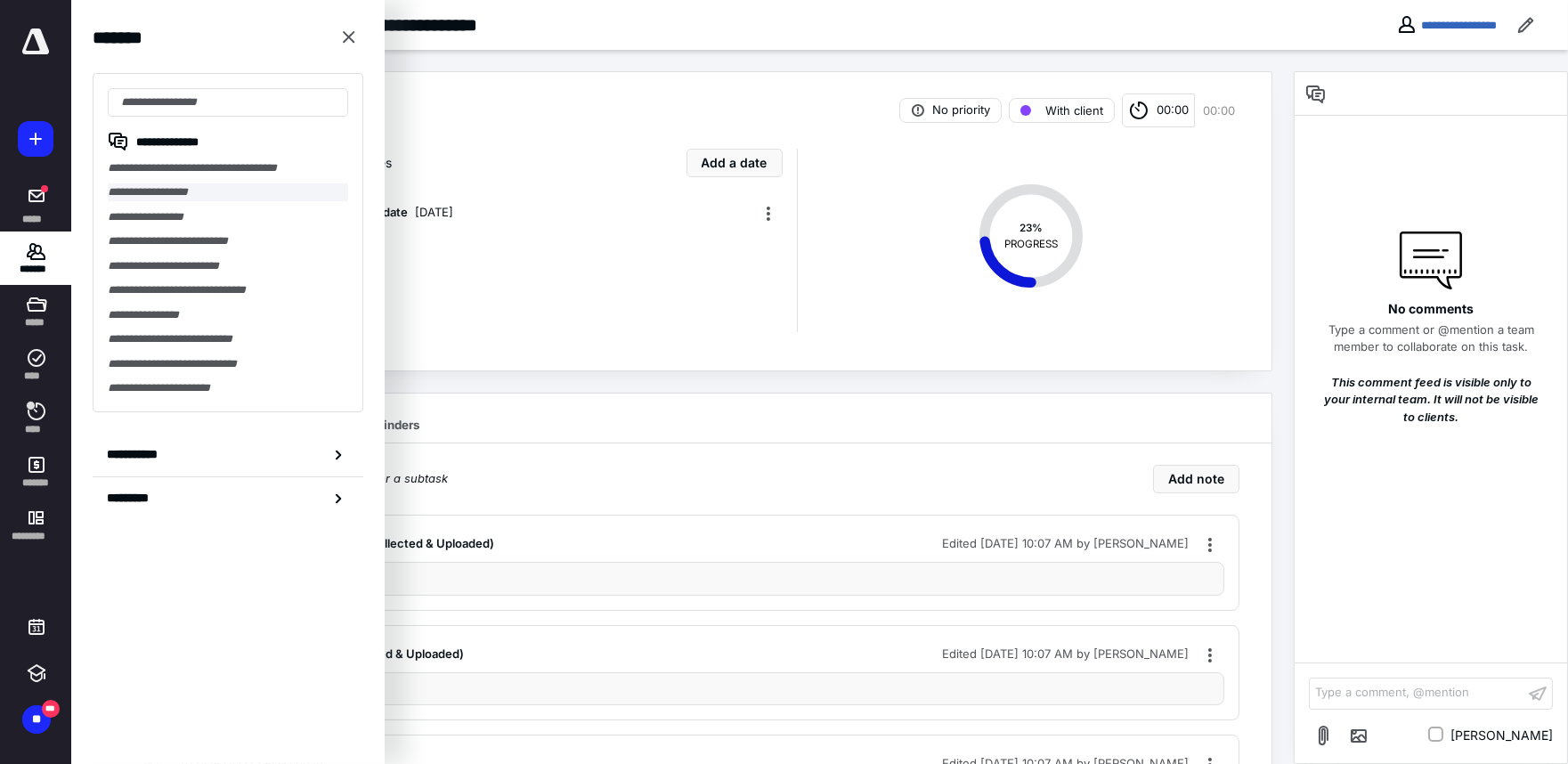 click on "**********" at bounding box center (228, 191) 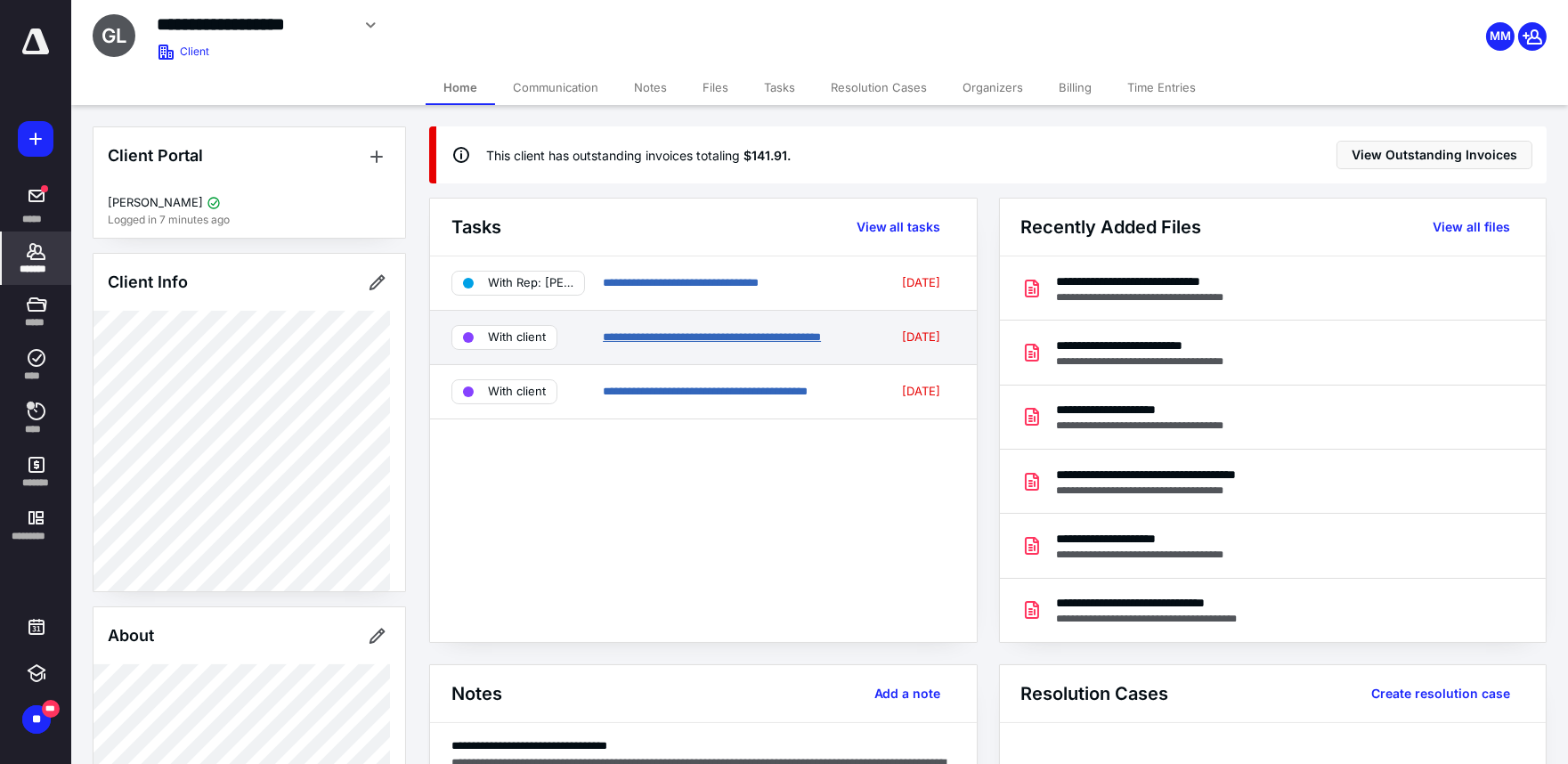 click on "**********" at bounding box center (711, 337) 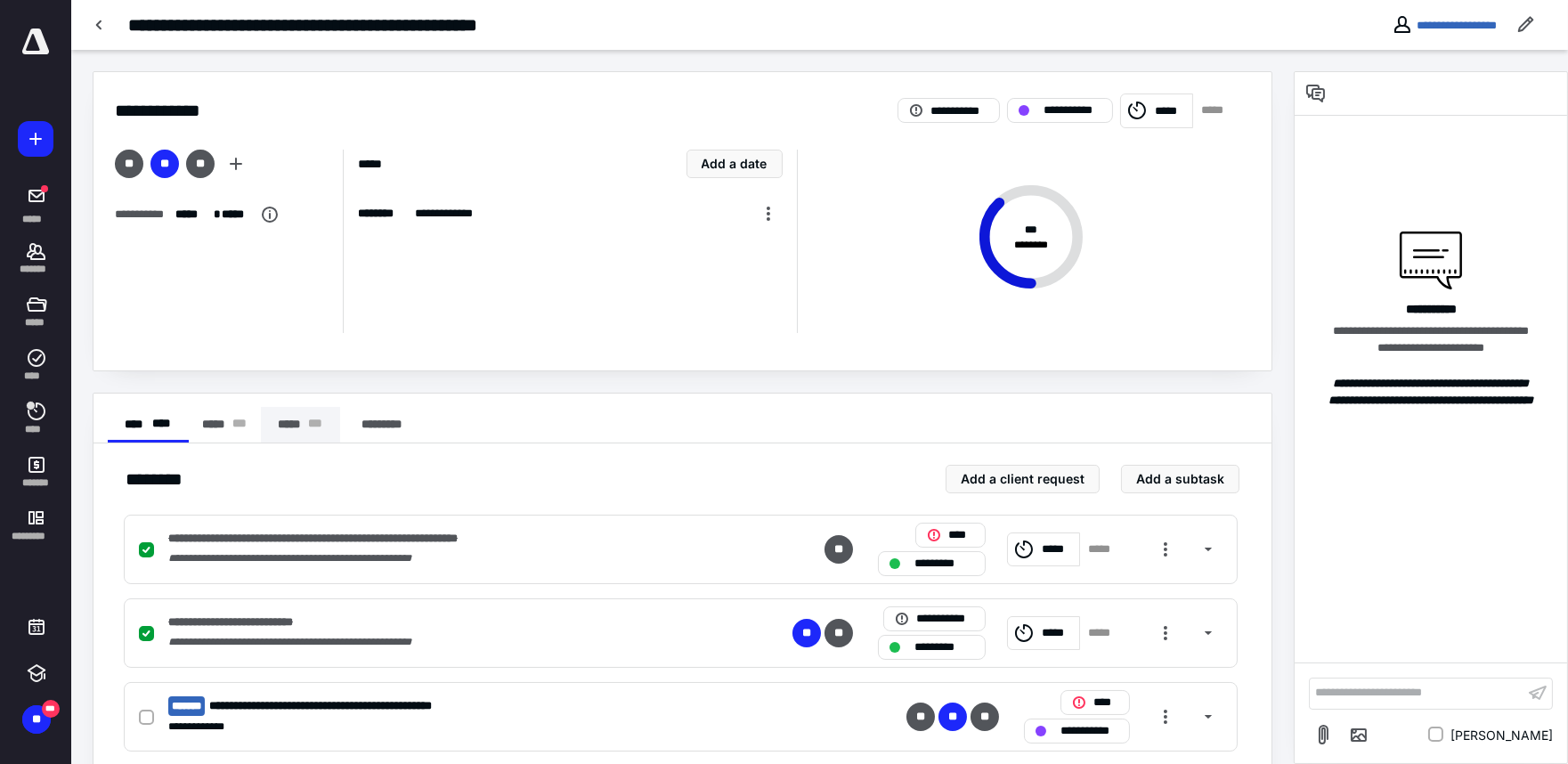 click on "***** * * *" at bounding box center (300, 425) 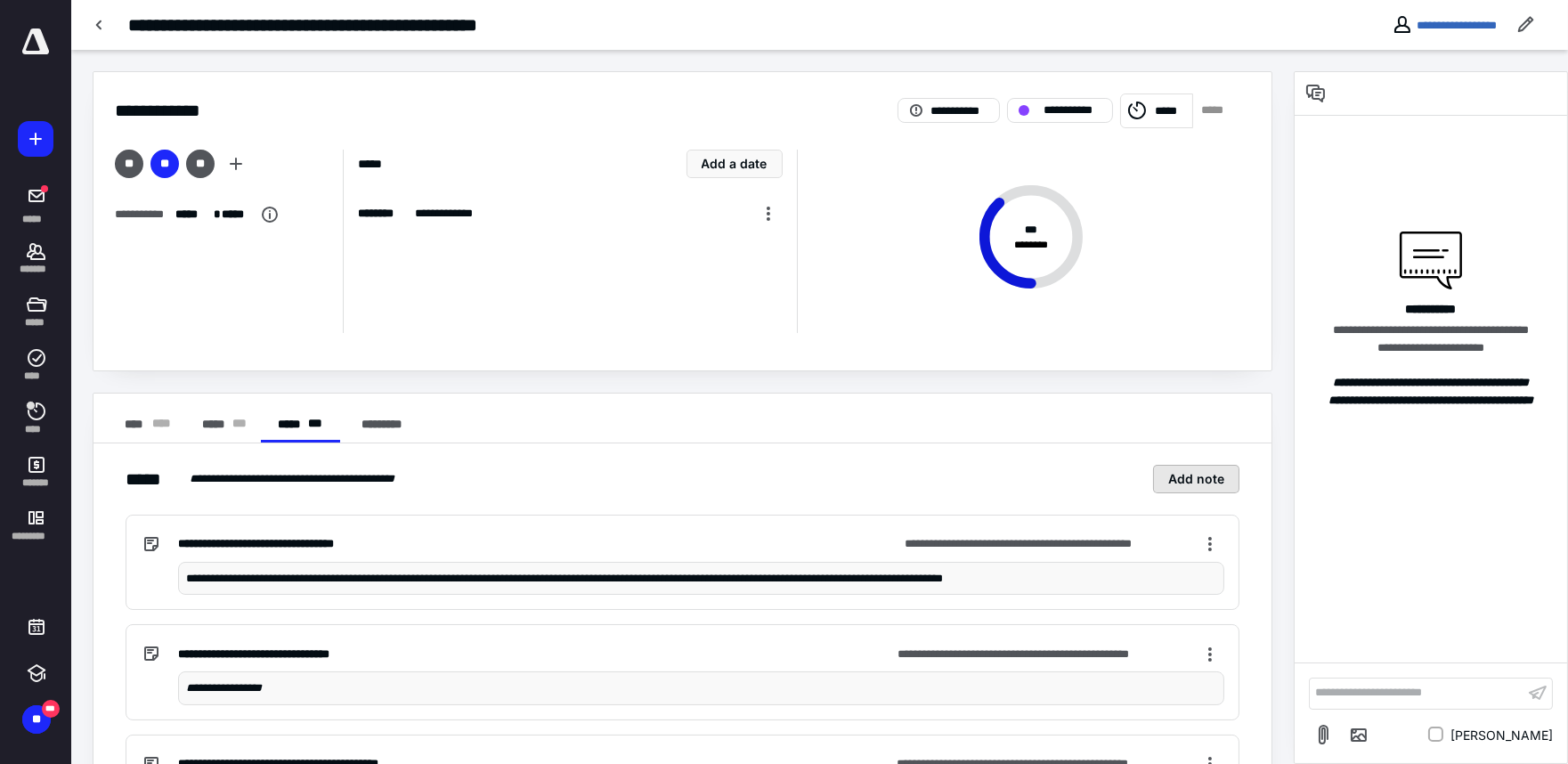 click on "Add note" at bounding box center [1196, 479] 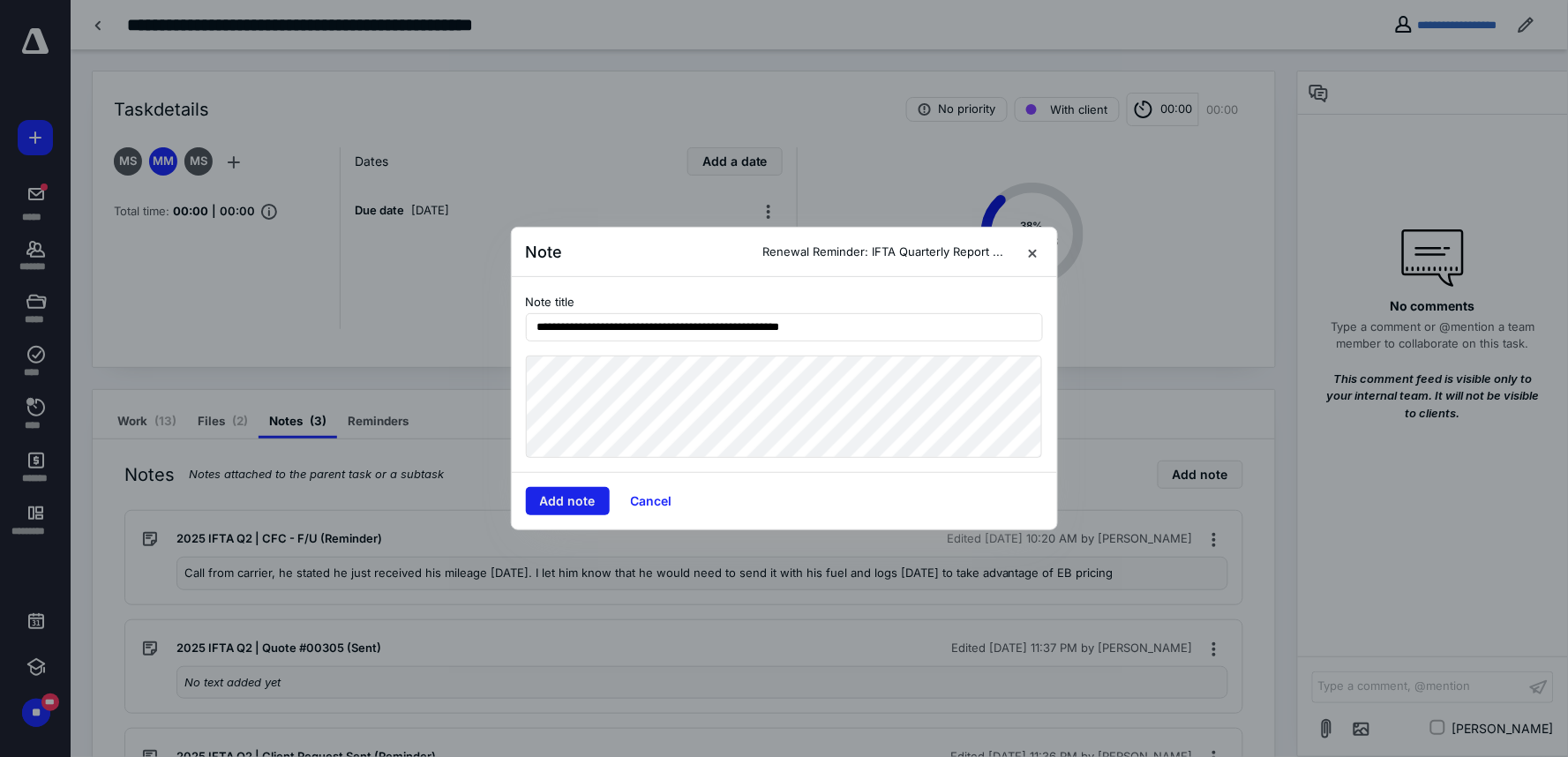 type on "**********" 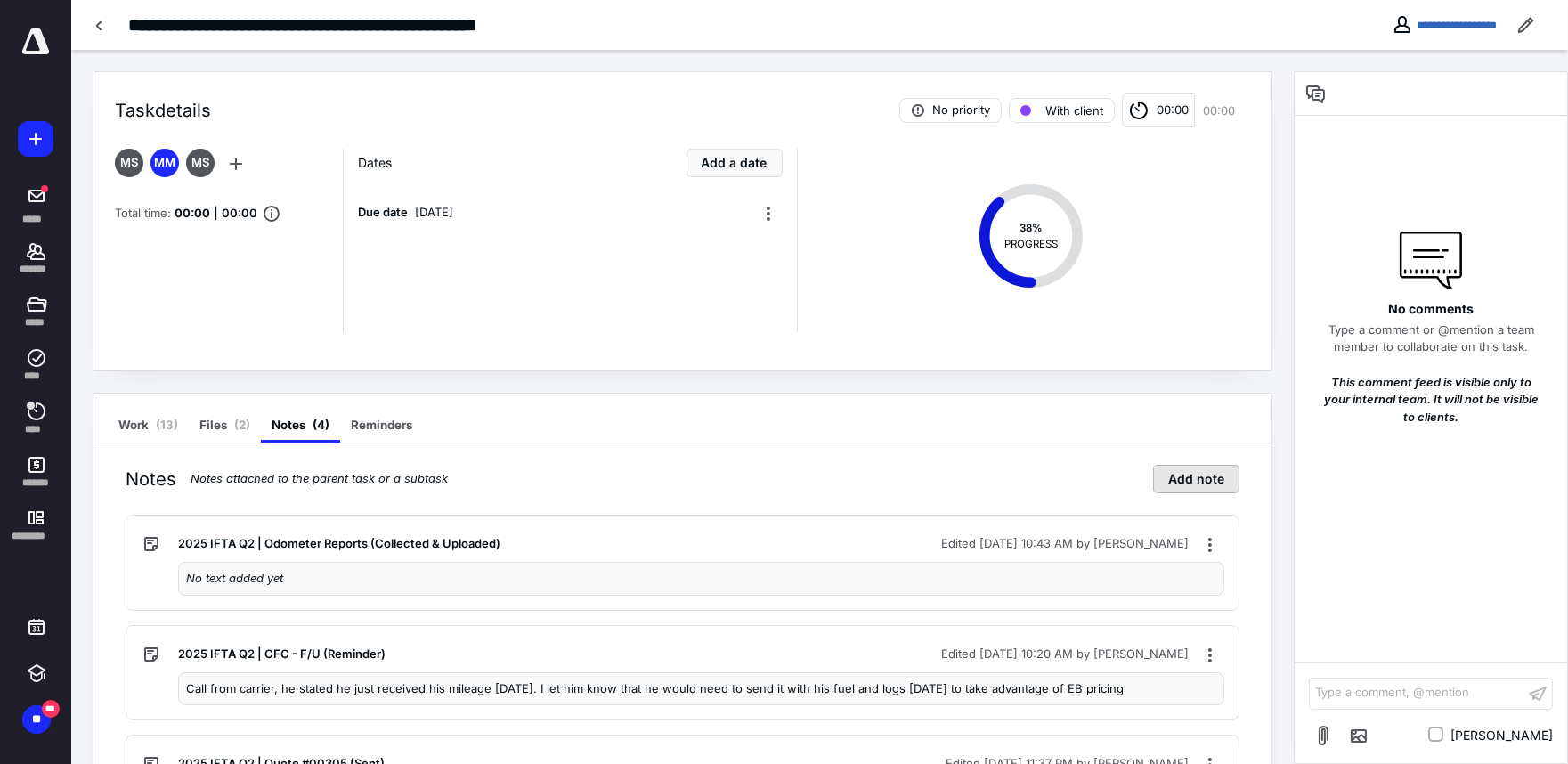 click on "Add note" at bounding box center (1196, 479) 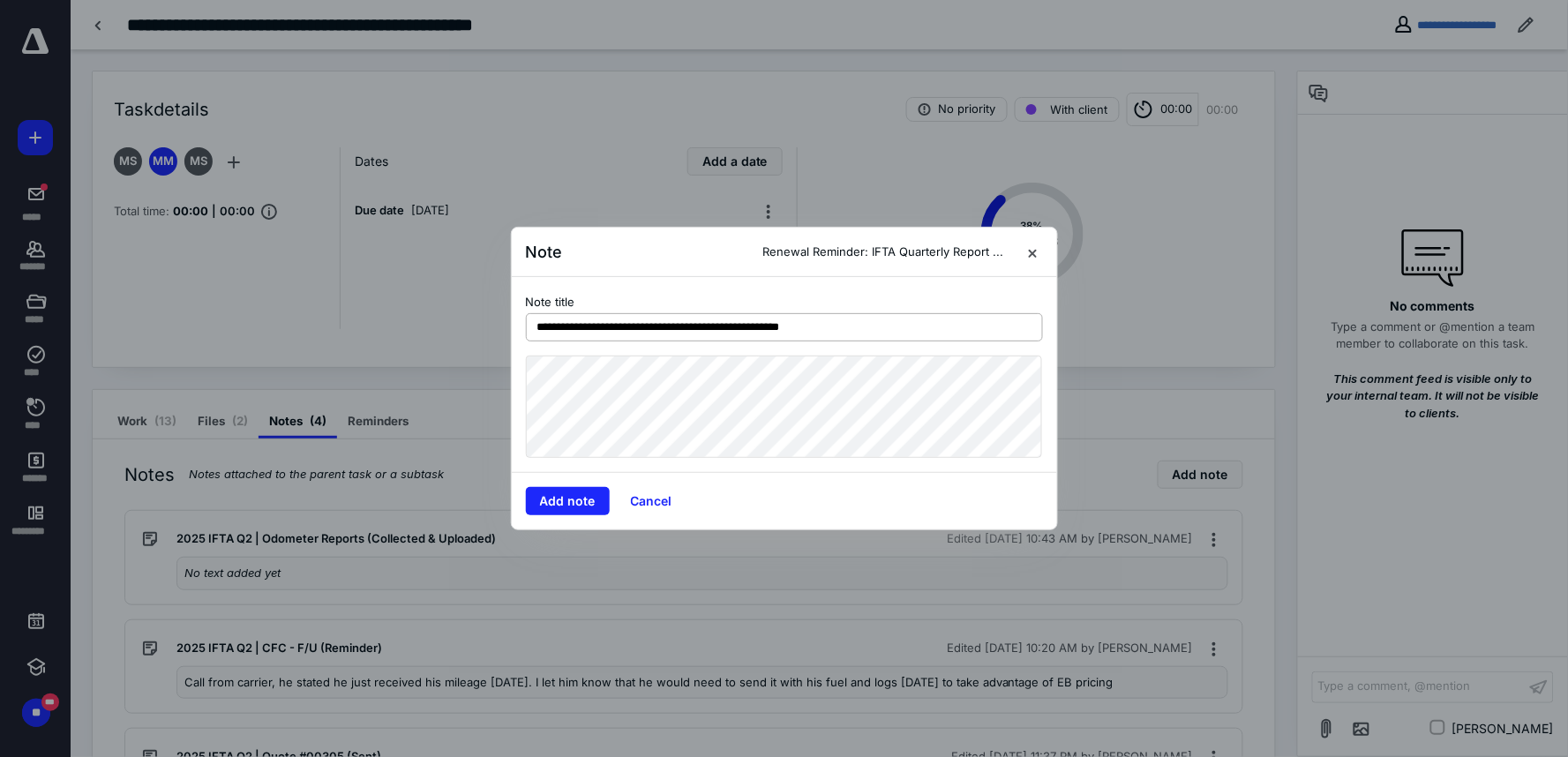 drag, startPoint x: 662, startPoint y: 330, endPoint x: 624, endPoint y: 328, distance: 38.052595 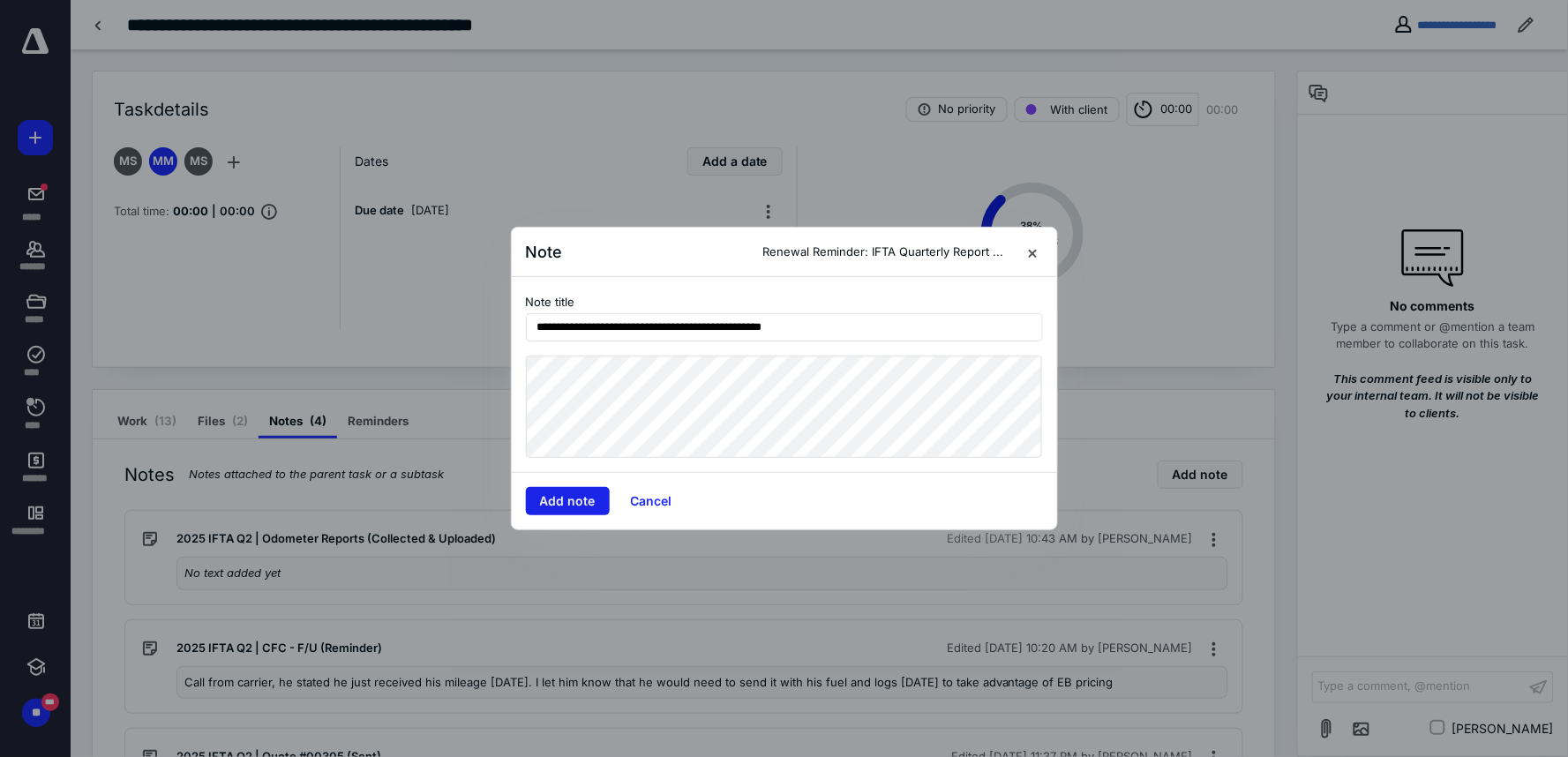 type on "**********" 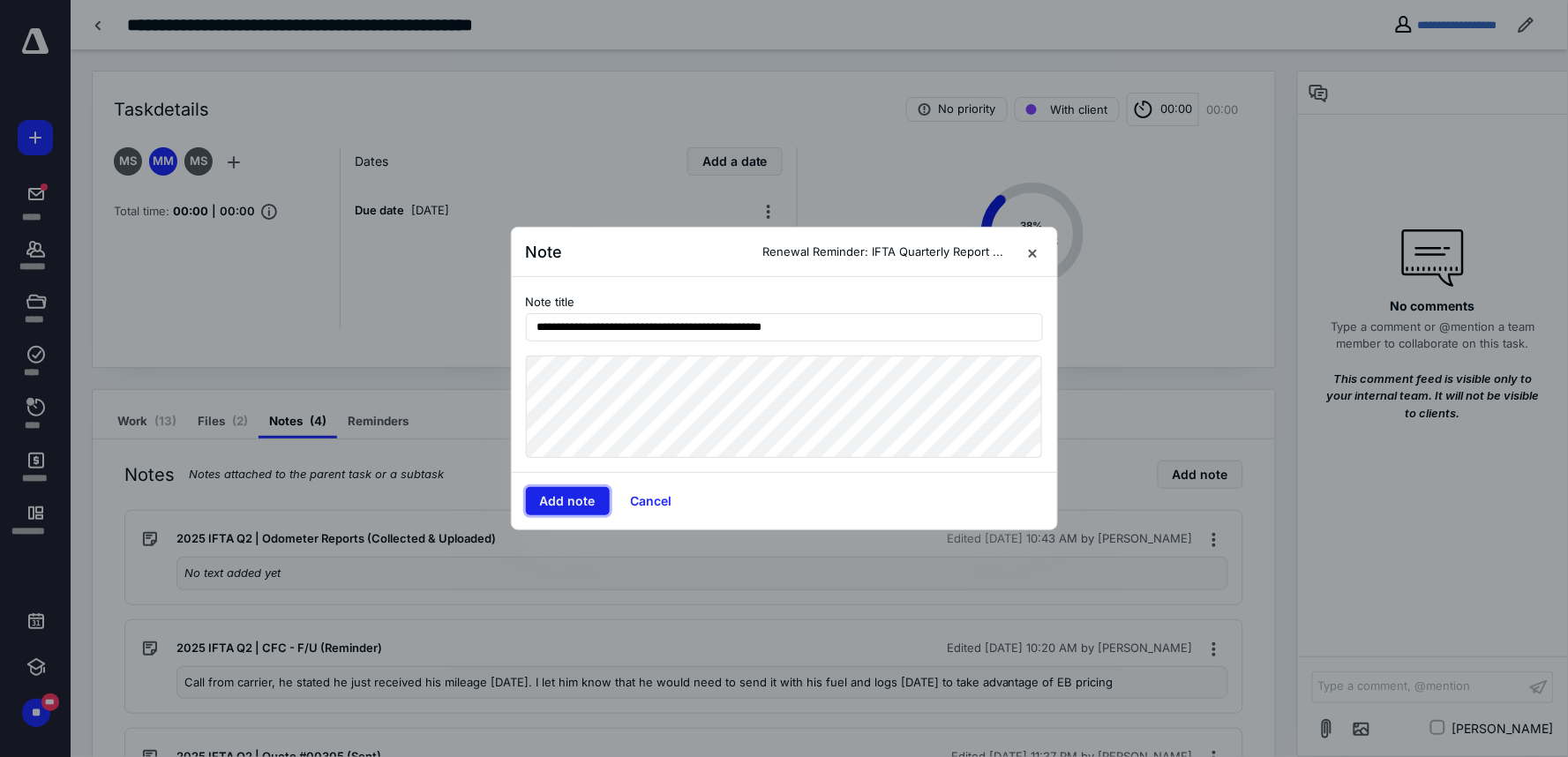 click on "Add note" at bounding box center (567, 501) 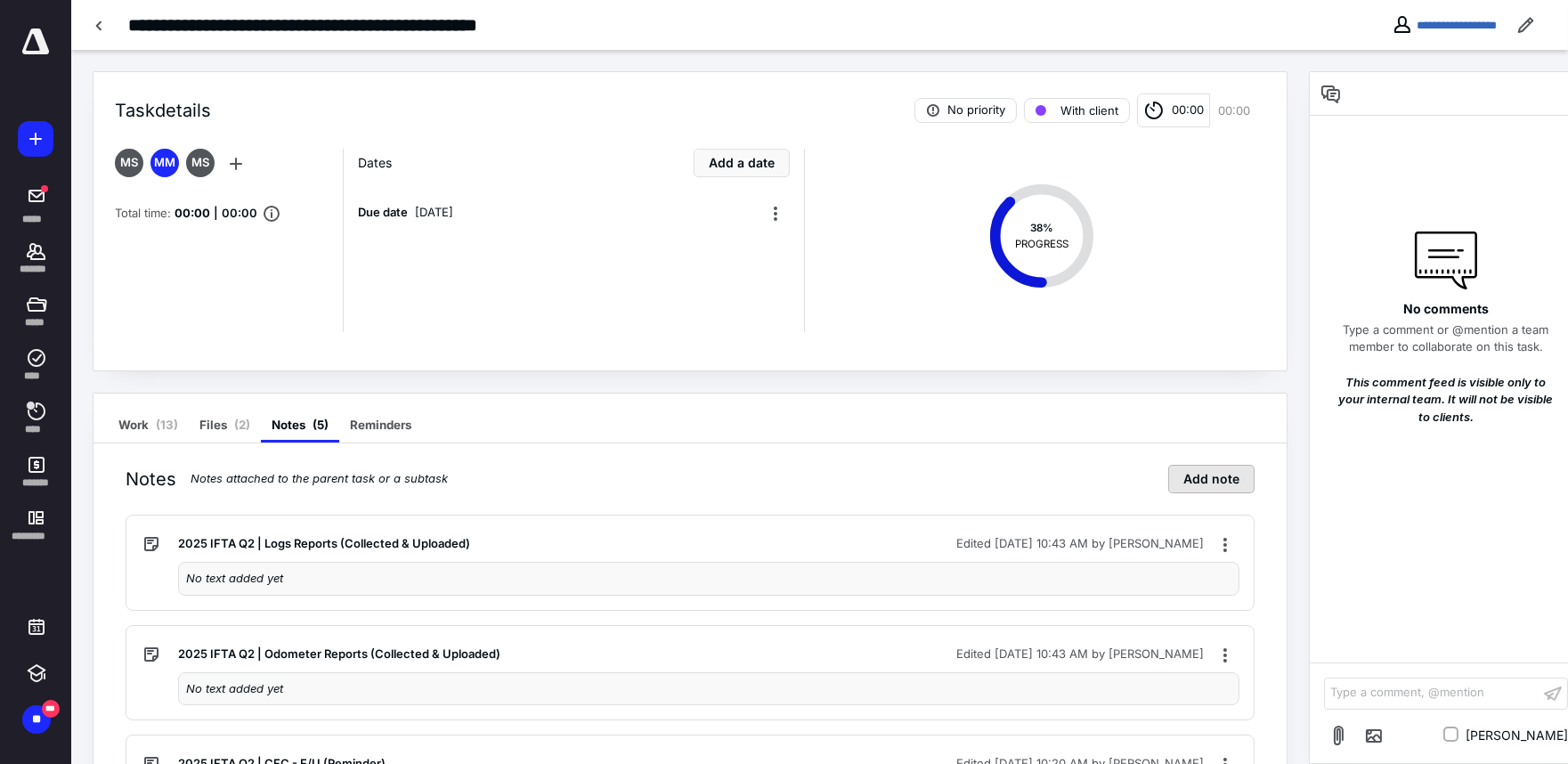 click on "Add note" at bounding box center [1211, 479] 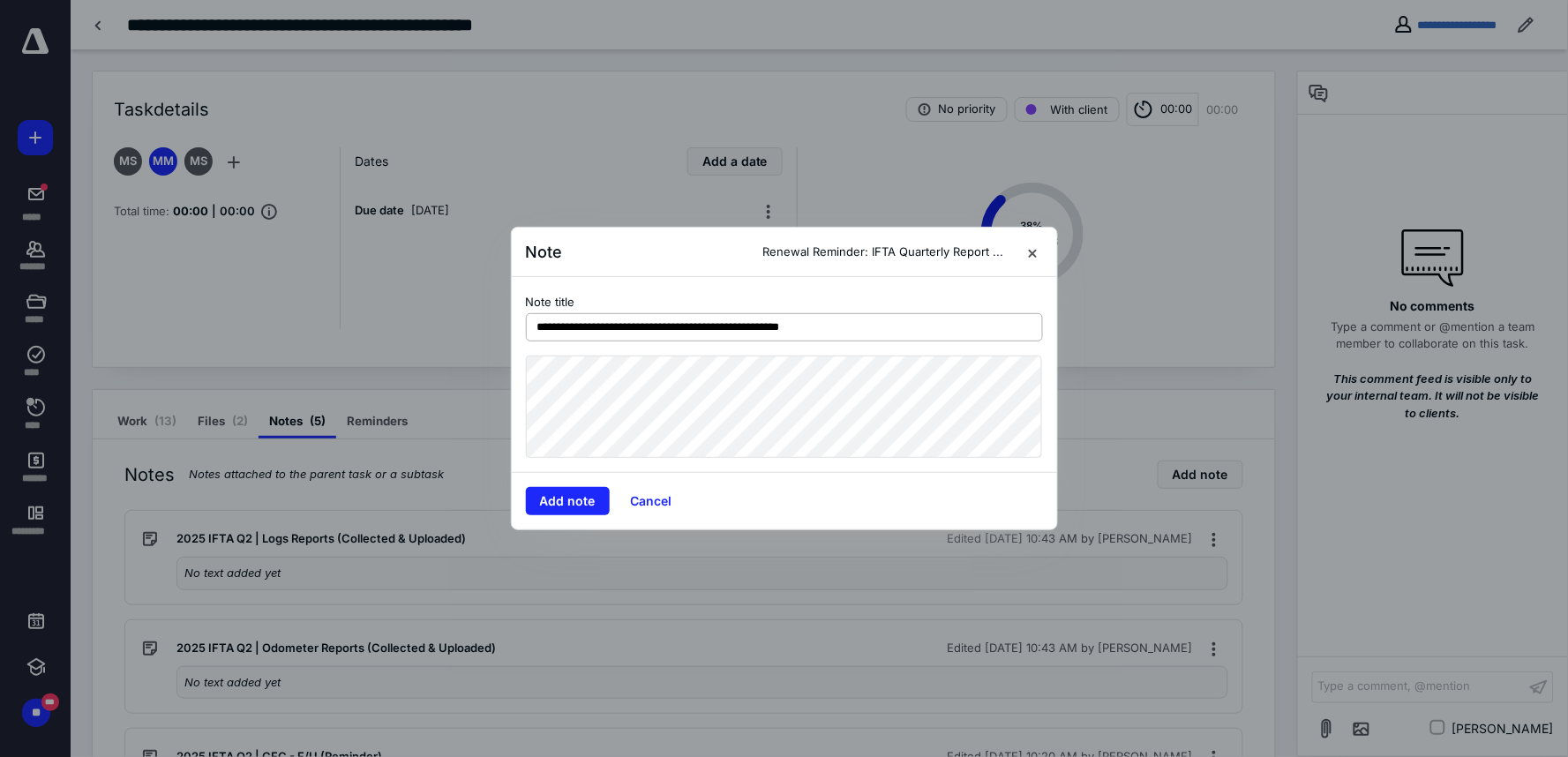 click on "**********" at bounding box center [784, 327] 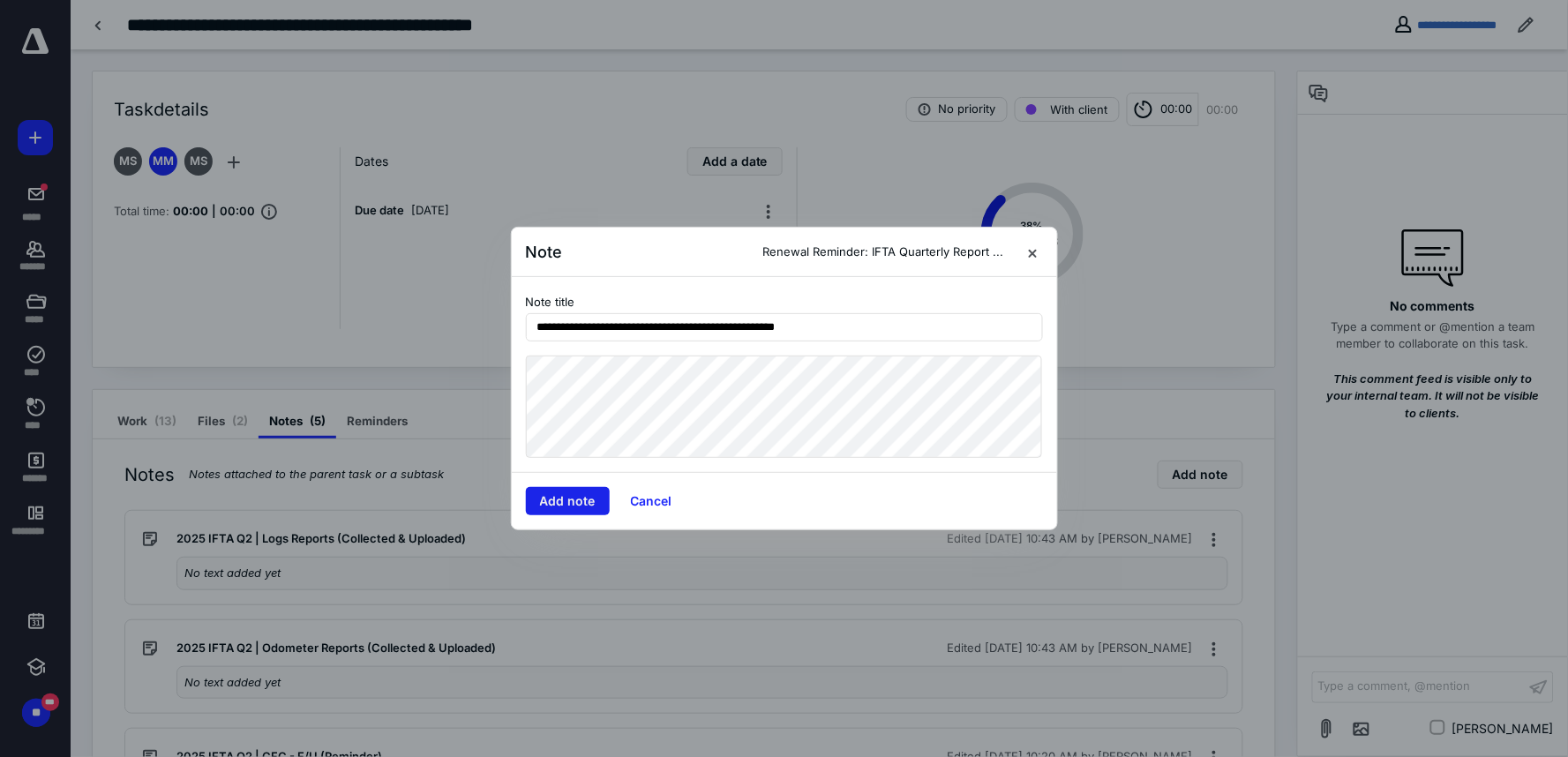 type on "**********" 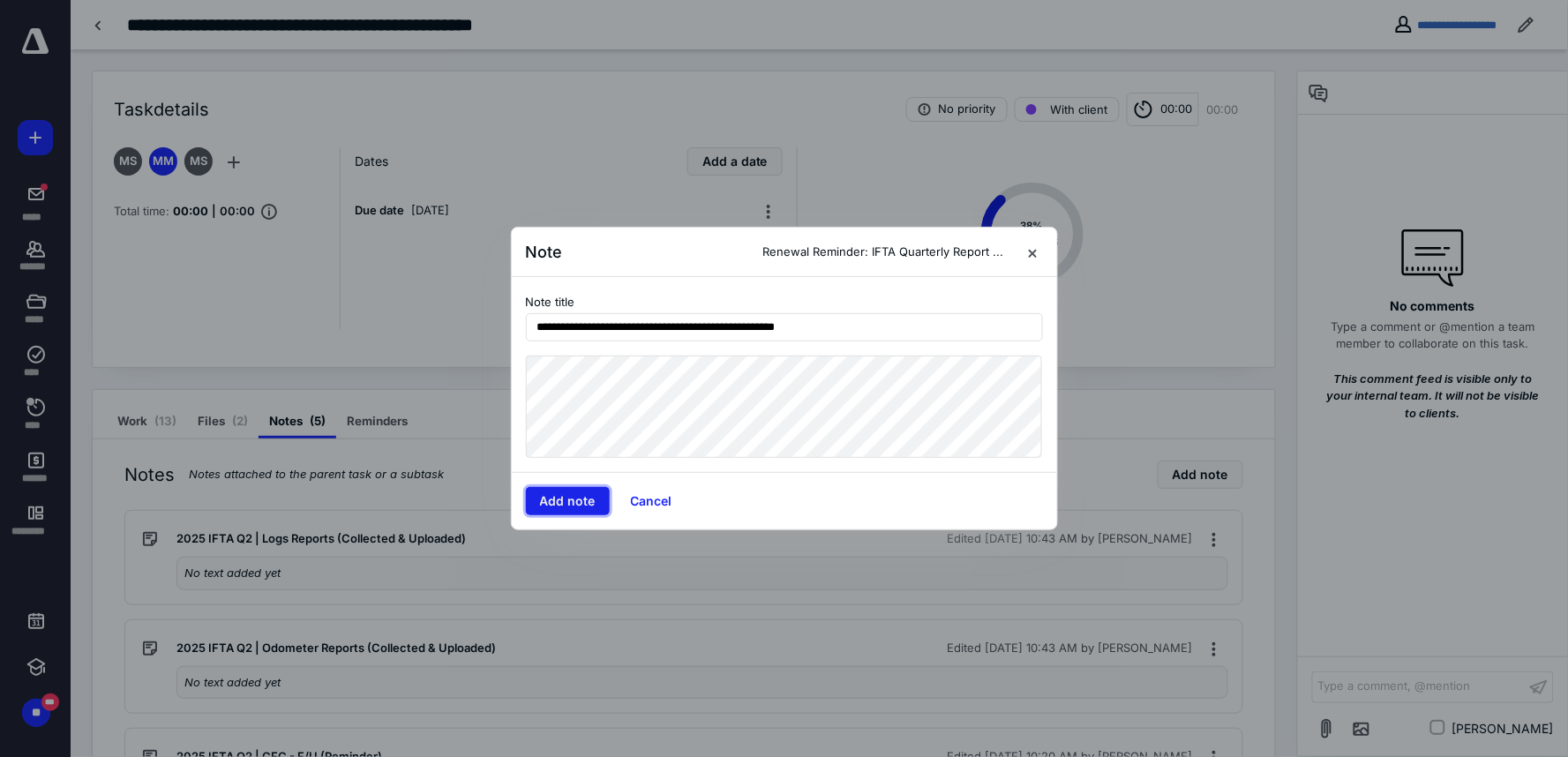 click on "Add note" at bounding box center (567, 501) 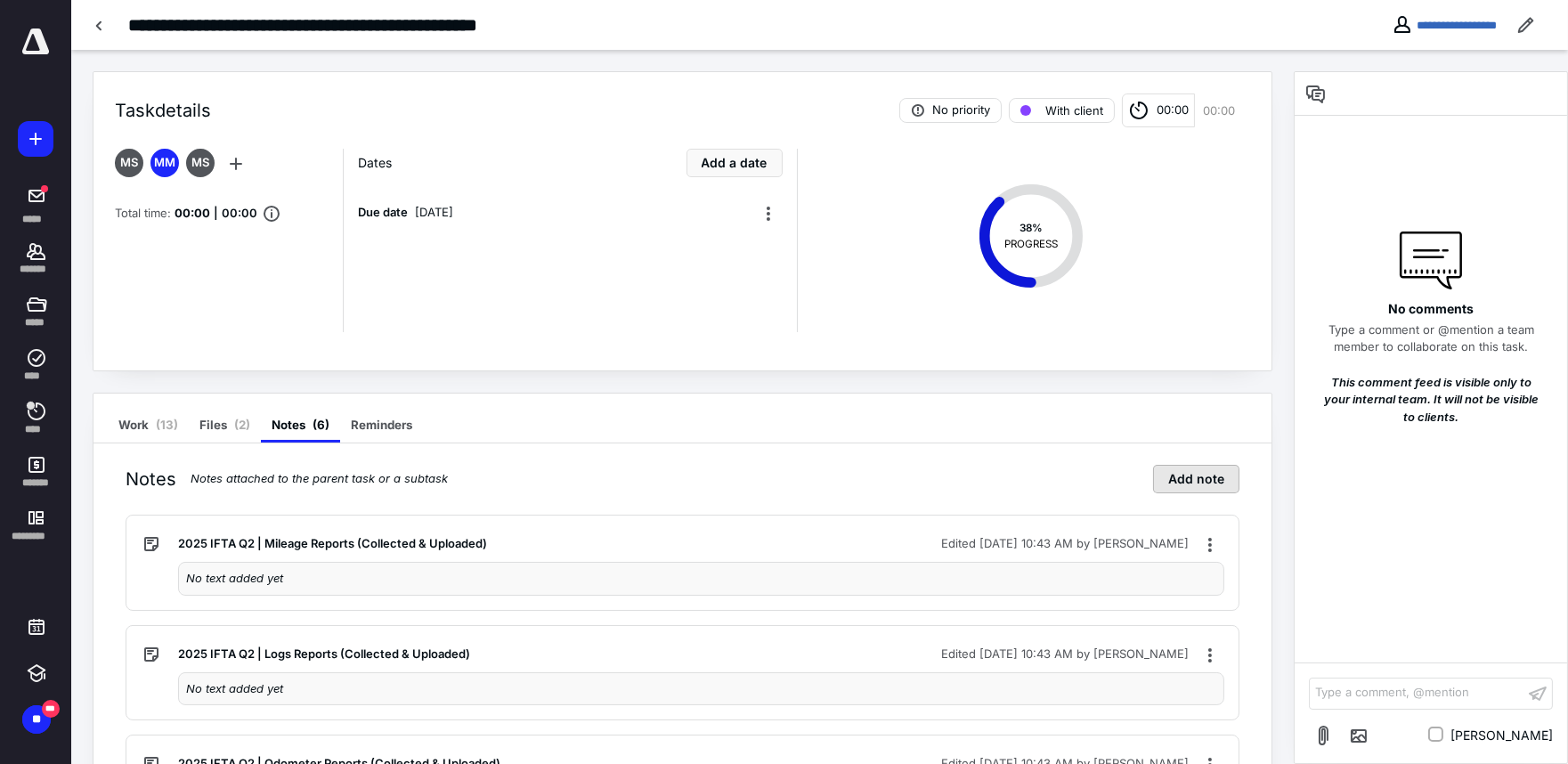 click on "Add note" at bounding box center (1196, 479) 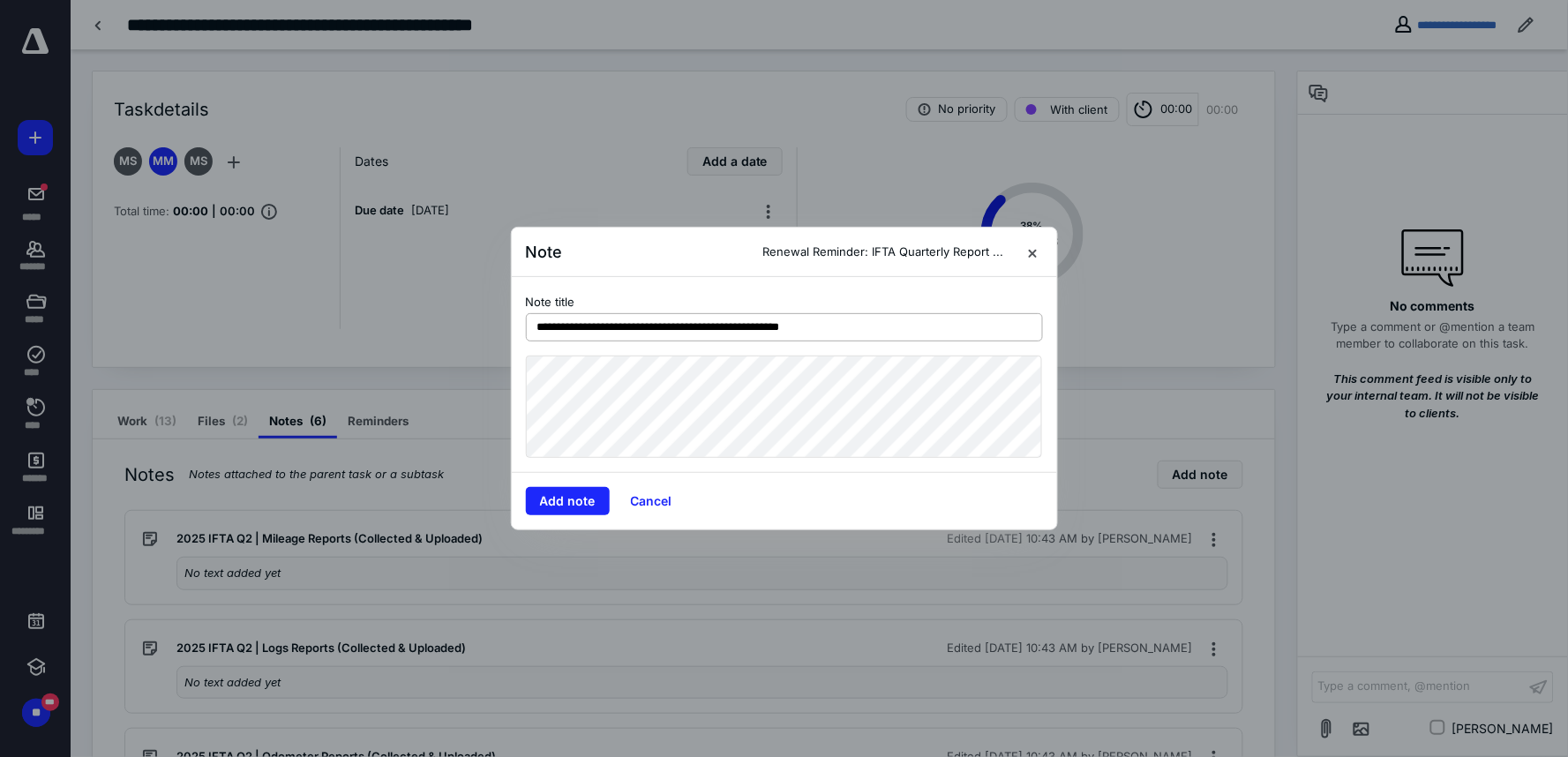 drag, startPoint x: 871, startPoint y: 328, endPoint x: 623, endPoint y: 325, distance: 248.01814 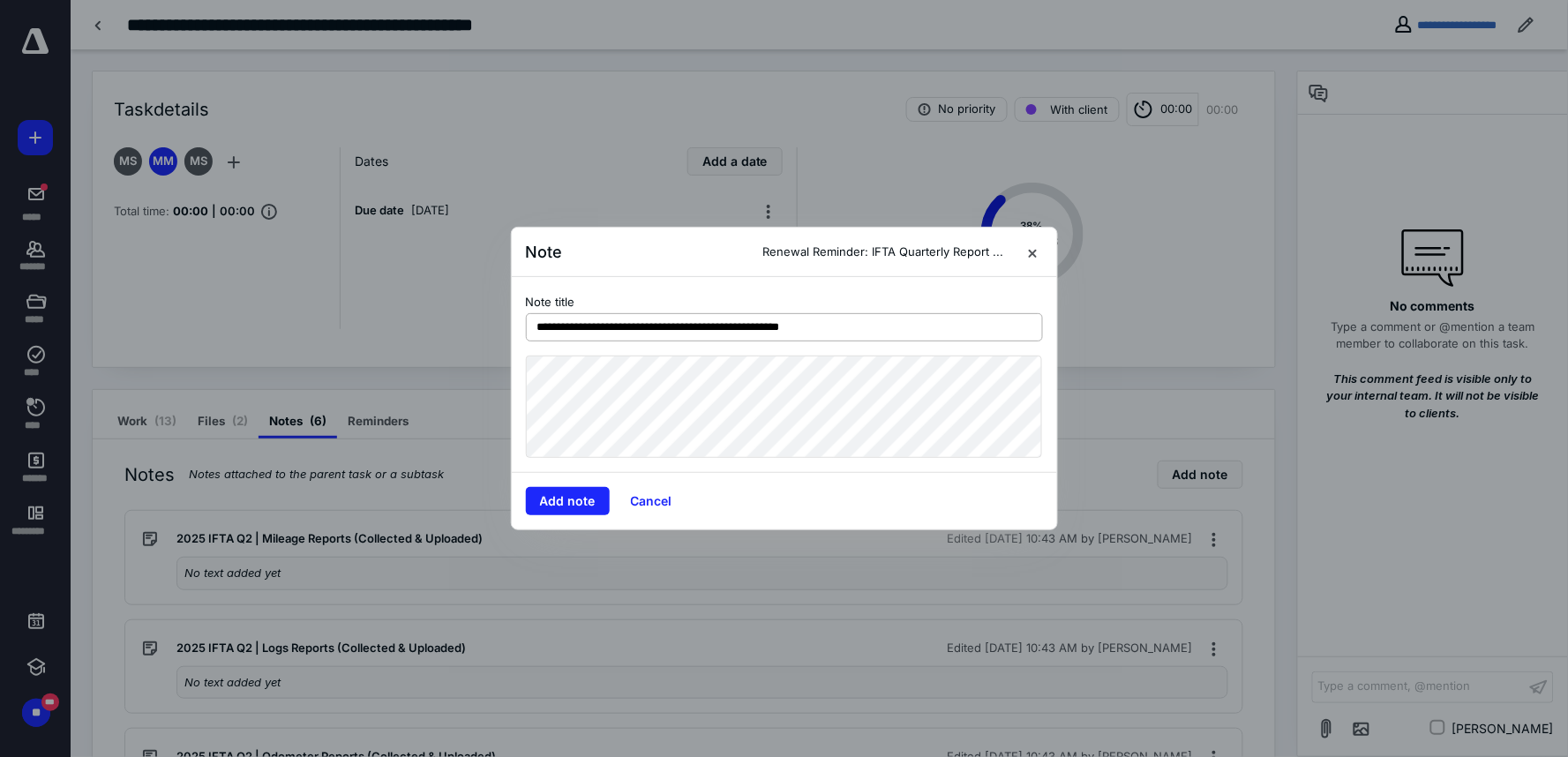 click on "**********" at bounding box center [784, 327] 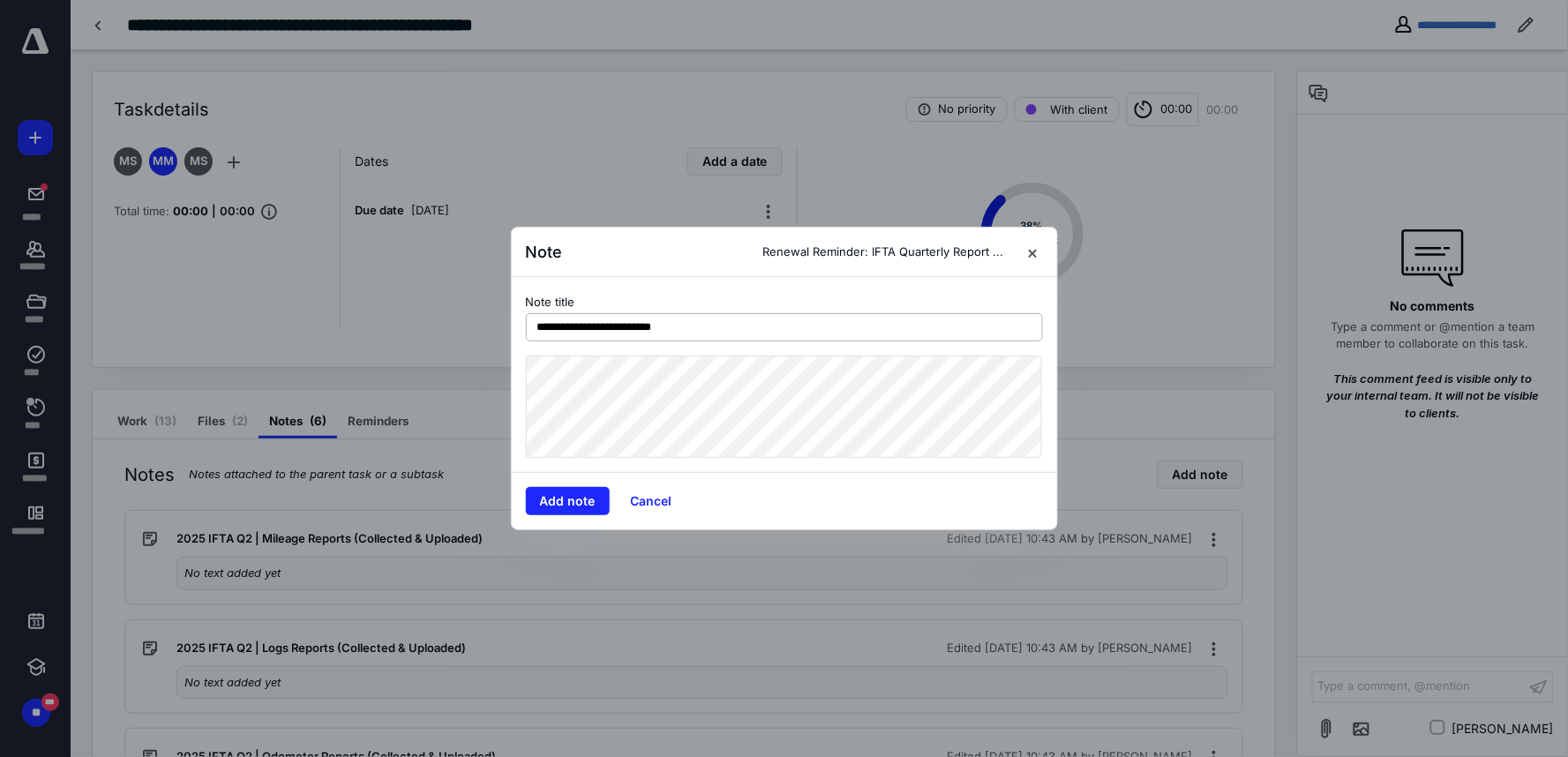 type on "**********" 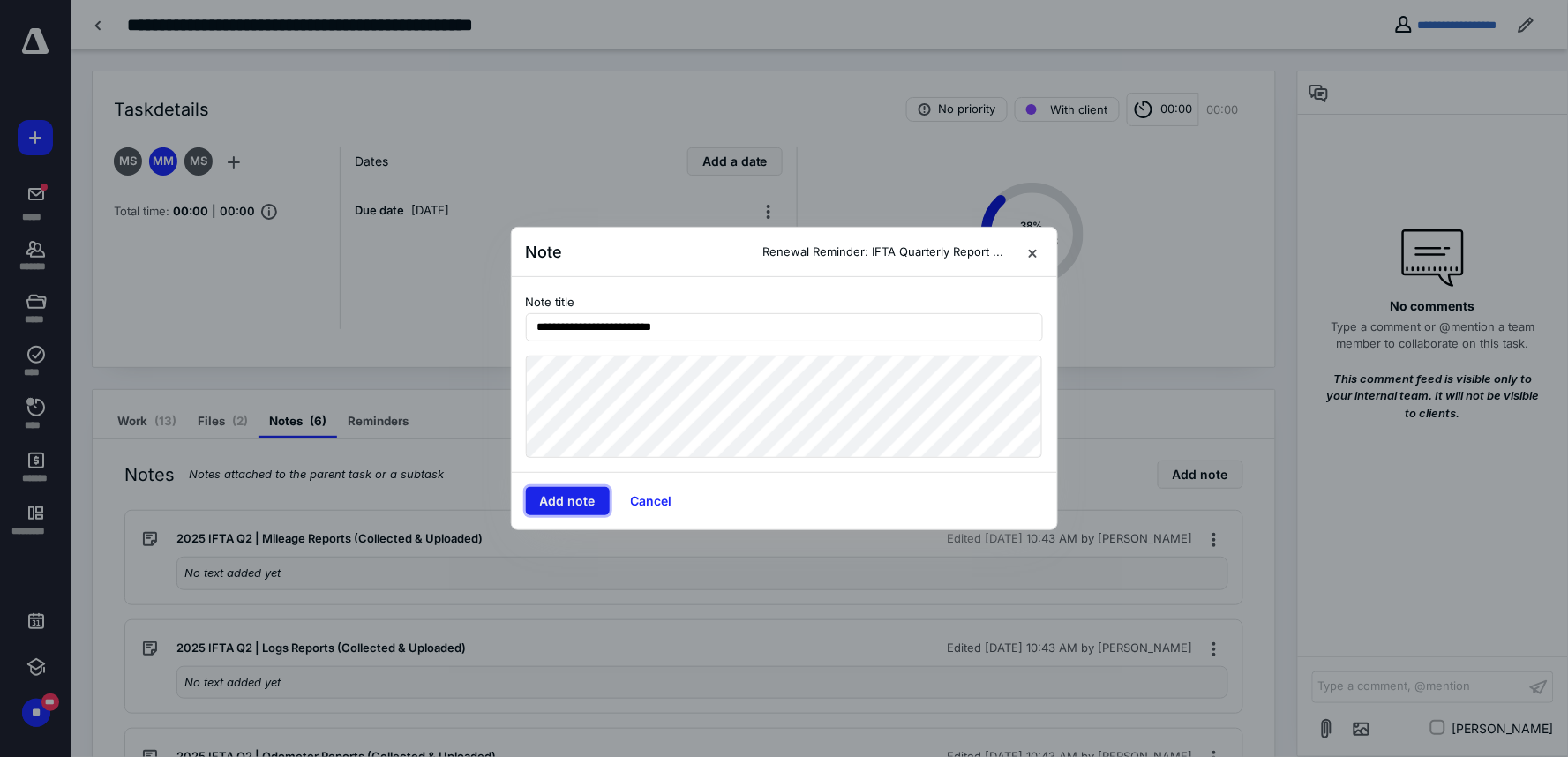 click on "Add note" at bounding box center [567, 501] 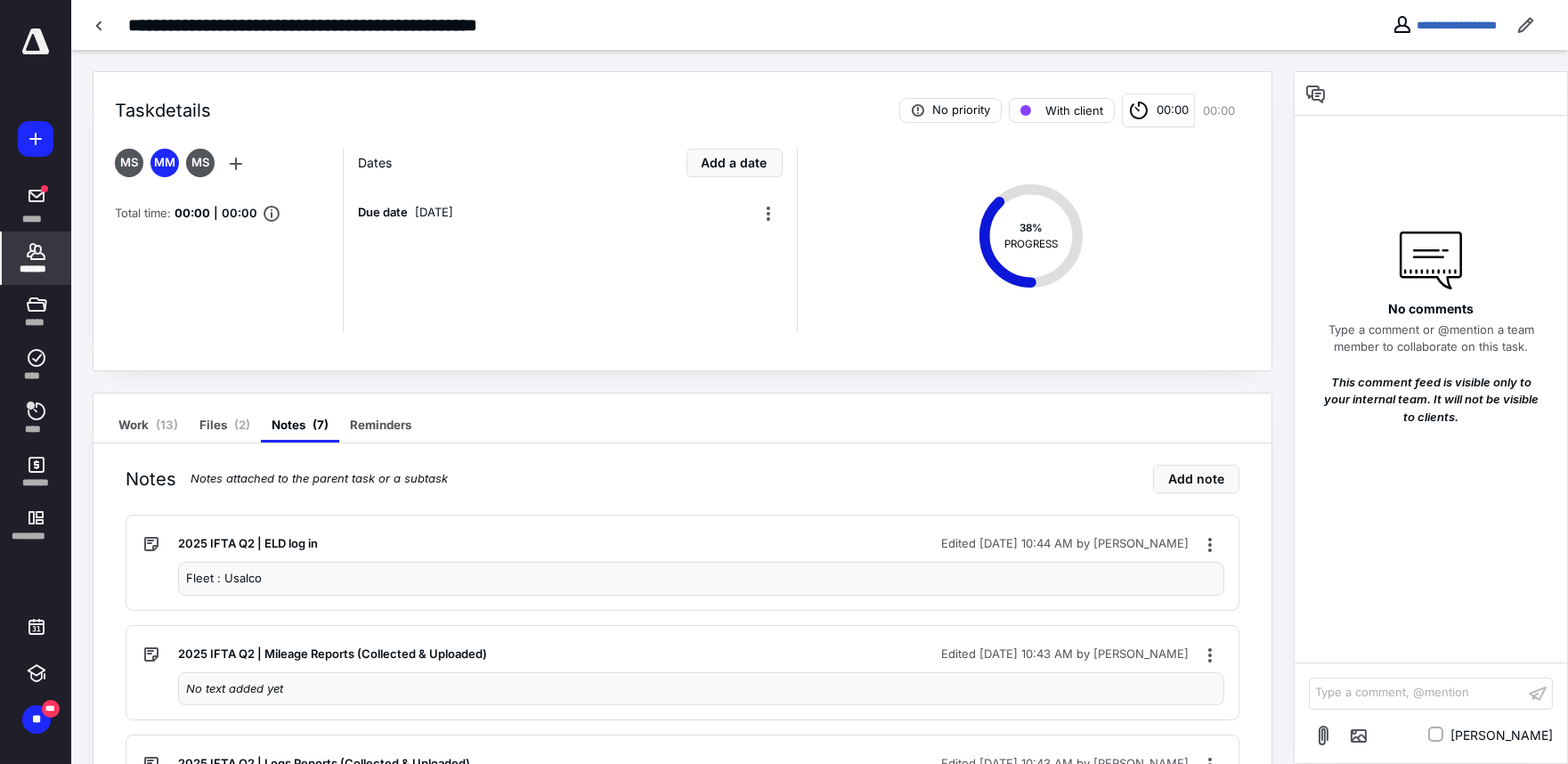 click 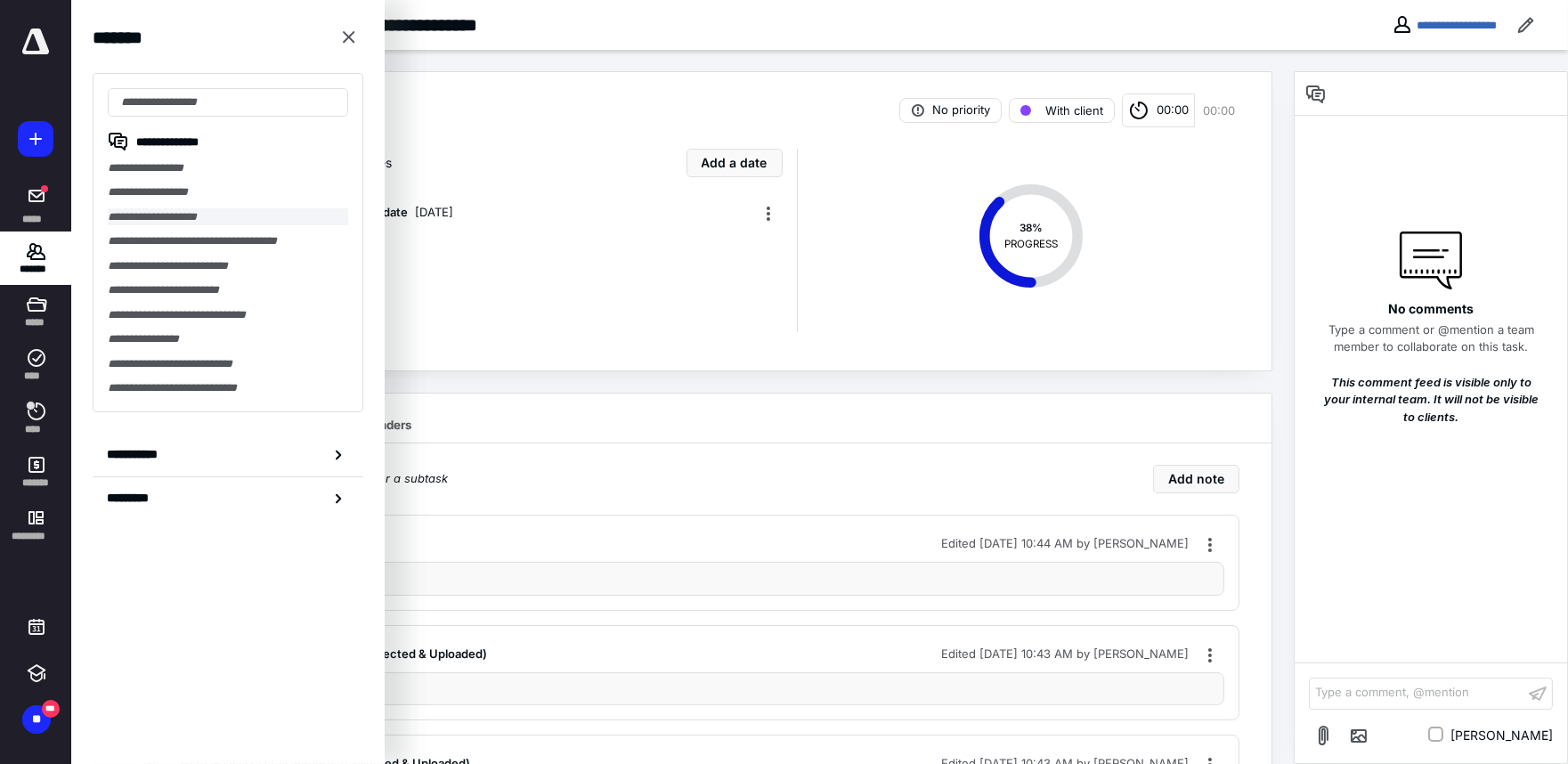 click on "**********" at bounding box center [228, 216] 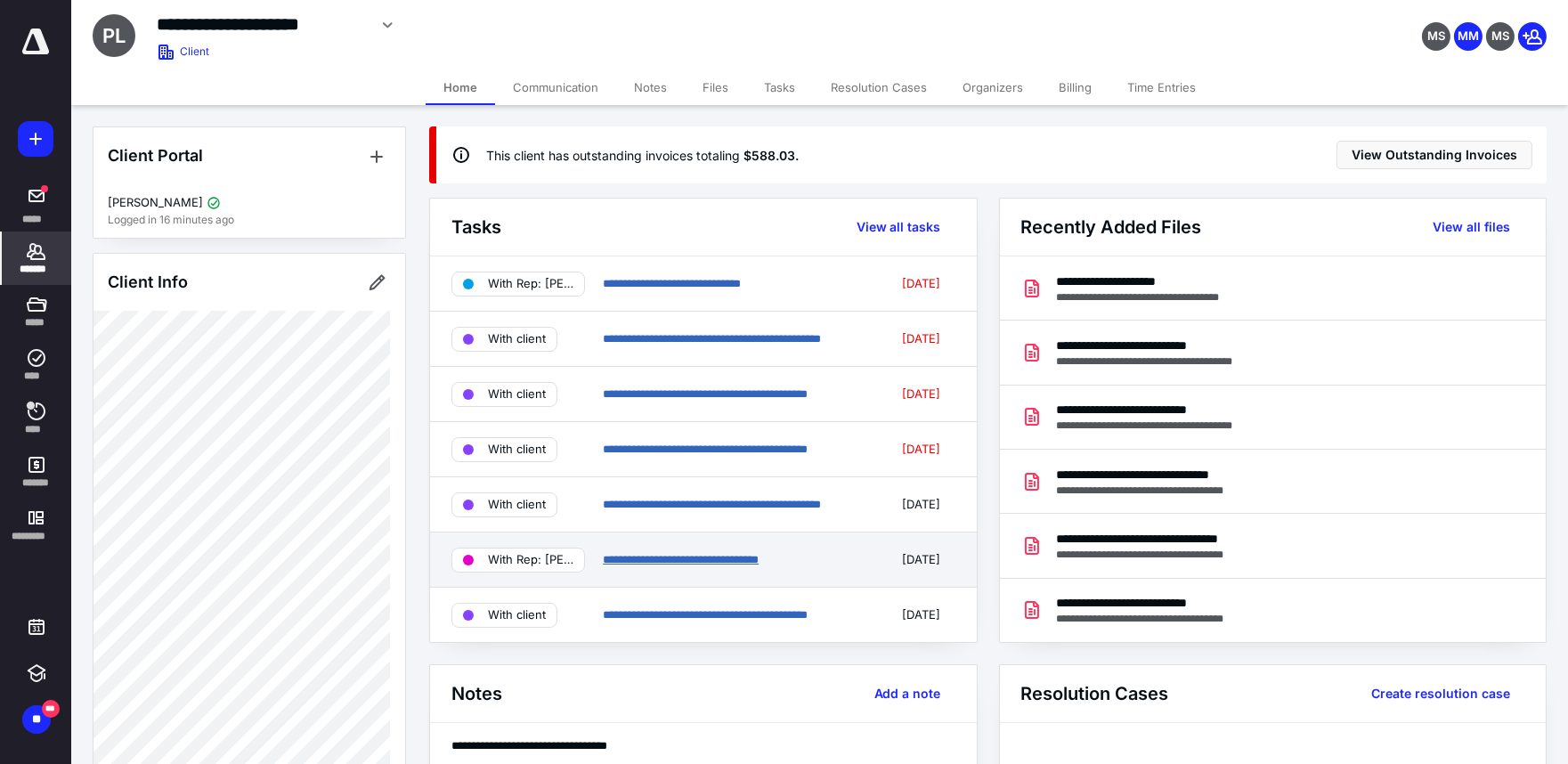 click on "**********" at bounding box center (680, 559) 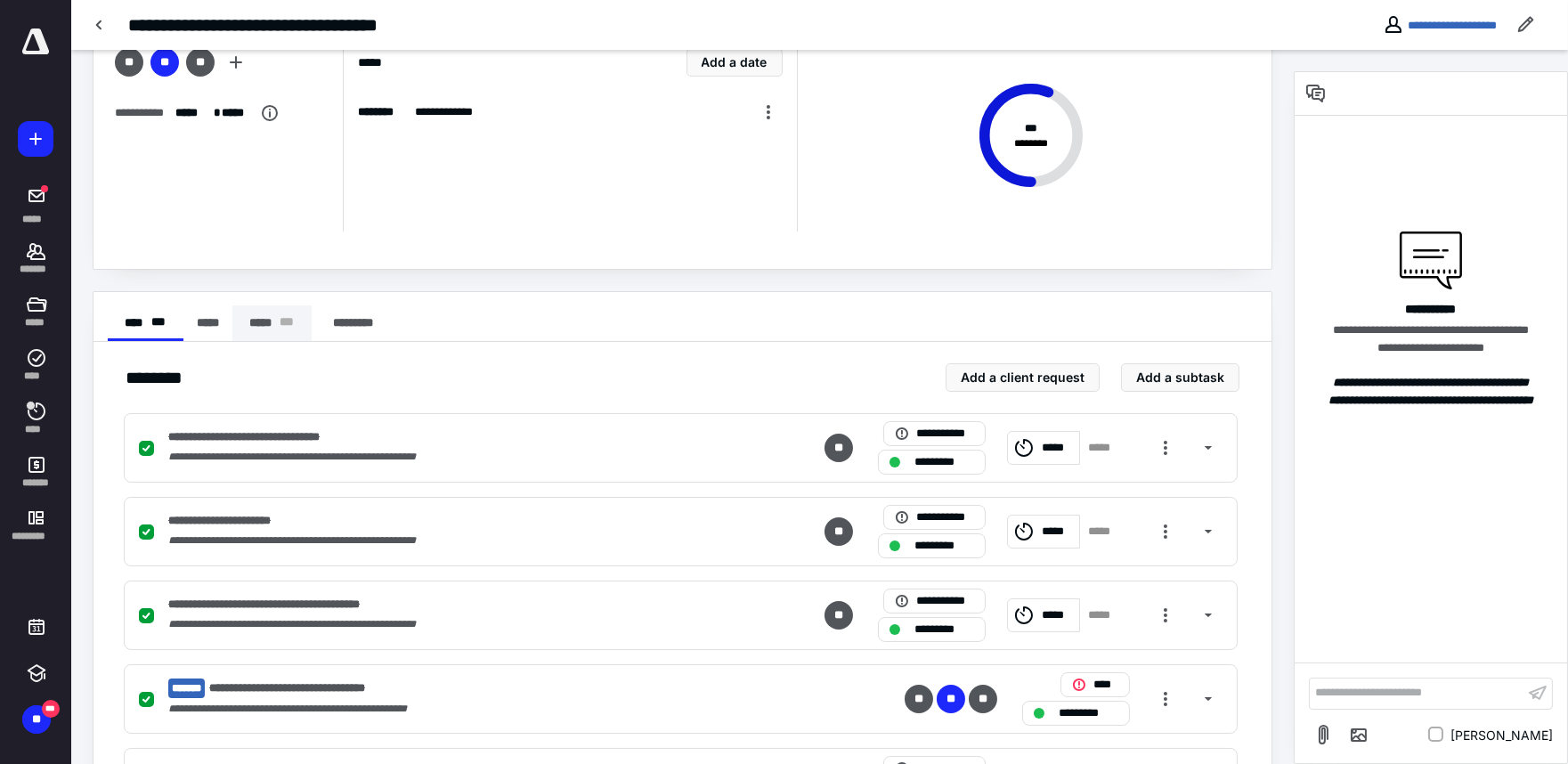 scroll, scrollTop: 99, scrollLeft: 0, axis: vertical 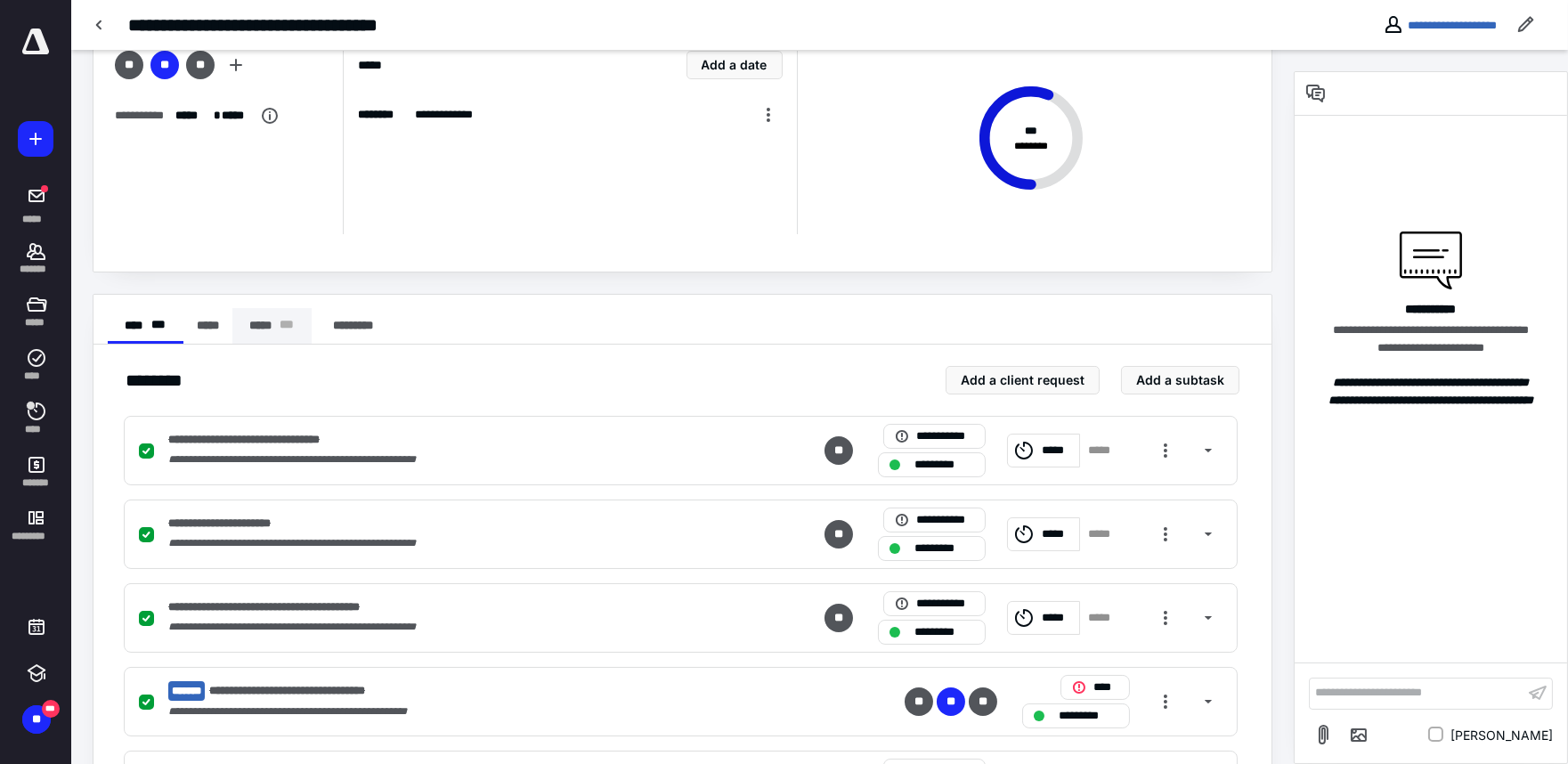 click on "***** * * *" at bounding box center [272, 326] 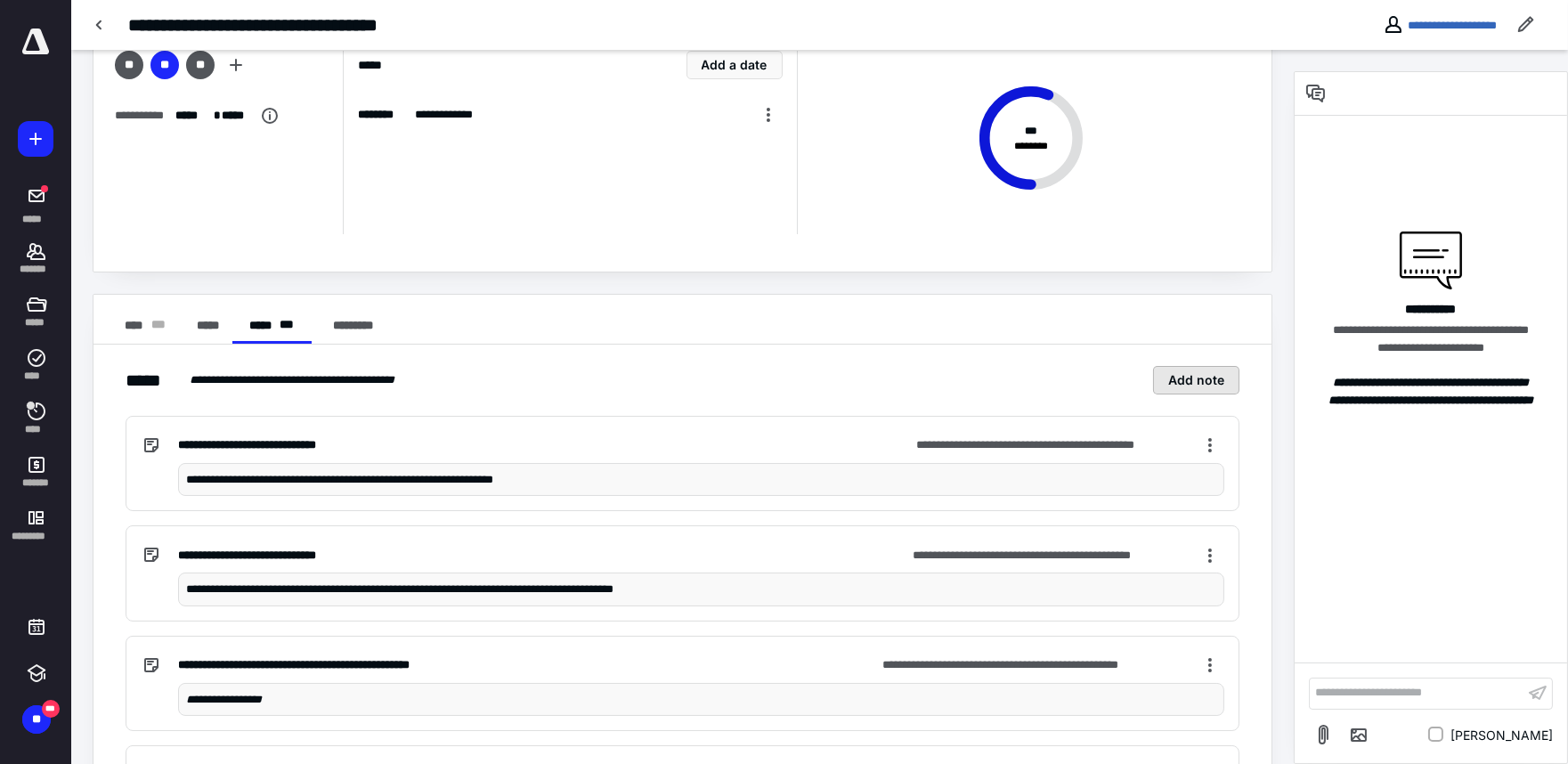 click on "Add note" at bounding box center [1196, 380] 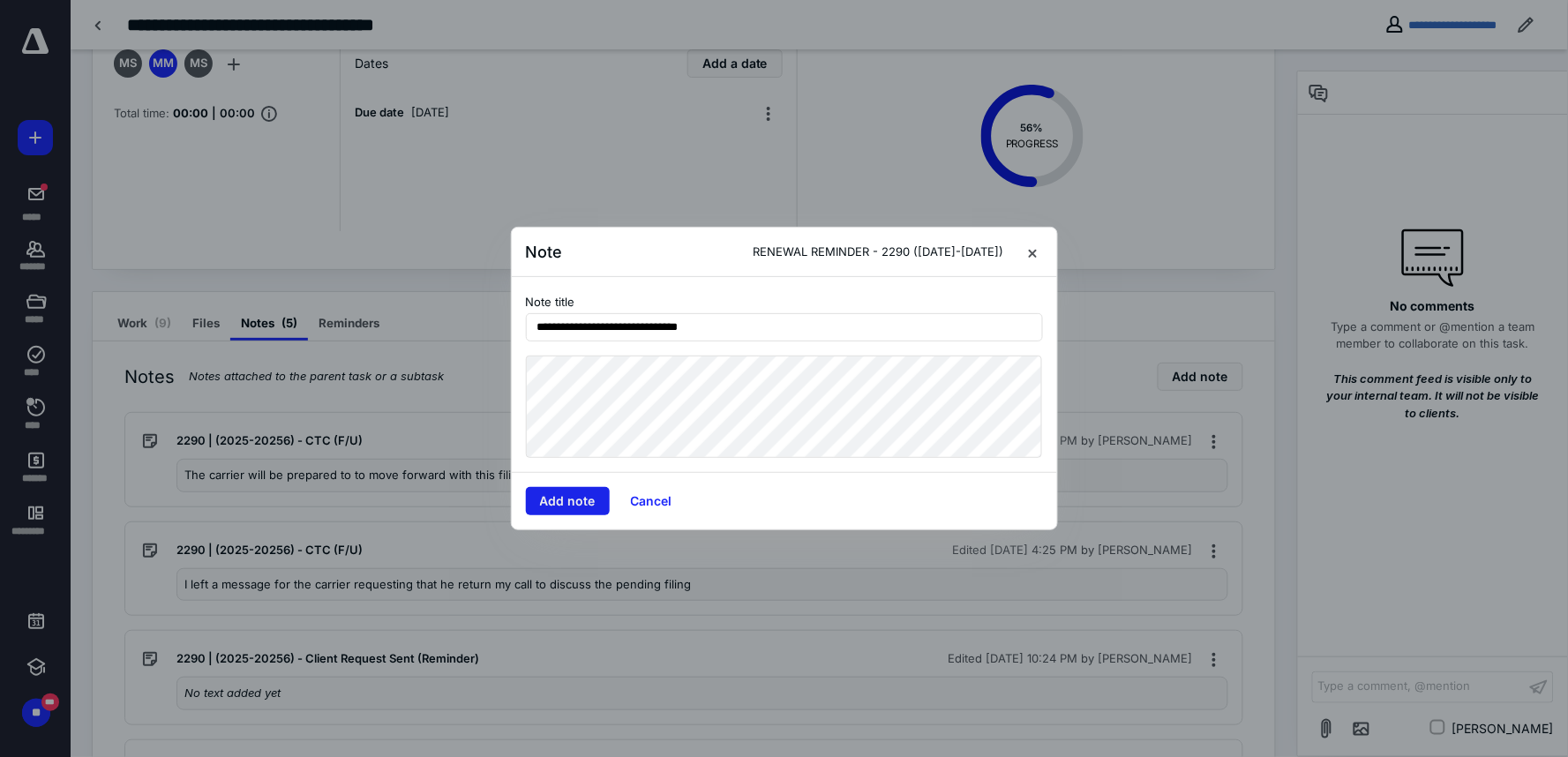 type on "**********" 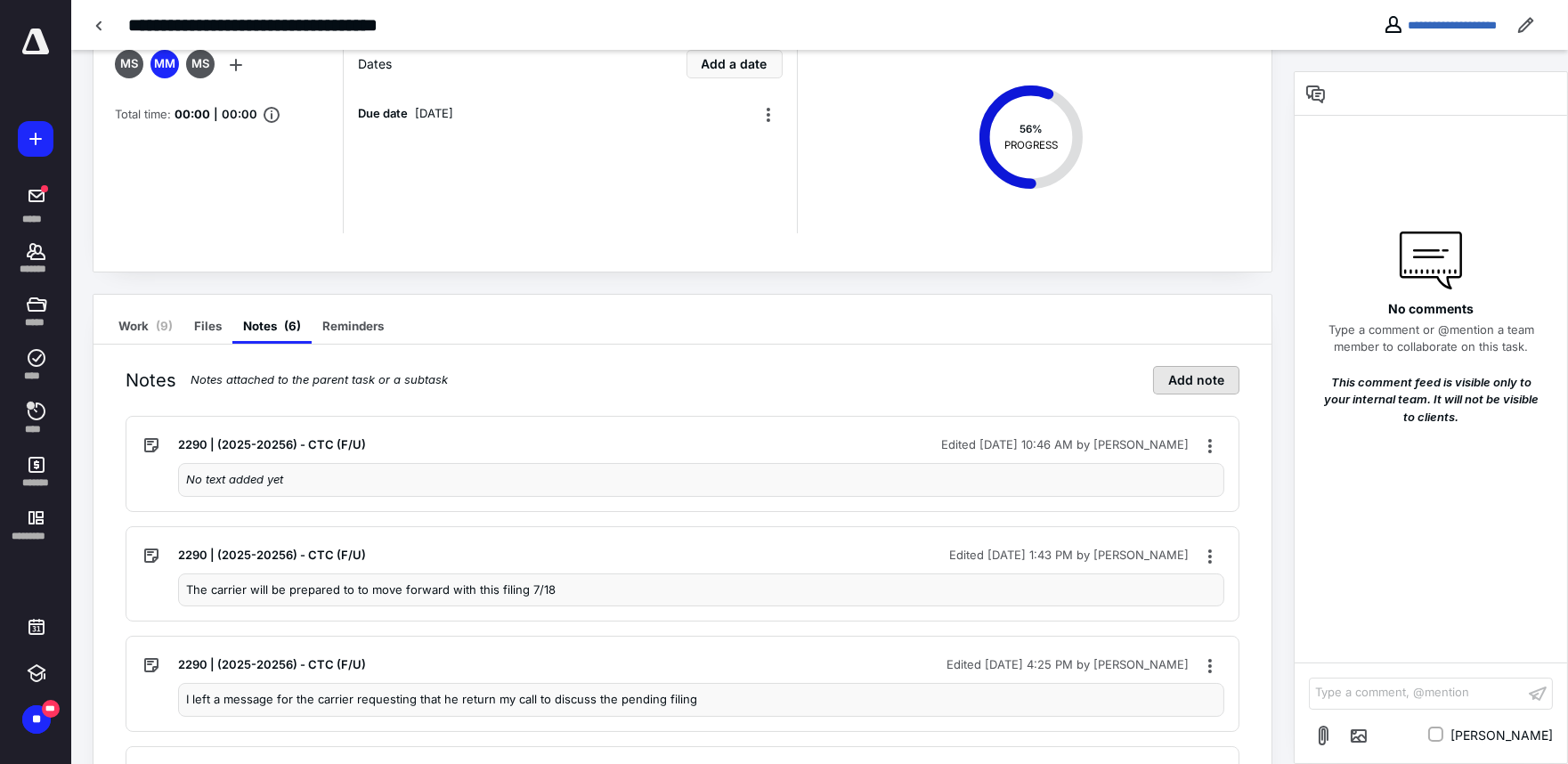 click on "Add note" at bounding box center (1196, 380) 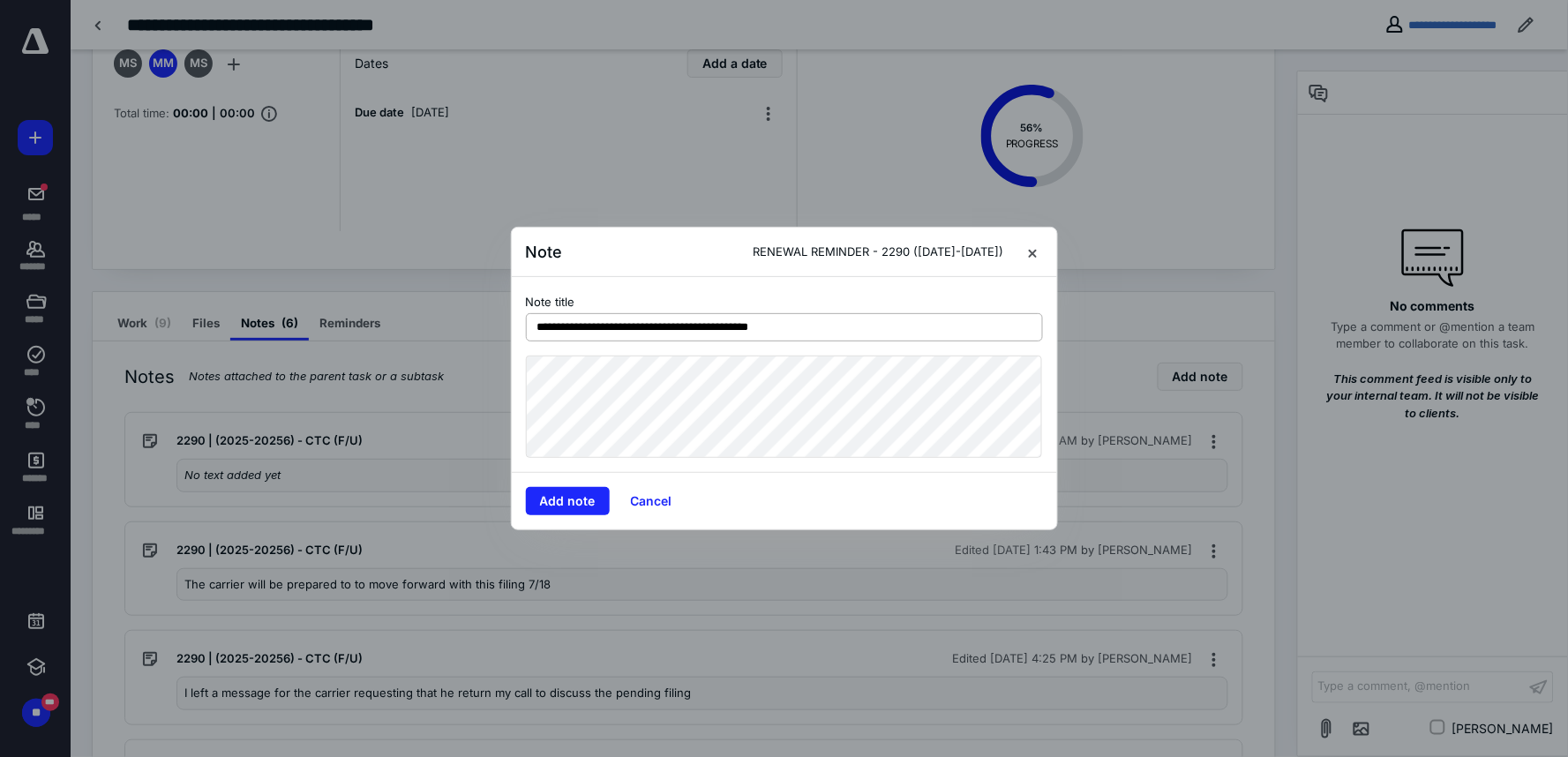 click on "**********" at bounding box center [784, 327] 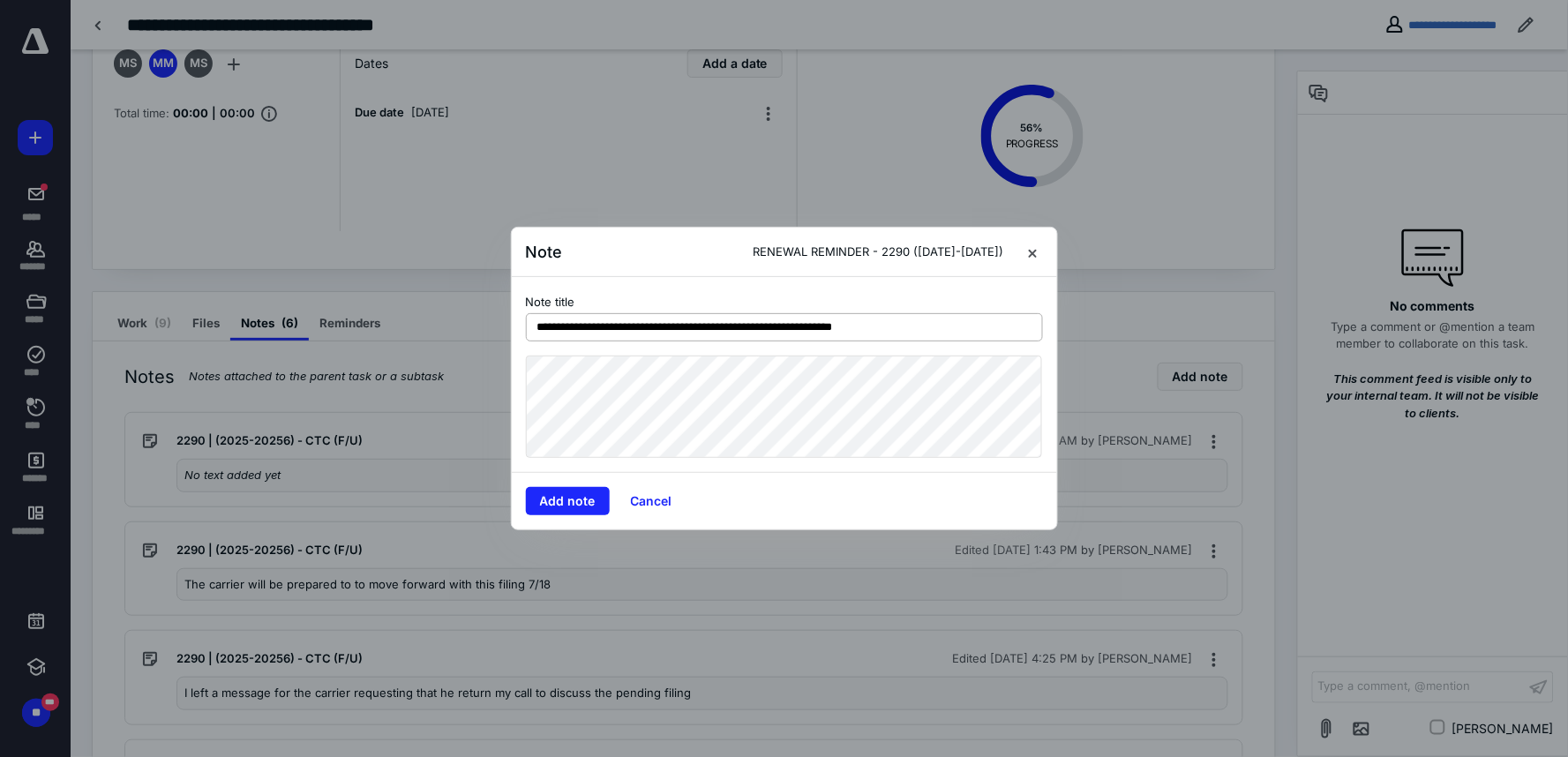 click on "**********" at bounding box center [784, 327] 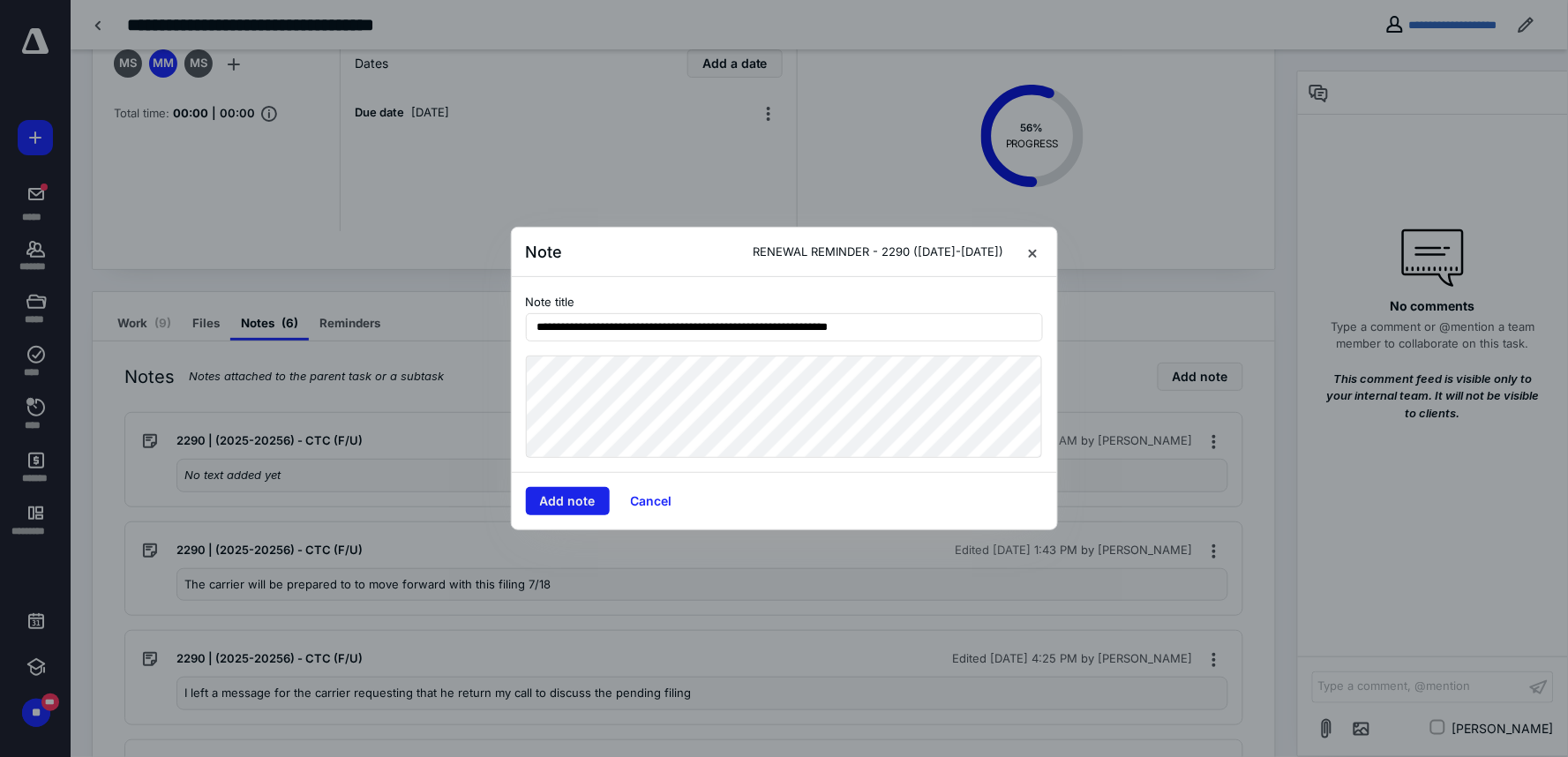 type on "**********" 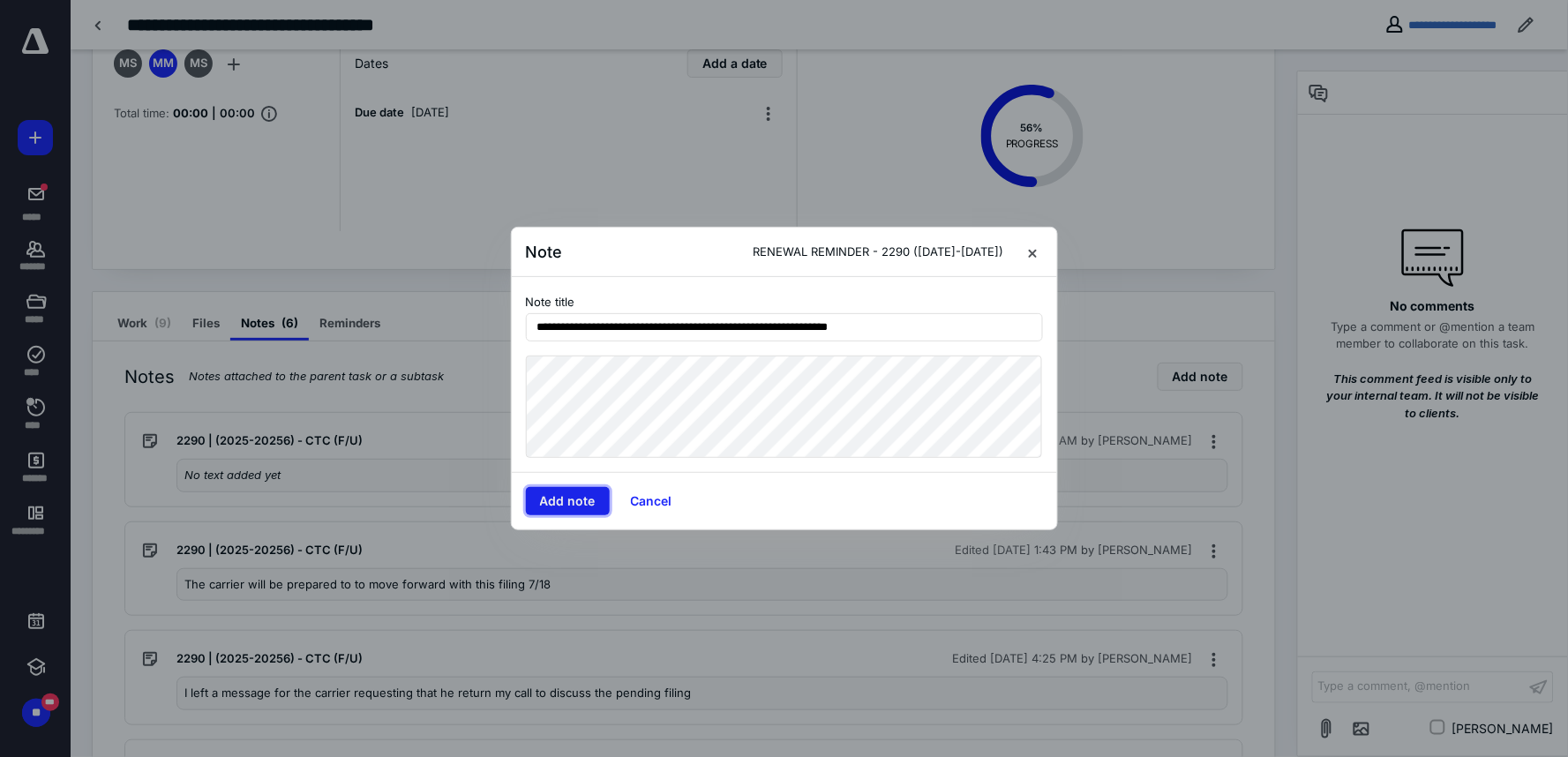 click on "Add note" at bounding box center [567, 501] 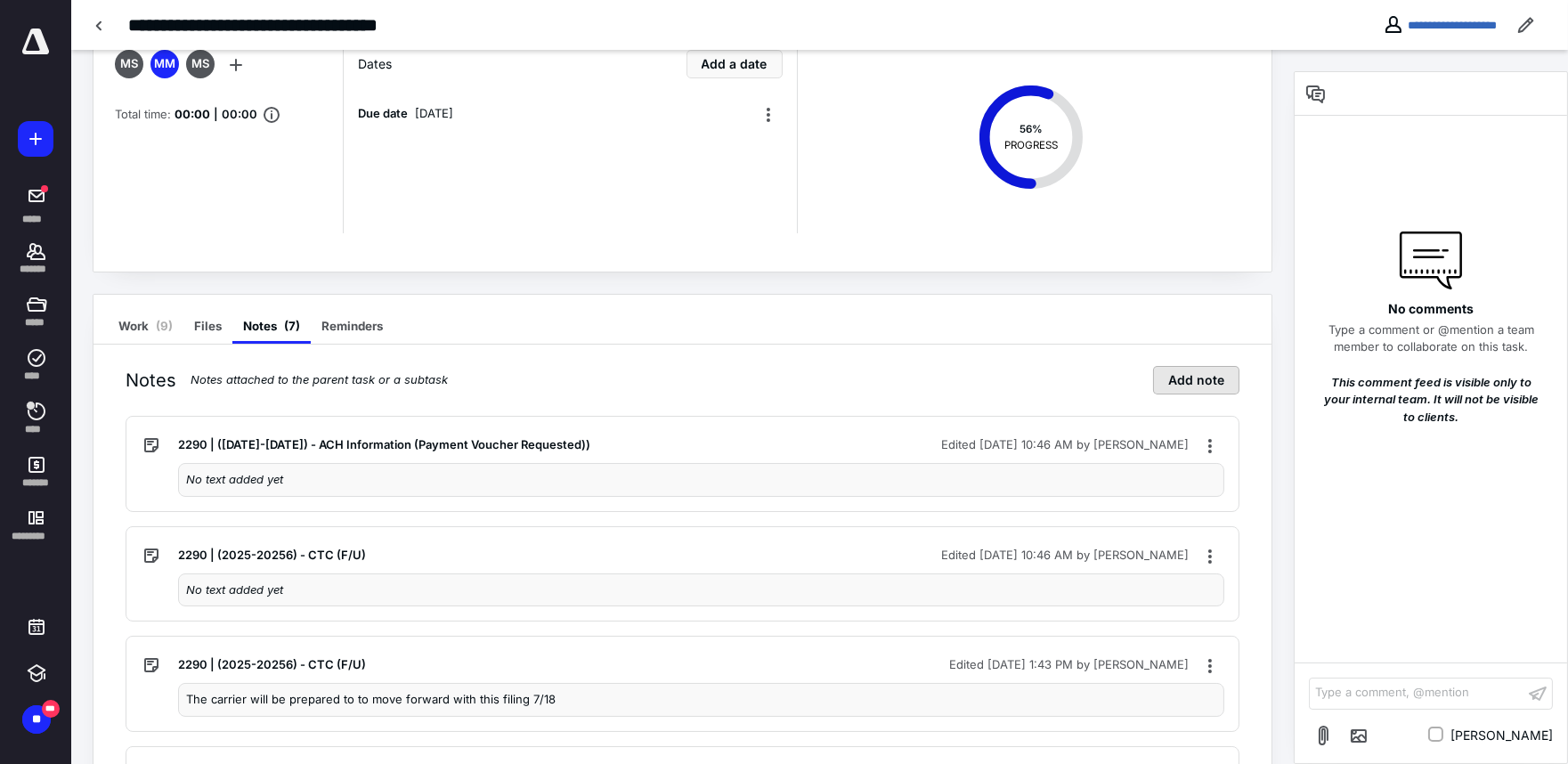 click on "Add note" at bounding box center [1196, 380] 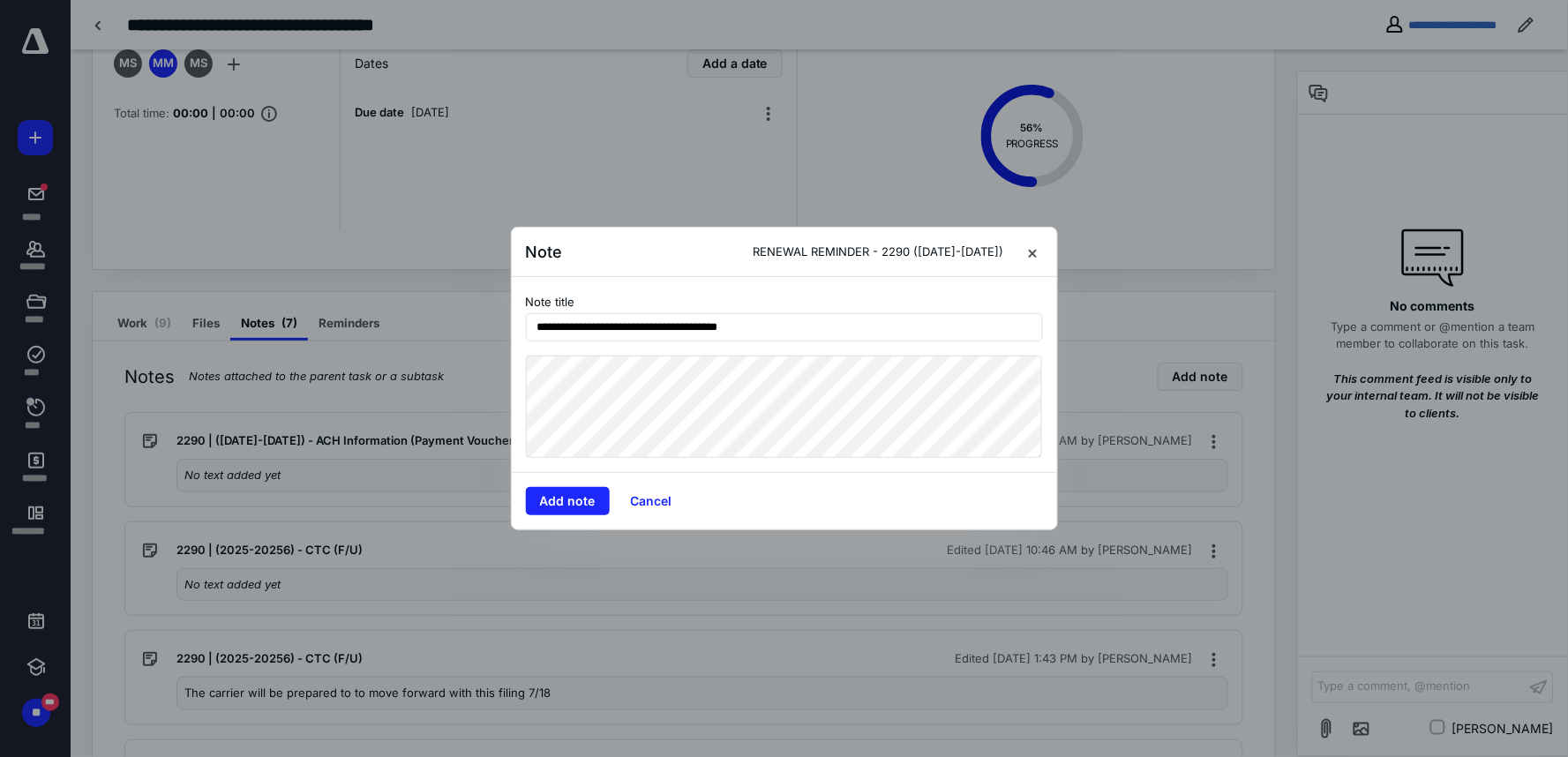 type on "**********" 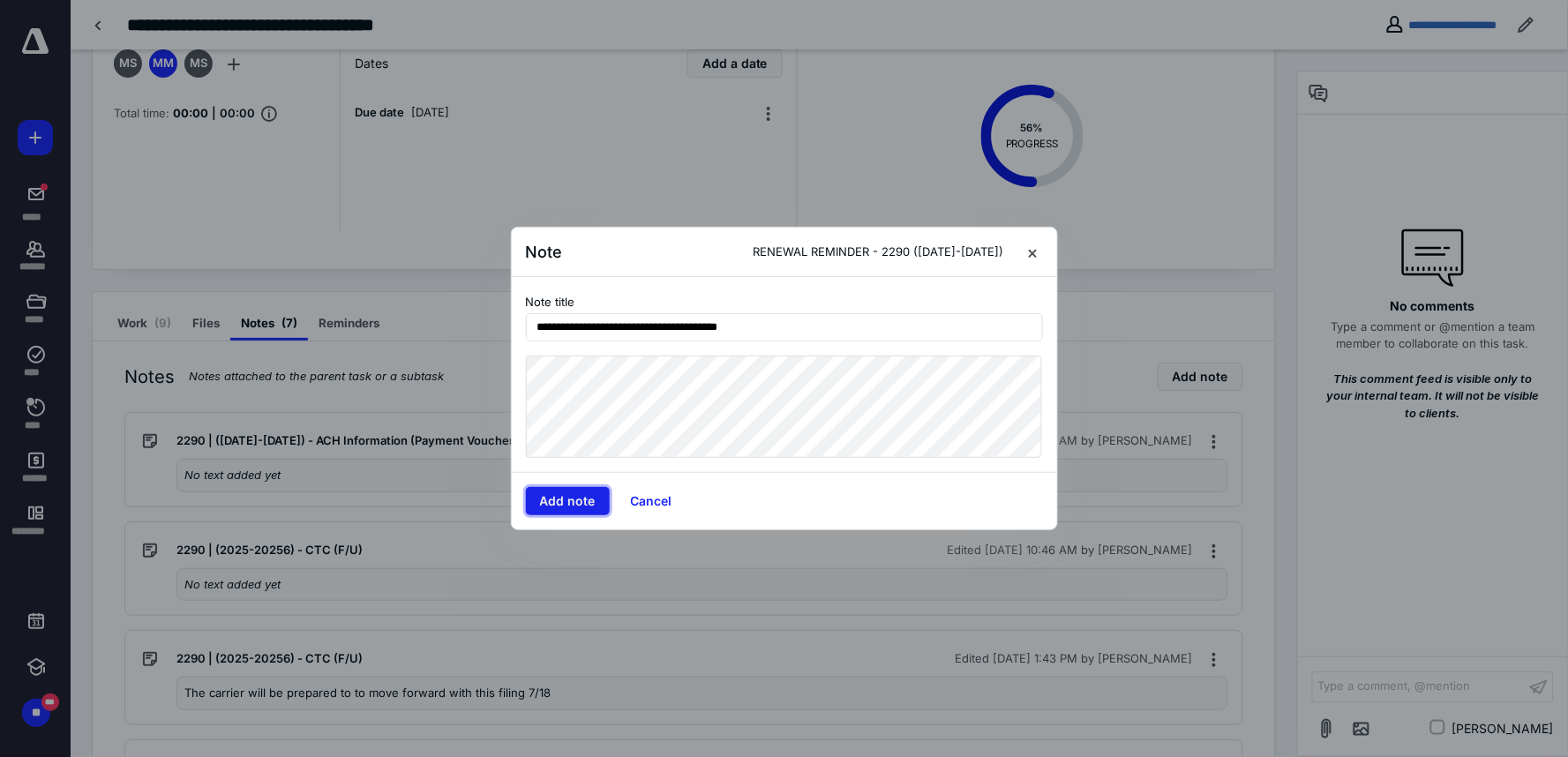 click on "Add note" at bounding box center [567, 501] 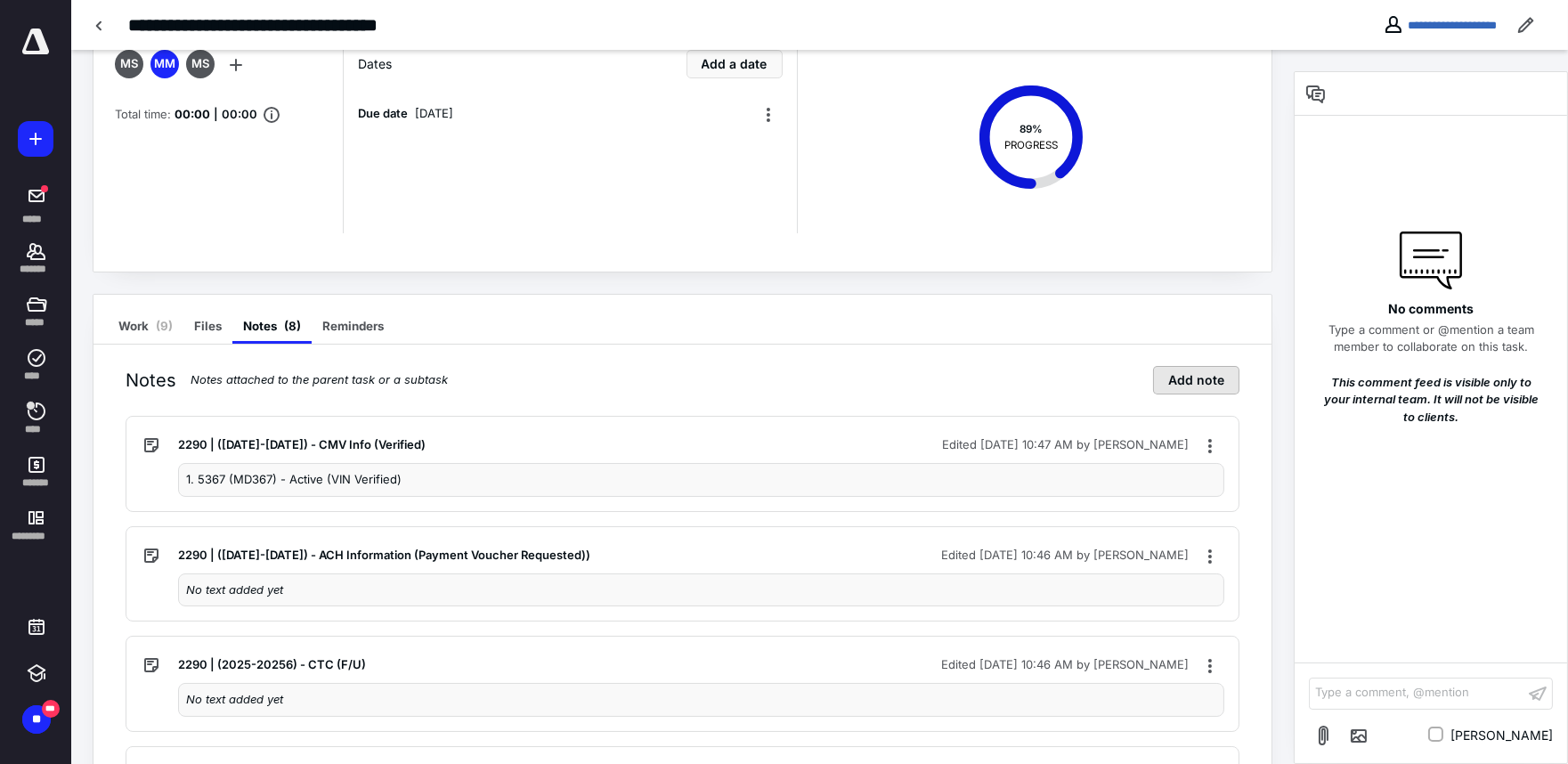 click on "Add note" at bounding box center [1196, 380] 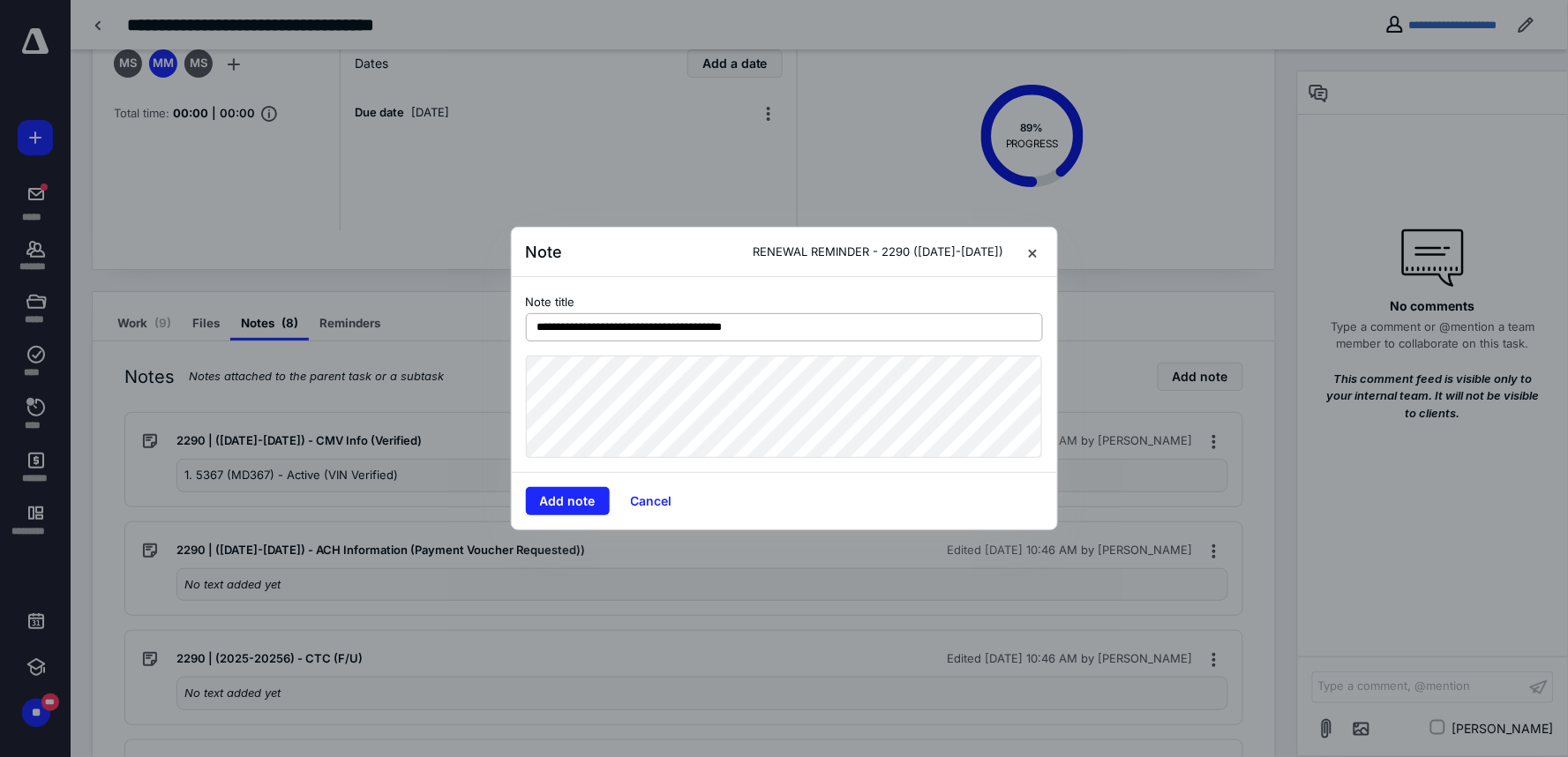 click on "**********" at bounding box center (784, 327) 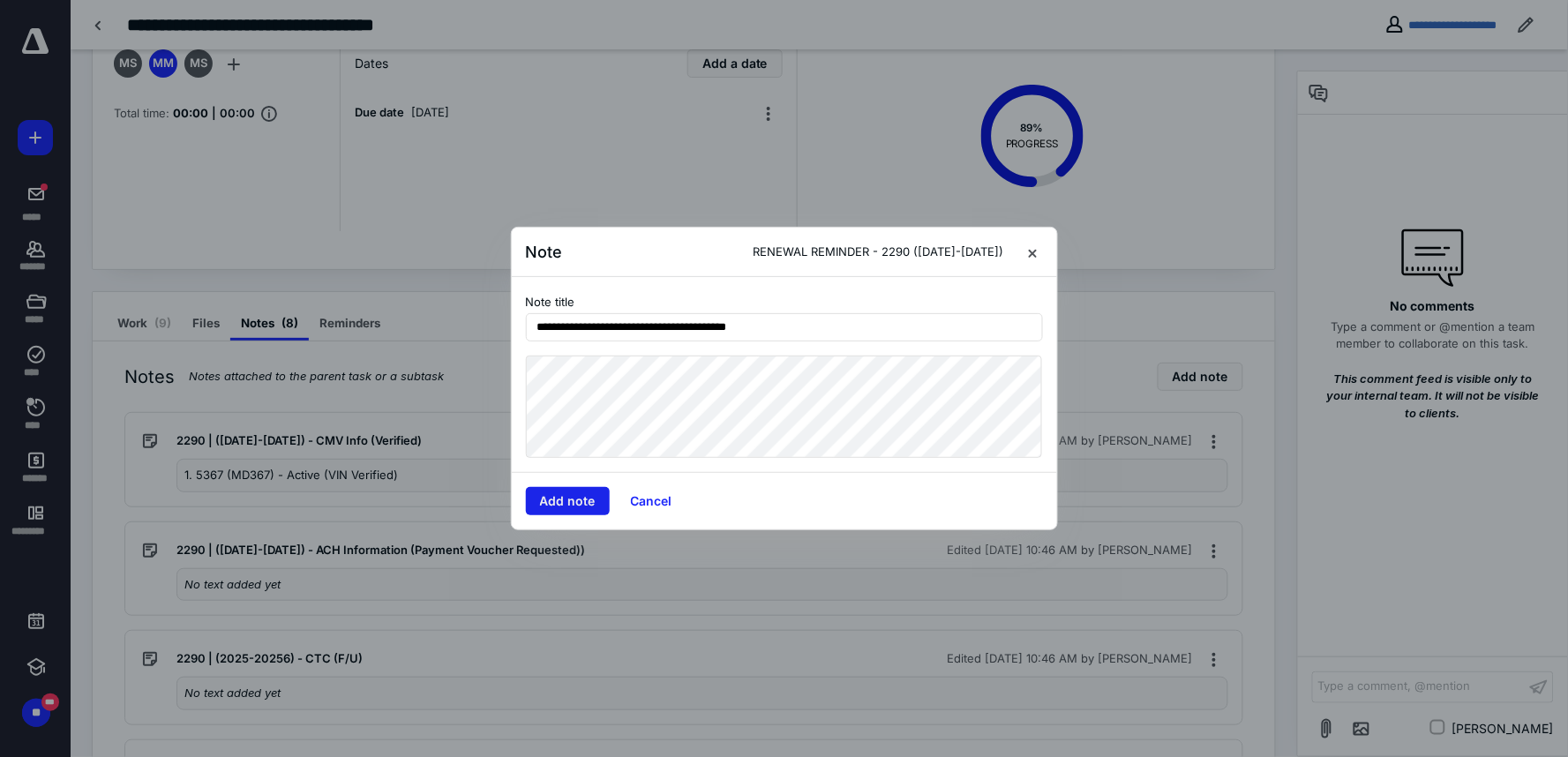type on "**********" 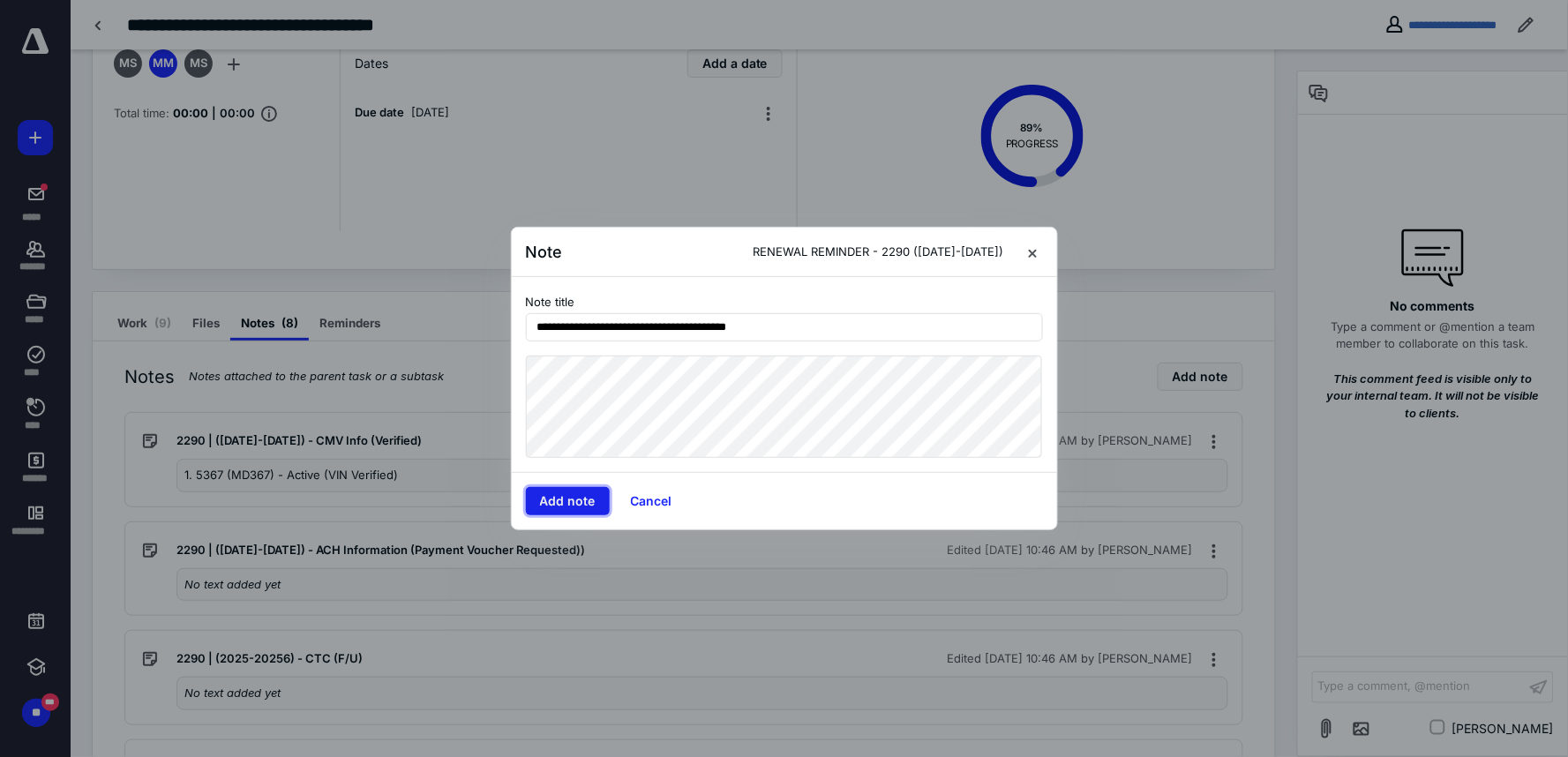 click on "Add note" at bounding box center [567, 501] 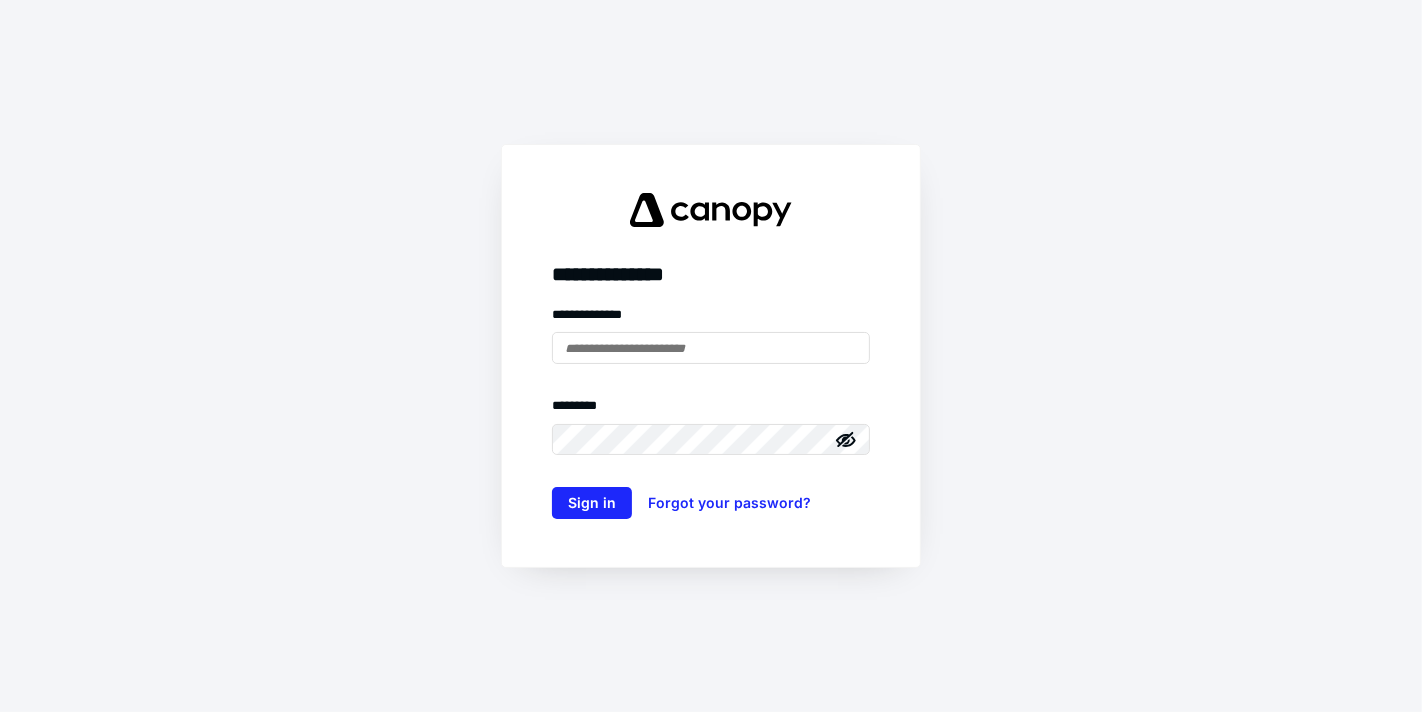 scroll, scrollTop: 0, scrollLeft: 0, axis: both 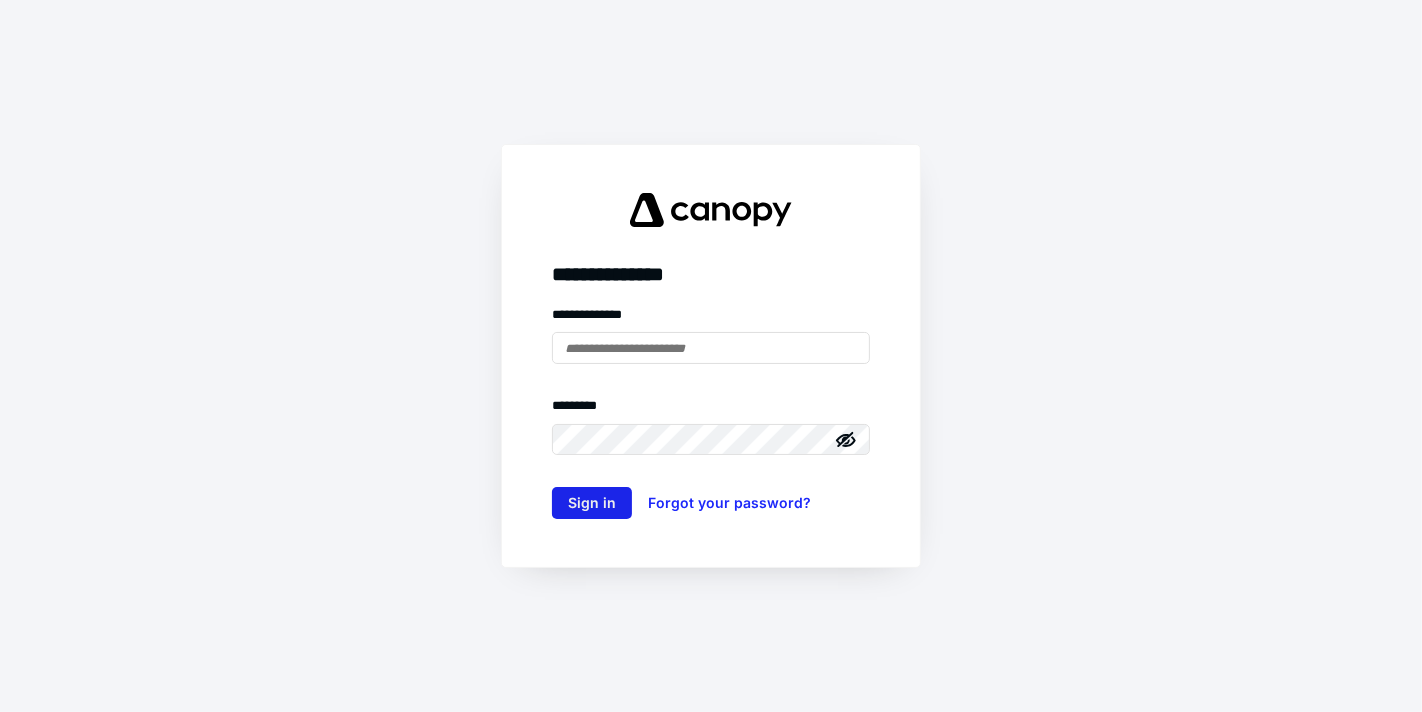 type on "**********" 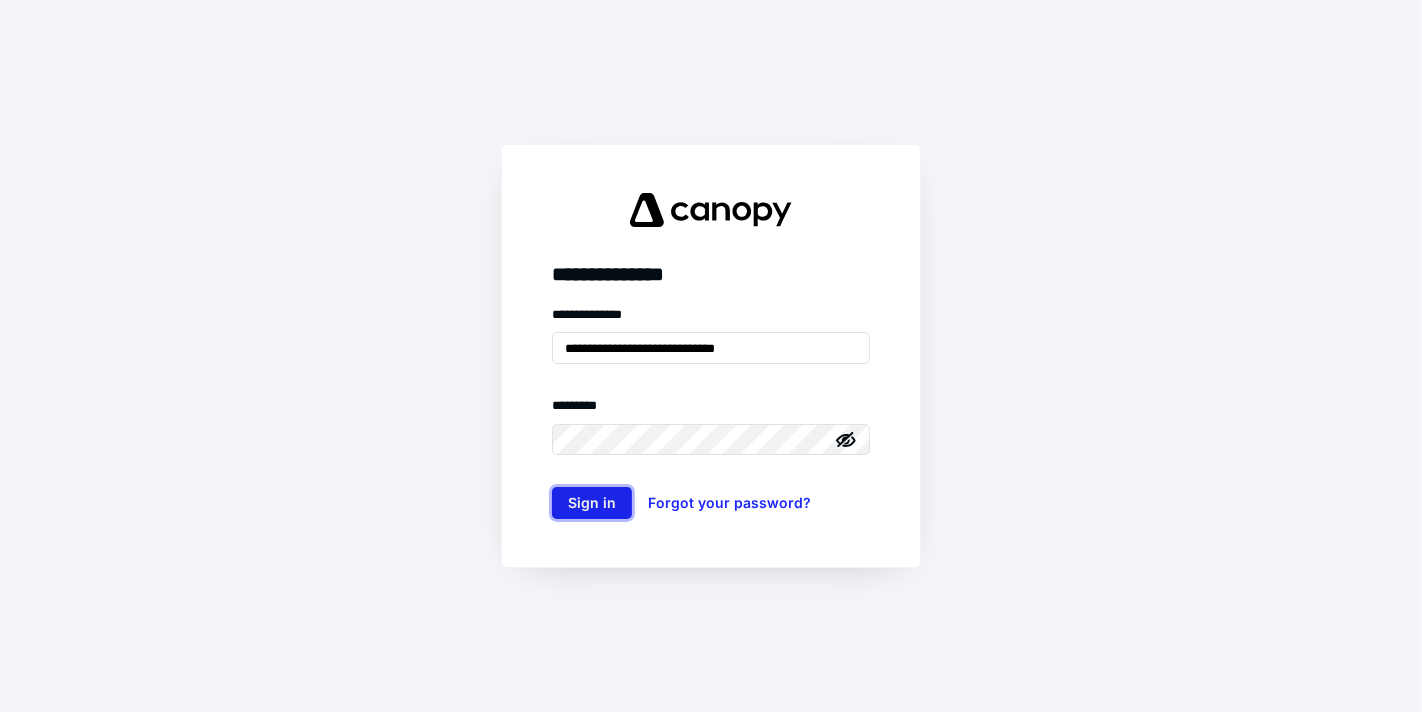 click on "Sign in" at bounding box center (592, 503) 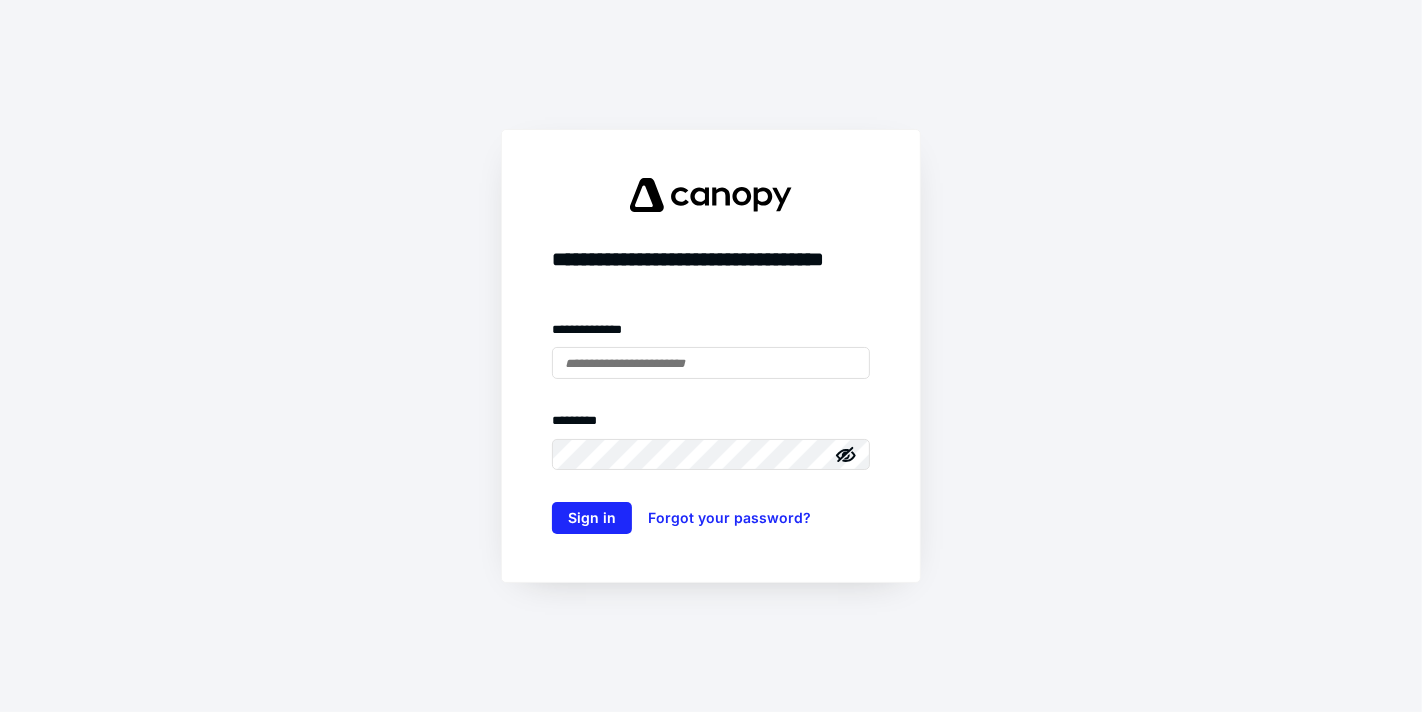 scroll, scrollTop: 0, scrollLeft: 0, axis: both 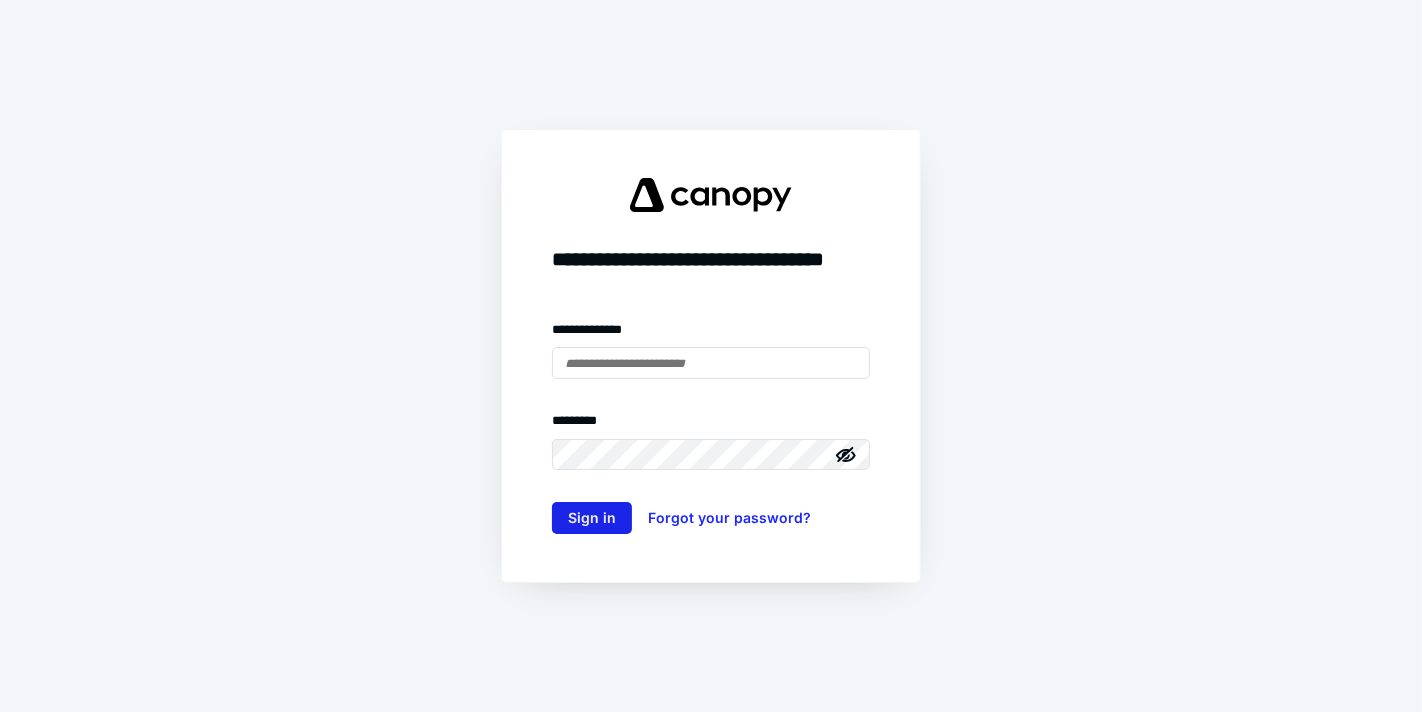 type on "**********" 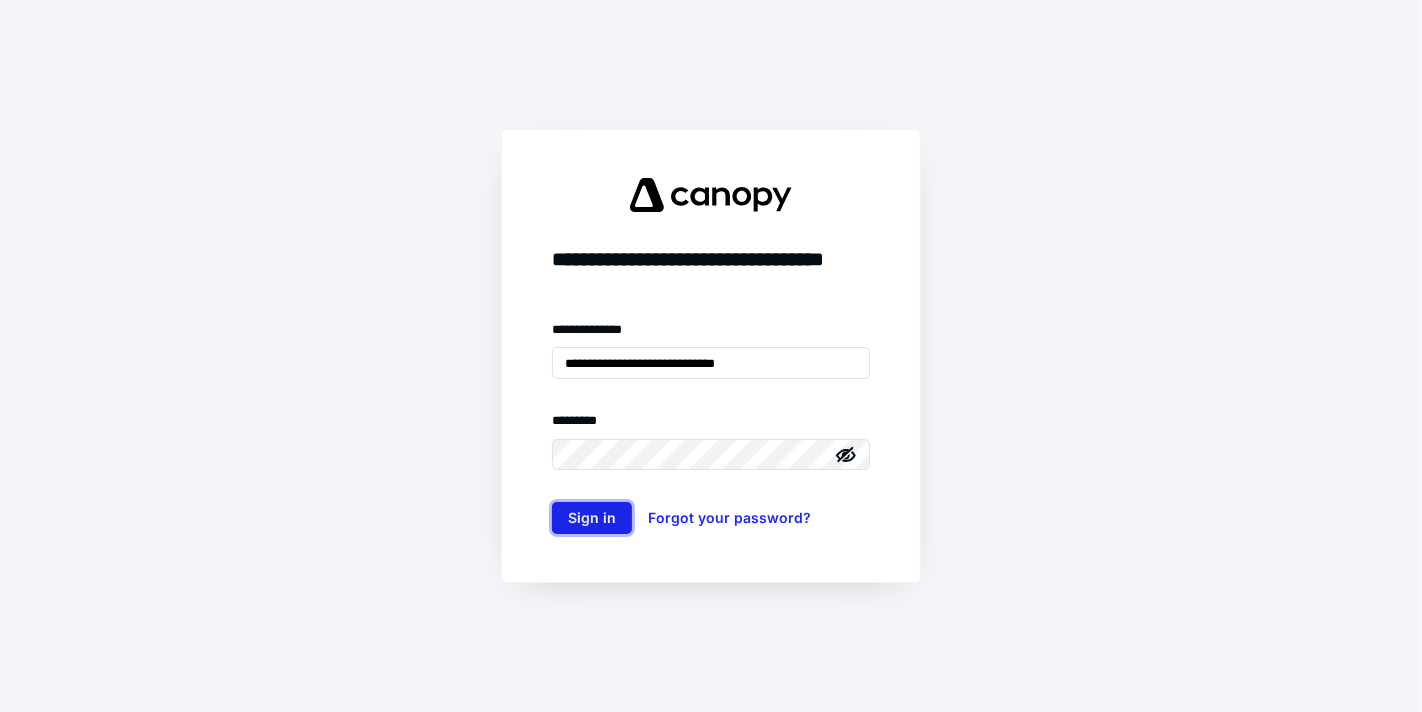 click on "Sign in" at bounding box center (592, 518) 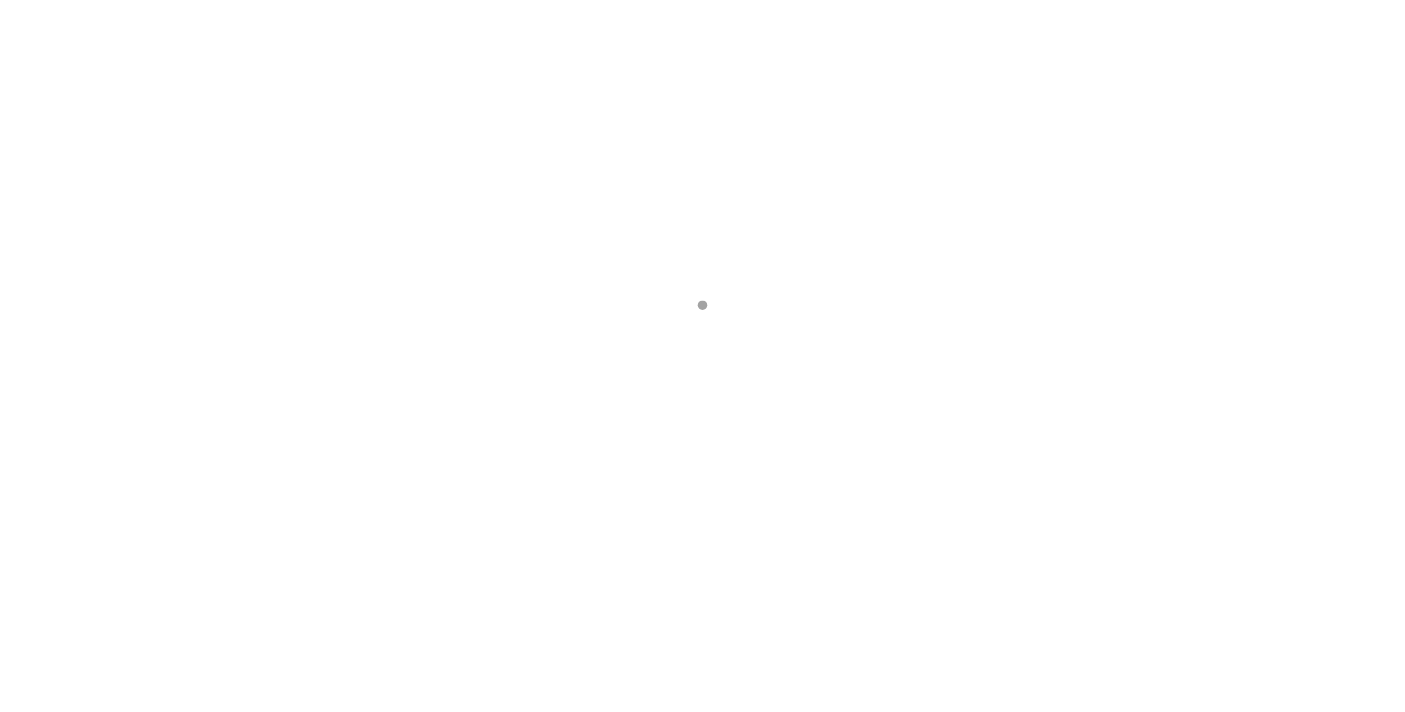 scroll, scrollTop: 0, scrollLeft: 0, axis: both 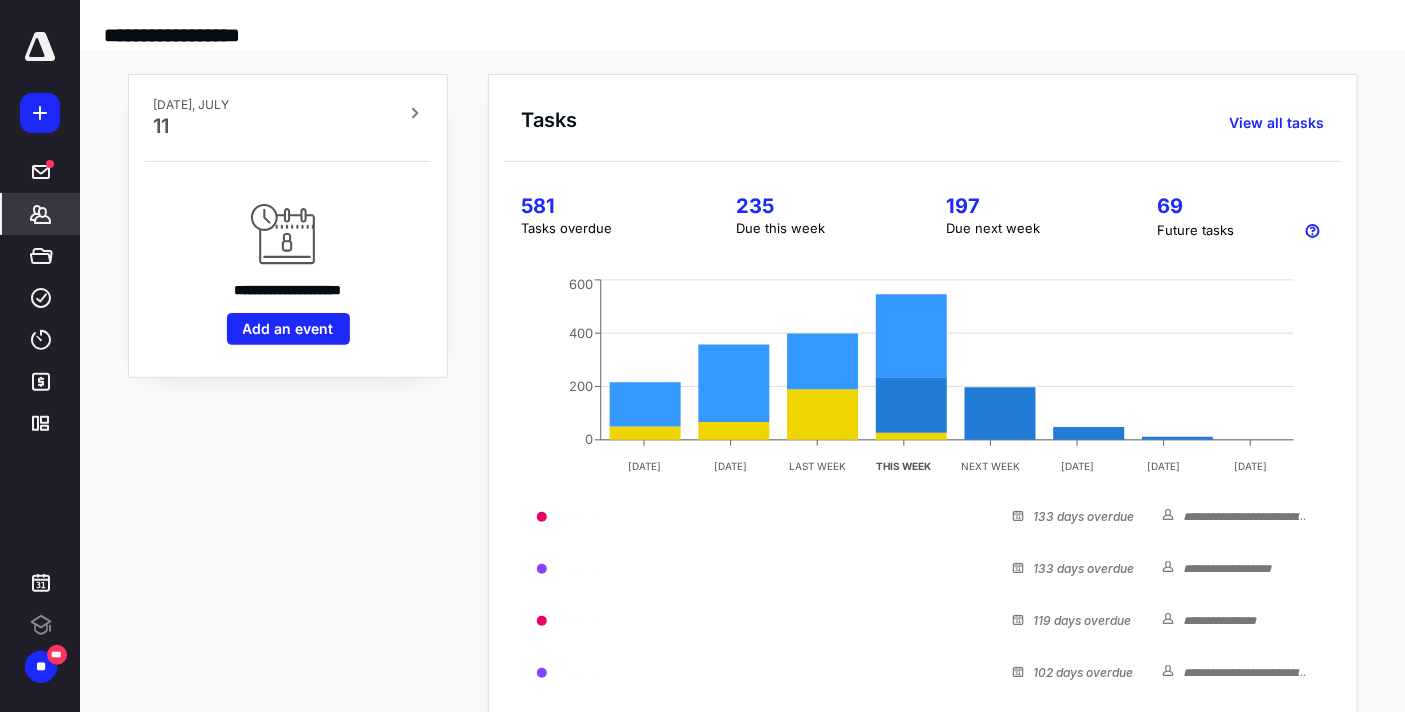 click 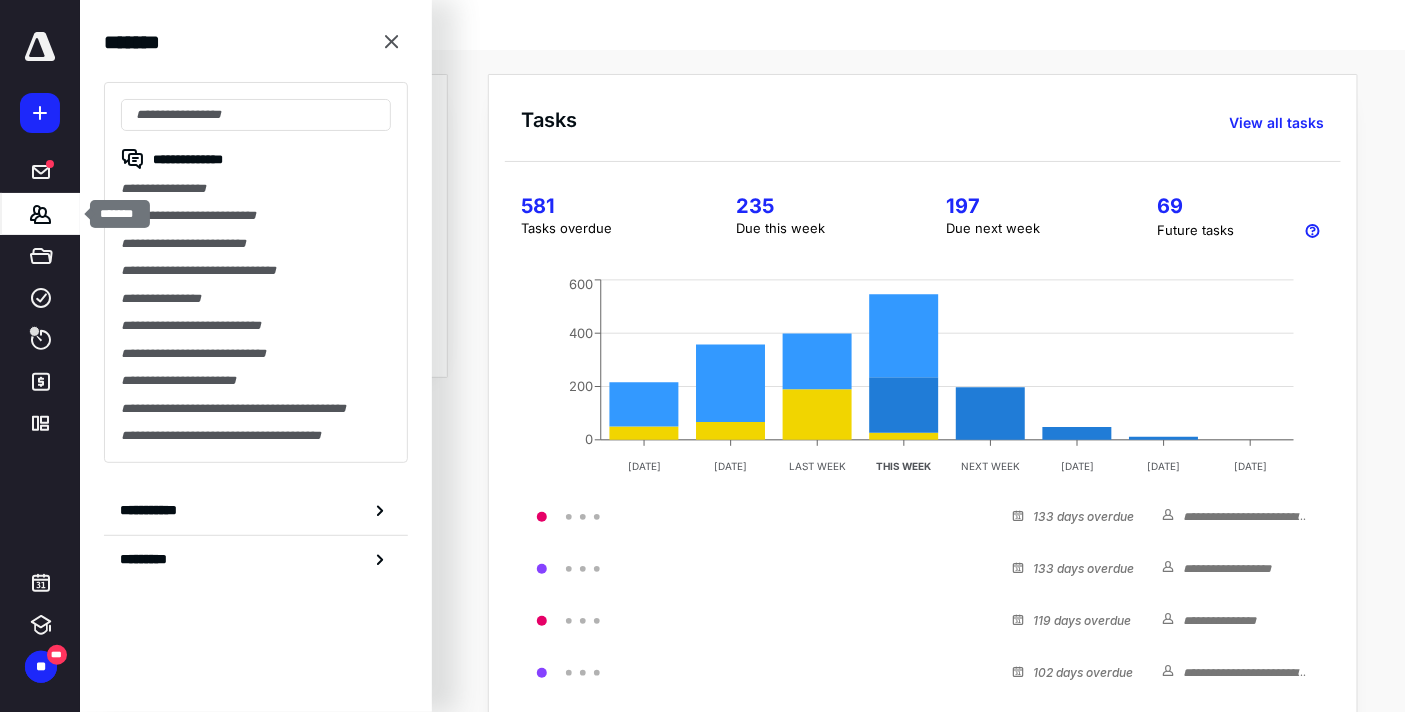 scroll, scrollTop: 0, scrollLeft: 0, axis: both 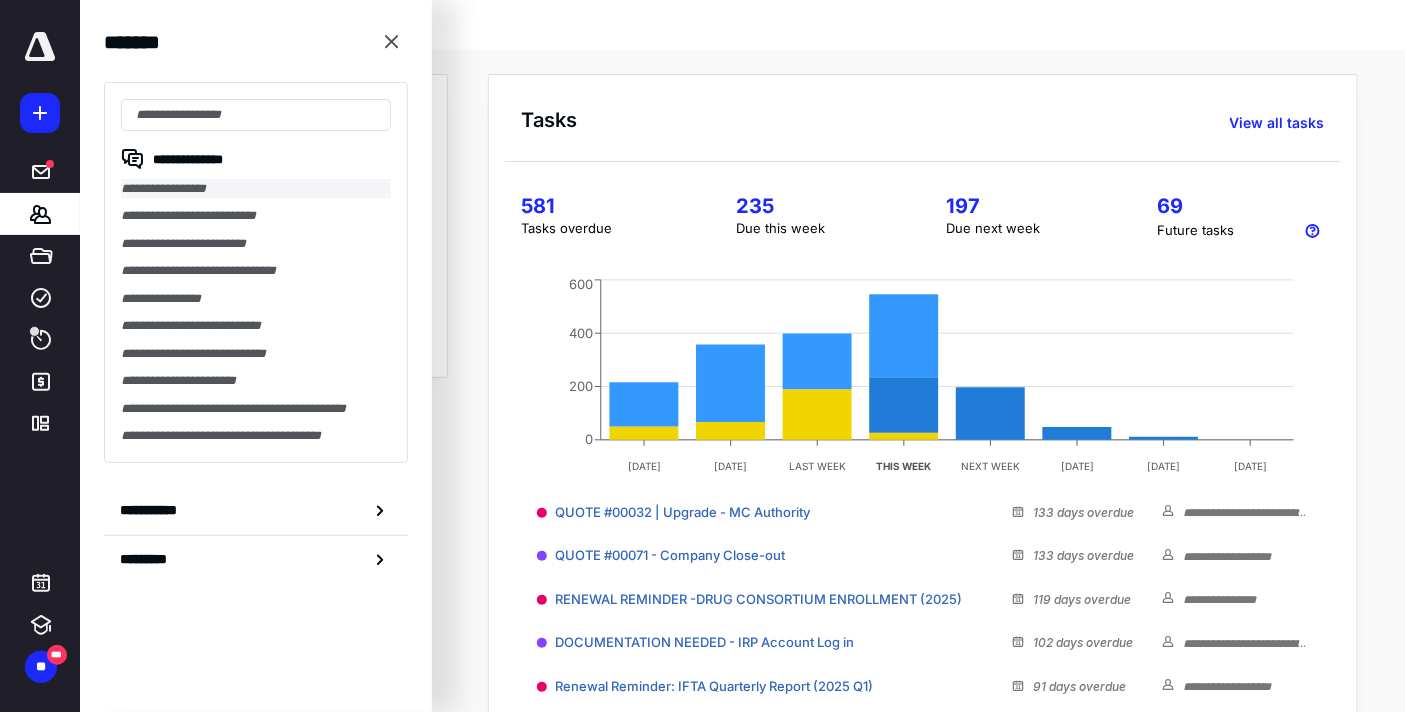 click on "**********" at bounding box center (256, 188) 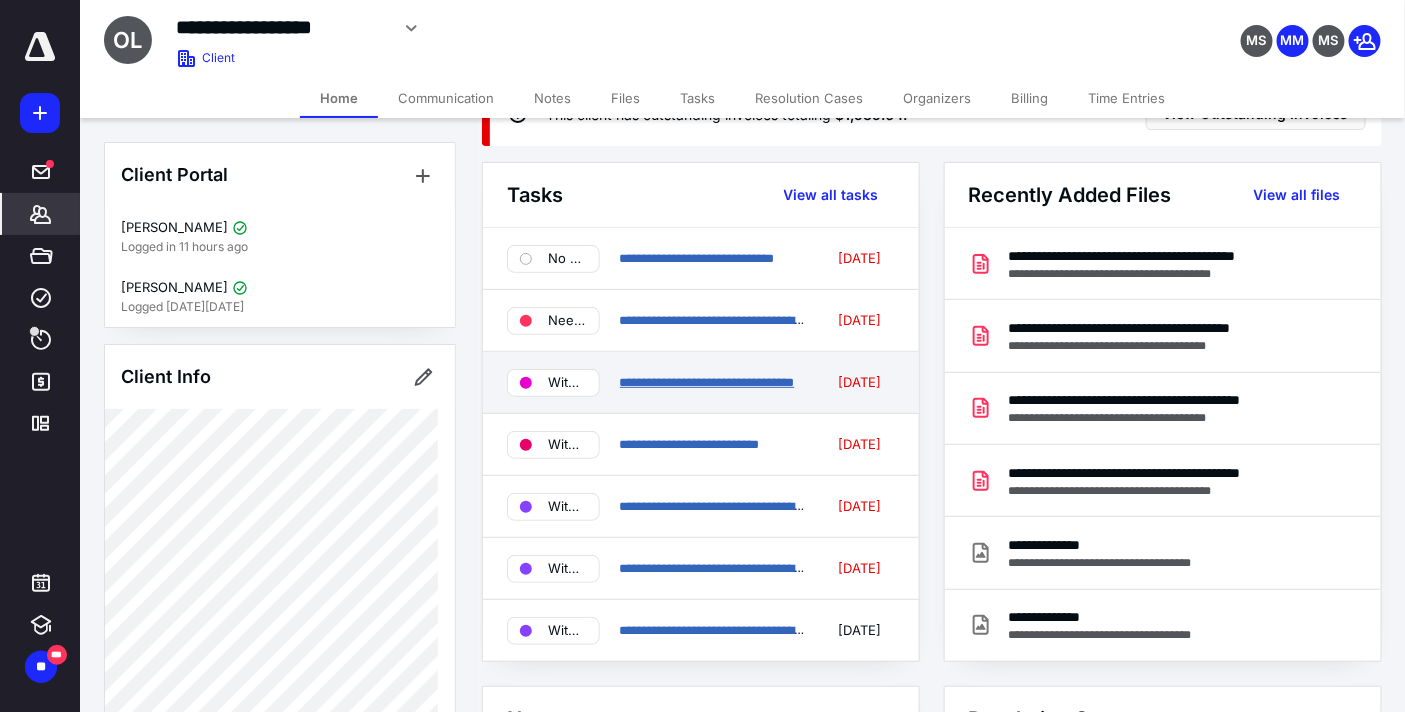 scroll, scrollTop: 111, scrollLeft: 0, axis: vertical 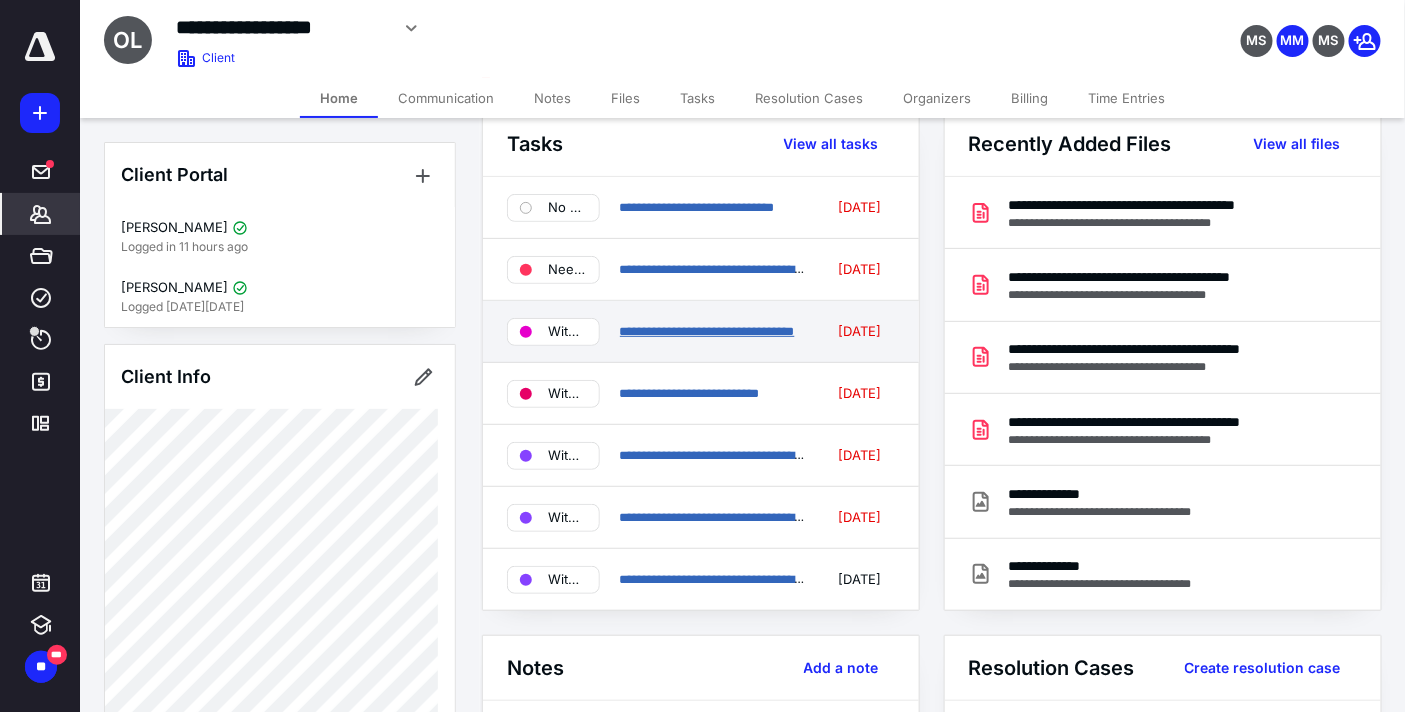 click on "**********" at bounding box center [707, 331] 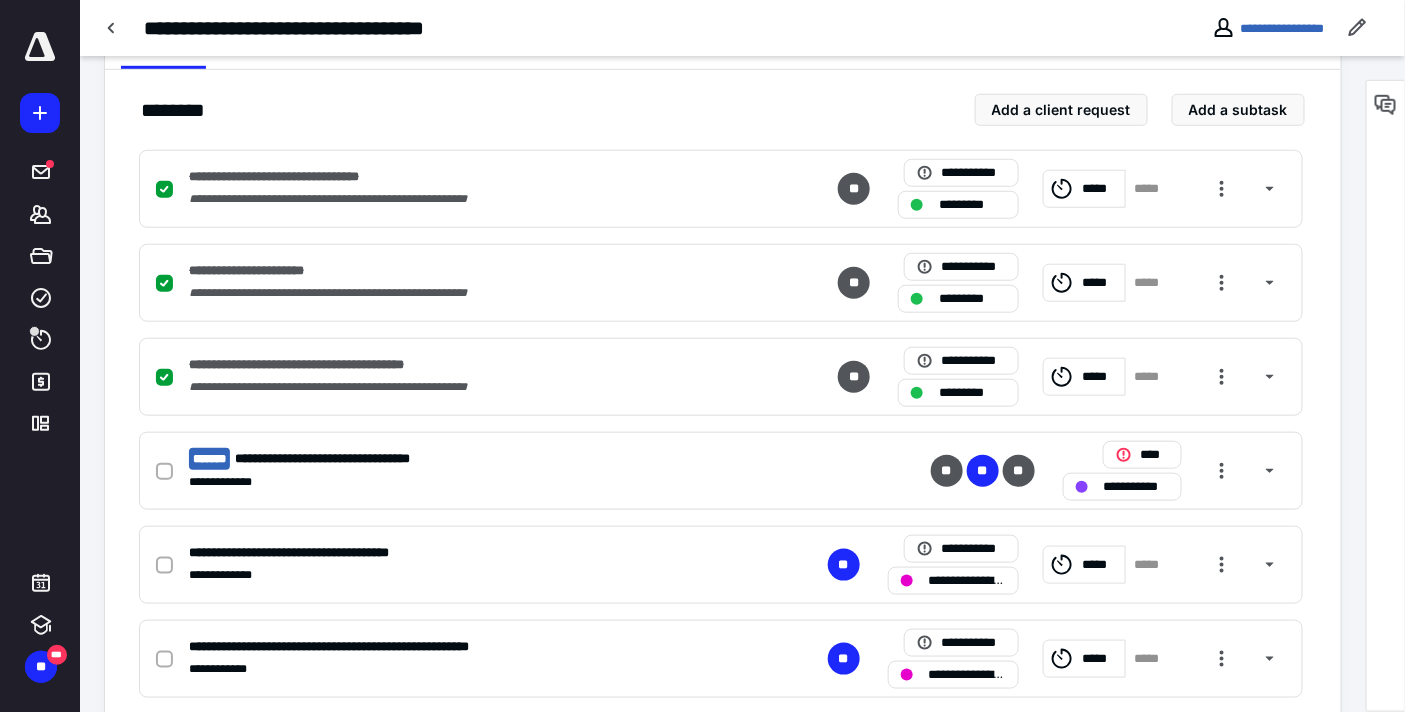 scroll, scrollTop: 444, scrollLeft: 0, axis: vertical 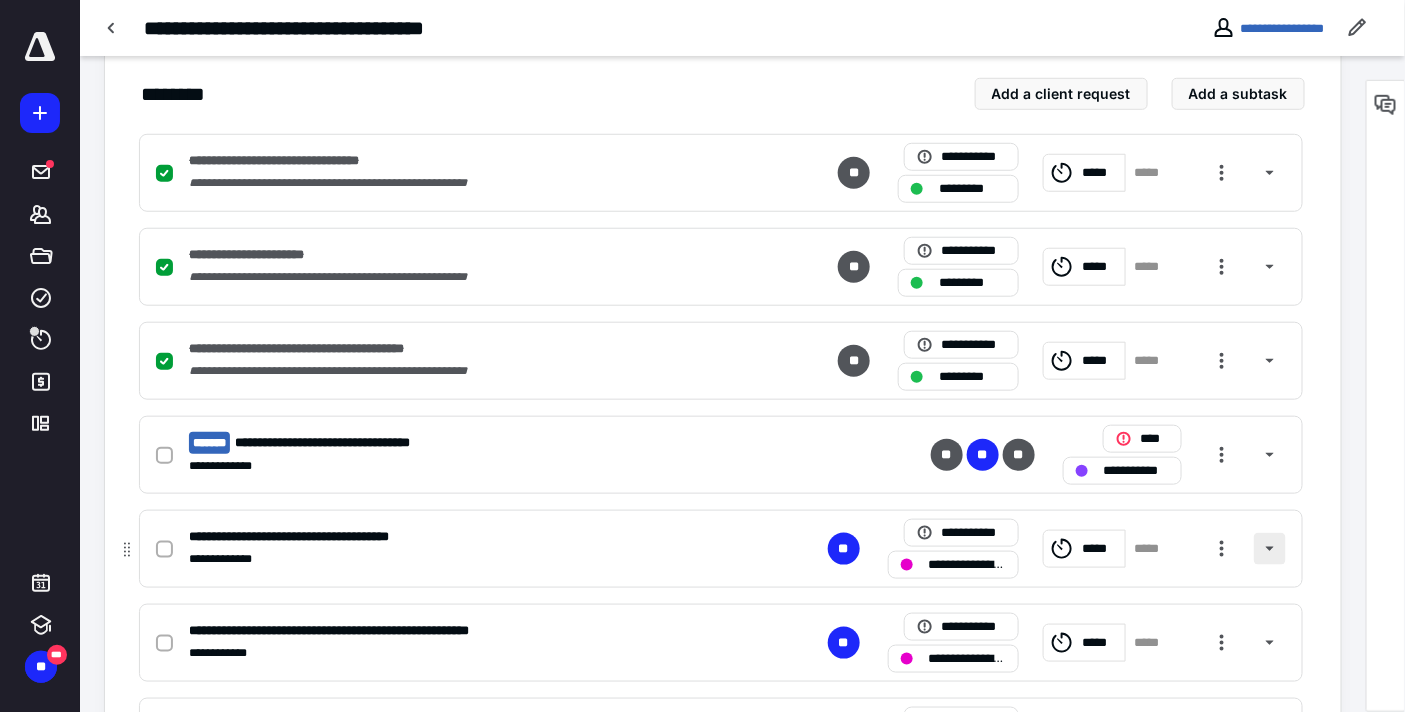 click at bounding box center [1270, 549] 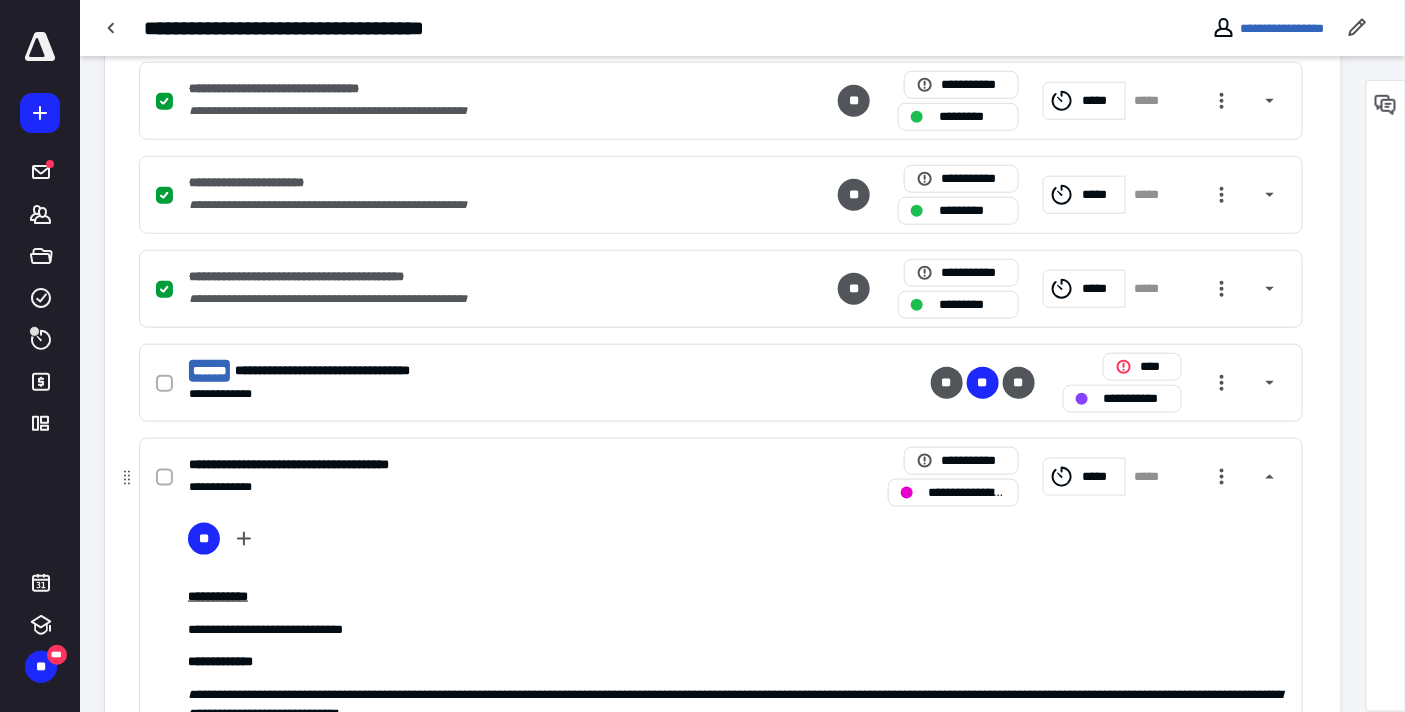 scroll, scrollTop: 555, scrollLeft: 0, axis: vertical 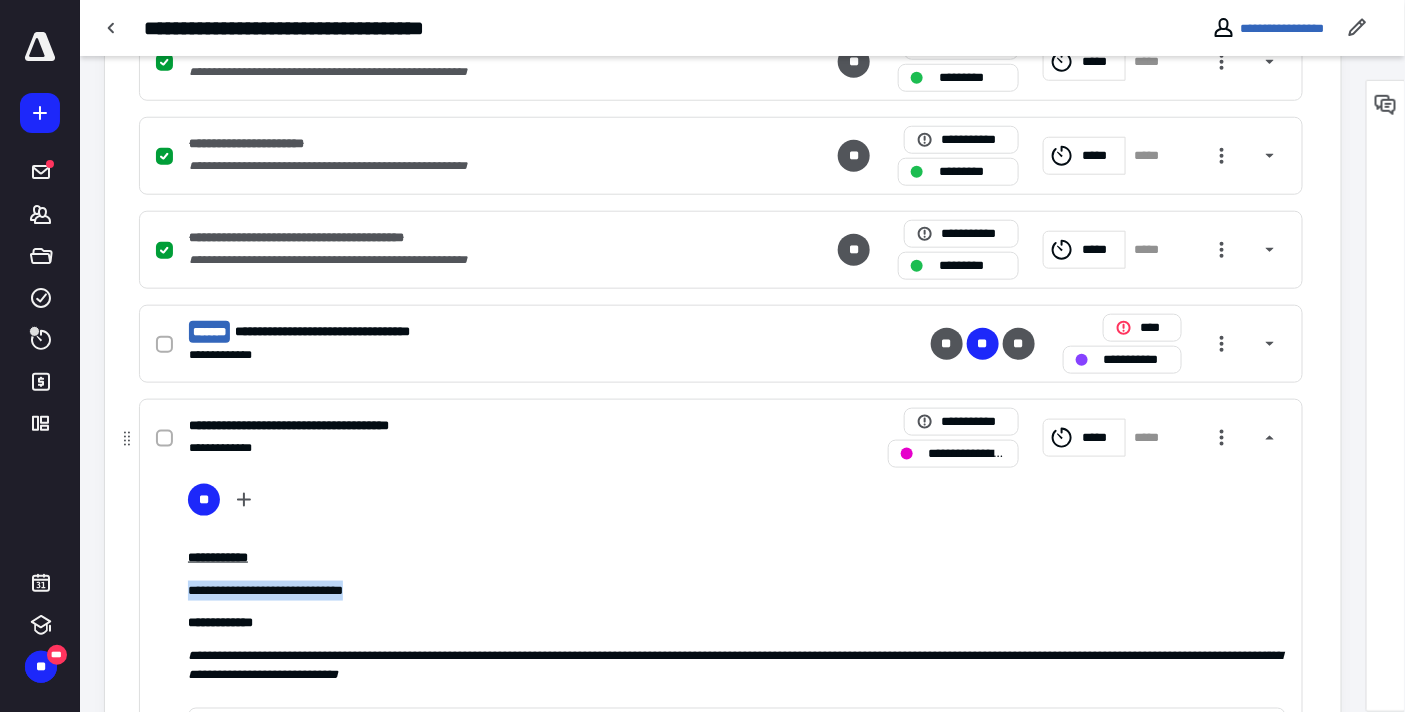 drag, startPoint x: 413, startPoint y: 591, endPoint x: 184, endPoint y: 594, distance: 229.01965 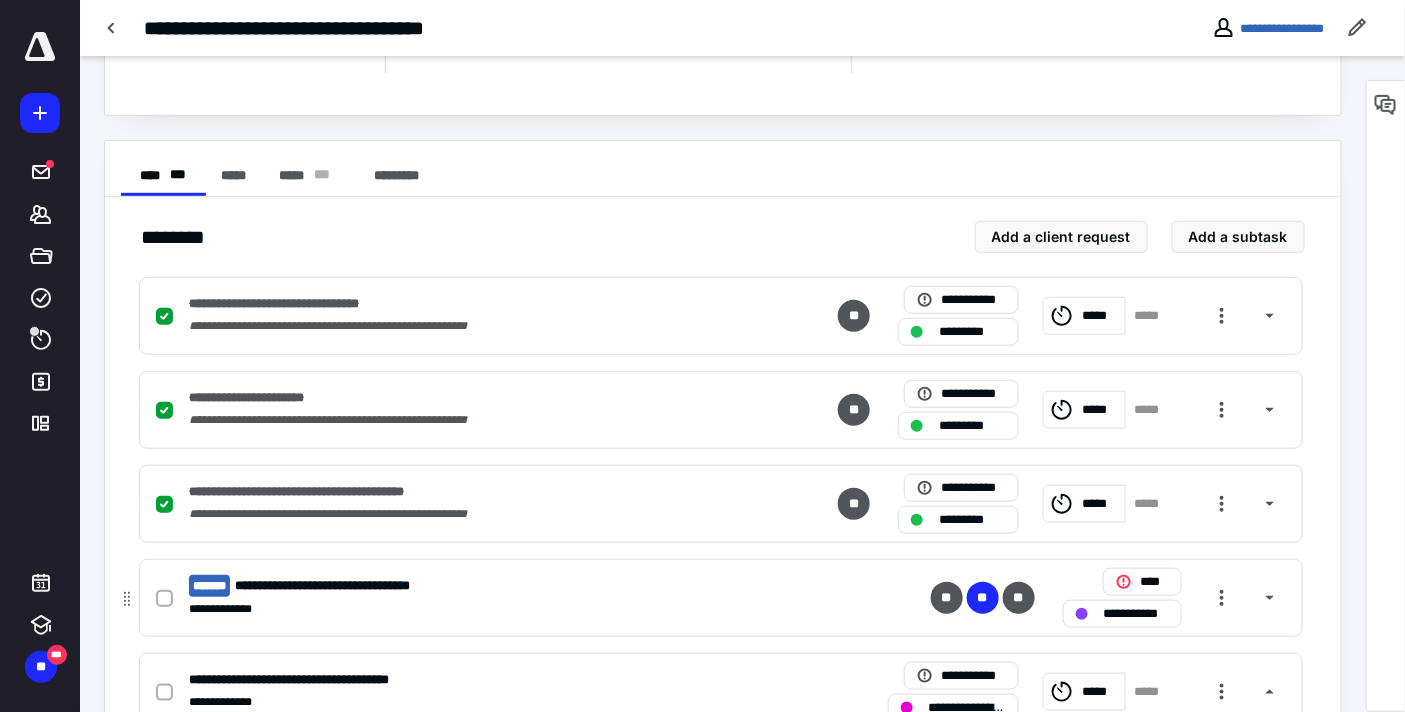 scroll, scrollTop: 0, scrollLeft: 0, axis: both 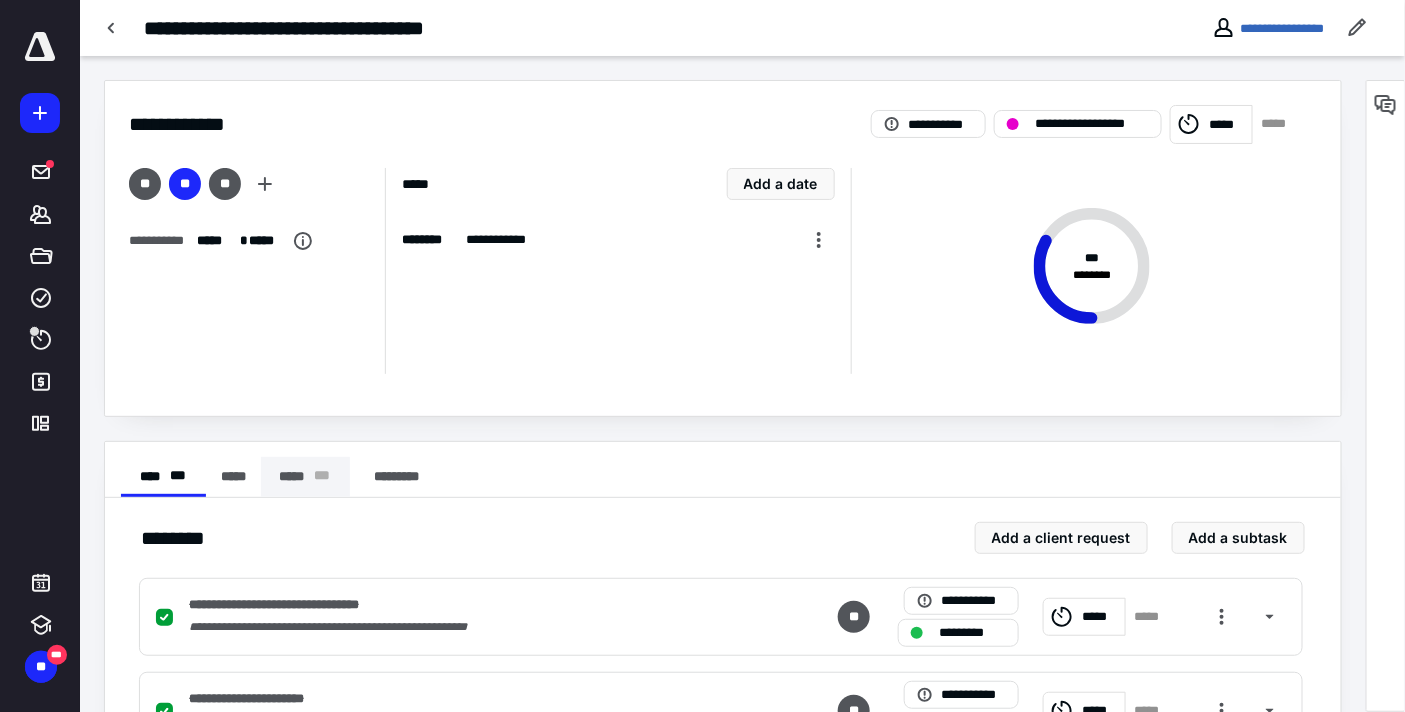 click on "***** * * *" at bounding box center (305, 477) 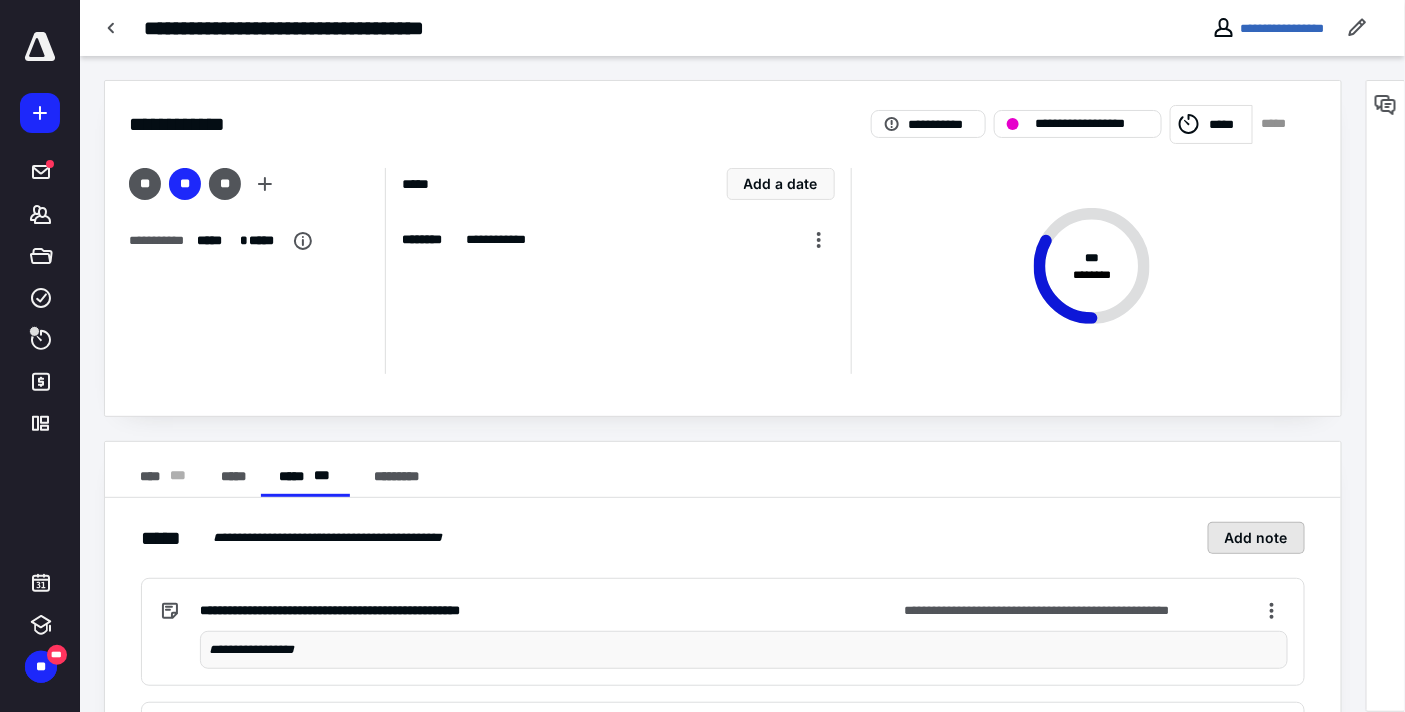 click on "Add note" at bounding box center (1256, 538) 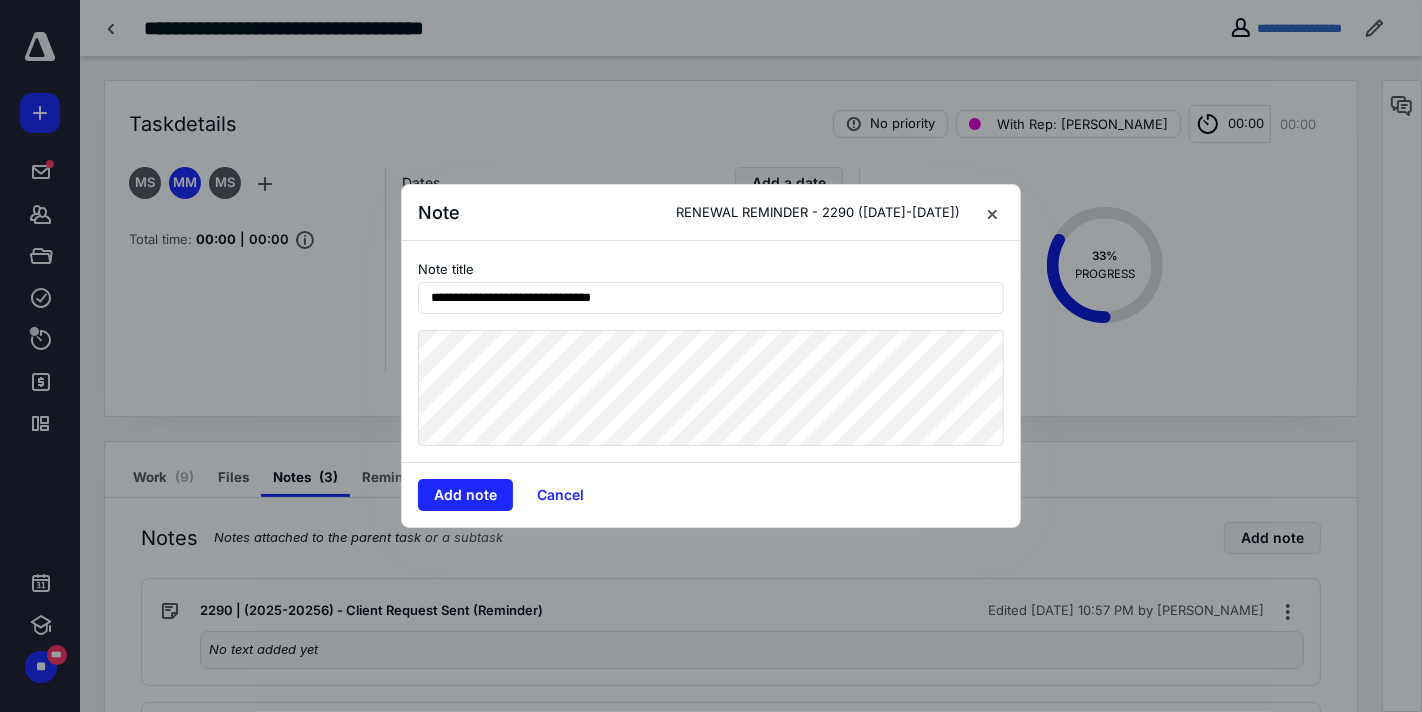 type on "**********" 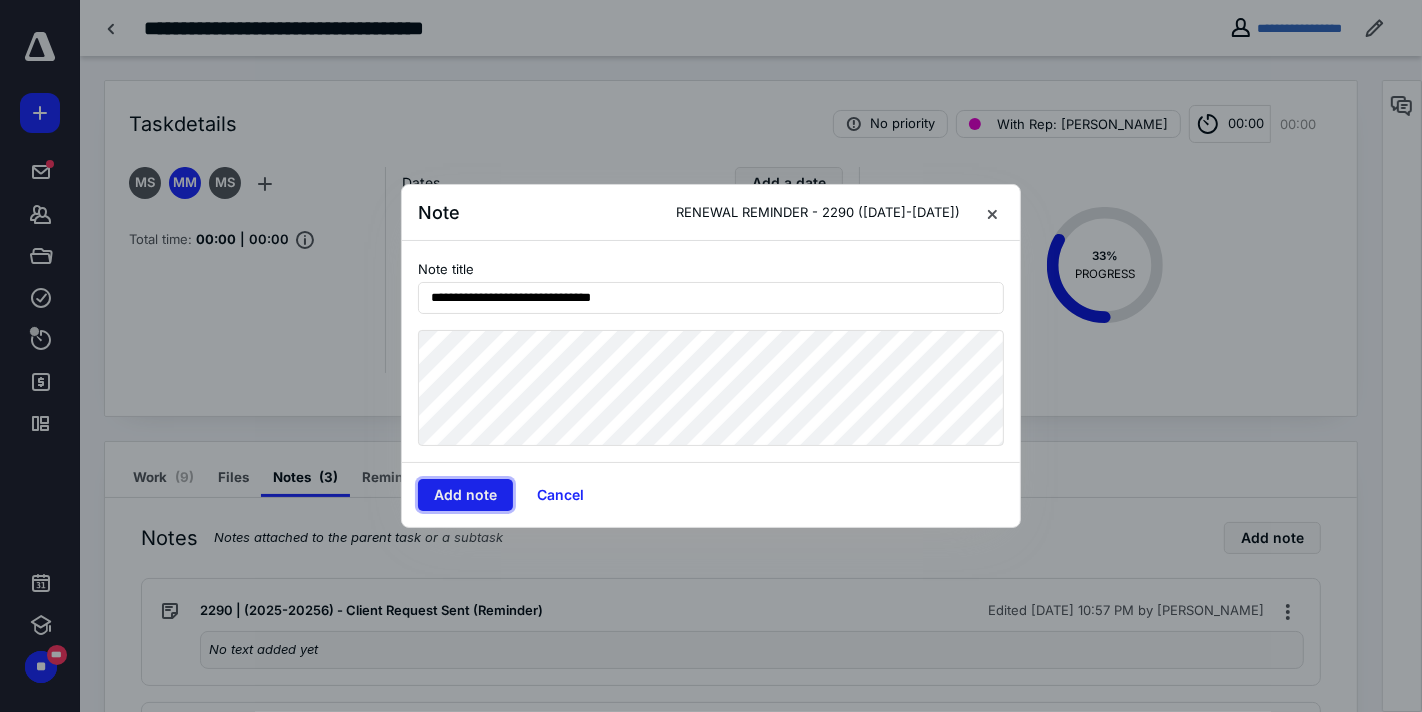 click on "Add note" at bounding box center [465, 495] 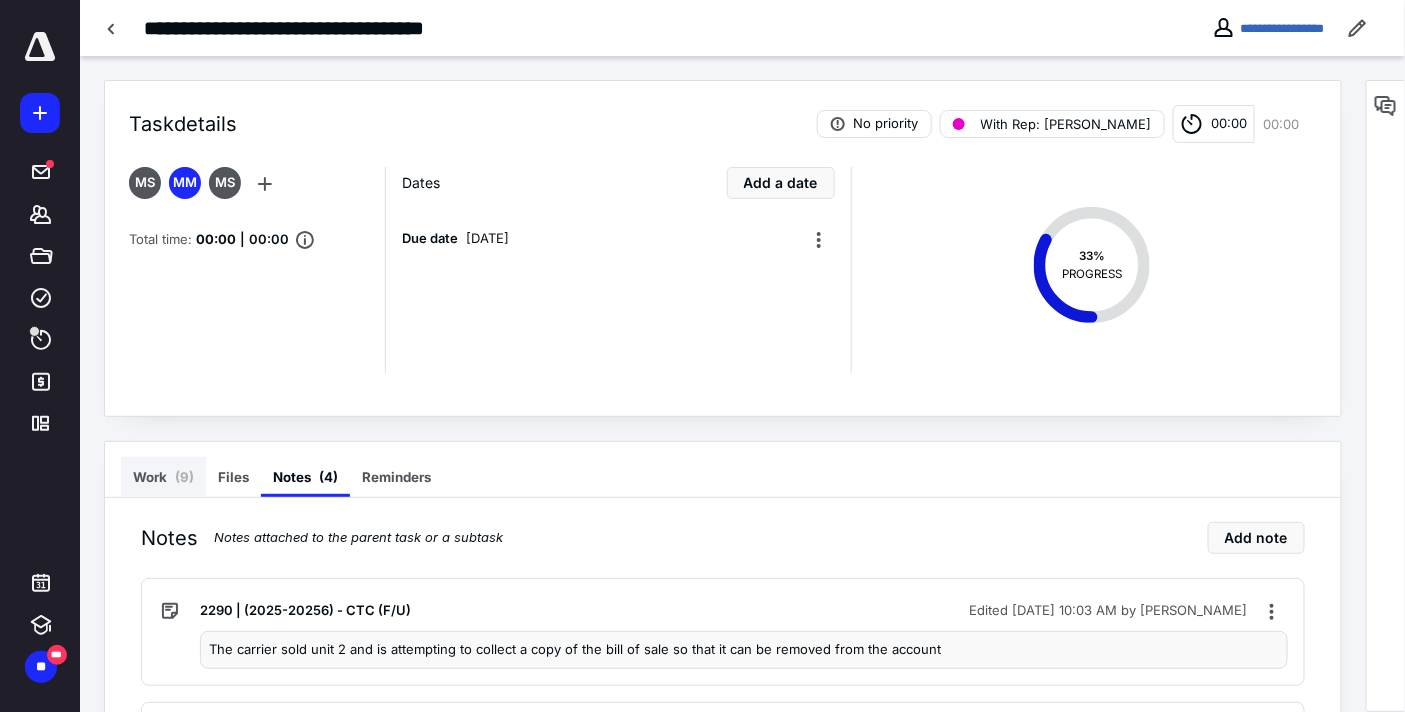 click on "Work ( 9 )" at bounding box center (163, 477) 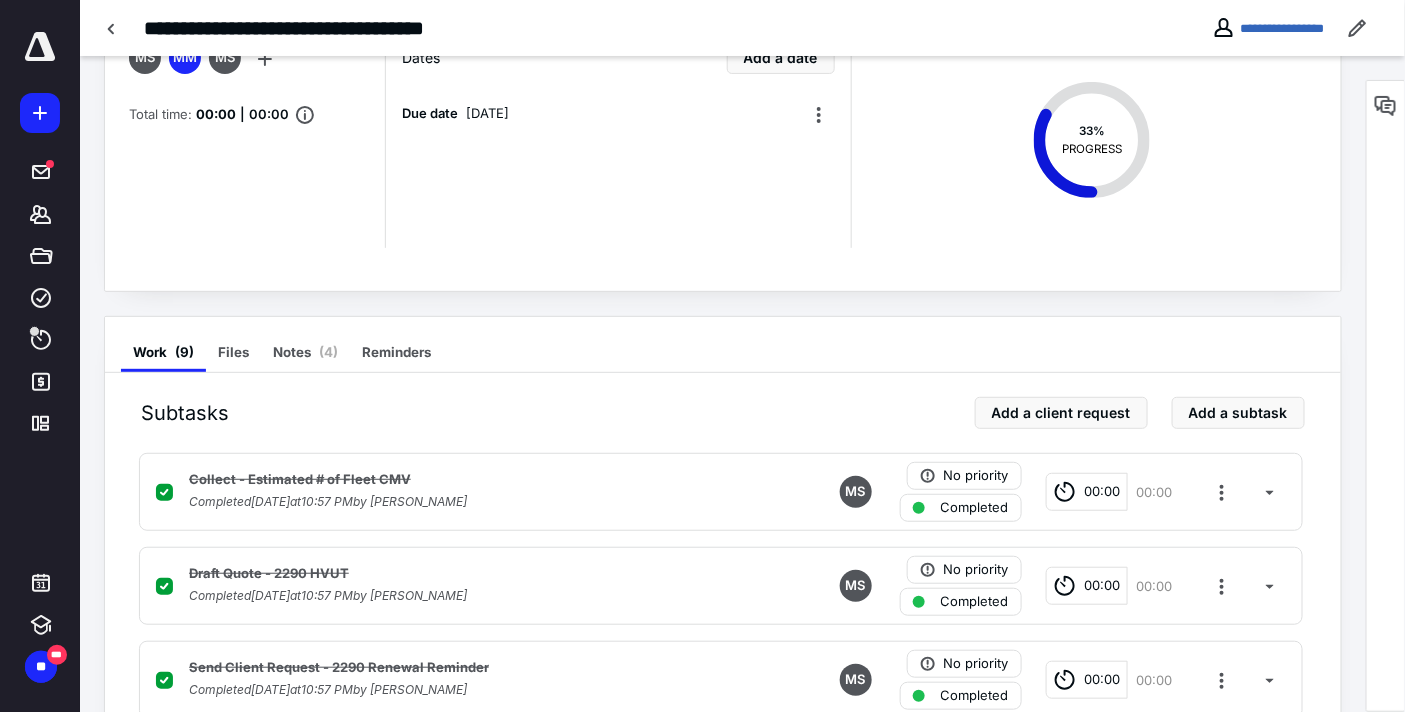 scroll, scrollTop: 0, scrollLeft: 0, axis: both 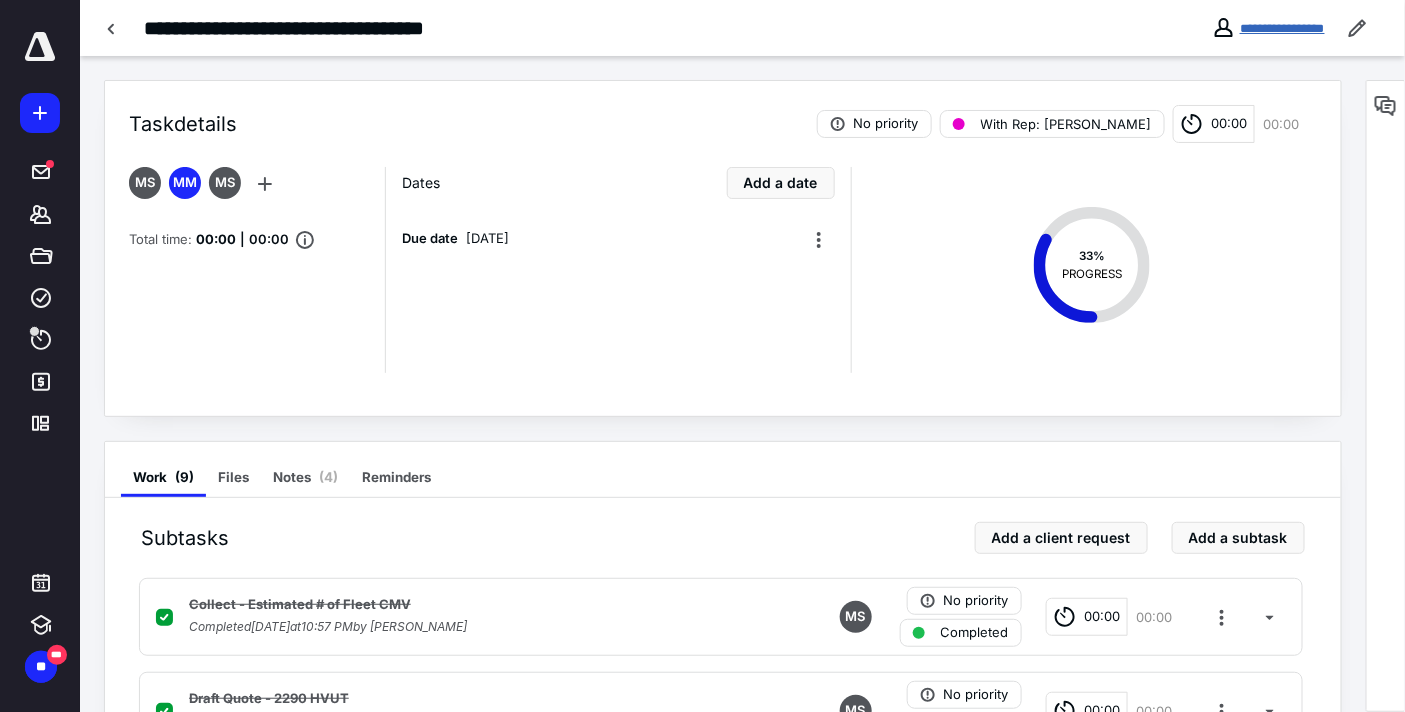 click on "**********" at bounding box center [1282, 28] 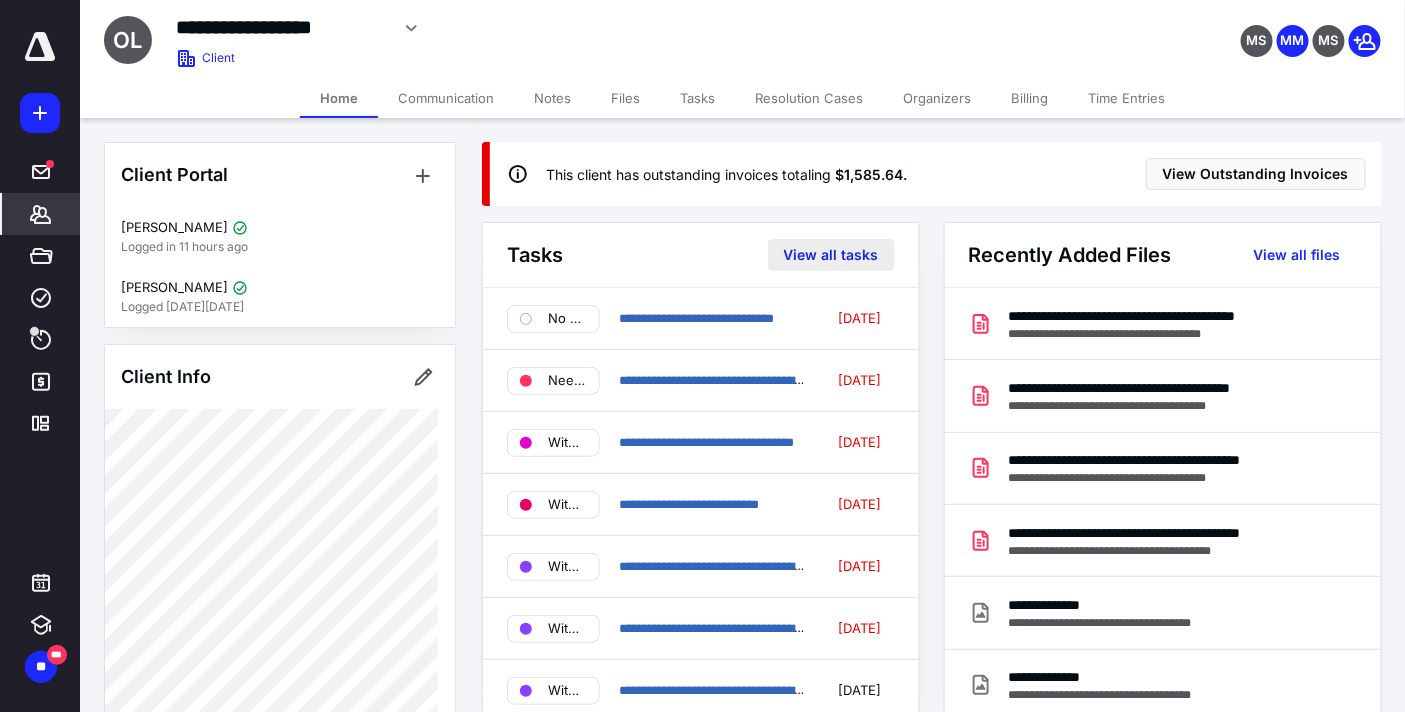 scroll, scrollTop: 111, scrollLeft: 0, axis: vertical 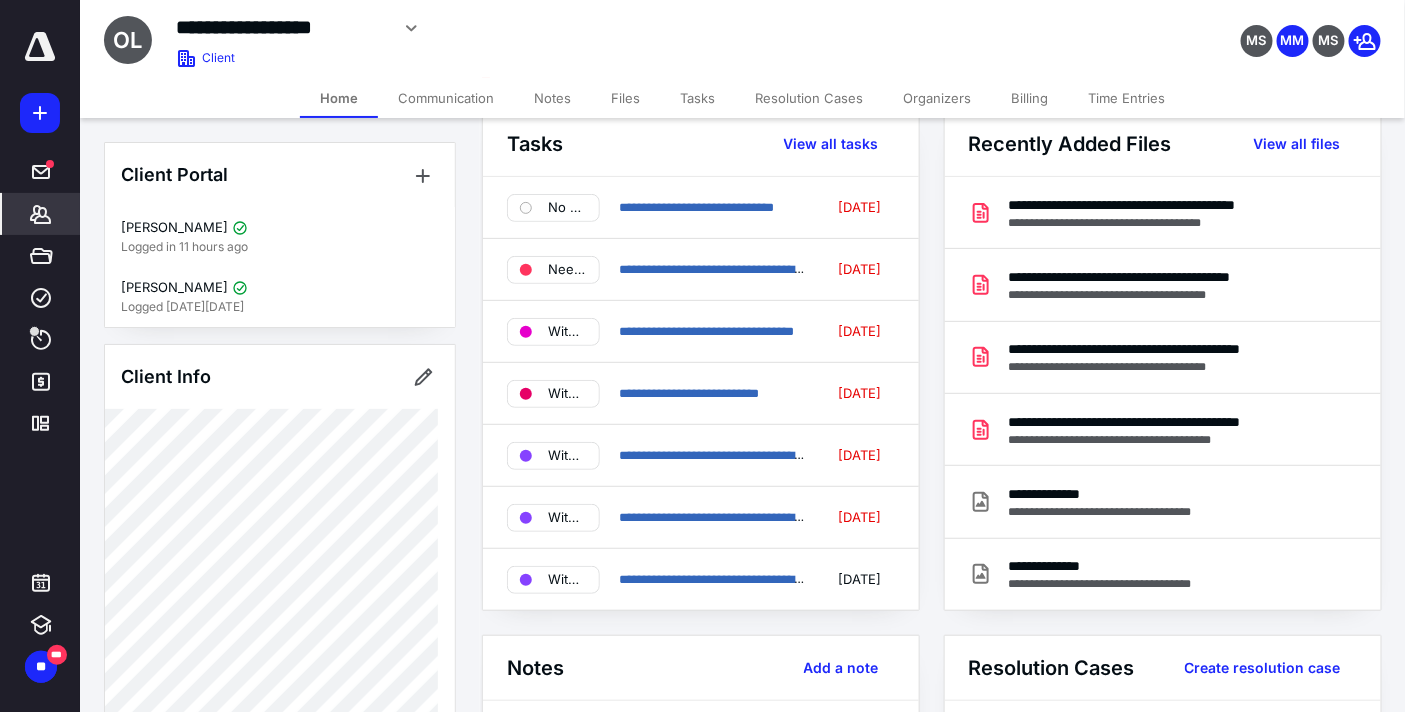 click on "Tasks" at bounding box center [697, 98] 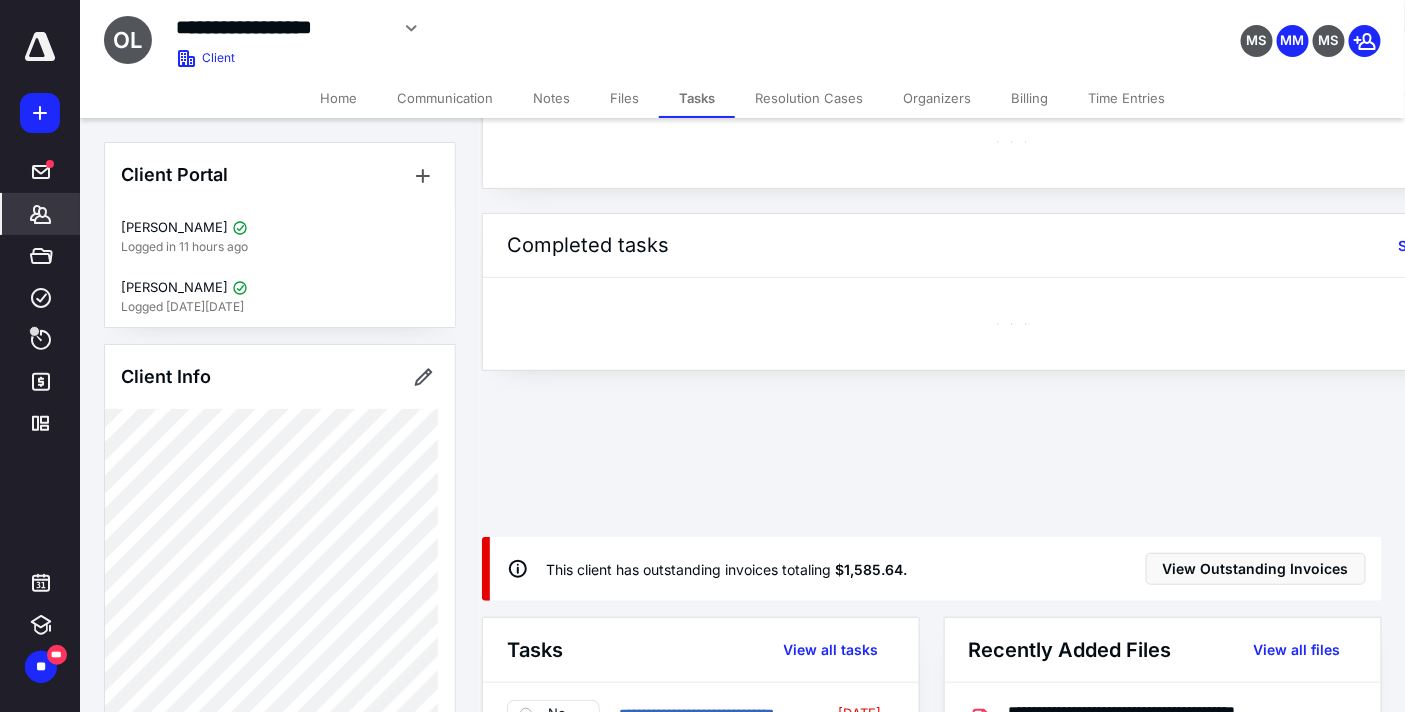 scroll, scrollTop: 0, scrollLeft: 0, axis: both 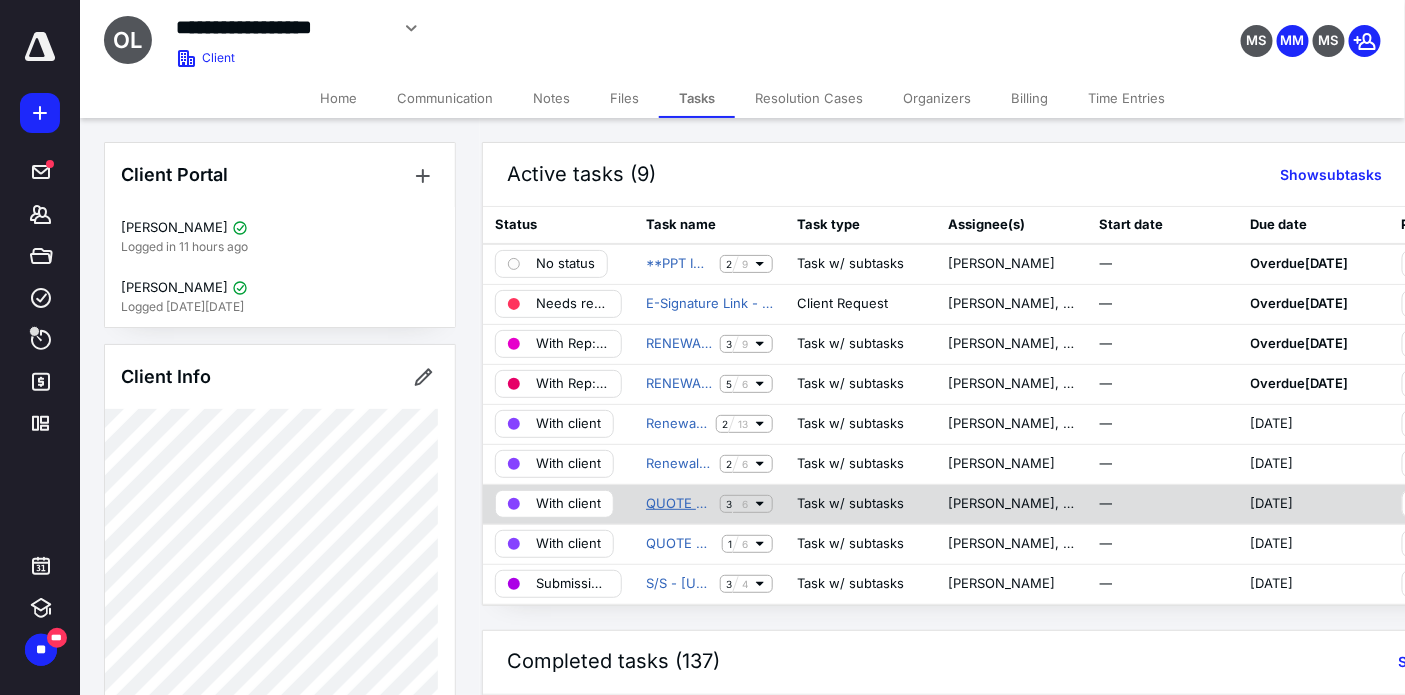 click on "QUOTE #00194 | Title/ IRP/ IFTA/ 2290 (1 Unit)" at bounding box center (679, 504) 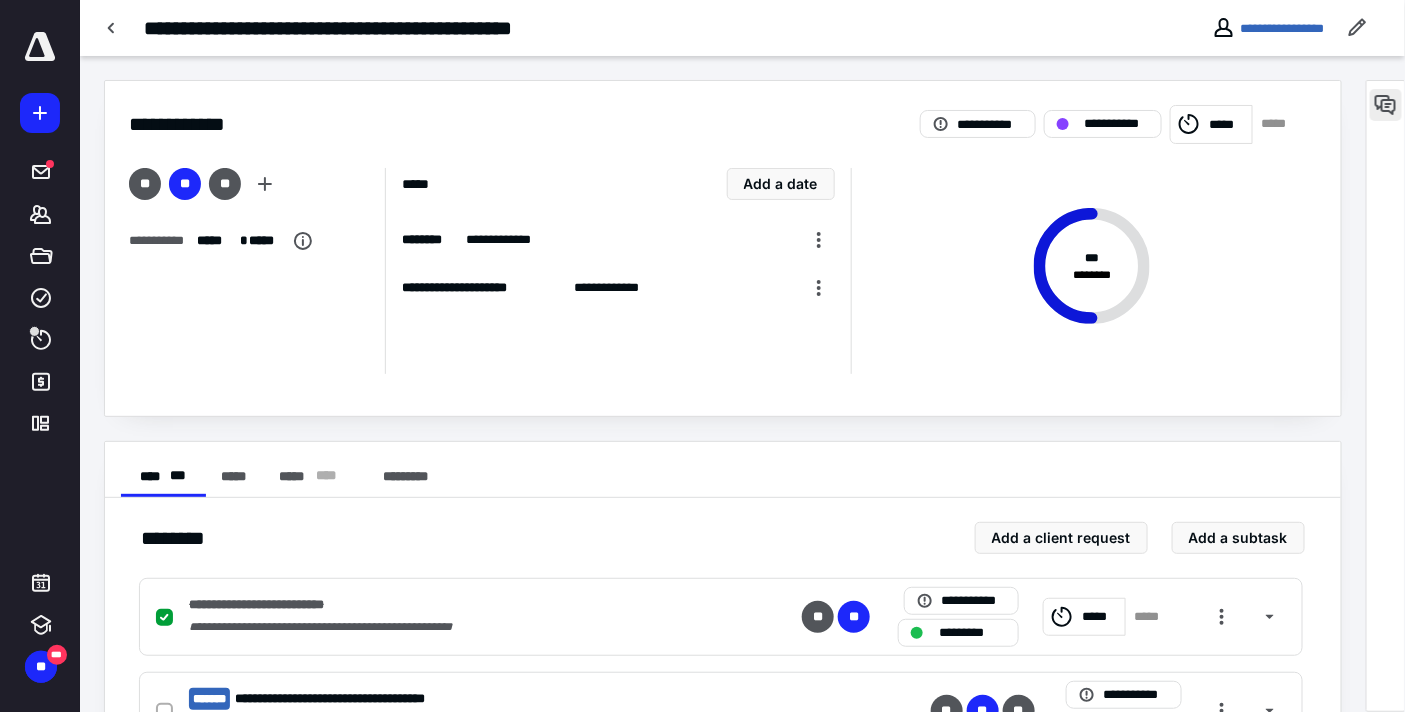 click at bounding box center [1386, 105] 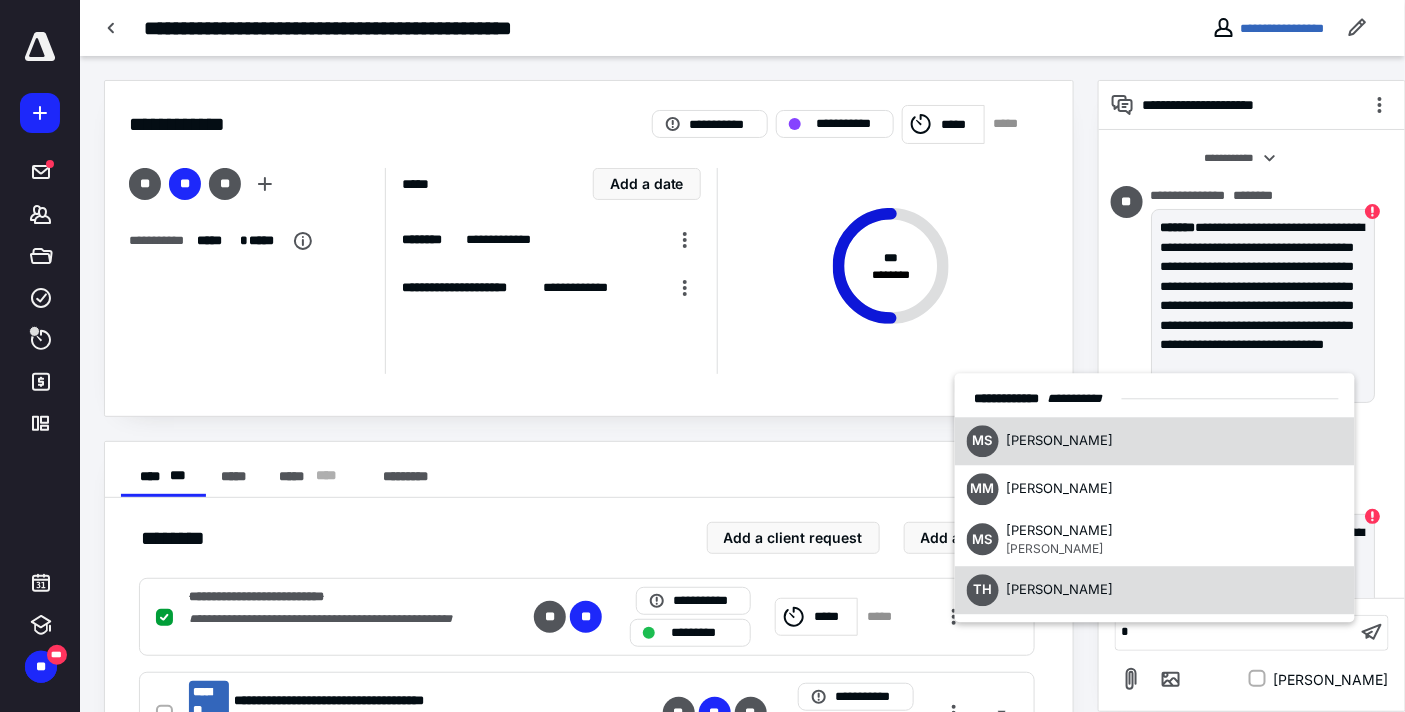 scroll, scrollTop: 817, scrollLeft: 0, axis: vertical 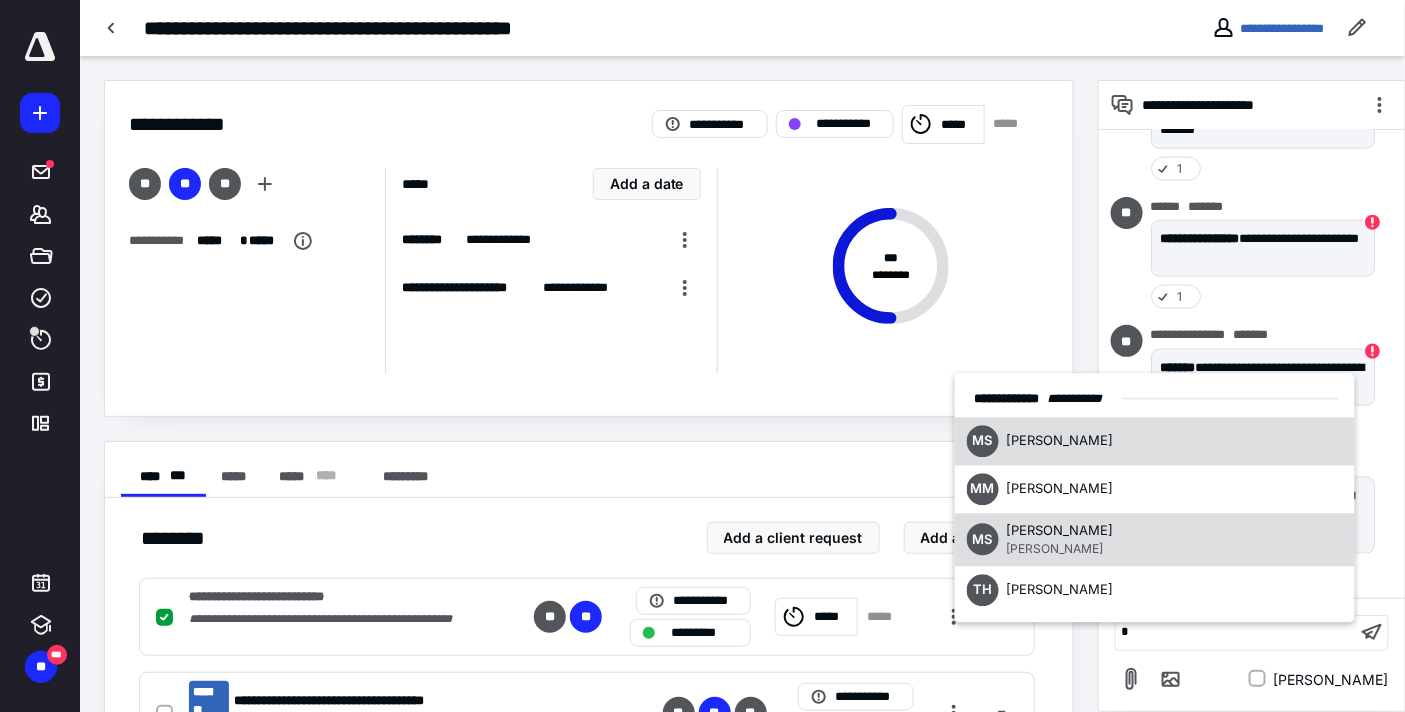 click on "Micki B Sanders" at bounding box center [1054, 549] 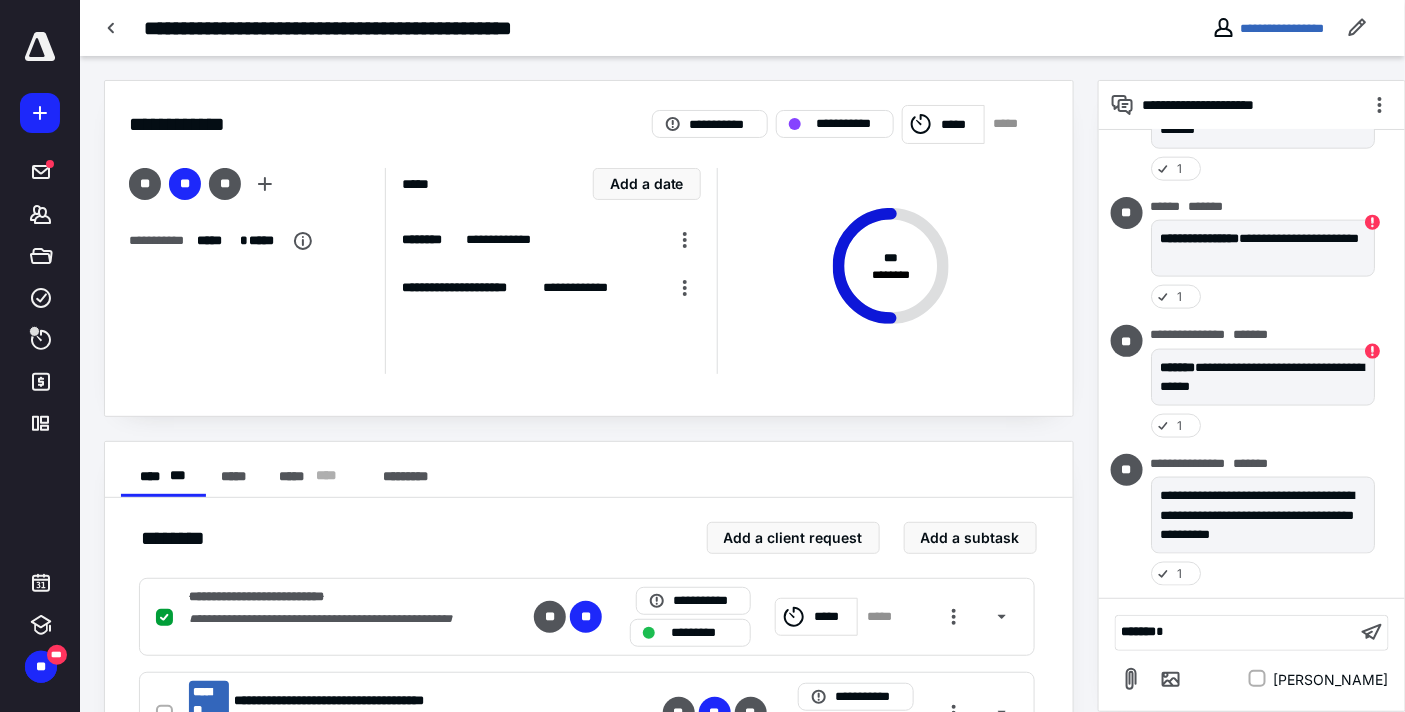 type 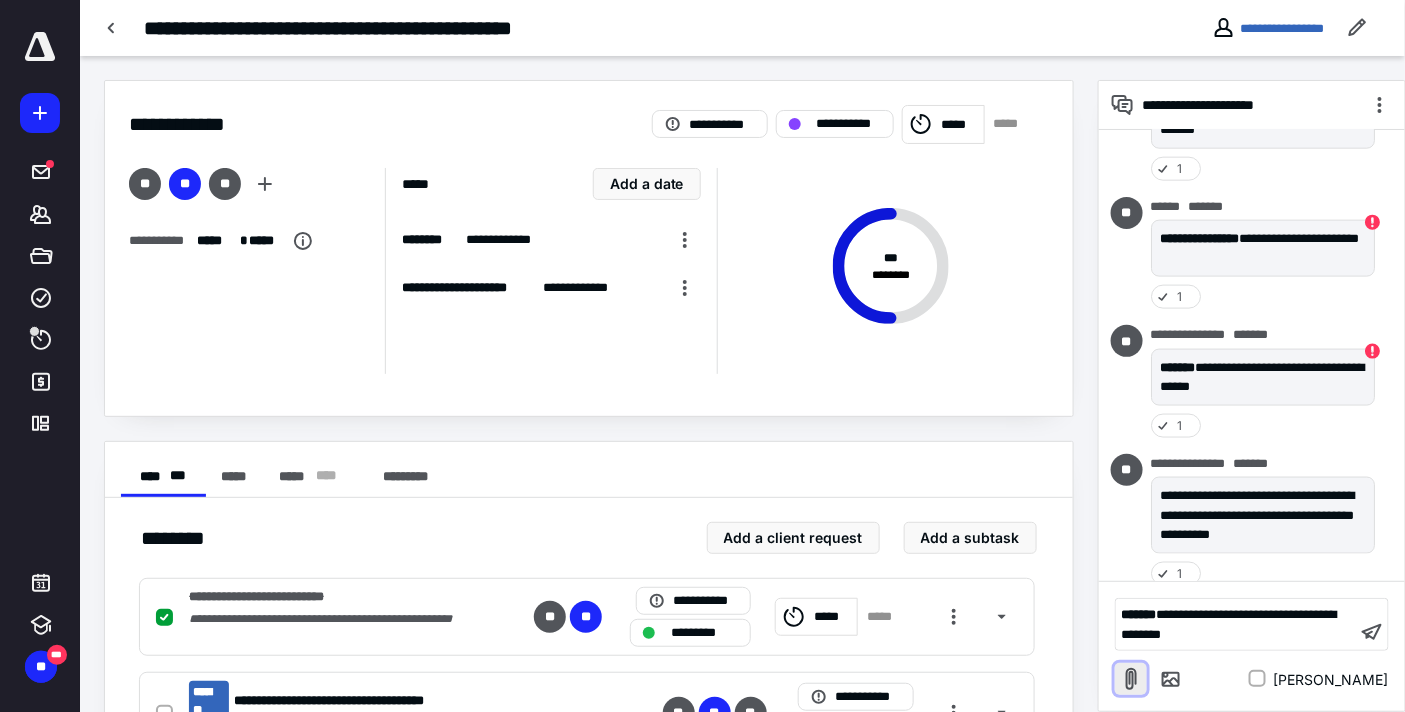 click at bounding box center [1131, 679] 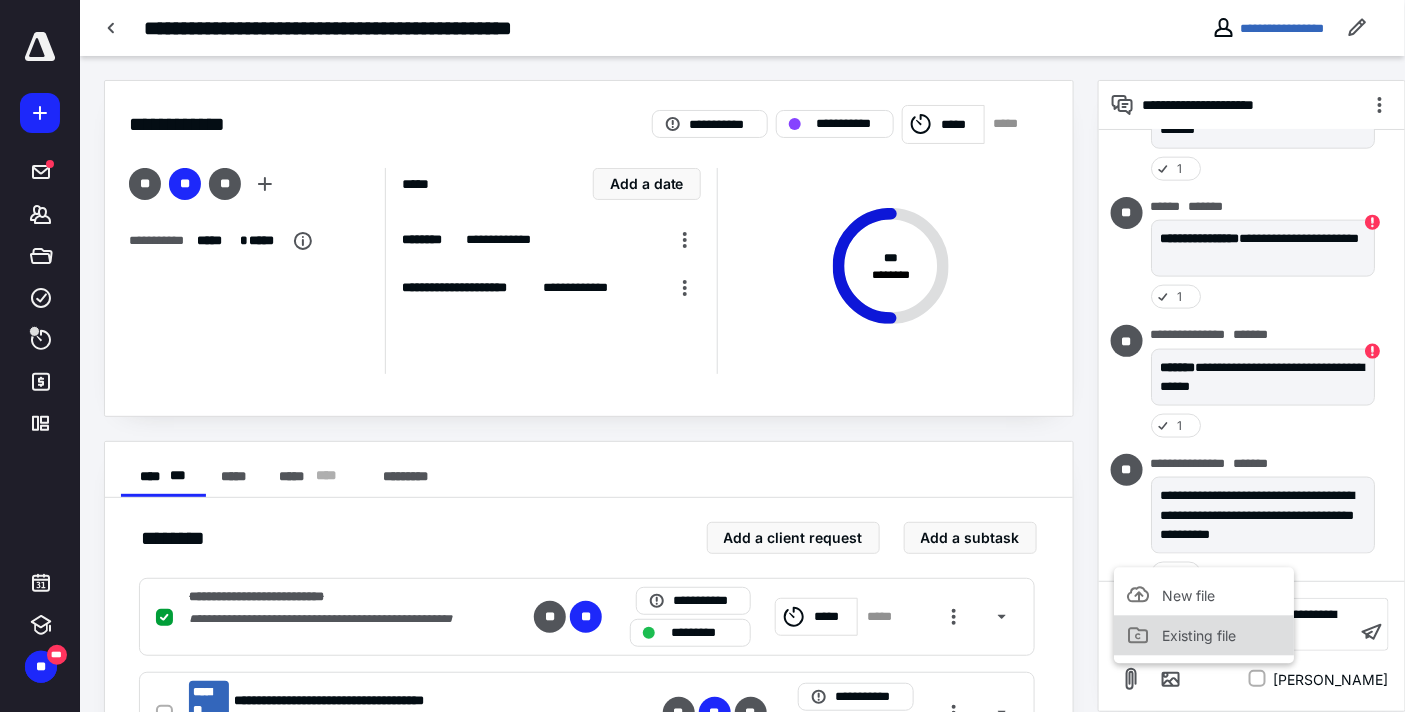 click on "Existing file" at bounding box center (1199, 635) 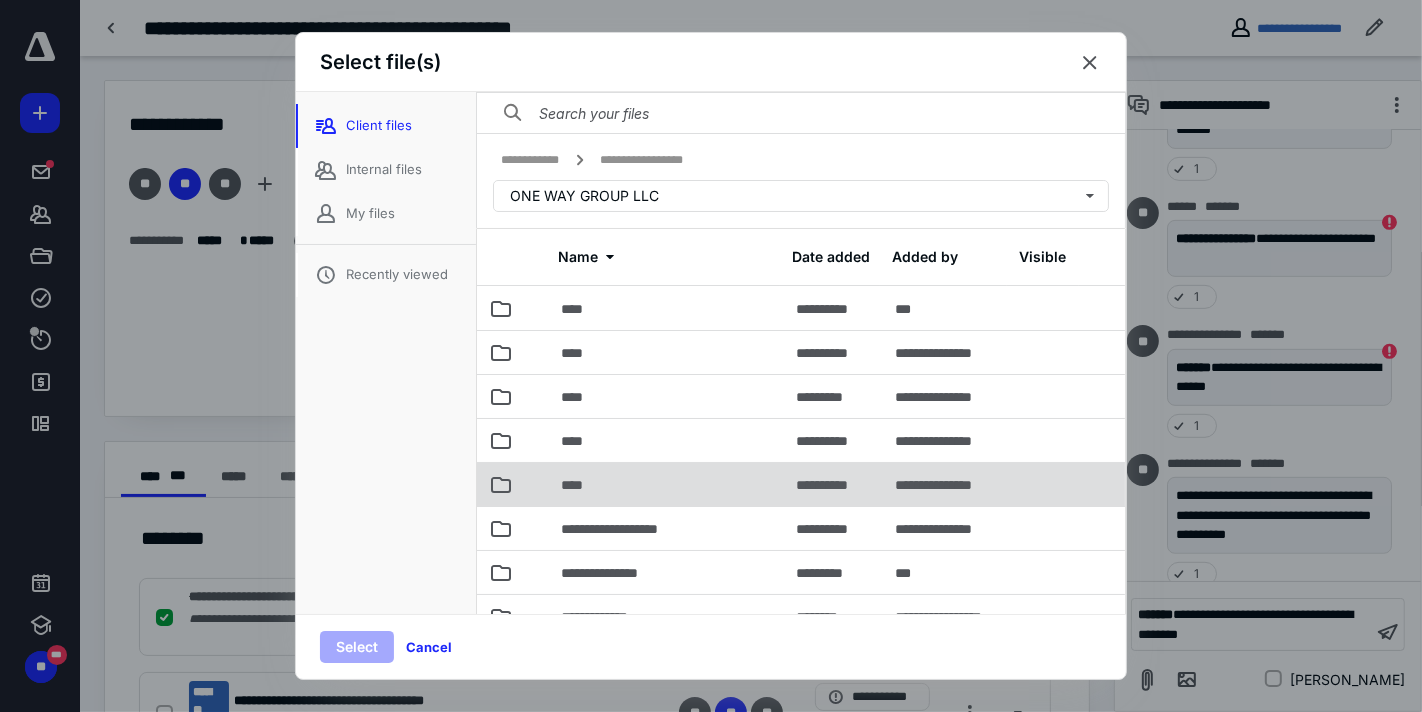 click on "****" at bounding box center (666, 484) 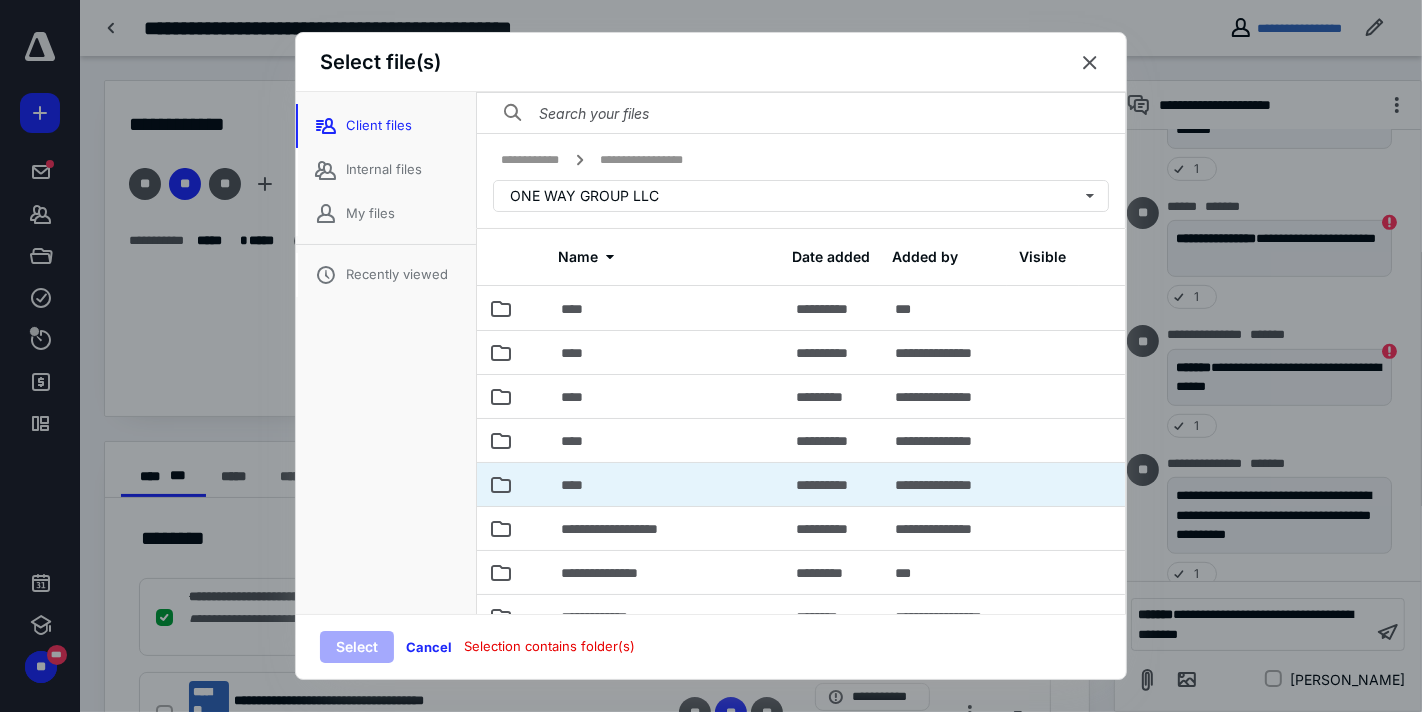 click on "****" at bounding box center (666, 484) 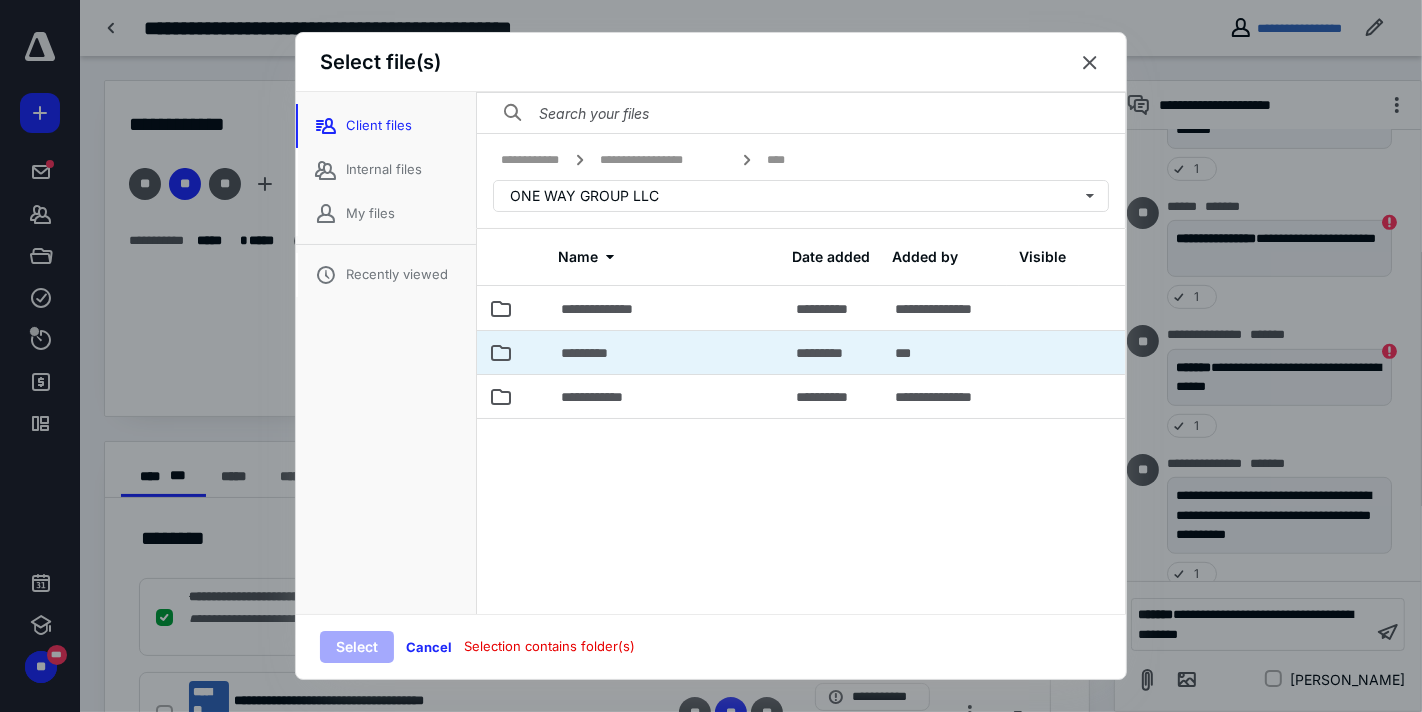 click on "*********" at bounding box center [666, 352] 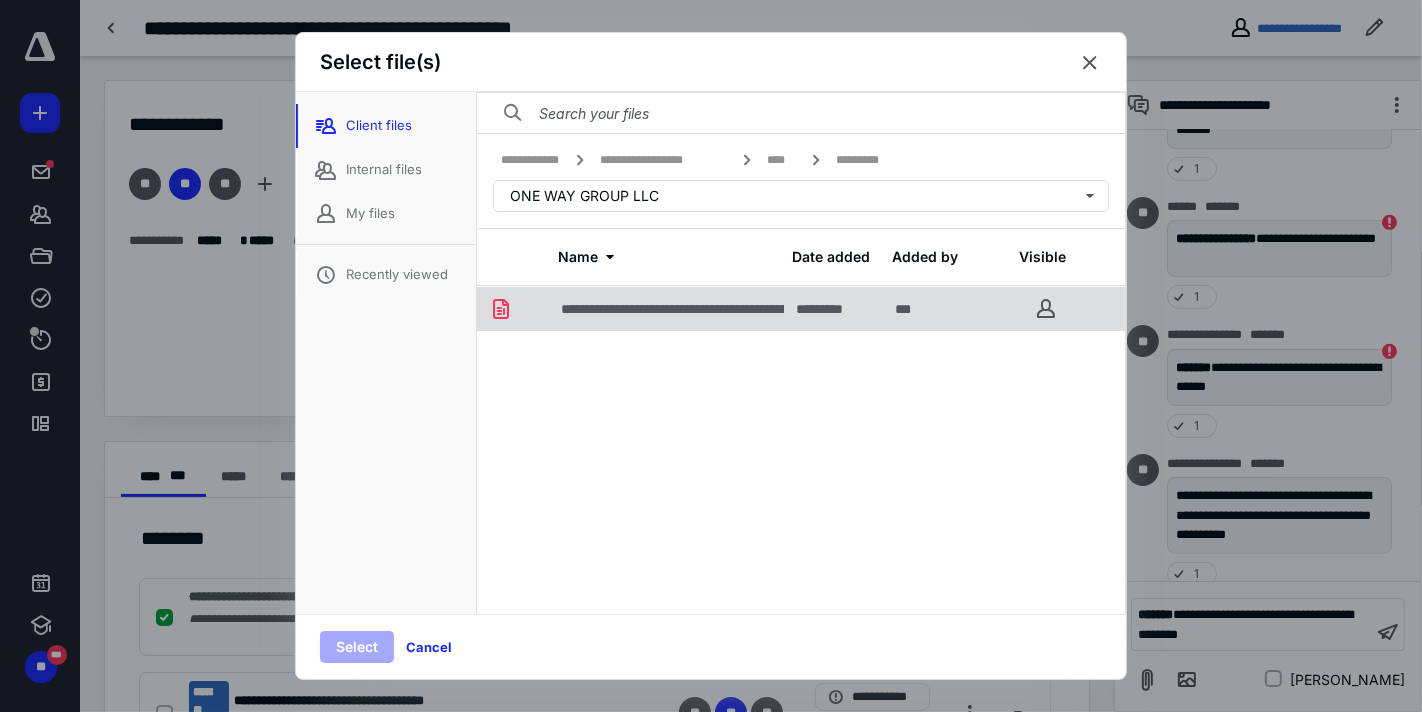 click on "**********" at bounding box center (666, 308) 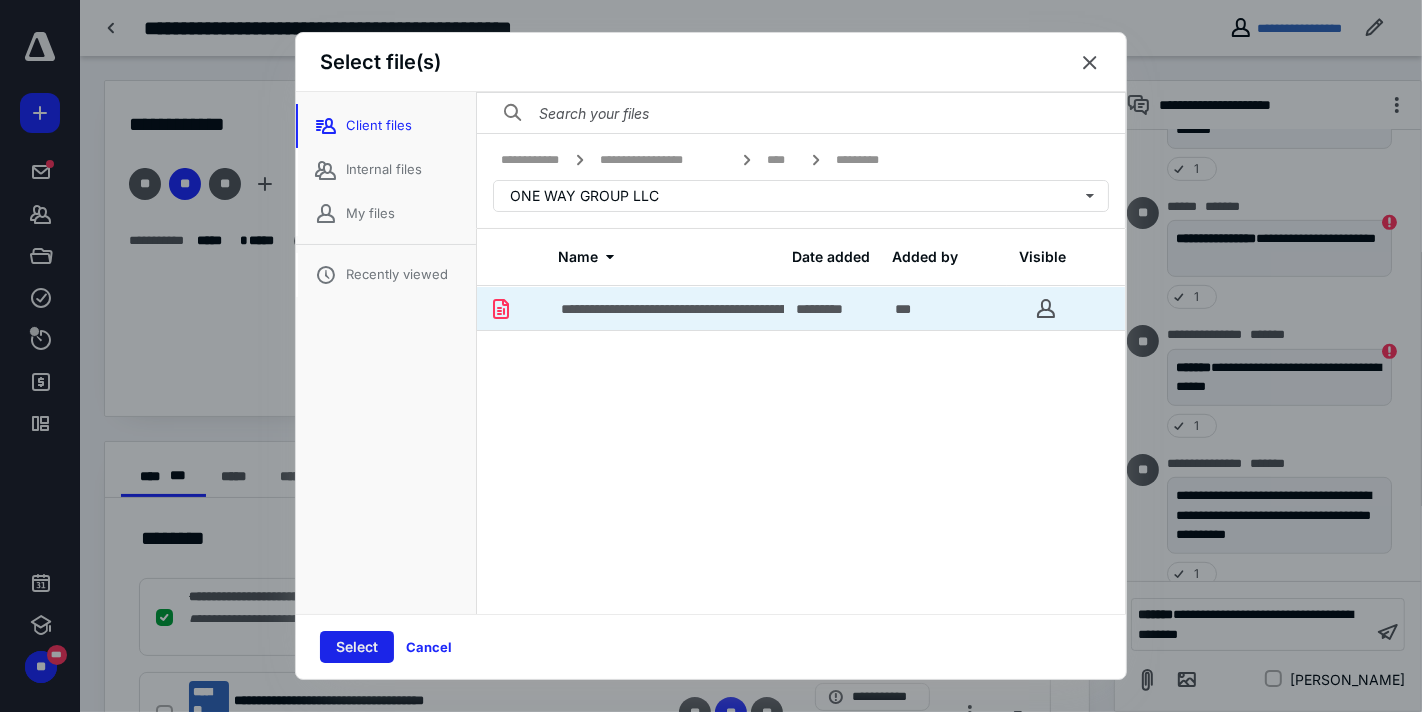 click on "Select" at bounding box center [357, 647] 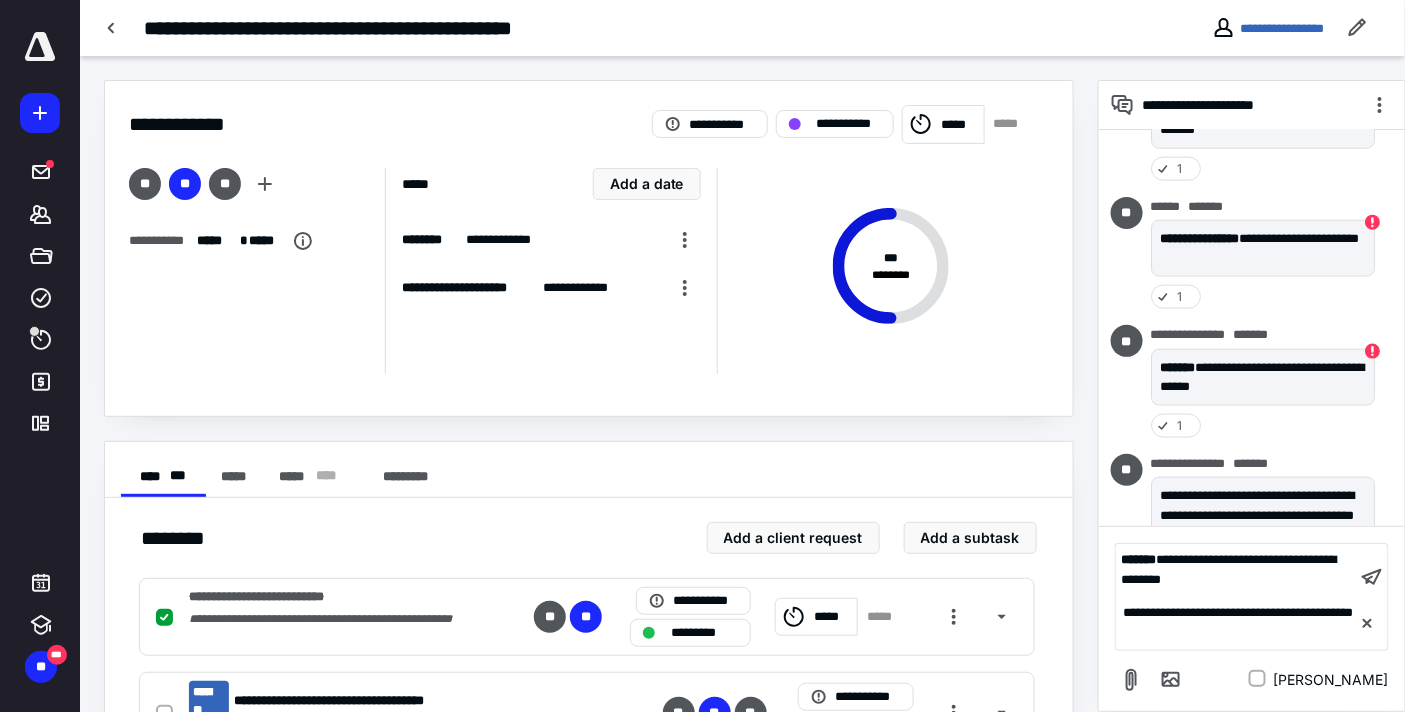 click 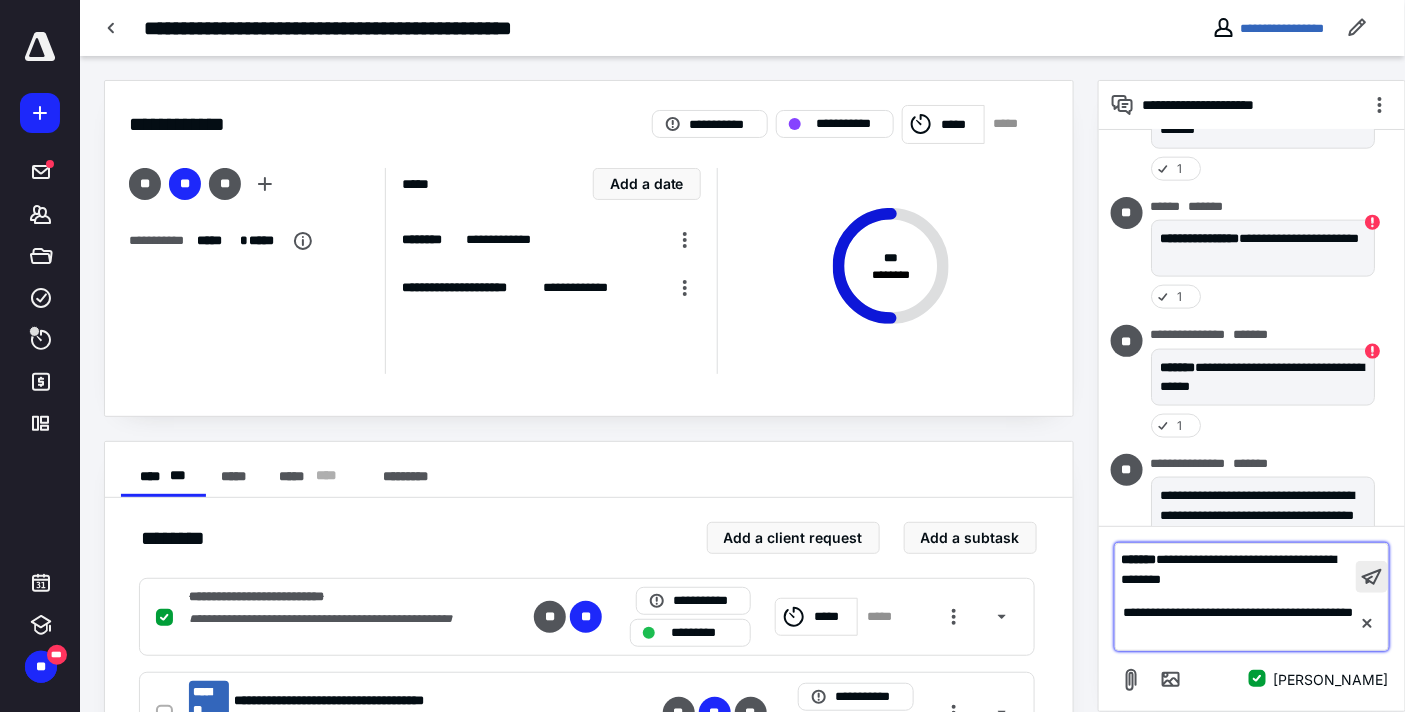 click at bounding box center [1372, 577] 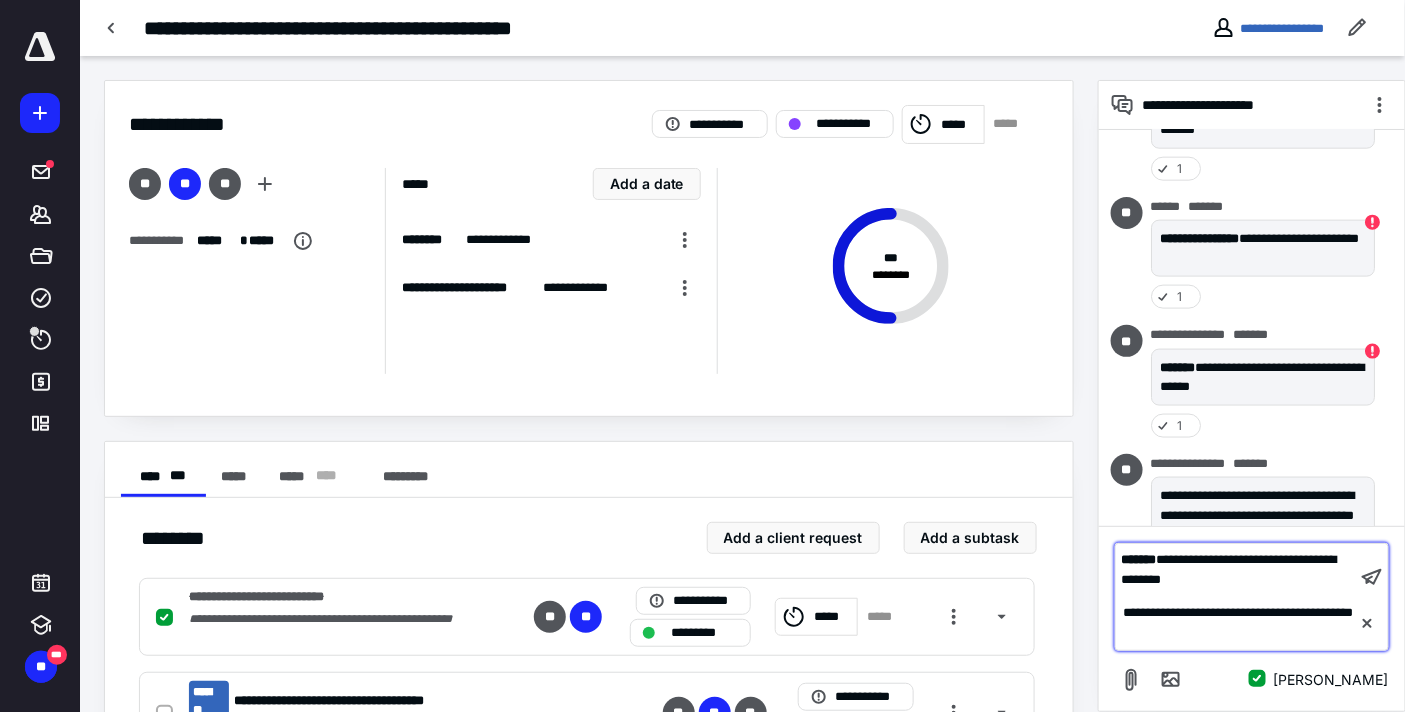 checkbox on "false" 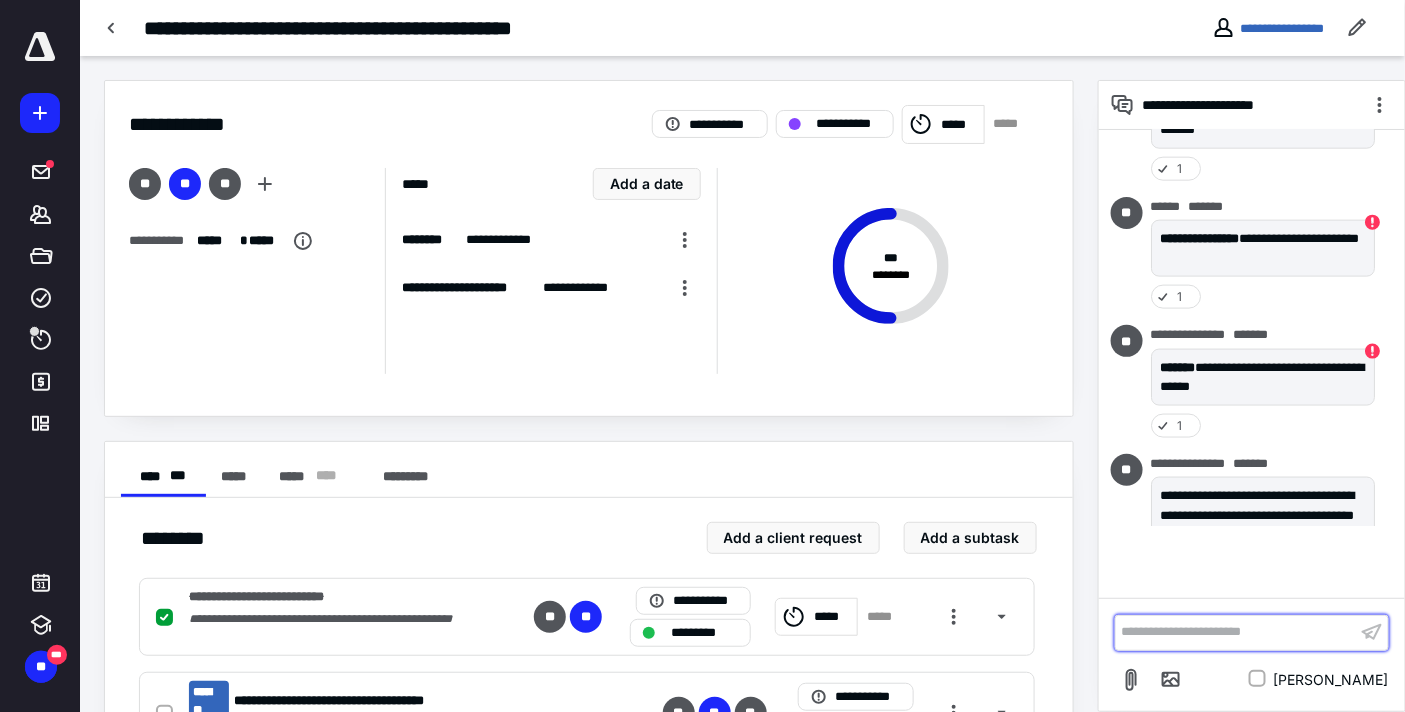 scroll, scrollTop: 963, scrollLeft: 0, axis: vertical 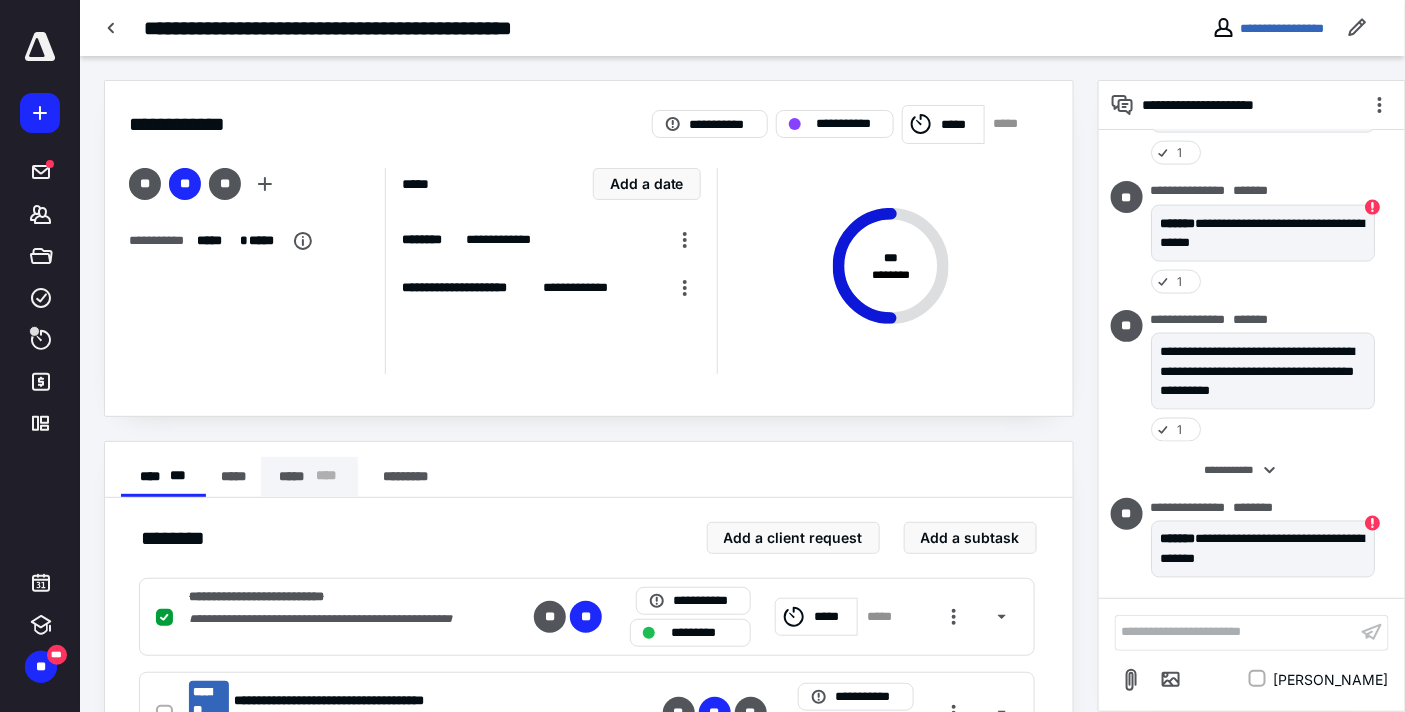 click on "***** * ** *" at bounding box center (310, 477) 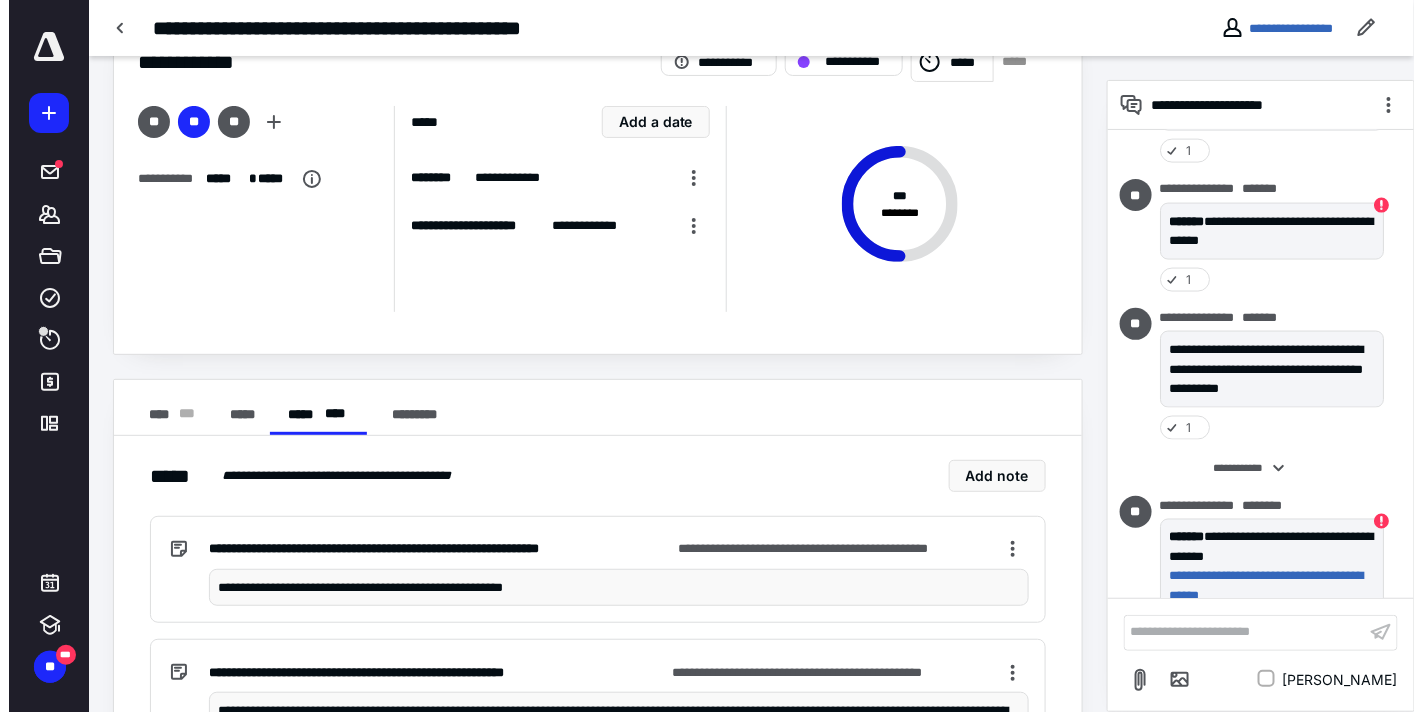 scroll, scrollTop: 111, scrollLeft: 0, axis: vertical 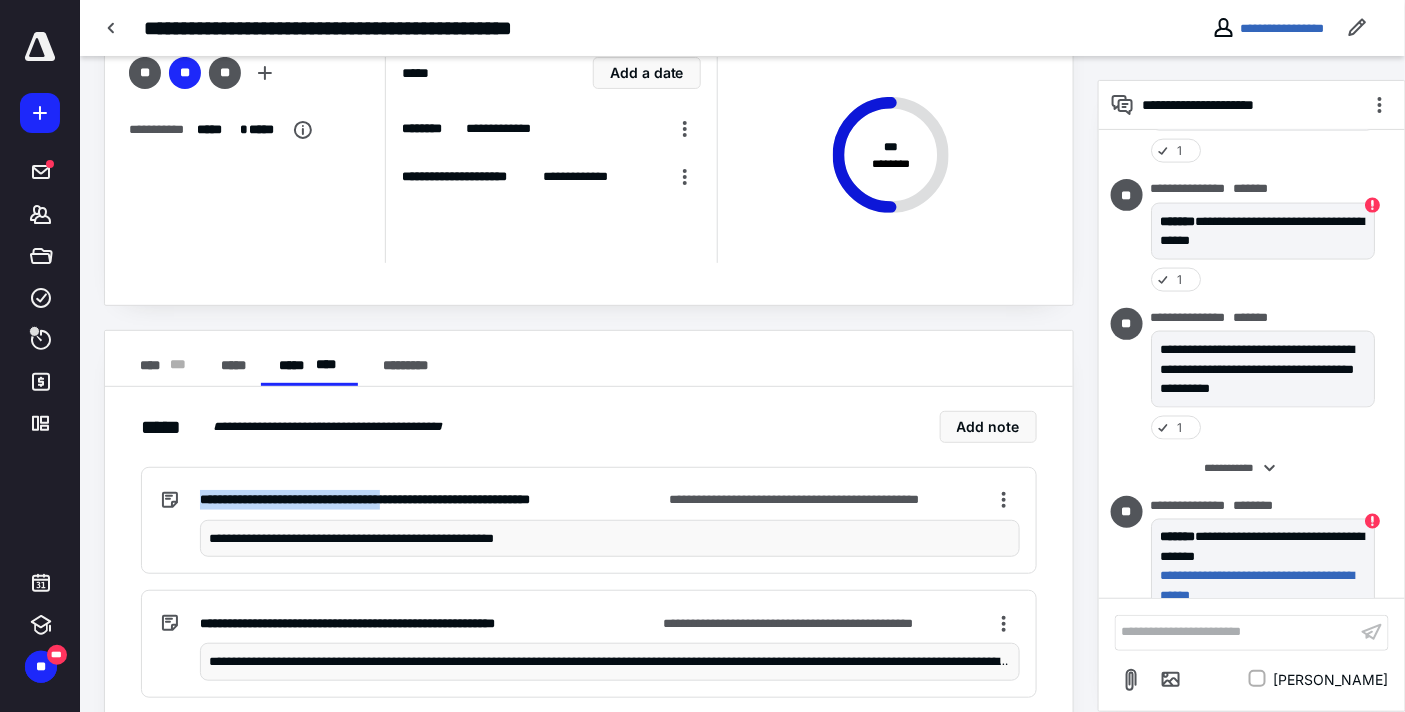 drag, startPoint x: 434, startPoint y: 497, endPoint x: 185, endPoint y: 506, distance: 249.1626 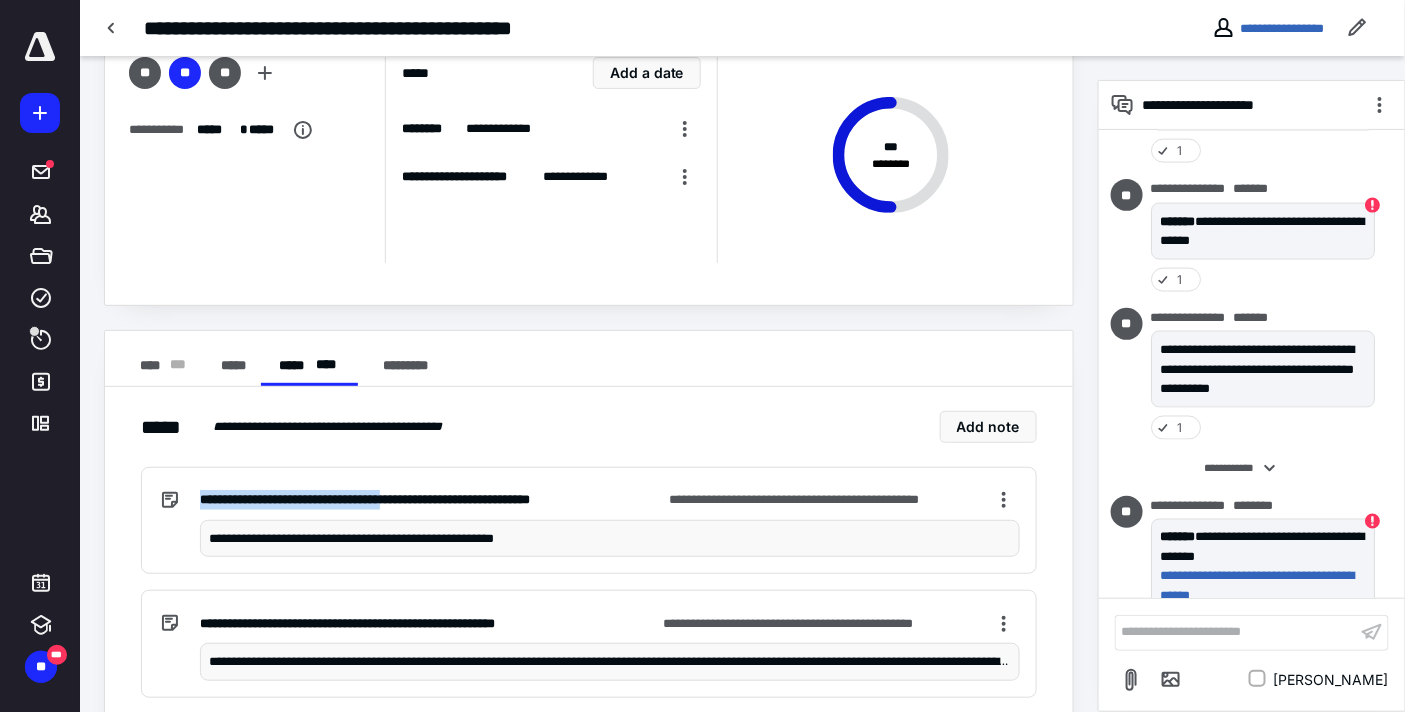 click on "**********" at bounding box center (589, 520) 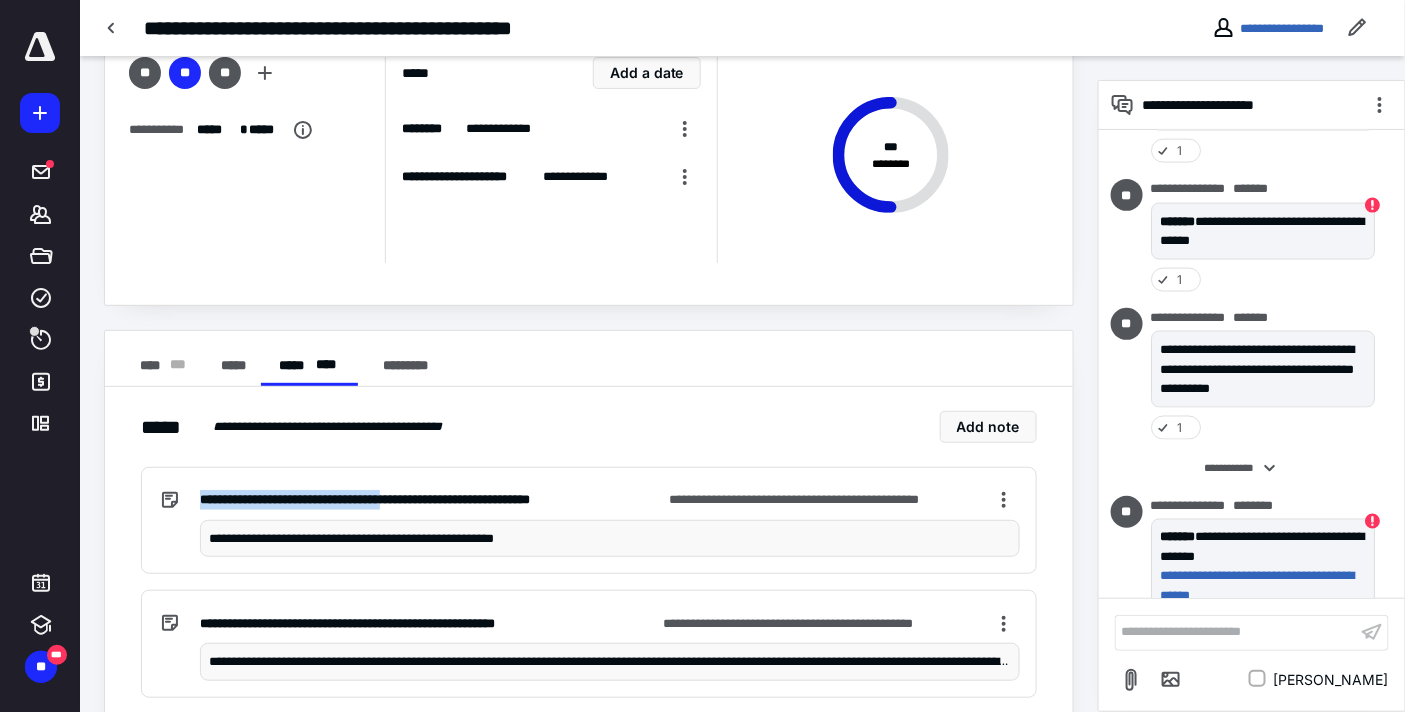 copy on "**********" 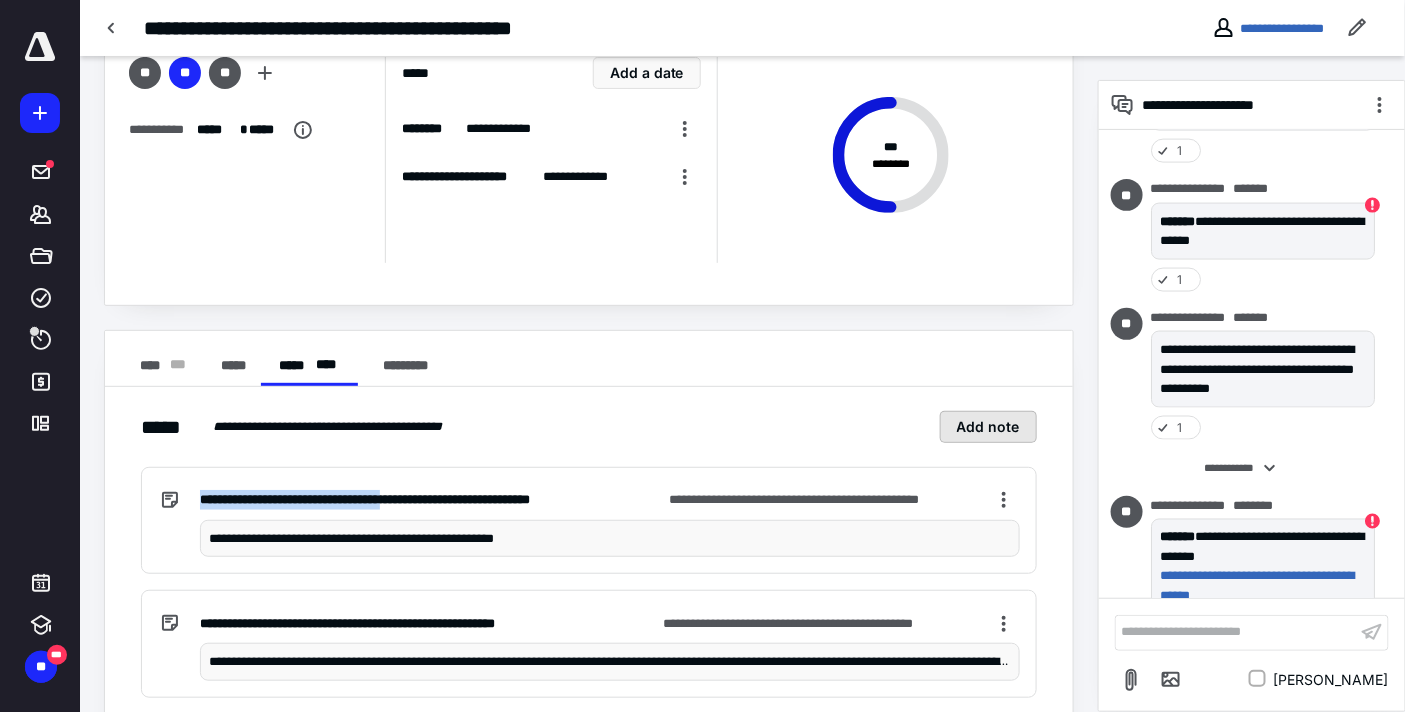 click on "Add note" at bounding box center (988, 427) 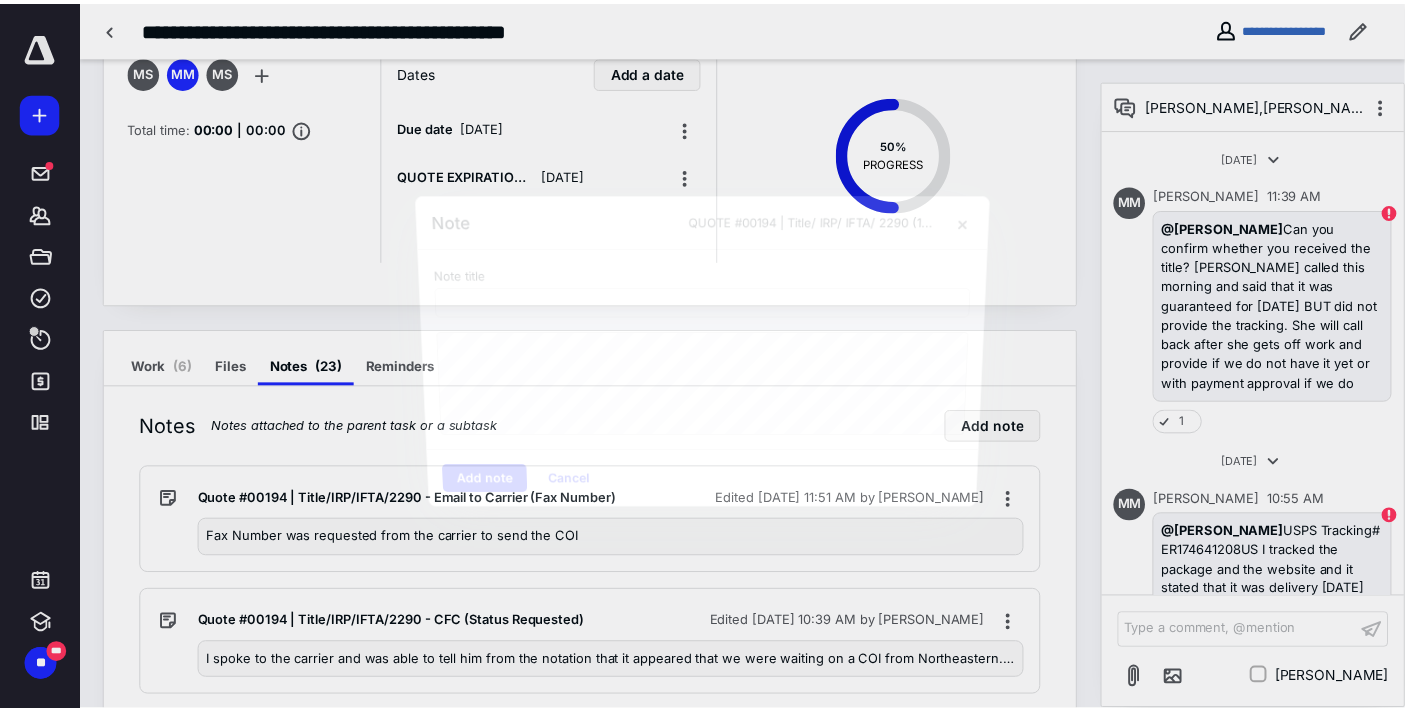 scroll, scrollTop: 963, scrollLeft: 0, axis: vertical 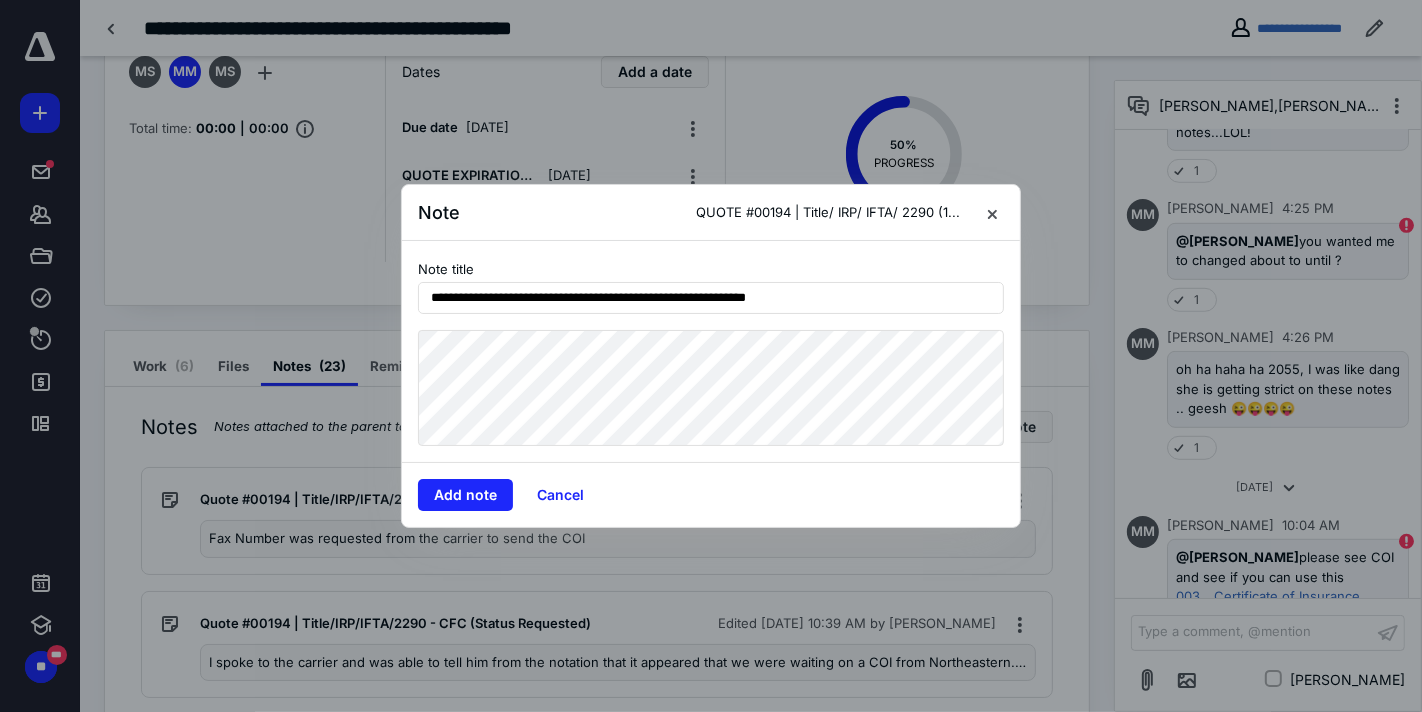 type on "**********" 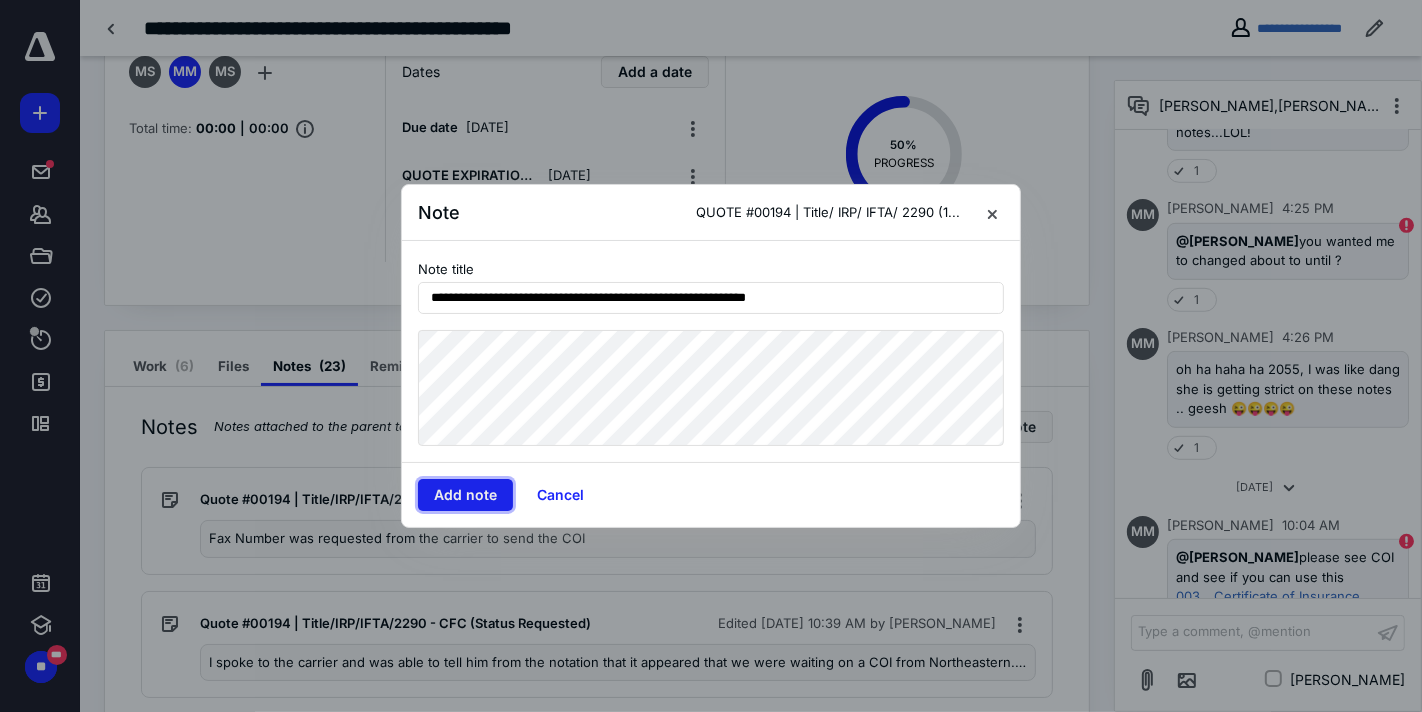 click on "Add note" at bounding box center [465, 495] 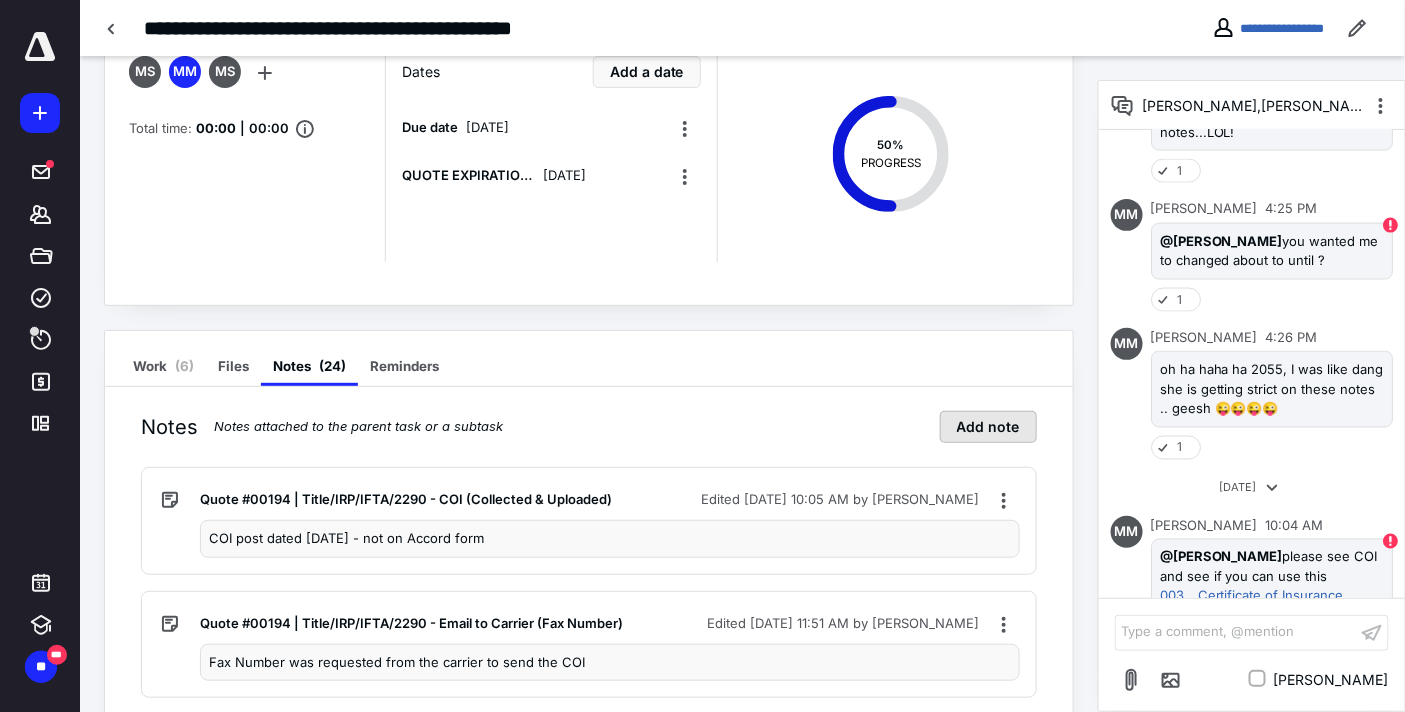 click on "Add note" at bounding box center [988, 427] 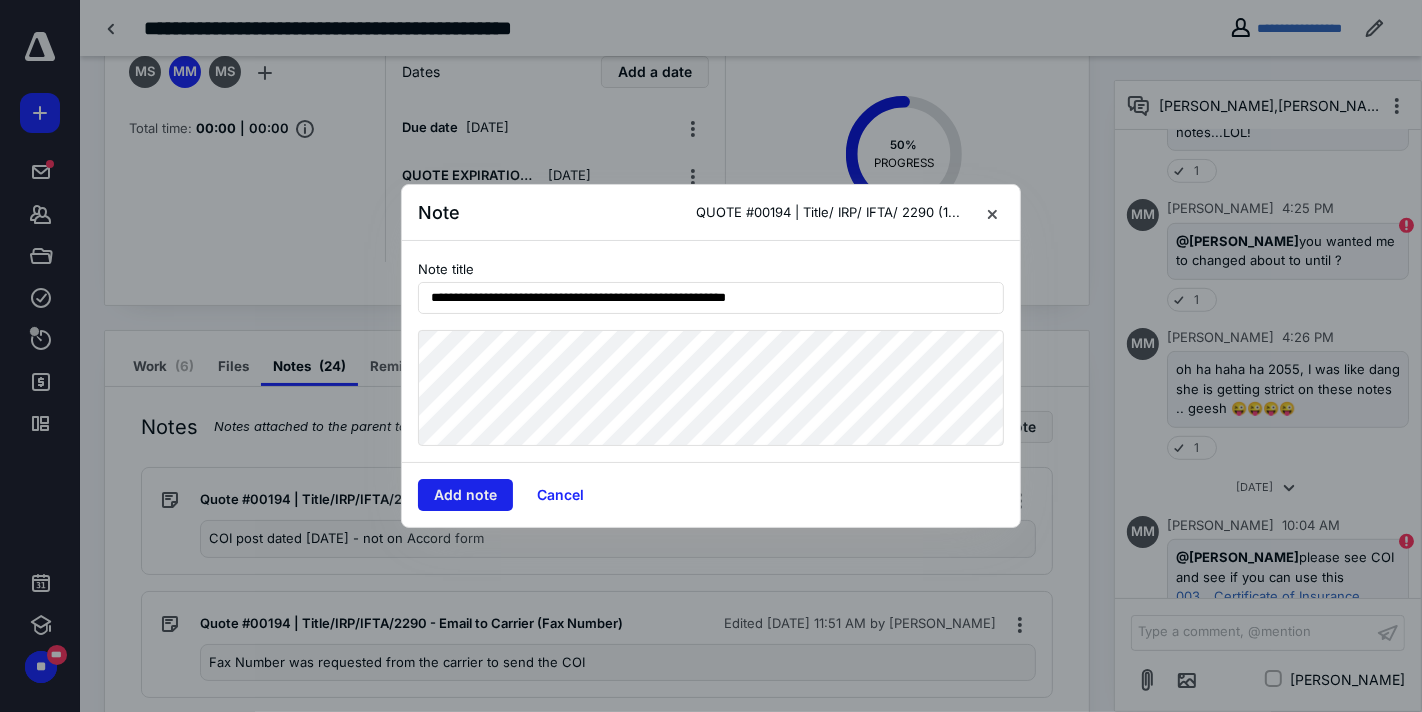 type on "**********" 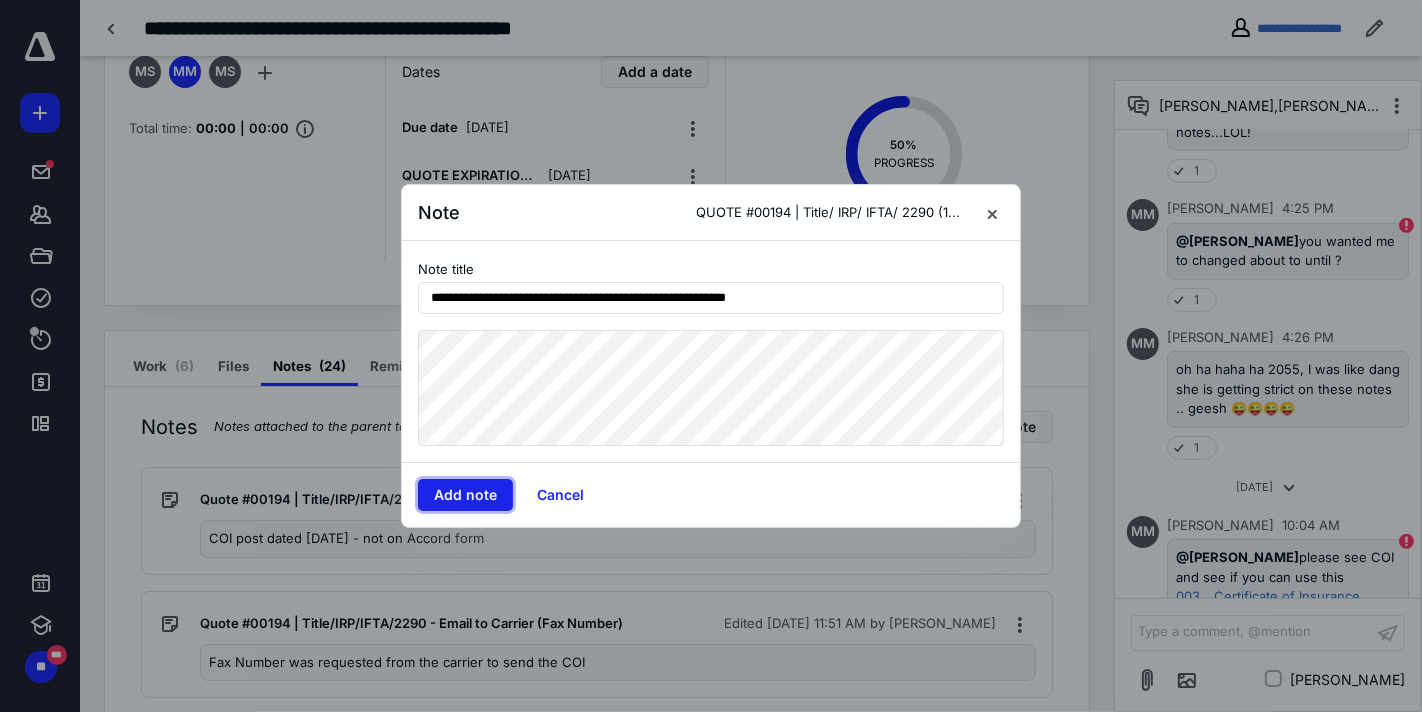 click on "Add note" at bounding box center [465, 495] 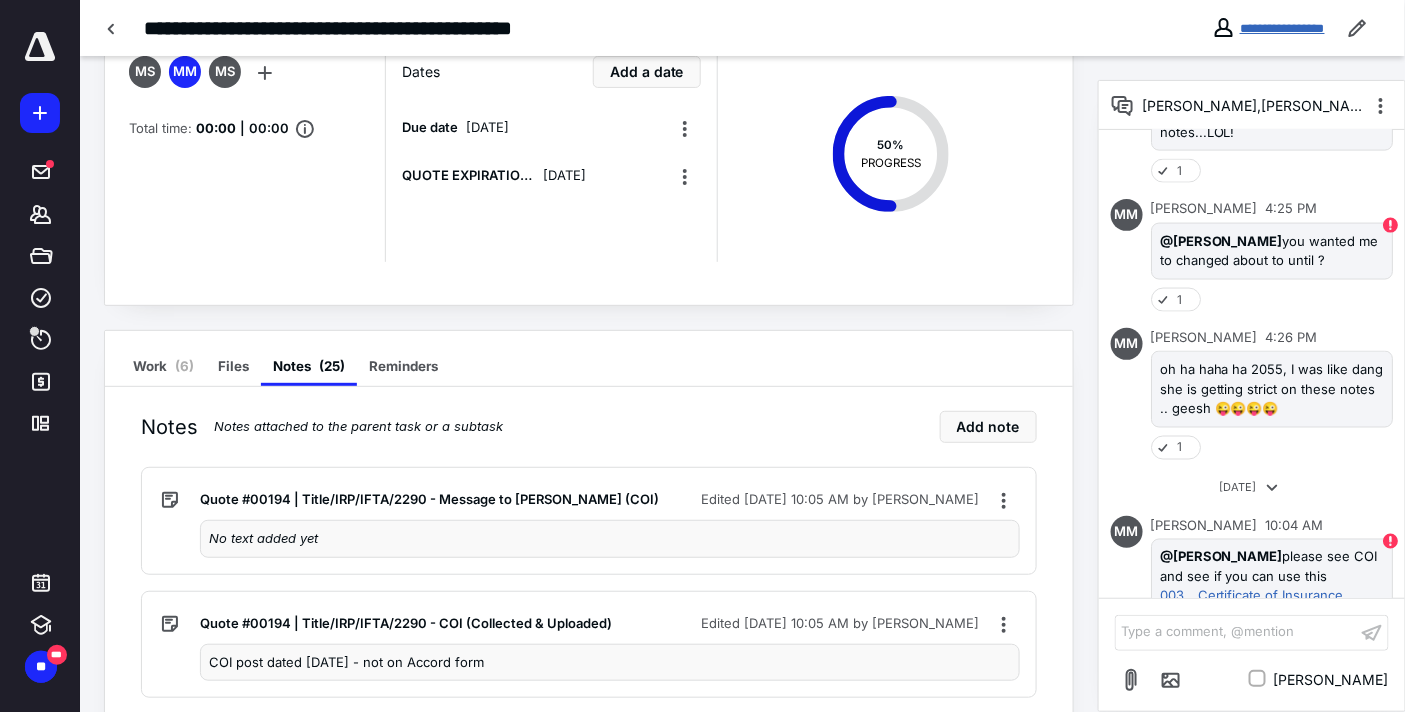 click on "**********" at bounding box center (1282, 28) 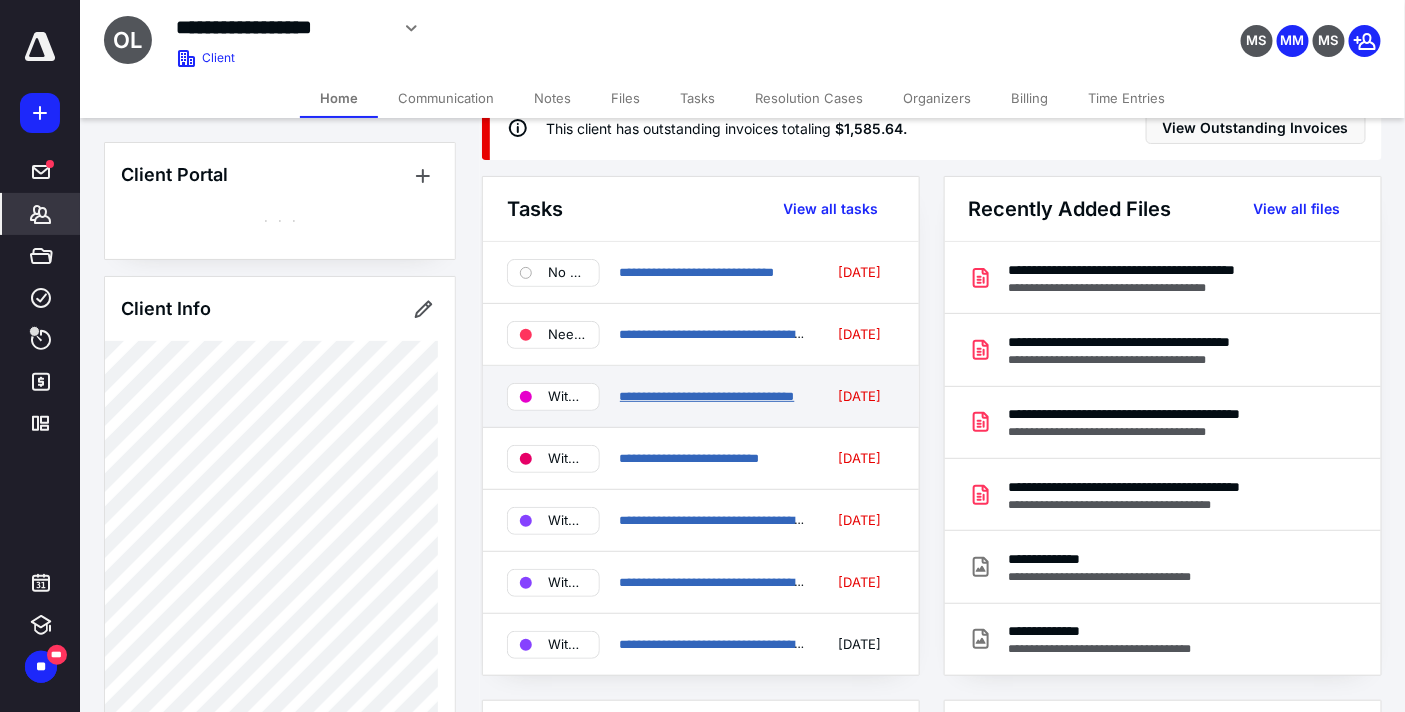 scroll, scrollTop: 222, scrollLeft: 0, axis: vertical 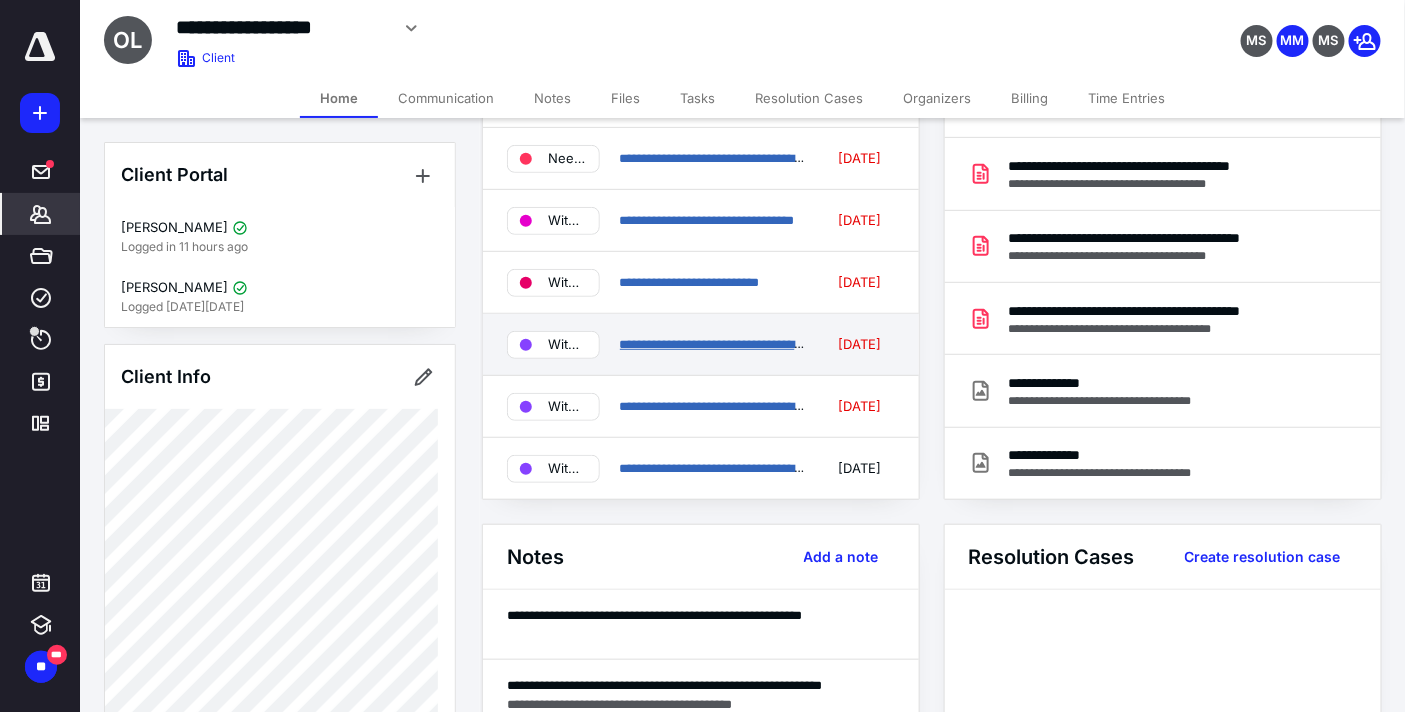 click on "**********" at bounding box center [742, 344] 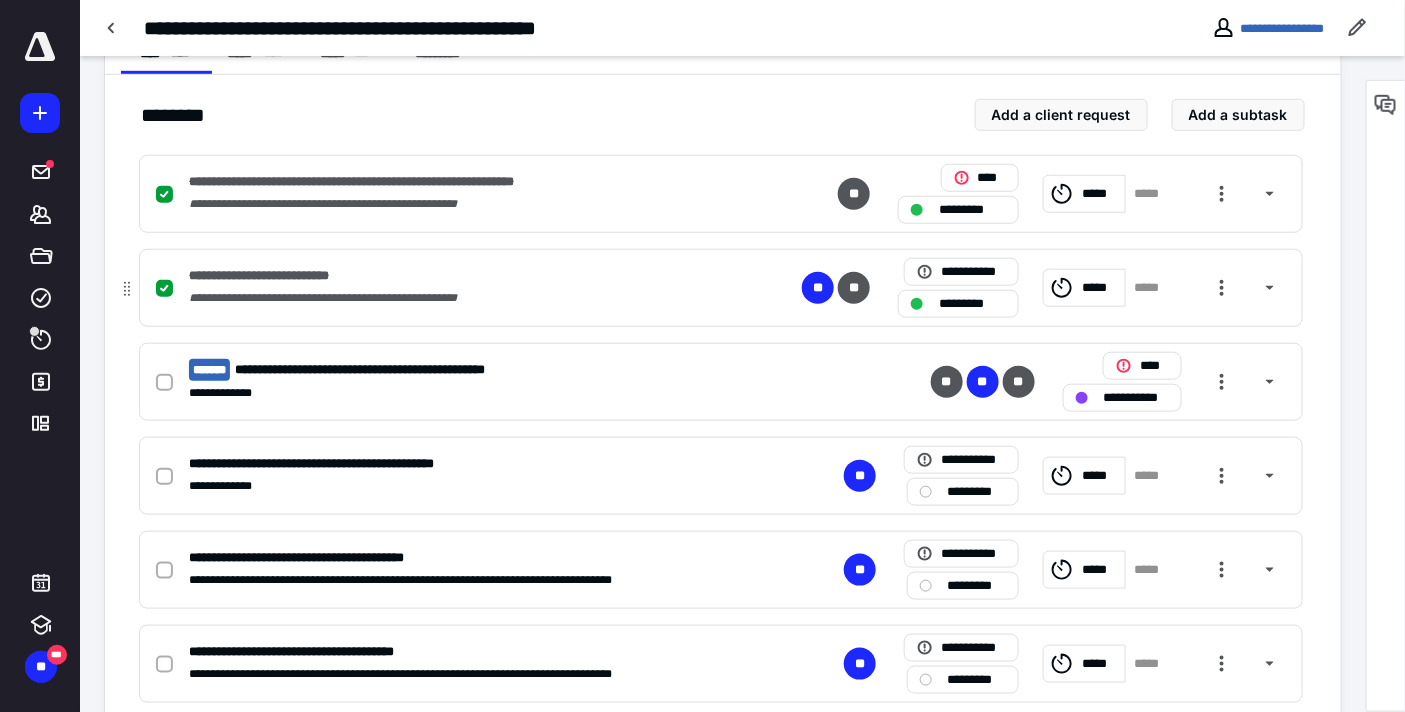 scroll, scrollTop: 555, scrollLeft: 0, axis: vertical 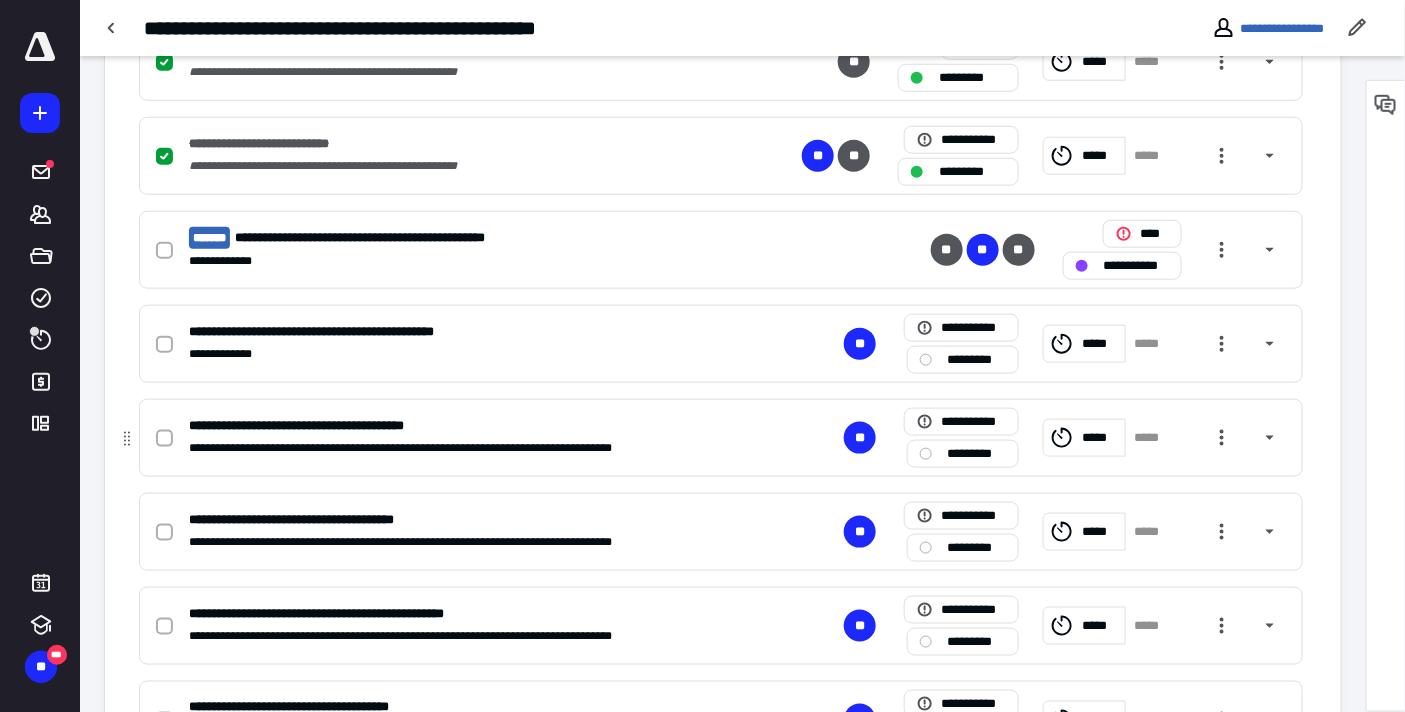 click on "*********" at bounding box center [963, 454] 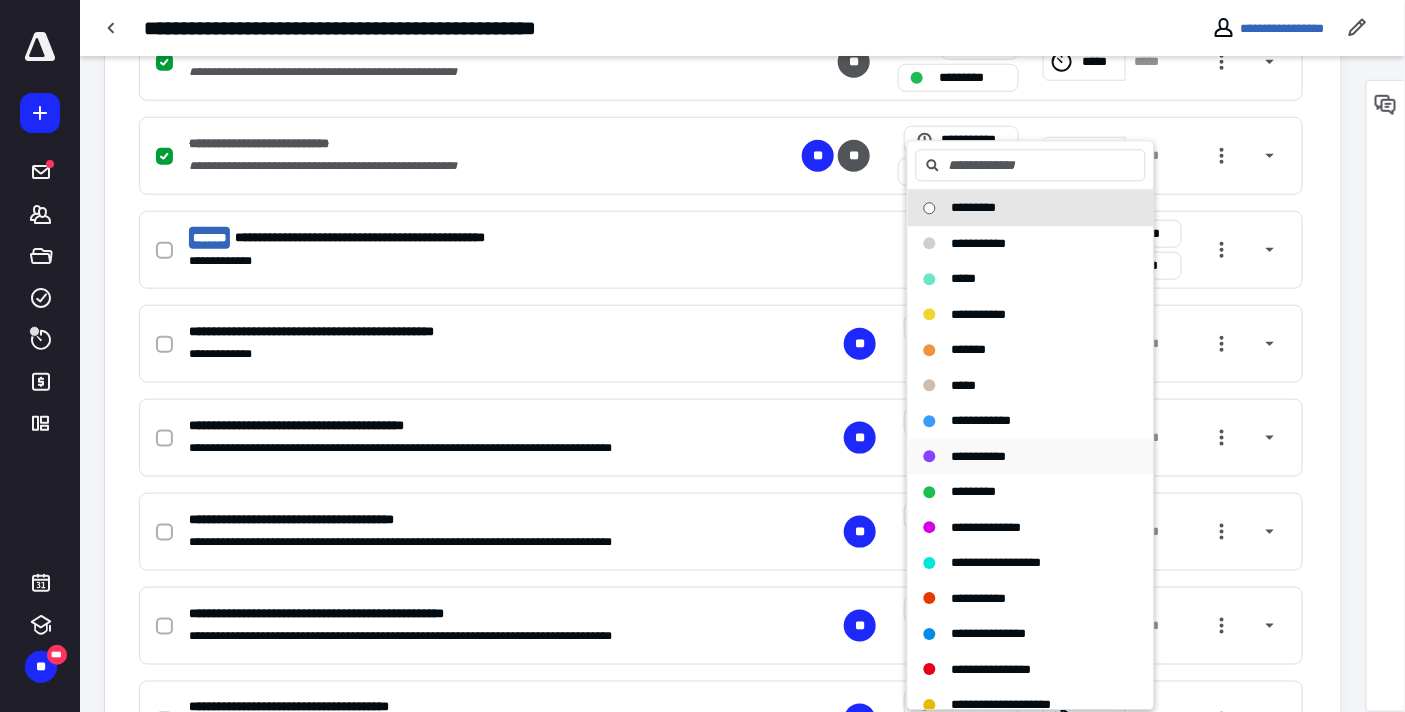 drag, startPoint x: 970, startPoint y: 491, endPoint x: 1080, endPoint y: 446, distance: 118.84864 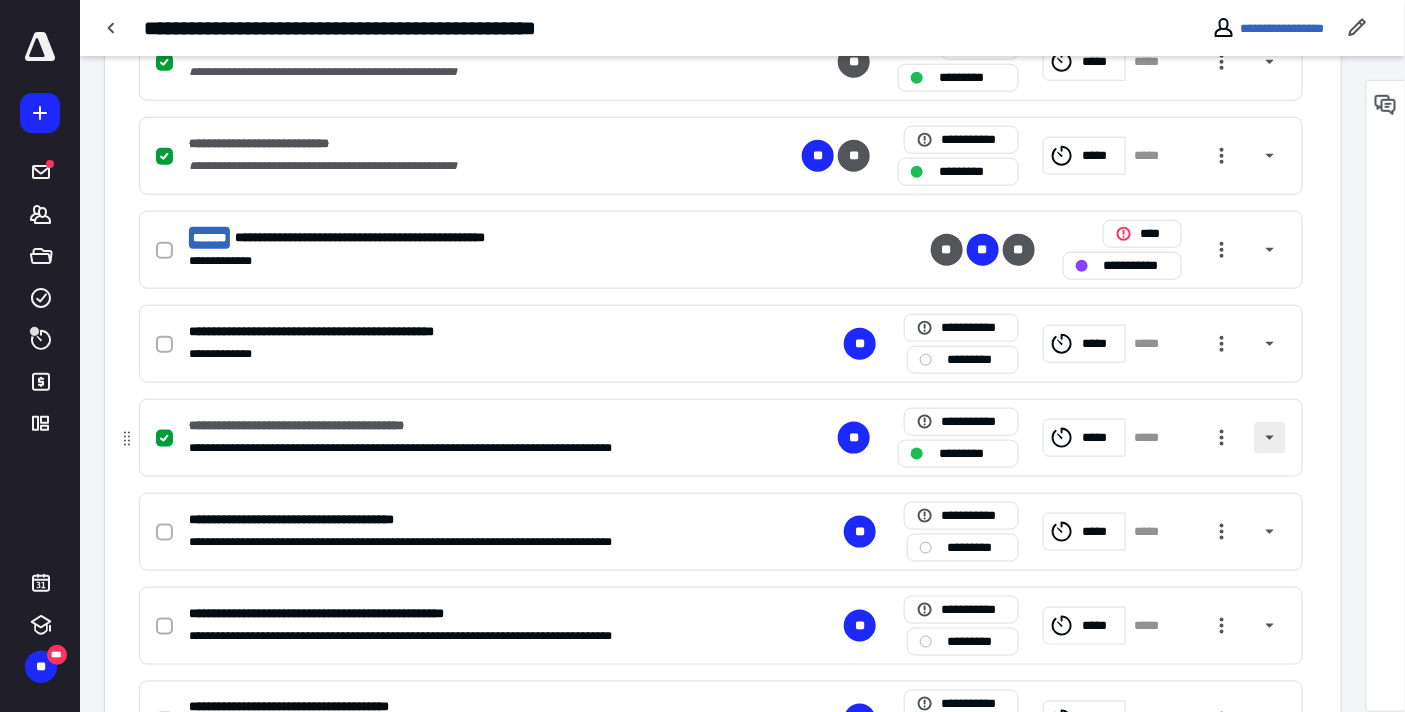 click at bounding box center [1270, 438] 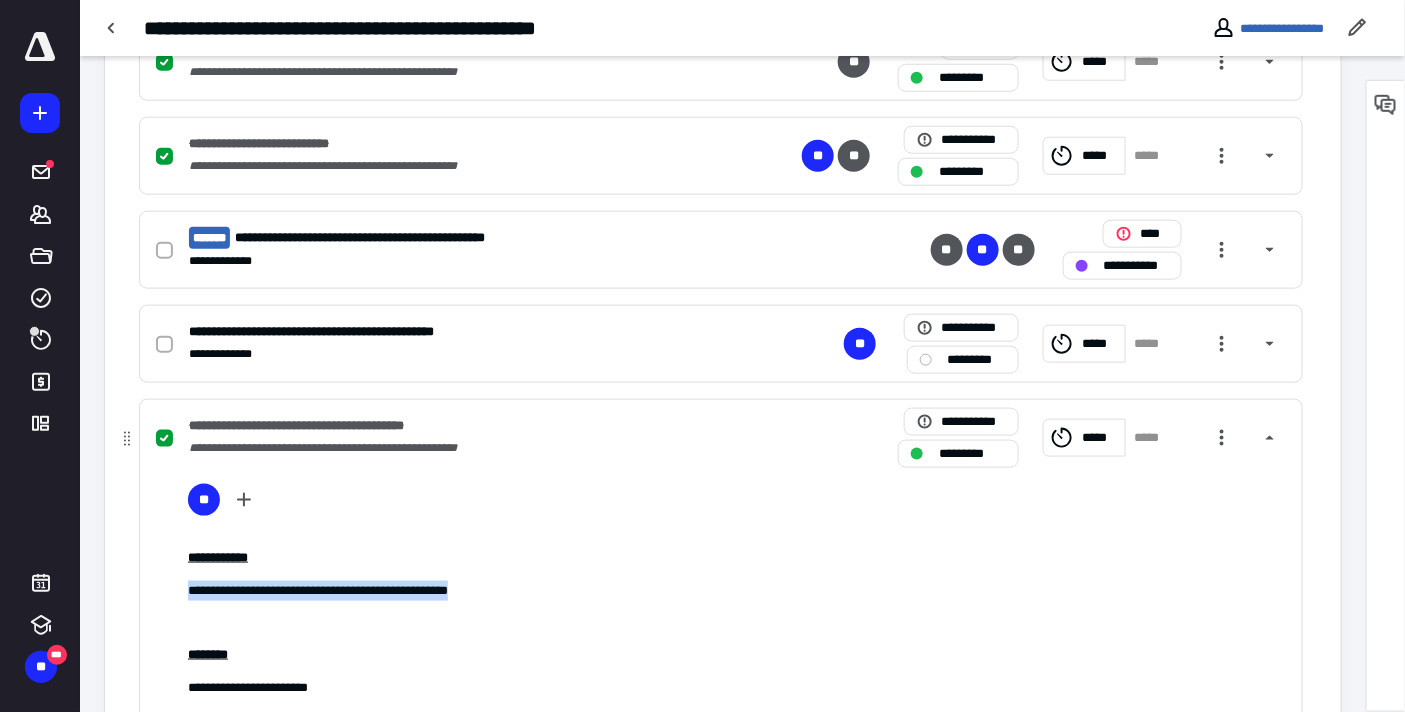drag, startPoint x: 580, startPoint y: 594, endPoint x: 174, endPoint y: 594, distance: 406 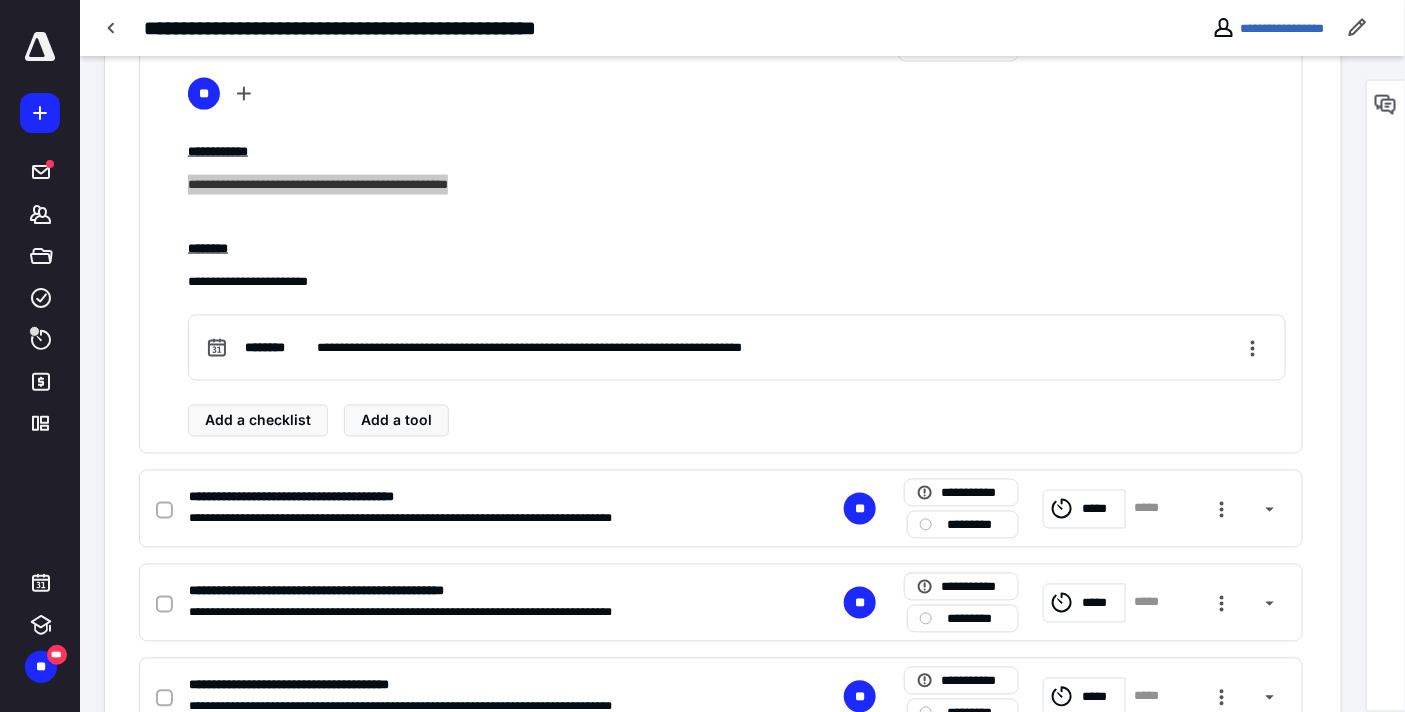 scroll, scrollTop: 1000, scrollLeft: 0, axis: vertical 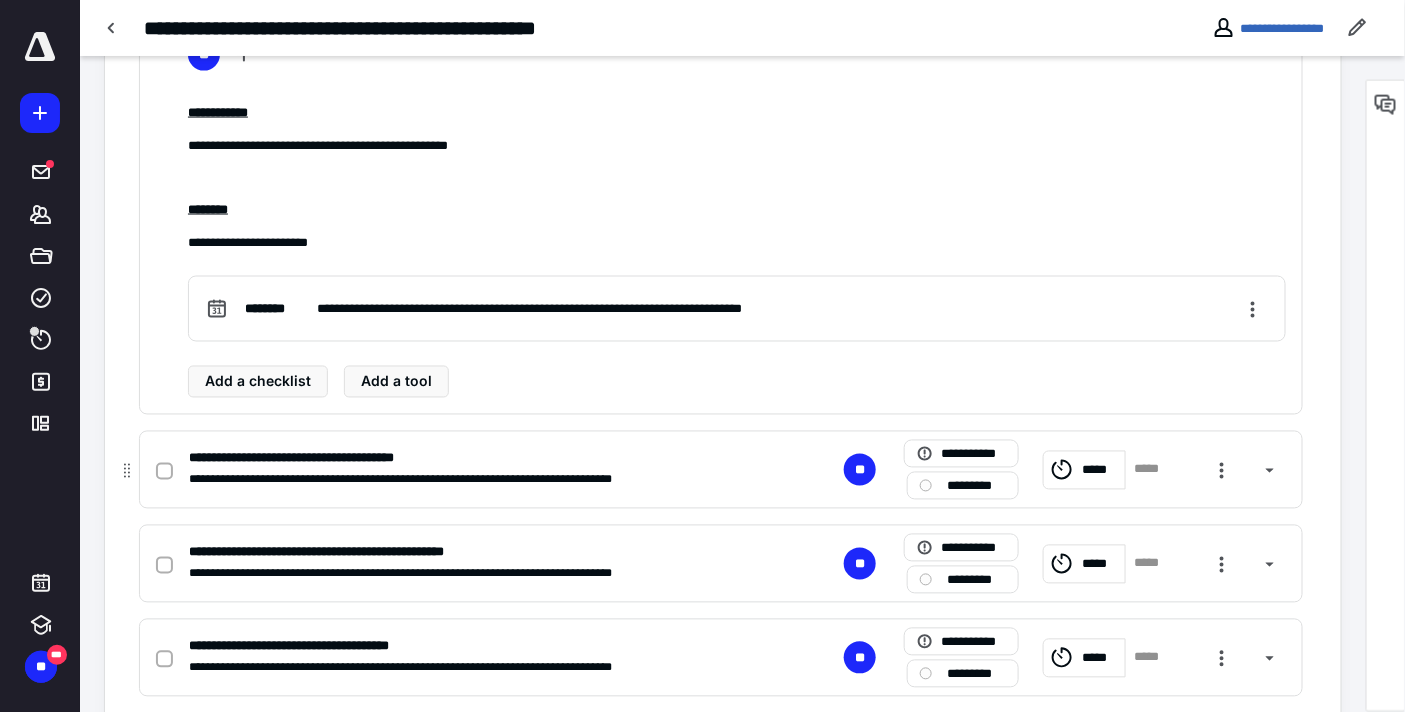 click on "*********" at bounding box center (977, 486) 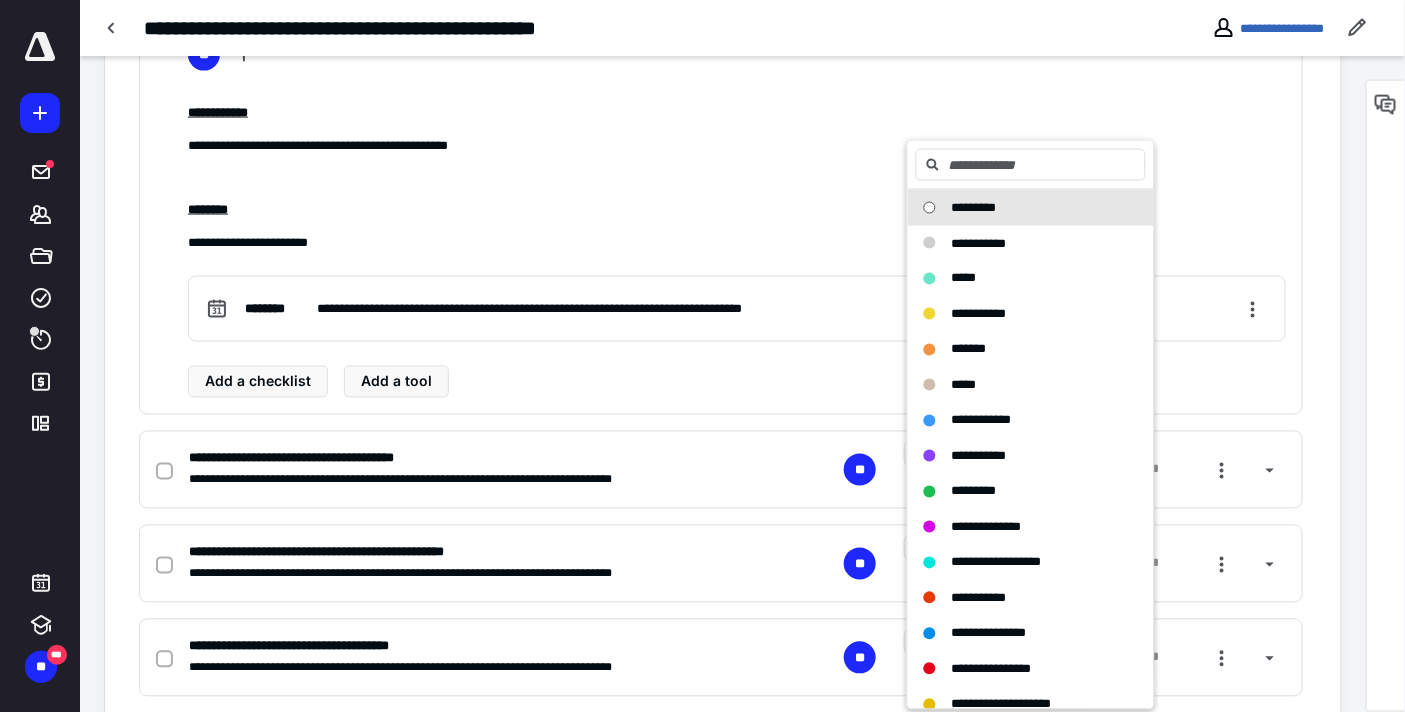 click at bounding box center (737, 178) 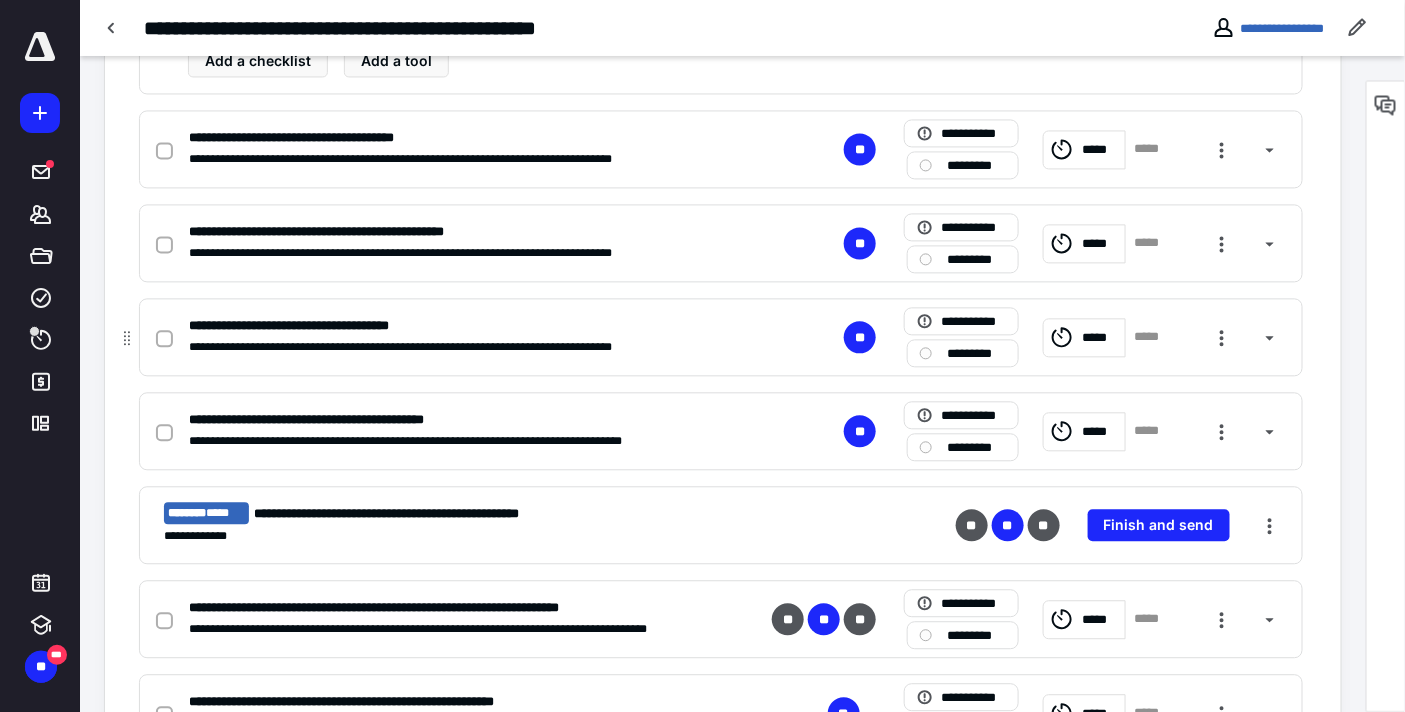 scroll, scrollTop: 1333, scrollLeft: 0, axis: vertical 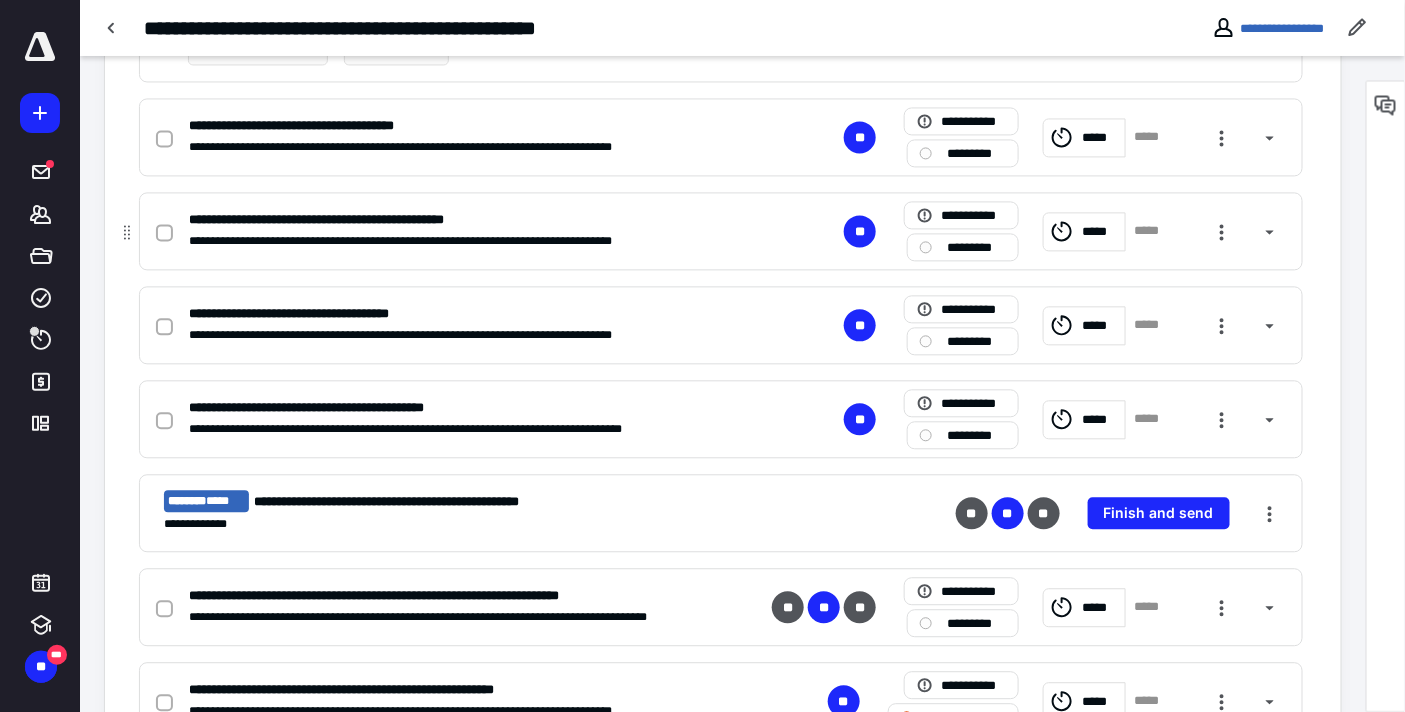 click on "*********" at bounding box center [977, 247] 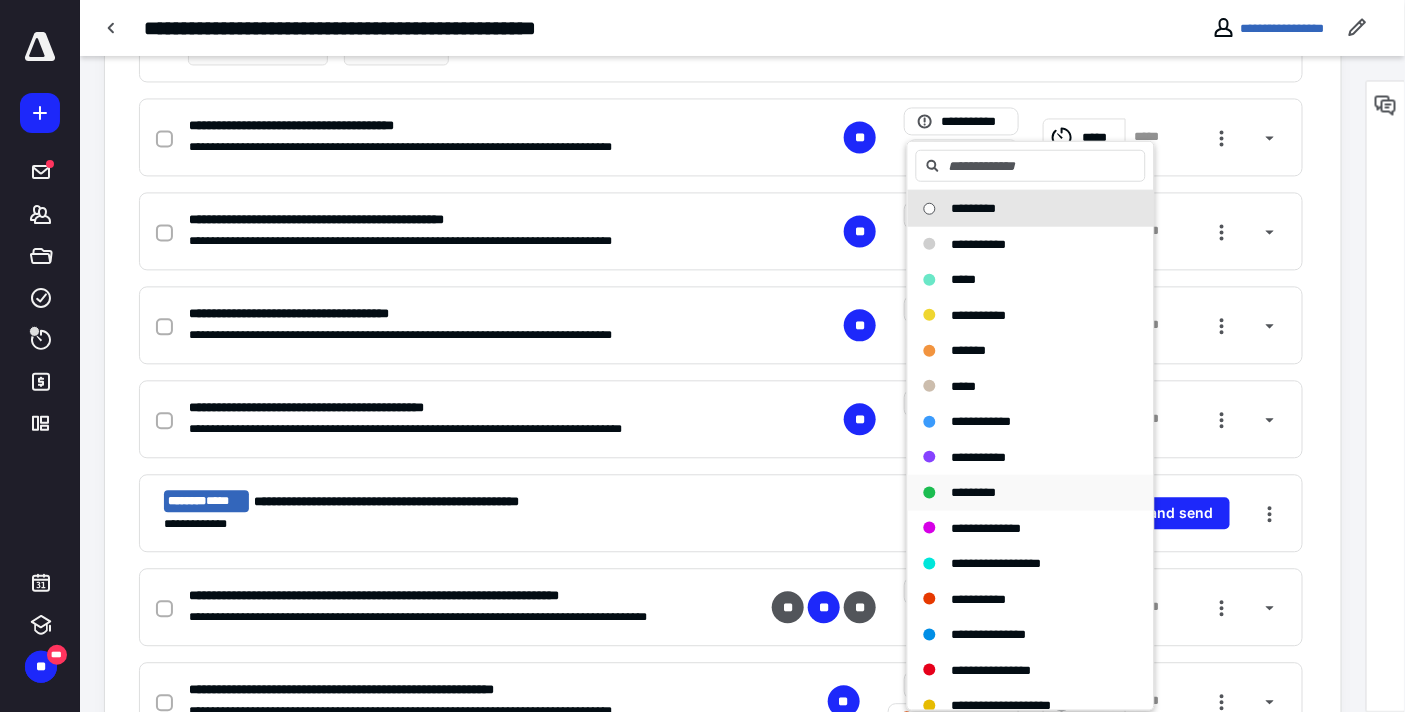 click on "*********" at bounding box center (974, 491) 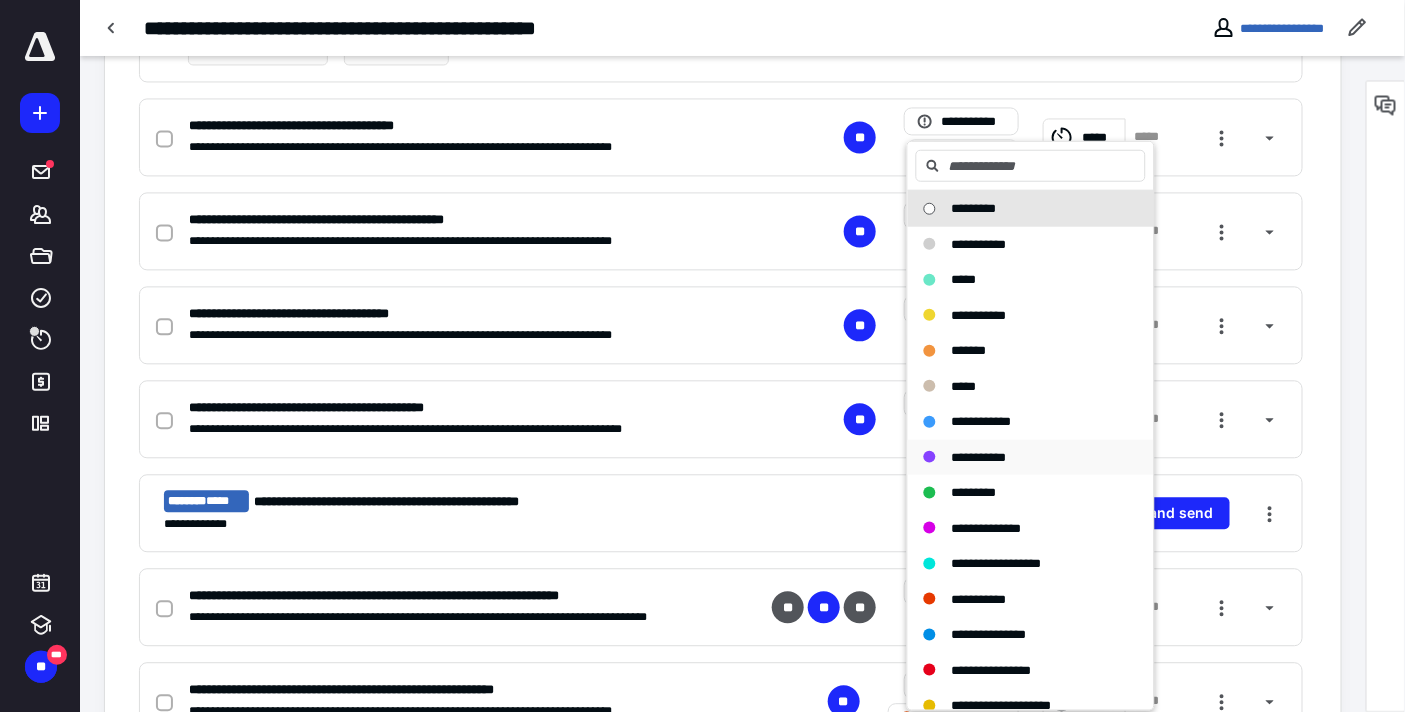 checkbox on "true" 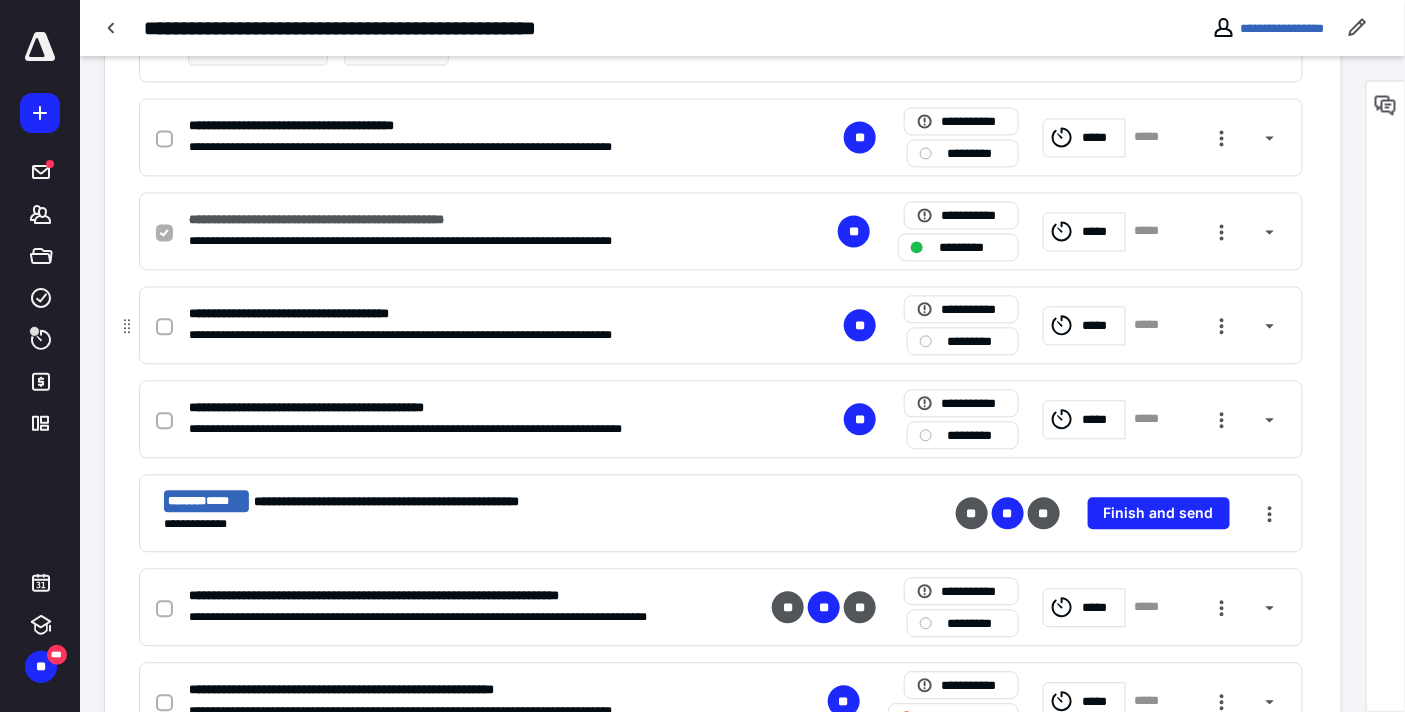 click on "*********" at bounding box center (977, 341) 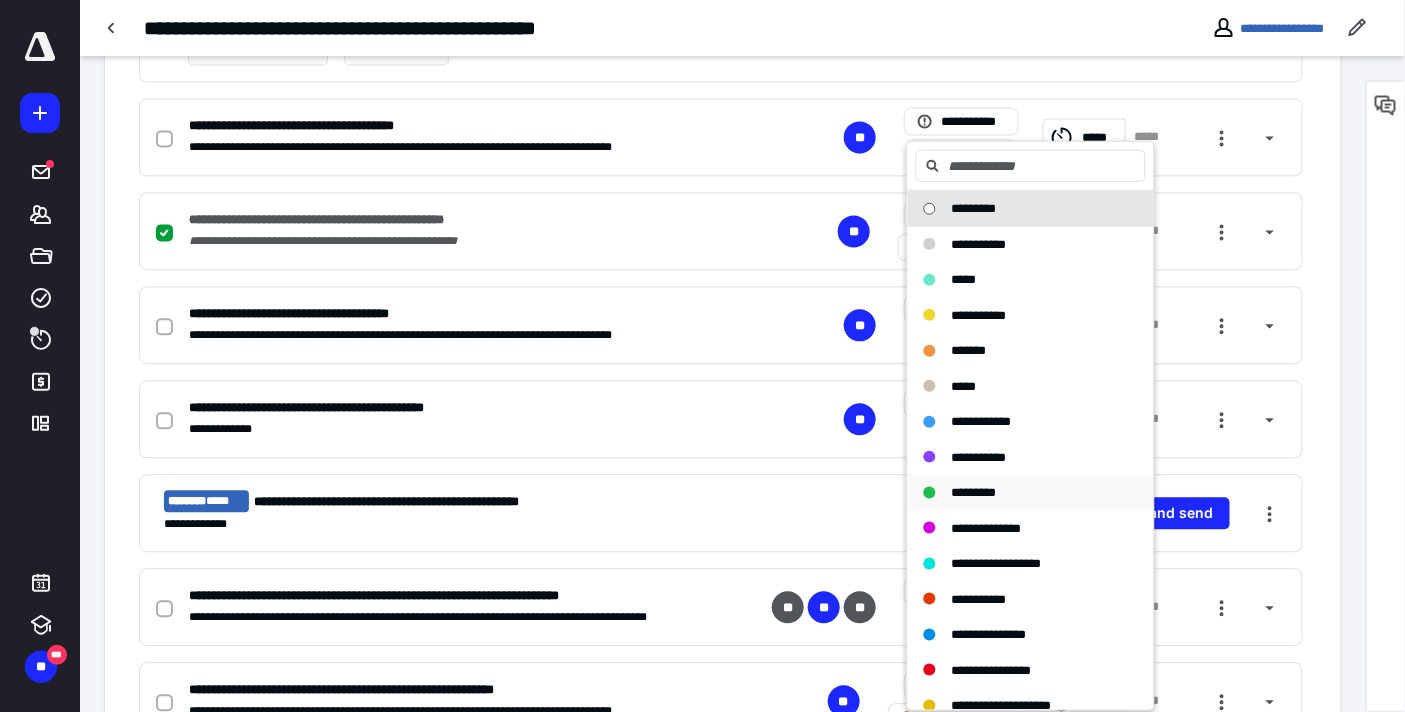 click on "*********" at bounding box center (974, 491) 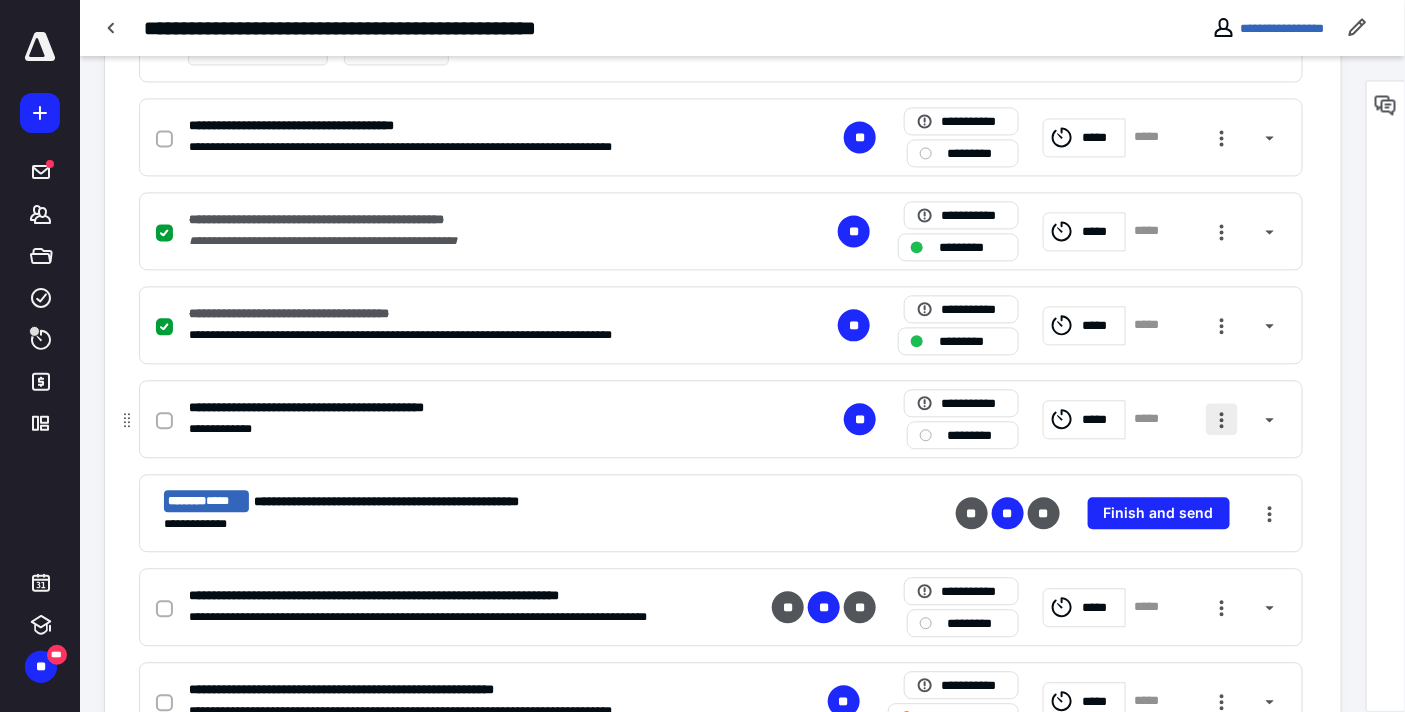 click at bounding box center (1222, 419) 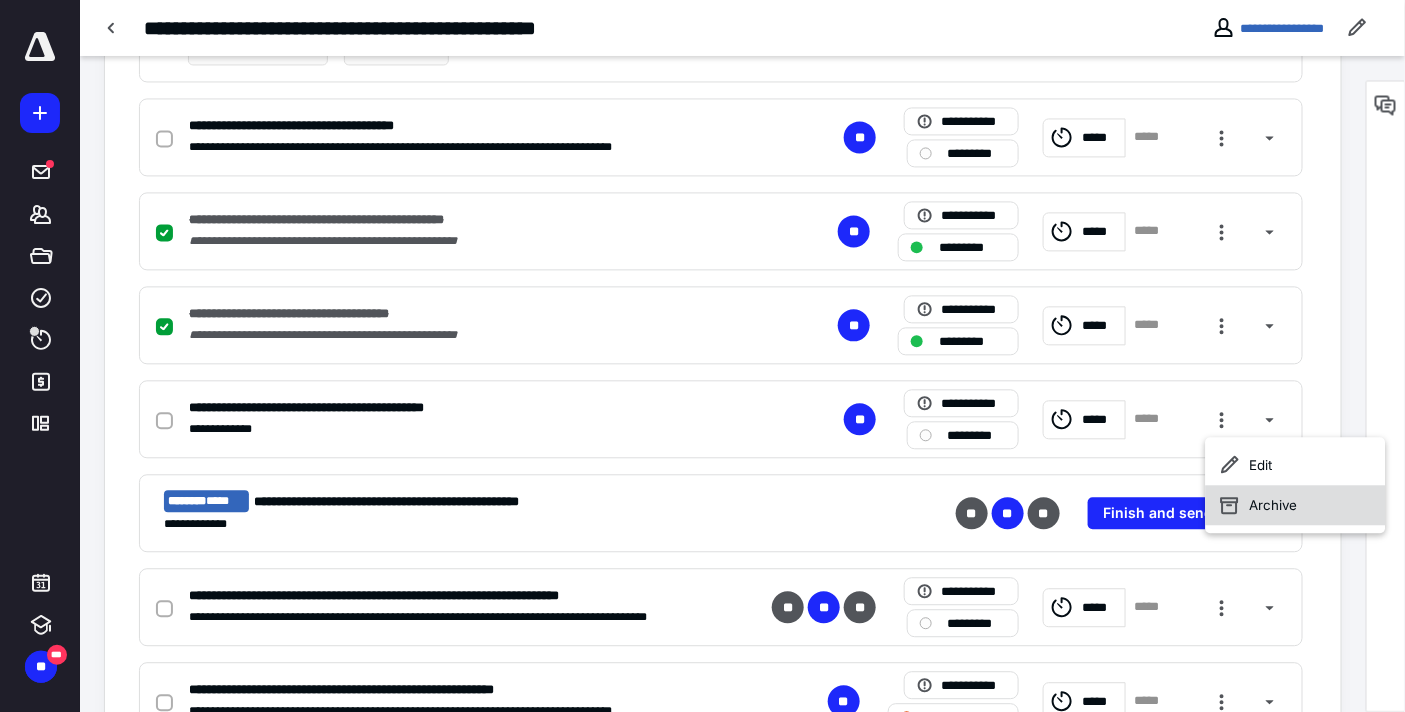 click on "Archive" at bounding box center (1296, 505) 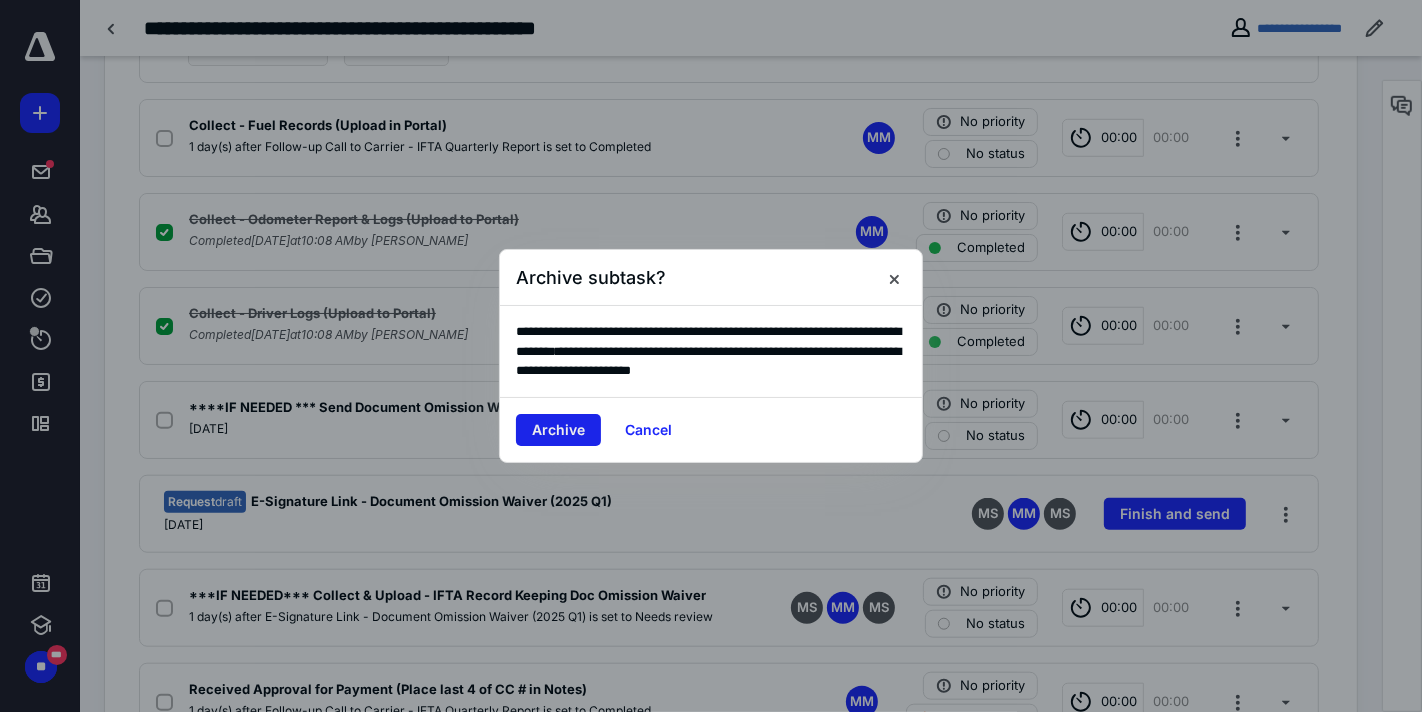 click on "Archive" at bounding box center [558, 430] 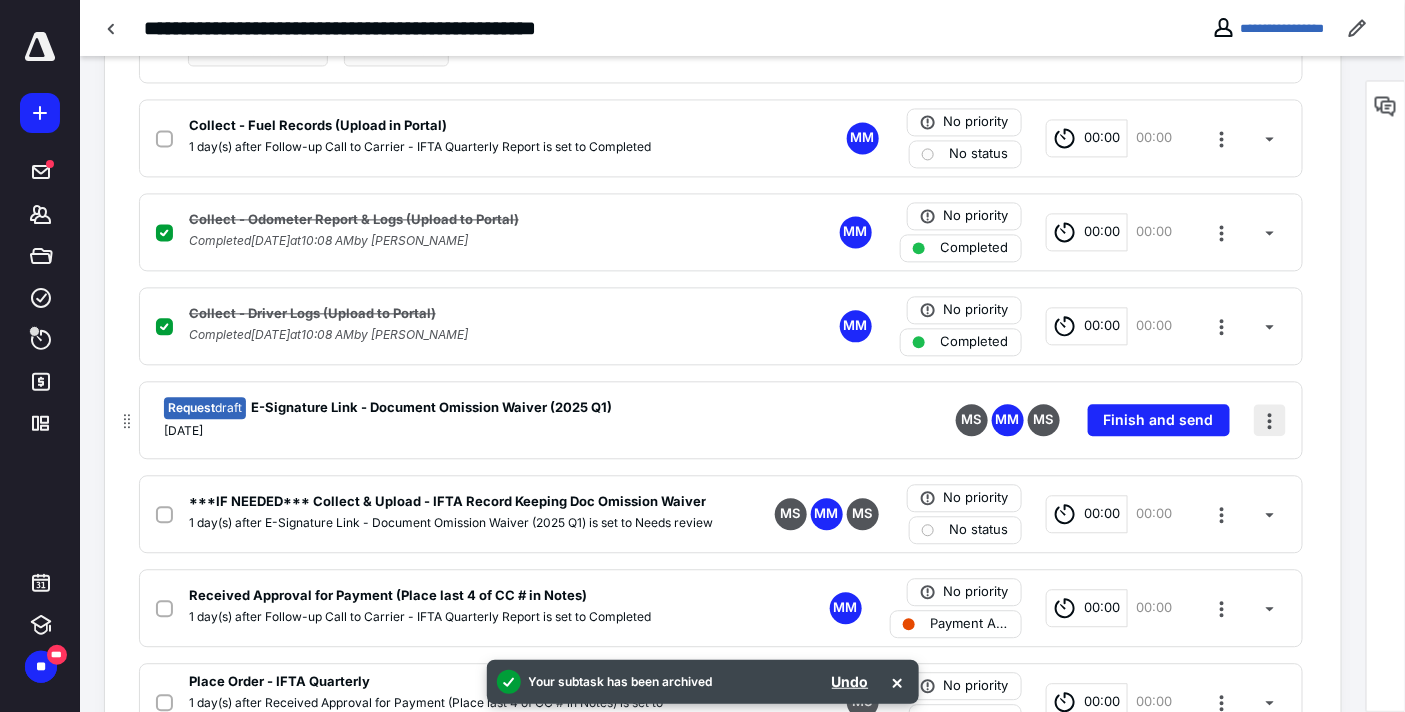 click at bounding box center (1270, 420) 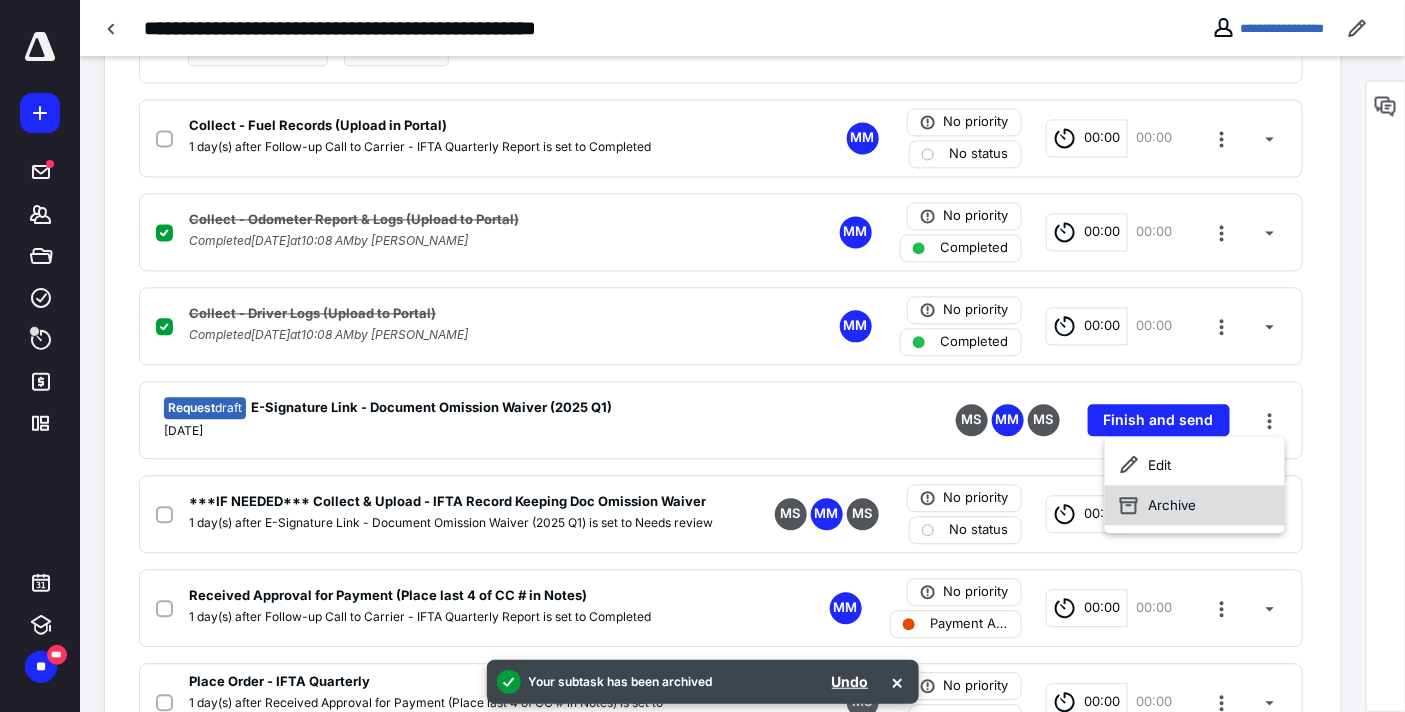 click on "Archive" at bounding box center (1194, 505) 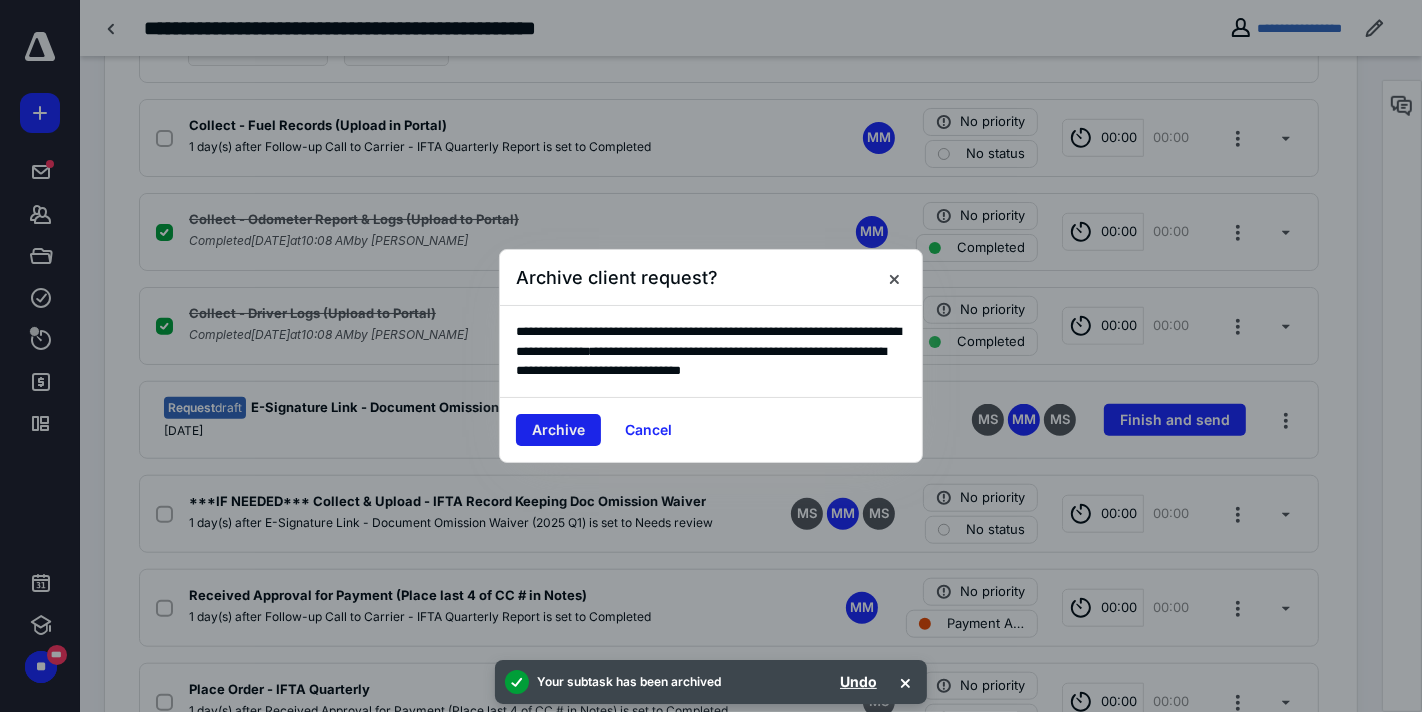 click on "Archive" at bounding box center [558, 430] 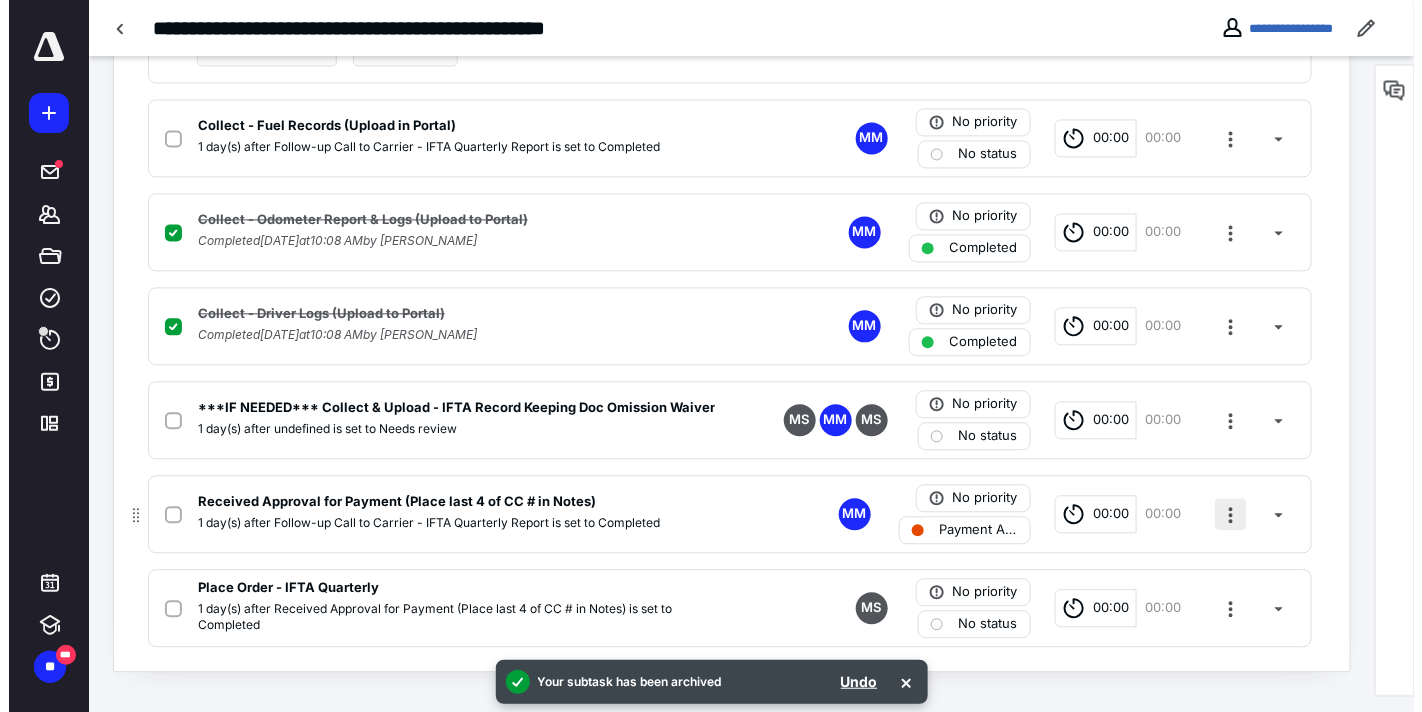 scroll, scrollTop: 1317, scrollLeft: 0, axis: vertical 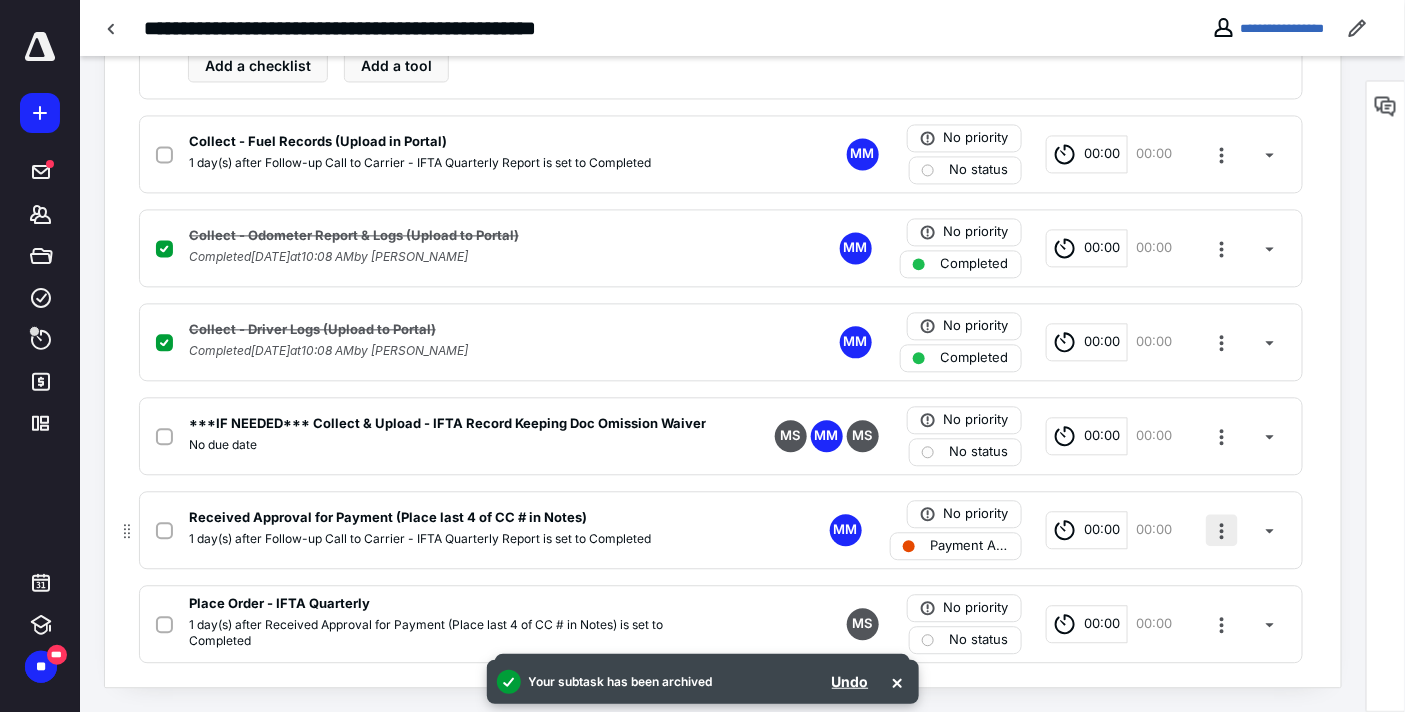 click at bounding box center [1222, 530] 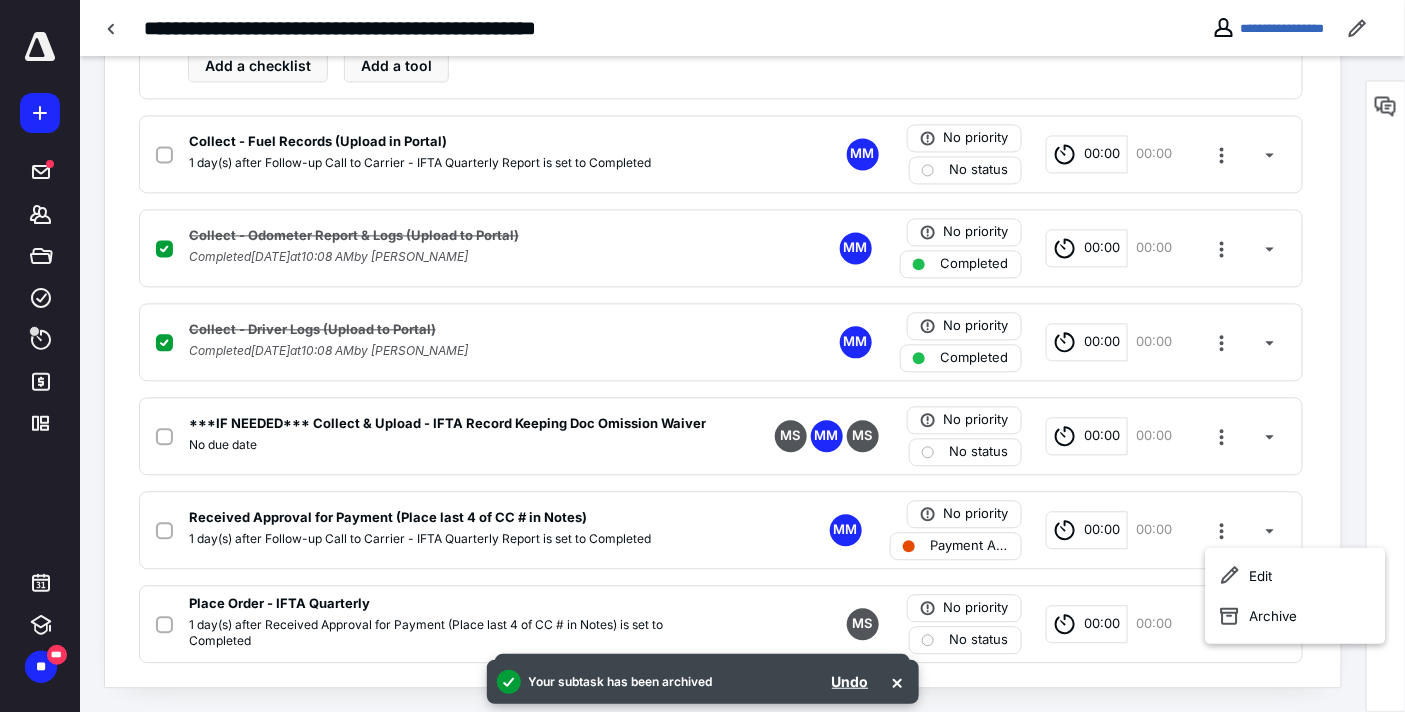 click on "Task  details No priority With client 00:00 00:00 MS MM MS Total time: 00:00 | 00:00 Dates Add a date Due date July 11, 2025 45 % PROGRESS Work ( 11 ) Files ( 23 ) Notes ( 7 ) Reminders Subtasks Add a client request Add a subtask Send Client Request - Collect M&F Records & Payment Authorization Completed  July 8, 2025  at  9:35 PM  by Markisha Shedrick MS High Completed 00:00 00:00 Draft - IFTA Quarterly Quote Completed  July 8, 2025  at  9:49 PM  by Markisha Shedrick MM MS No priority Completed 00:00 00:00 Request  RENEWAL REMINDER - IFTA QUARTERLY REPORT (2025 Q2) July 11, 2025 MS MM MS High With client Follow-up Call to Carrier - IFTA Quarterly Report July 21, 2025 MM No priority No status 00:00 00:00 Collect - Mileage Report (Upload to Portal) Completed  July 11, 2025  at  10:05 AM  by Michelle Morant No priority Completed 00:00 00:00 MM NOTE PREFIX:  2025 IFTA Q2 | Mileage Report (Collected & Uploaded)  SAVE AS:  2025 Q2 - Mileage Report  Due date Add a checklist Add a tool MM No priority No status" at bounding box center [723, -275] 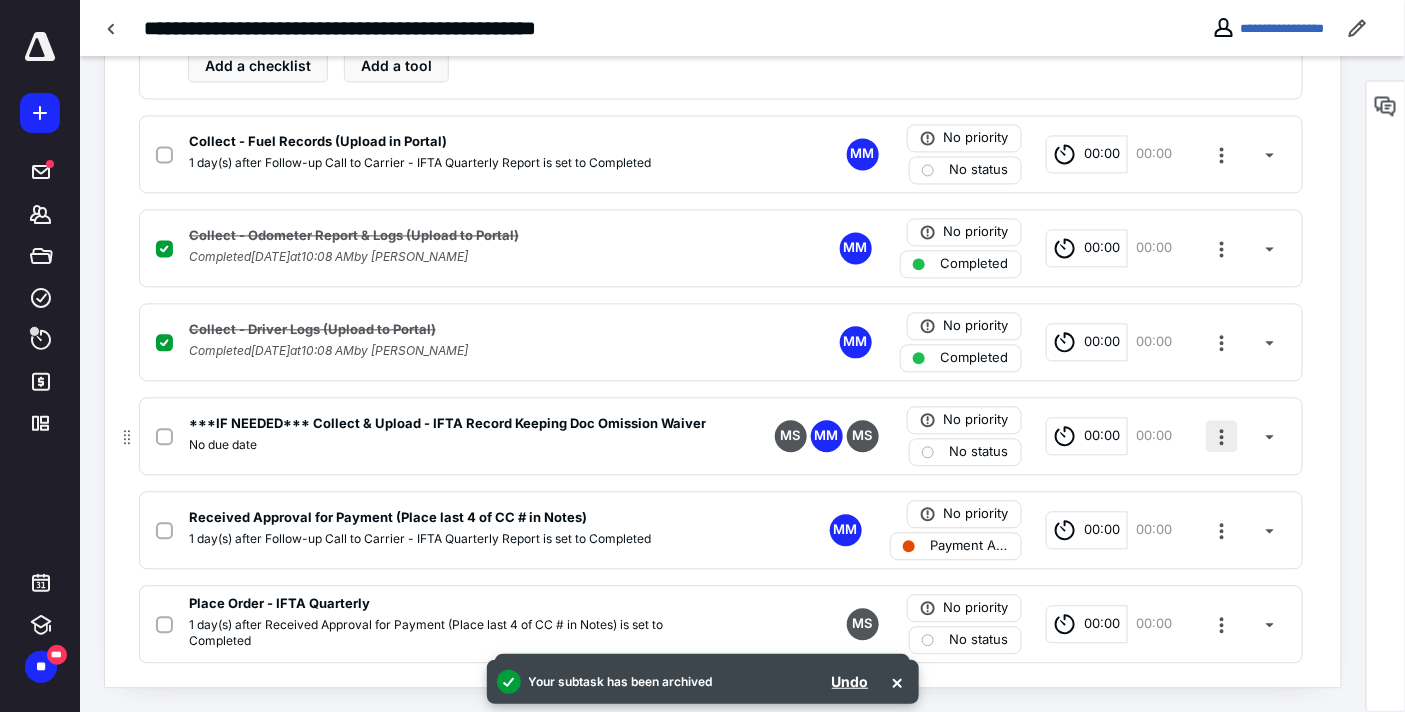click at bounding box center (1222, 436) 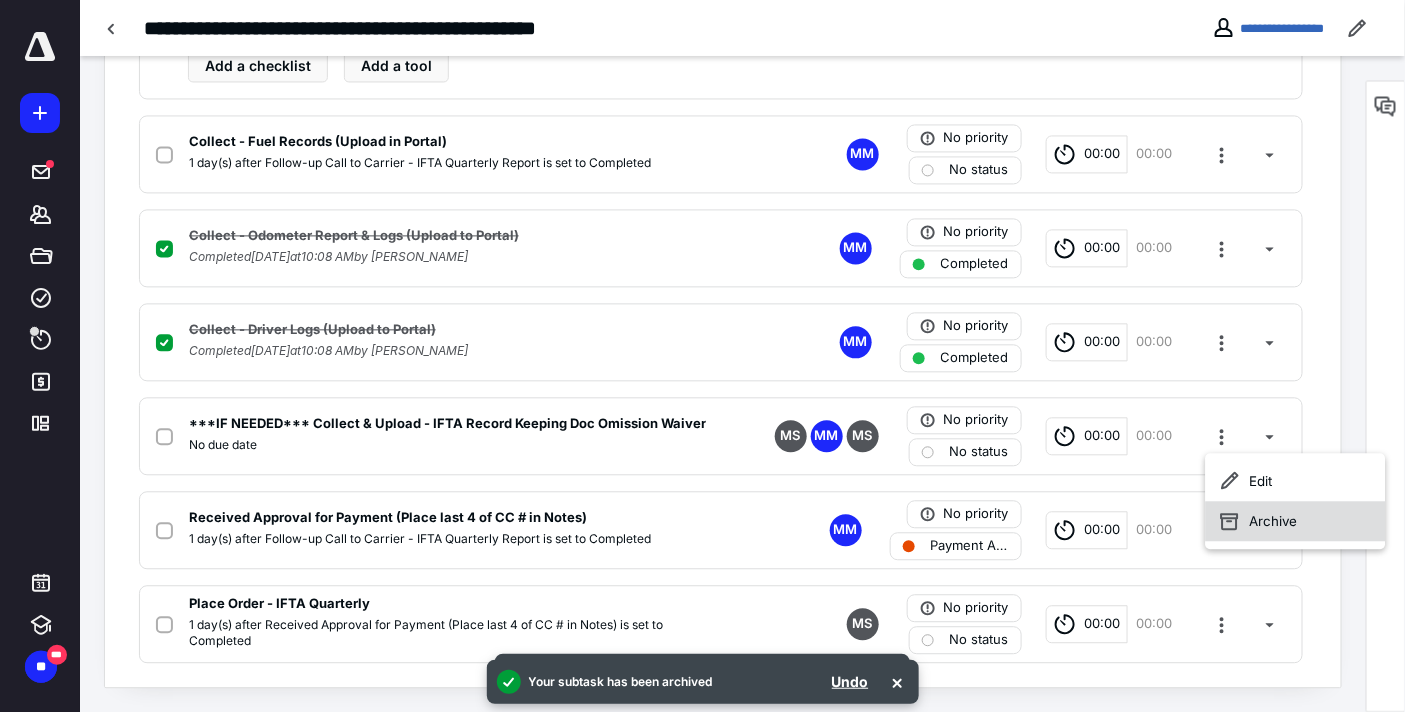 click on "Archive" at bounding box center [1296, 521] 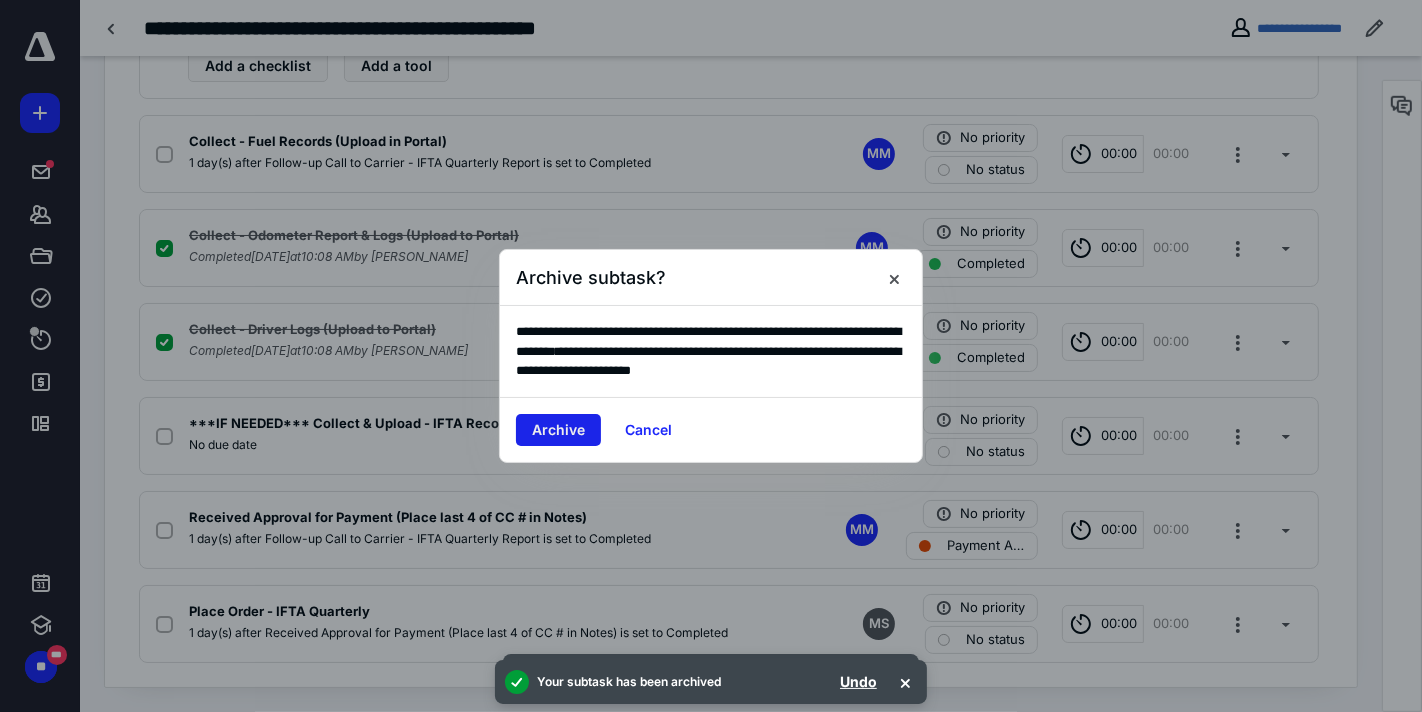click on "Archive" at bounding box center (558, 430) 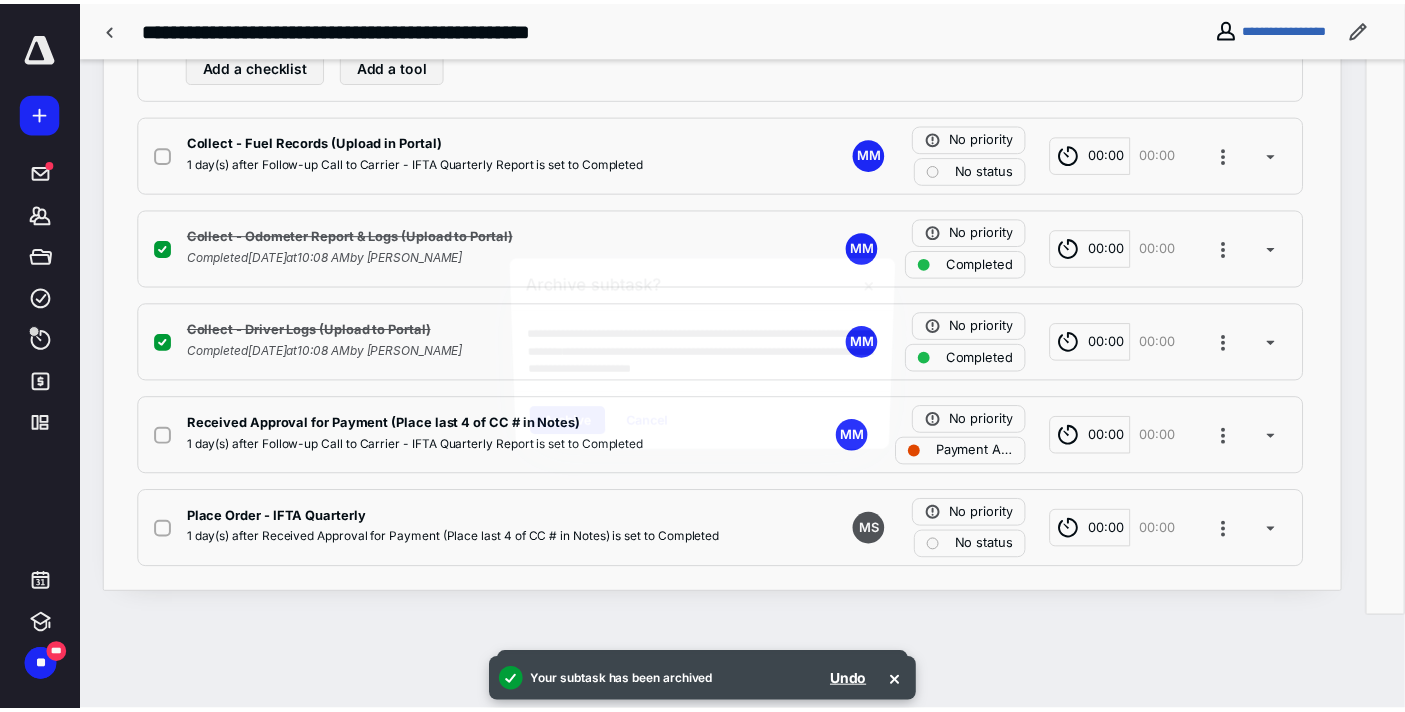 scroll, scrollTop: 1224, scrollLeft: 0, axis: vertical 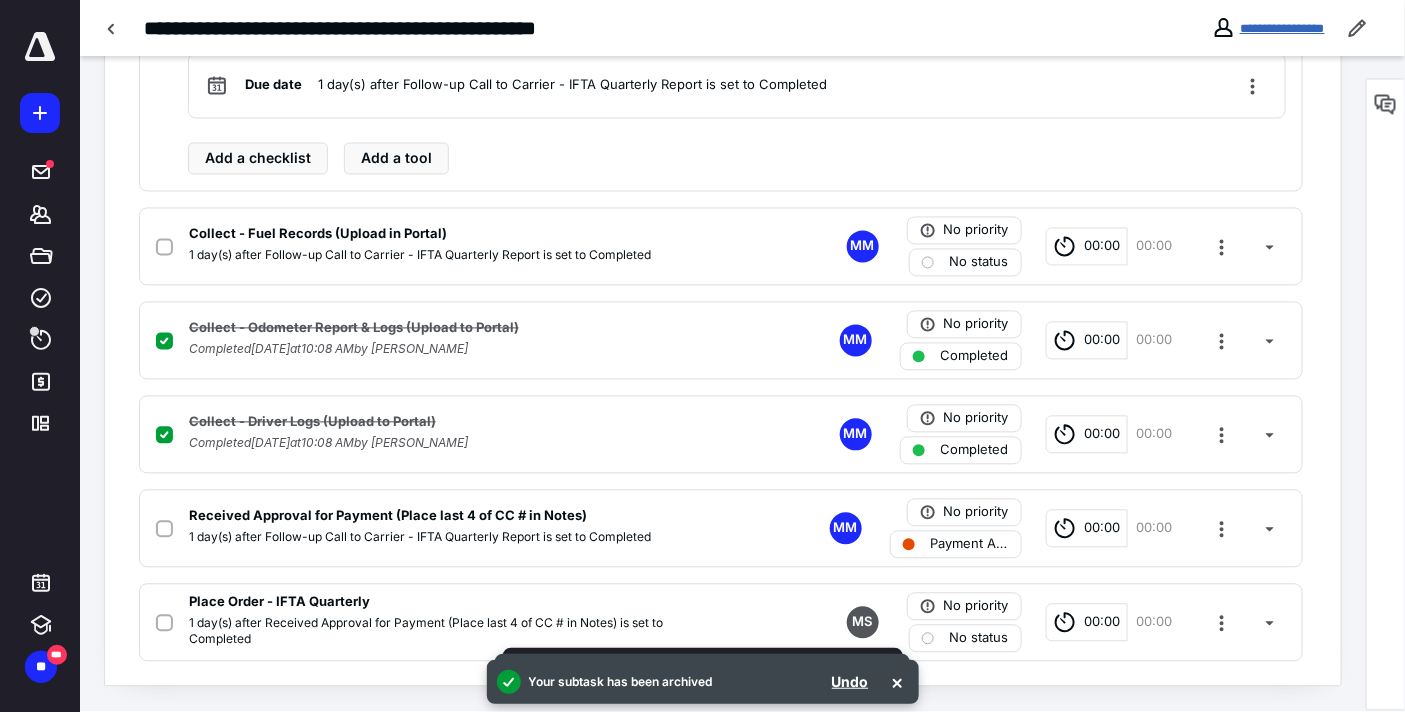 click on "**********" at bounding box center (1282, 28) 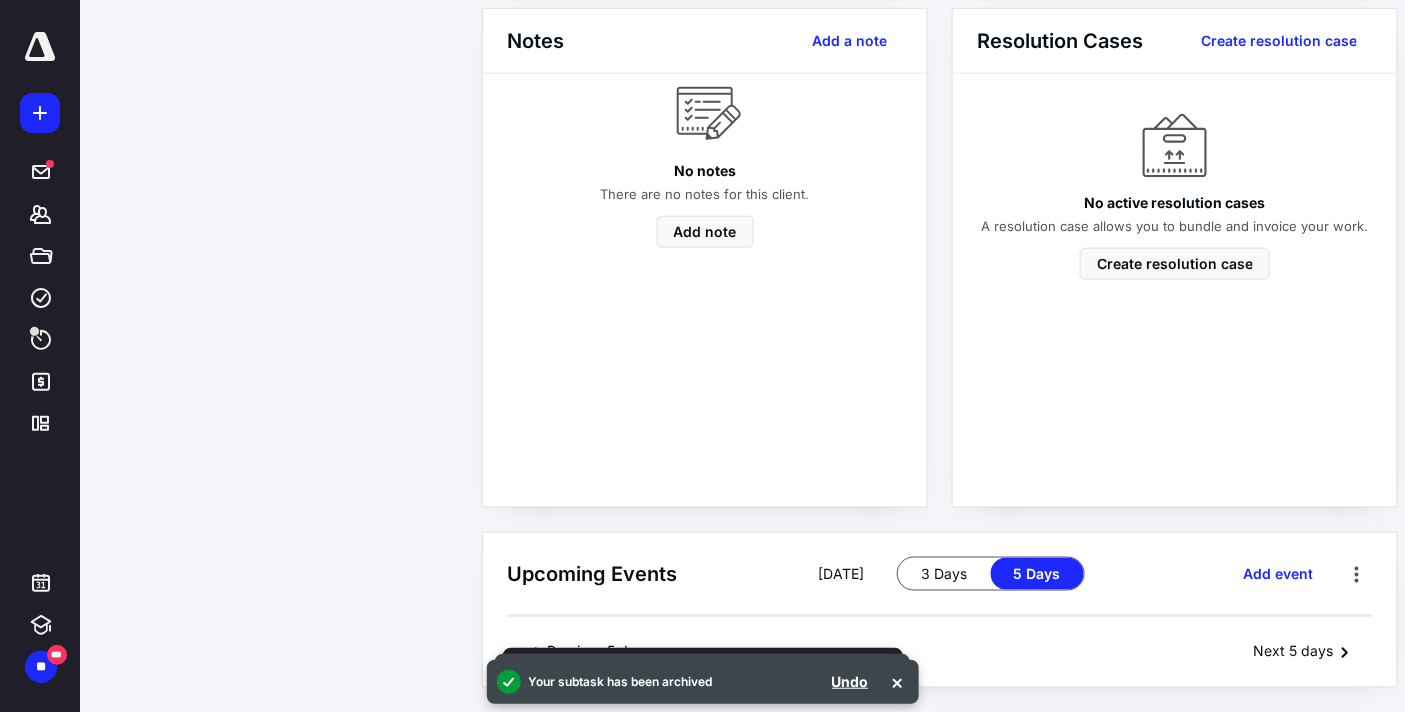 scroll, scrollTop: 0, scrollLeft: 0, axis: both 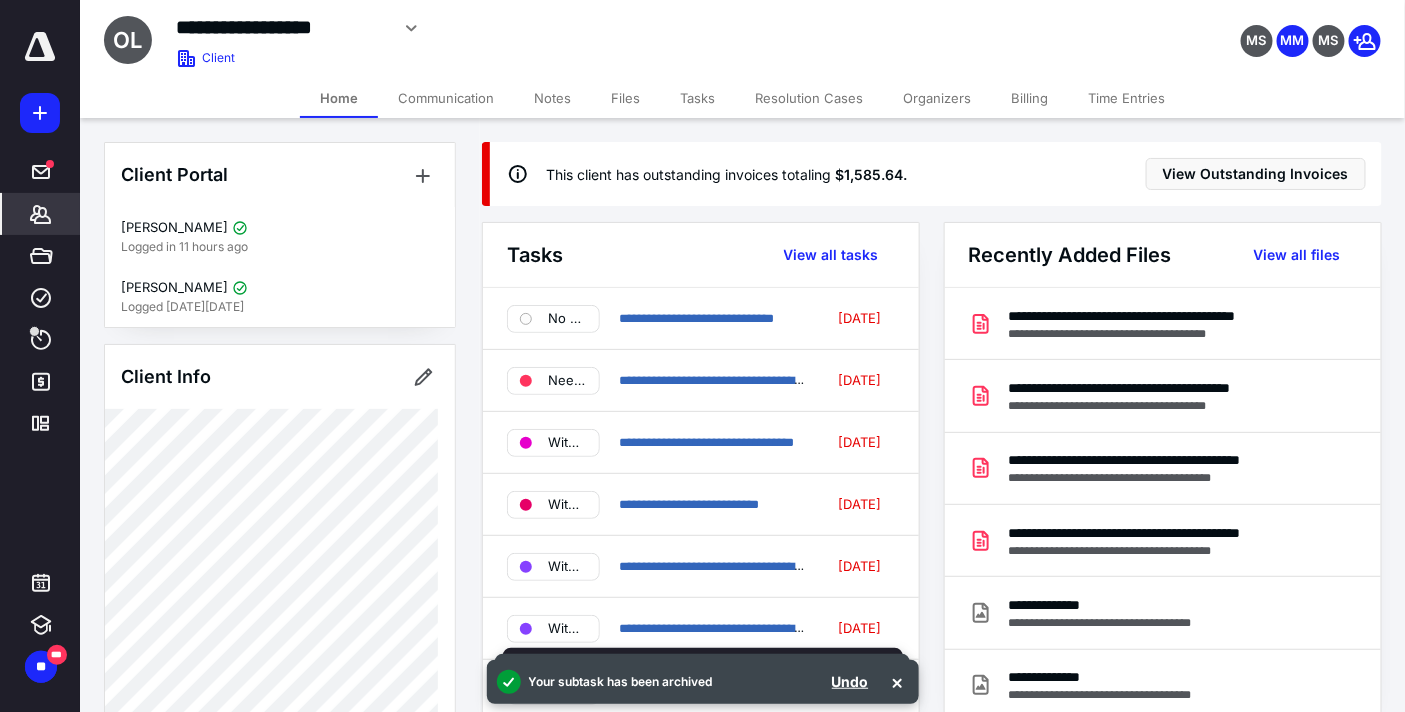 click on "Notes" at bounding box center (552, 98) 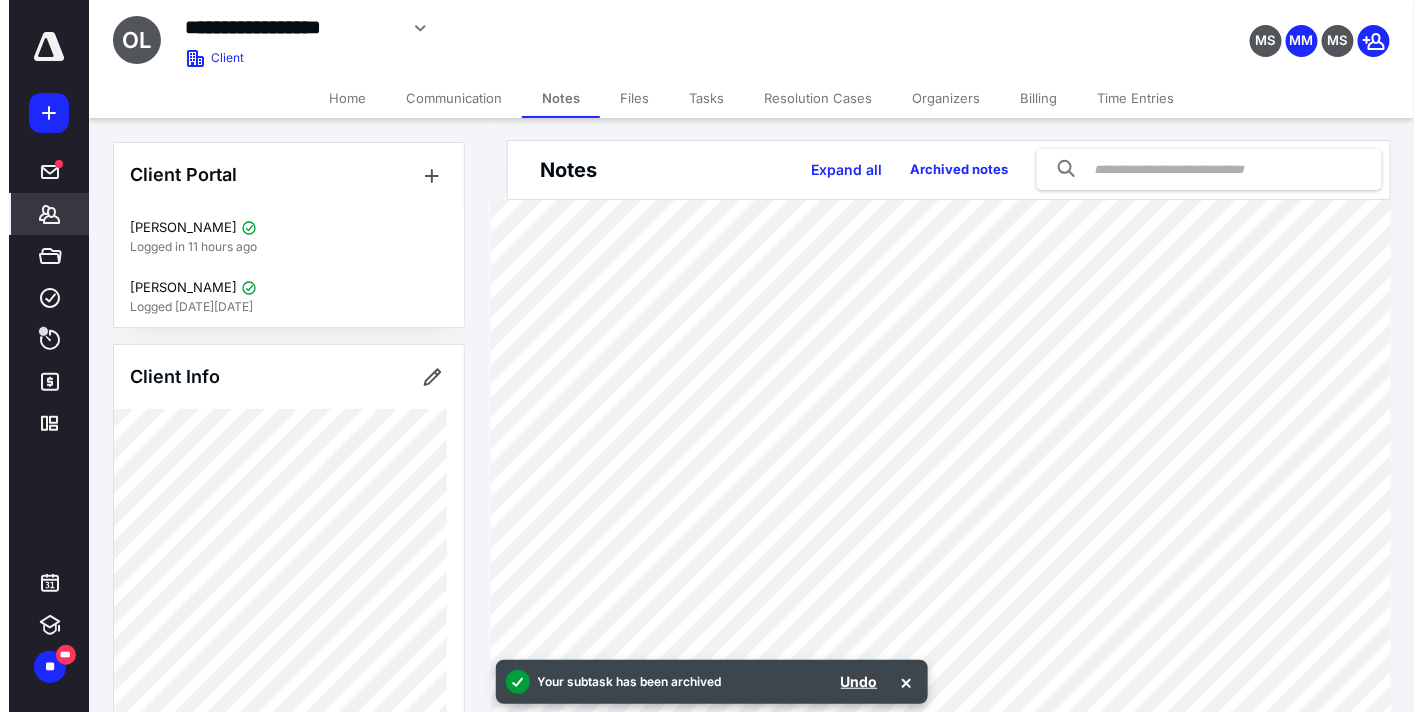 scroll, scrollTop: 0, scrollLeft: 0, axis: both 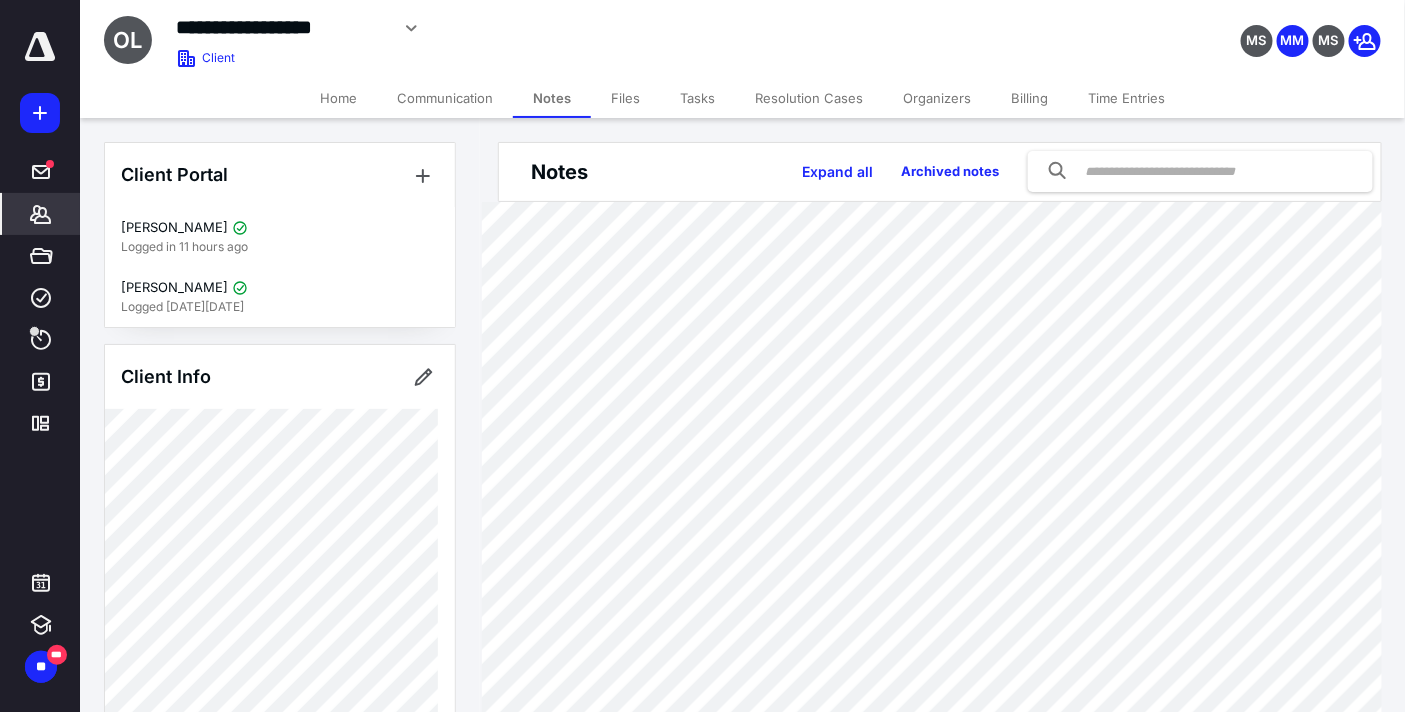 click on "Files" at bounding box center (625, 98) 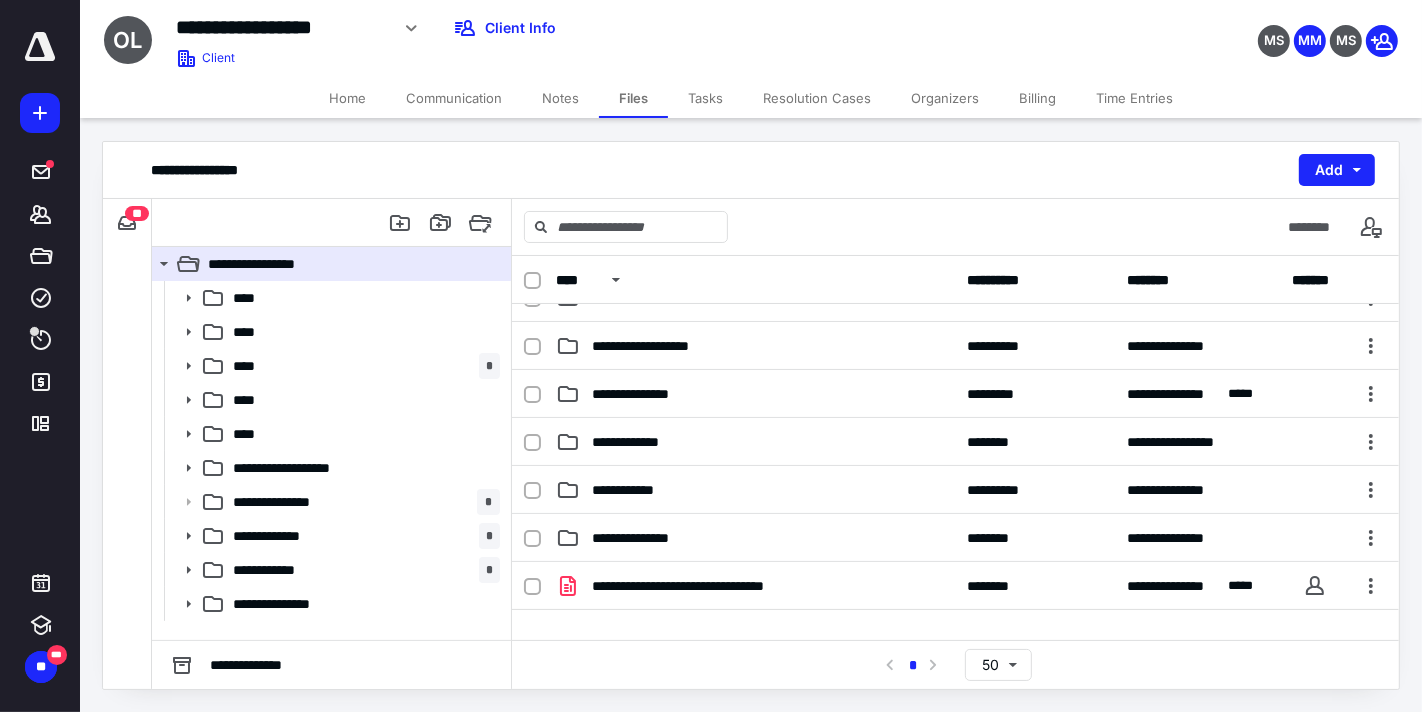 scroll, scrollTop: 111, scrollLeft: 0, axis: vertical 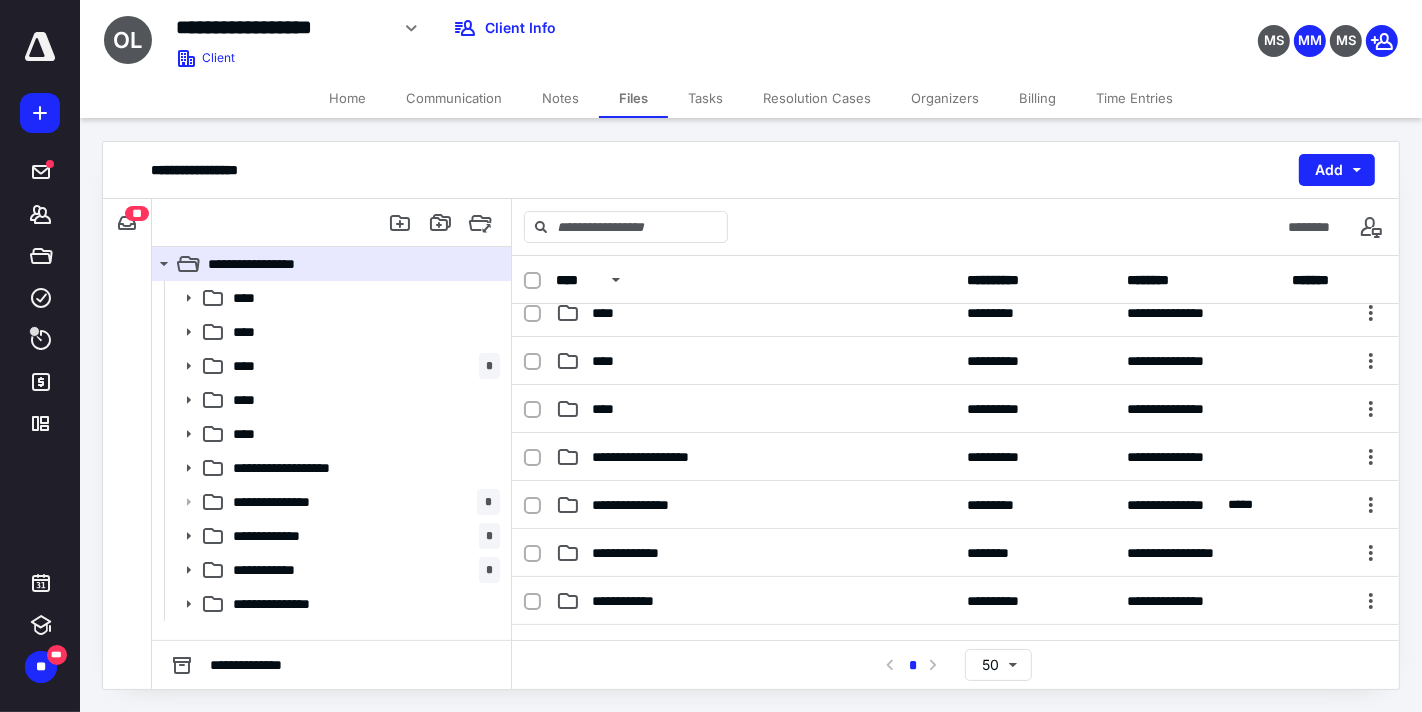 click on "****" at bounding box center [755, 409] 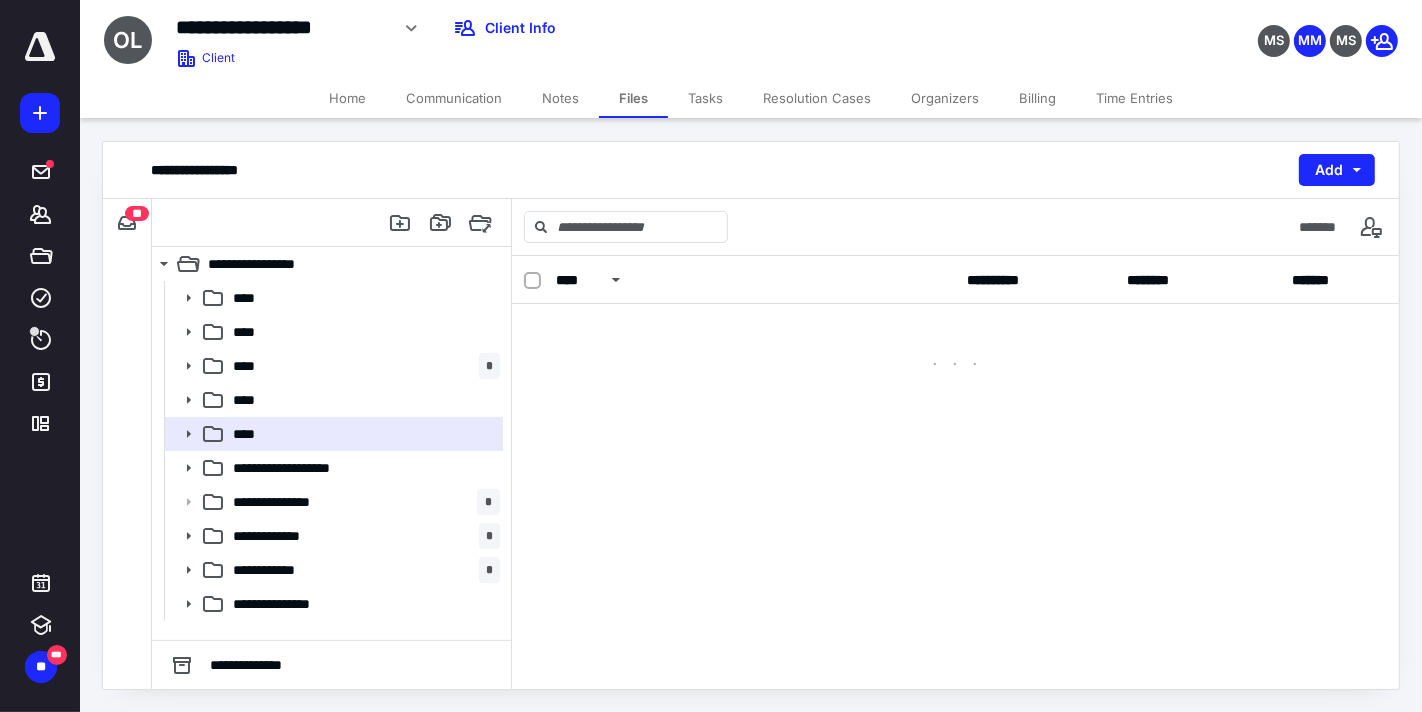 scroll, scrollTop: 0, scrollLeft: 0, axis: both 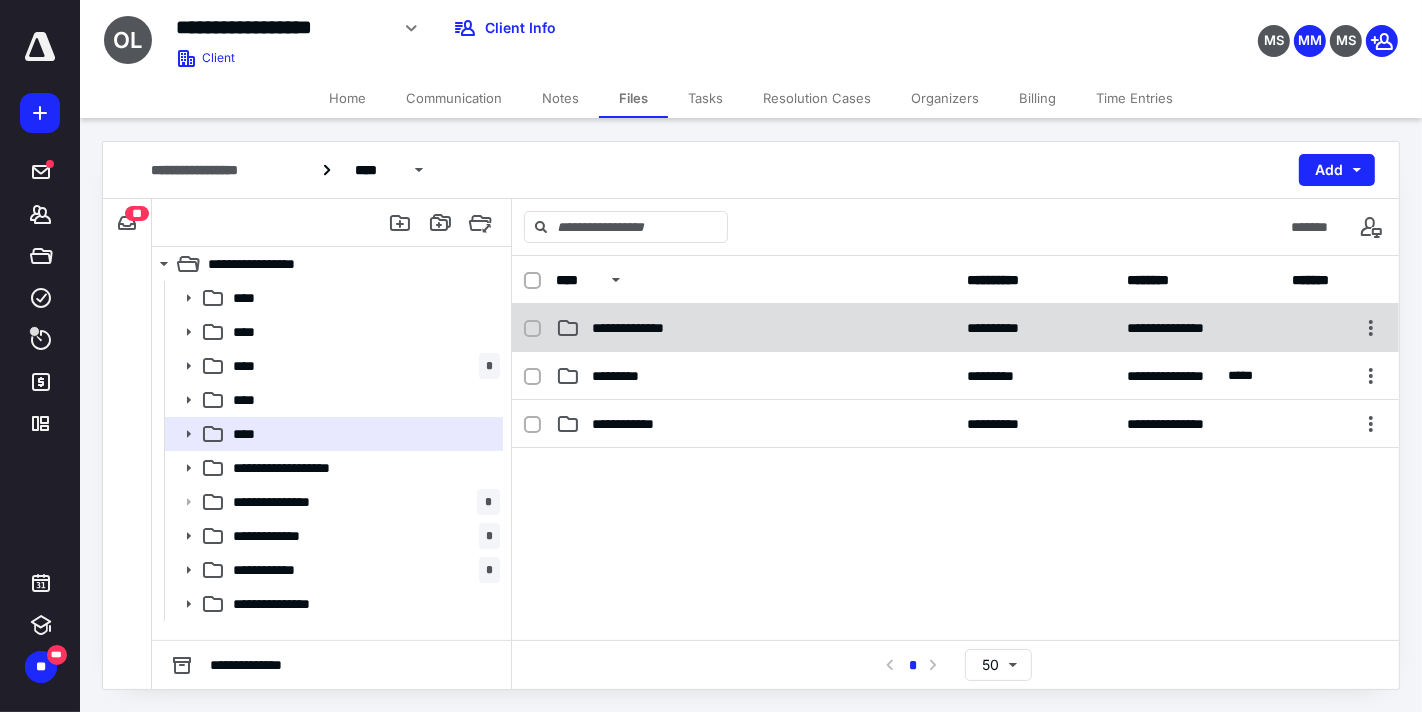 click on "**********" at bounding box center (755, 328) 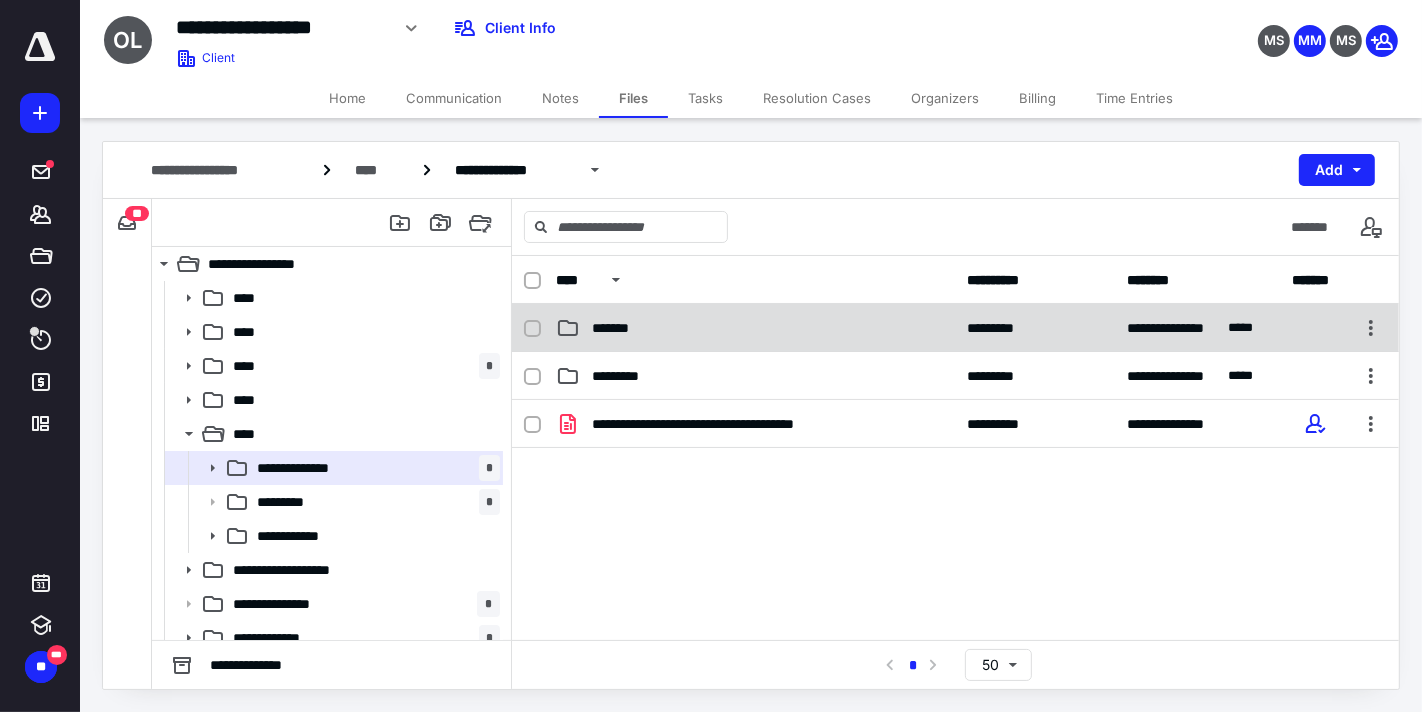 checkbox on "true" 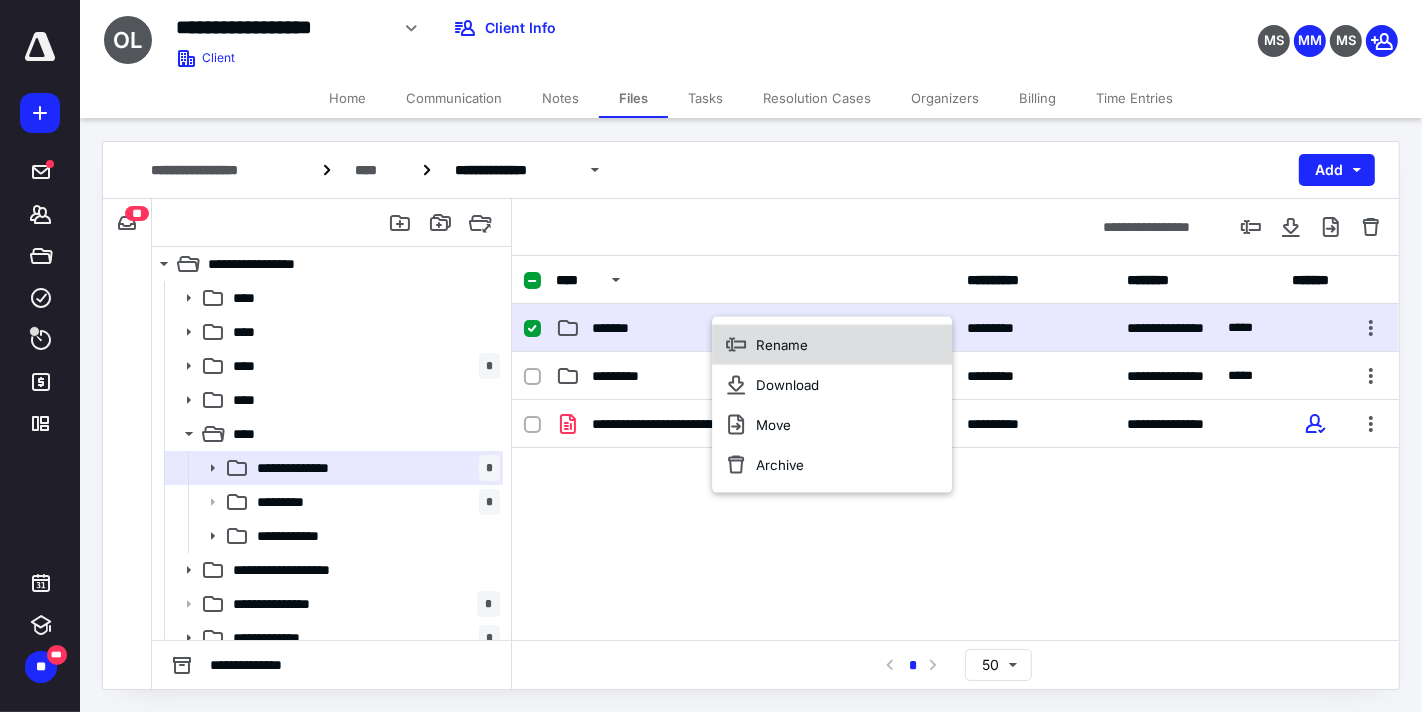 click on "Rename" at bounding box center (782, 345) 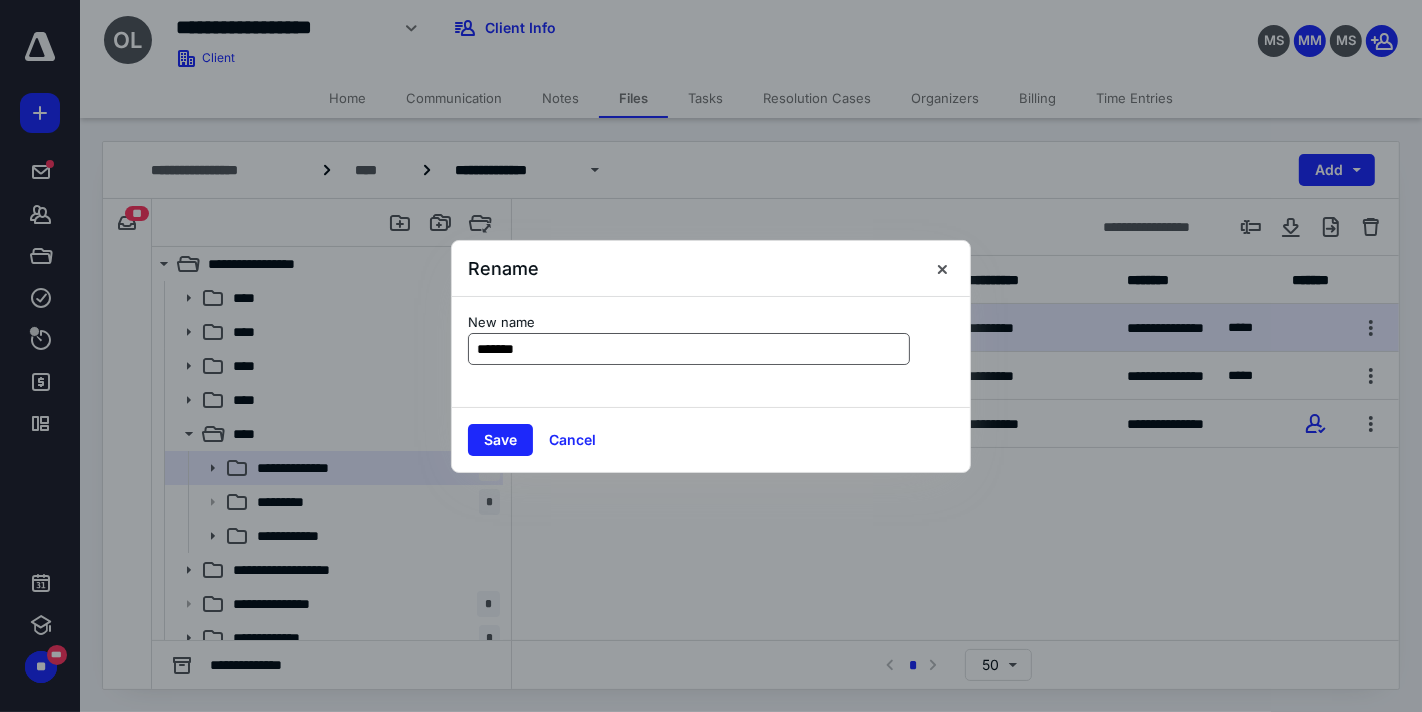 click on "*******" at bounding box center [689, 349] 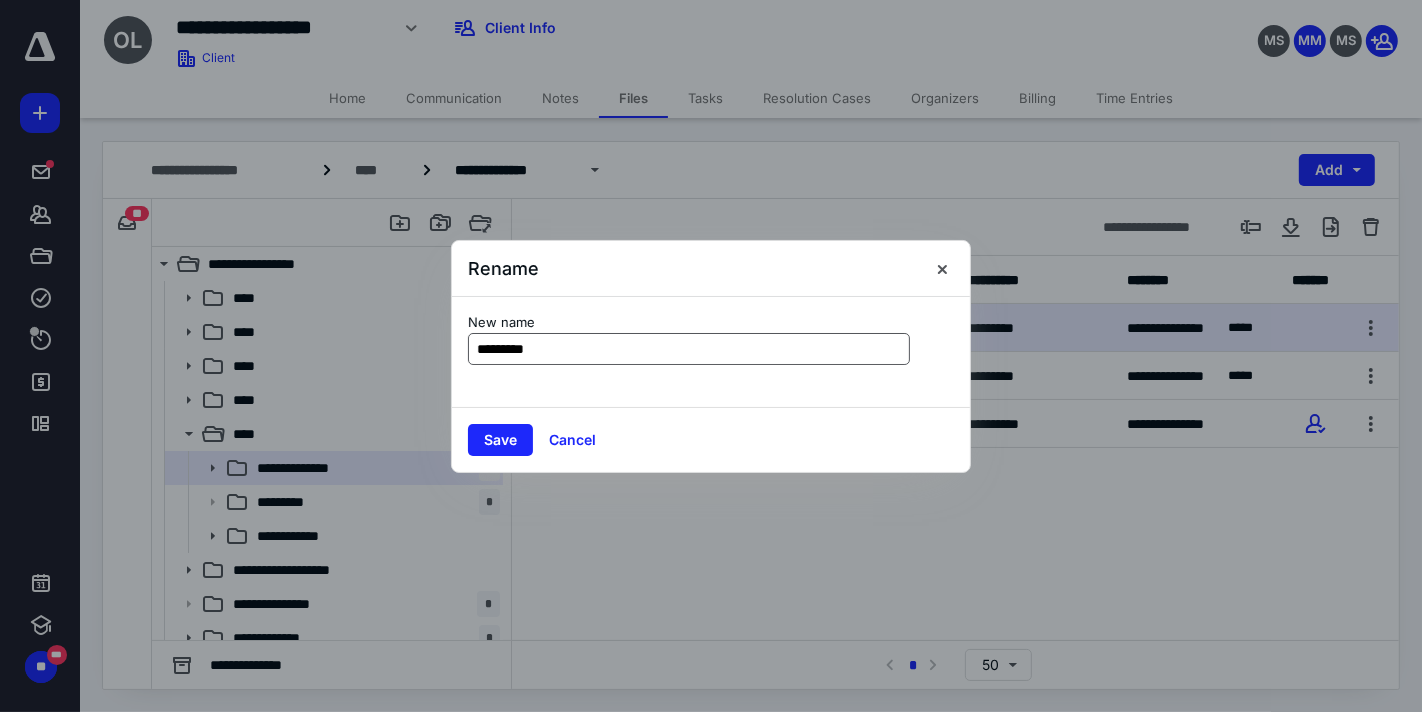type on "*********" 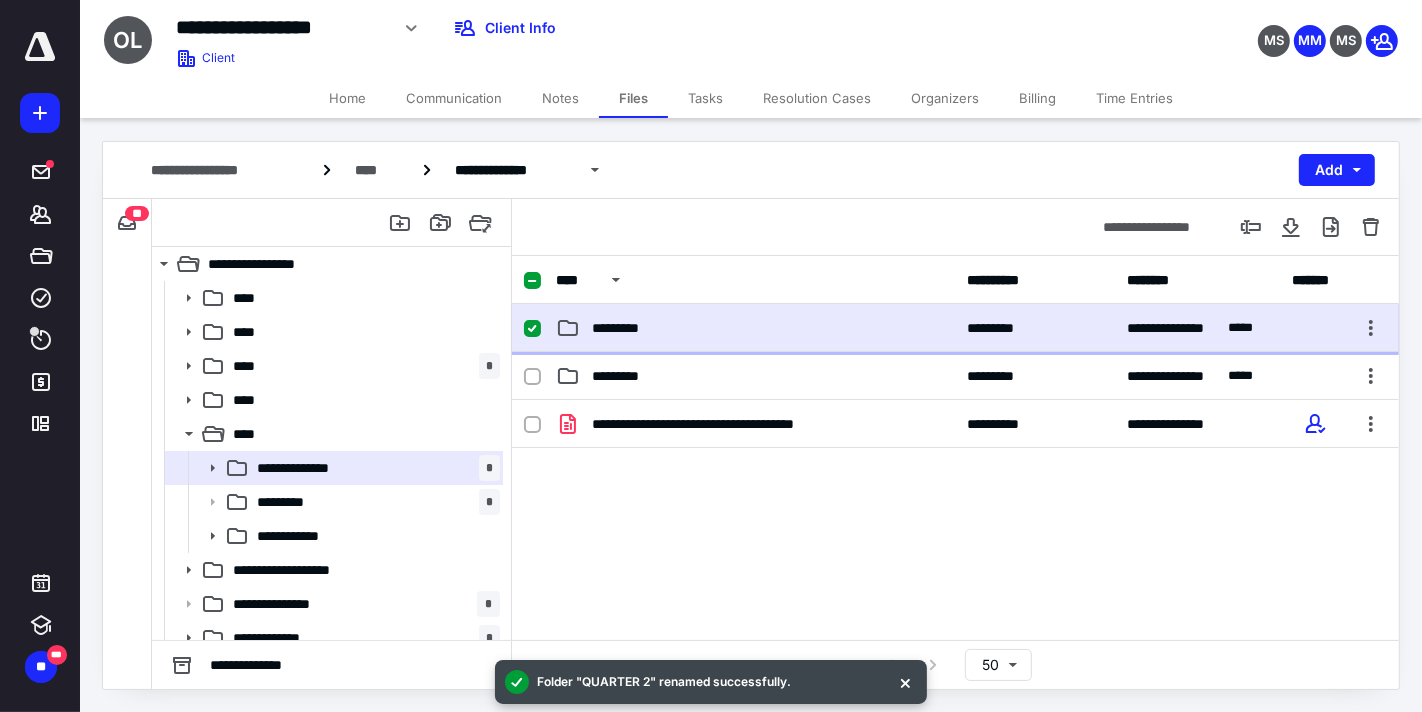 click on "*********" at bounding box center [755, 328] 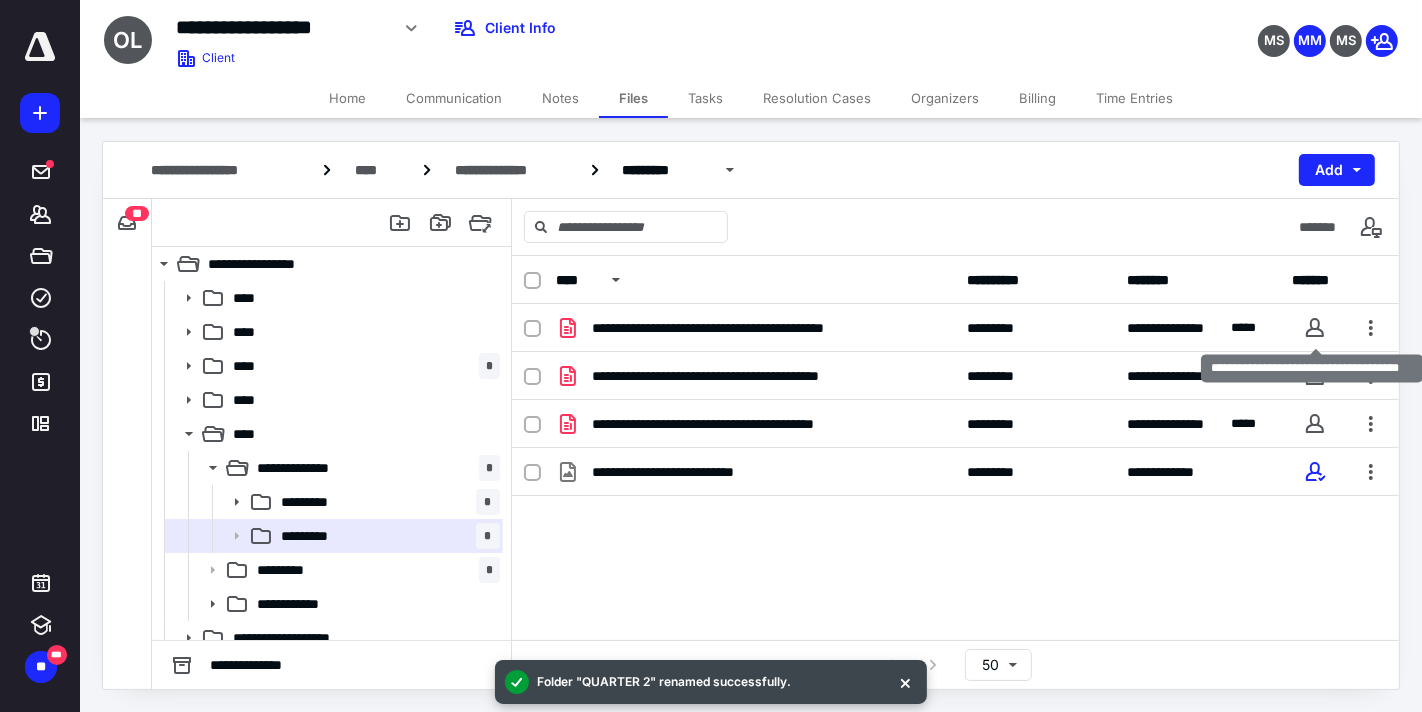 click at bounding box center (1315, 328) 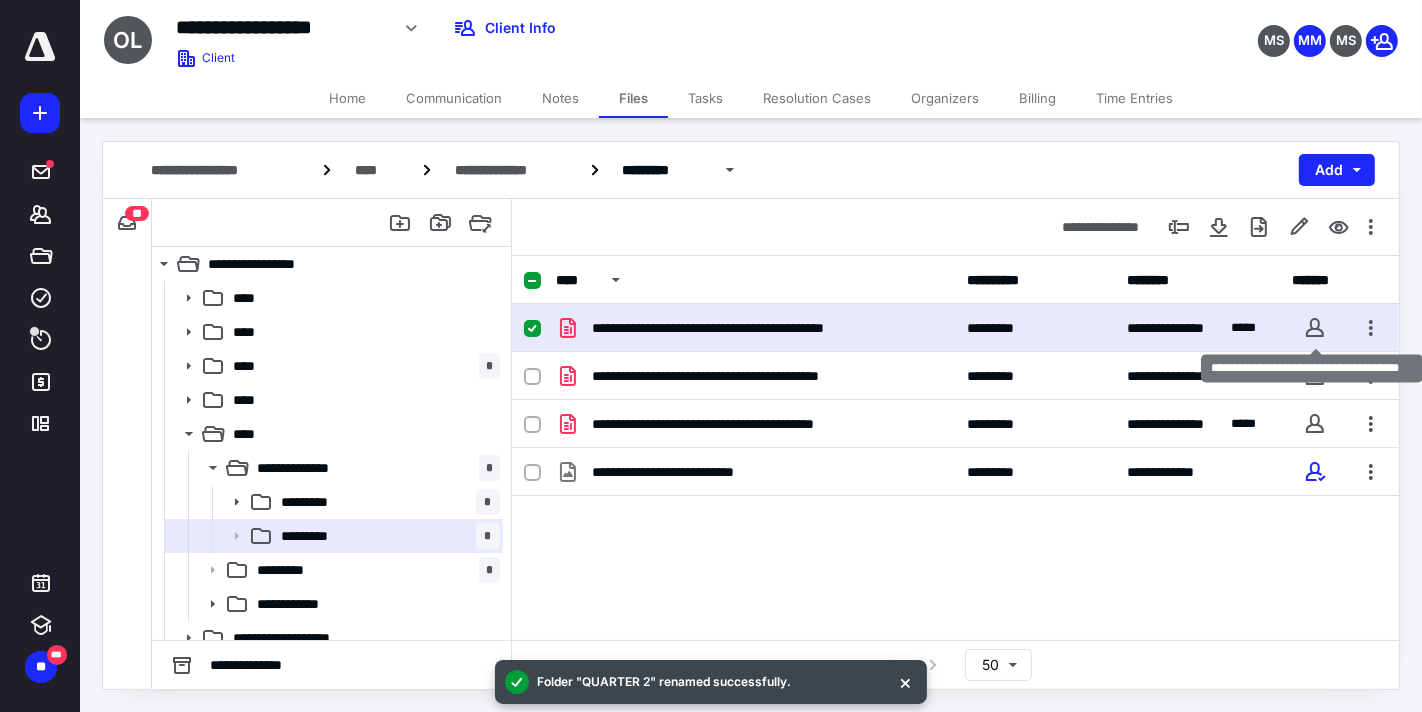 click on "**********" at bounding box center (1312, 368) 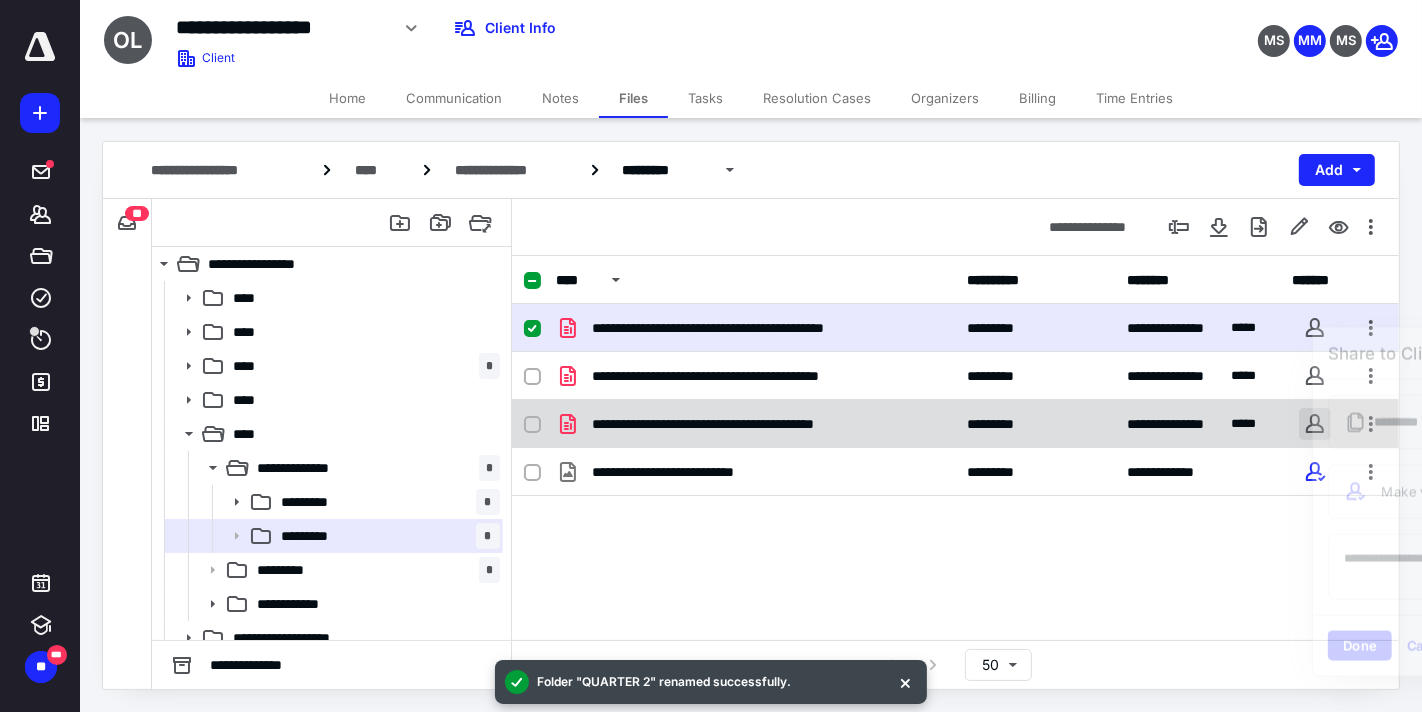 click on "**********" at bounding box center [1511, 502] 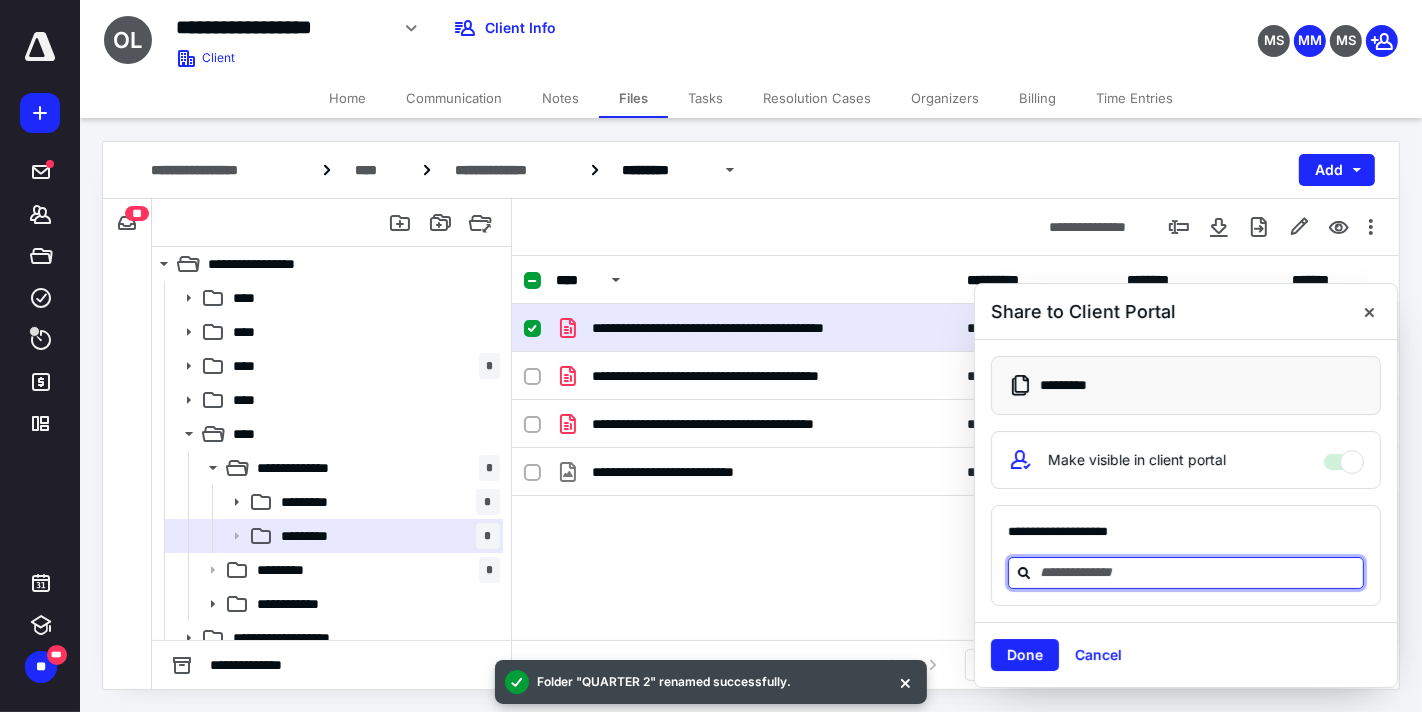 click at bounding box center [1198, 572] 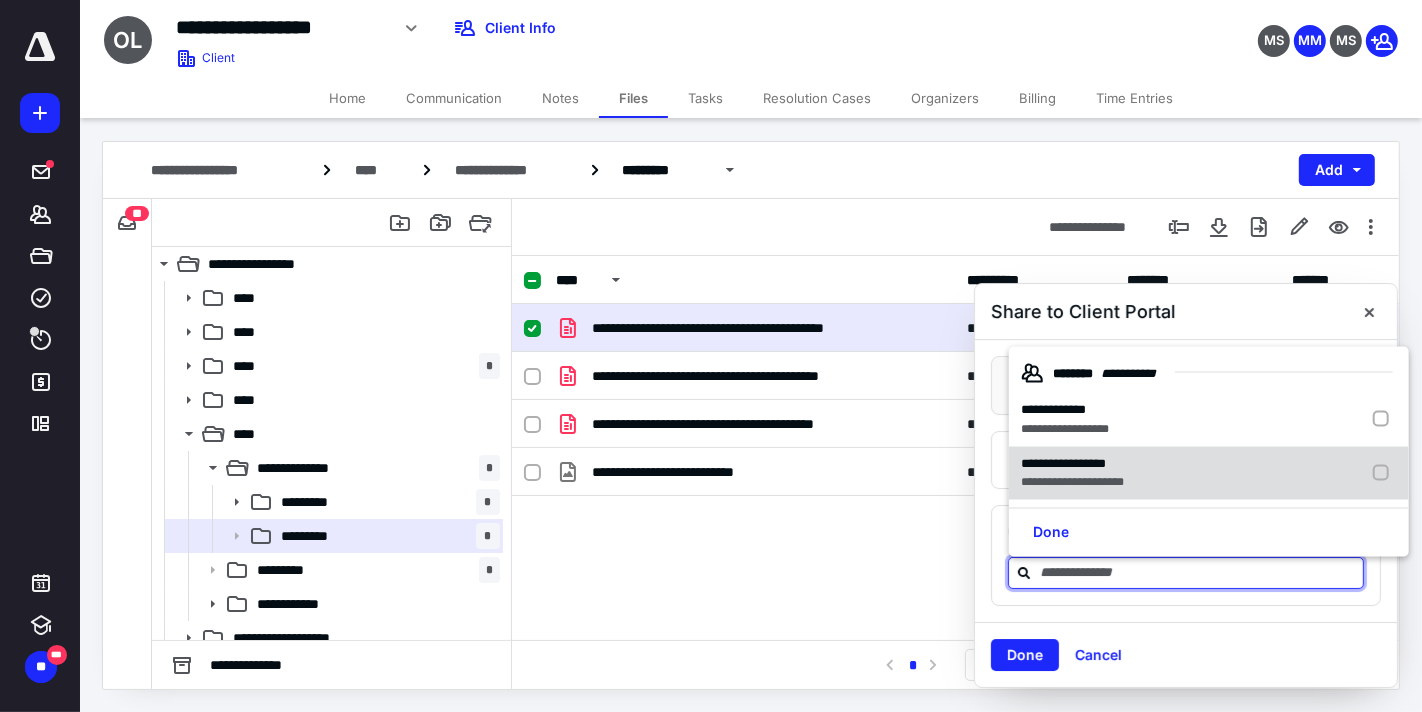 click on "**********" at bounding box center (1063, 463) 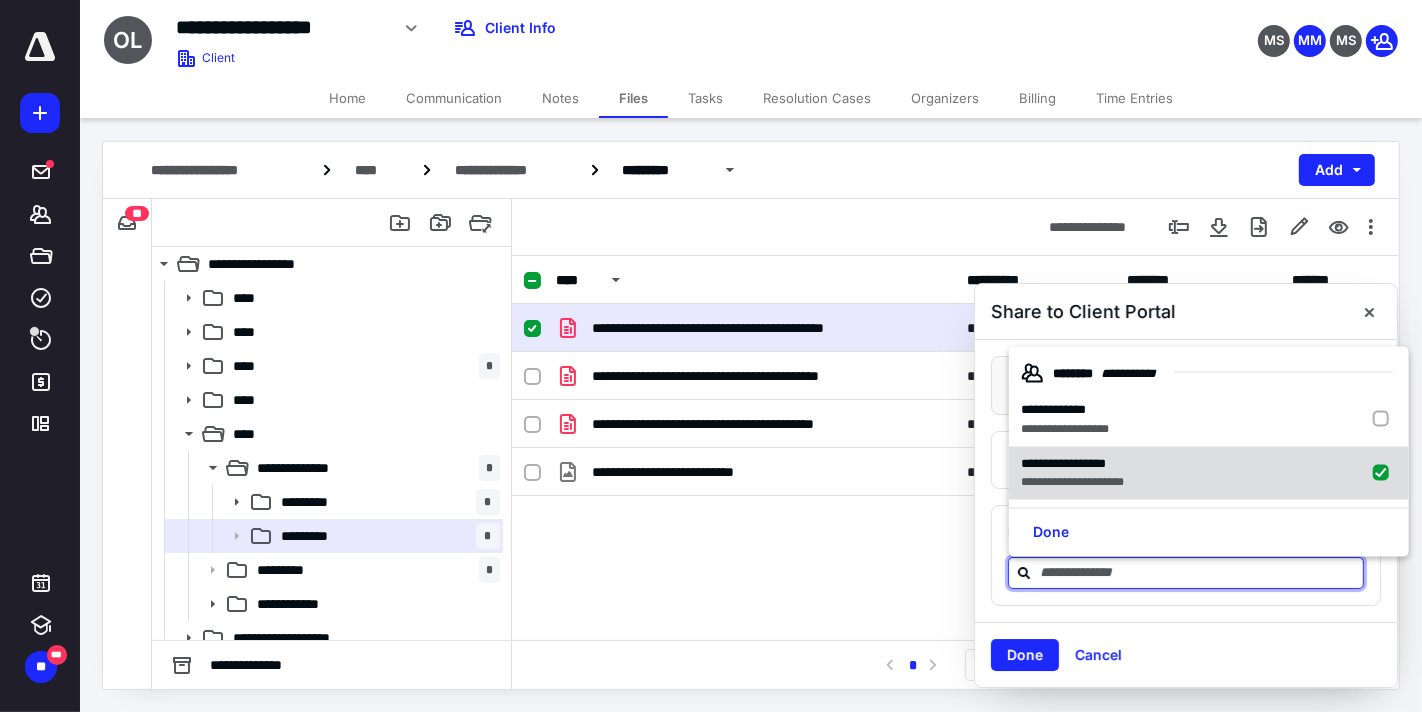 checkbox on "true" 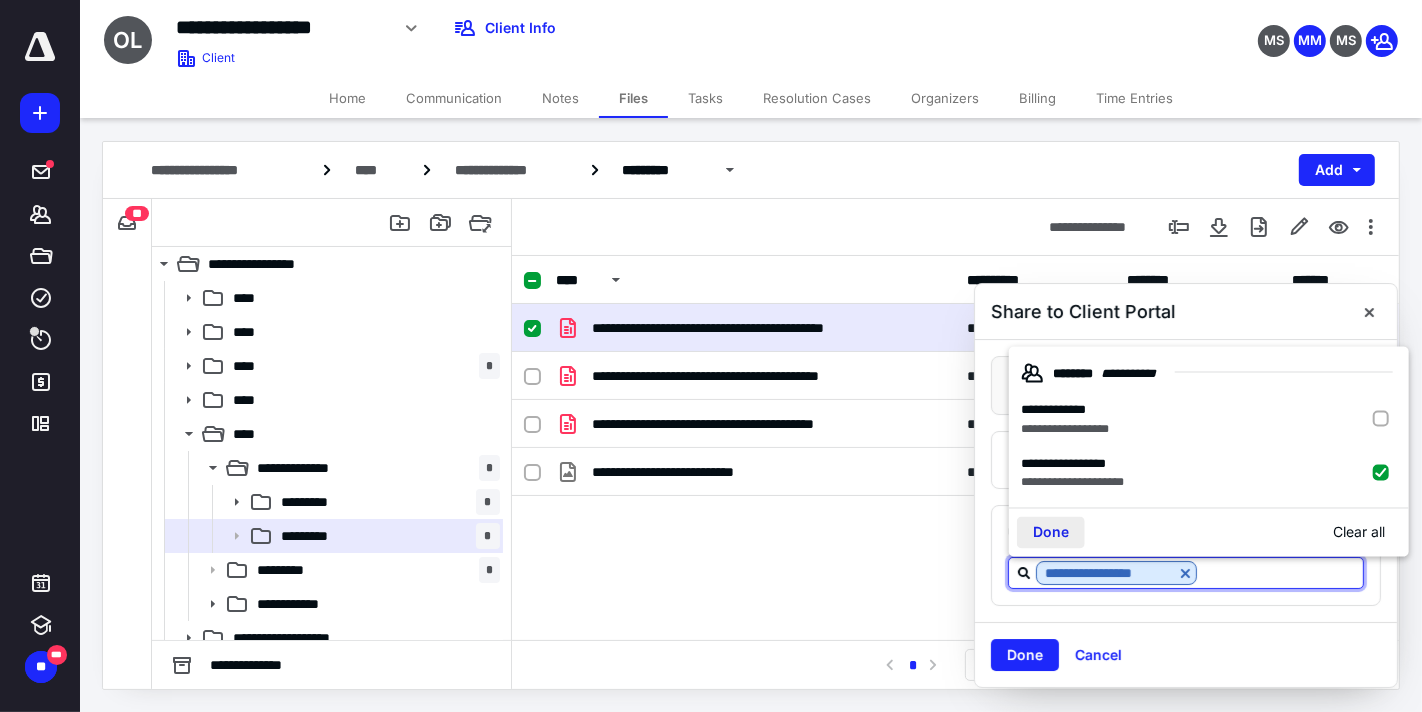 click on "Done" at bounding box center (1051, 533) 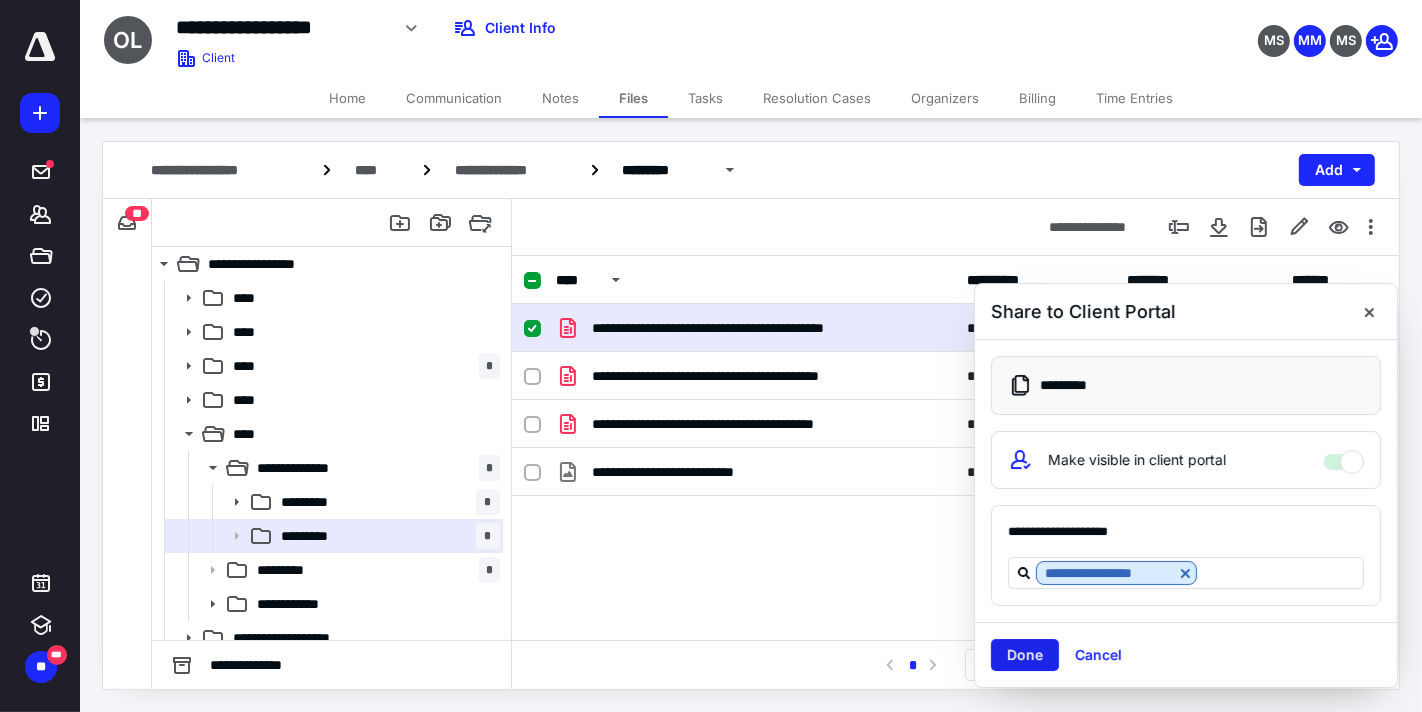 click on "Done" at bounding box center [1025, 655] 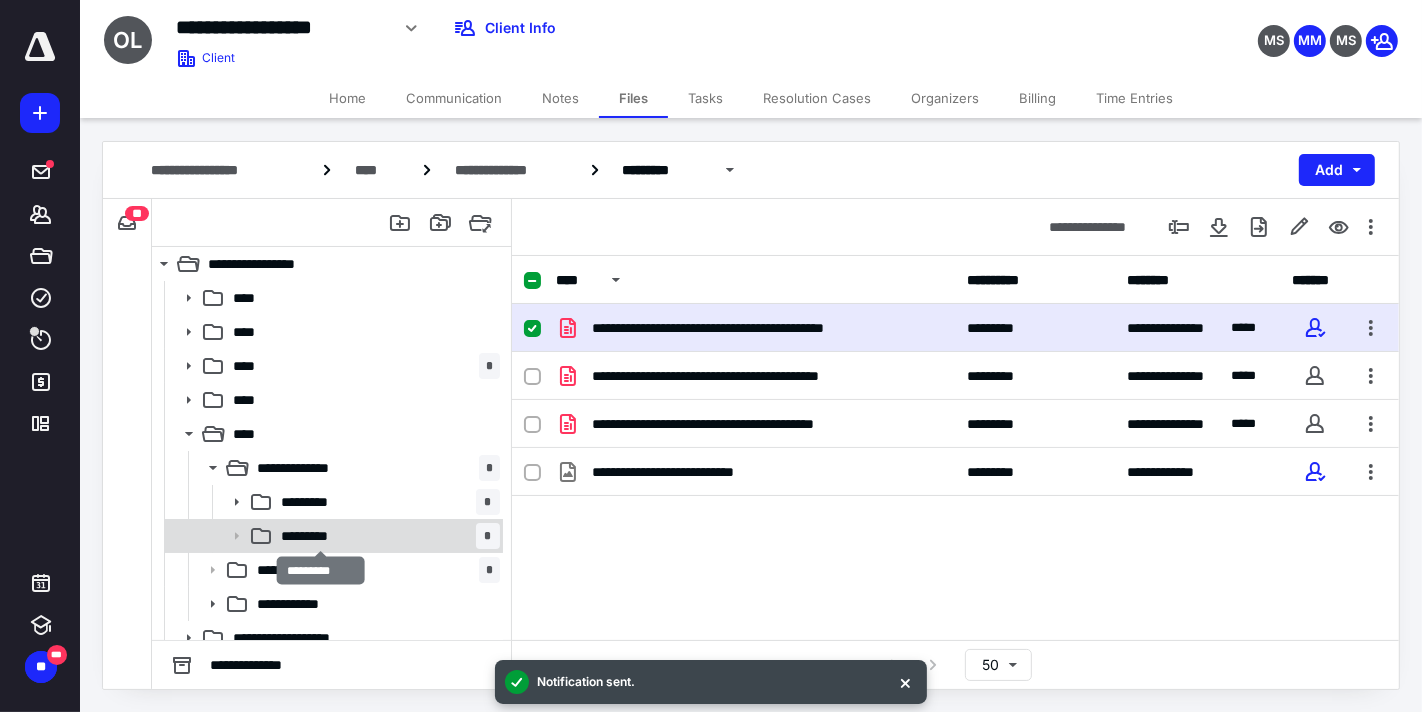 click on "*********" at bounding box center [320, 536] 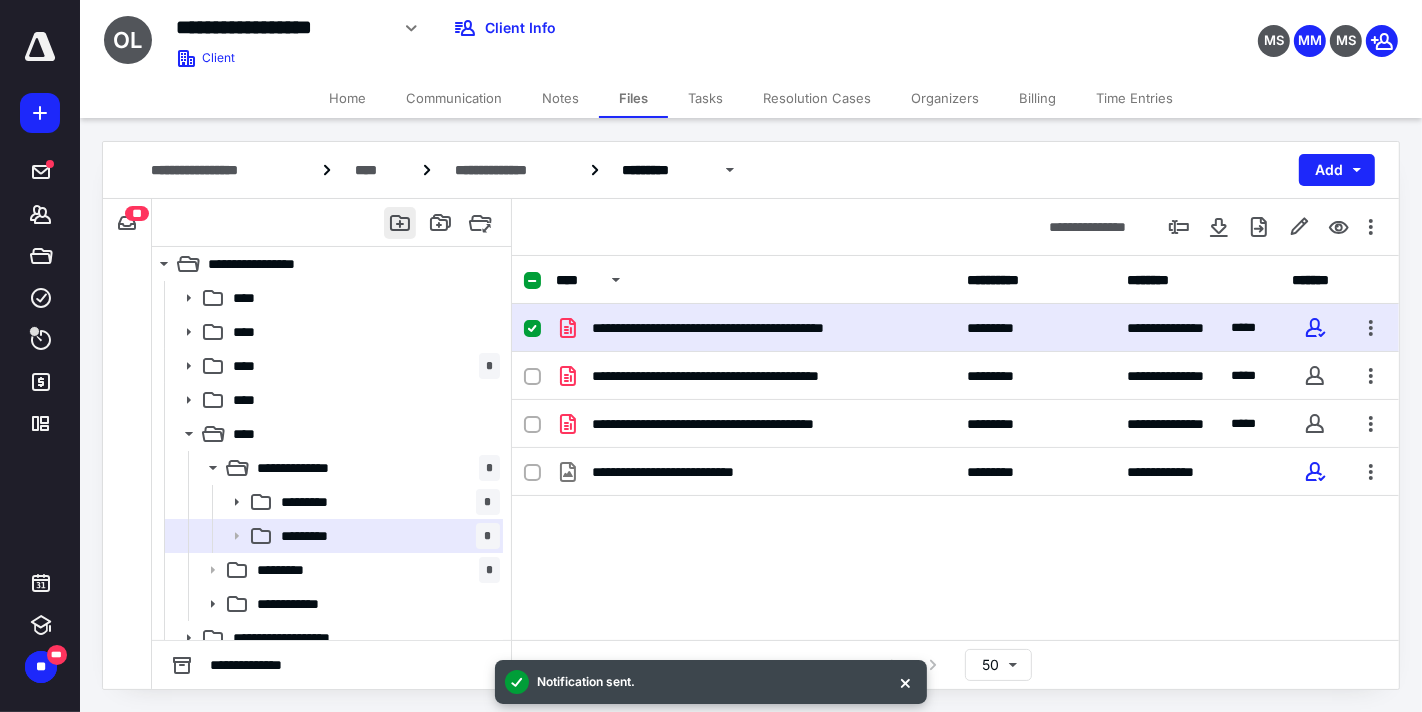 click at bounding box center (400, 223) 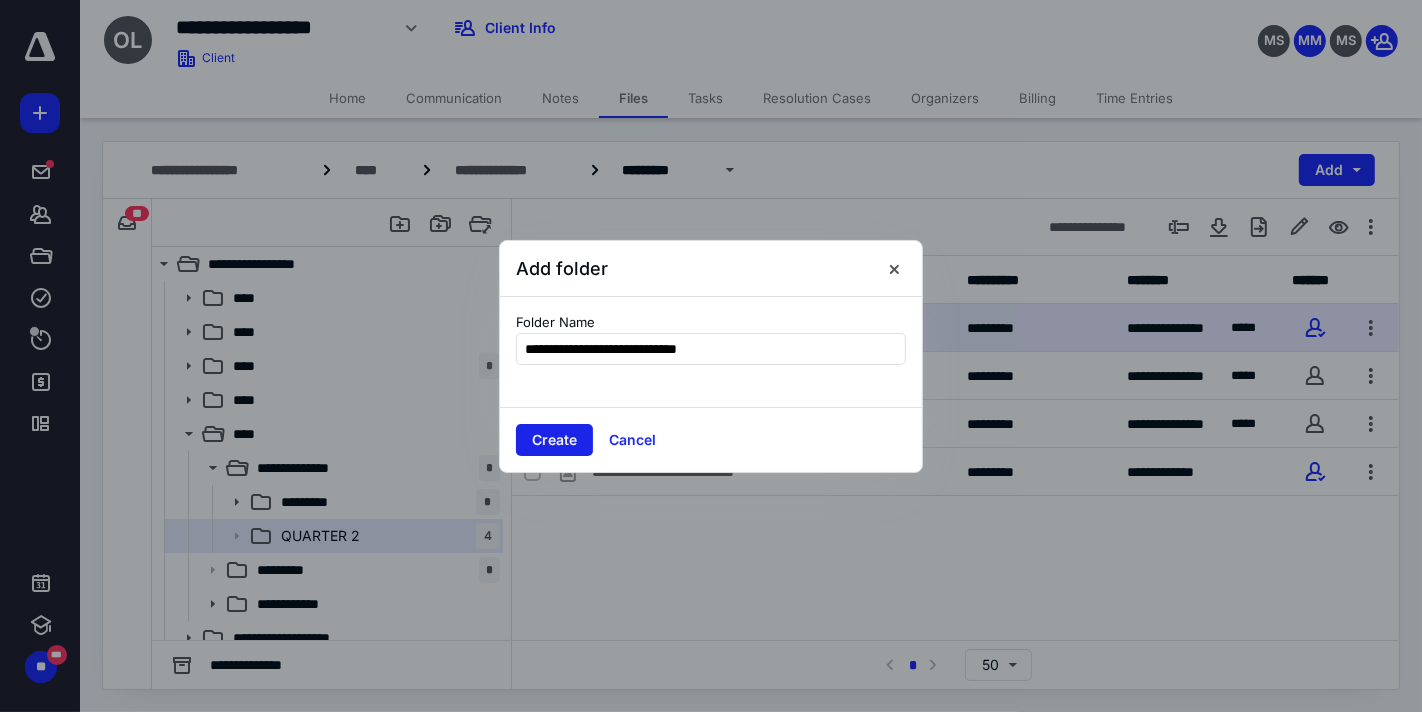 type on "**********" 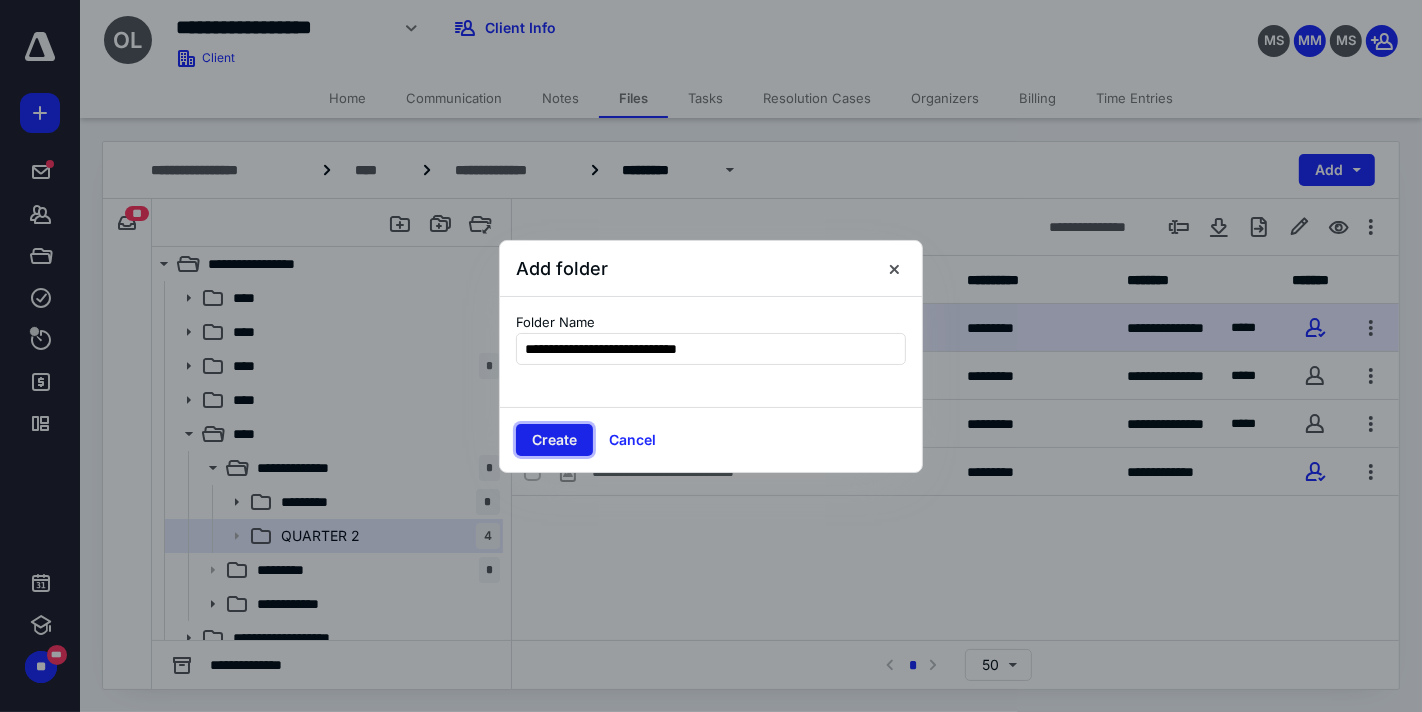 click on "Create" at bounding box center [554, 440] 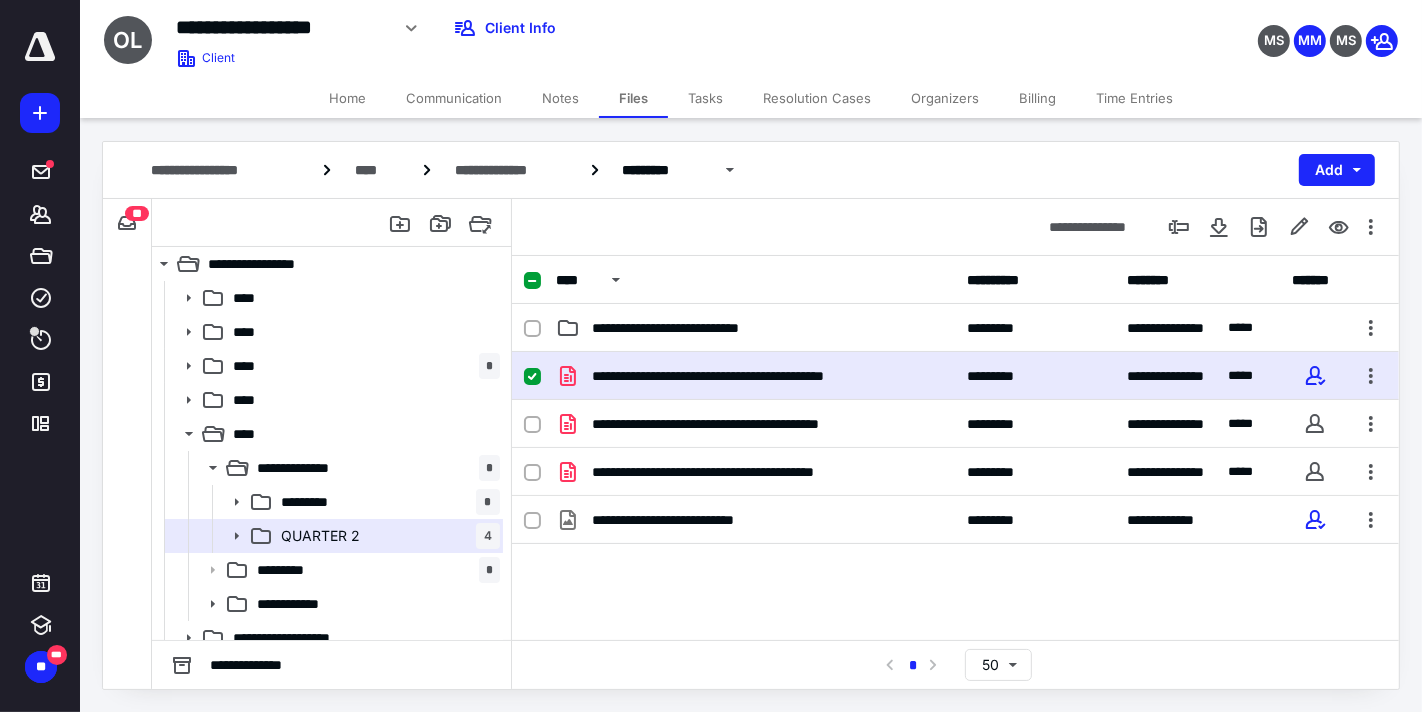 click on "**" at bounding box center (137, 213) 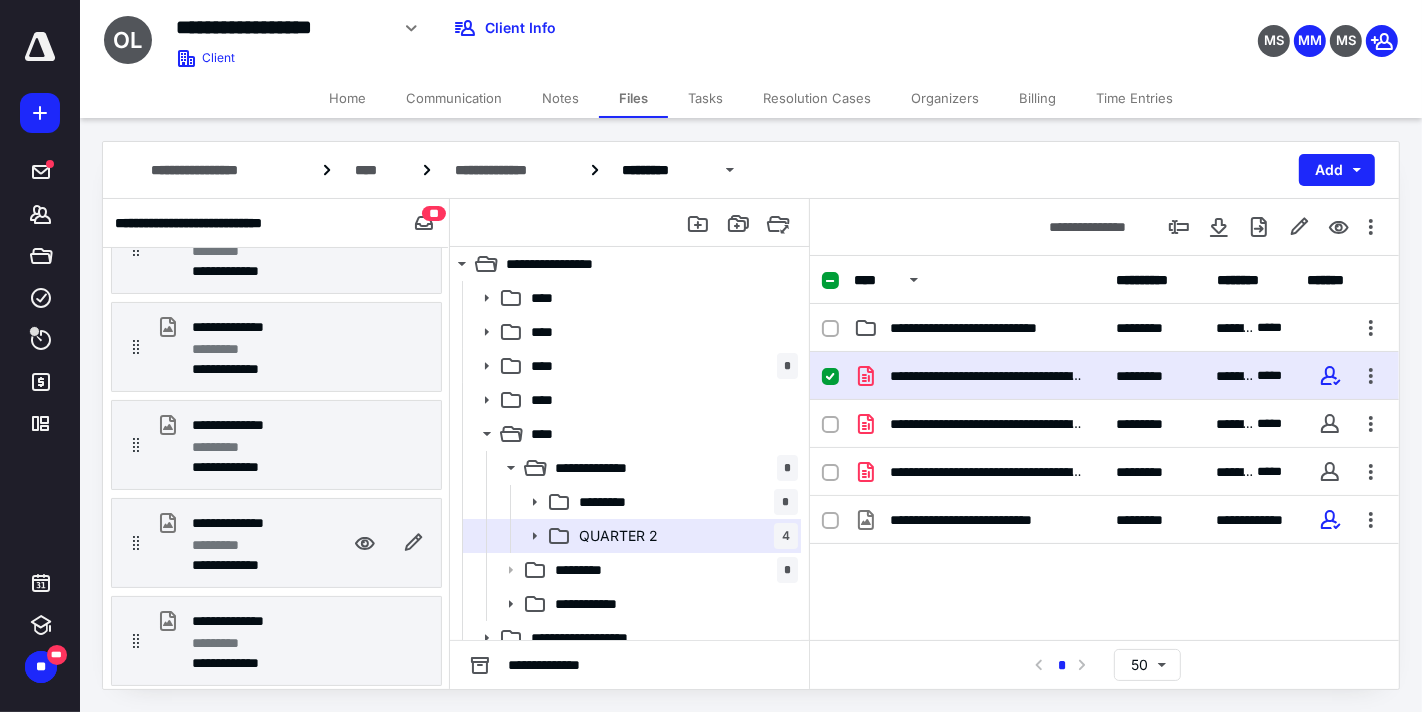 scroll, scrollTop: 2184, scrollLeft: 0, axis: vertical 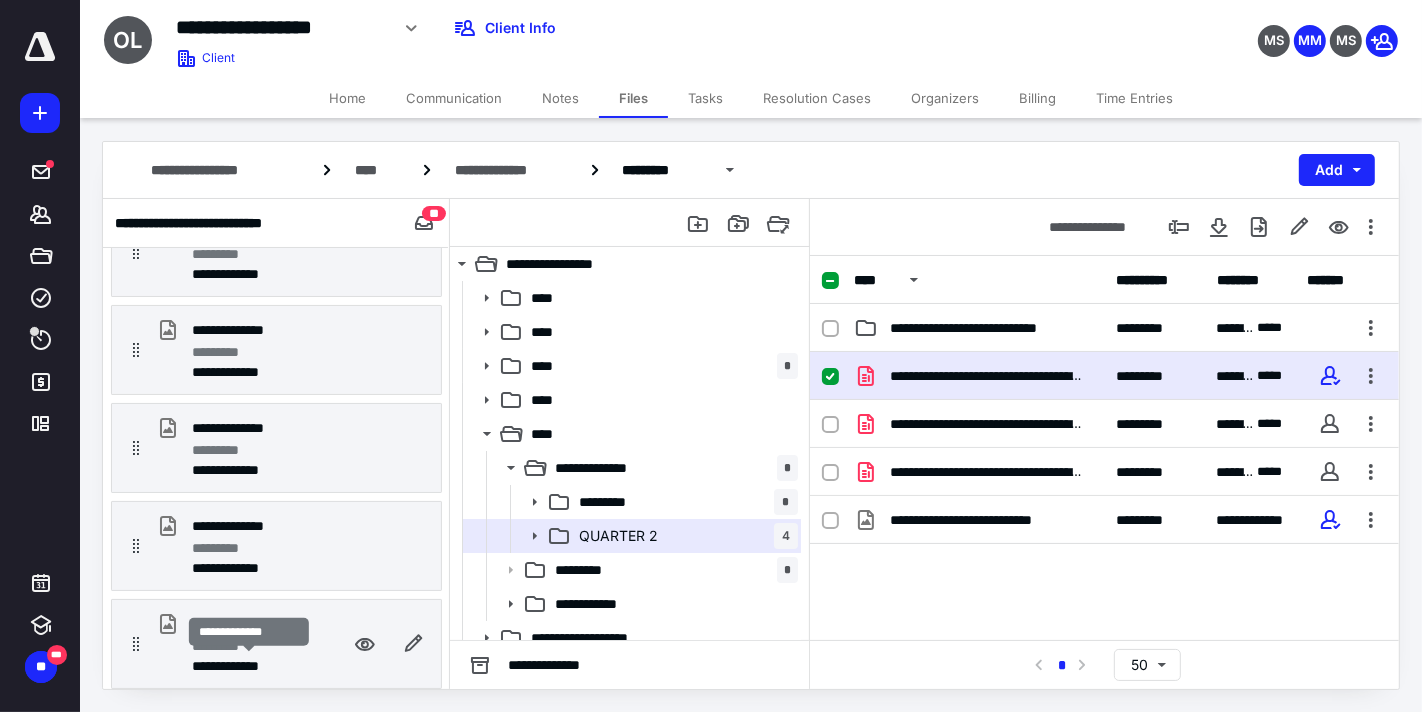 click on "**********" at bounding box center (248, 666) 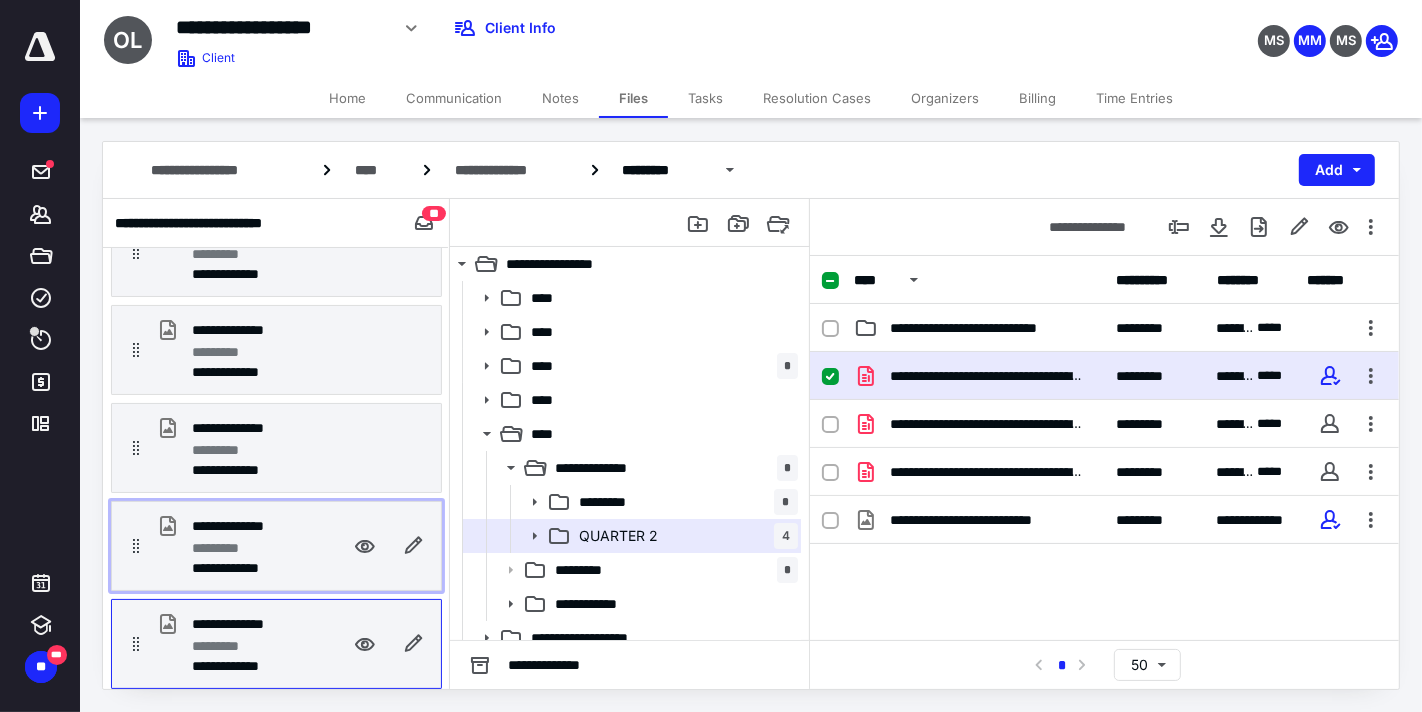 click on "*********" at bounding box center (248, 548) 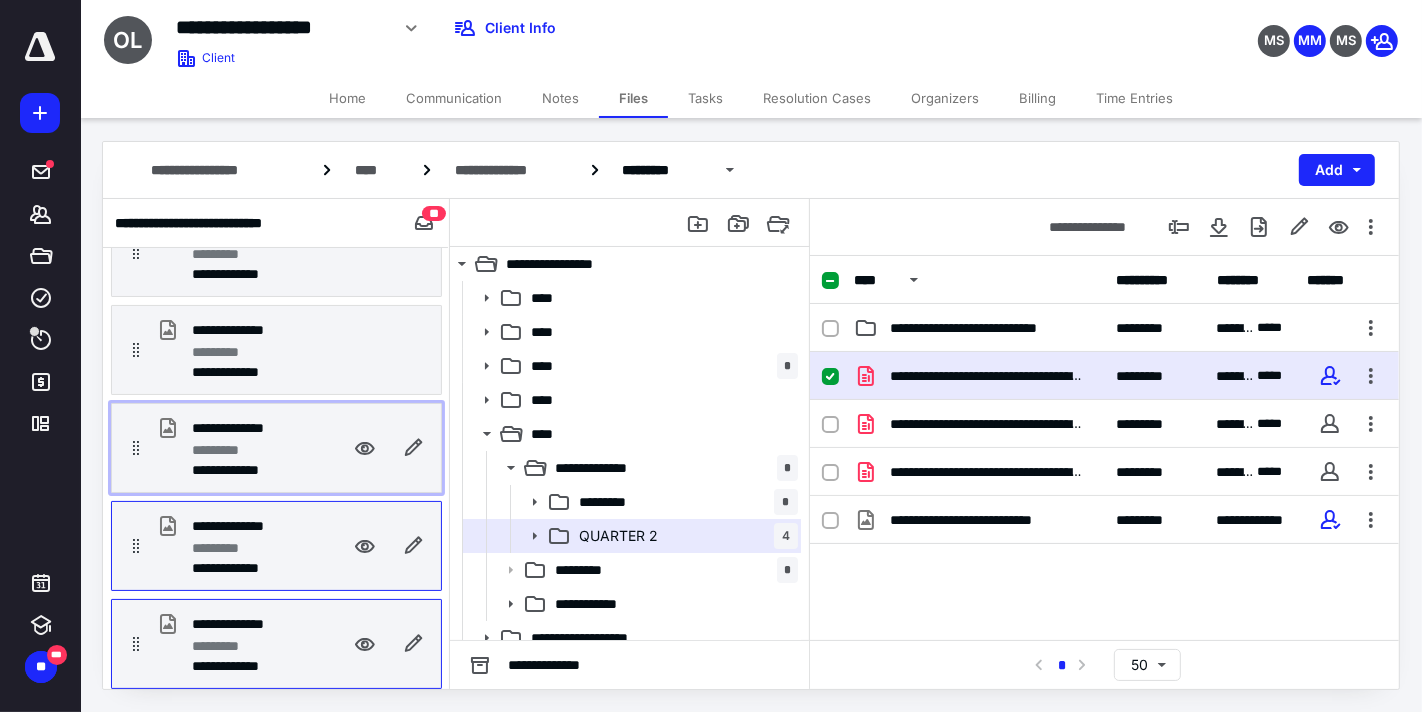 click on "**********" at bounding box center (250, 468) 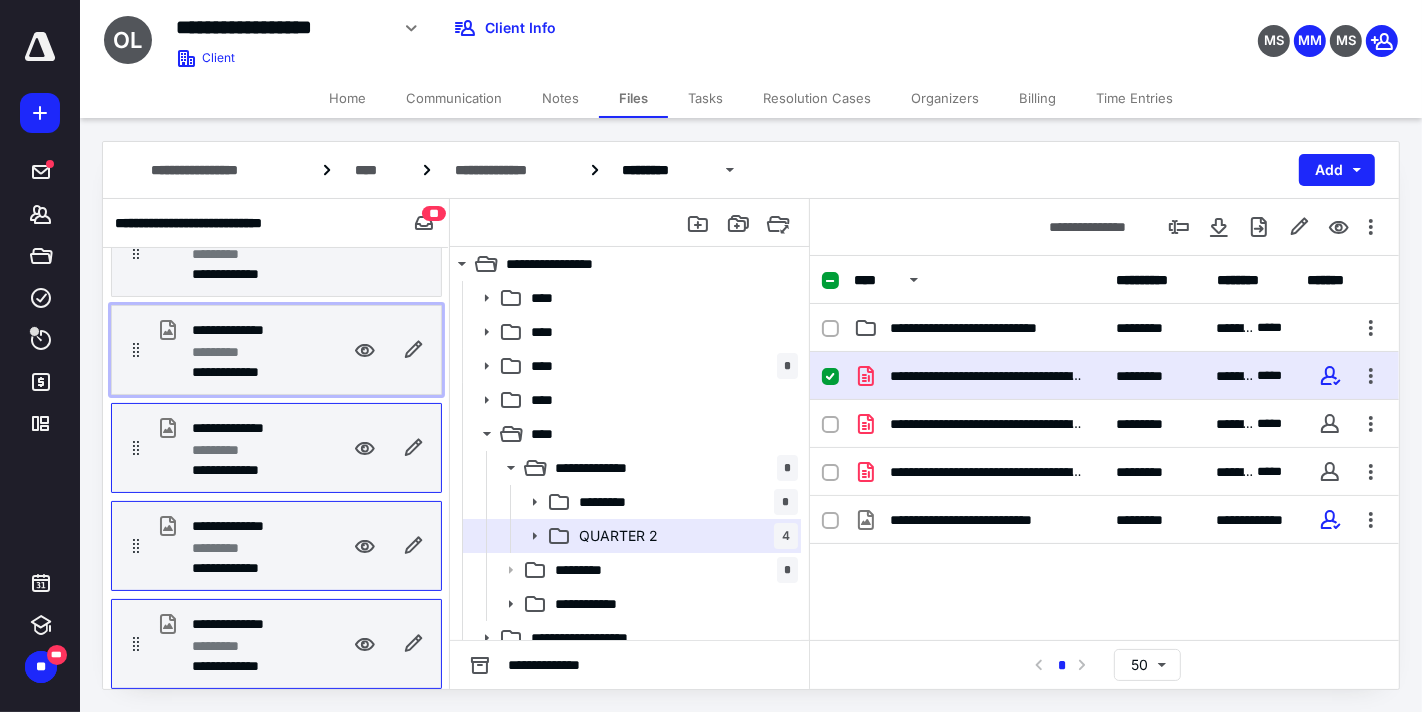 click on "**********" at bounding box center (250, 370) 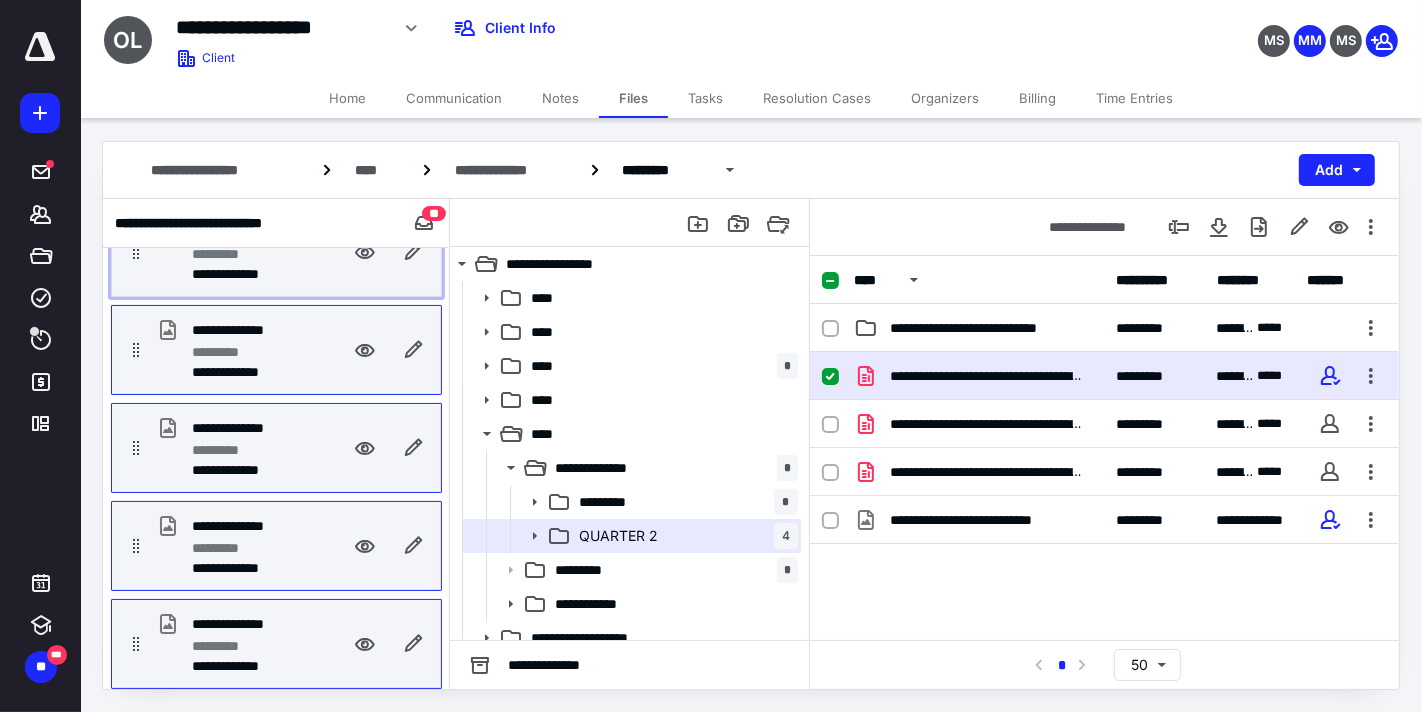 click on "**********" at bounding box center (276, 252) 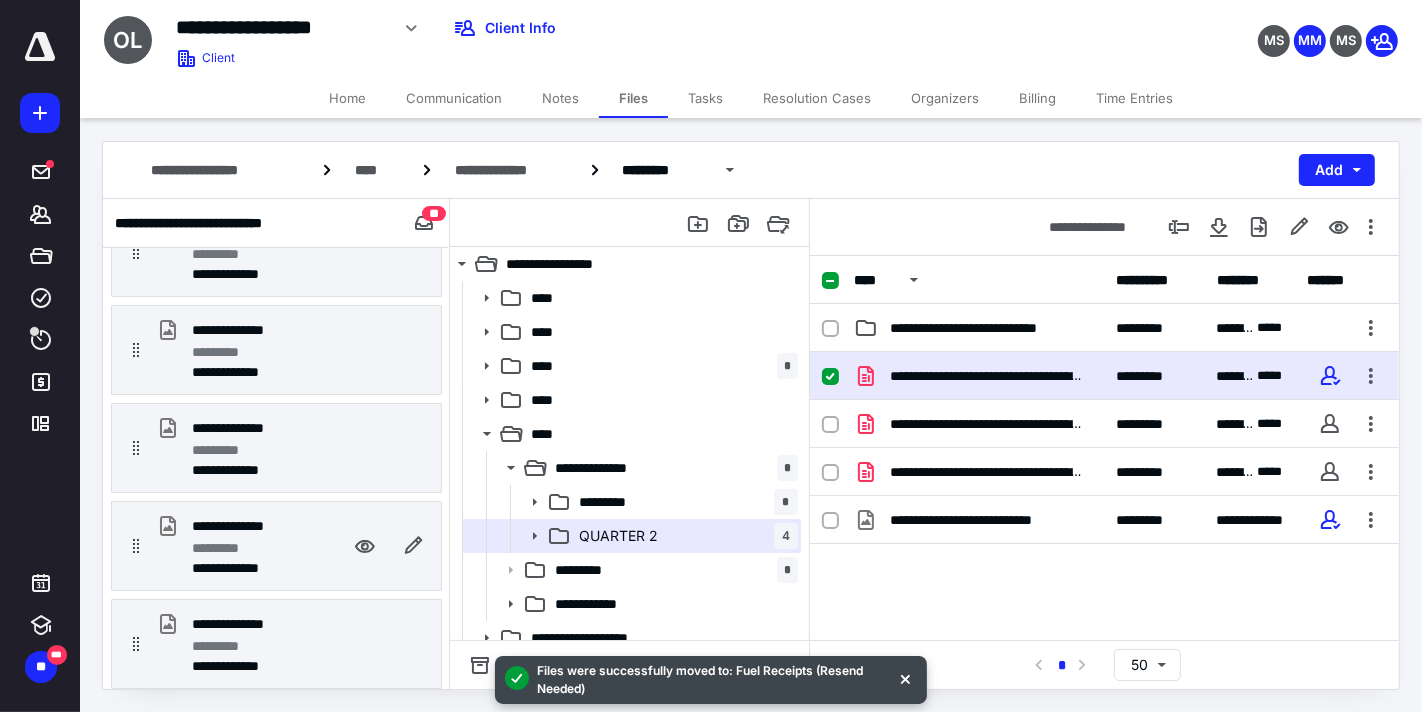 scroll, scrollTop: 1693, scrollLeft: 0, axis: vertical 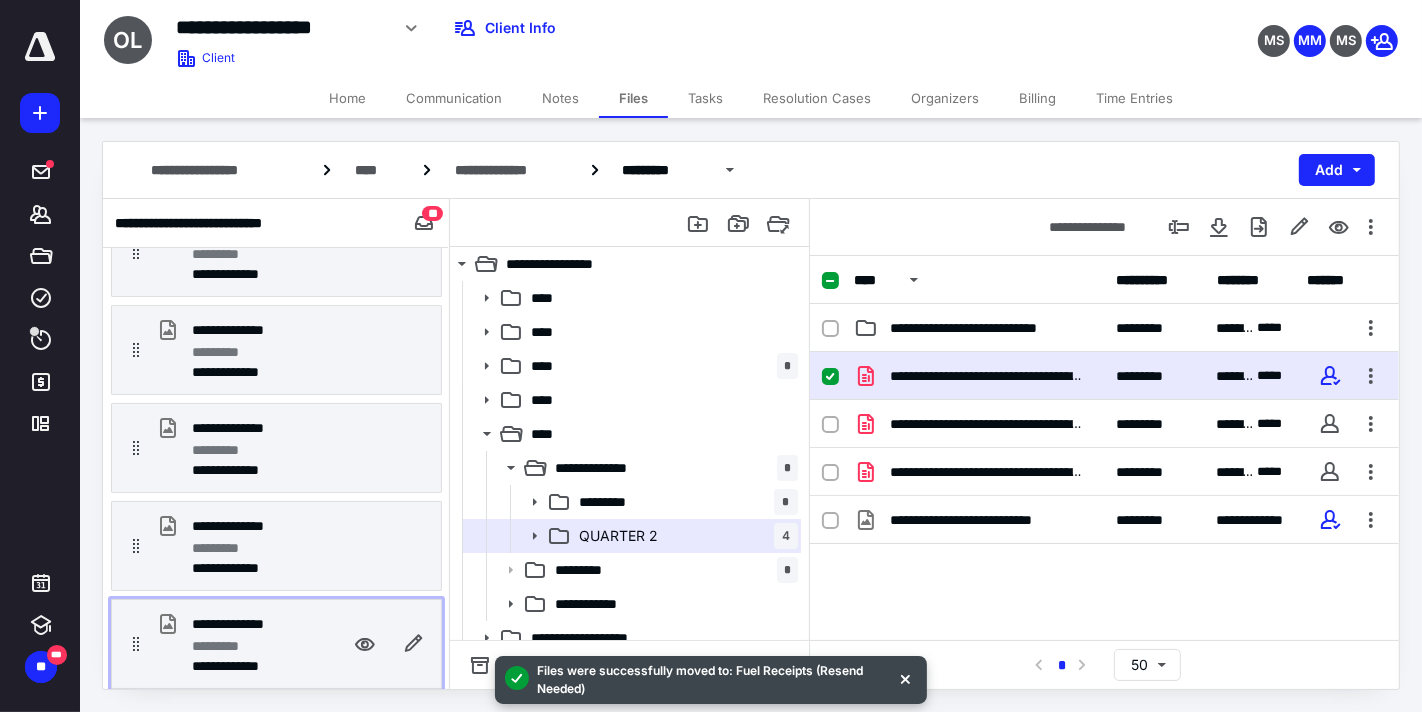 click on "*********" at bounding box center (225, 646) 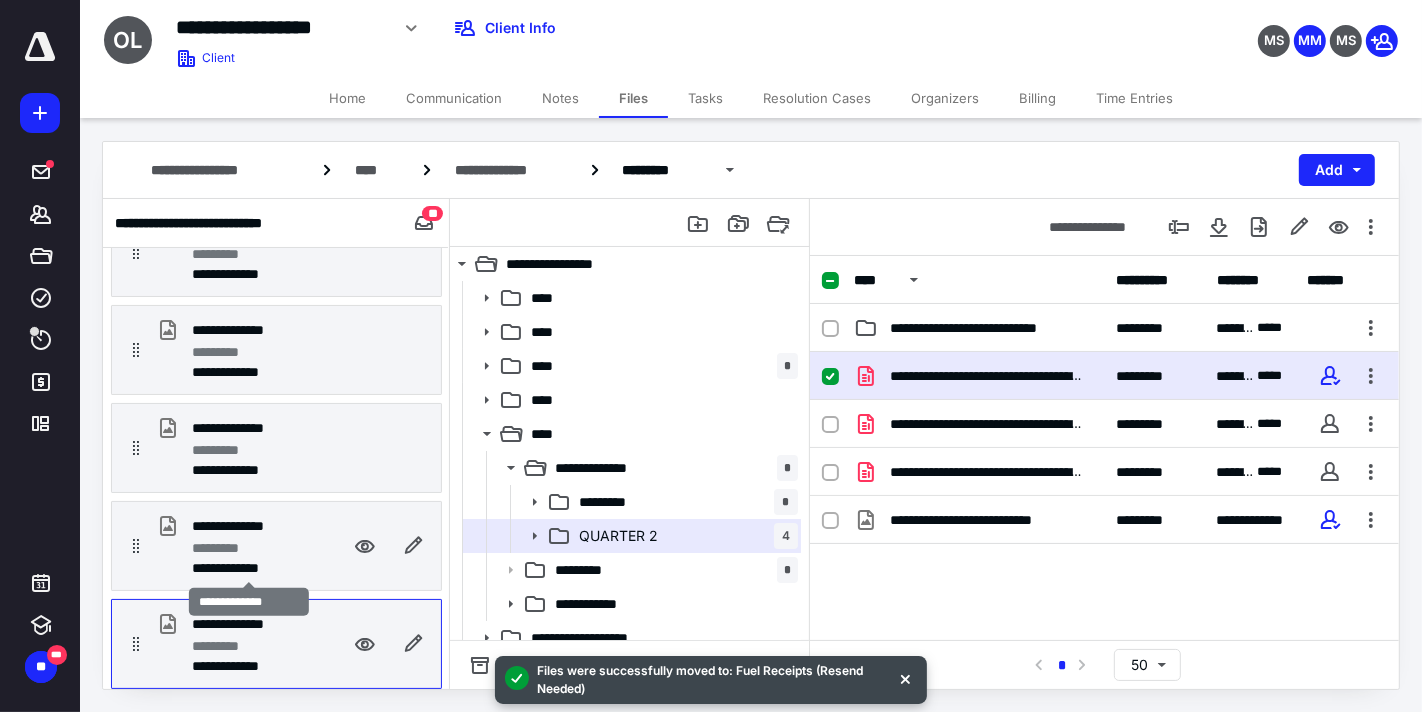 click on "**********" at bounding box center [248, 568] 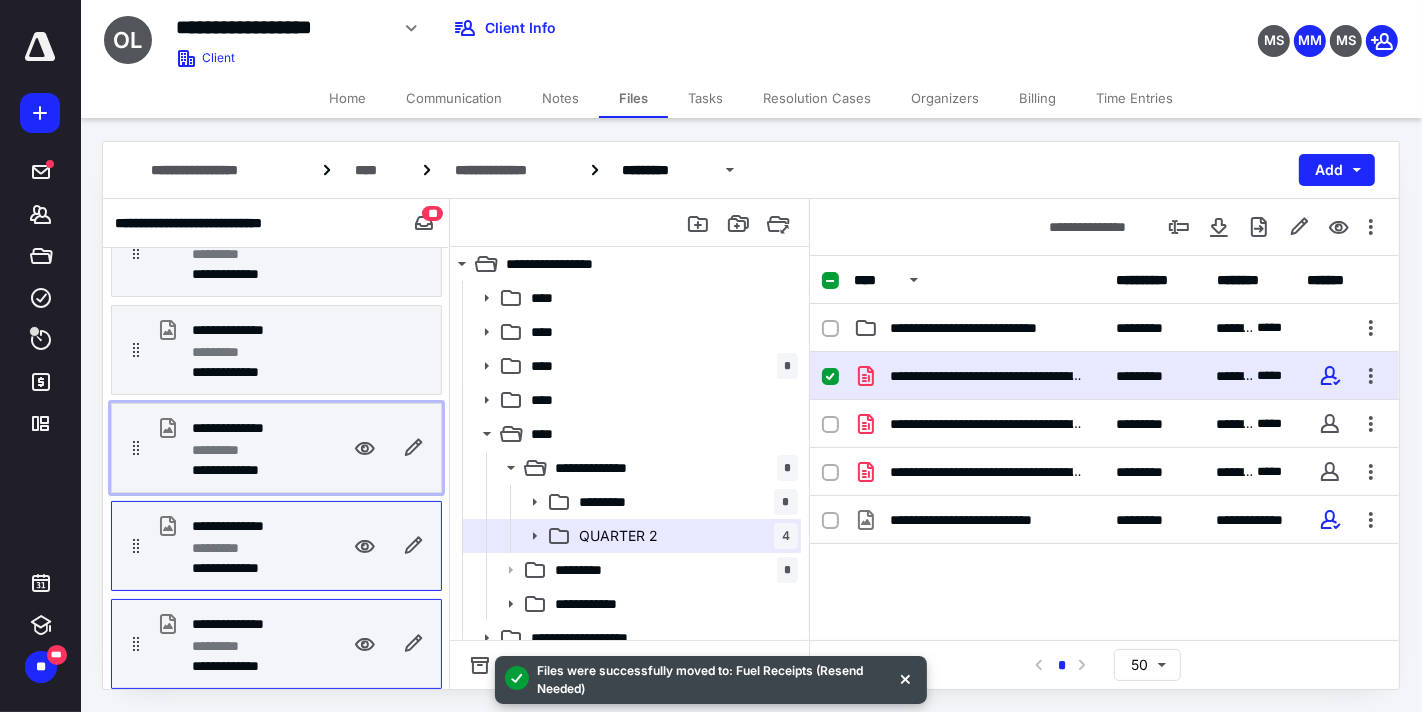 click on "*********" at bounding box center (248, 450) 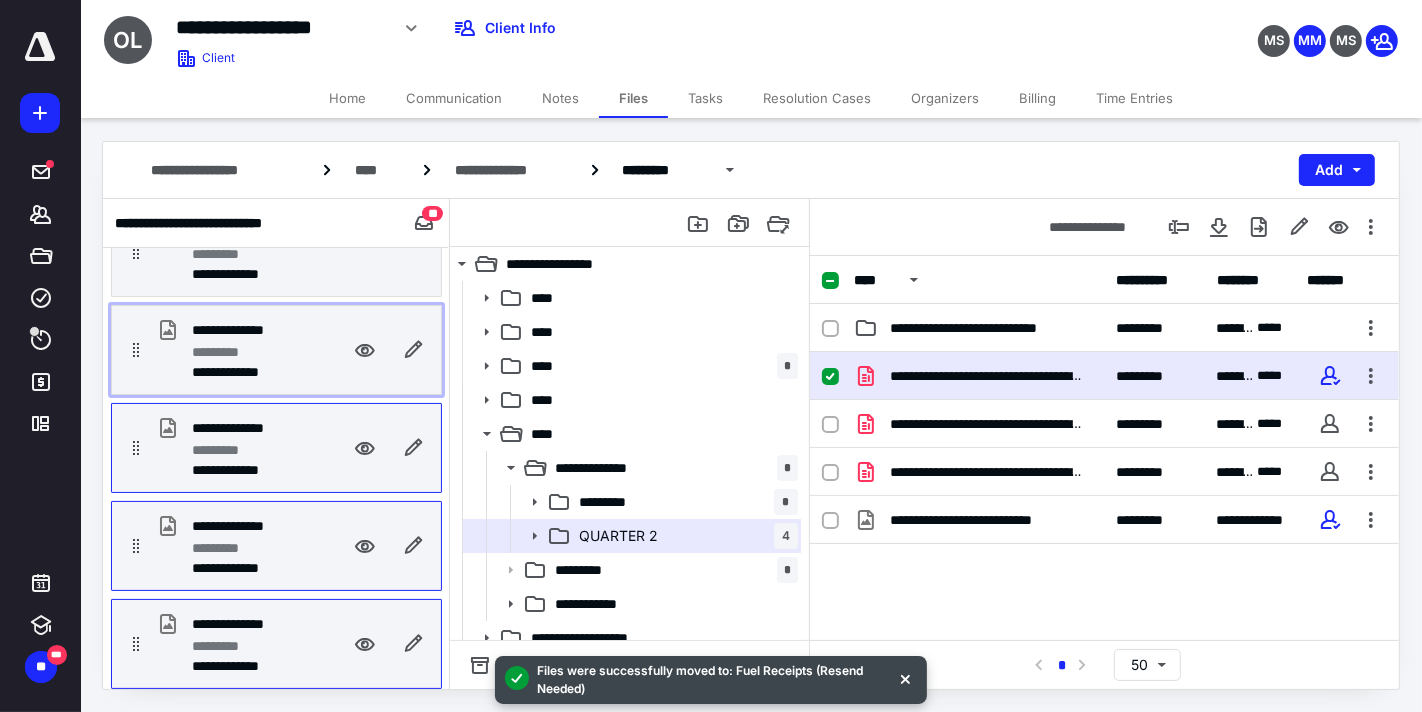 click on "**********" at bounding box center (243, 330) 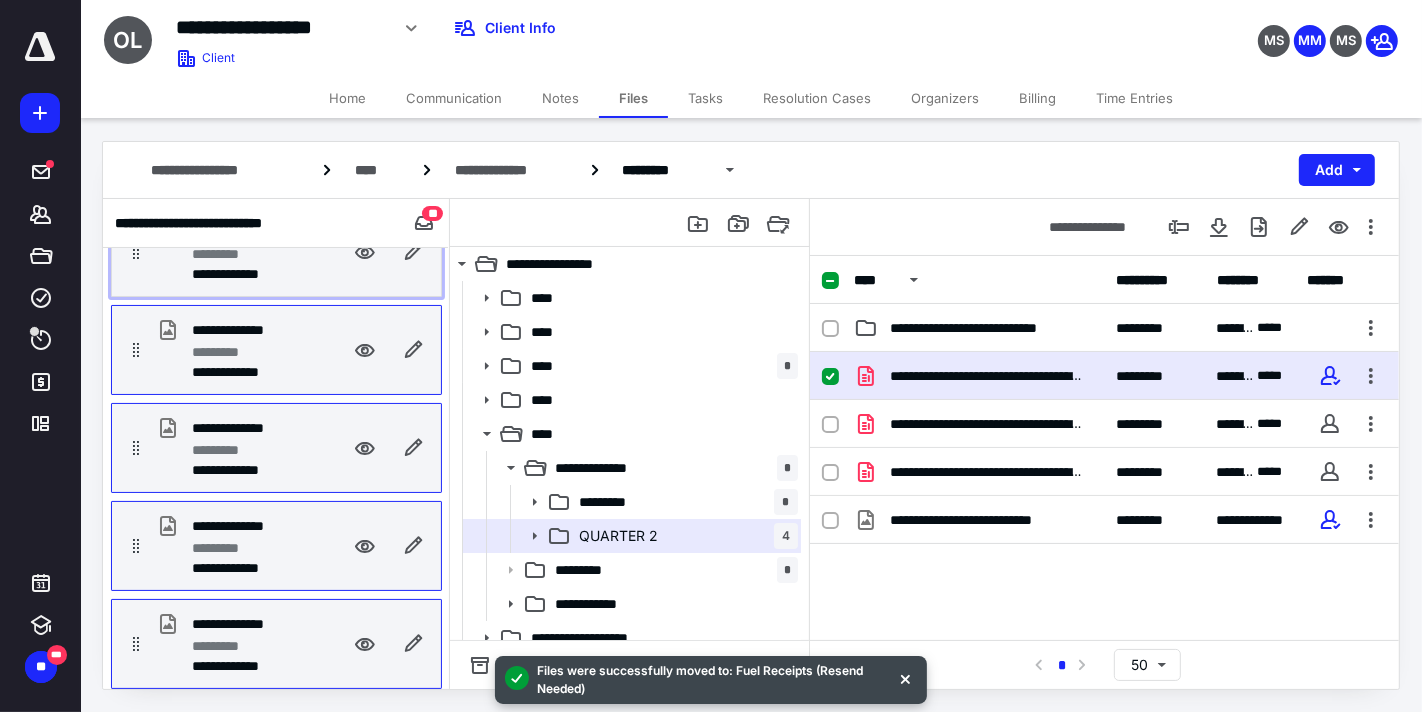 click on "*********" at bounding box center (248, 254) 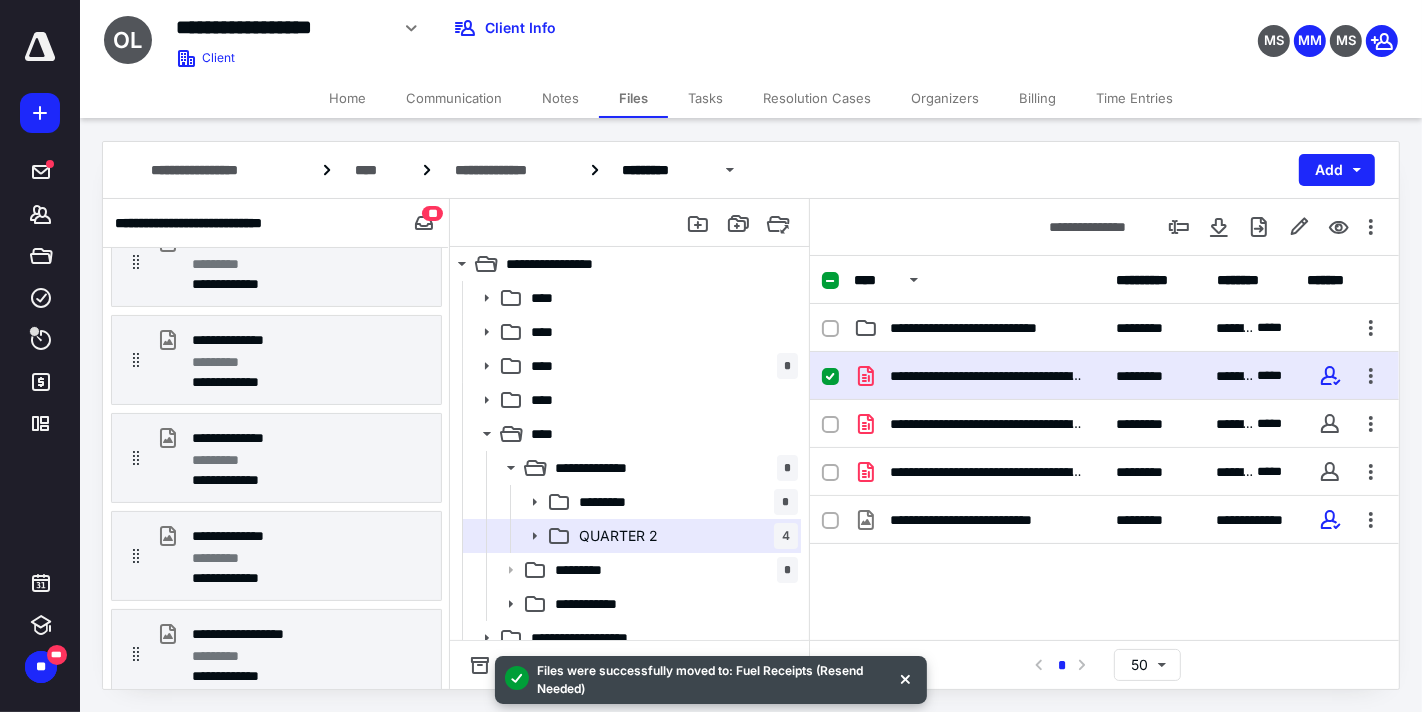 scroll, scrollTop: 222, scrollLeft: 0, axis: vertical 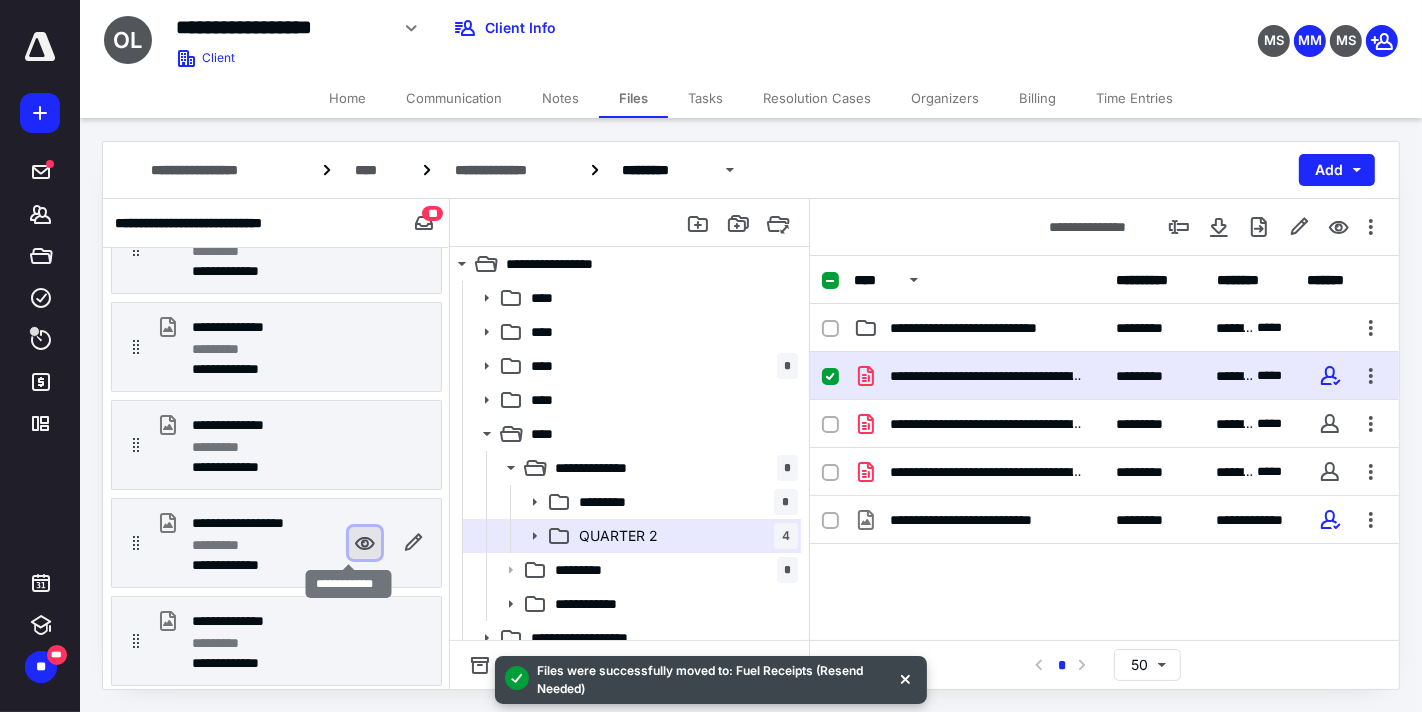 click at bounding box center [365, 543] 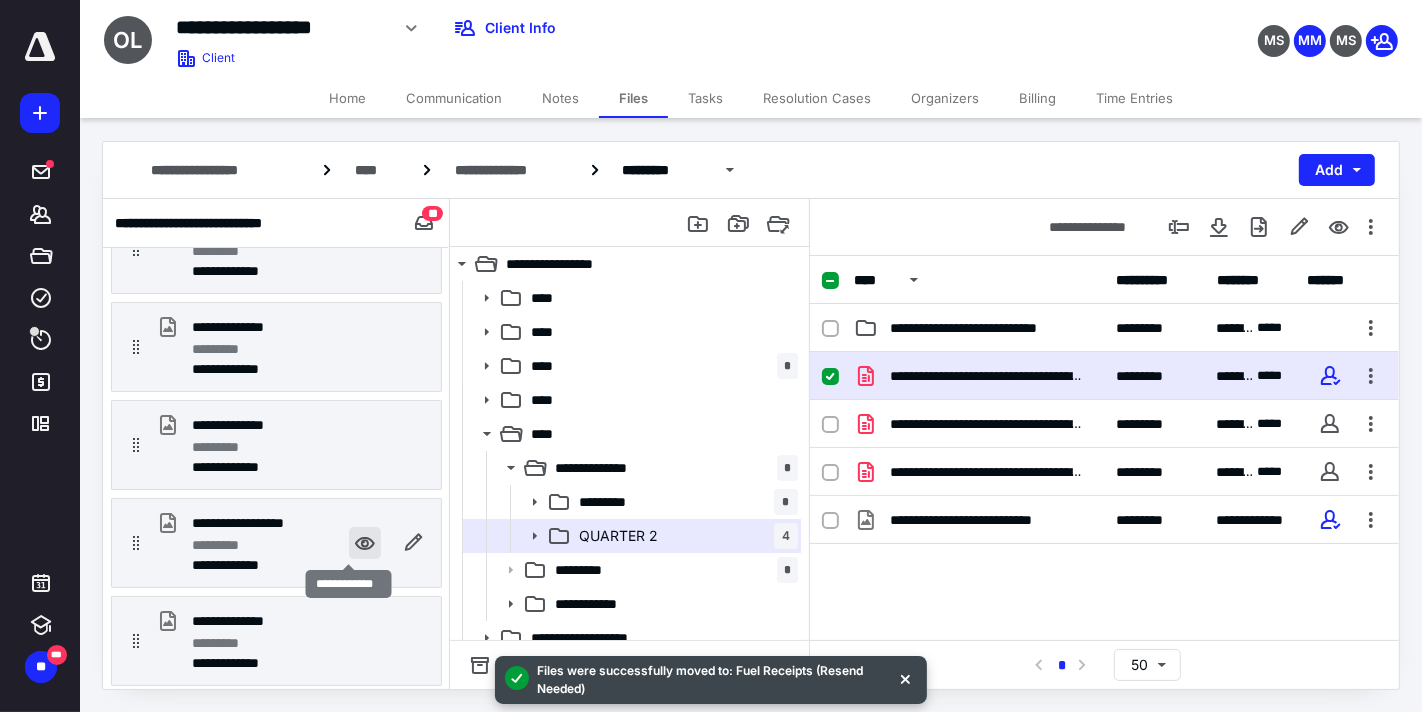 checkbox on "false" 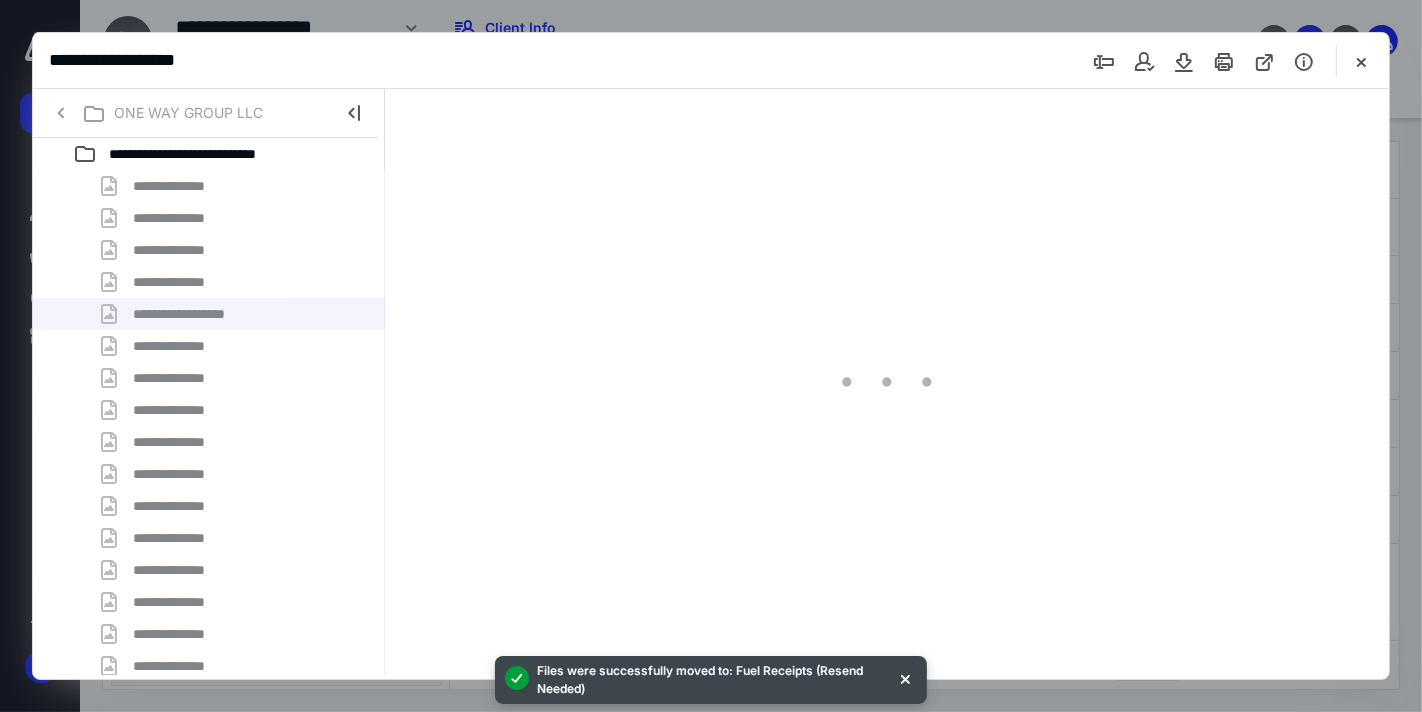 scroll, scrollTop: 0, scrollLeft: 0, axis: both 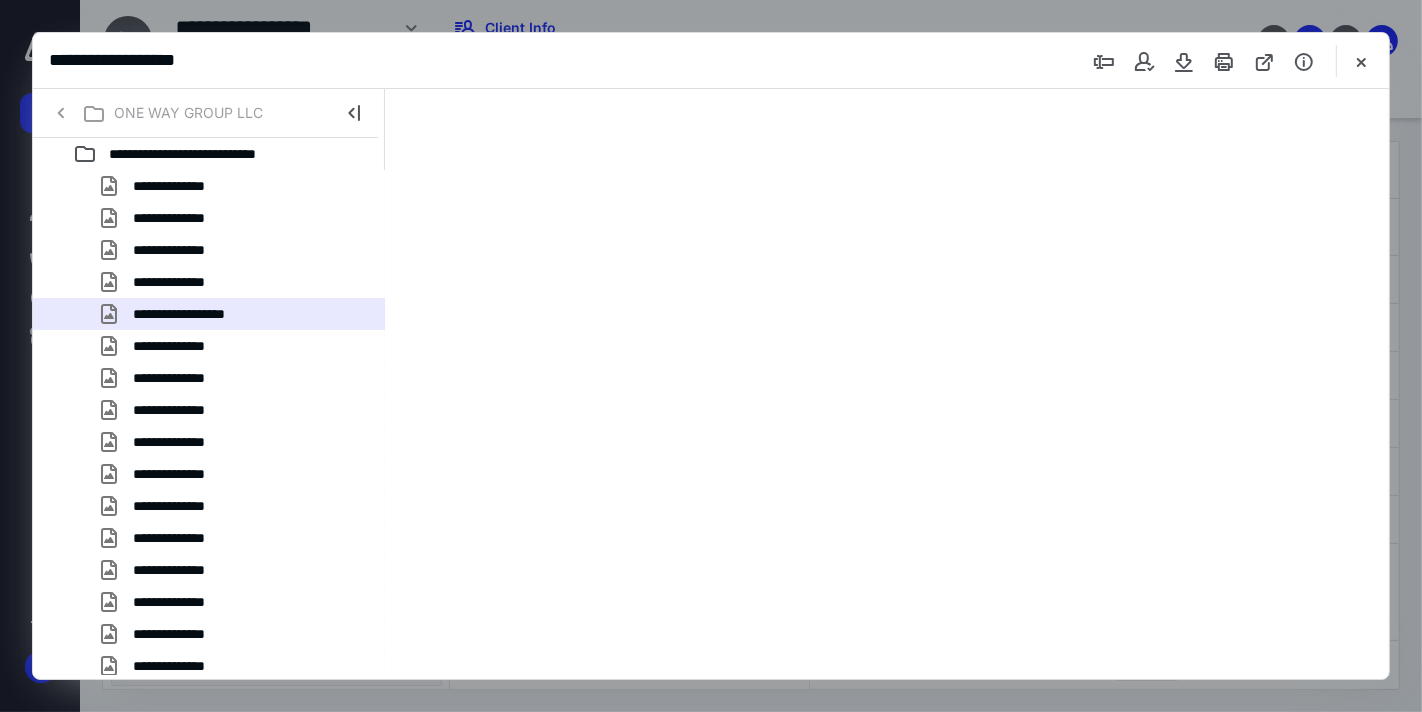 type on "64" 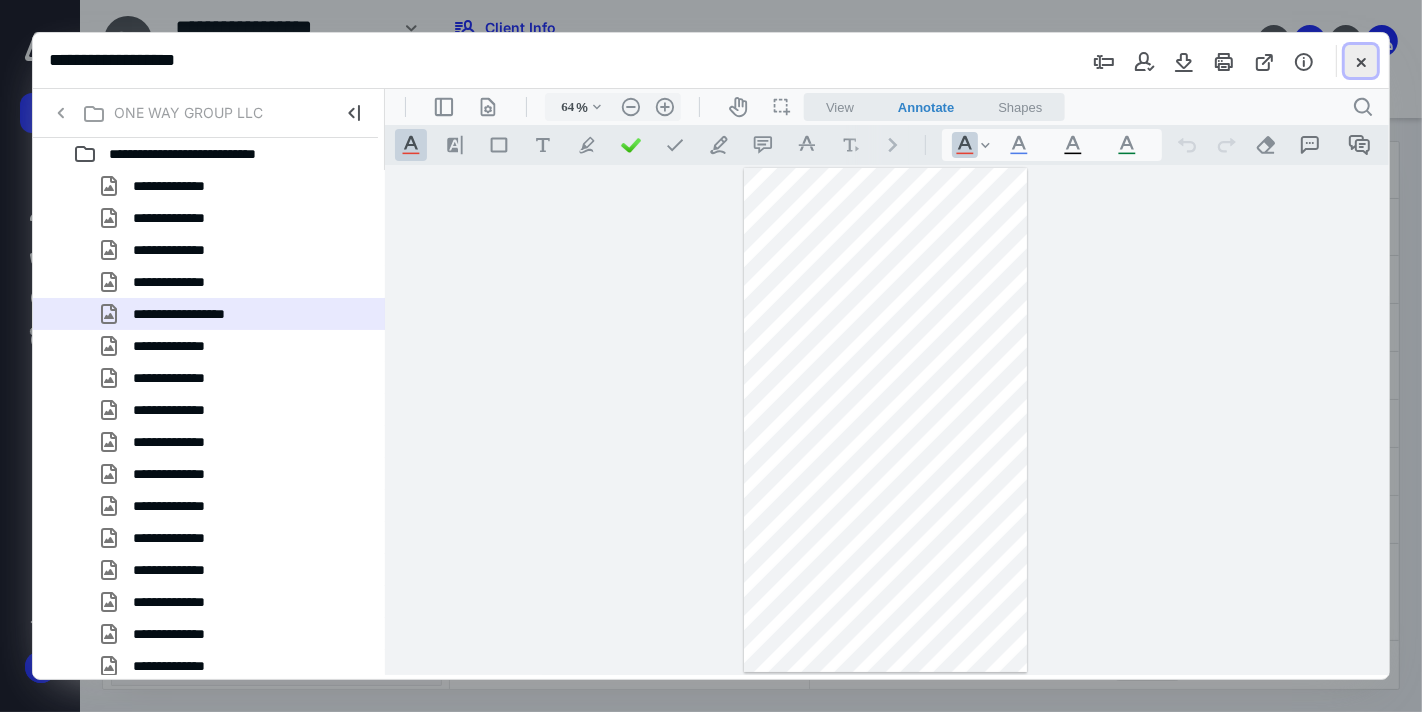 click at bounding box center [1361, 61] 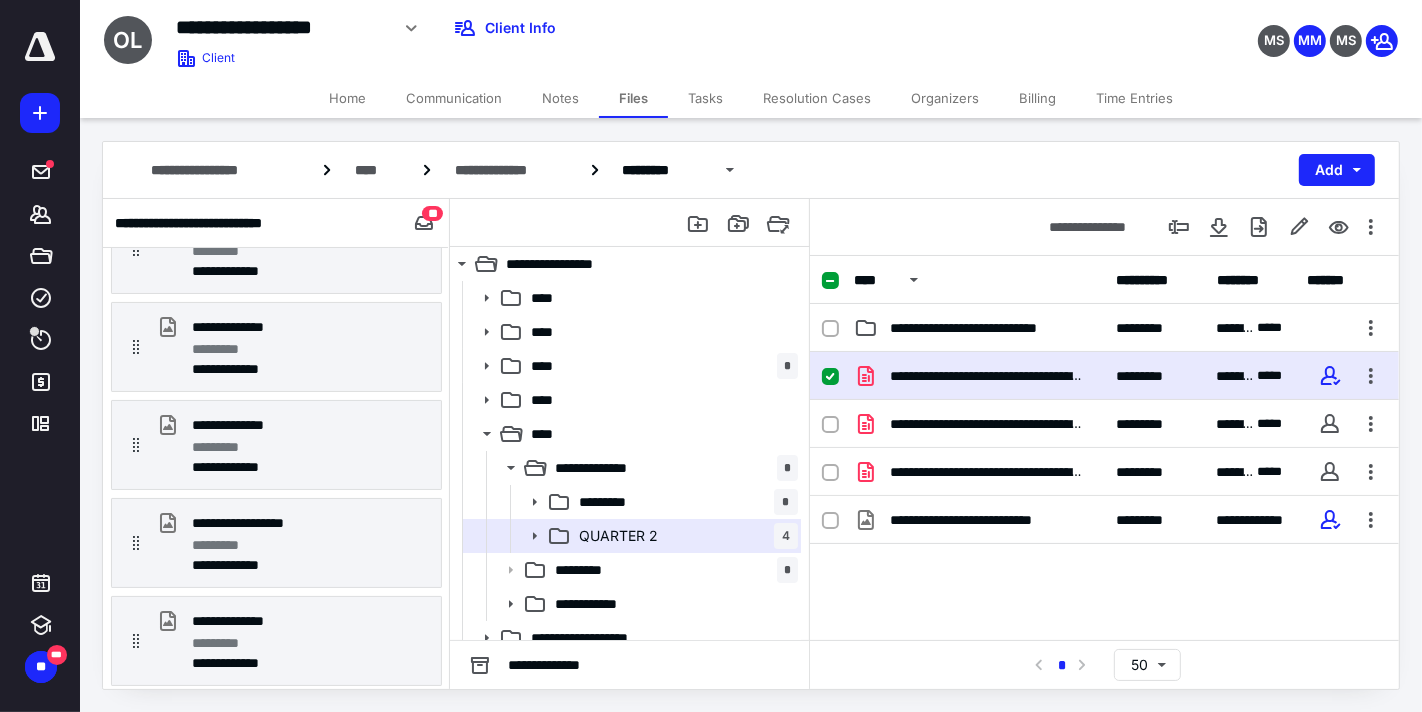 scroll, scrollTop: 333, scrollLeft: 0, axis: vertical 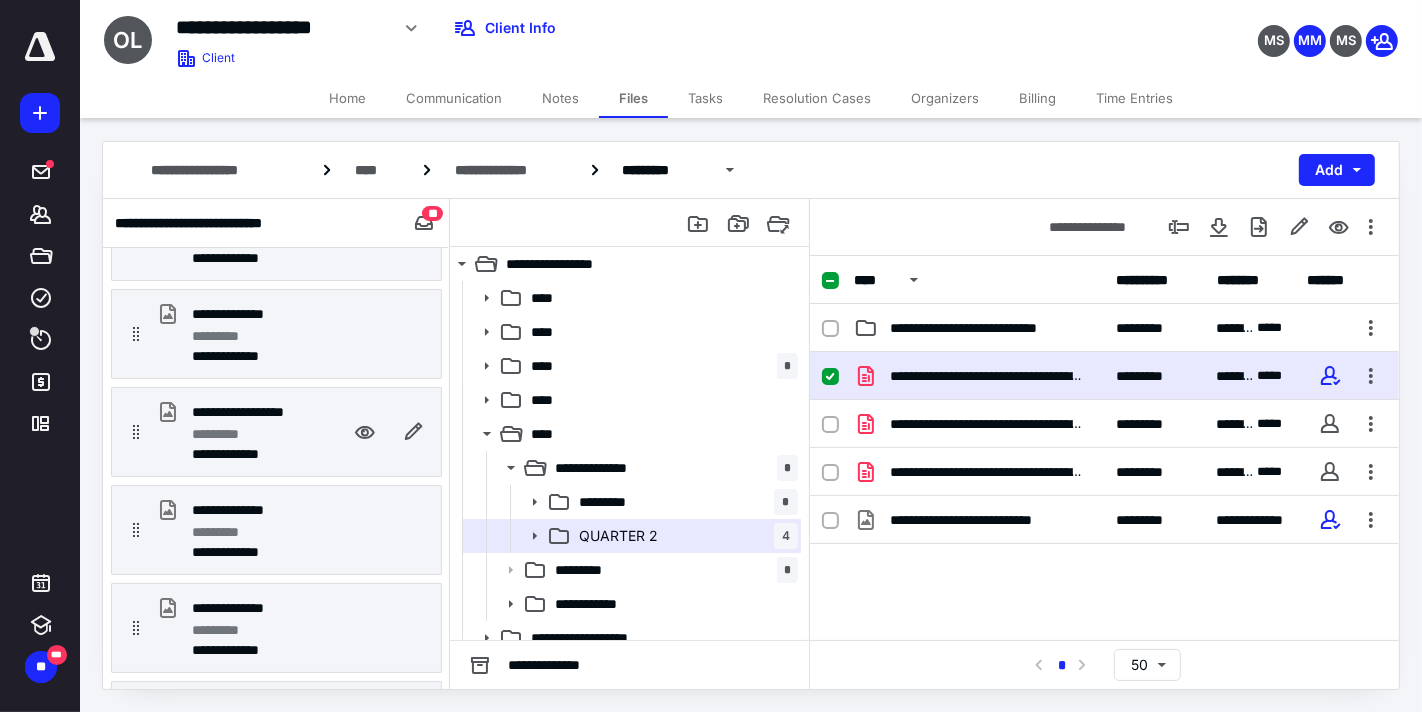 click on "*********" at bounding box center (248, 434) 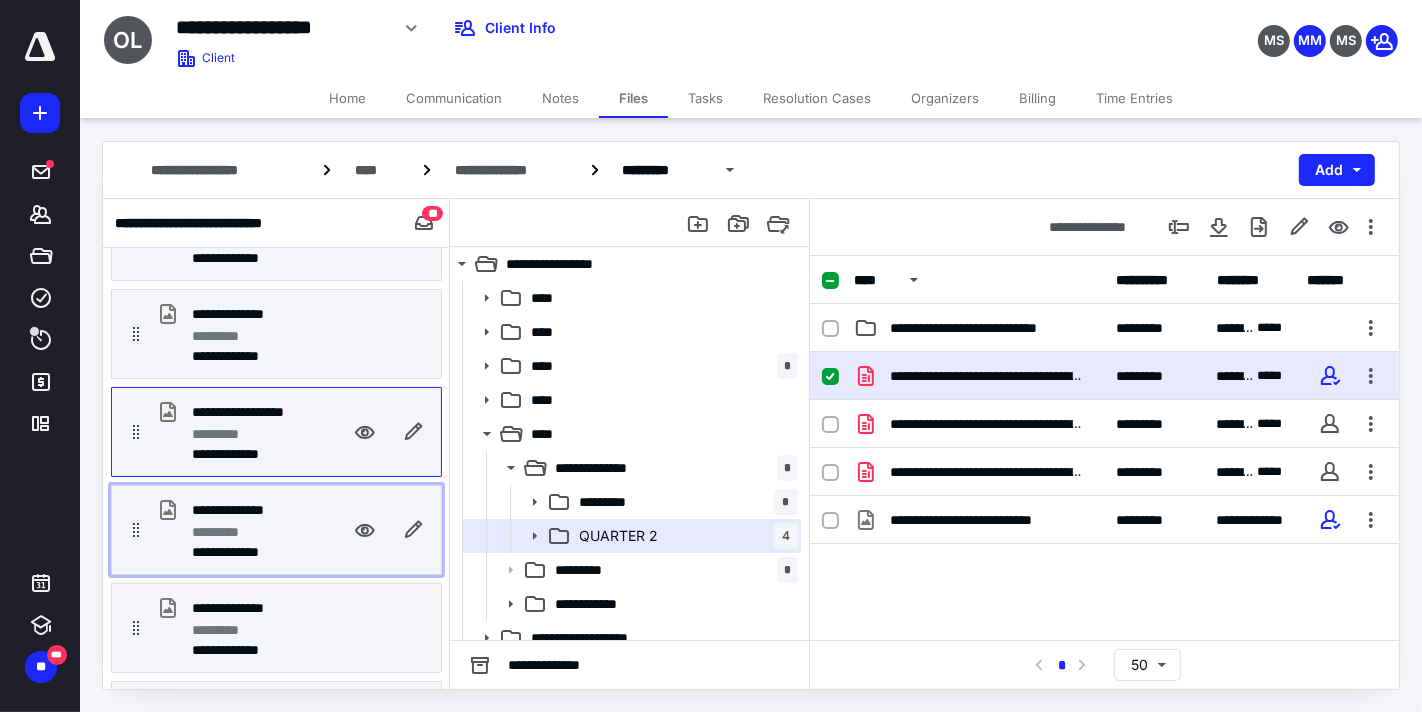 click on "*********" at bounding box center [248, 532] 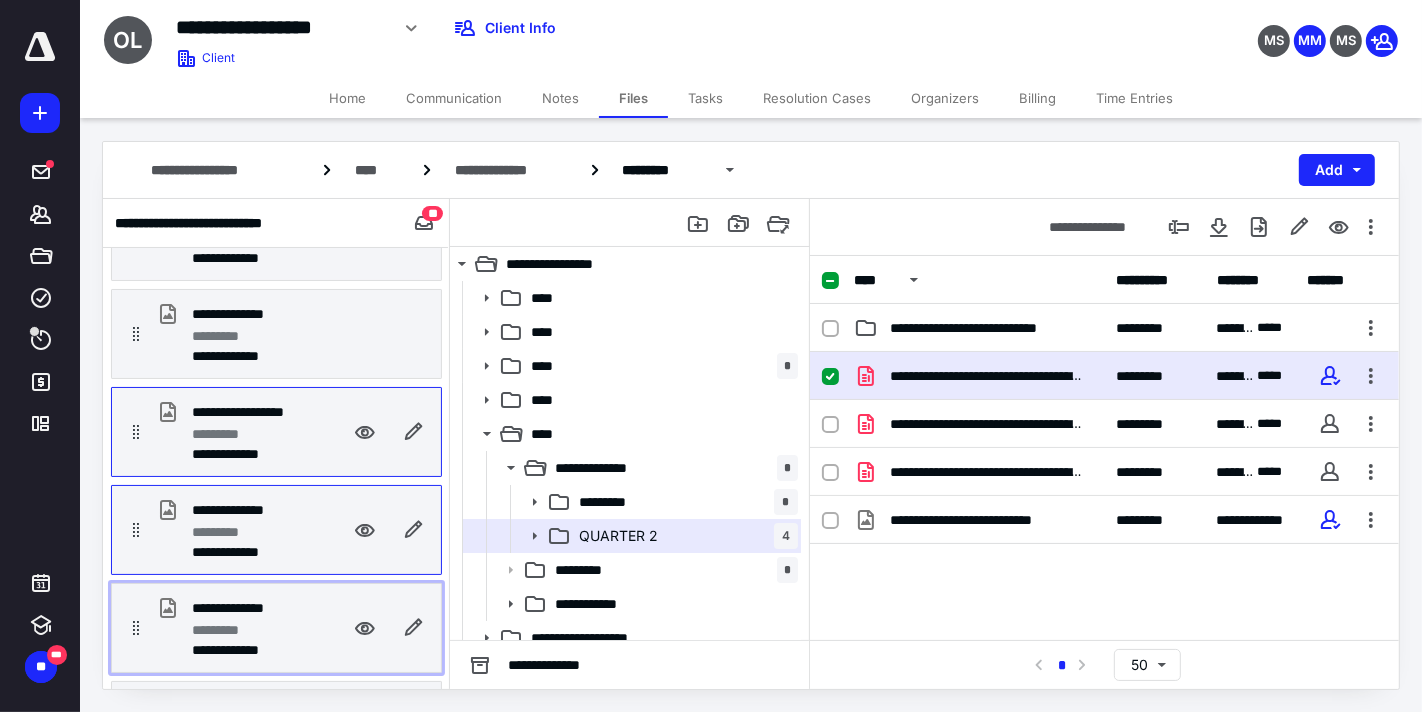 click on "**********" at bounding box center [250, 648] 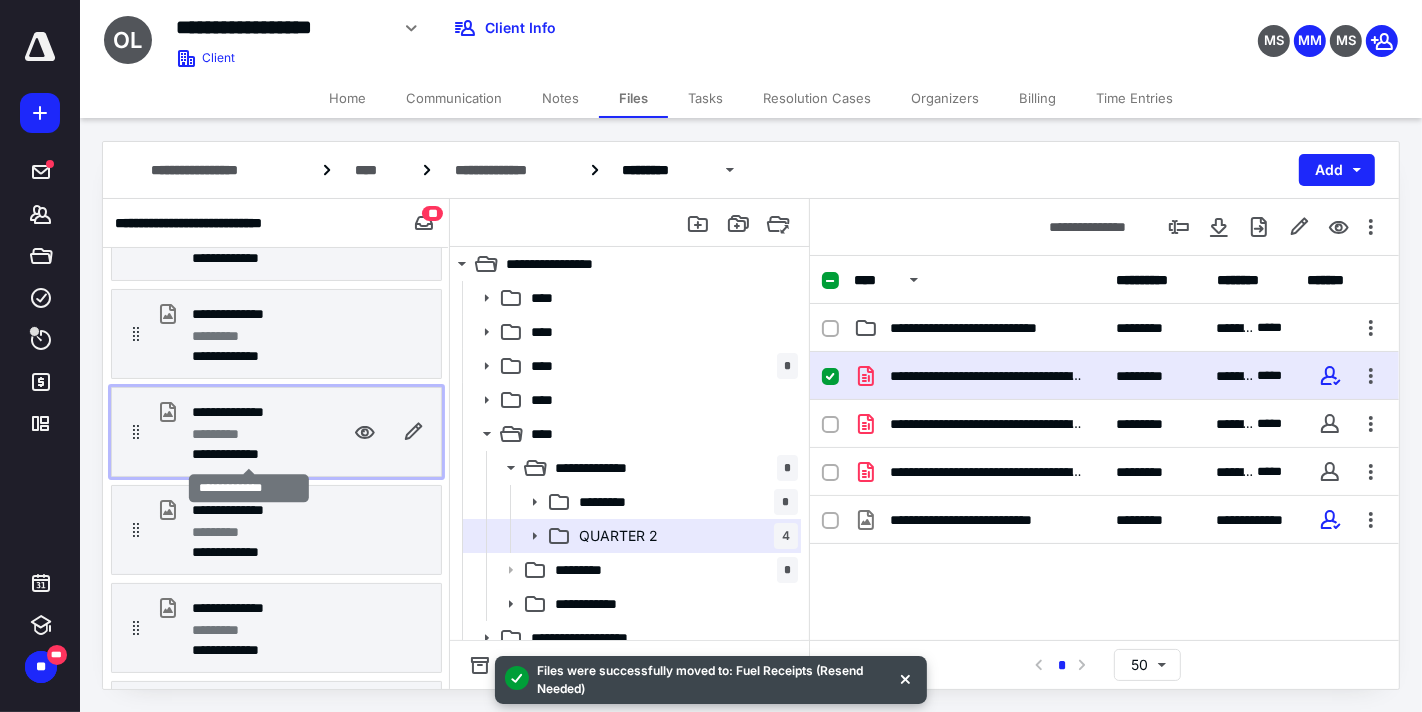 click on "**********" at bounding box center [248, 454] 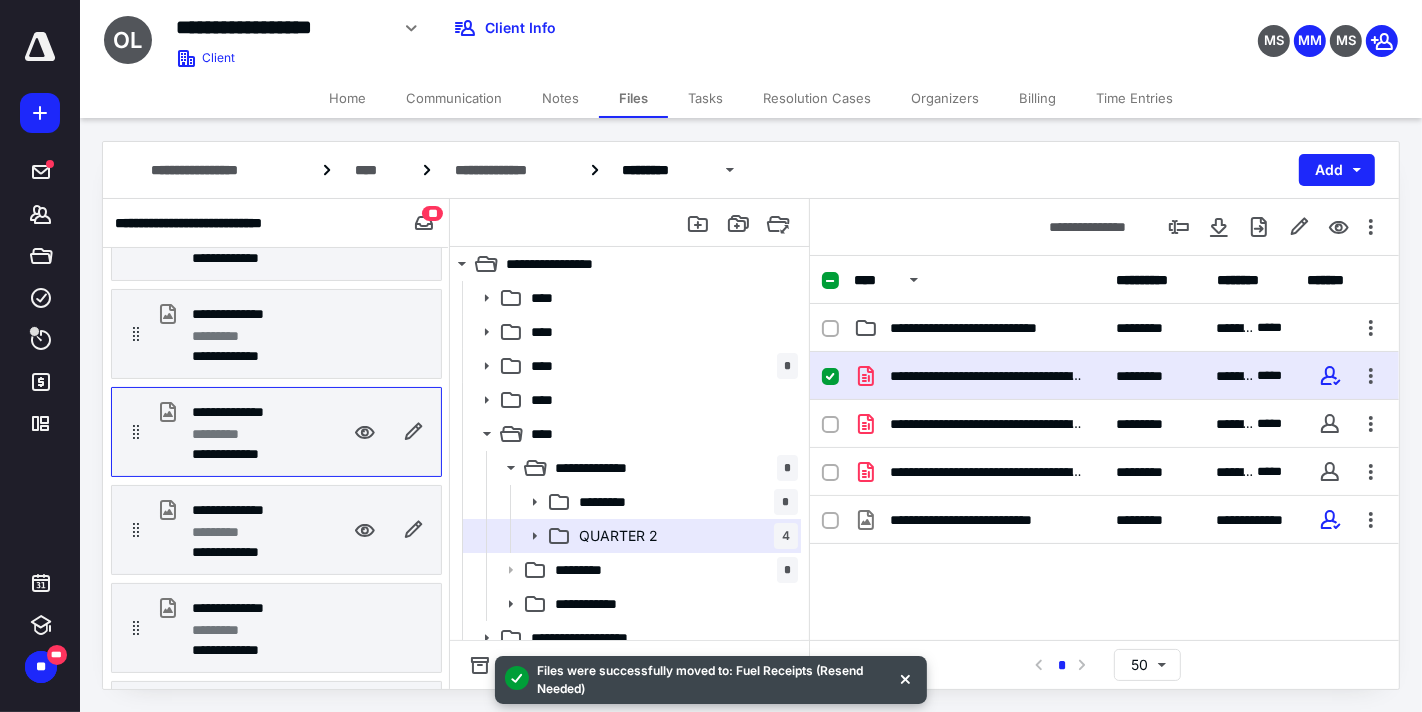 click on "**********" at bounding box center [243, 510] 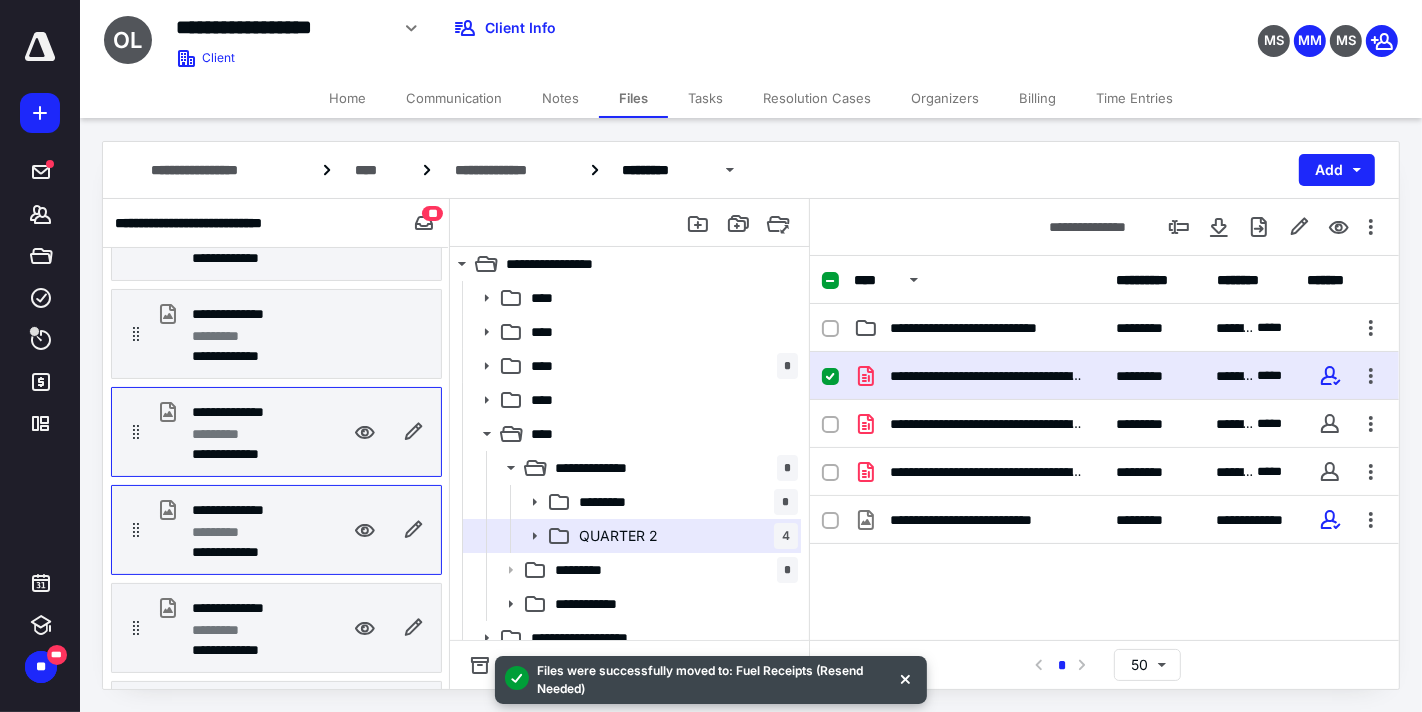 click on "*********" at bounding box center [248, 630] 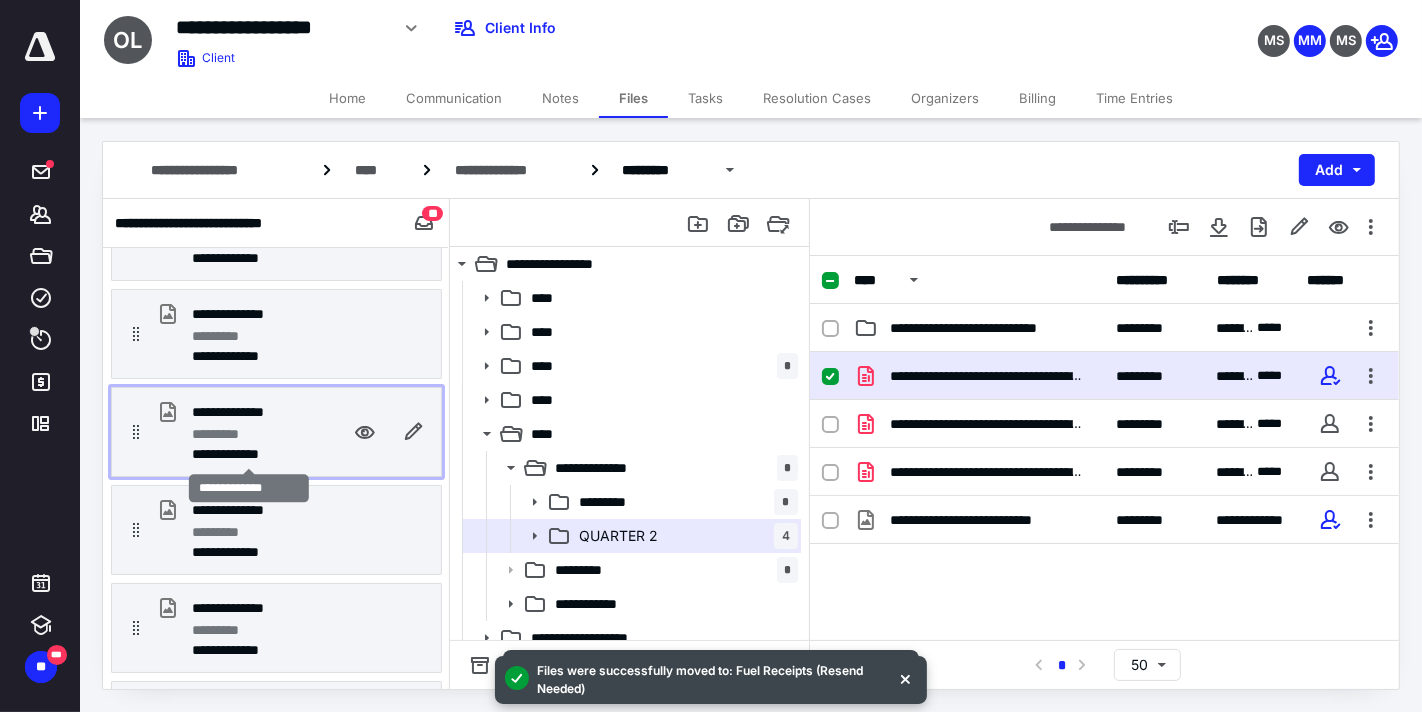 click on "**********" at bounding box center [248, 454] 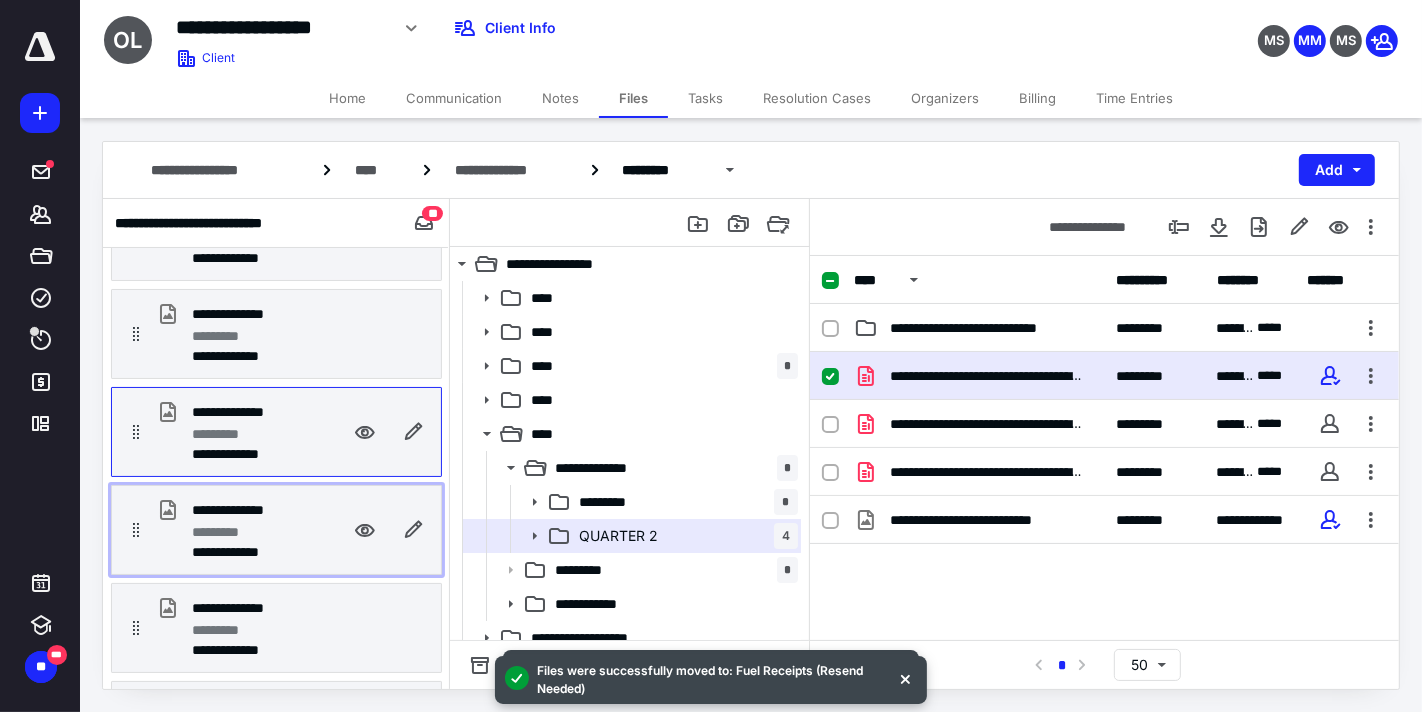 click on "*********" at bounding box center (248, 532) 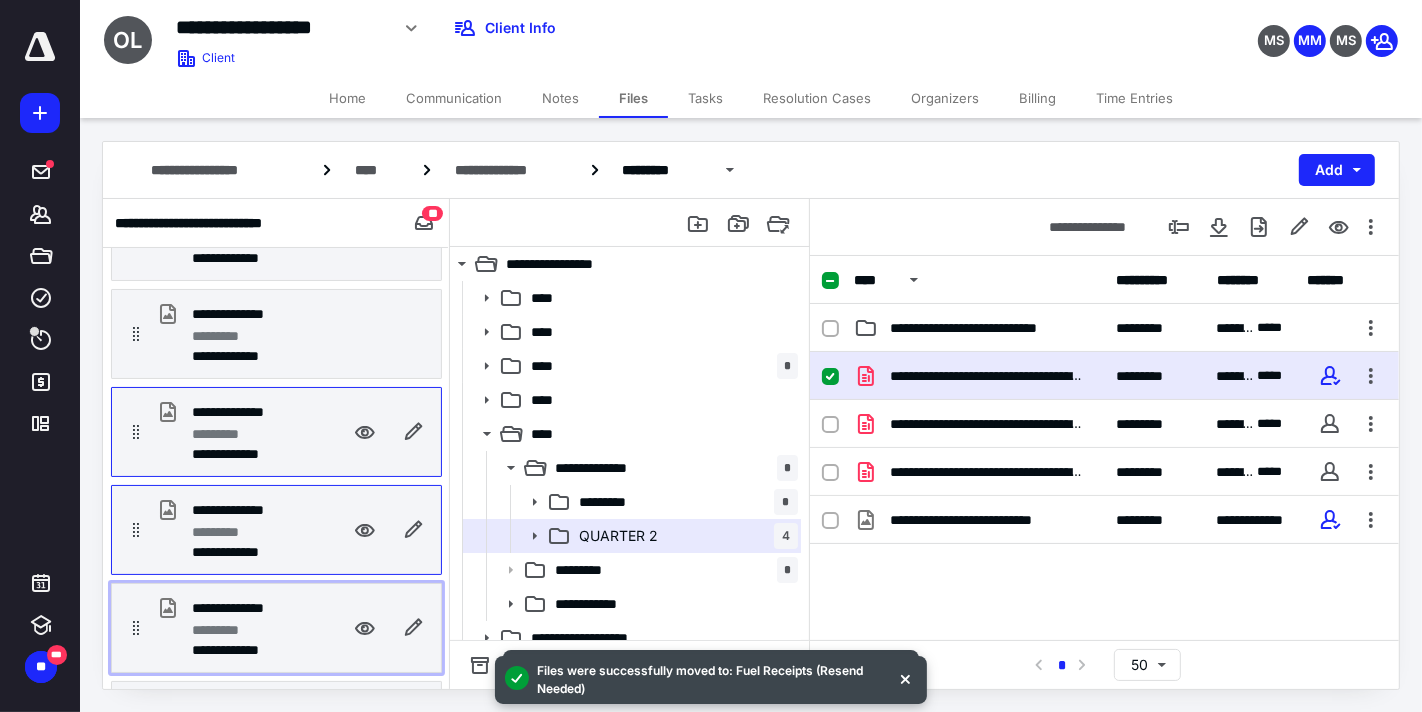 click on "*********" at bounding box center (248, 630) 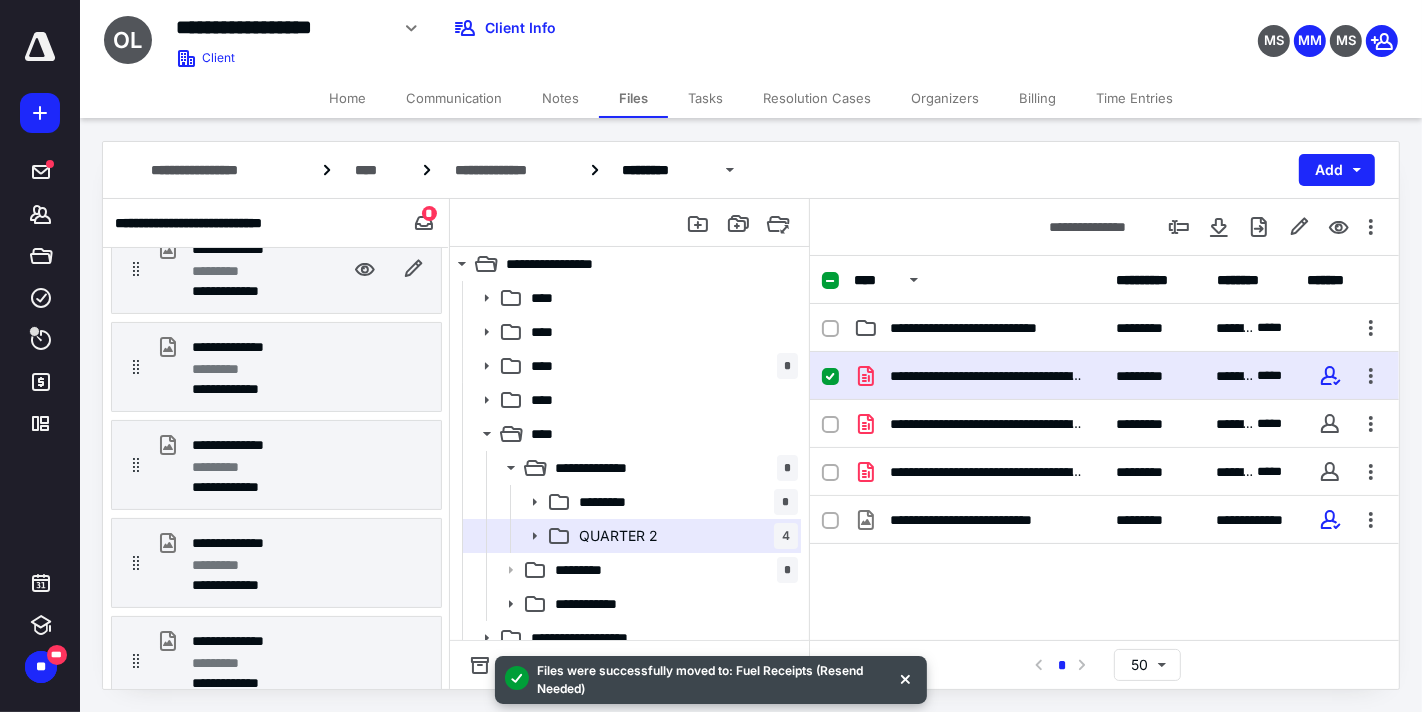 scroll, scrollTop: 317, scrollLeft: 0, axis: vertical 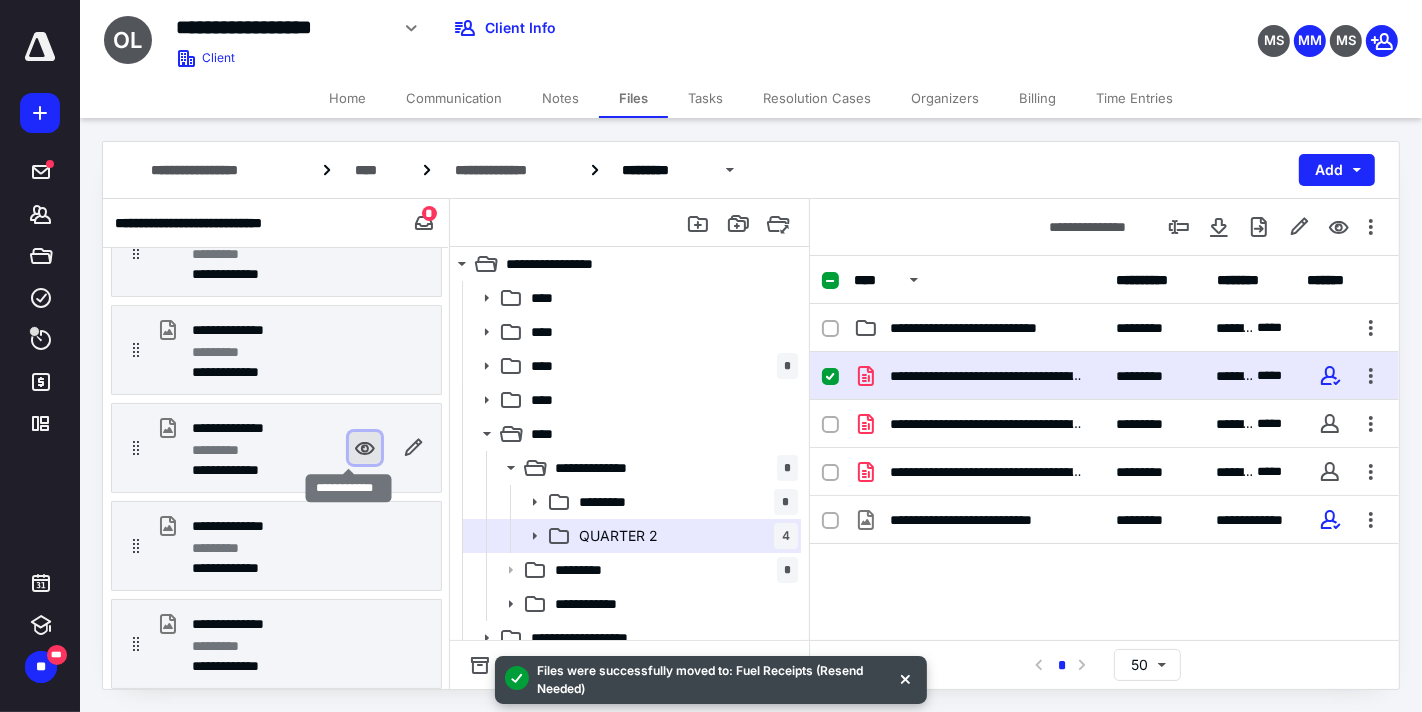 click at bounding box center [365, 448] 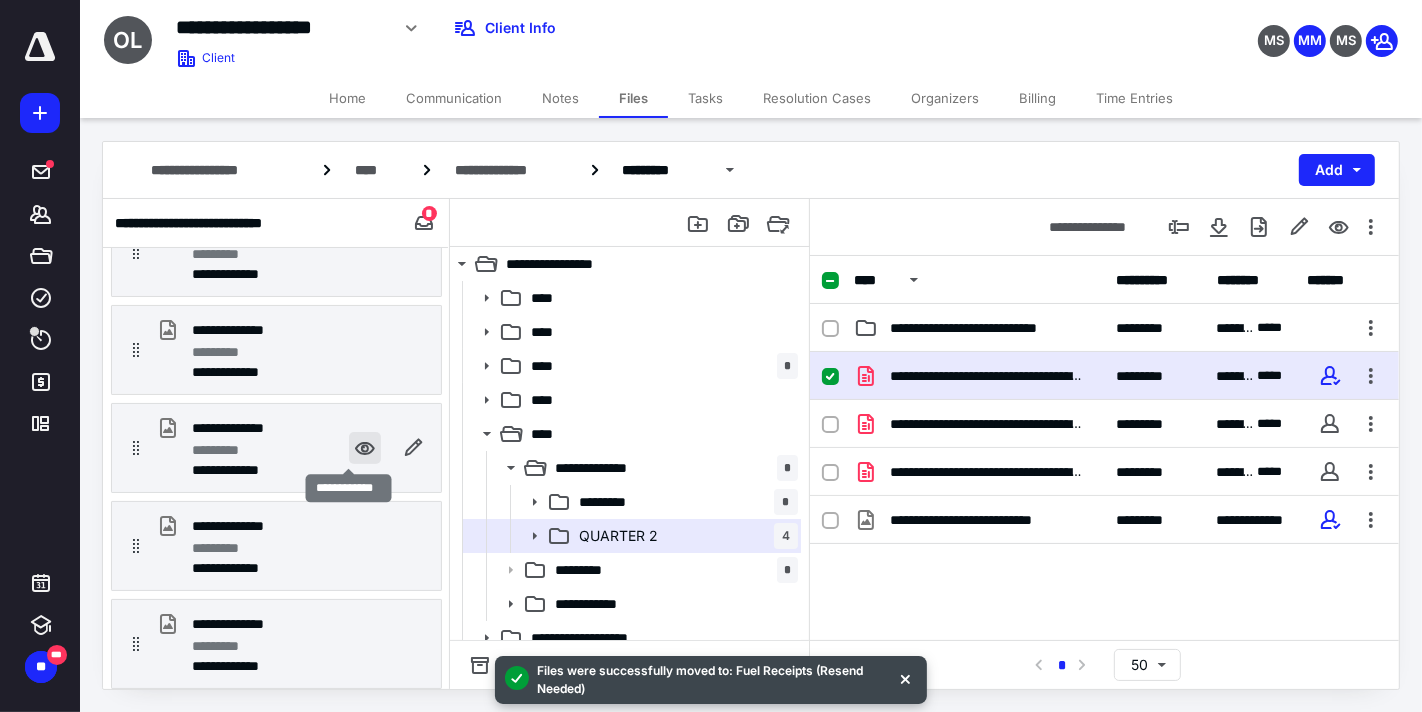 checkbox on "false" 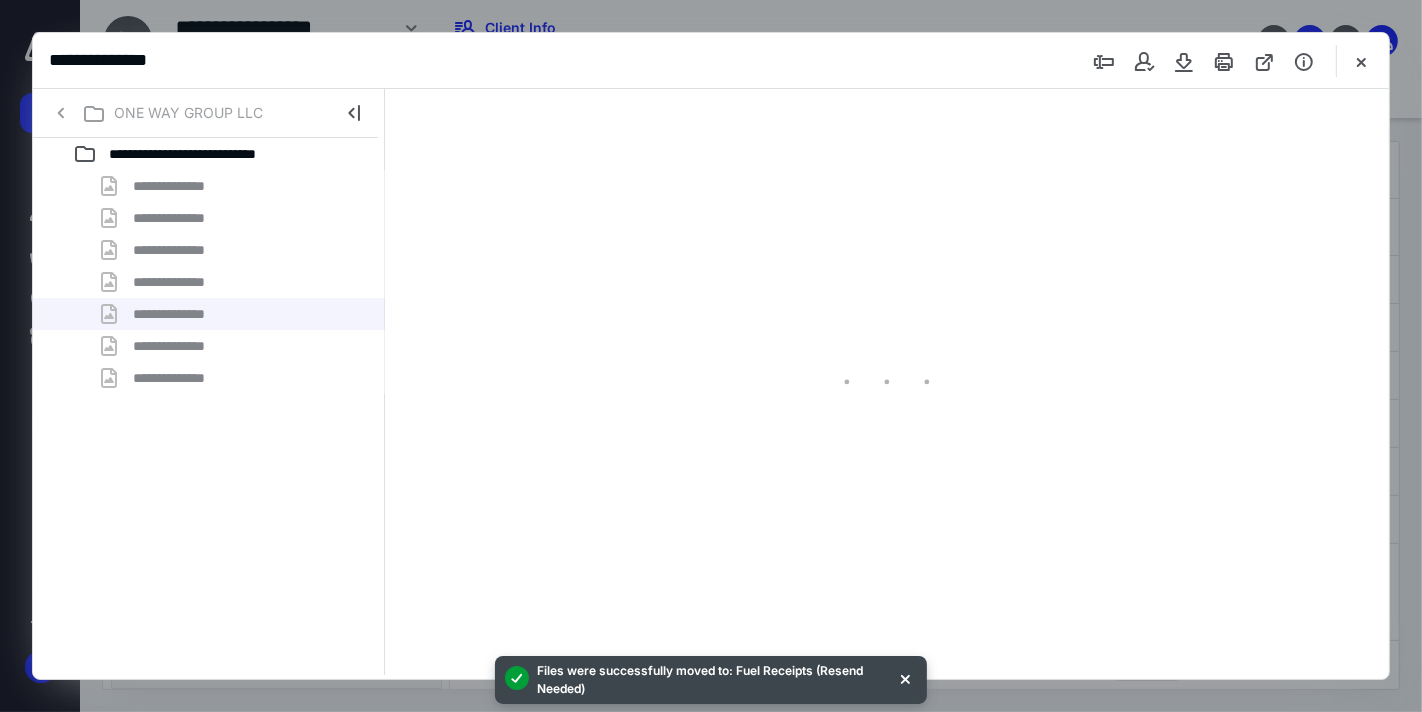 scroll, scrollTop: 0, scrollLeft: 0, axis: both 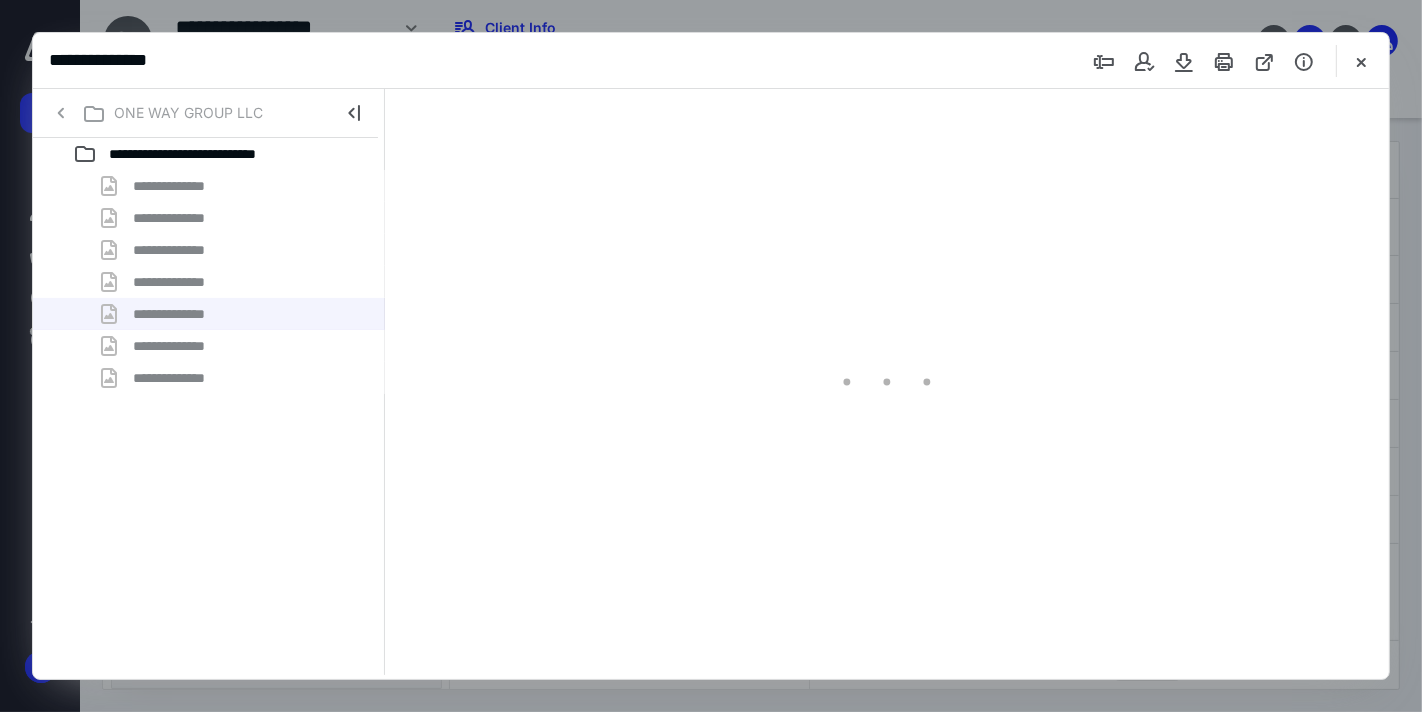 type on "64" 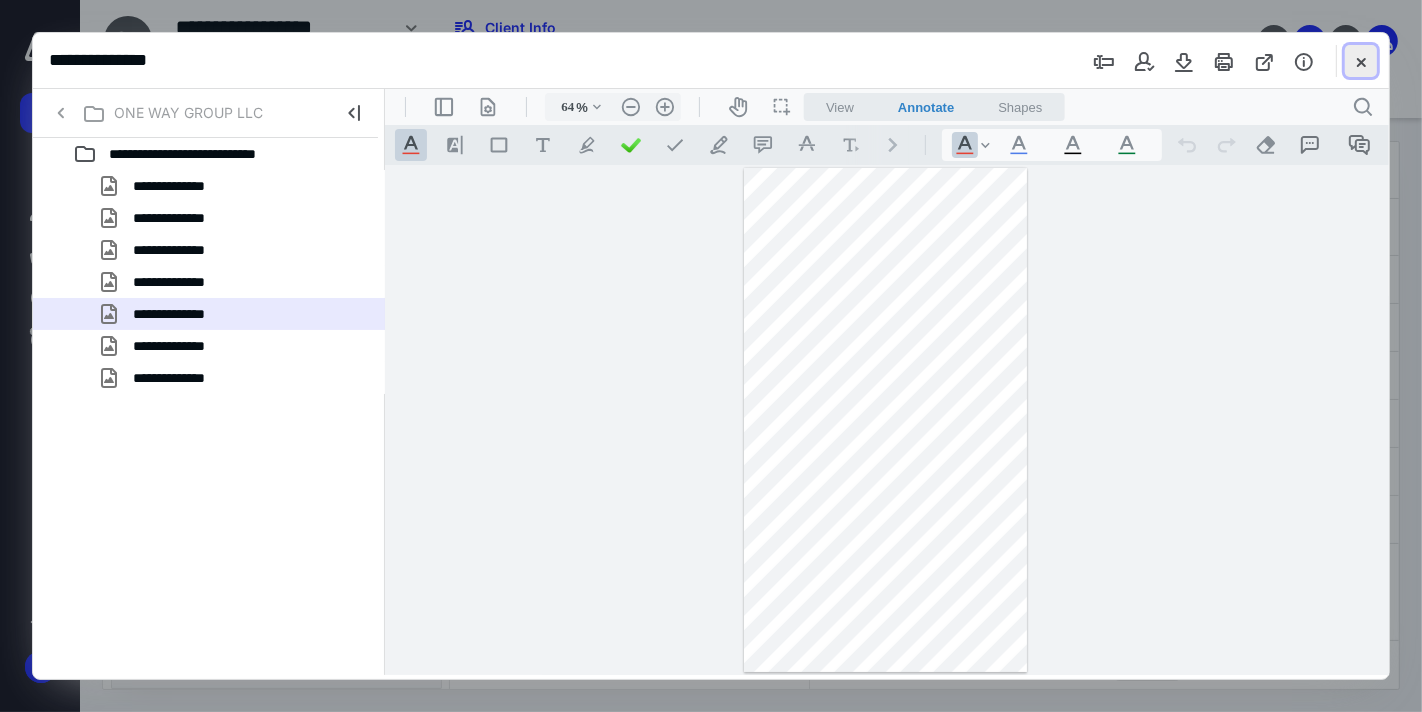 click at bounding box center (1361, 61) 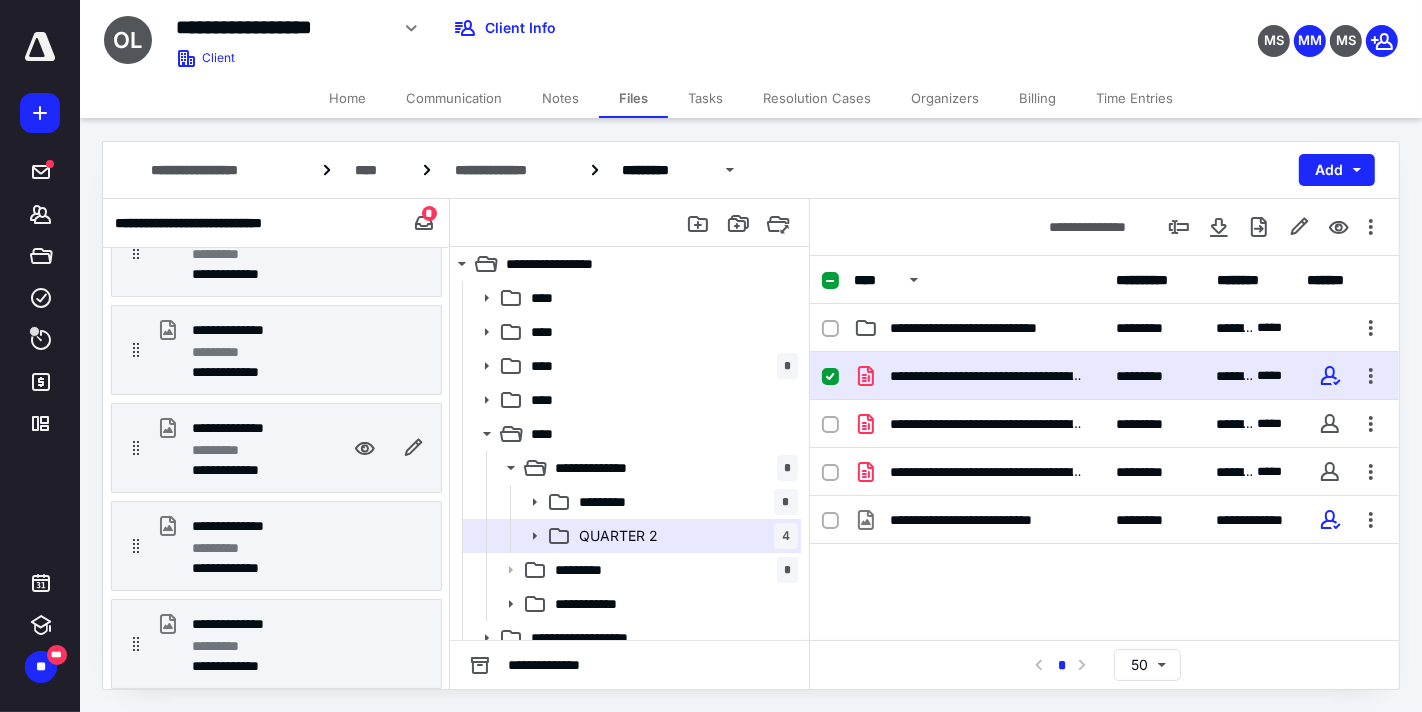drag, startPoint x: 281, startPoint y: 446, endPoint x: 281, endPoint y: 457, distance: 11 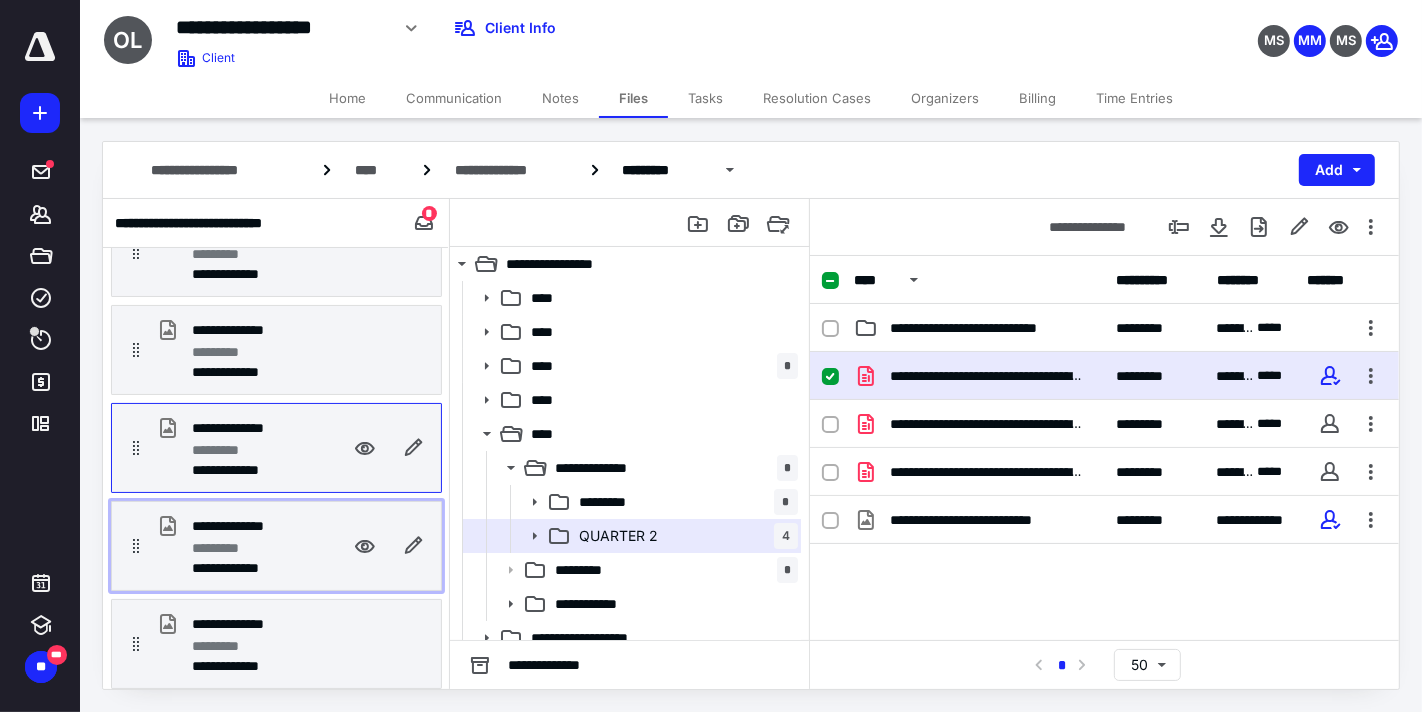 click on "**********" at bounding box center (242, 526) 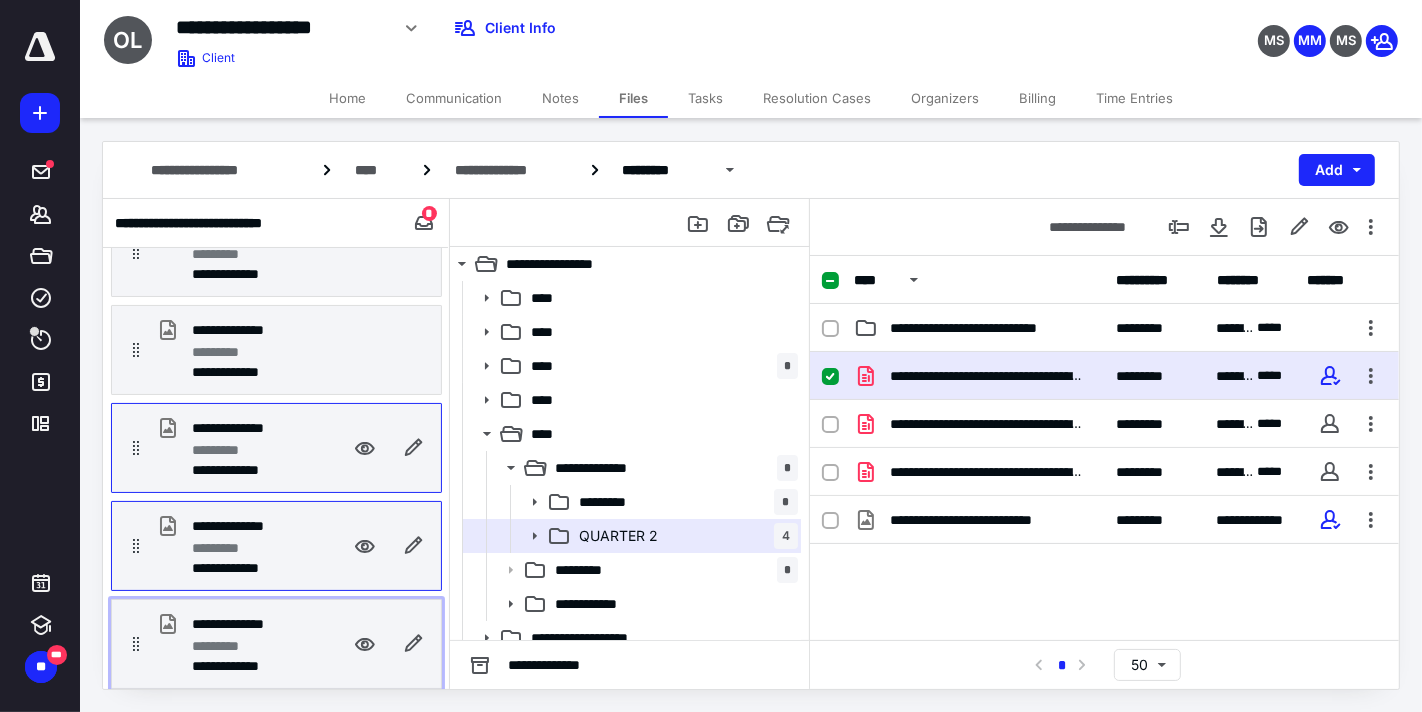 click on "*********" at bounding box center [248, 646] 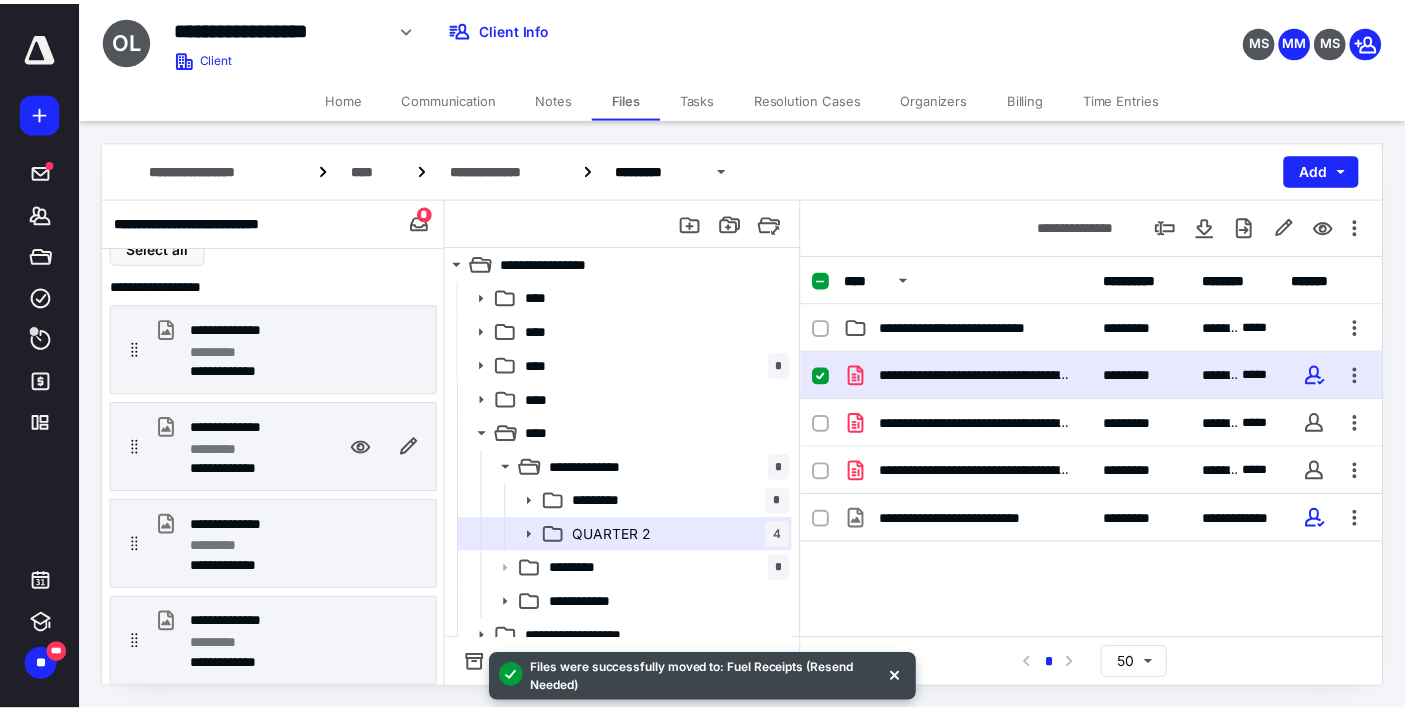 scroll, scrollTop: 23, scrollLeft: 0, axis: vertical 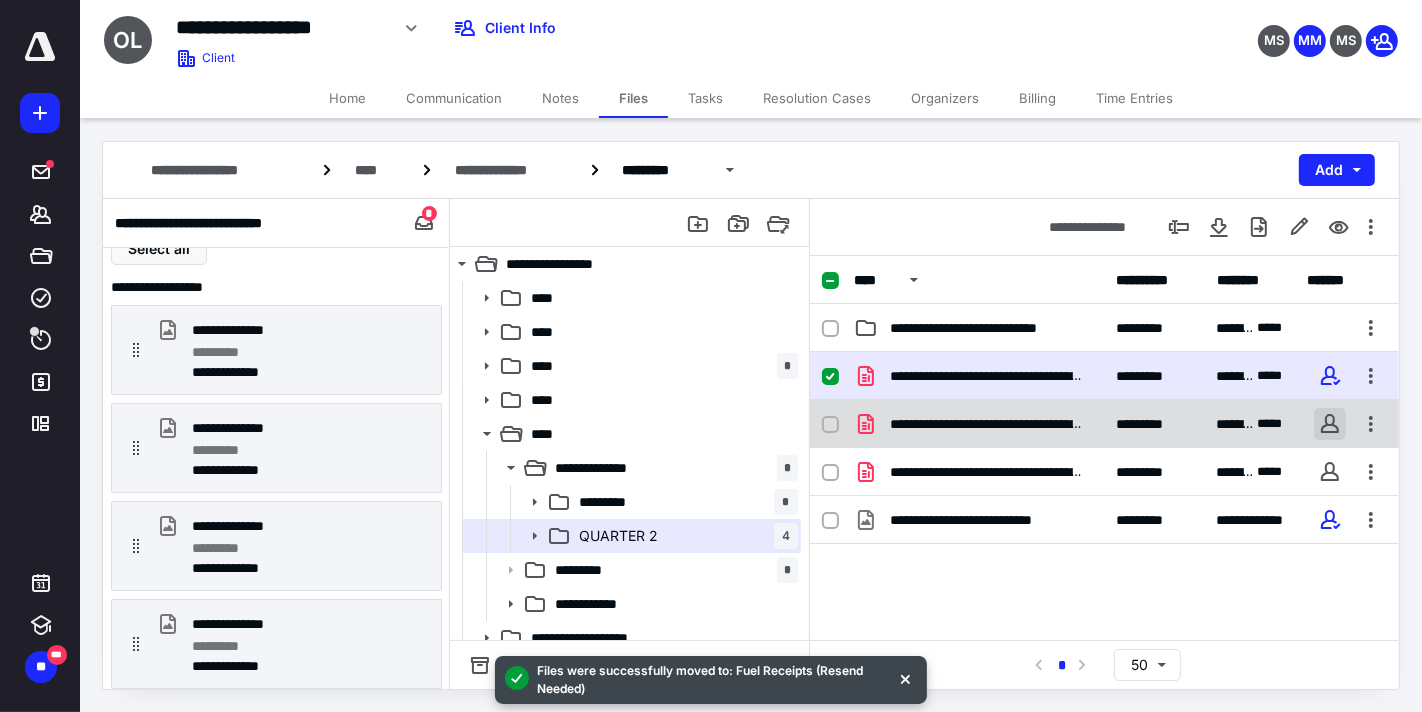 click at bounding box center [1330, 424] 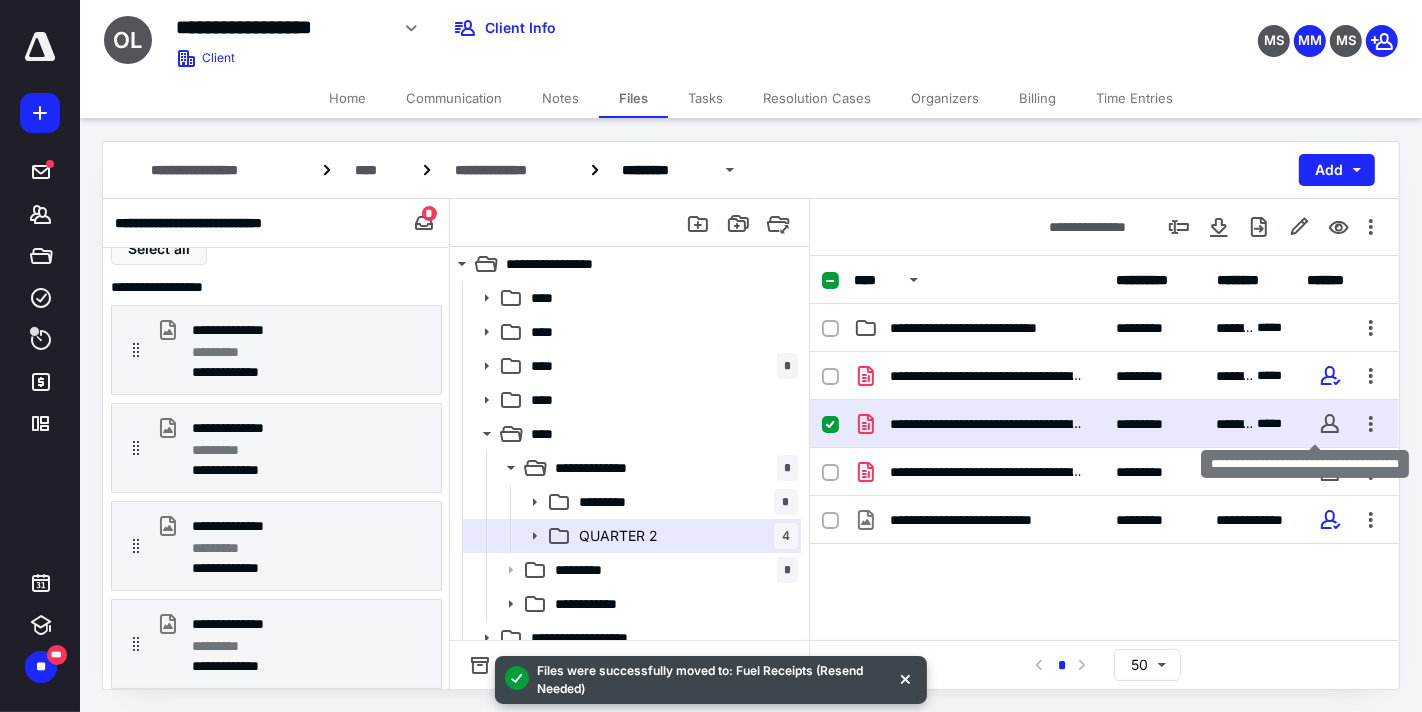 checkbox on "false" 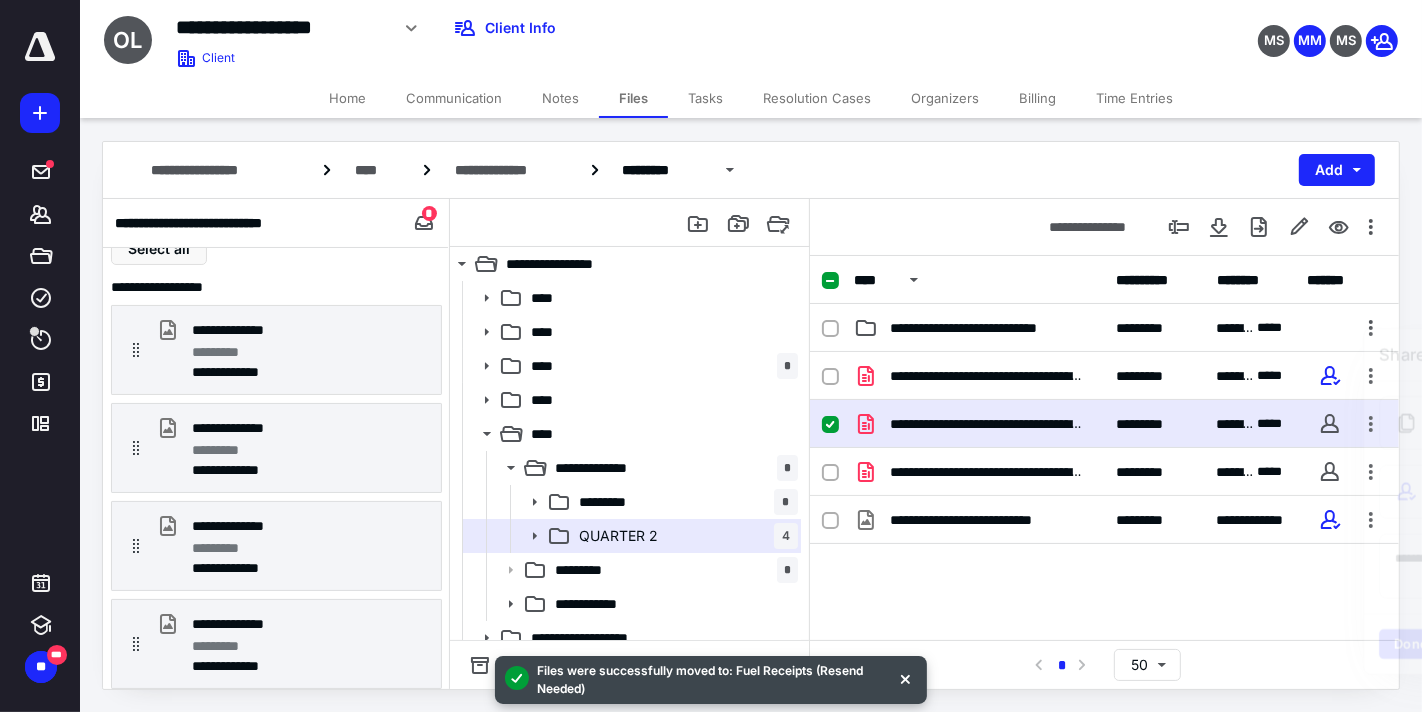click at bounding box center [1330, 472] 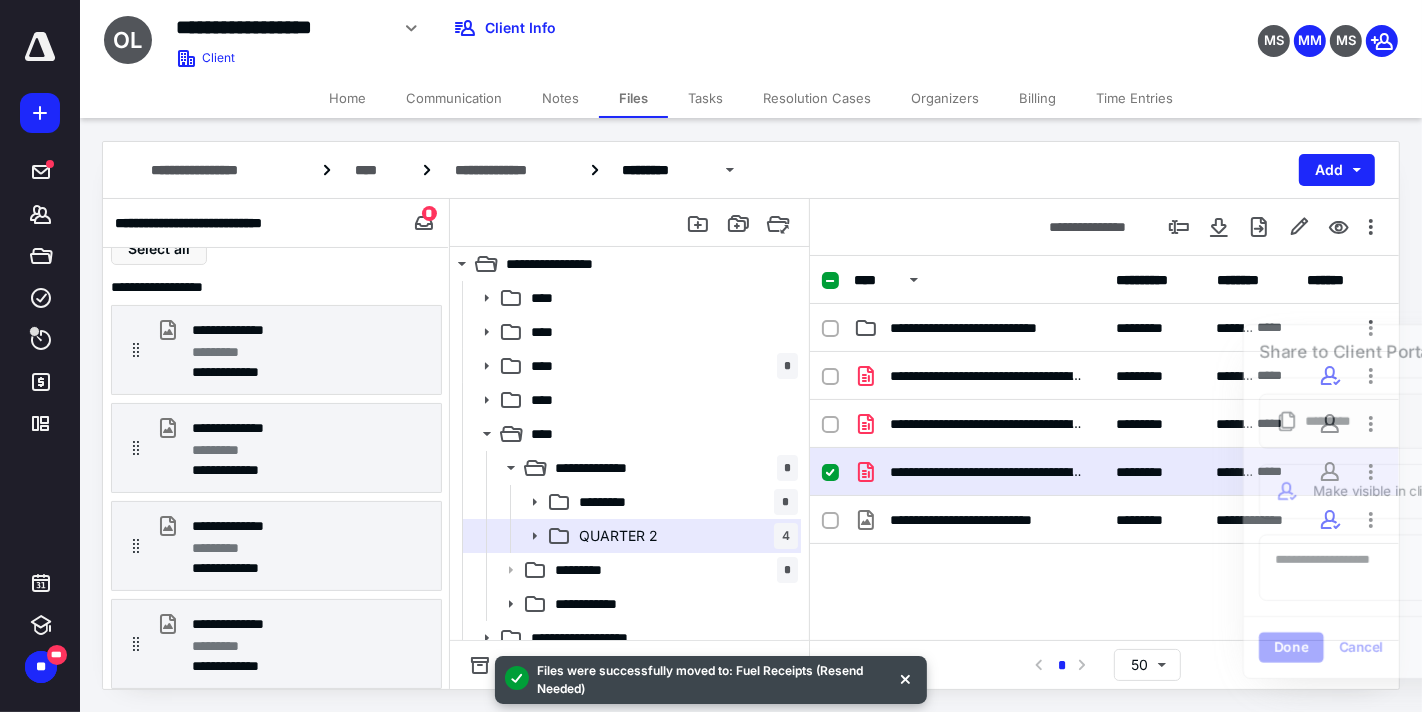 checkbox on "false" 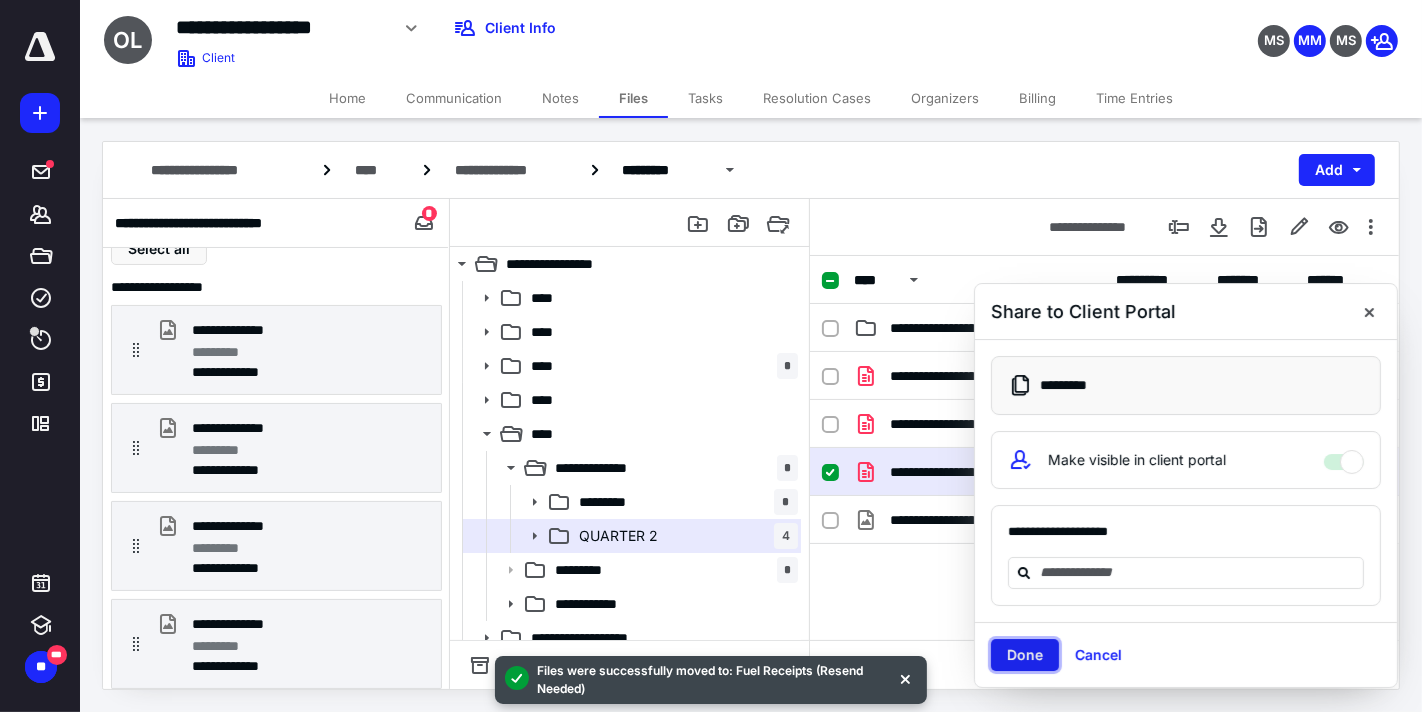 click on "Done" at bounding box center (1025, 655) 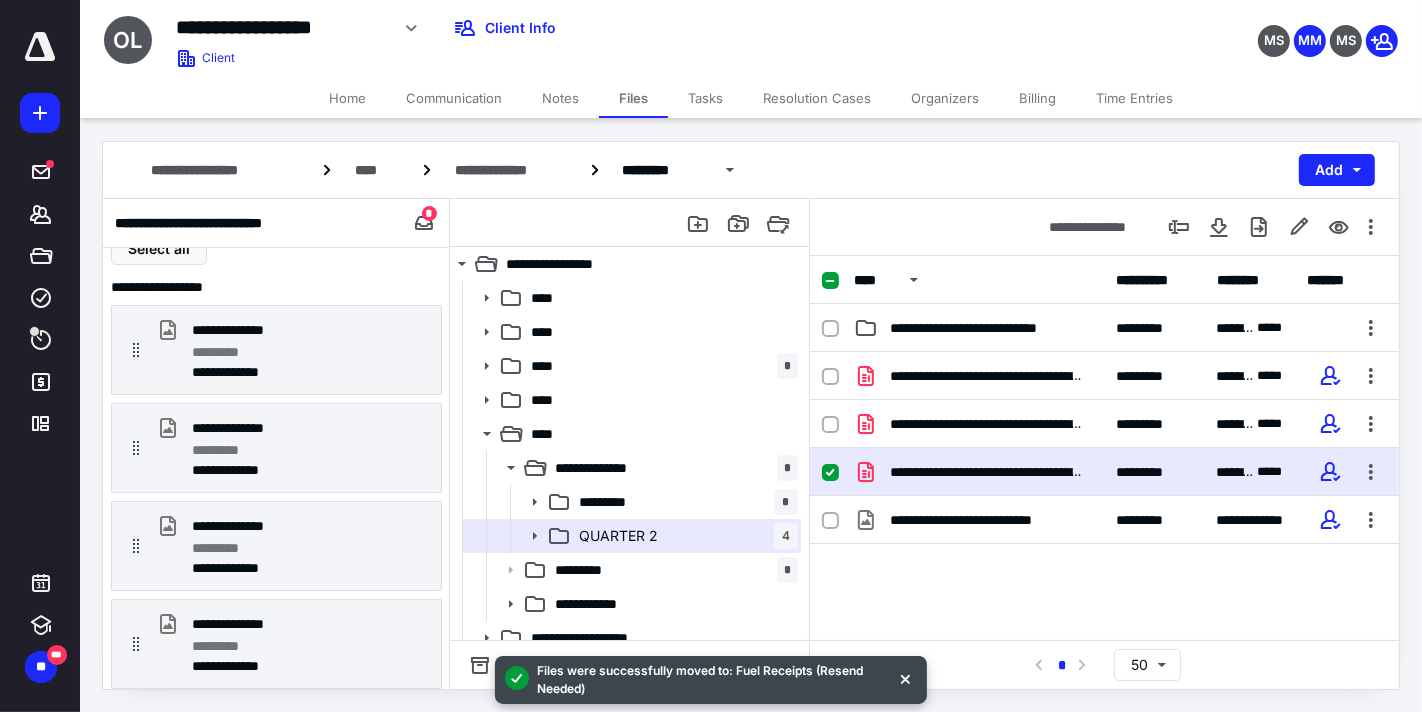 click on "Tasks" at bounding box center (705, 98) 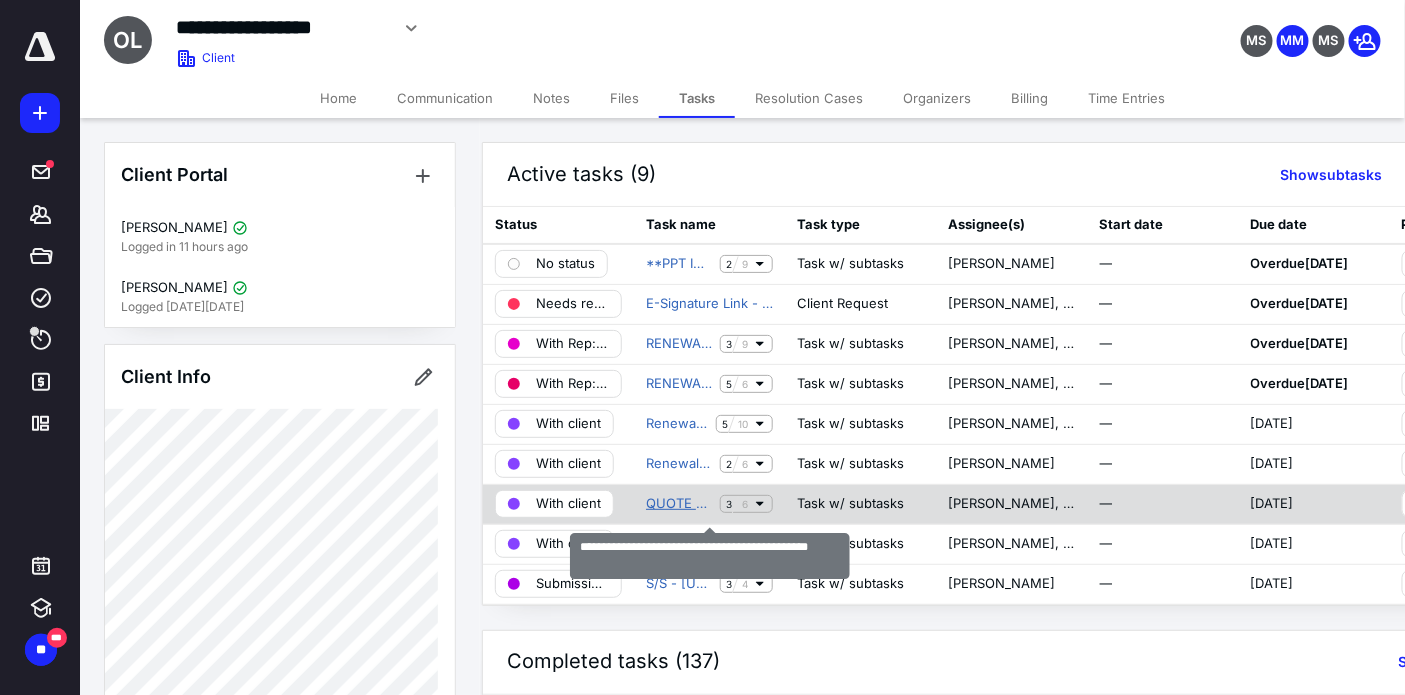 click on "QUOTE #00194 | Title/ IRP/ IFTA/ 2290 (1 Unit)" at bounding box center (679, 504) 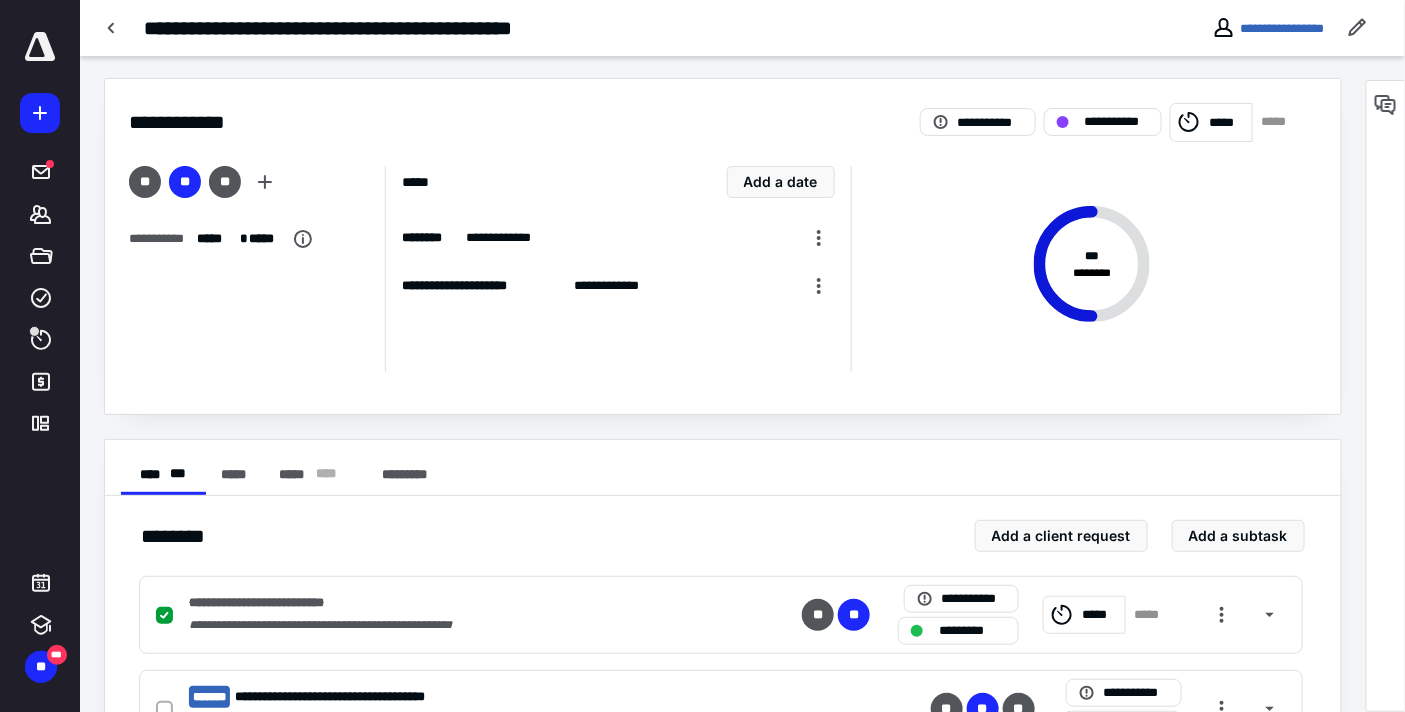 scroll, scrollTop: 0, scrollLeft: 0, axis: both 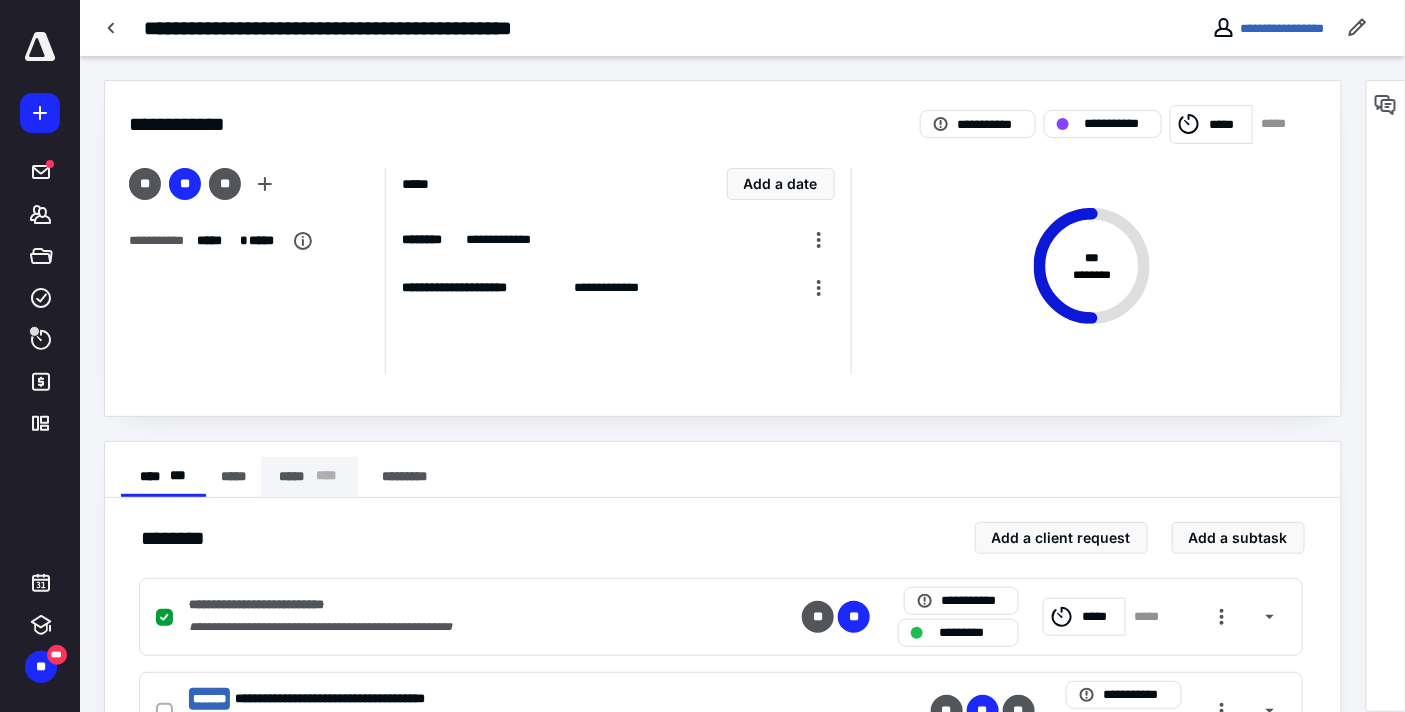click on "* ** *" at bounding box center [326, 477] 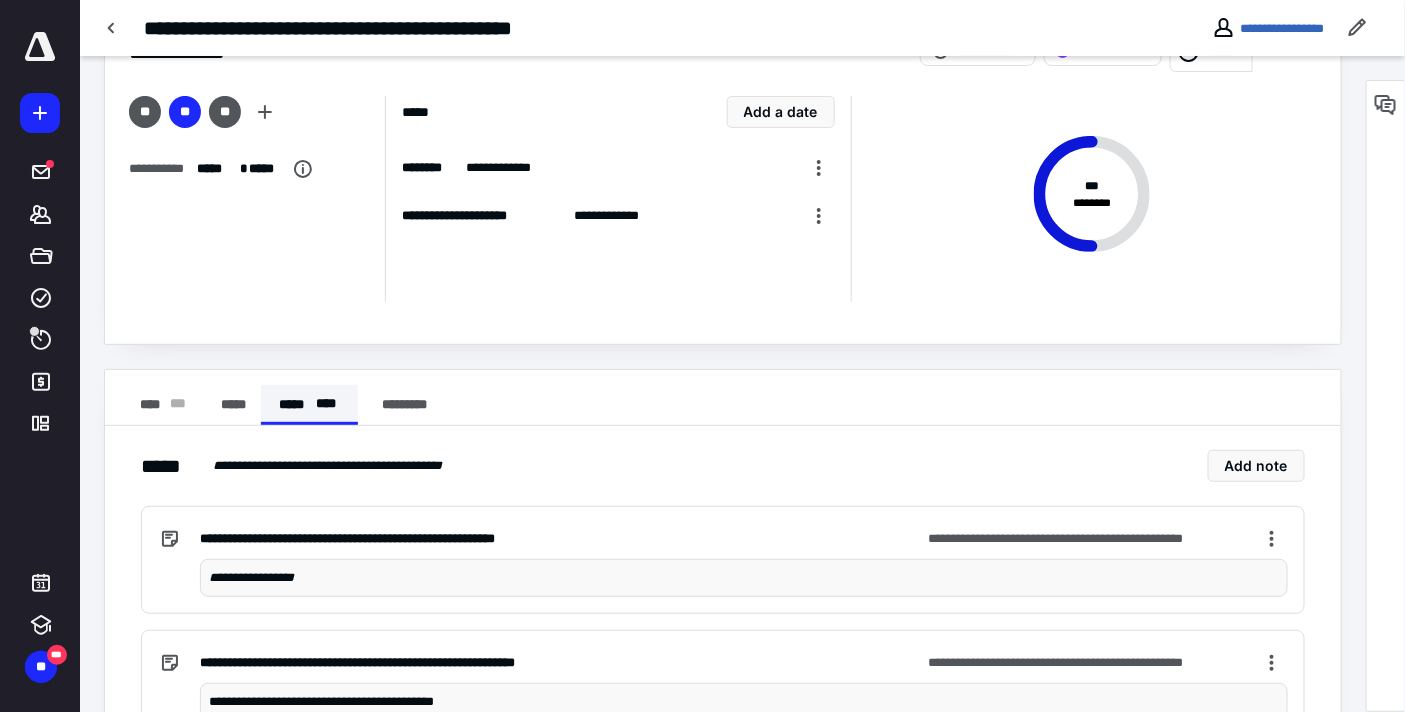 scroll, scrollTop: 111, scrollLeft: 0, axis: vertical 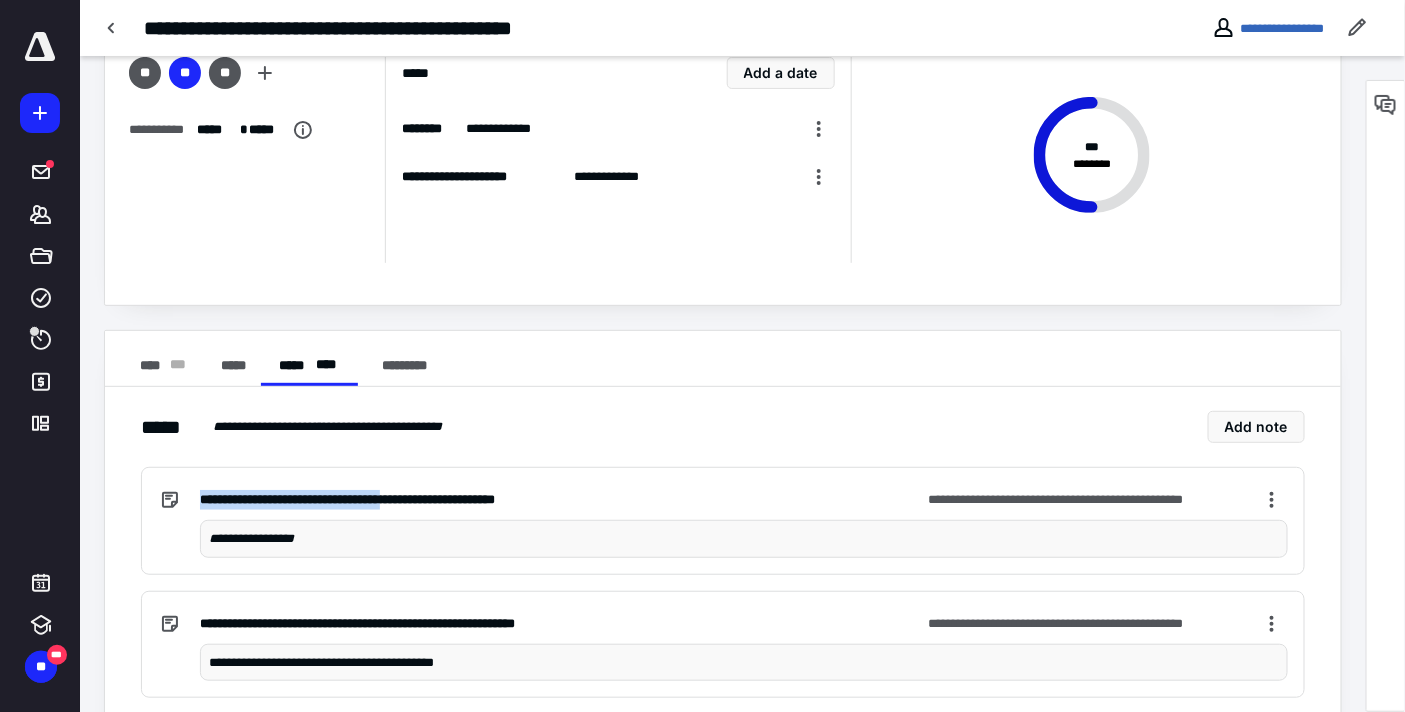 drag, startPoint x: 433, startPoint y: 495, endPoint x: 202, endPoint y: 495, distance: 231 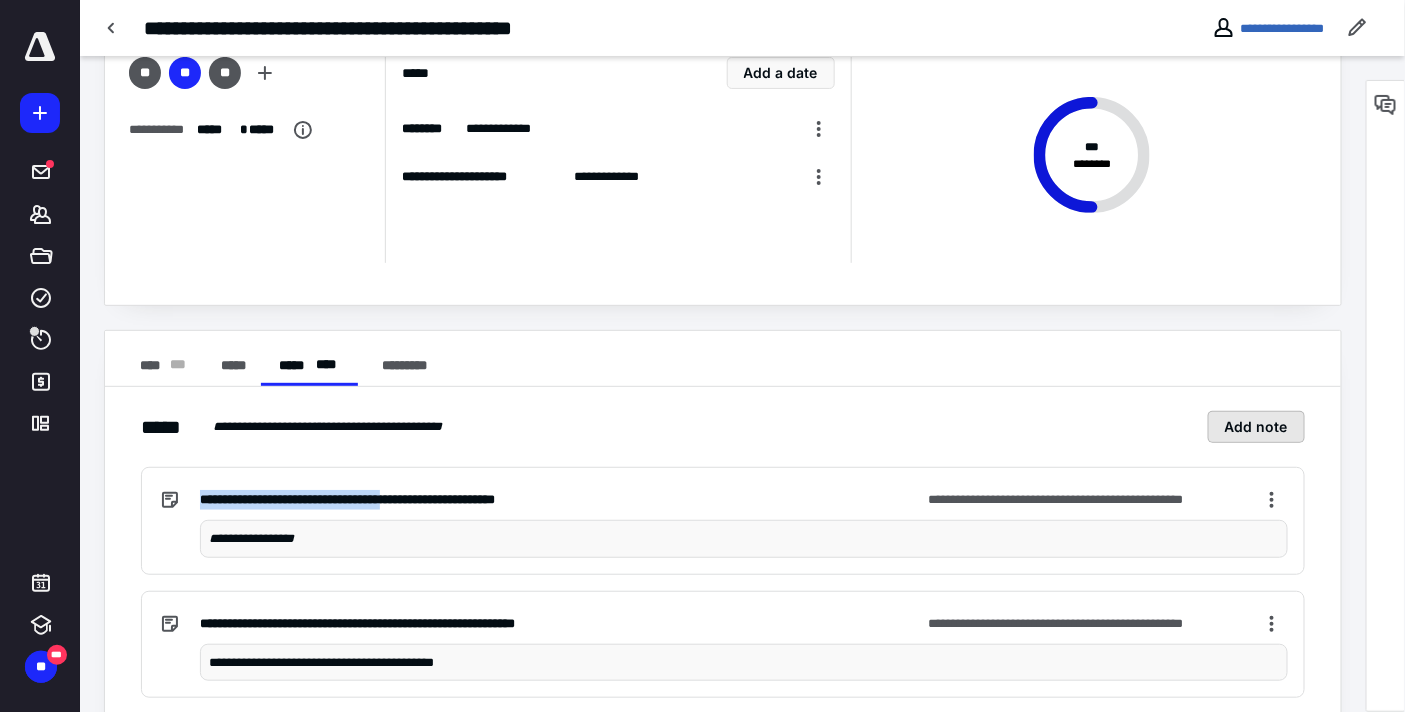 click on "Add note" at bounding box center [1256, 427] 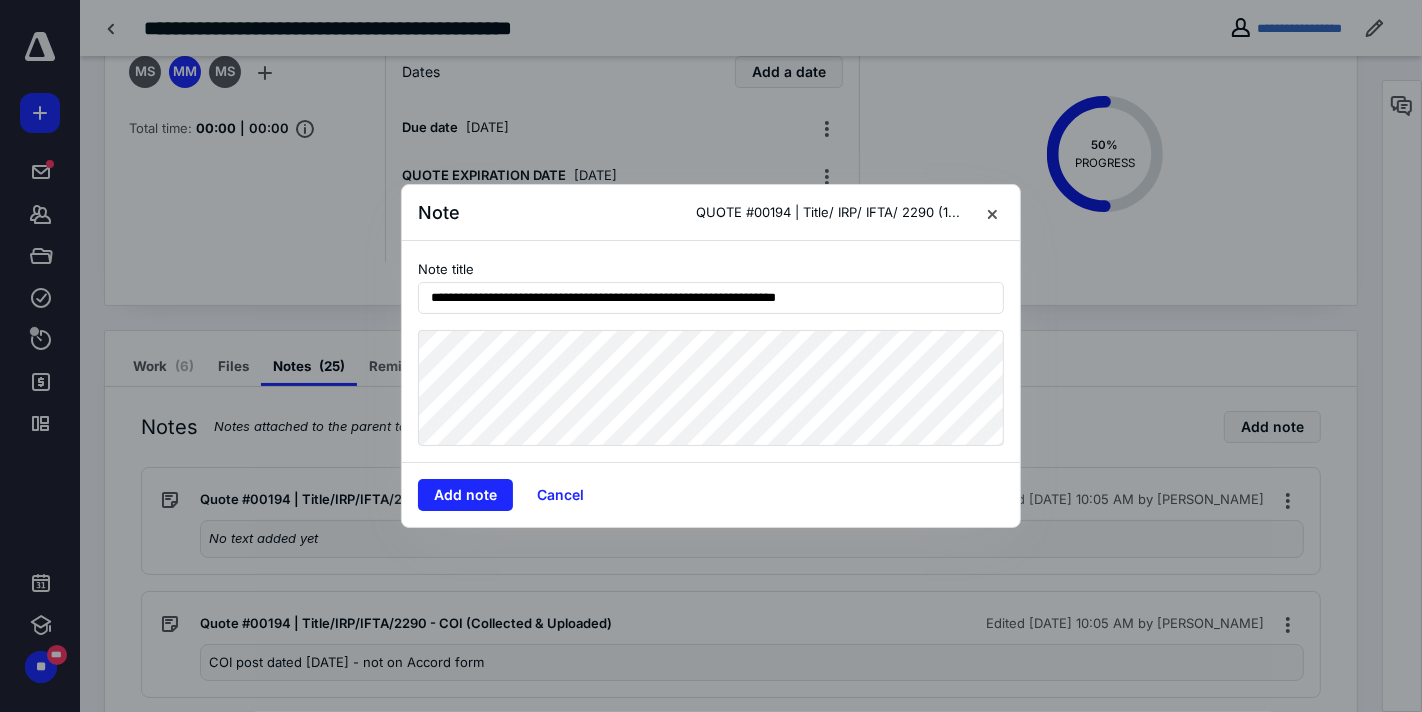 type on "**********" 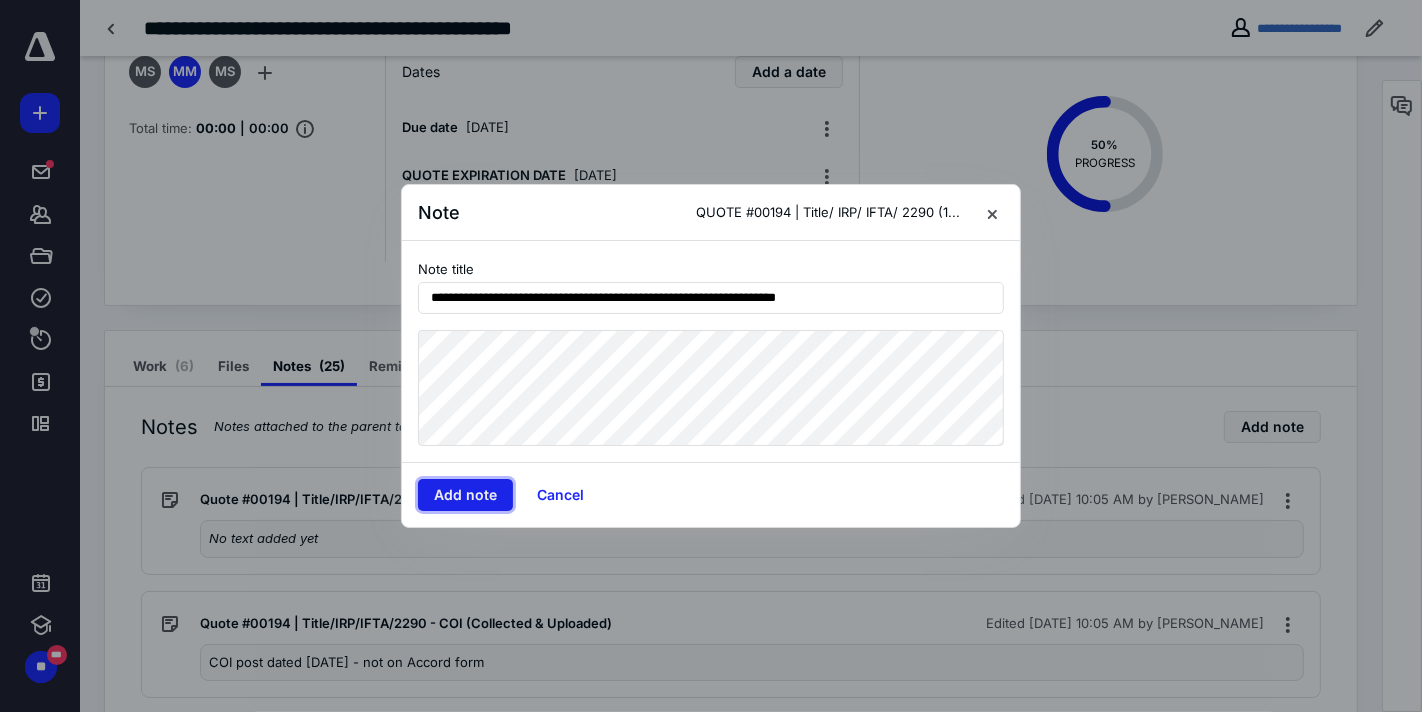 click on "Add note" at bounding box center [465, 495] 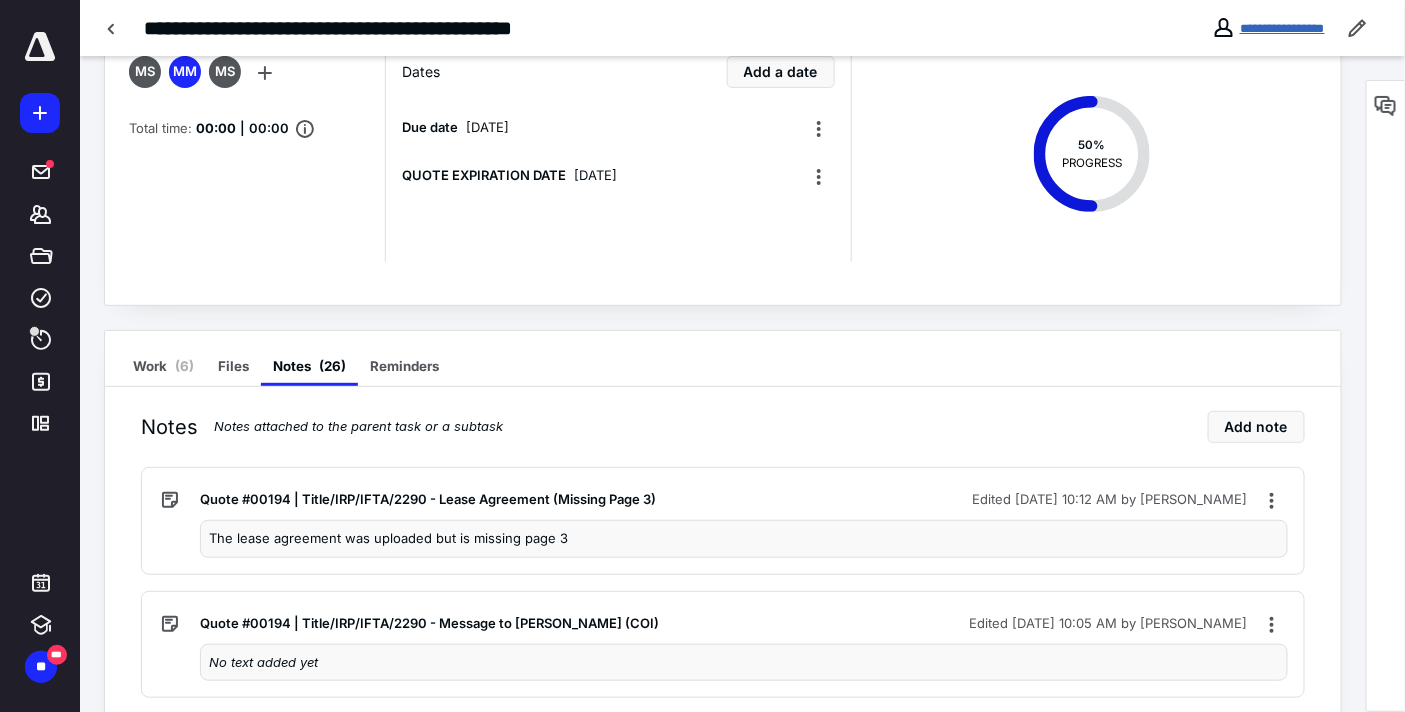 click on "**********" at bounding box center (1282, 28) 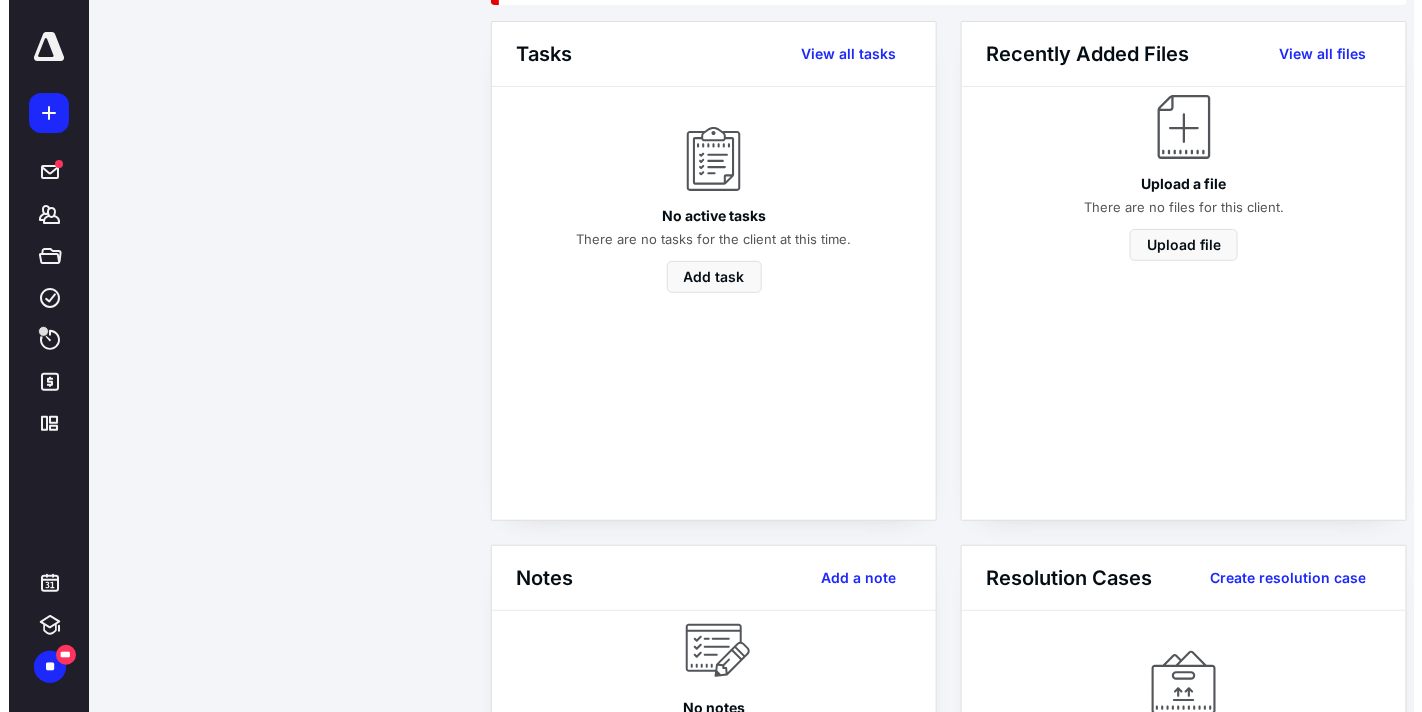 scroll, scrollTop: 0, scrollLeft: 0, axis: both 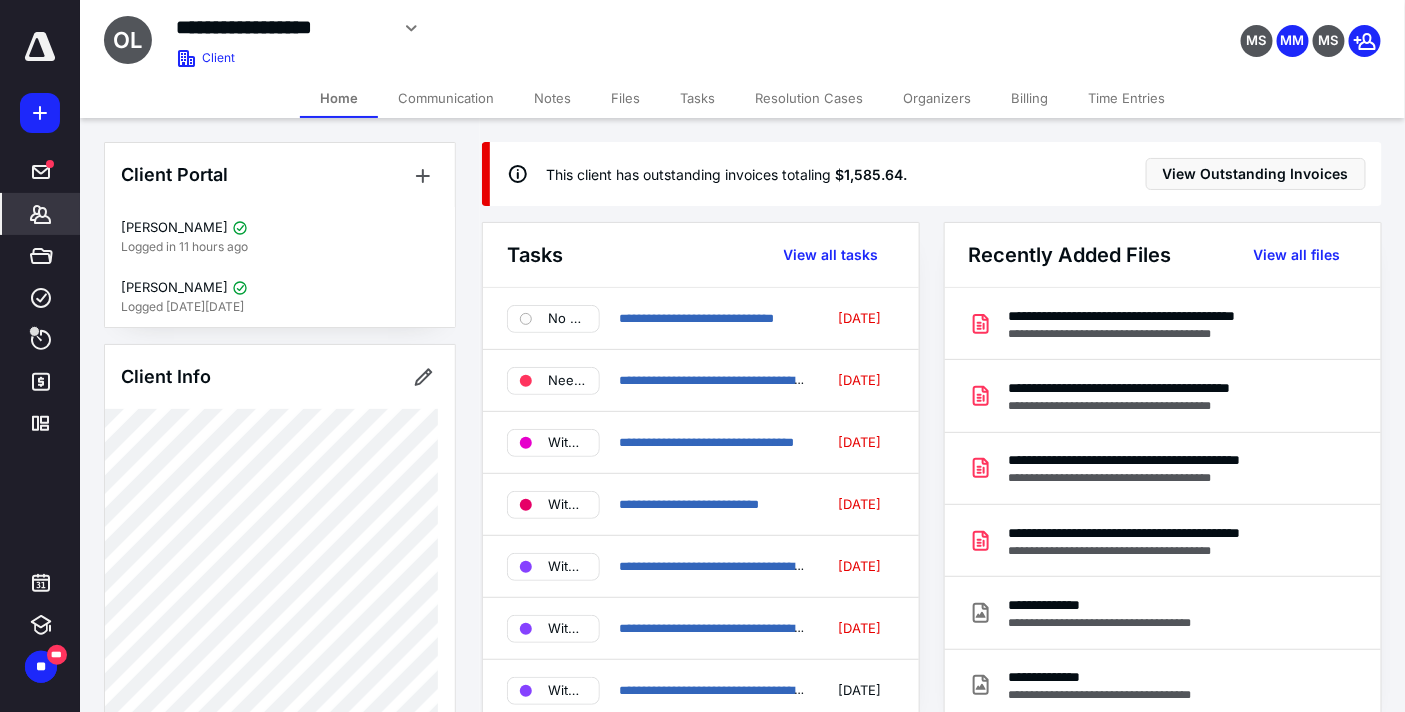 click on "Billing" at bounding box center [1029, 98] 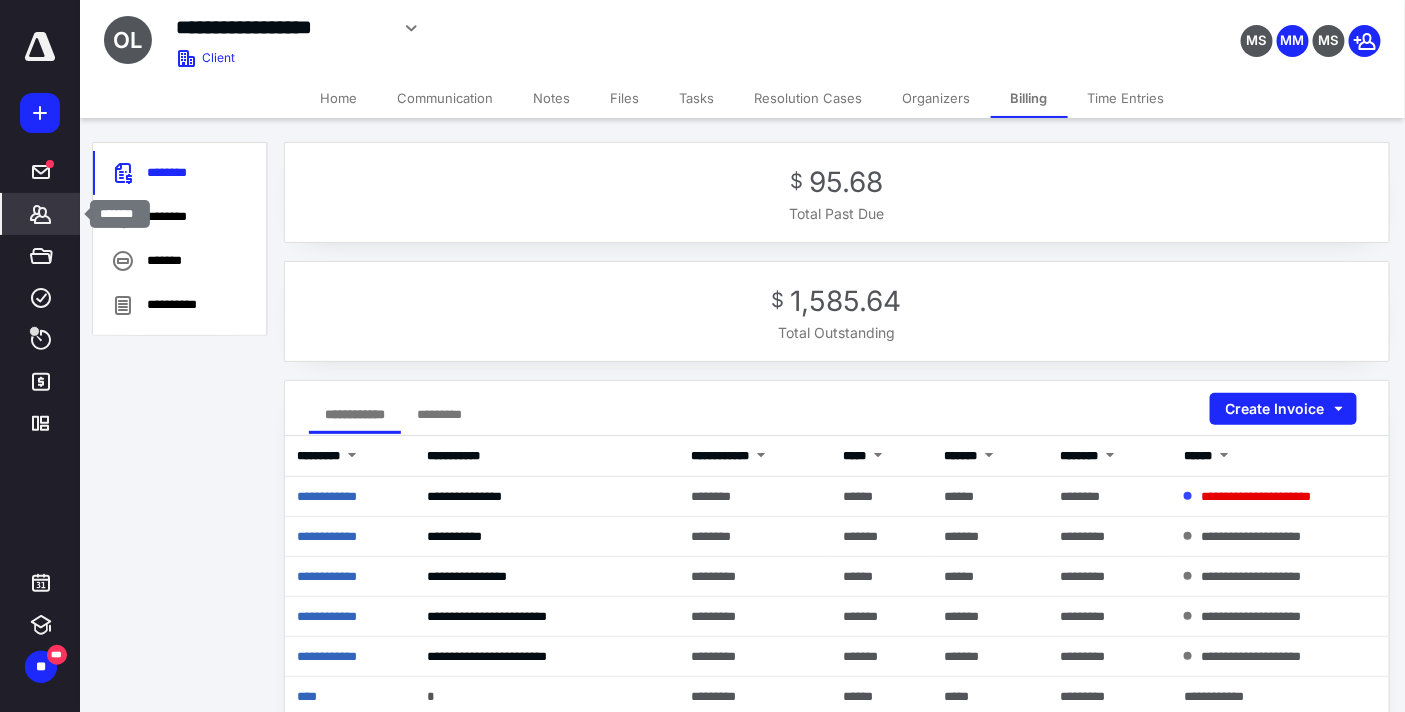 click 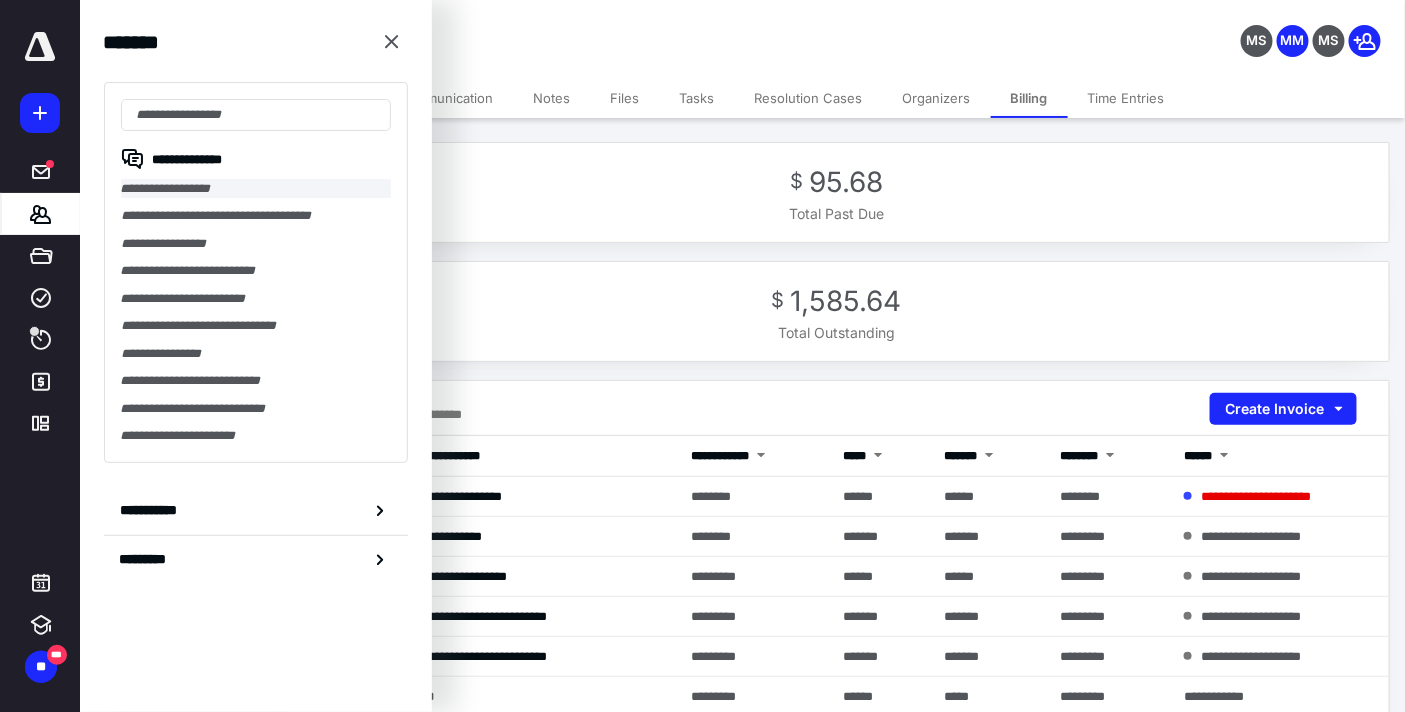 click on "**********" at bounding box center [256, 188] 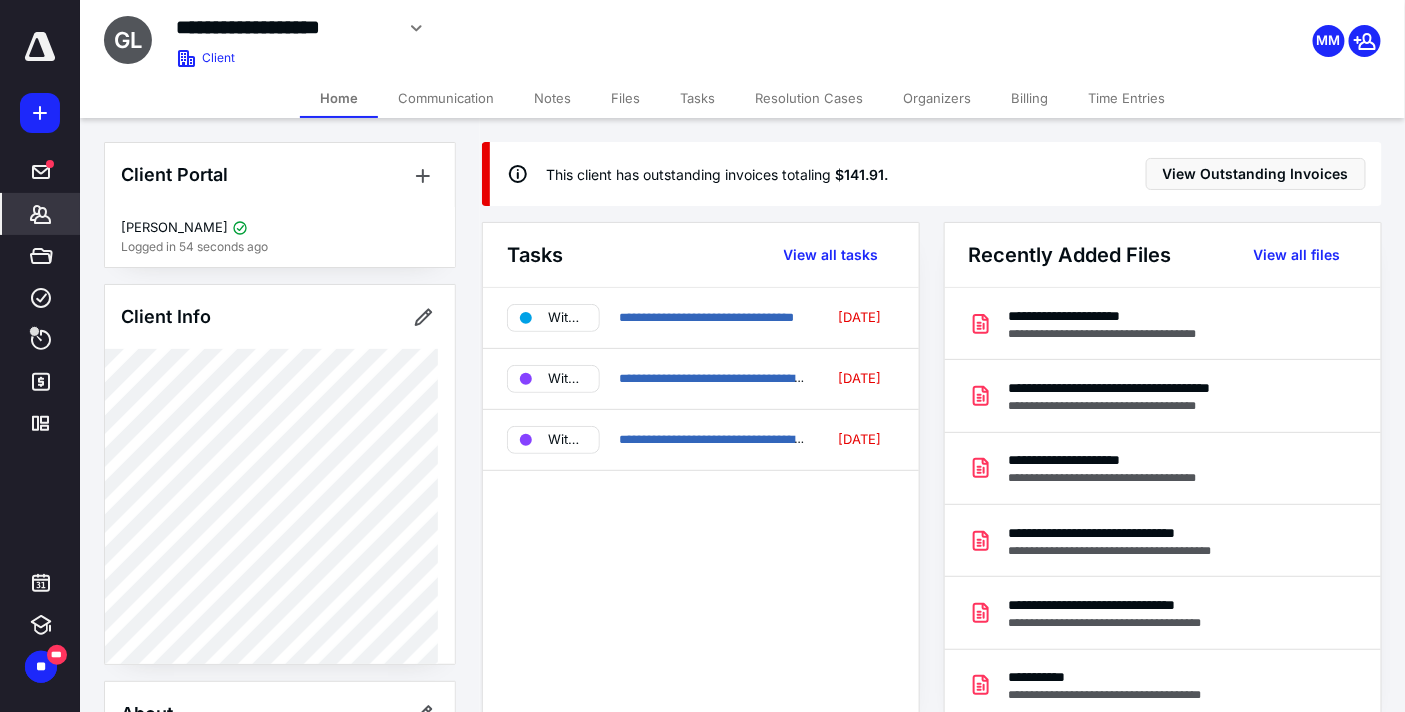 click on "Billing" at bounding box center (1029, 98) 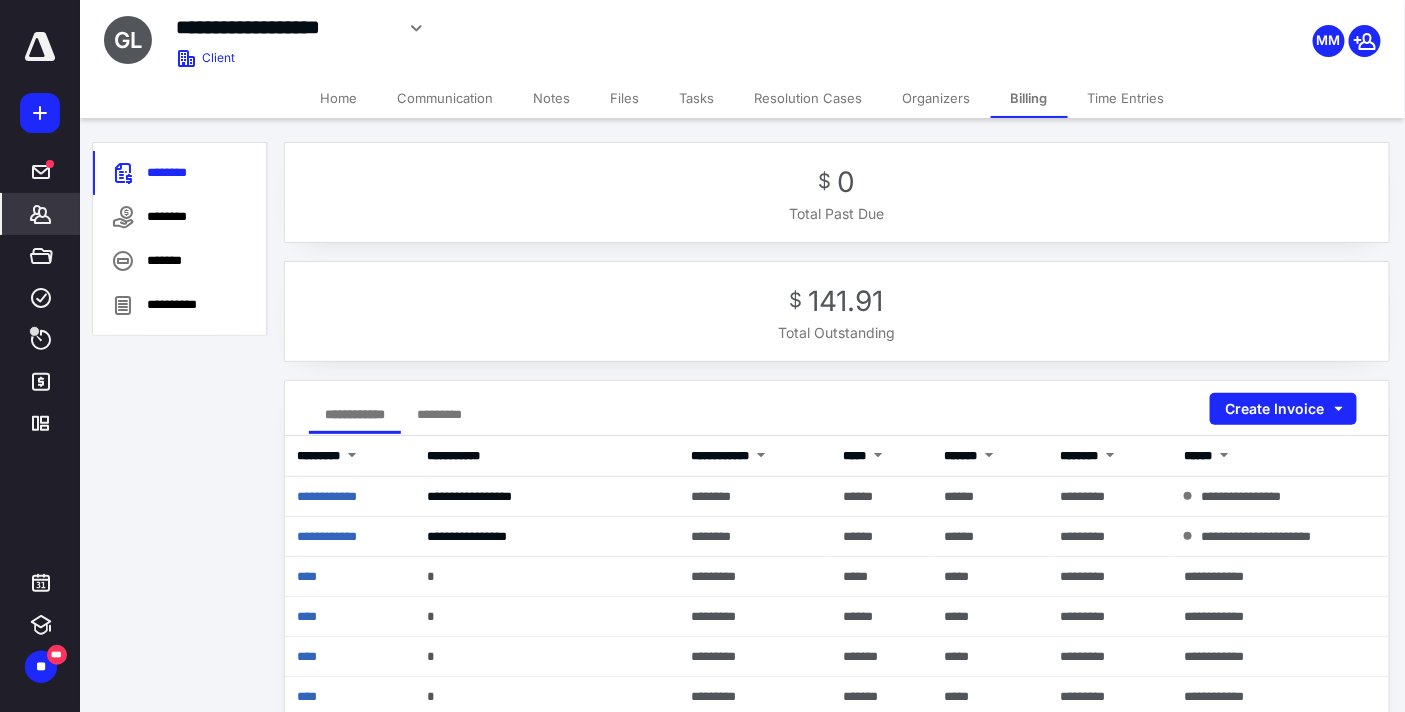 click on "Notes" at bounding box center [552, 98] 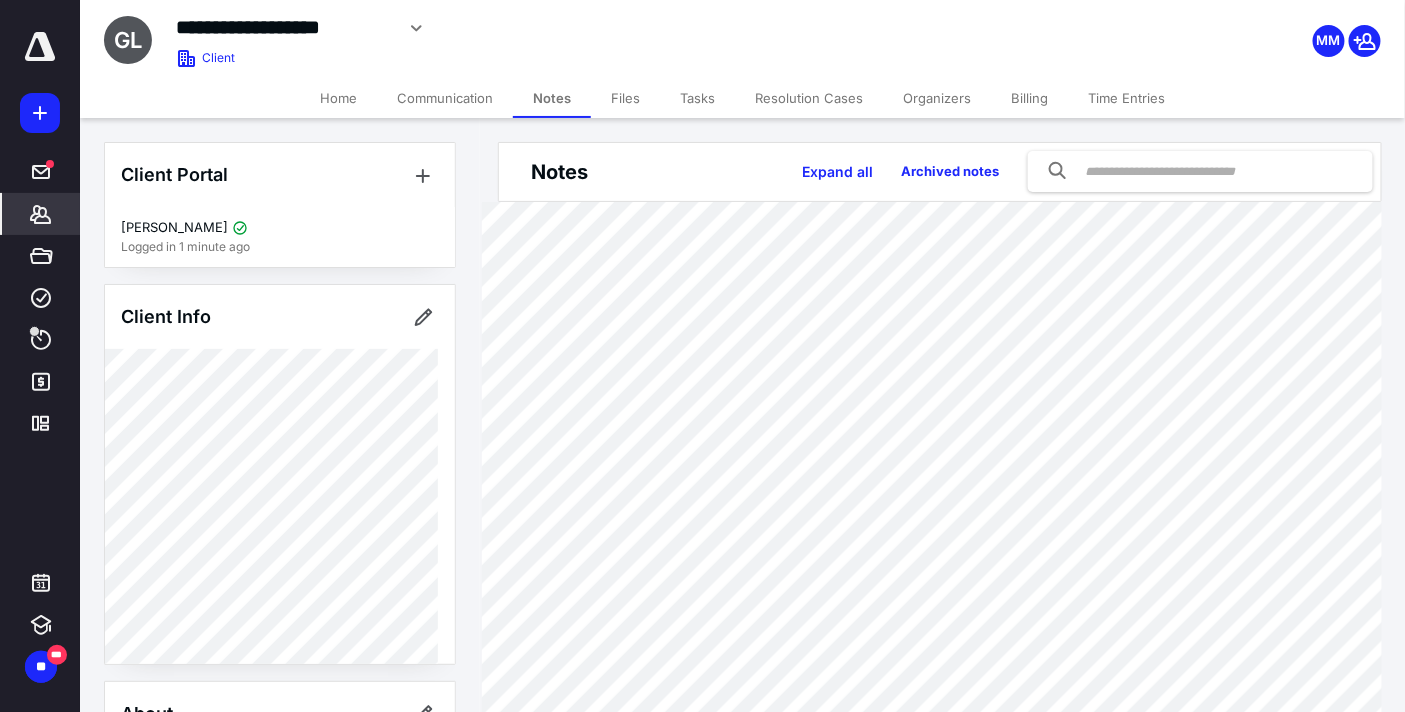 click at bounding box center [1200, 171] 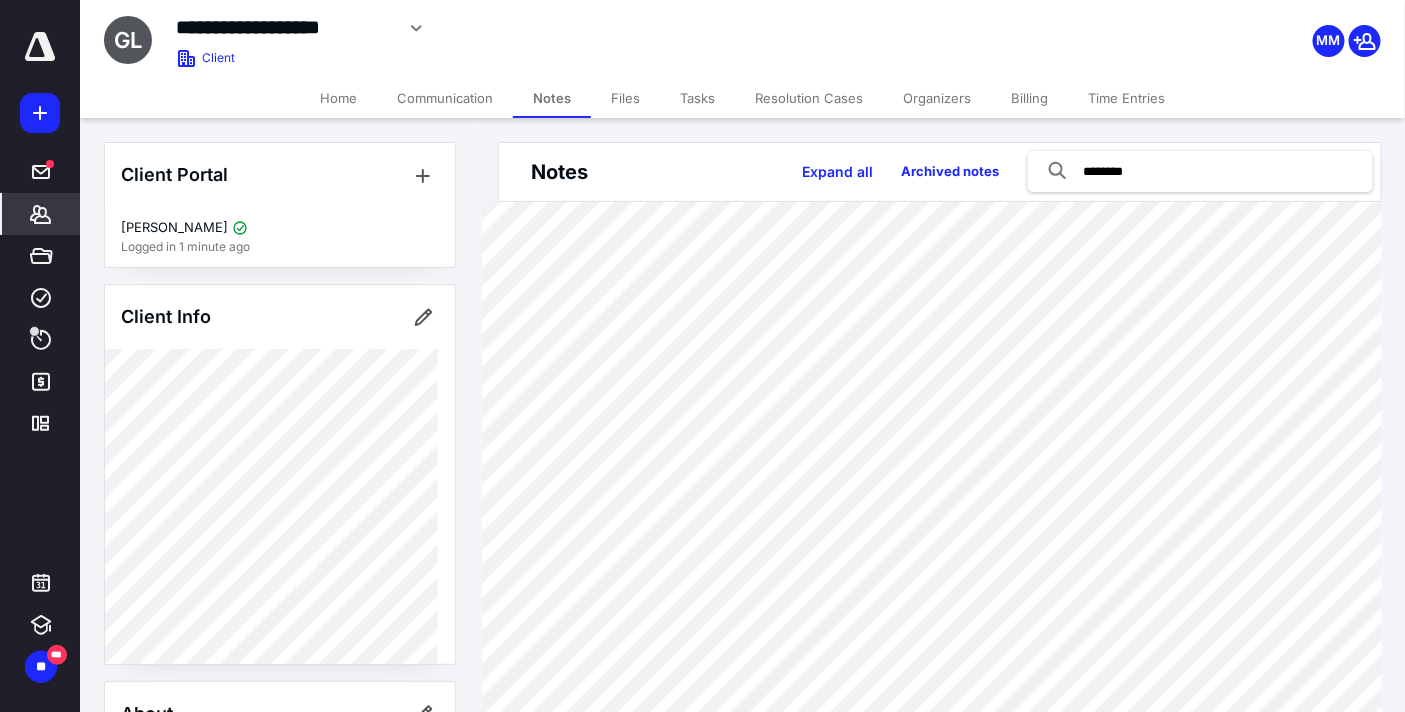type on "********" 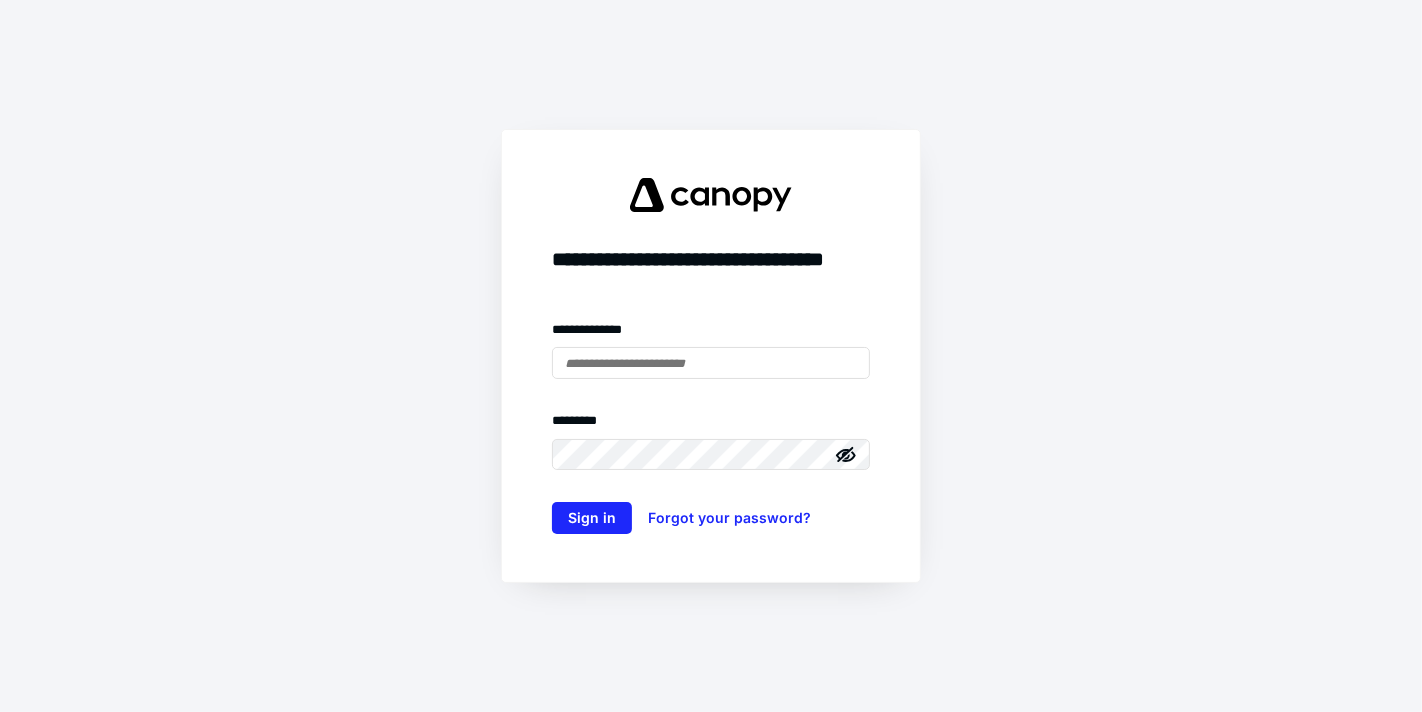 scroll, scrollTop: 0, scrollLeft: 0, axis: both 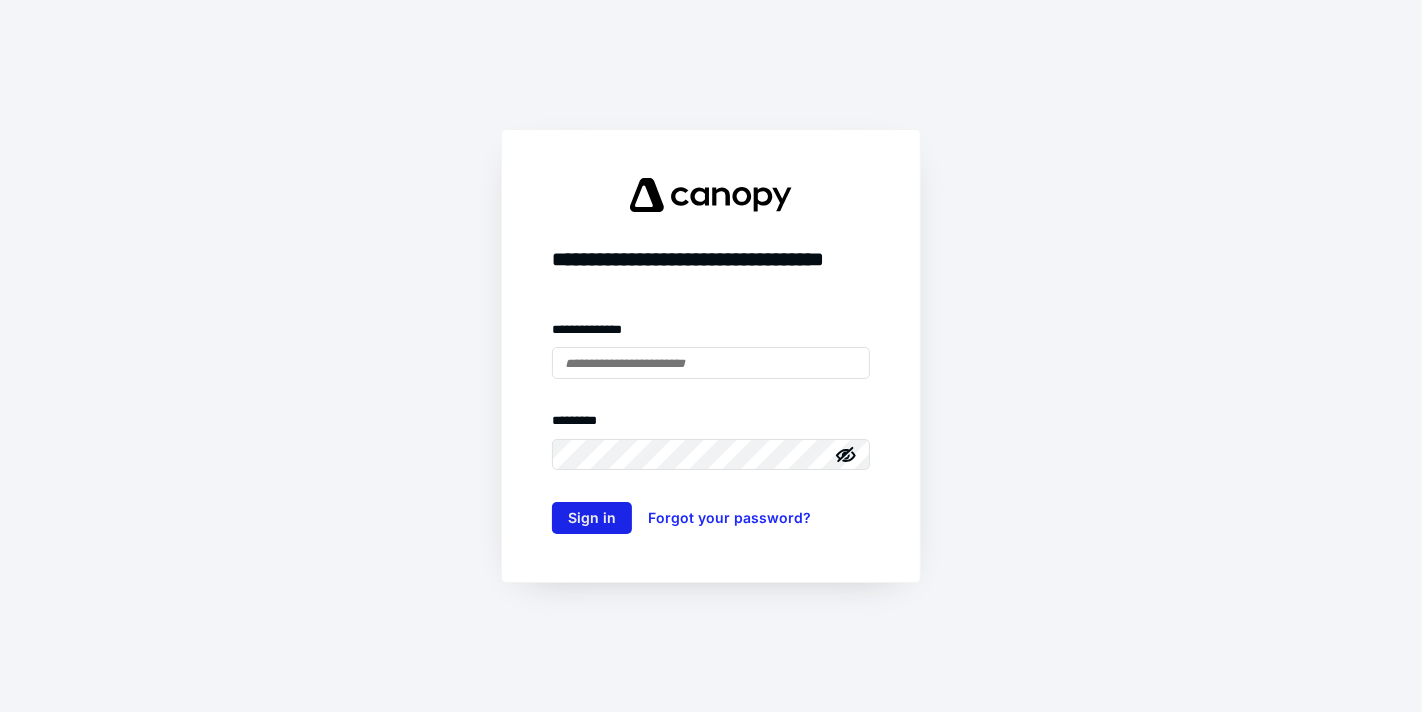 type on "**********" 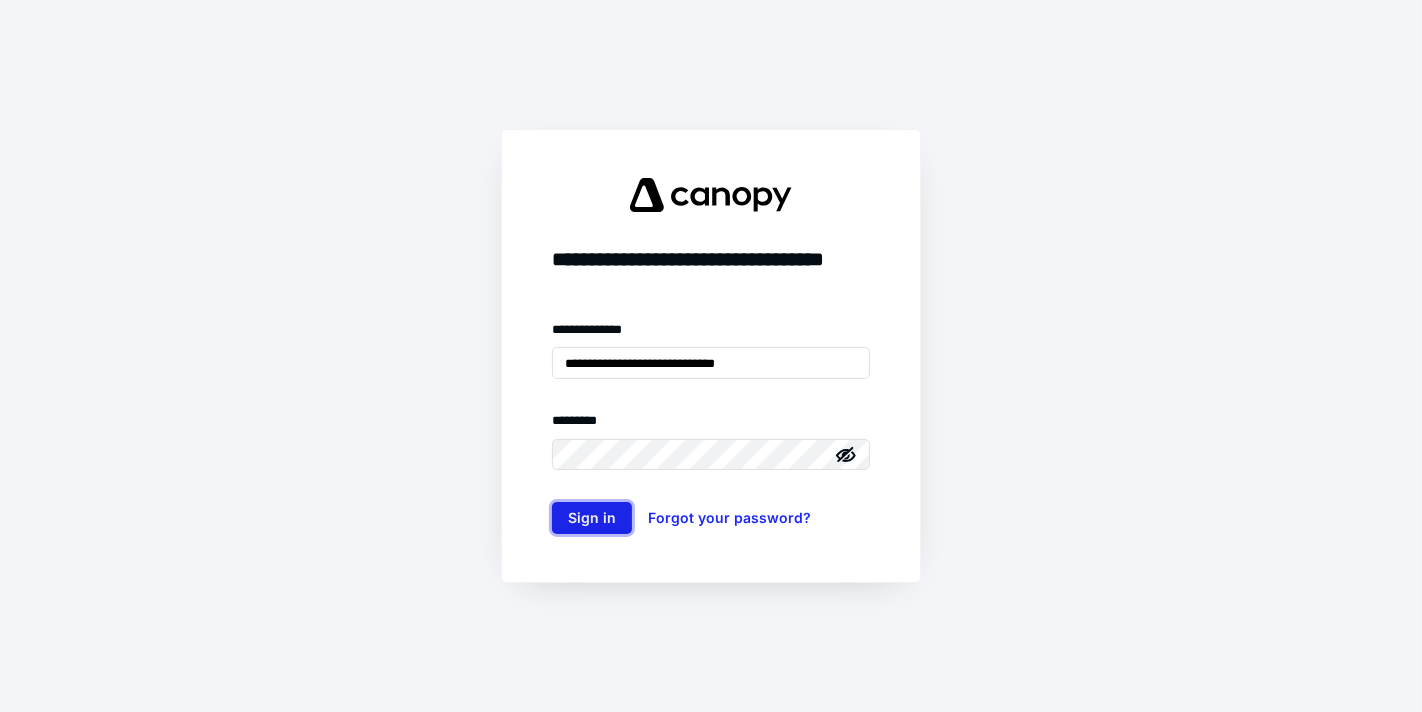 click on "Sign in" at bounding box center [592, 518] 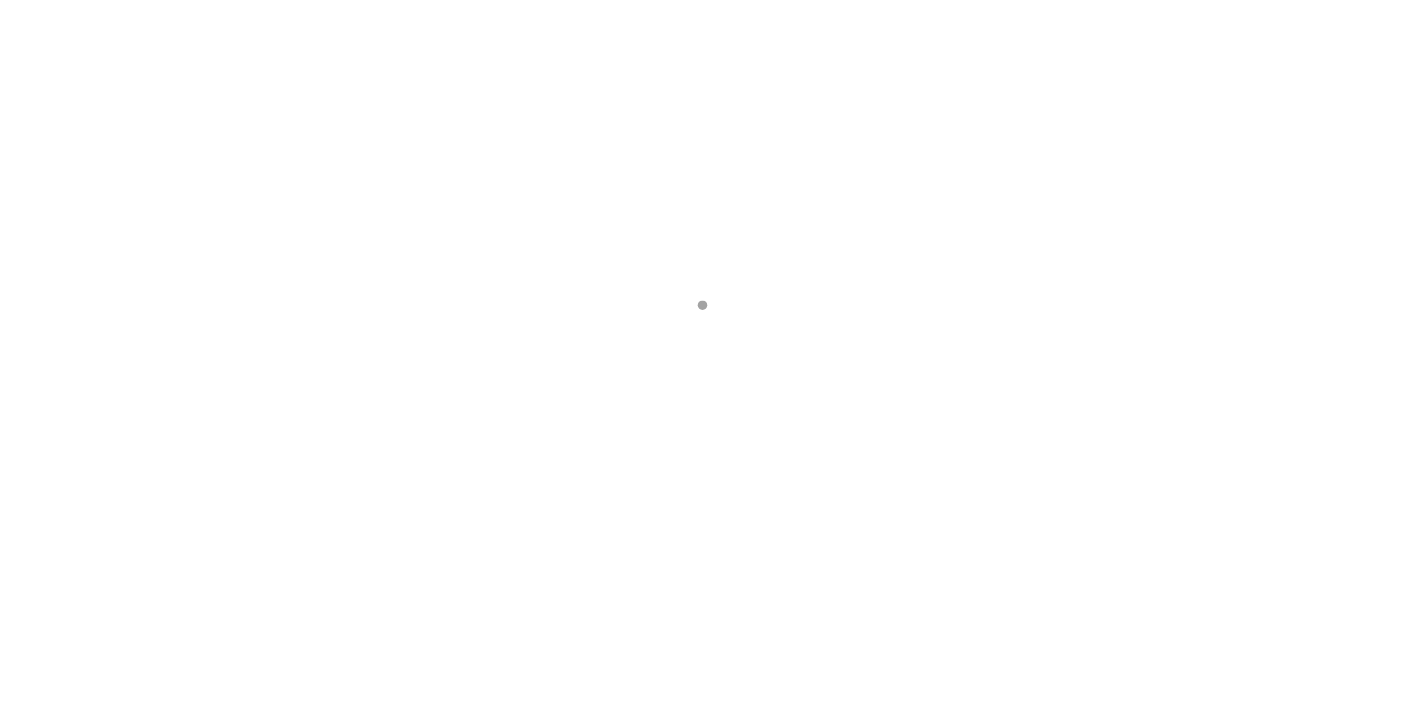 scroll, scrollTop: 0, scrollLeft: 0, axis: both 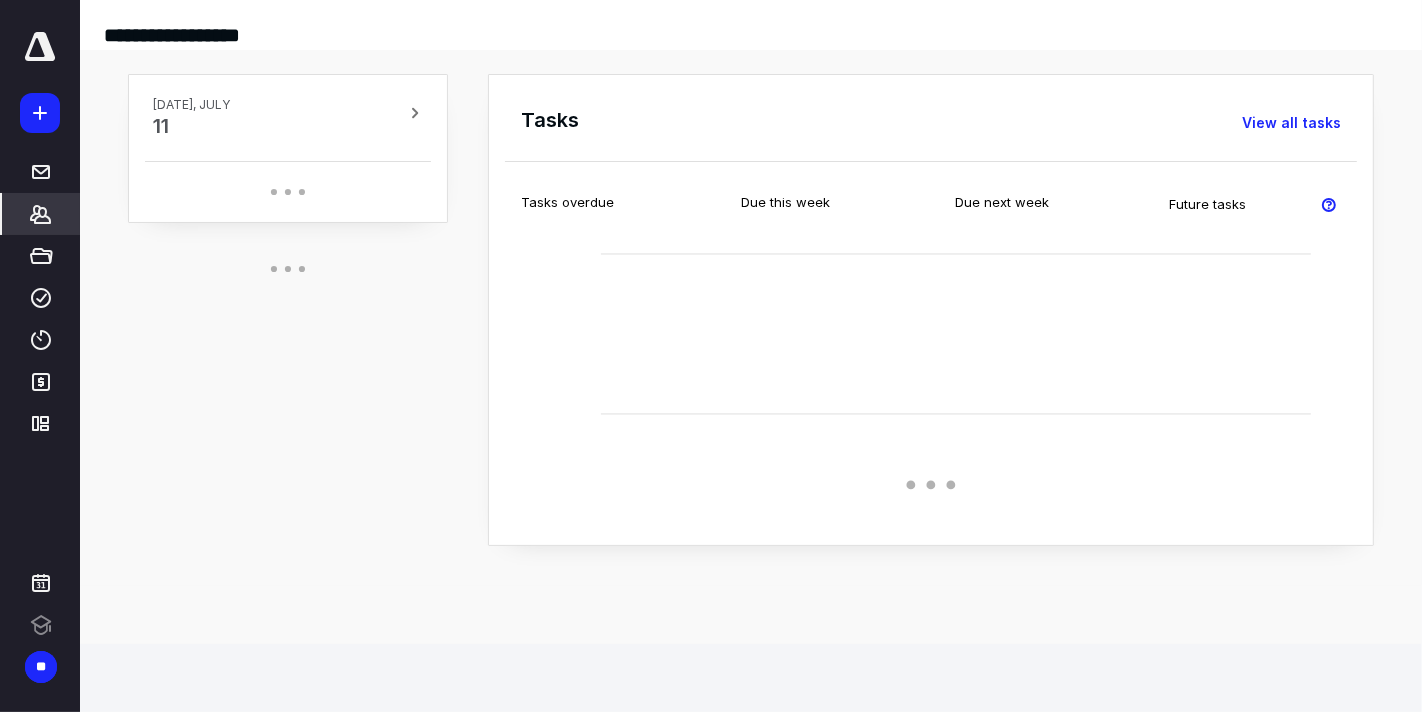 click 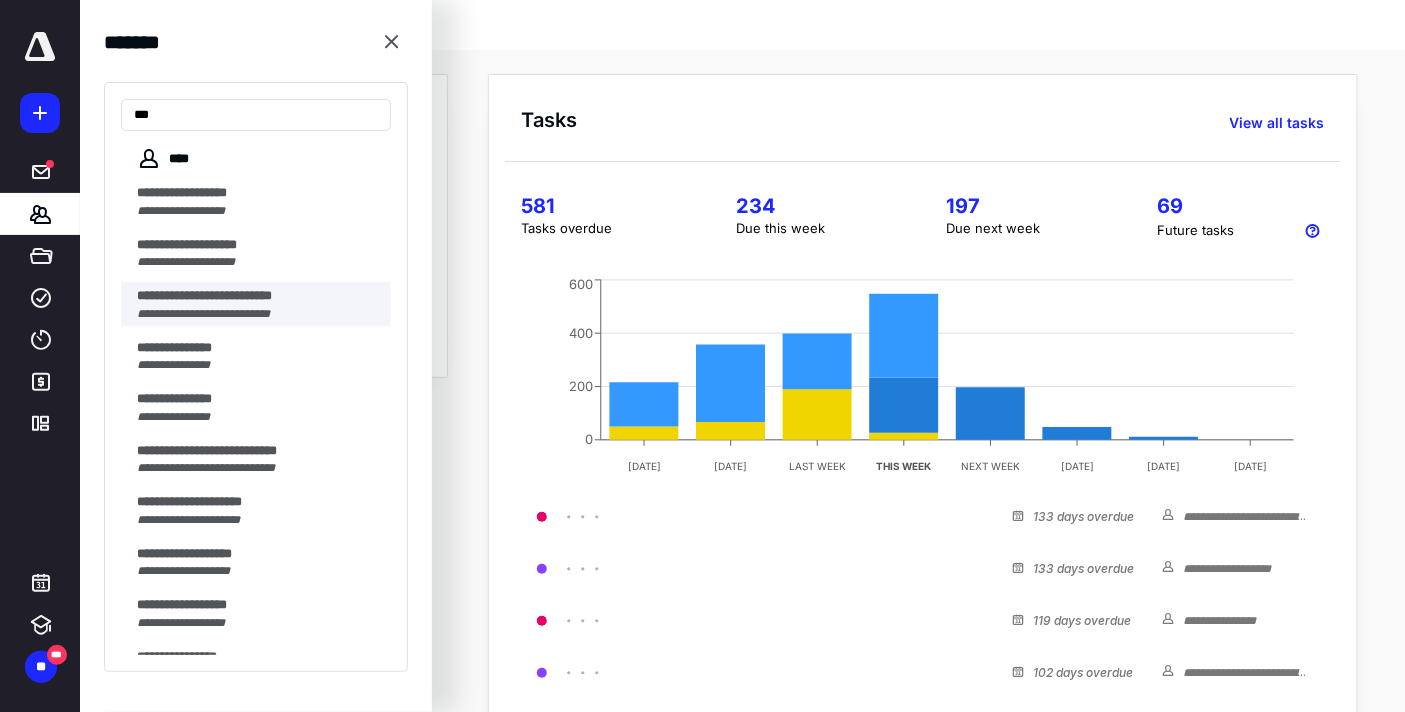 scroll, scrollTop: 0, scrollLeft: 0, axis: both 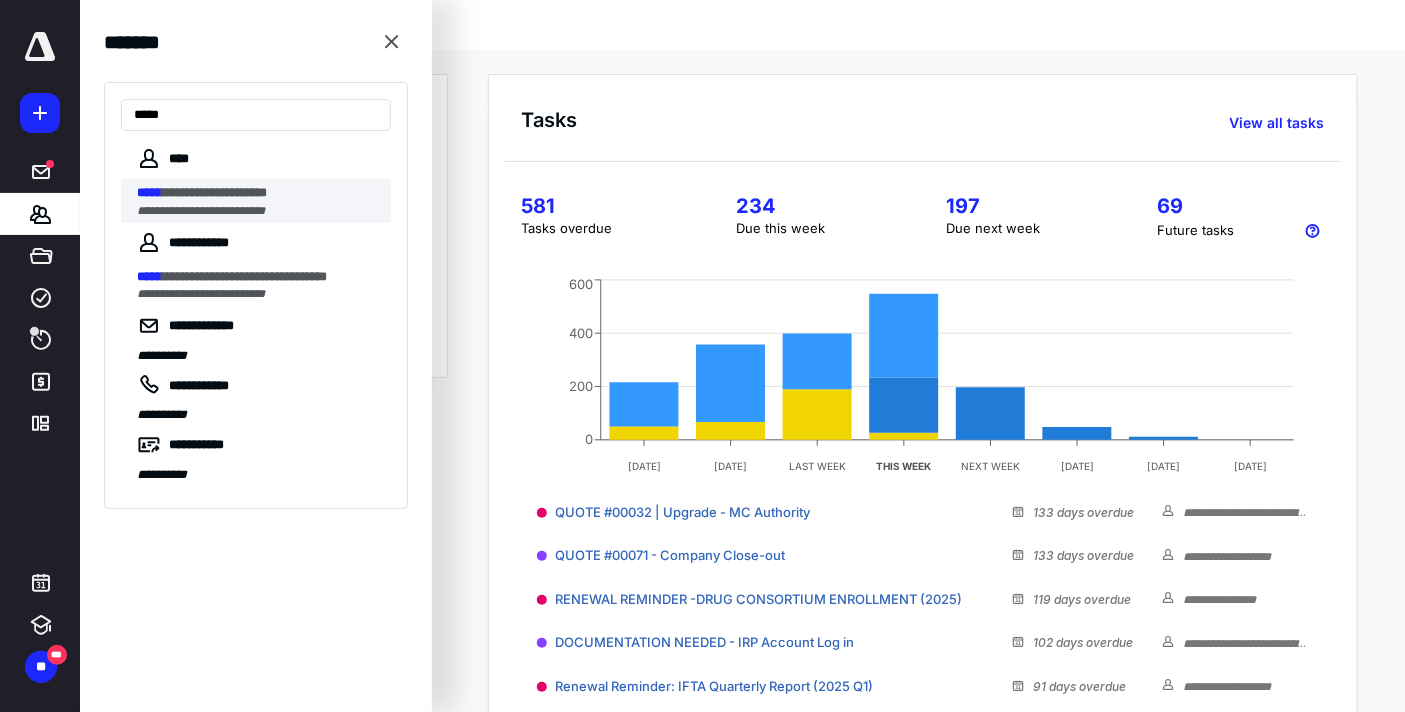 type on "*****" 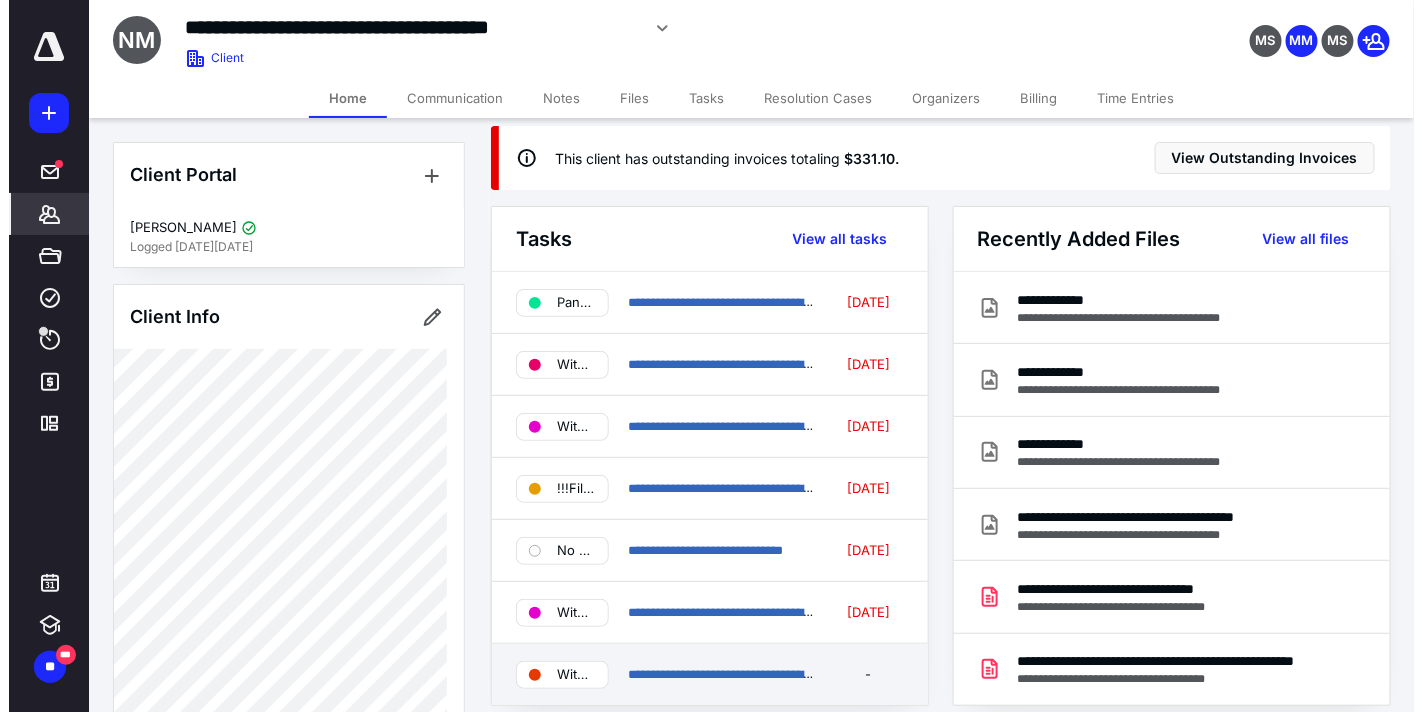 scroll, scrollTop: 0, scrollLeft: 0, axis: both 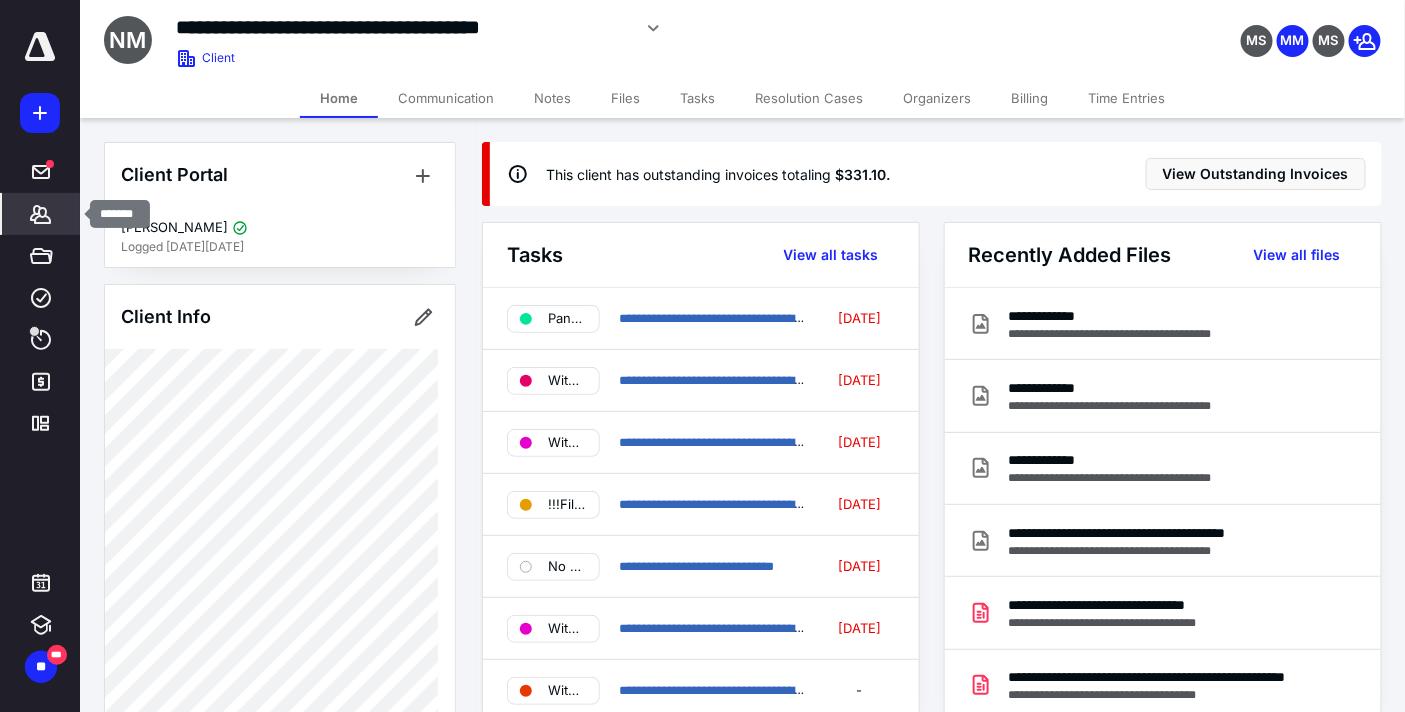 click 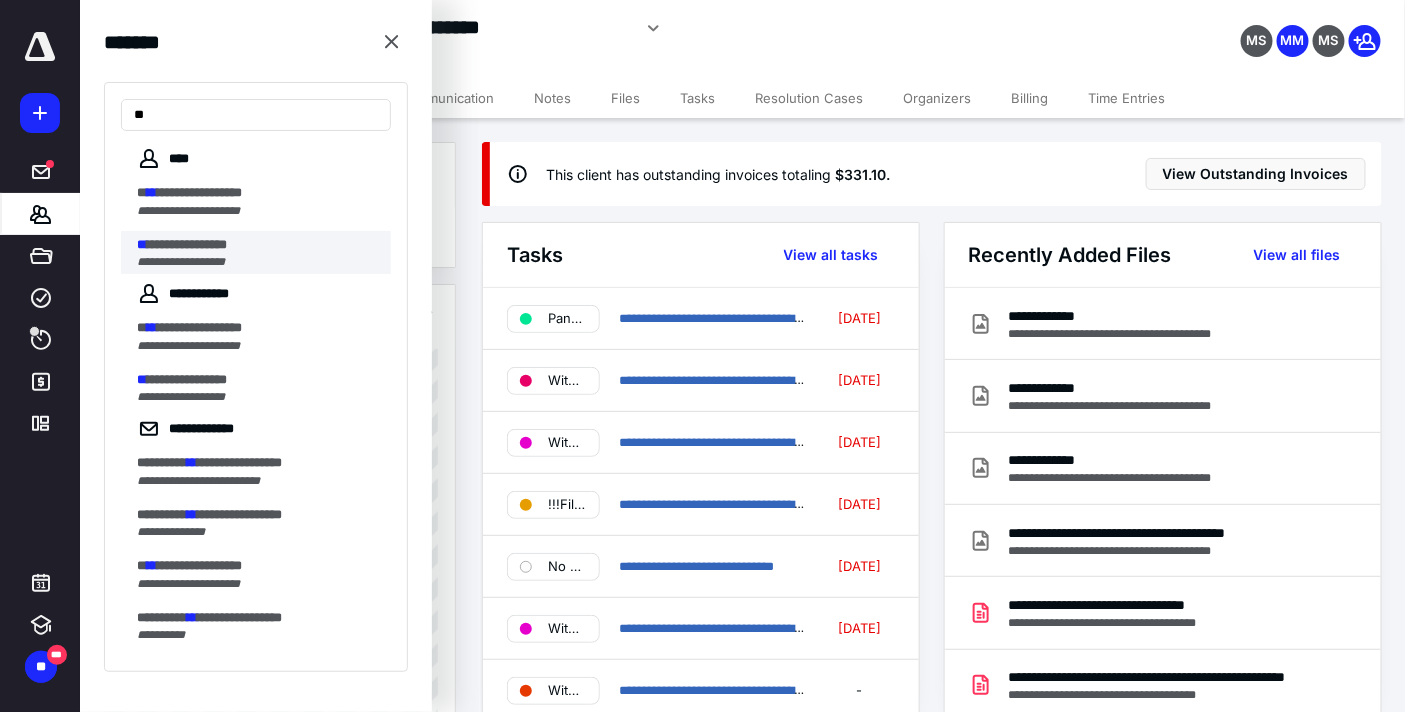 type on "**" 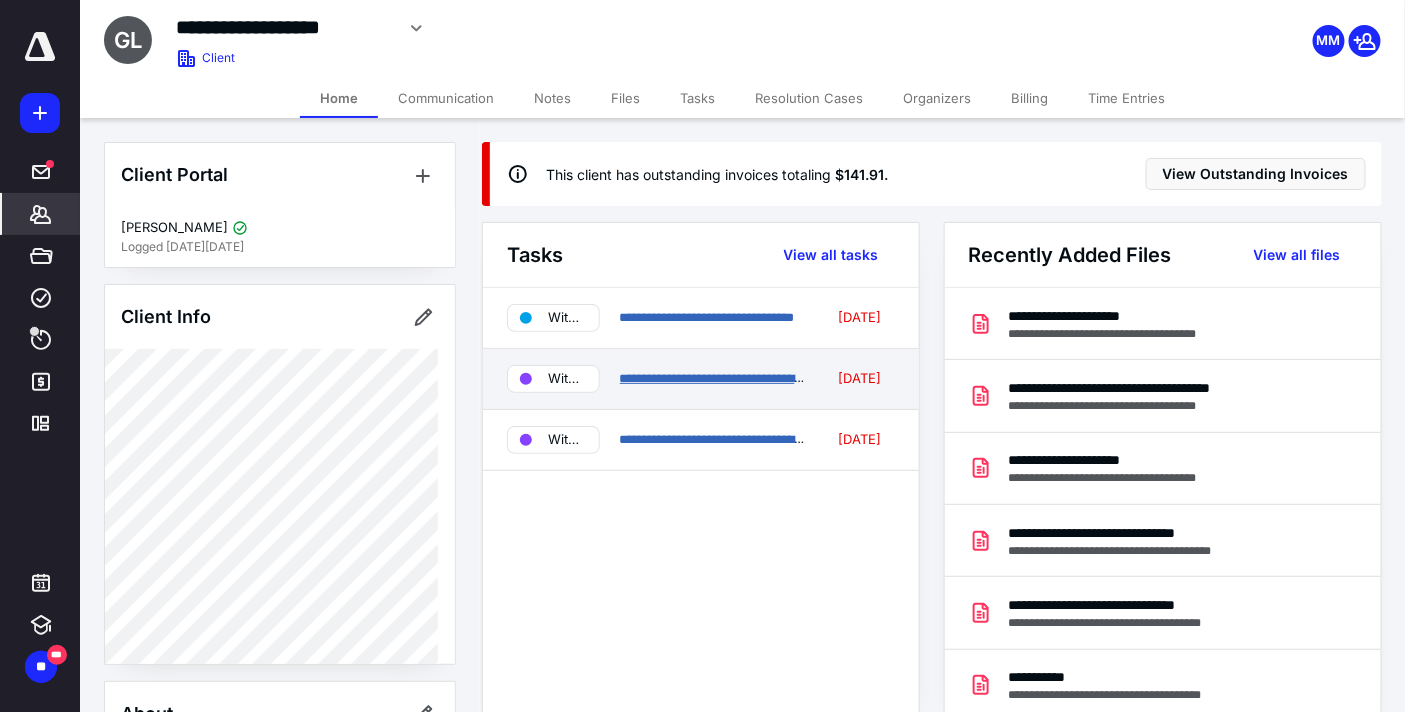 click on "**********" at bounding box center [742, 378] 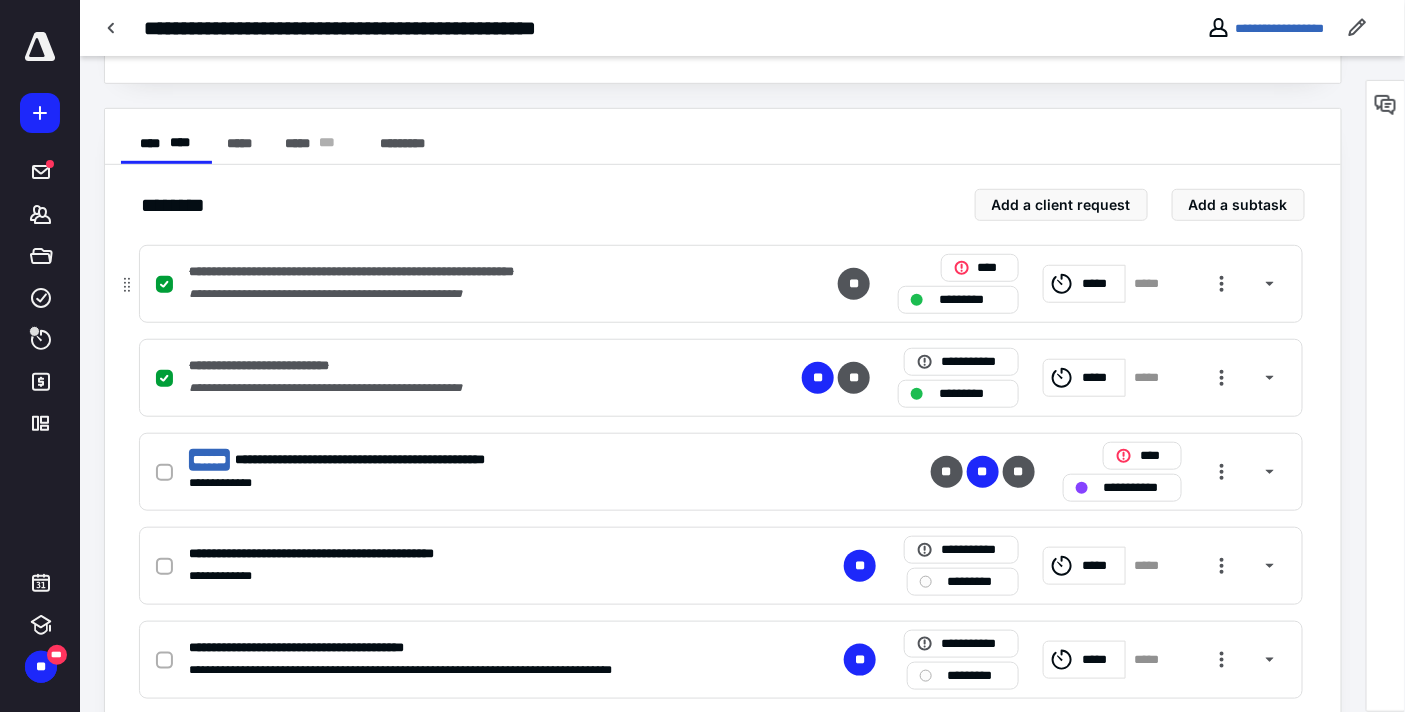 scroll, scrollTop: 444, scrollLeft: 0, axis: vertical 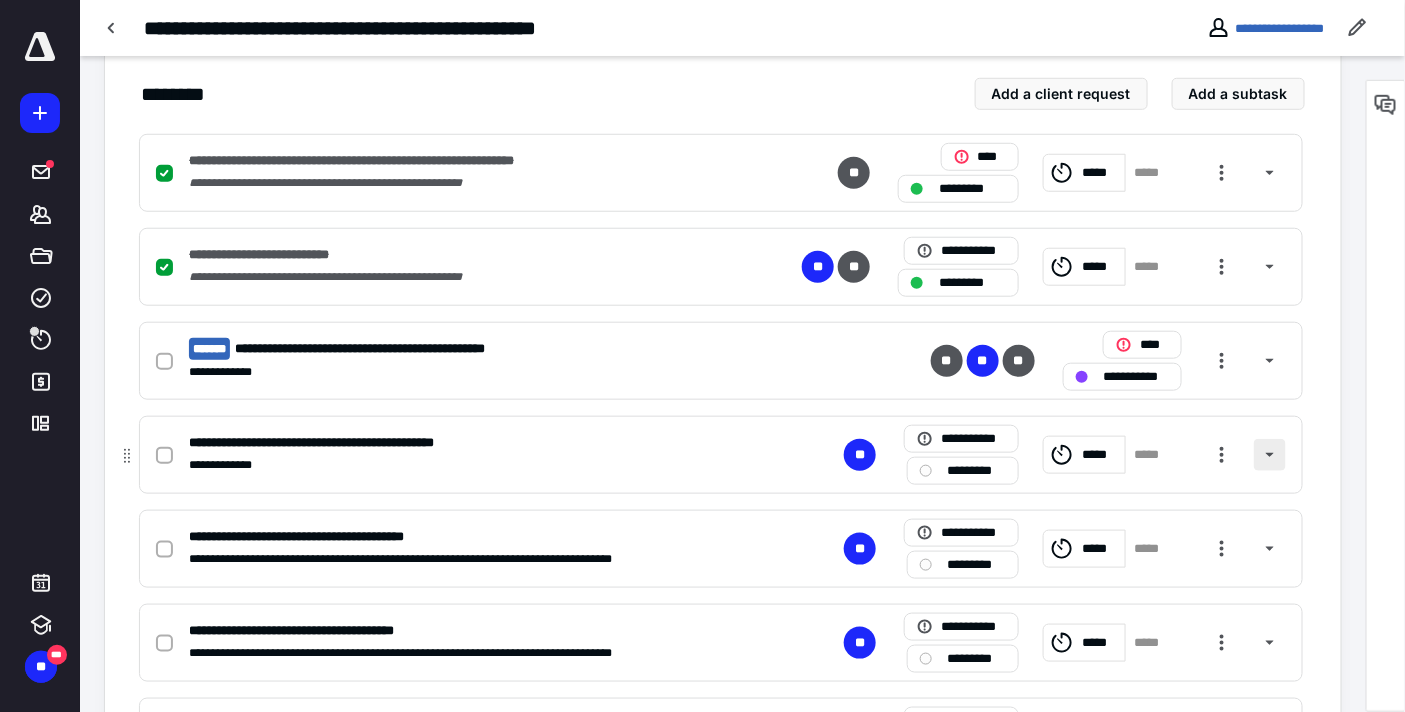 click at bounding box center [1270, 455] 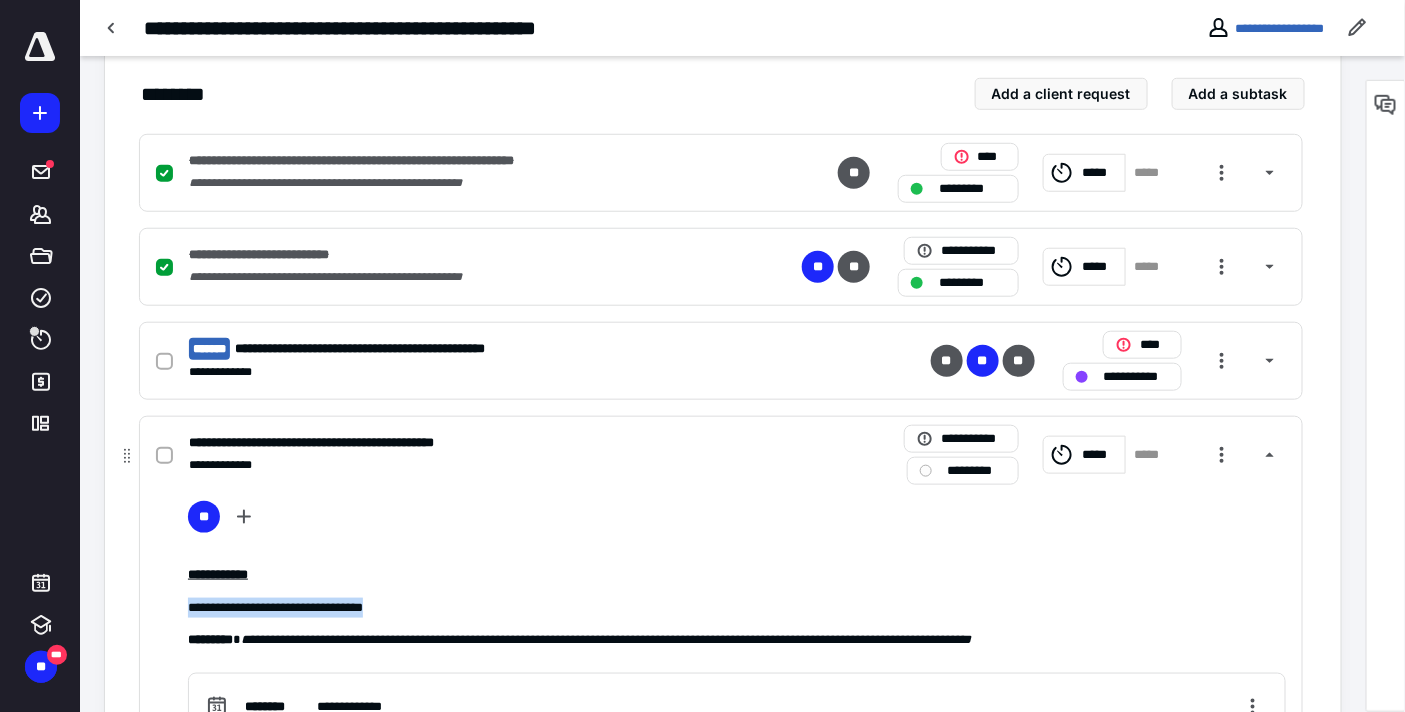 drag, startPoint x: 445, startPoint y: 611, endPoint x: 182, endPoint y: 610, distance: 263.0019 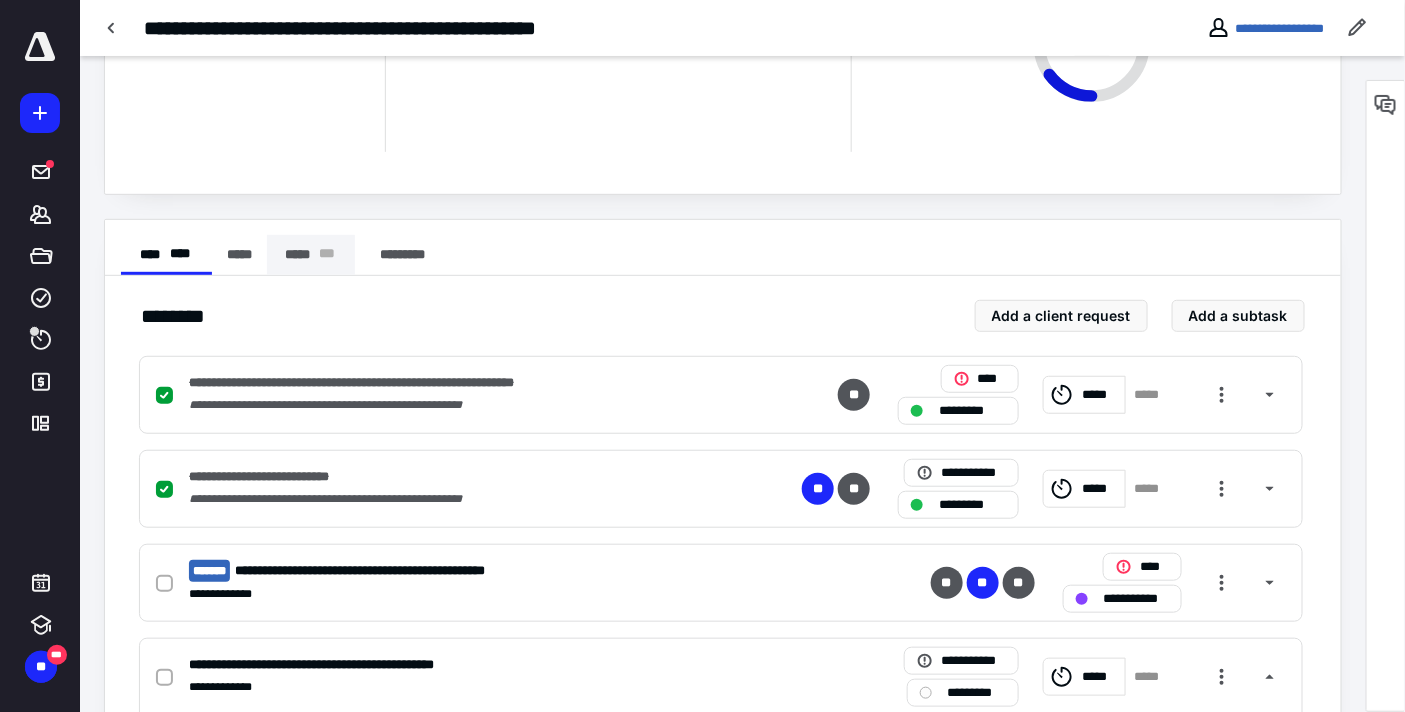 click on "* * *" at bounding box center [327, 255] 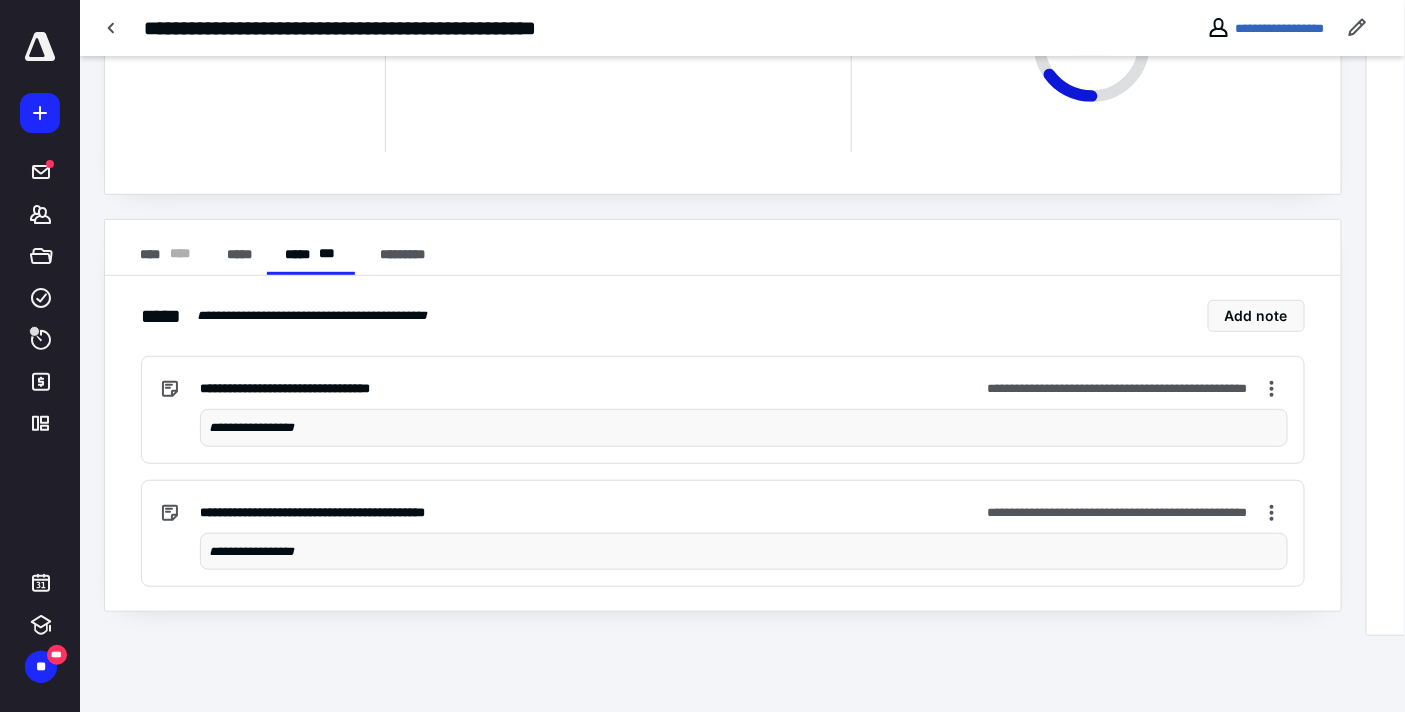 scroll, scrollTop: 146, scrollLeft: 0, axis: vertical 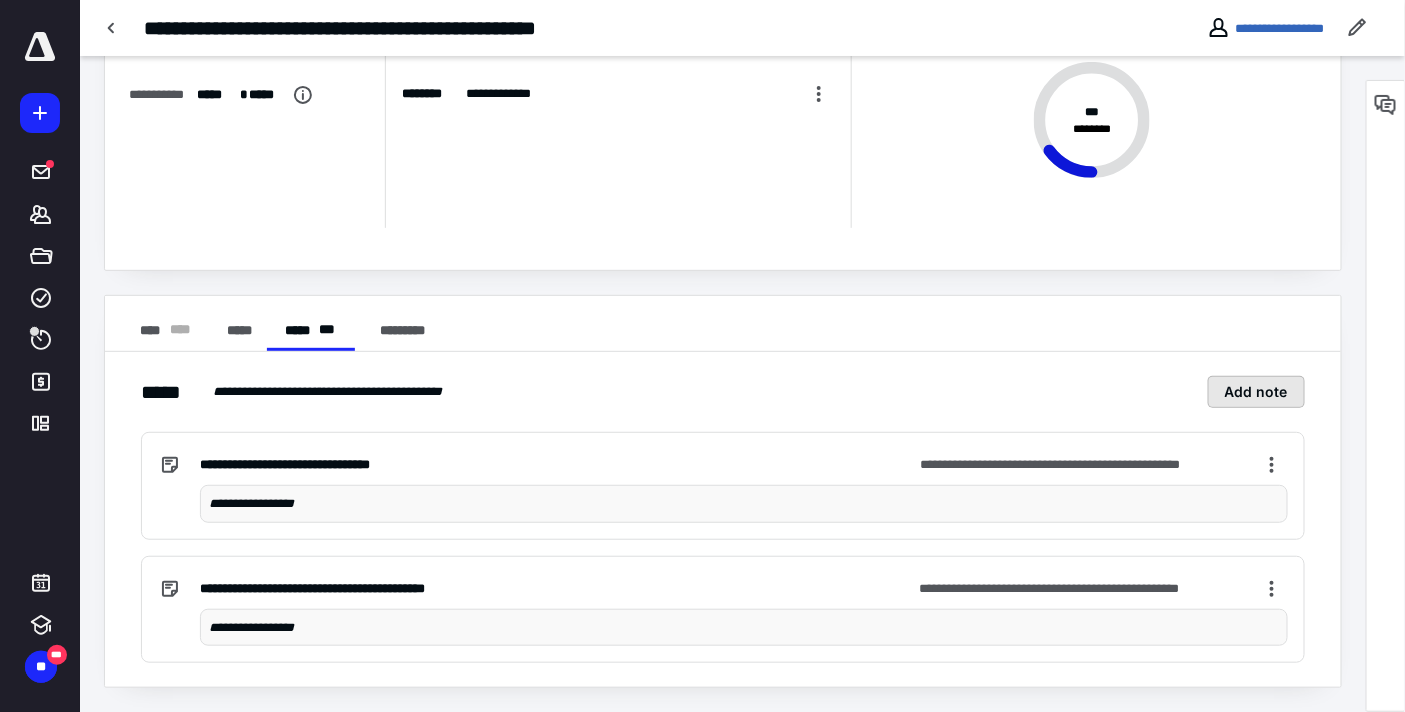 click on "Add note" at bounding box center (1256, 392) 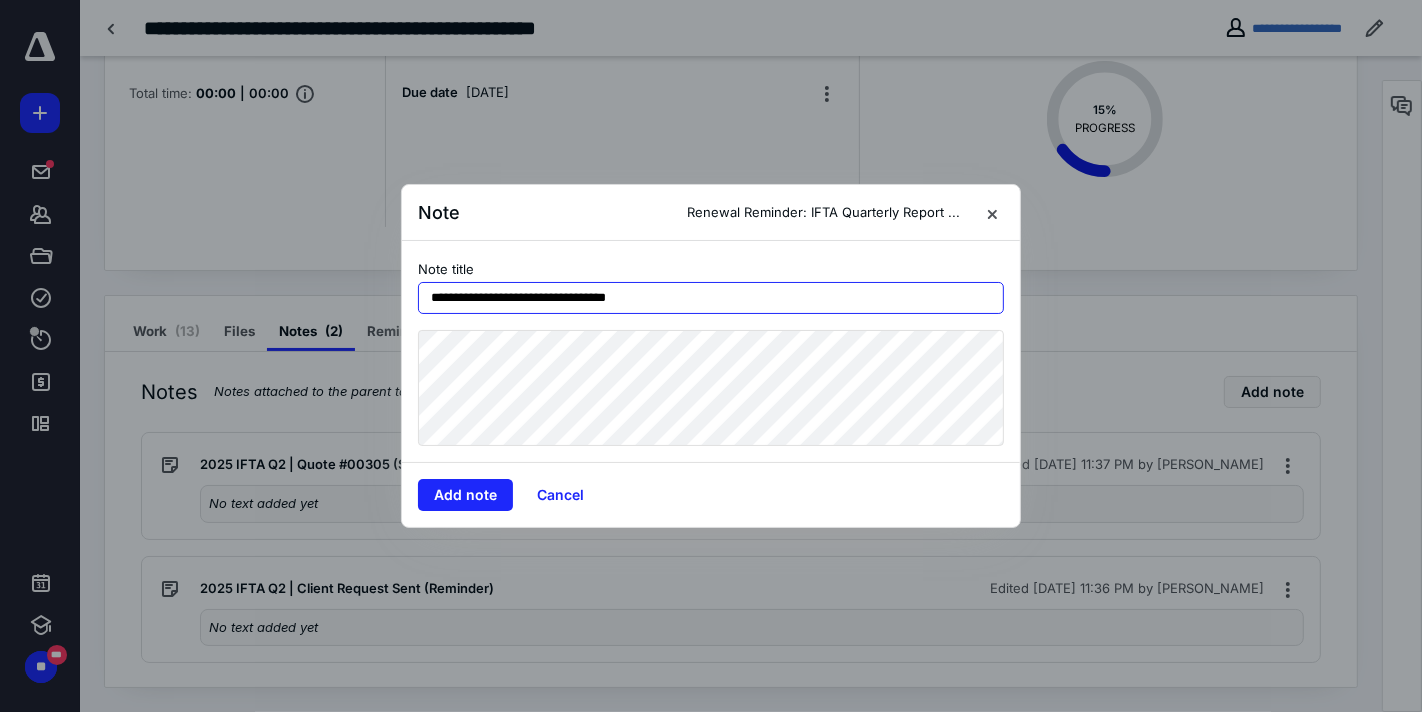 click on "**********" at bounding box center (711, 298) 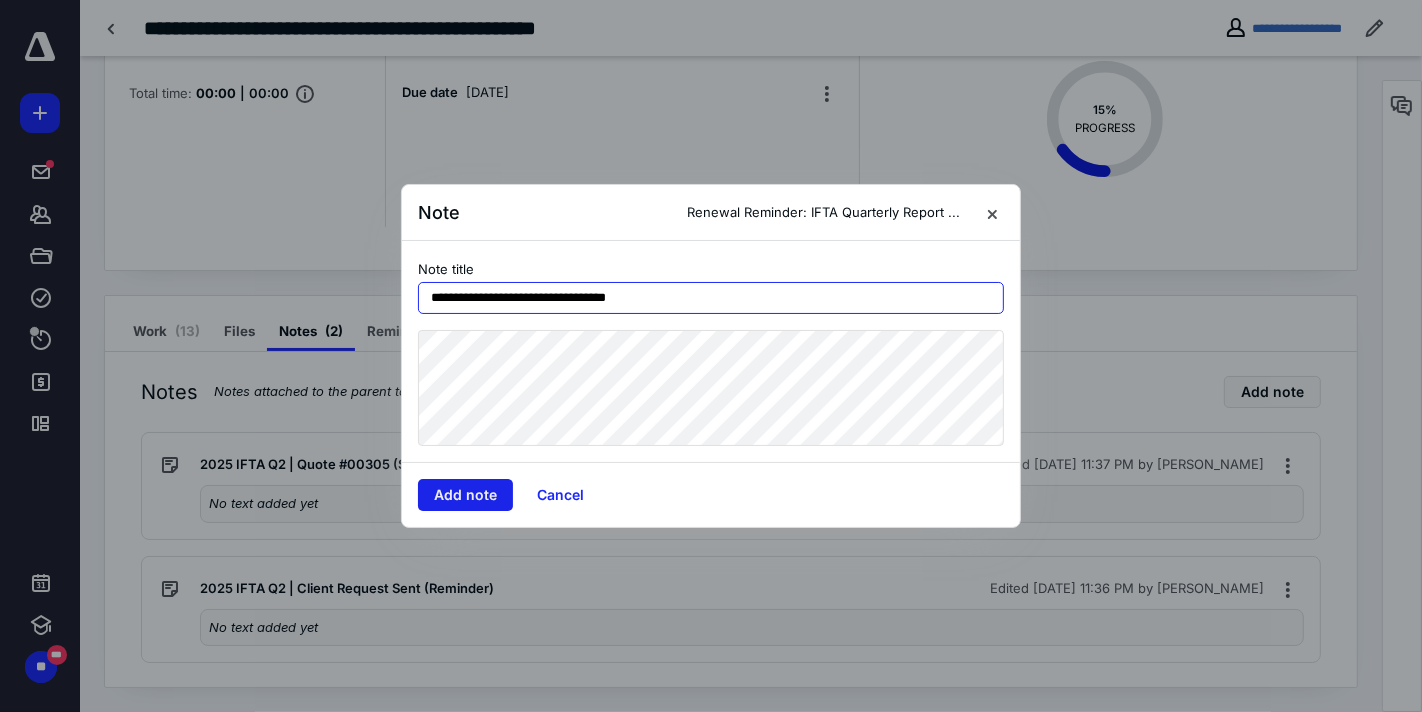 type on "**********" 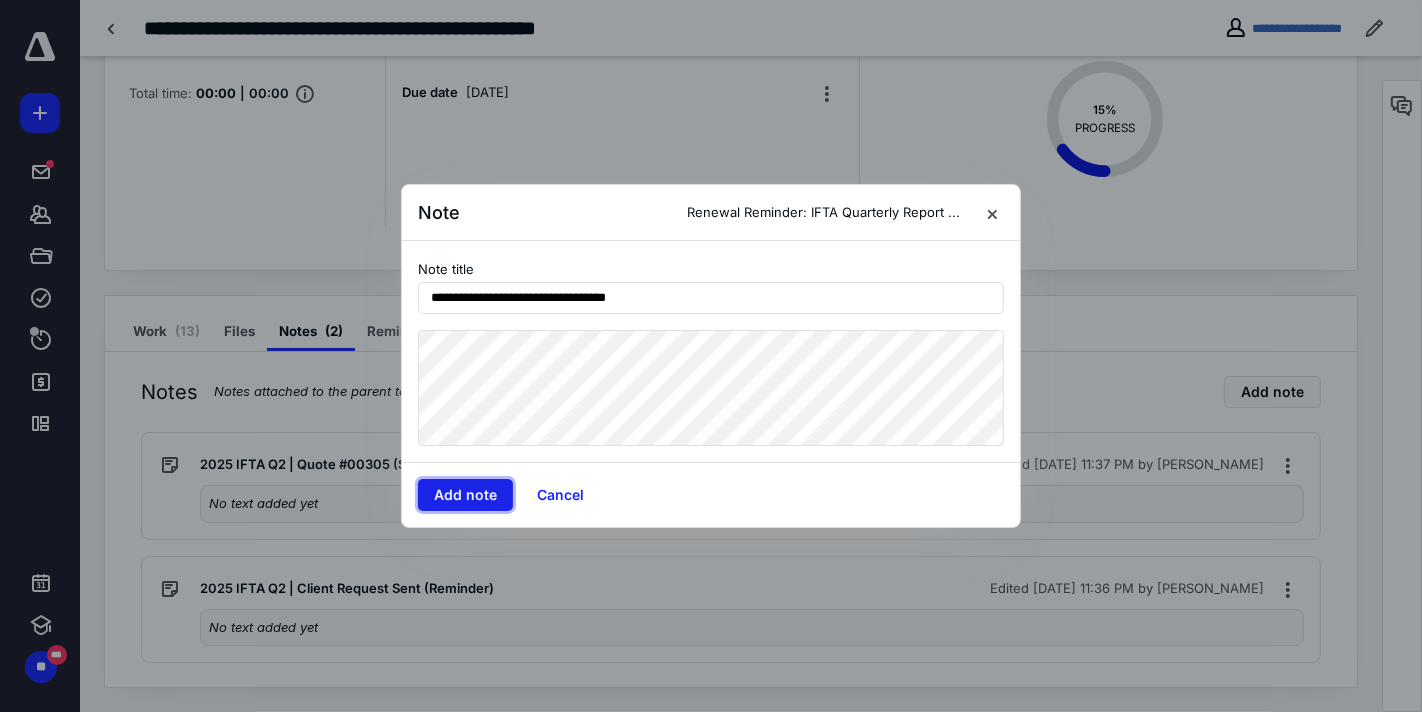 click on "Add note" at bounding box center (465, 495) 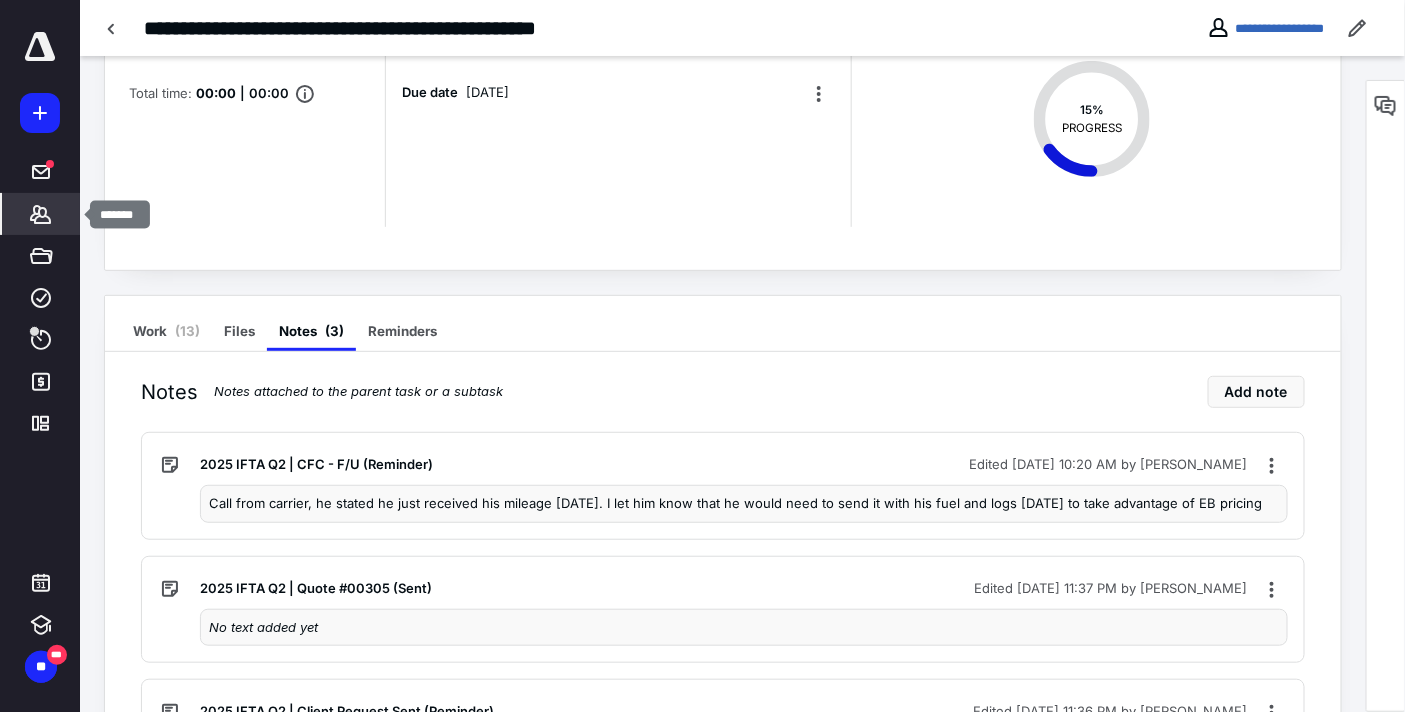 click 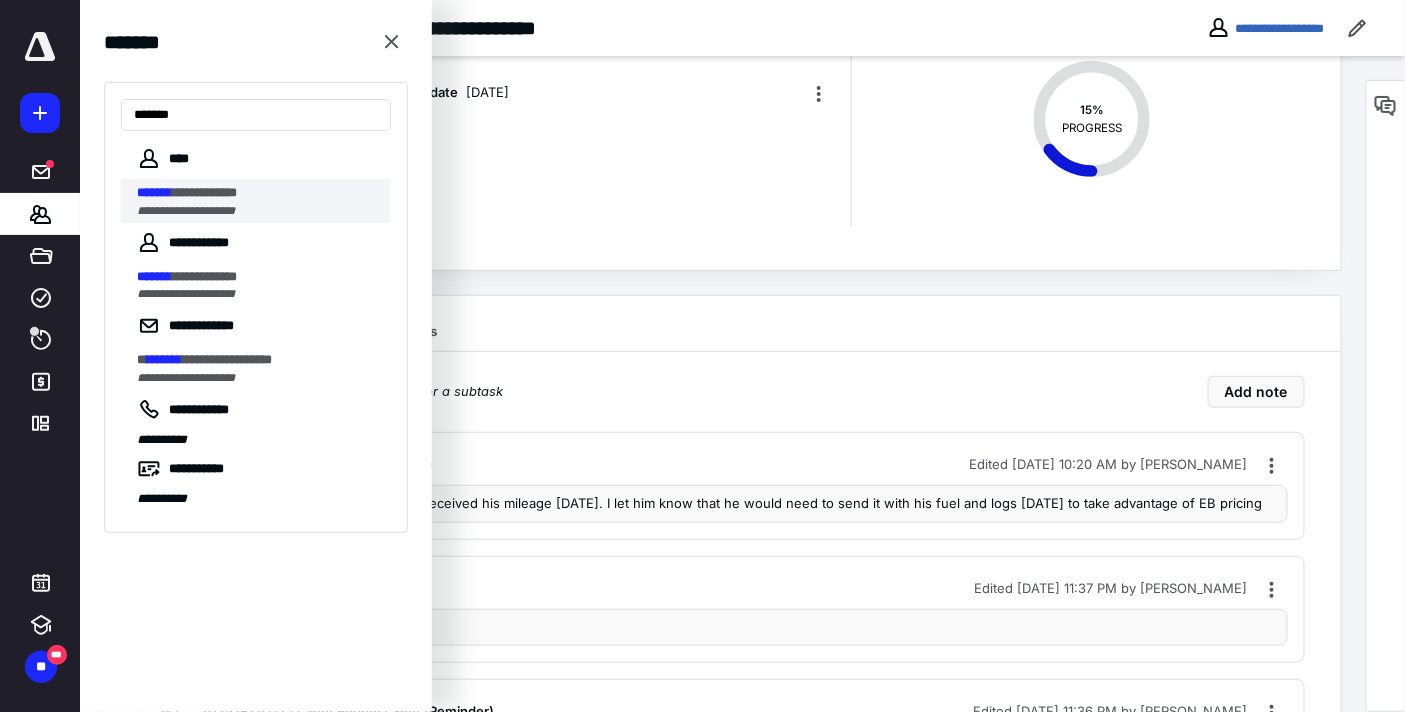 type on "*******" 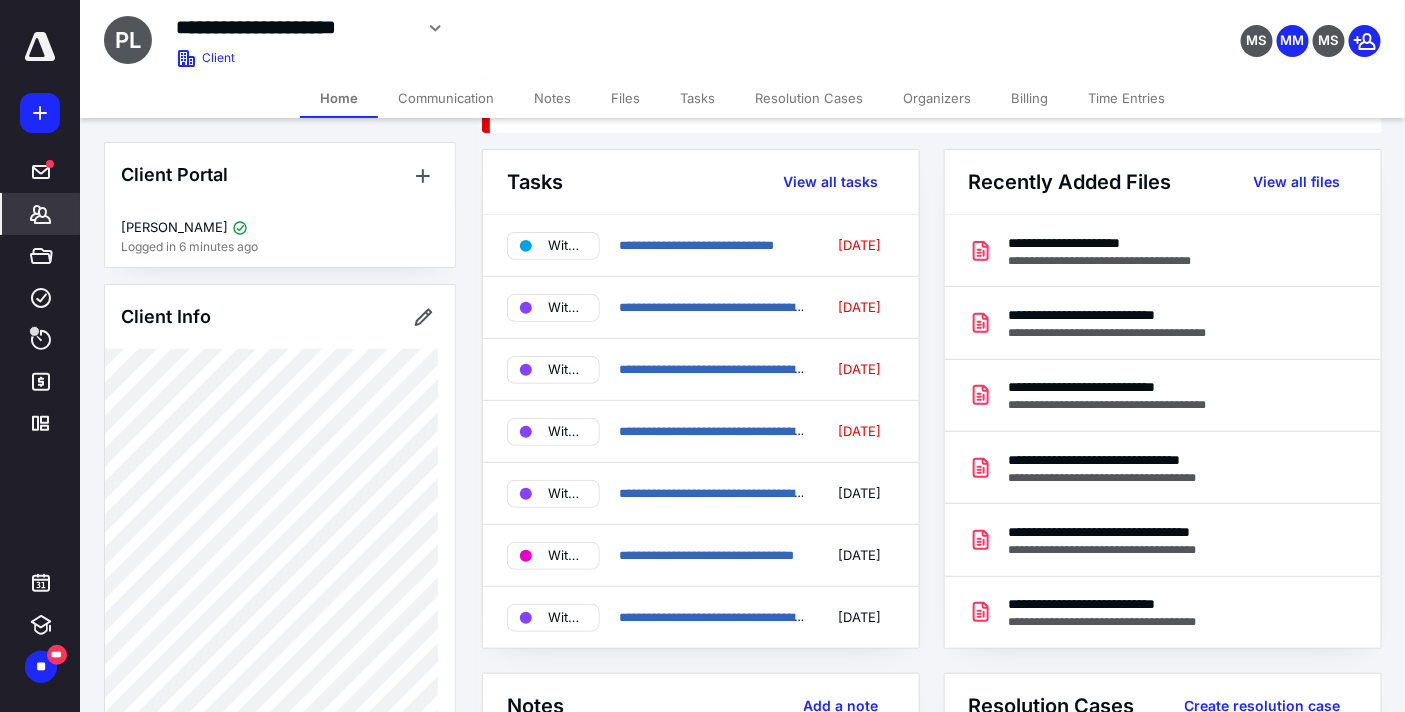 scroll, scrollTop: 111, scrollLeft: 0, axis: vertical 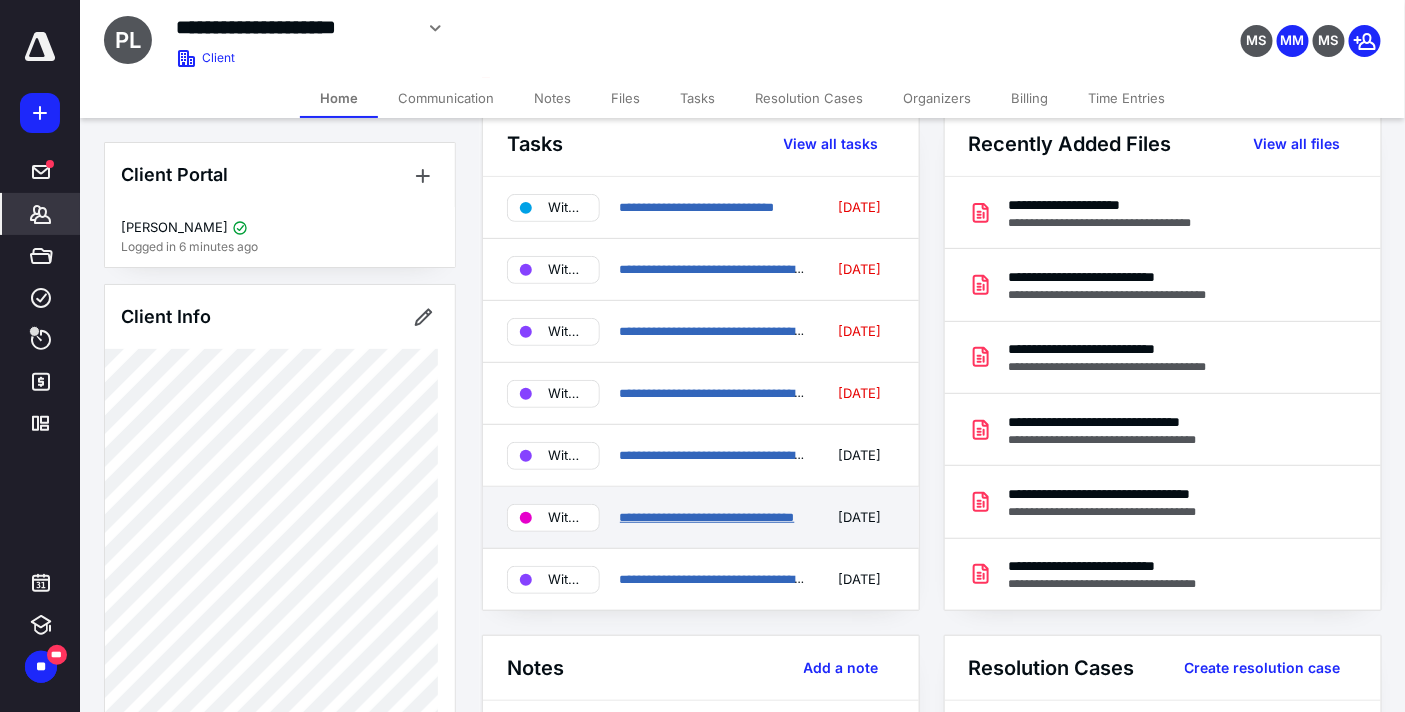 click on "**********" at bounding box center (707, 517) 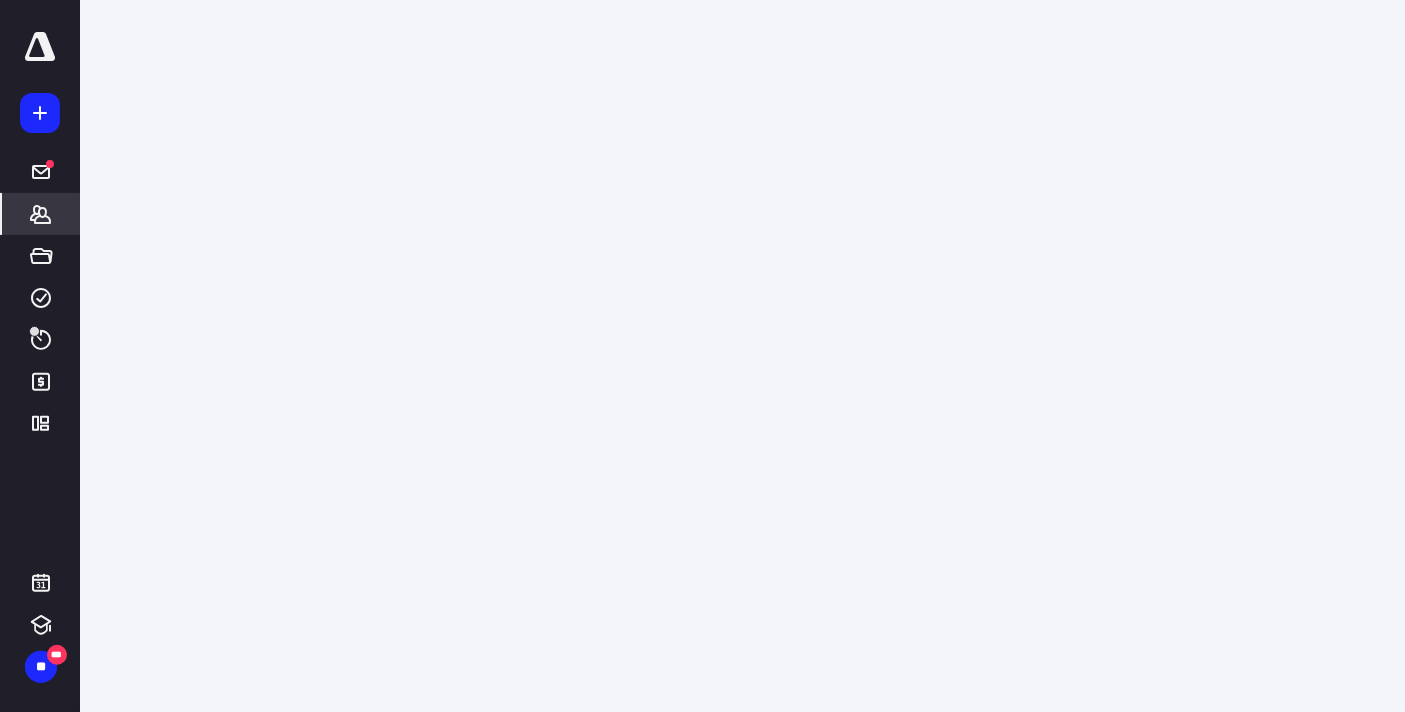 scroll, scrollTop: 0, scrollLeft: 0, axis: both 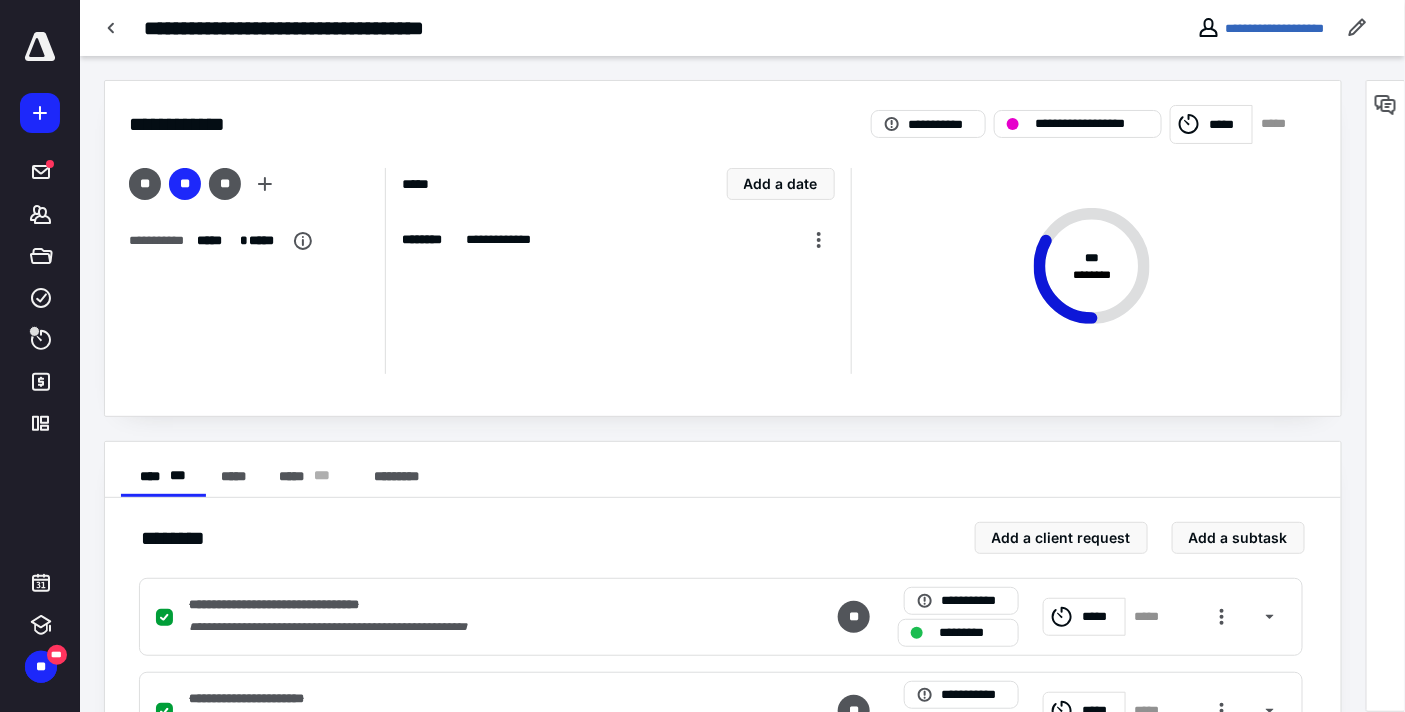 checkbox on "true" 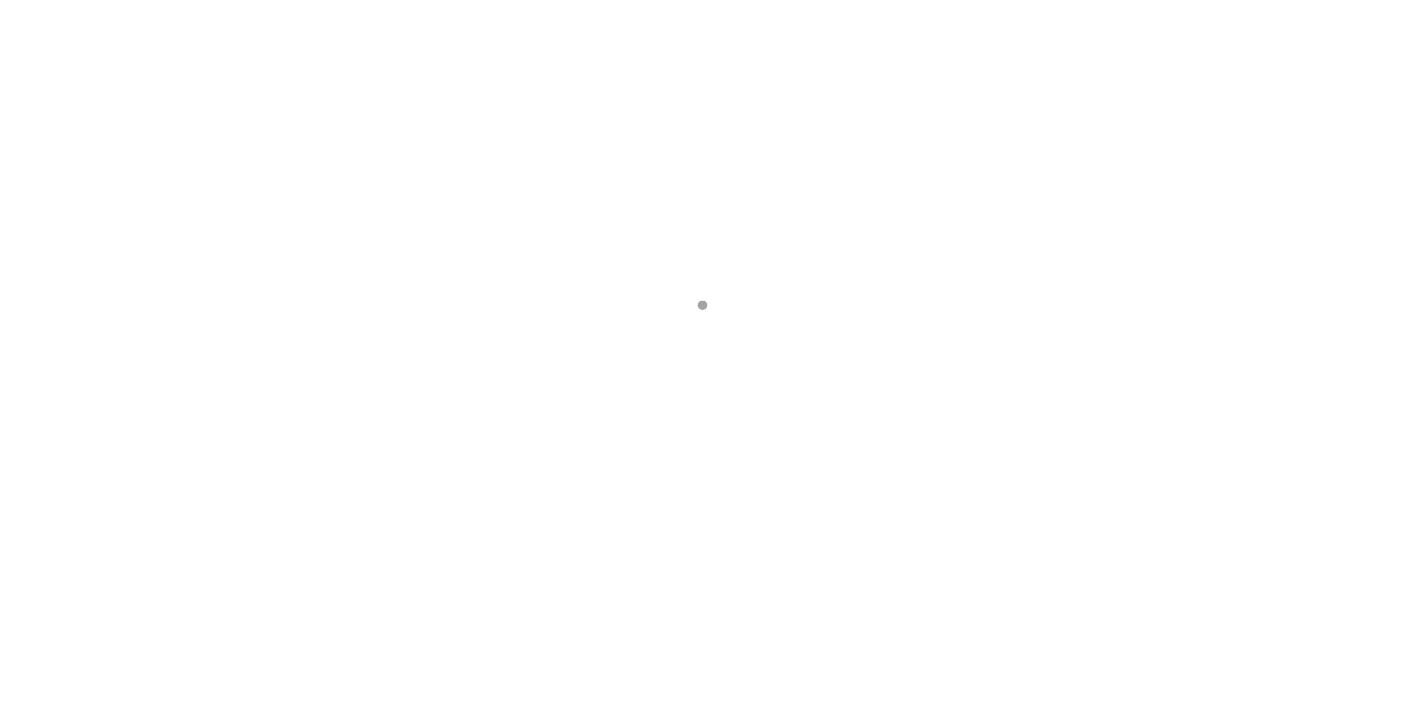 scroll, scrollTop: 0, scrollLeft: 0, axis: both 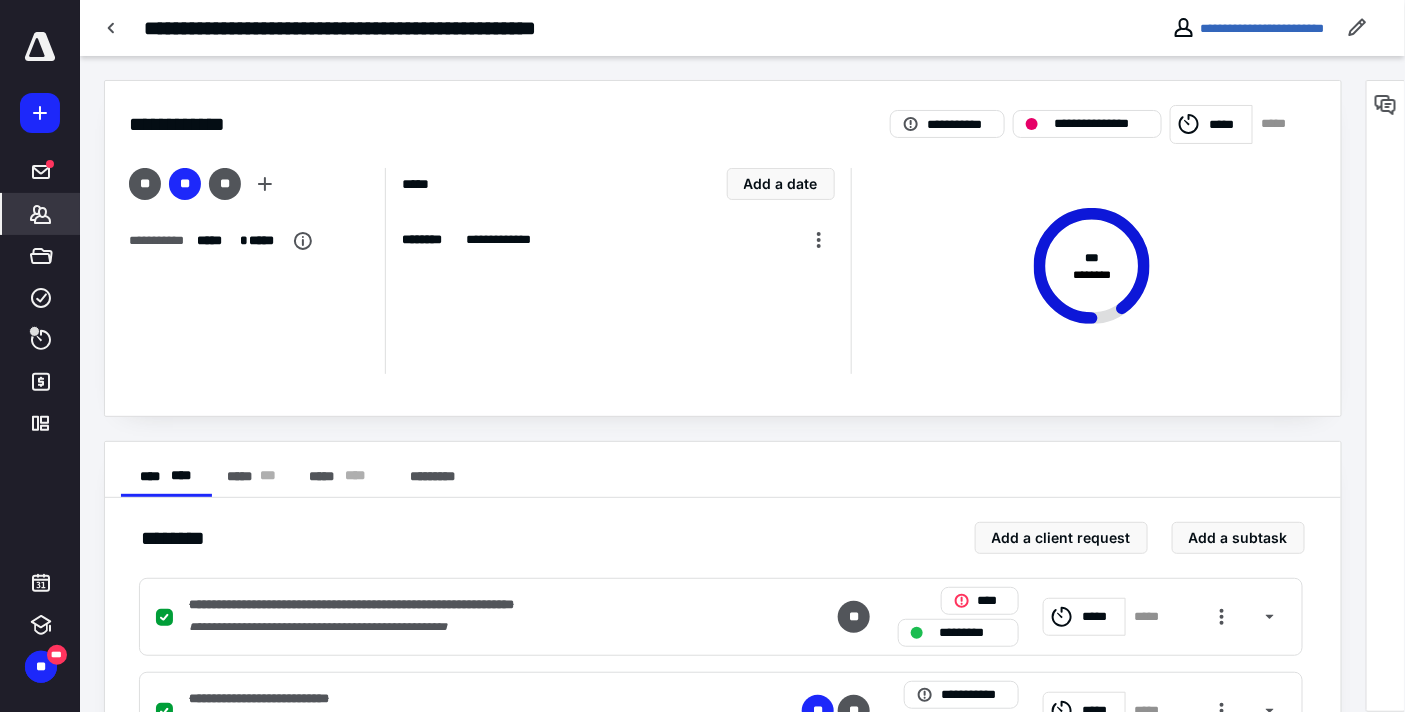 click 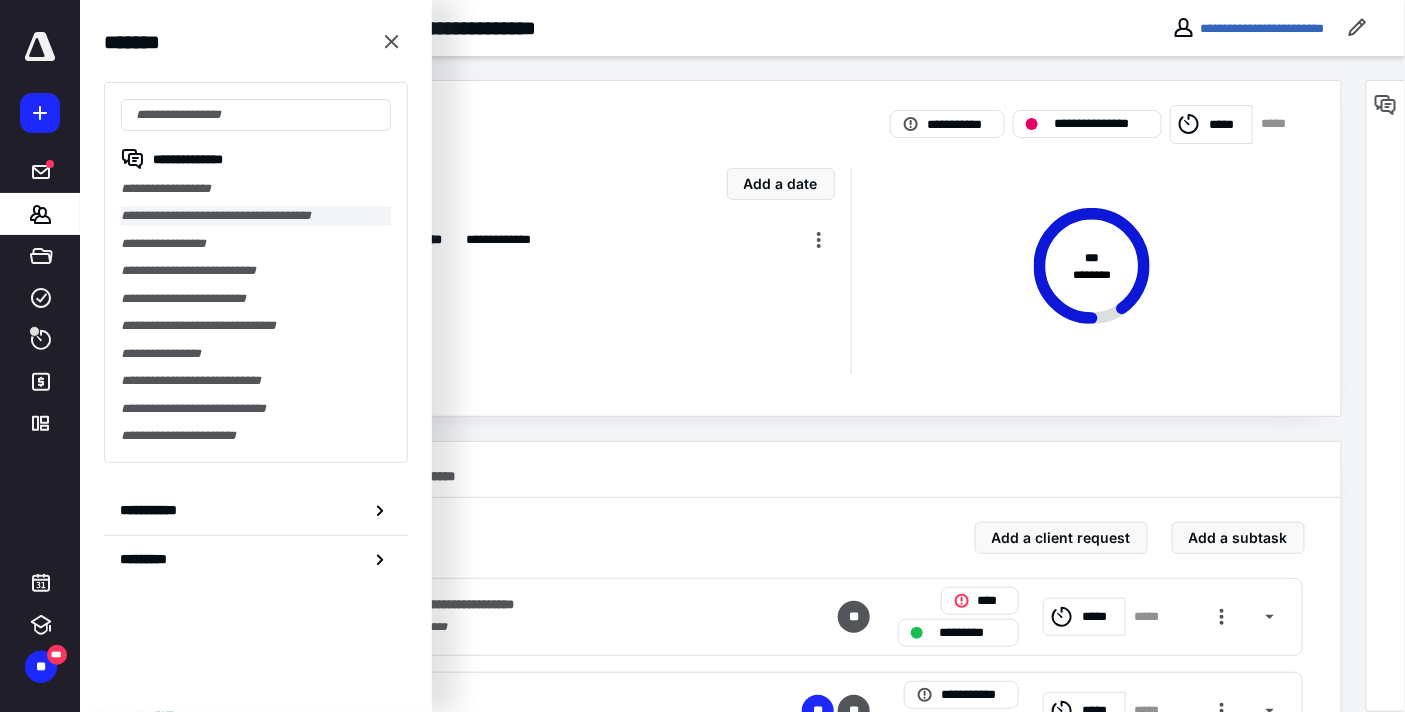 click on "**********" at bounding box center (256, 215) 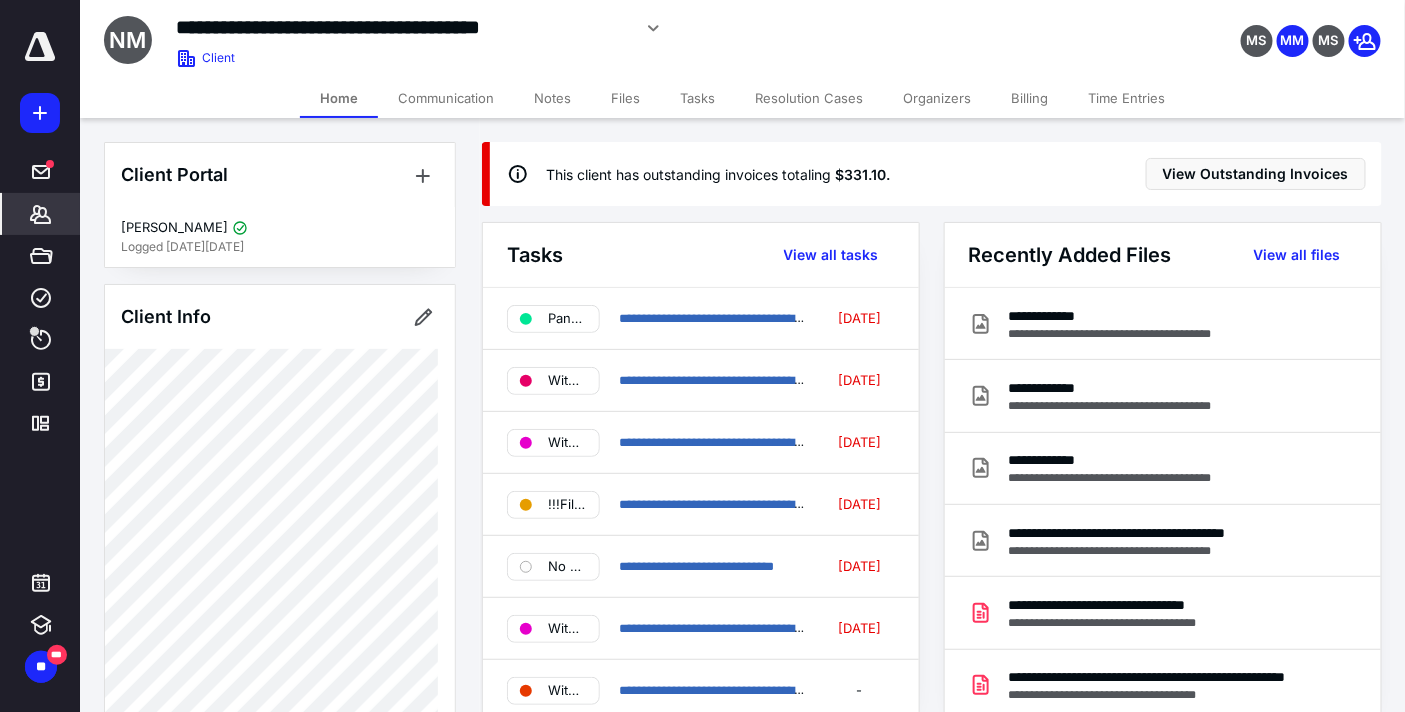 click on "Communication" at bounding box center (446, 98) 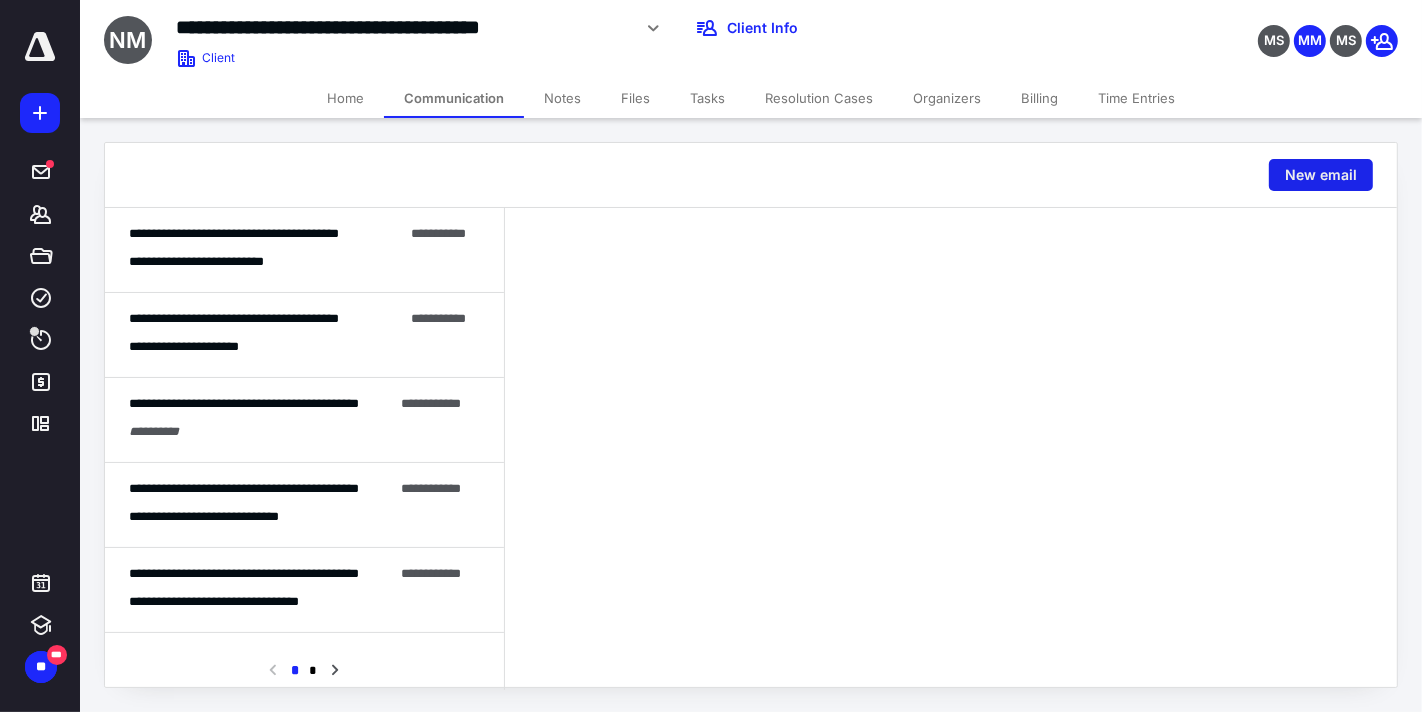 click on "New email" at bounding box center (1321, 175) 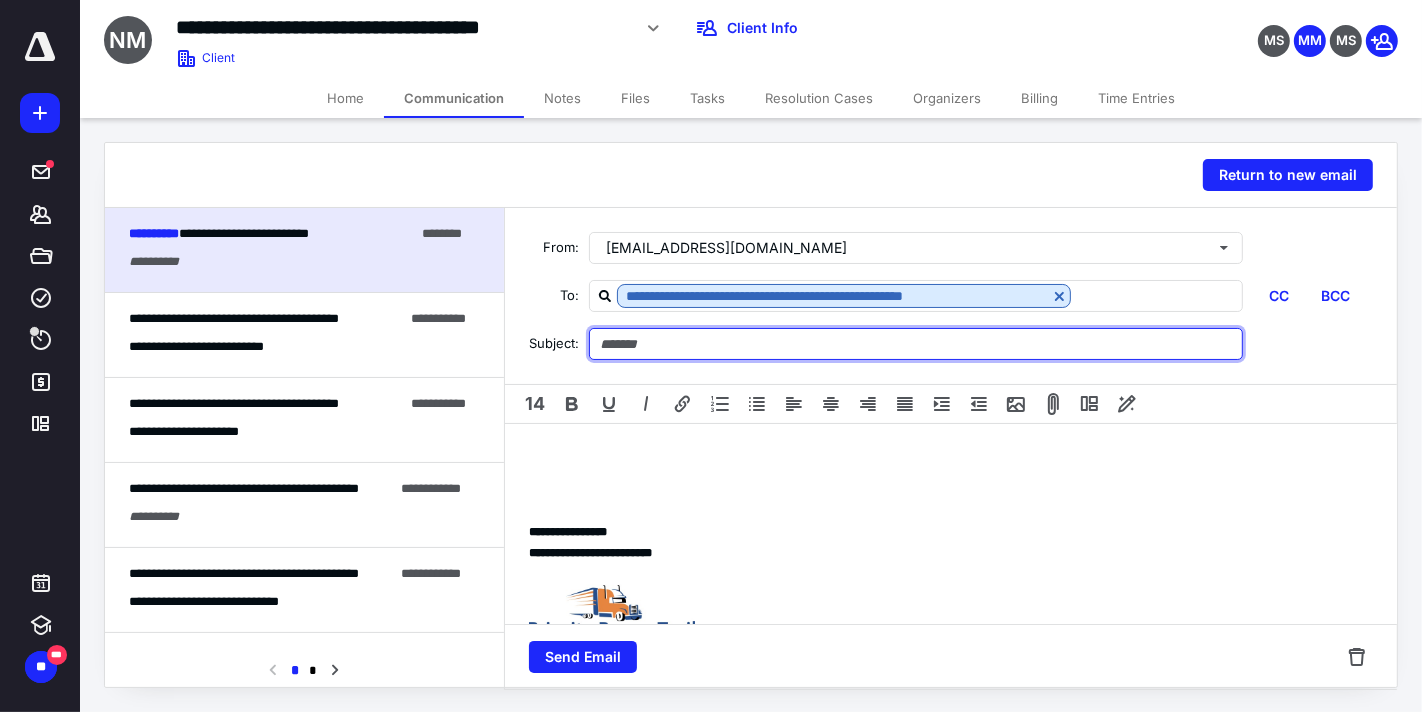 click at bounding box center [916, 344] 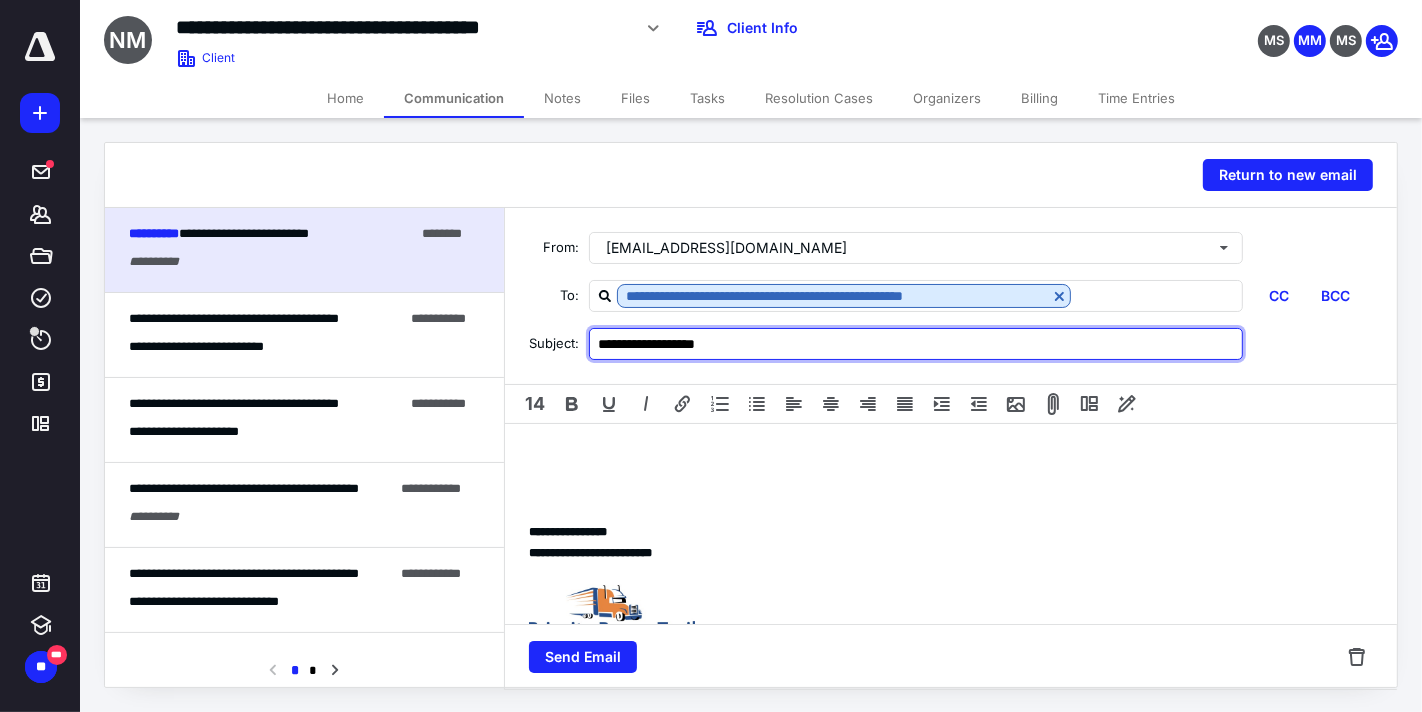 type on "**********" 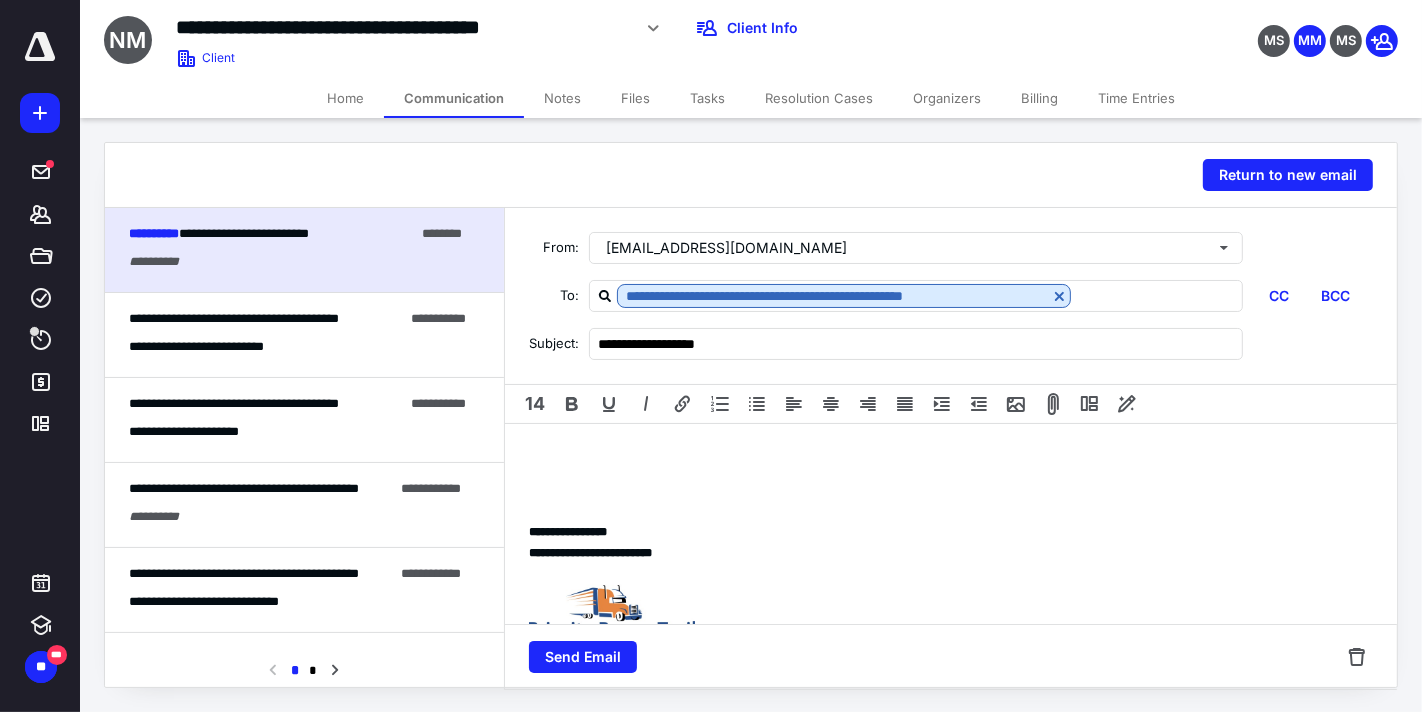 click at bounding box center (951, 471) 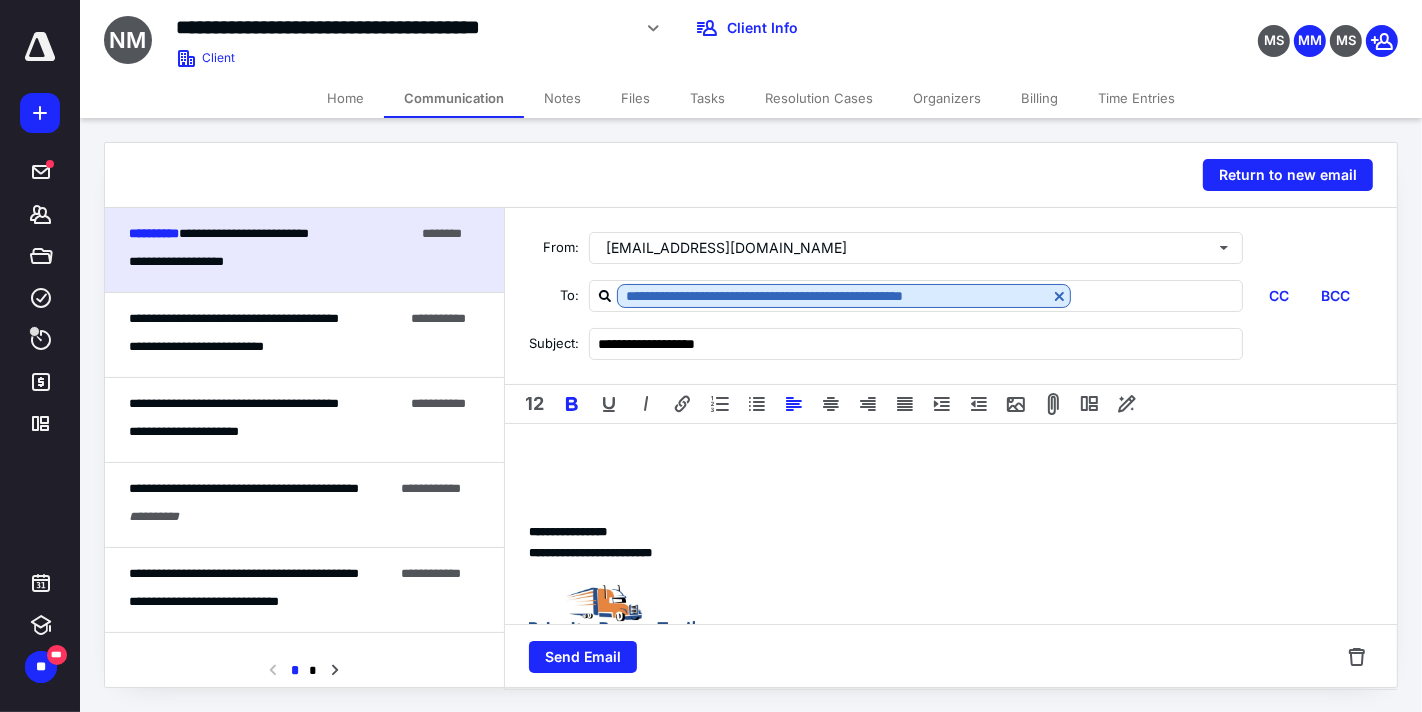 type 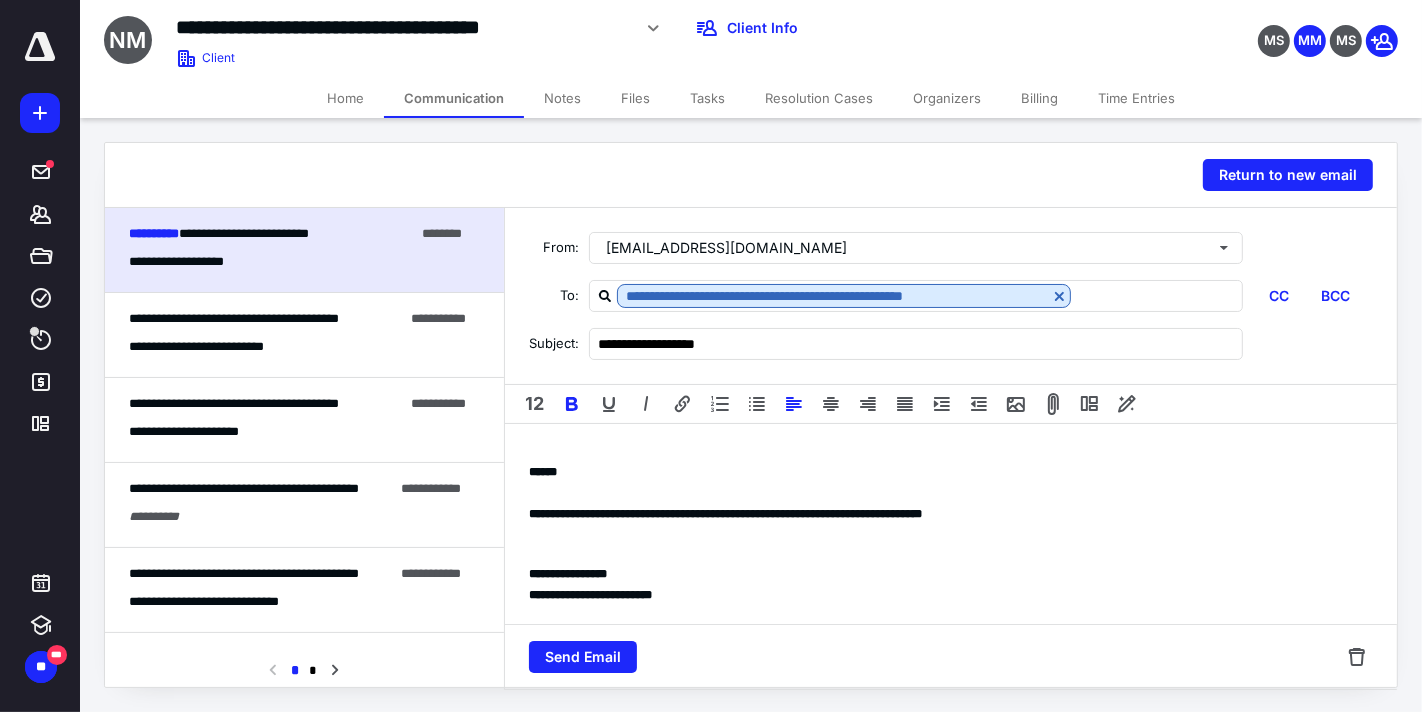 click on "**********" at bounding box center [725, 514] 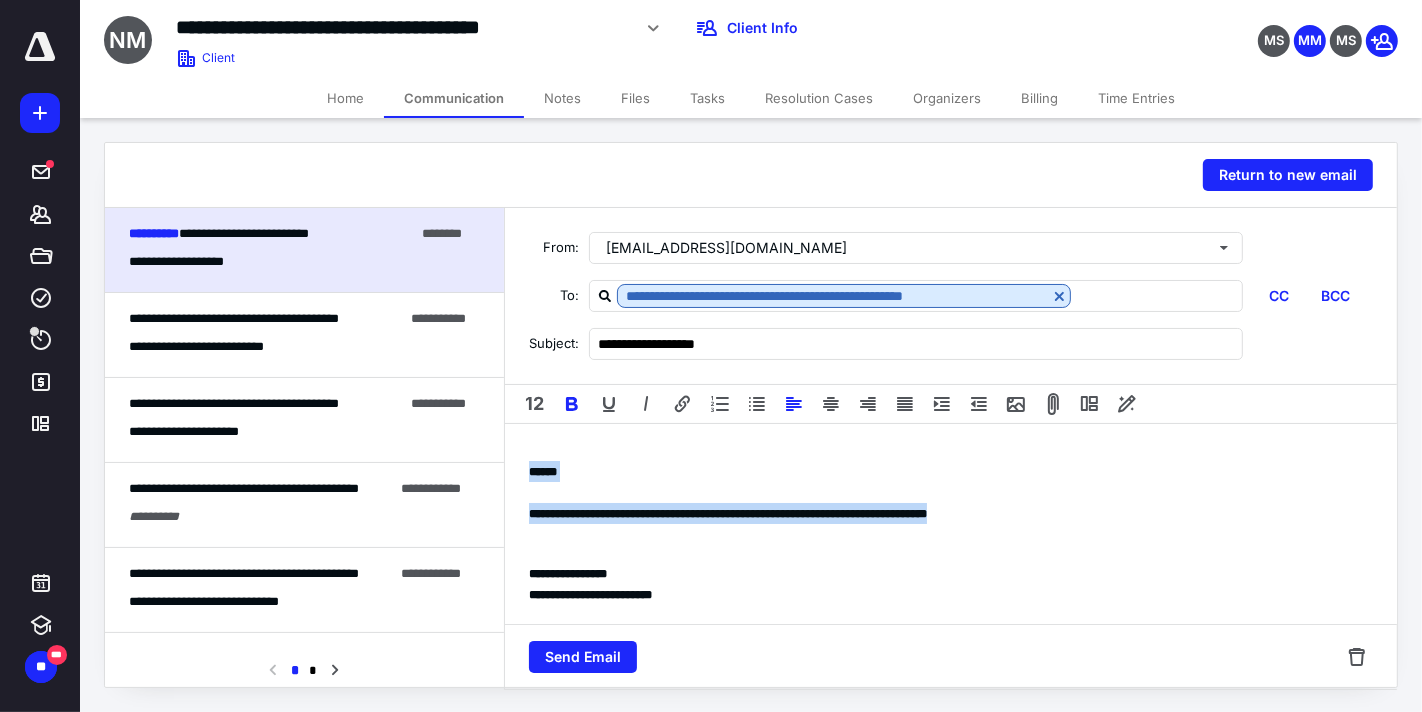drag, startPoint x: 1020, startPoint y: 514, endPoint x: 517, endPoint y: 473, distance: 504.6682 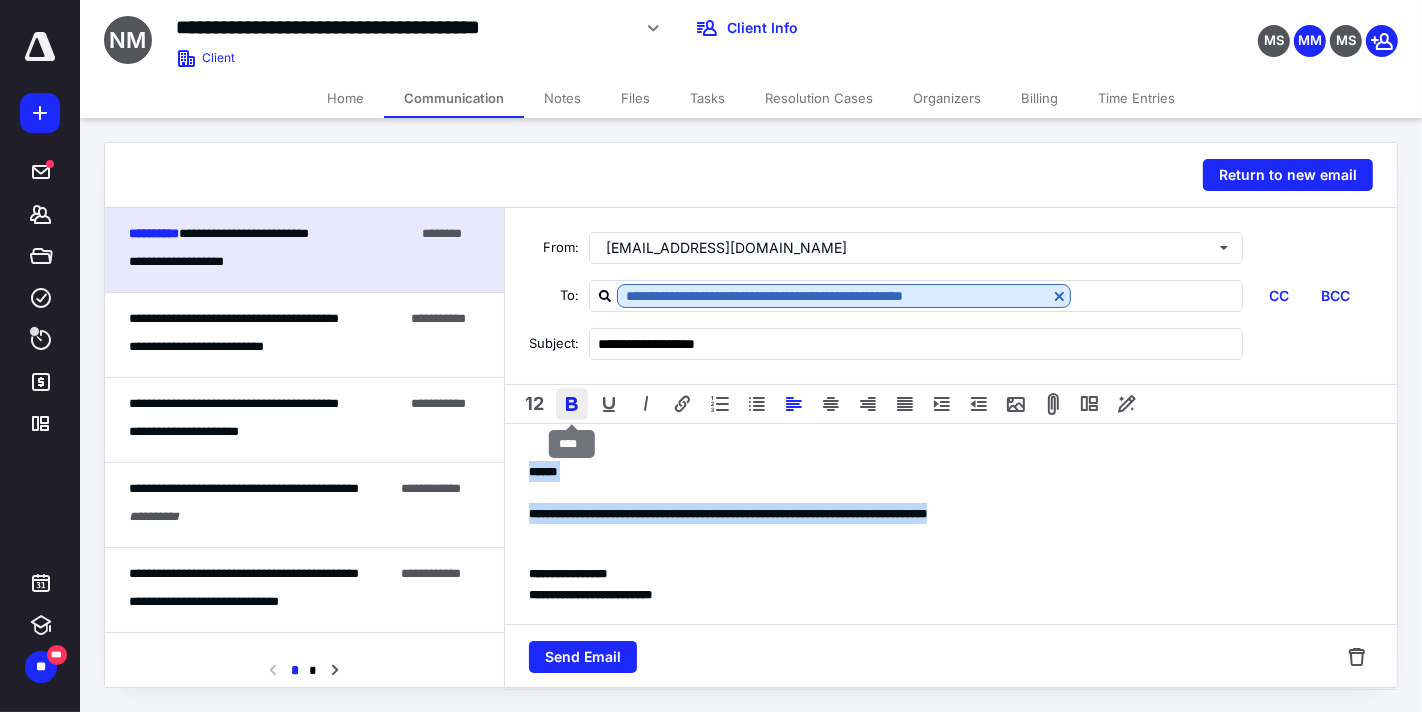 click at bounding box center [572, 404] 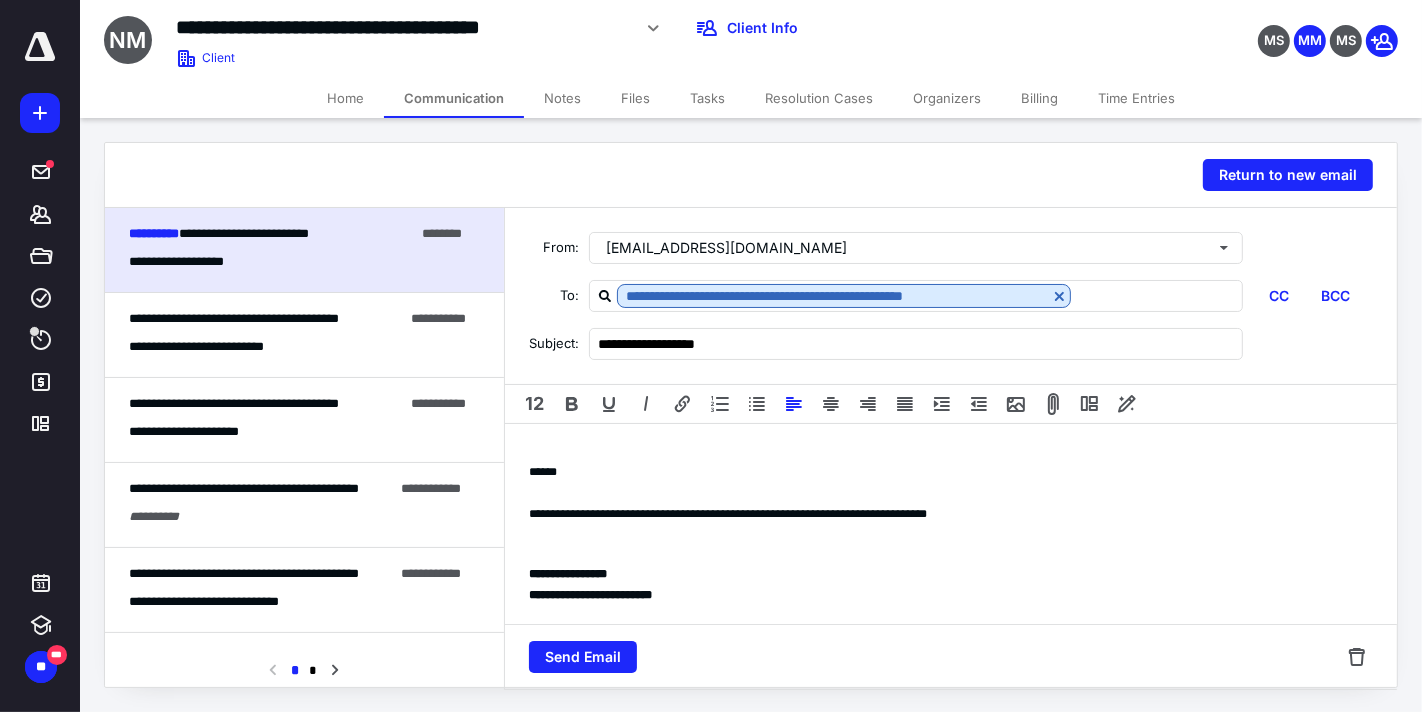 click at bounding box center [951, 533] 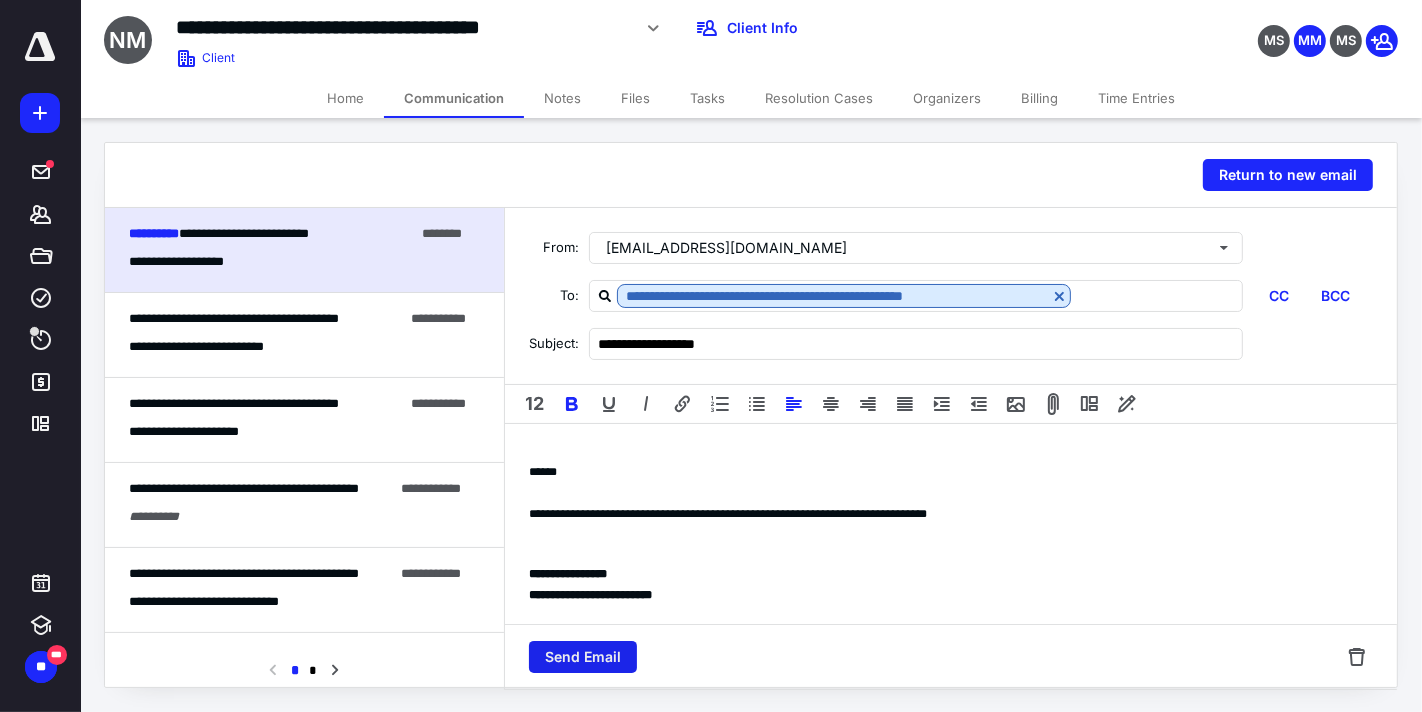 click on "Send Email" at bounding box center (583, 657) 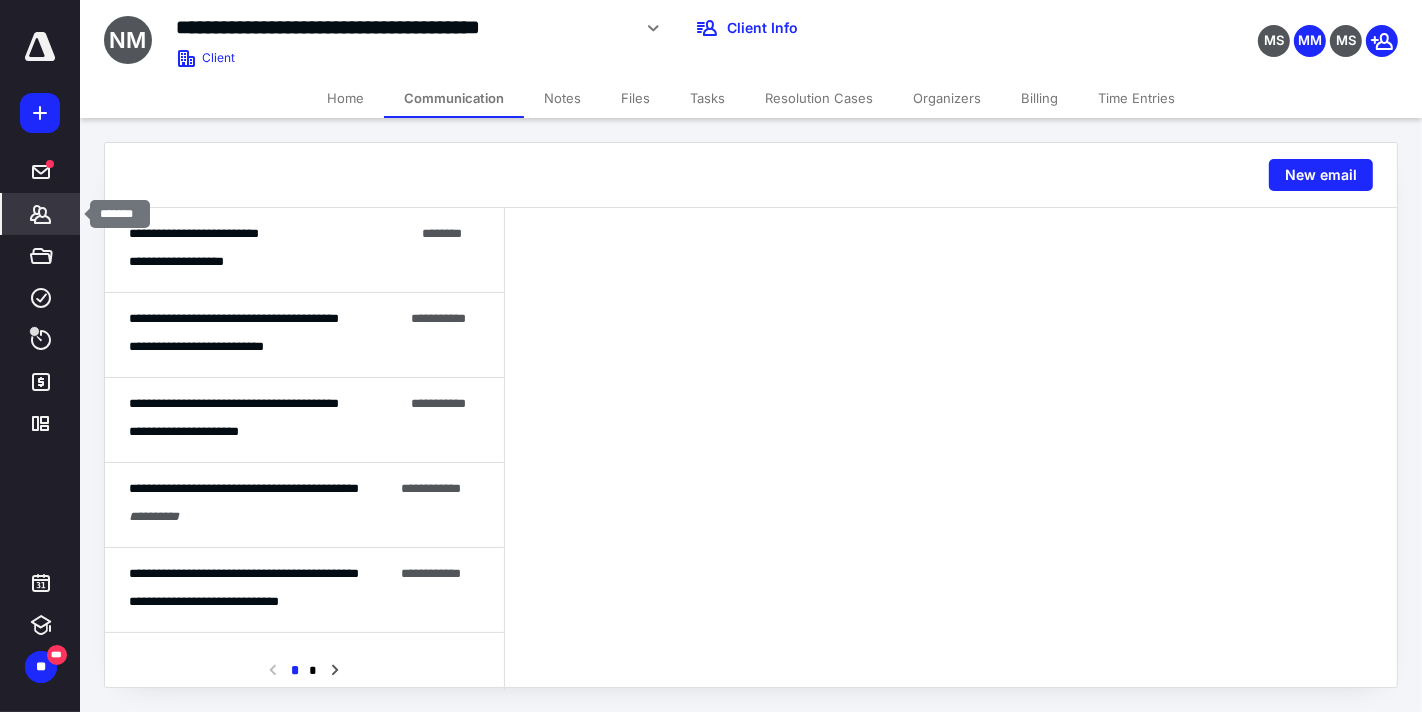 click 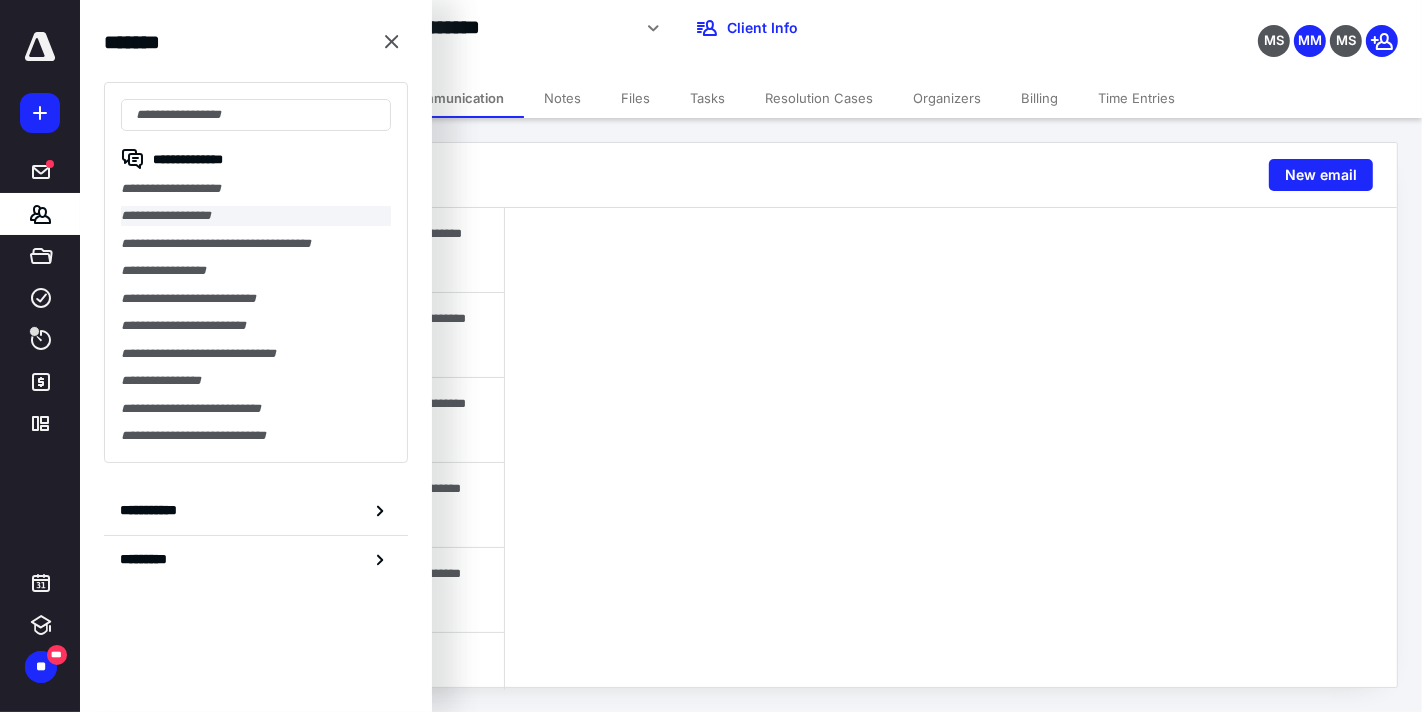 click on "**********" at bounding box center (256, 215) 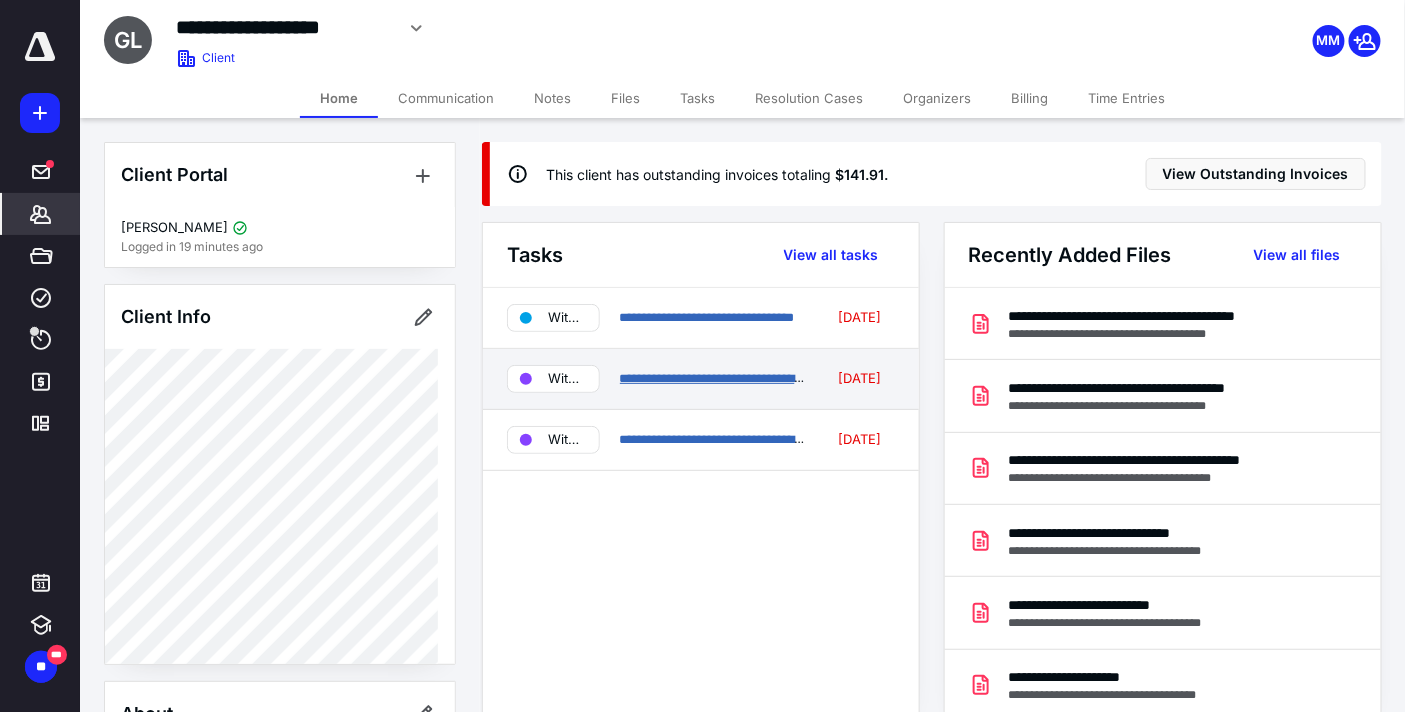 click on "**********" at bounding box center (742, 378) 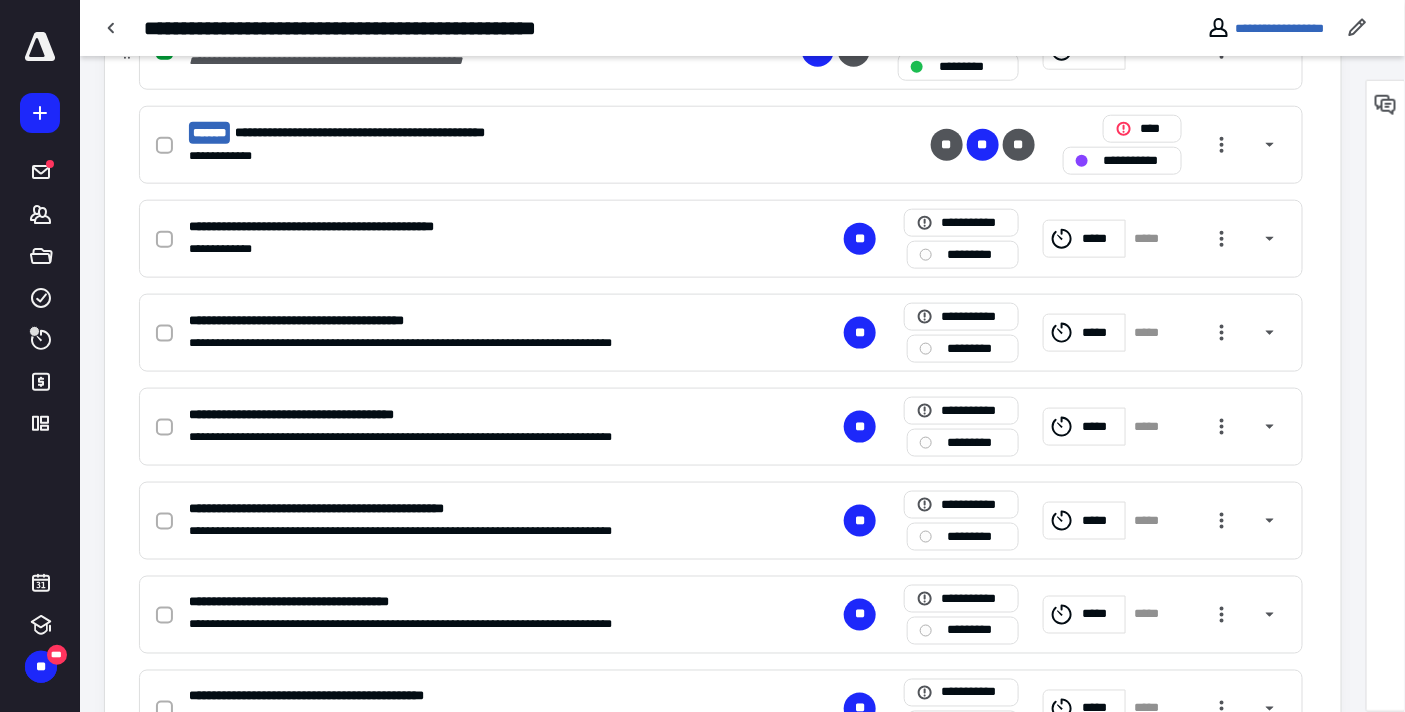 scroll, scrollTop: 666, scrollLeft: 0, axis: vertical 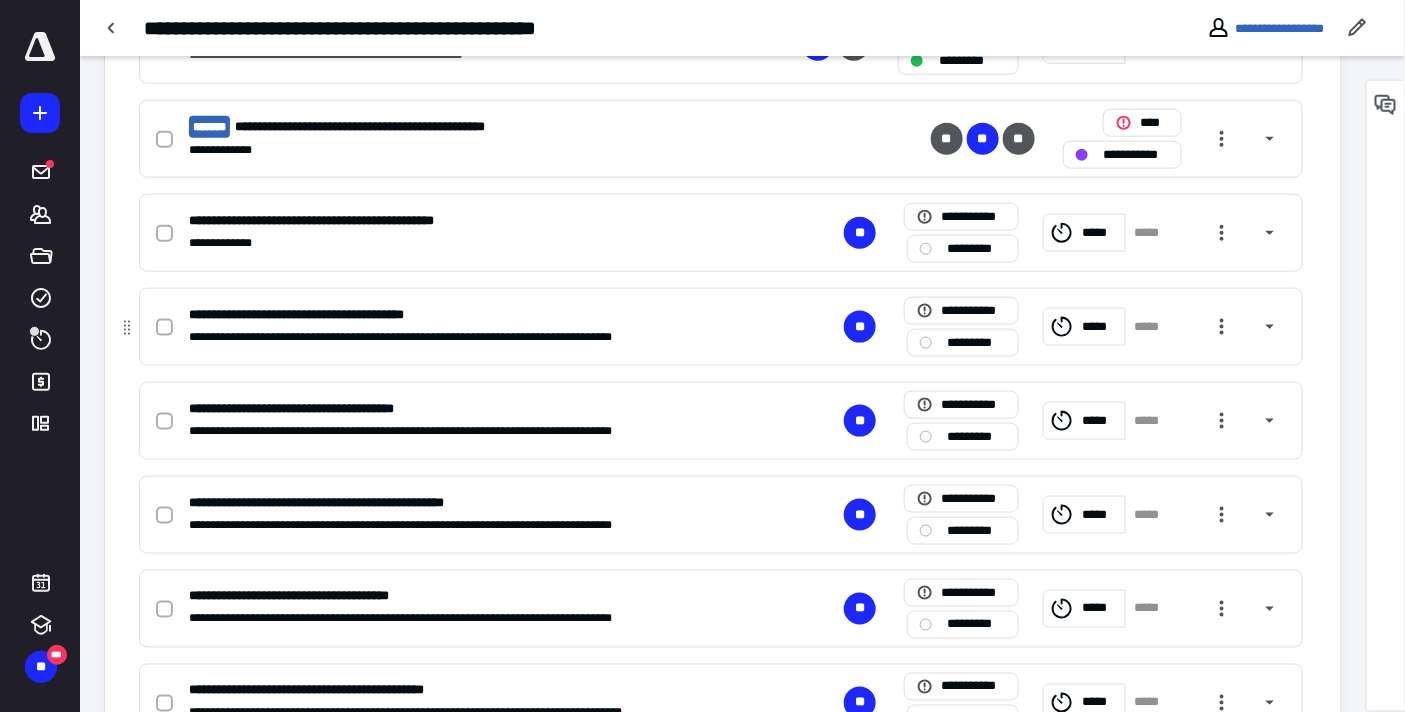 click on "*********" at bounding box center [977, 342] 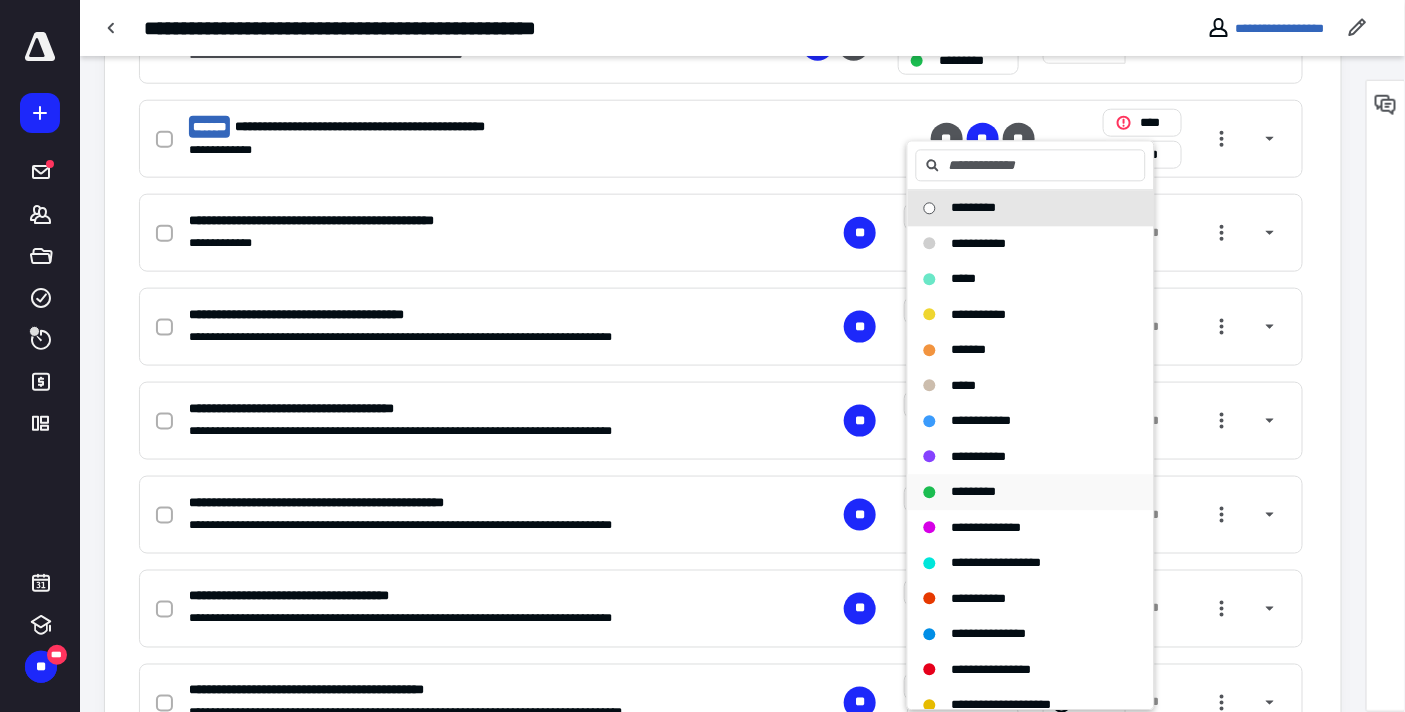 click on "*********" at bounding box center (974, 492) 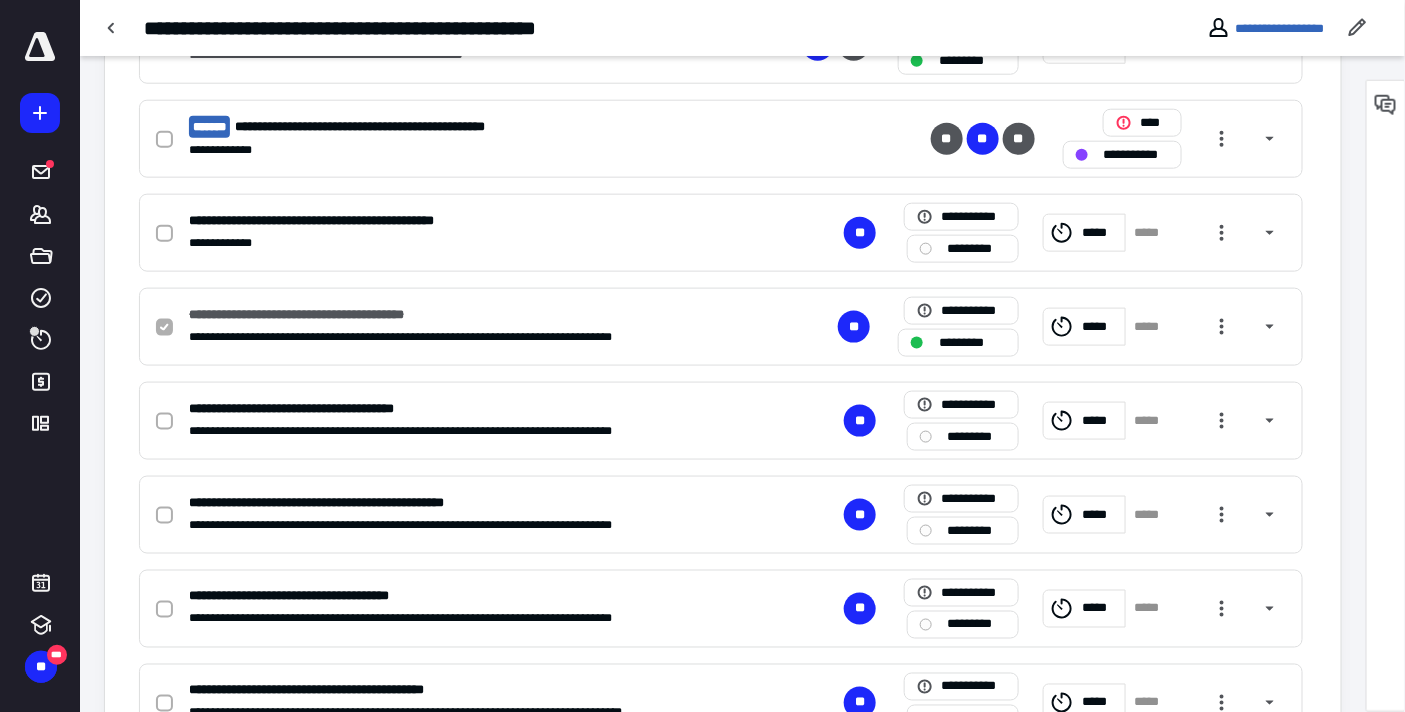 click on "*********" at bounding box center (977, 530) 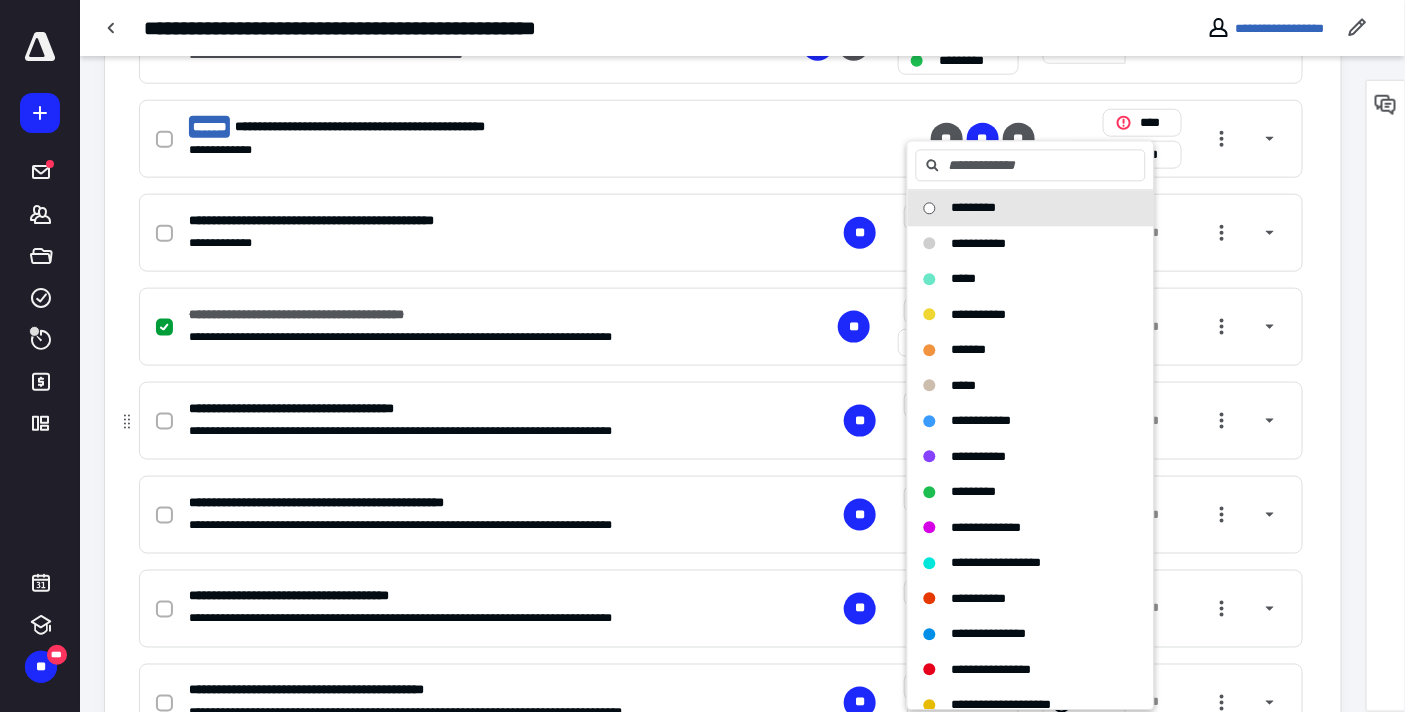 click on "*********" at bounding box center (974, 492) 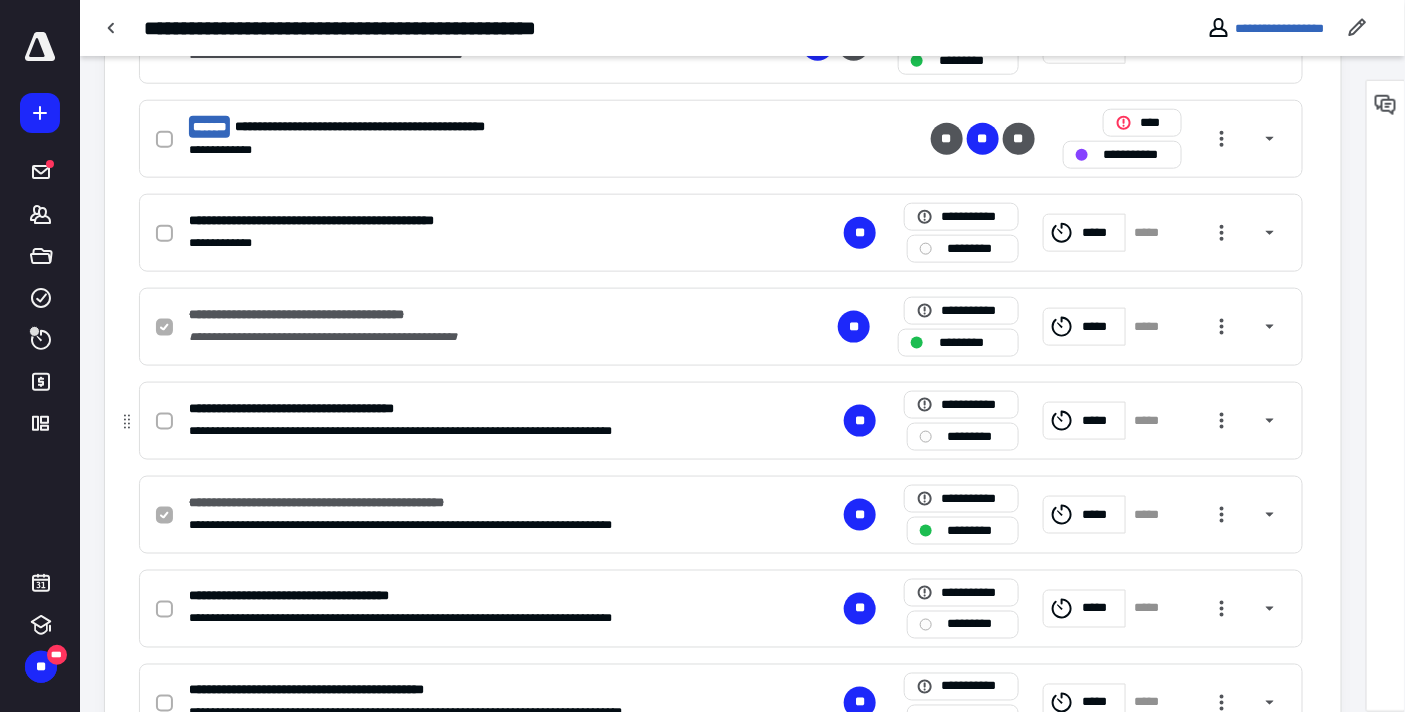 checkbox on "true" 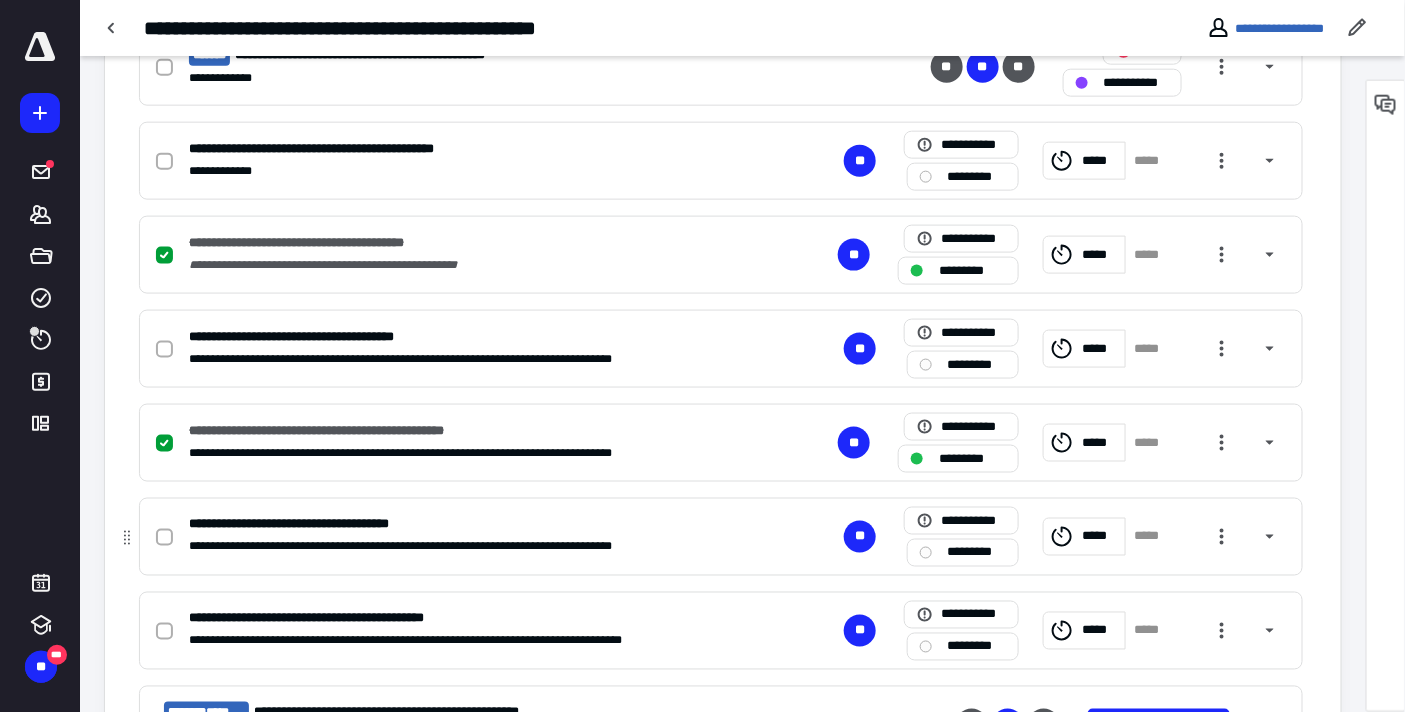 scroll, scrollTop: 777, scrollLeft: 0, axis: vertical 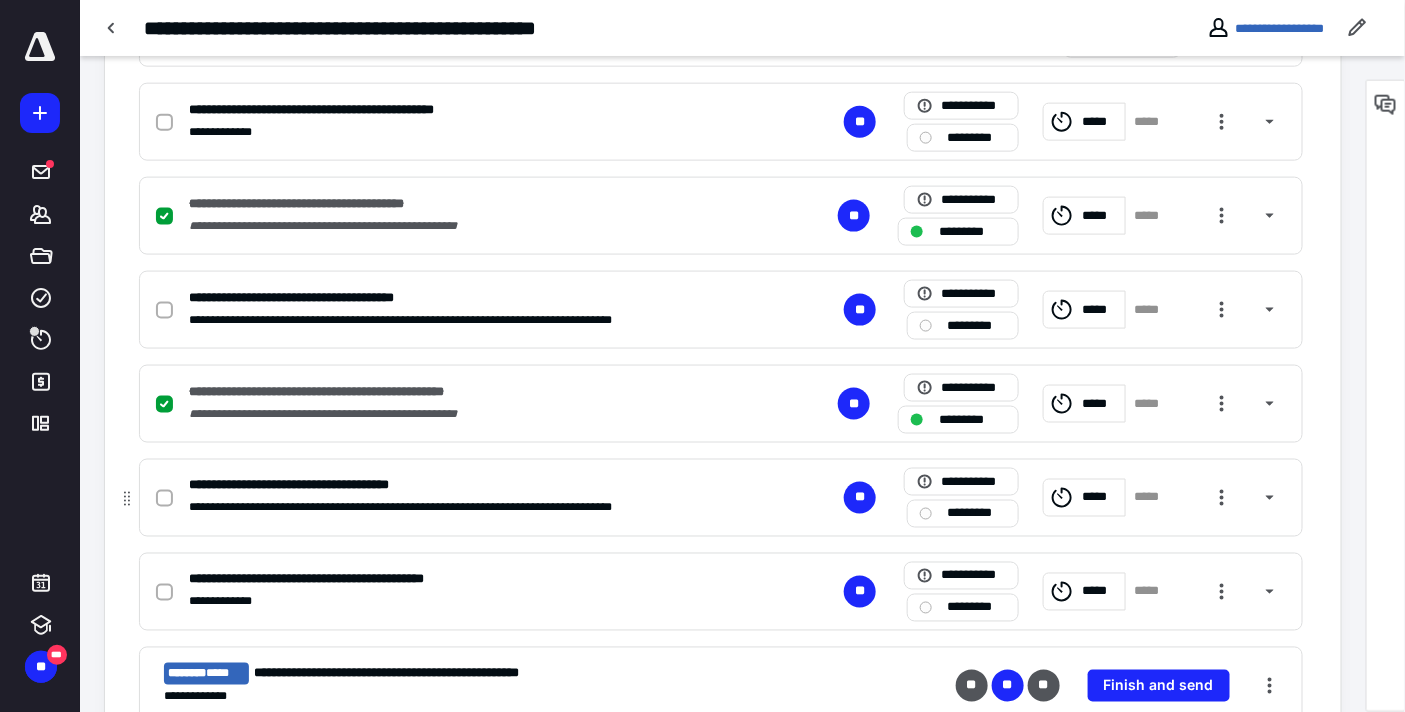 click on "*********" at bounding box center [977, 513] 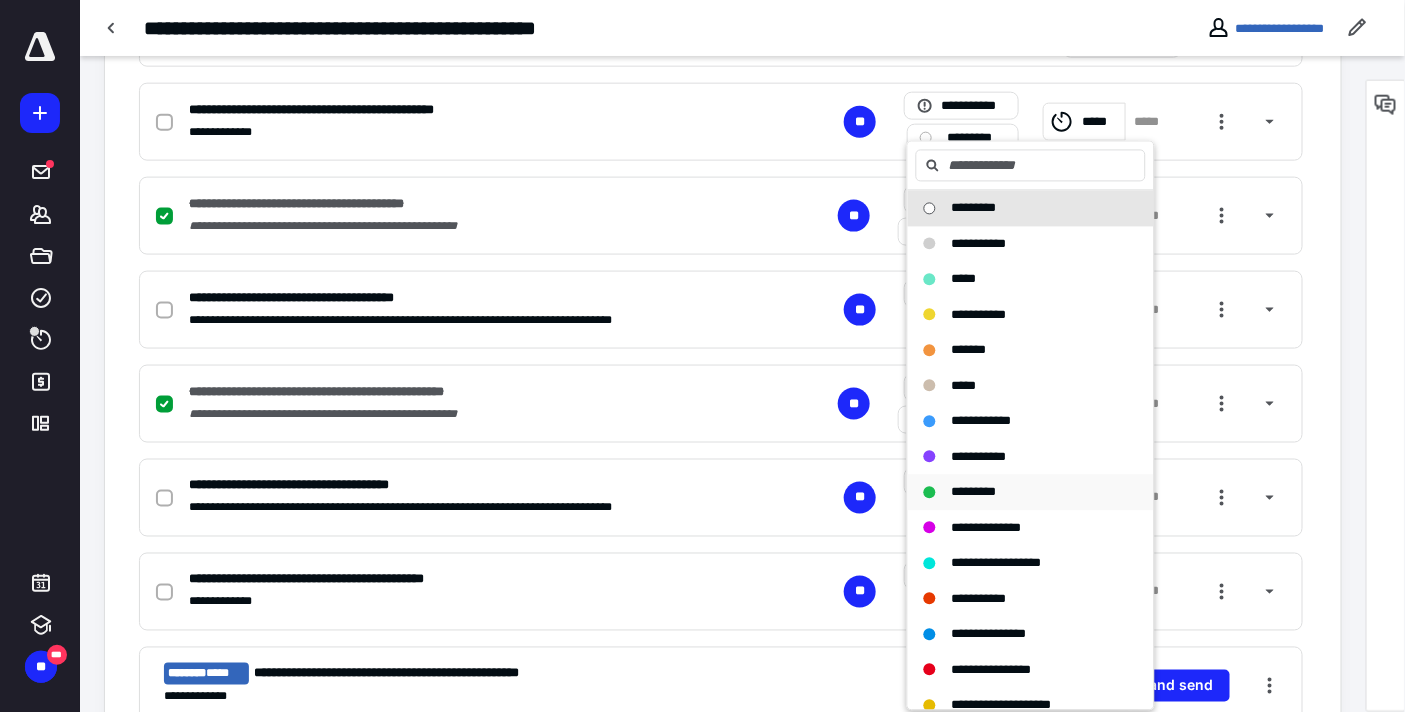 click on "*********" at bounding box center [974, 492] 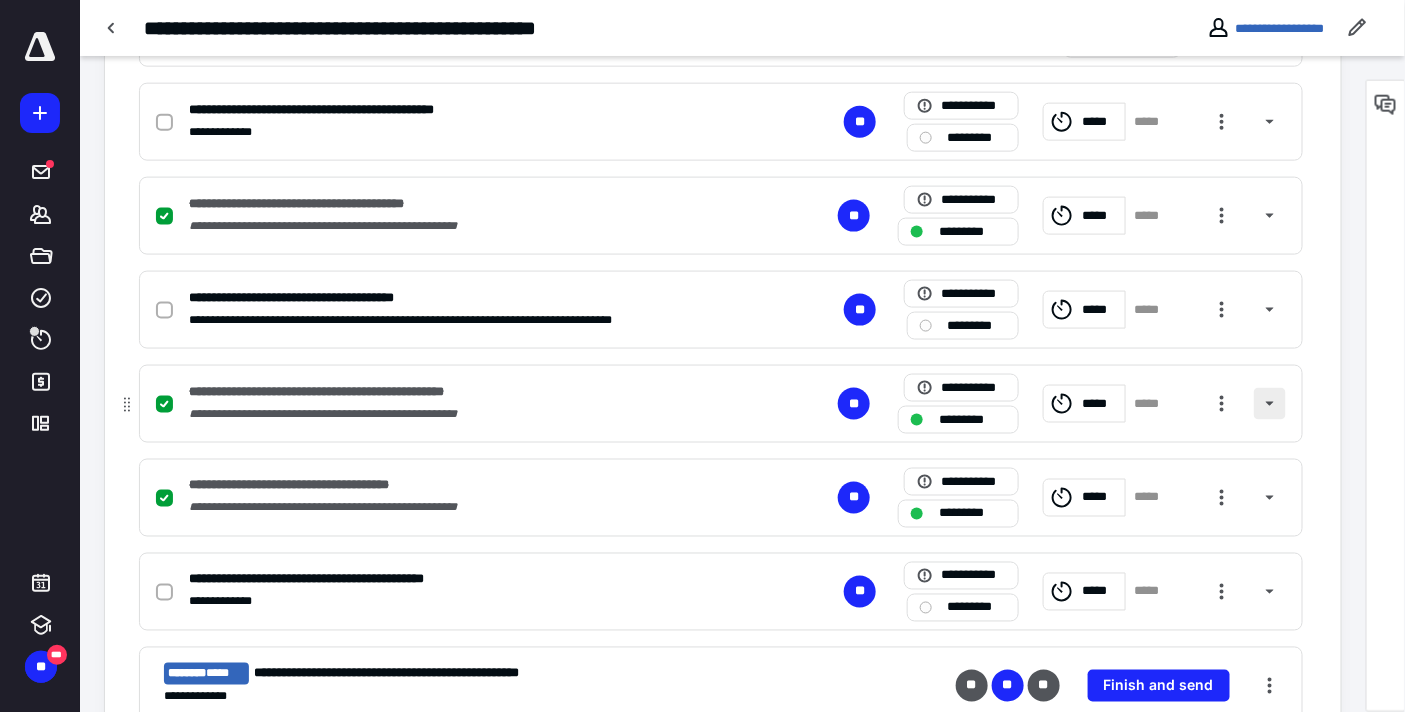 click at bounding box center (1270, 404) 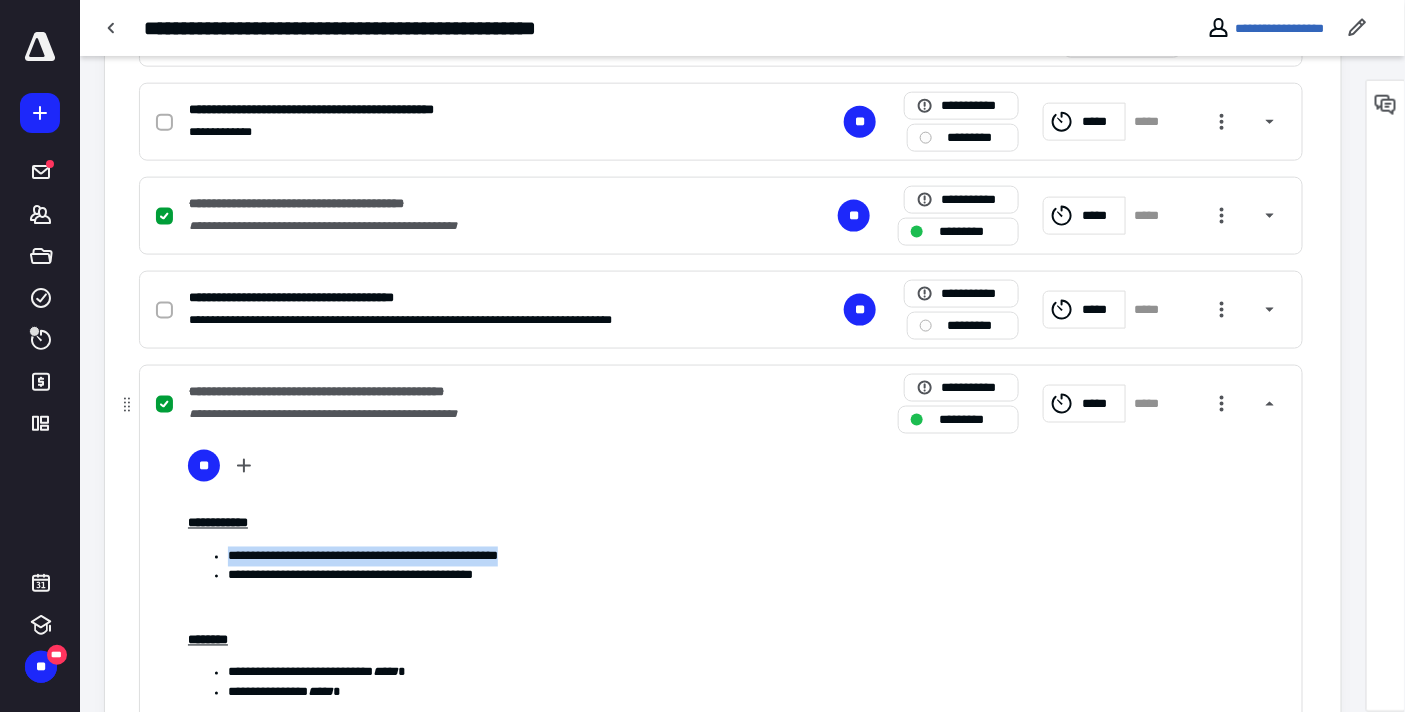 drag, startPoint x: 596, startPoint y: 550, endPoint x: 222, endPoint y: 555, distance: 374.03342 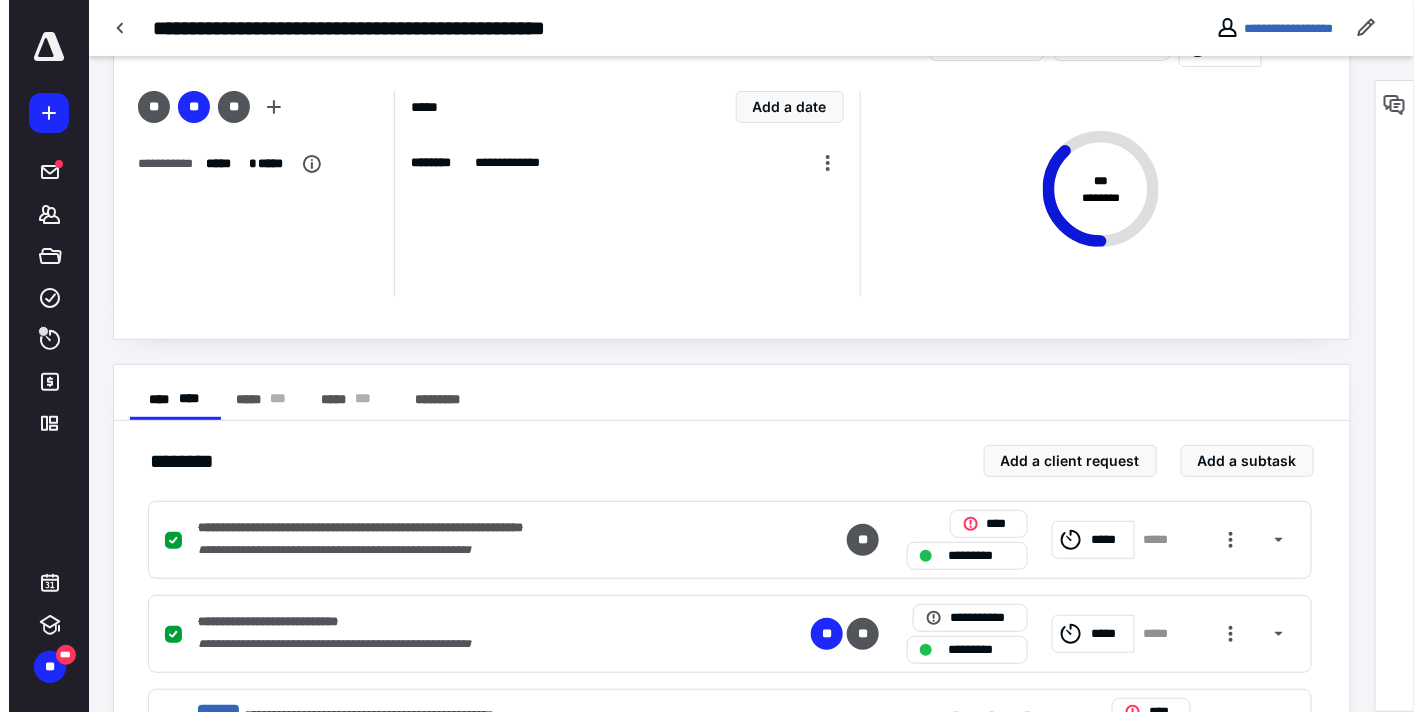 scroll, scrollTop: 0, scrollLeft: 0, axis: both 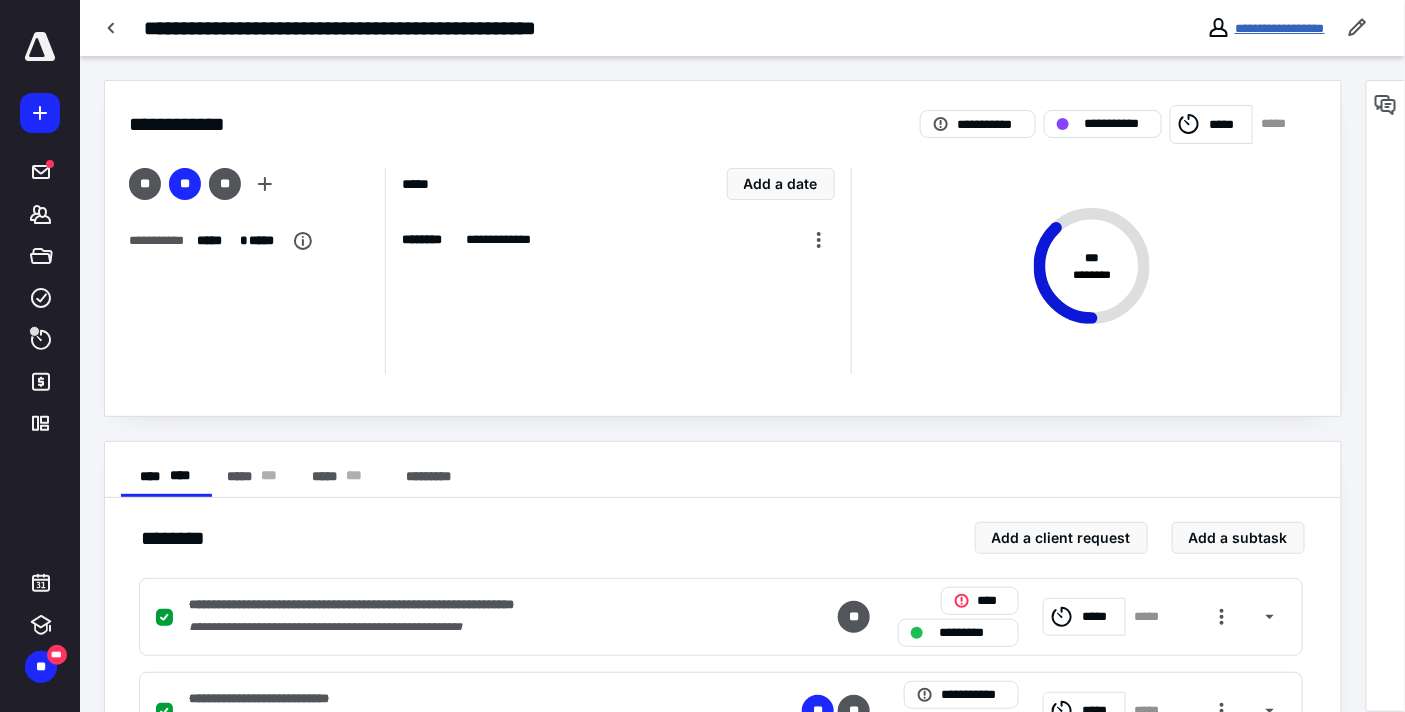 click on "**********" at bounding box center (1280, 28) 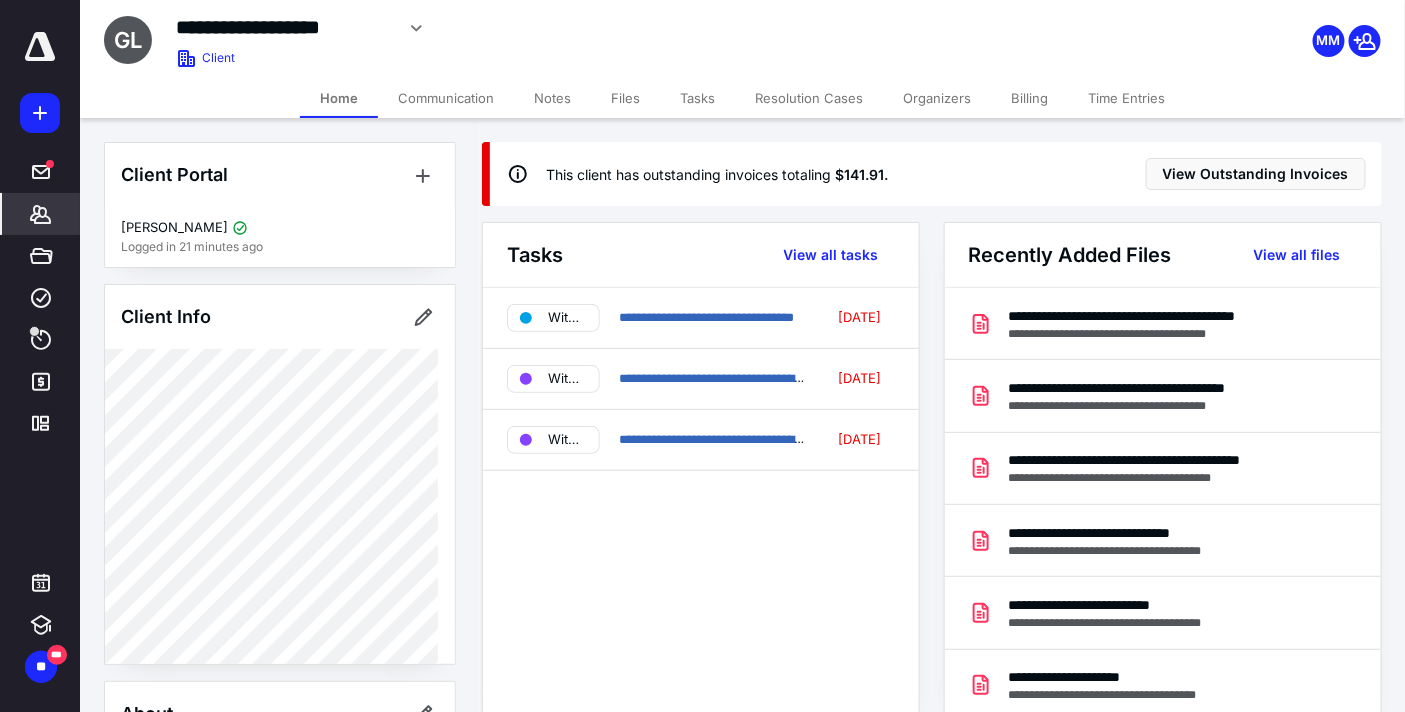 click on "Notes" at bounding box center (552, 98) 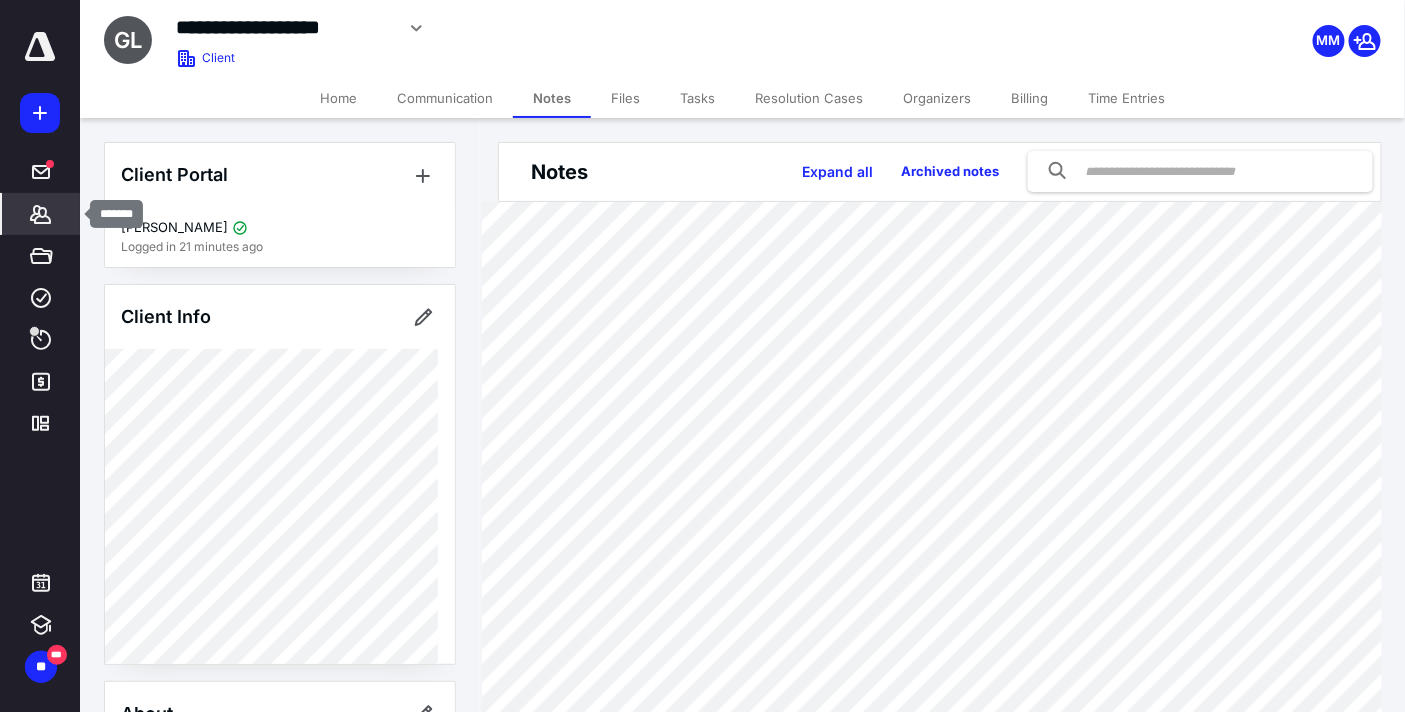 click 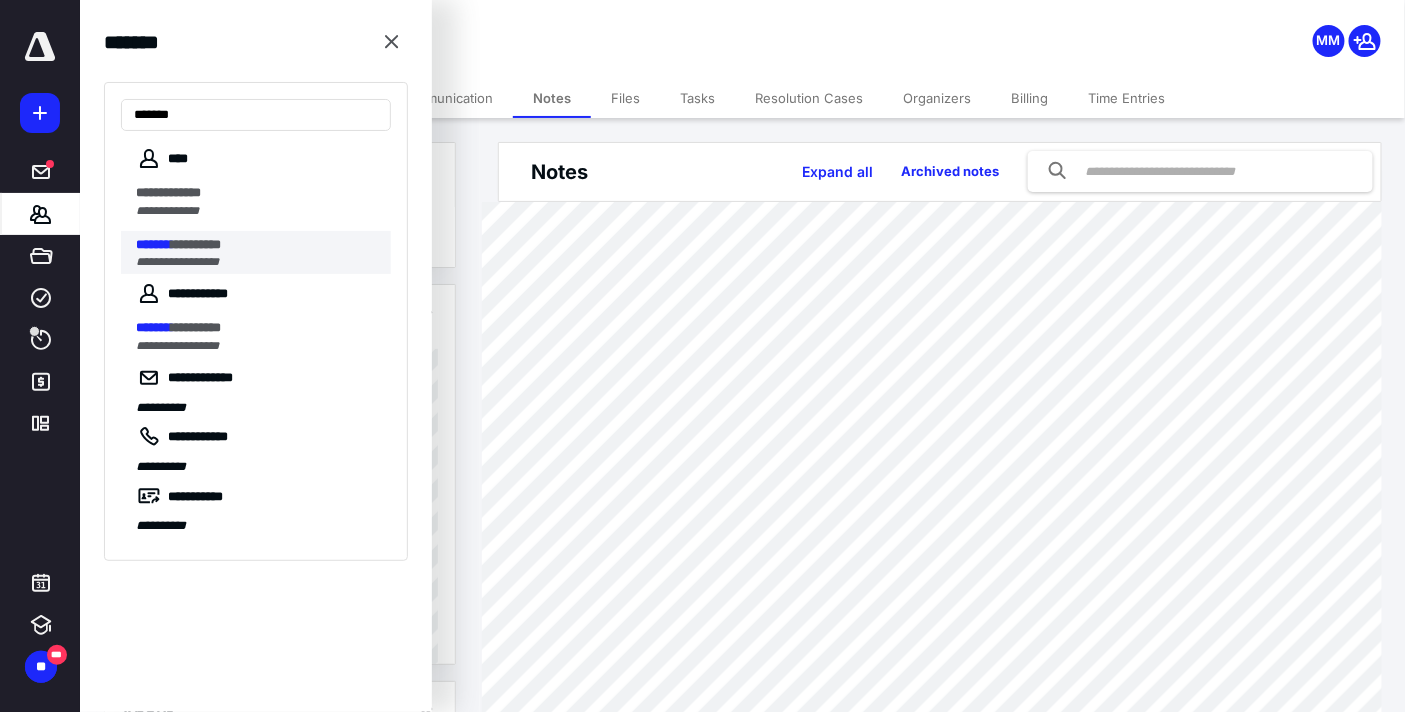 type on "*******" 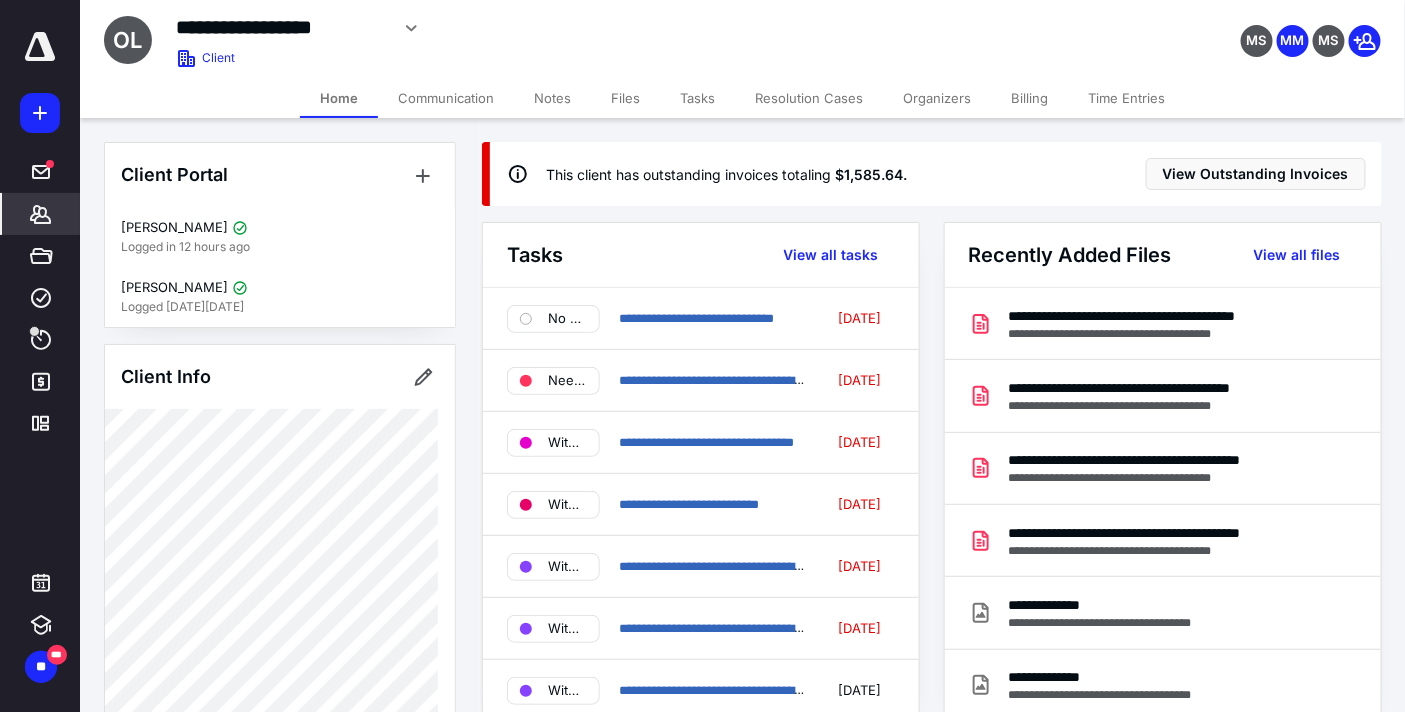 click on "Files" at bounding box center [625, 98] 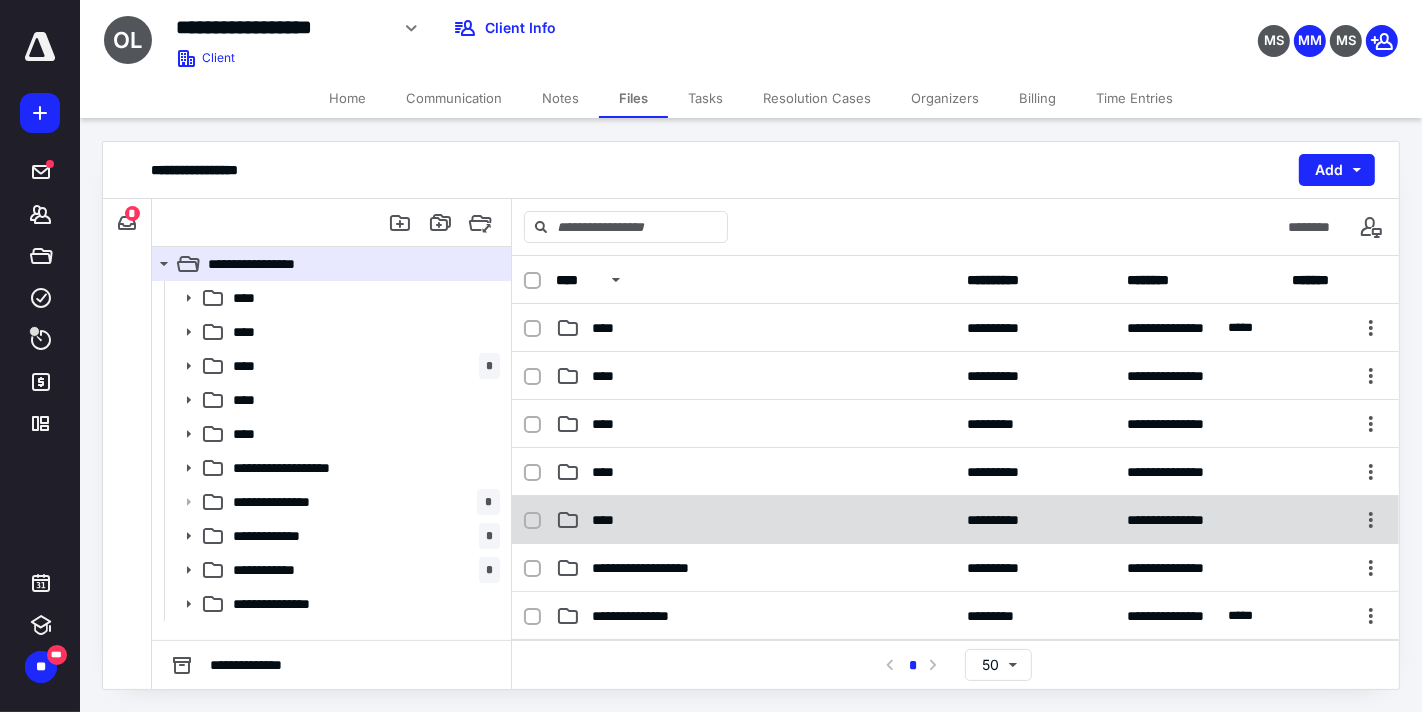 click on "****" at bounding box center (756, 520) 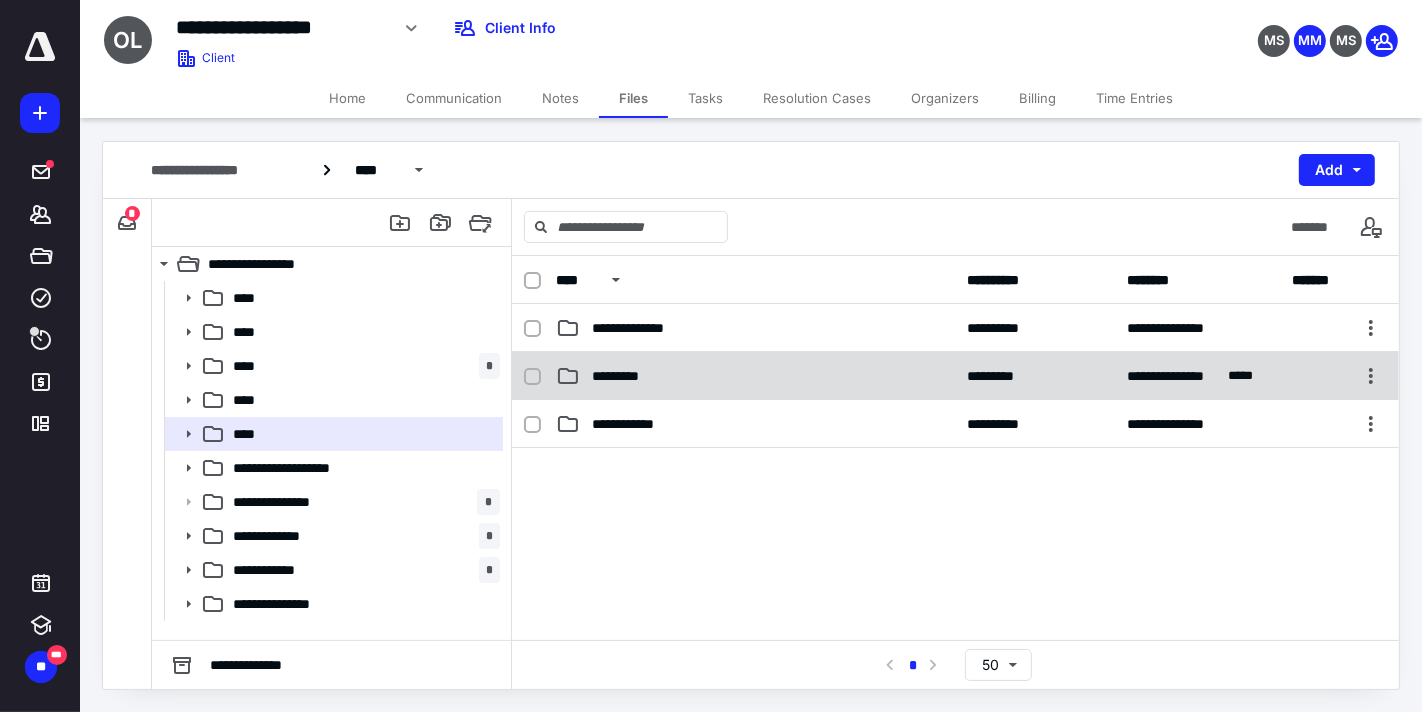 click on "*********" at bounding box center [756, 376] 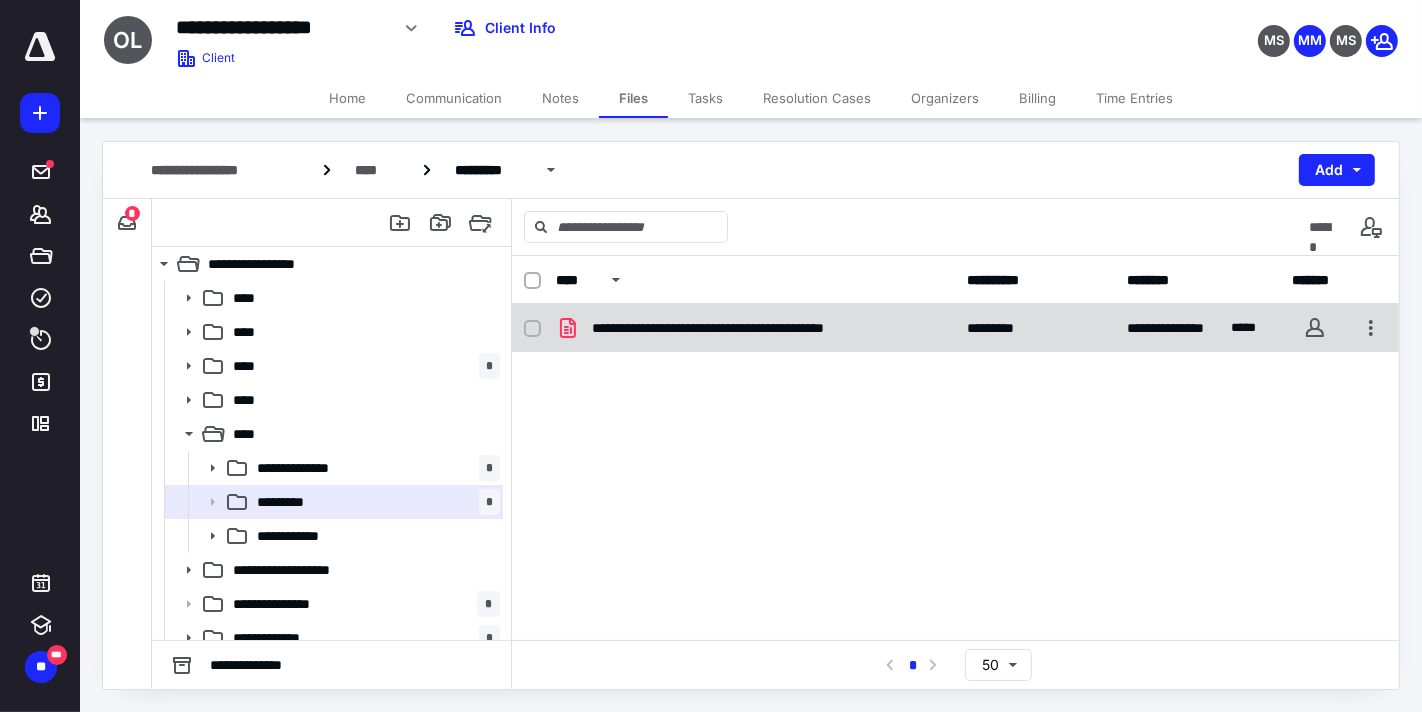 checkbox on "true" 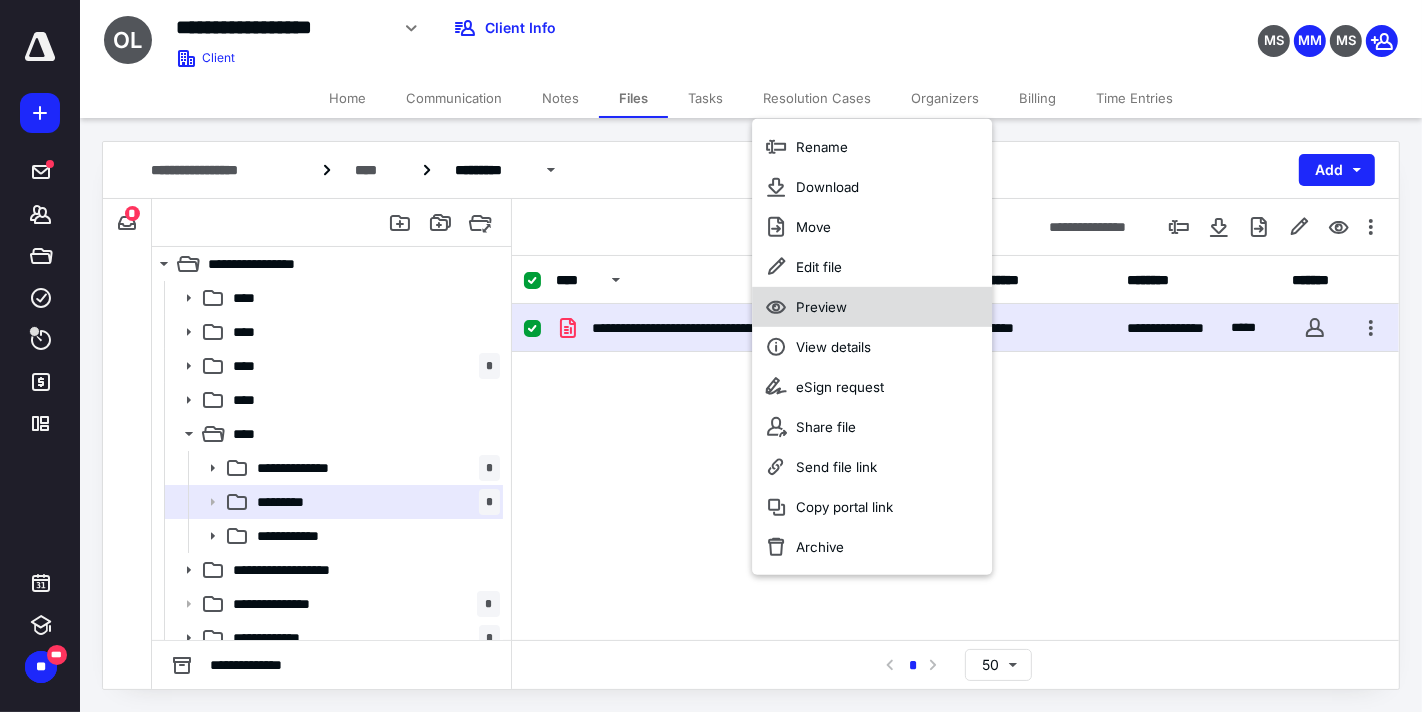 click on "Preview" at bounding box center [821, 307] 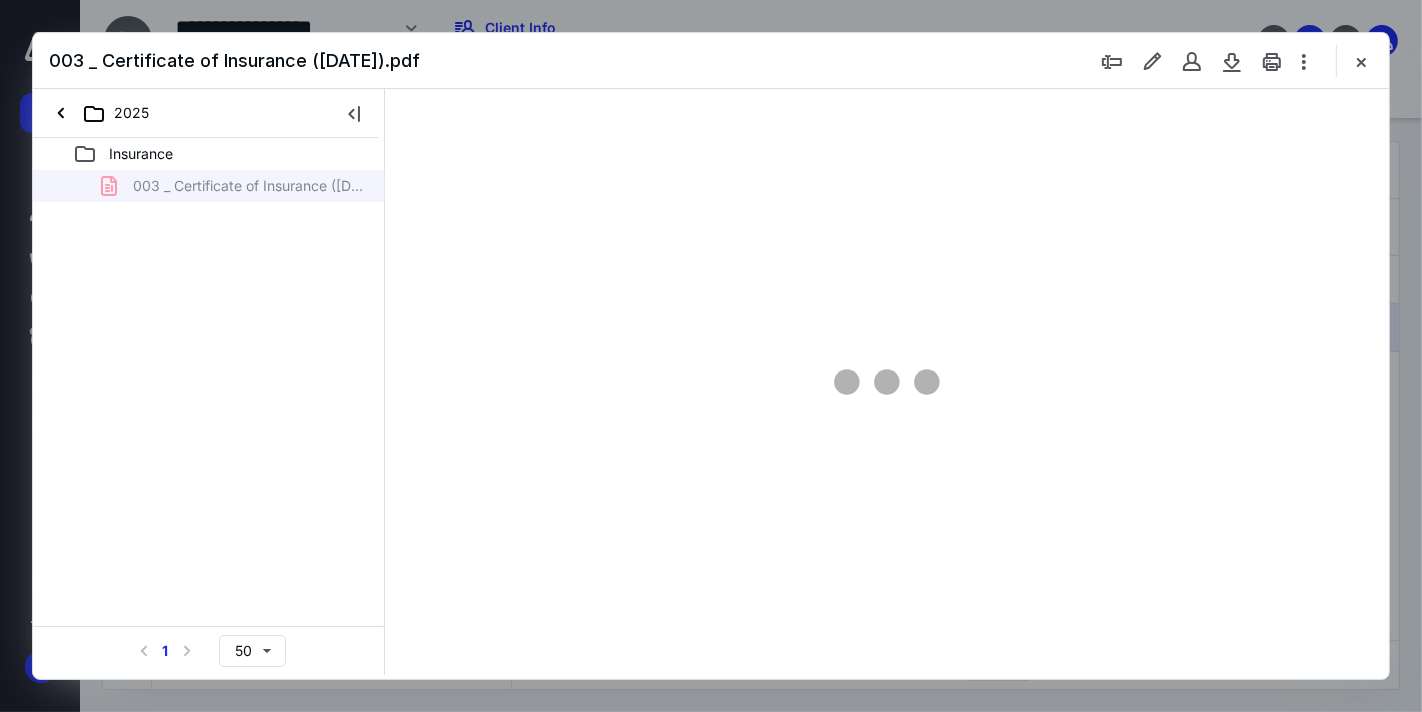 scroll, scrollTop: 0, scrollLeft: 0, axis: both 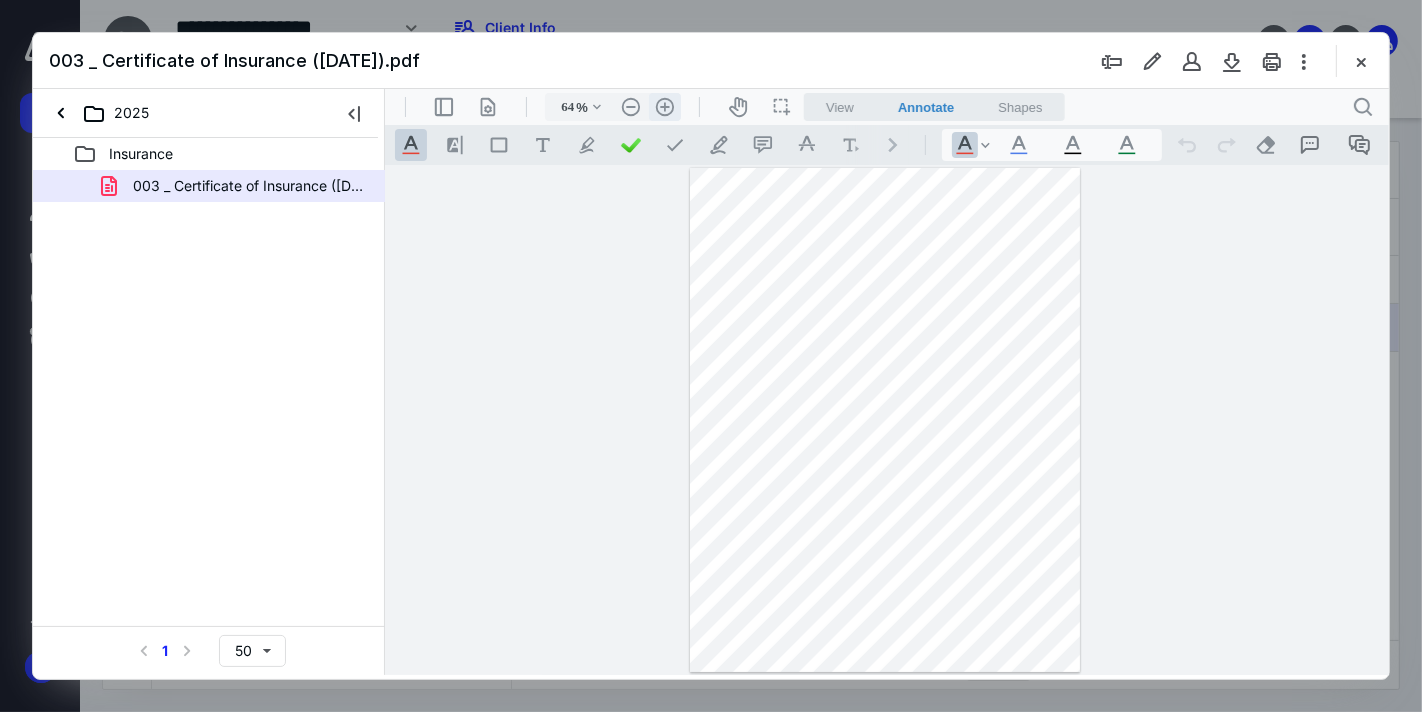 click on ".cls-1{fill:#abb0c4;} icon - header - zoom - in - line" at bounding box center [664, 106] 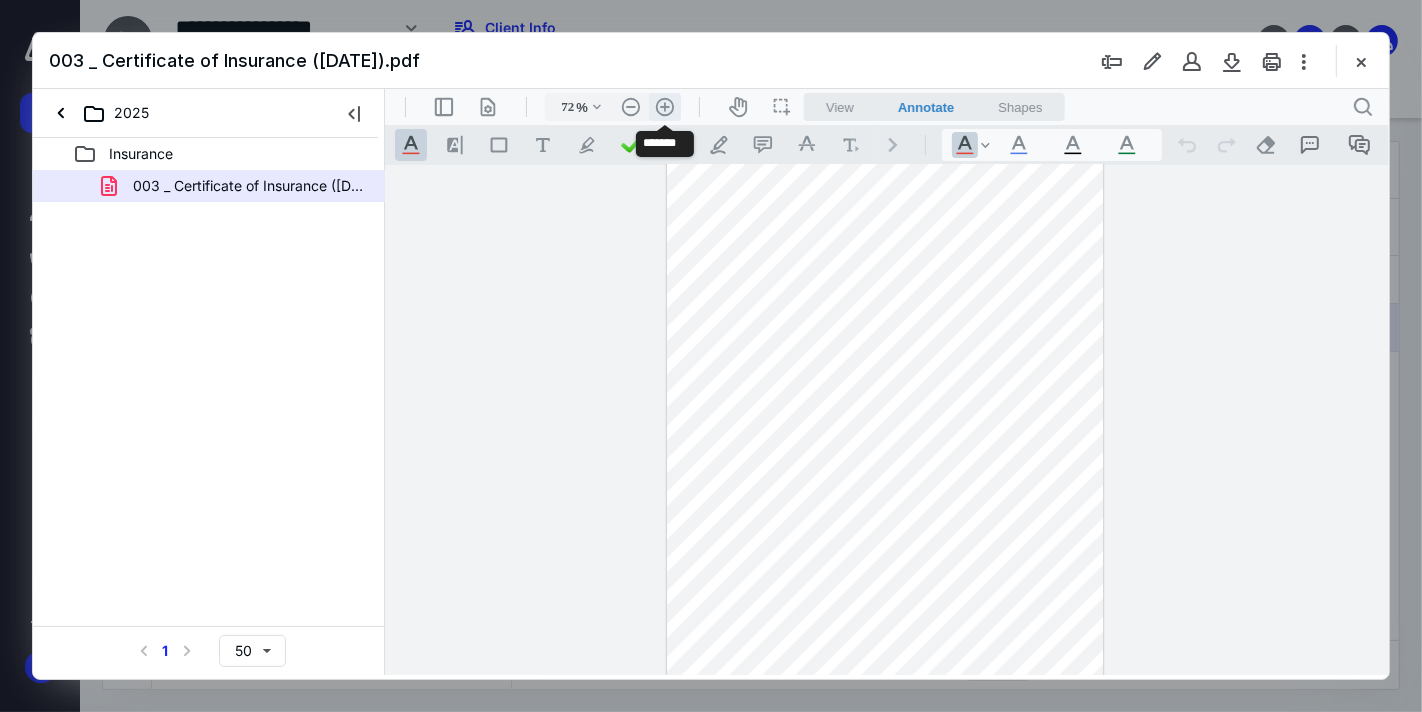 click on ".cls-1{fill:#abb0c4;} icon - header - zoom - in - line" at bounding box center (664, 106) 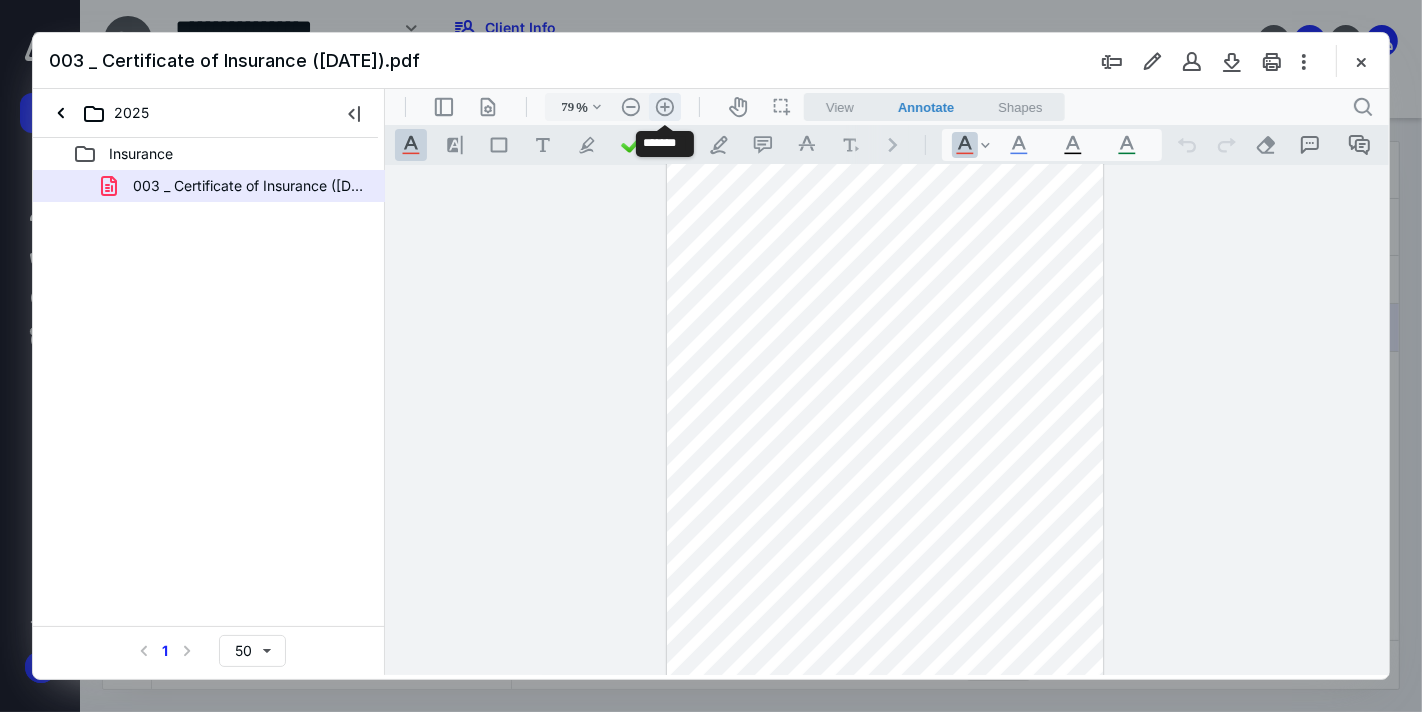click on ".cls-1{fill:#abb0c4;} icon - header - zoom - in - line" at bounding box center (664, 106) 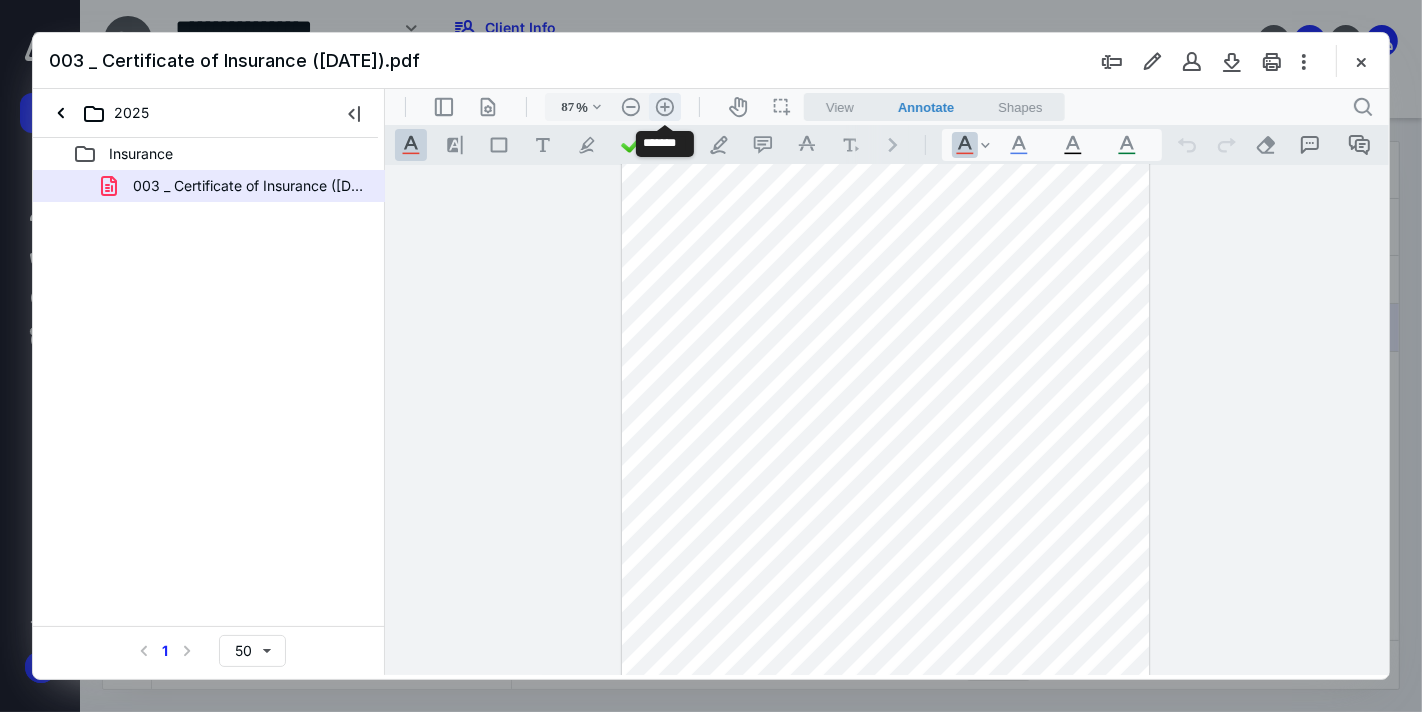 scroll, scrollTop: 76, scrollLeft: 0, axis: vertical 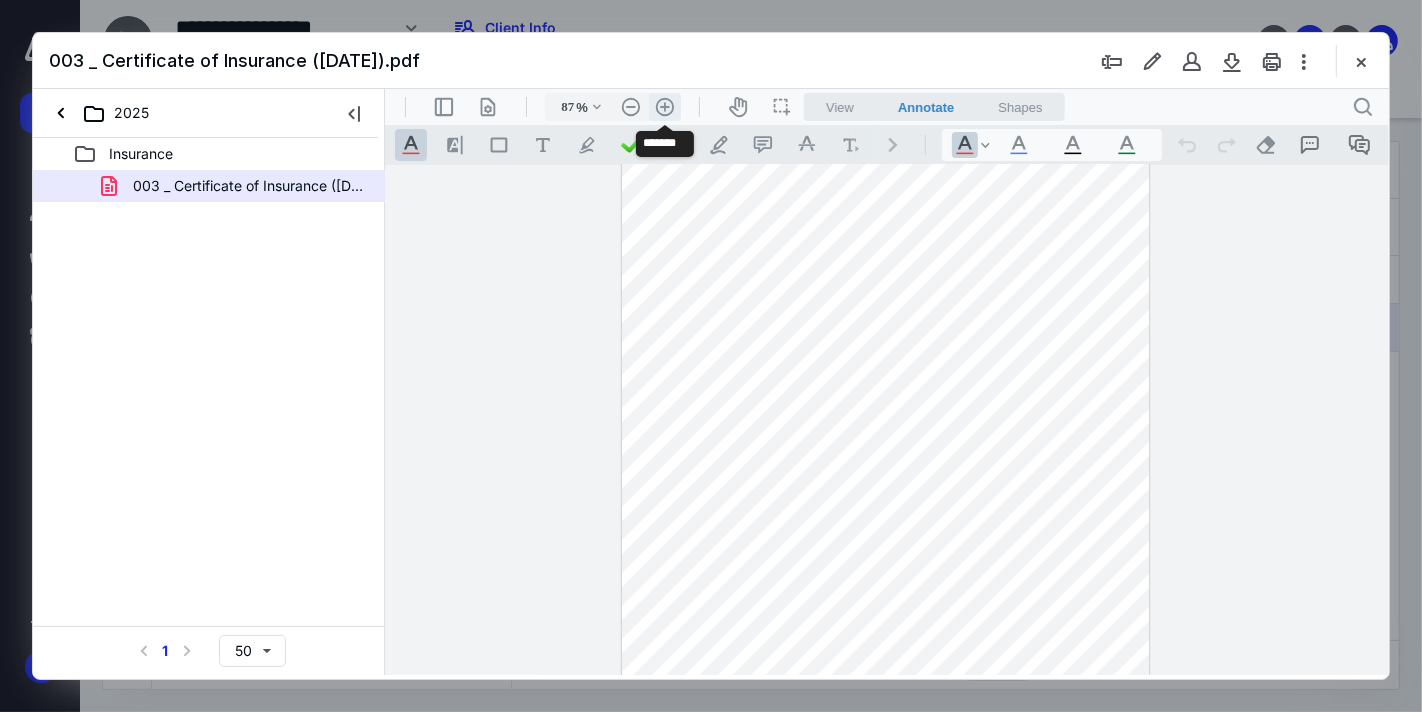 click on ".cls-1{fill:#abb0c4;} icon - header - zoom - in - line" at bounding box center (664, 106) 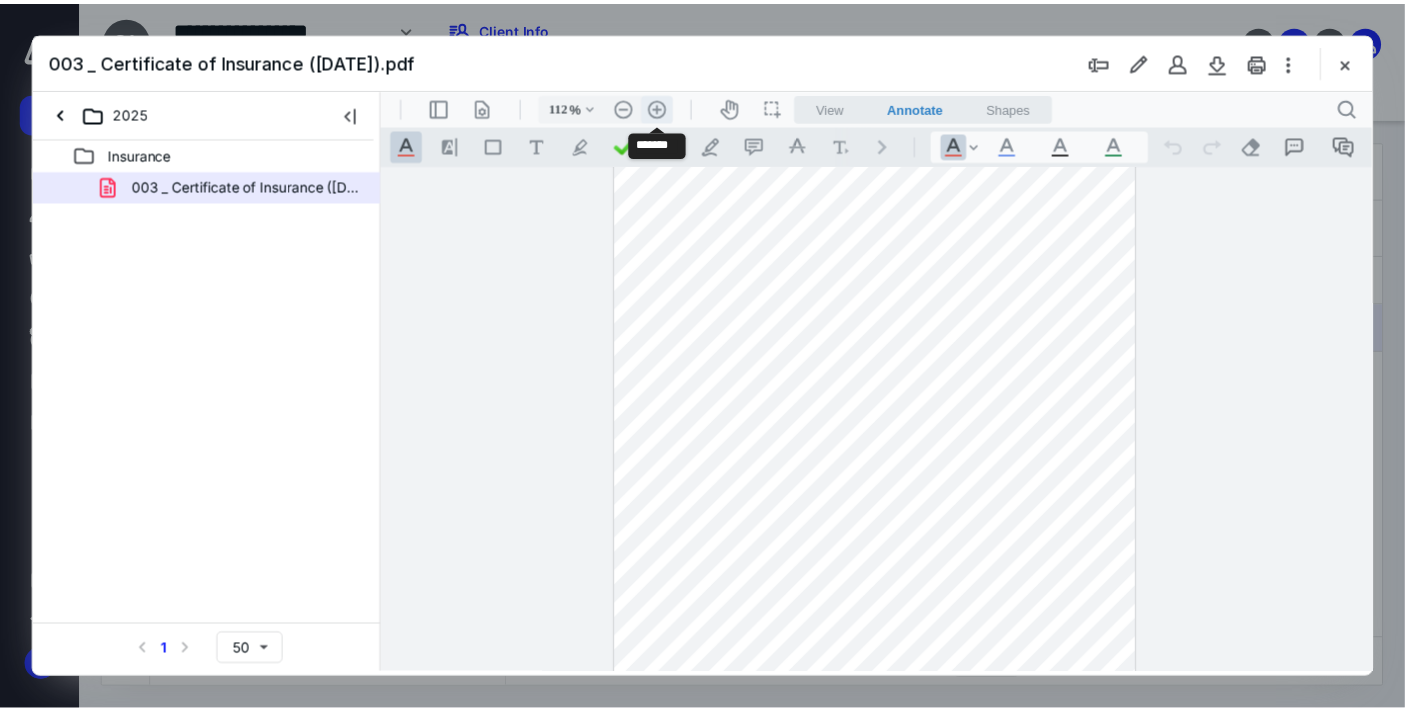 scroll, scrollTop: 161, scrollLeft: 0, axis: vertical 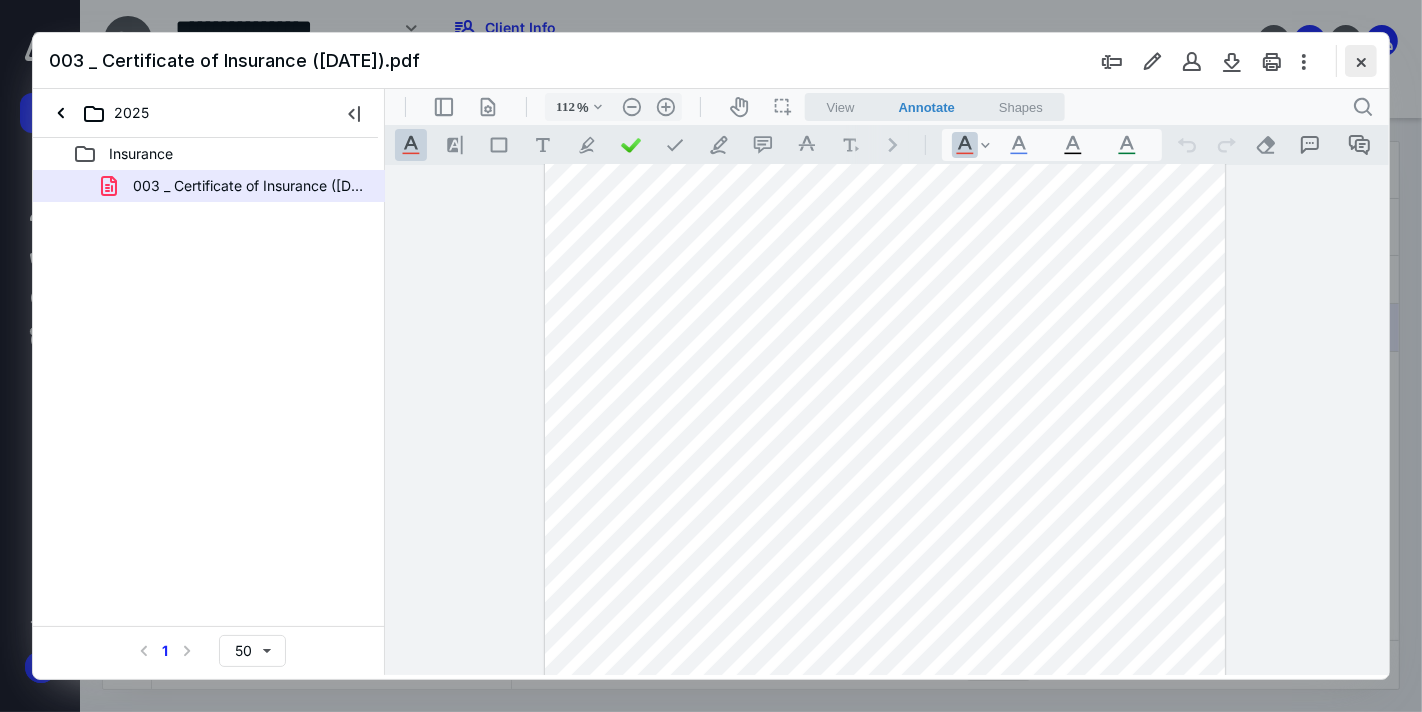 click at bounding box center (1361, 61) 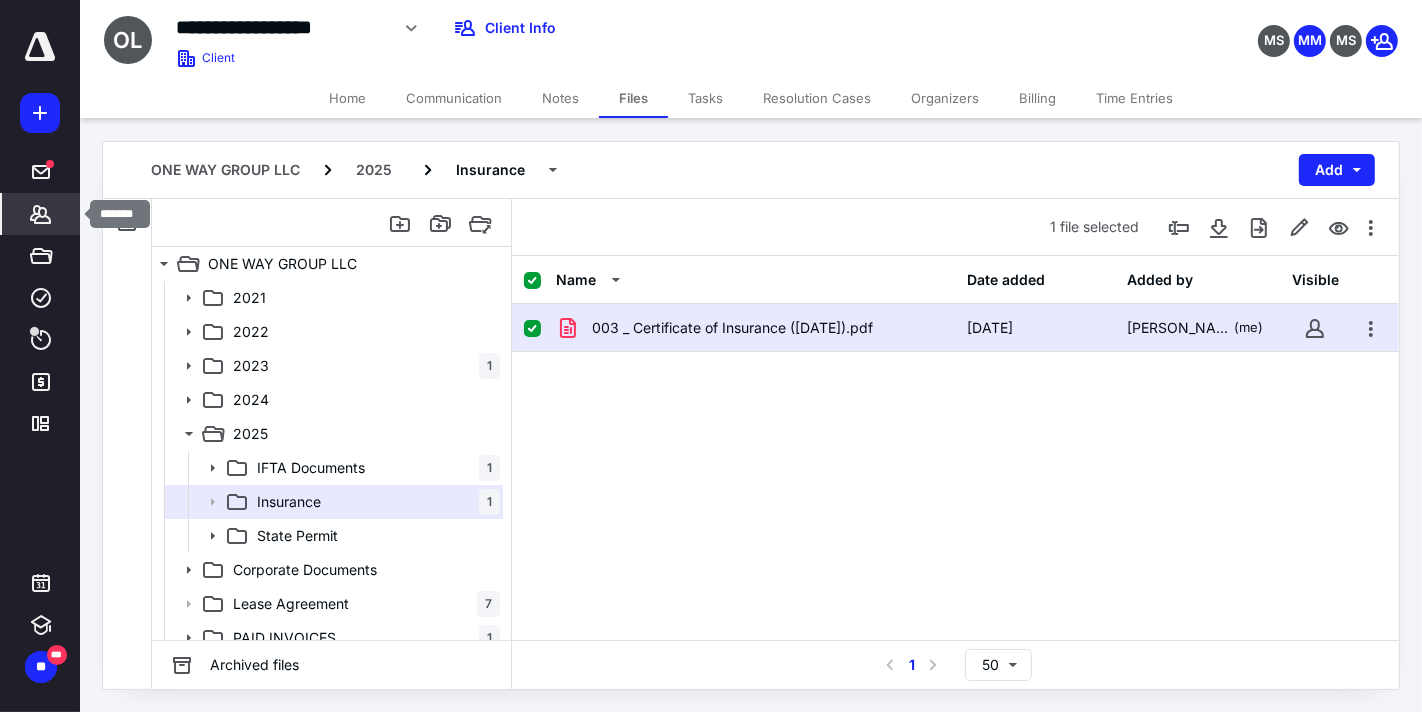 click 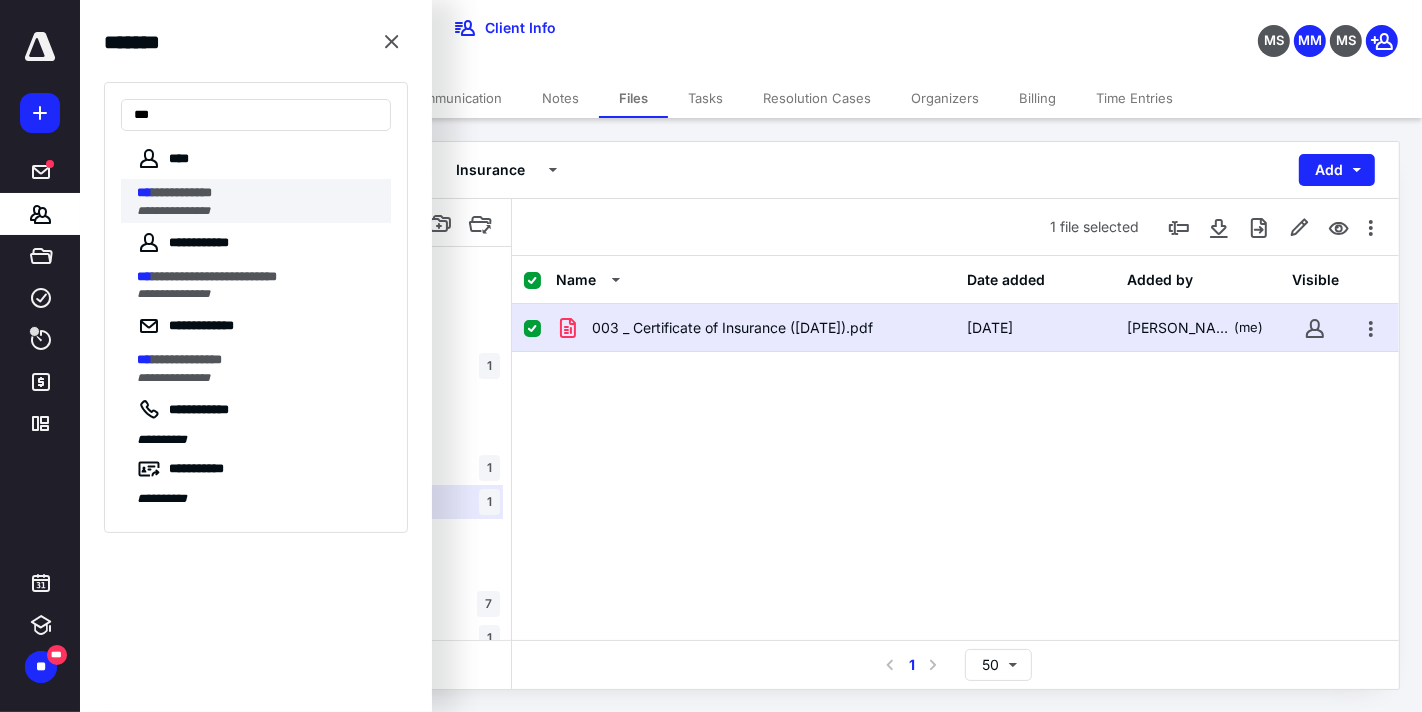 type on "***" 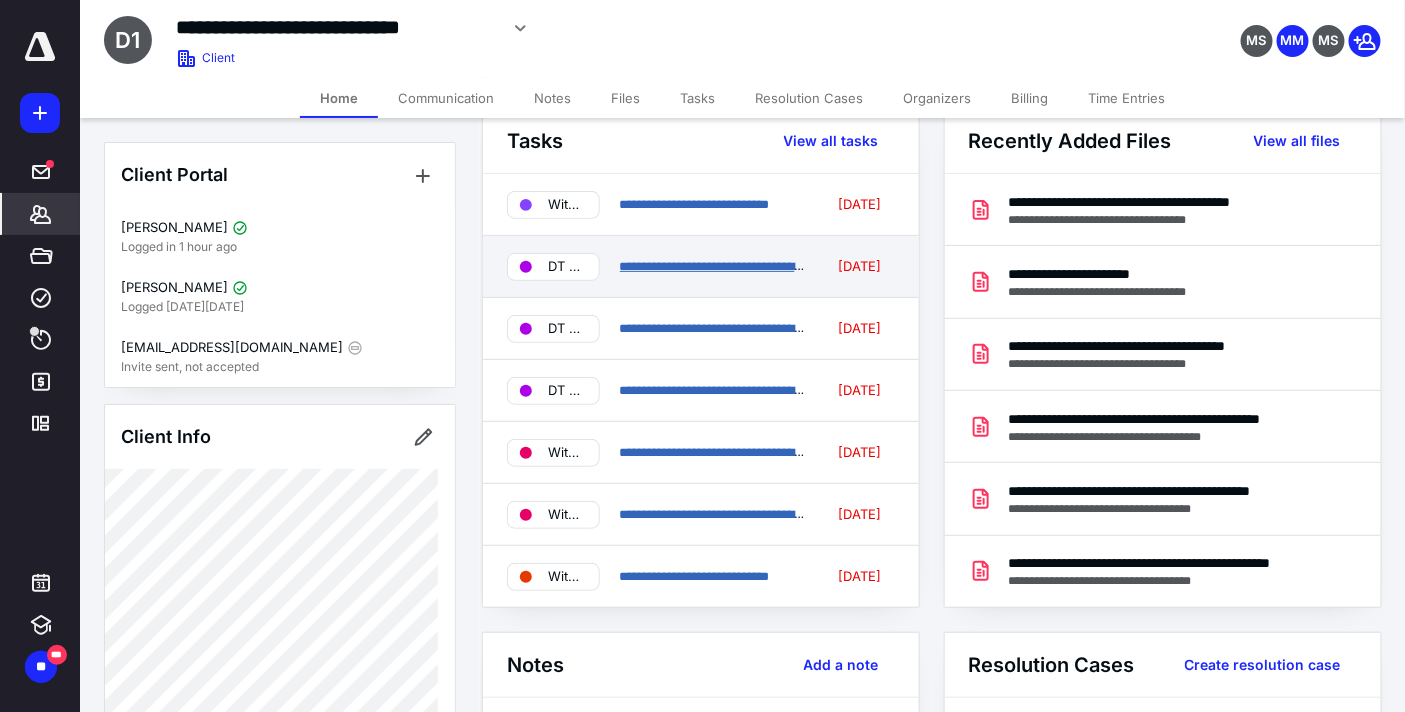 scroll, scrollTop: 222, scrollLeft: 0, axis: vertical 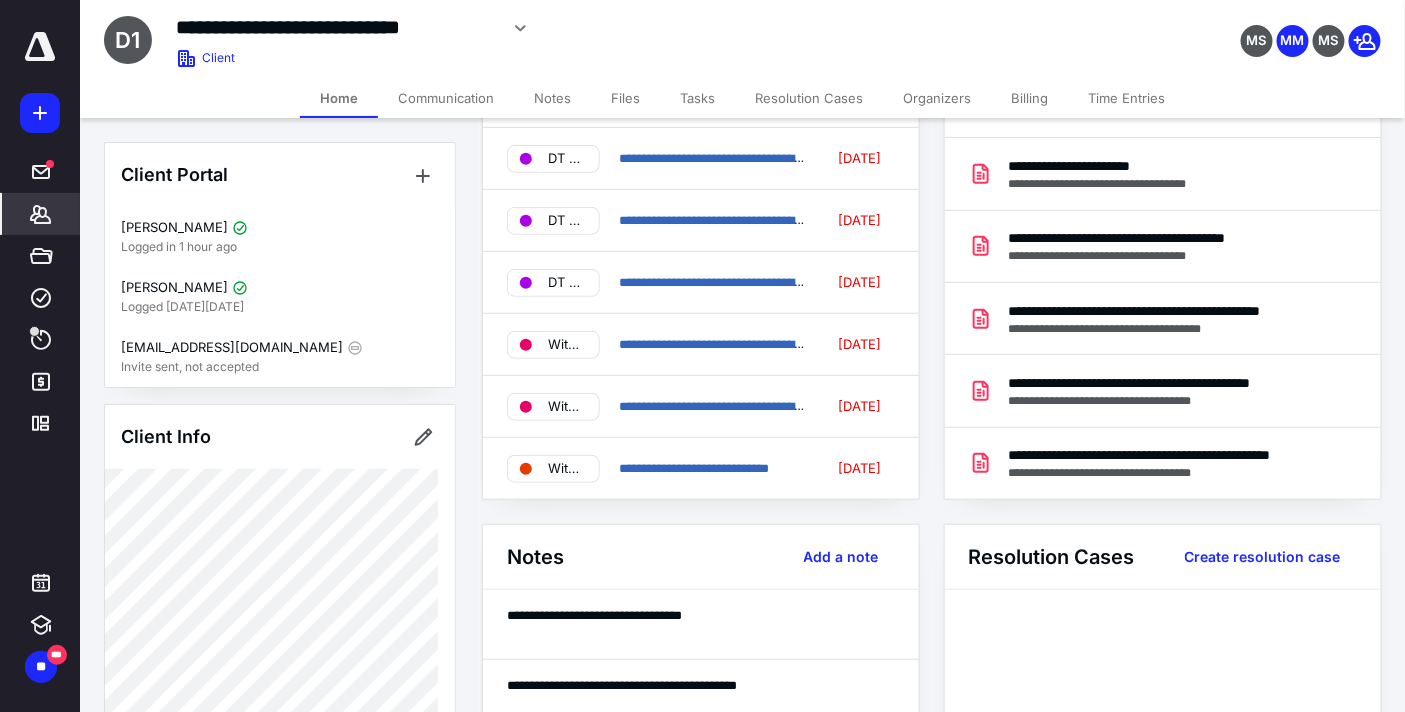 click on "Tasks" at bounding box center [697, 98] 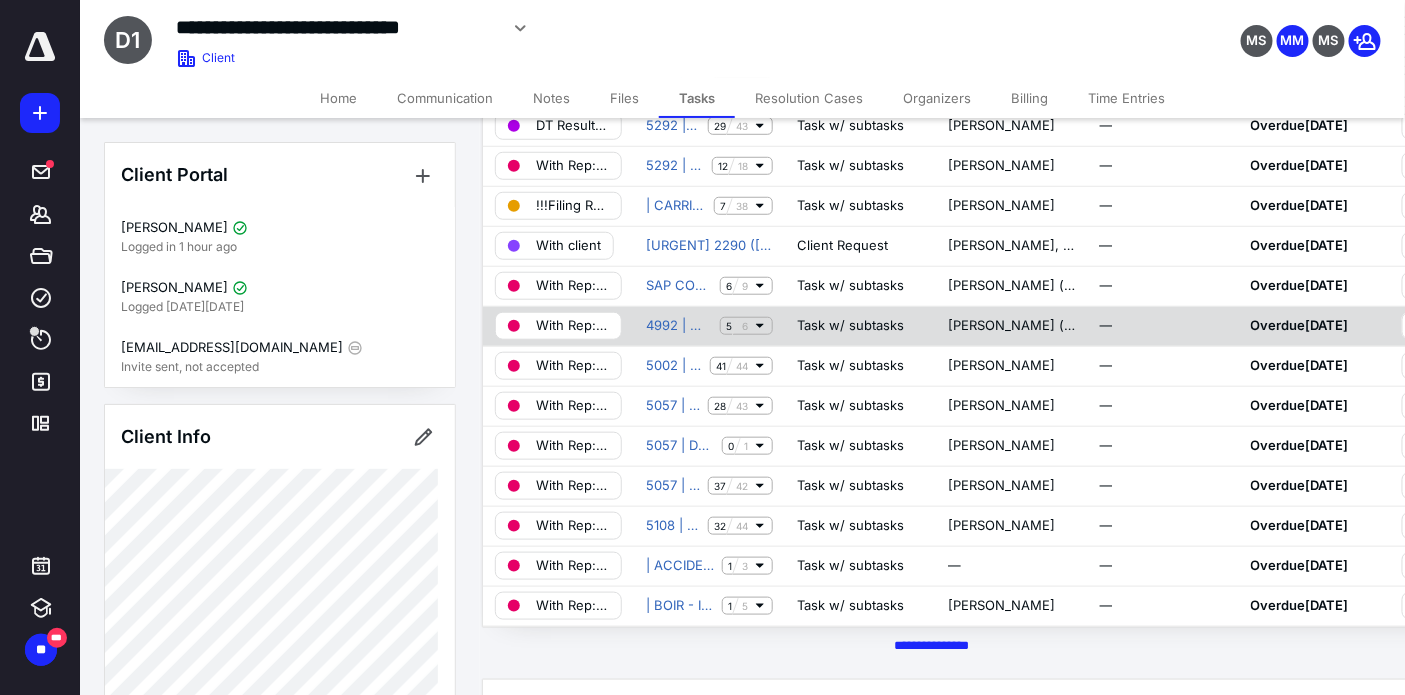 scroll, scrollTop: 444, scrollLeft: 0, axis: vertical 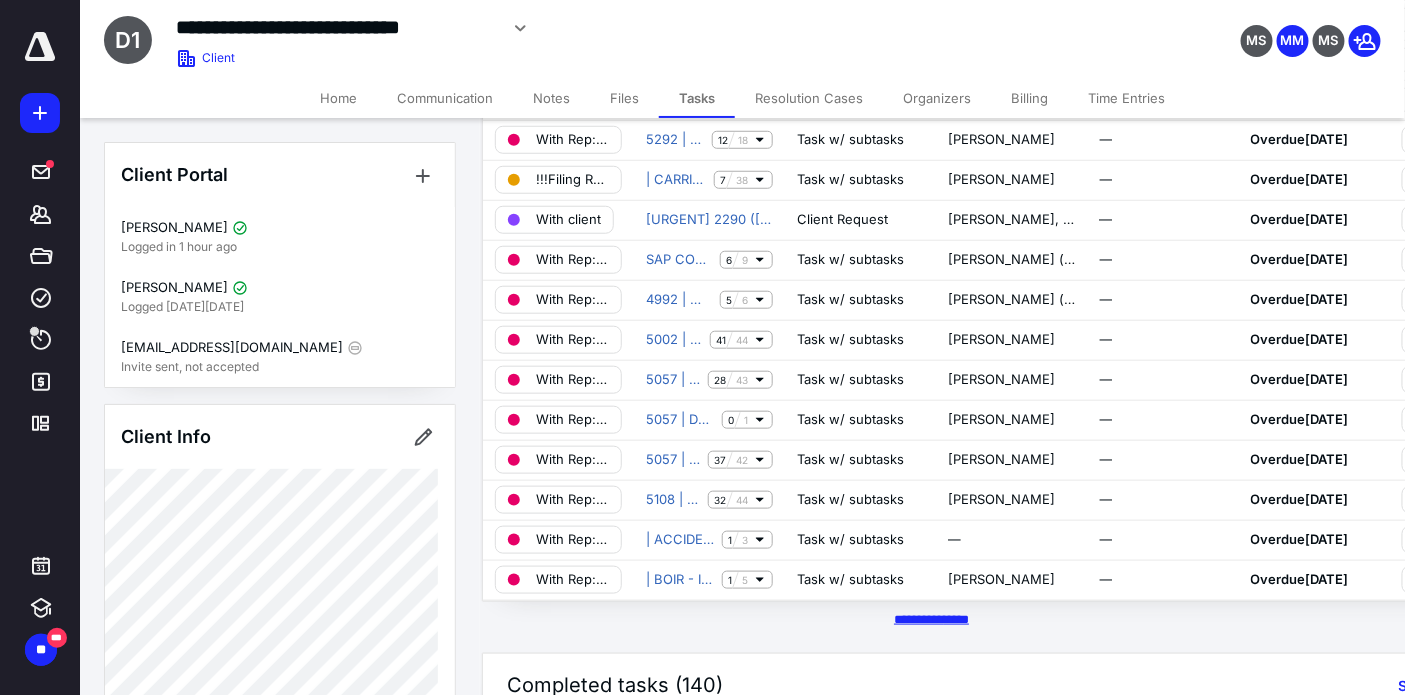 click on "********* *****" at bounding box center (931, 619) 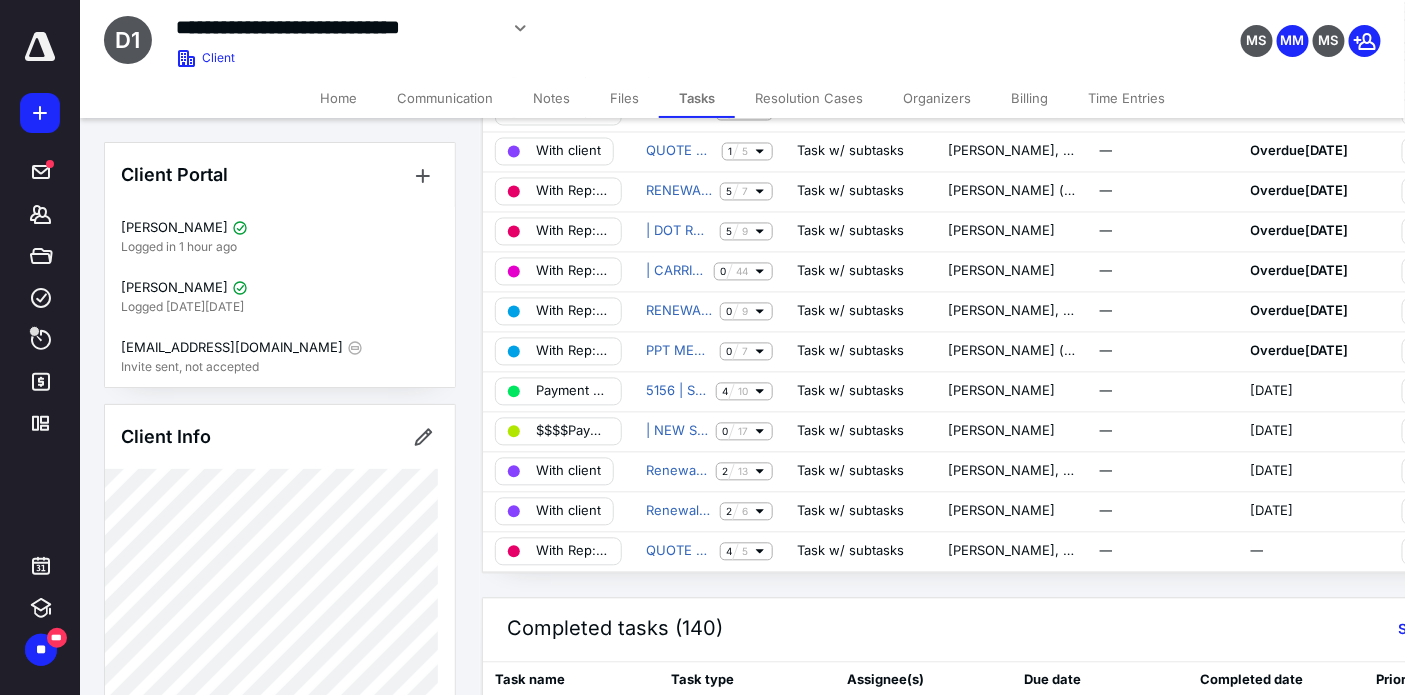 scroll, scrollTop: 1222, scrollLeft: 0, axis: vertical 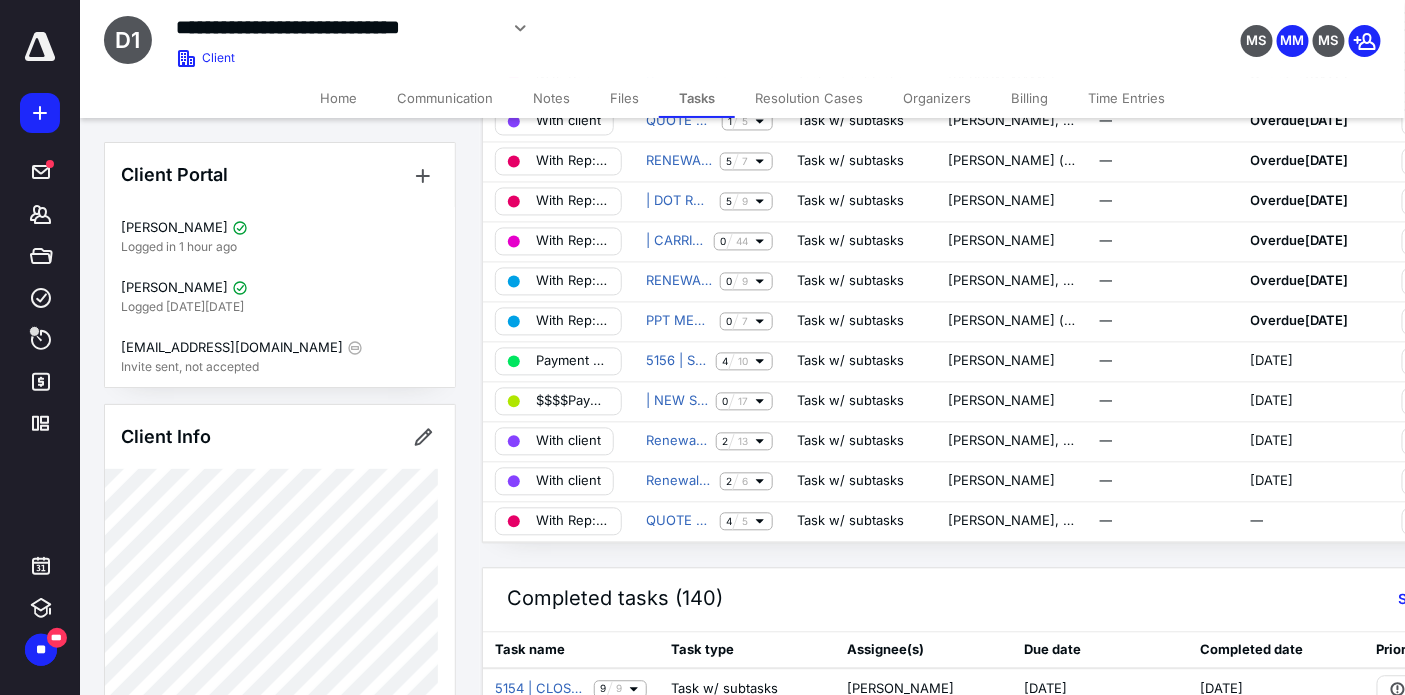 click on "Billing" at bounding box center (1029, 98) 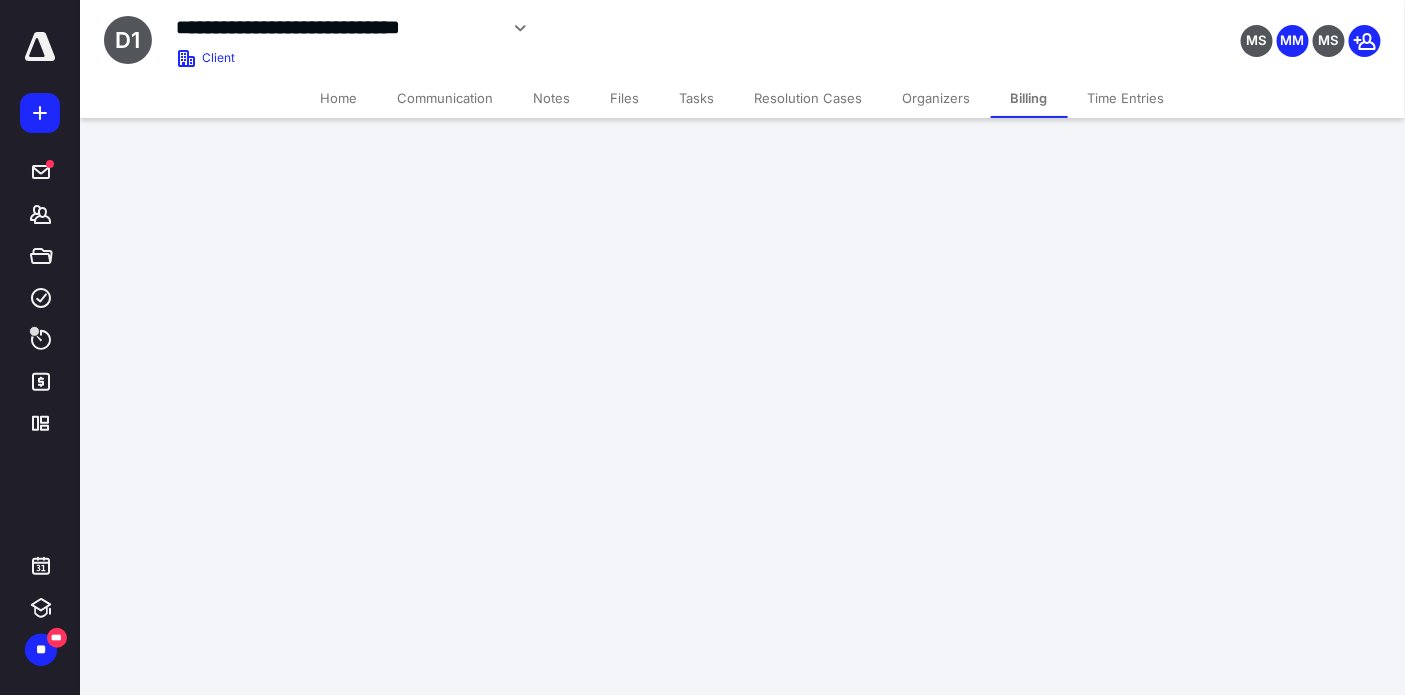 scroll, scrollTop: 0, scrollLeft: 0, axis: both 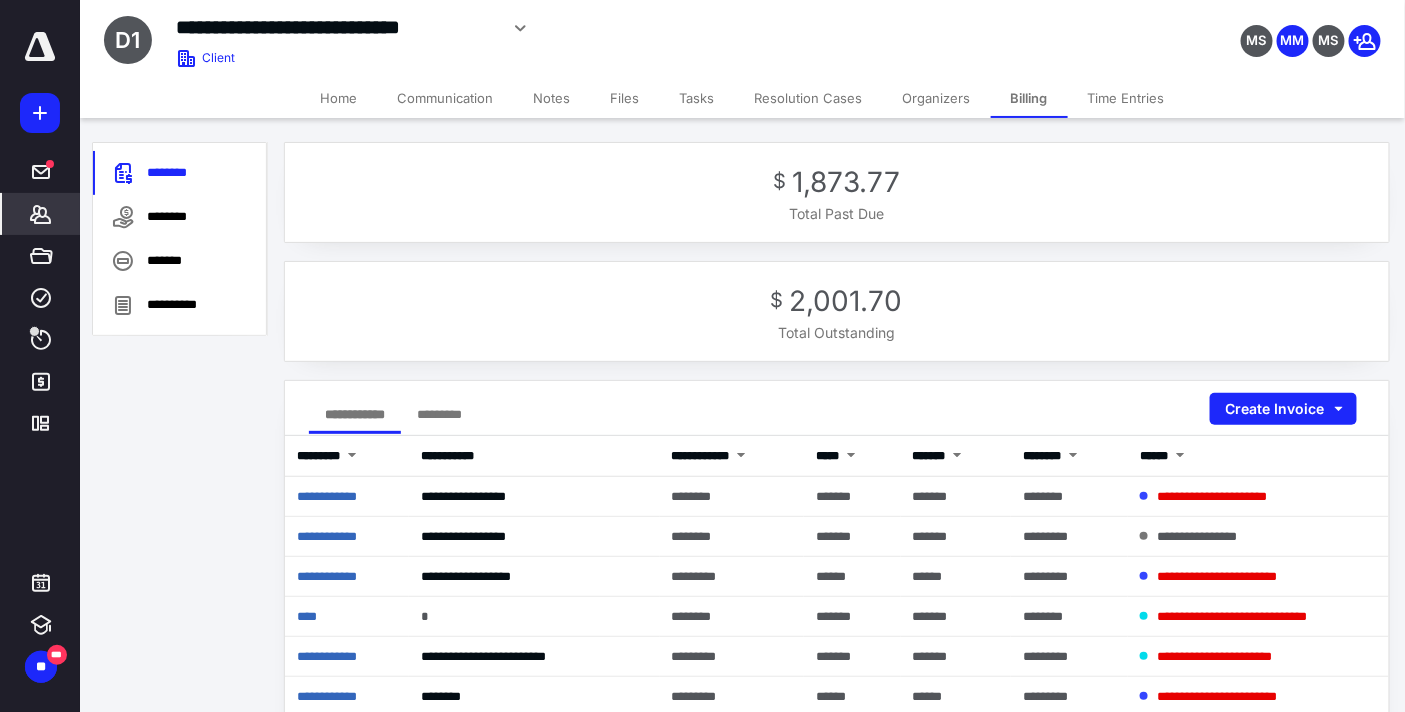 click on "Tasks" at bounding box center (697, 98) 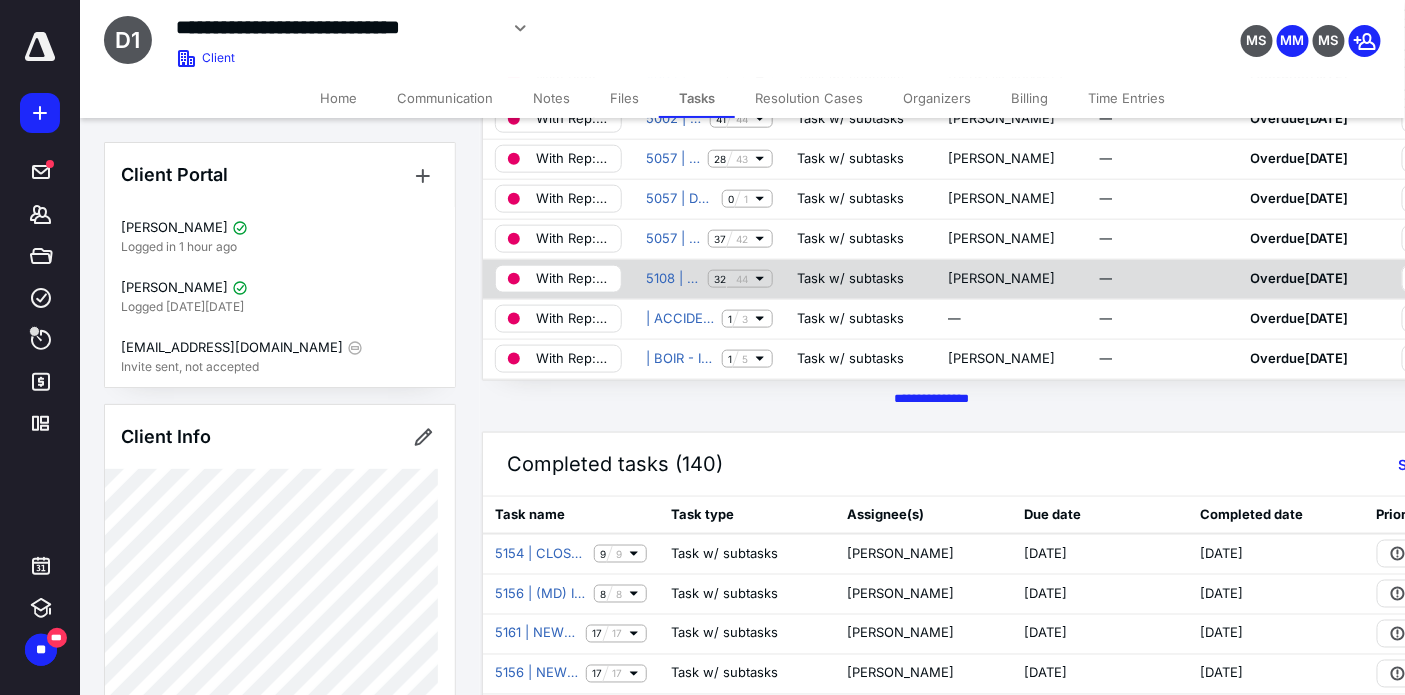 scroll, scrollTop: 666, scrollLeft: 0, axis: vertical 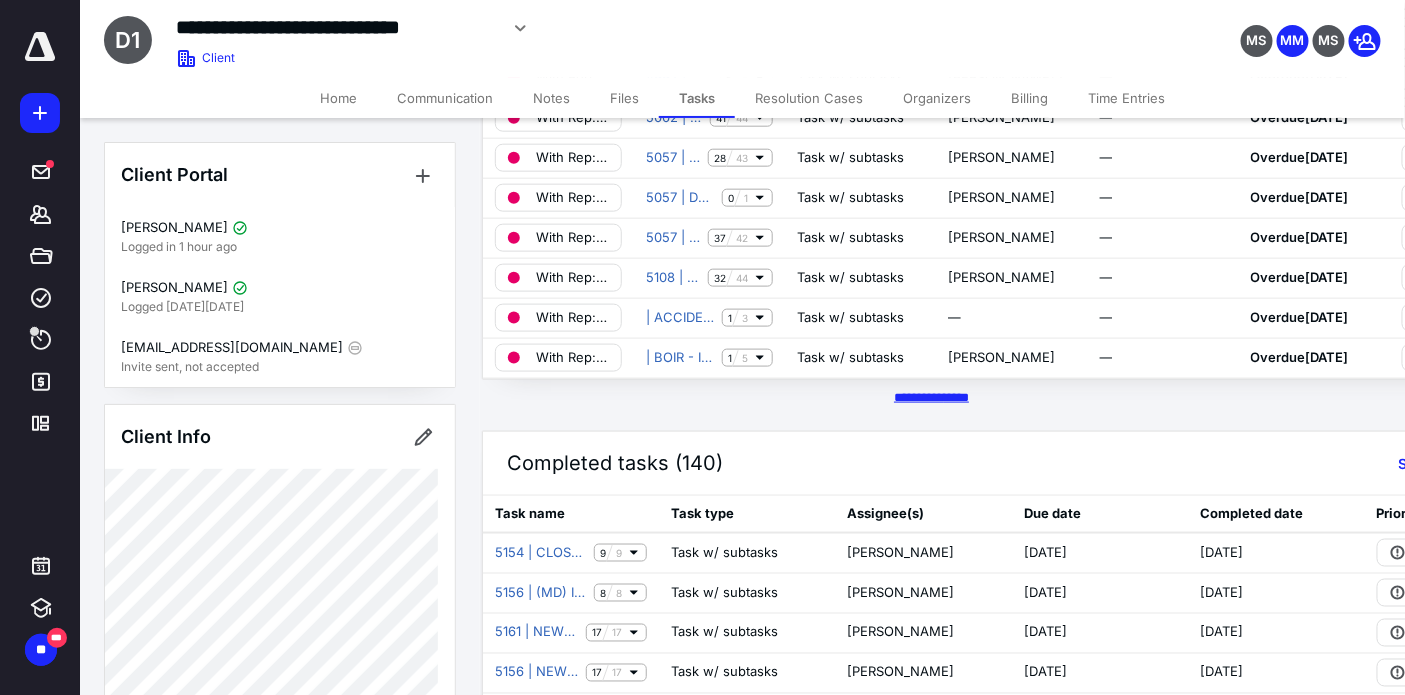 click on "********* *****" at bounding box center [931, 397] 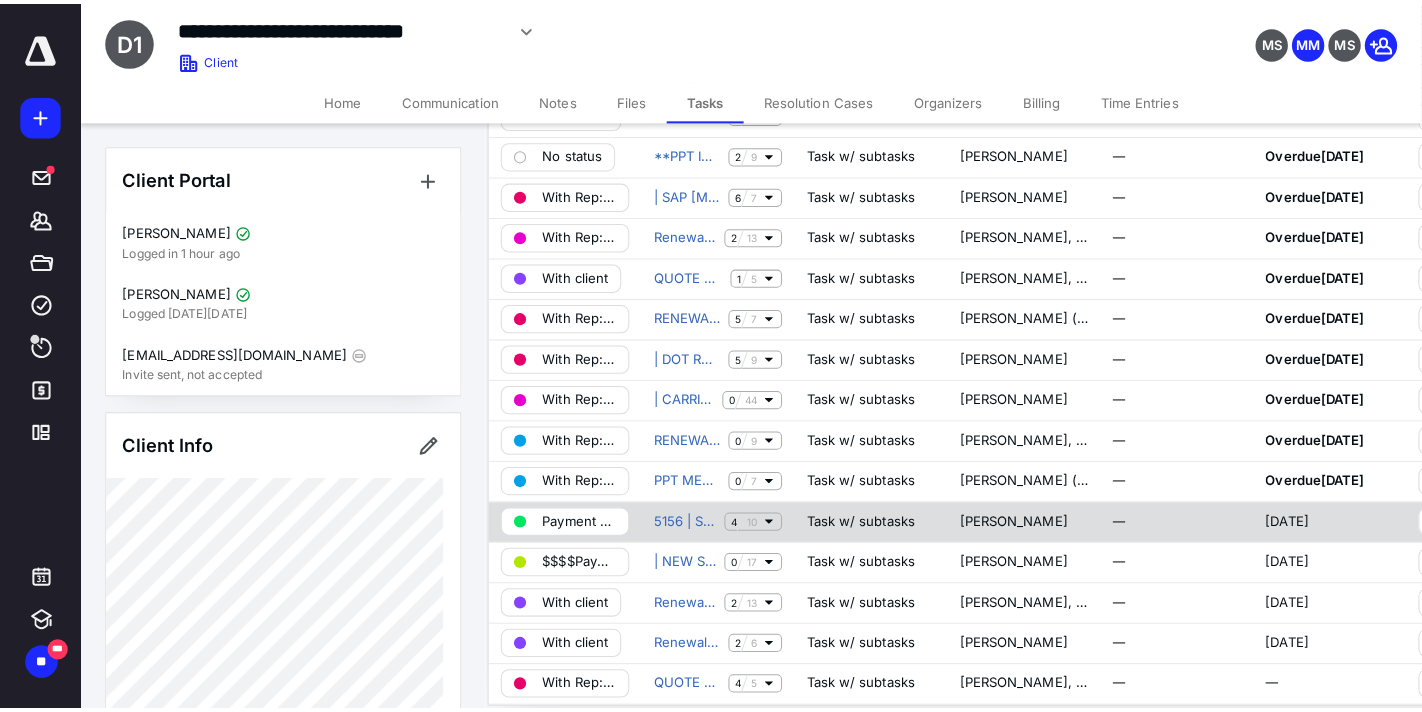 scroll, scrollTop: 1111, scrollLeft: 0, axis: vertical 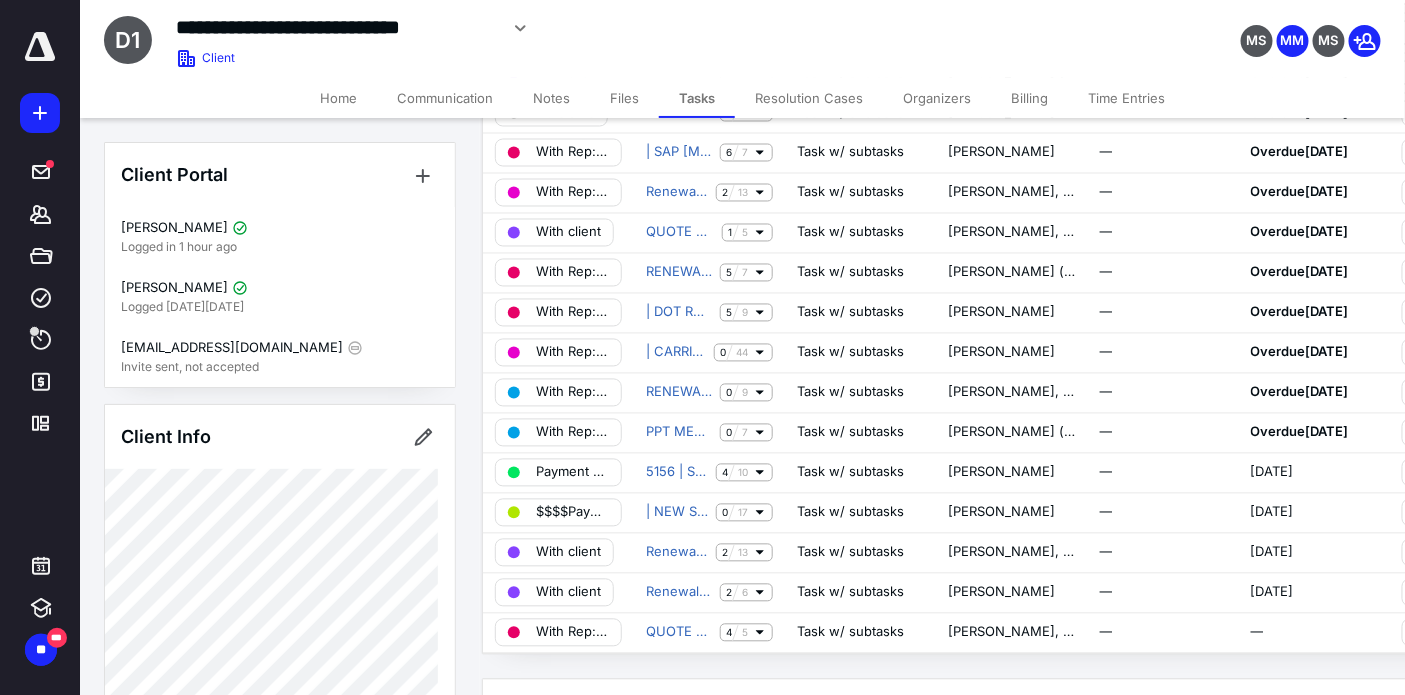 click 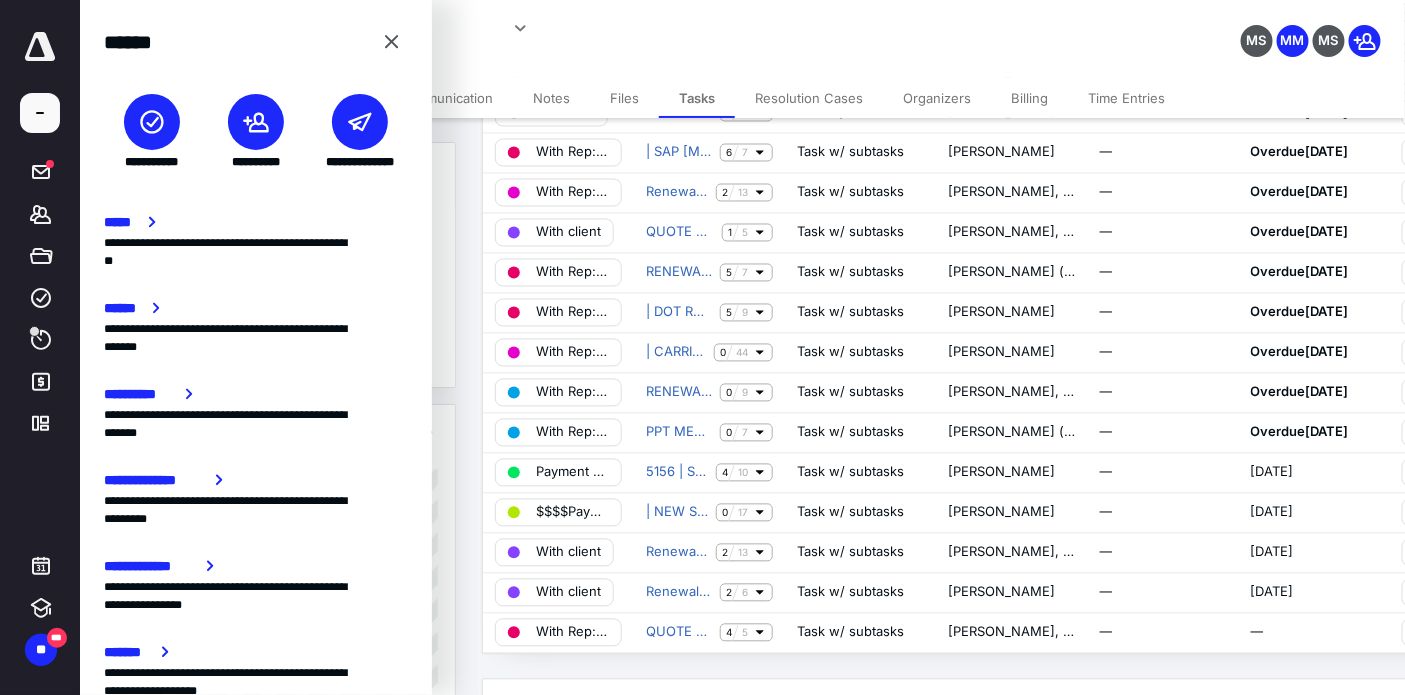 click 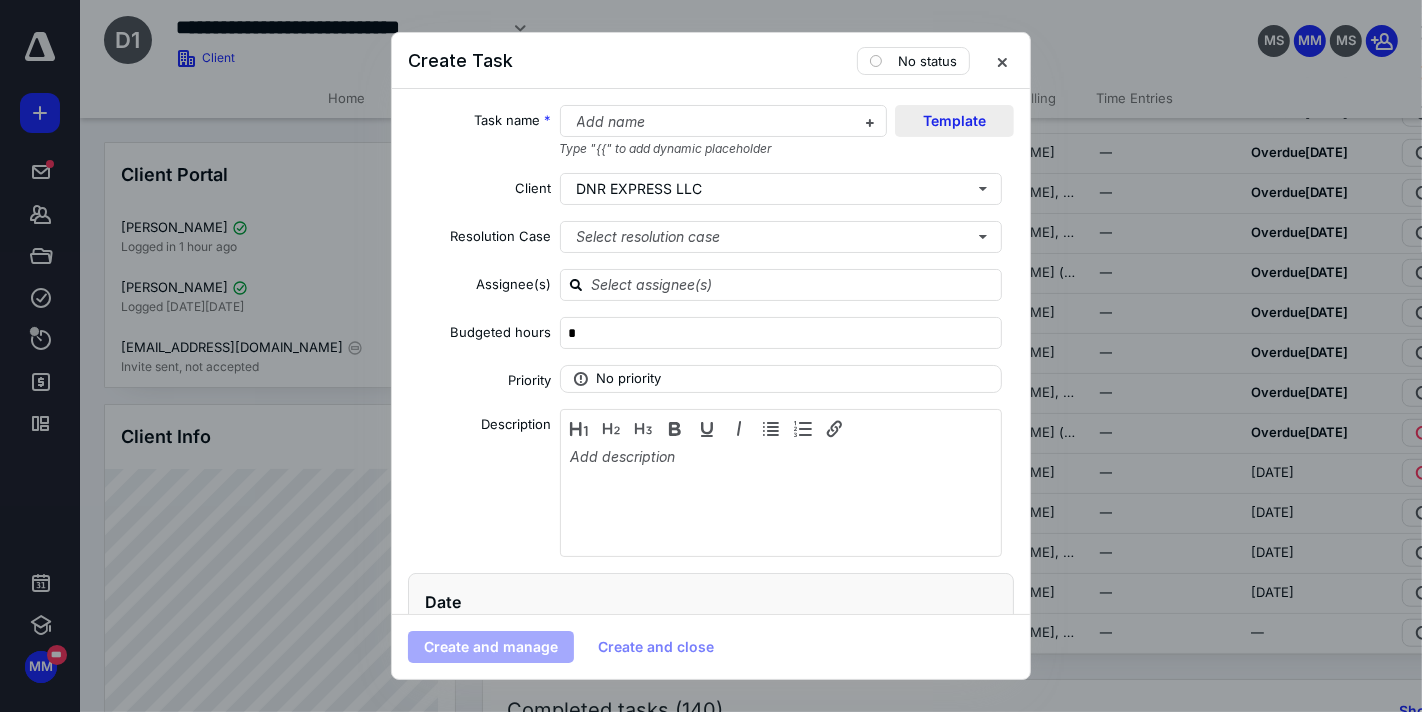 click on "Template" at bounding box center [954, 121] 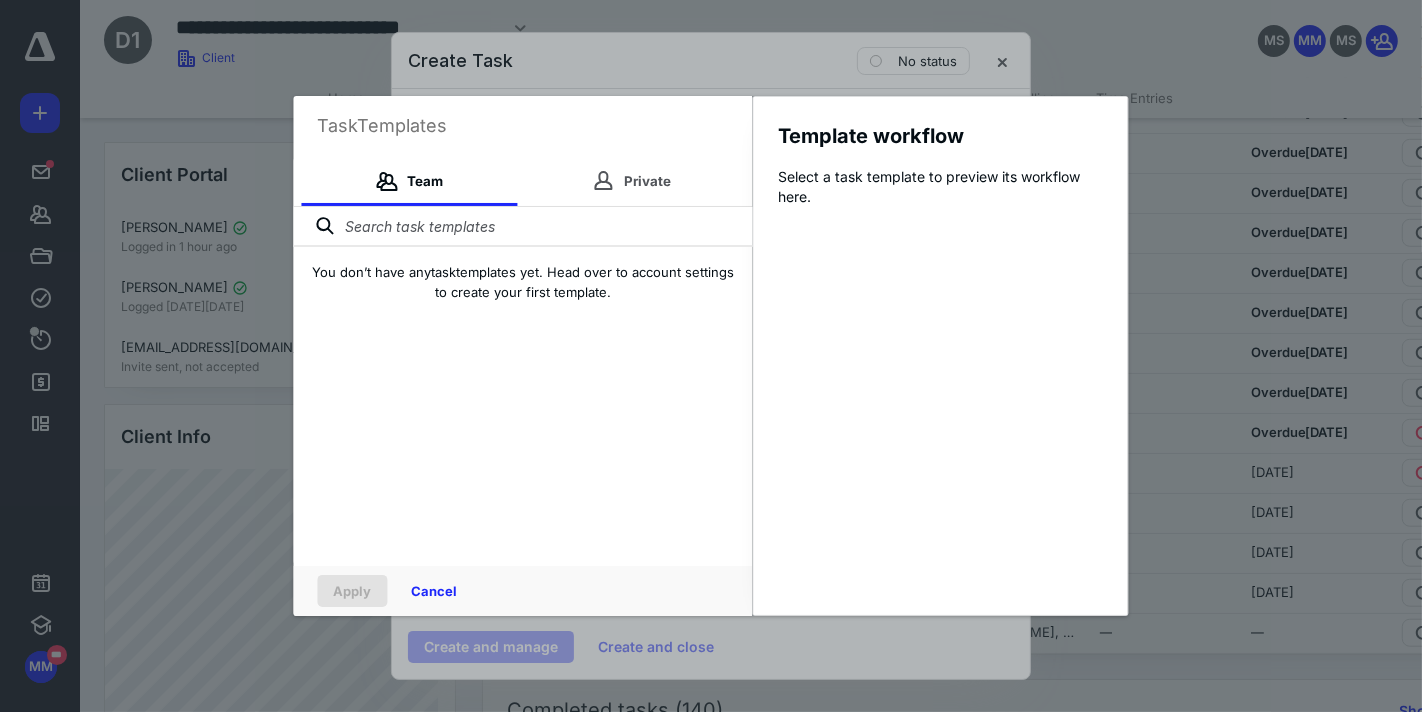 click at bounding box center (523, 227) 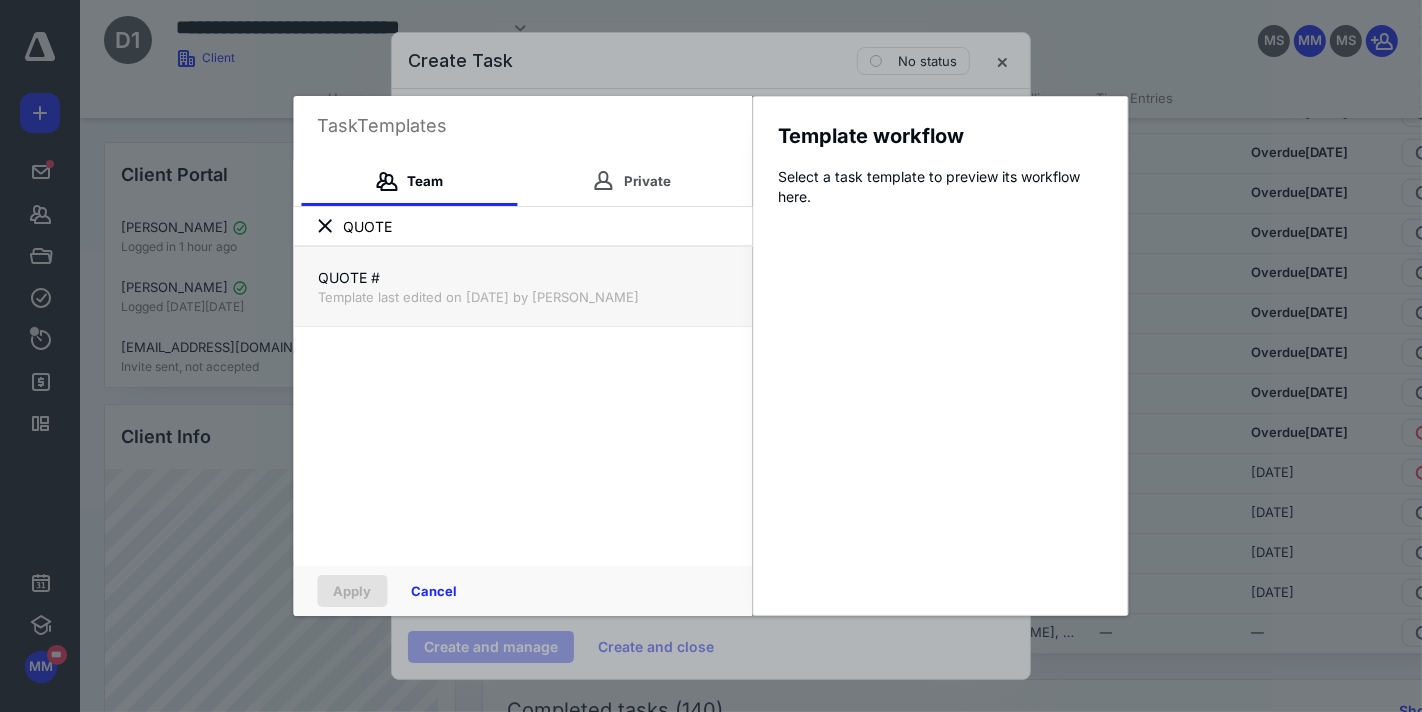 type on "QUOTE" 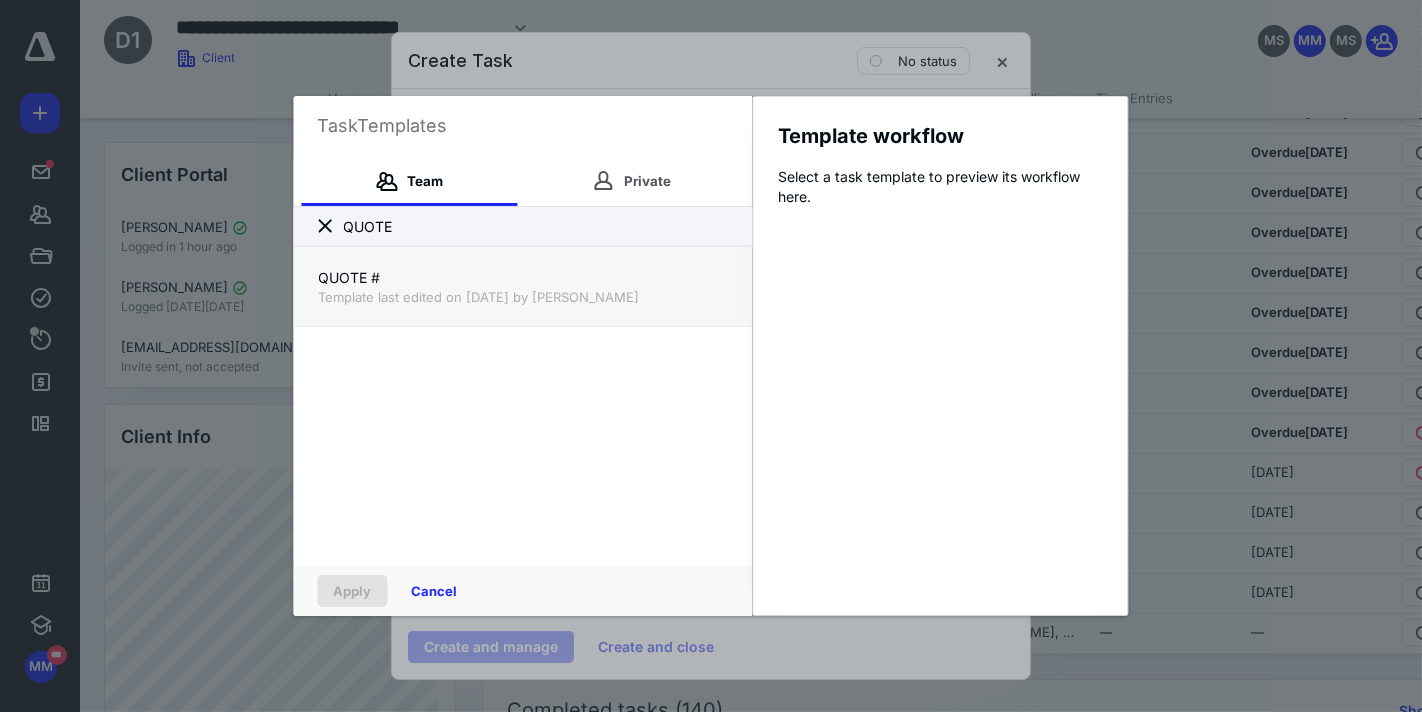 click on "Template last edited on 4/3/2025 by Micki B Sanders" at bounding box center (523, 297) 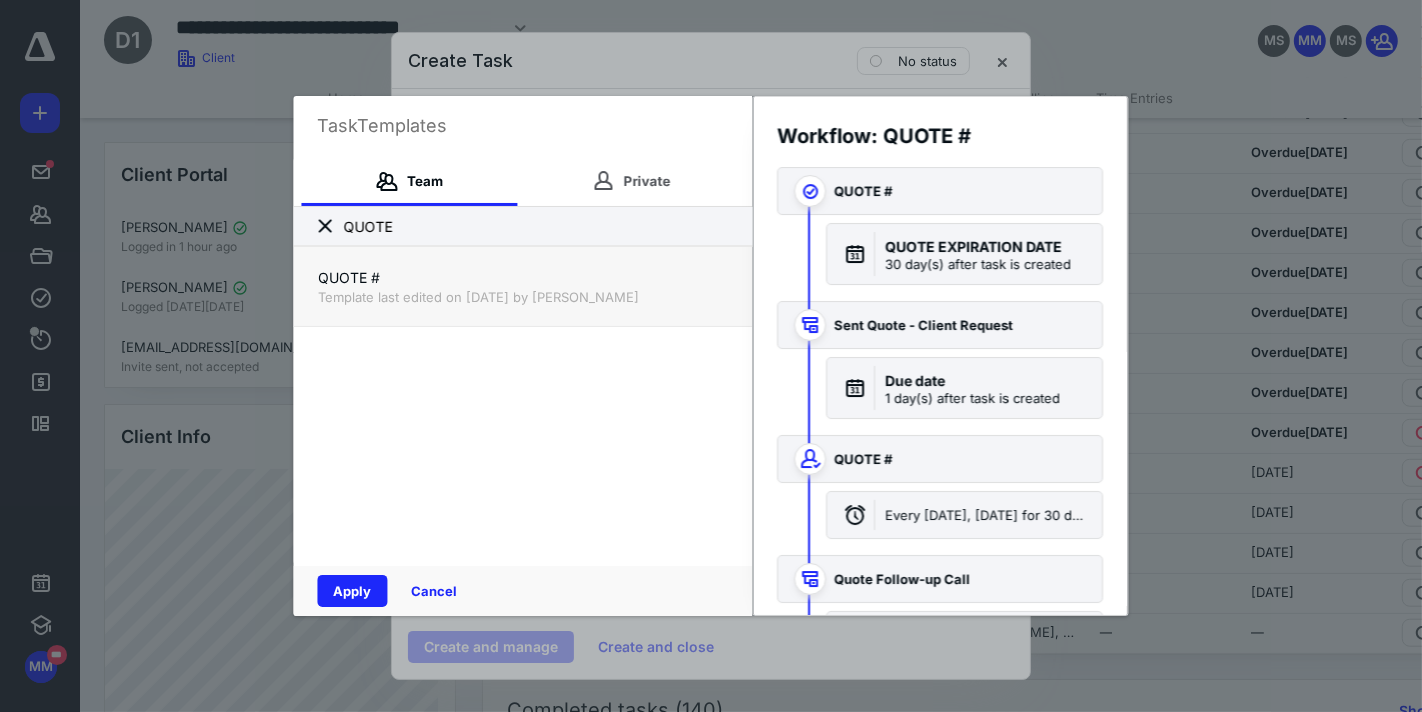 click on "Template last edited on 4/3/2025 by Micki B Sanders" at bounding box center (523, 297) 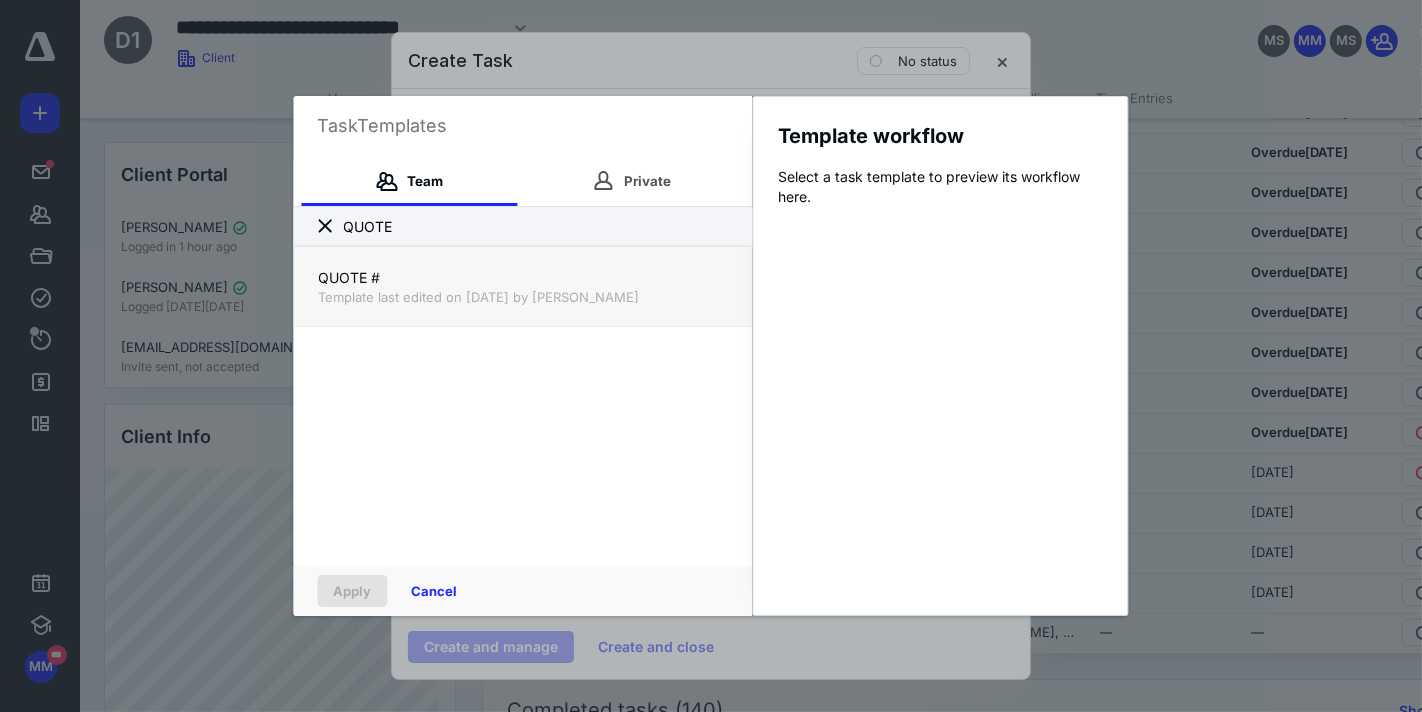 click on "QUOTE #" at bounding box center [523, 278] 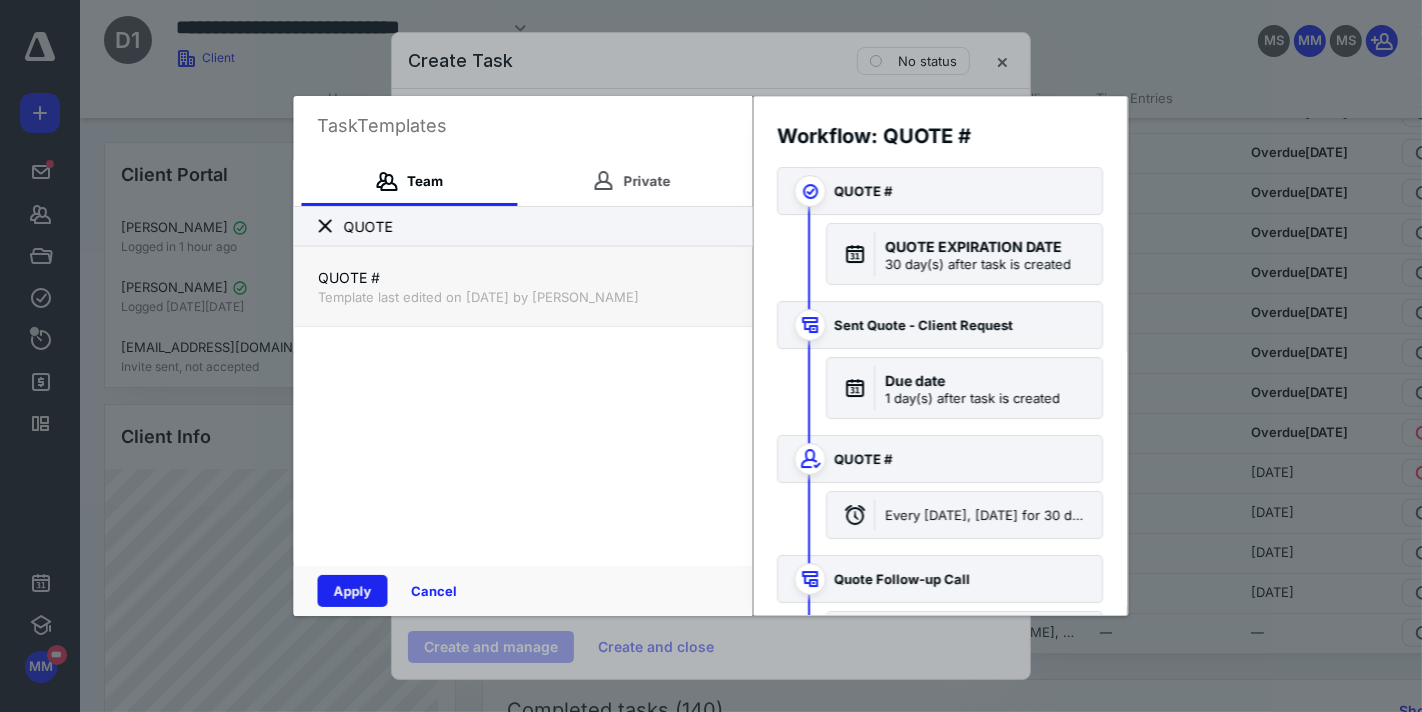click on "Apply" at bounding box center [353, 591] 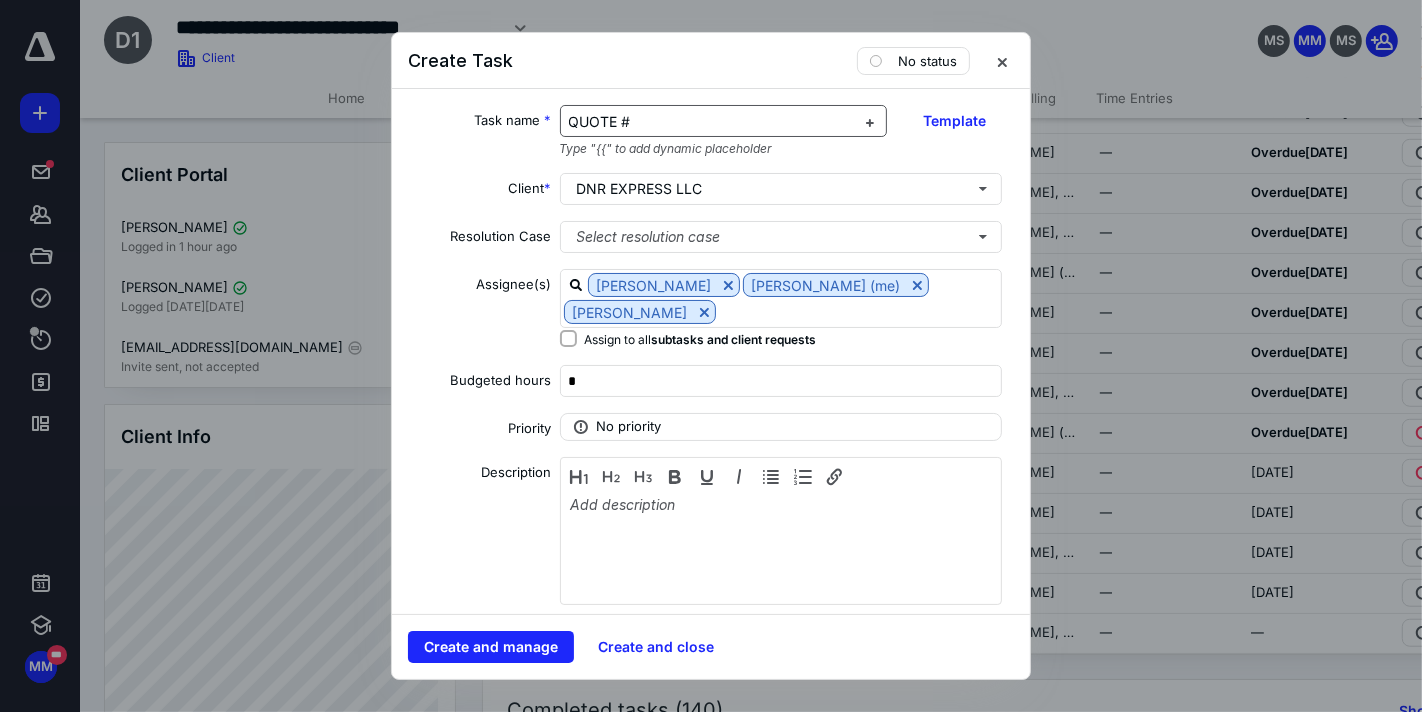 click on "QUOTE #" at bounding box center [712, 122] 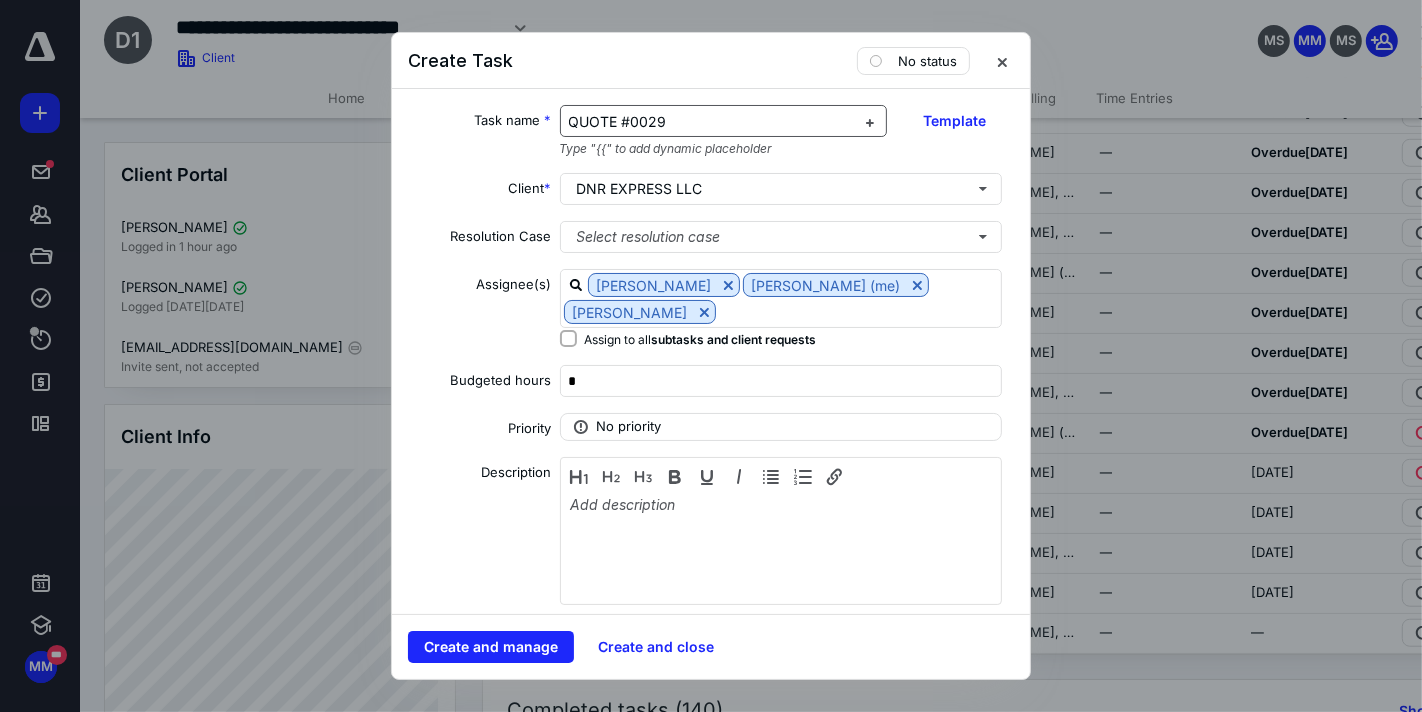 scroll, scrollTop: 458, scrollLeft: 0, axis: vertical 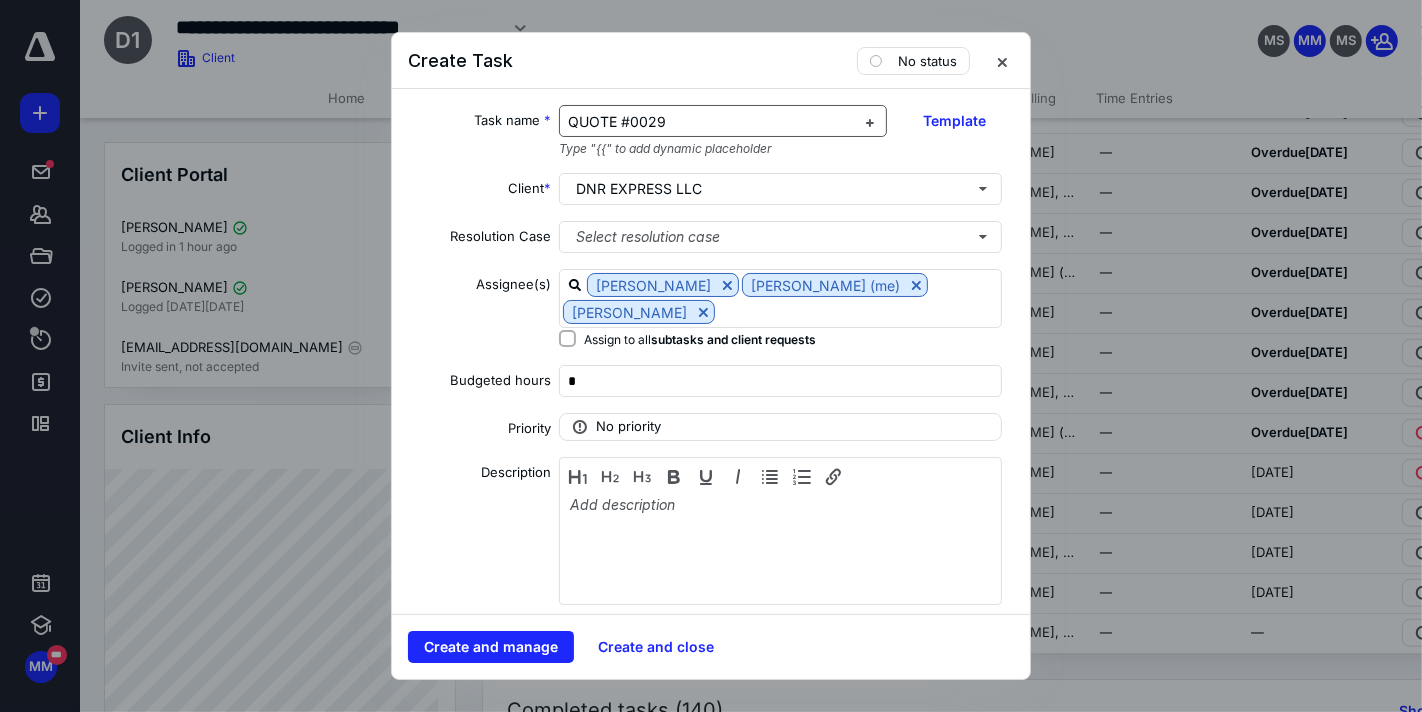 click on "QUOTE #0029" at bounding box center [710, 122] 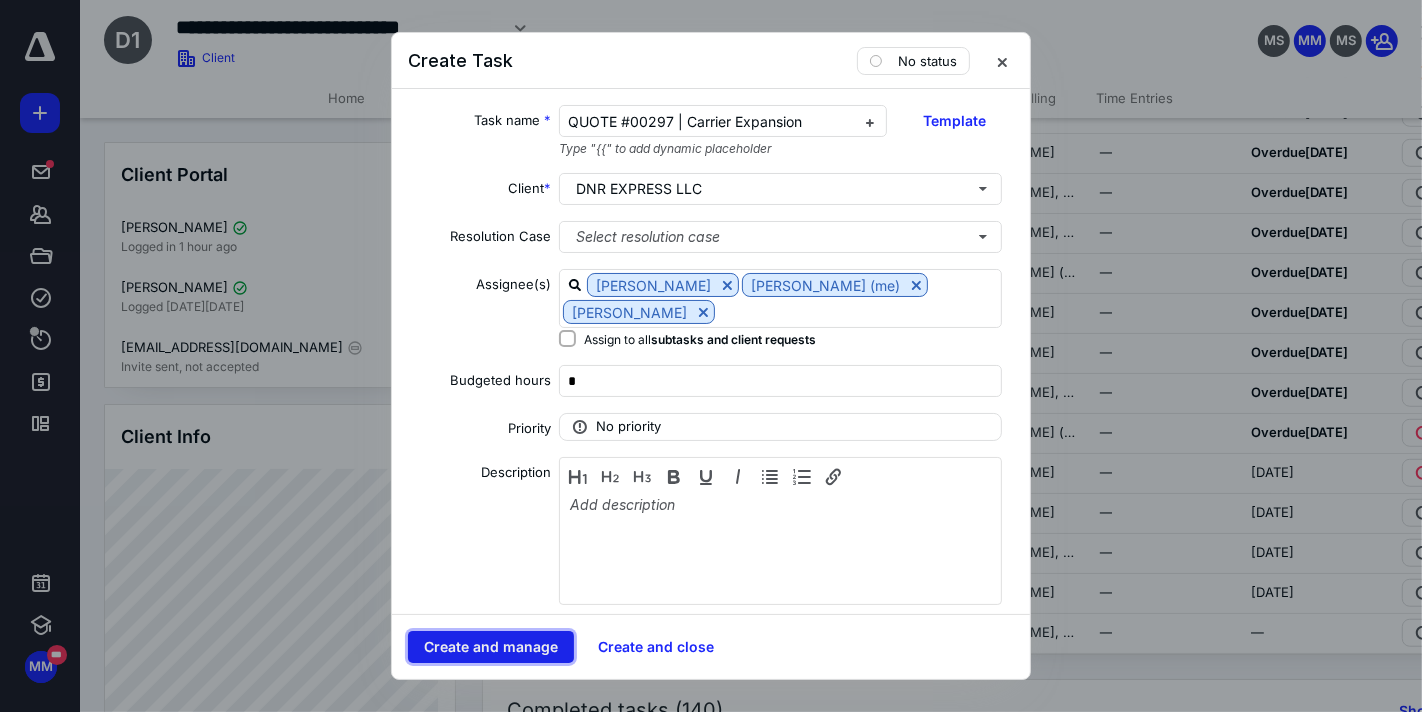 click on "Create and manage" at bounding box center (491, 647) 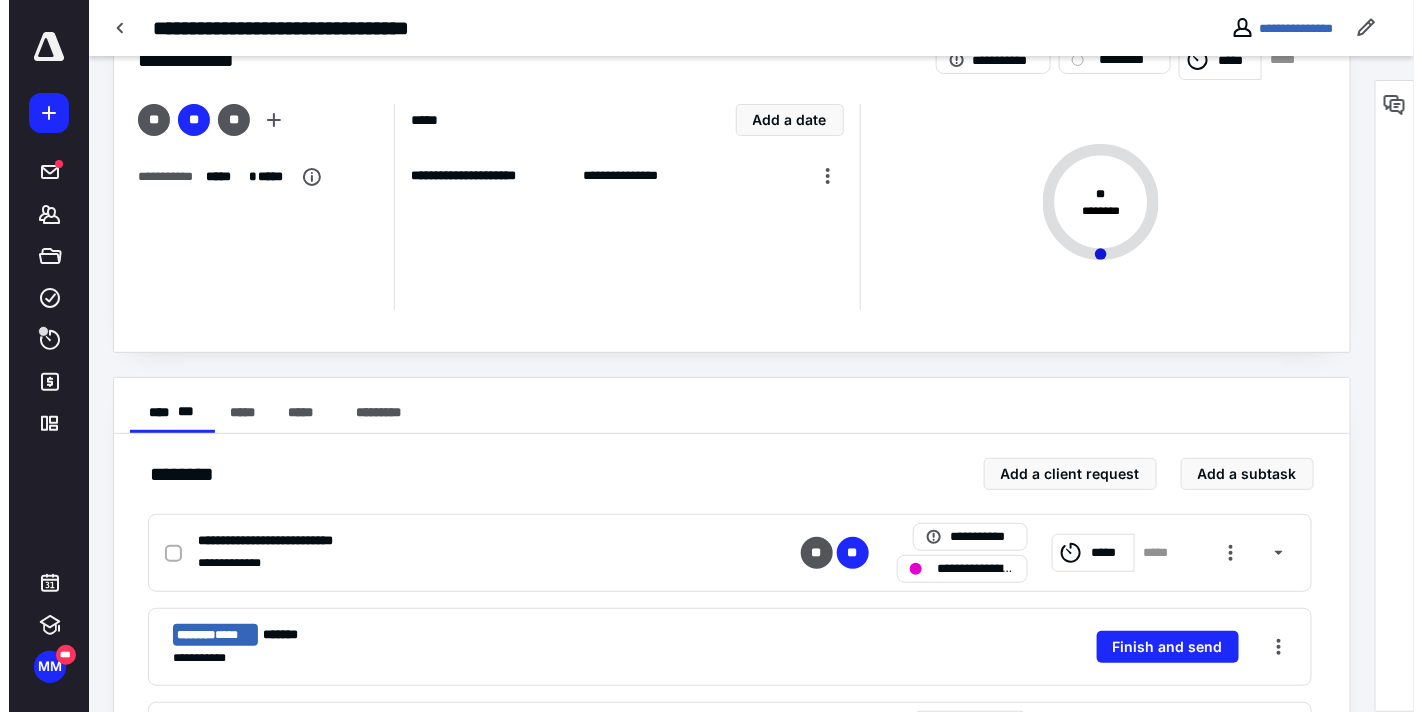 scroll, scrollTop: 222, scrollLeft: 0, axis: vertical 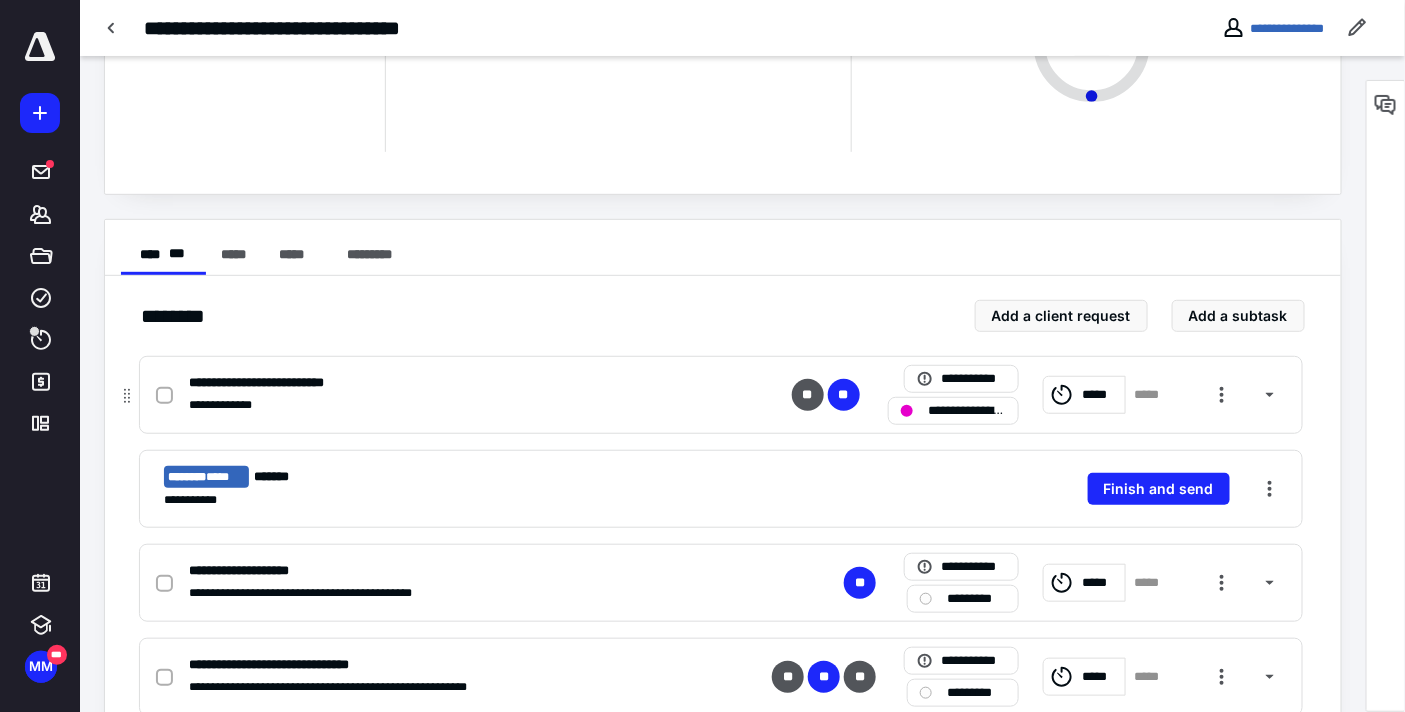 click on "**********" at bounding box center [968, 410] 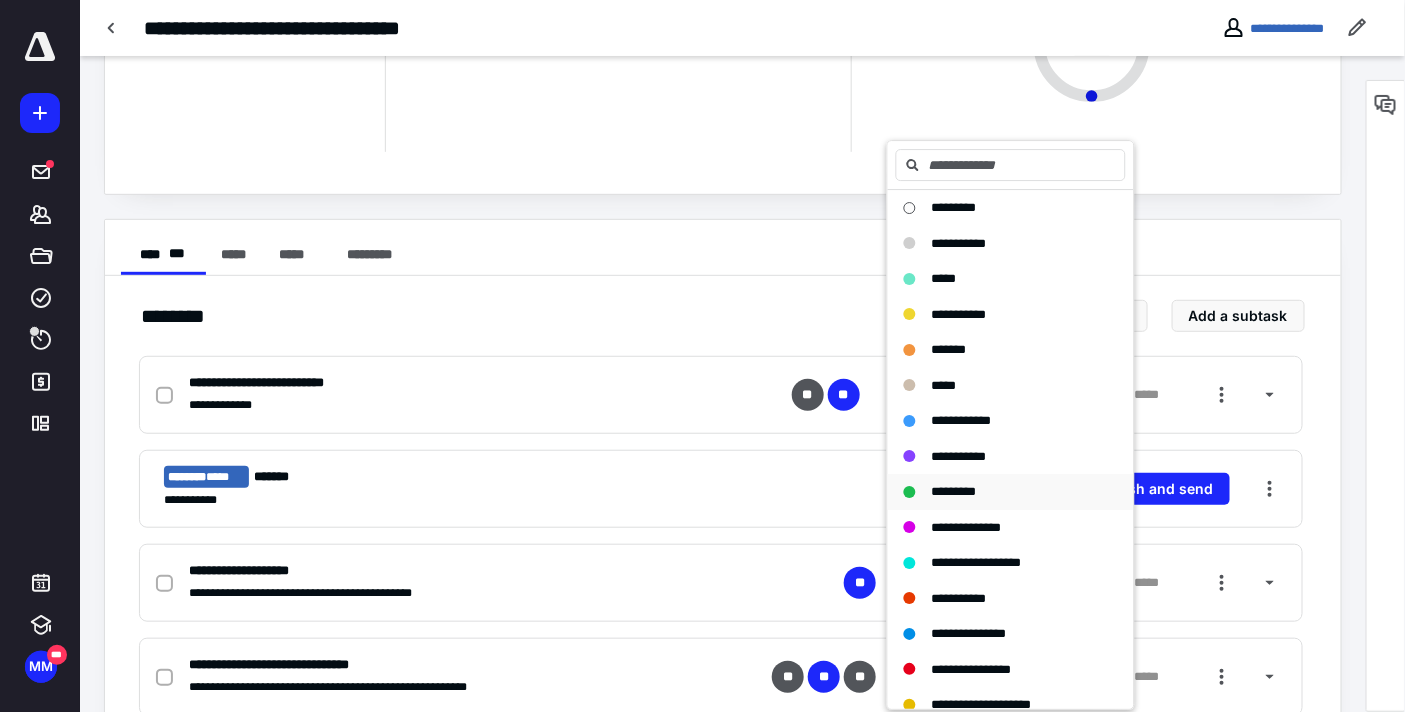 click on "*********" at bounding box center (954, 491) 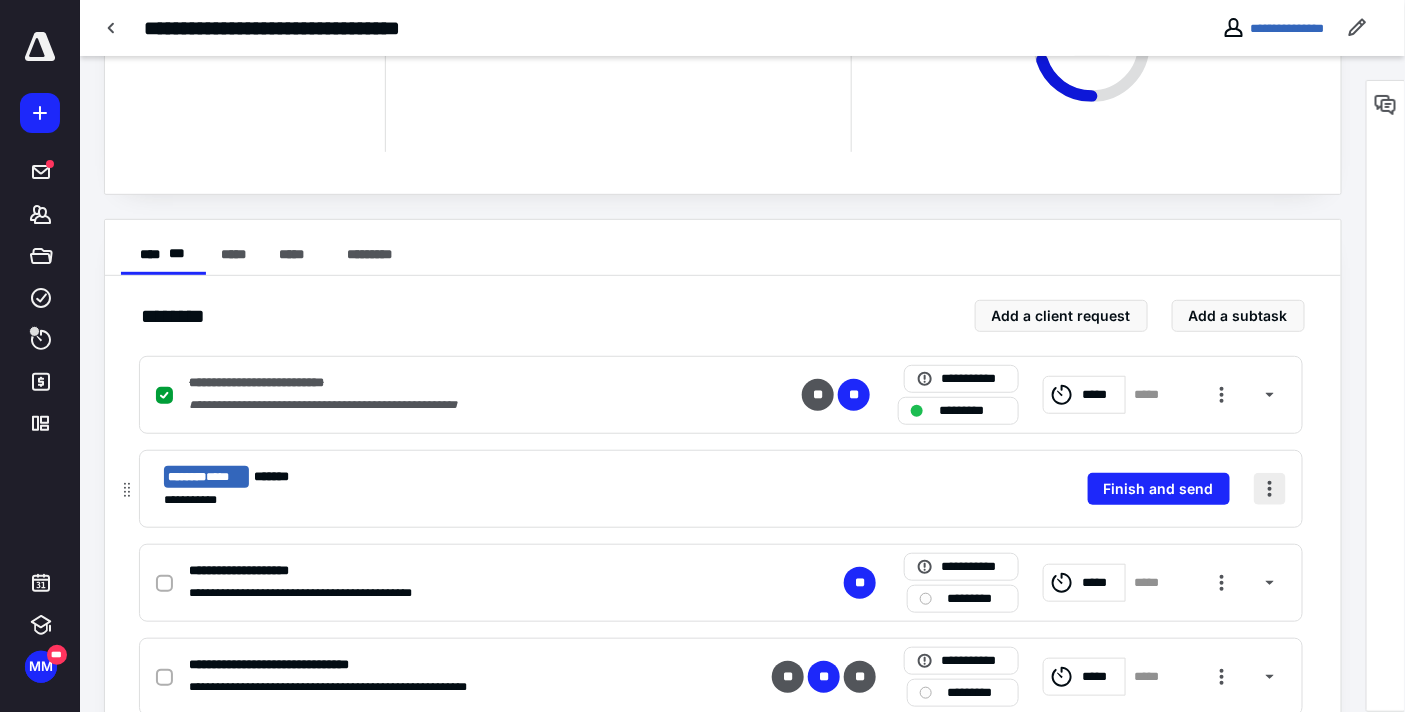 click at bounding box center (1270, 489) 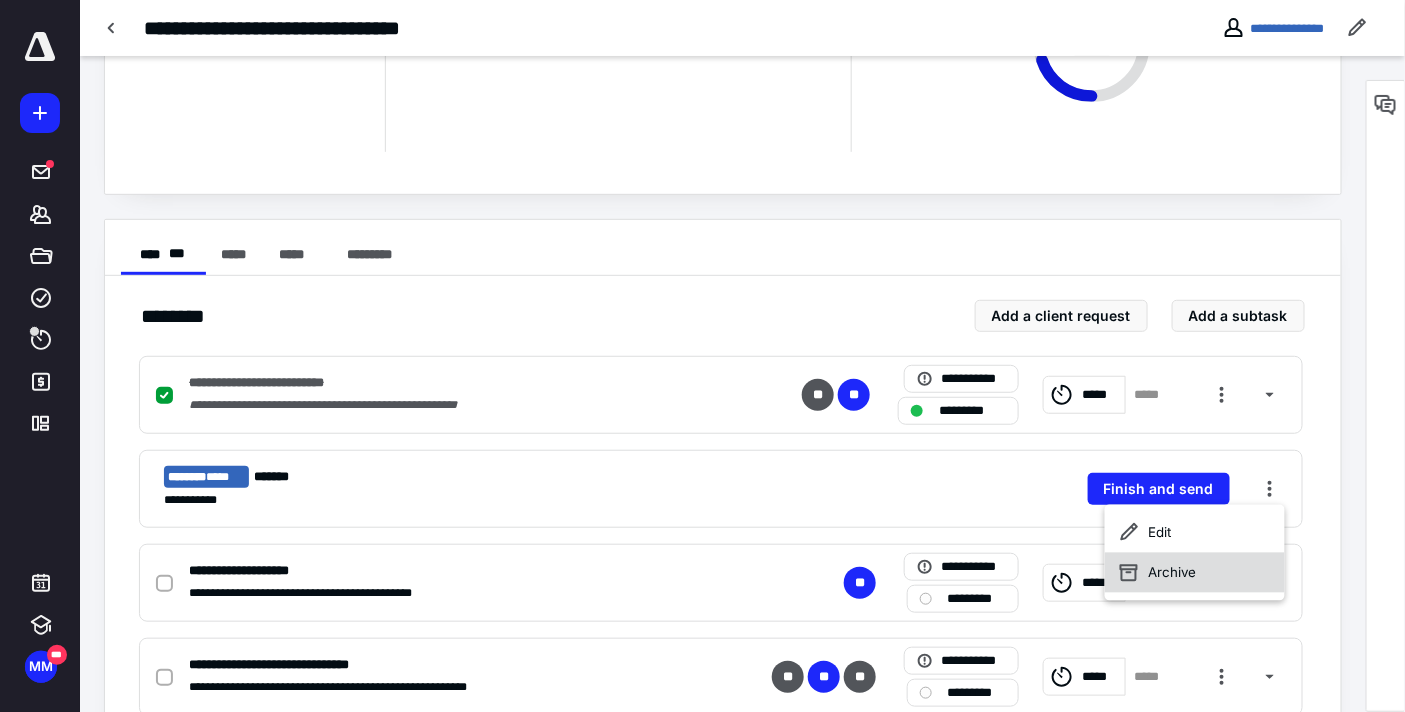 click on "Archive" at bounding box center [1194, 573] 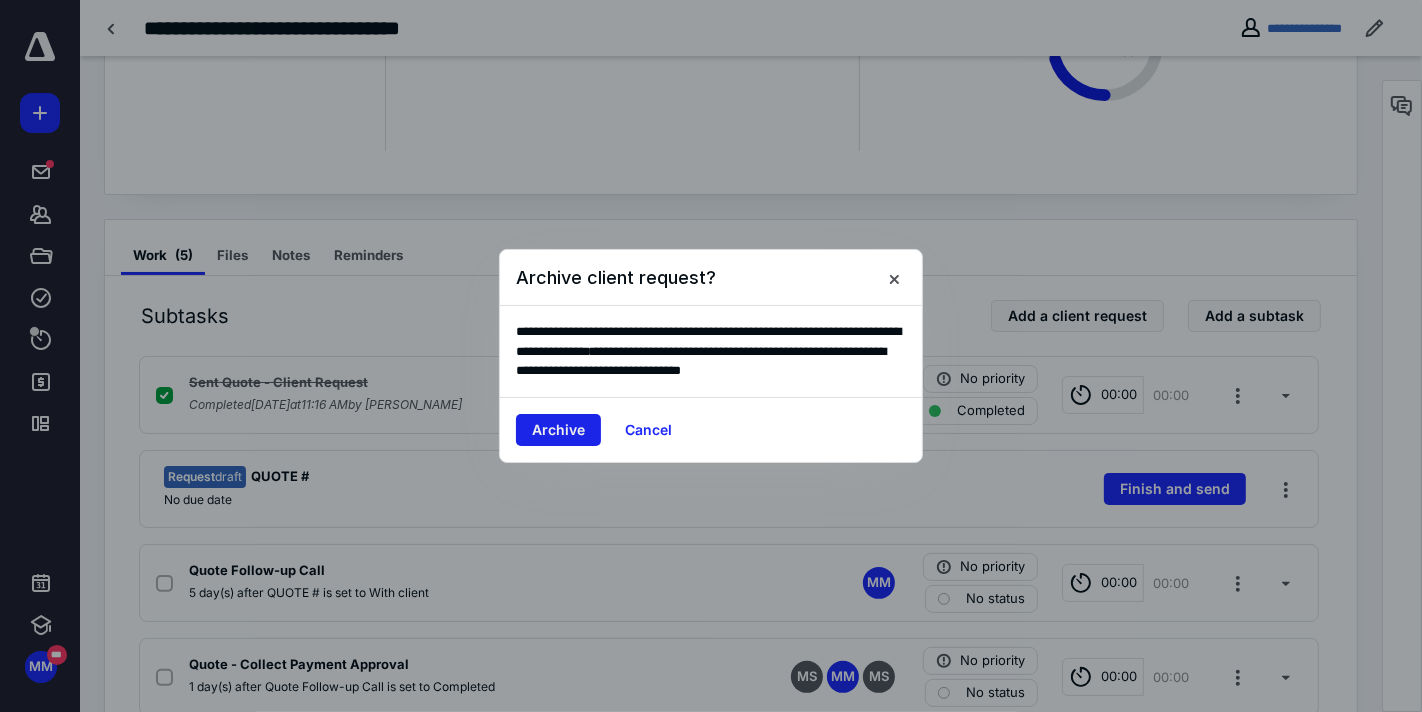 click on "Archive" at bounding box center [558, 430] 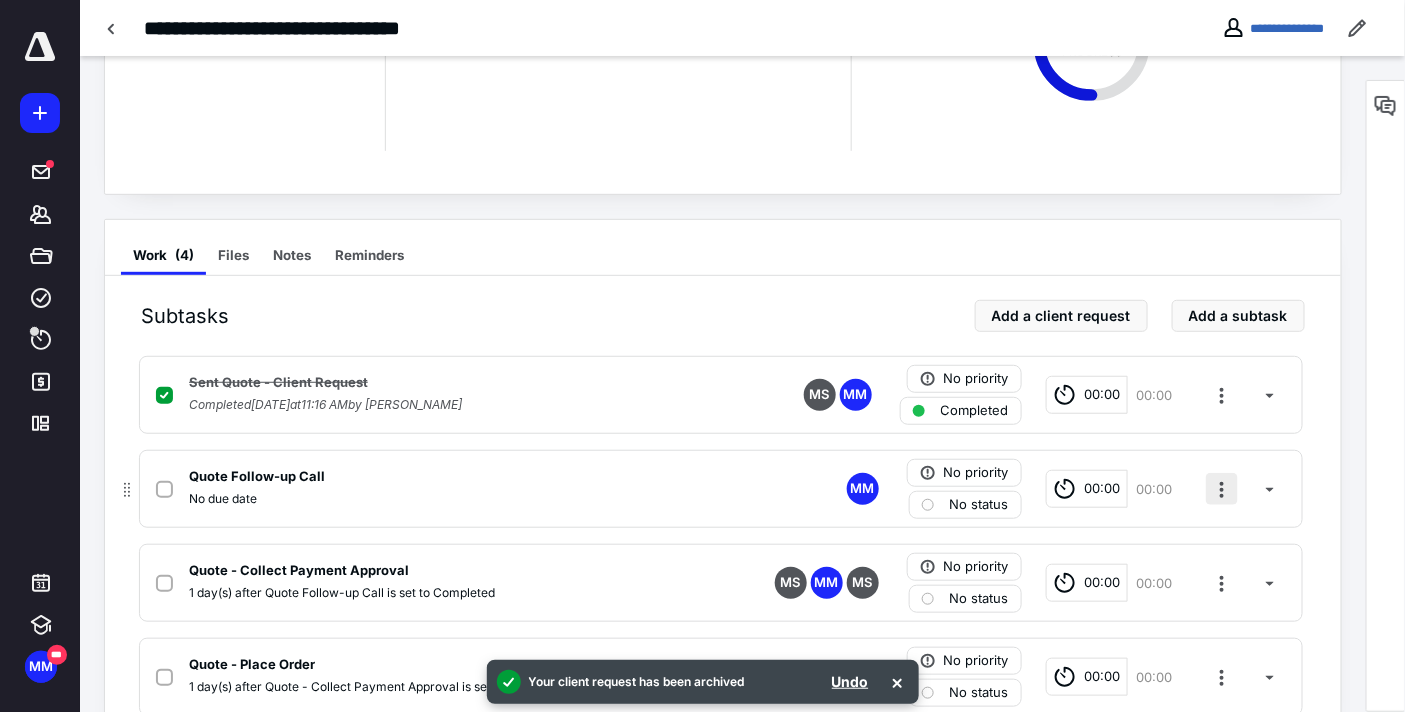 click at bounding box center (1222, 489) 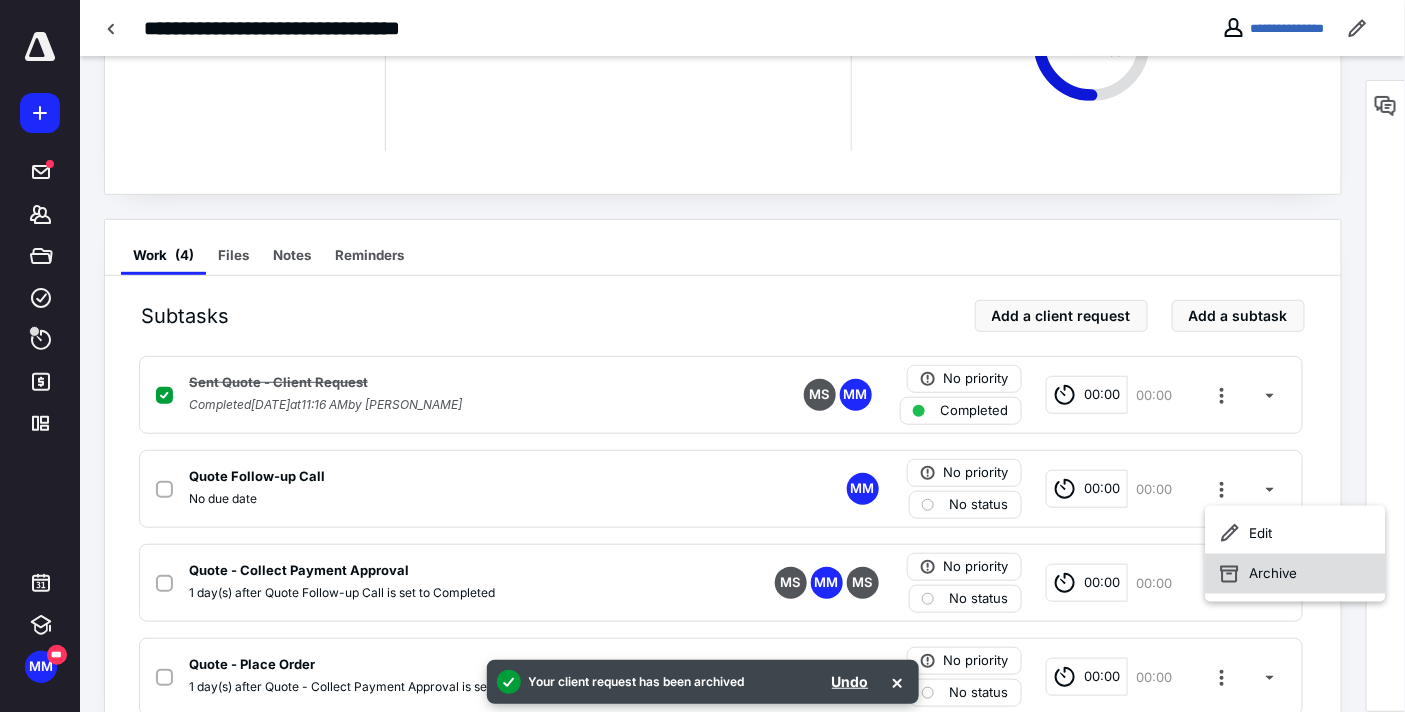 click on "Archive" at bounding box center [1296, 574] 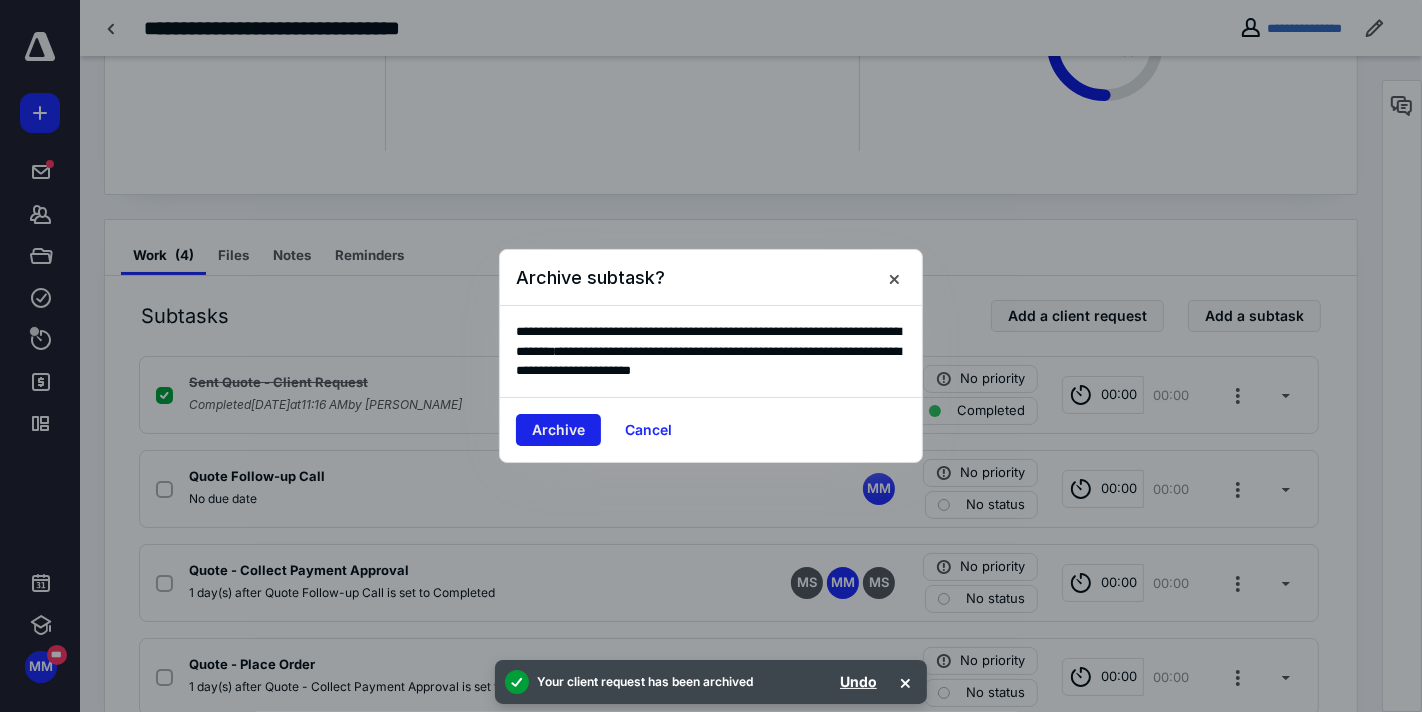click on "Archive" at bounding box center (558, 430) 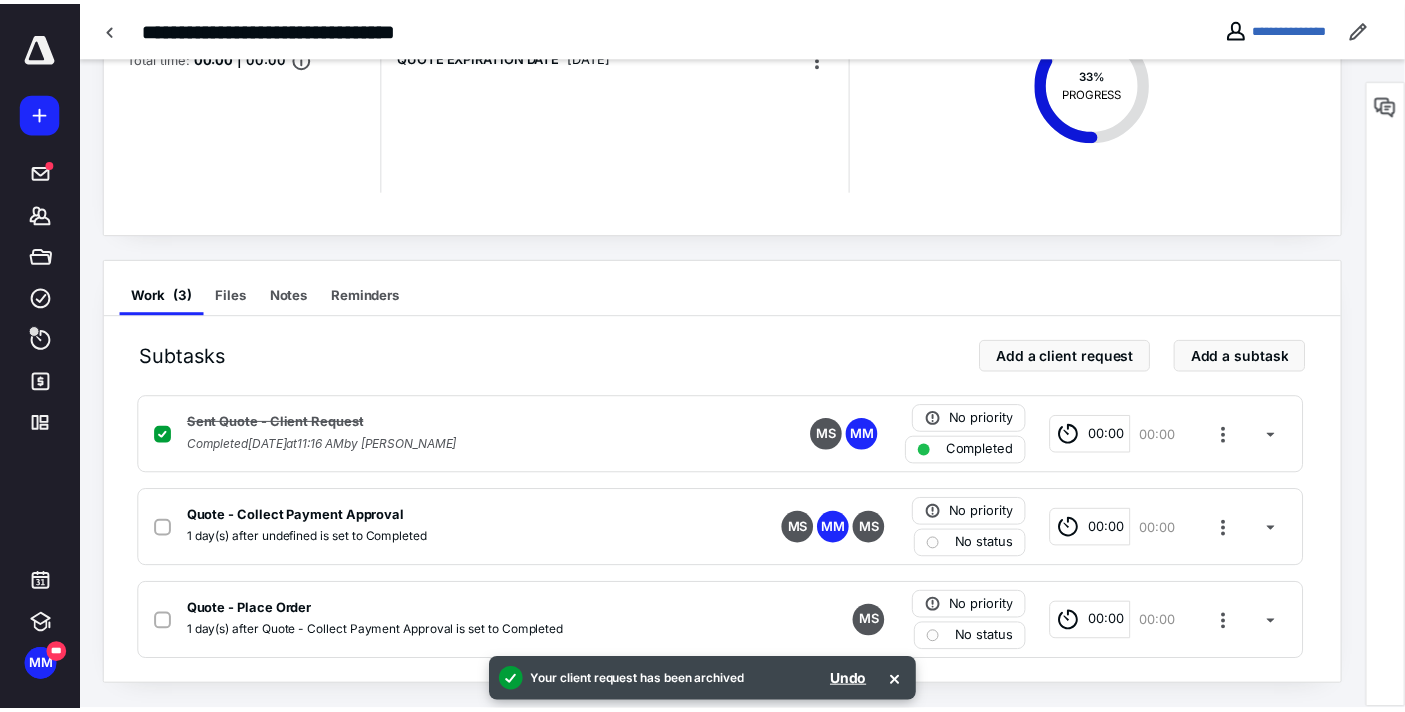scroll, scrollTop: 181, scrollLeft: 0, axis: vertical 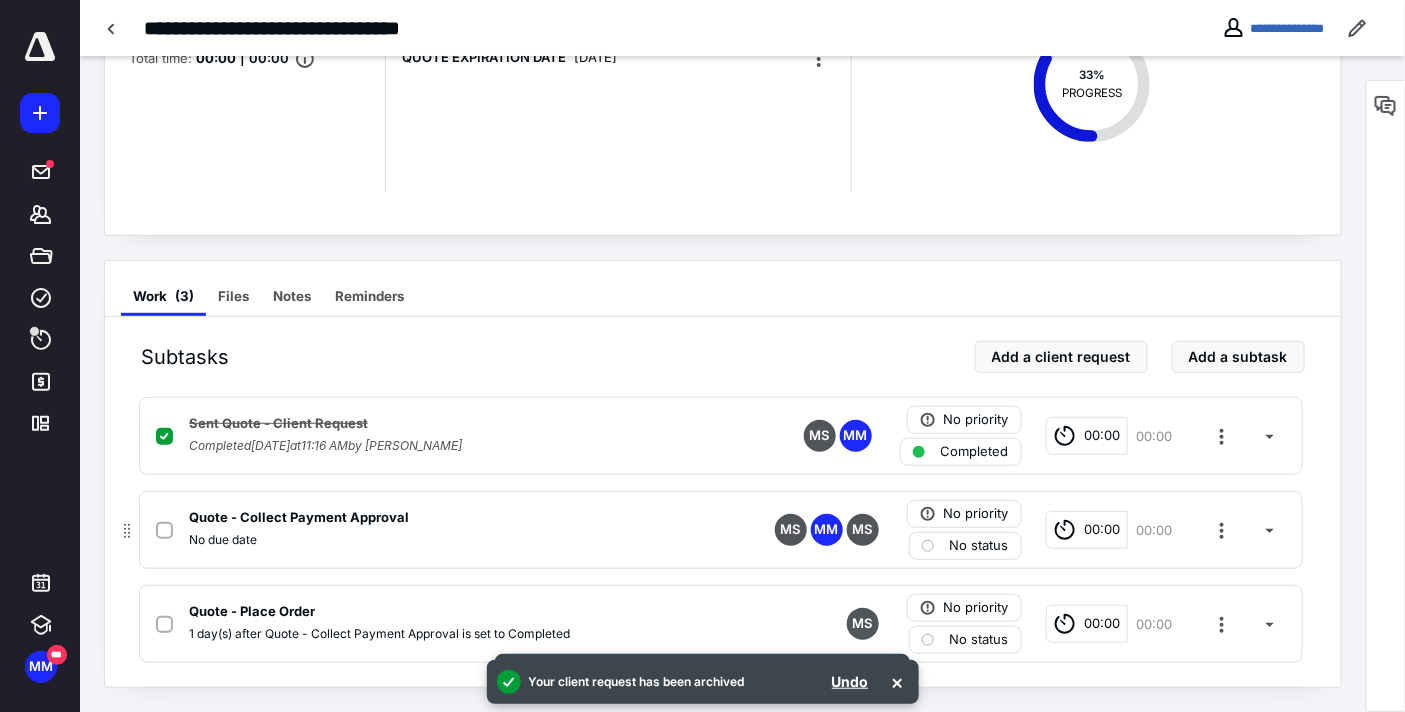 click on "No status" at bounding box center [979, 546] 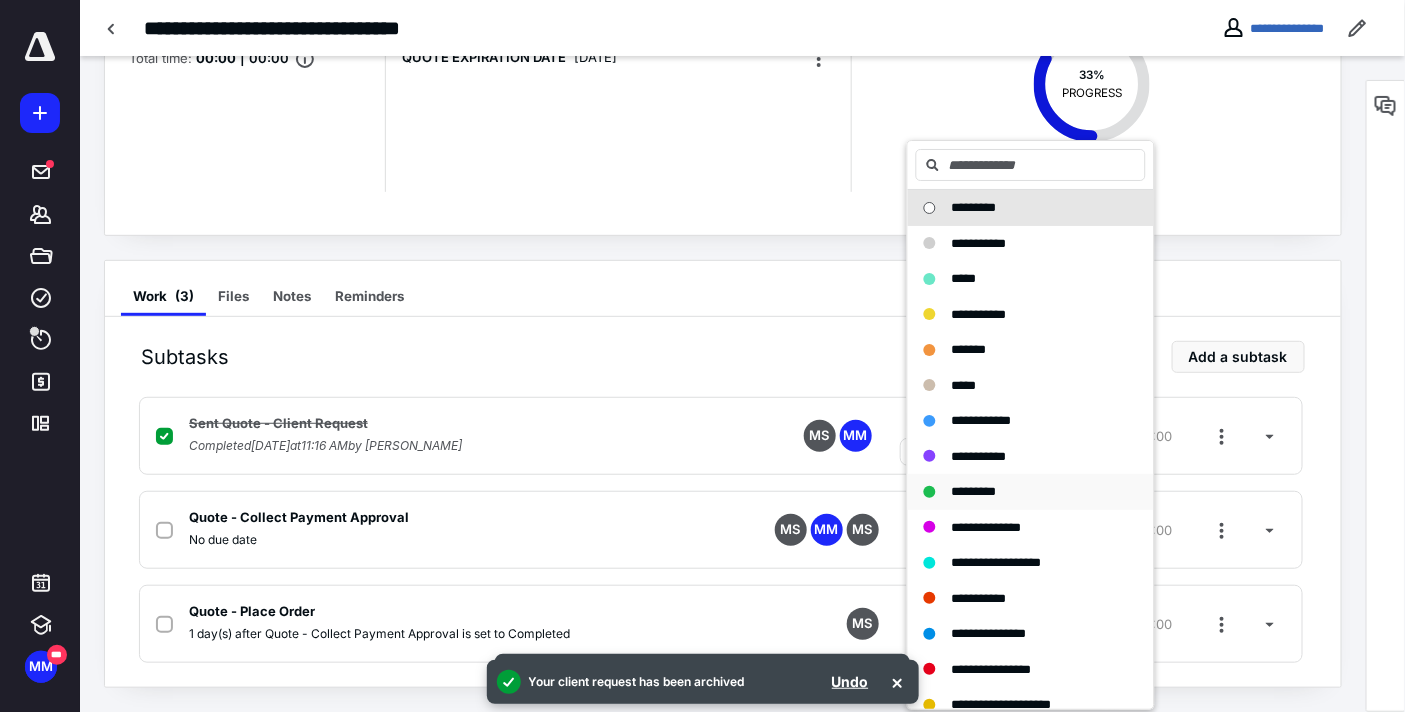 click on "*********" at bounding box center (974, 491) 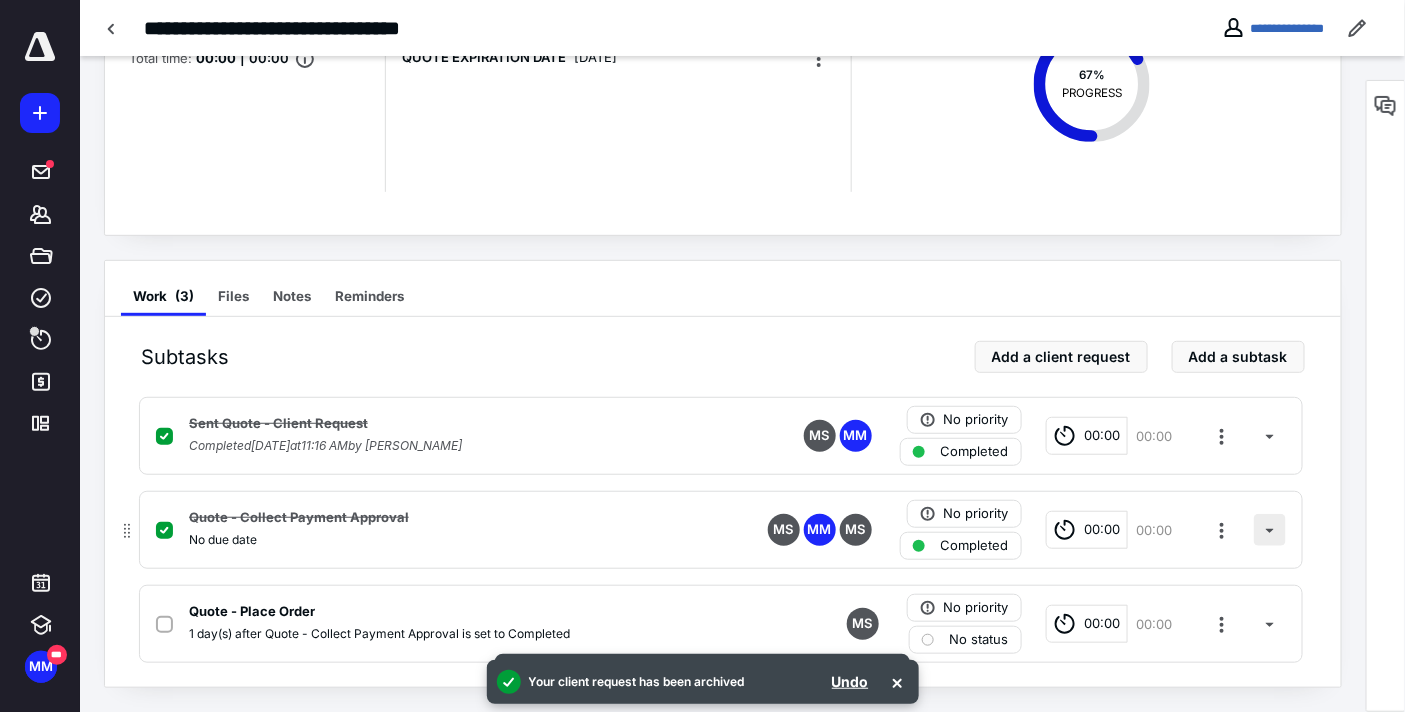 click at bounding box center (1270, 530) 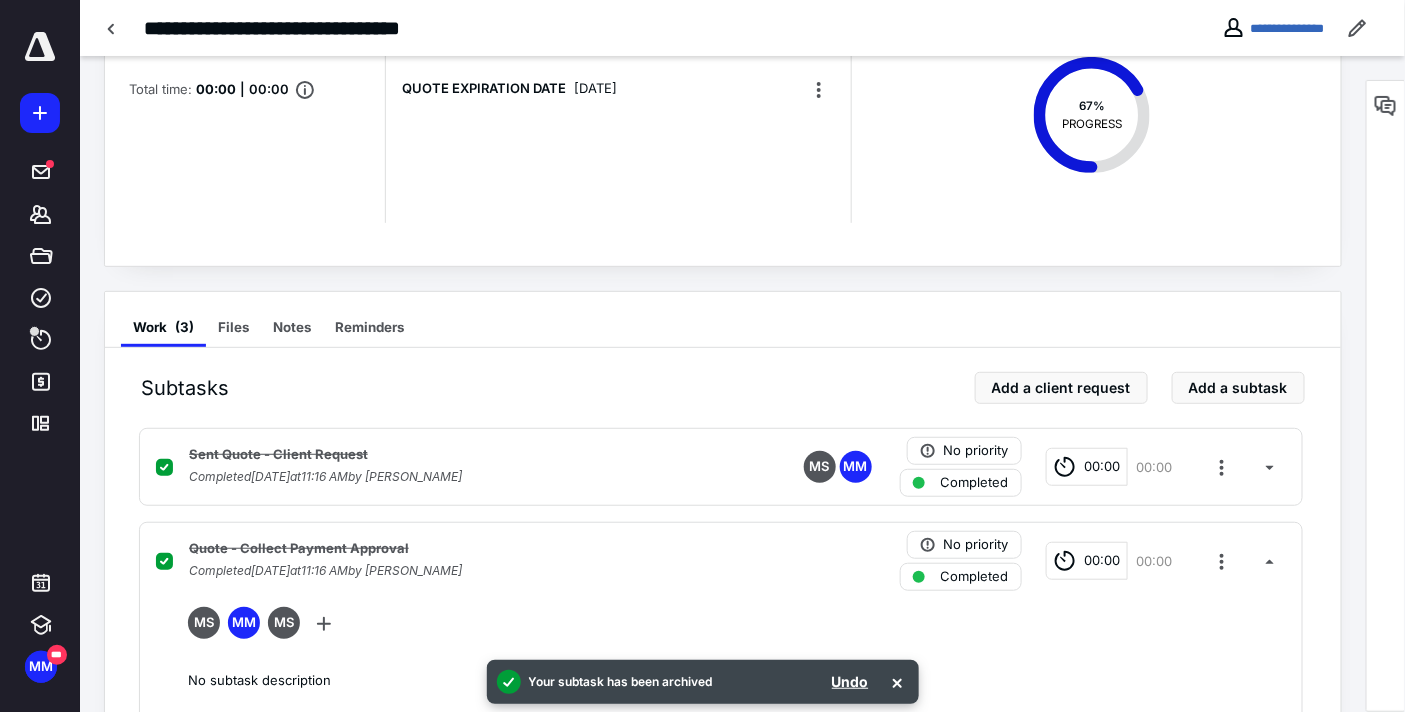scroll, scrollTop: 11, scrollLeft: 0, axis: vertical 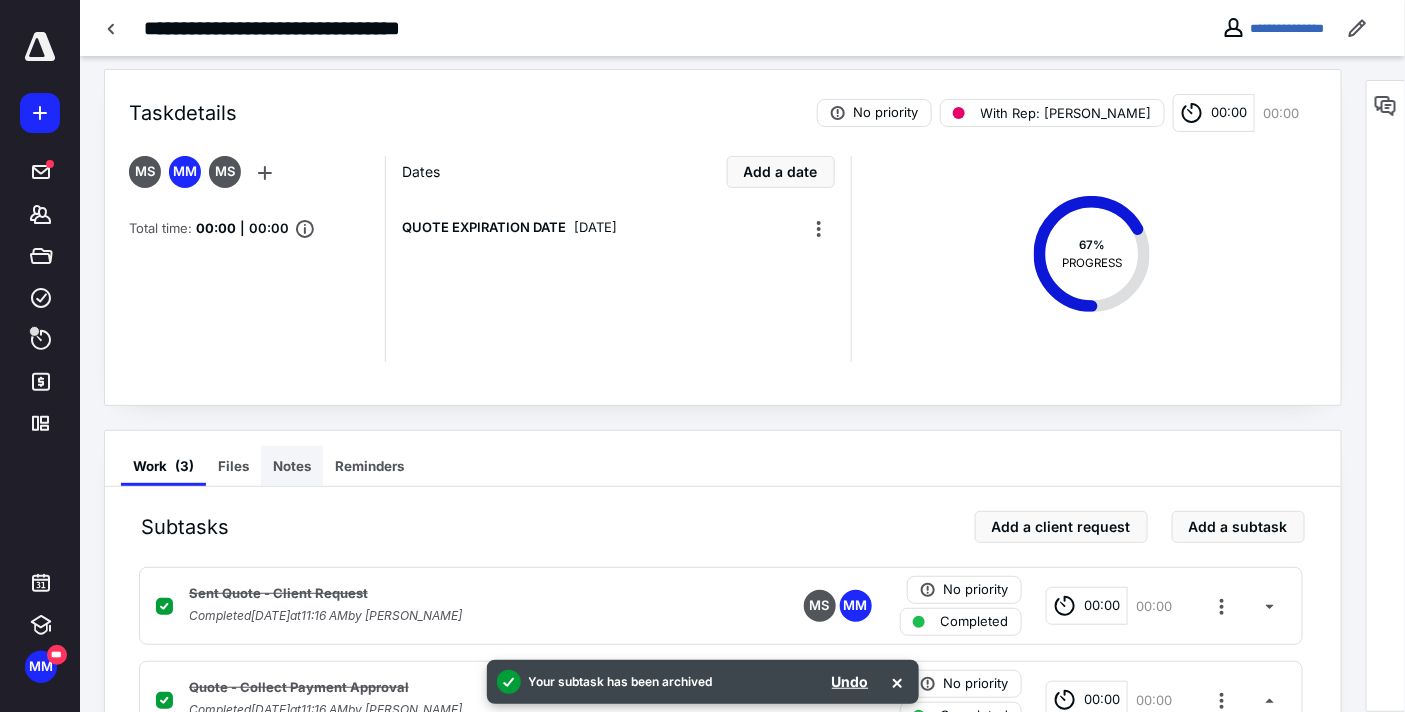 click on "Notes" at bounding box center [292, 466] 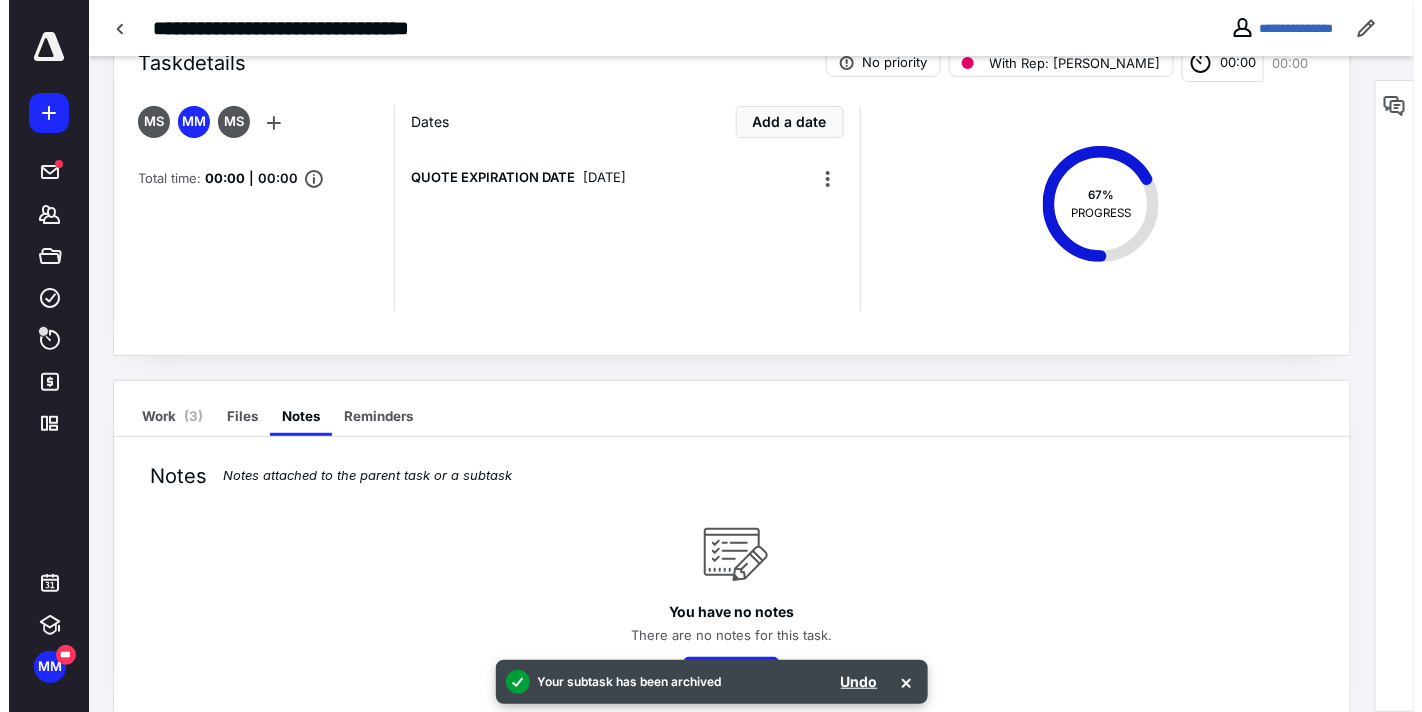 scroll, scrollTop: 87, scrollLeft: 0, axis: vertical 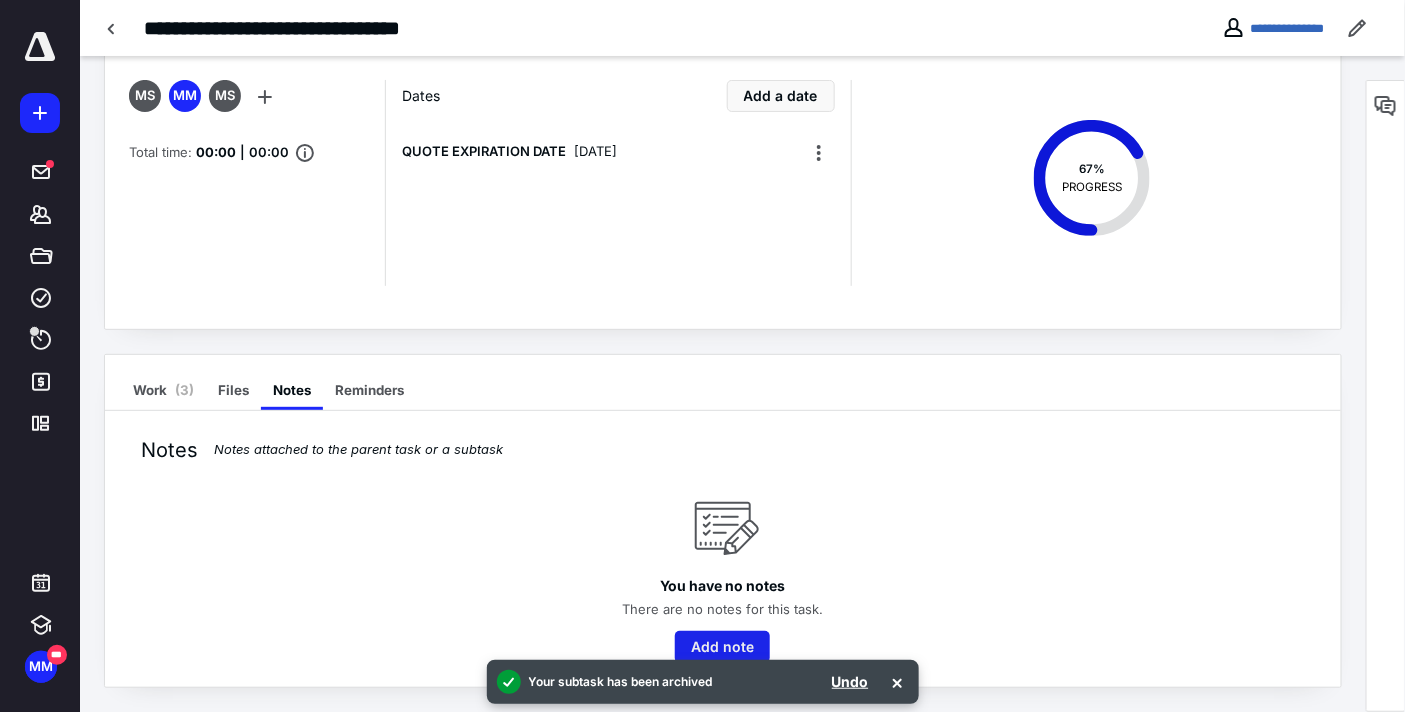 click on "Add note" at bounding box center (722, 647) 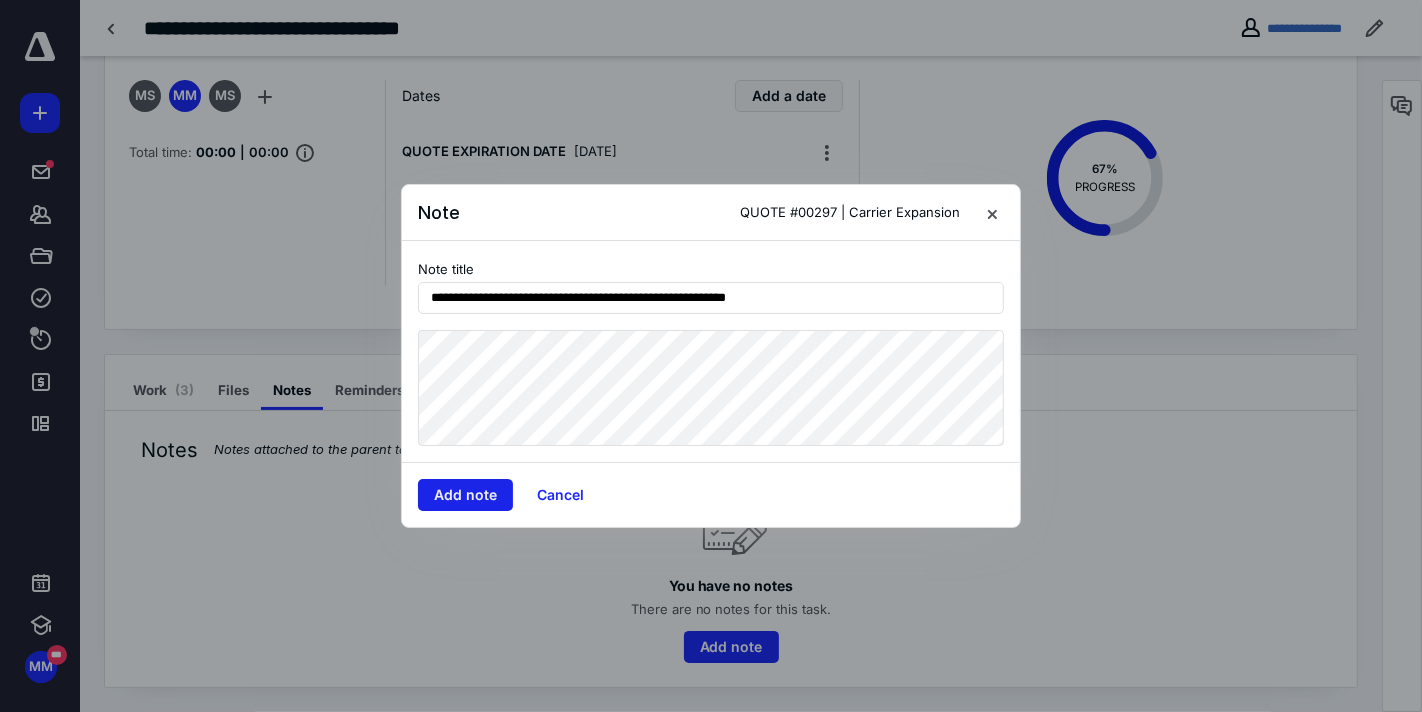 type on "**********" 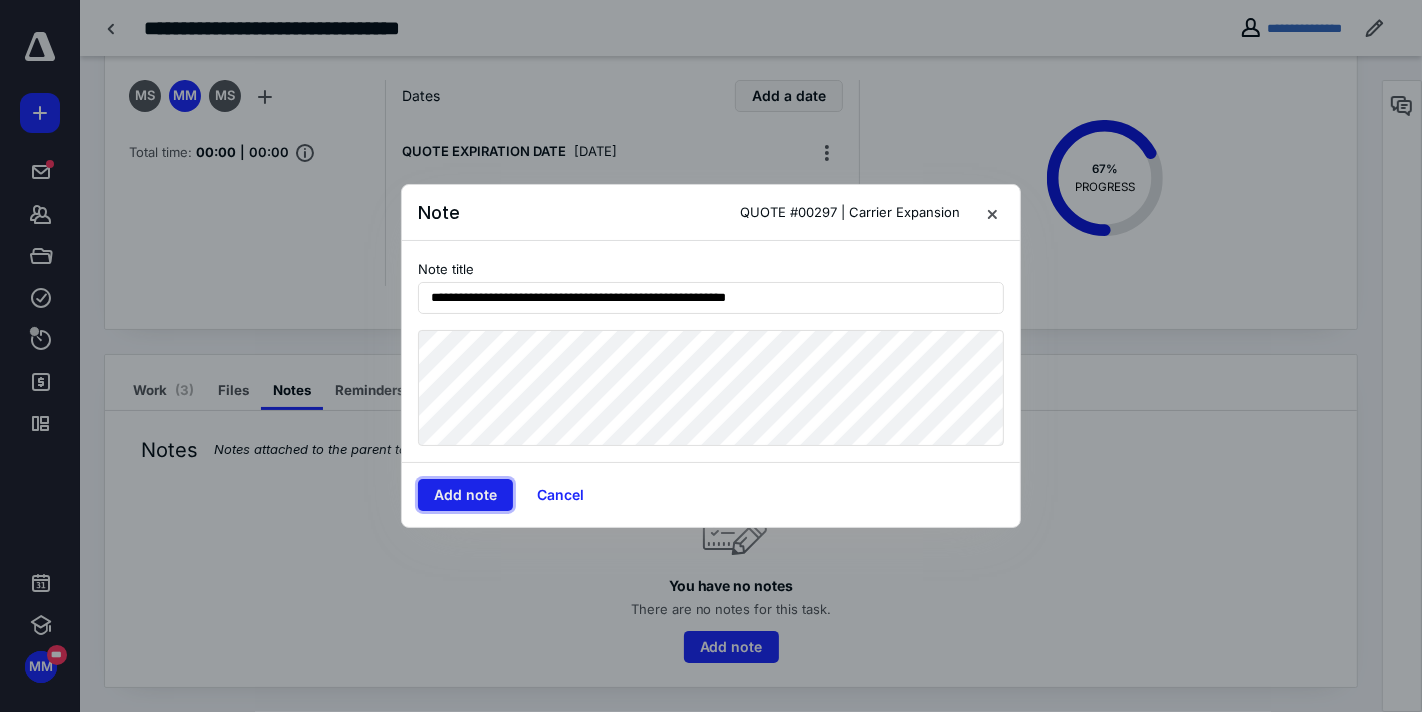 click on "Add note" at bounding box center (465, 495) 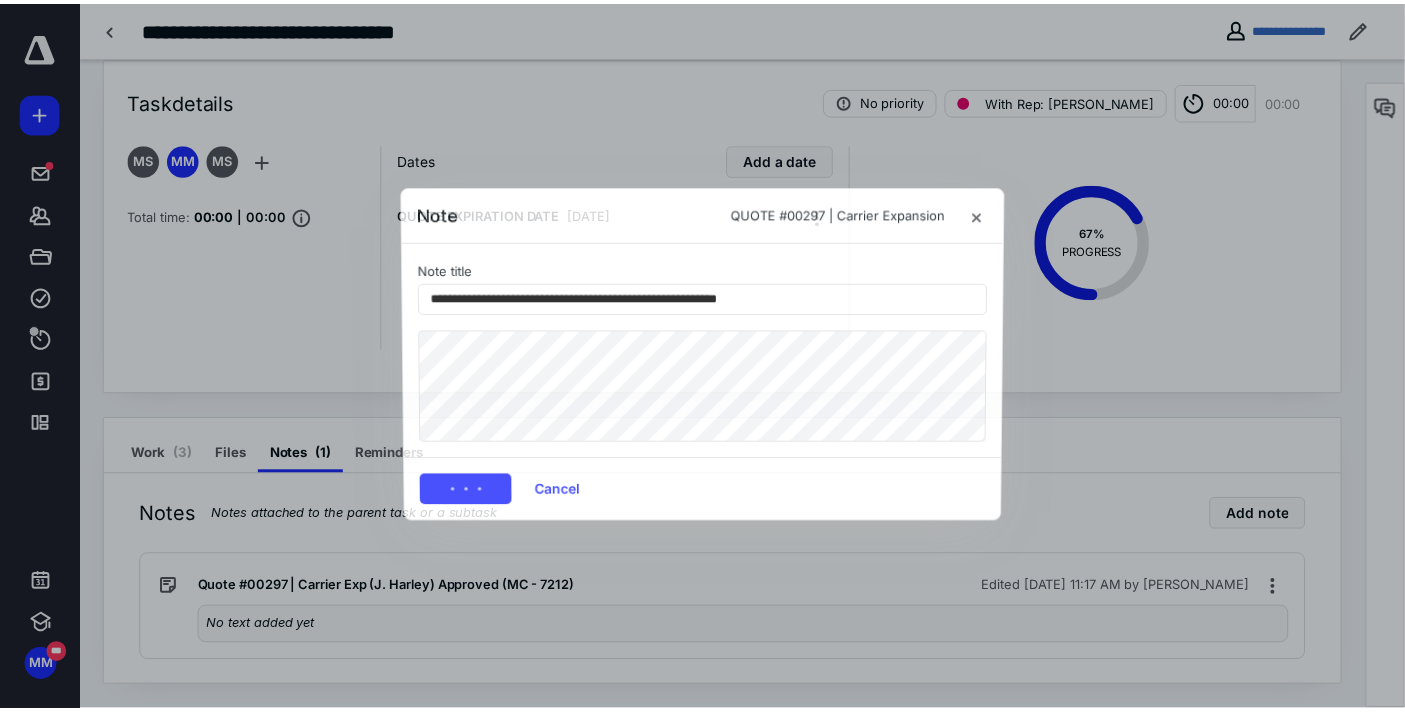scroll, scrollTop: 23, scrollLeft: 0, axis: vertical 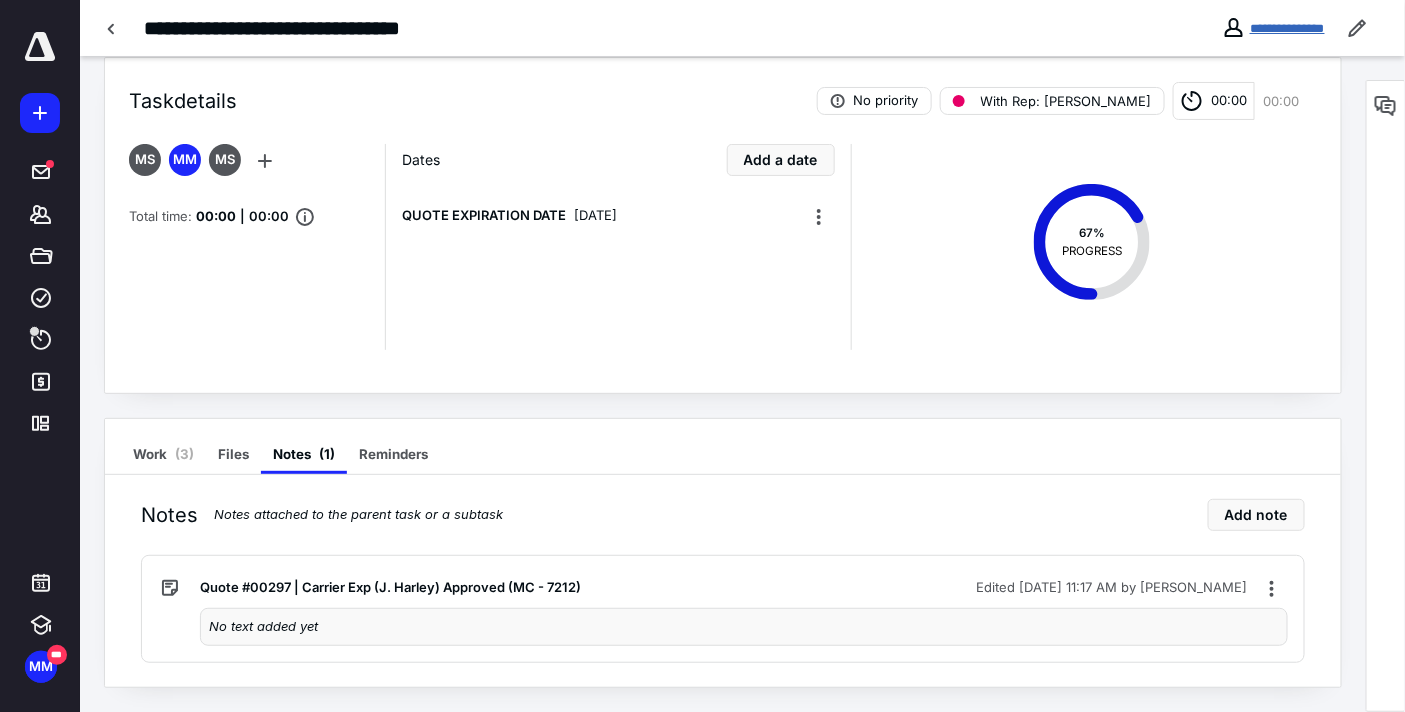 click on "**********" at bounding box center (1287, 28) 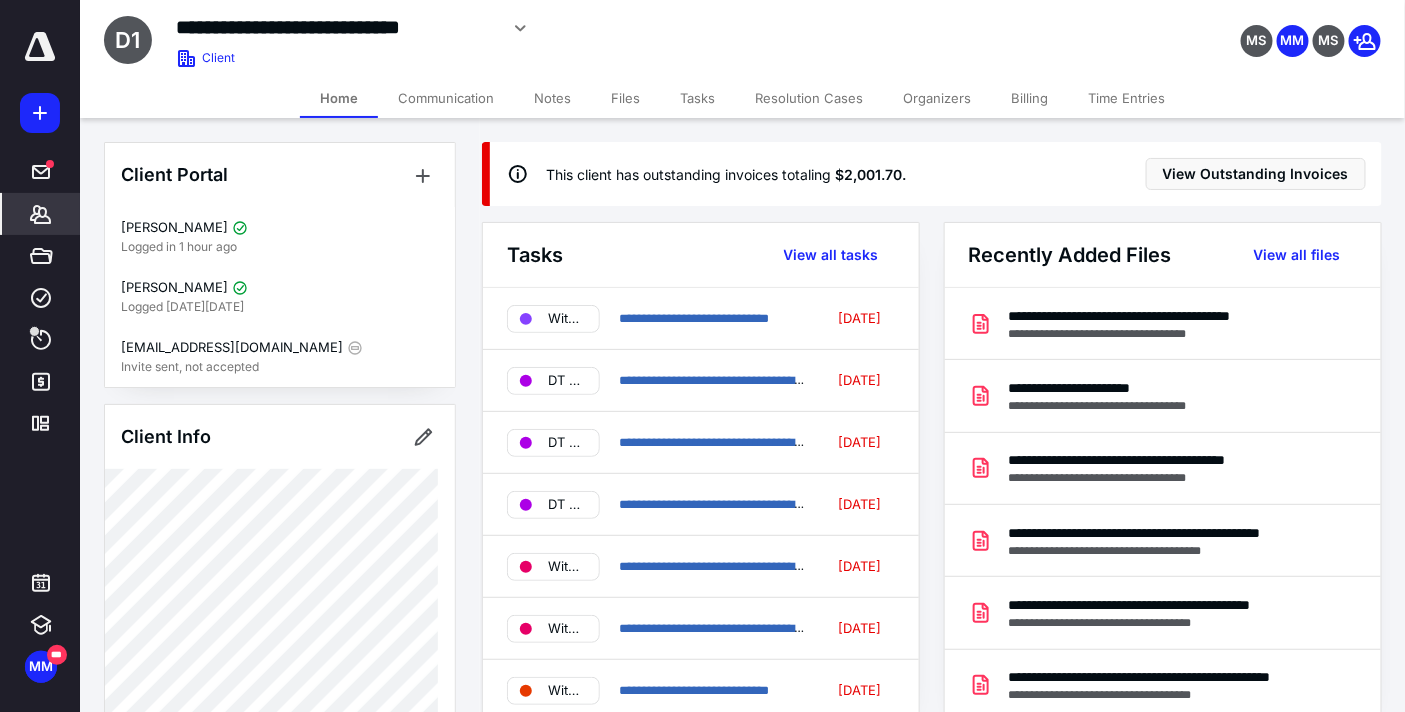 click on "Notes" at bounding box center (552, 98) 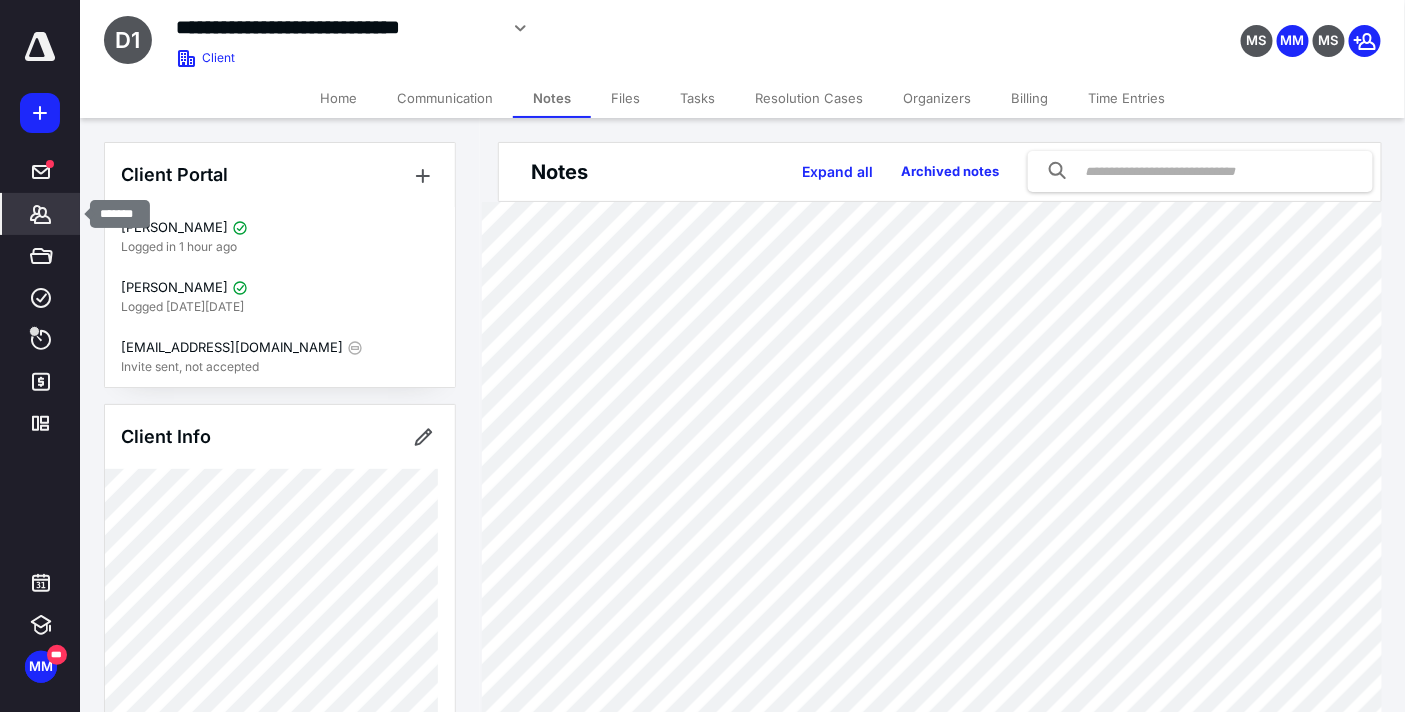click 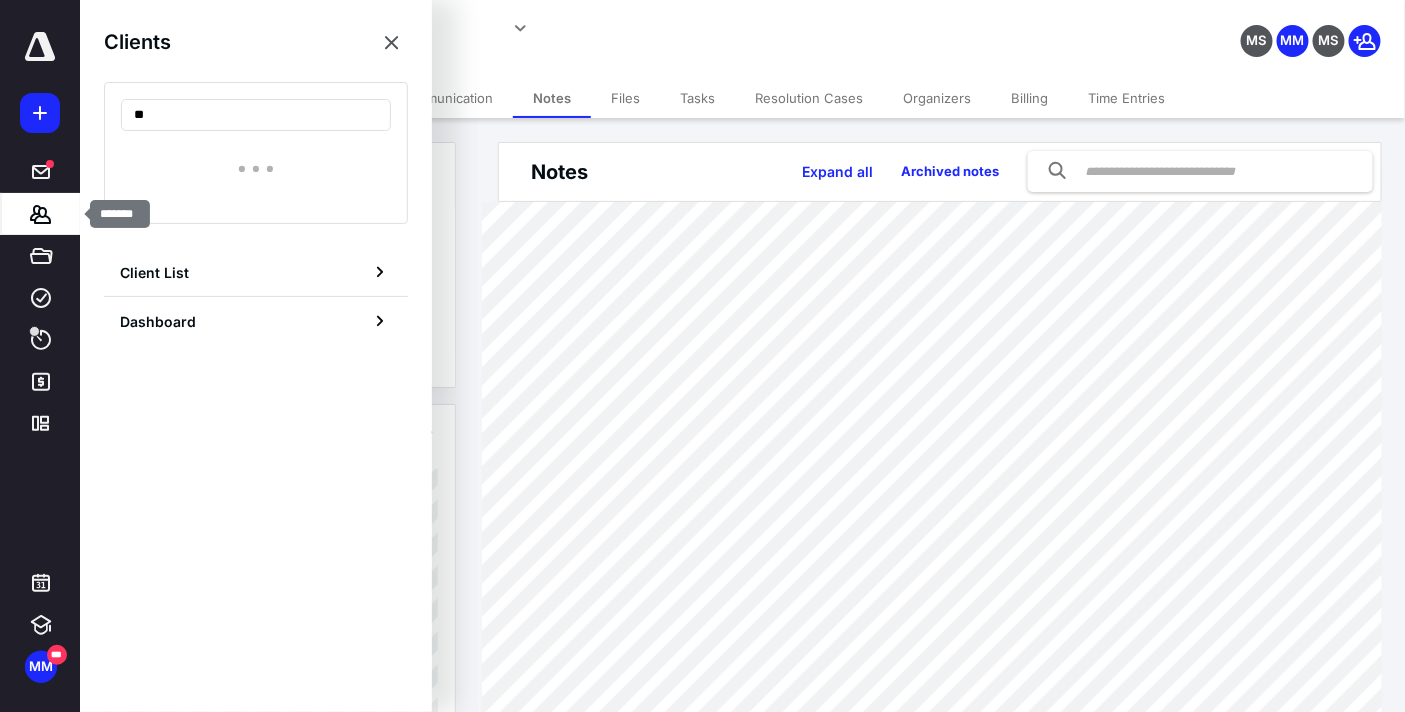 type on "***" 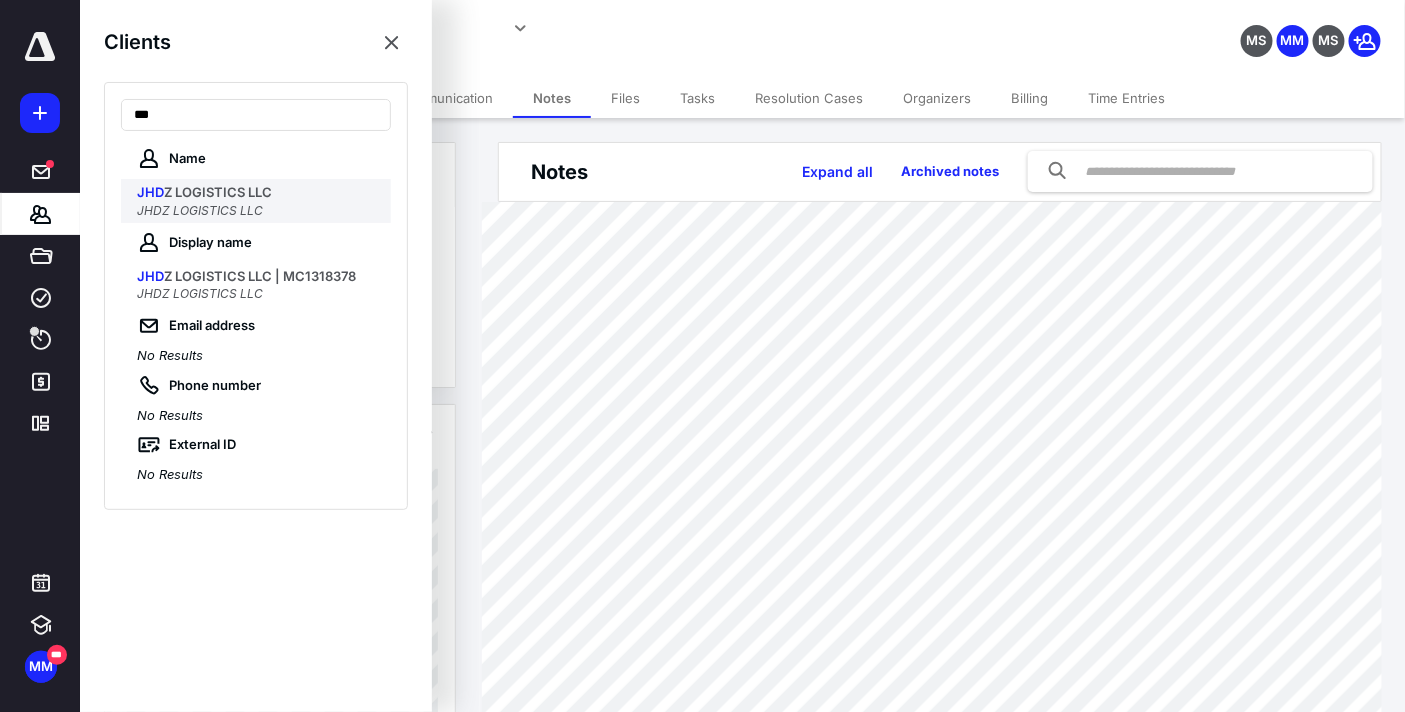 click on "JHD Z LOGISTICS LLC" at bounding box center (258, 193) 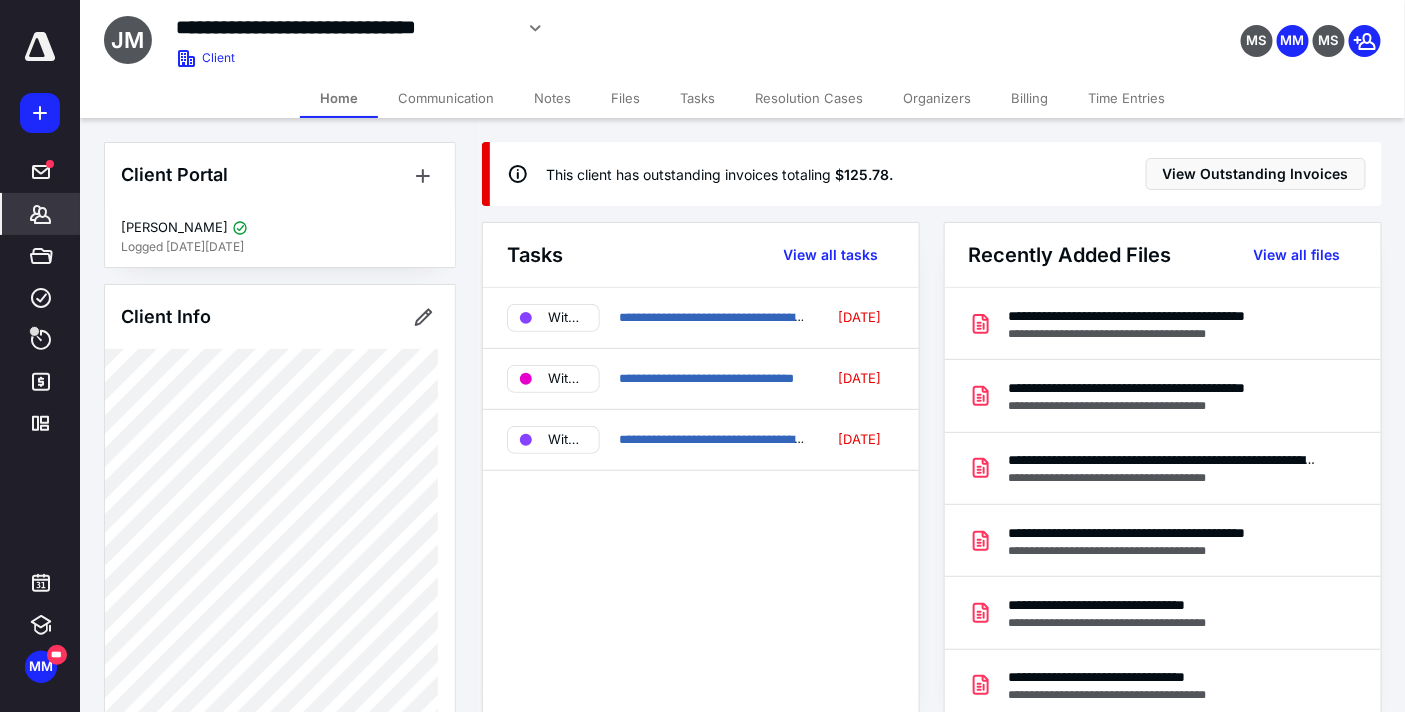 click on "Billing" at bounding box center (1029, 98) 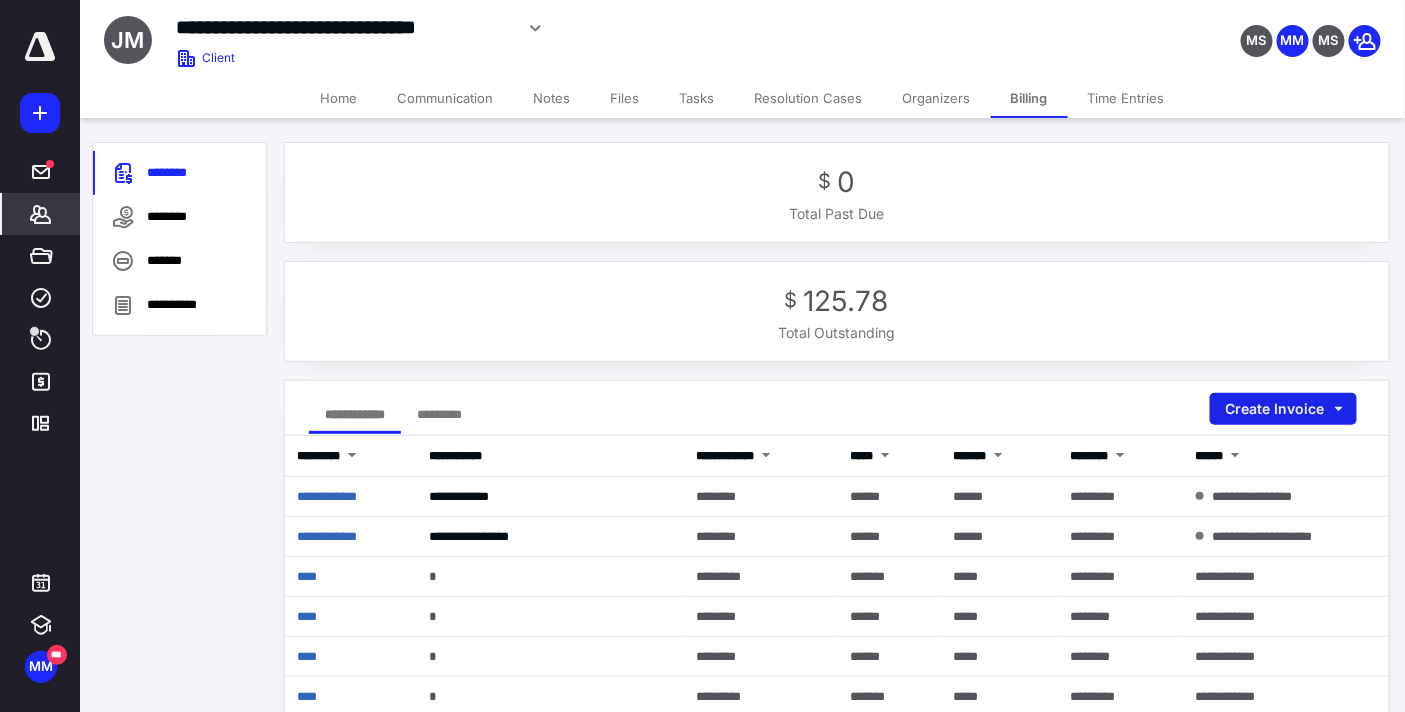 click on "Create Invoice" at bounding box center [1283, 409] 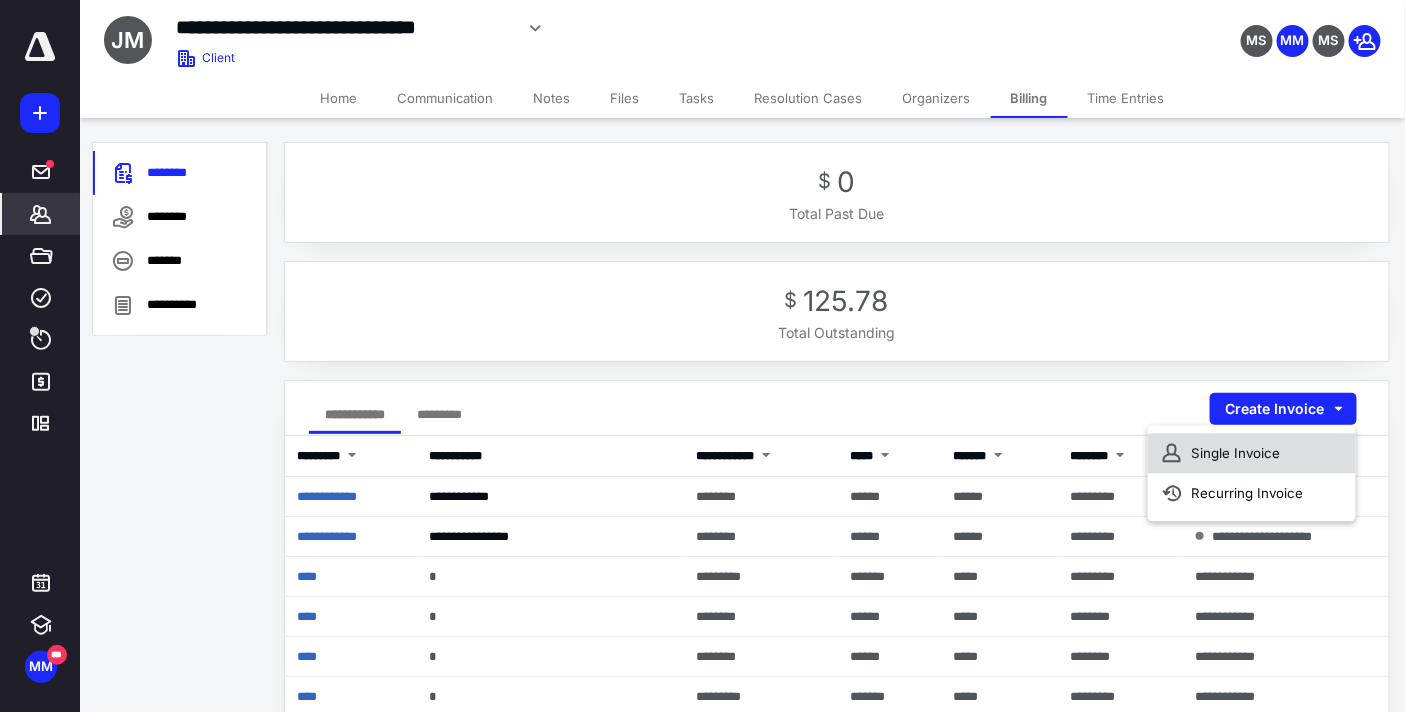 click on "Single Invoice" at bounding box center (1252, 454) 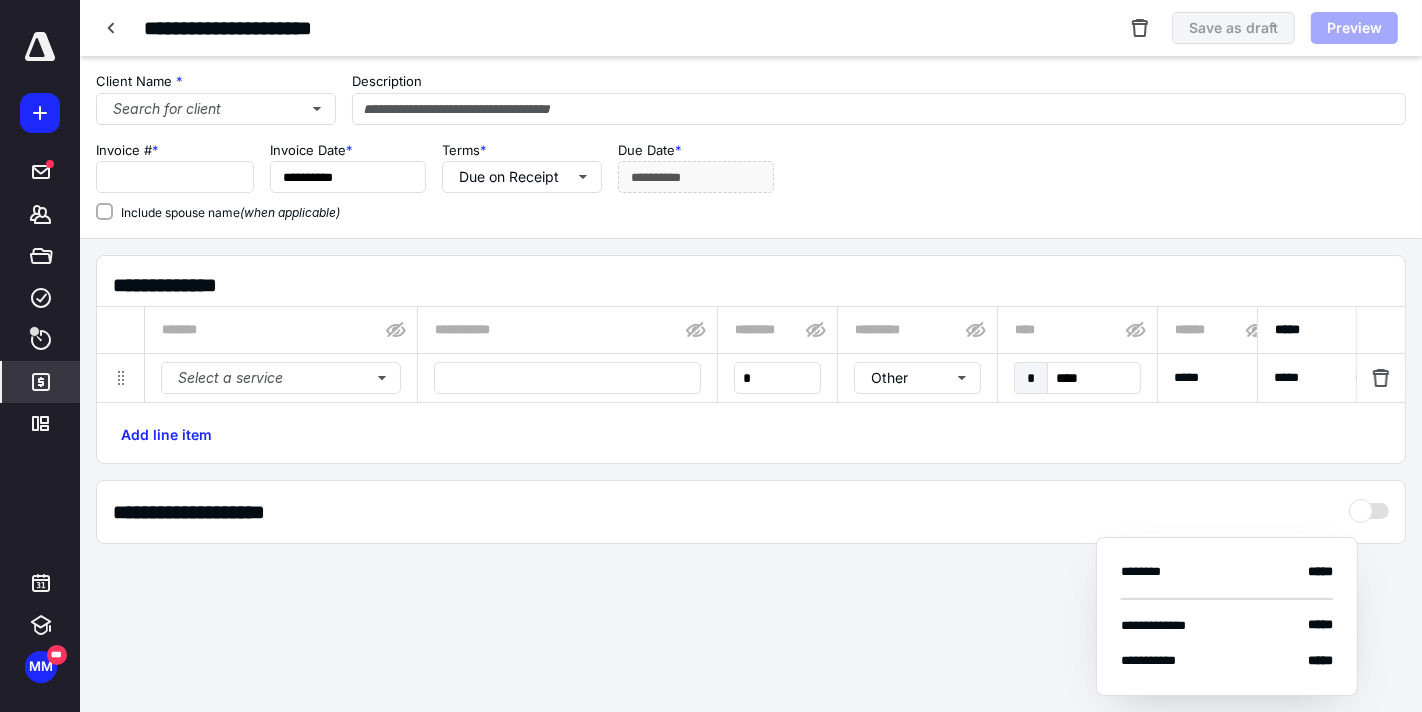 type on "****" 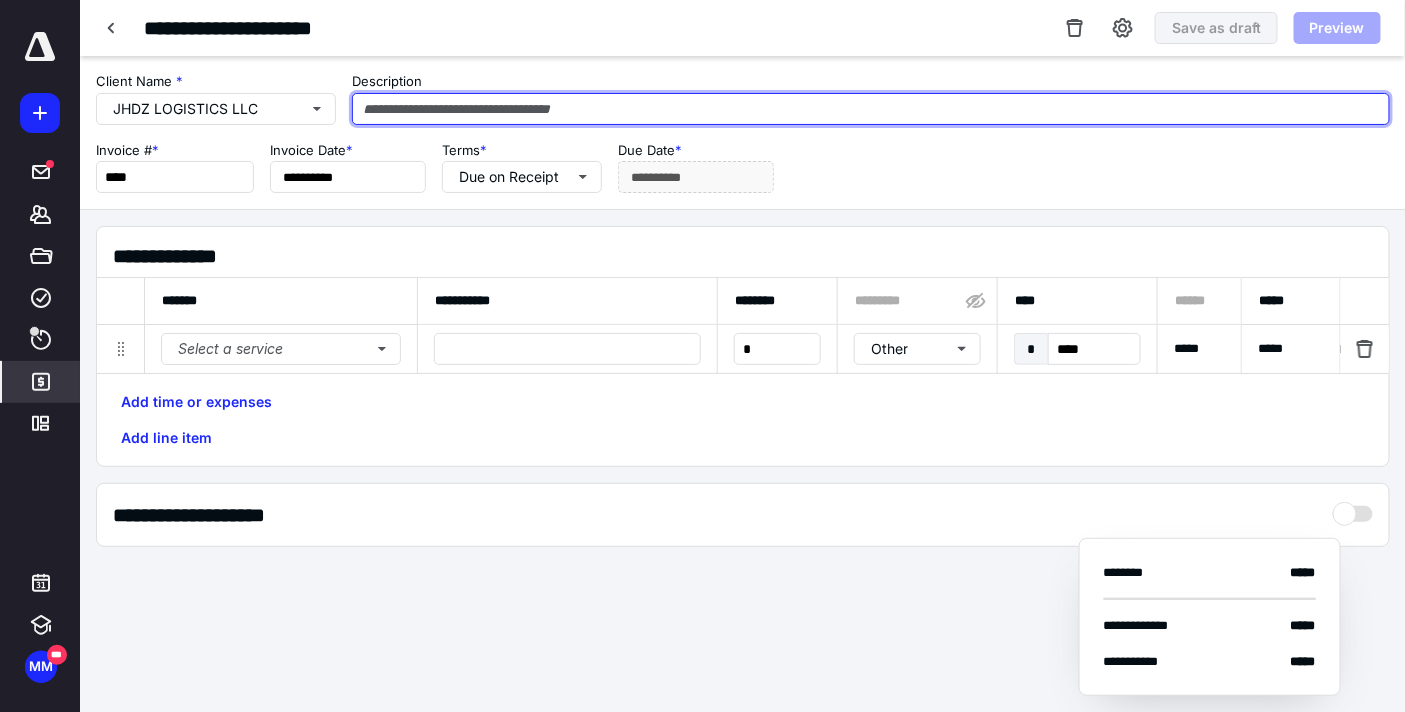 click at bounding box center (871, 109) 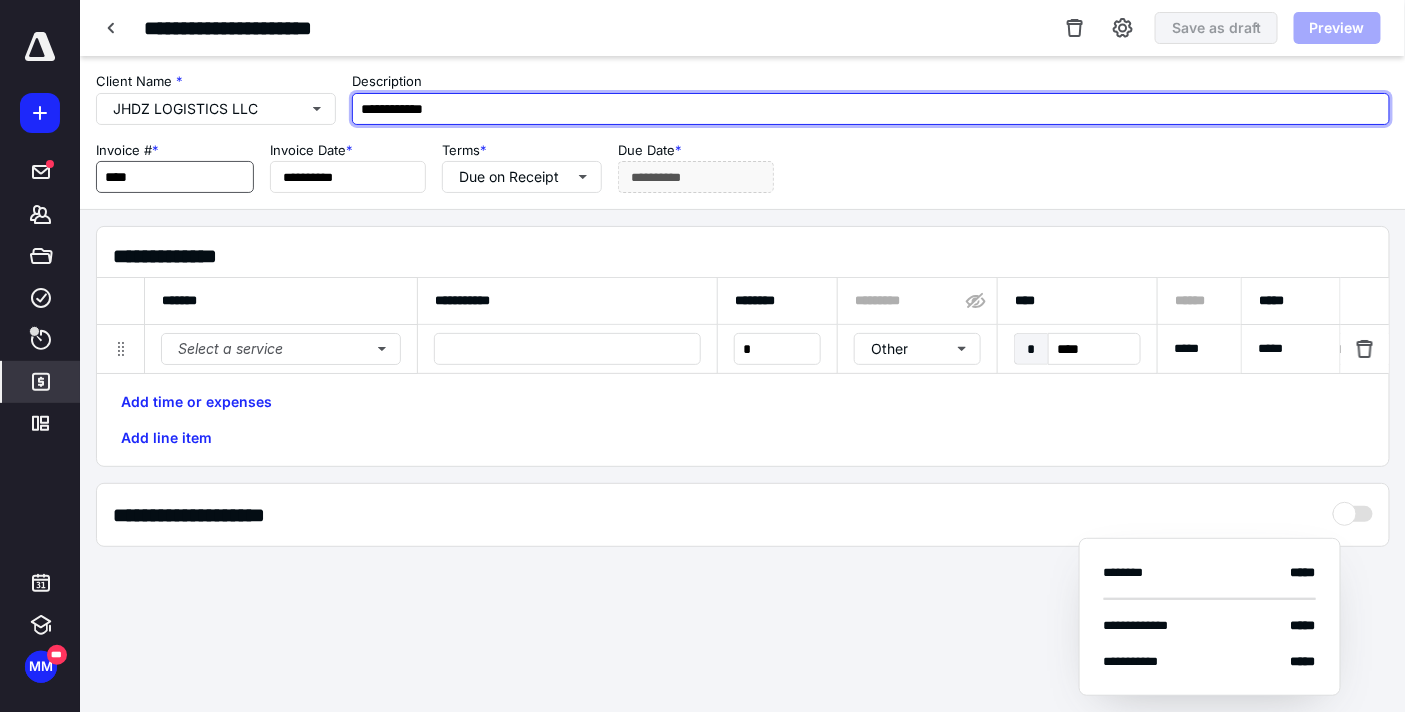 type on "**********" 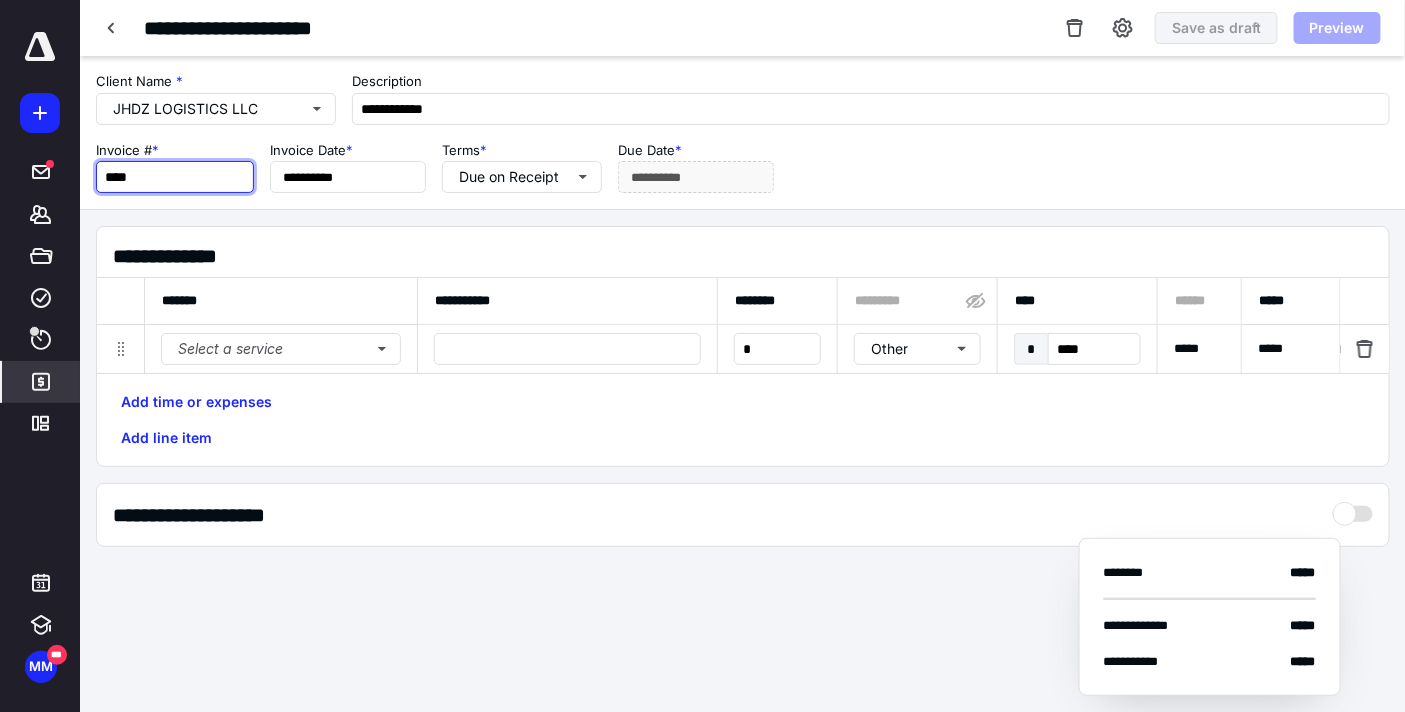 click on "****" at bounding box center (175, 177) 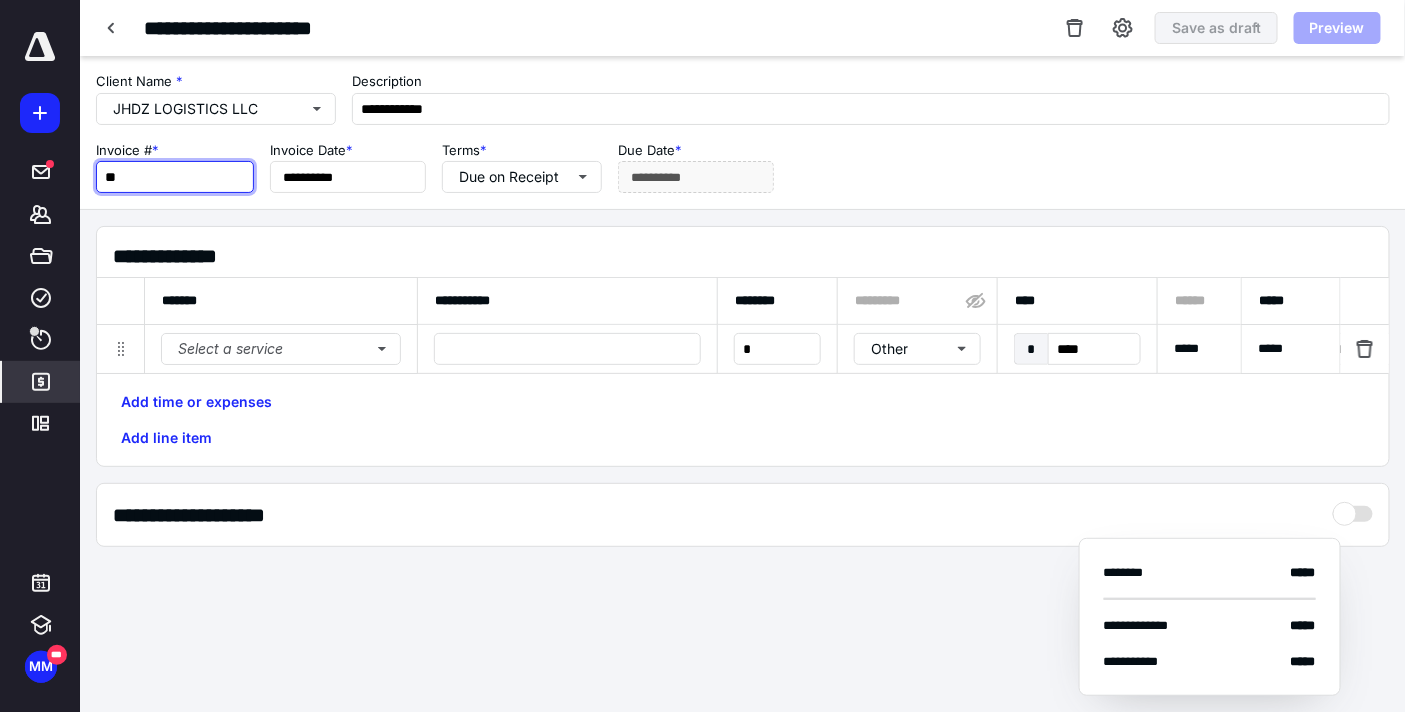 type on "*" 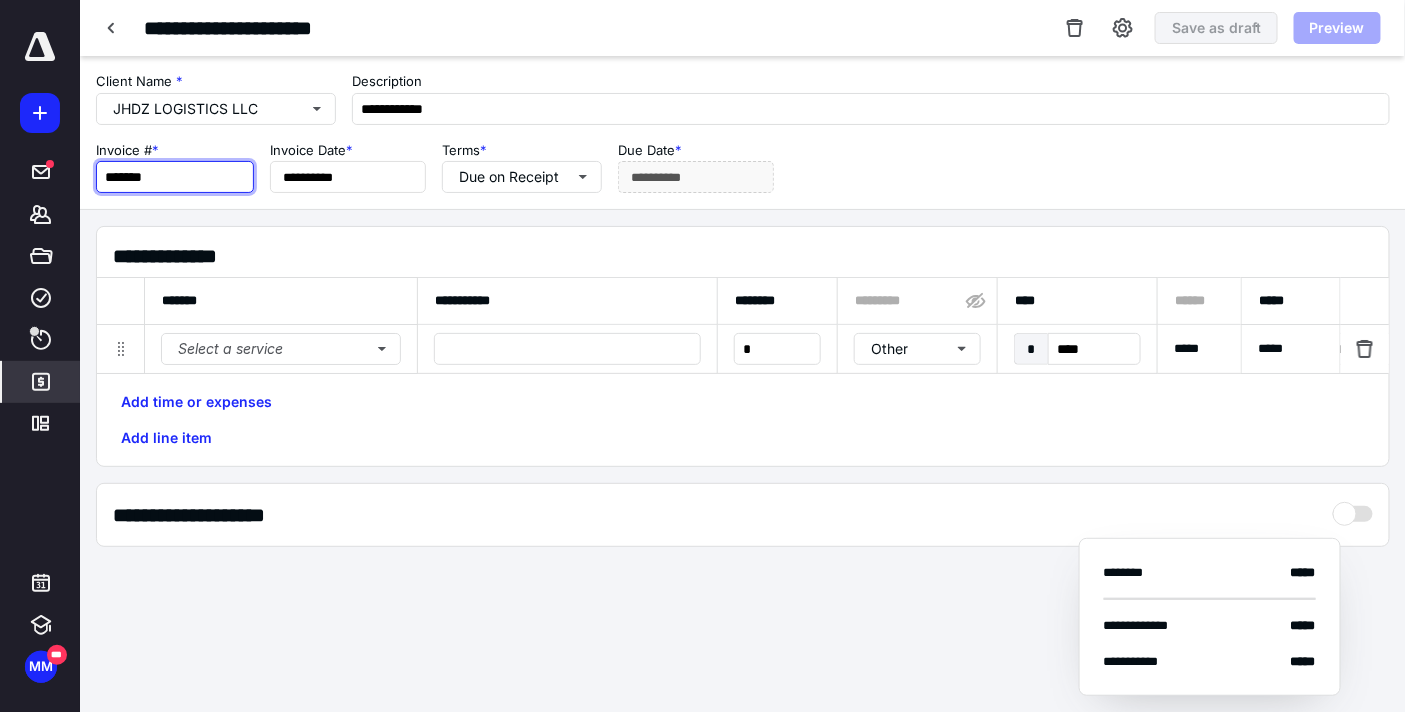 click on "*******" at bounding box center (175, 177) 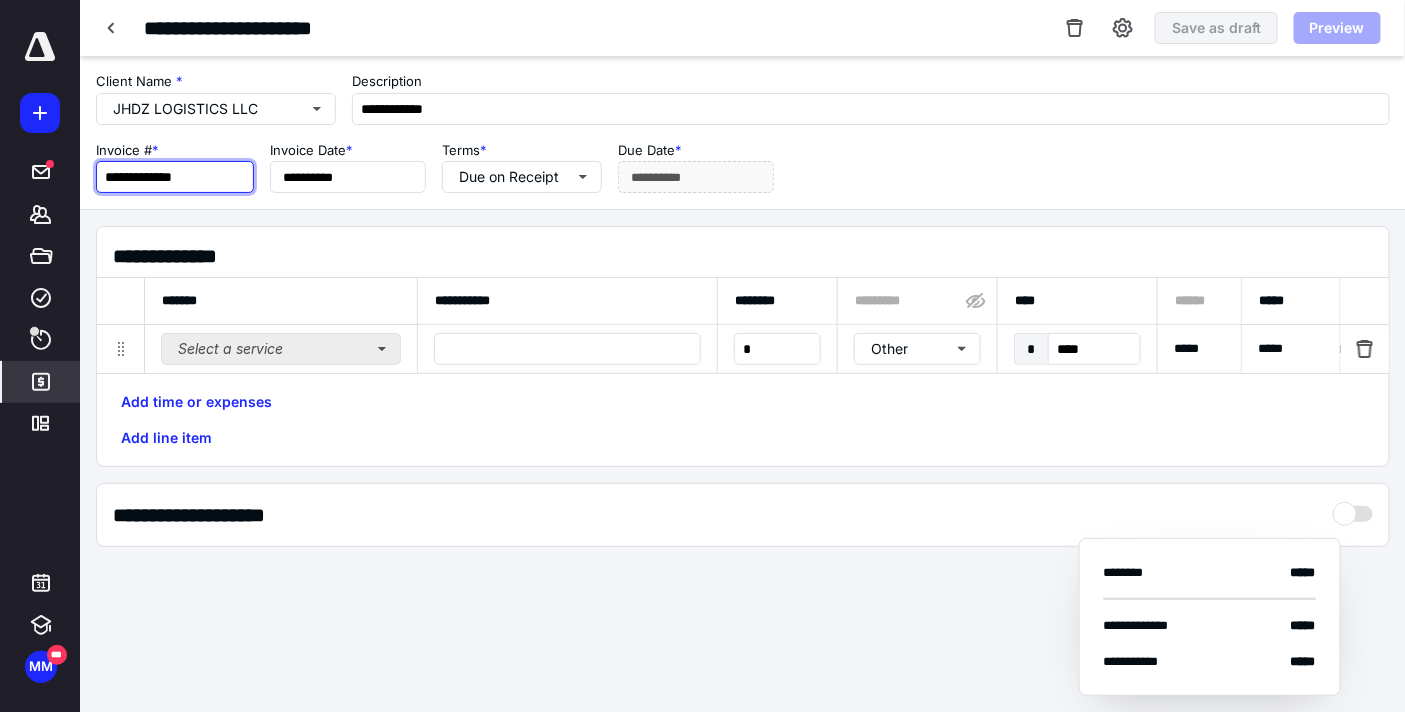 type on "**********" 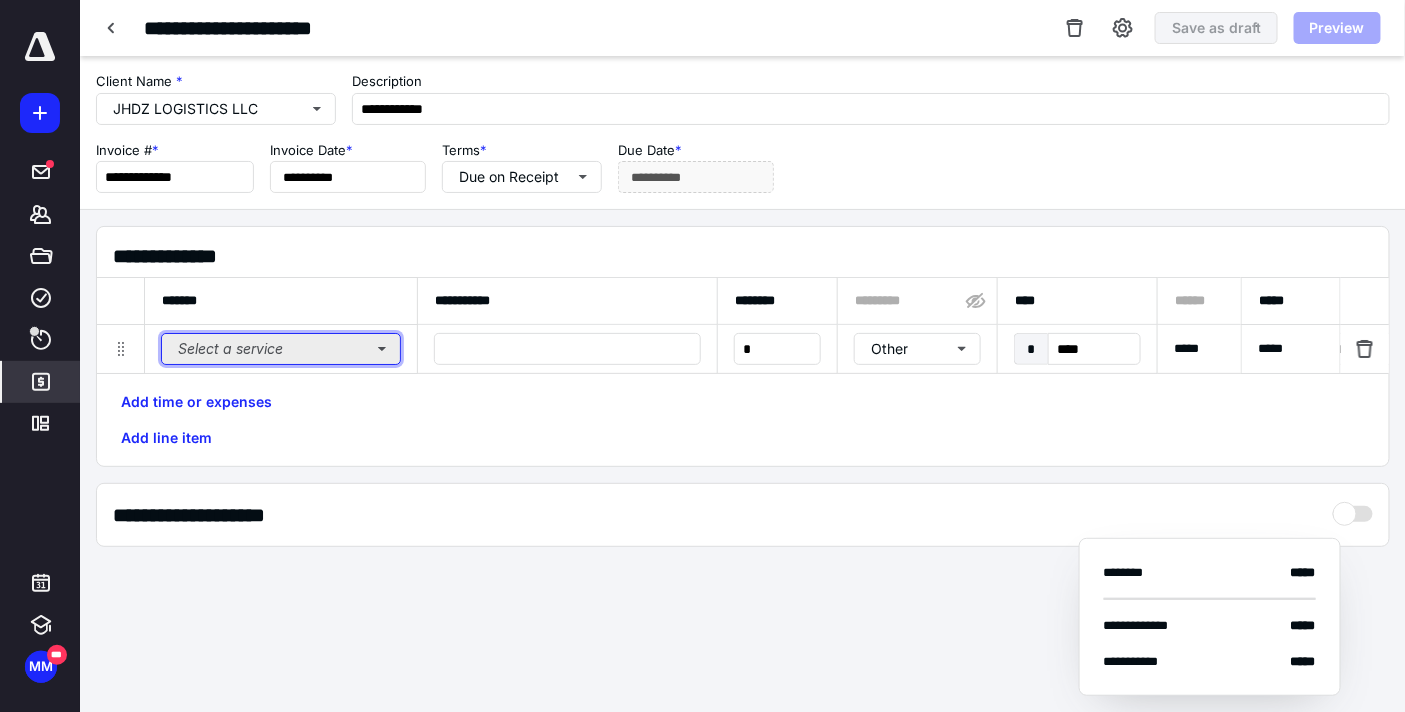 click on "Select a service" at bounding box center [281, 349] 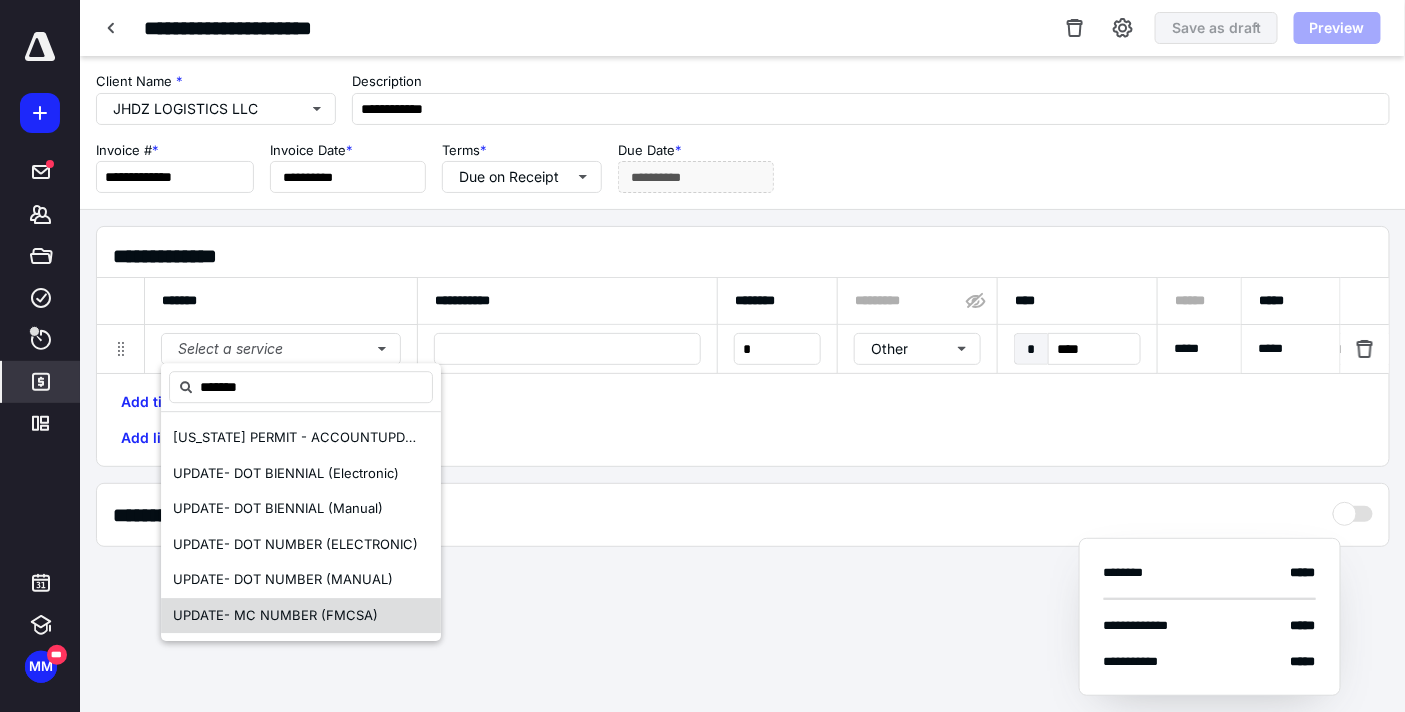 click on "- MC NUMBER (FMCSA)" at bounding box center (301, 615) 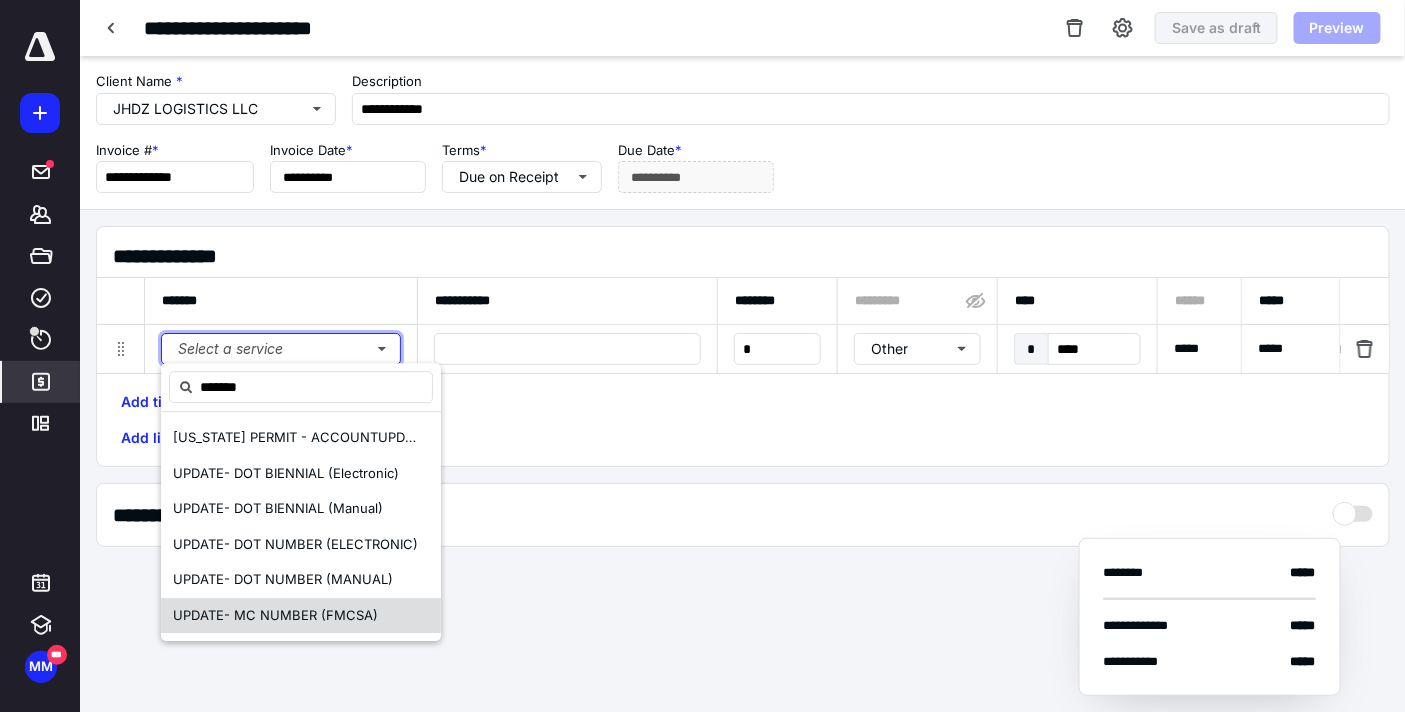 type 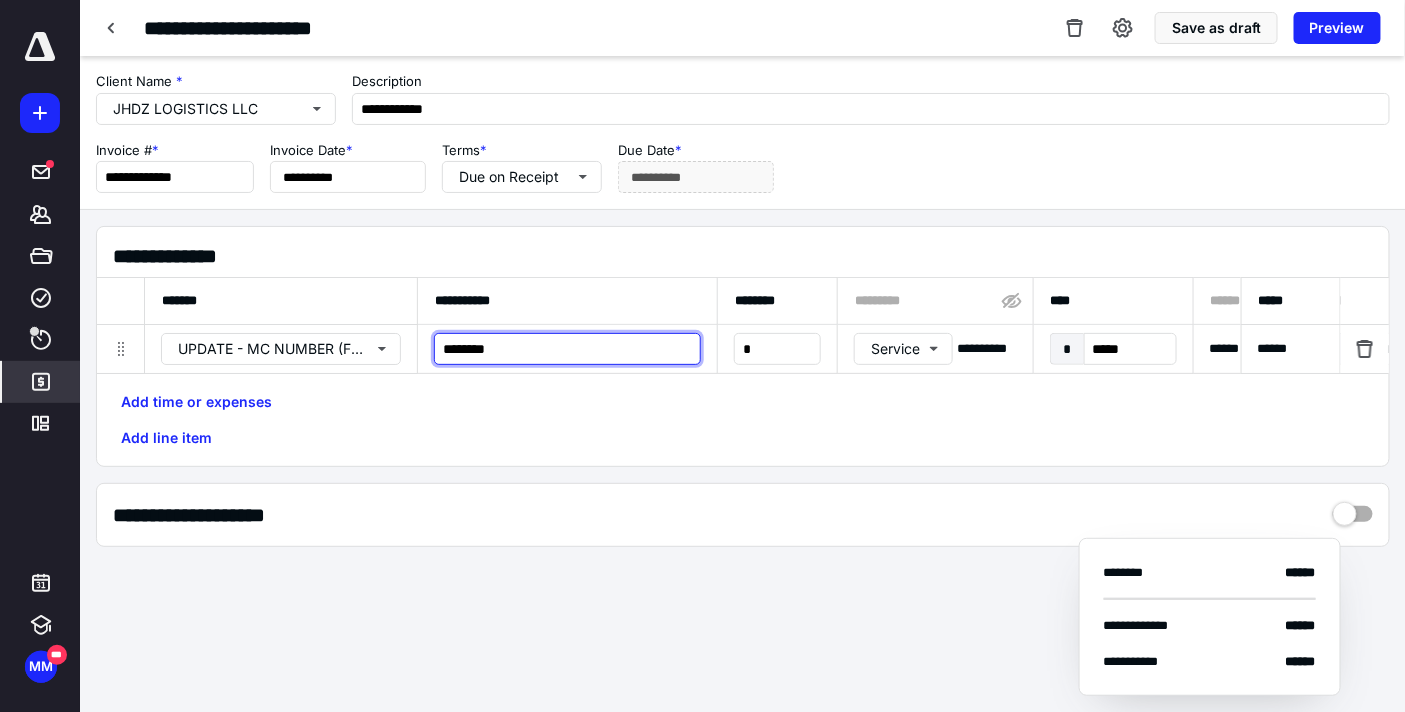 click on "********" at bounding box center (567, 349) 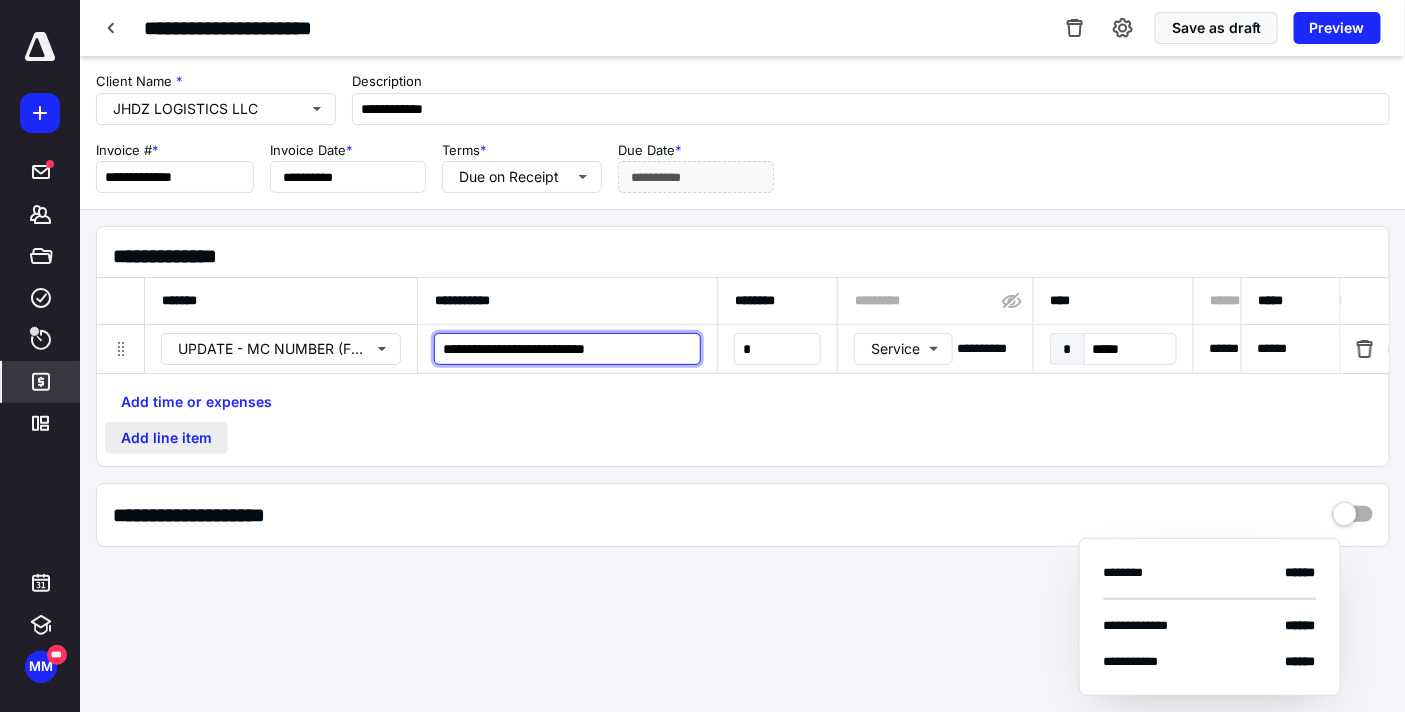 type on "**********" 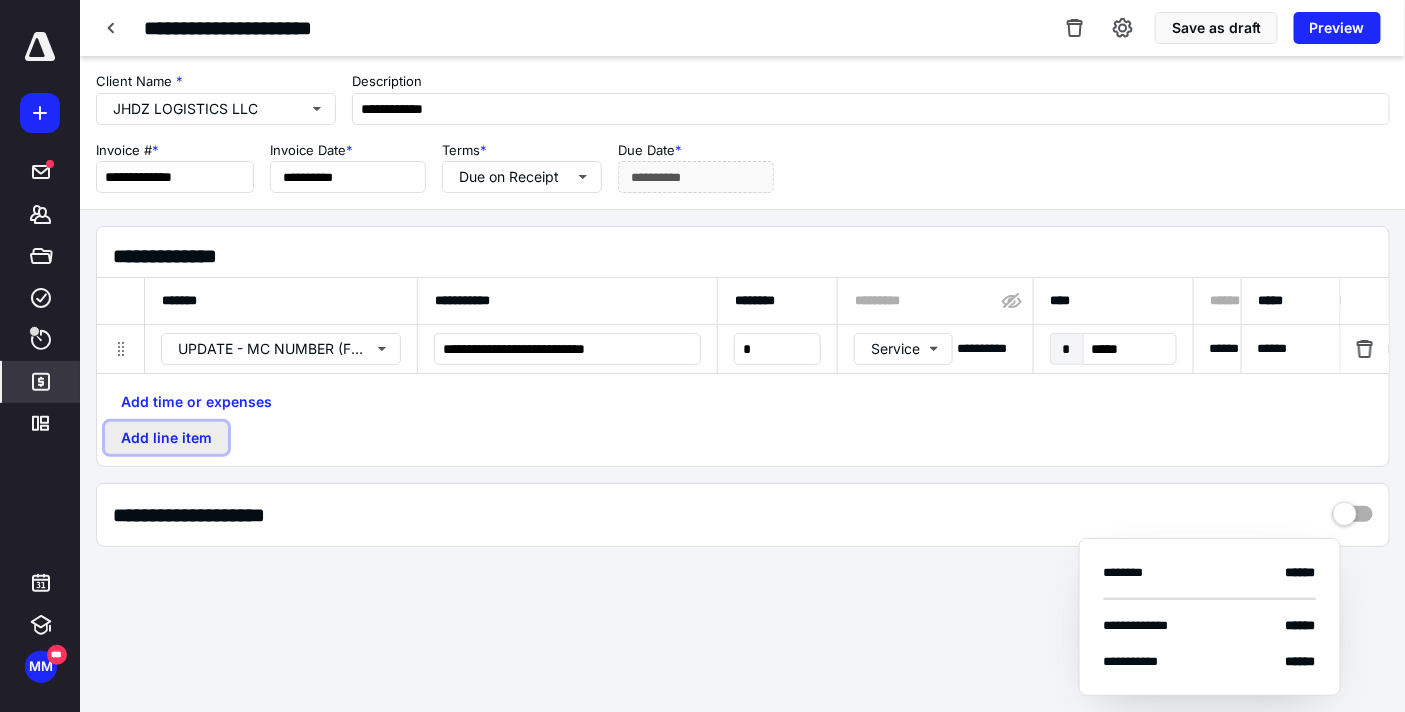 click on "Add line item" at bounding box center (166, 438) 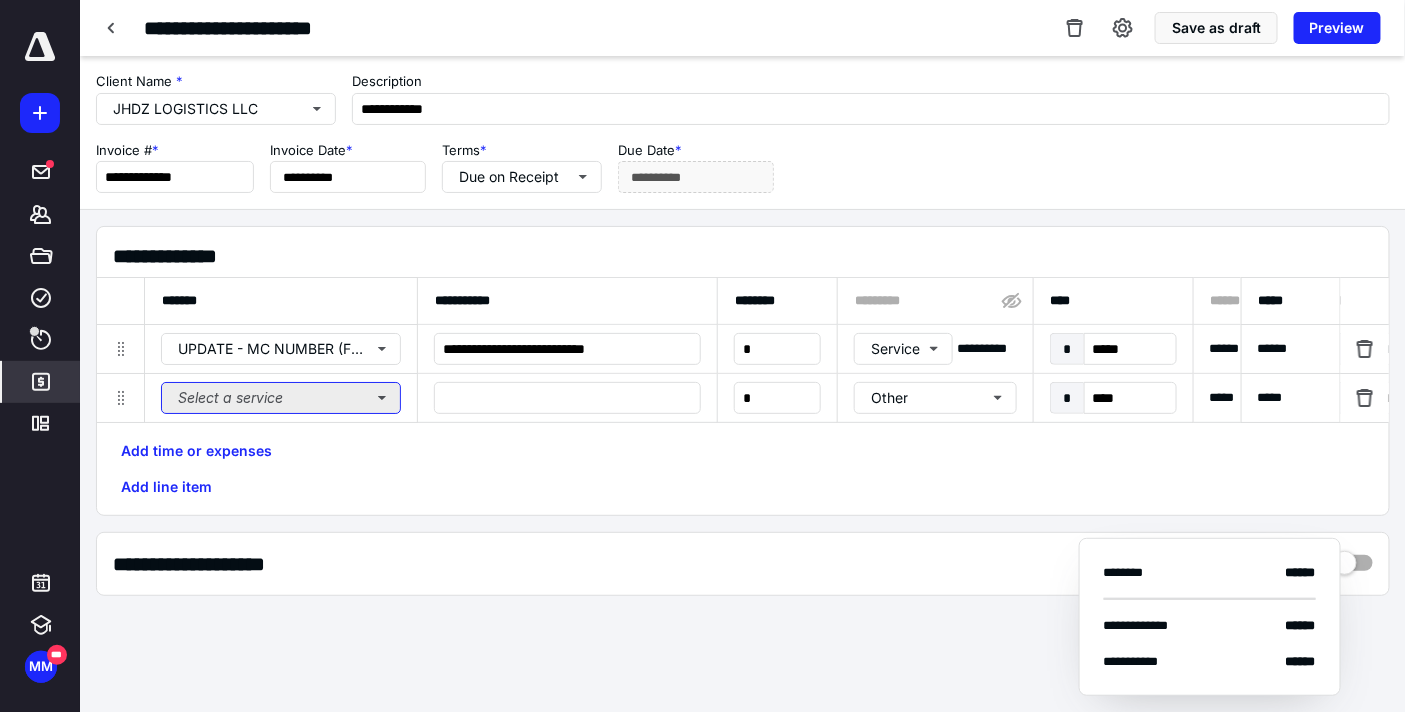 click on "Select a service" at bounding box center (281, 398) 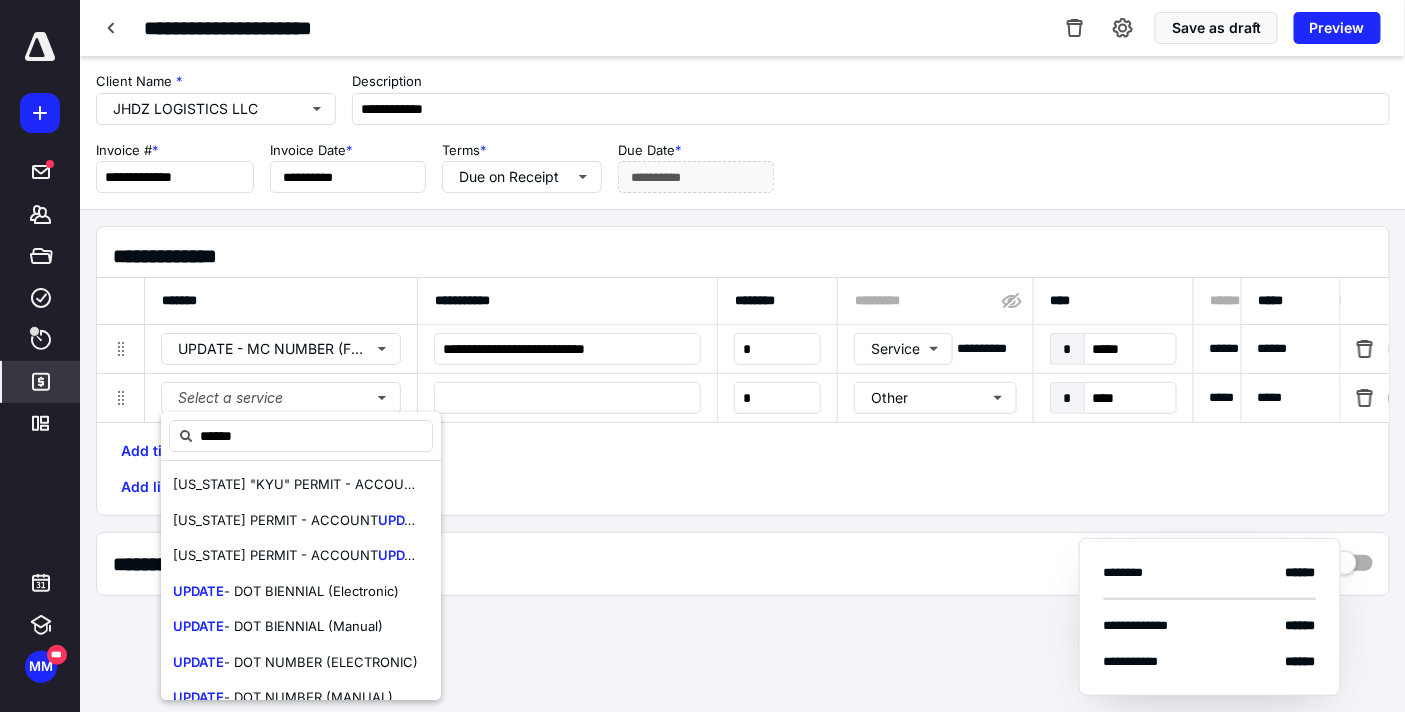 scroll, scrollTop: 111, scrollLeft: 0, axis: vertical 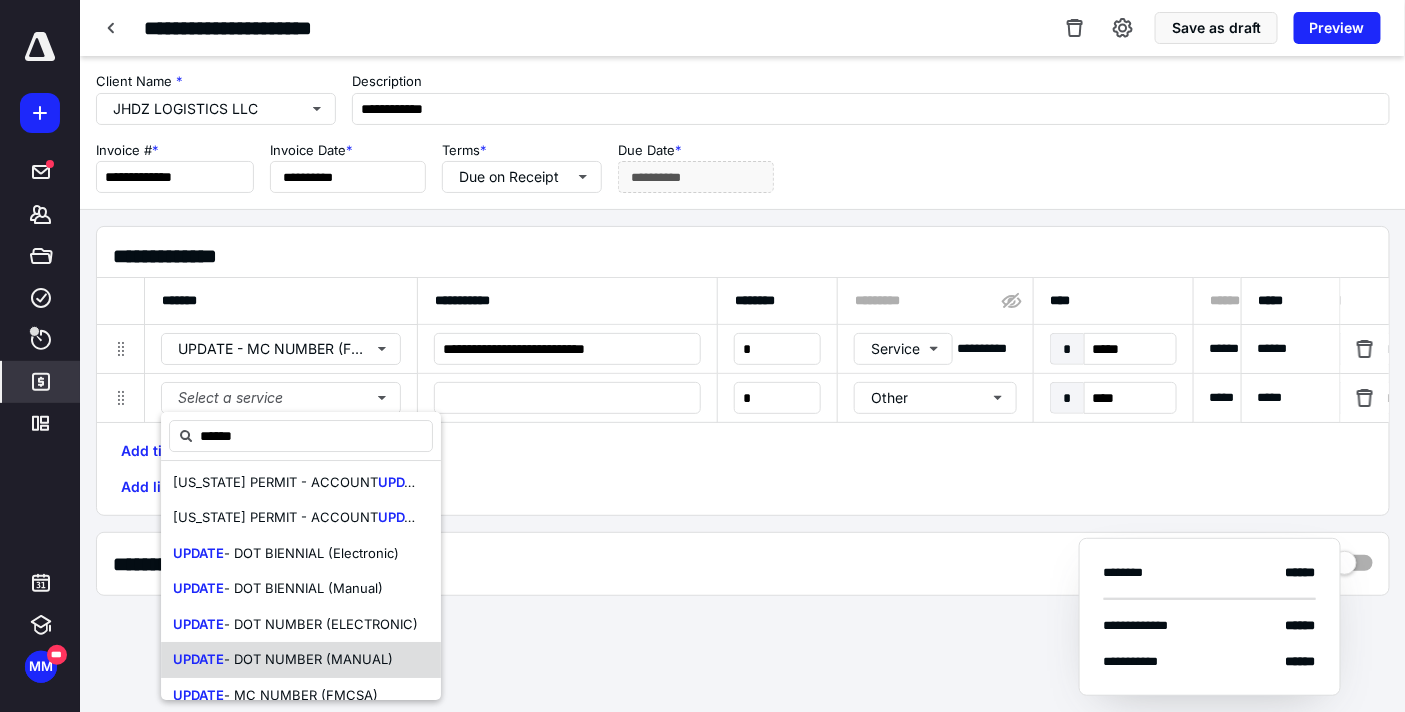 click on "UPDATE  - DOT NUMBER (MANUAL)" at bounding box center (301, 660) 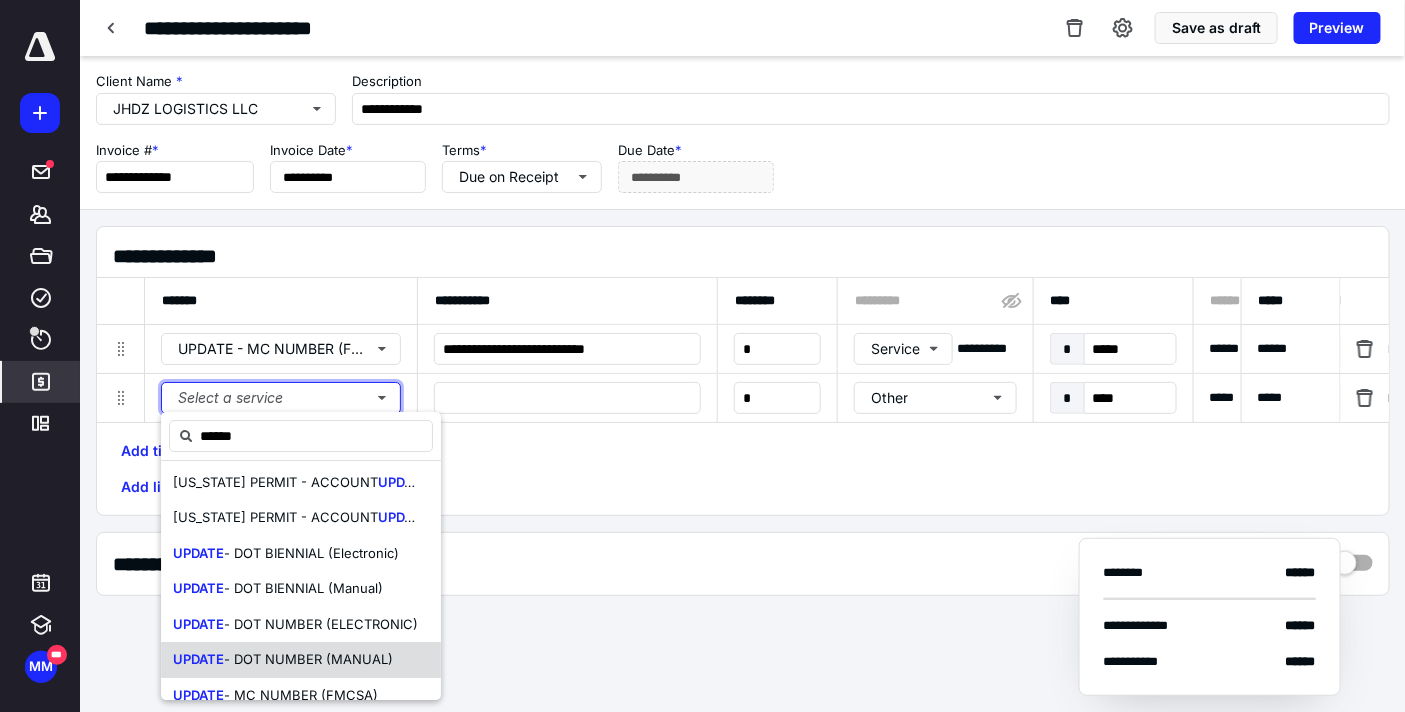 type 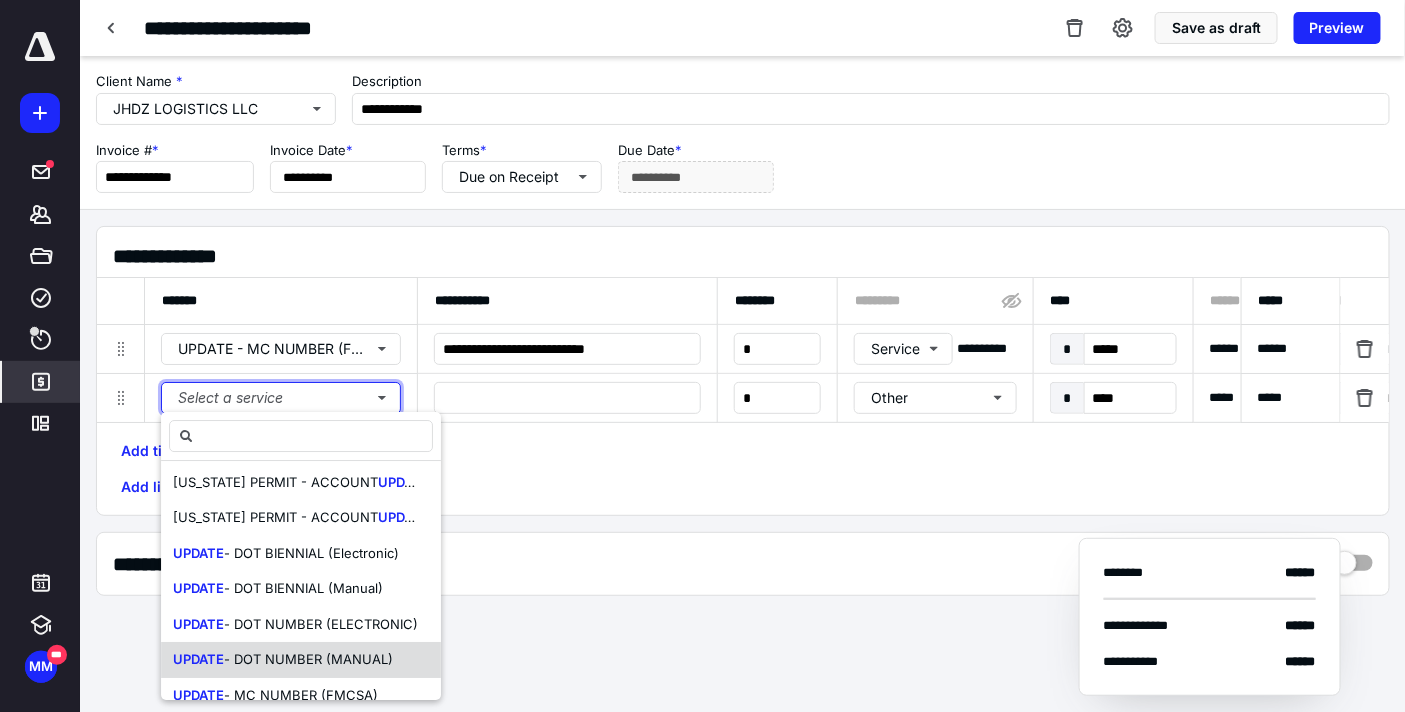 scroll, scrollTop: 0, scrollLeft: 0, axis: both 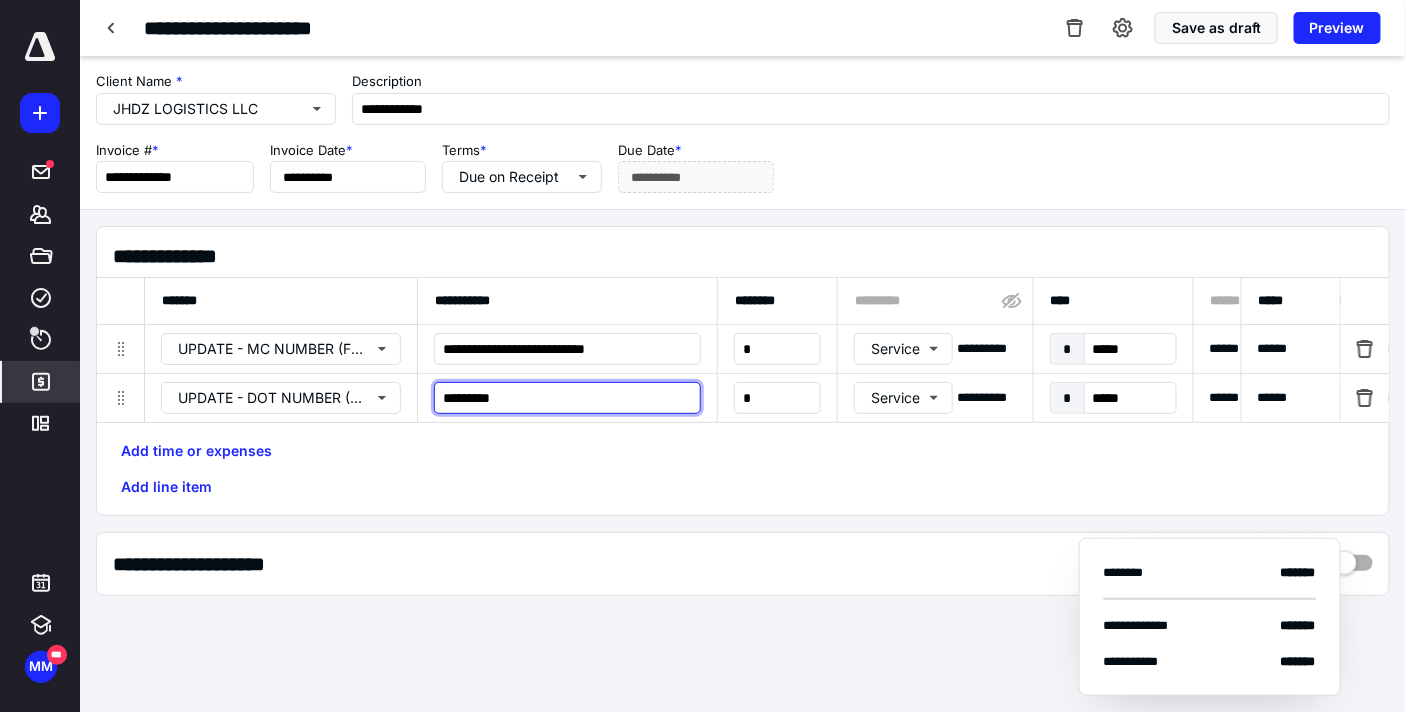 click on "********" at bounding box center [567, 398] 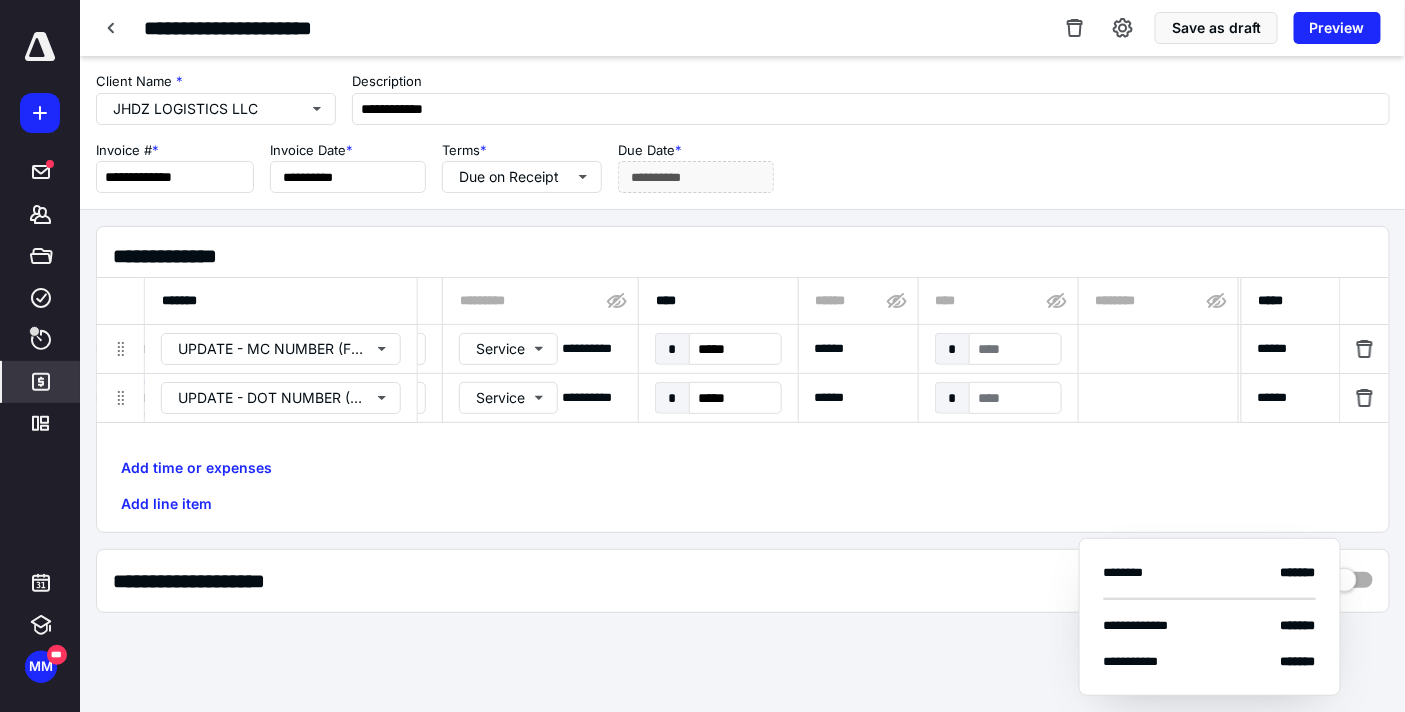 scroll, scrollTop: 0, scrollLeft: 415, axis: horizontal 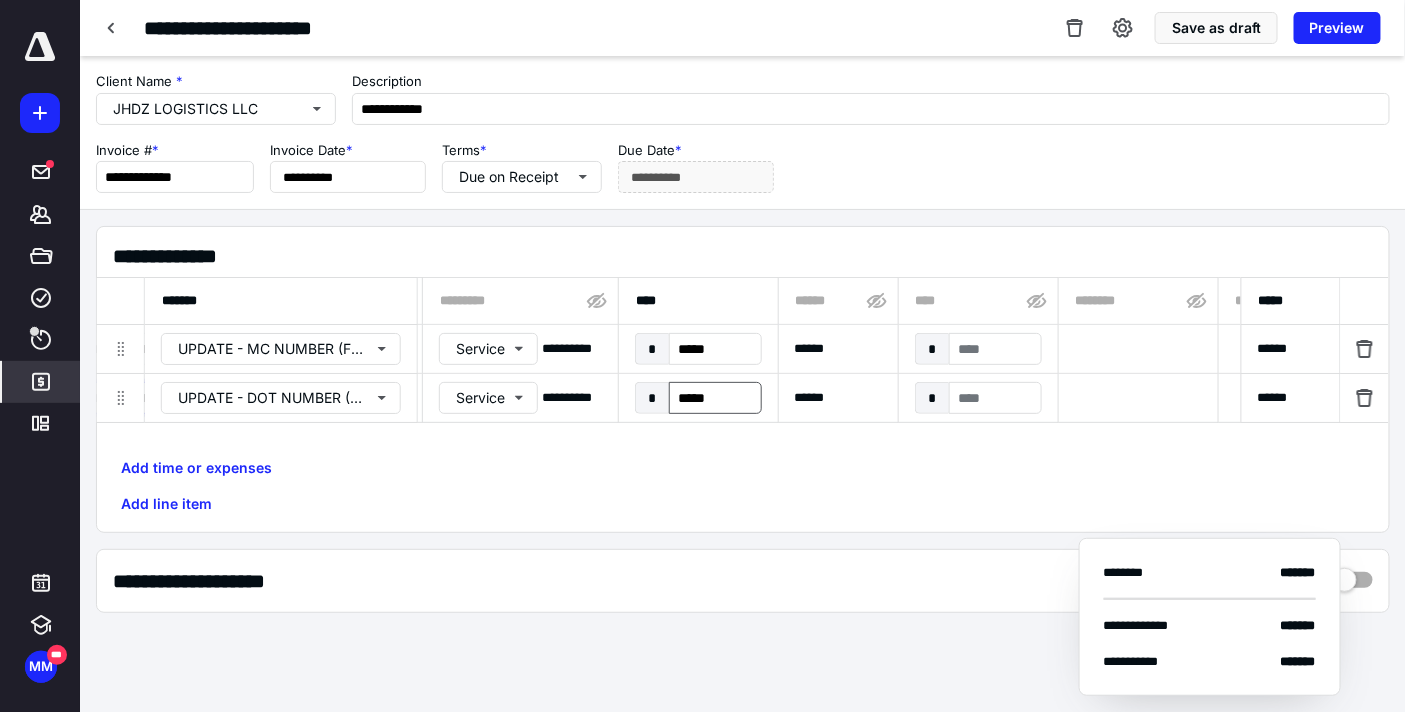 type on "**********" 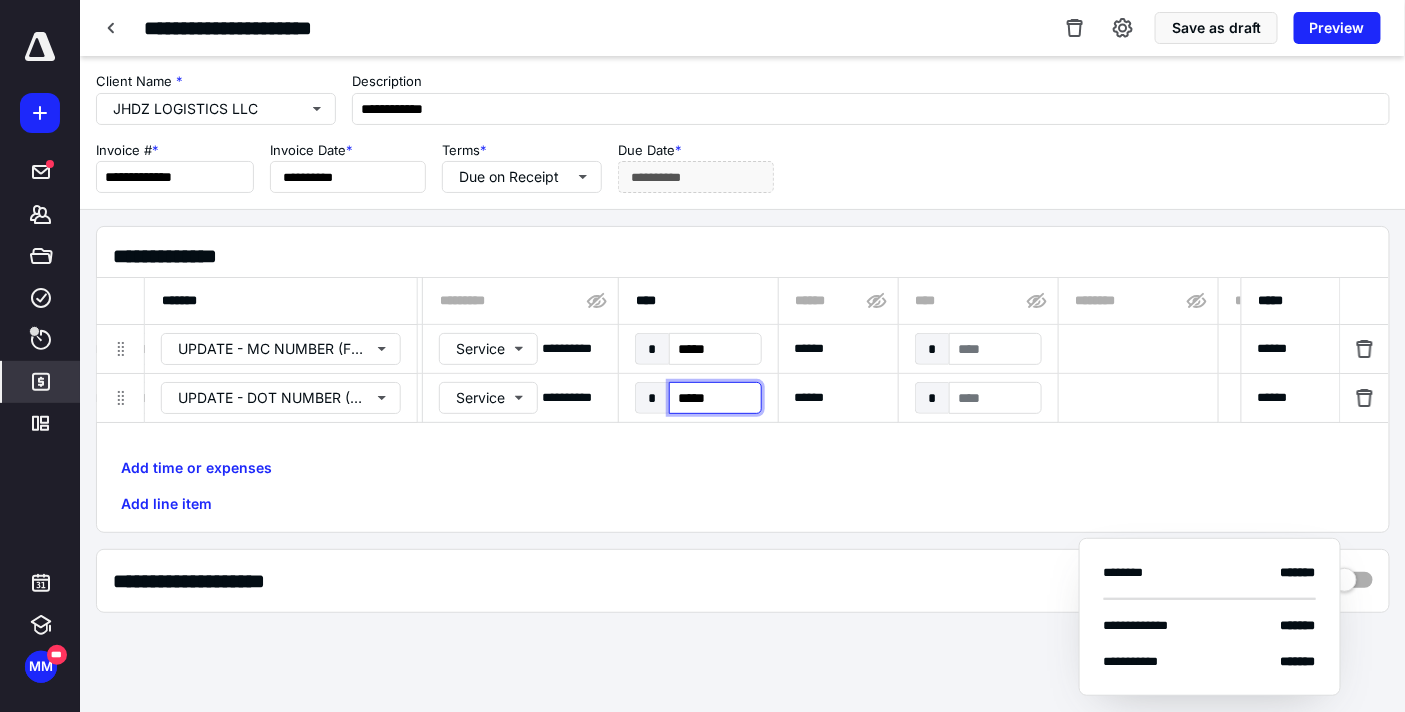 click on "*****" at bounding box center (715, 398) 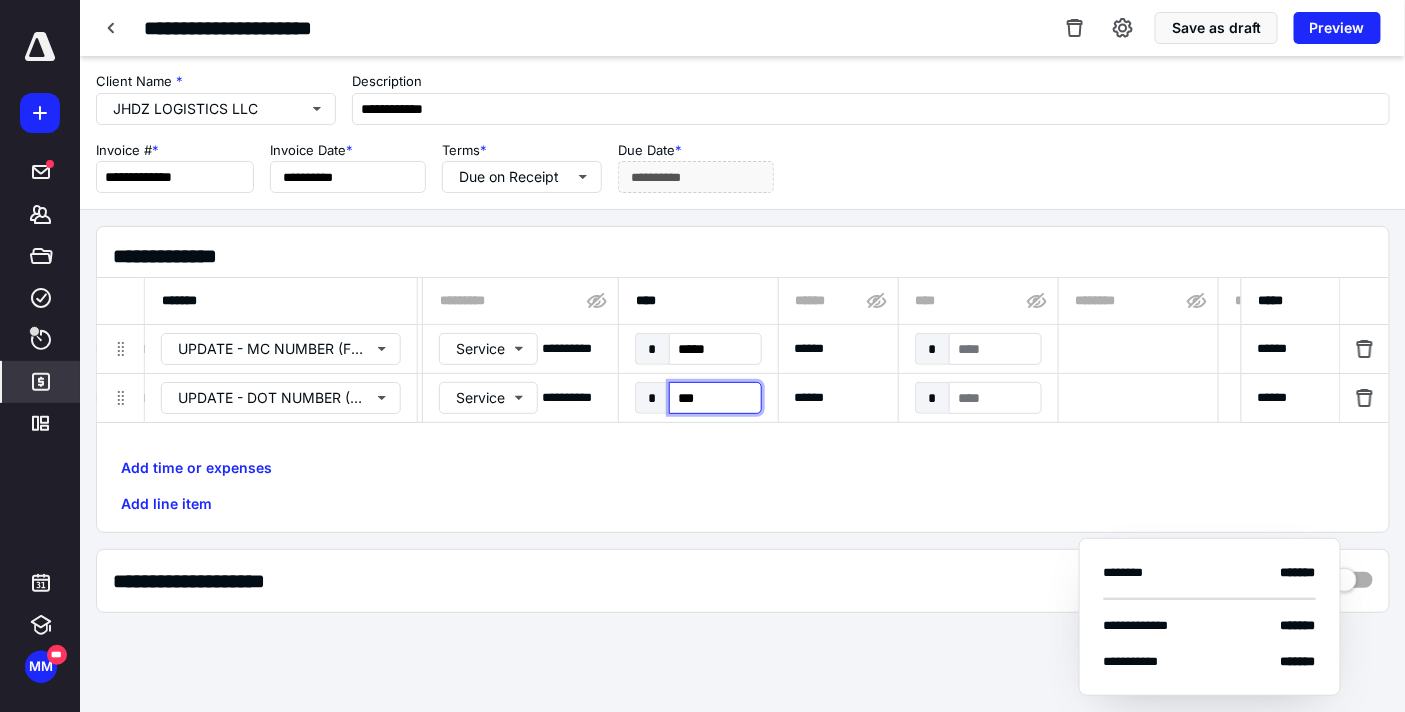 type on "****" 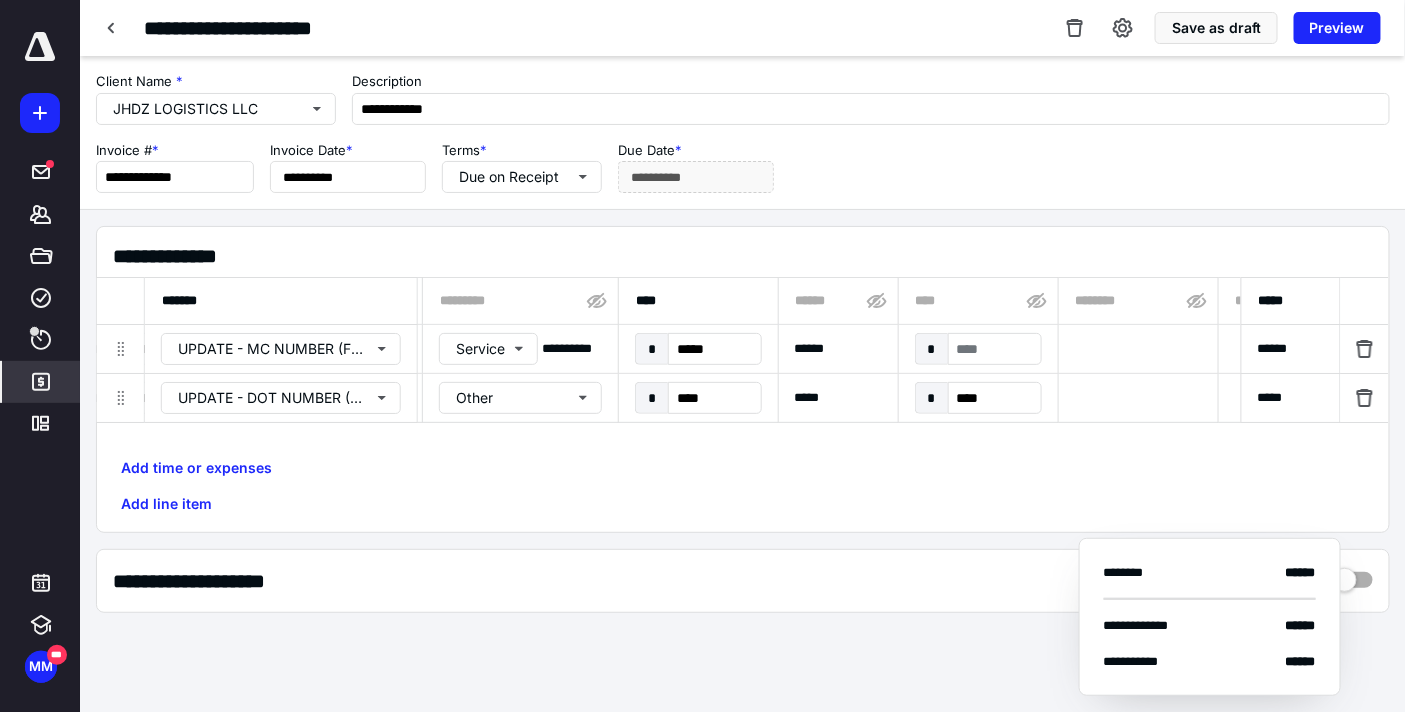 click on "Add time or expenses Add line item" at bounding box center (743, 486) 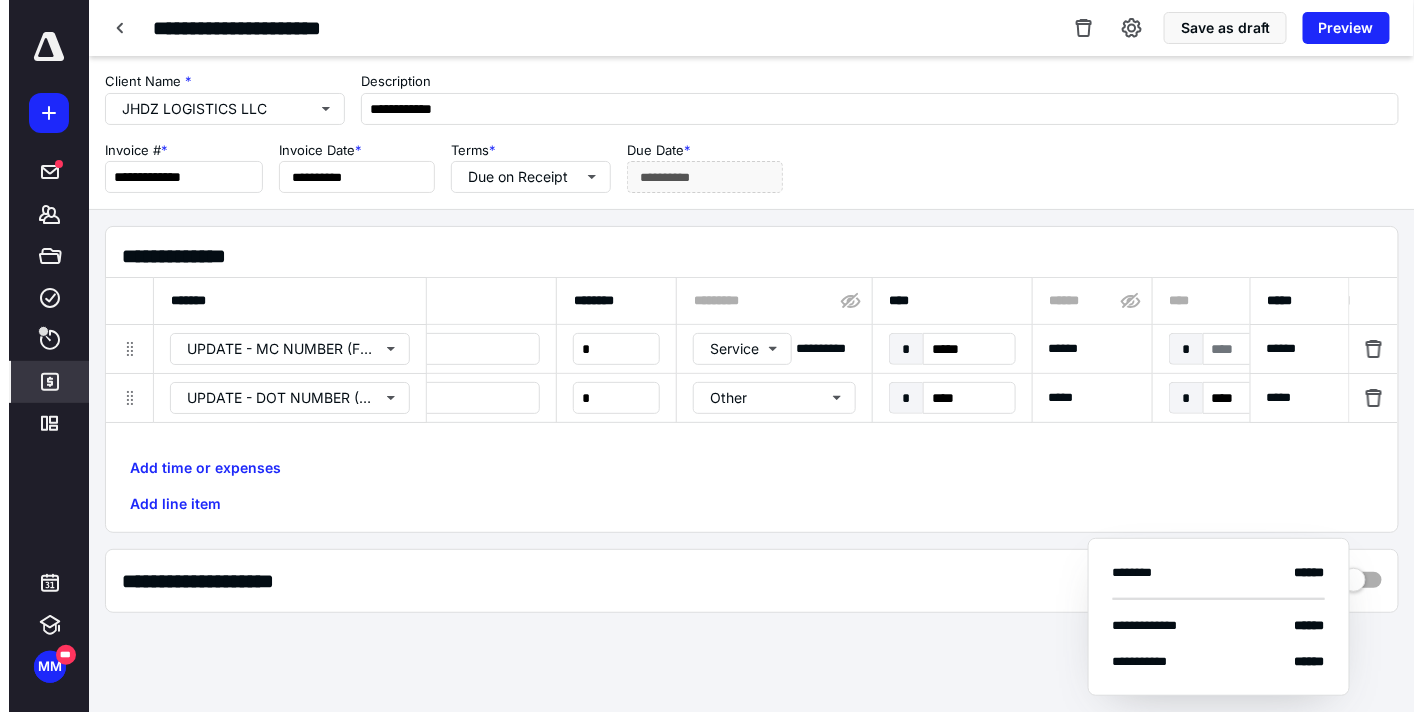 scroll, scrollTop: 0, scrollLeft: 0, axis: both 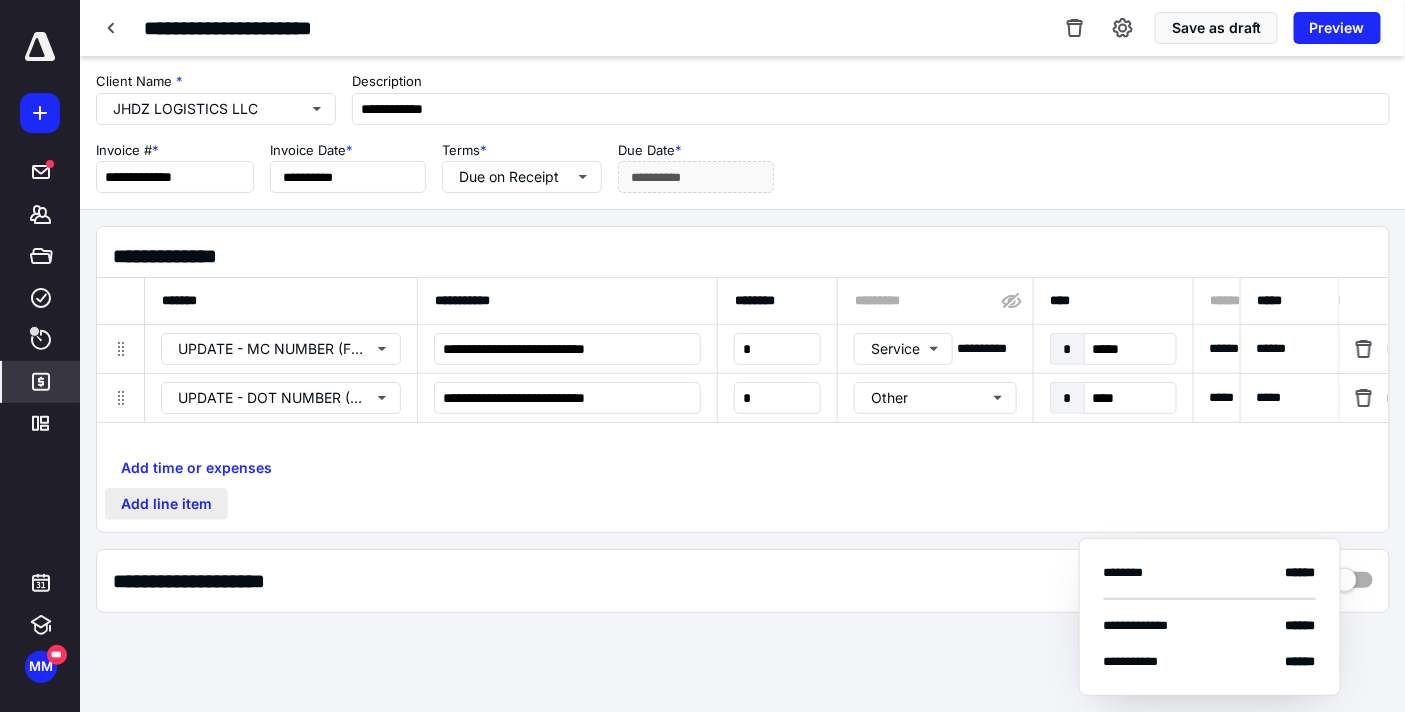 click on "Add line item" at bounding box center (166, 504) 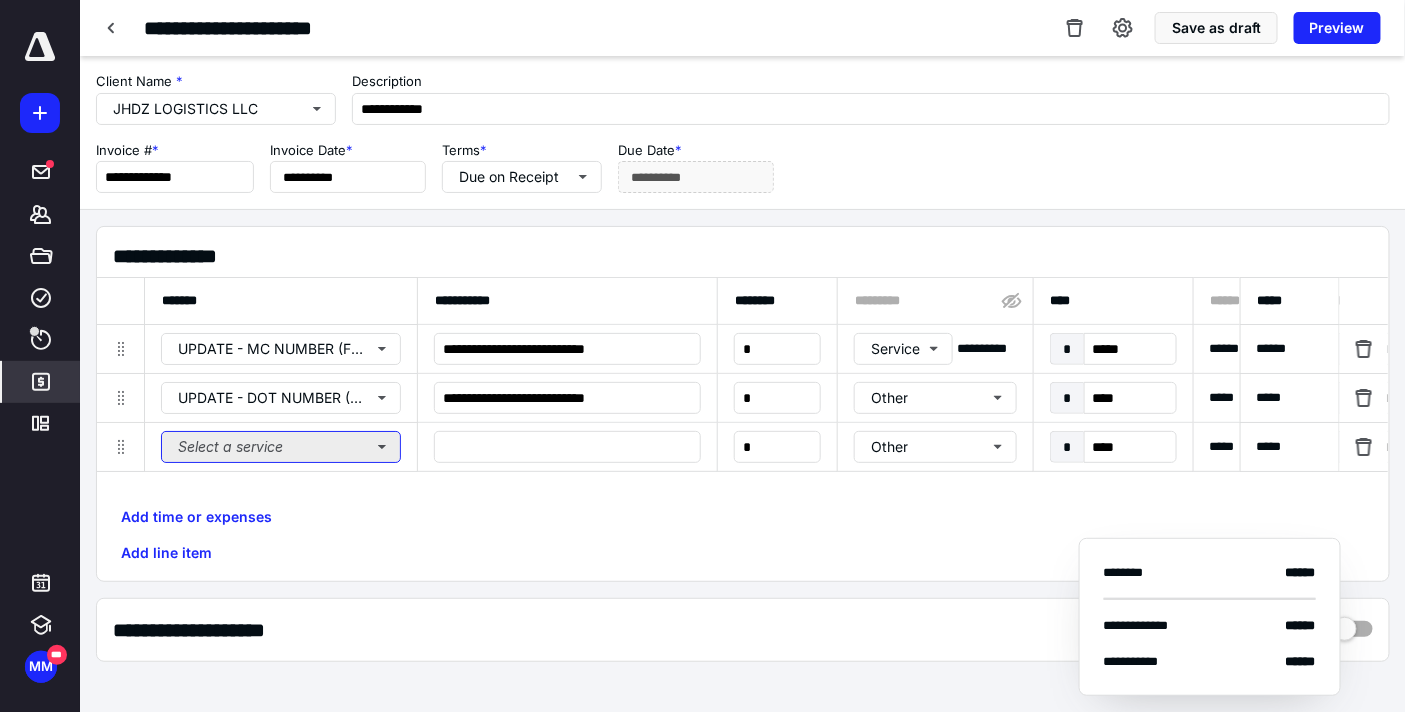 click on "Select a service" at bounding box center (281, 447) 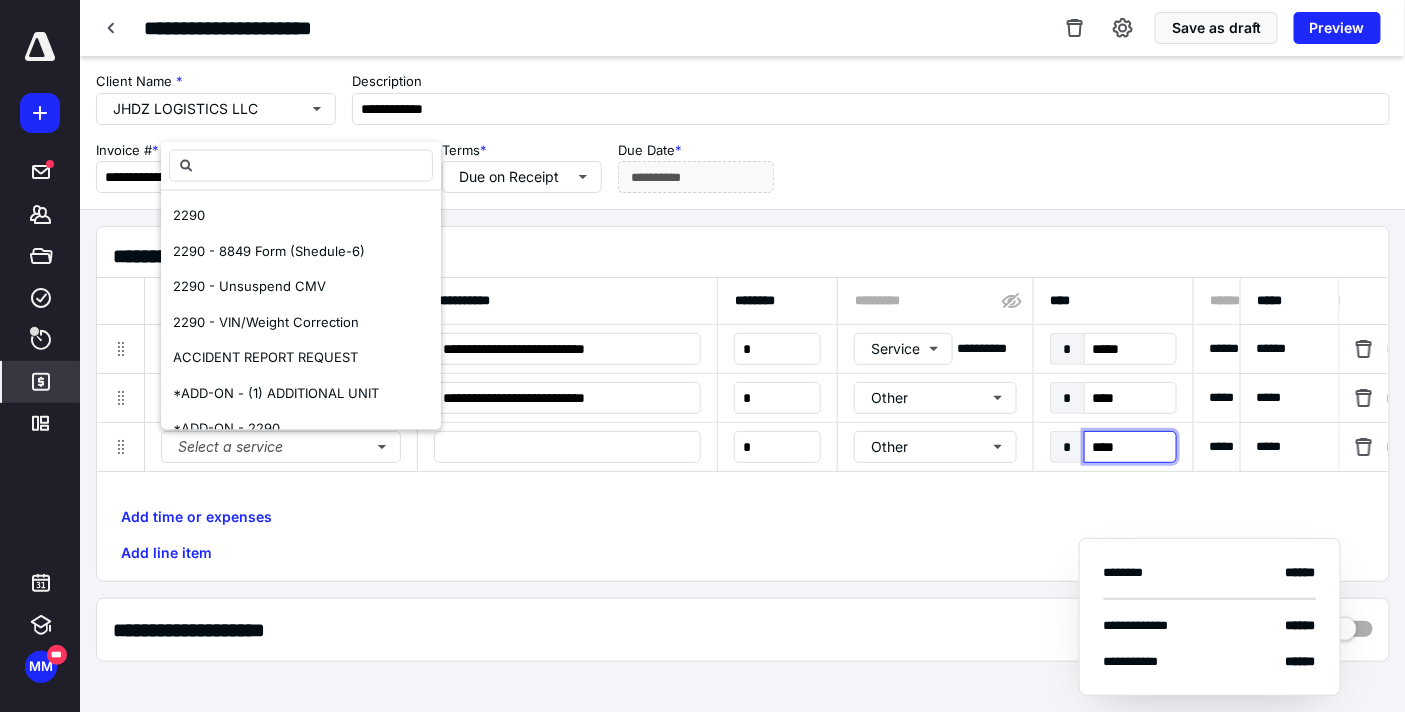 click on "****" at bounding box center (1130, 447) 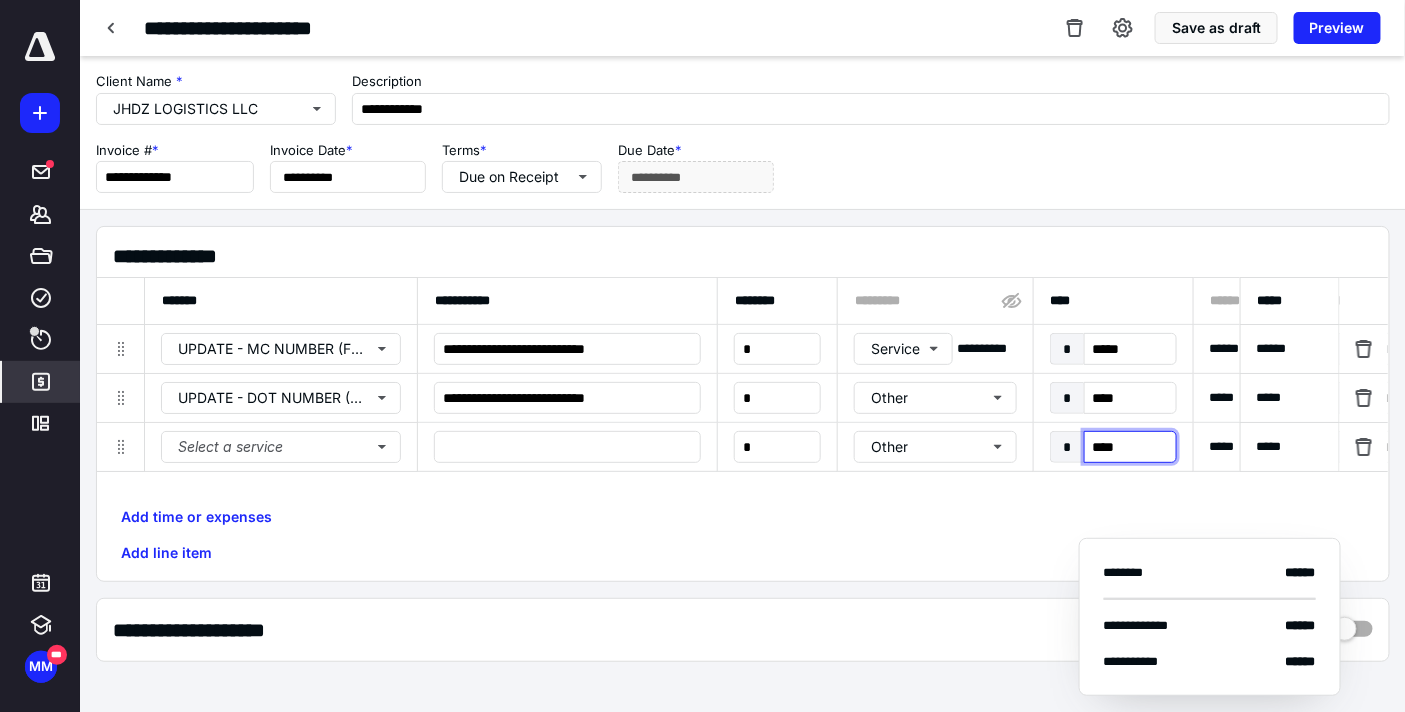 type on "****" 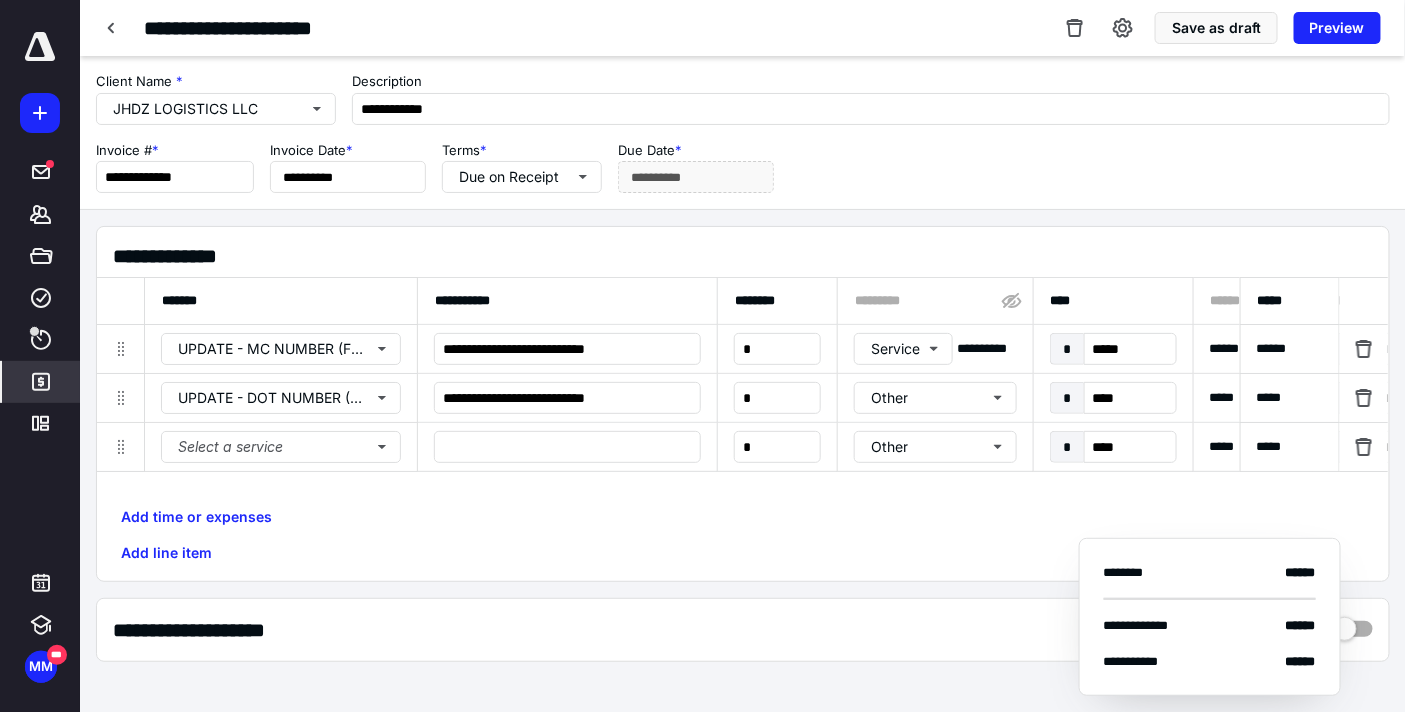 click on "Add time or expenses Add line item" at bounding box center [743, 535] 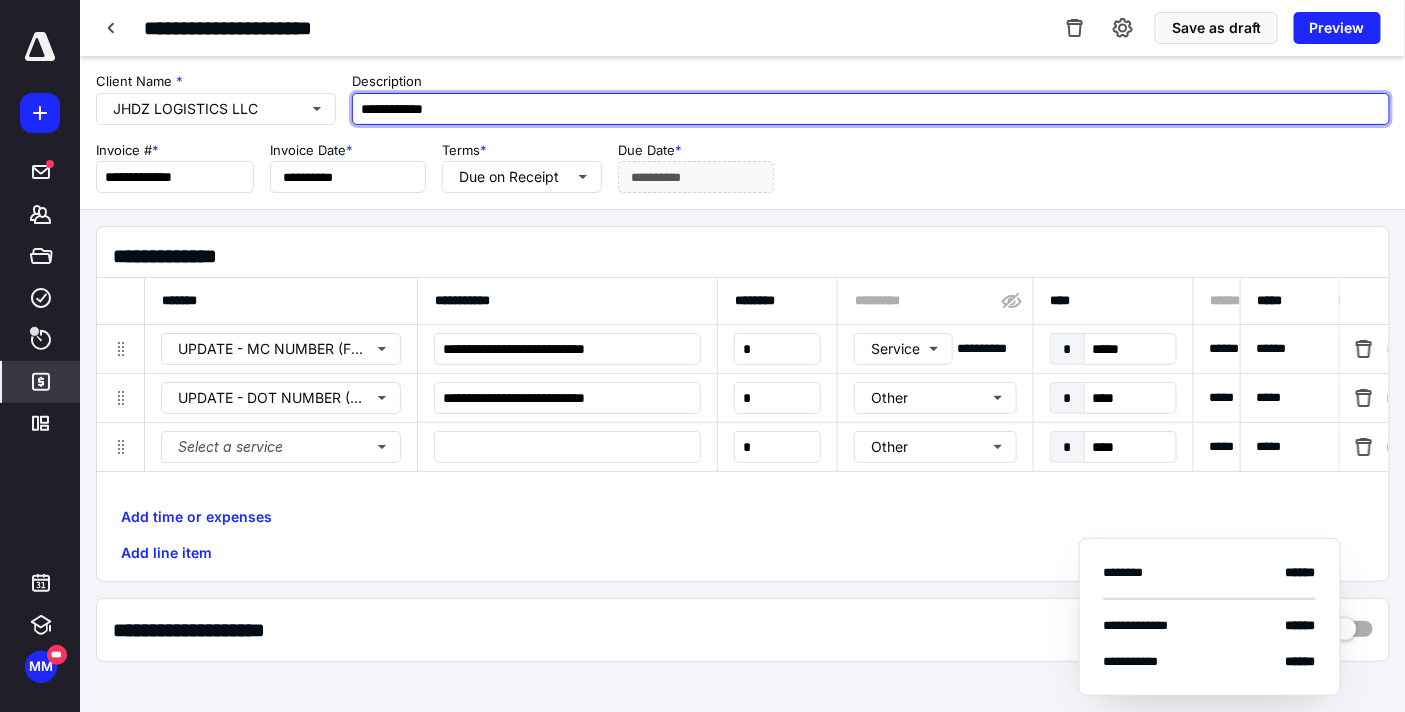 click on "**********" at bounding box center (871, 109) 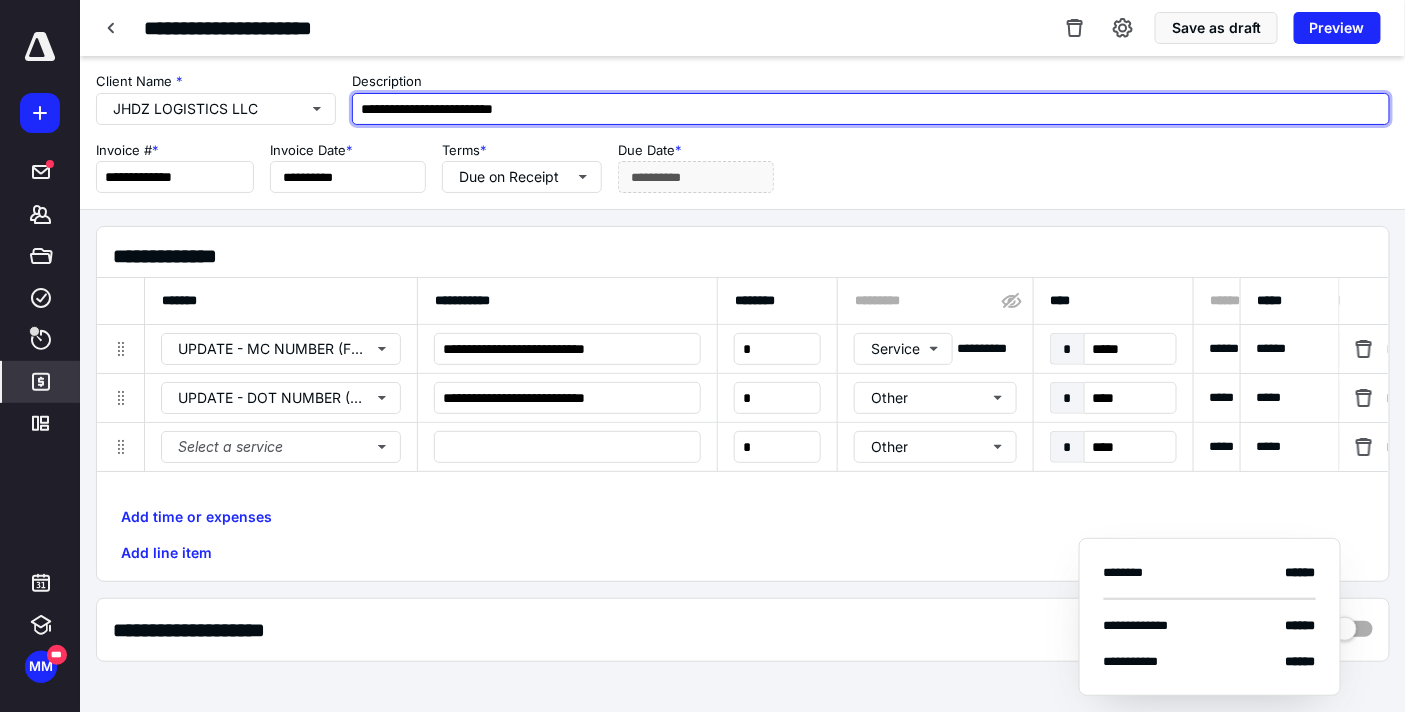 click on "**********" at bounding box center (871, 109) 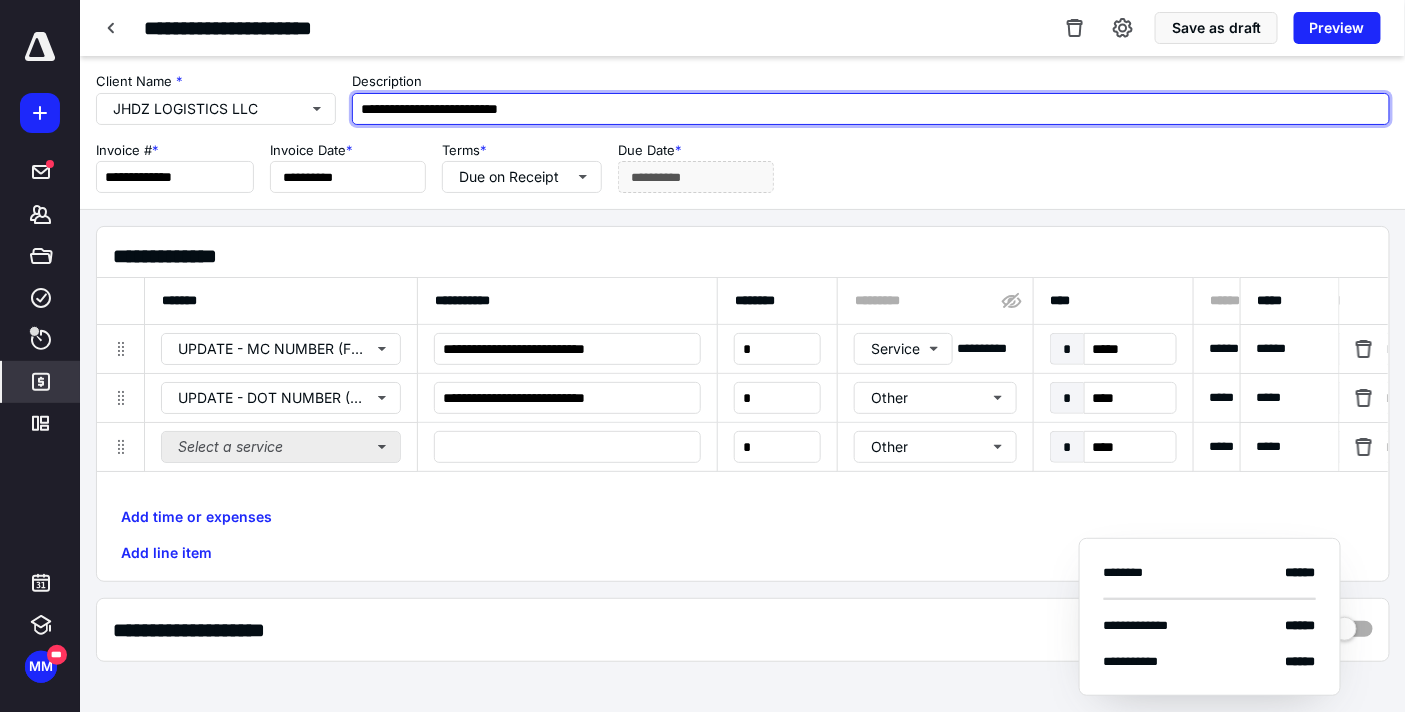 type on "**********" 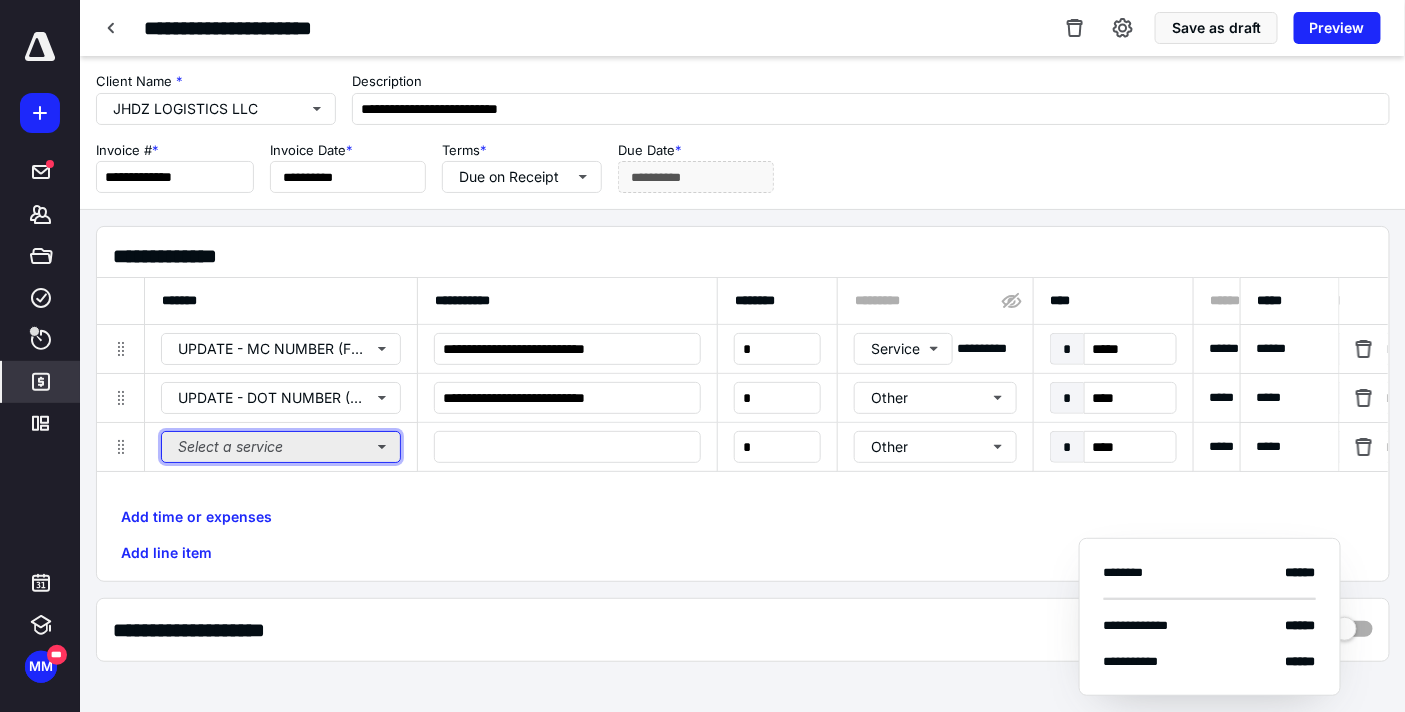 click on "Select a service" at bounding box center (281, 447) 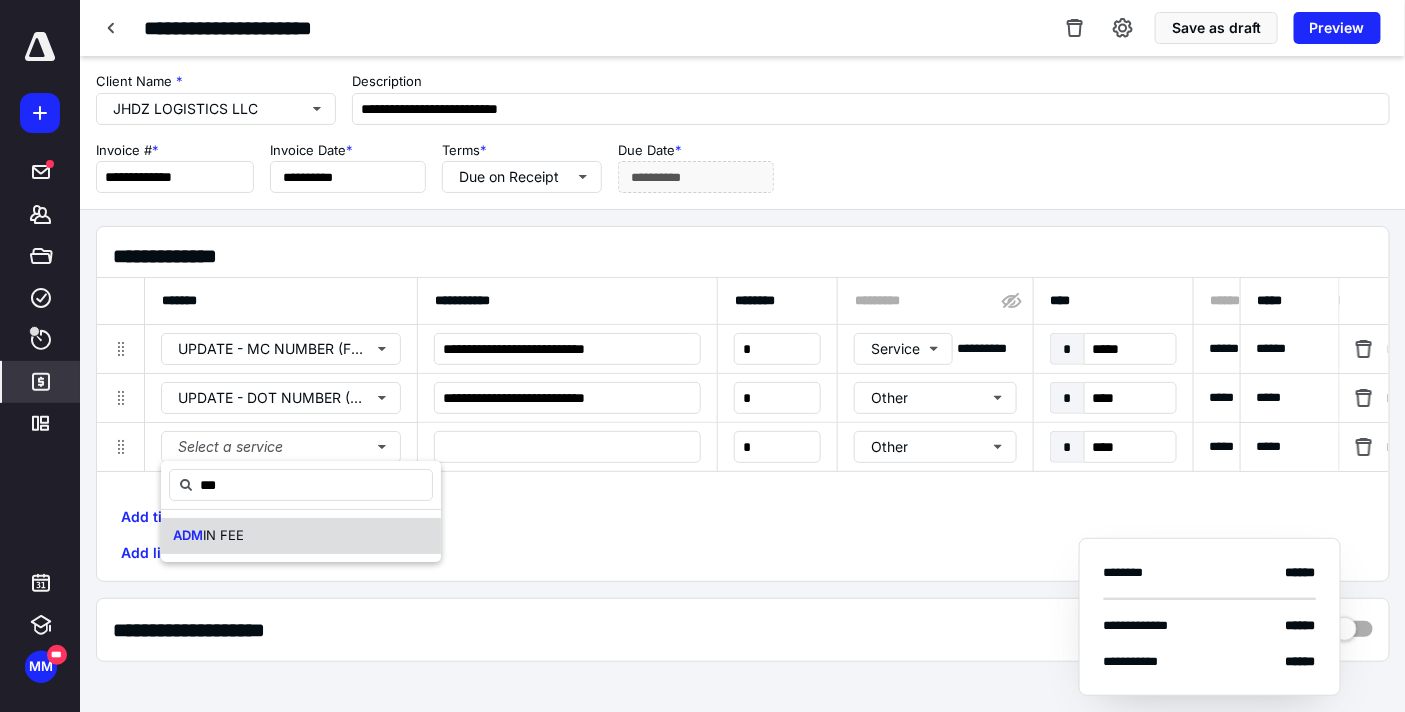 click on "IN FEE" at bounding box center (223, 535) 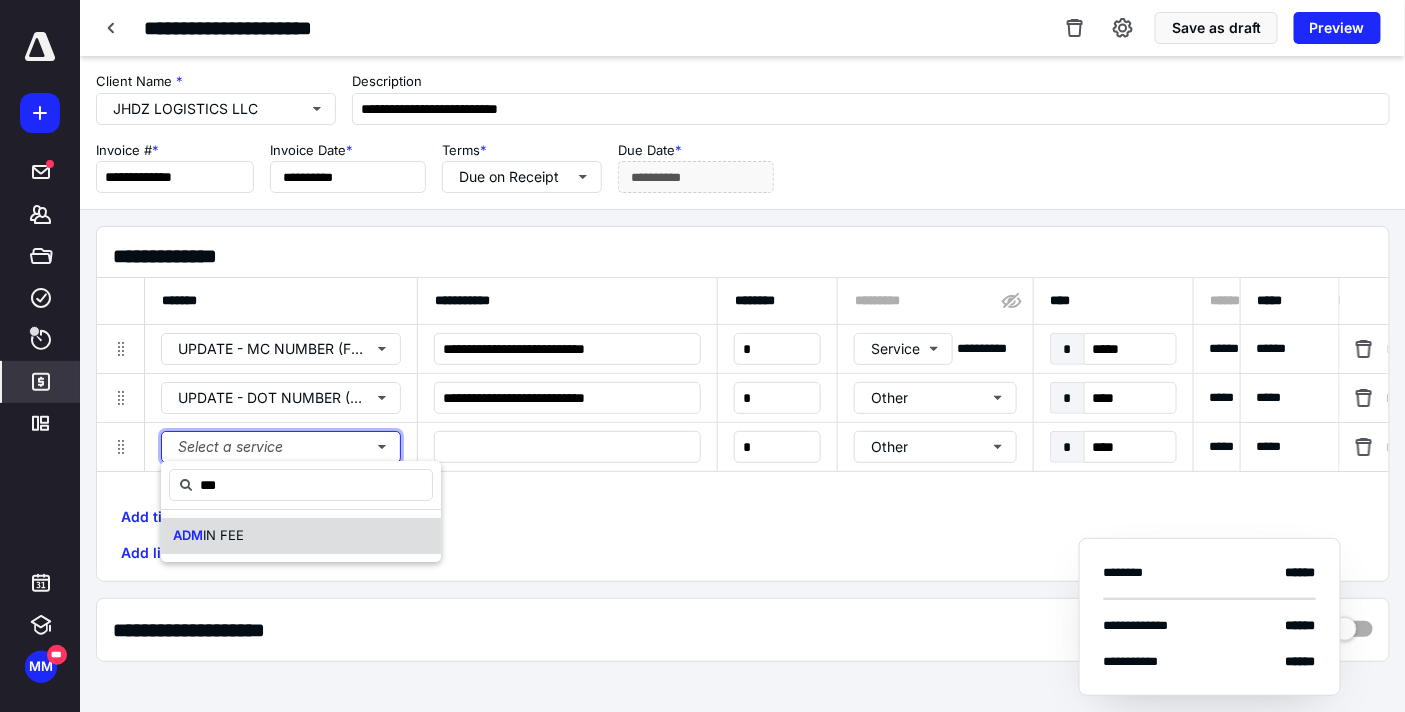 type 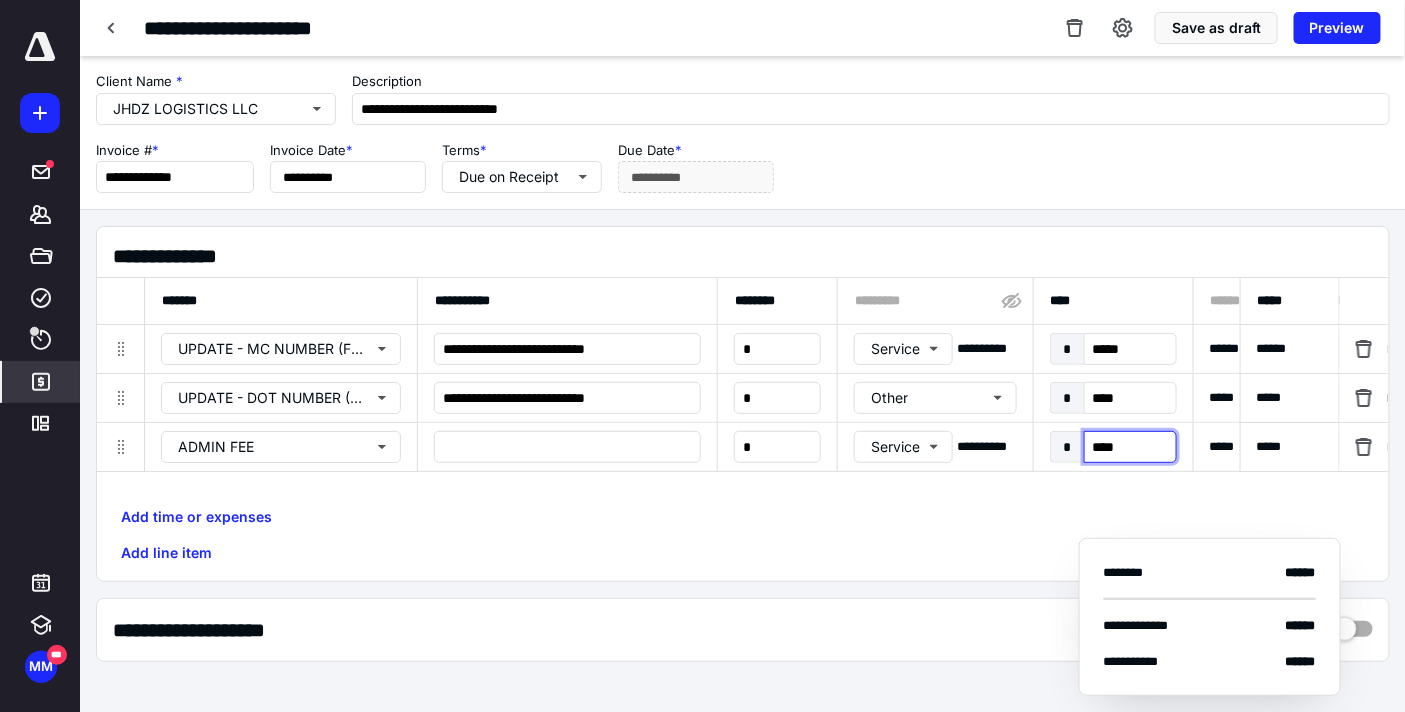 click on "****" at bounding box center [1130, 447] 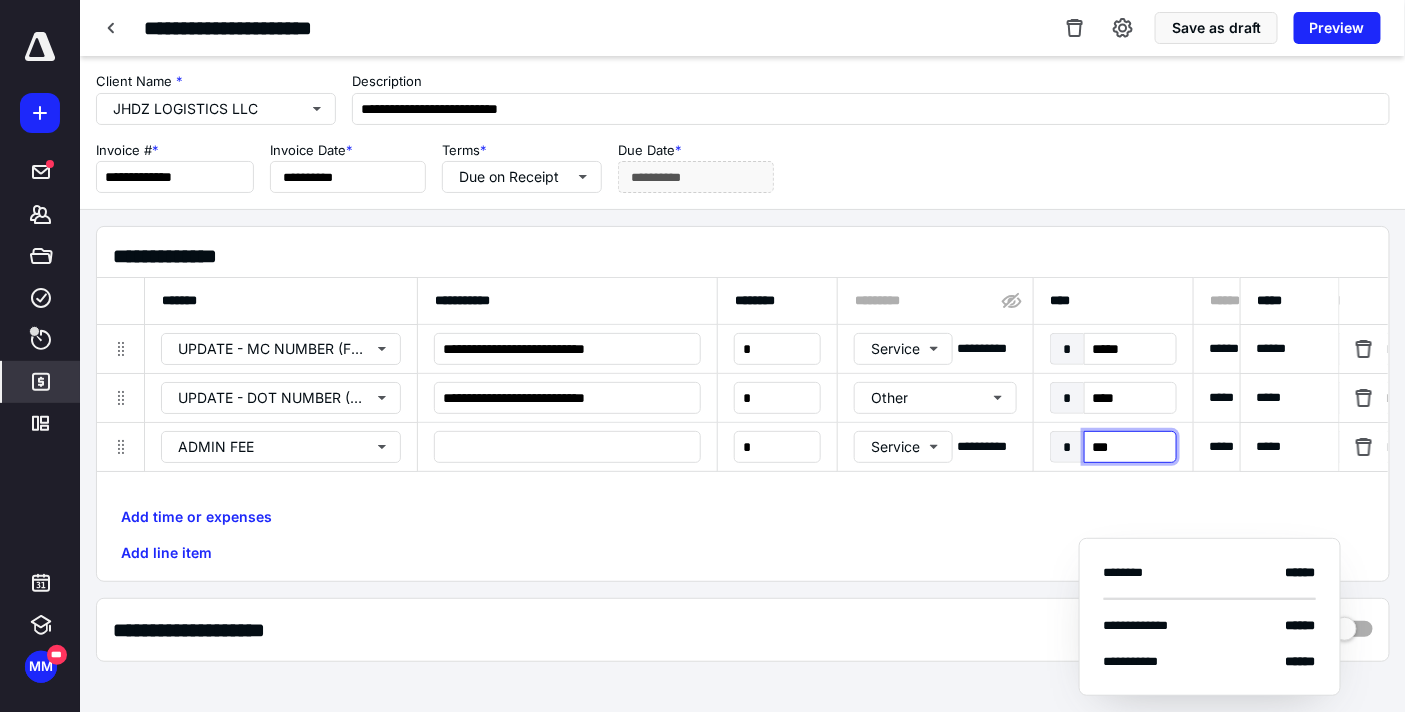 type on "****" 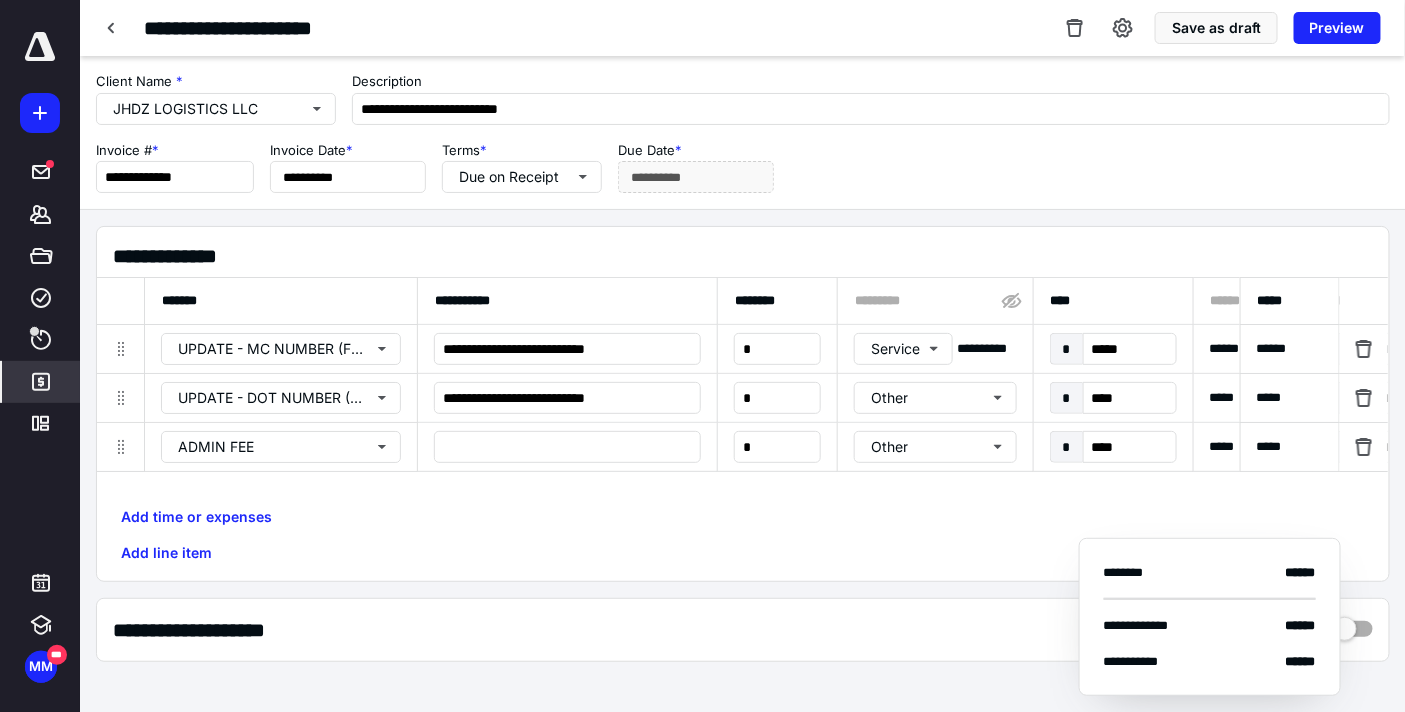 click on "Add time or expenses Add line item" at bounding box center (743, 535) 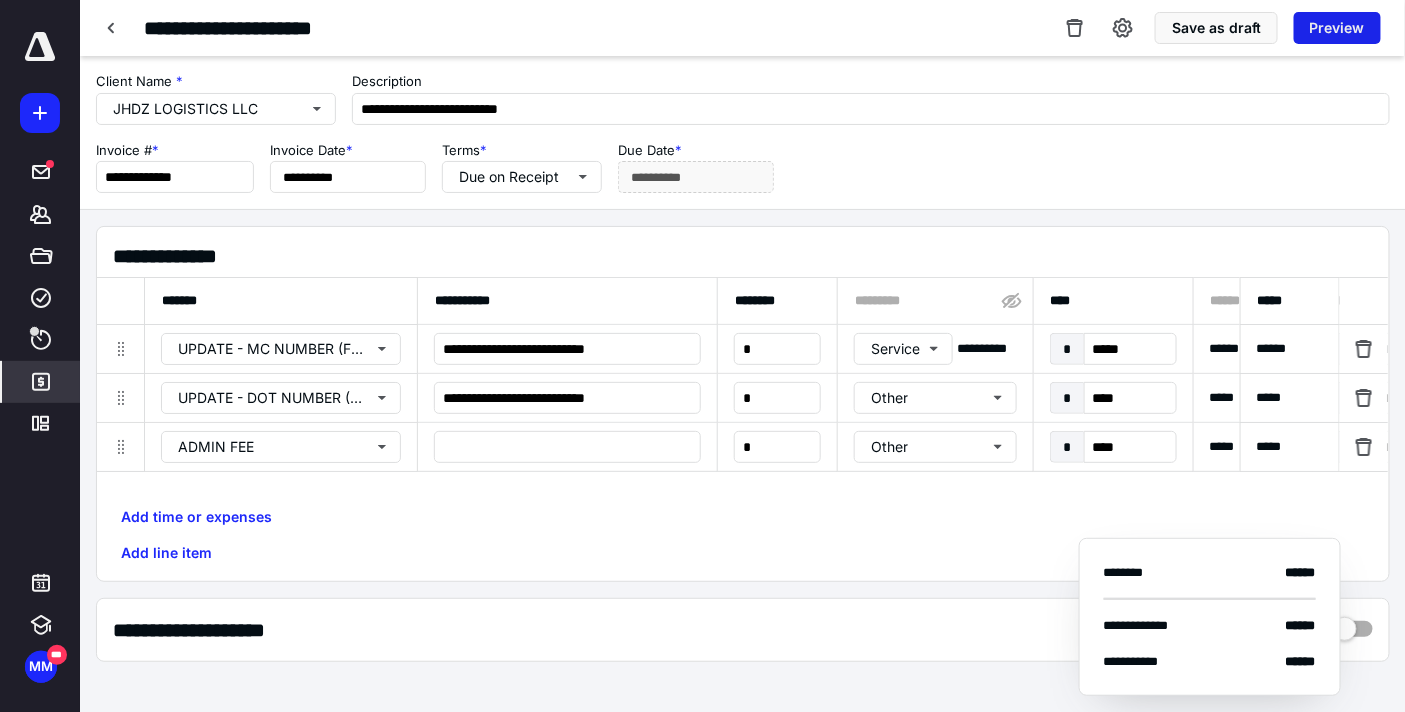 click on "Preview" at bounding box center (1337, 28) 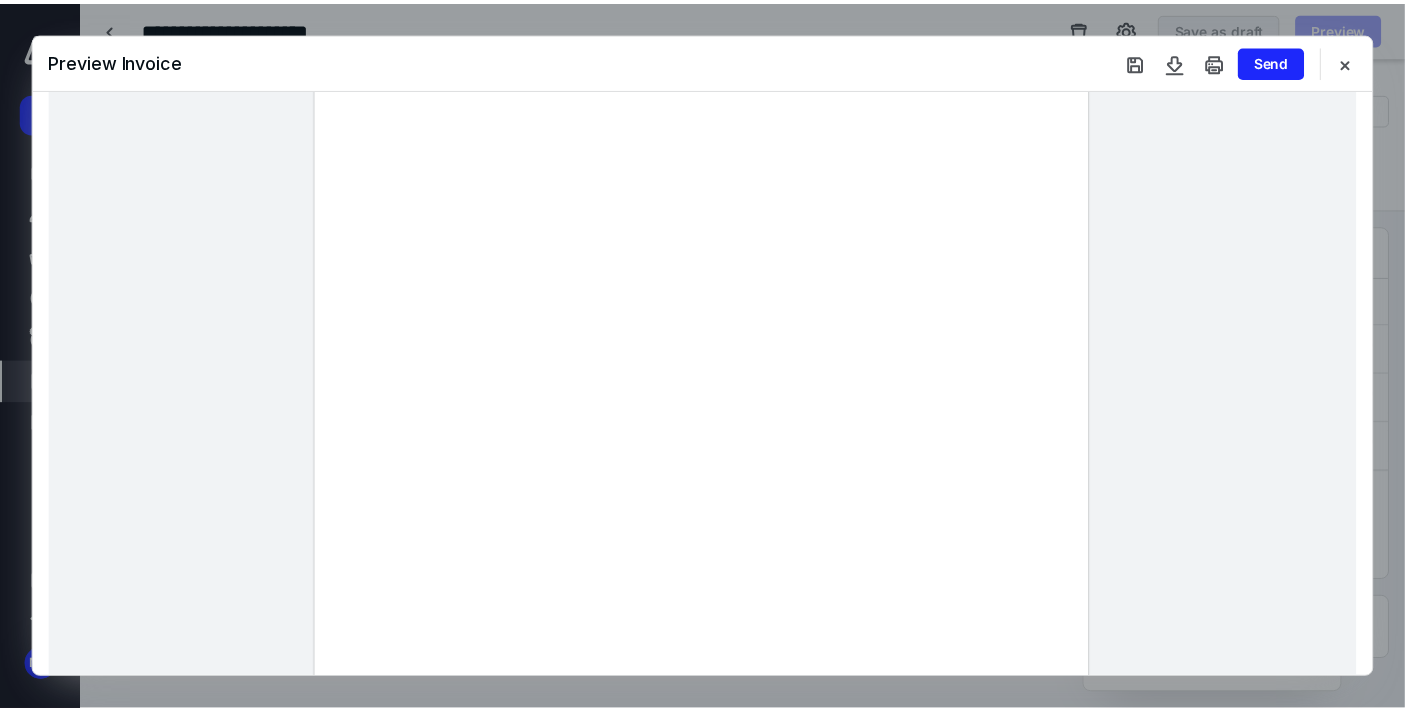 scroll, scrollTop: 0, scrollLeft: 0, axis: both 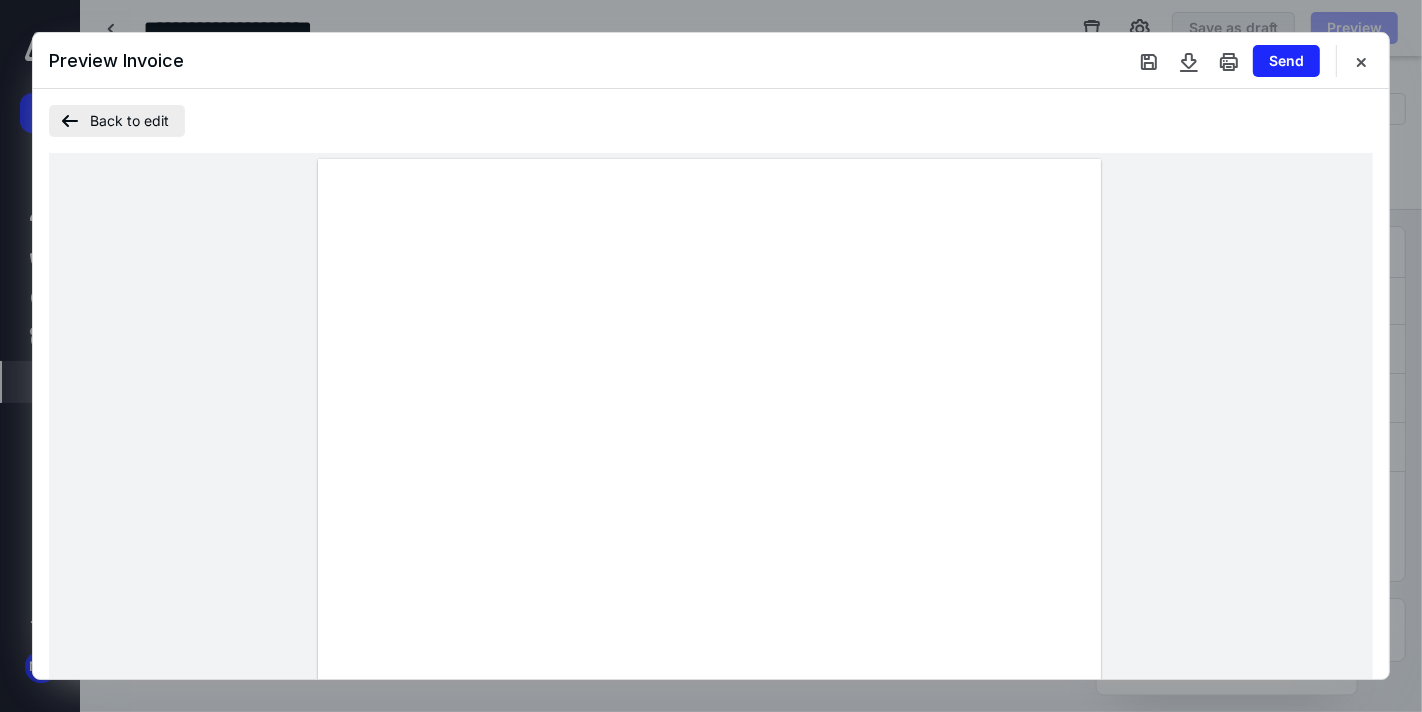 click on "Back to edit" at bounding box center [117, 121] 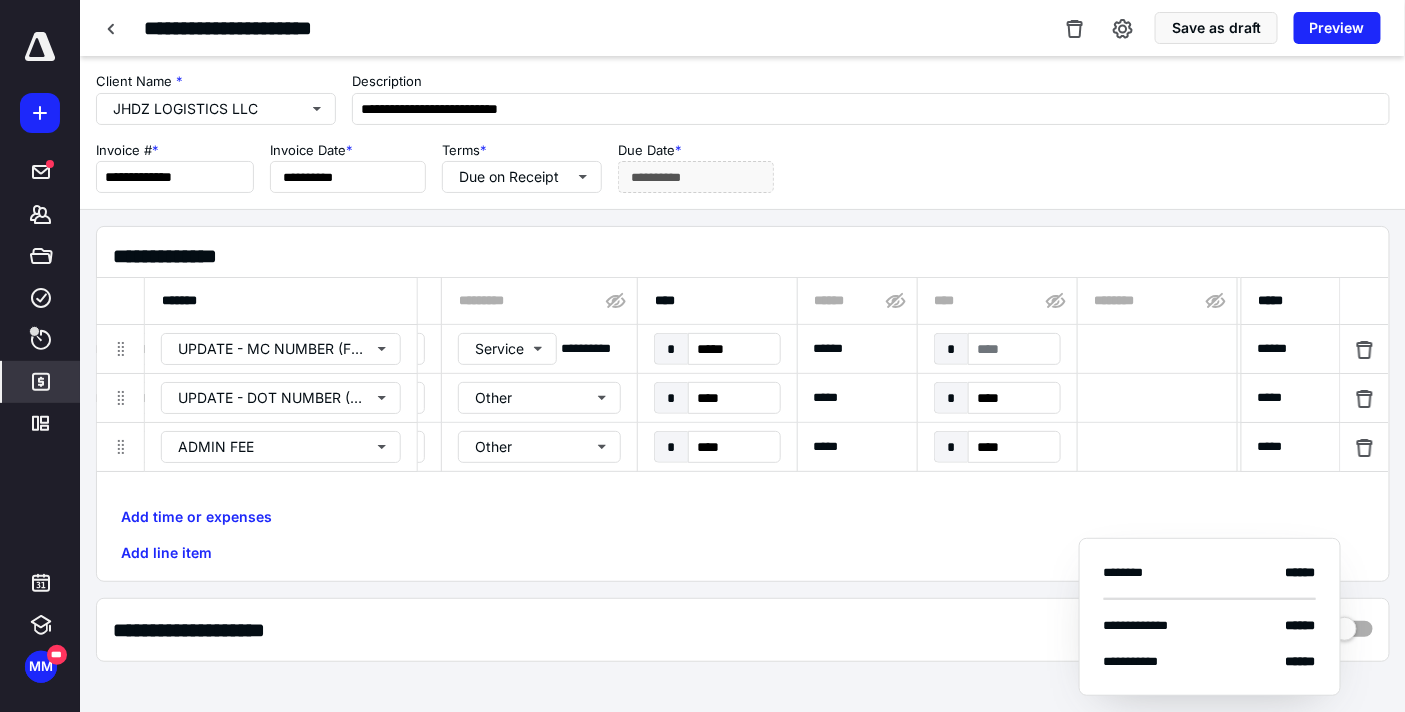scroll, scrollTop: 0, scrollLeft: 408, axis: horizontal 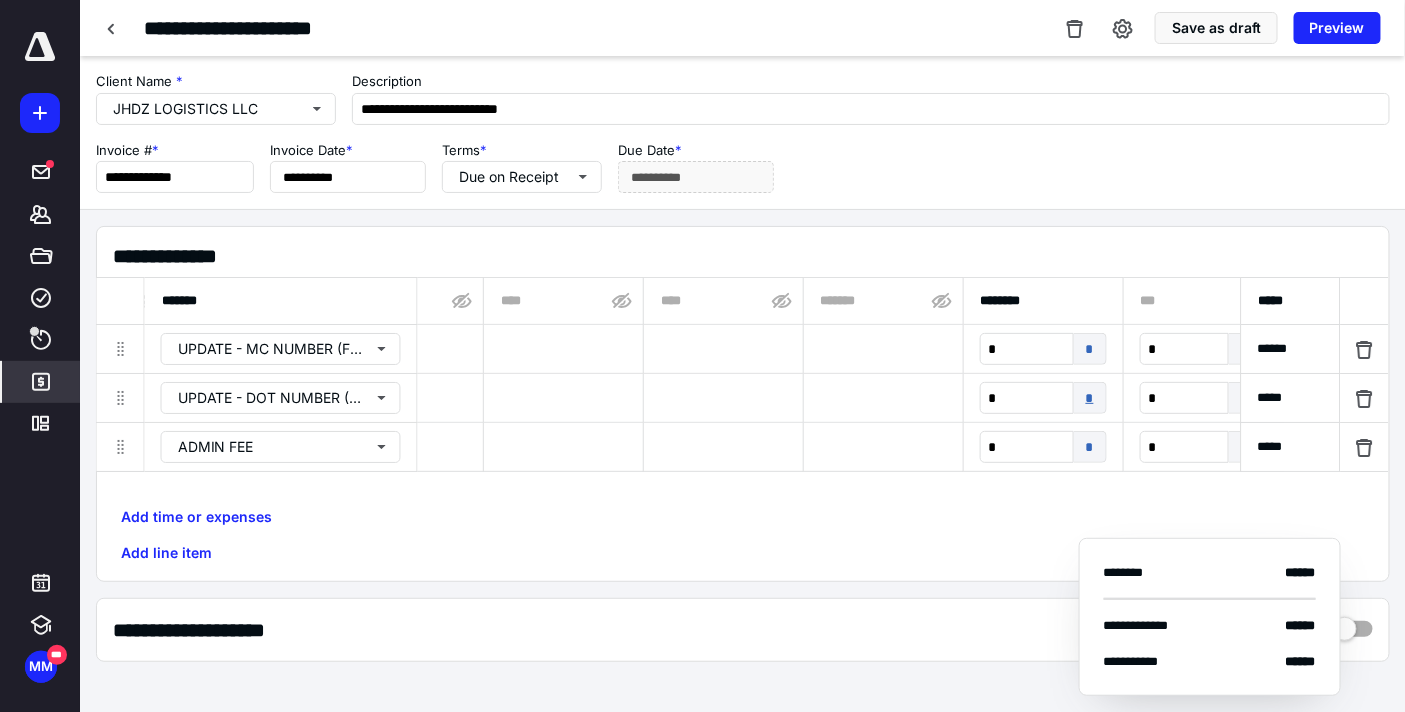 click on "*" at bounding box center [1090, 398] 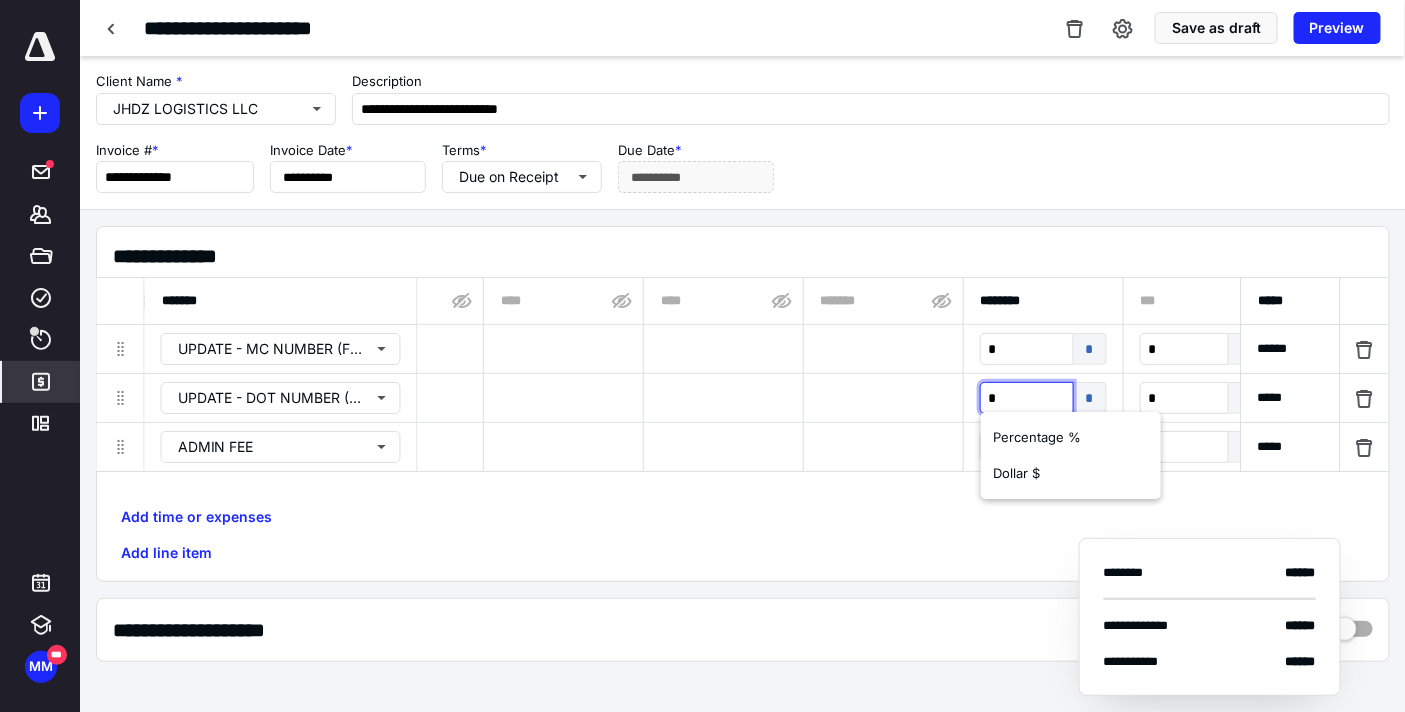 click on "*" at bounding box center [1027, 398] 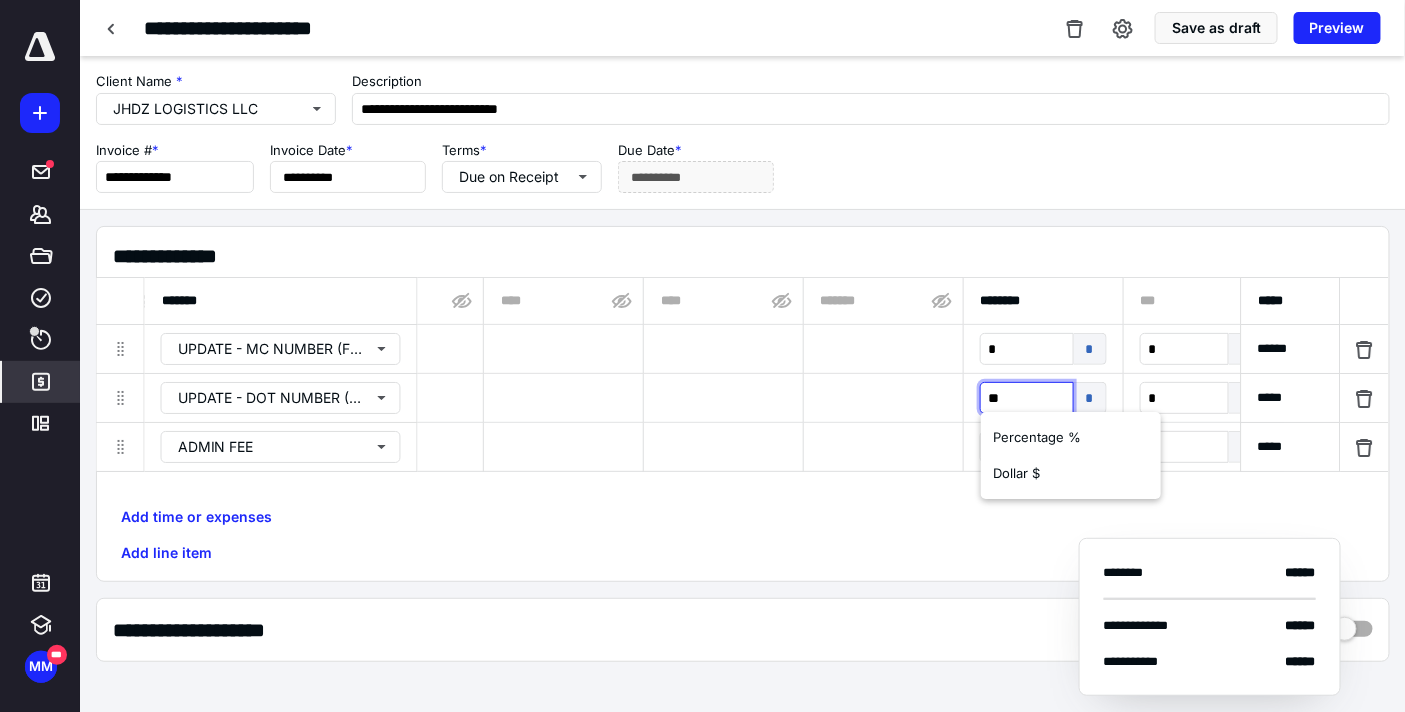type on "***" 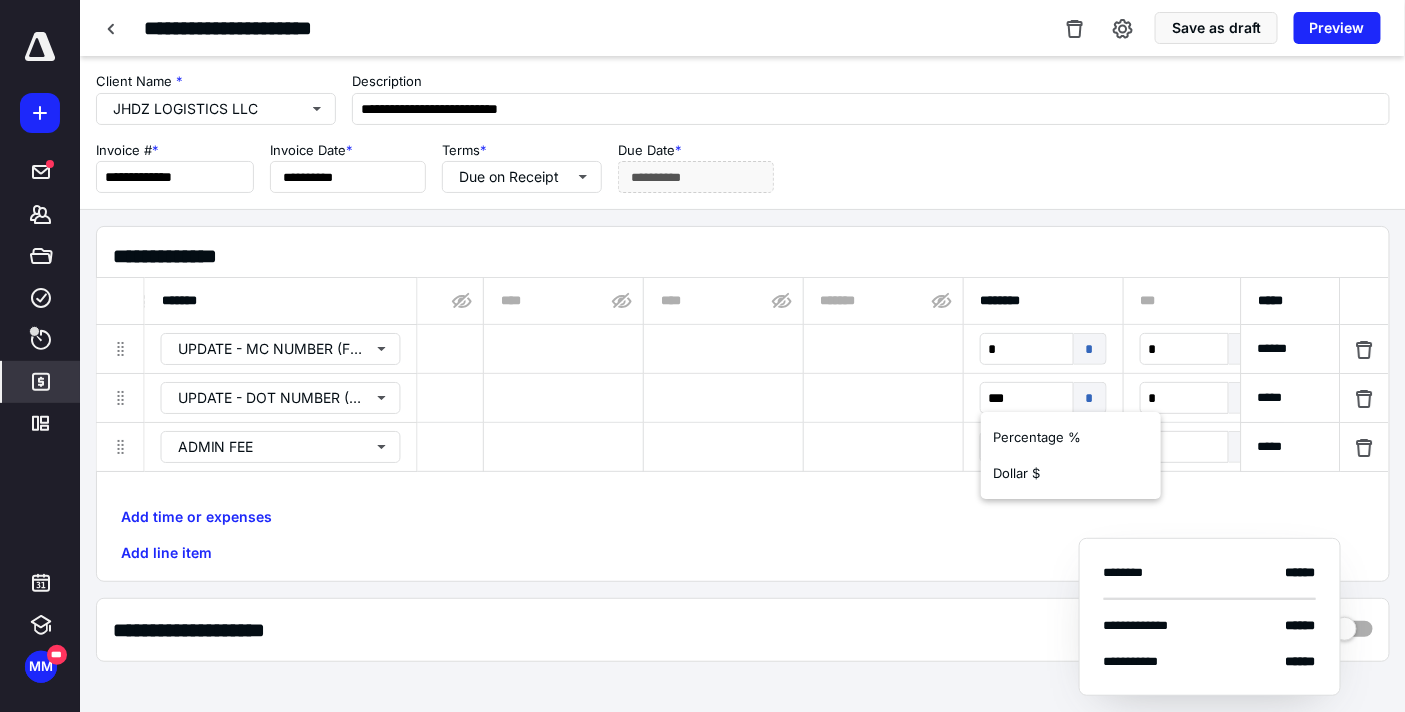 click on "Add time or expenses Add line item" at bounding box center [743, 535] 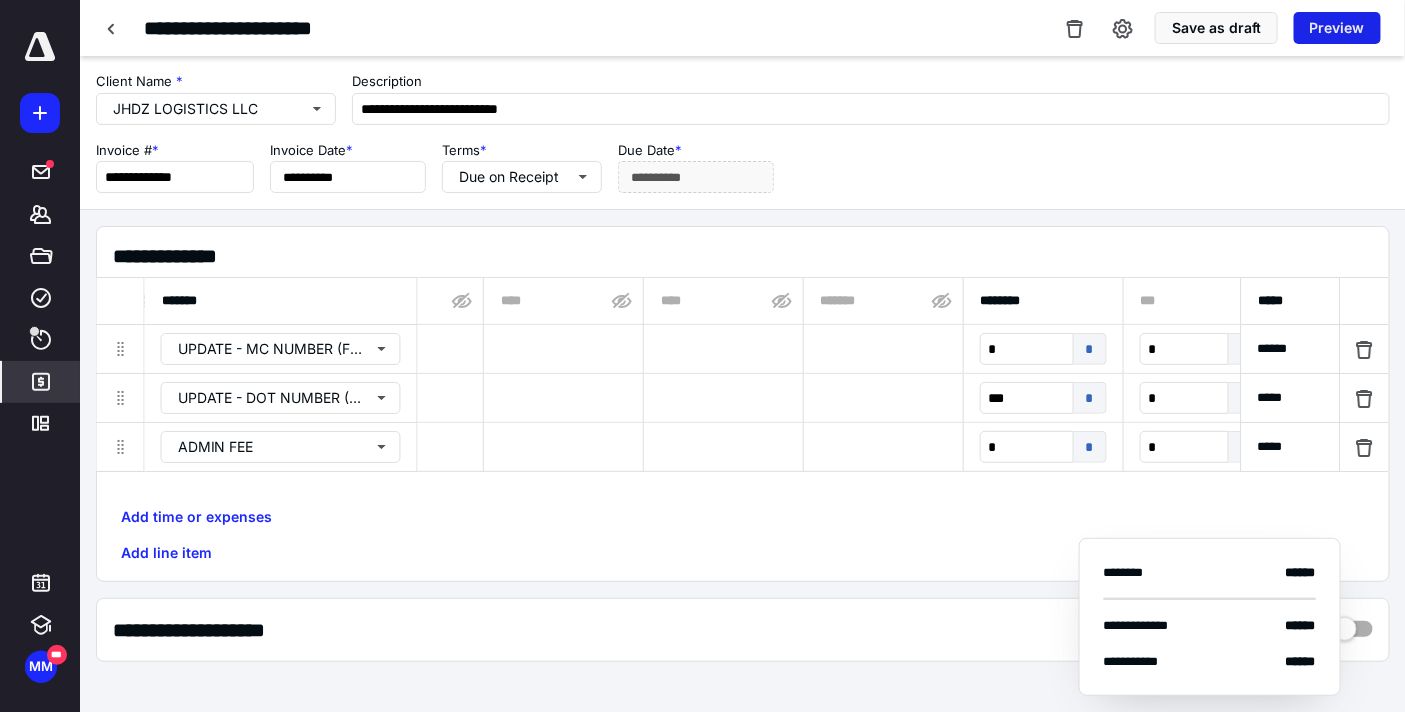 click on "Preview" at bounding box center (1337, 28) 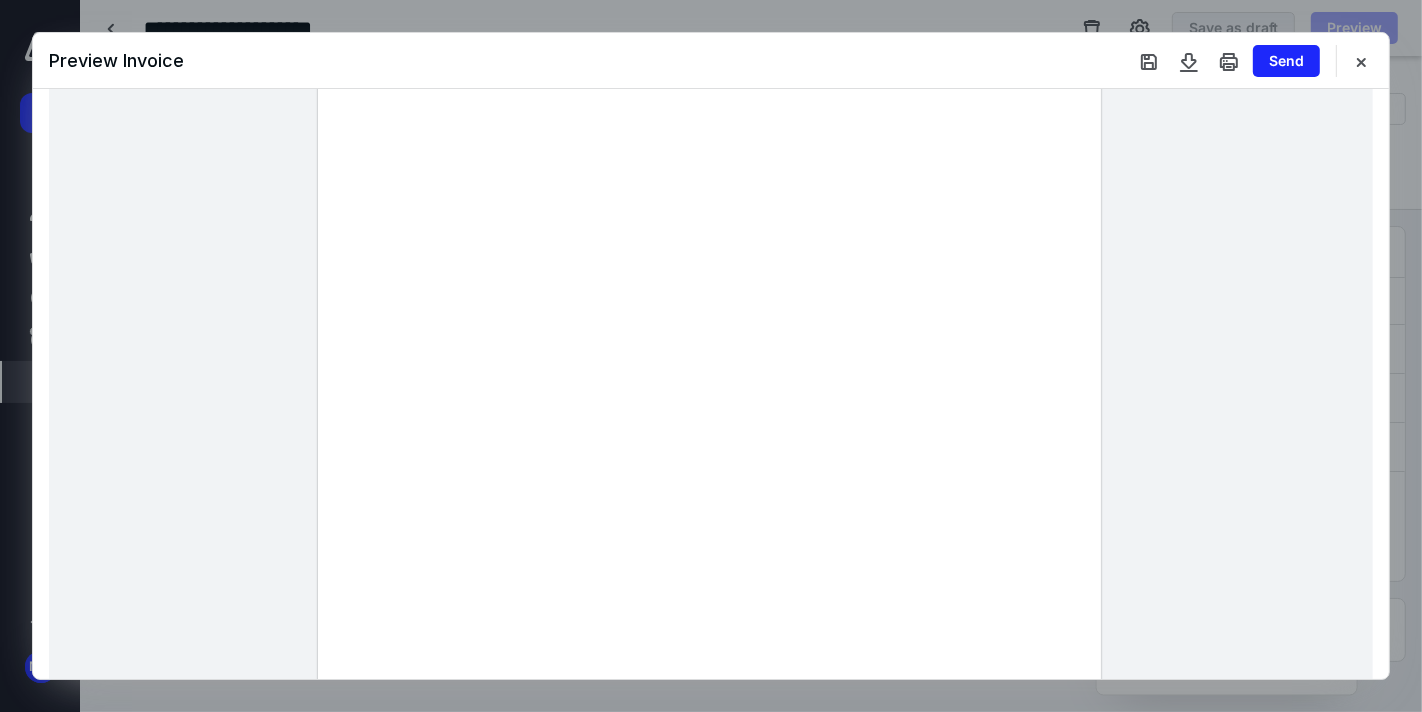 scroll, scrollTop: 222, scrollLeft: 0, axis: vertical 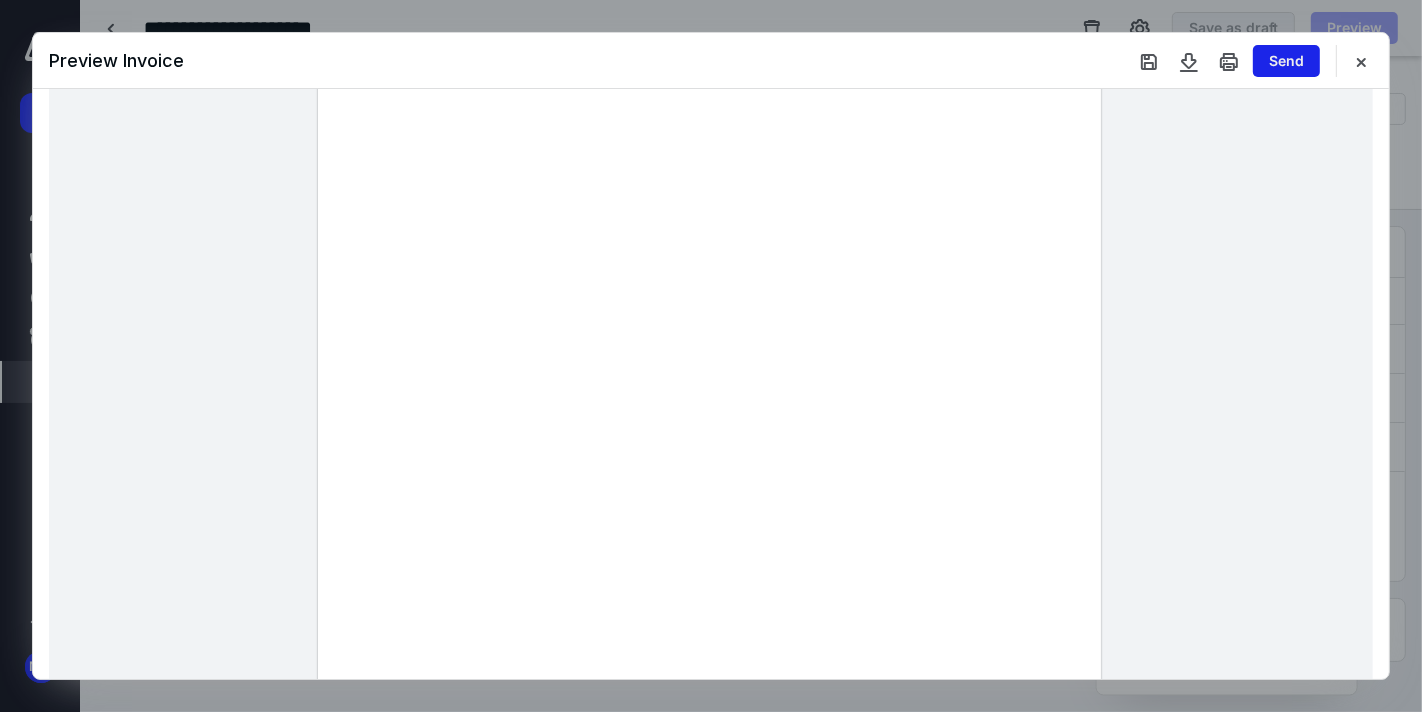 click on "Send" at bounding box center [1286, 61] 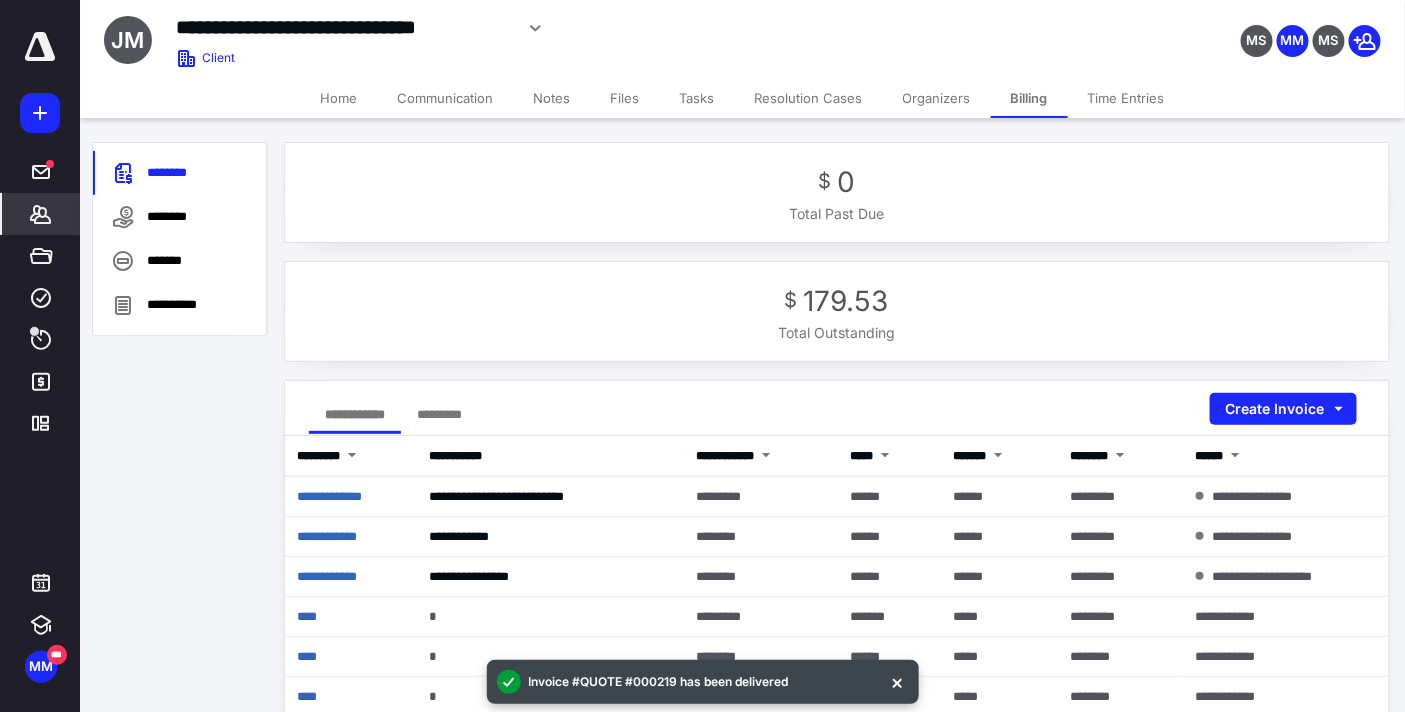 click on "Home" at bounding box center (339, 98) 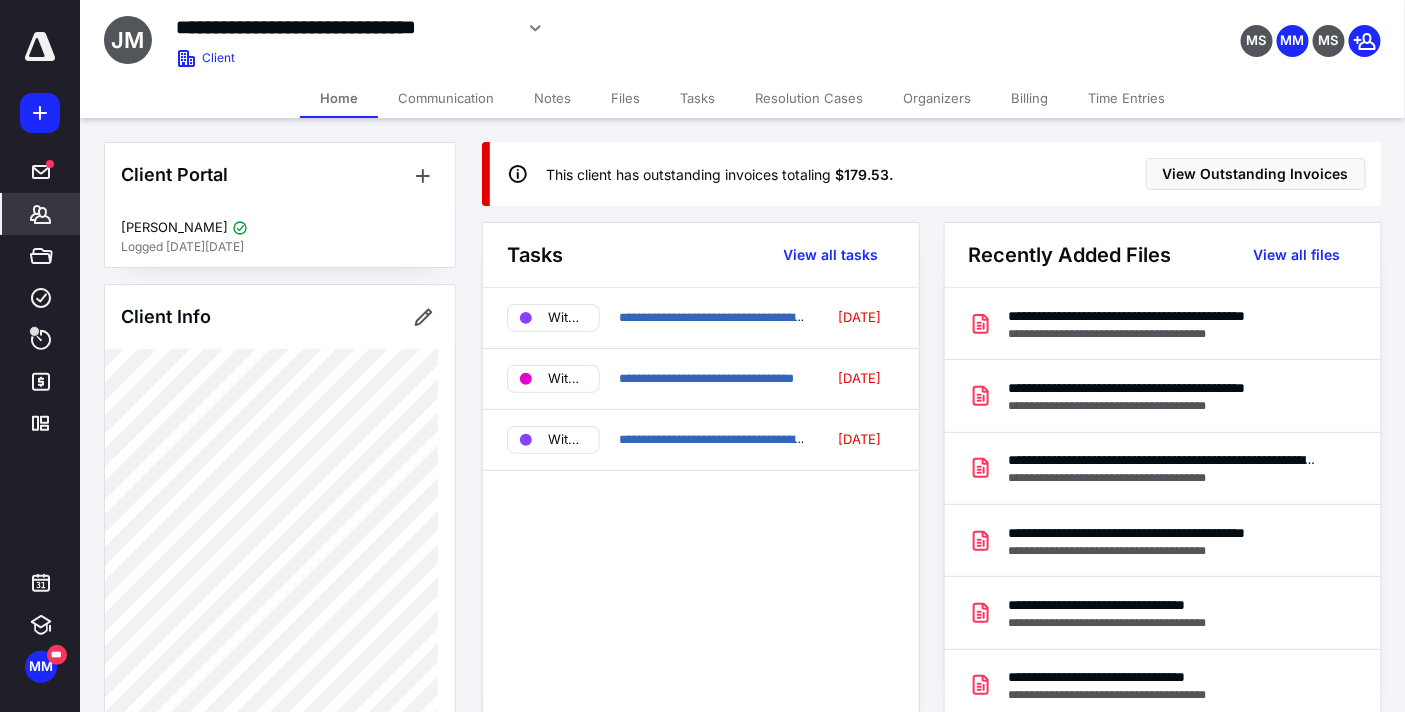 click 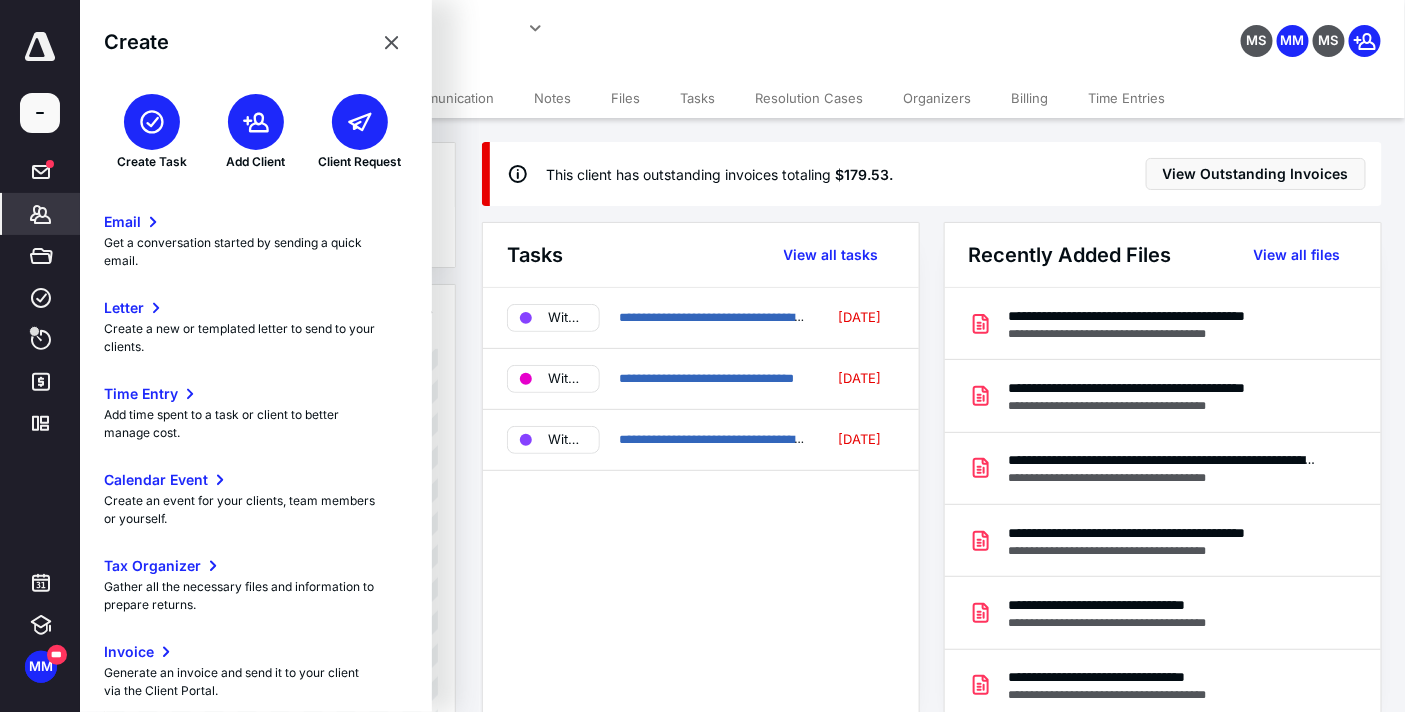 click 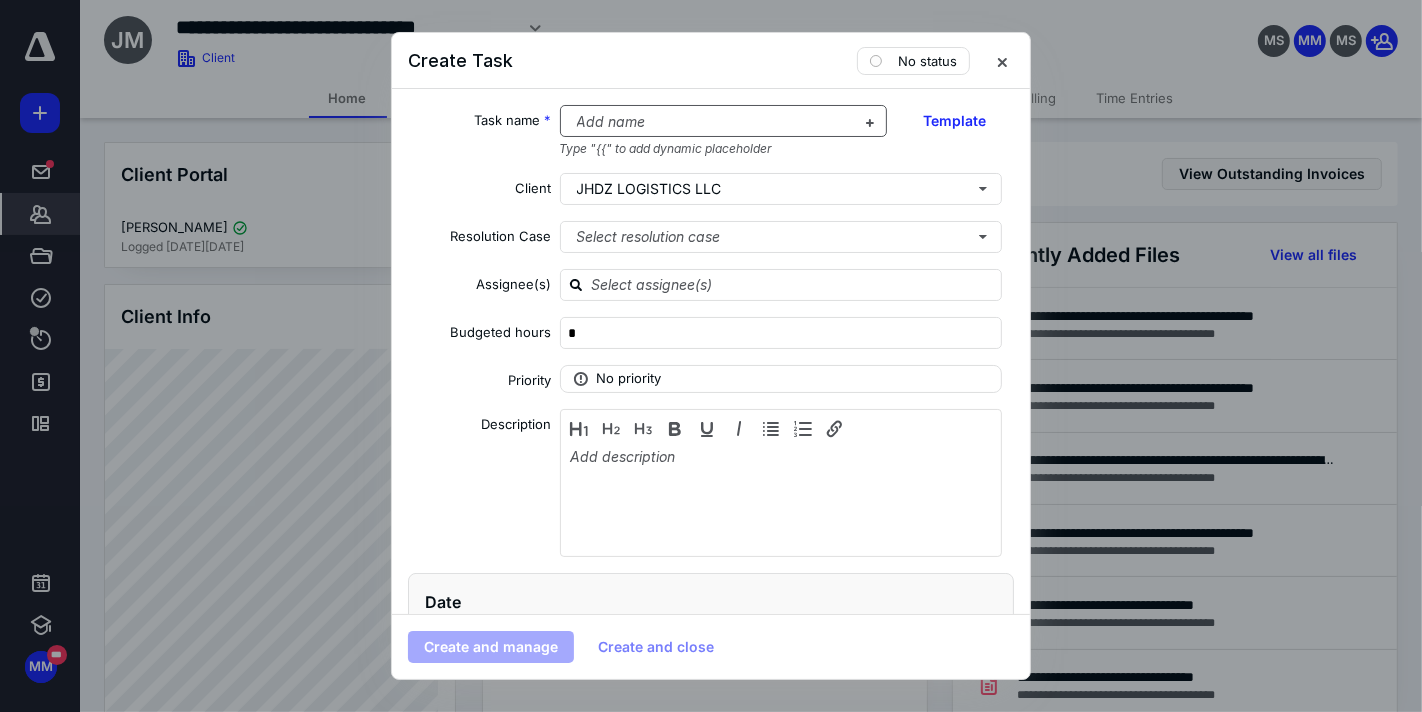 click at bounding box center (712, 122) 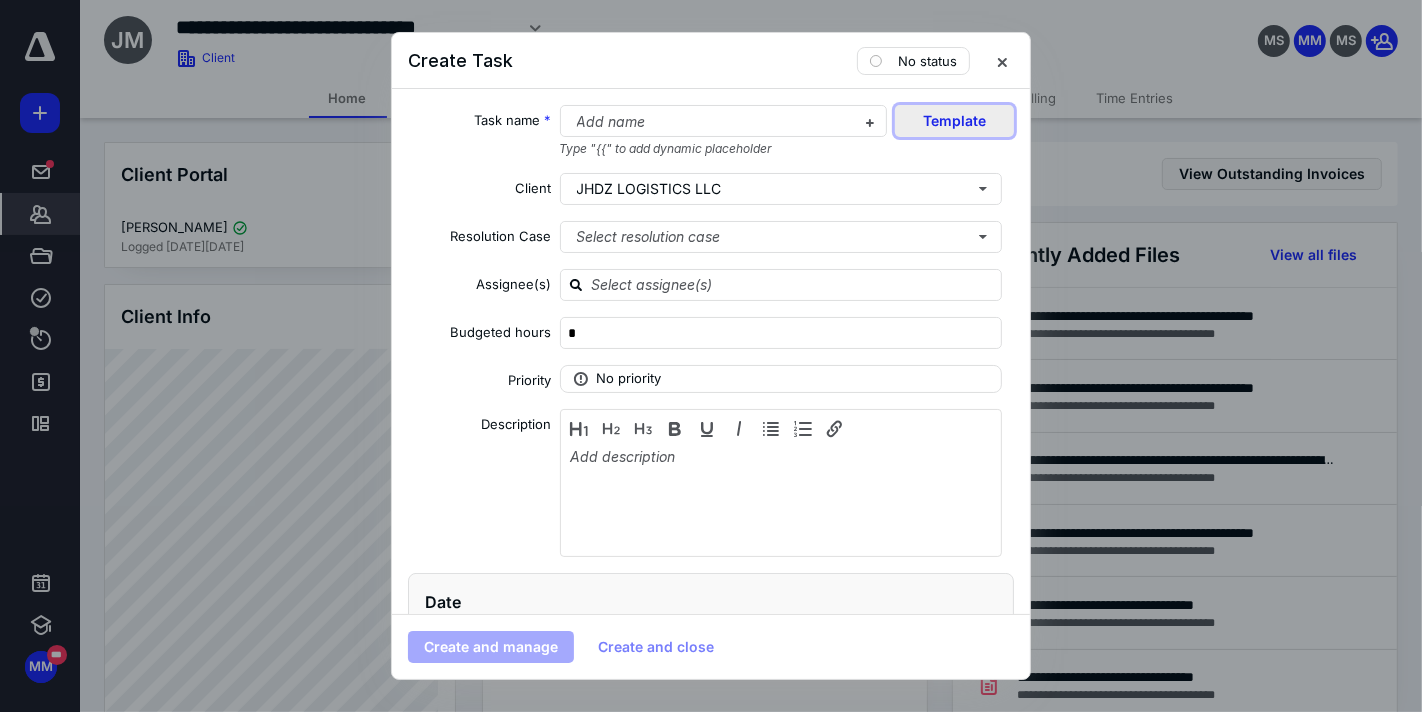 click on "Template" at bounding box center (954, 121) 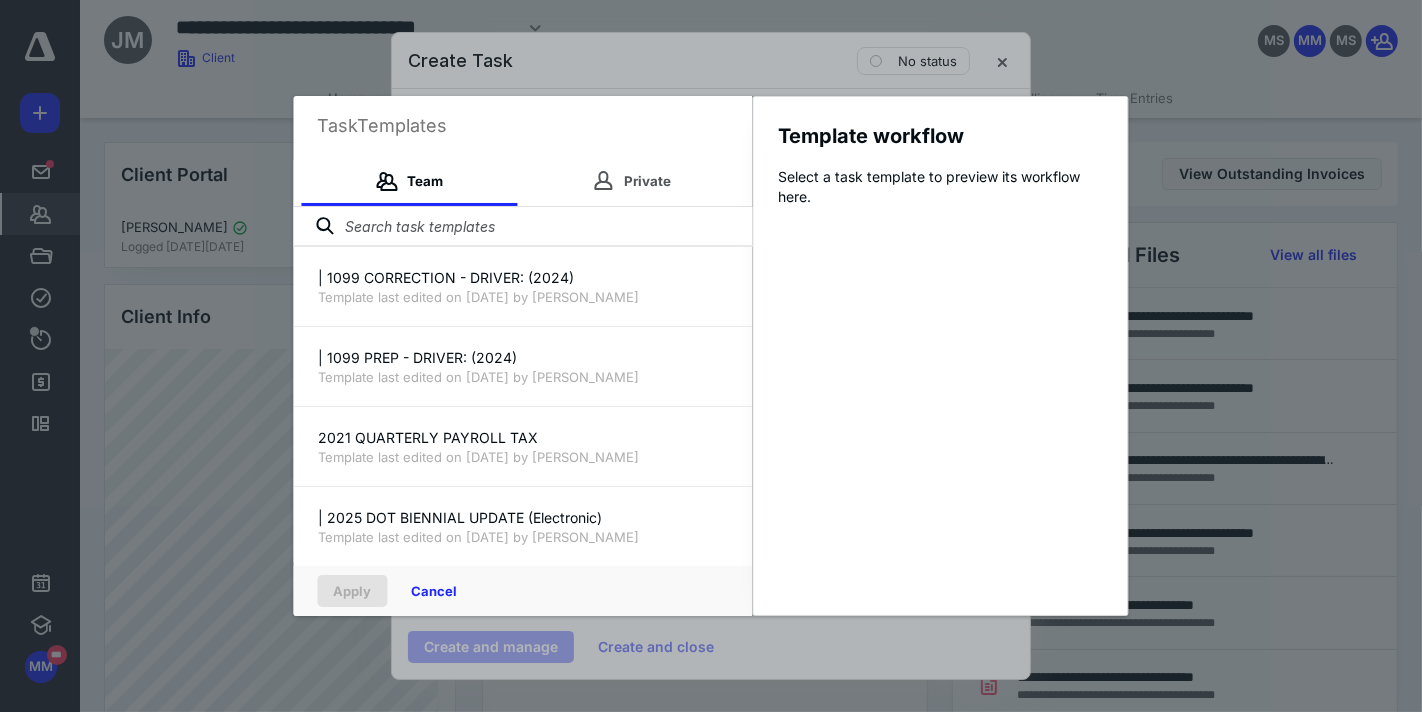 click at bounding box center [523, 227] 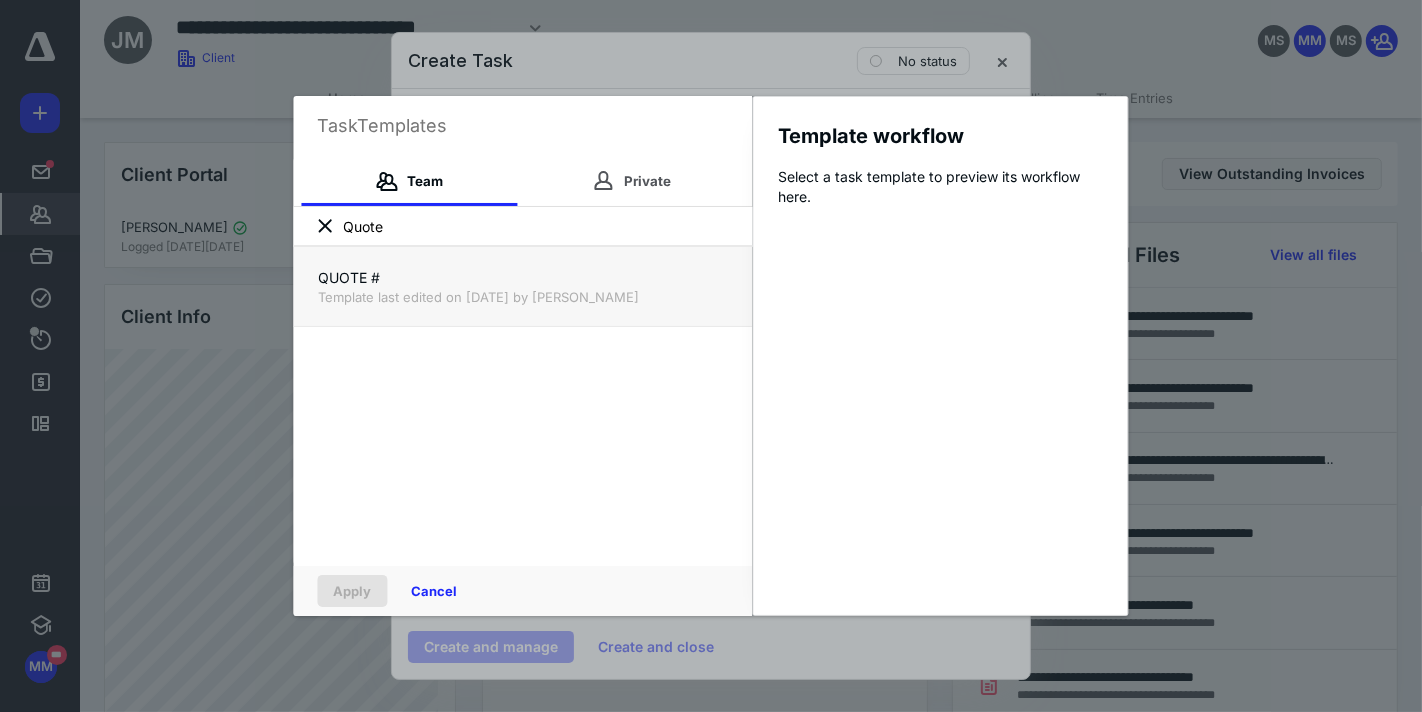 type on "Quote" 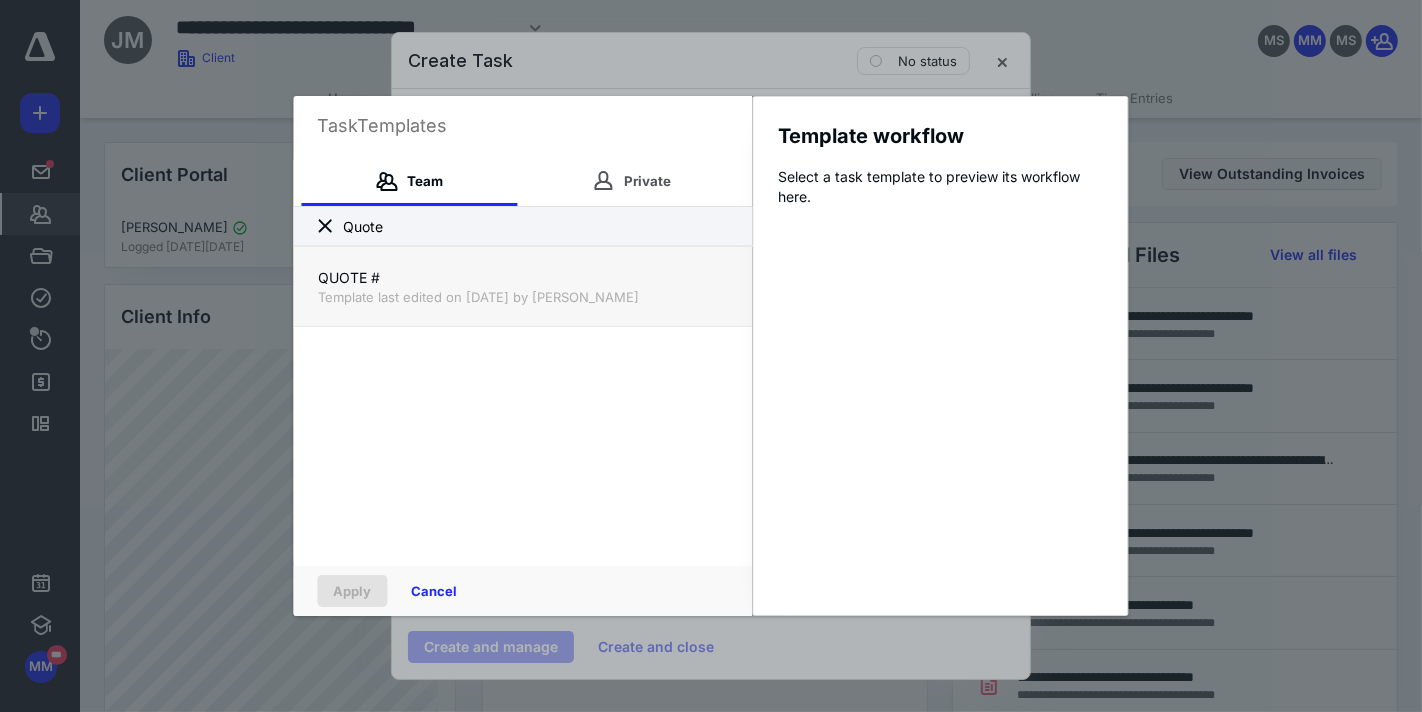 click on "Template last edited on 4/3/2025 by Micki B Sanders" at bounding box center [523, 297] 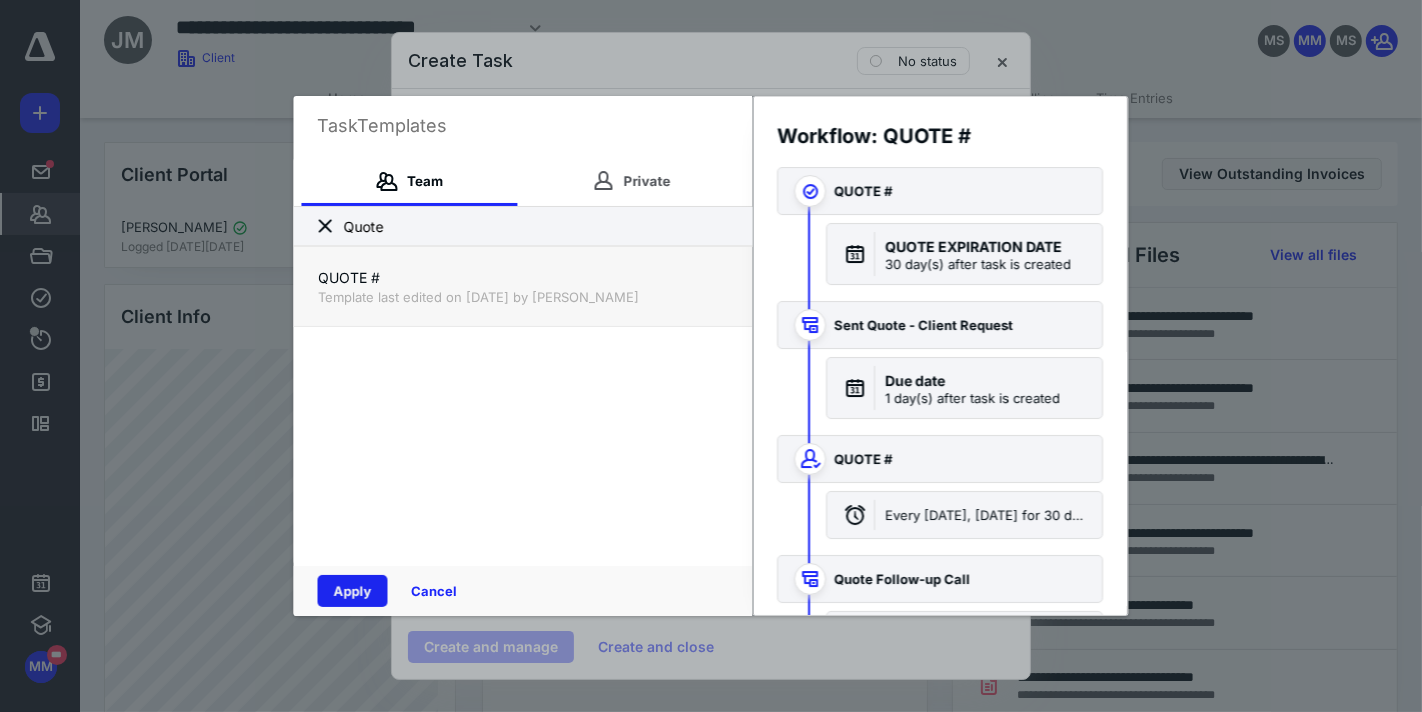 click on "Apply" at bounding box center [353, 591] 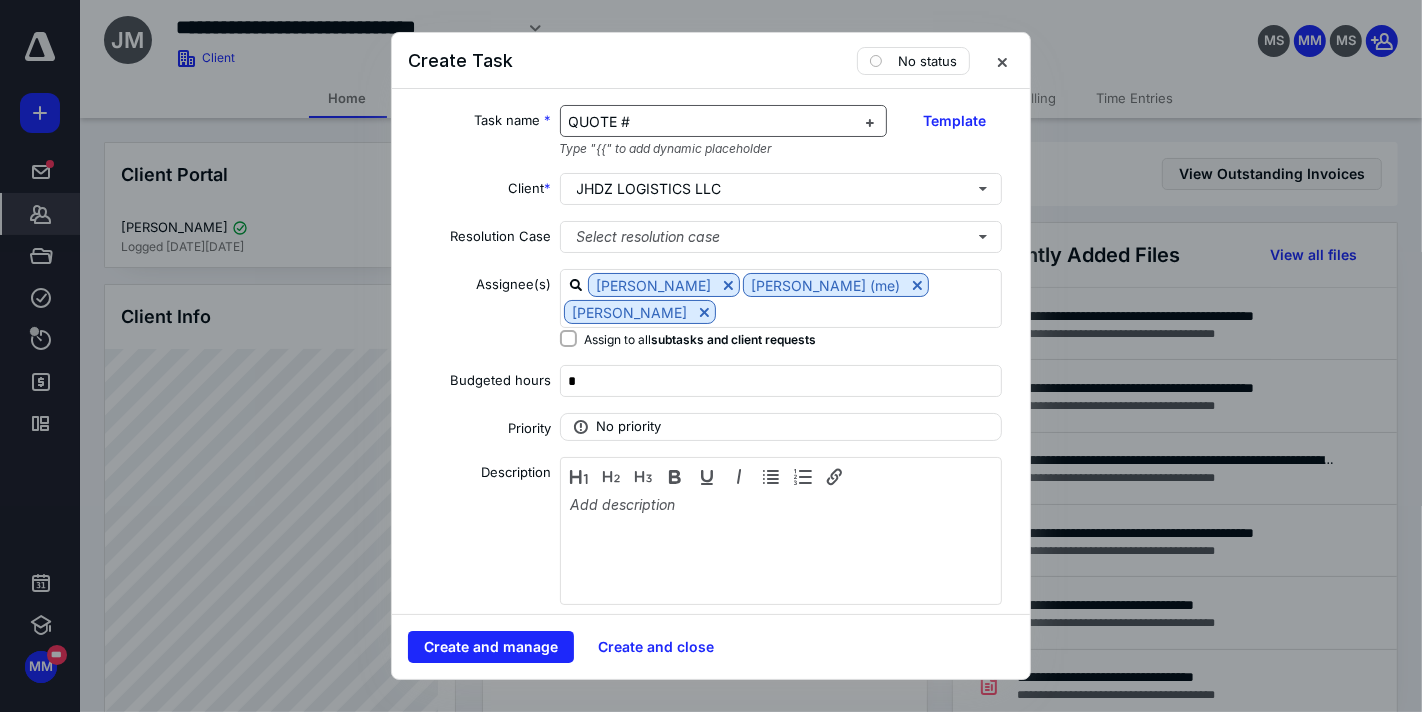 click on "QUOTE #" at bounding box center (712, 122) 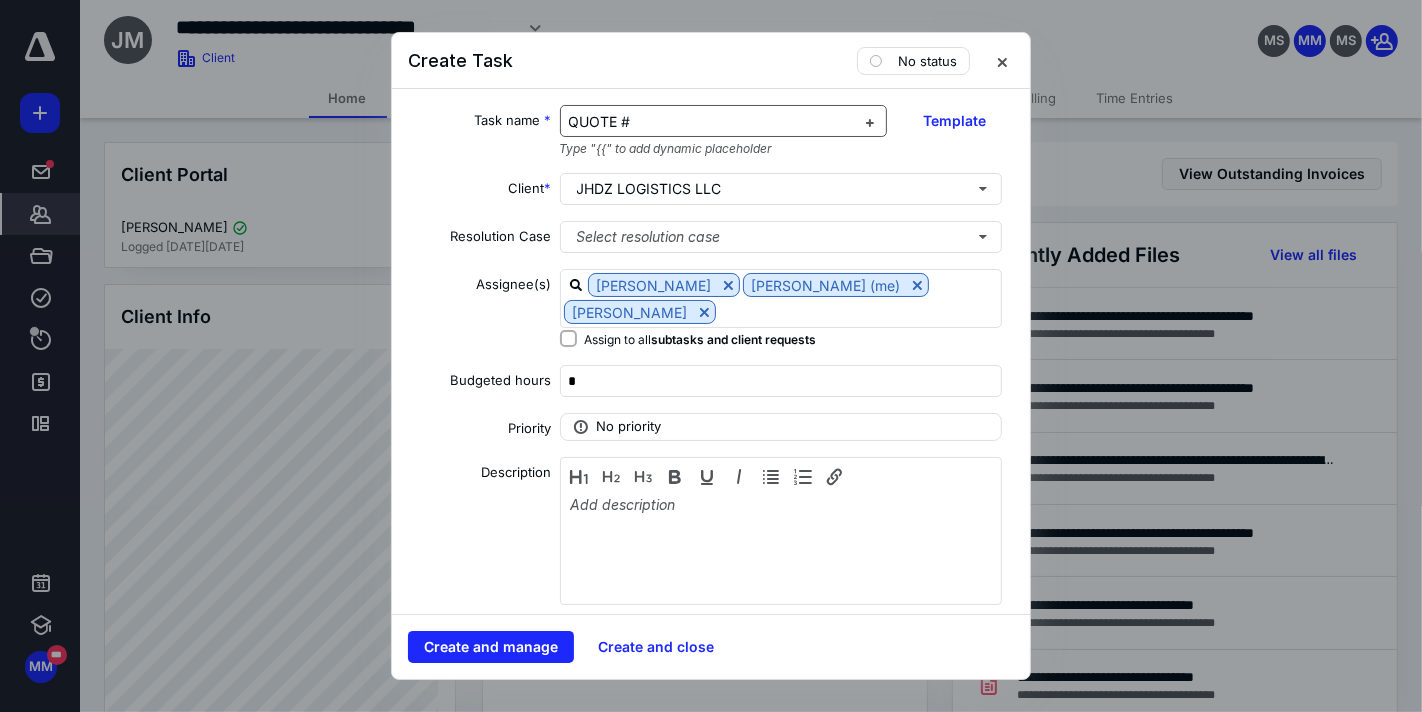 type 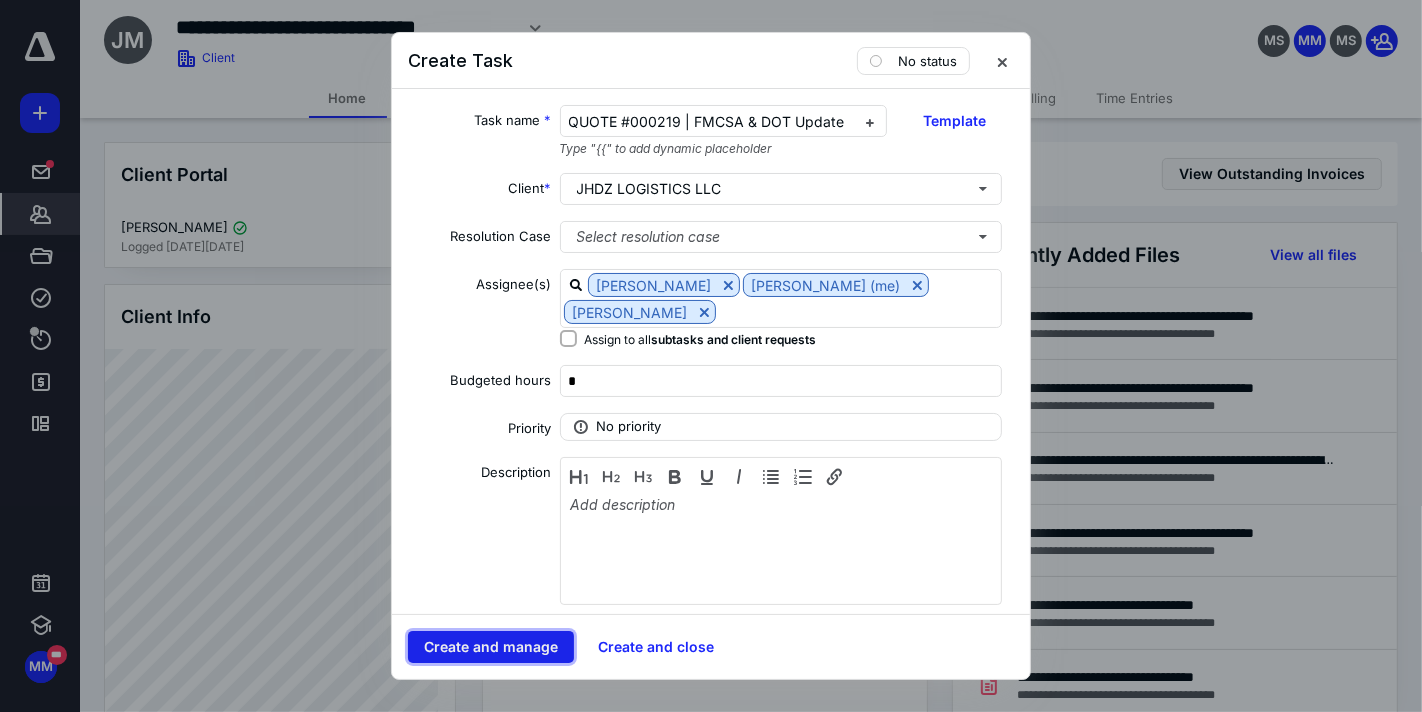 click on "Create and manage" at bounding box center (491, 647) 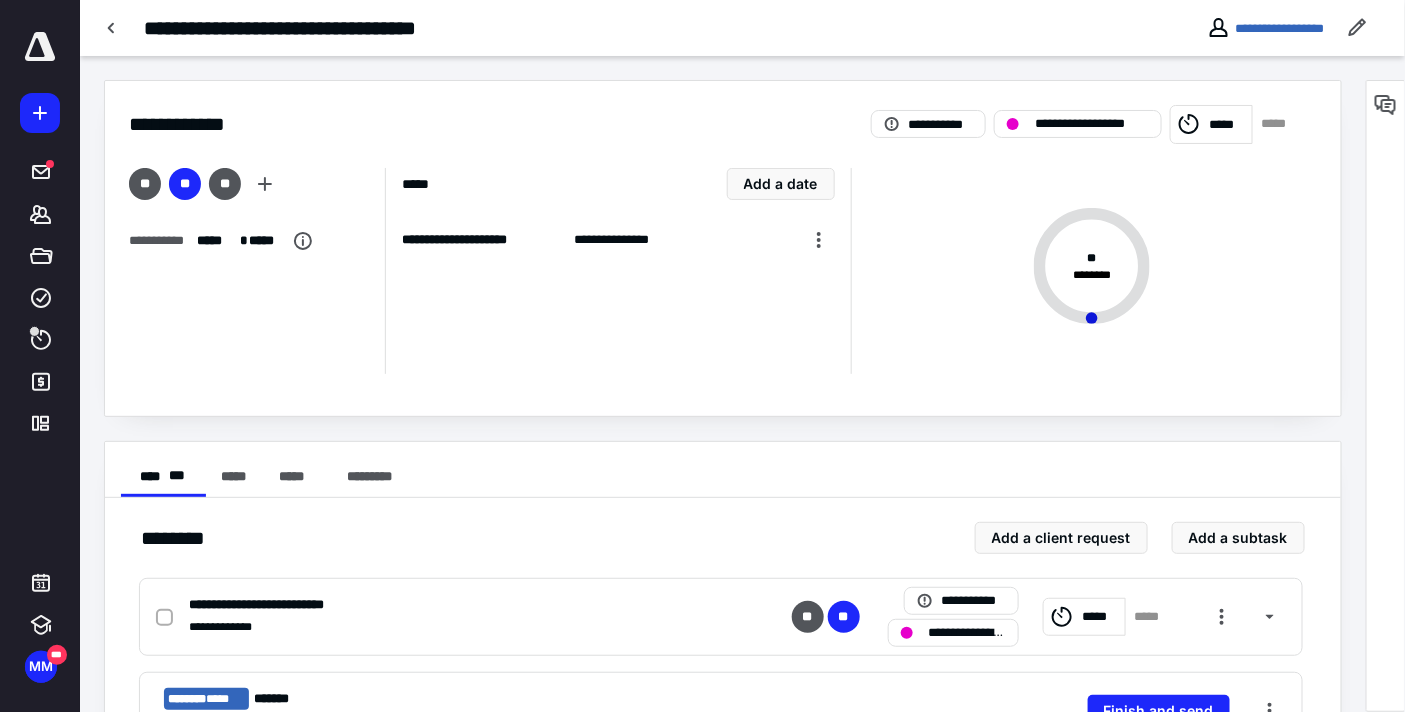 checkbox on "true" 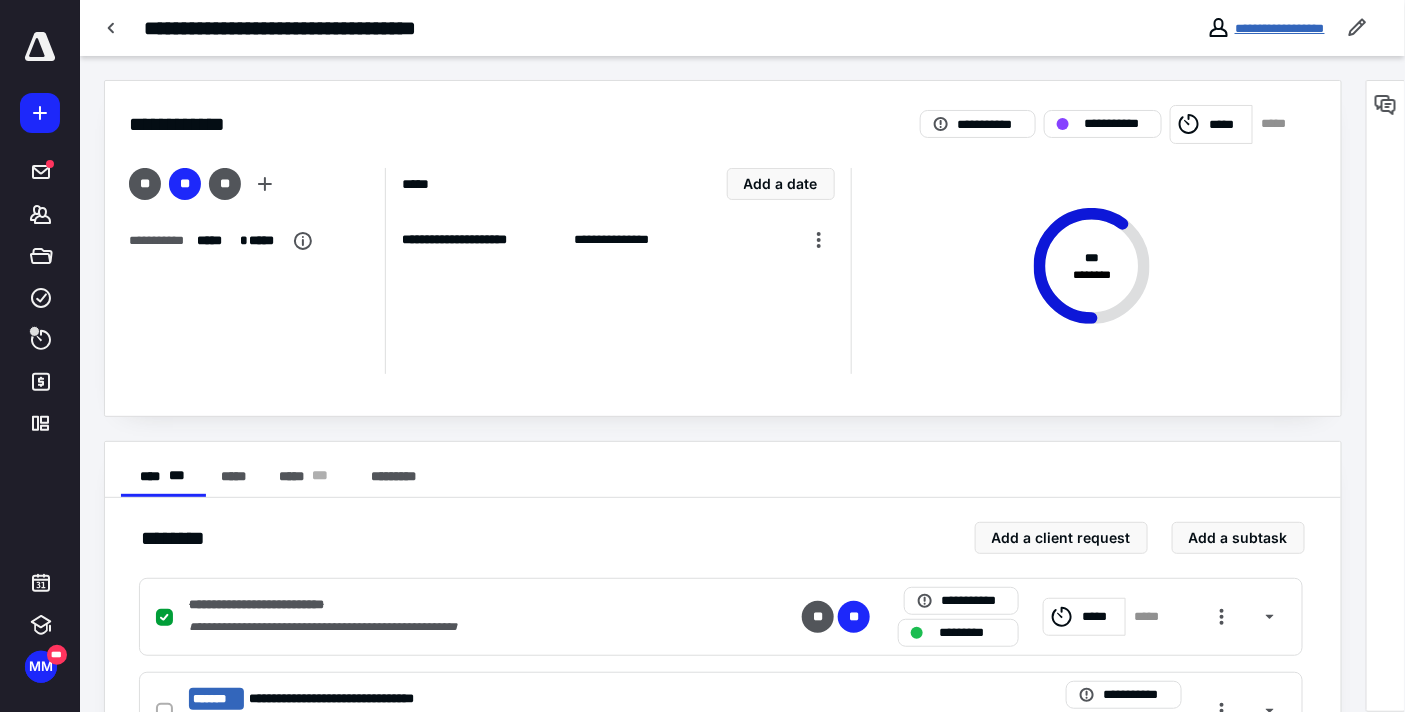click on "**********" at bounding box center [1280, 28] 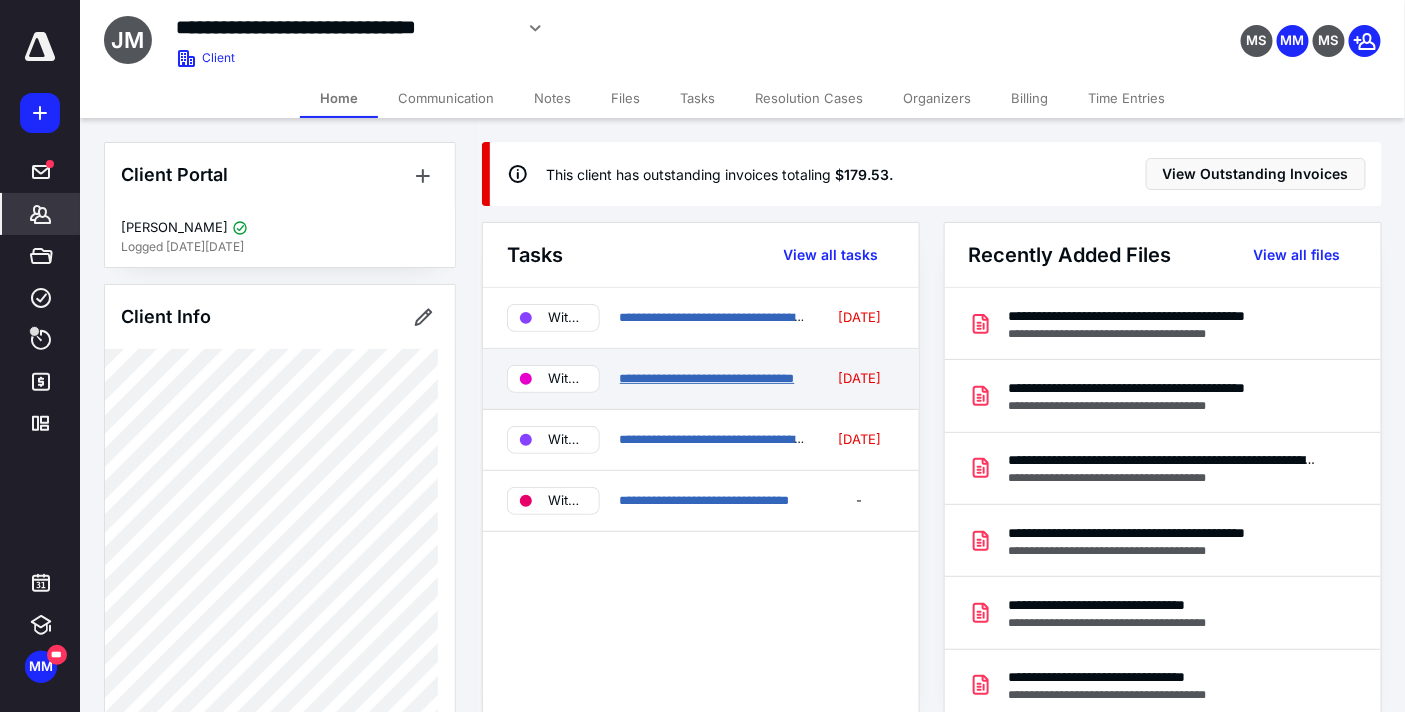 click on "**********" at bounding box center [707, 378] 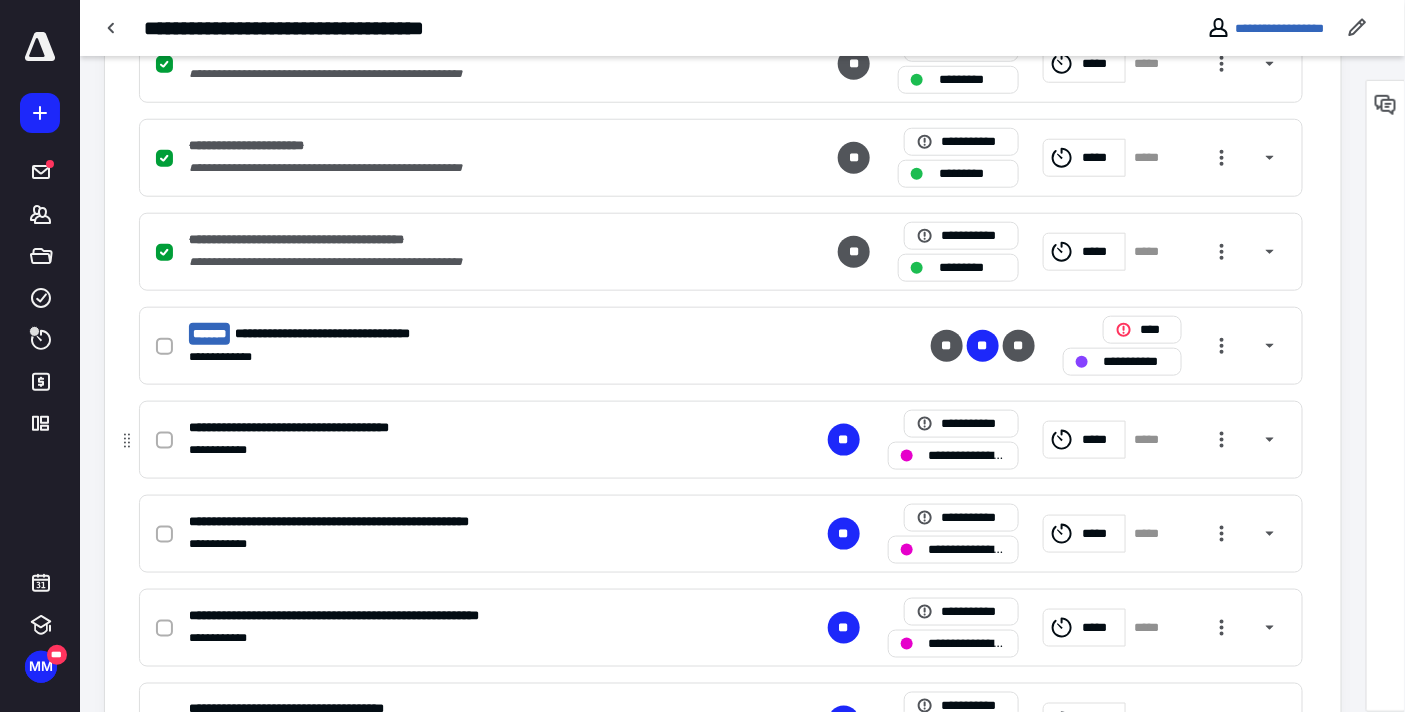 scroll, scrollTop: 555, scrollLeft: 0, axis: vertical 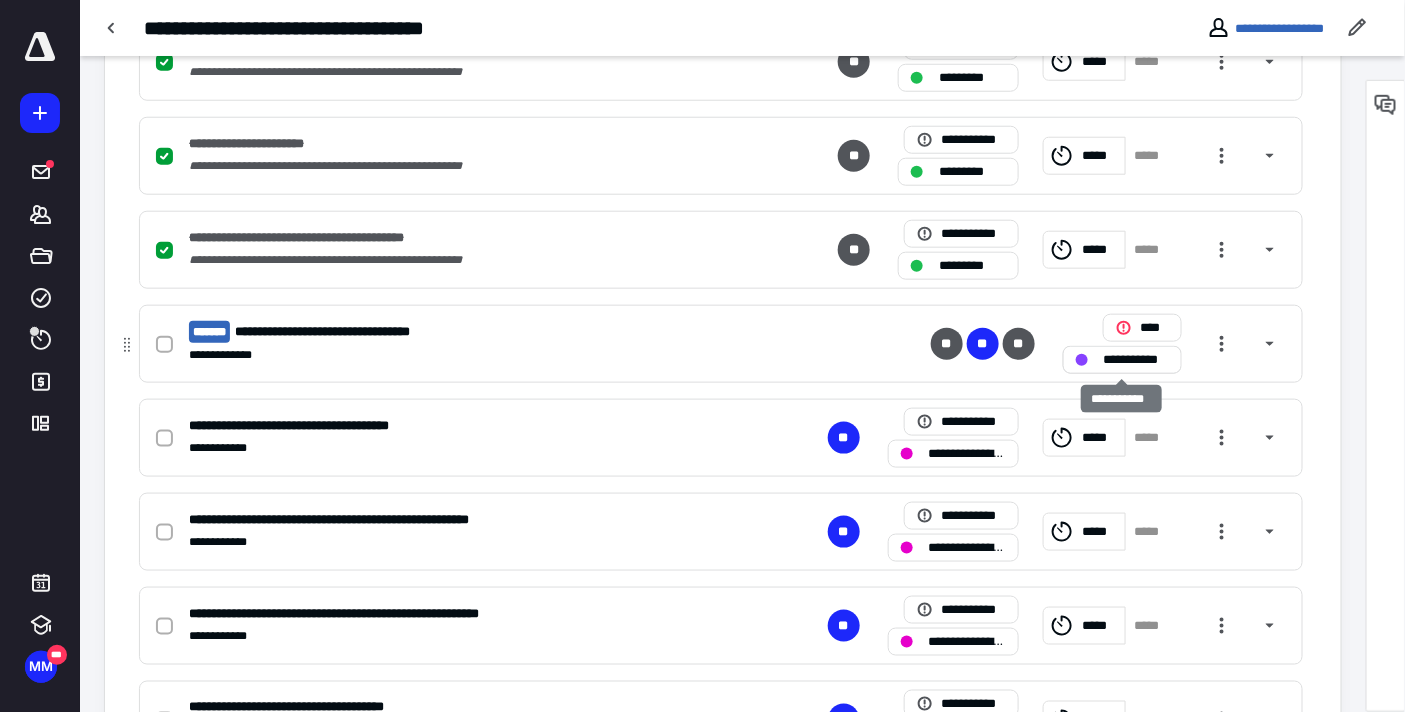 click on "**********" at bounding box center [1136, 359] 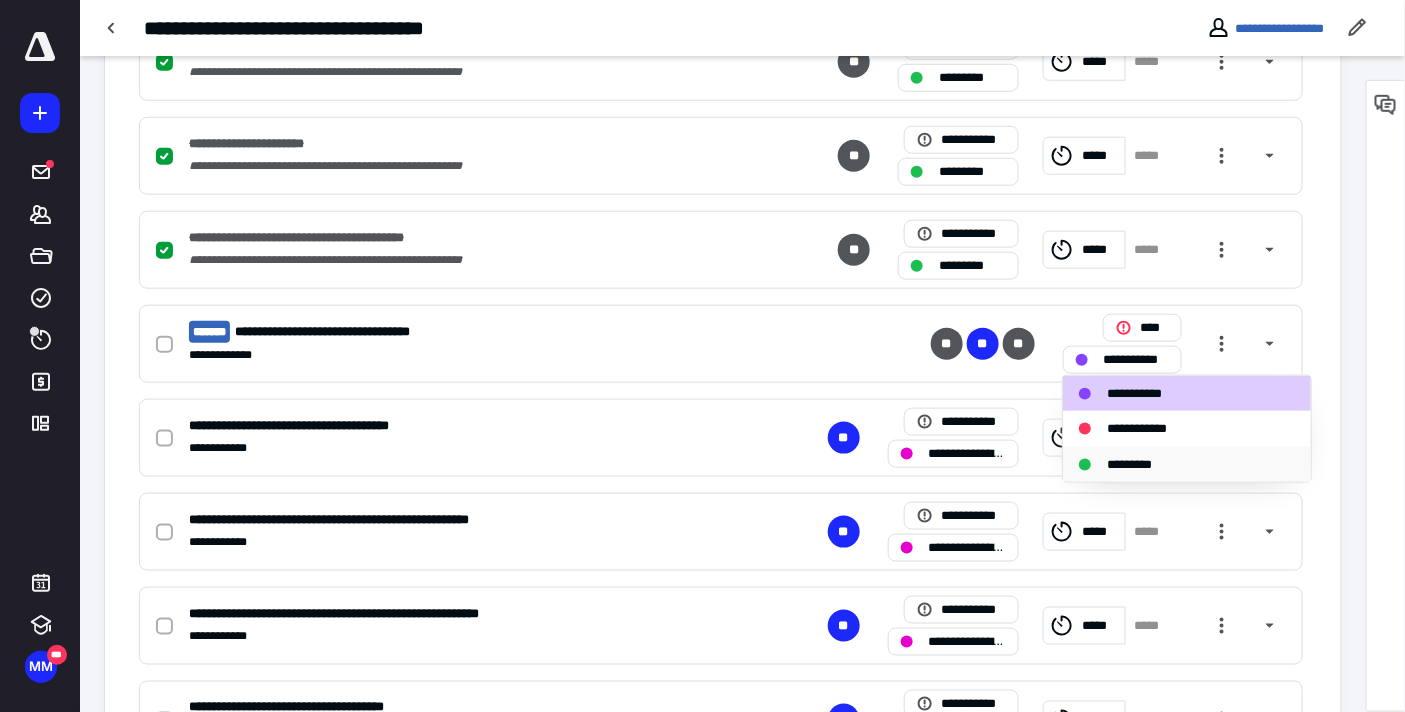 click on "*********" at bounding box center [1140, 464] 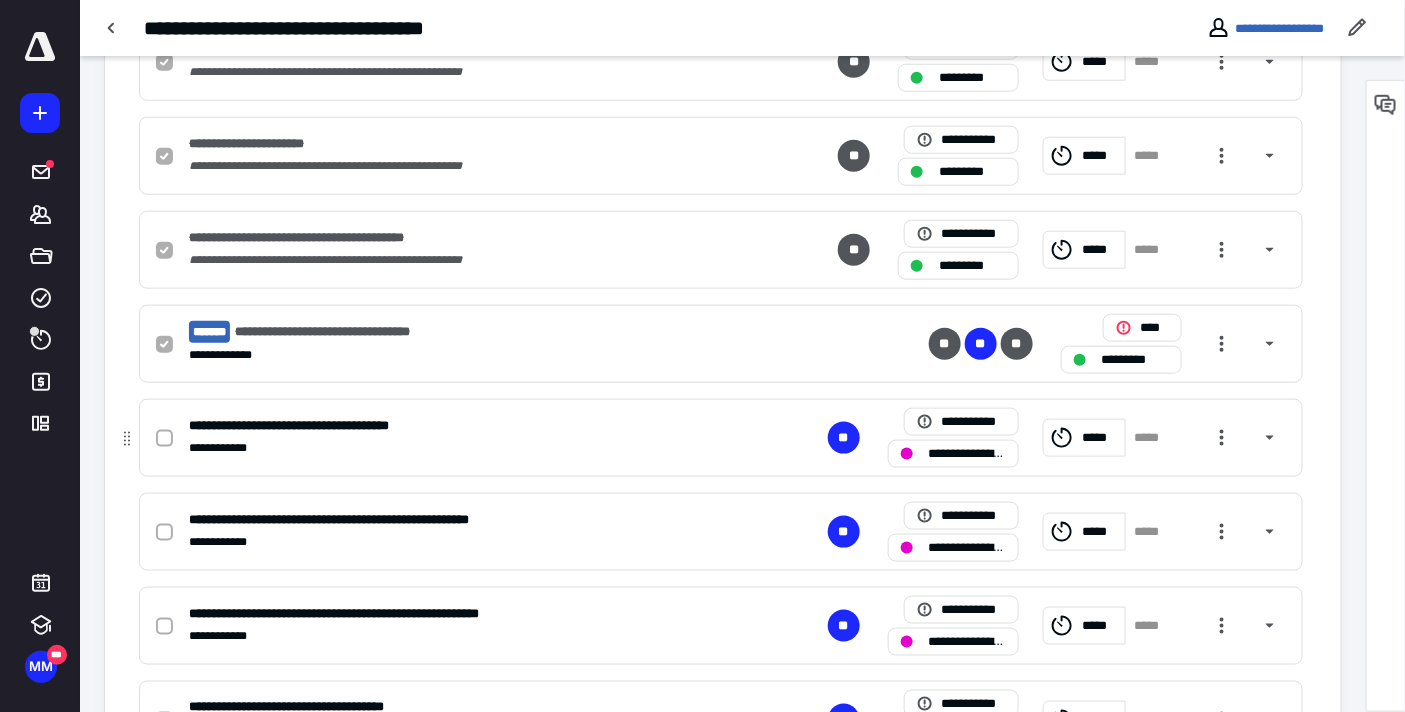 click on "**********" at bounding box center (968, 453) 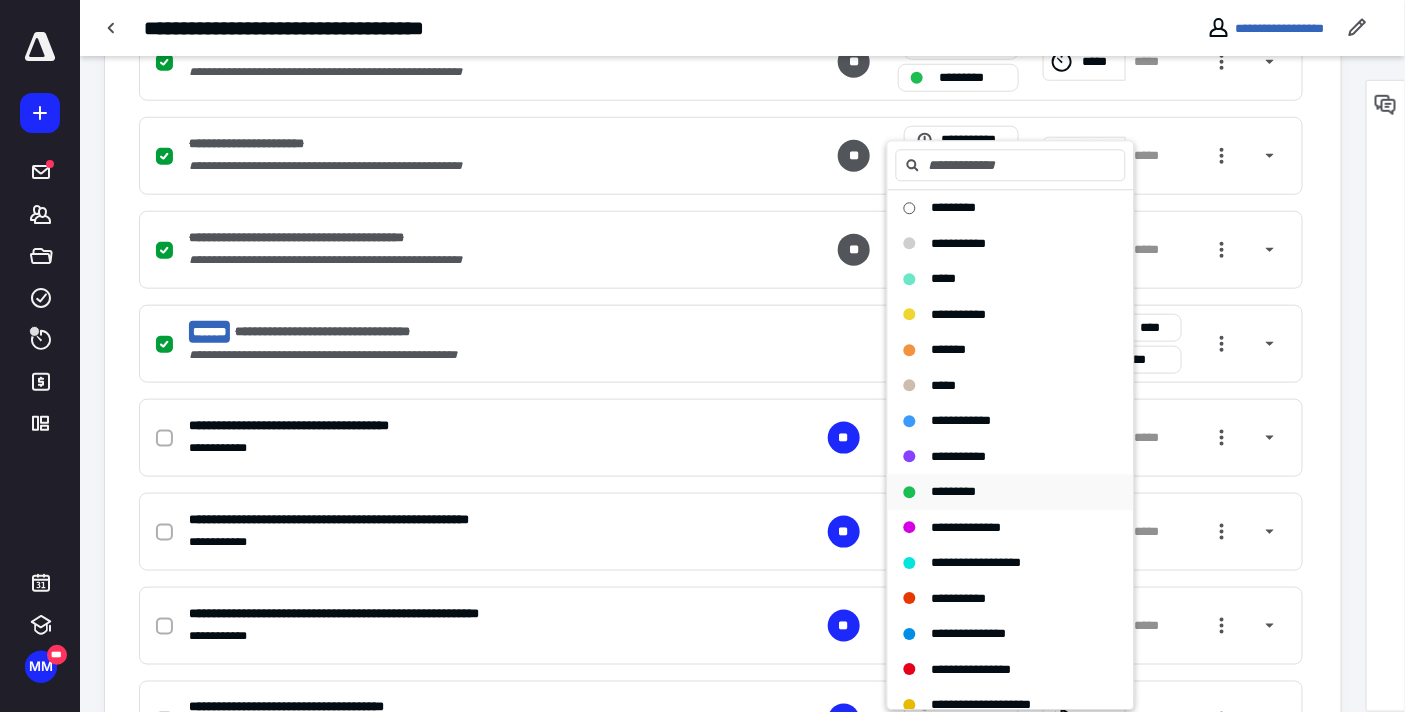 click on "*********" at bounding box center (954, 492) 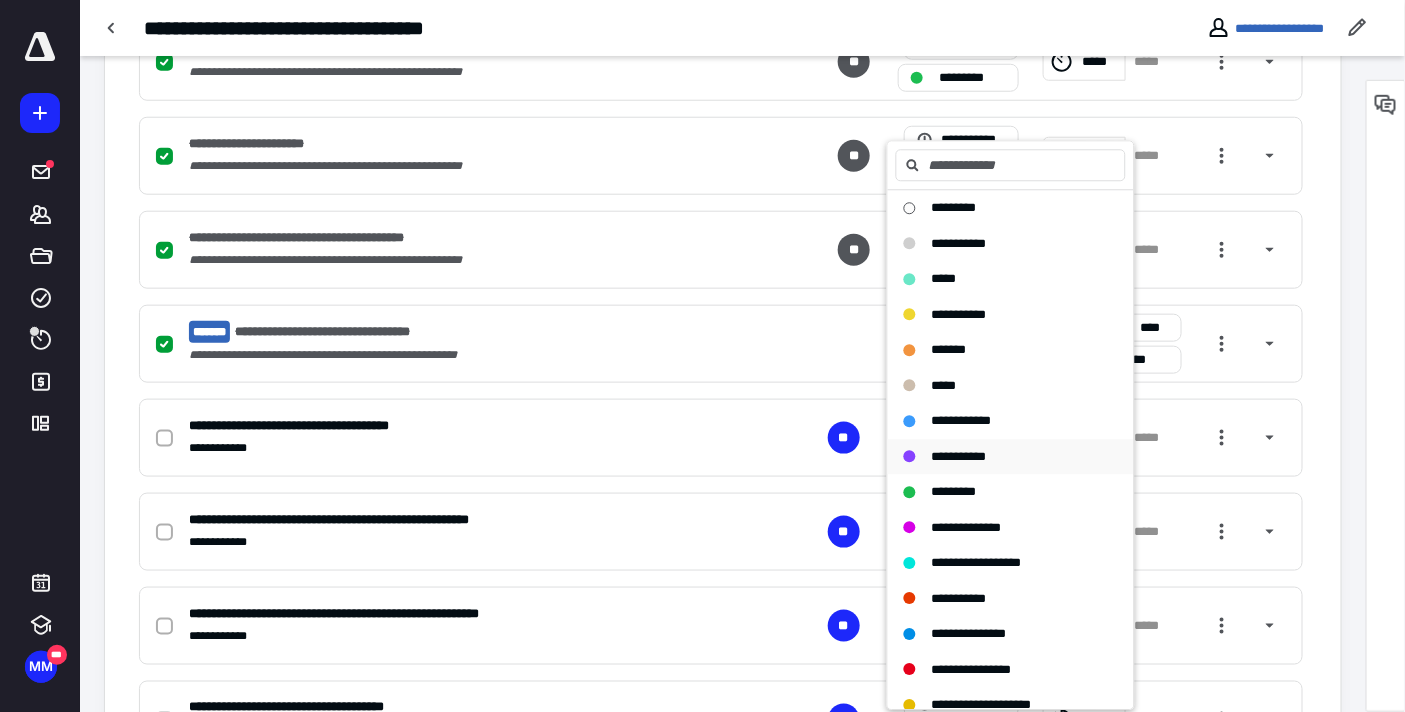 checkbox on "true" 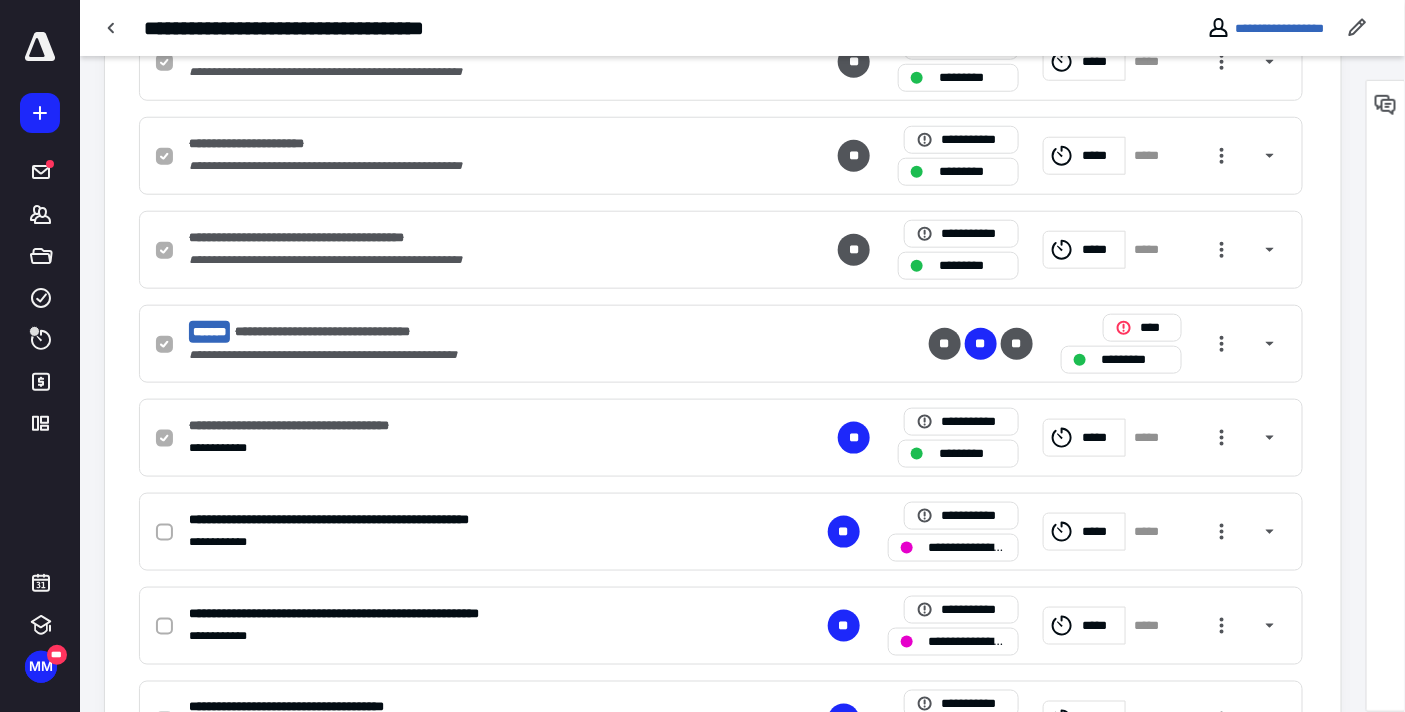 click at bounding box center (1270, 438) 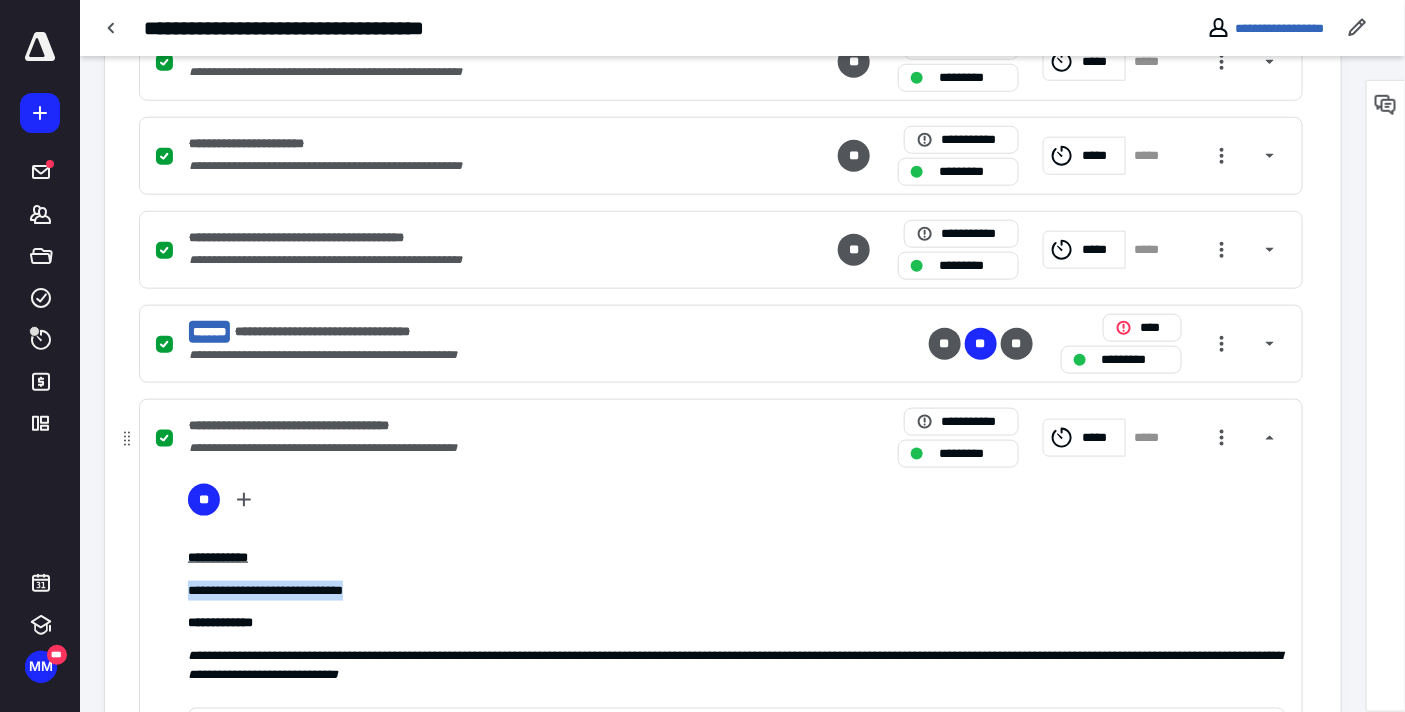 drag, startPoint x: 420, startPoint y: 587, endPoint x: 190, endPoint y: 586, distance: 230.00217 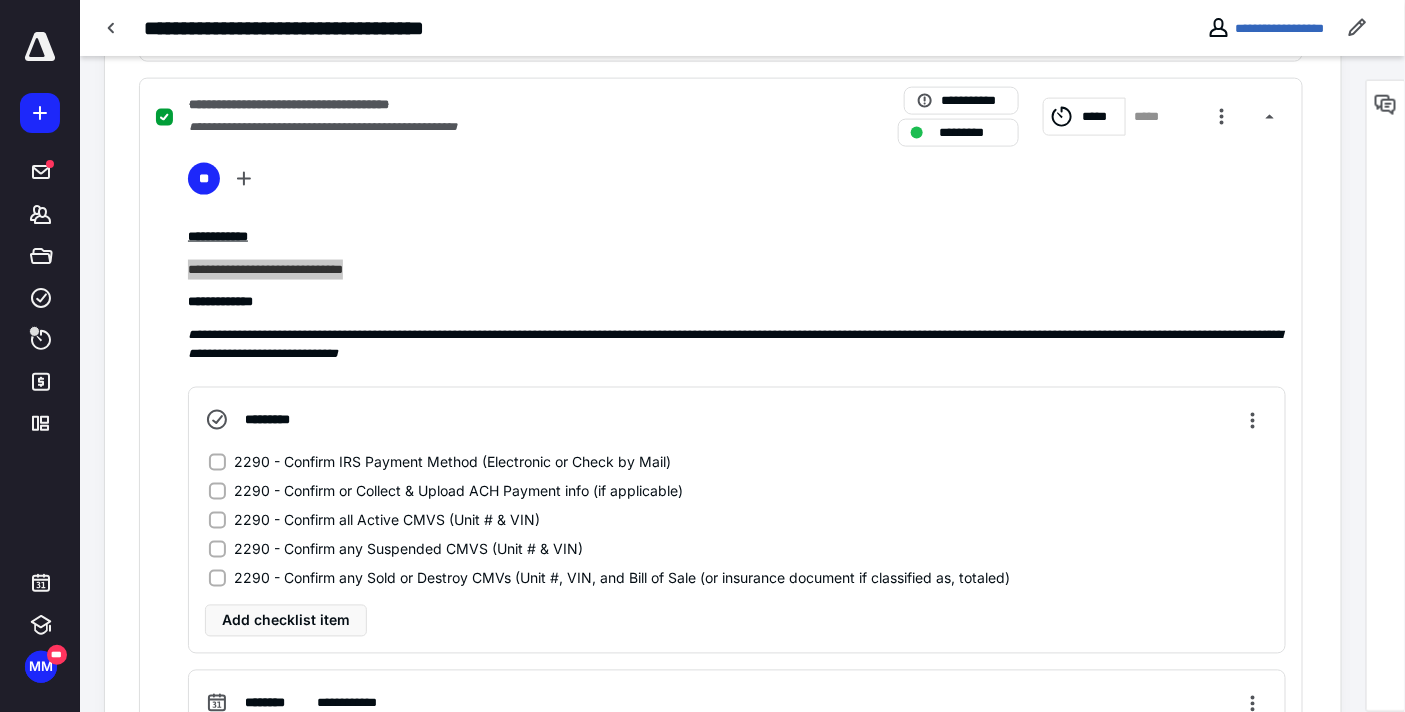scroll, scrollTop: 888, scrollLeft: 0, axis: vertical 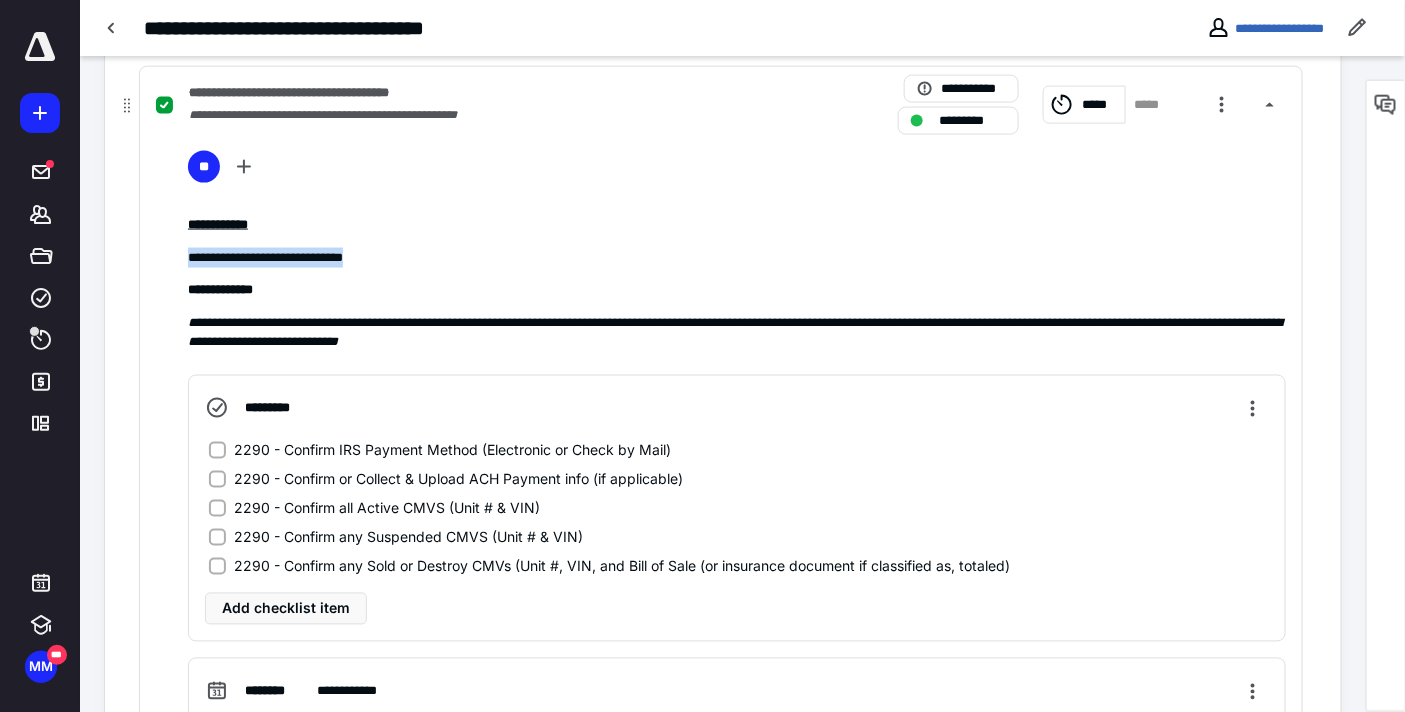 click 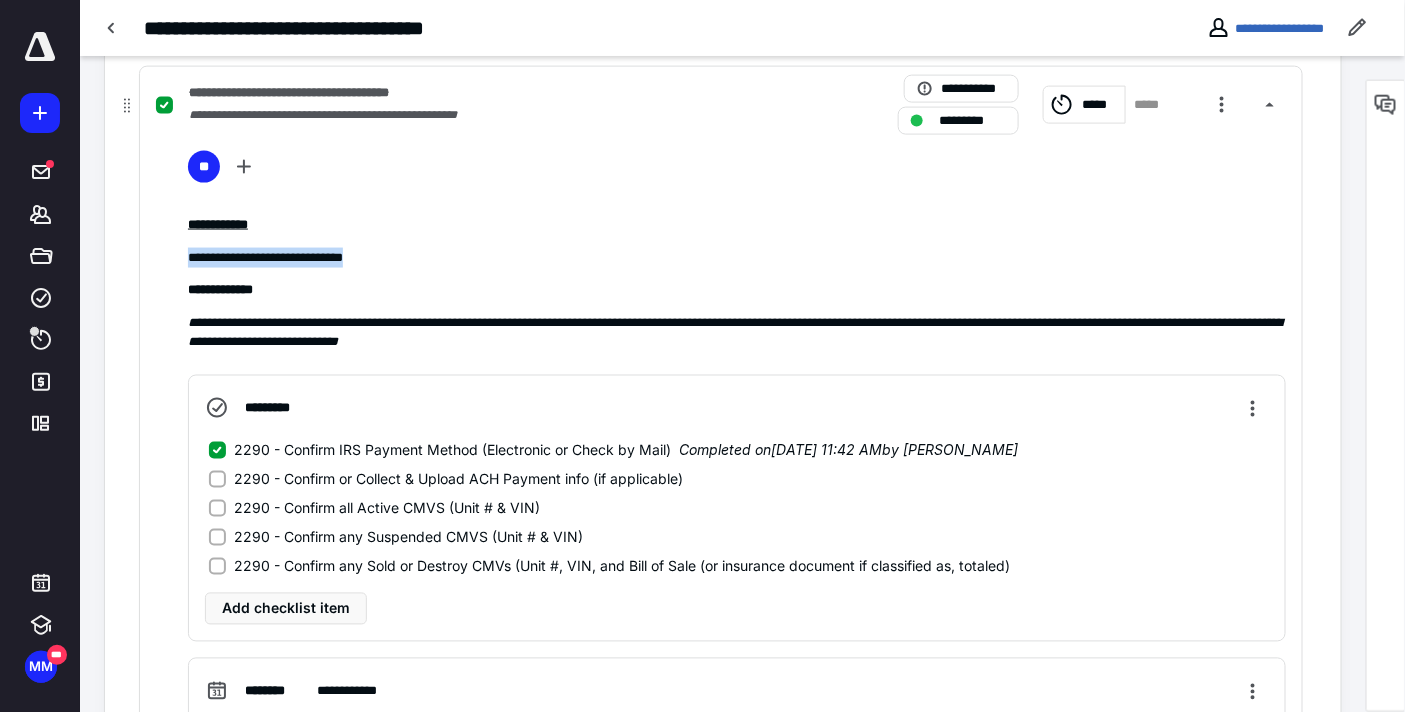 click 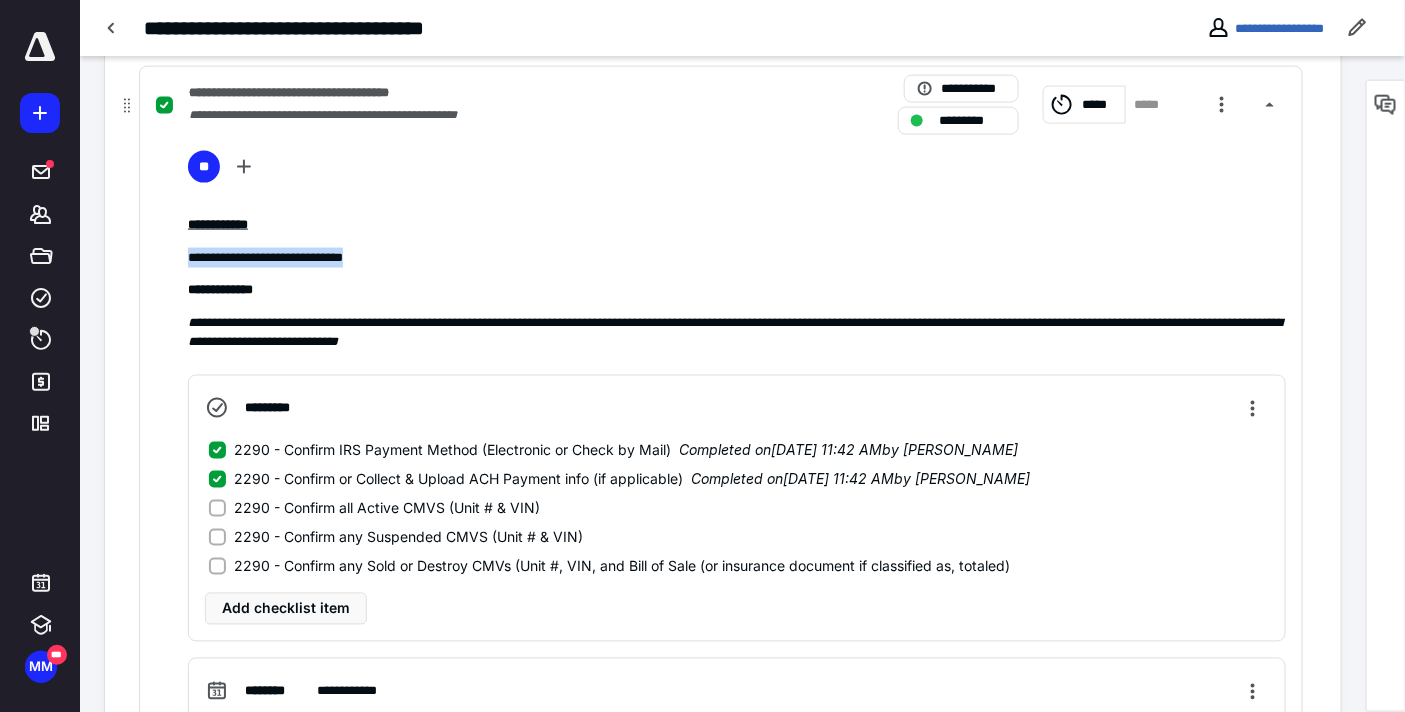 click 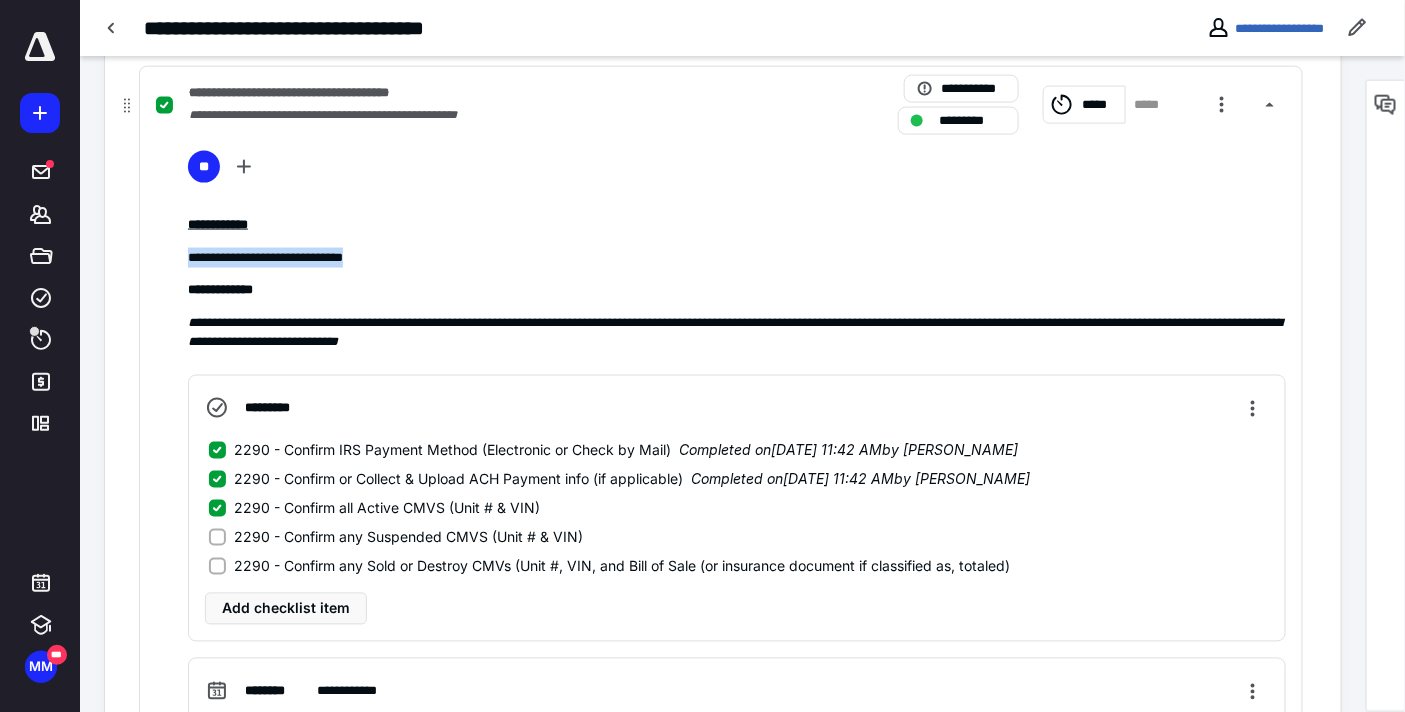 click 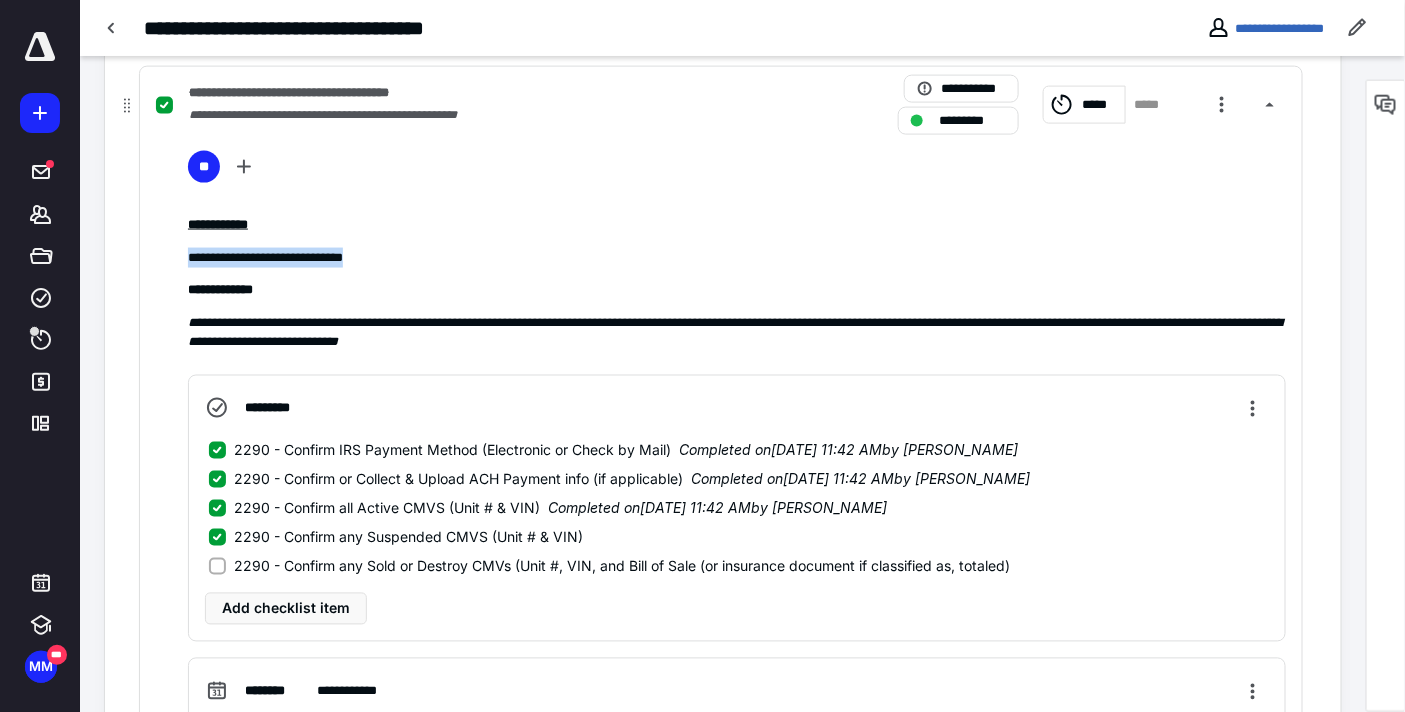 drag, startPoint x: 215, startPoint y: 562, endPoint x: 435, endPoint y: 565, distance: 220.02045 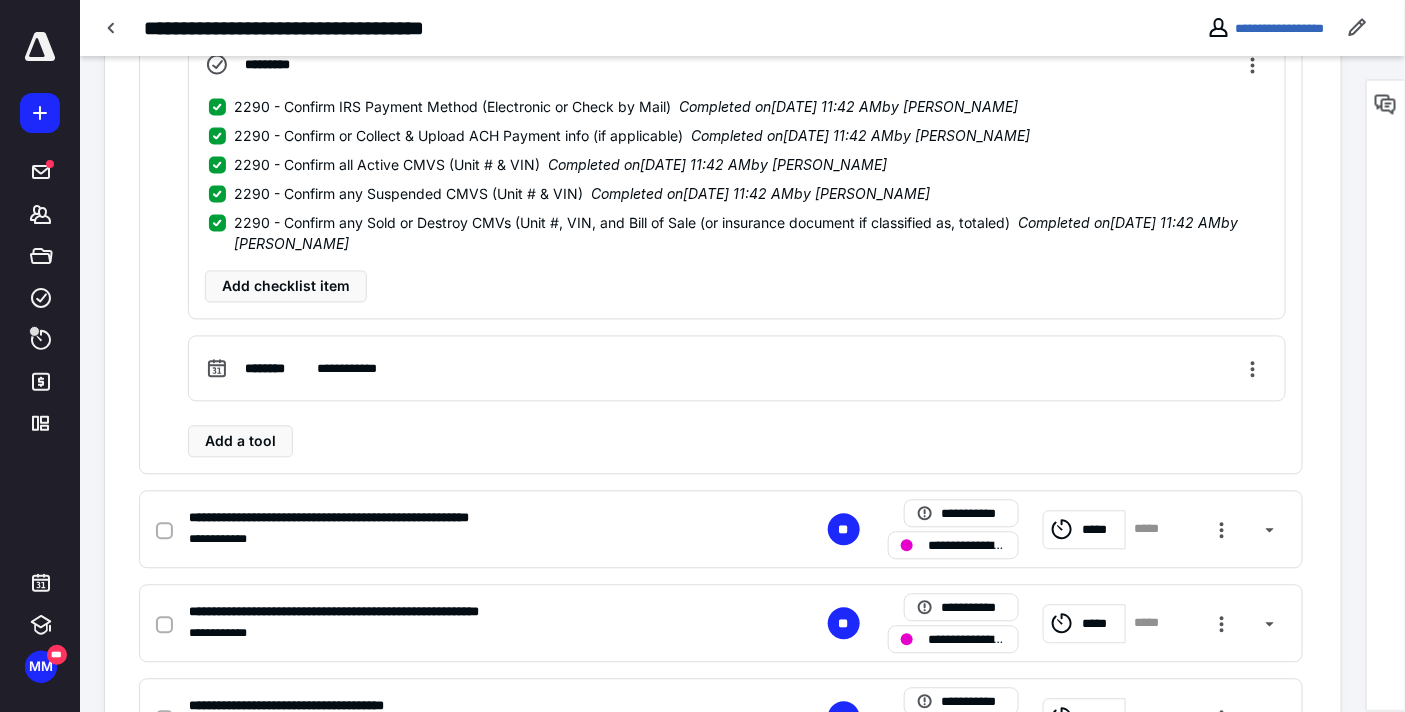 scroll, scrollTop: 1440, scrollLeft: 0, axis: vertical 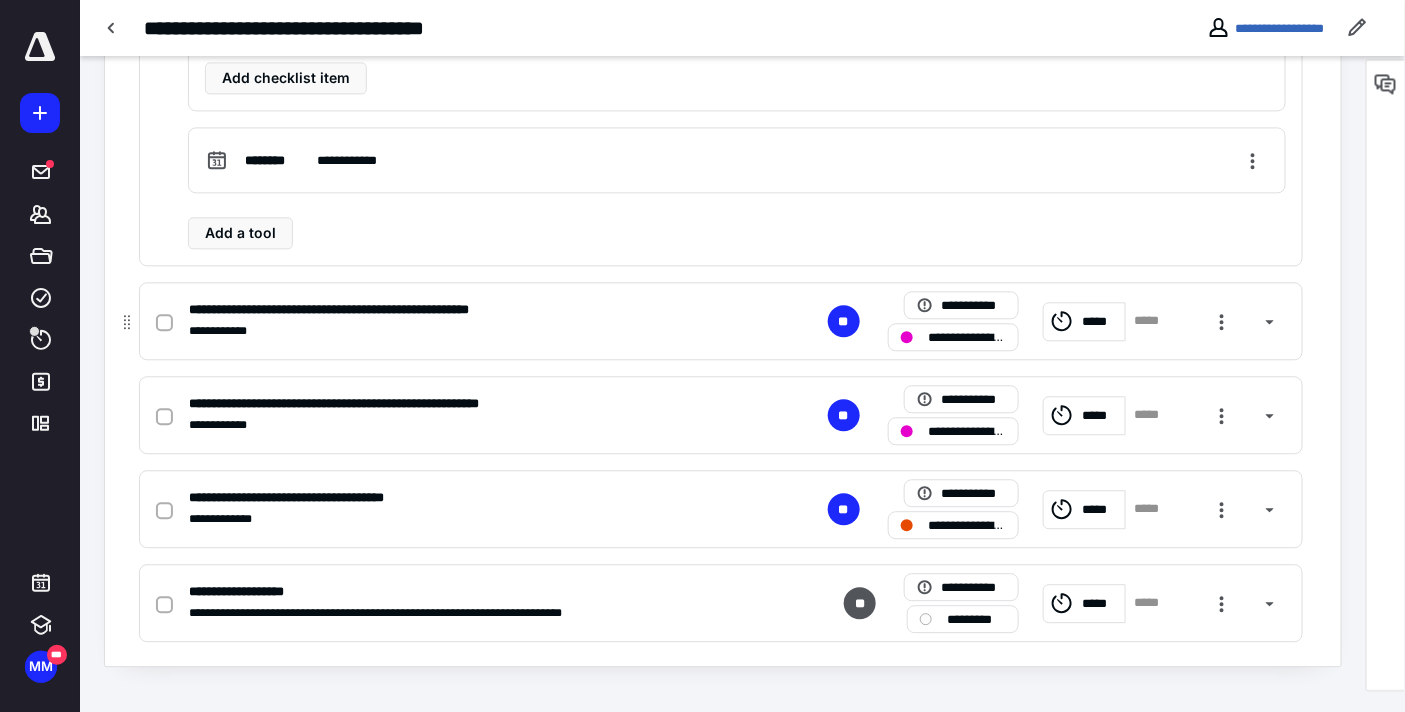 click on "**********" at bounding box center (968, 337) 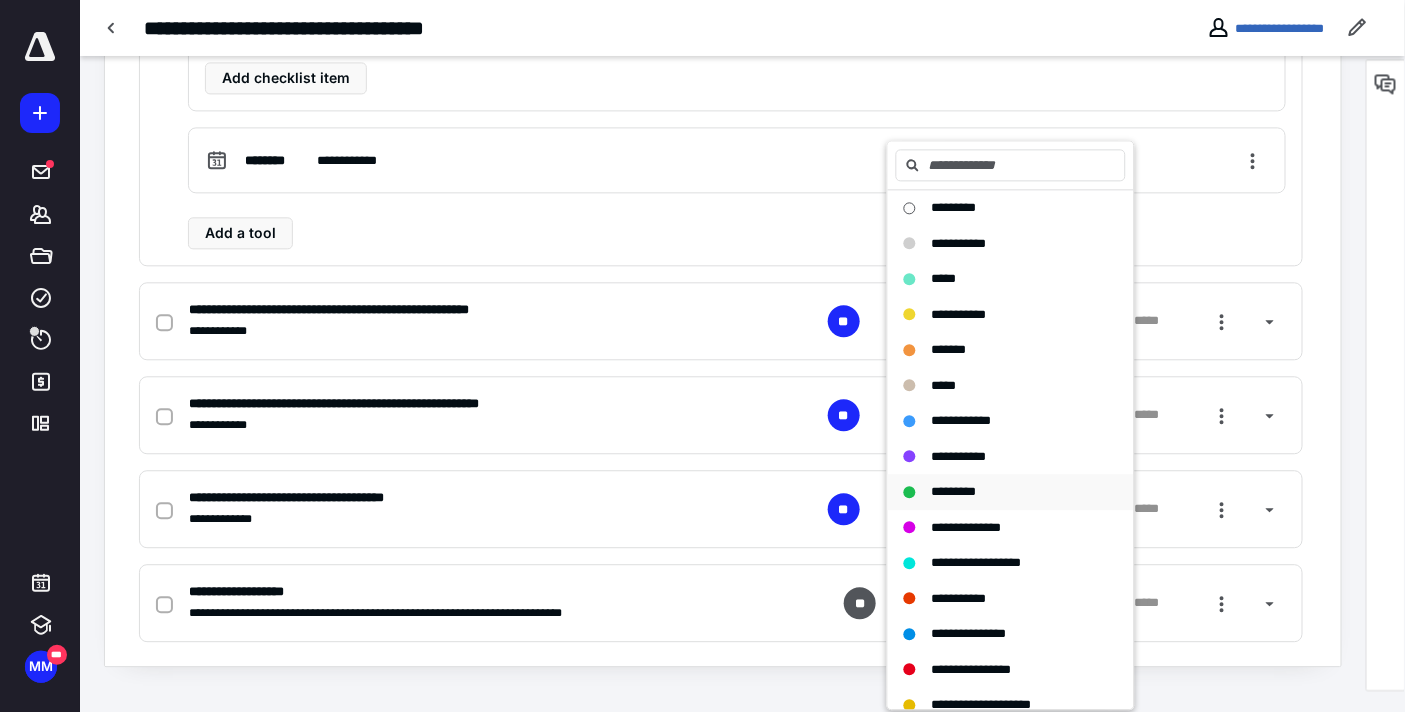 click on "*********" at bounding box center [954, 491] 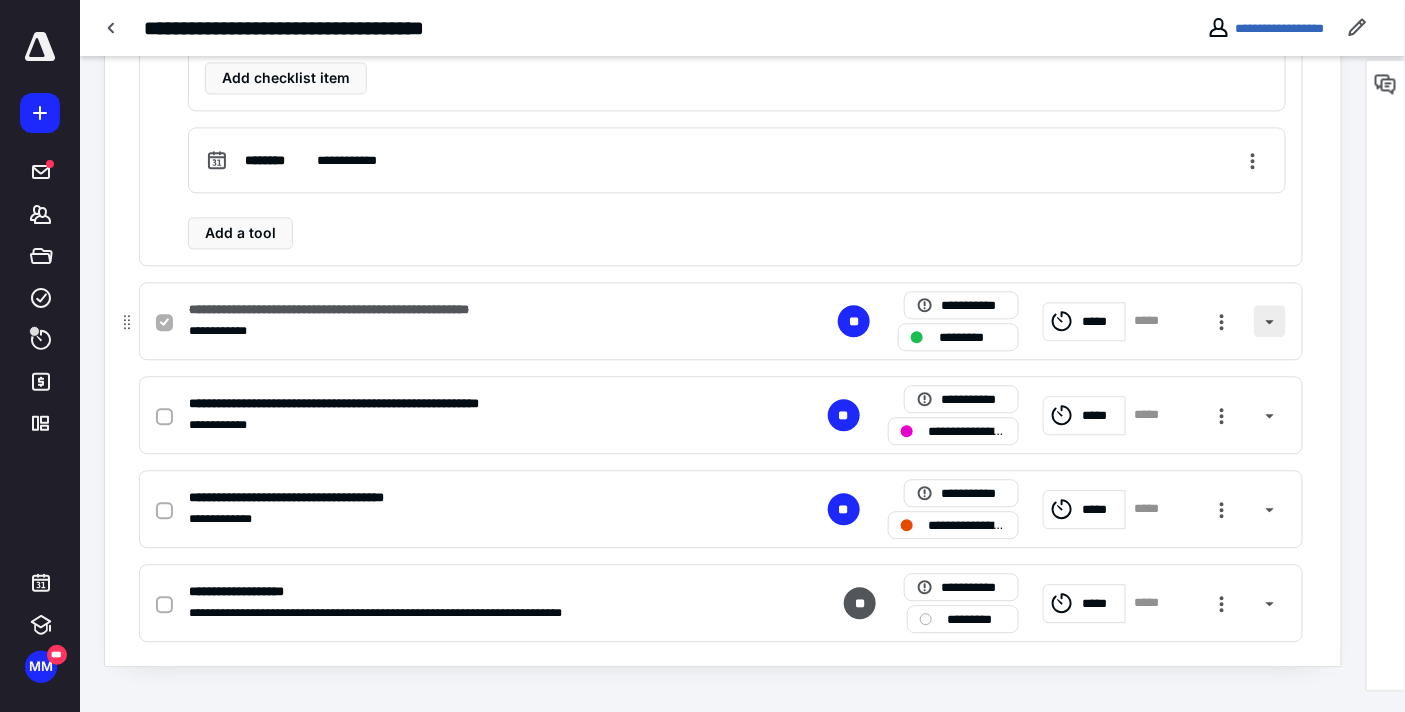 click at bounding box center [1270, 321] 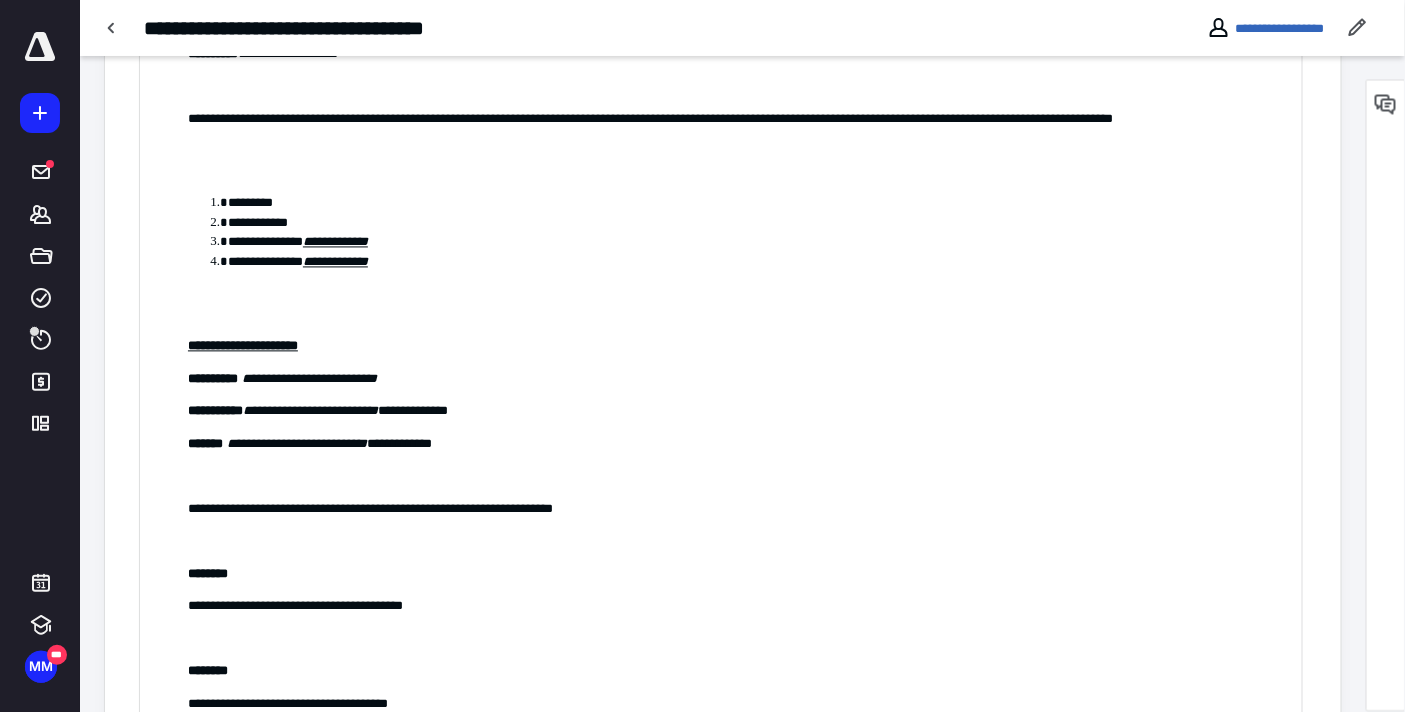 scroll, scrollTop: 995, scrollLeft: 0, axis: vertical 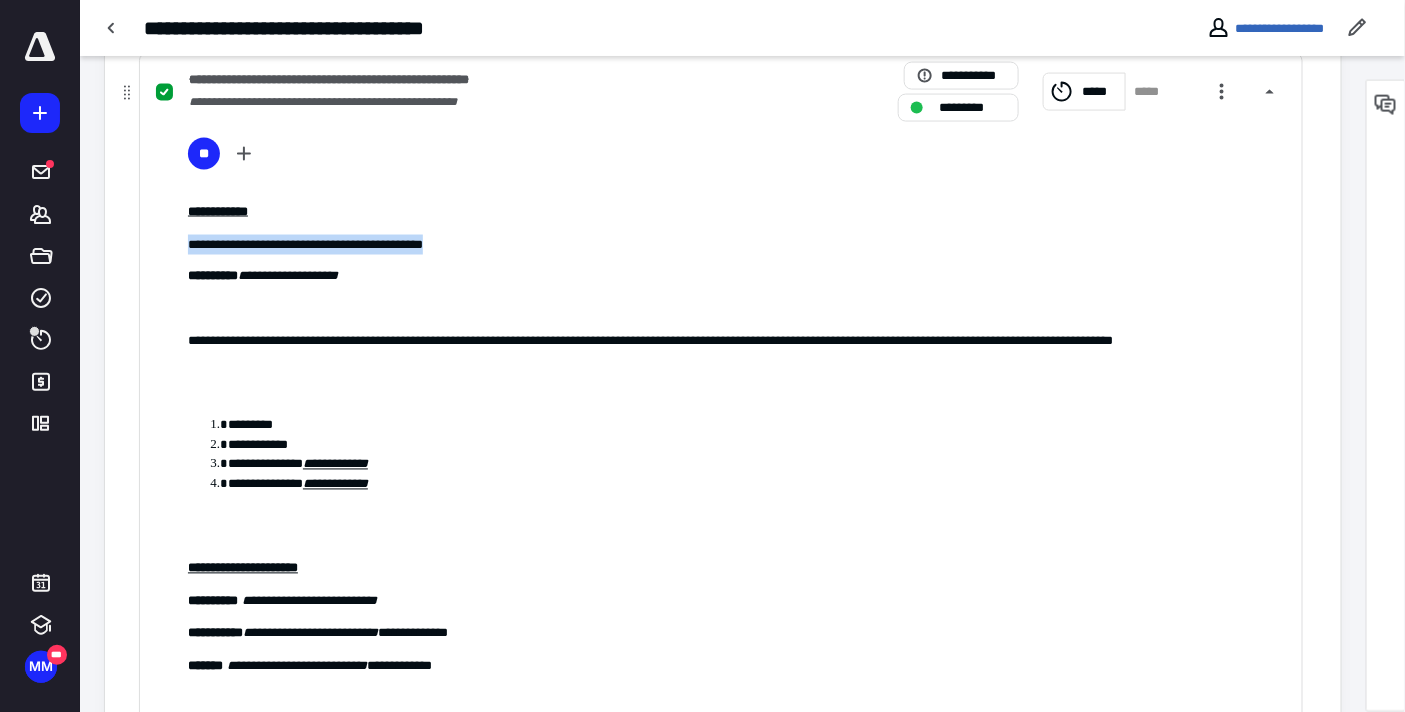drag, startPoint x: 526, startPoint y: 240, endPoint x: 190, endPoint y: 246, distance: 336.05356 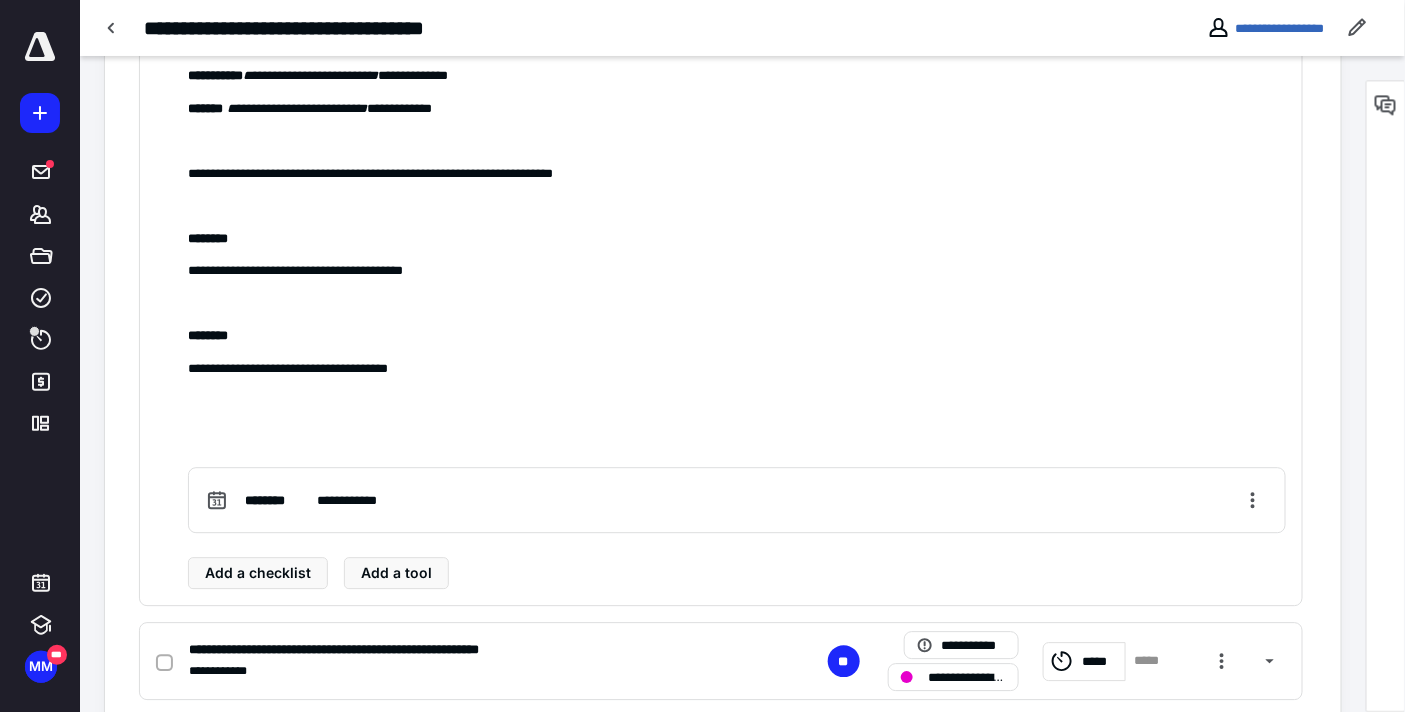 scroll, scrollTop: 1798, scrollLeft: 0, axis: vertical 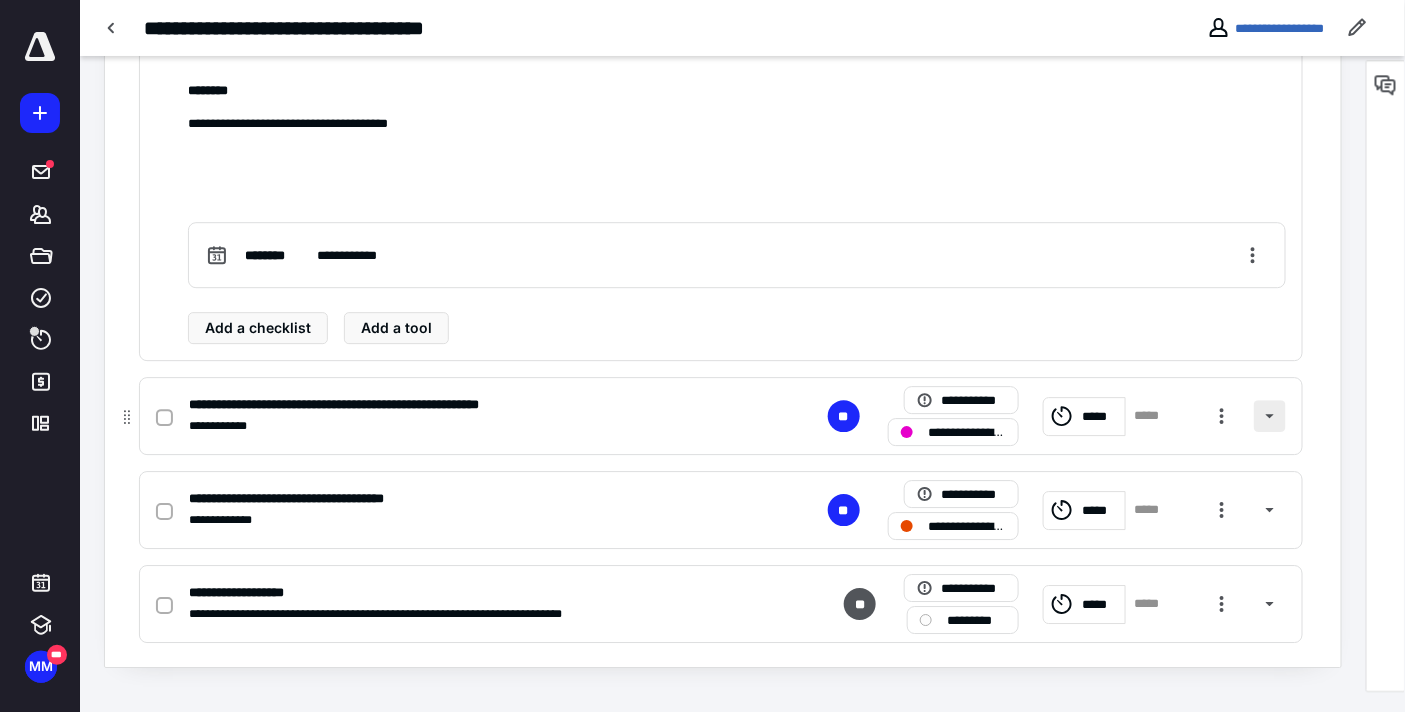 click at bounding box center (1270, 416) 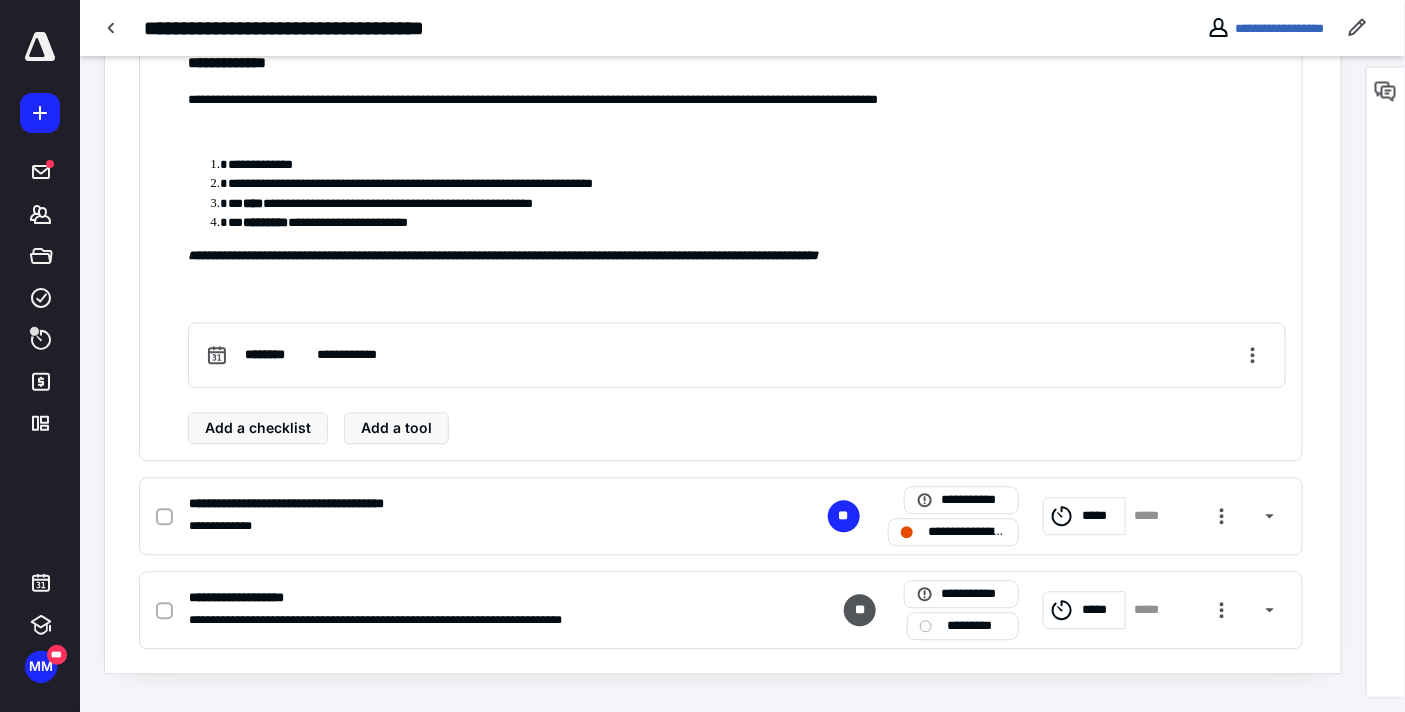 scroll, scrollTop: 1137, scrollLeft: 0, axis: vertical 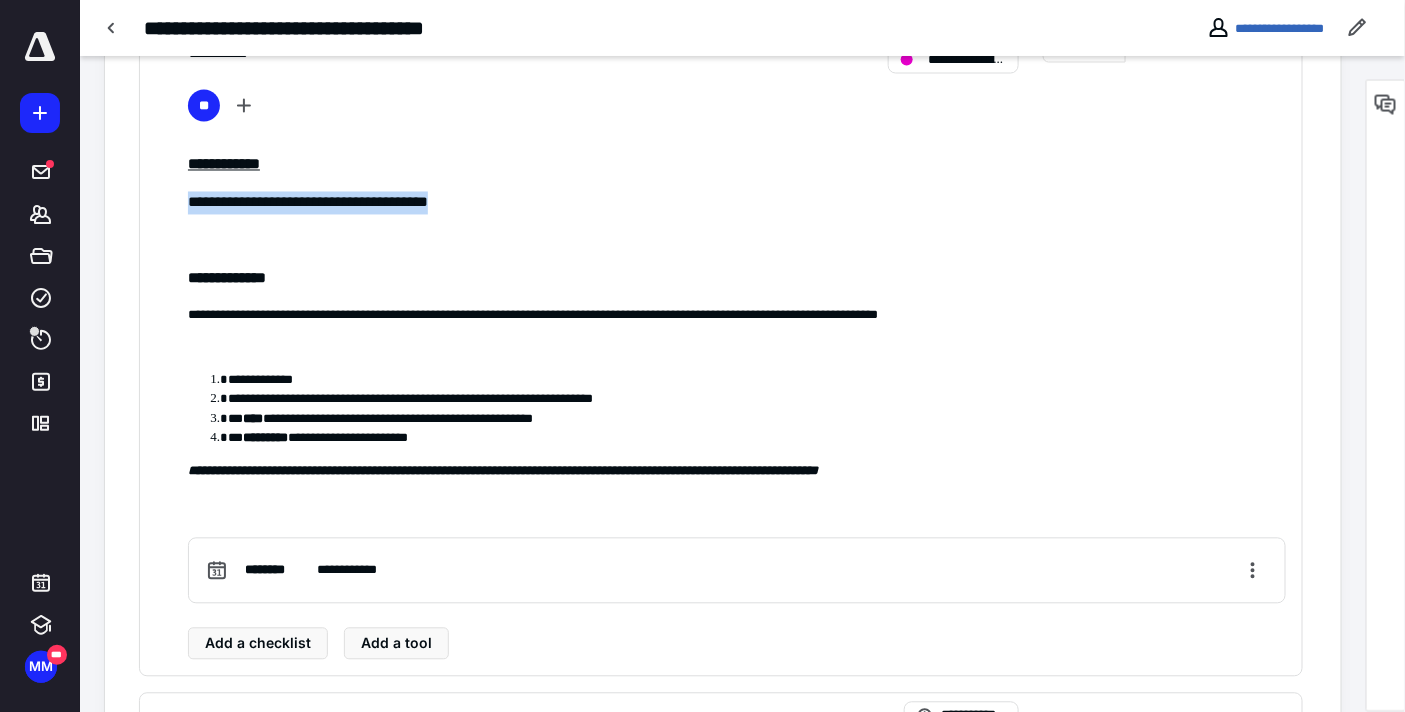 drag, startPoint x: 367, startPoint y: 210, endPoint x: 190, endPoint y: 210, distance: 177 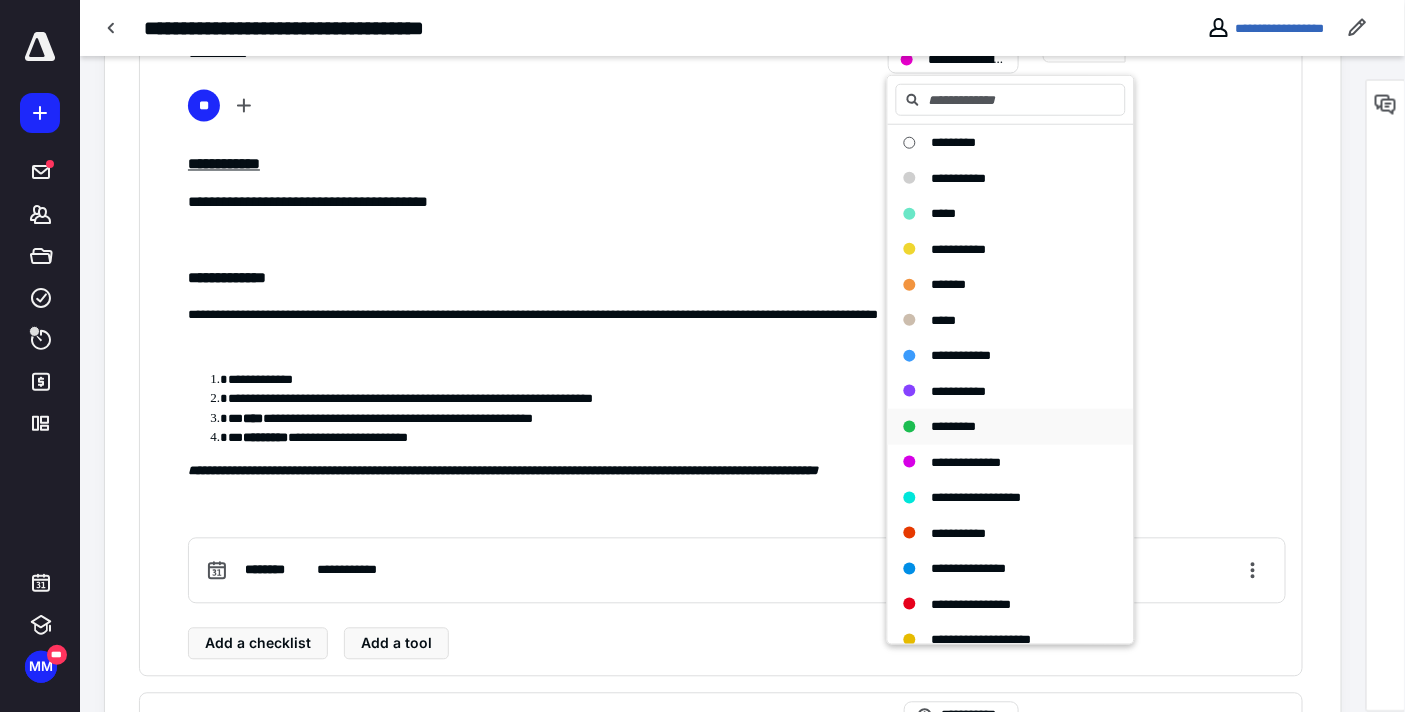 click on "*********" at bounding box center [954, 426] 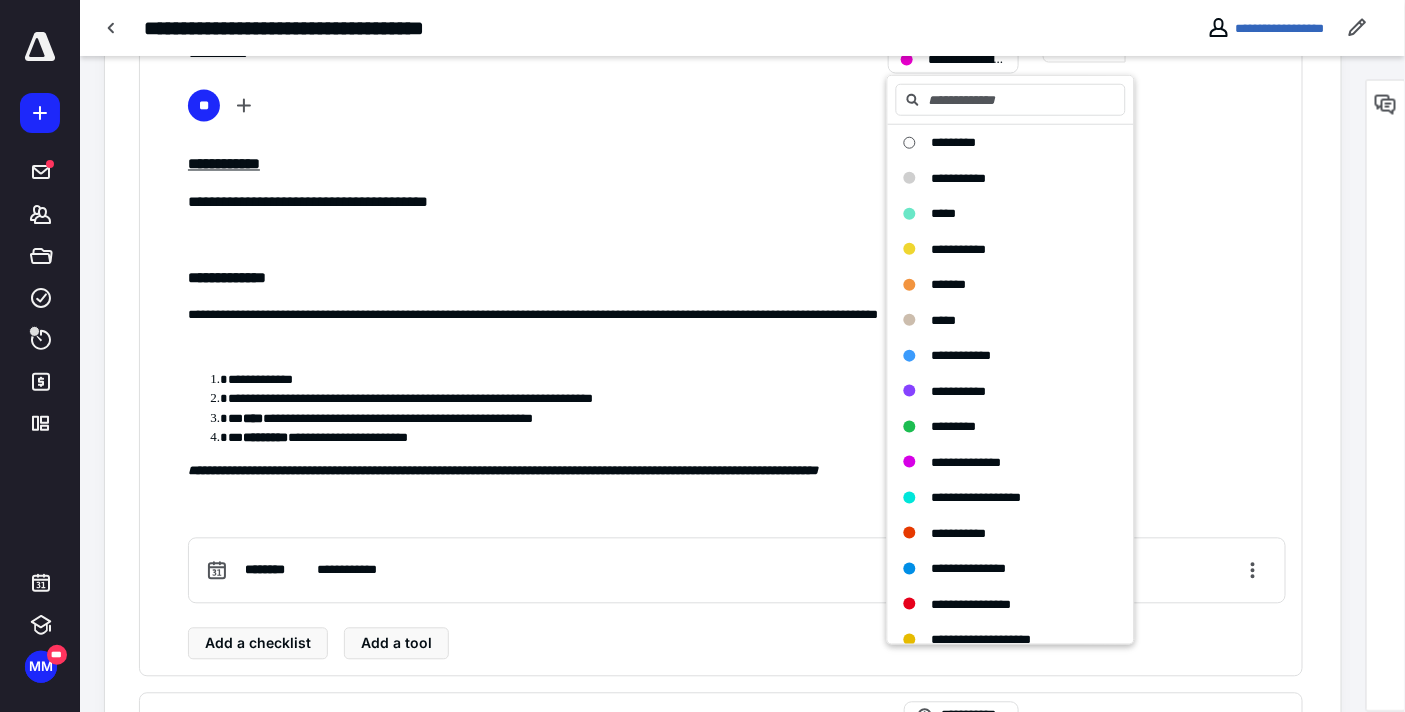 checkbox on "true" 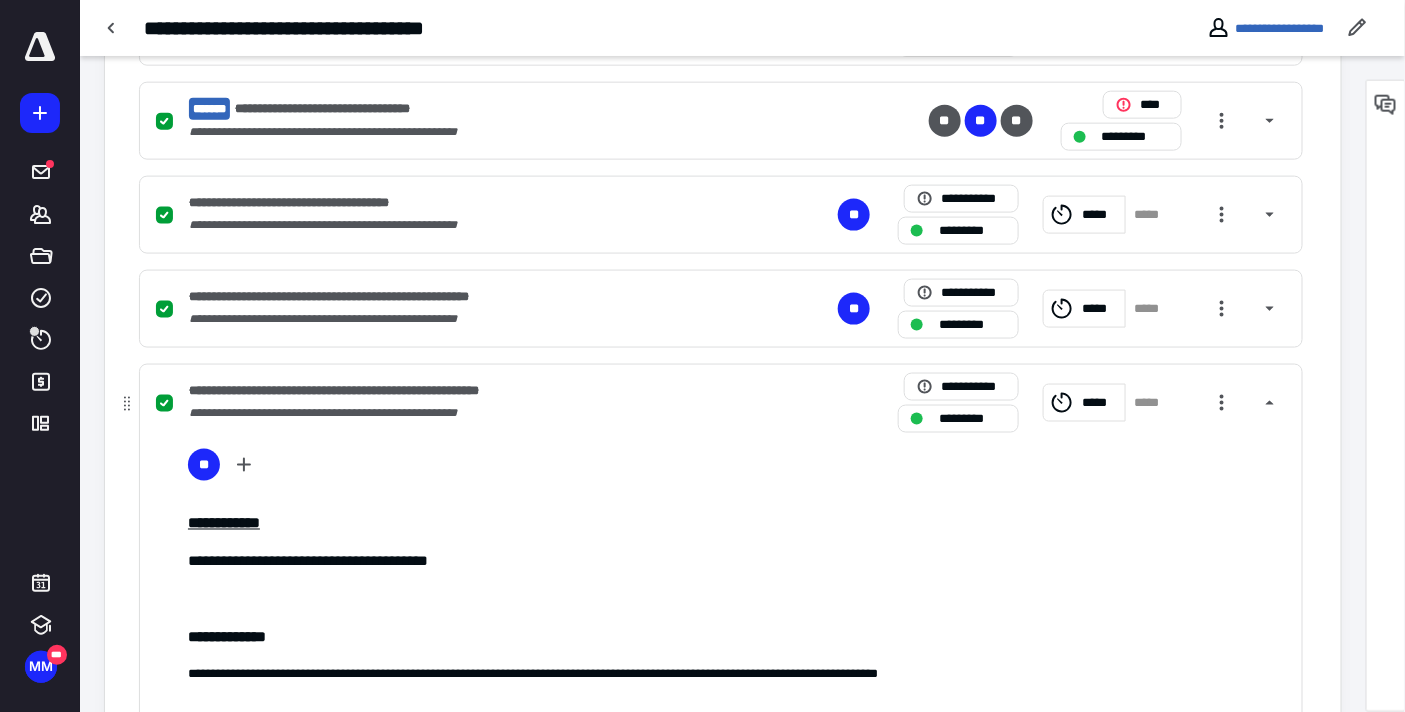 scroll, scrollTop: 804, scrollLeft: 0, axis: vertical 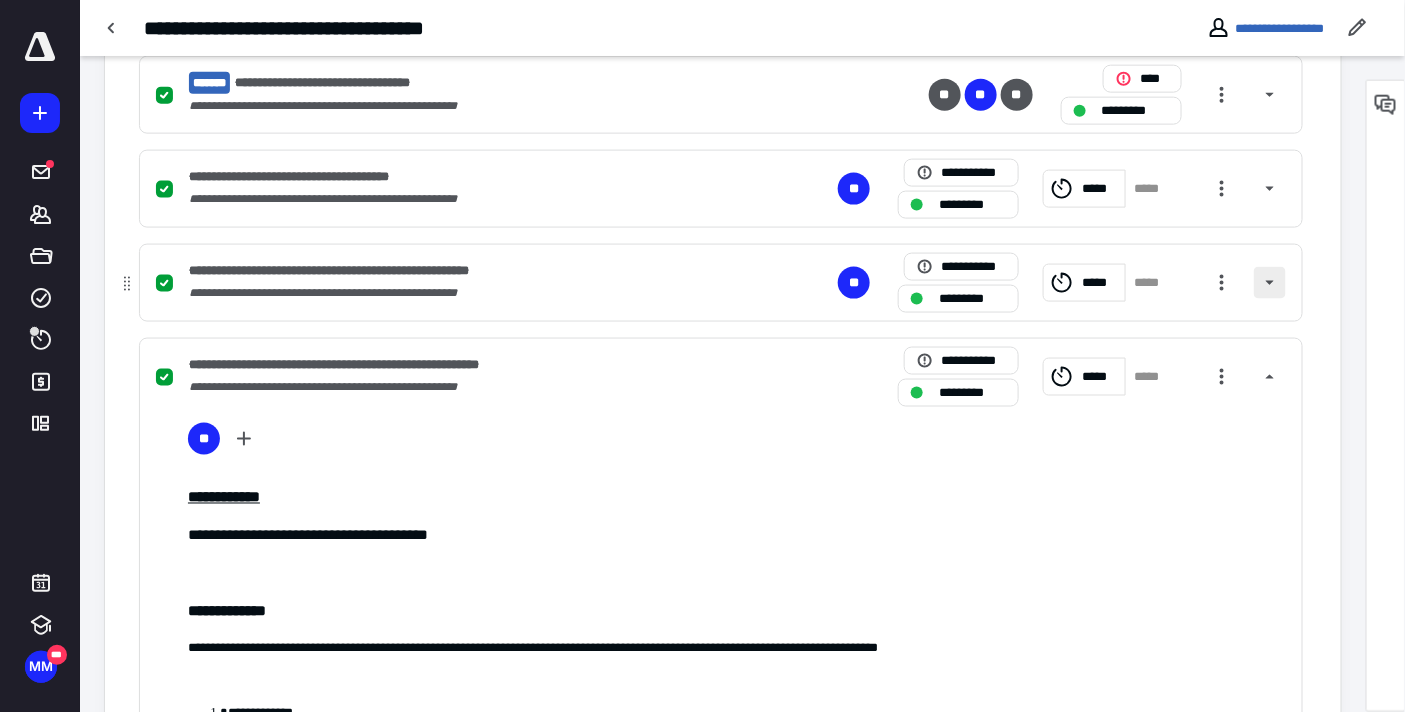 click at bounding box center (1270, 283) 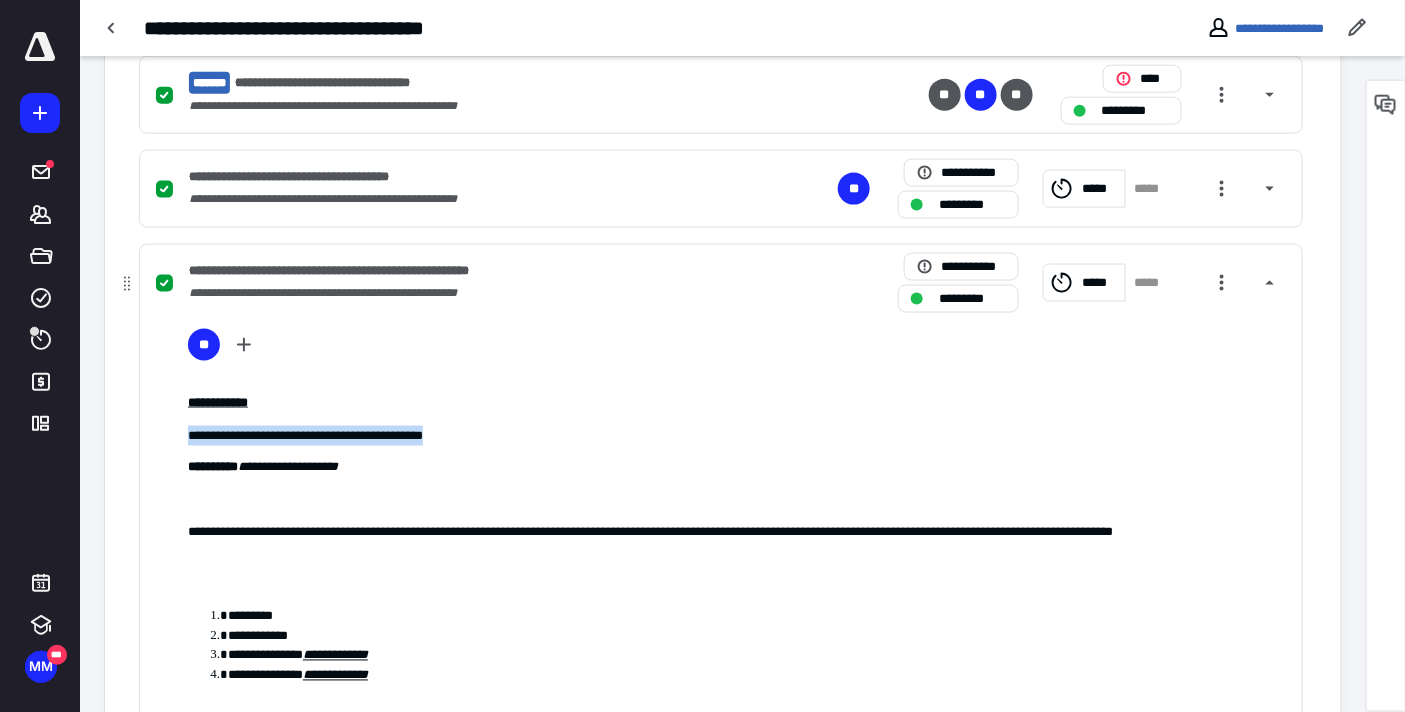 drag, startPoint x: 516, startPoint y: 436, endPoint x: 185, endPoint y: 436, distance: 331 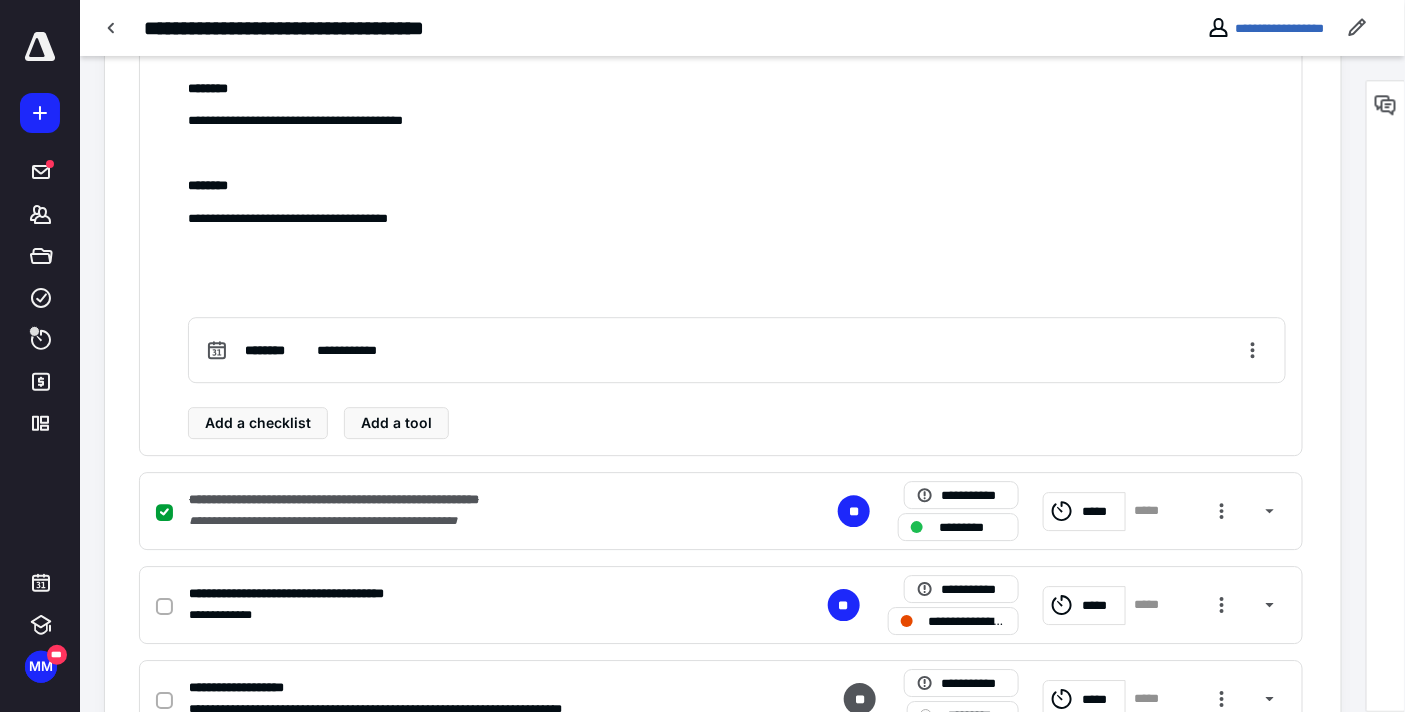 scroll, scrollTop: 1798, scrollLeft: 0, axis: vertical 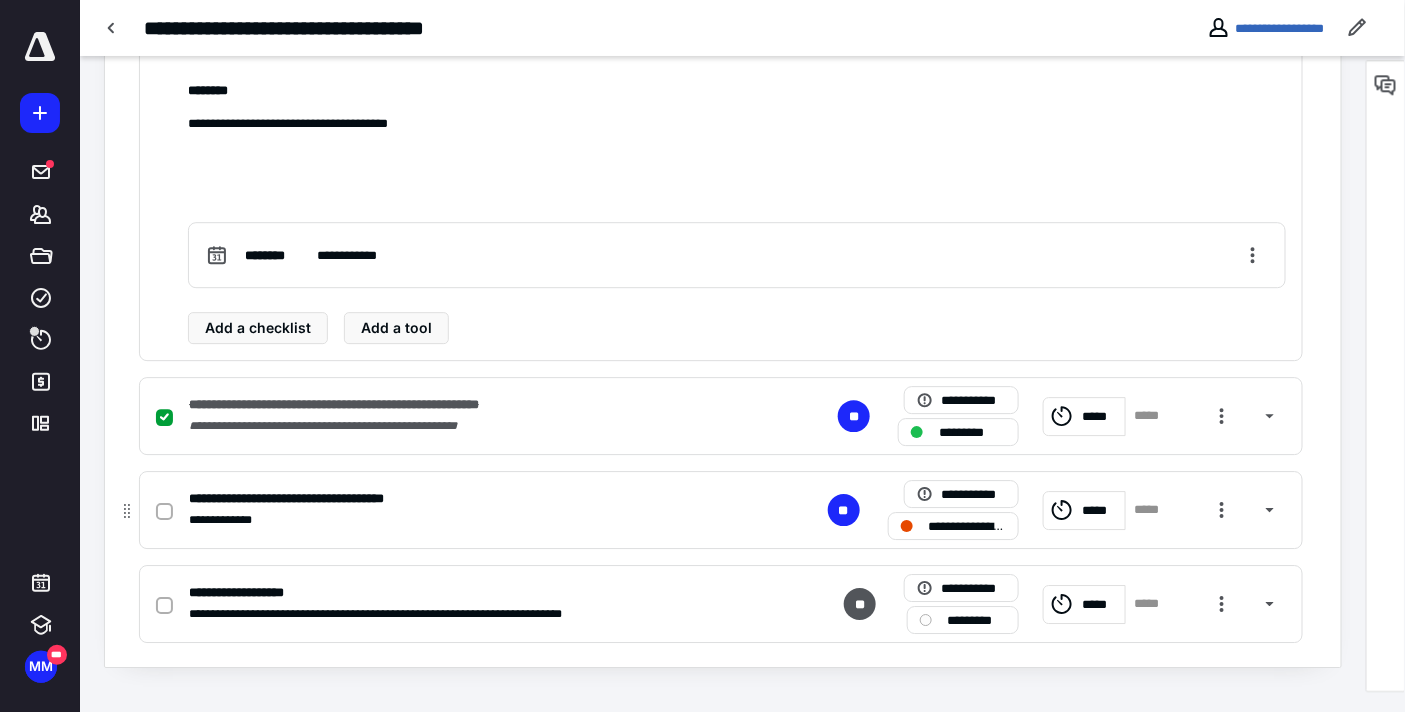click on "**********" at bounding box center [968, 526] 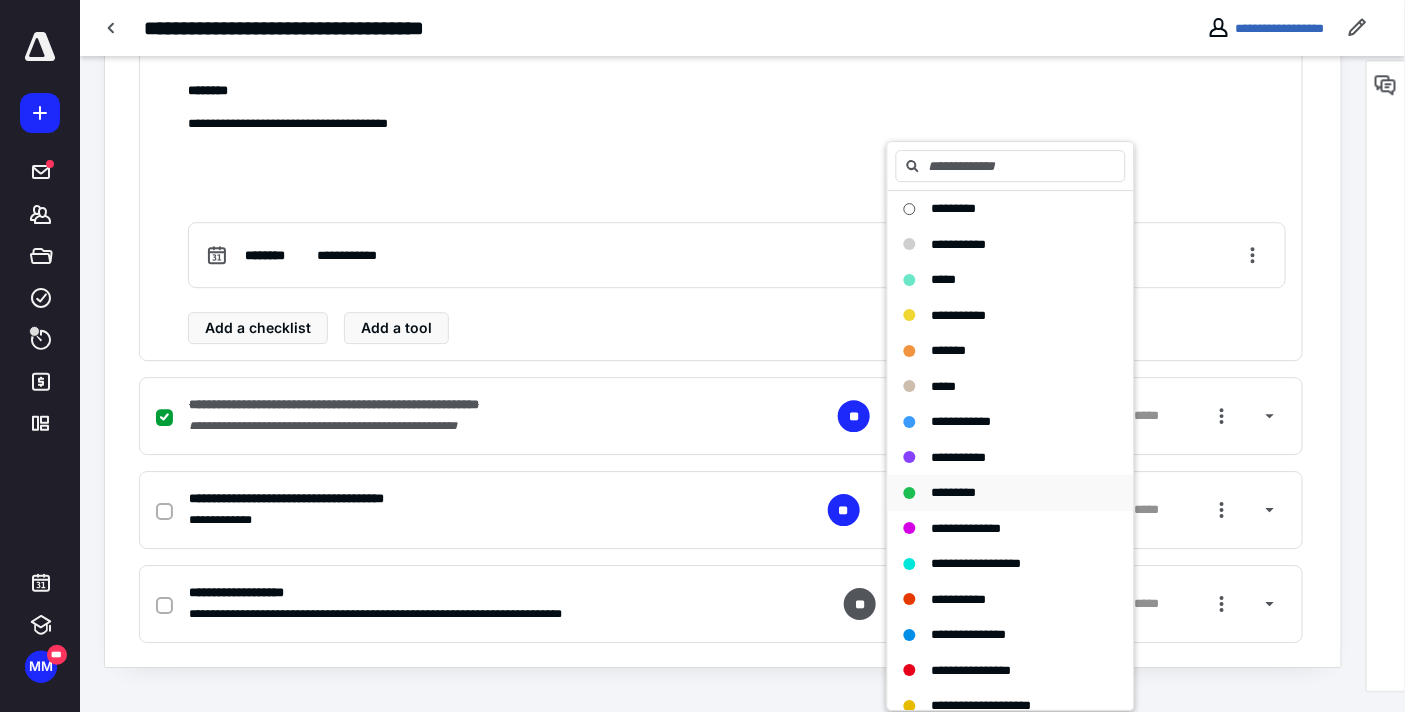 click on "*********" at bounding box center [954, 492] 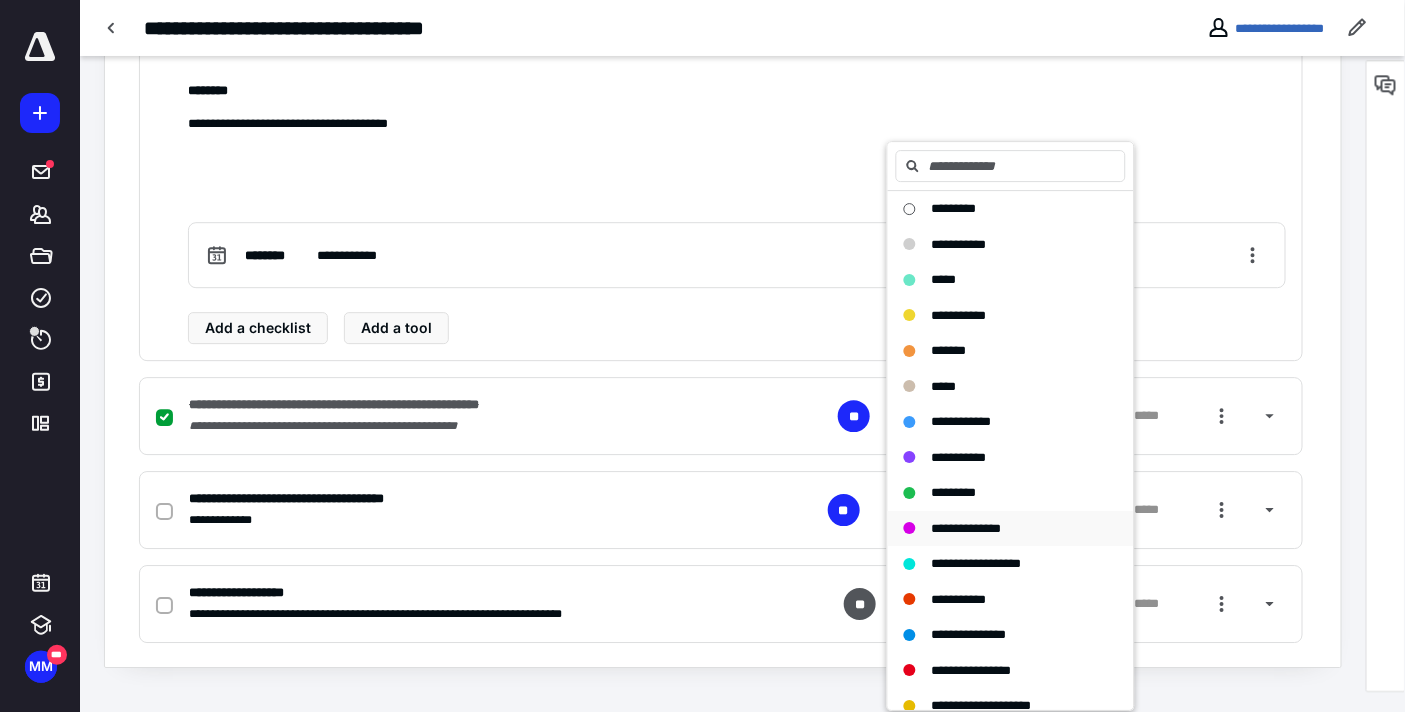 checkbox on "true" 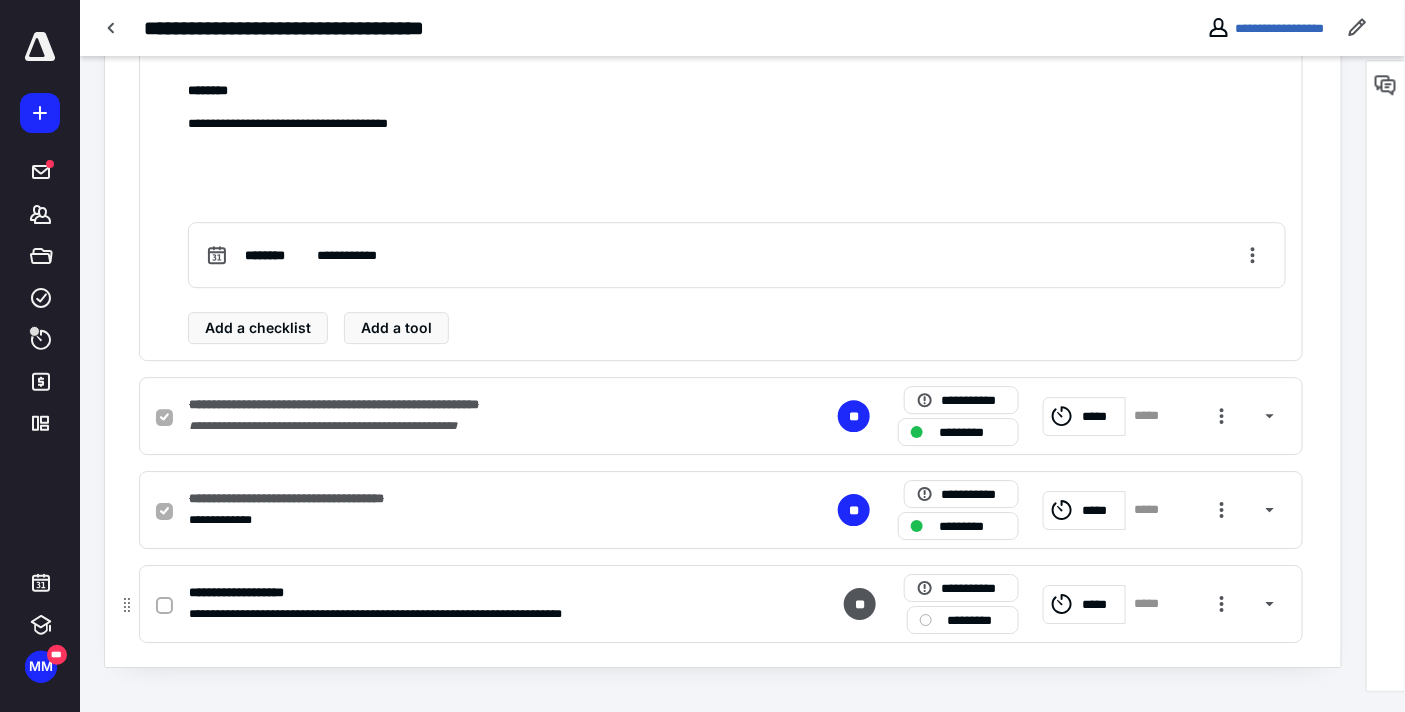 click on "*********" at bounding box center (977, 620) 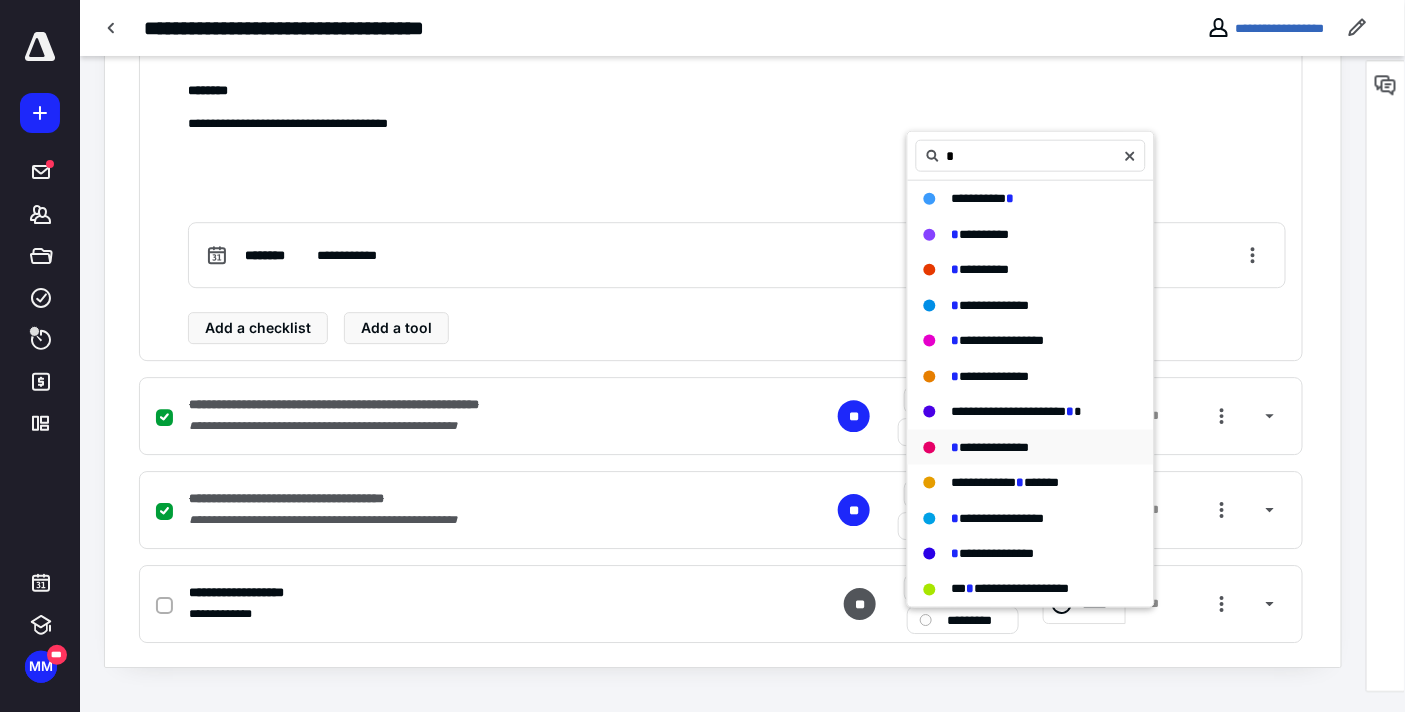 type on "*" 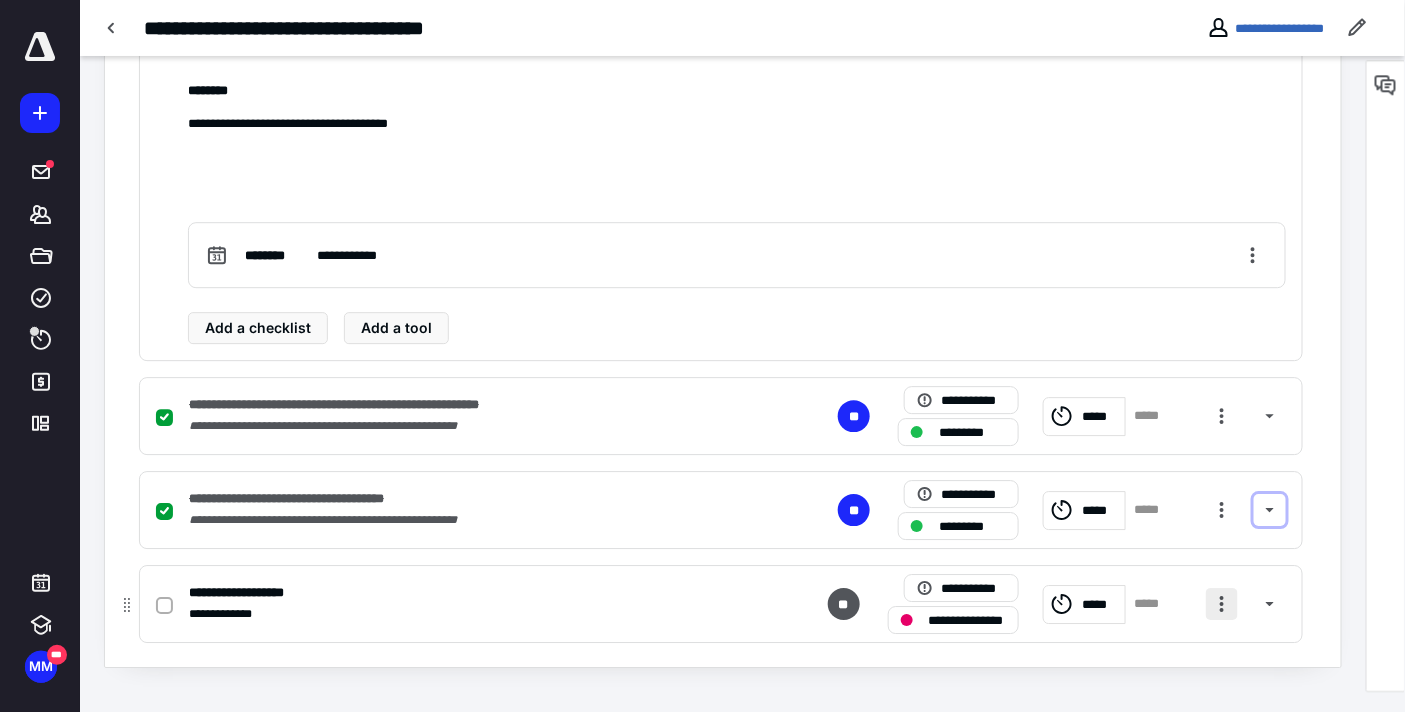 drag, startPoint x: 1267, startPoint y: 511, endPoint x: 1230, endPoint y: 590, distance: 87.23531 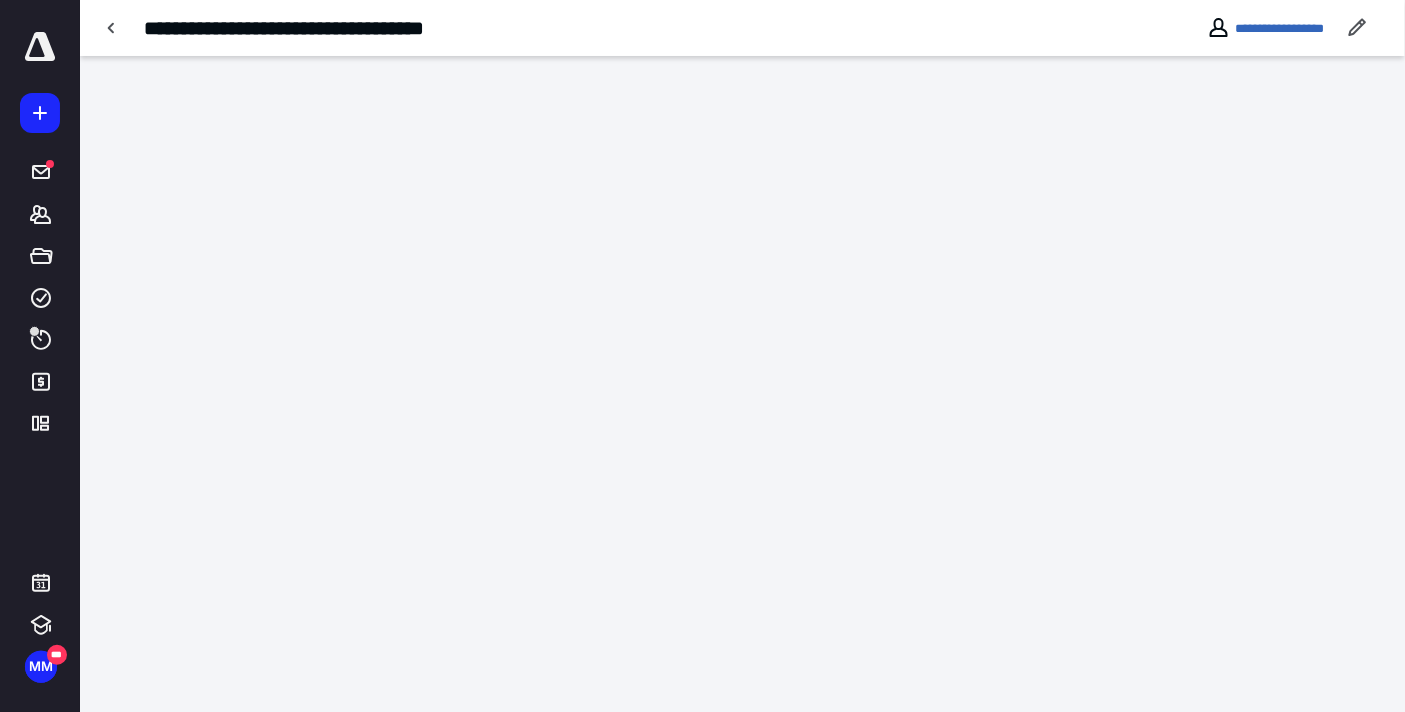 scroll, scrollTop: 1052, scrollLeft: 0, axis: vertical 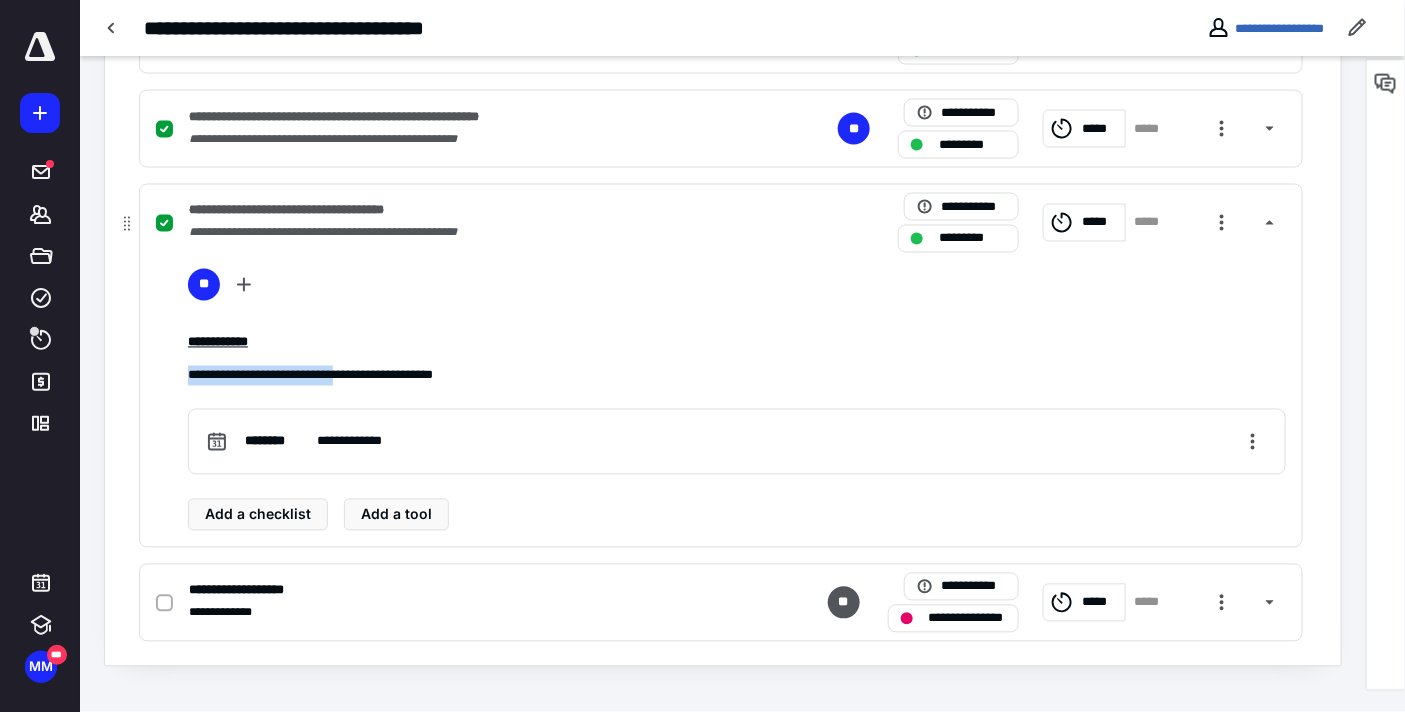 drag, startPoint x: 384, startPoint y: 381, endPoint x: 182, endPoint y: 374, distance: 202.12125 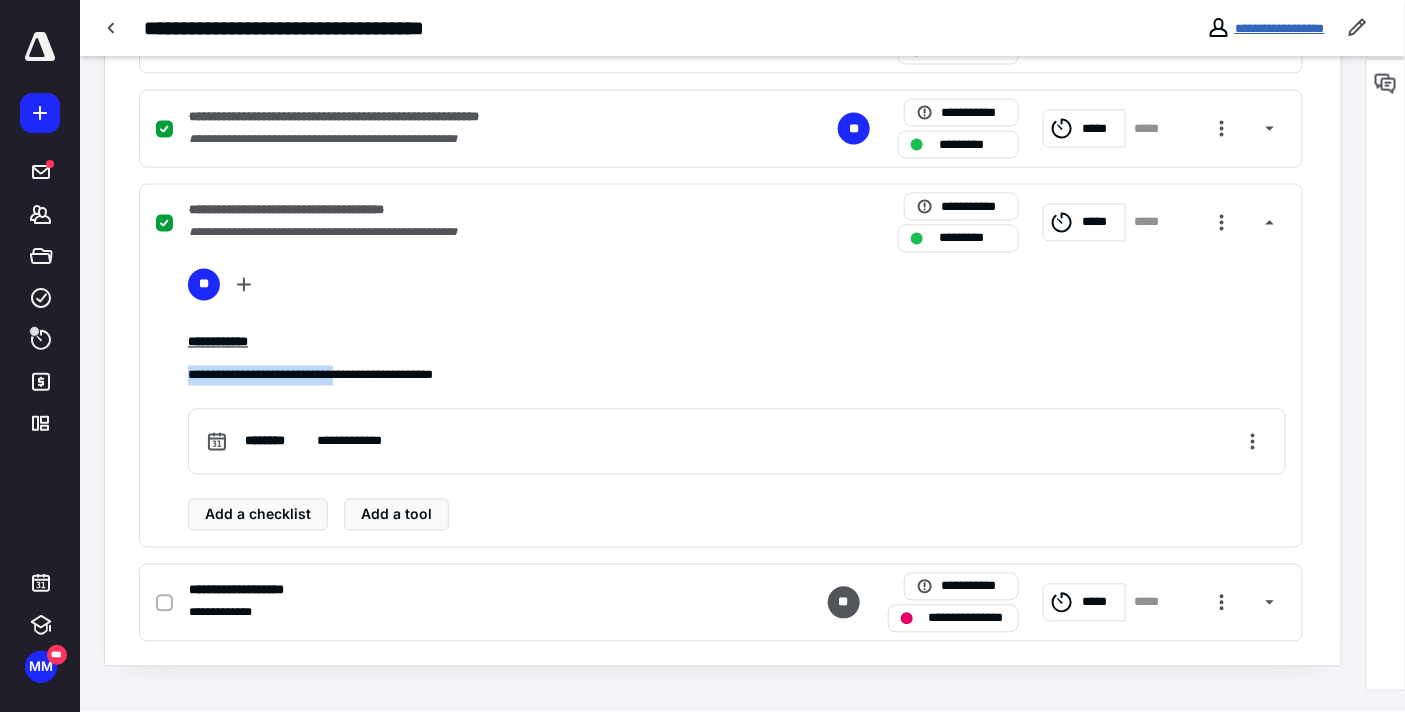 click on "**********" at bounding box center [1280, 28] 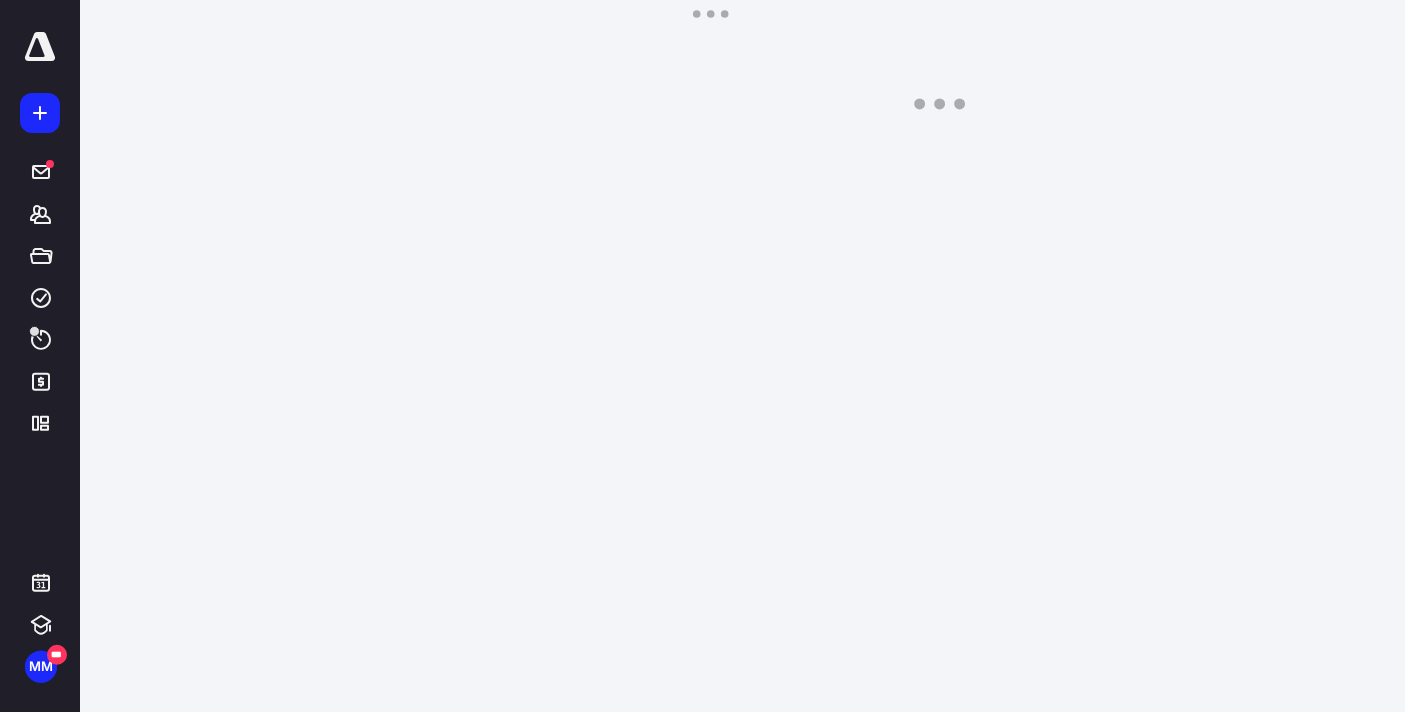 scroll, scrollTop: 0, scrollLeft: 0, axis: both 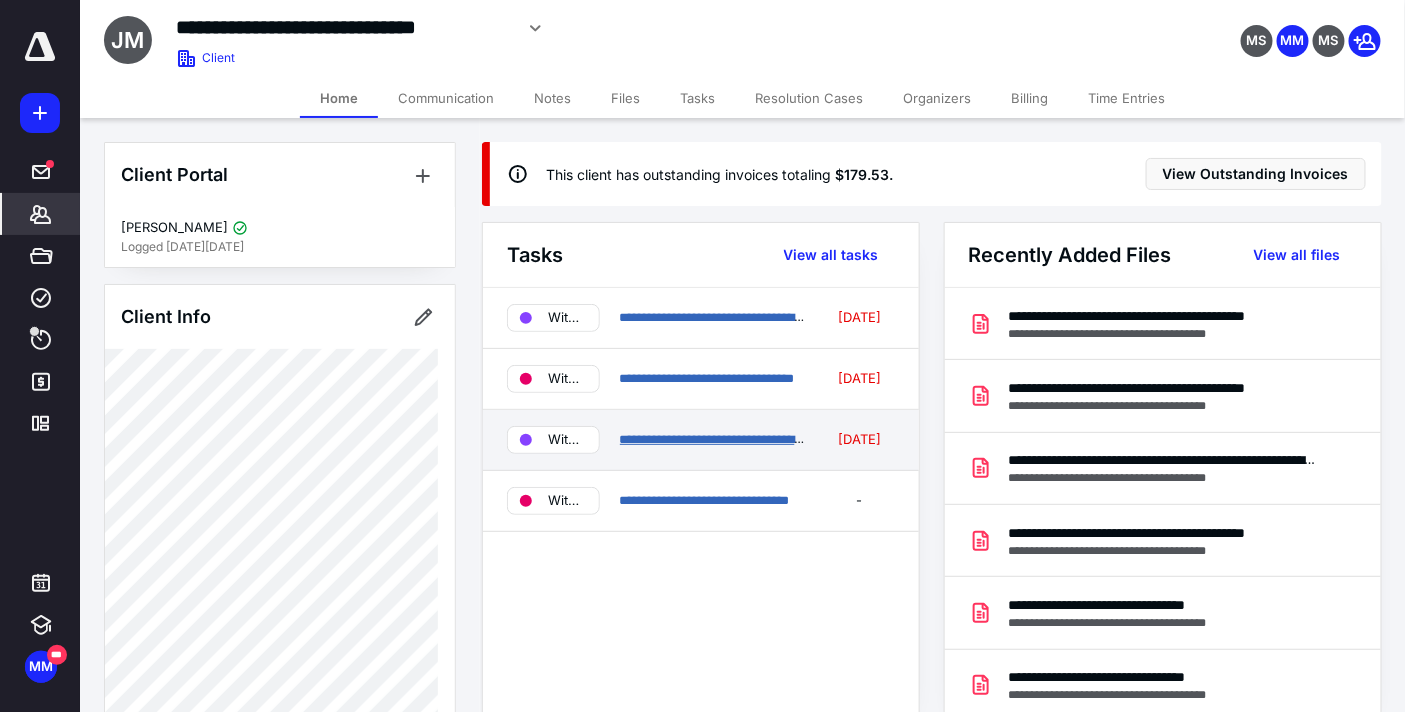 click on "**********" at bounding box center (742, 439) 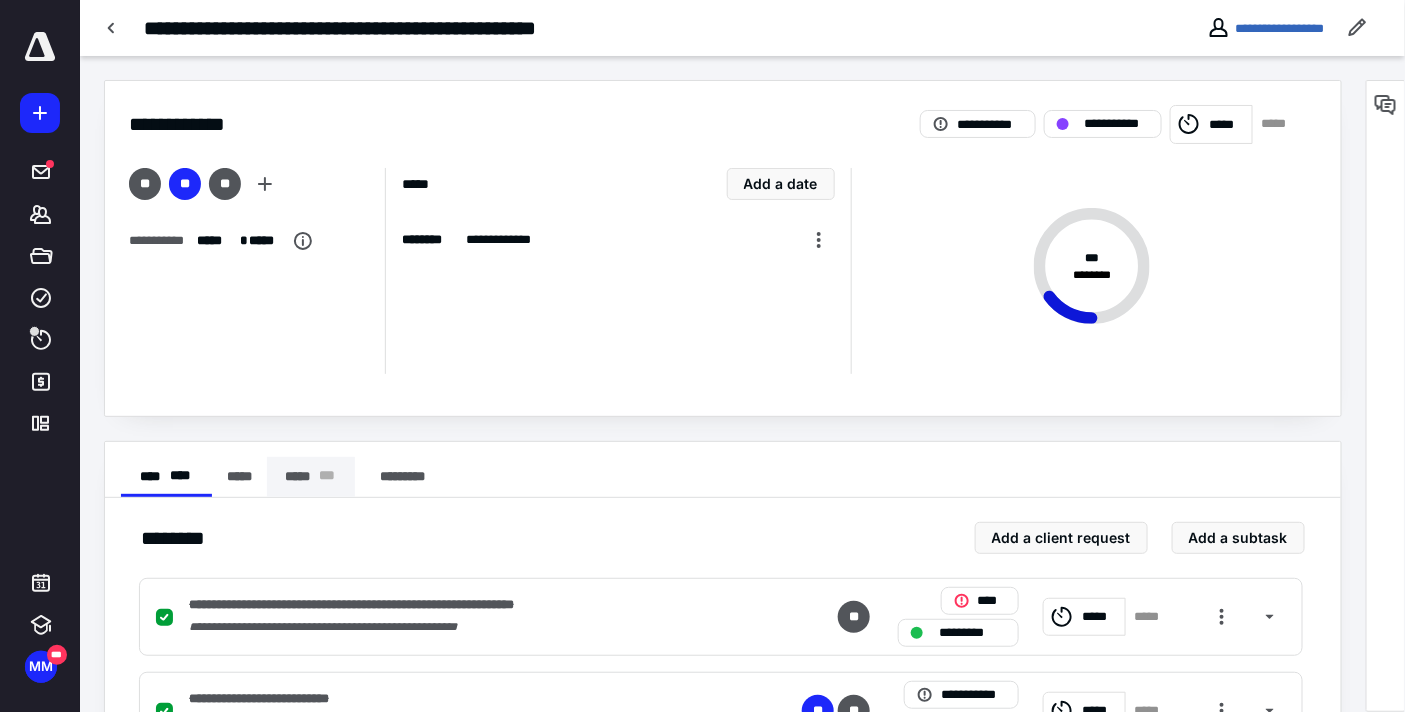 click on "***** * * *" at bounding box center [311, 477] 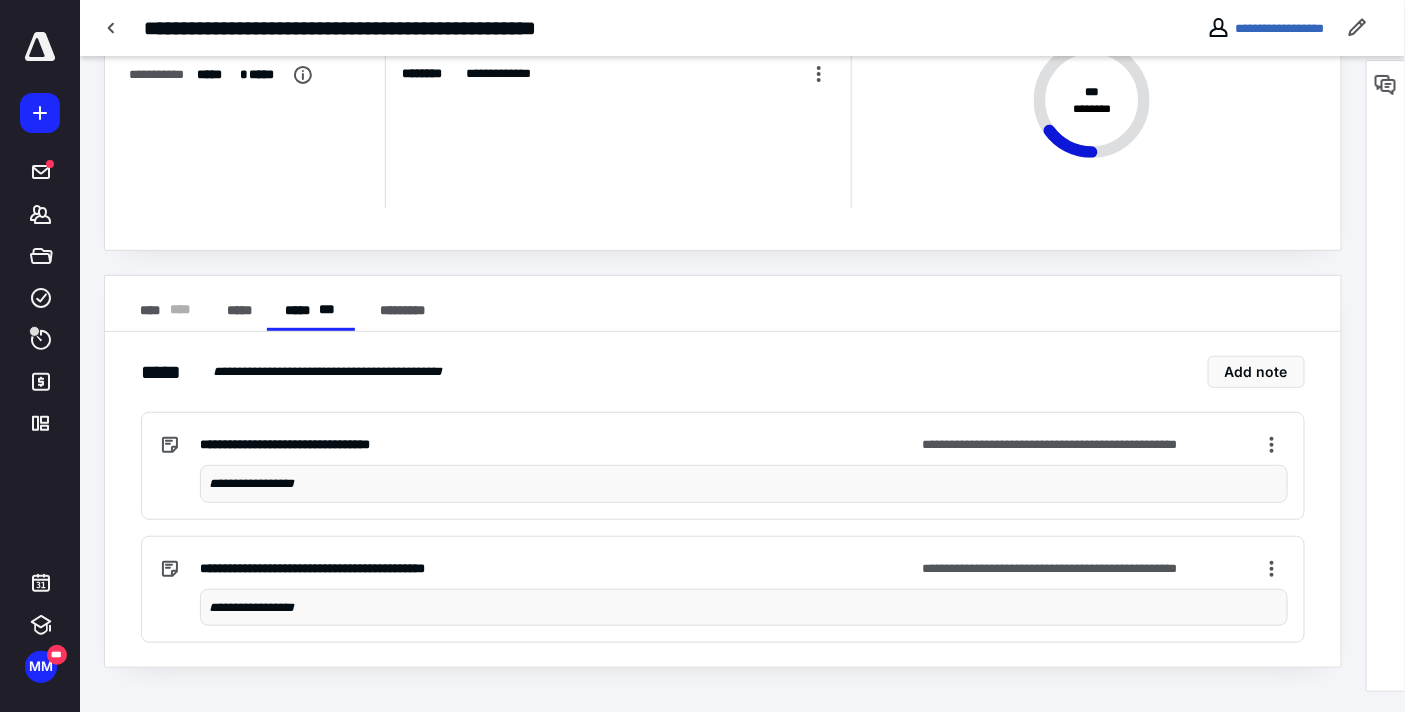 scroll, scrollTop: 0, scrollLeft: 0, axis: both 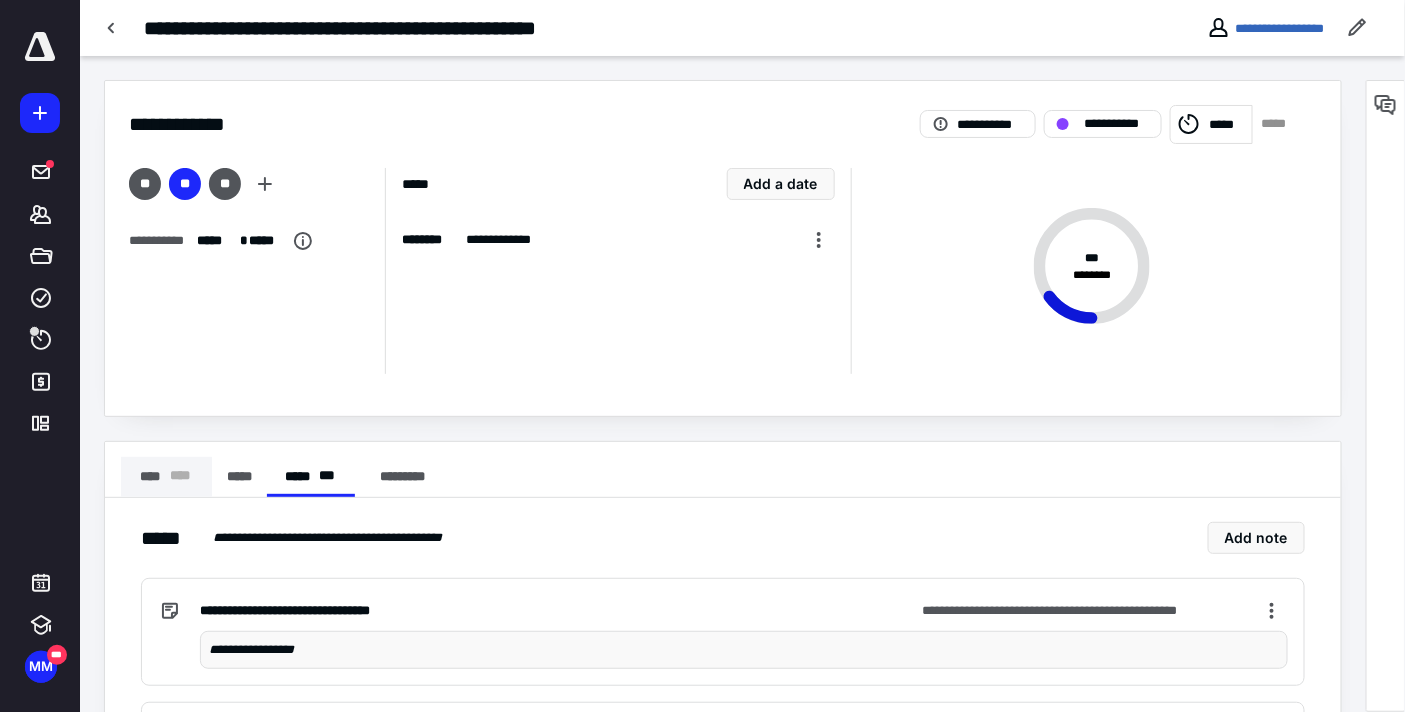 click on "**** * ** *" at bounding box center (166, 477) 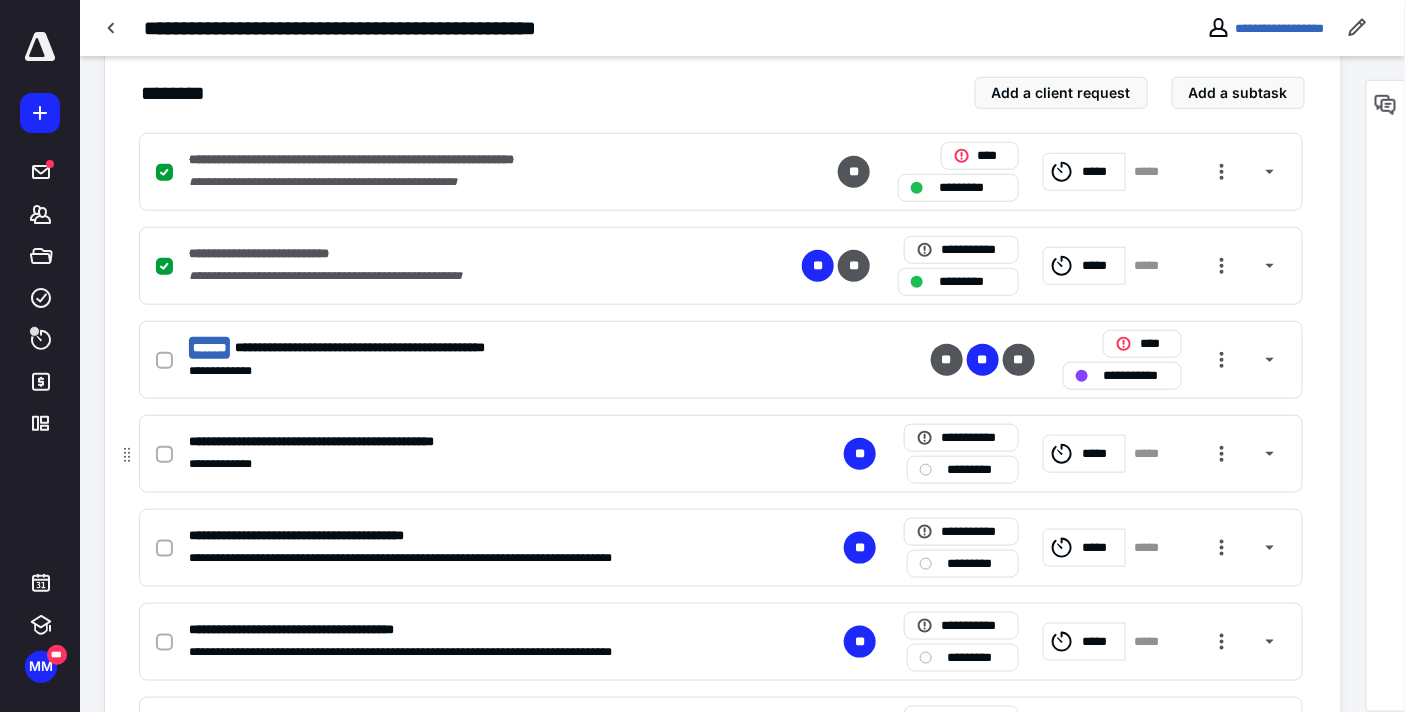 scroll, scrollTop: 555, scrollLeft: 0, axis: vertical 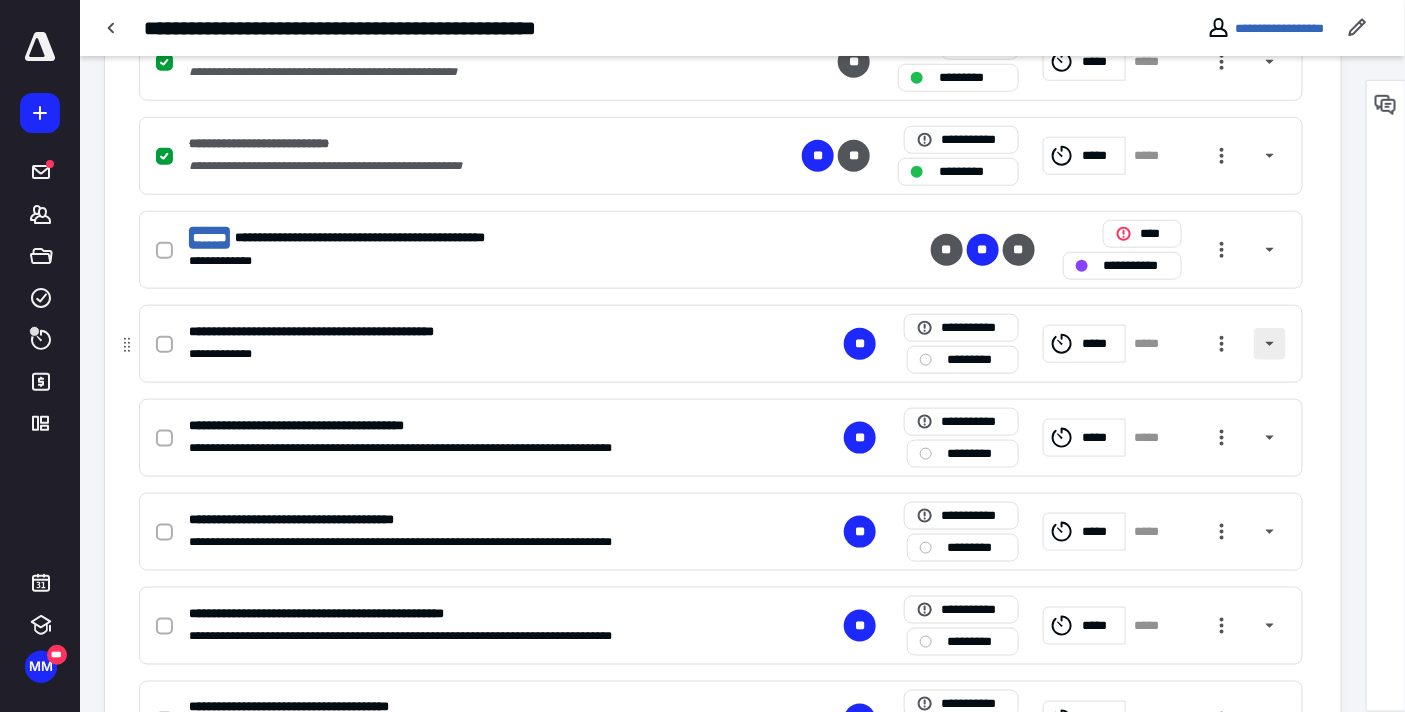click at bounding box center [1270, 344] 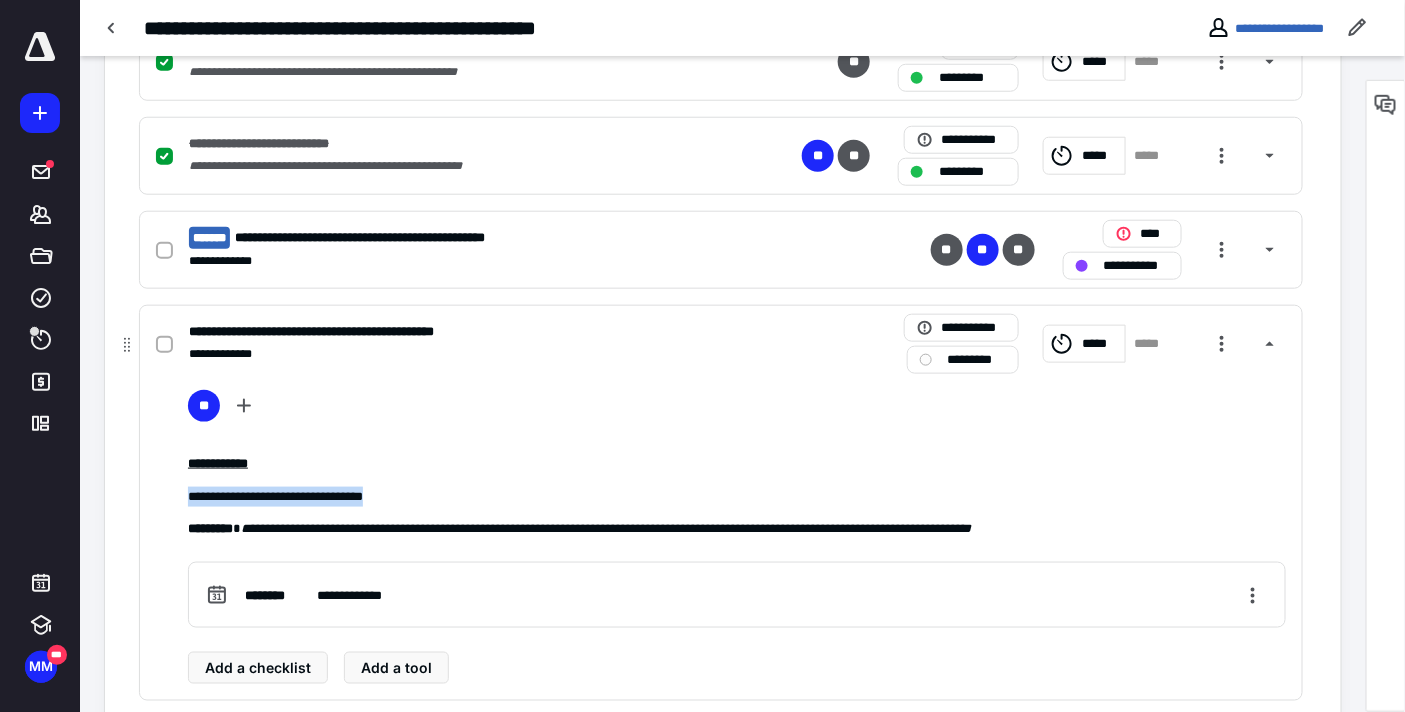 drag, startPoint x: 426, startPoint y: 495, endPoint x: 182, endPoint y: 496, distance: 244.00204 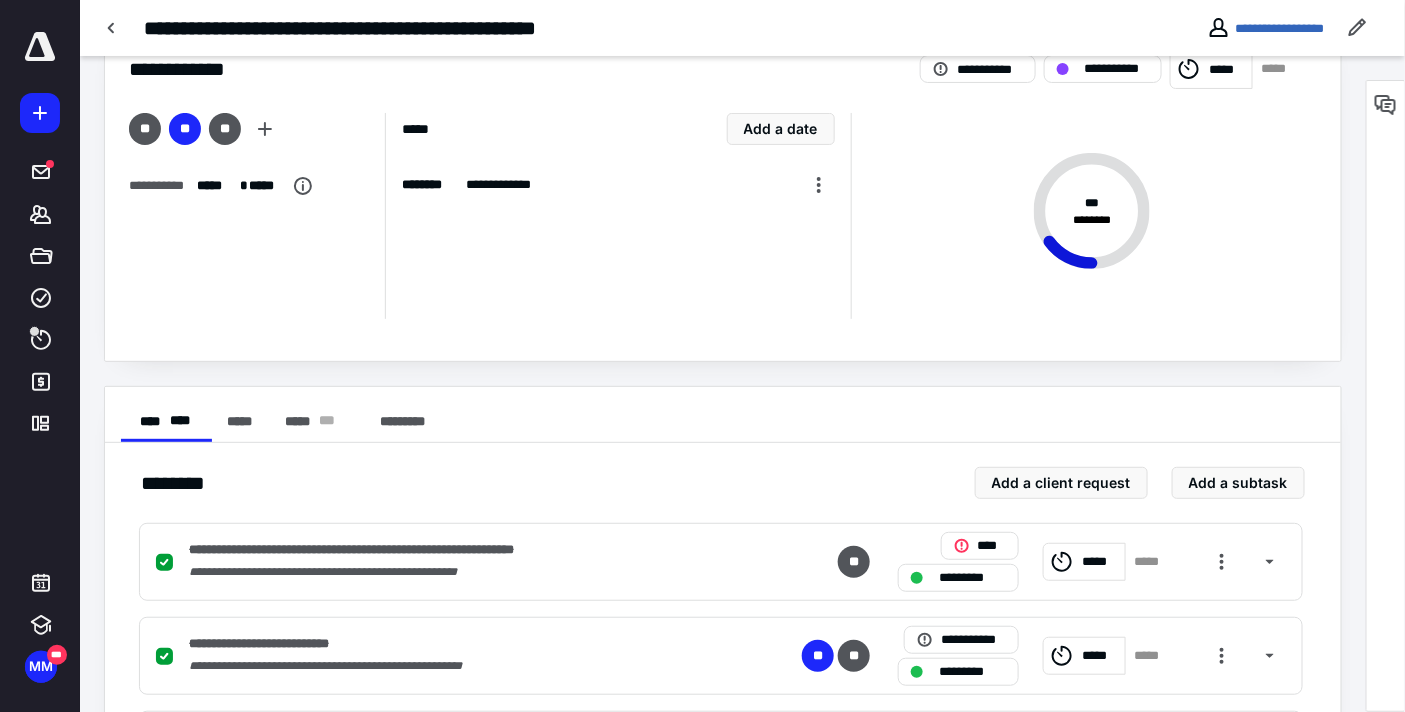 scroll, scrollTop: 0, scrollLeft: 0, axis: both 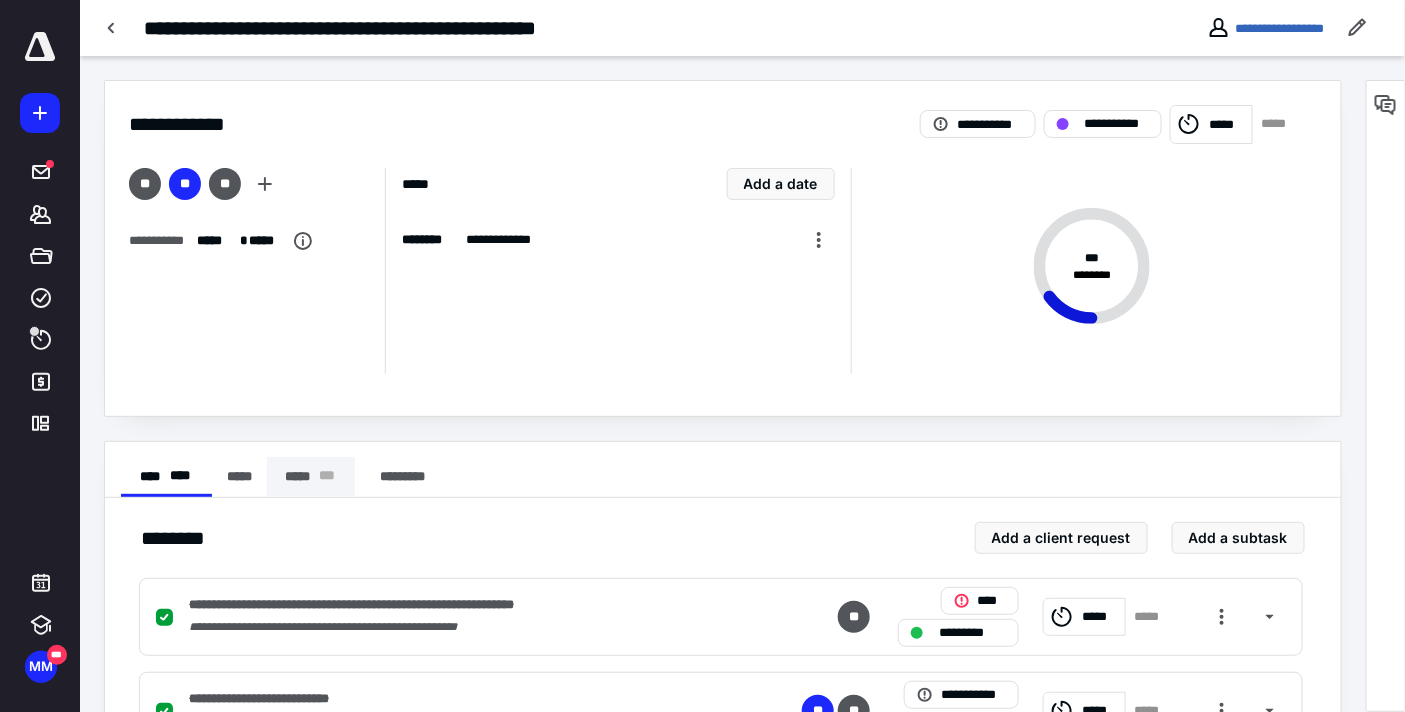 click on "***** * * *" at bounding box center (311, 477) 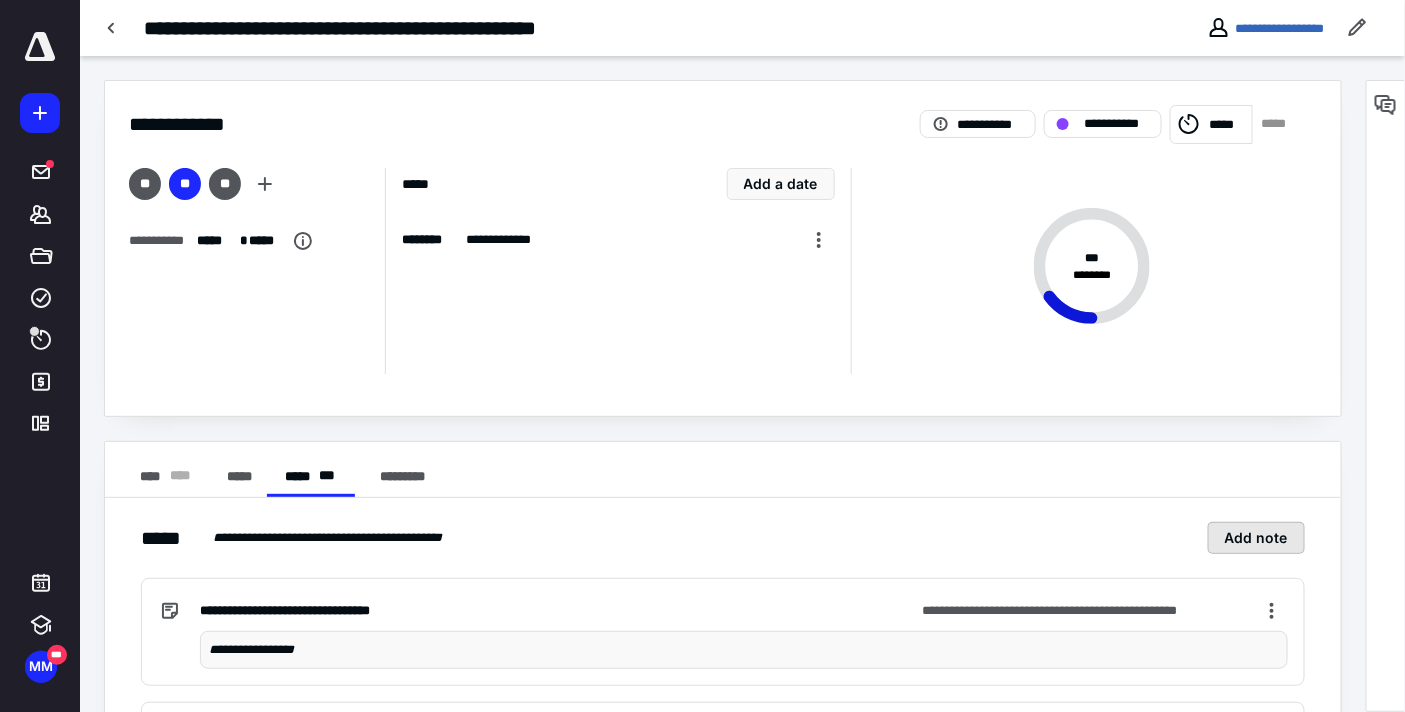 click on "Add note" at bounding box center (1256, 538) 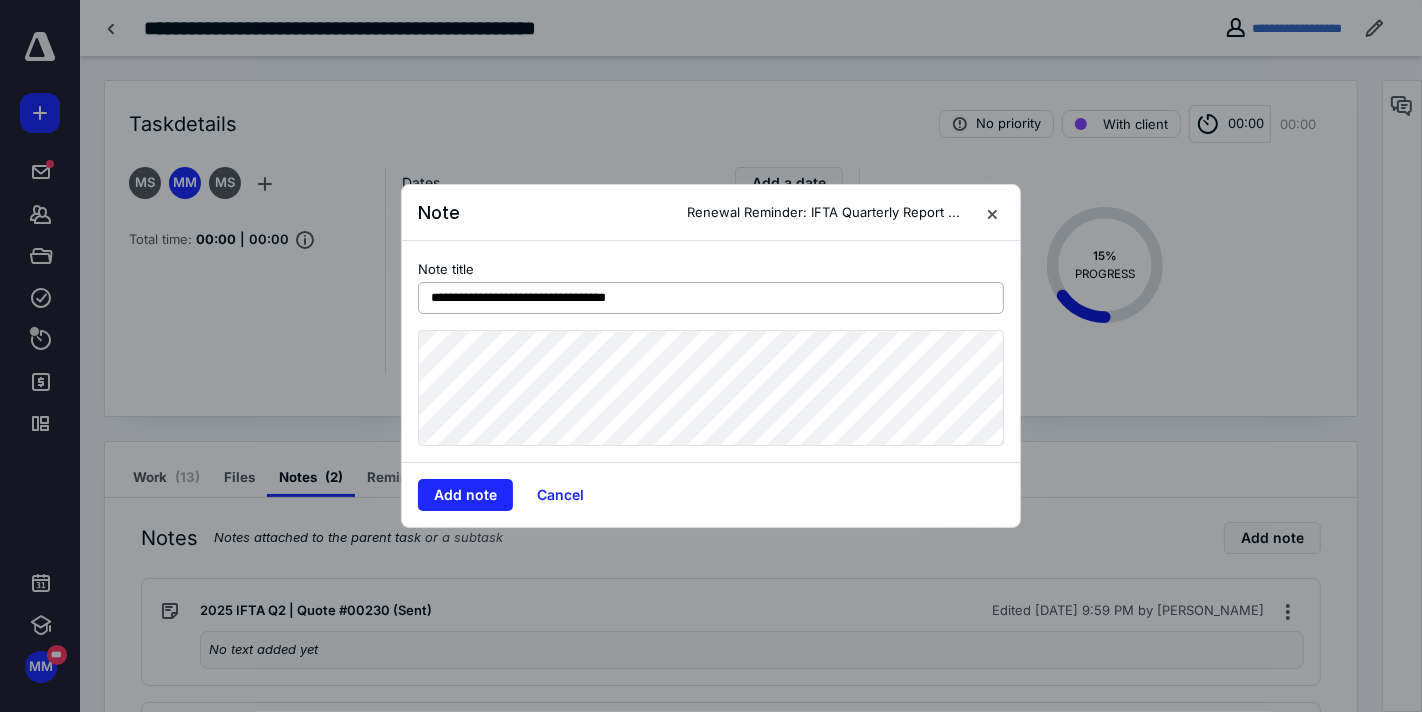 type on "**********" 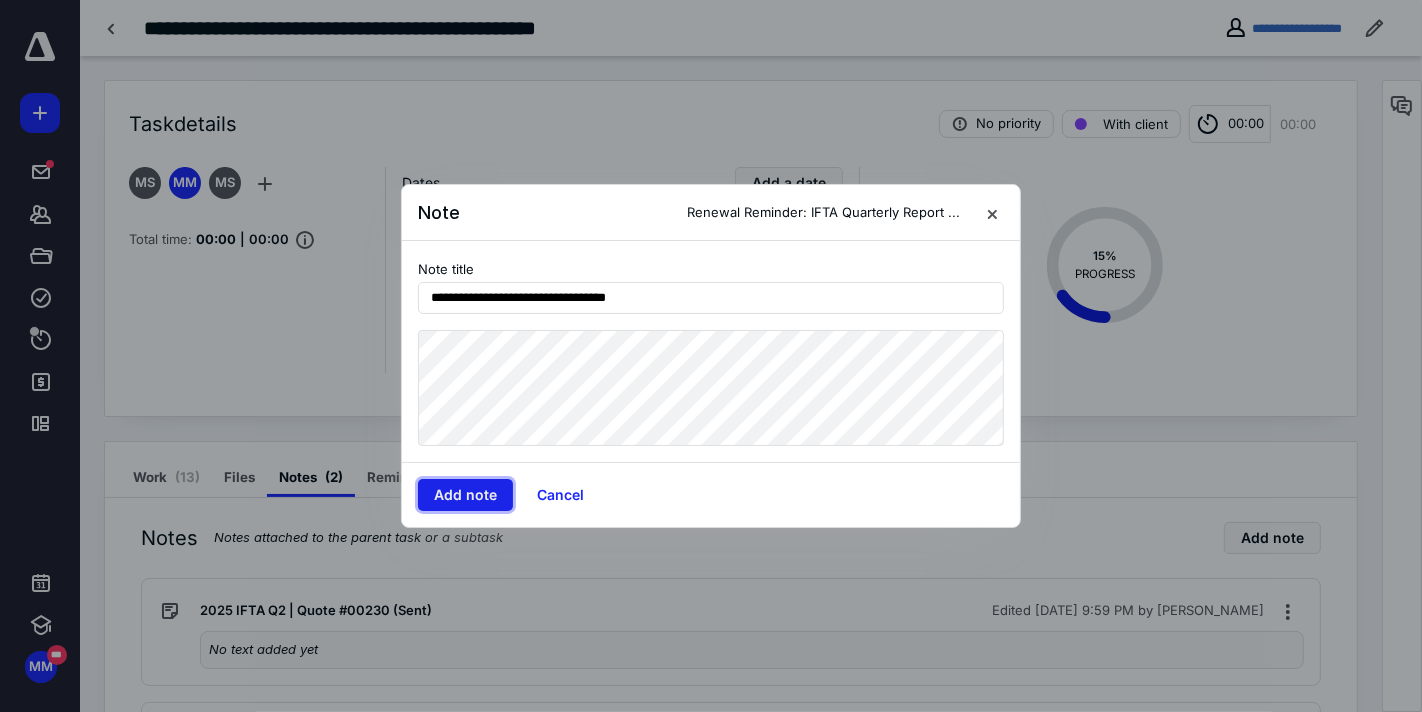 click on "Add note" at bounding box center (465, 495) 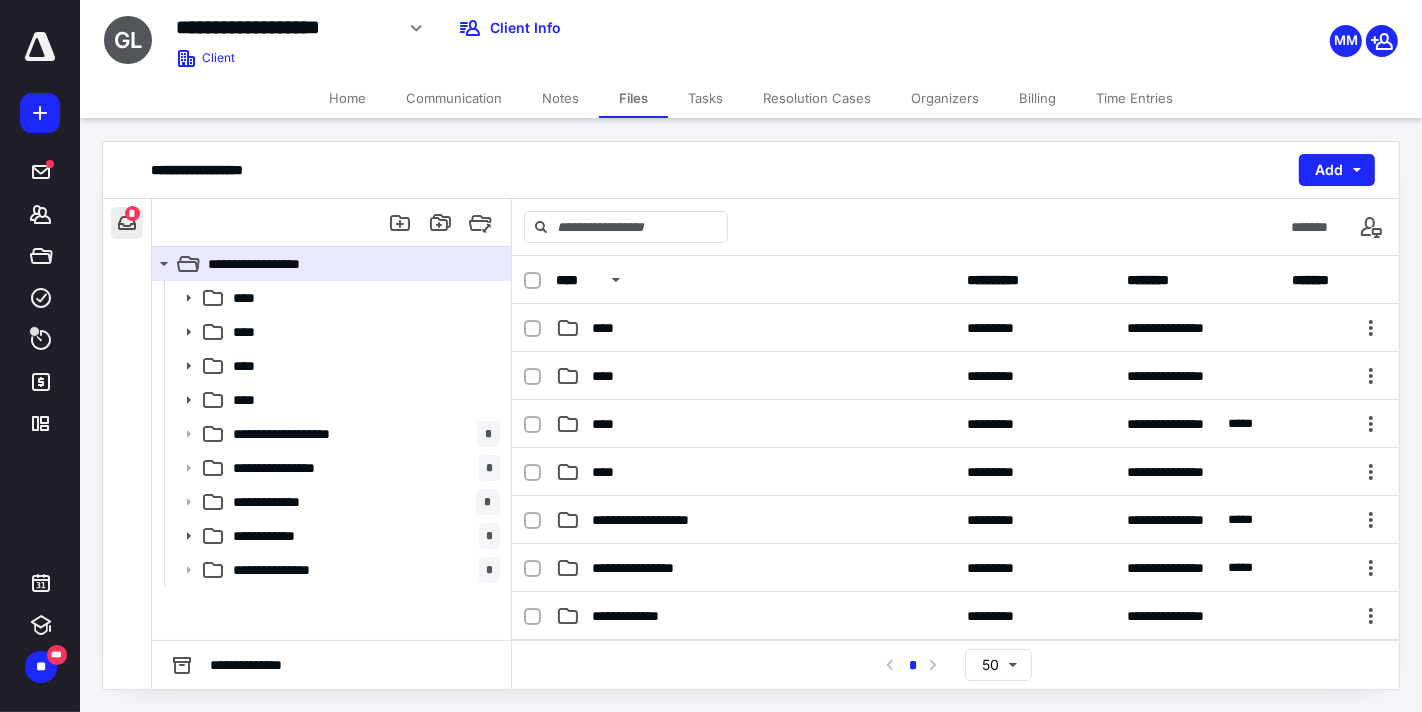 scroll, scrollTop: 0, scrollLeft: 0, axis: both 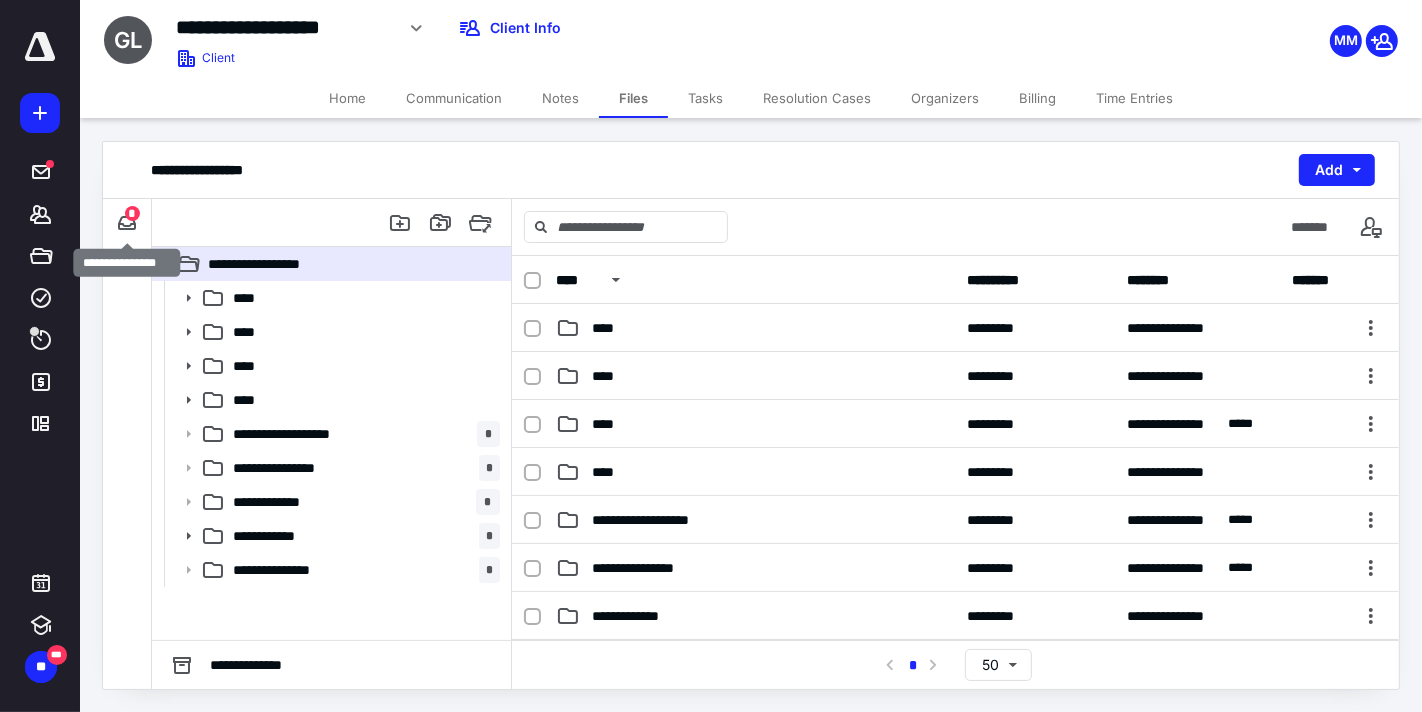 click on "*" at bounding box center [132, 213] 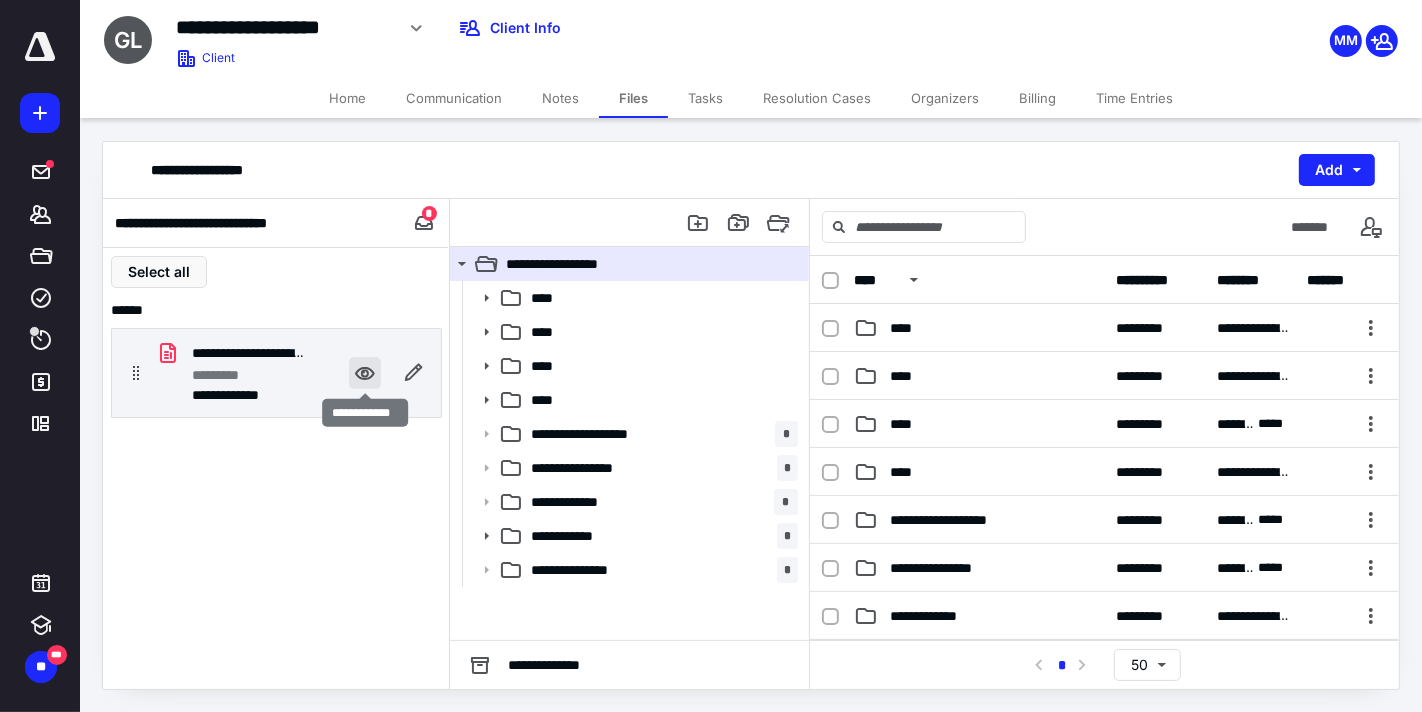 click at bounding box center [365, 373] 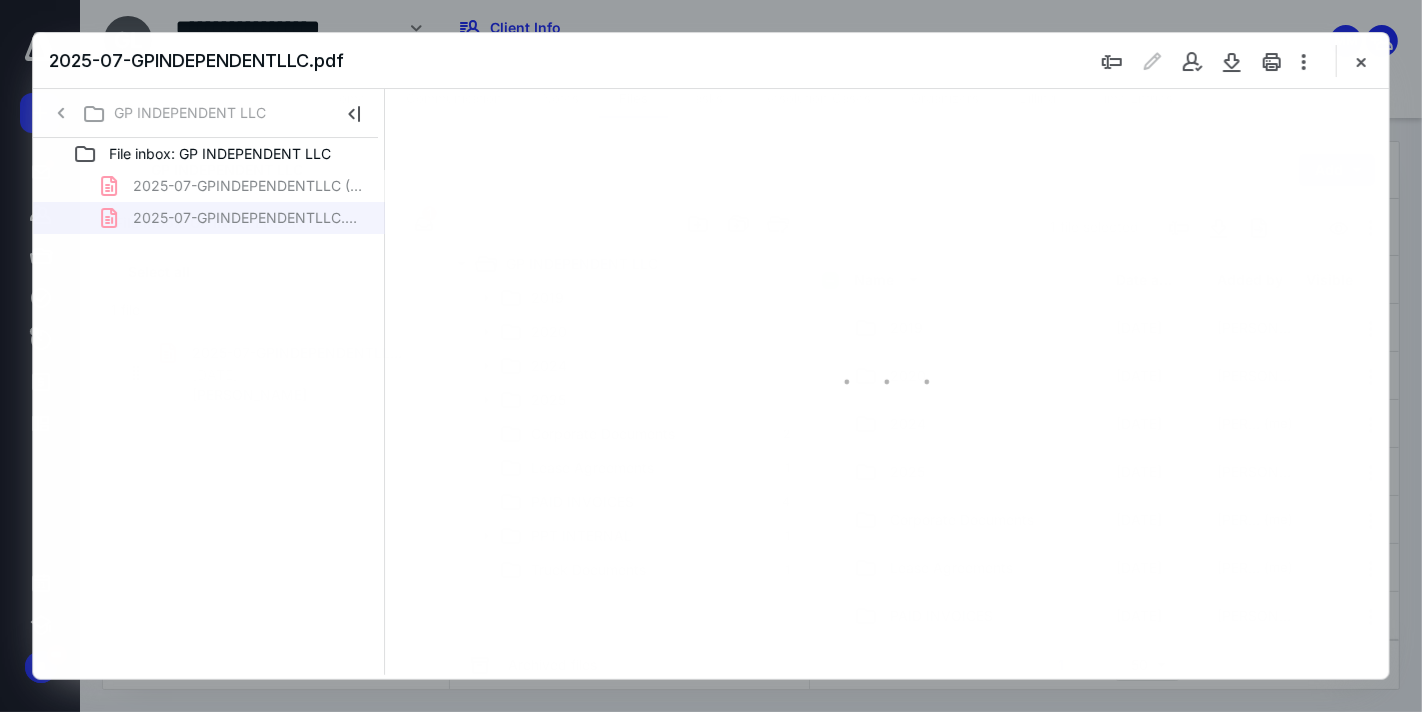 scroll, scrollTop: 0, scrollLeft: 0, axis: both 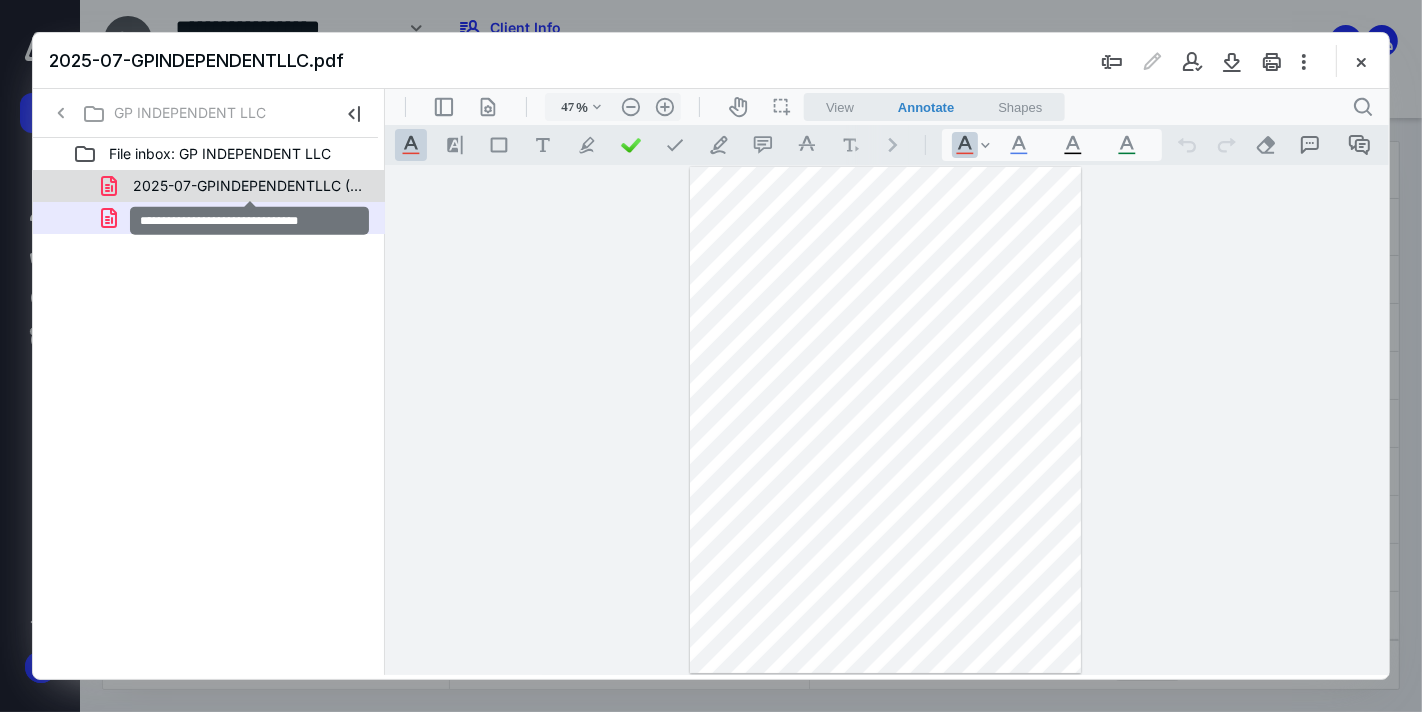 click on "2025-07-GPINDEPENDENTLLC (1).pdf" at bounding box center (249, 186) 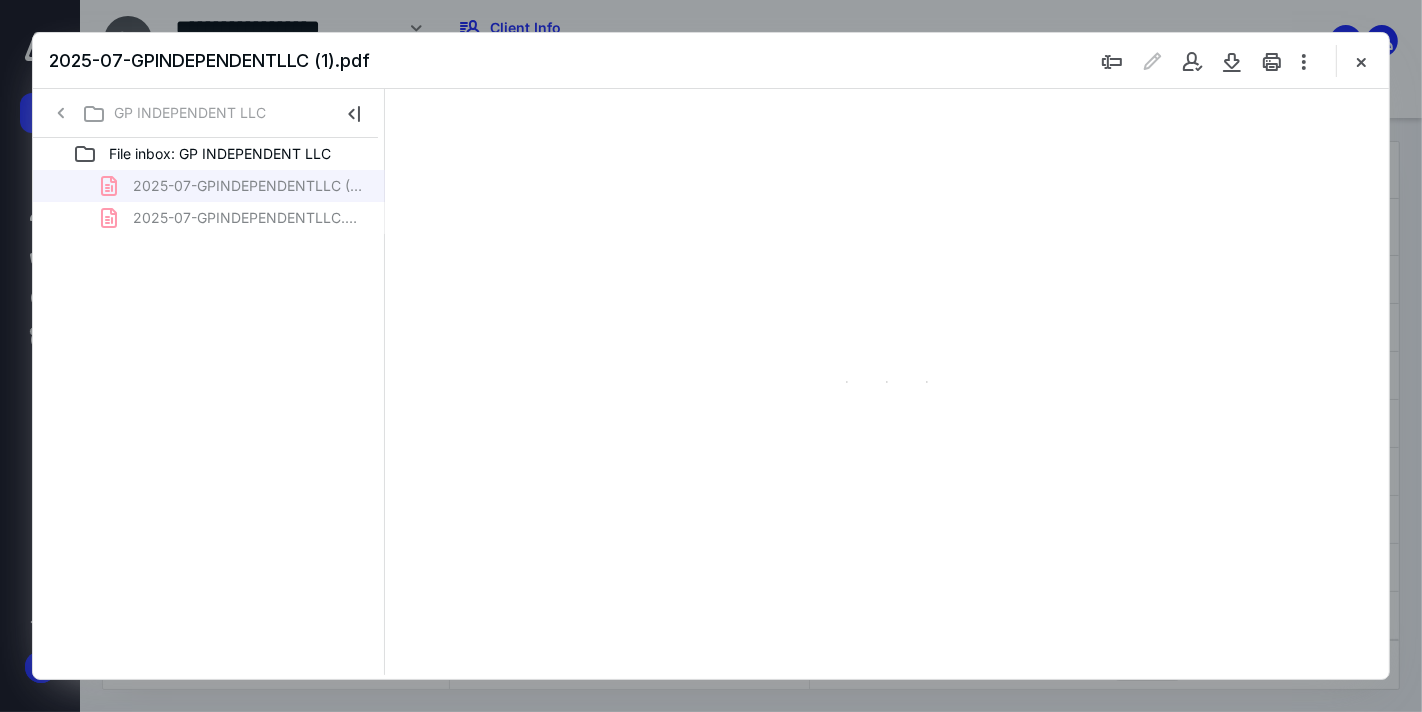 type on "47" 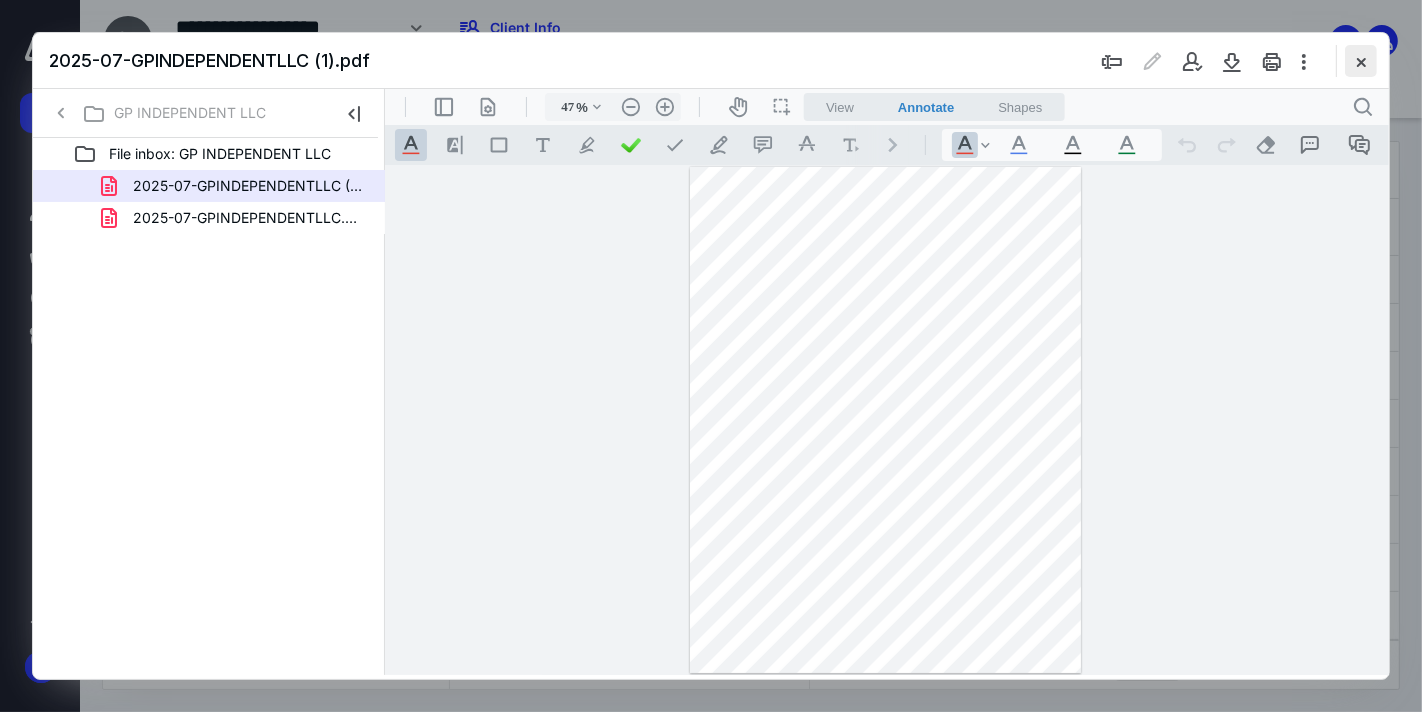 click at bounding box center (1361, 61) 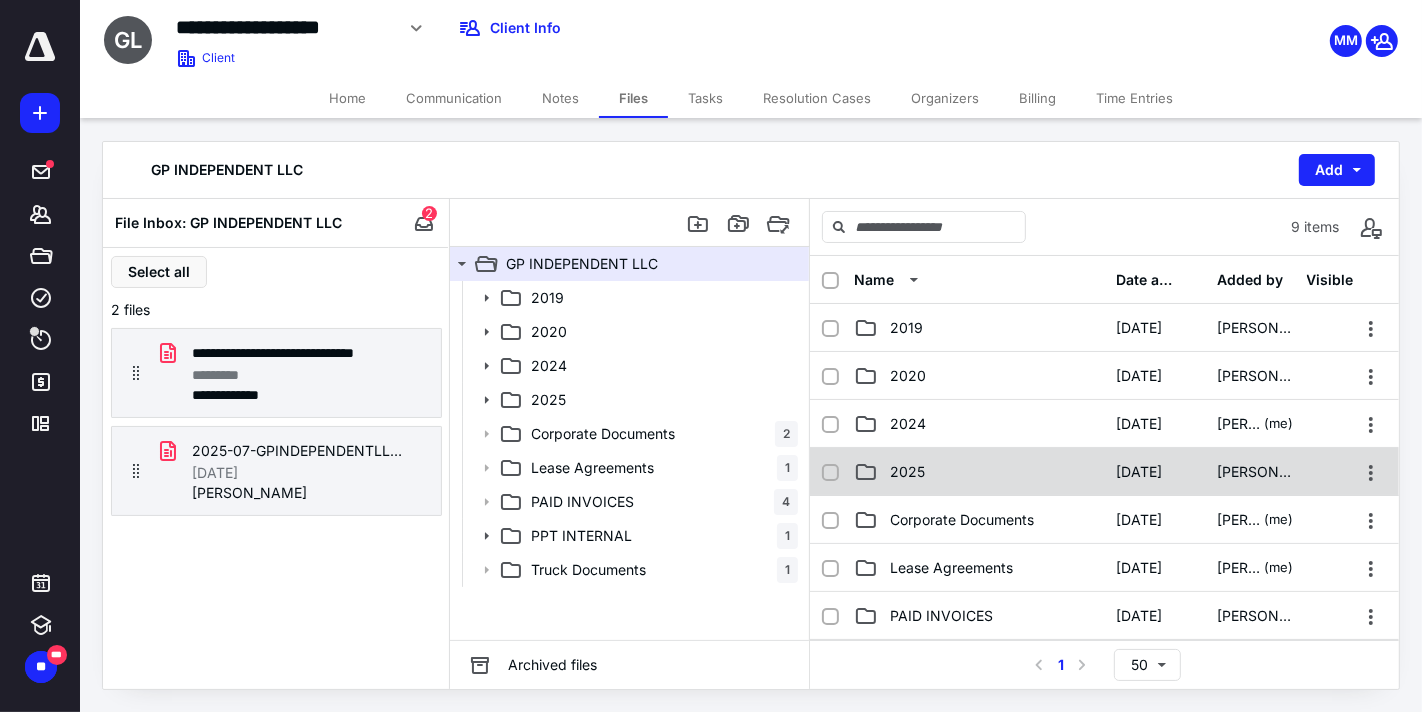 click on "2025" at bounding box center [979, 472] 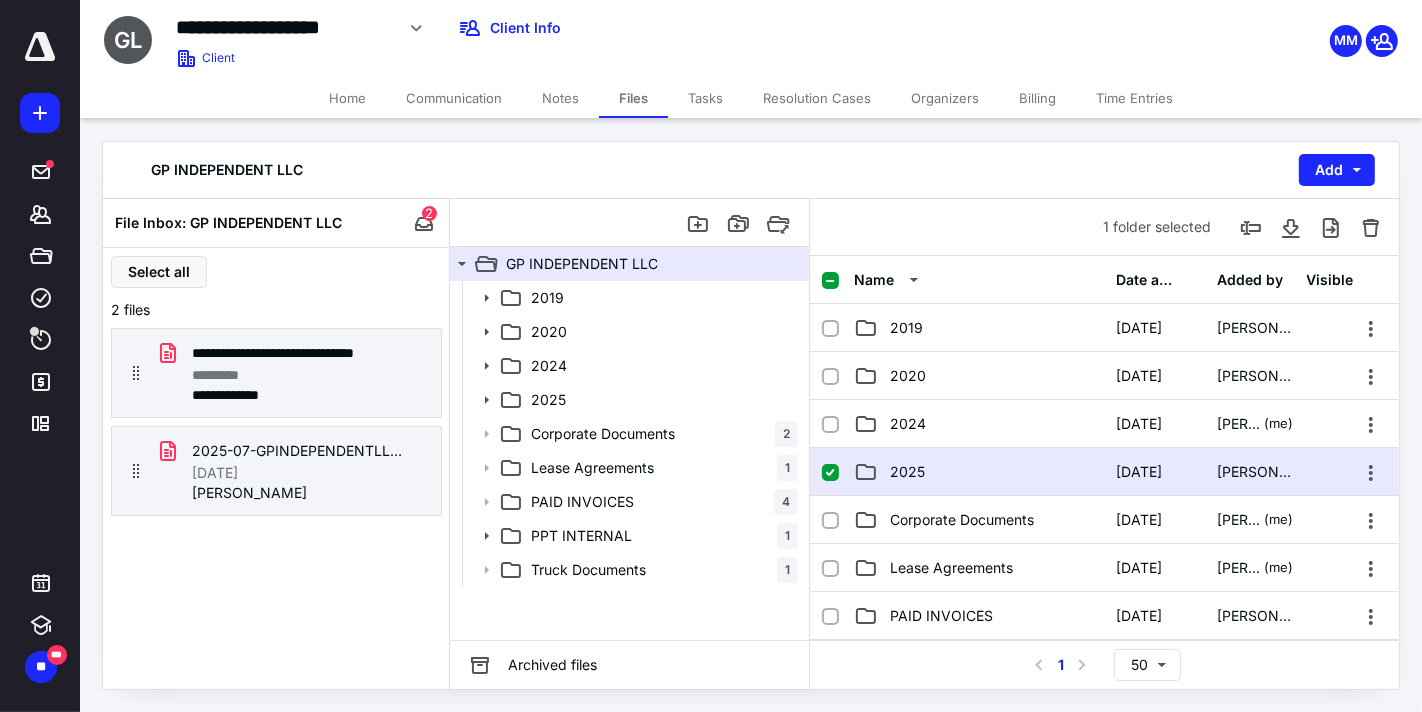 click on "2025" at bounding box center [979, 472] 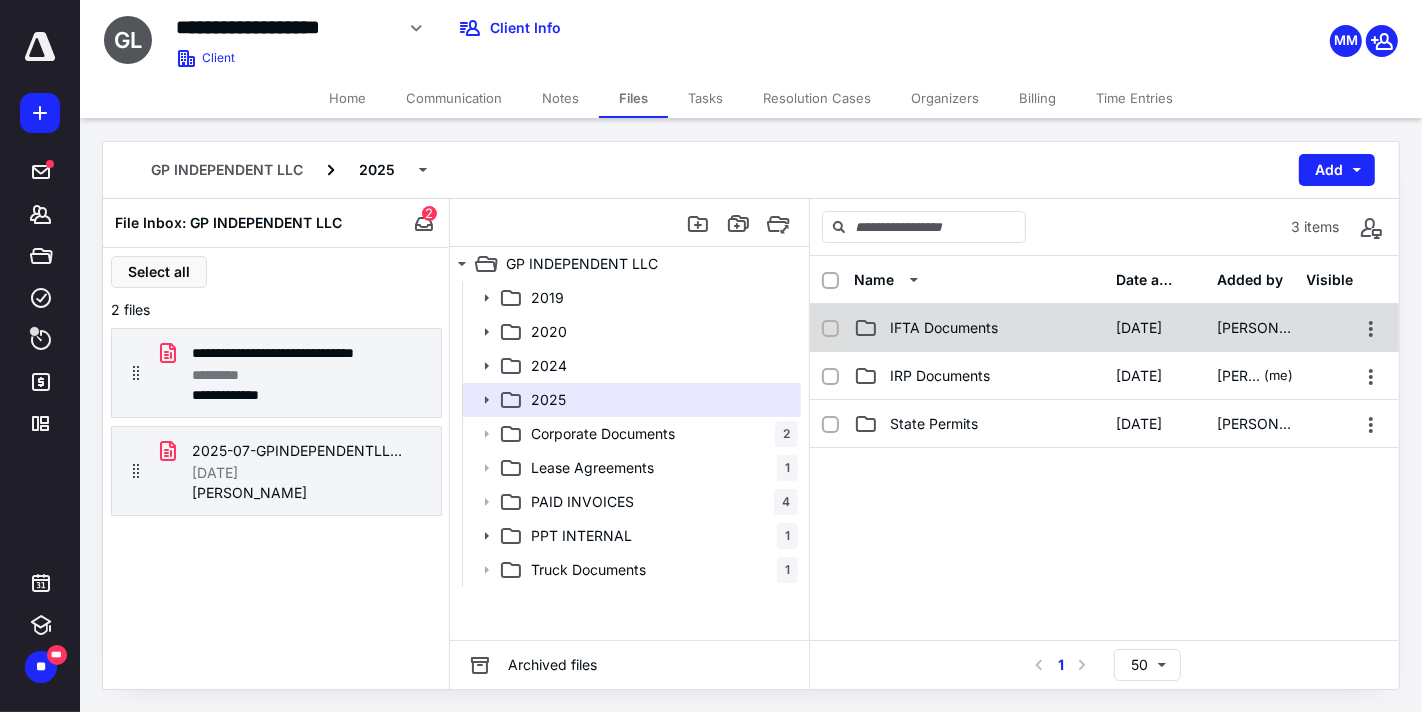 click on "IFTA Documents" at bounding box center (944, 328) 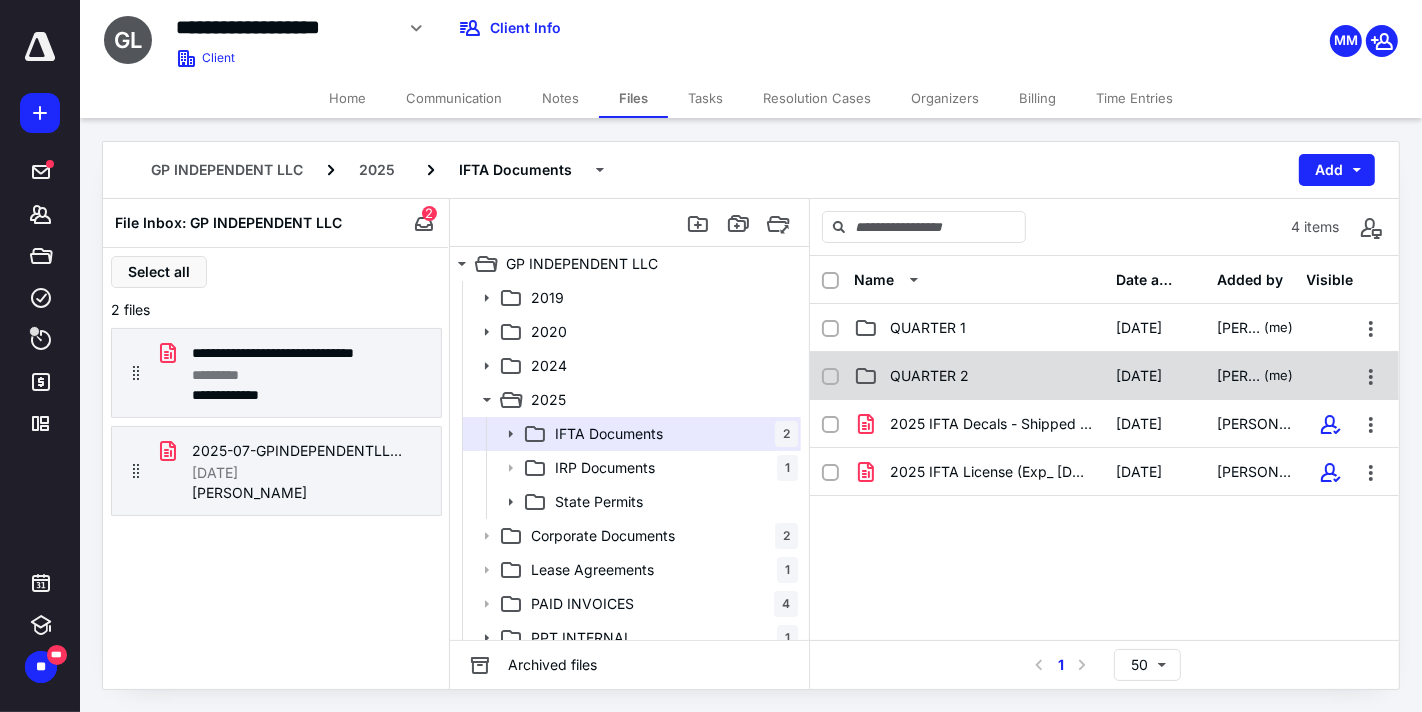 click on "QUARTER 2" at bounding box center [929, 376] 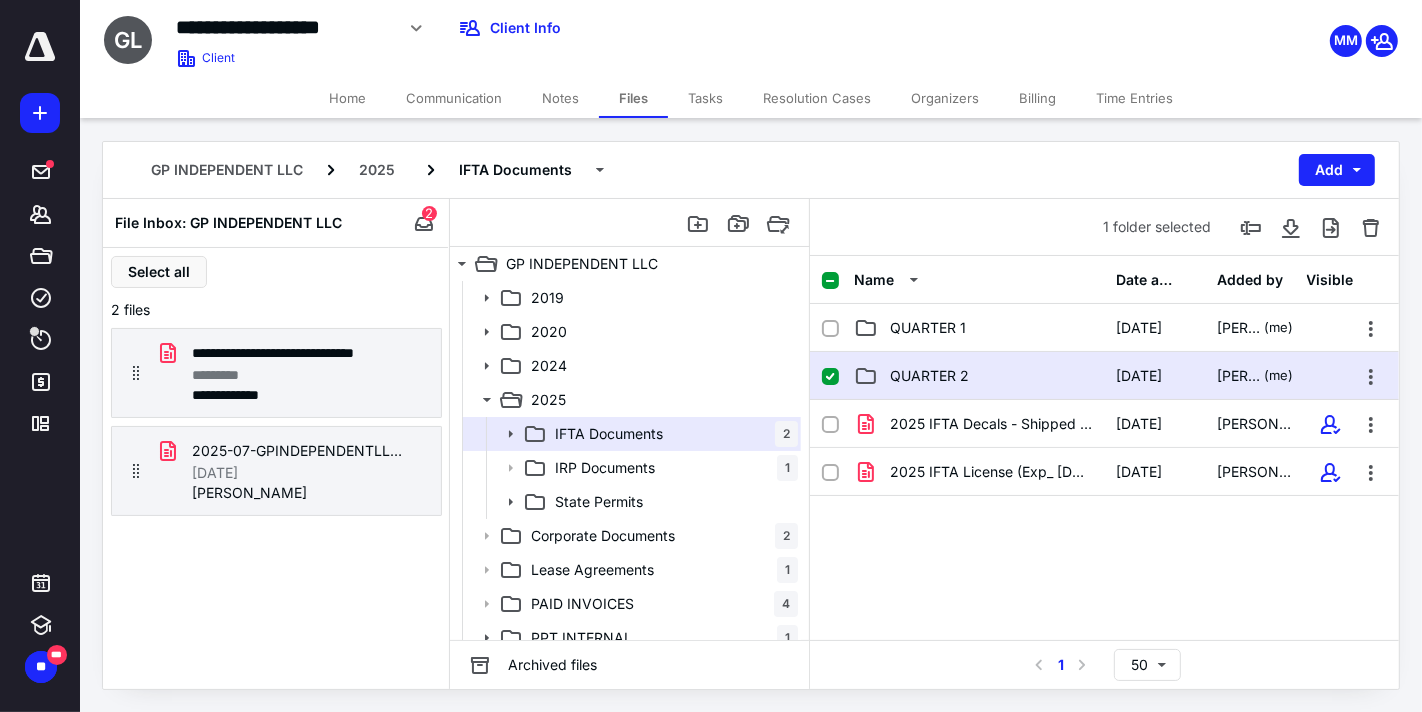 click on "QUARTER 2" at bounding box center [929, 376] 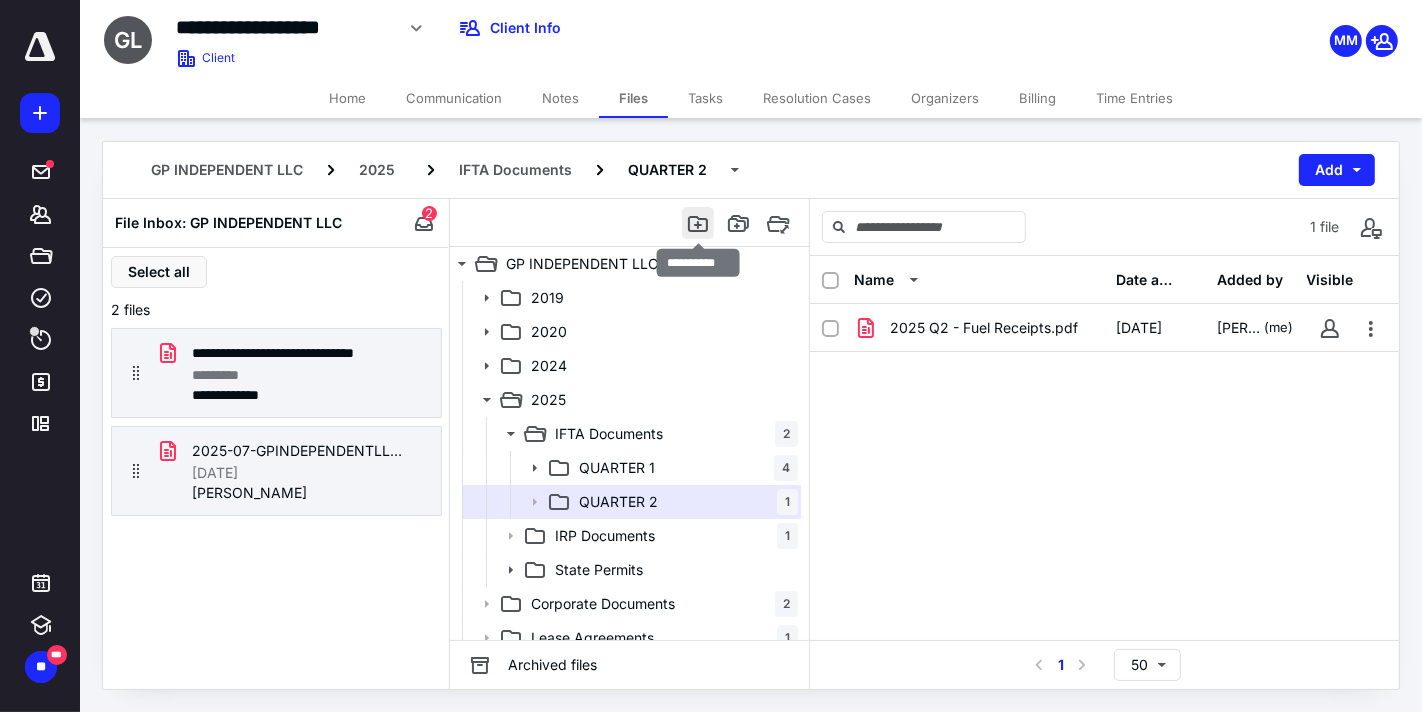 click at bounding box center (698, 223) 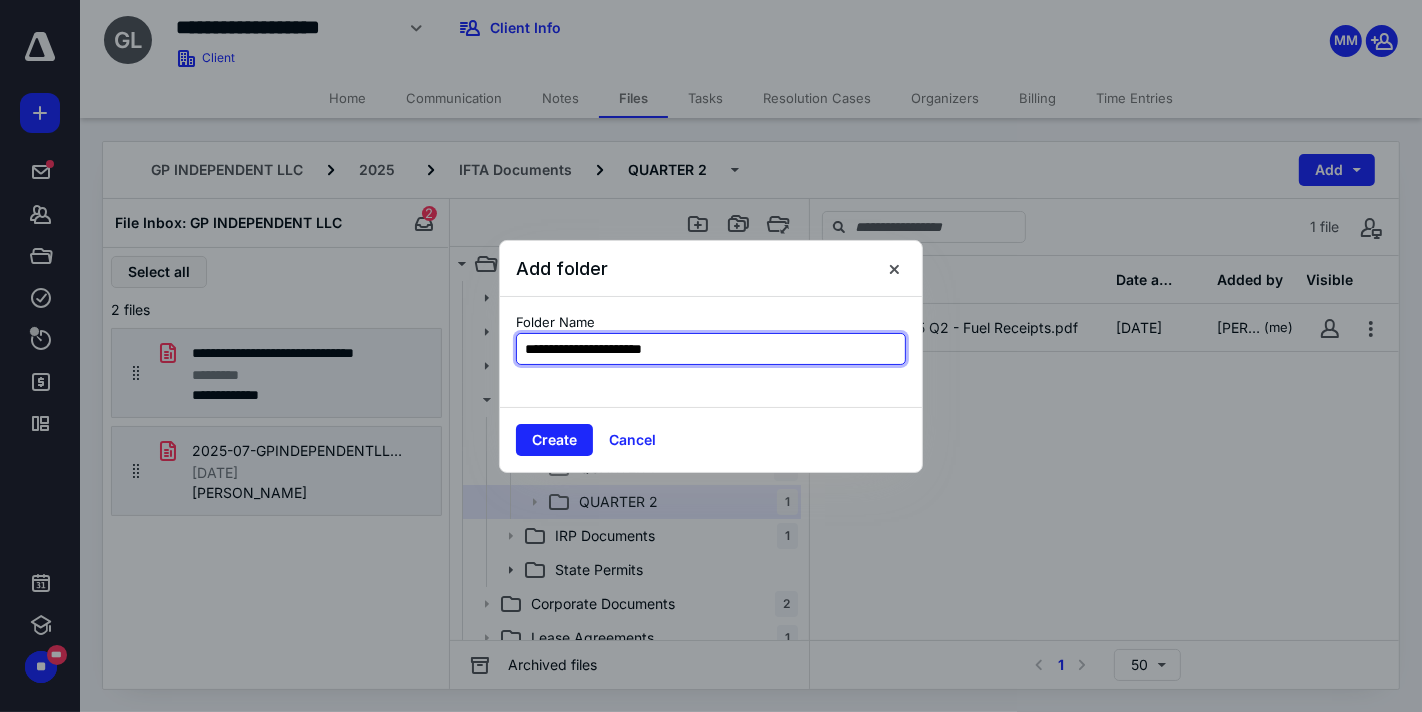 type on "**********" 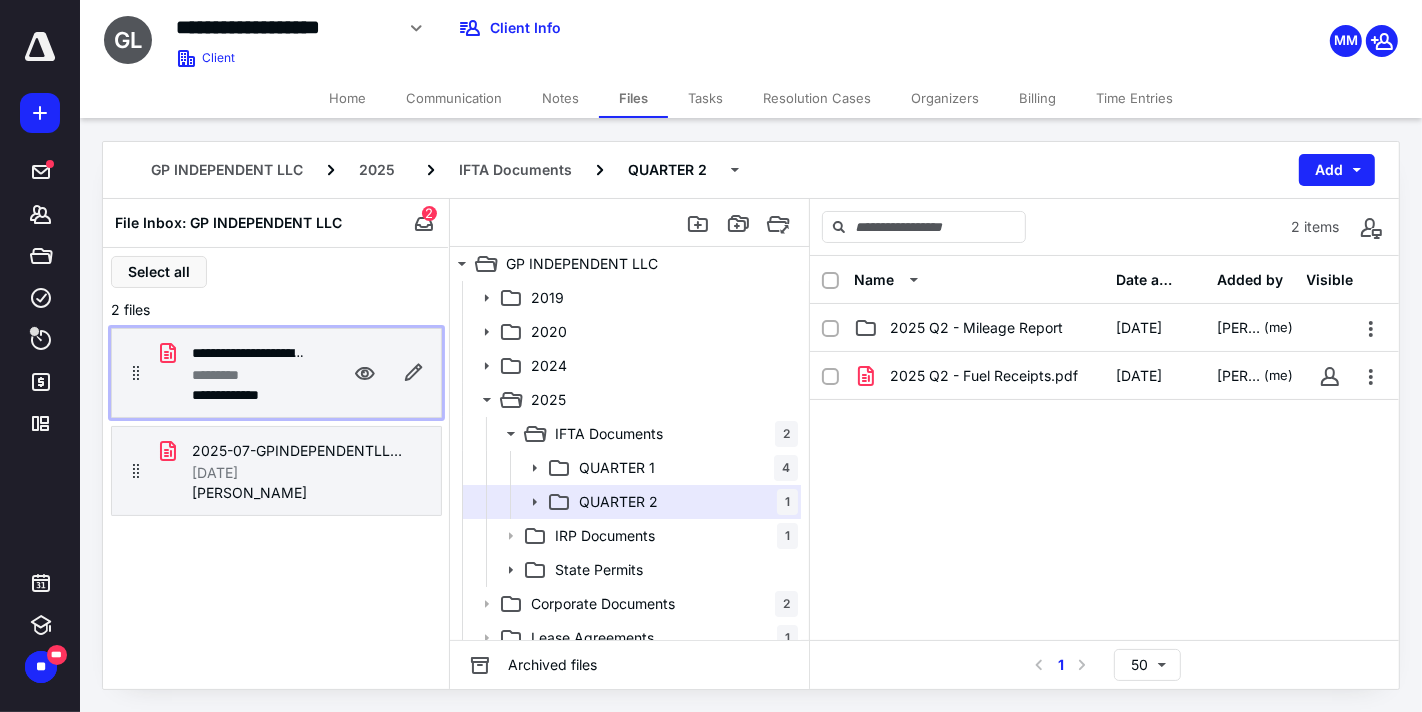 click on "*********" at bounding box center (248, 375) 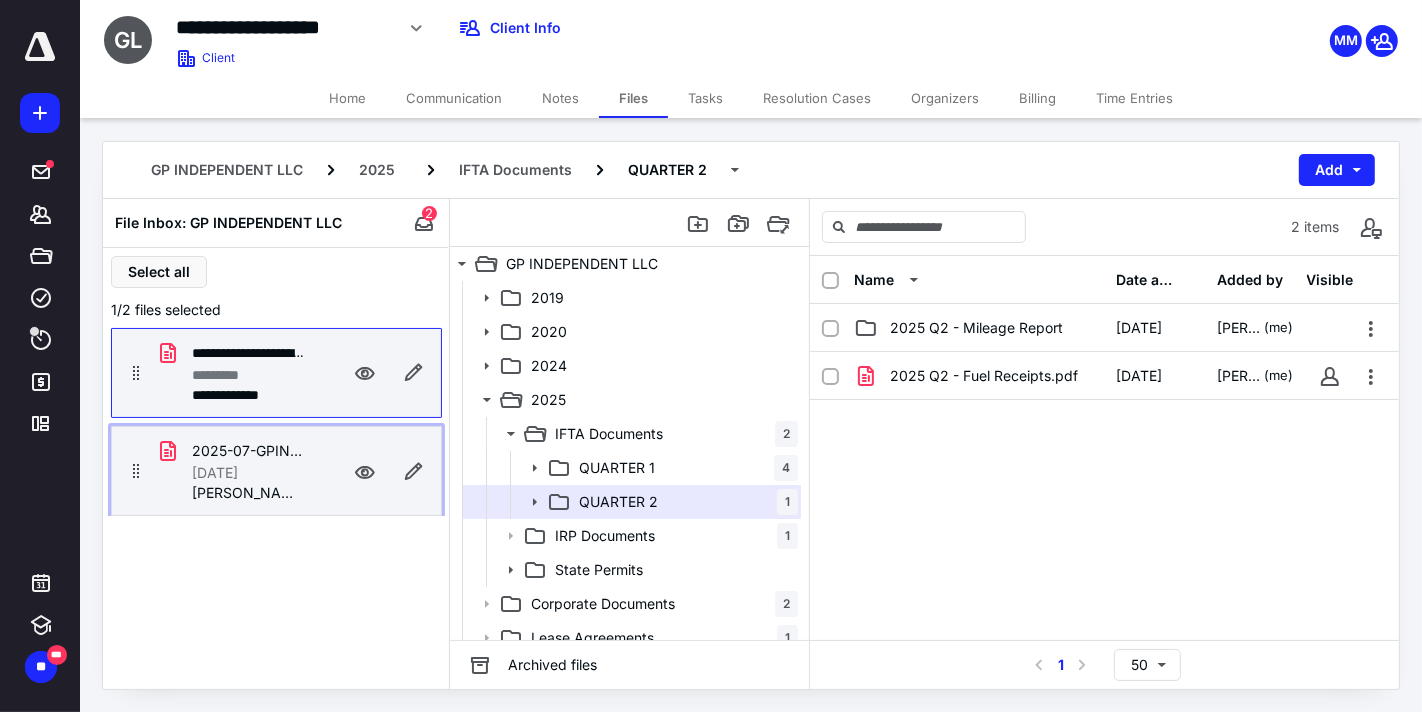 click on "[PERSON_NAME]" at bounding box center [248, 493] 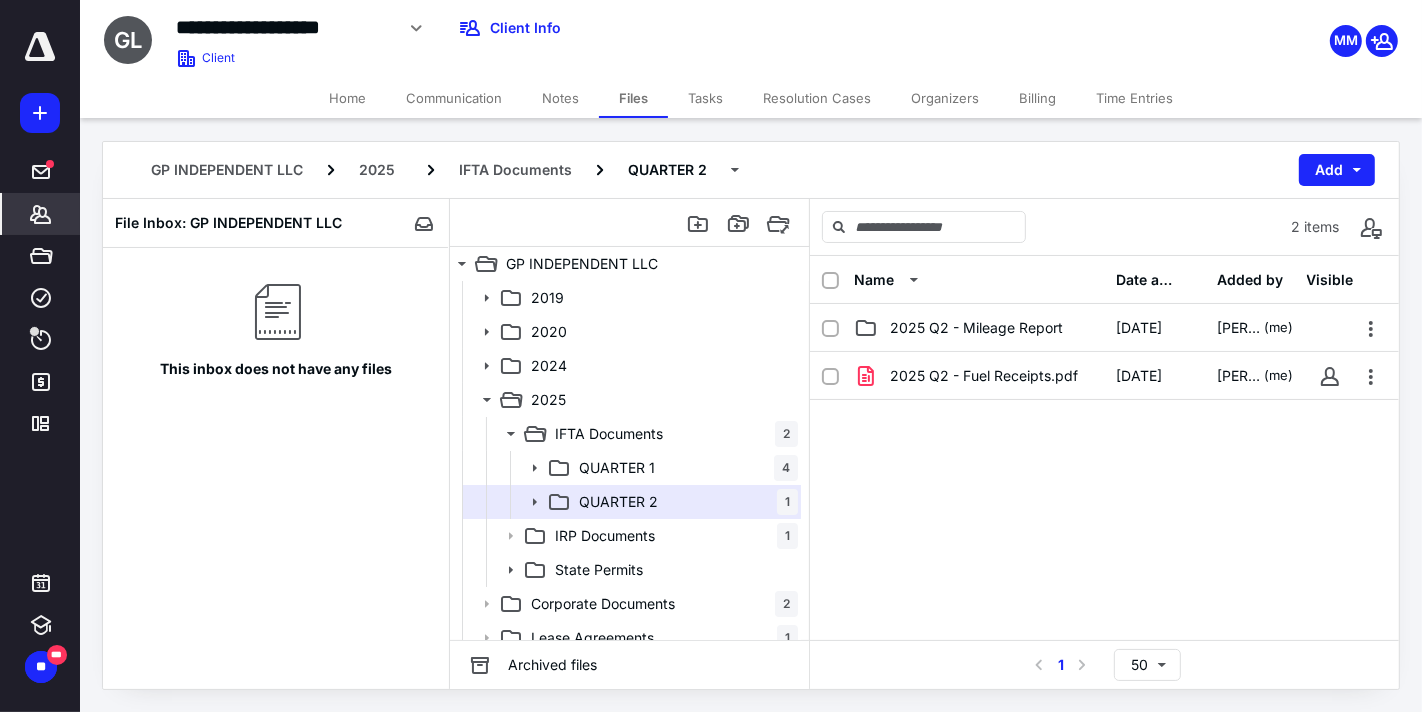 click 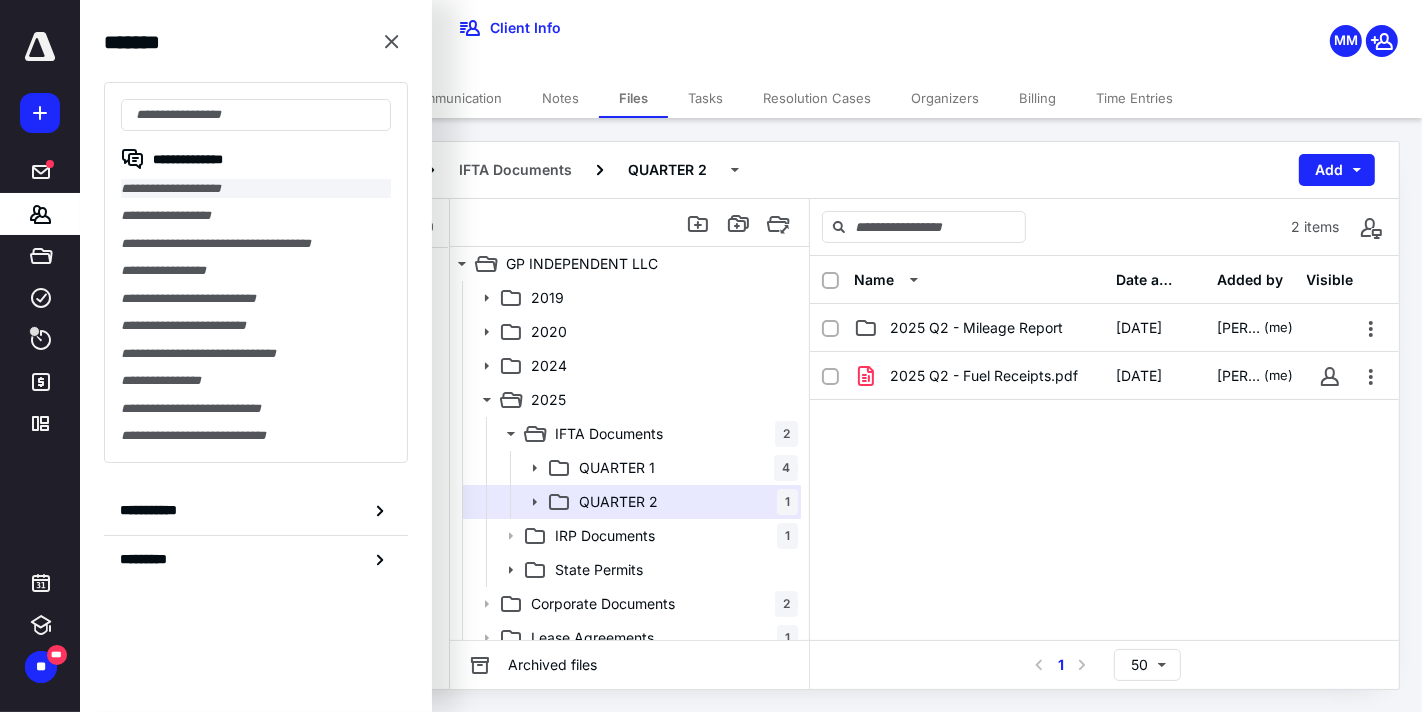 click on "**********" at bounding box center [256, 188] 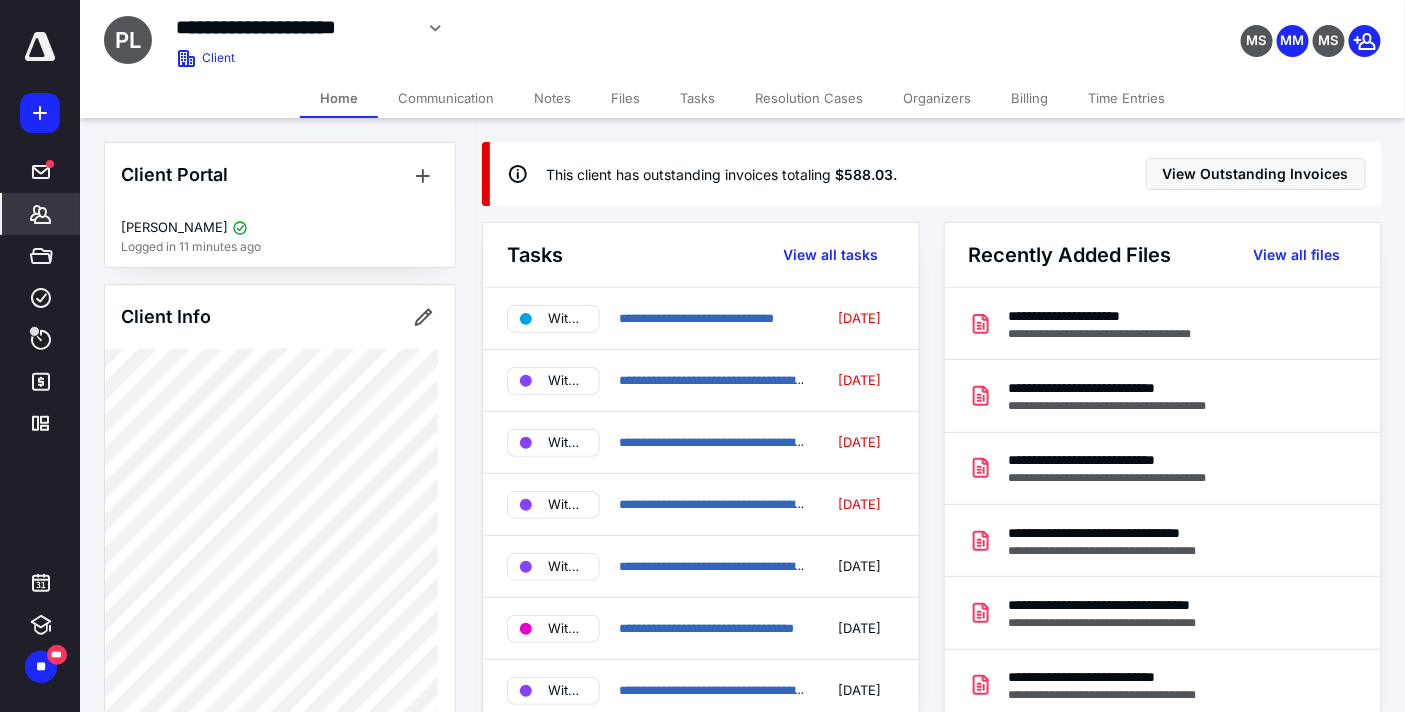 click on "Notes" at bounding box center (552, 98) 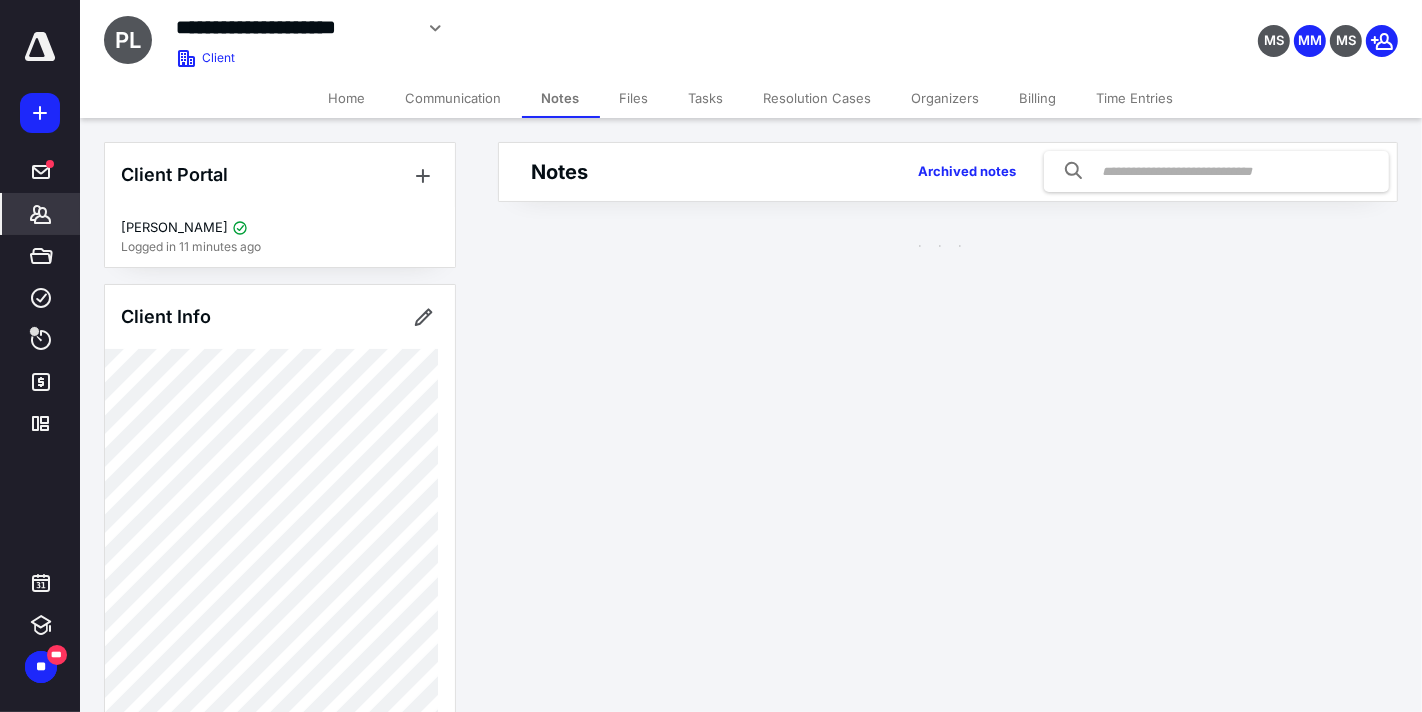 click at bounding box center (1216, 171) 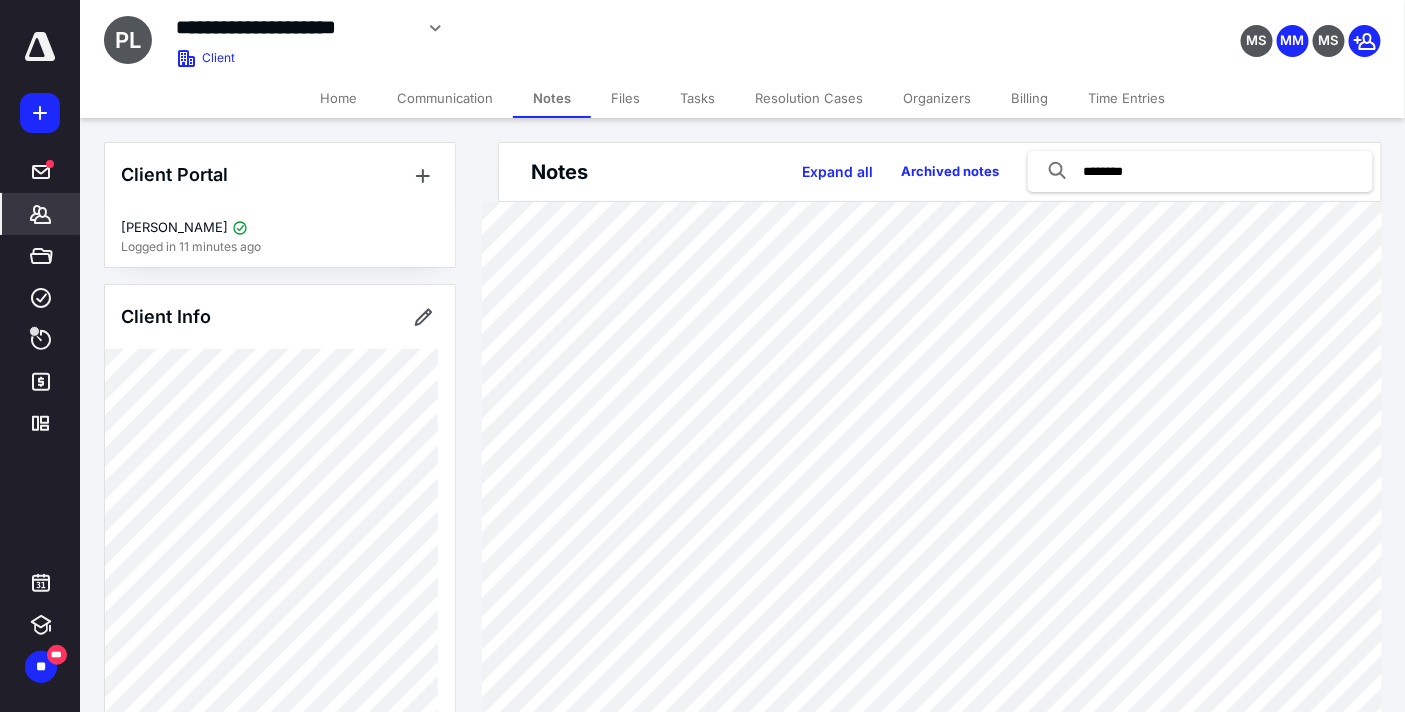 click on "********" at bounding box center (1200, 171) 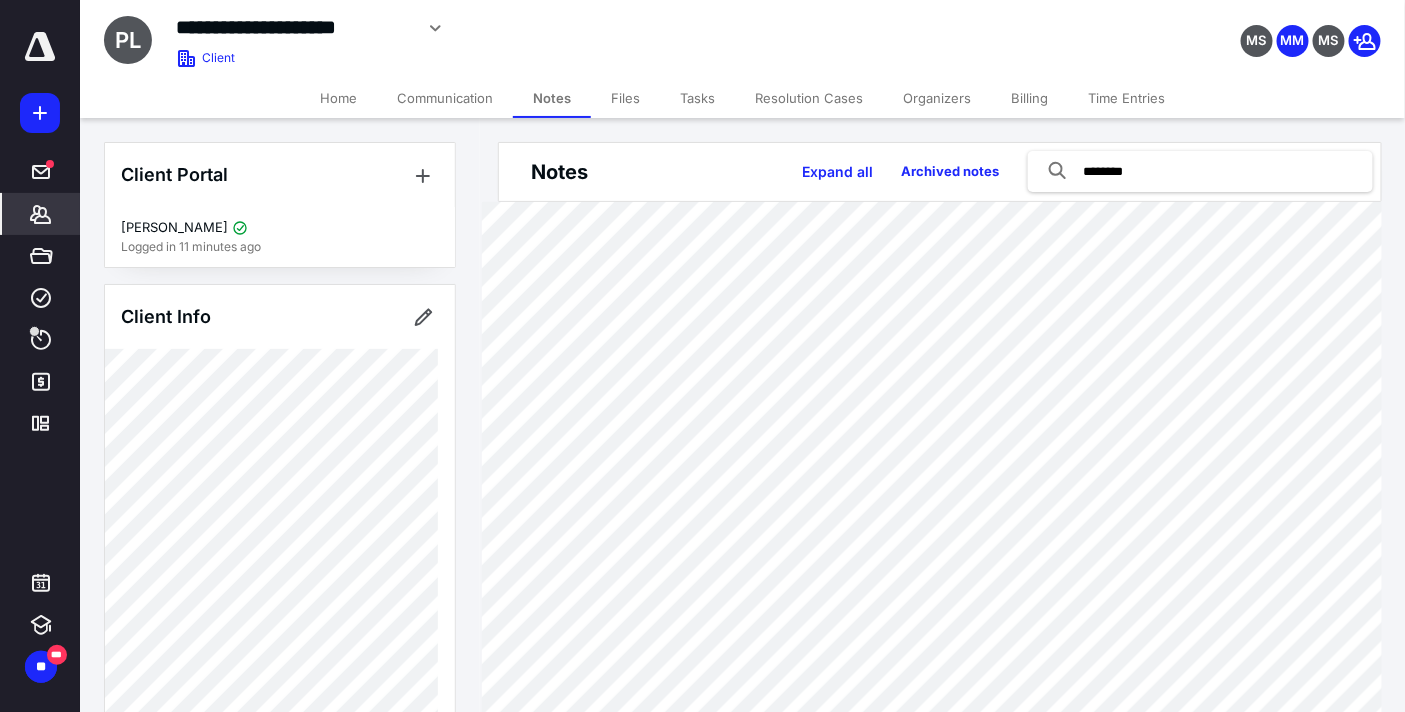 type on "********" 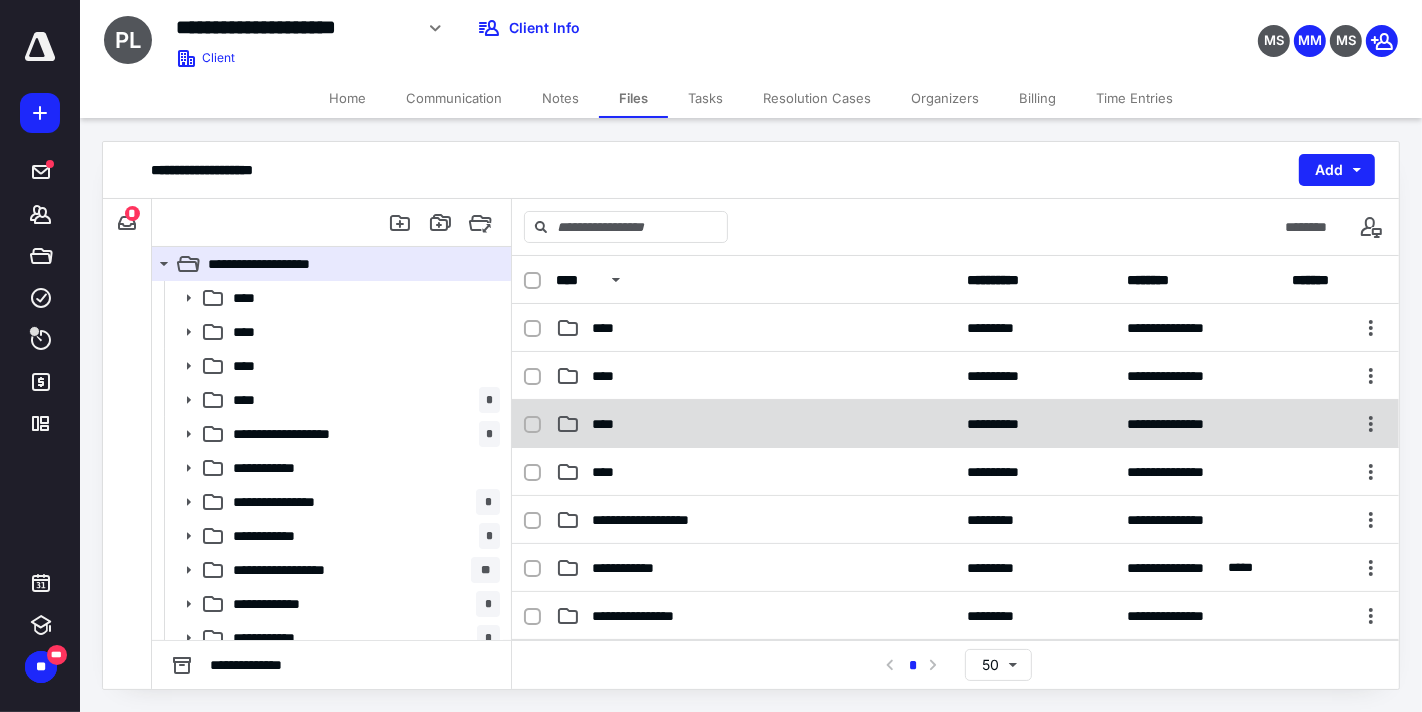 click on "****" at bounding box center (756, 424) 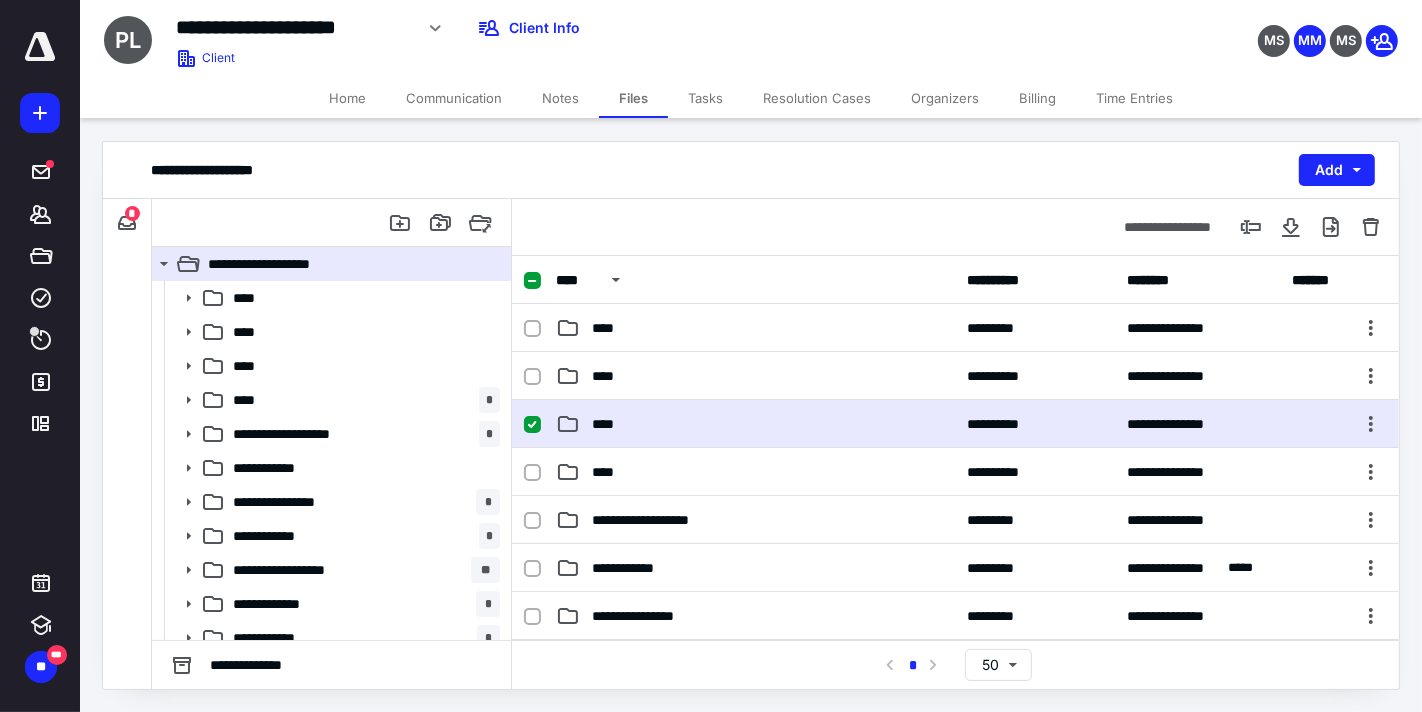 click on "****" at bounding box center [756, 424] 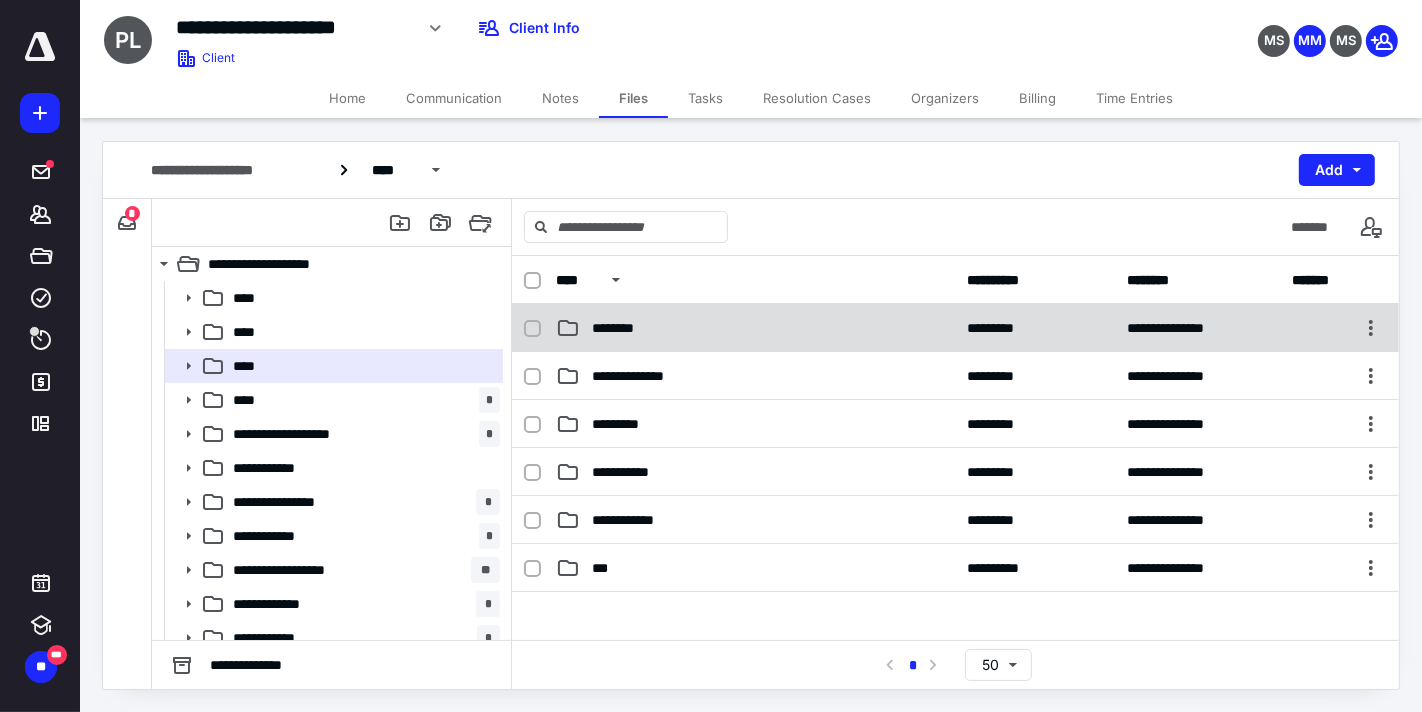 click on "********" at bounding box center [756, 328] 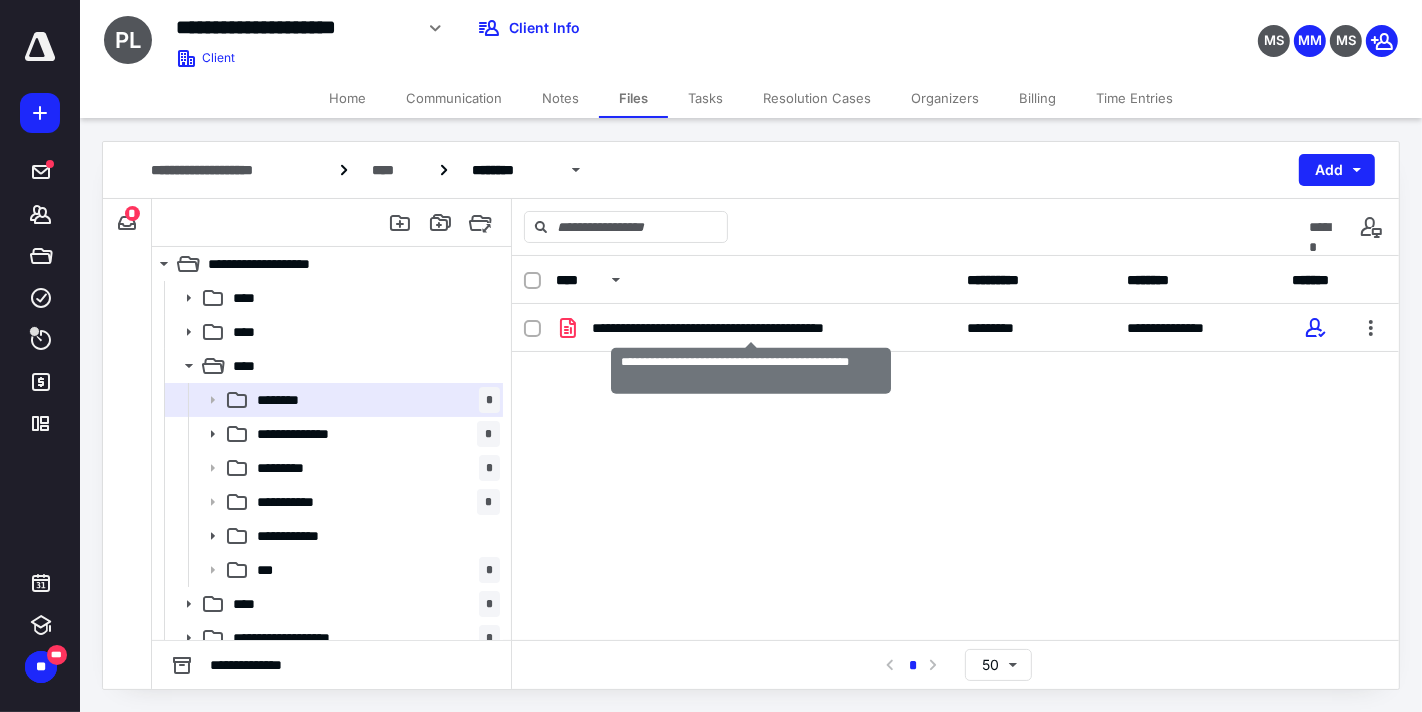 checkbox on "true" 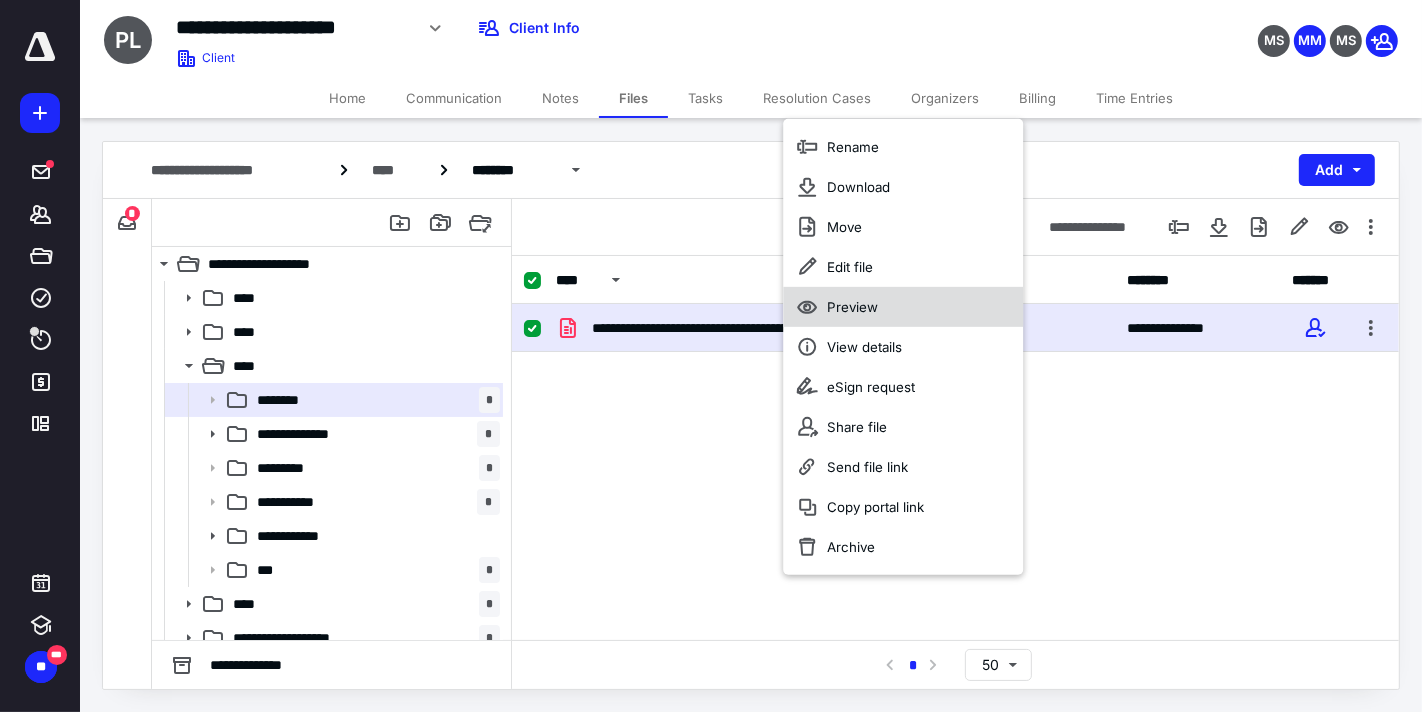 click on "Preview" at bounding box center [852, 307] 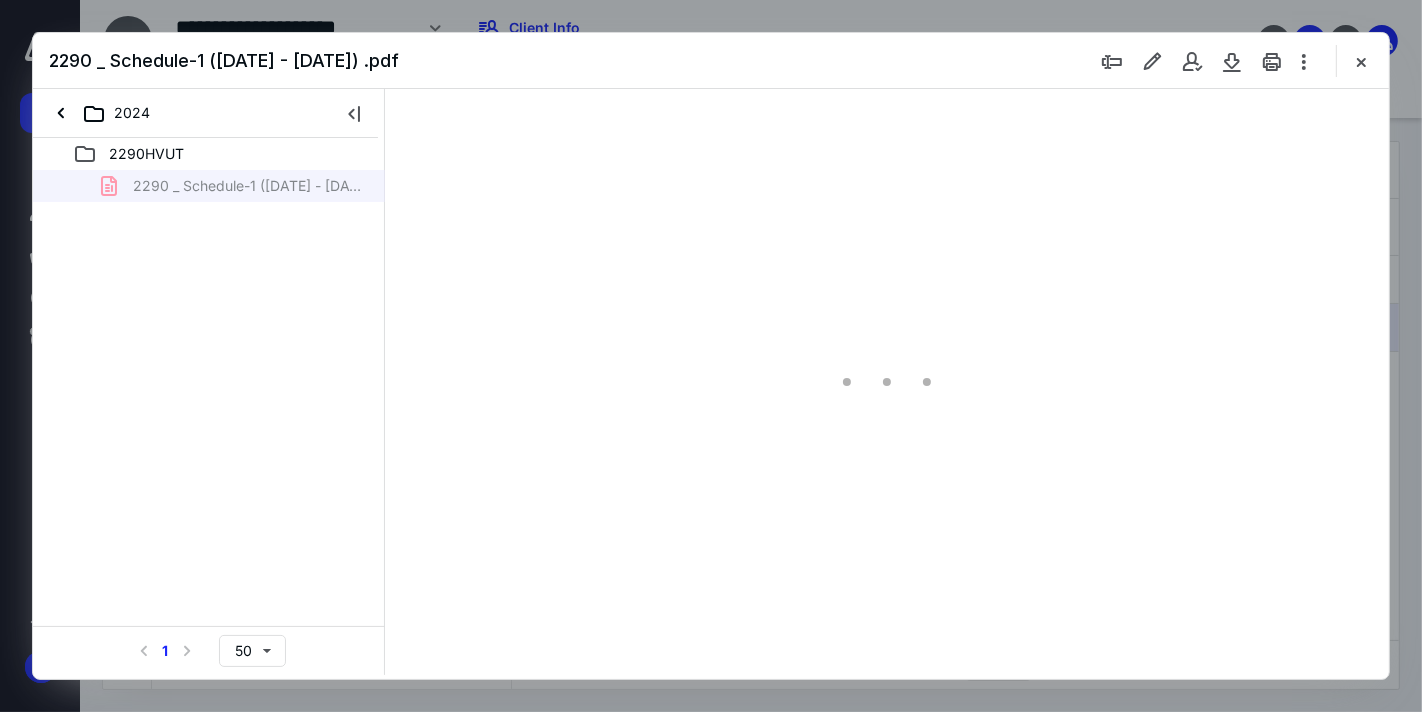 scroll, scrollTop: 0, scrollLeft: 0, axis: both 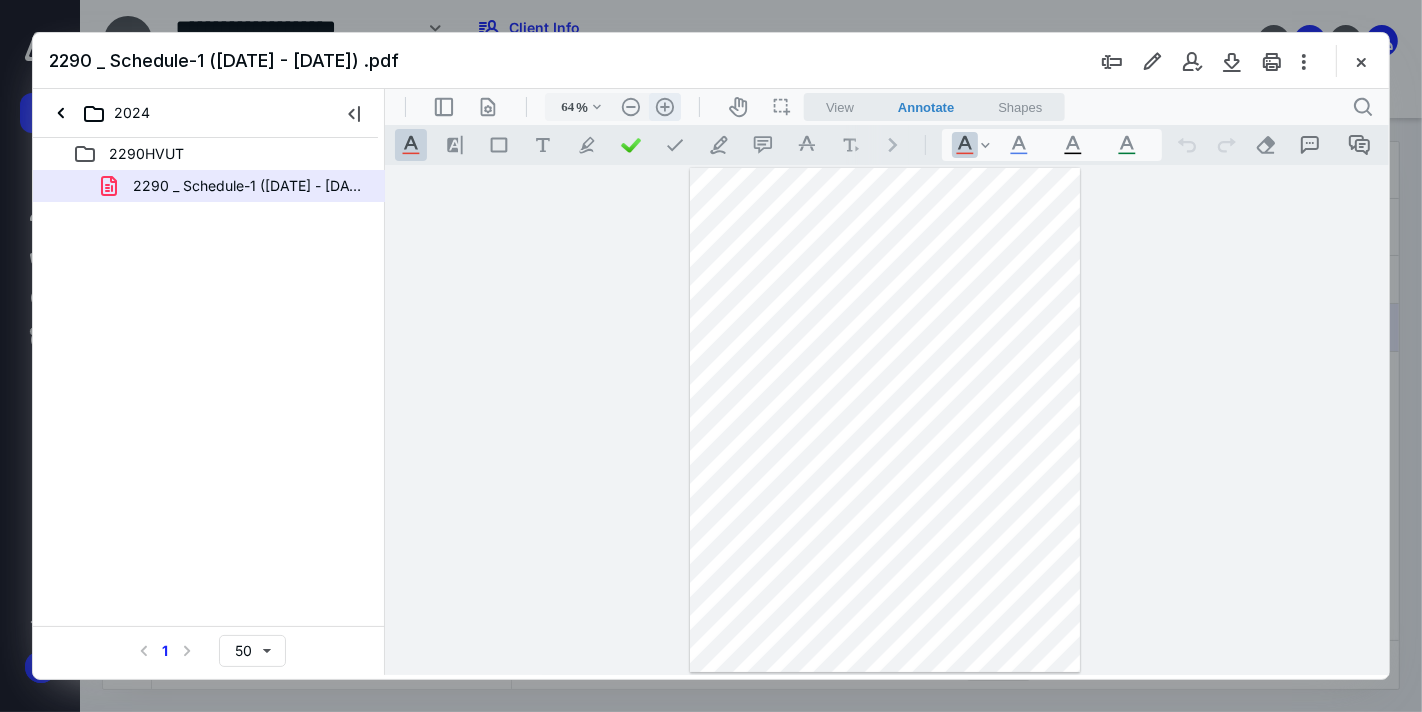click on ".cls-1{fill:#abb0c4;} icon - header - zoom - in - line" at bounding box center [664, 106] 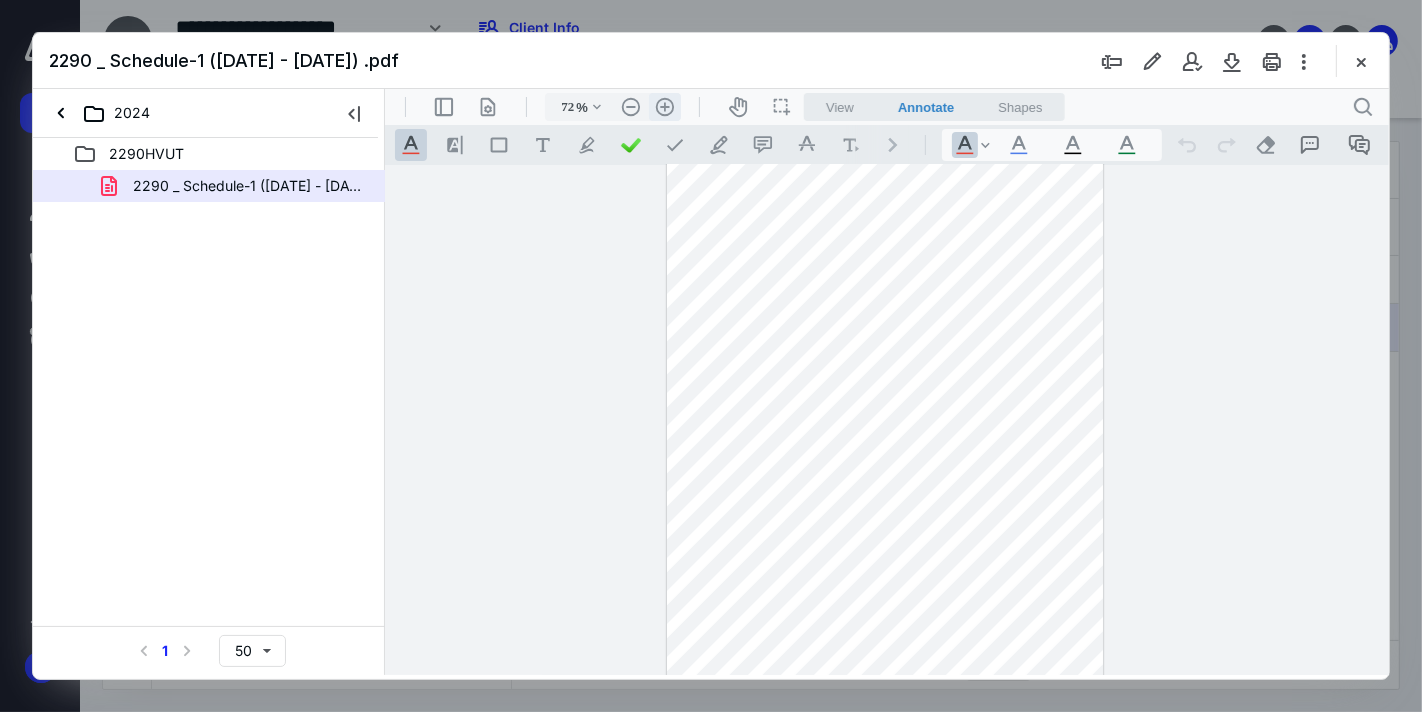 click on ".cls-1{fill:#abb0c4;} icon - header - zoom - in - line" at bounding box center (664, 106) 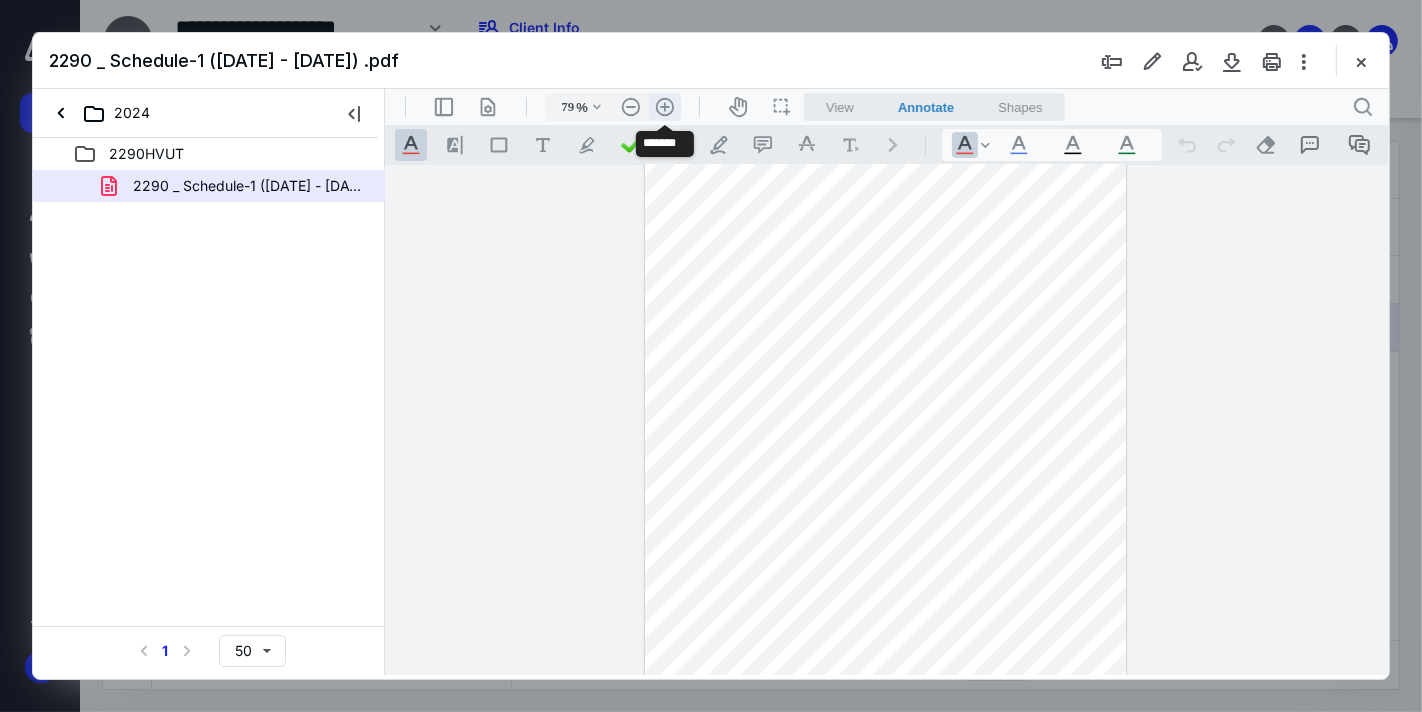 click on ".cls-1{fill:#abb0c4;} icon - header - zoom - in - line" at bounding box center [664, 106] 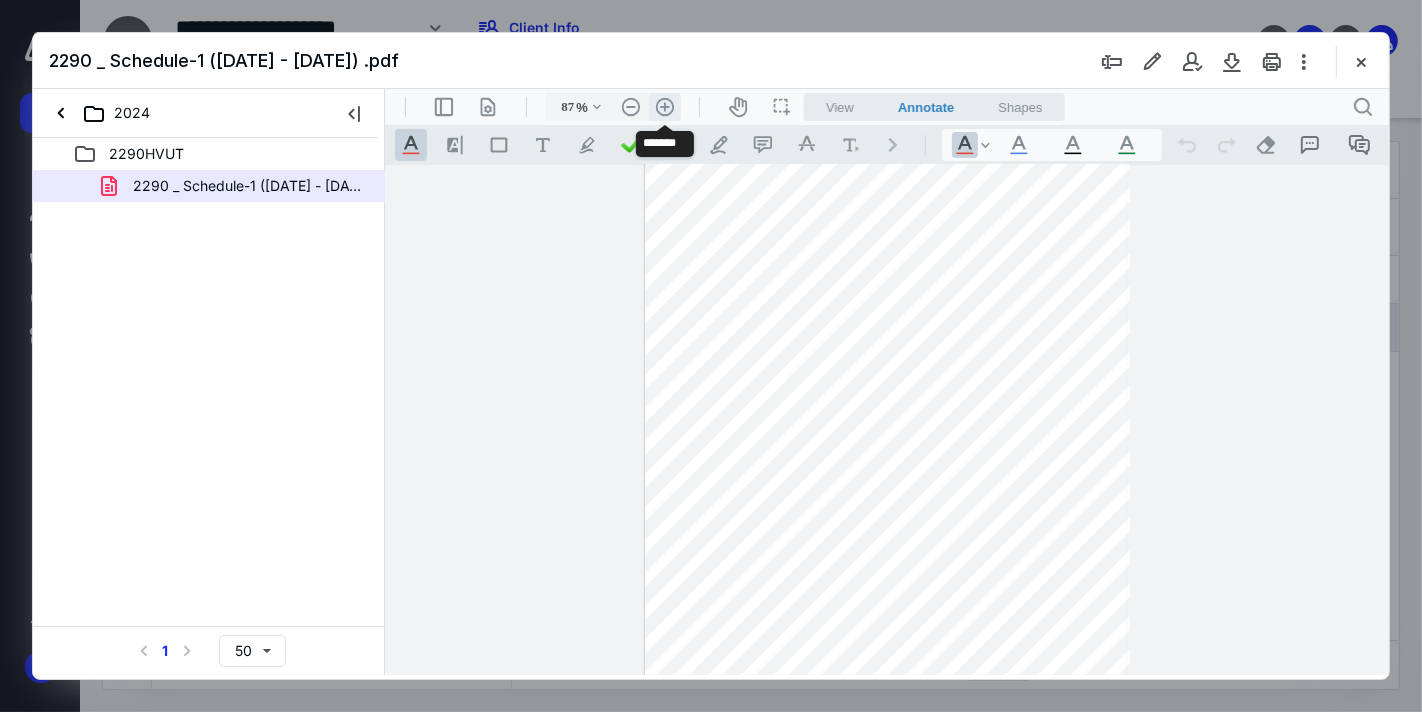 click on ".cls-1{fill:#abb0c4;} icon - header - zoom - in - line" at bounding box center [664, 106] 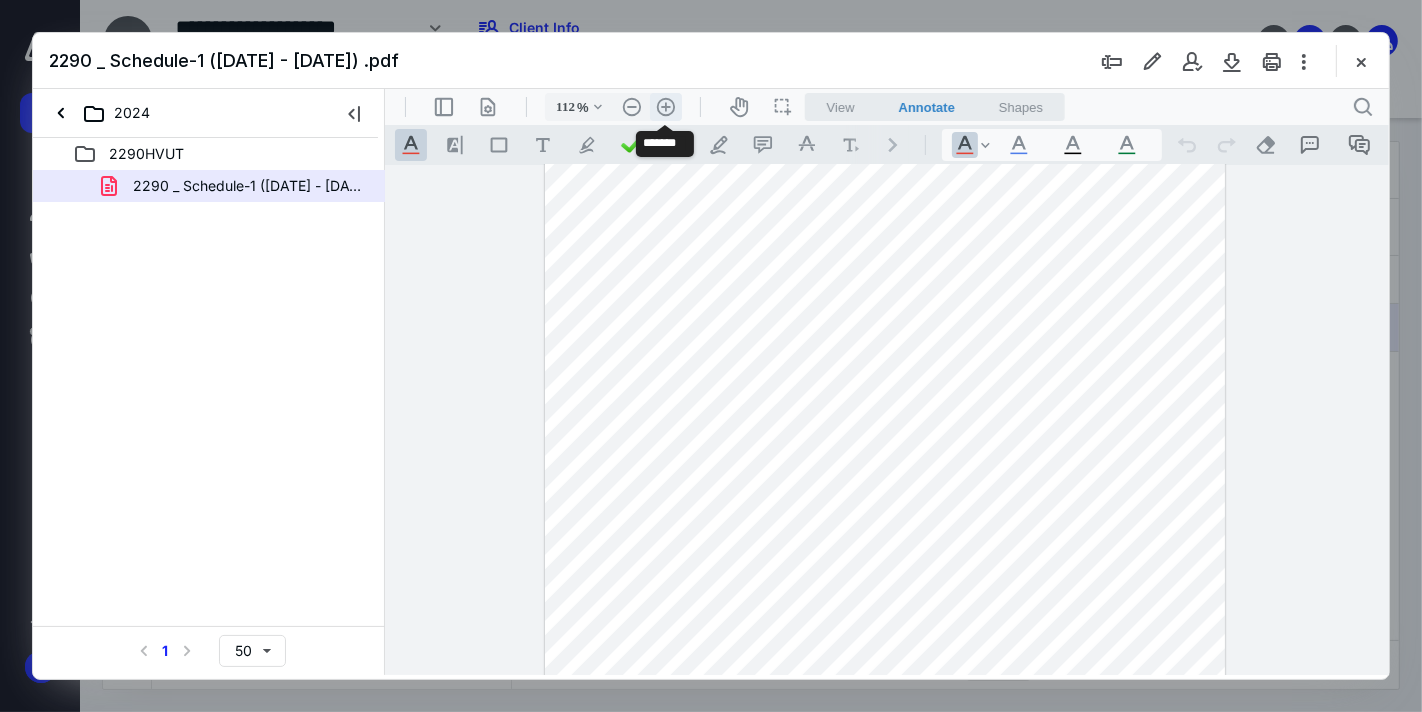 click on ".cls-1{fill:#abb0c4;} icon - header - zoom - in - line" at bounding box center [665, 106] 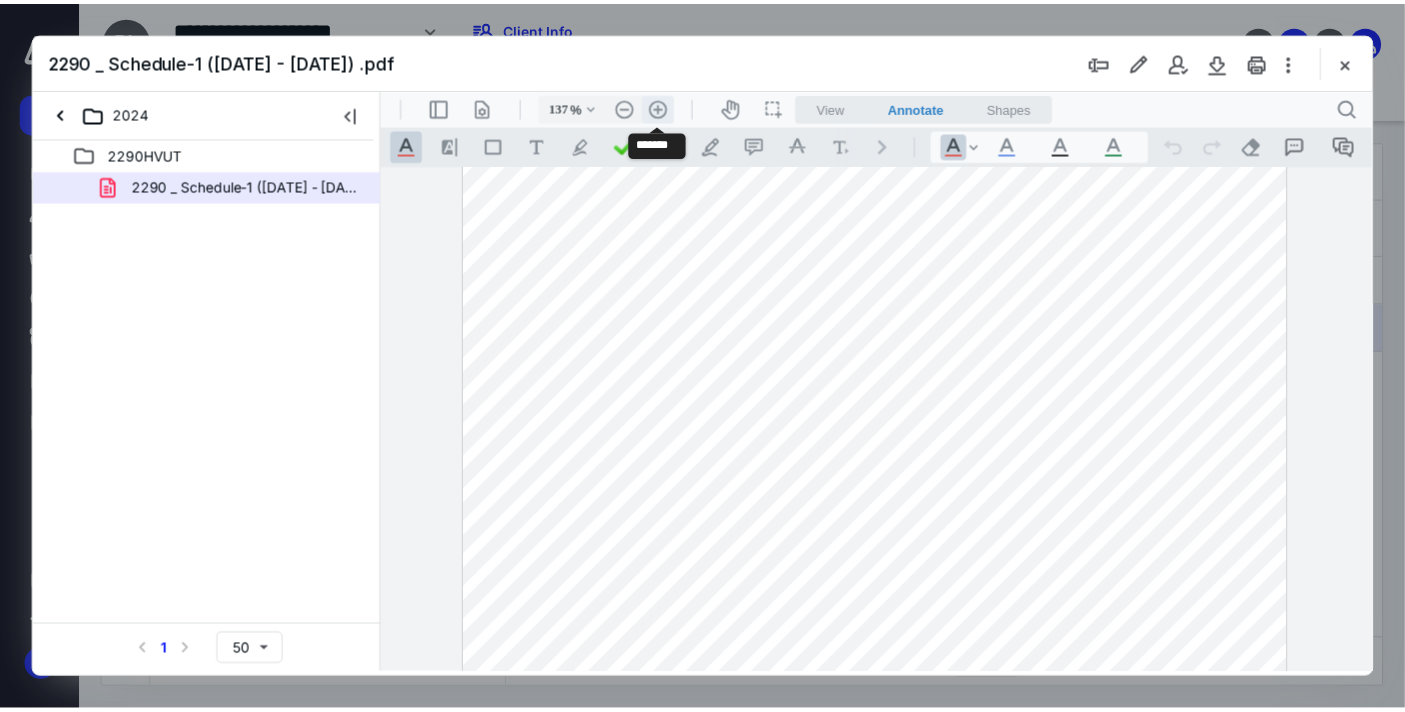 scroll, scrollTop: 245, scrollLeft: 0, axis: vertical 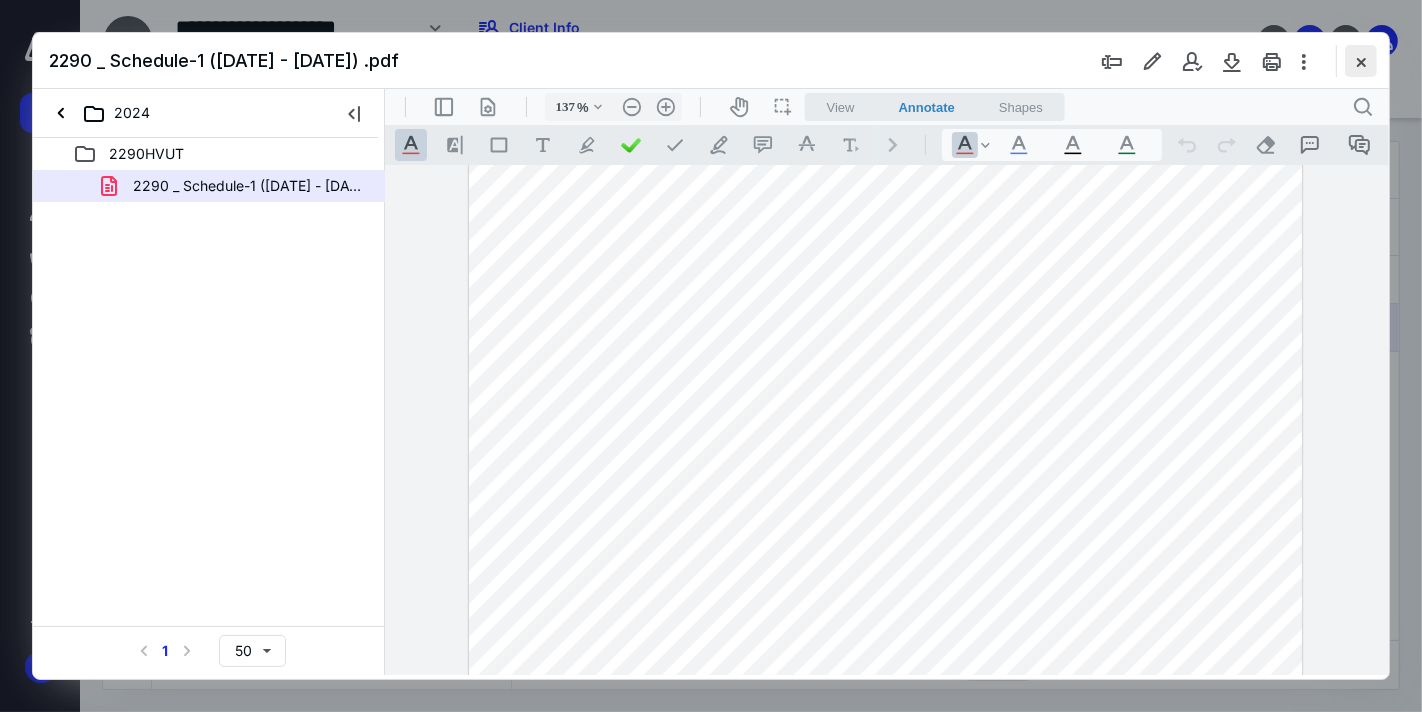 click at bounding box center (1361, 61) 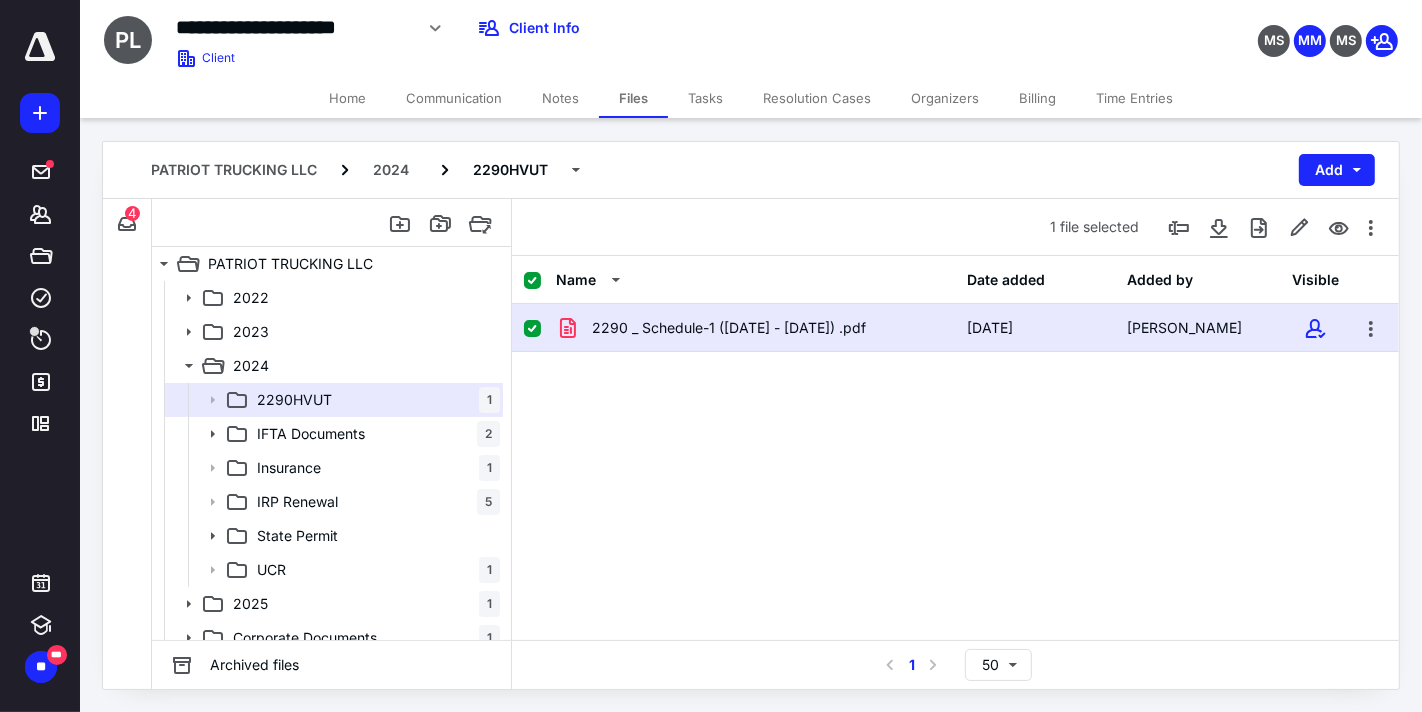 click on "Home" at bounding box center [347, 98] 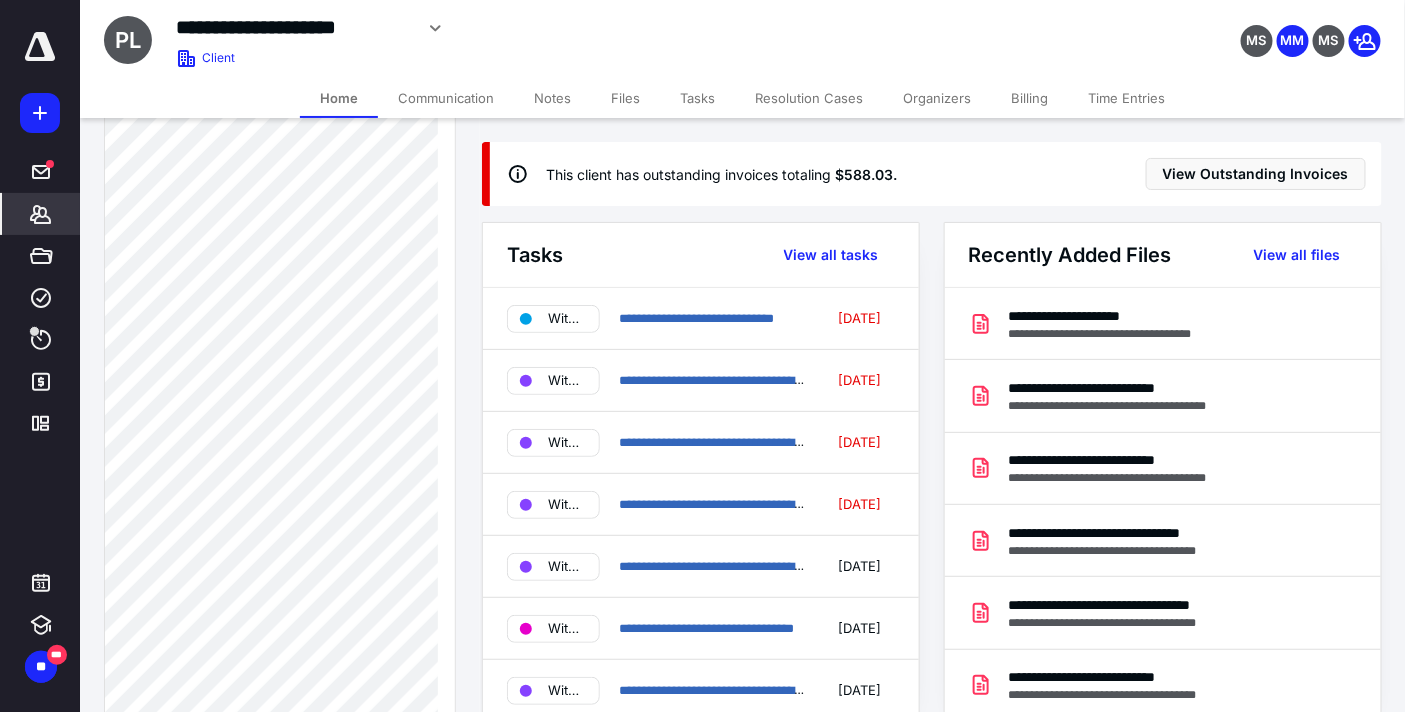 scroll, scrollTop: 5111, scrollLeft: 0, axis: vertical 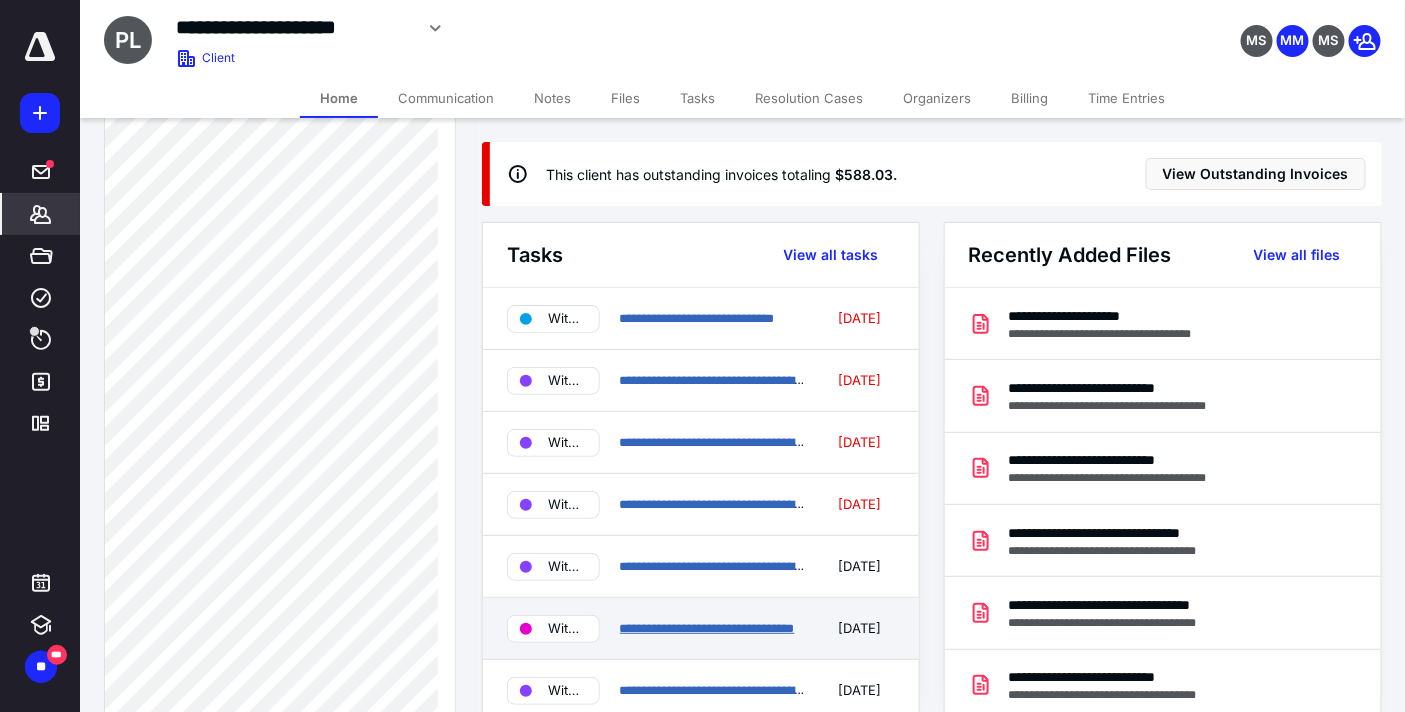 click on "**********" at bounding box center [707, 628] 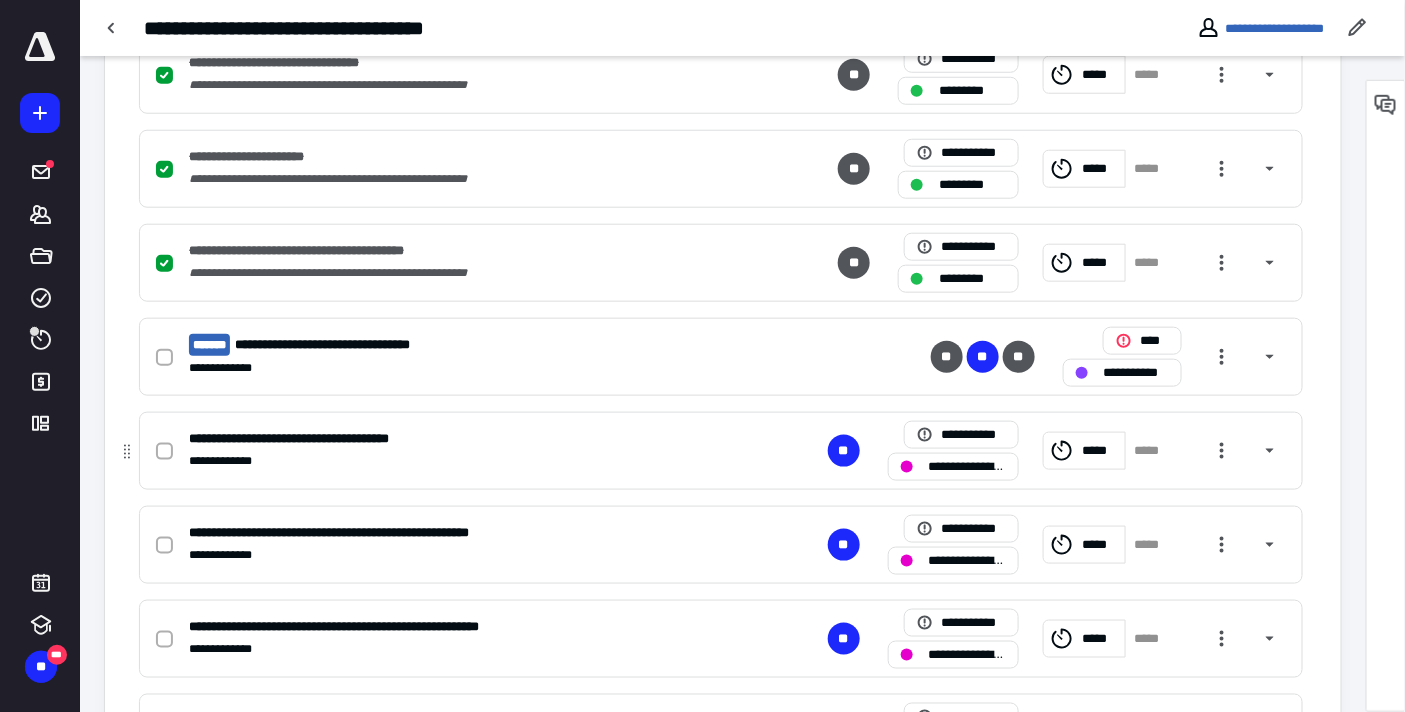 scroll, scrollTop: 555, scrollLeft: 0, axis: vertical 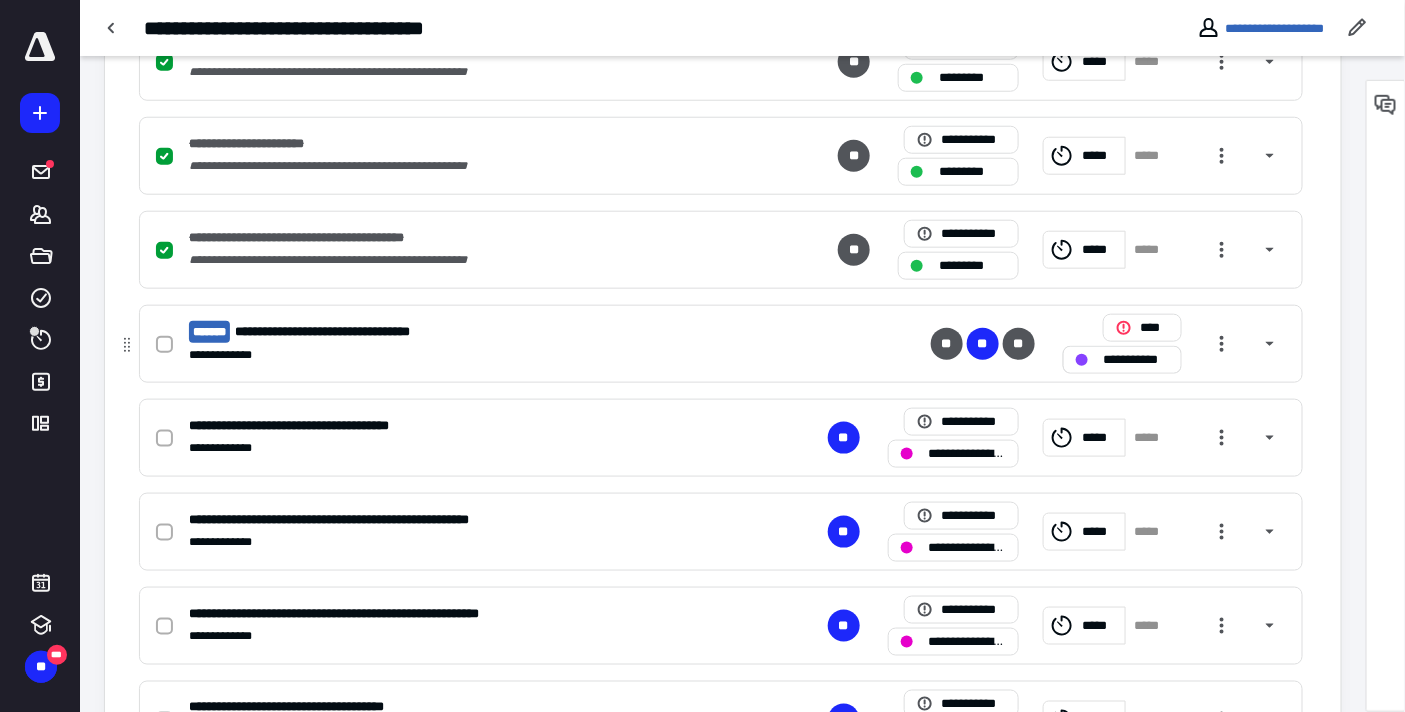 click on "**********" at bounding box center [1122, 360] 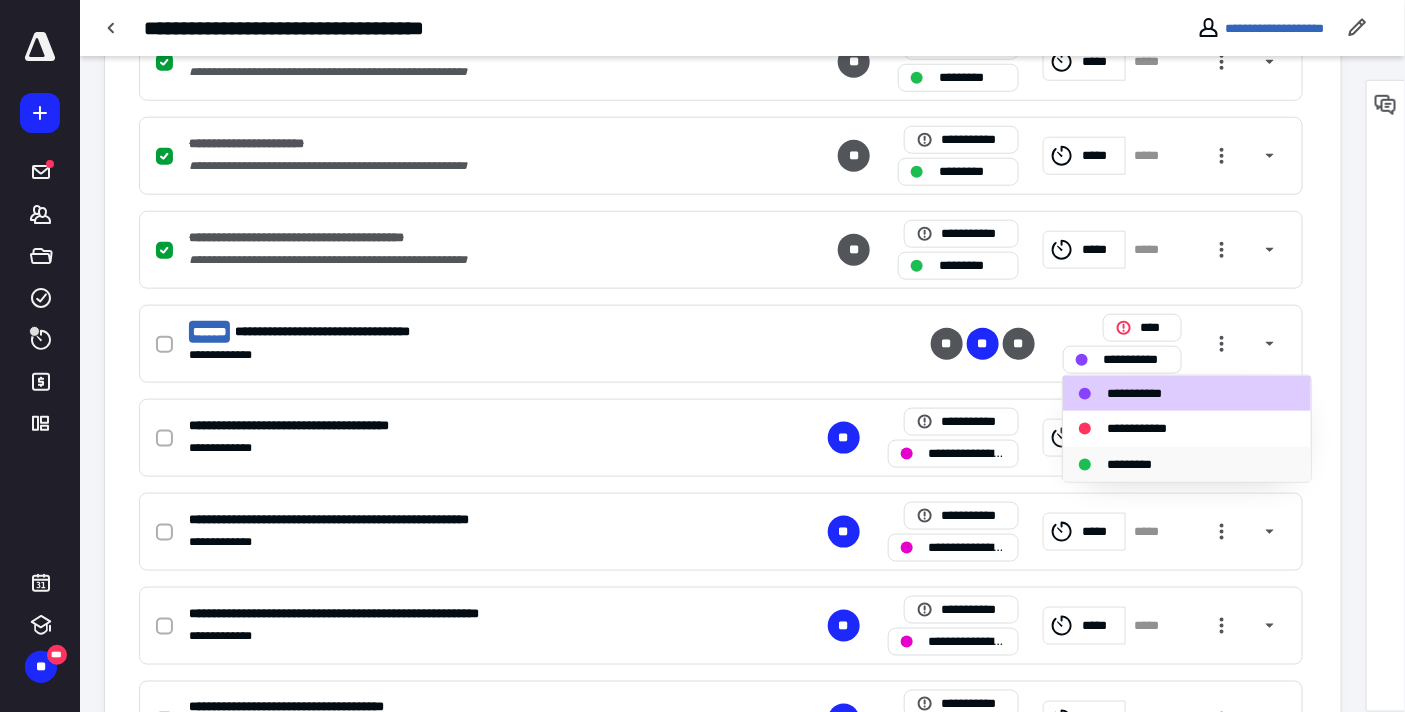 click on "*********" at bounding box center (1140, 464) 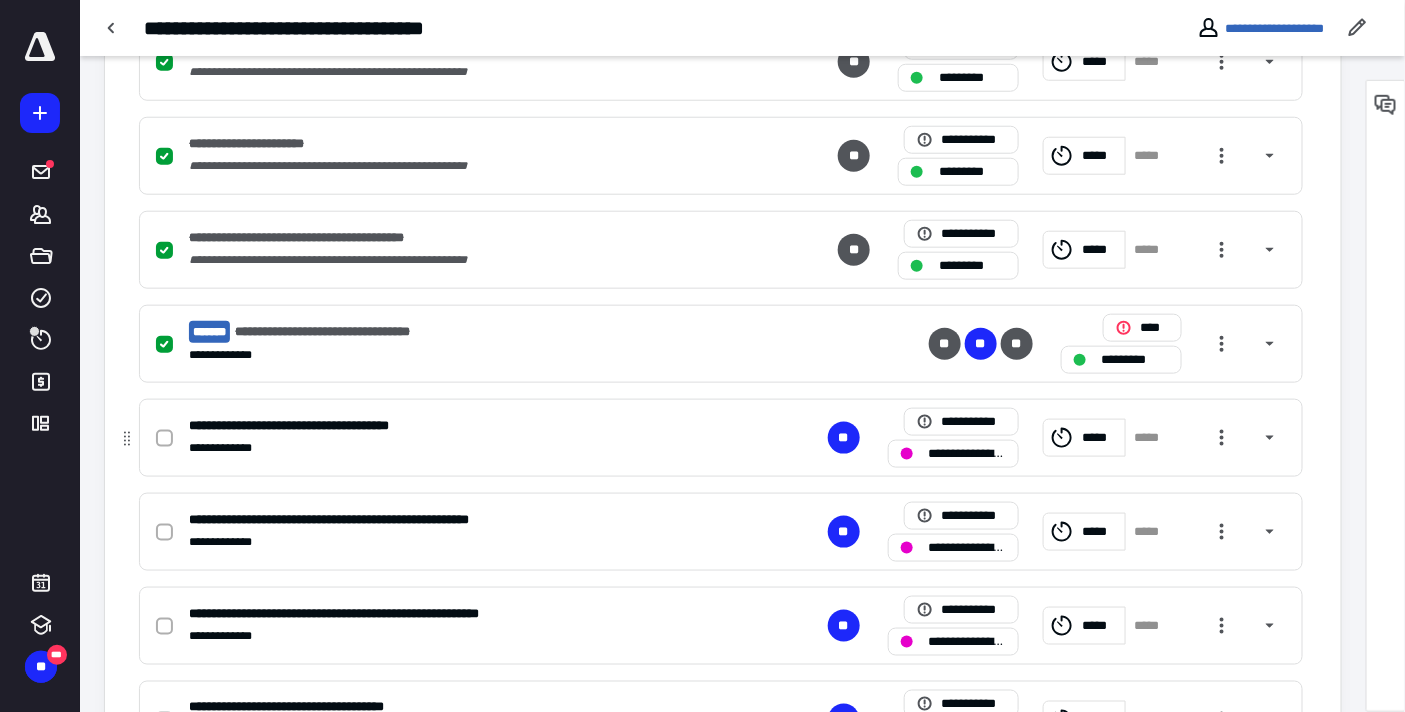 click on "**********" at bounding box center [968, 453] 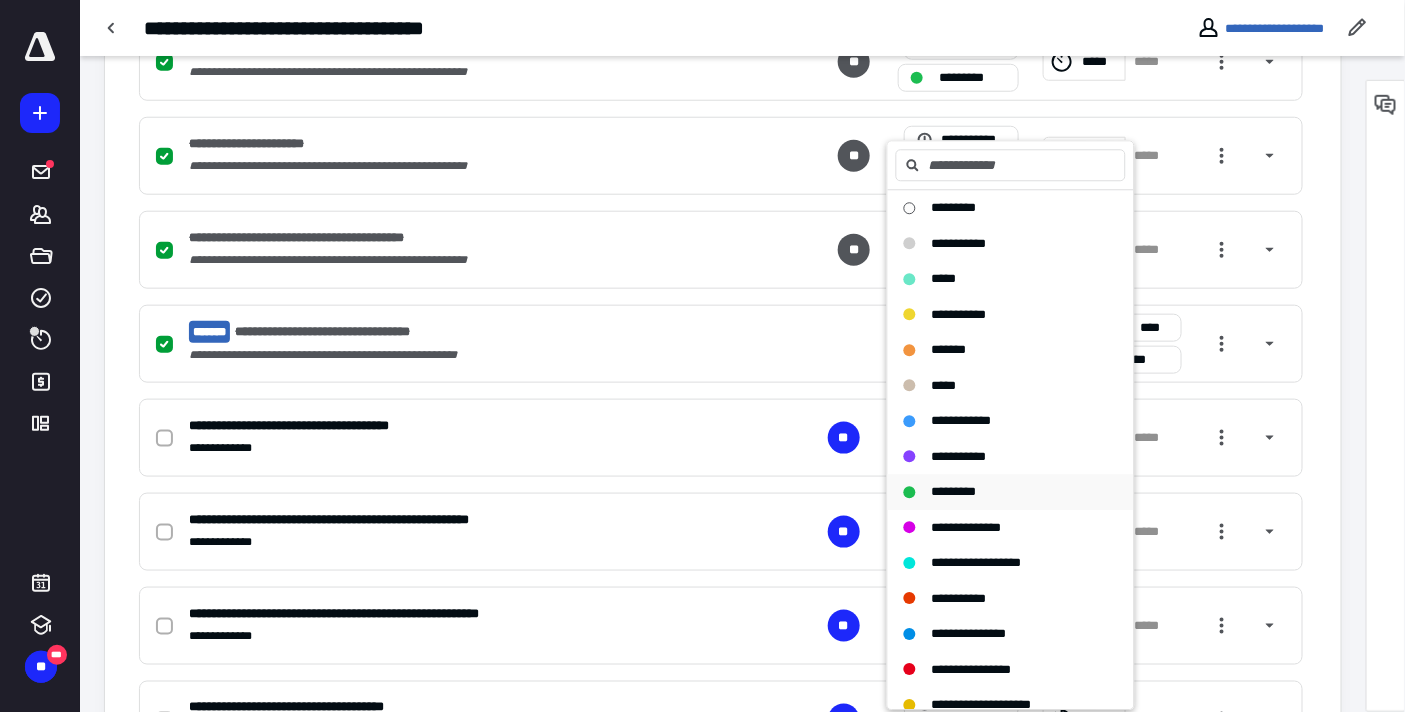 click on "*********" at bounding box center (954, 492) 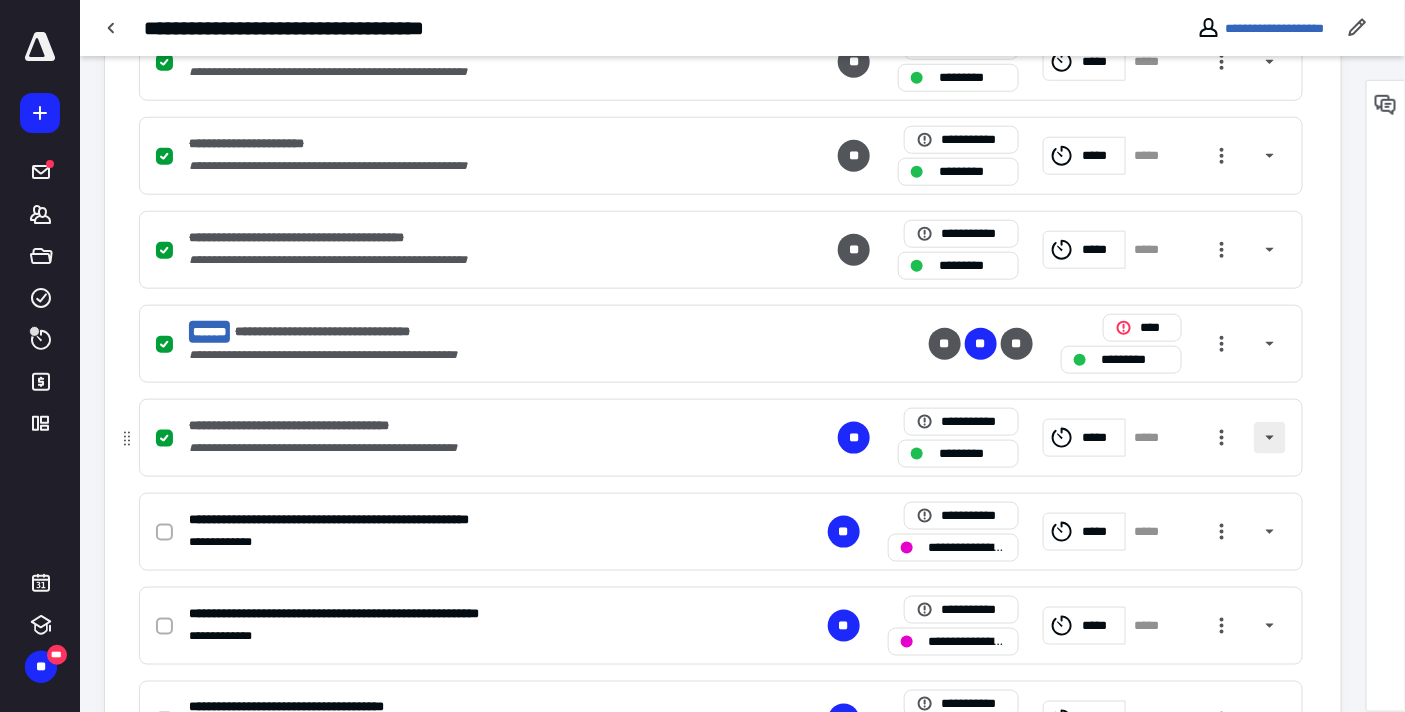 click at bounding box center [1270, 438] 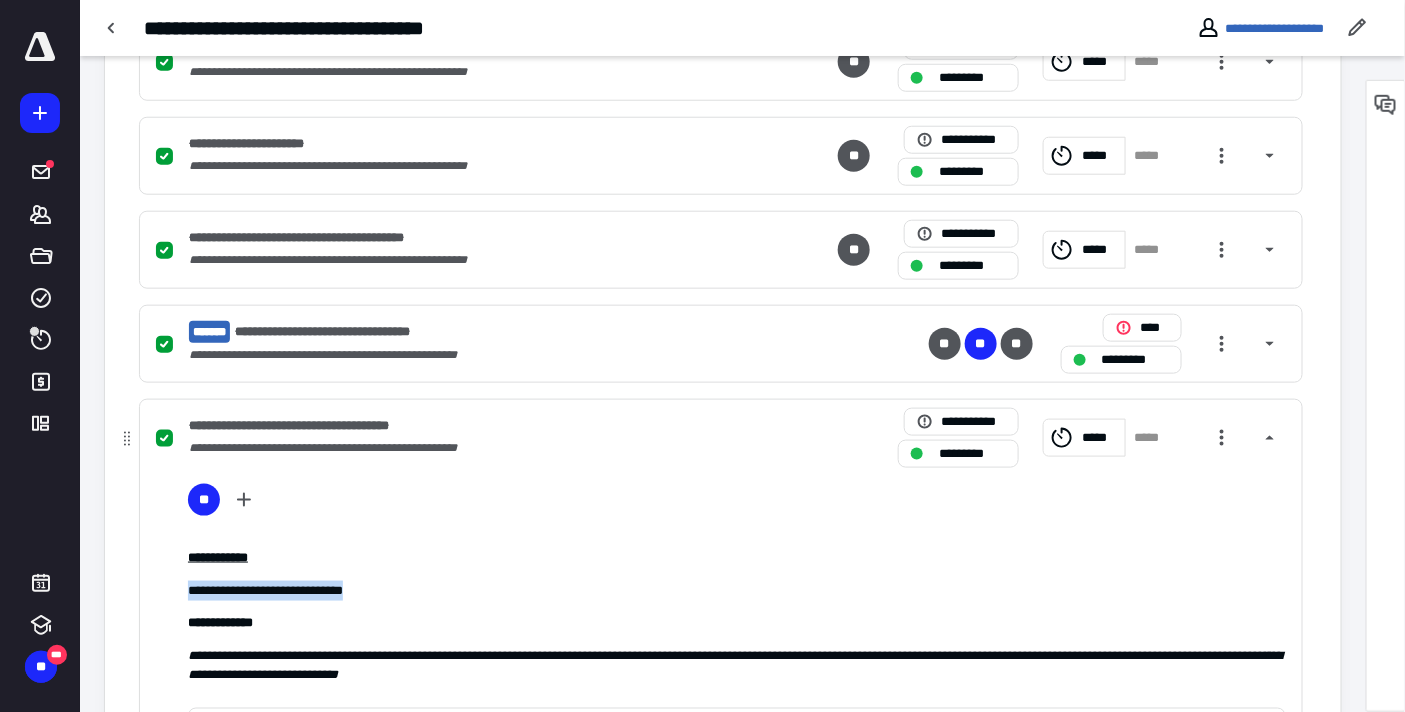 drag, startPoint x: 417, startPoint y: 575, endPoint x: 191, endPoint y: 590, distance: 226.49724 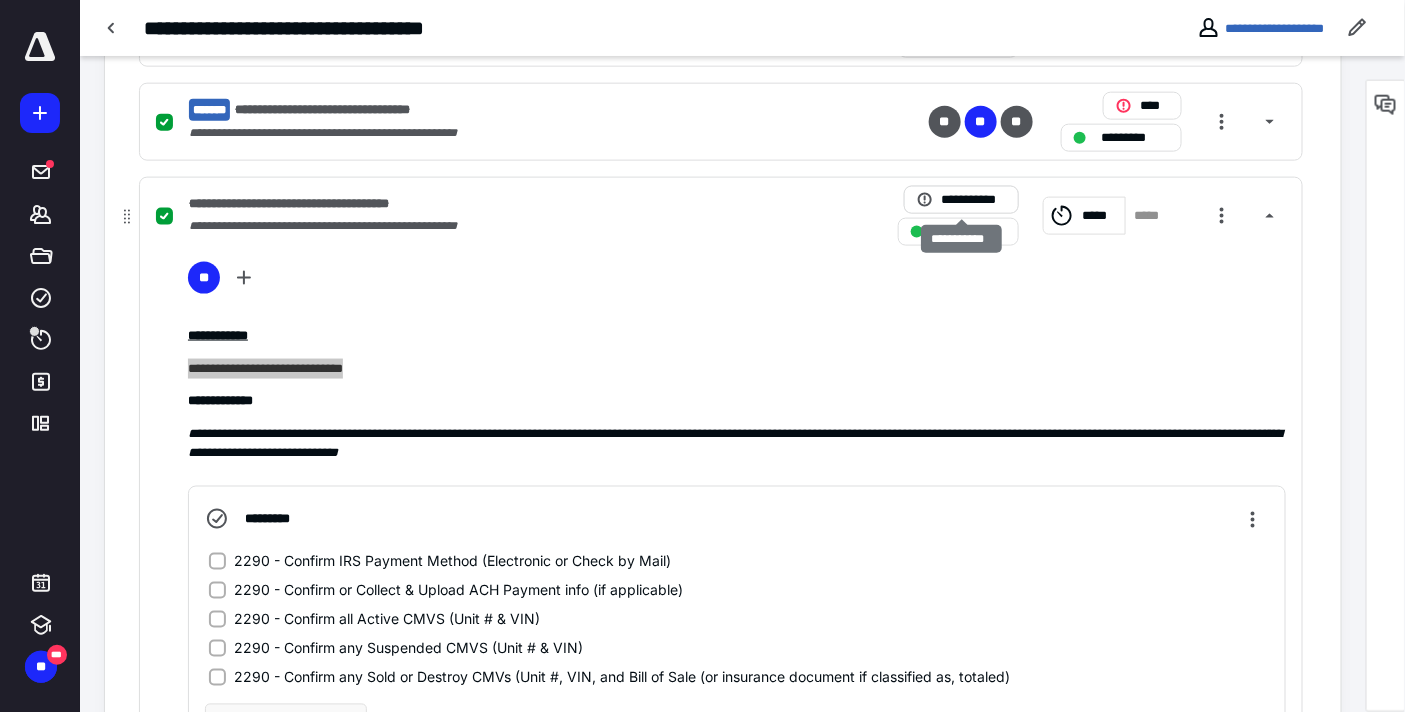 scroll, scrollTop: 1000, scrollLeft: 0, axis: vertical 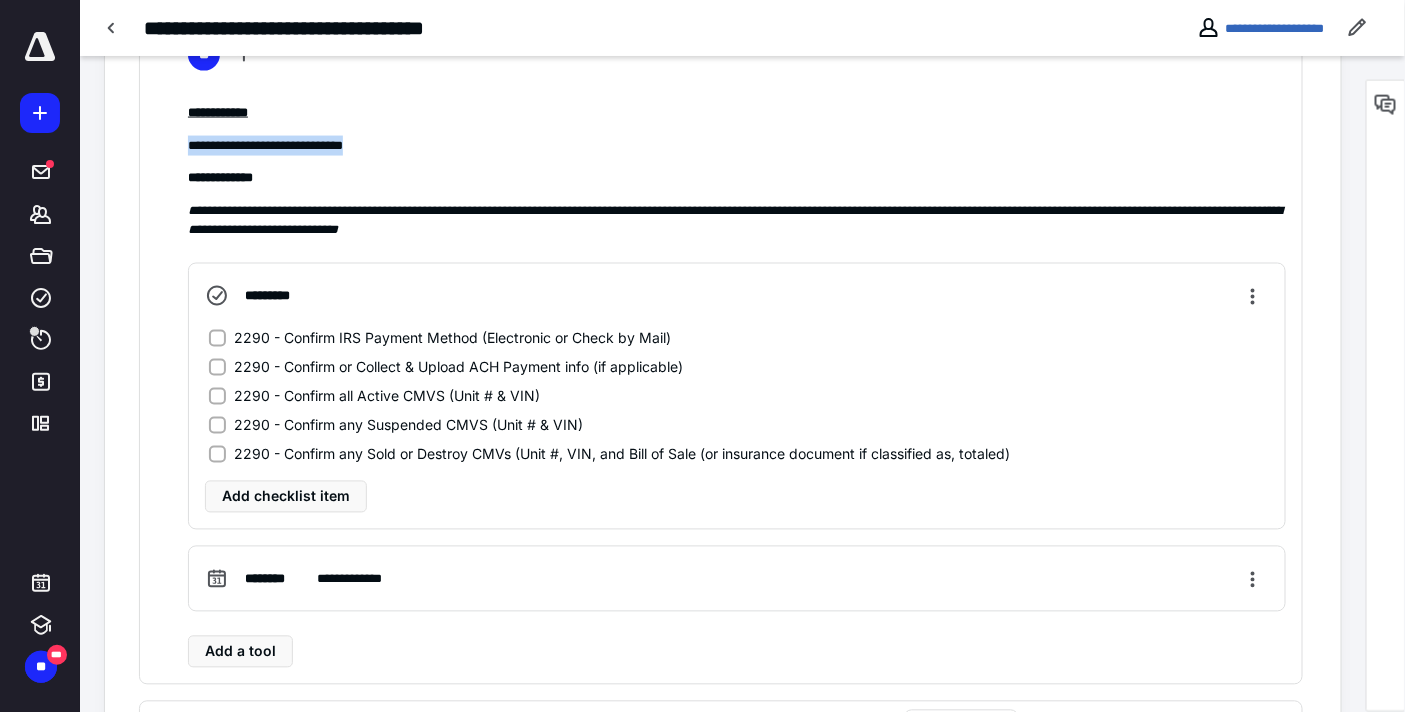click on "2290 - Confirm IRS Payment Method (Electronic or Check by Mail)" at bounding box center [217, 338] 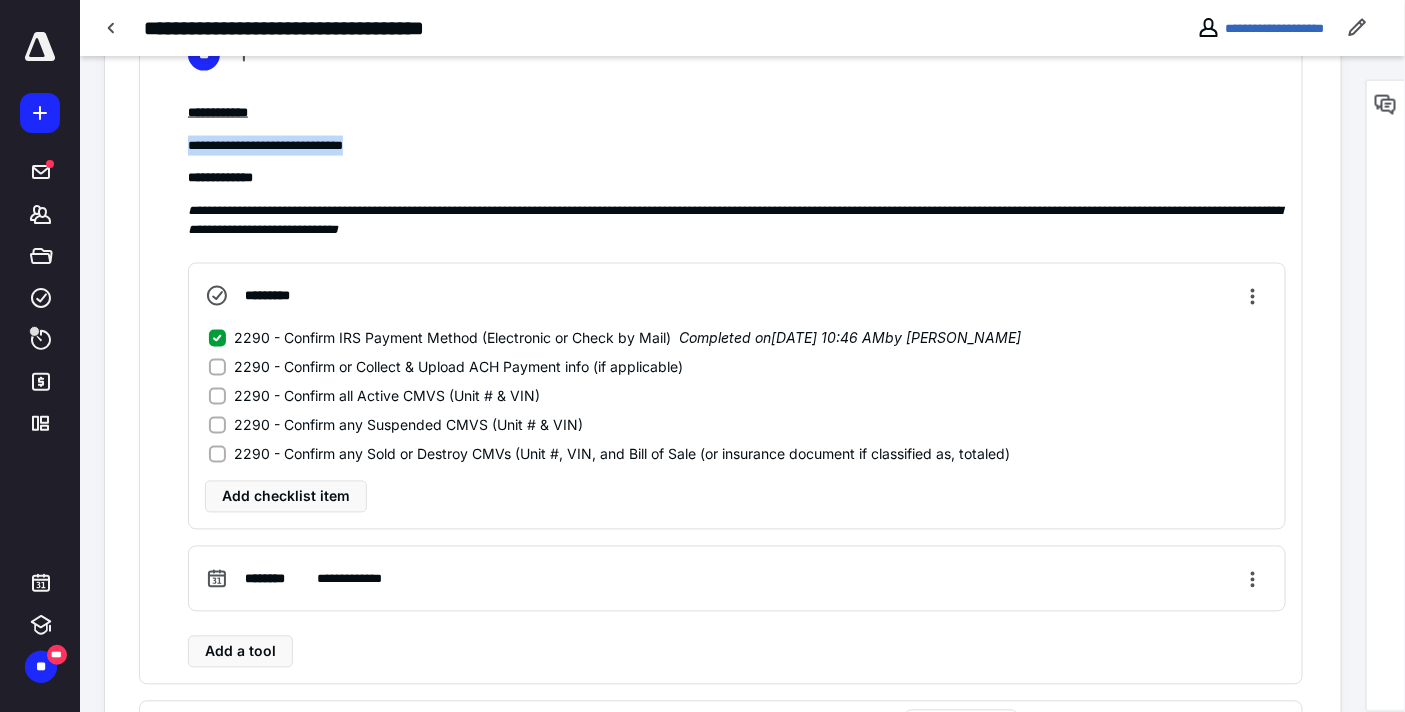 click 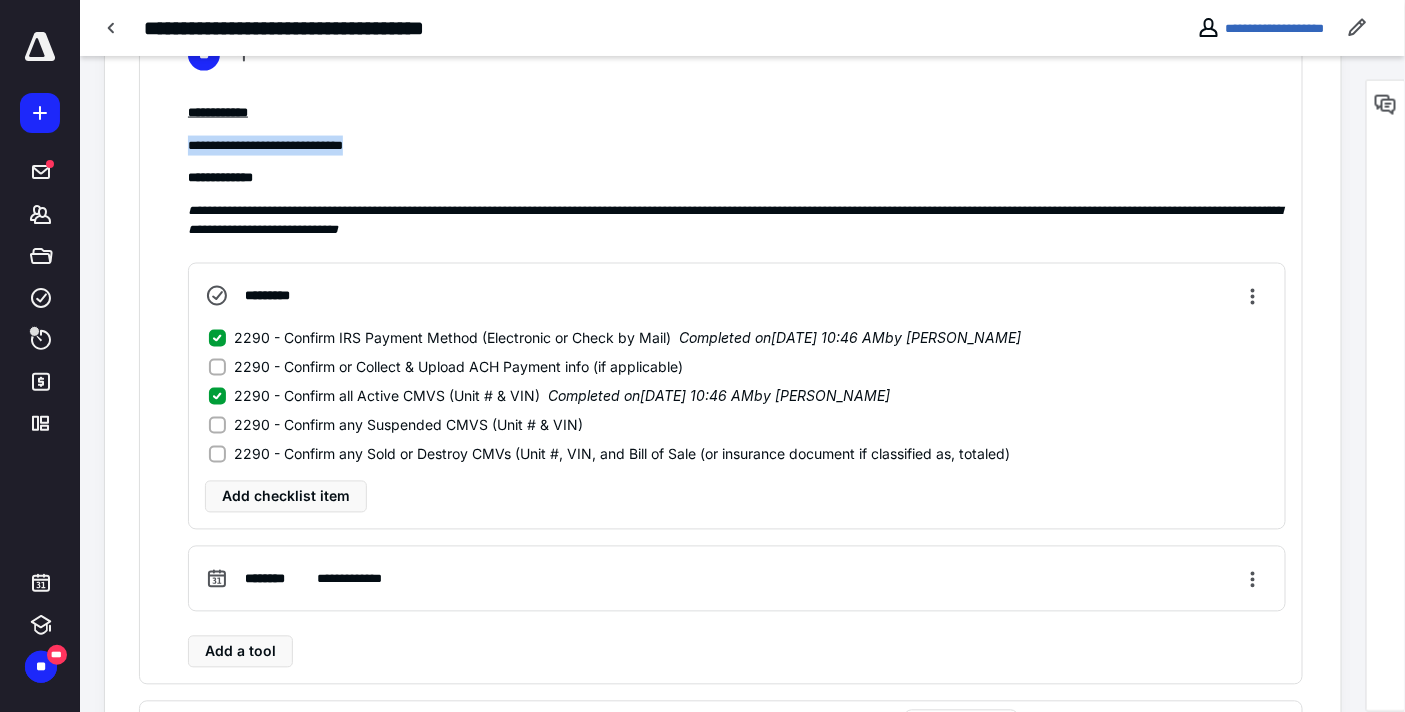 click 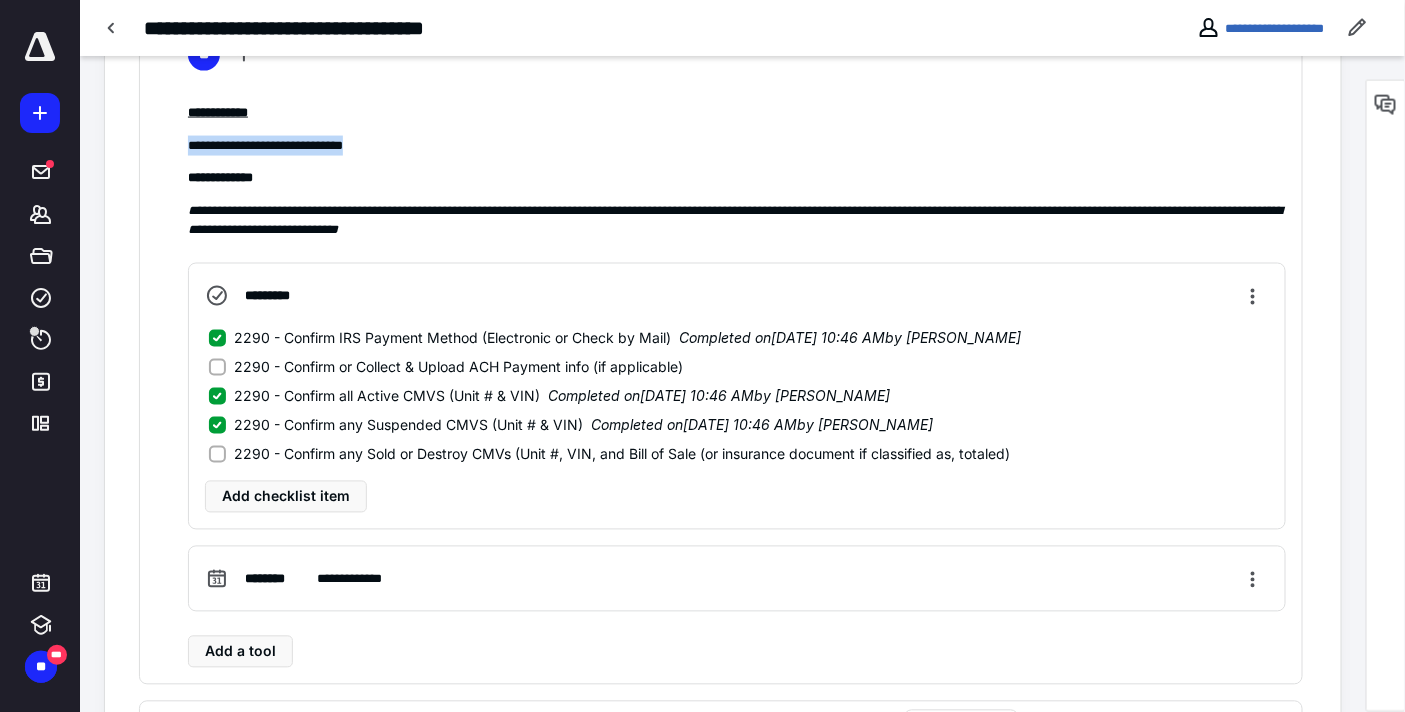 click 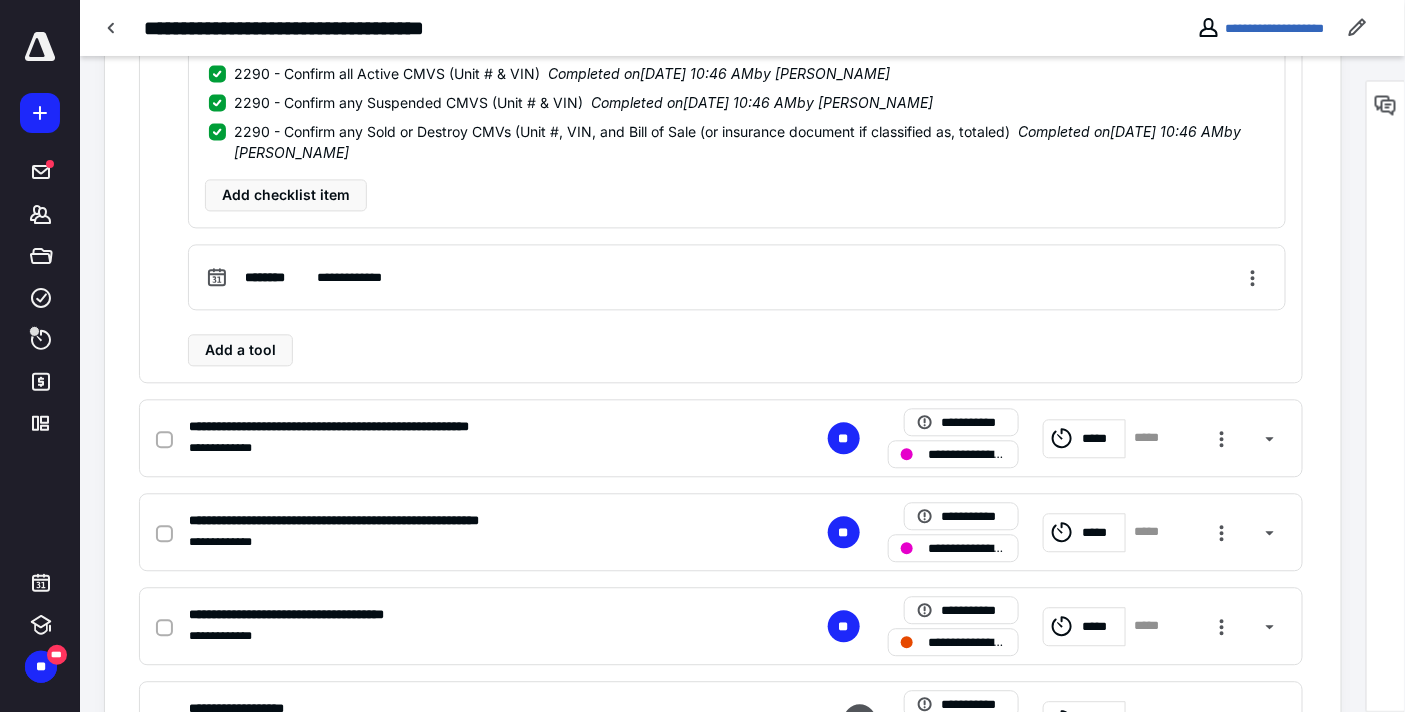 scroll, scrollTop: 1333, scrollLeft: 0, axis: vertical 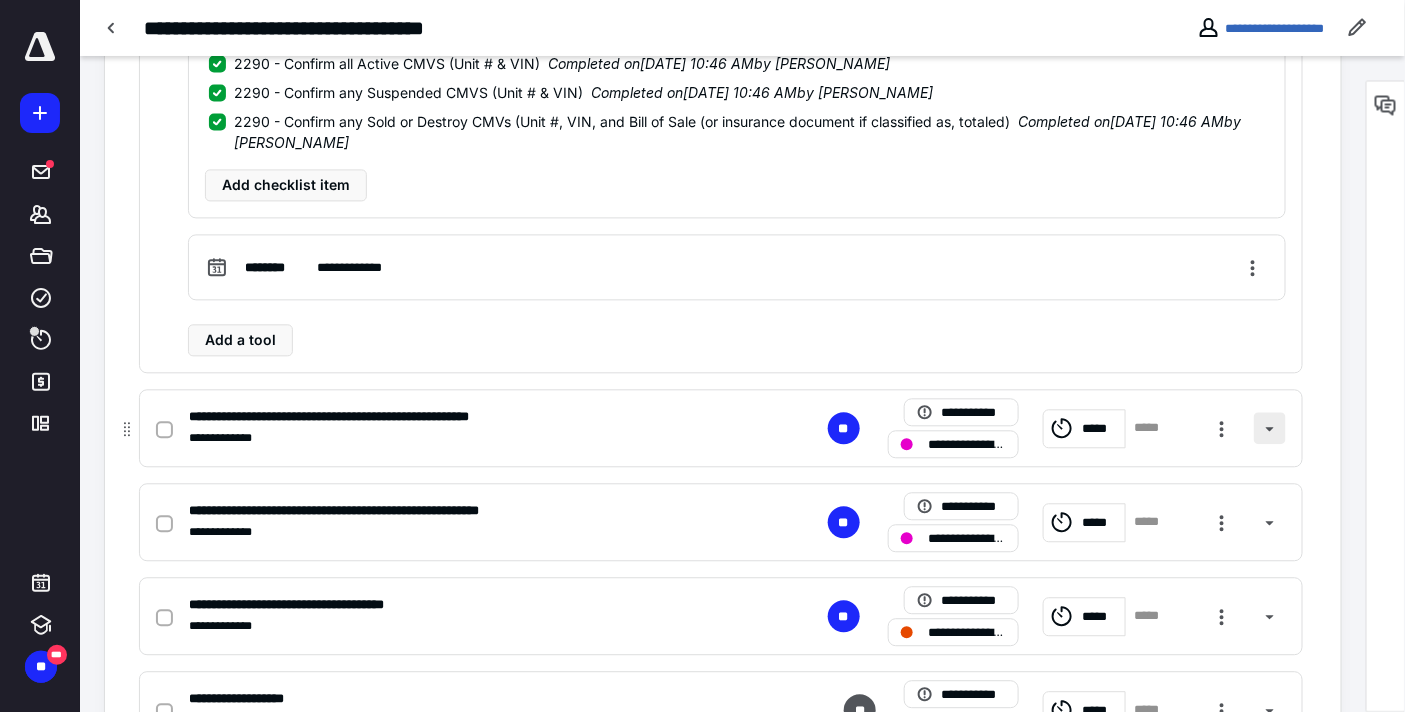 click at bounding box center [1270, 428] 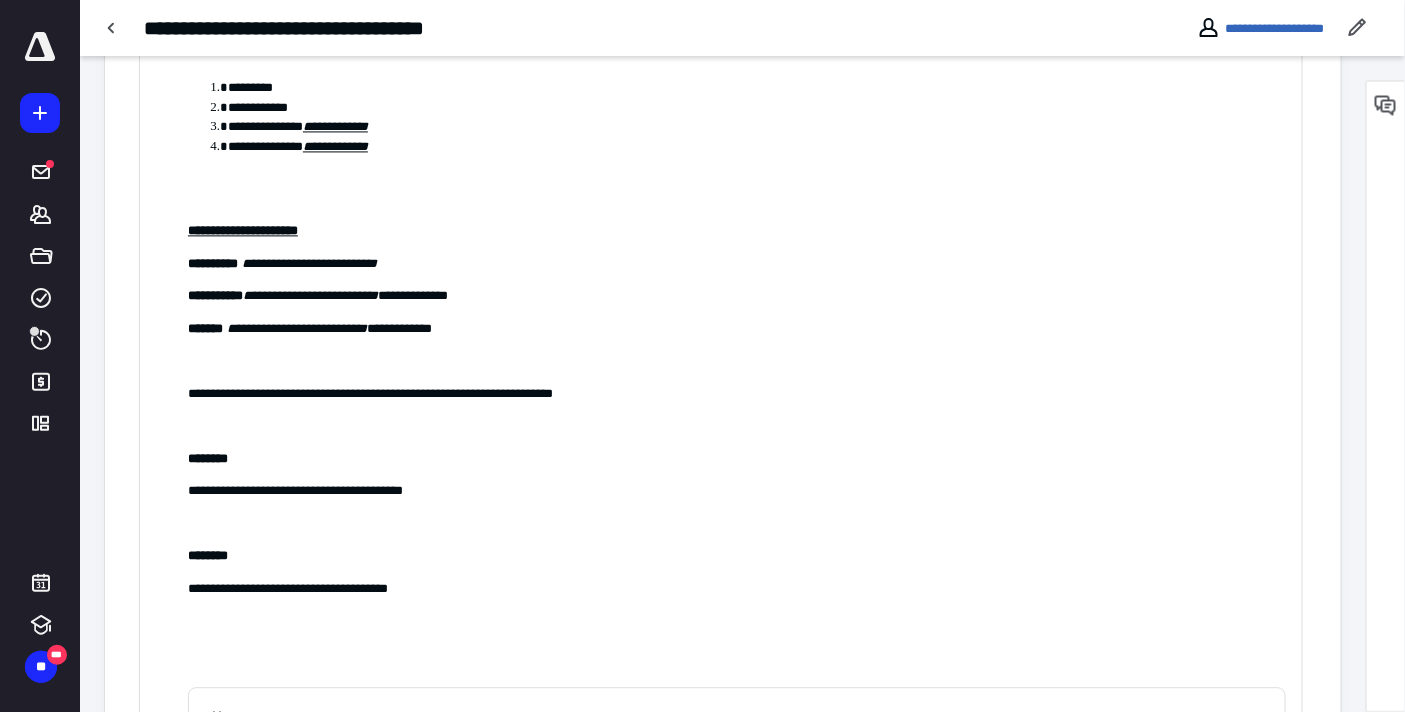 scroll, scrollTop: 1111, scrollLeft: 0, axis: vertical 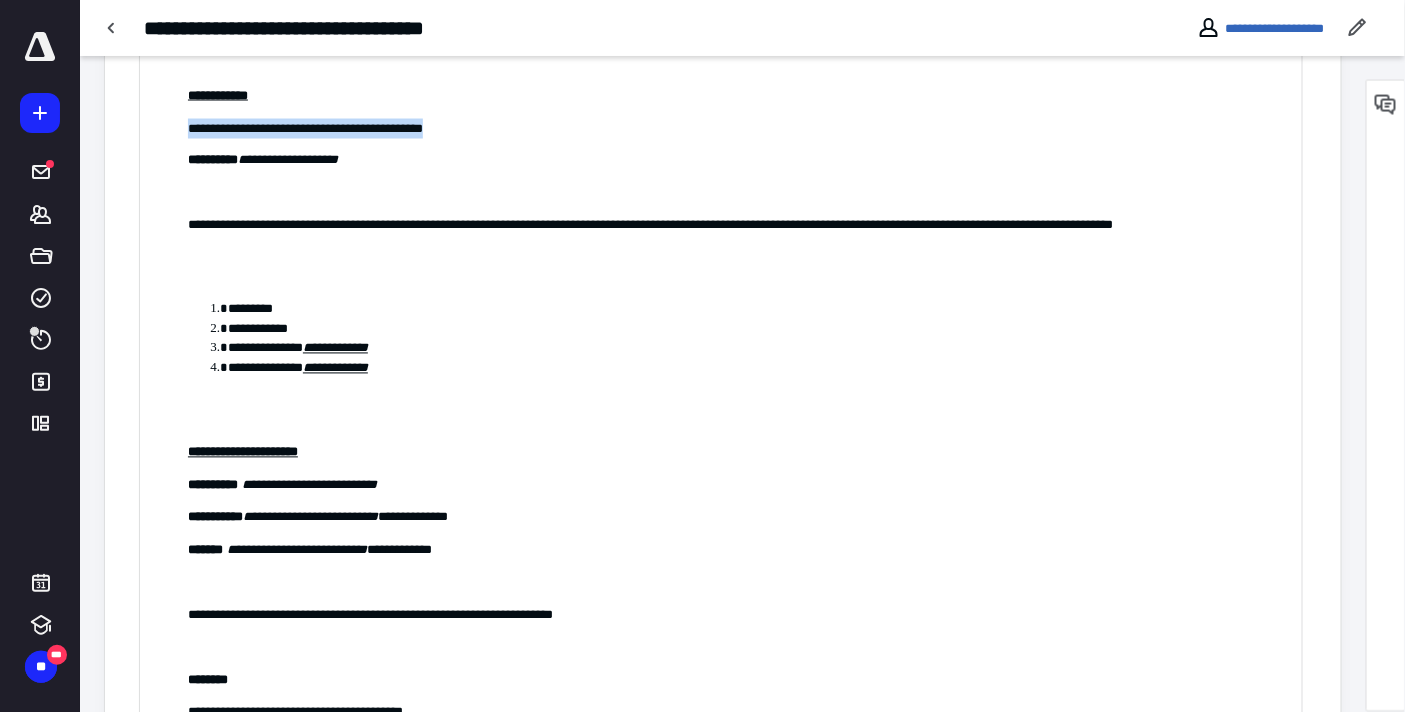 drag, startPoint x: 506, startPoint y: 130, endPoint x: 182, endPoint y: 127, distance: 324.0139 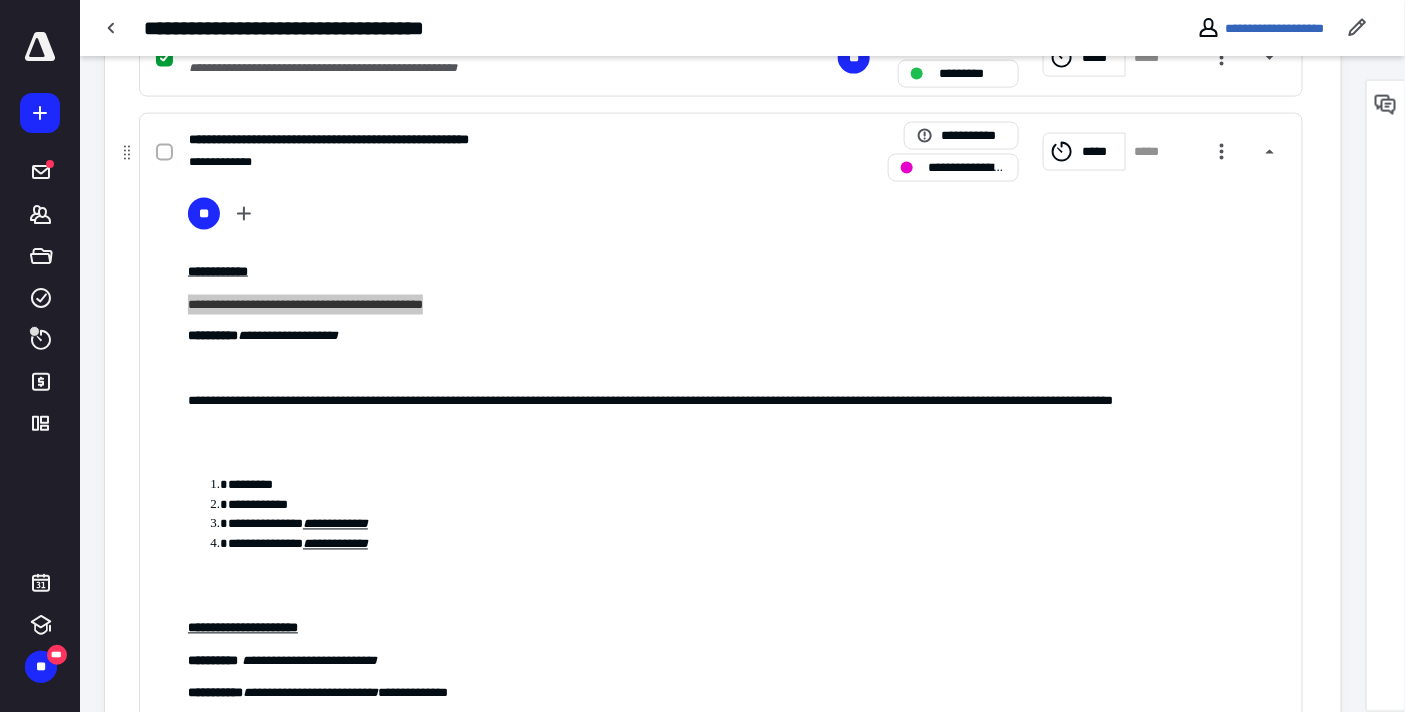 scroll, scrollTop: 777, scrollLeft: 0, axis: vertical 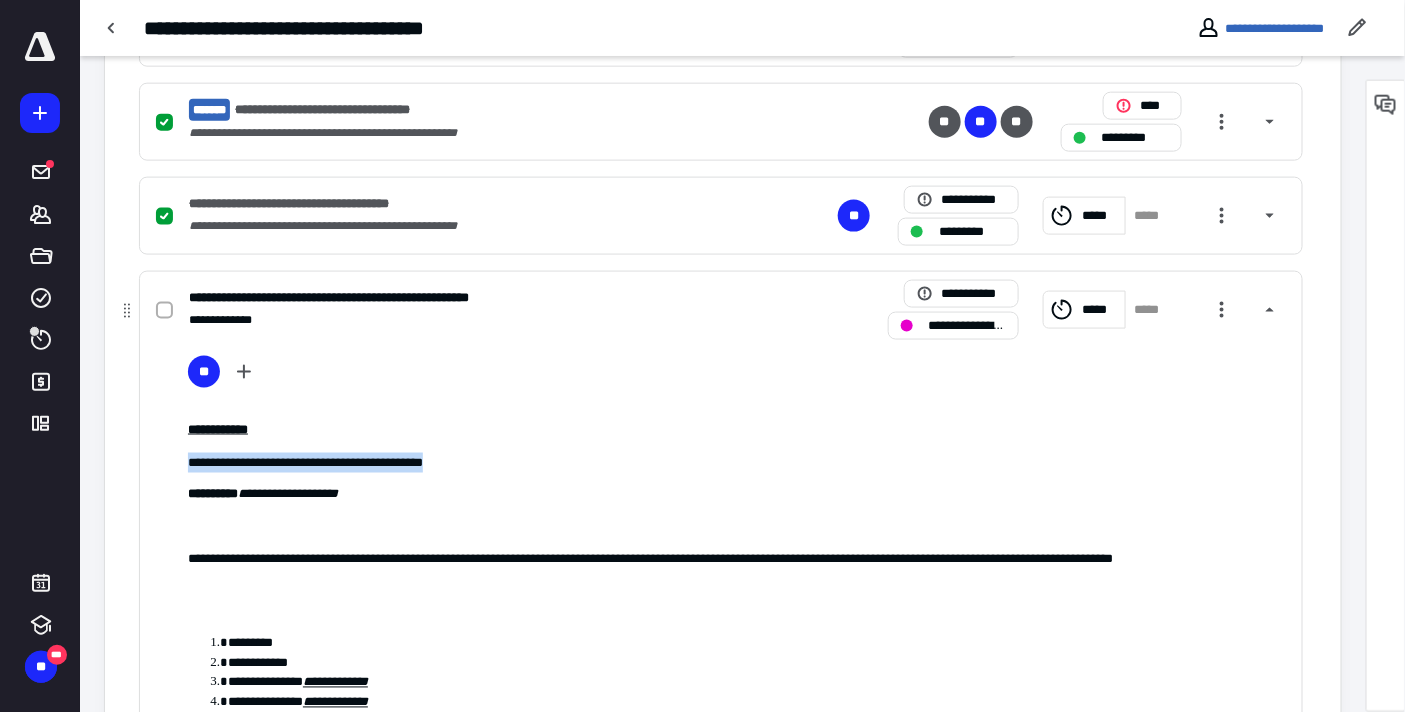 click on "**********" at bounding box center [968, 325] 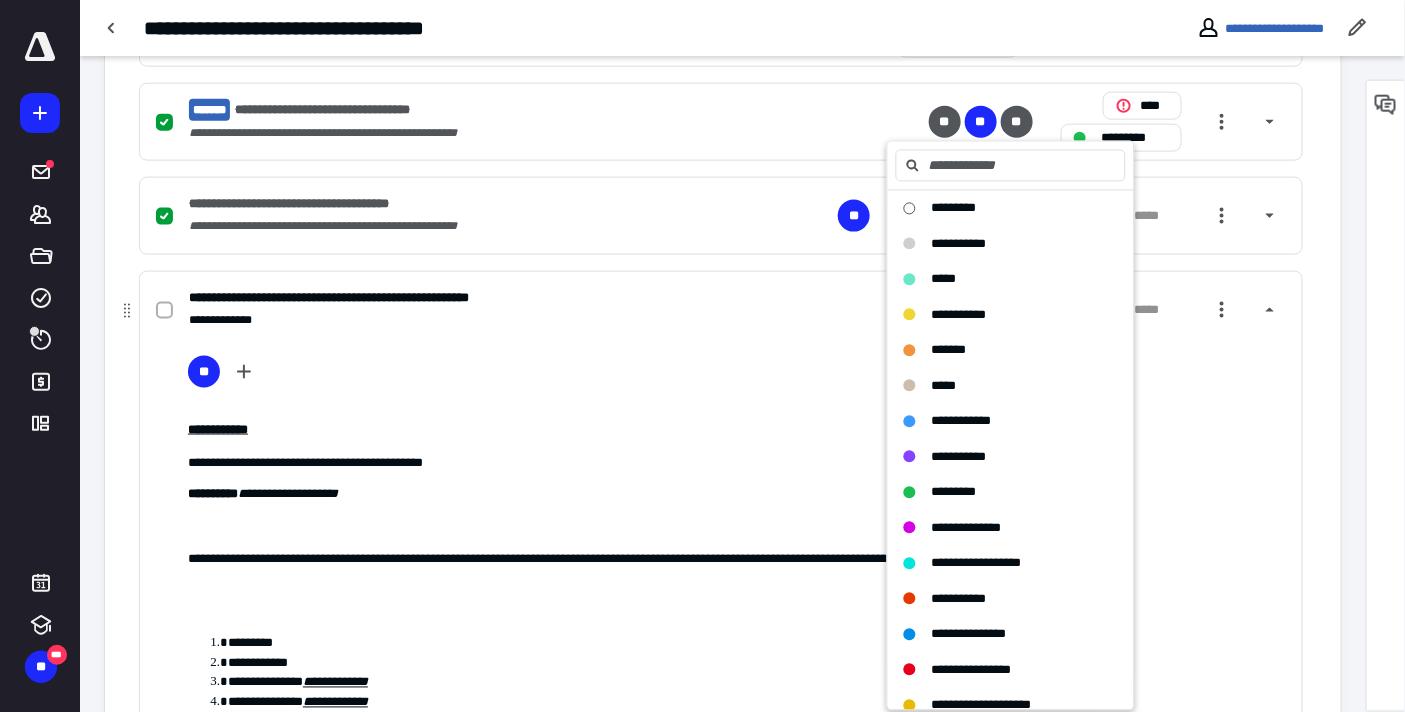 click on "*********" at bounding box center [954, 492] 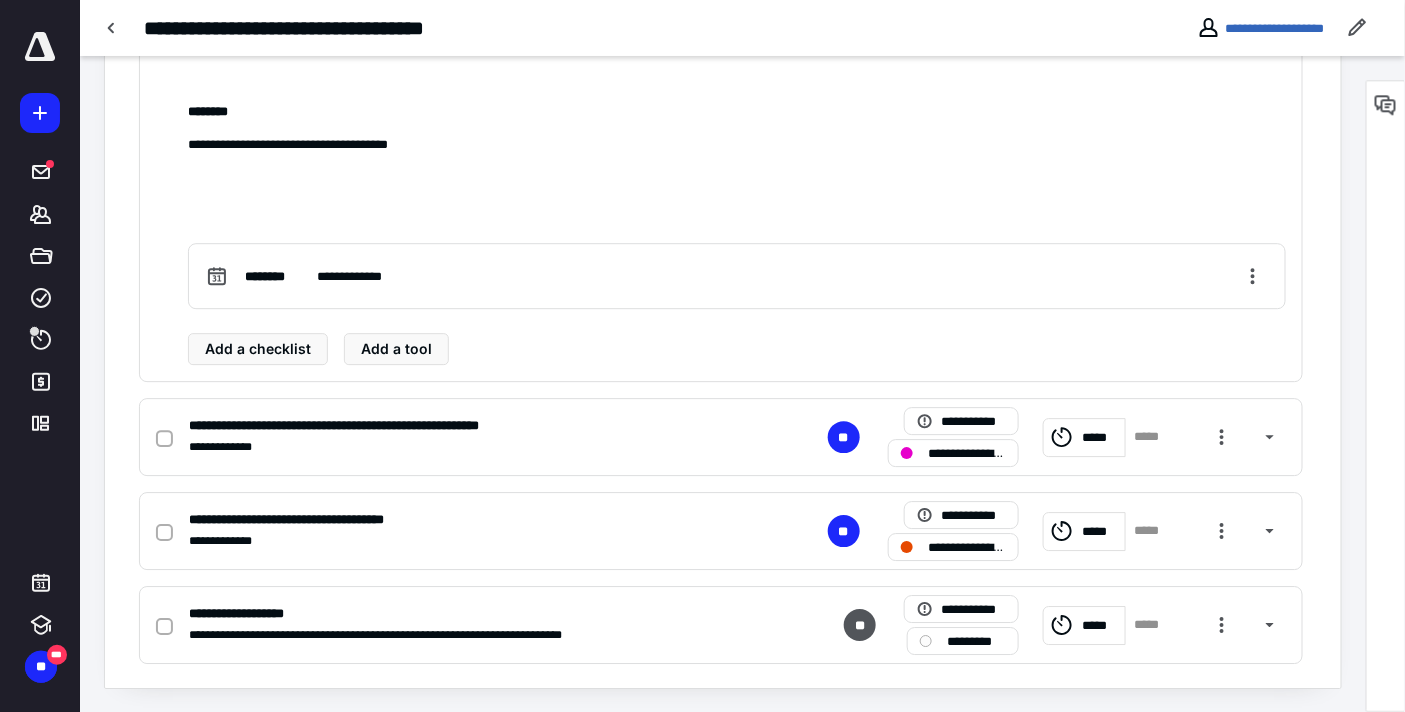 scroll, scrollTop: 1780, scrollLeft: 0, axis: vertical 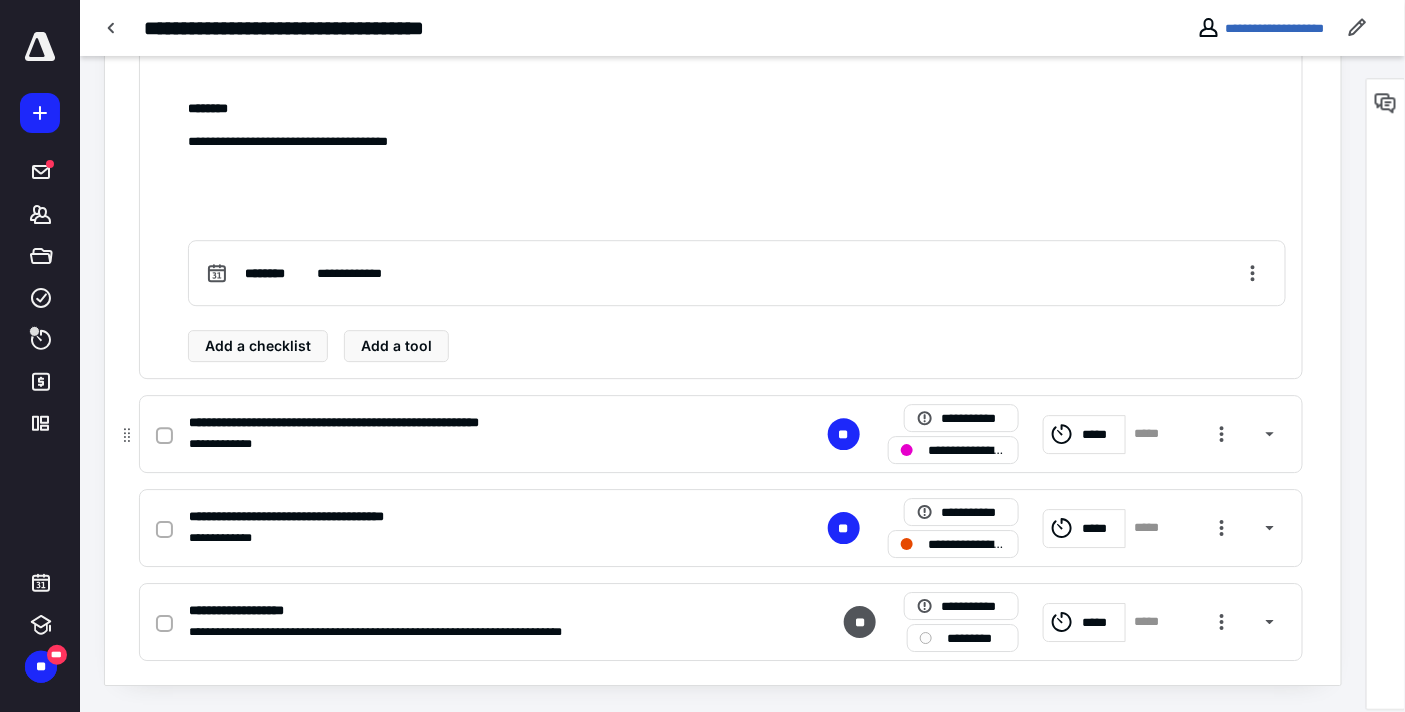 click on "**********" at bounding box center [968, 450] 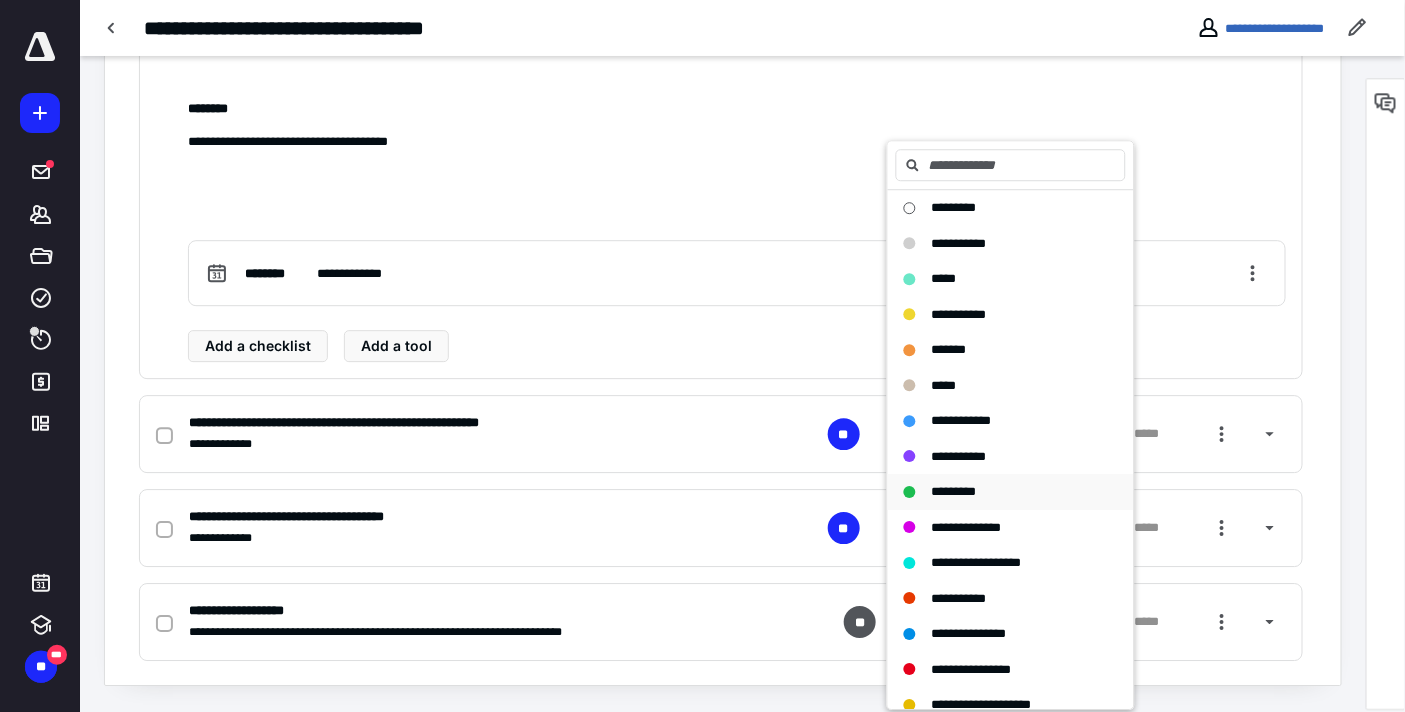 click on "*********" at bounding box center (954, 491) 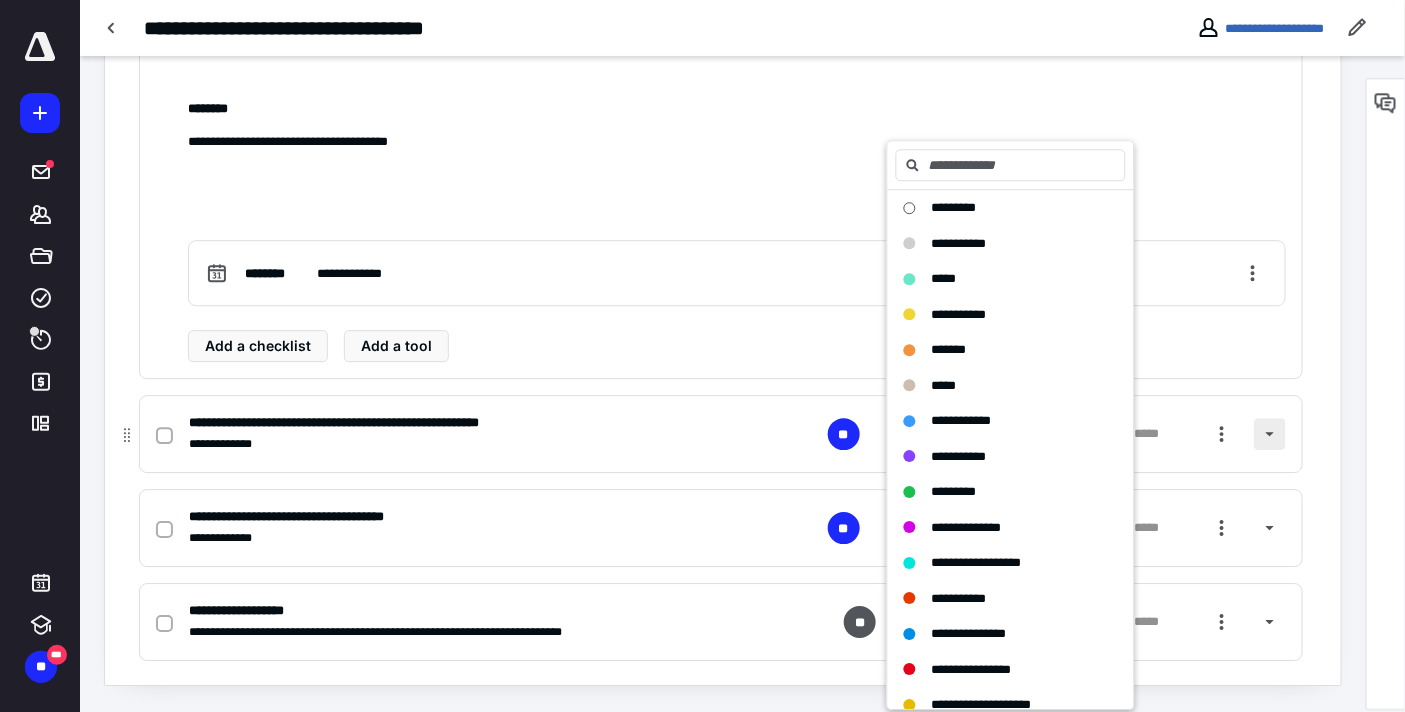 checkbox on "true" 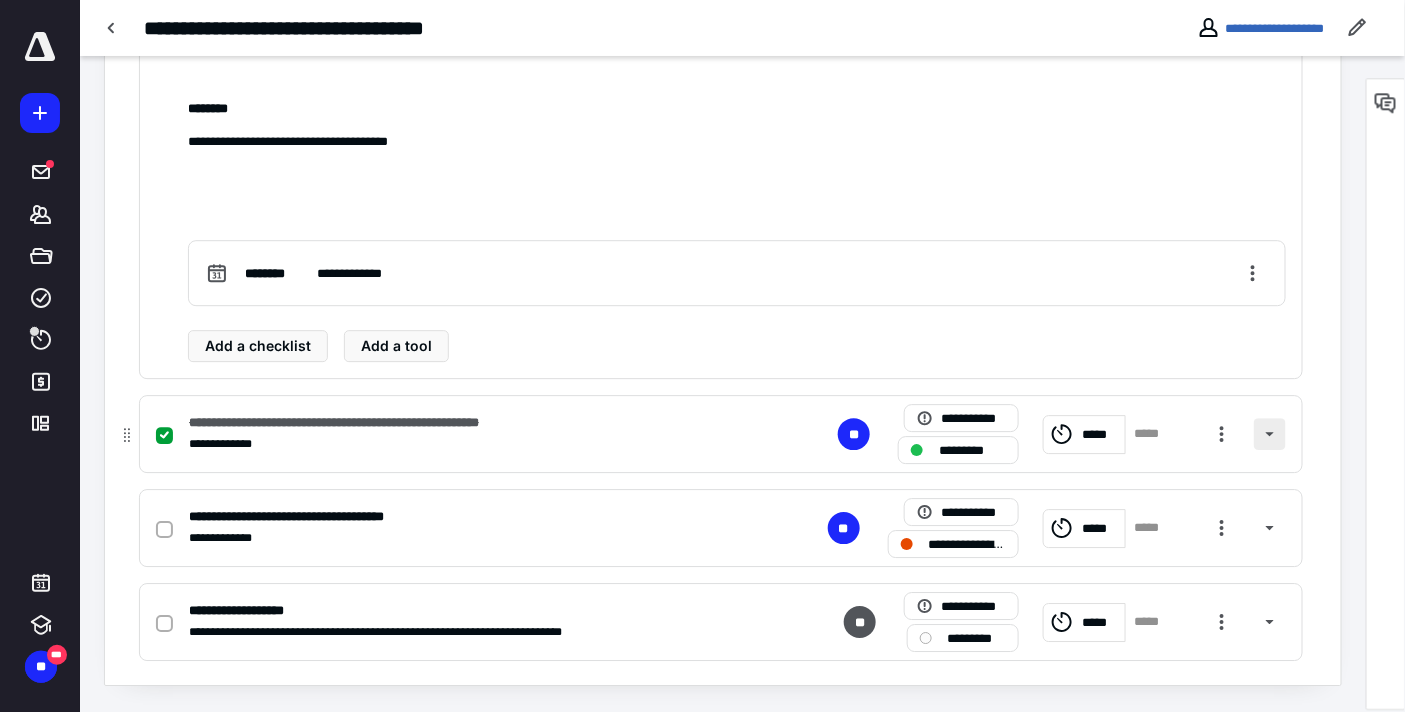 click at bounding box center (1270, 434) 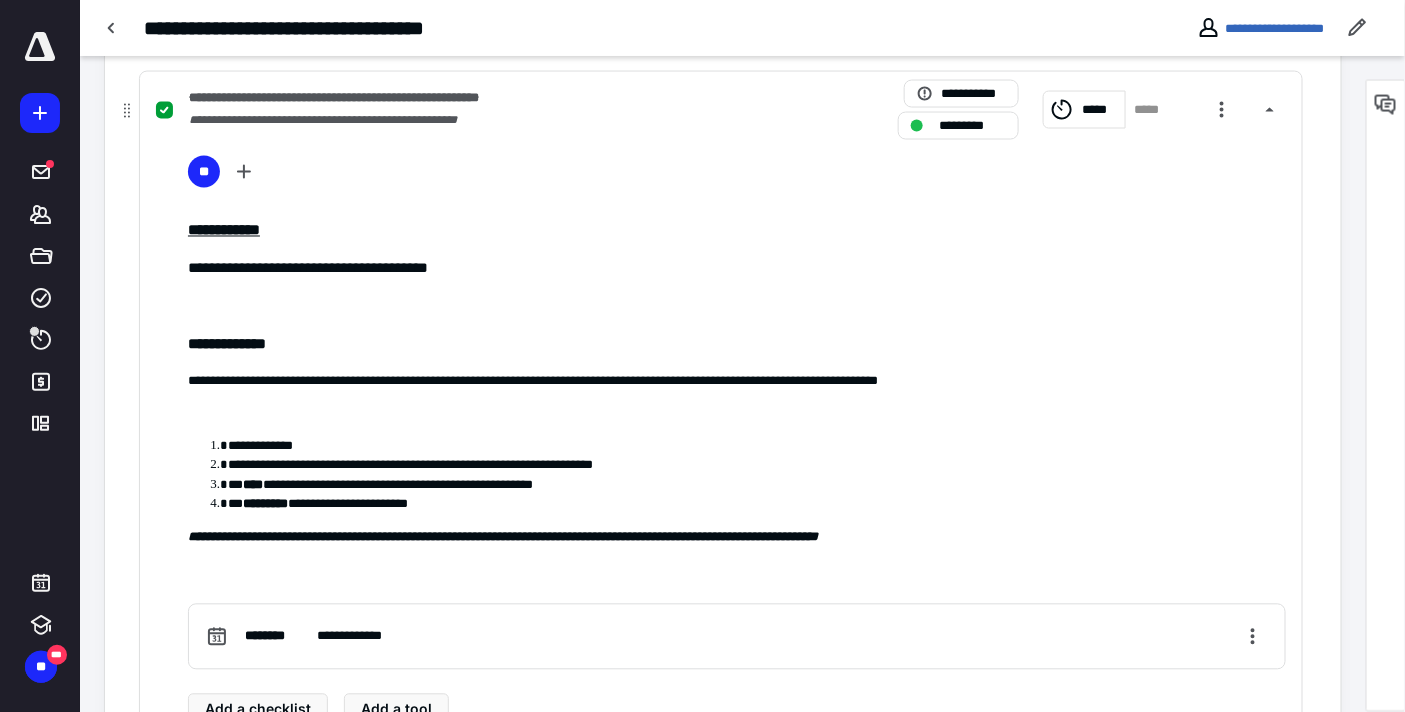 scroll, scrollTop: 1006, scrollLeft: 0, axis: vertical 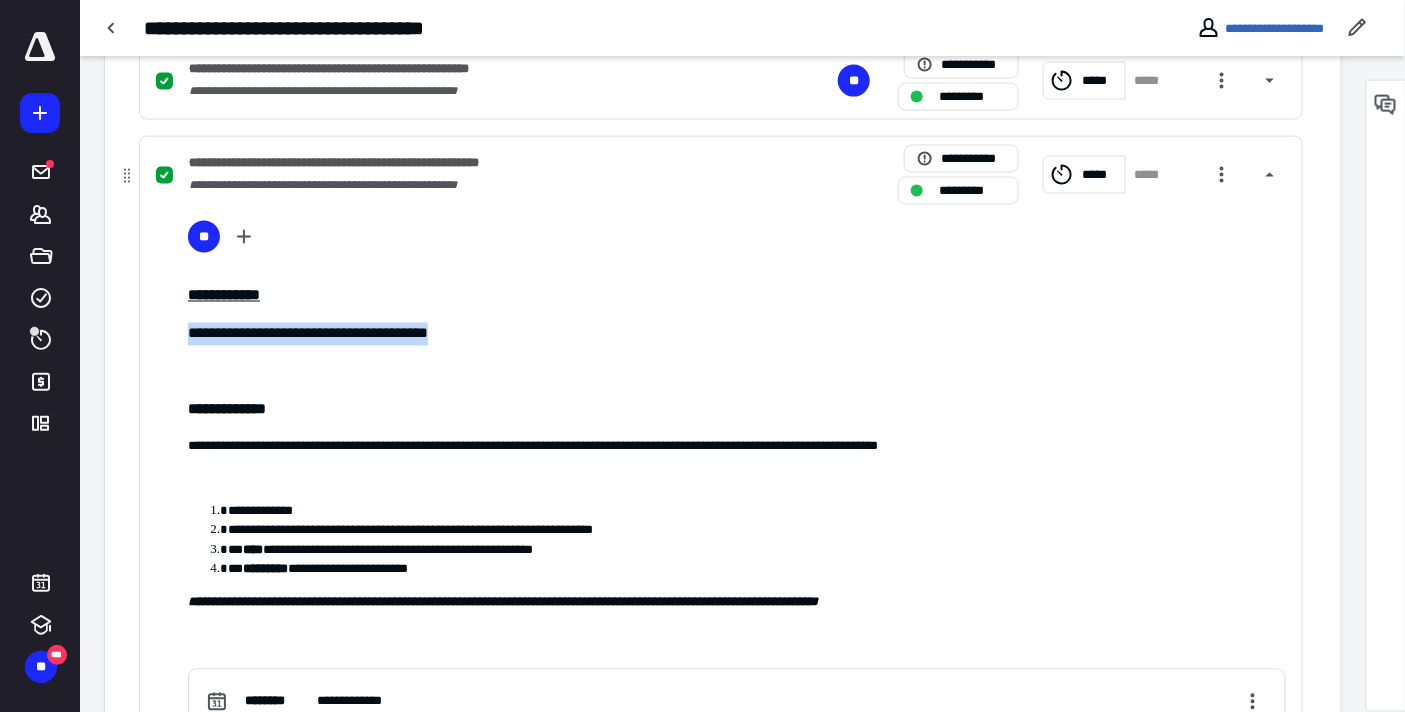 drag, startPoint x: 512, startPoint y: 336, endPoint x: 191, endPoint y: 336, distance: 321 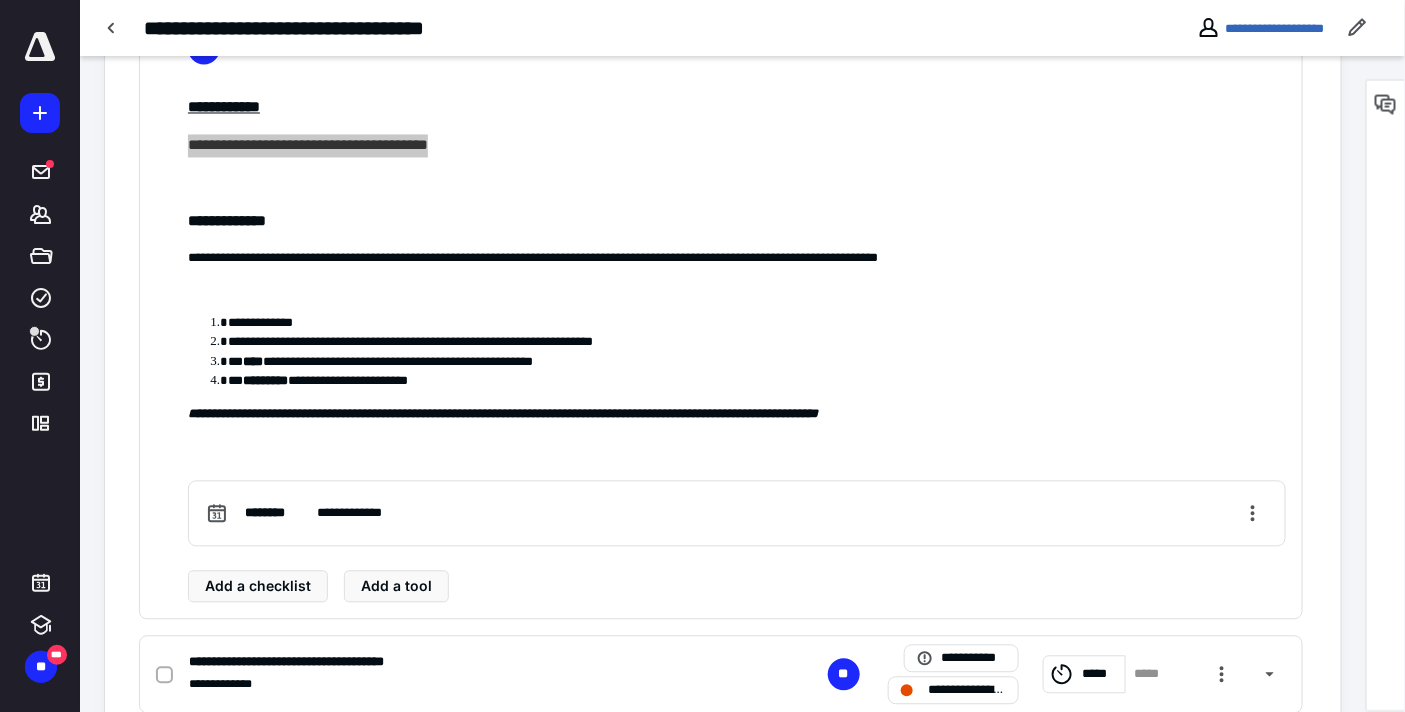 scroll, scrollTop: 1340, scrollLeft: 0, axis: vertical 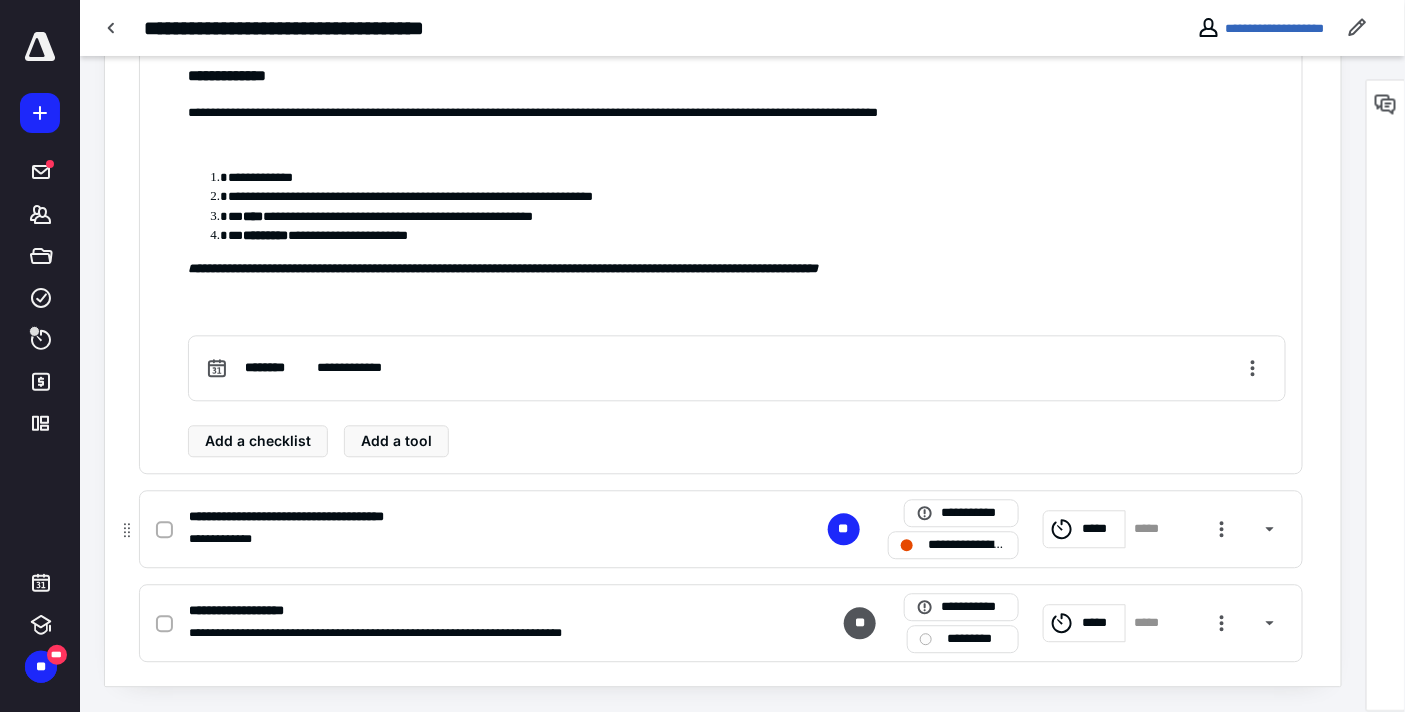 click on "**********" at bounding box center (968, 544) 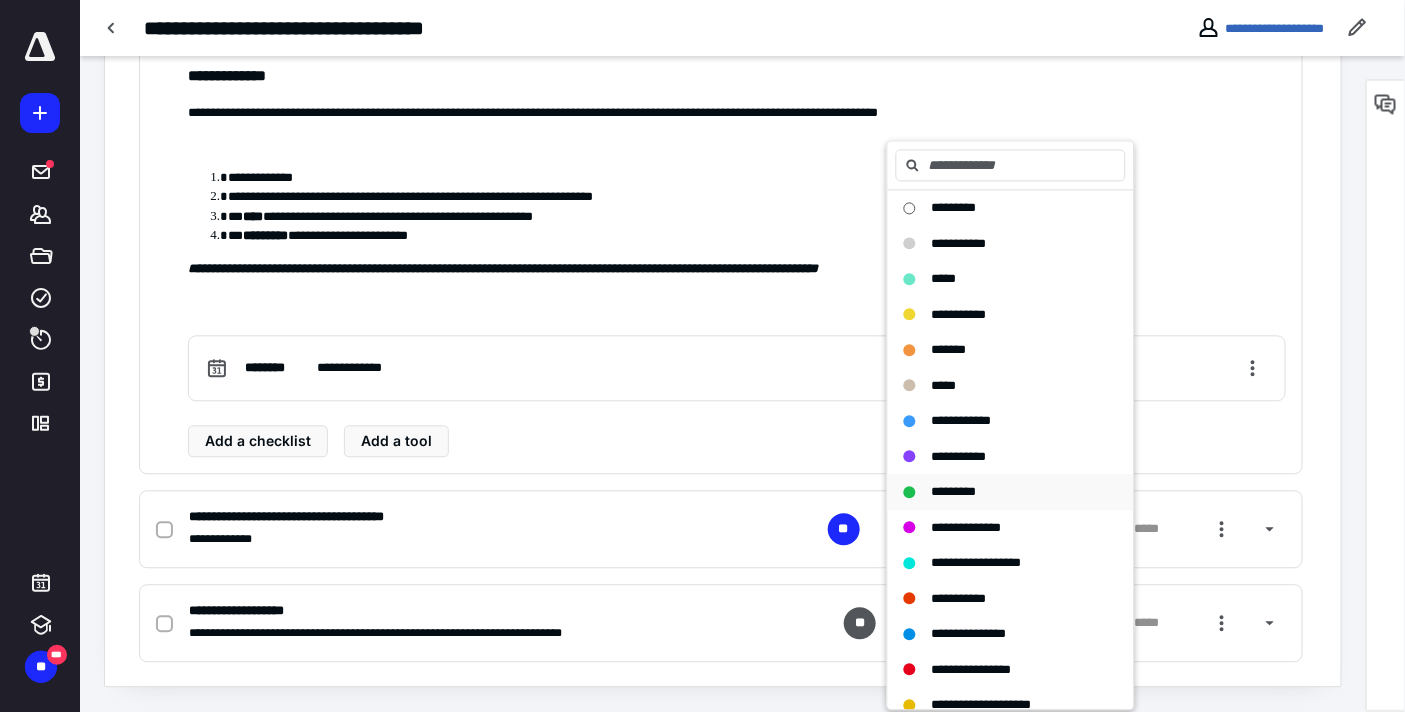 click on "*********" at bounding box center [954, 491] 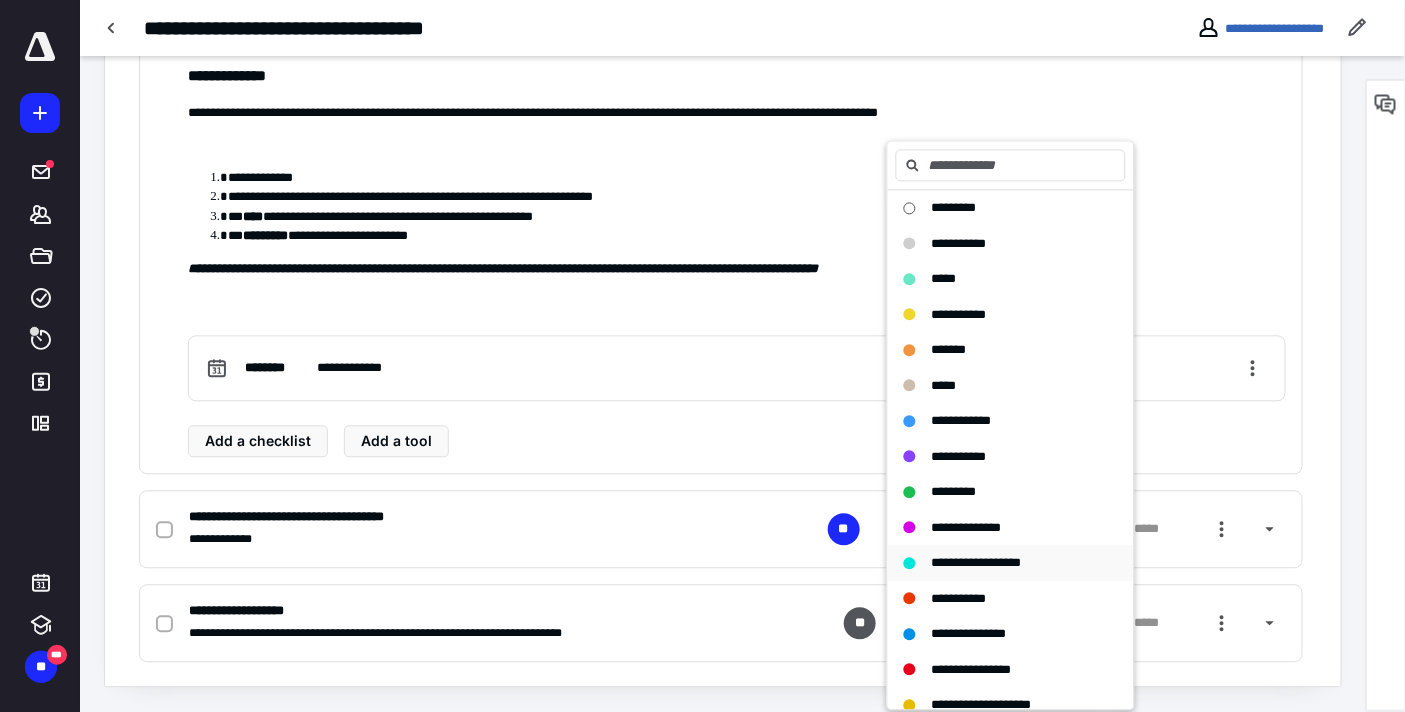 checkbox on "true" 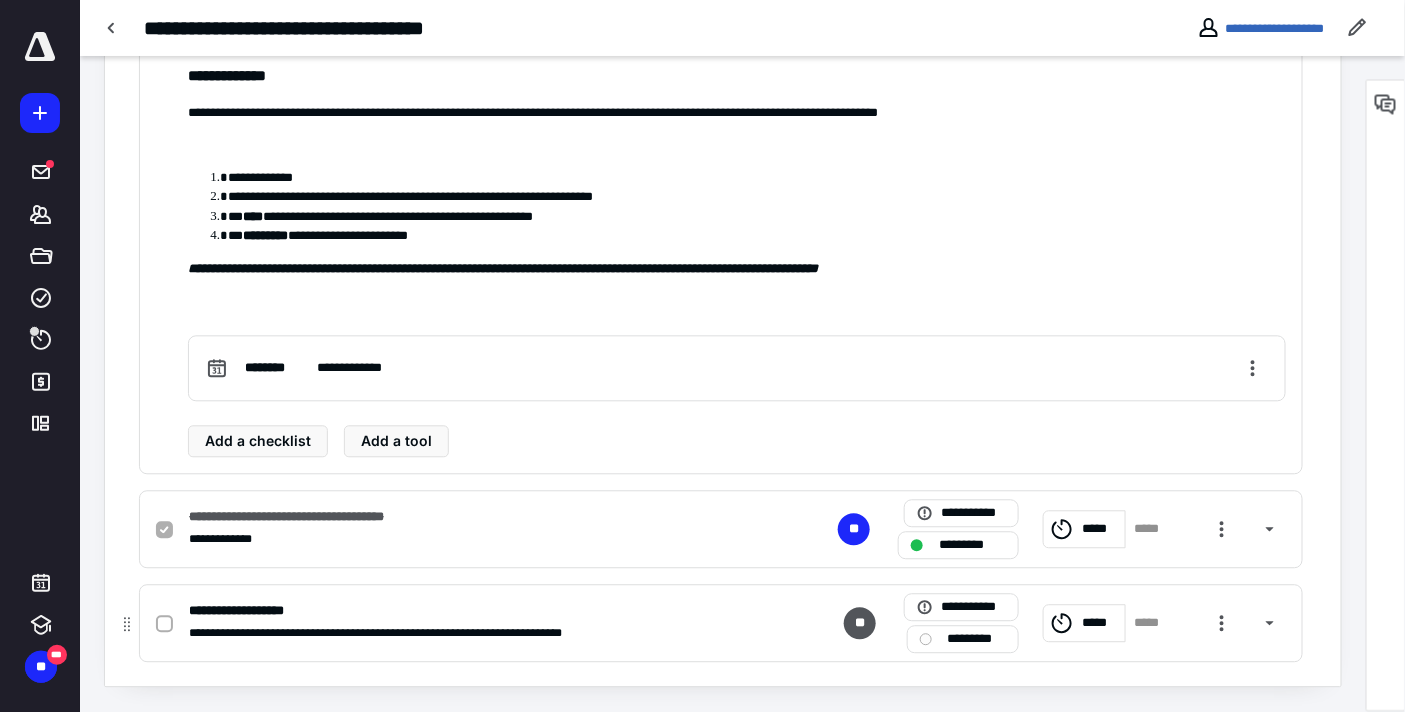 click on "*********" at bounding box center [977, 638] 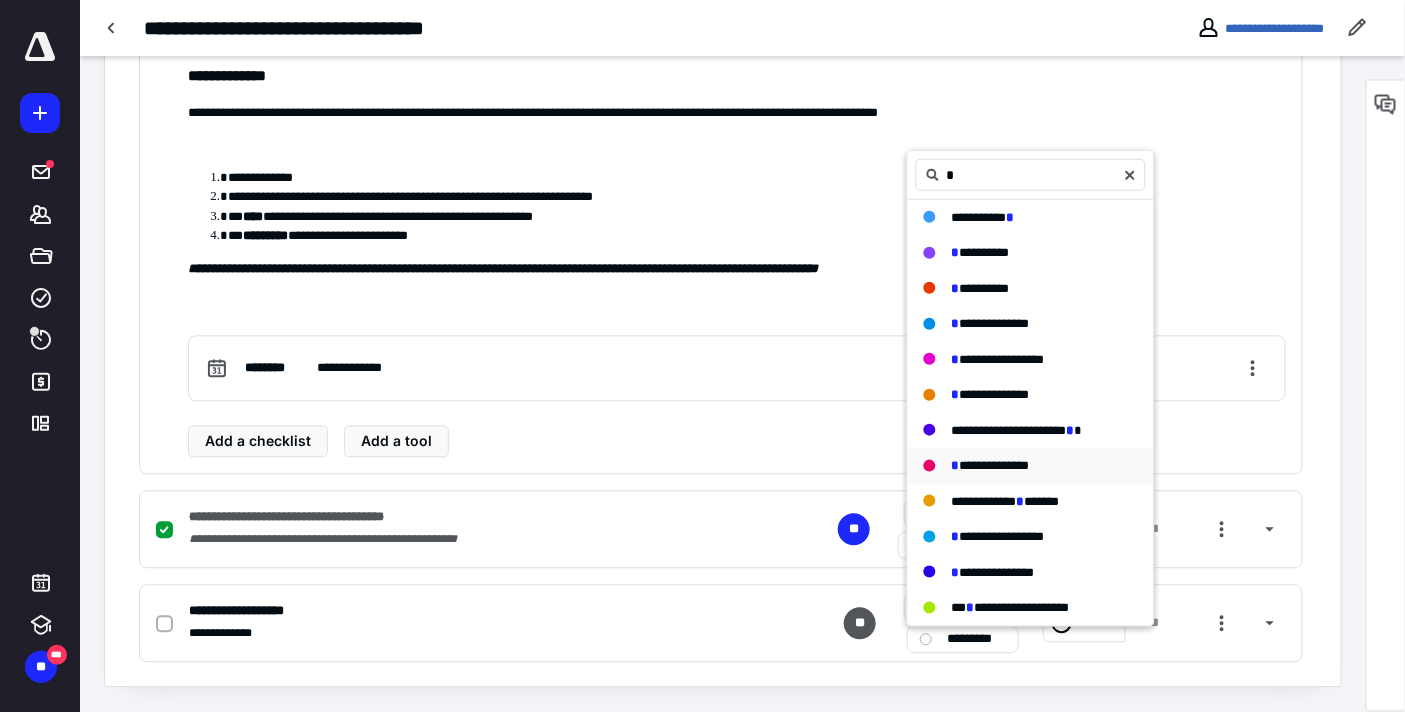 type on "*" 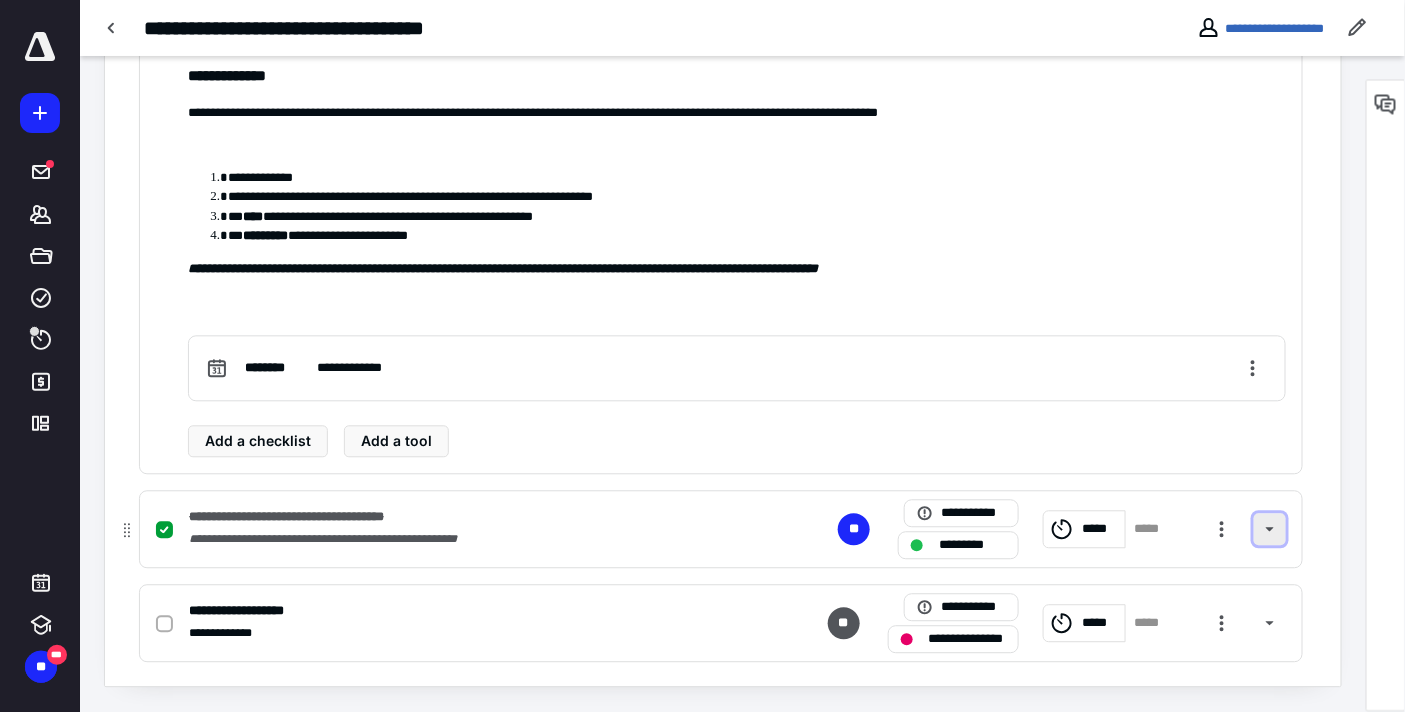 click at bounding box center [1270, 529] 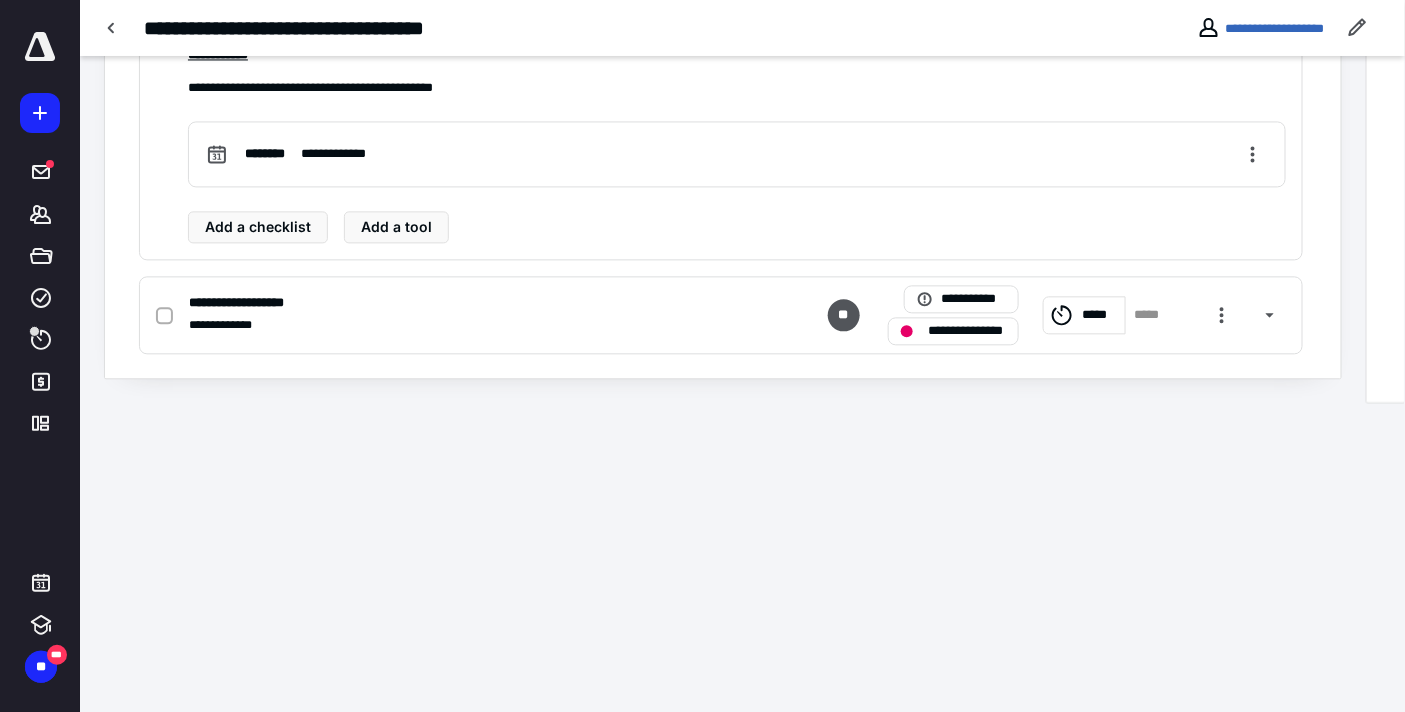 scroll, scrollTop: 1032, scrollLeft: 0, axis: vertical 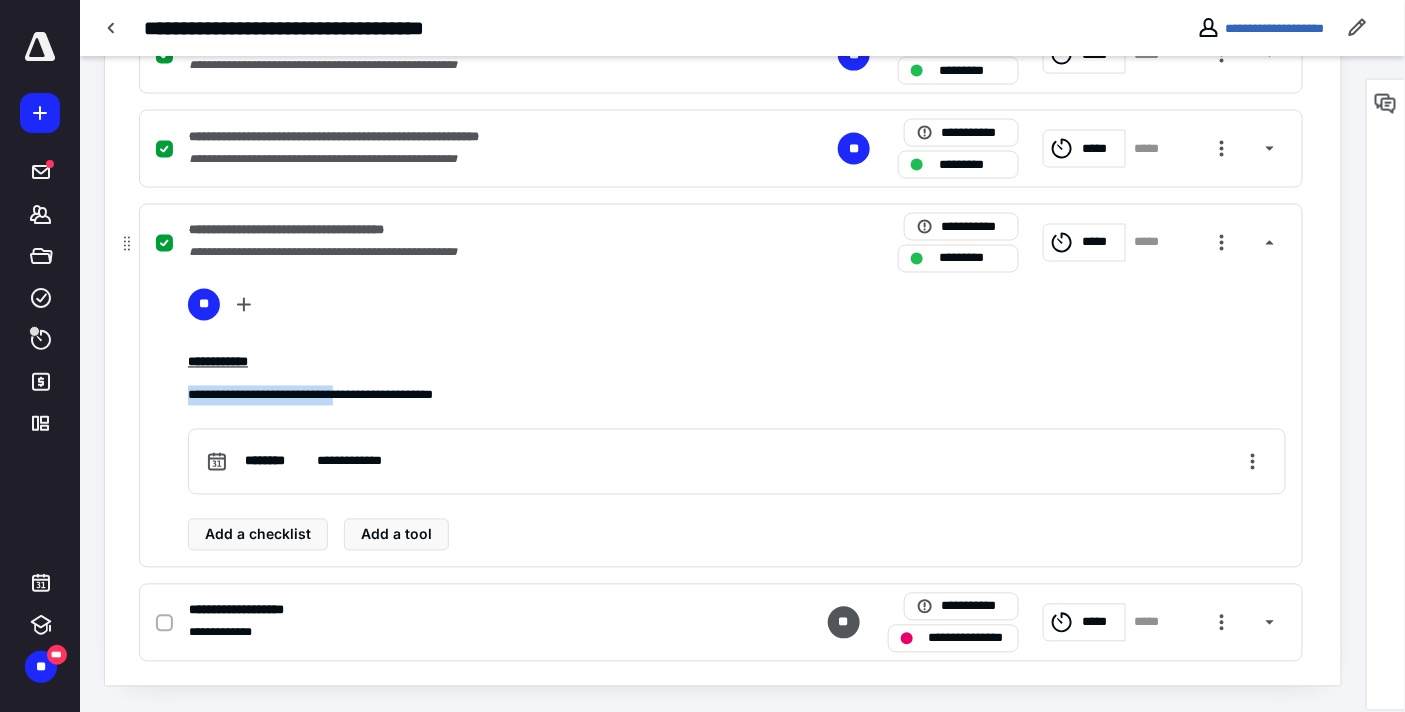 drag, startPoint x: 383, startPoint y: 400, endPoint x: 191, endPoint y: 396, distance: 192.04166 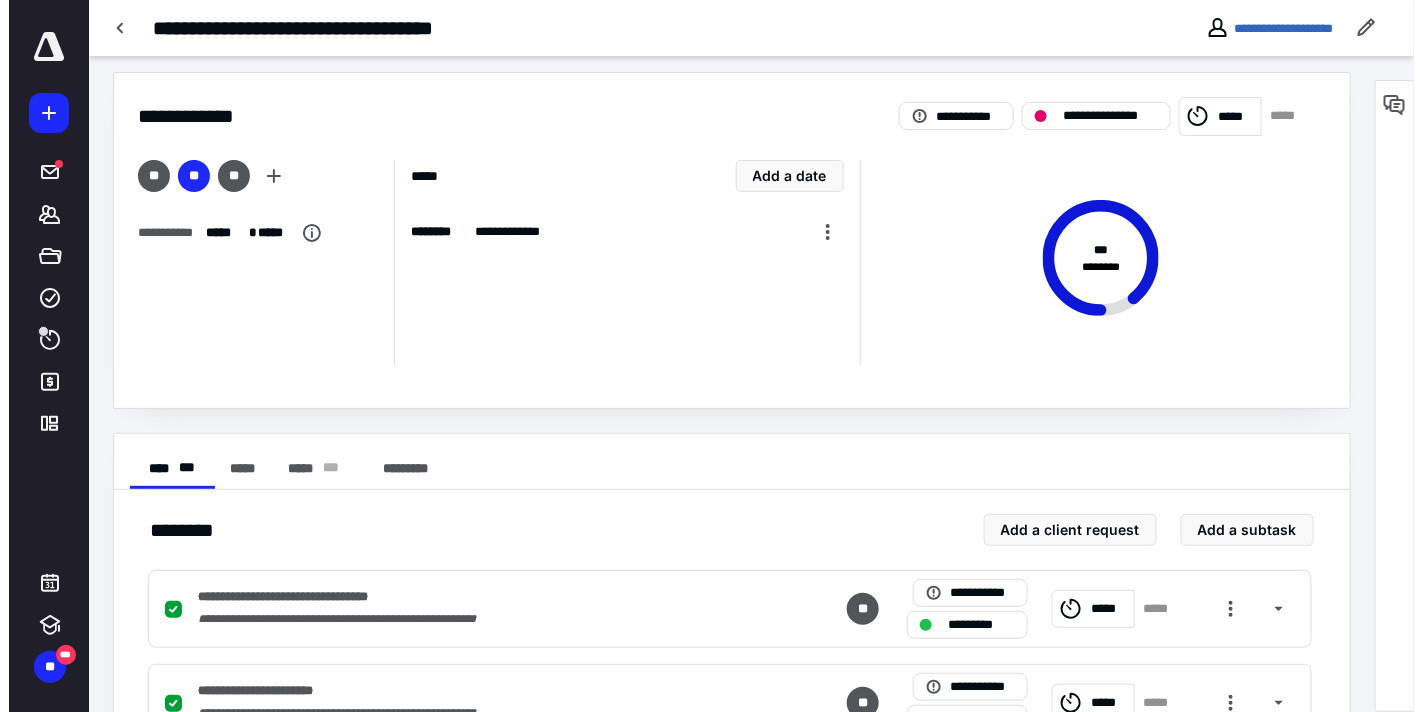 scroll, scrollTop: 0, scrollLeft: 0, axis: both 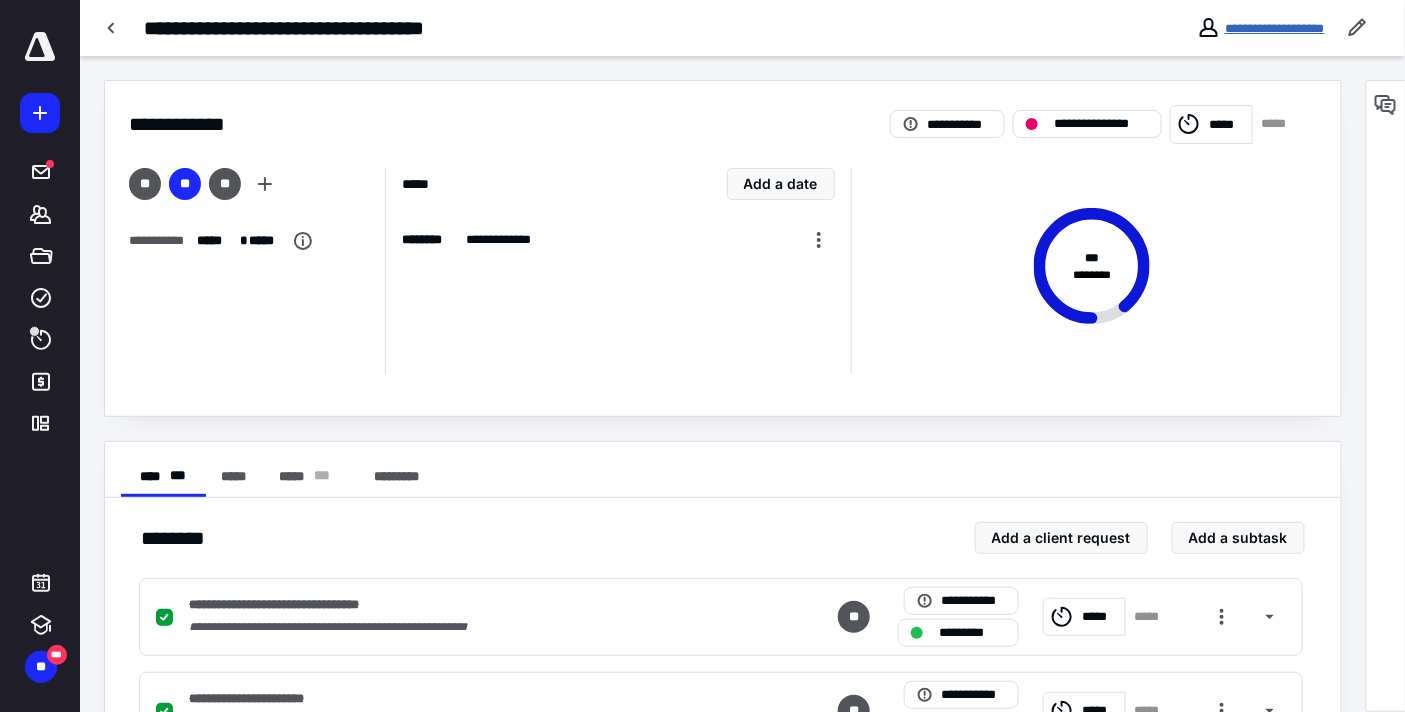 click on "**********" at bounding box center (1275, 28) 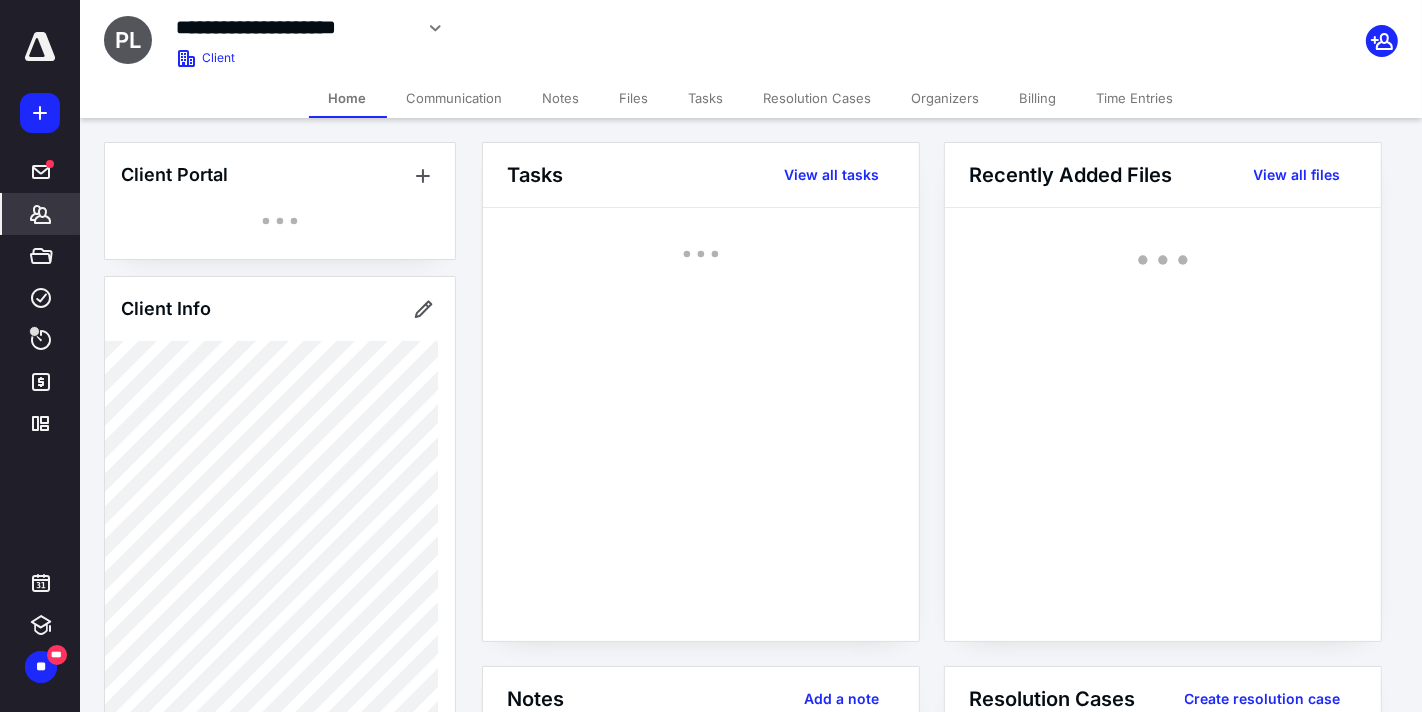 click on "Tasks" at bounding box center [706, 98] 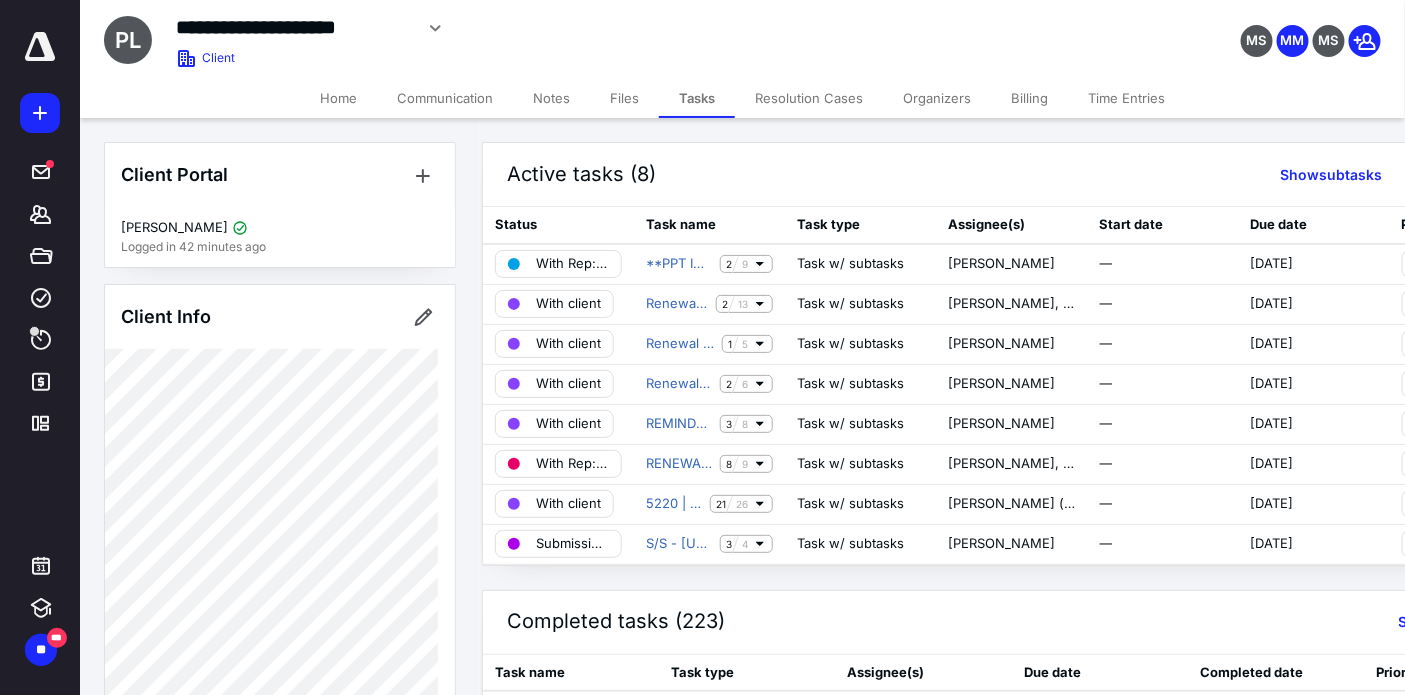 click on "Files" at bounding box center (624, 98) 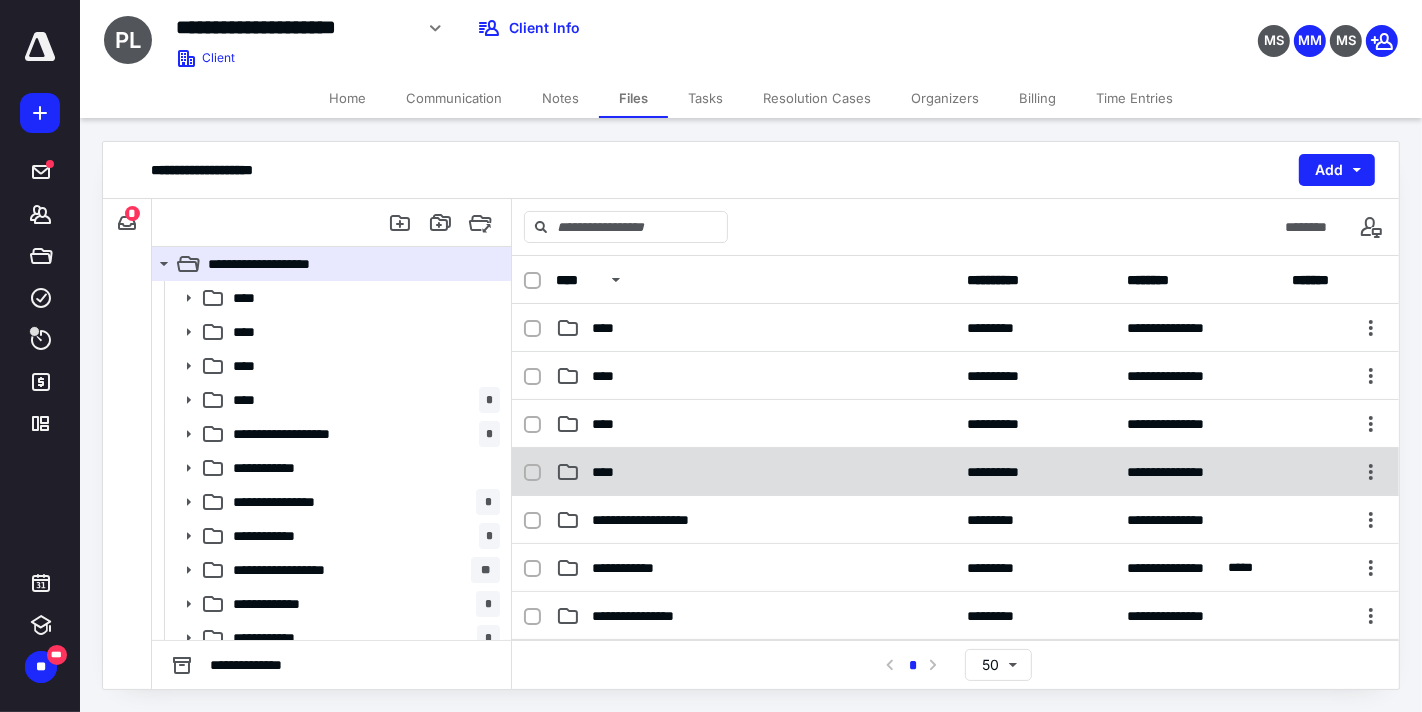 click on "**********" at bounding box center [955, 472] 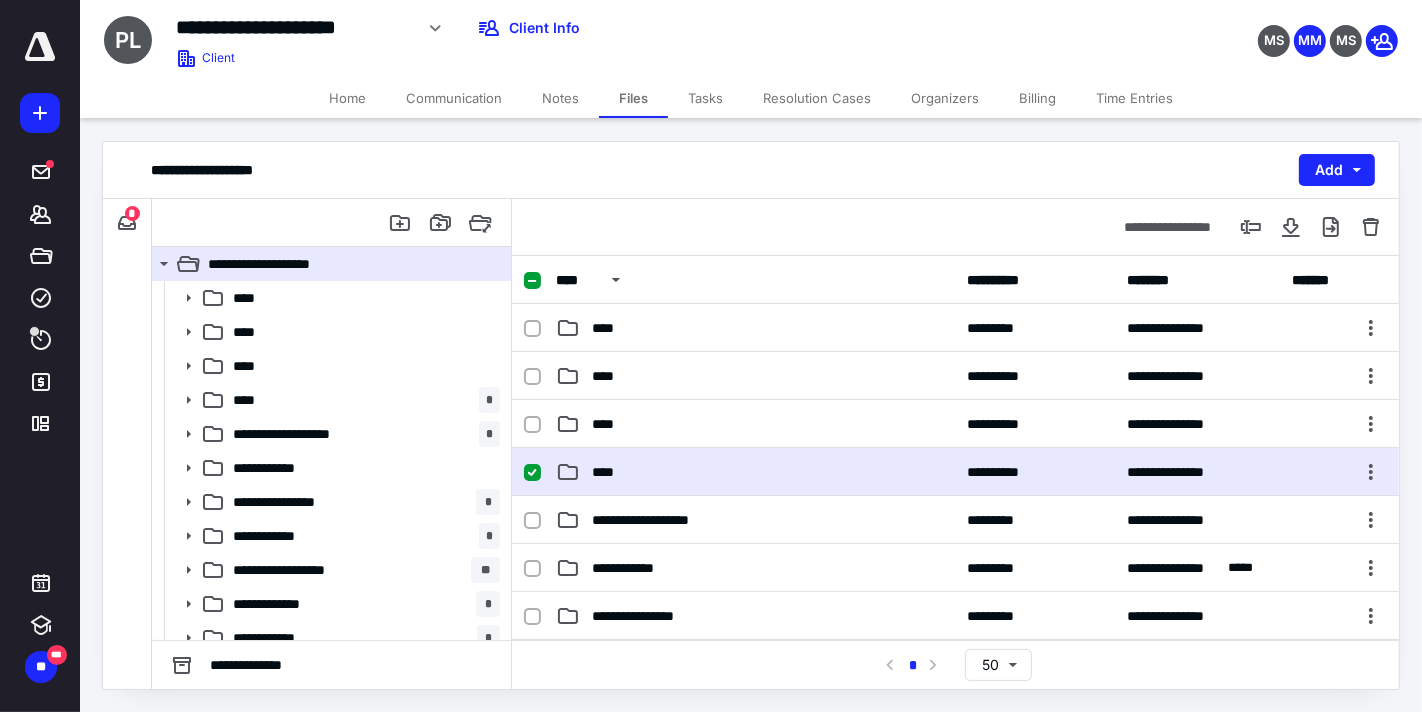 click on "**********" at bounding box center (955, 472) 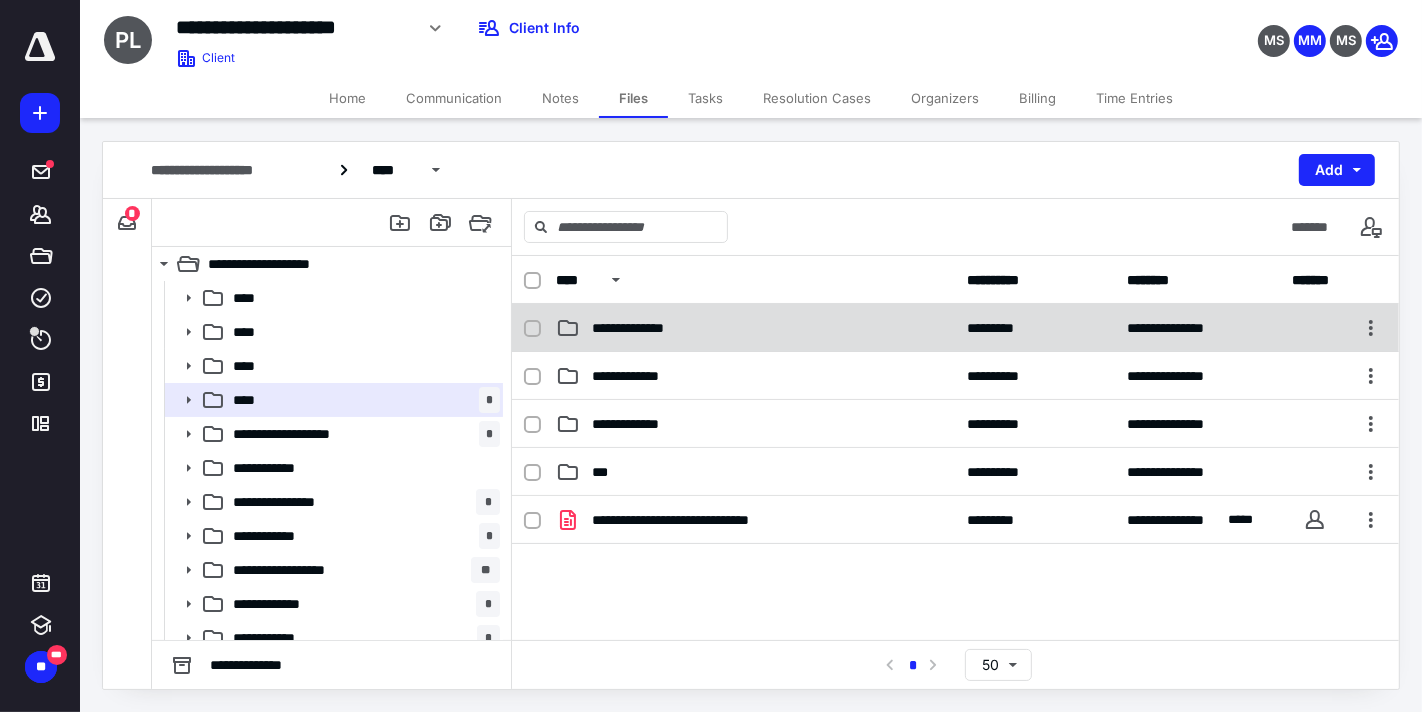 click on "**********" at bounding box center [756, 328] 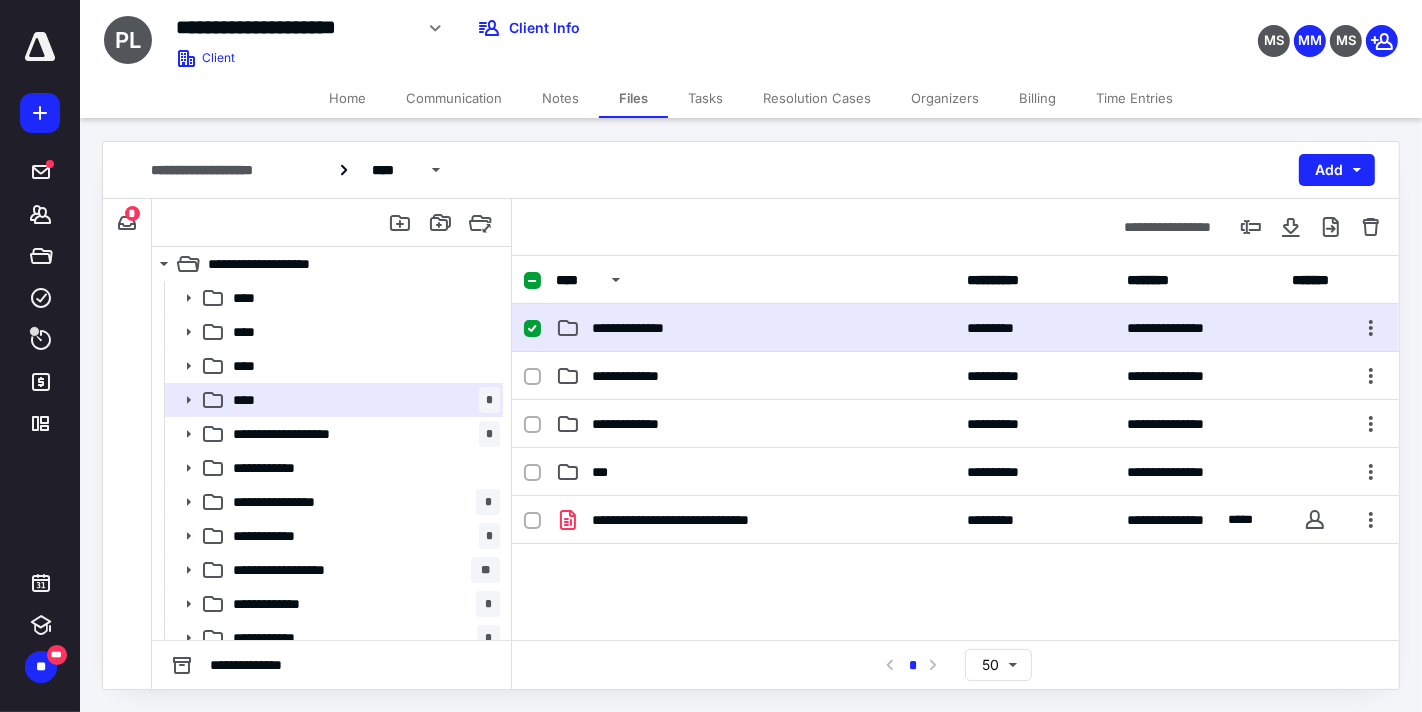 click on "**********" at bounding box center (756, 328) 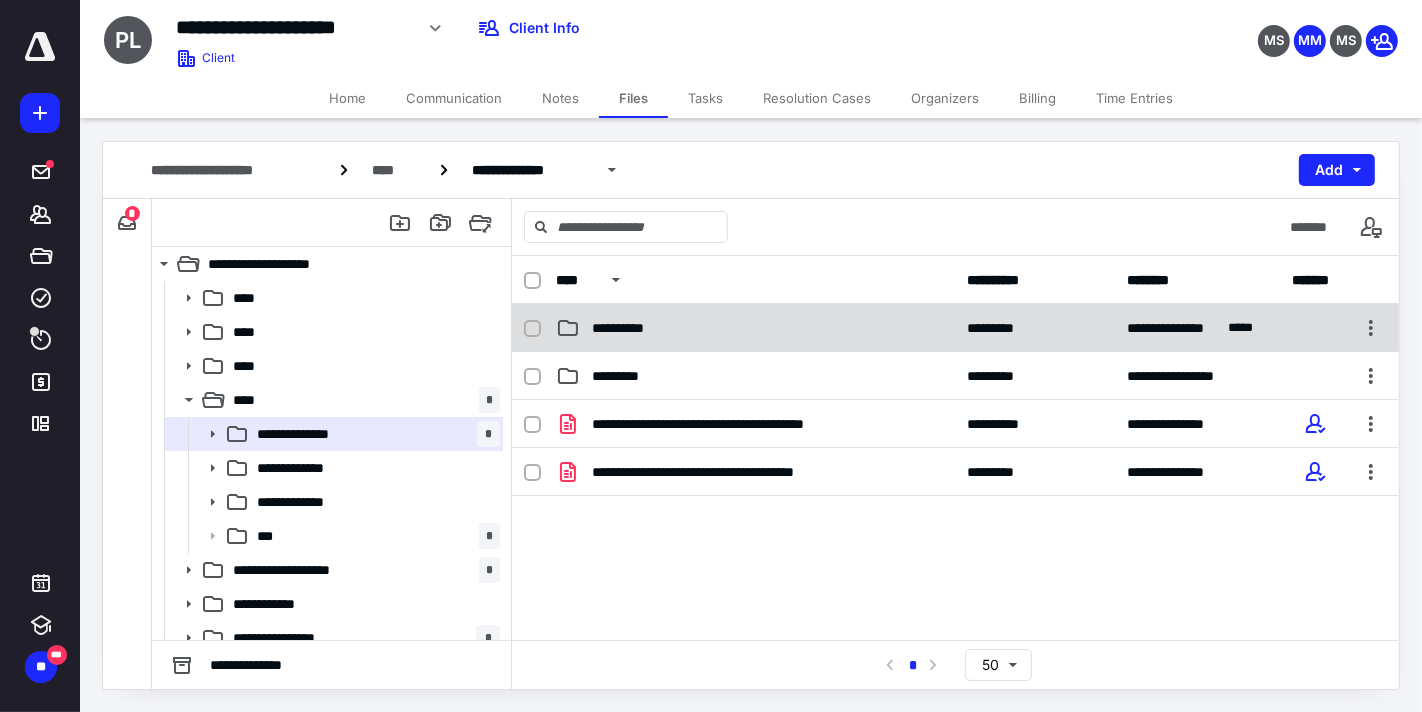 click on "**********" at bounding box center [756, 328] 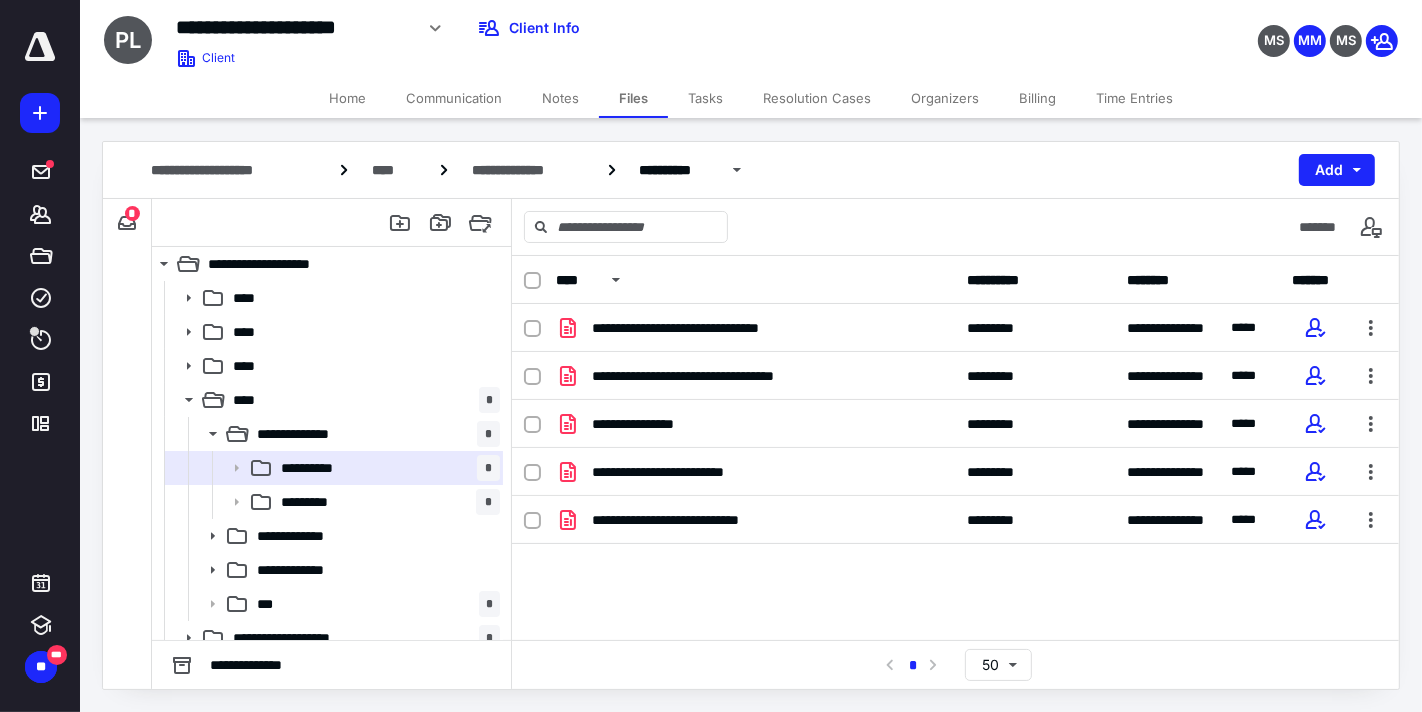 click on "Communication" at bounding box center [454, 98] 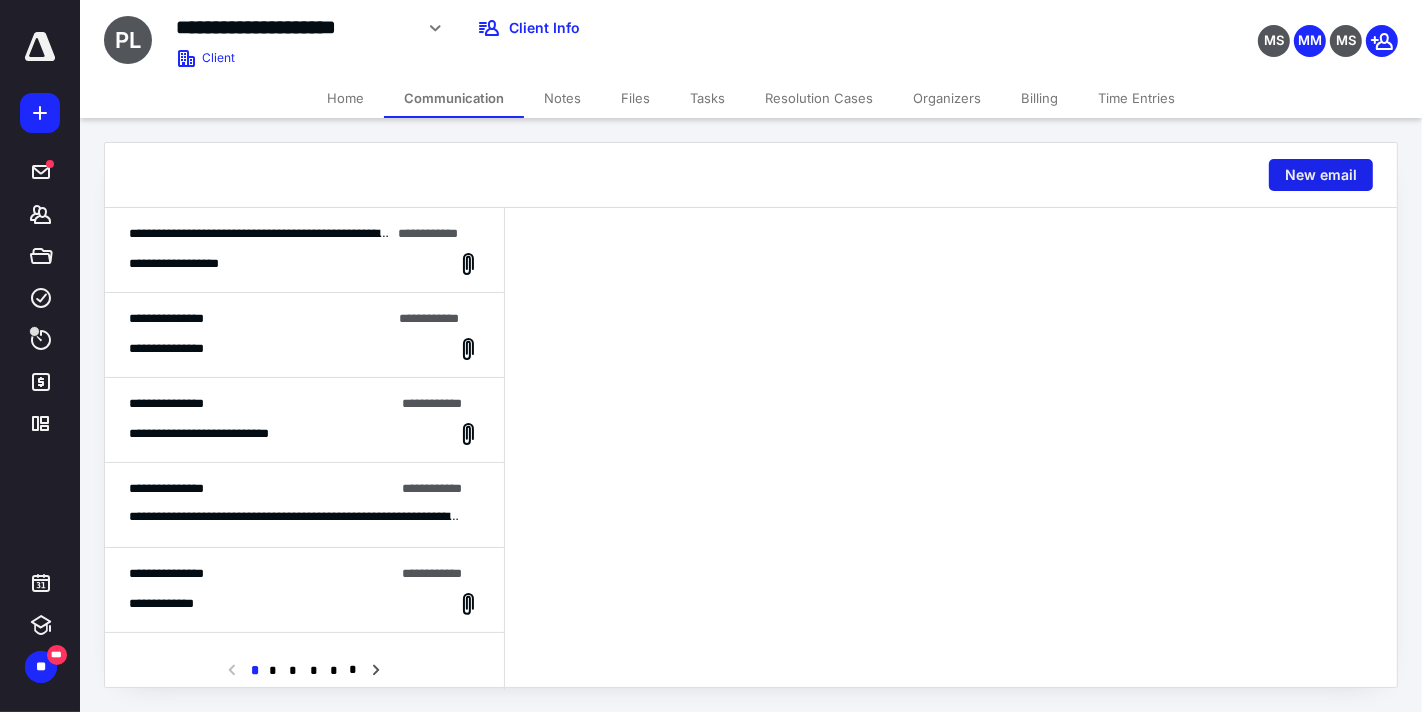 click on "New email" at bounding box center (1321, 175) 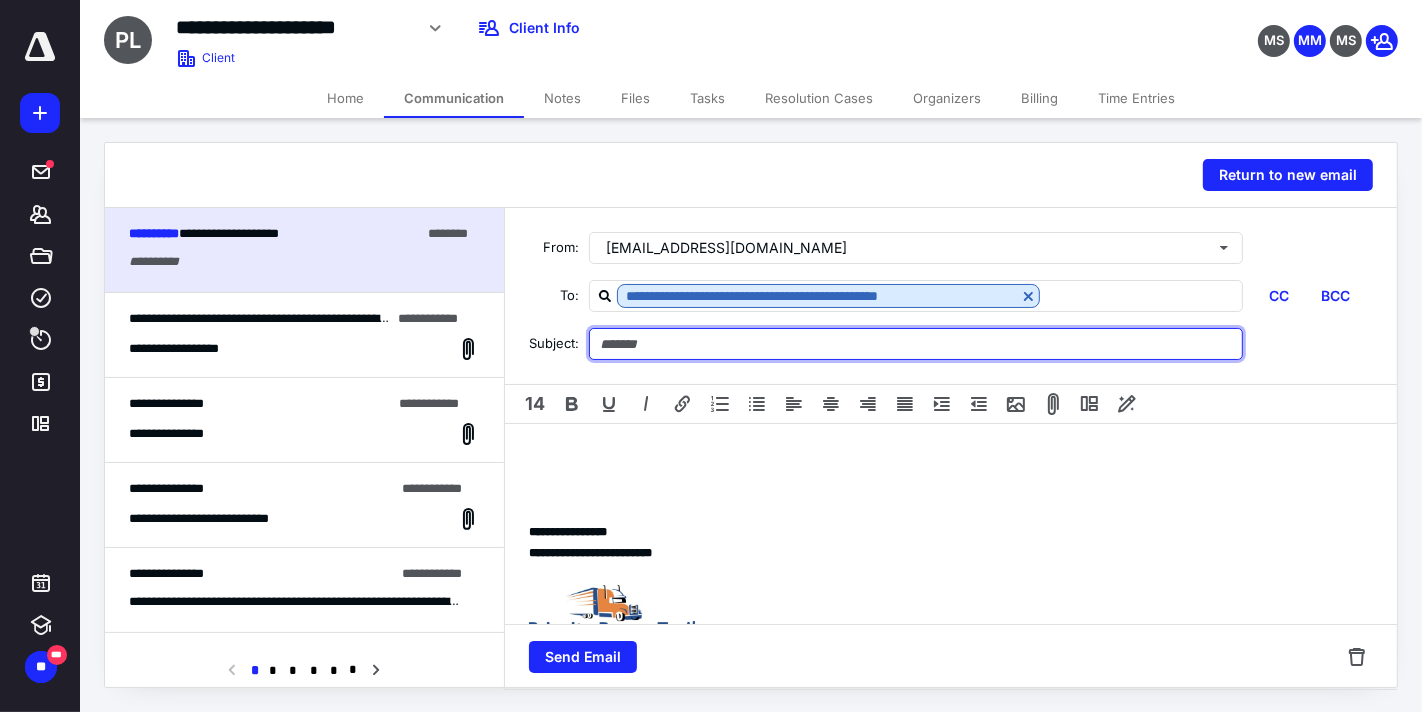 click at bounding box center (916, 344) 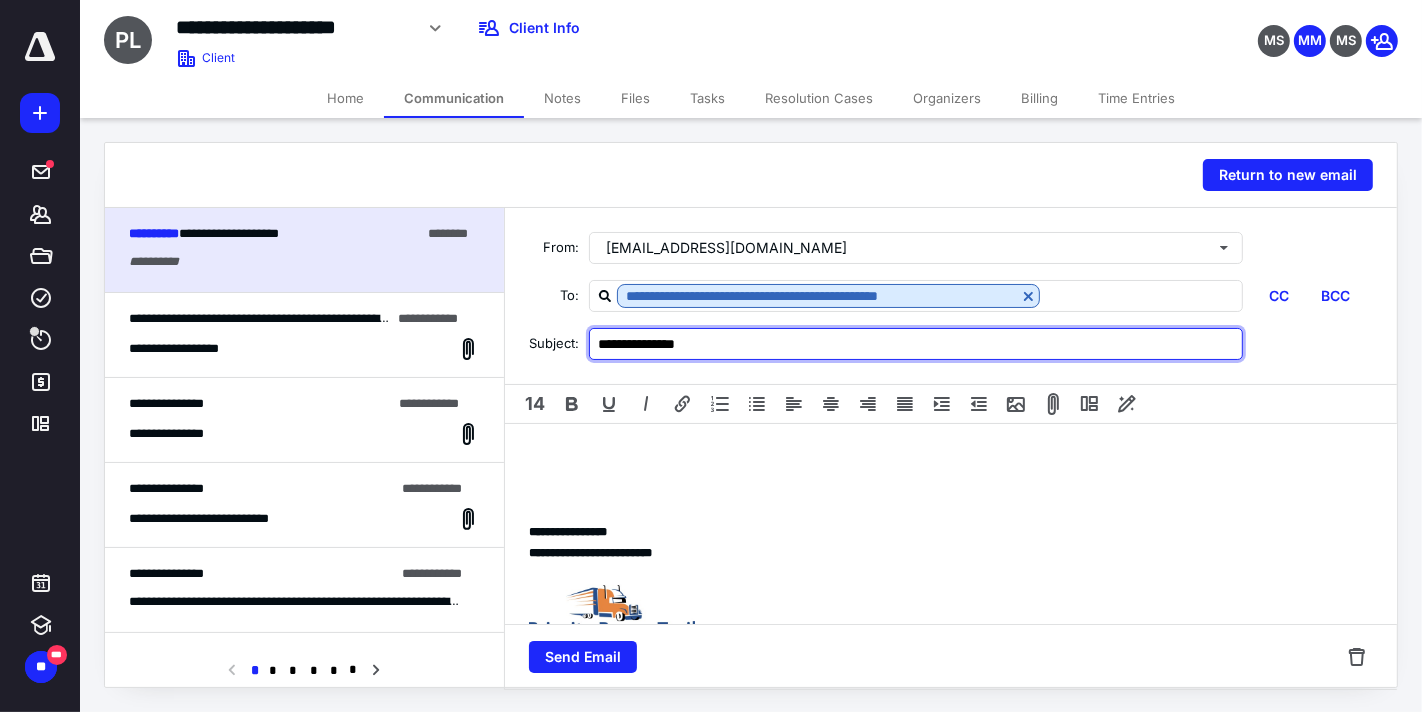 type on "**********" 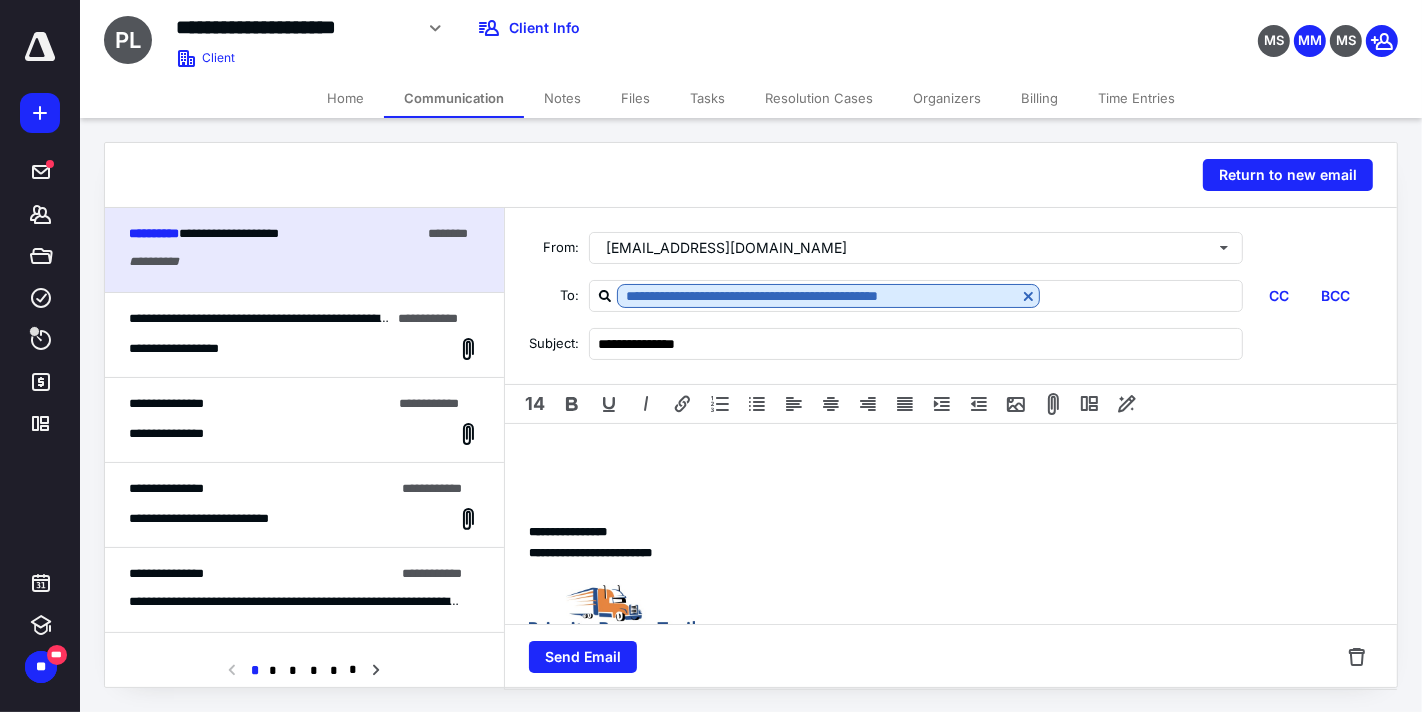 click at bounding box center (951, 471) 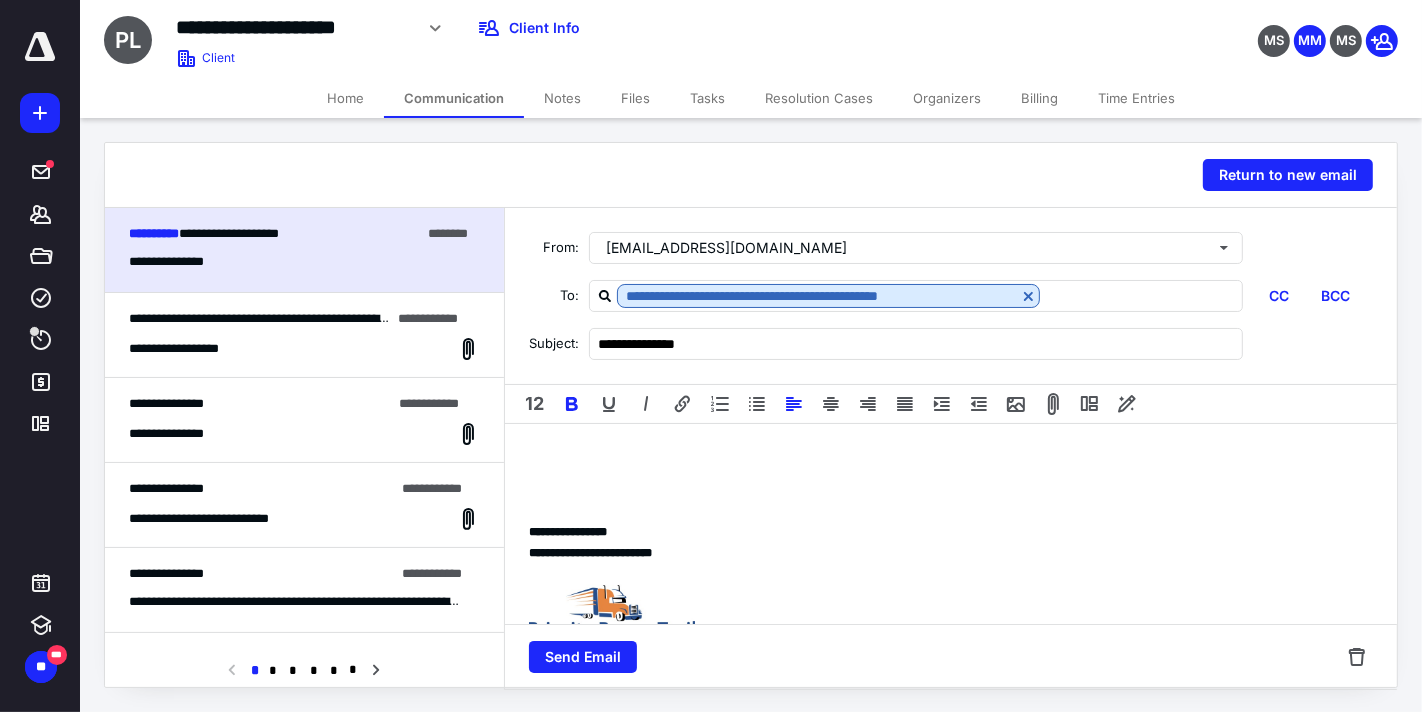 type 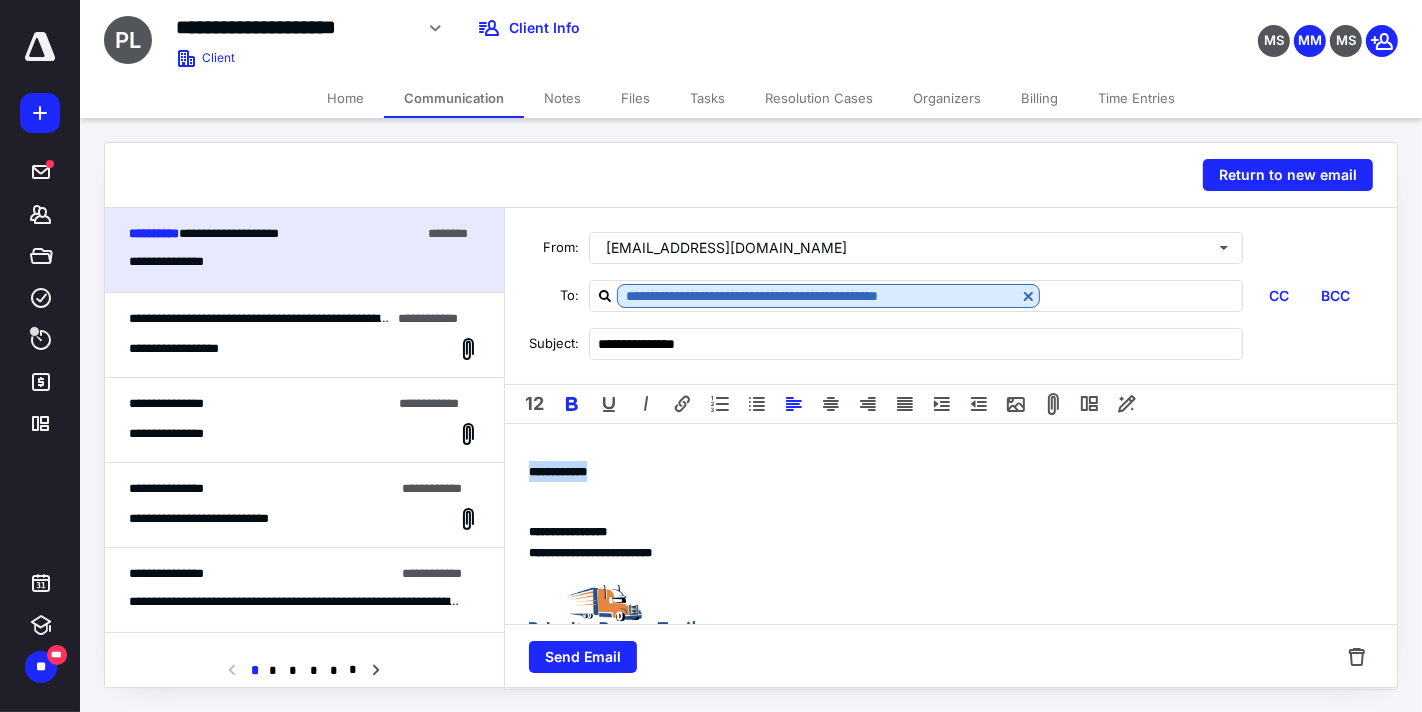 drag, startPoint x: 617, startPoint y: 478, endPoint x: 526, endPoint y: 477, distance: 91.00549 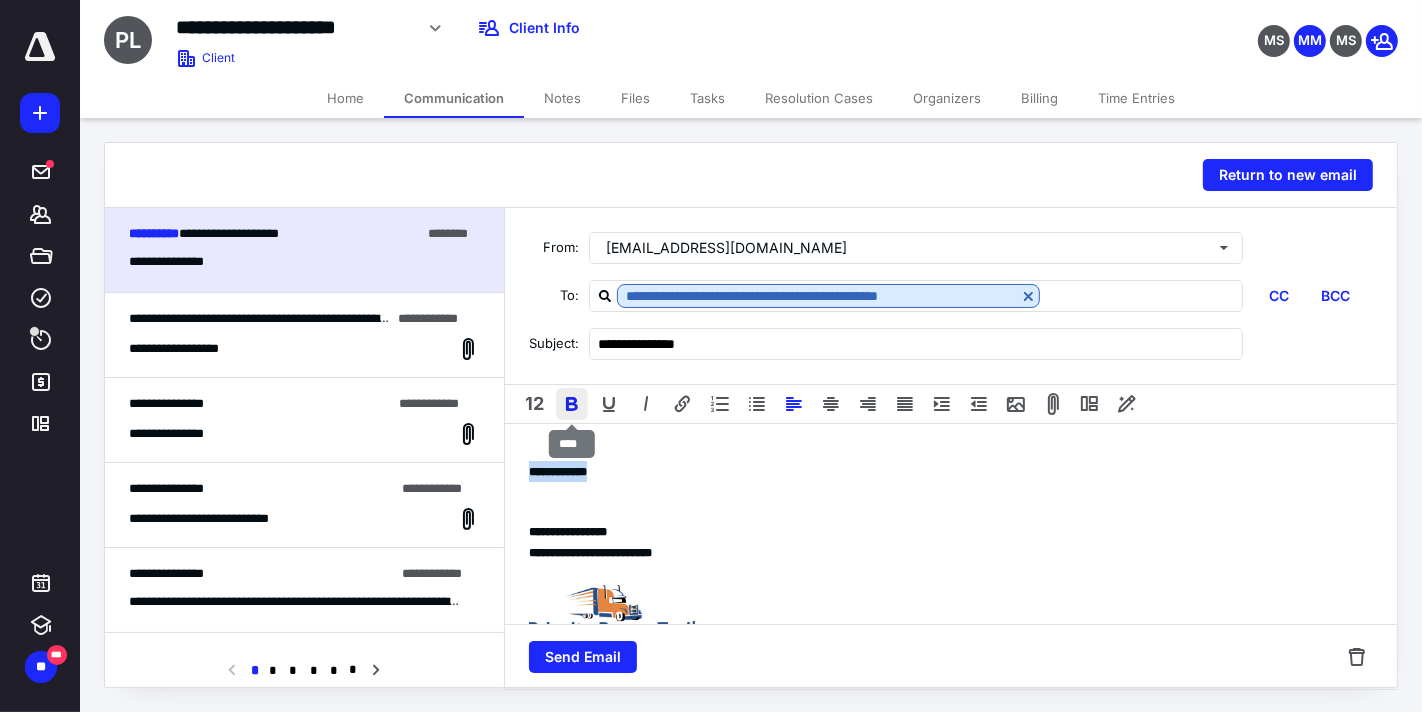 click at bounding box center [572, 404] 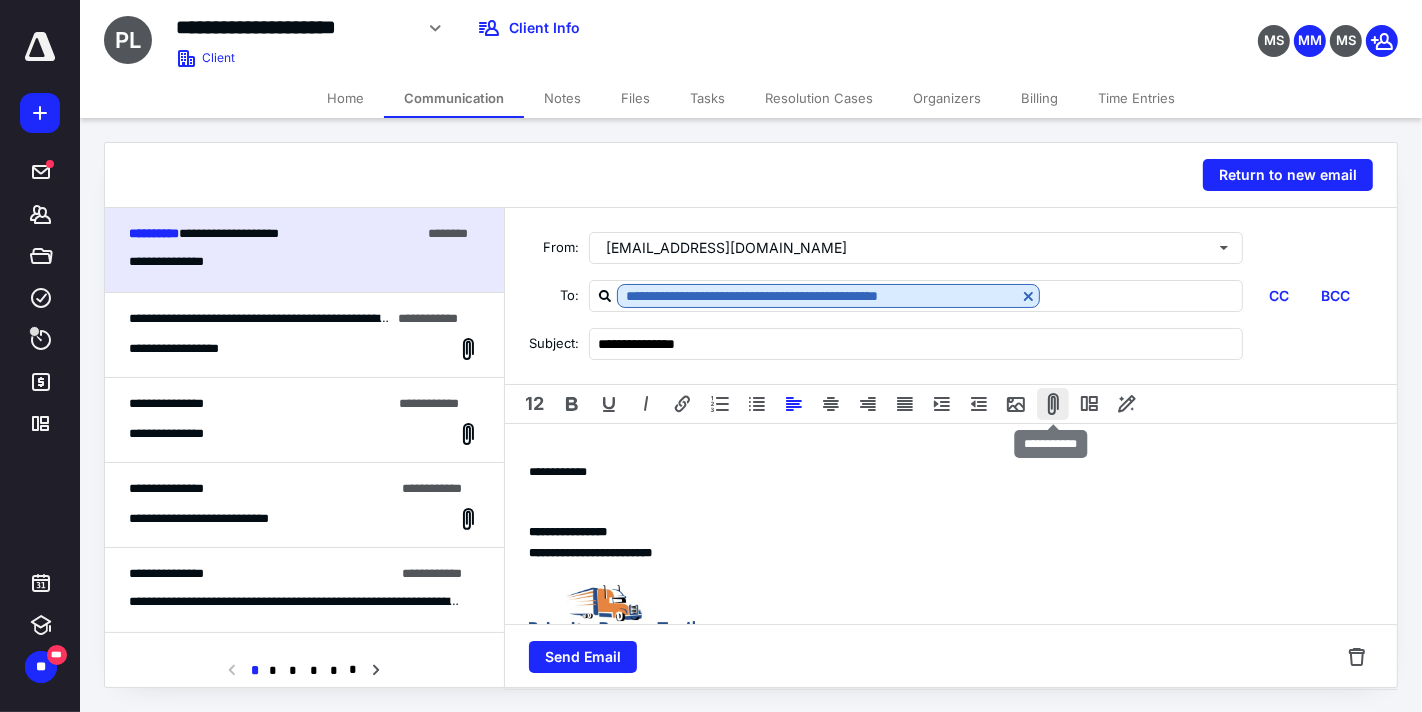 click at bounding box center [1053, 404] 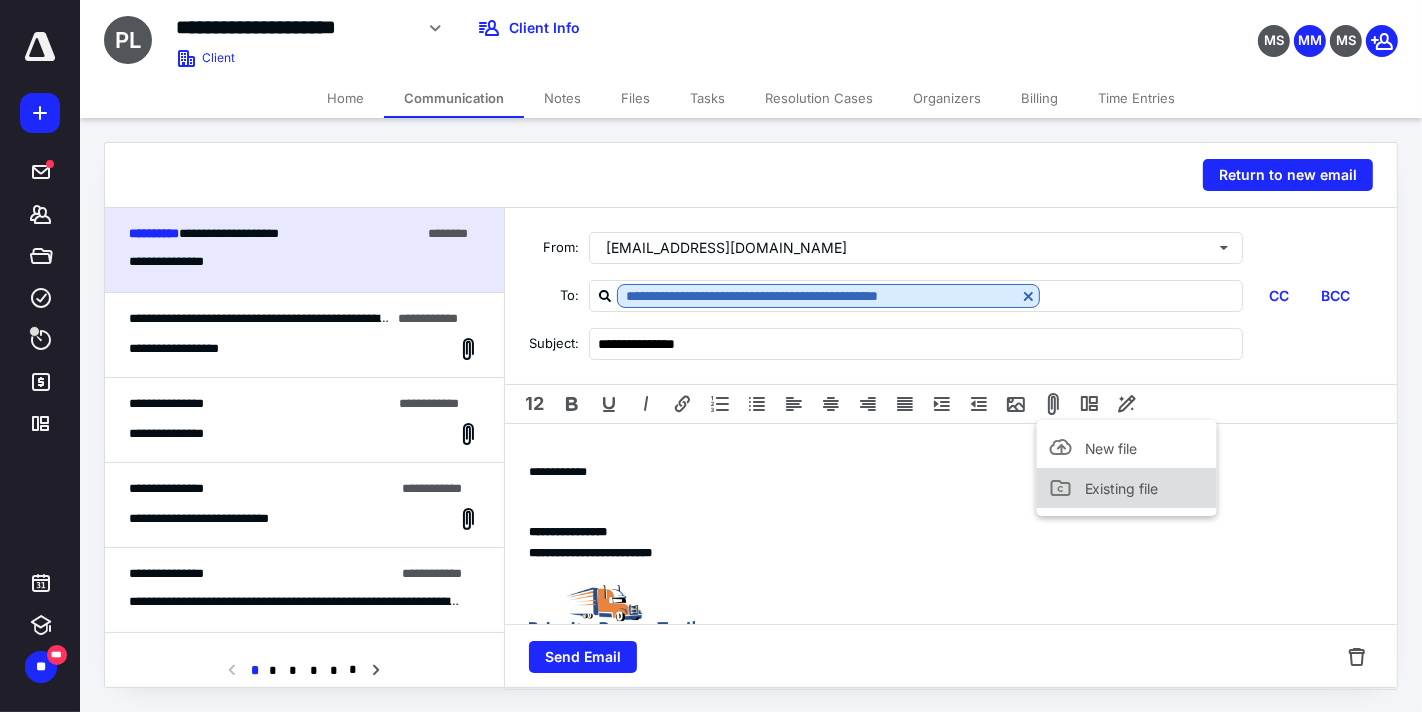 click on "Existing file" at bounding box center (1122, 488) 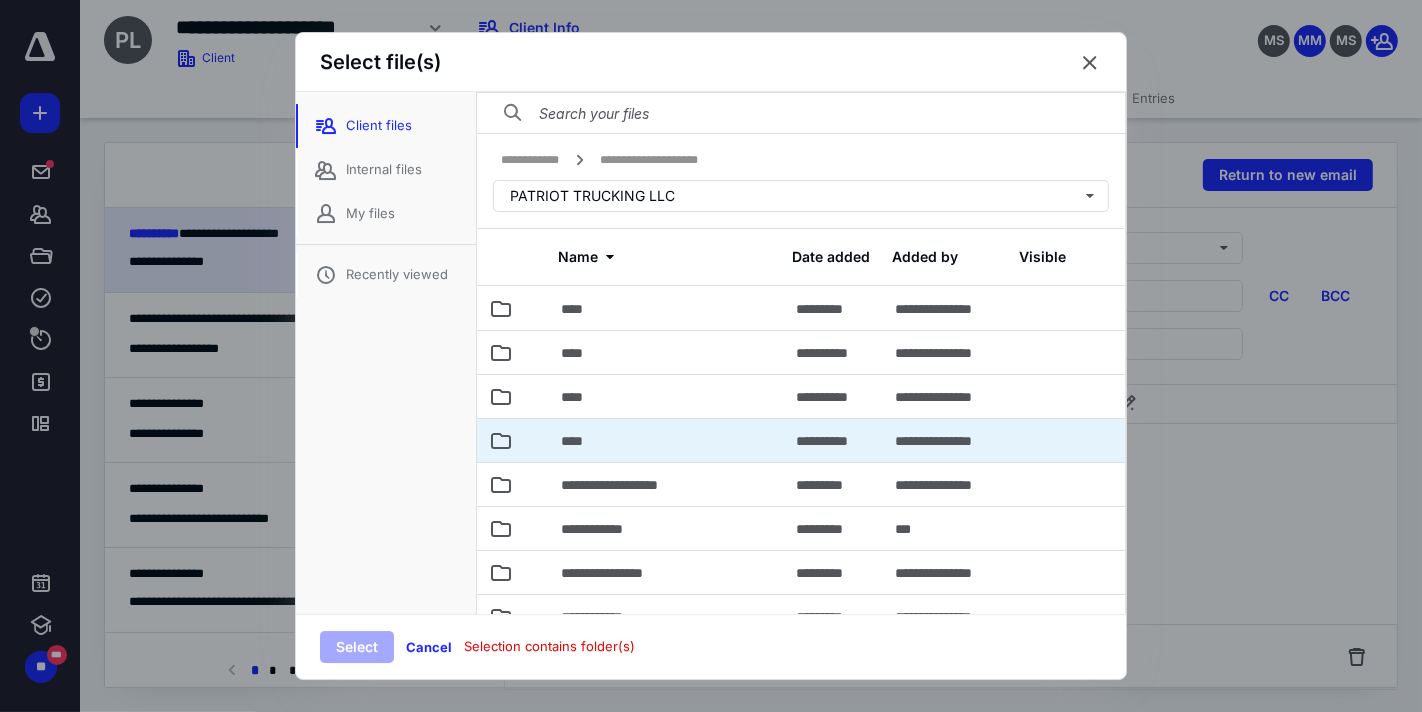 click on "****" at bounding box center [666, 440] 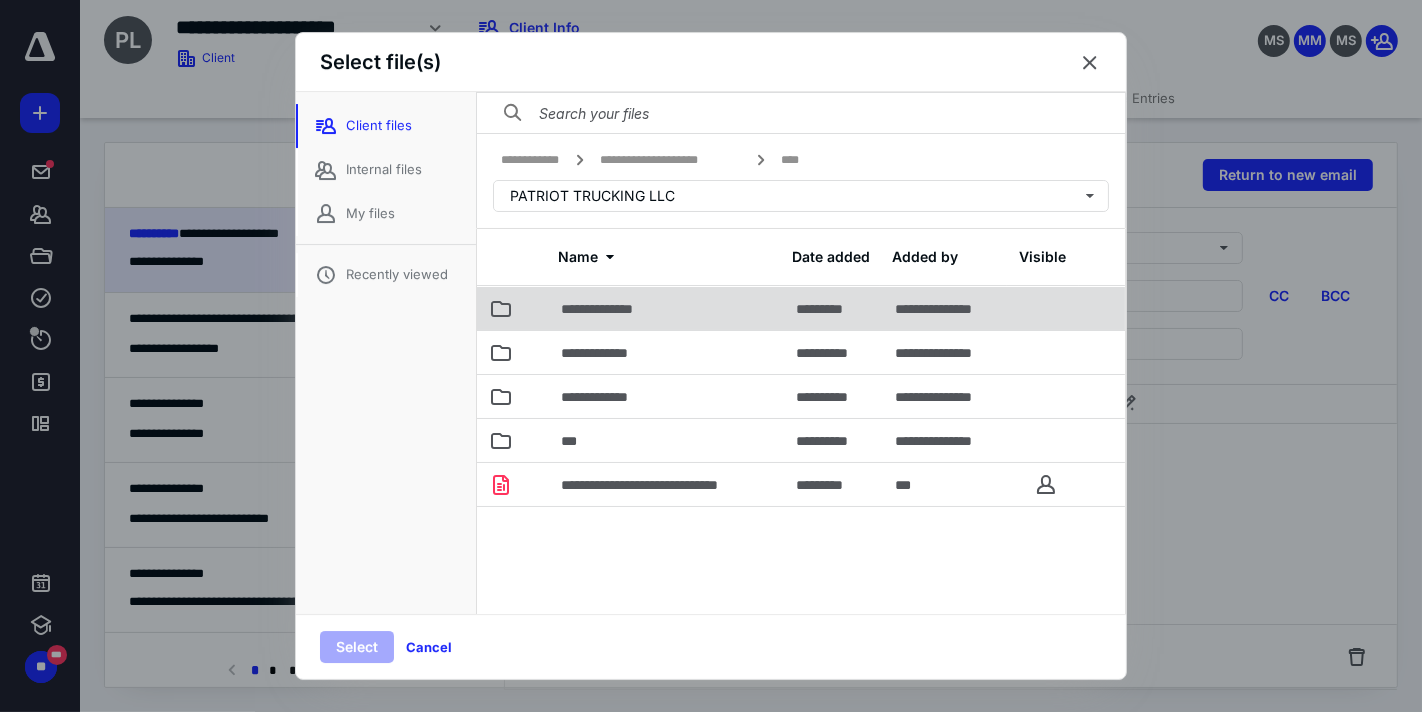click on "**********" at bounding box center (666, 308) 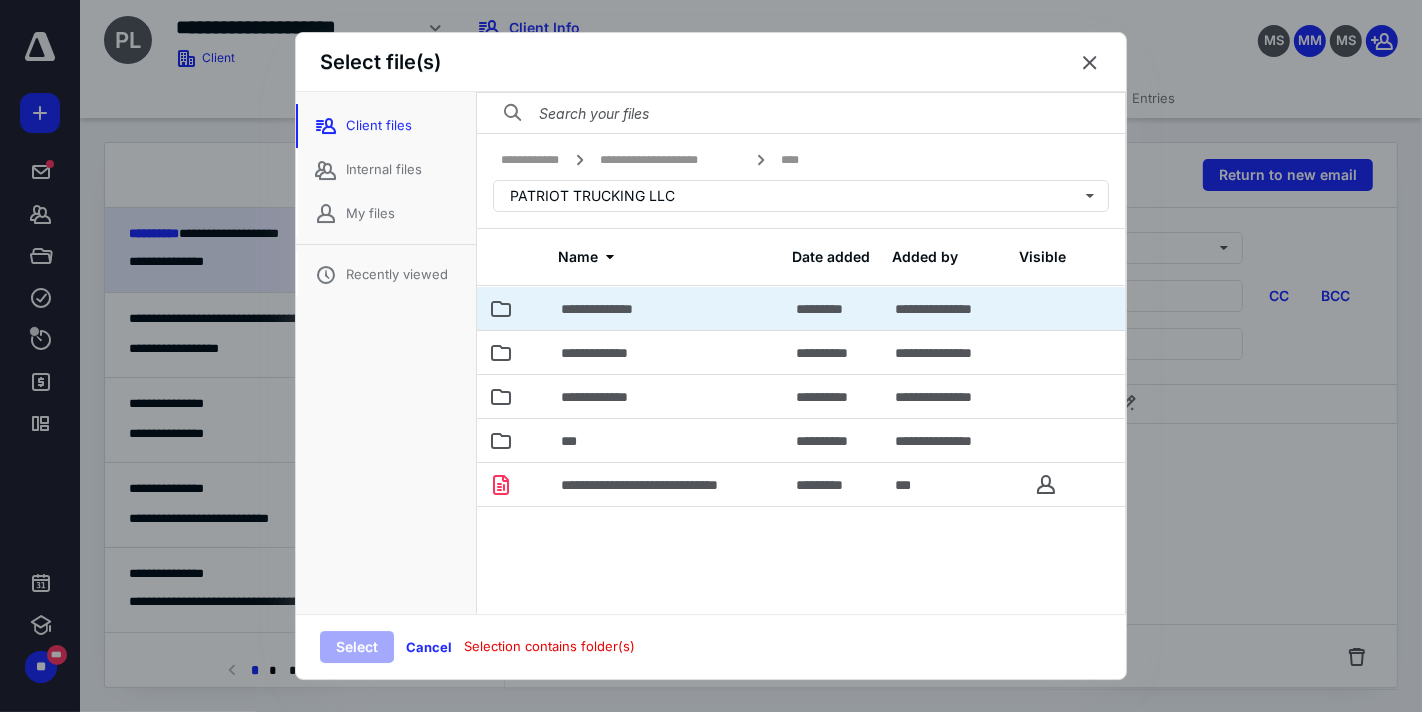 click on "**********" at bounding box center [666, 308] 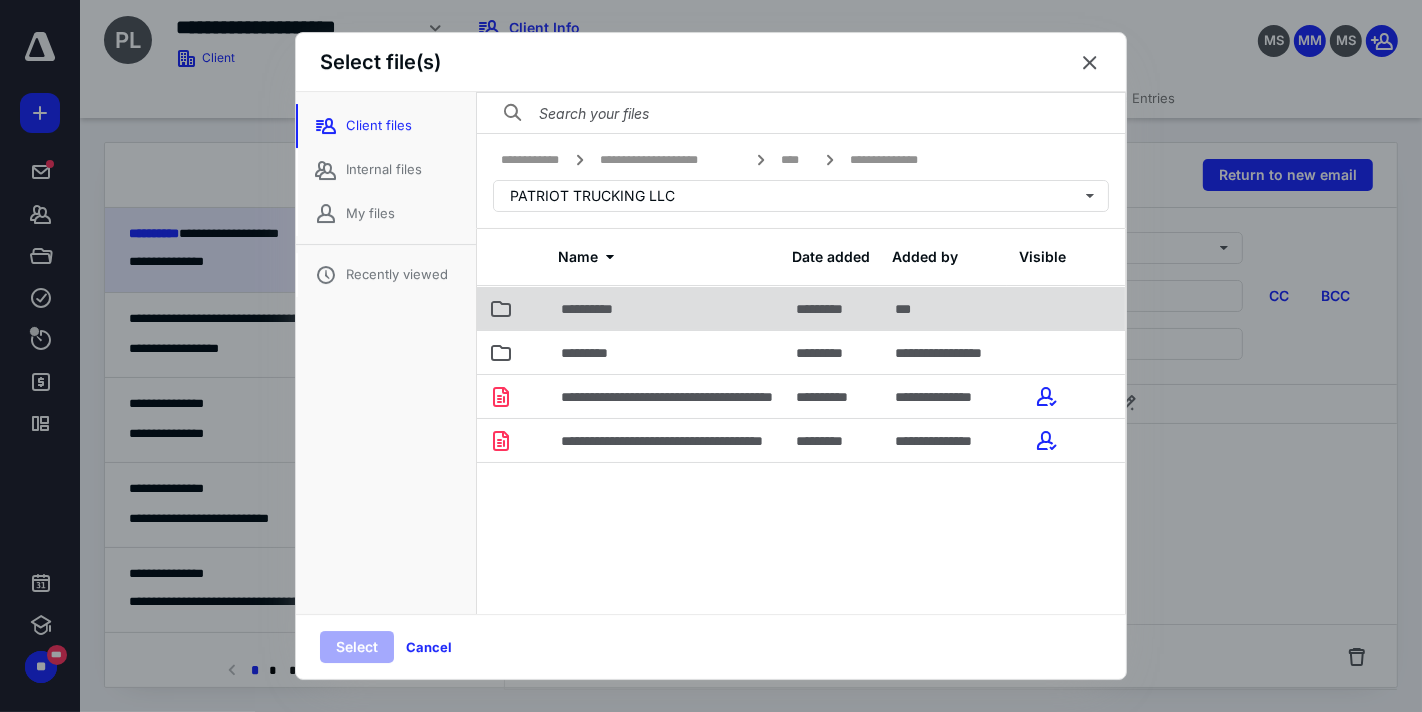 click on "**********" at bounding box center [666, 308] 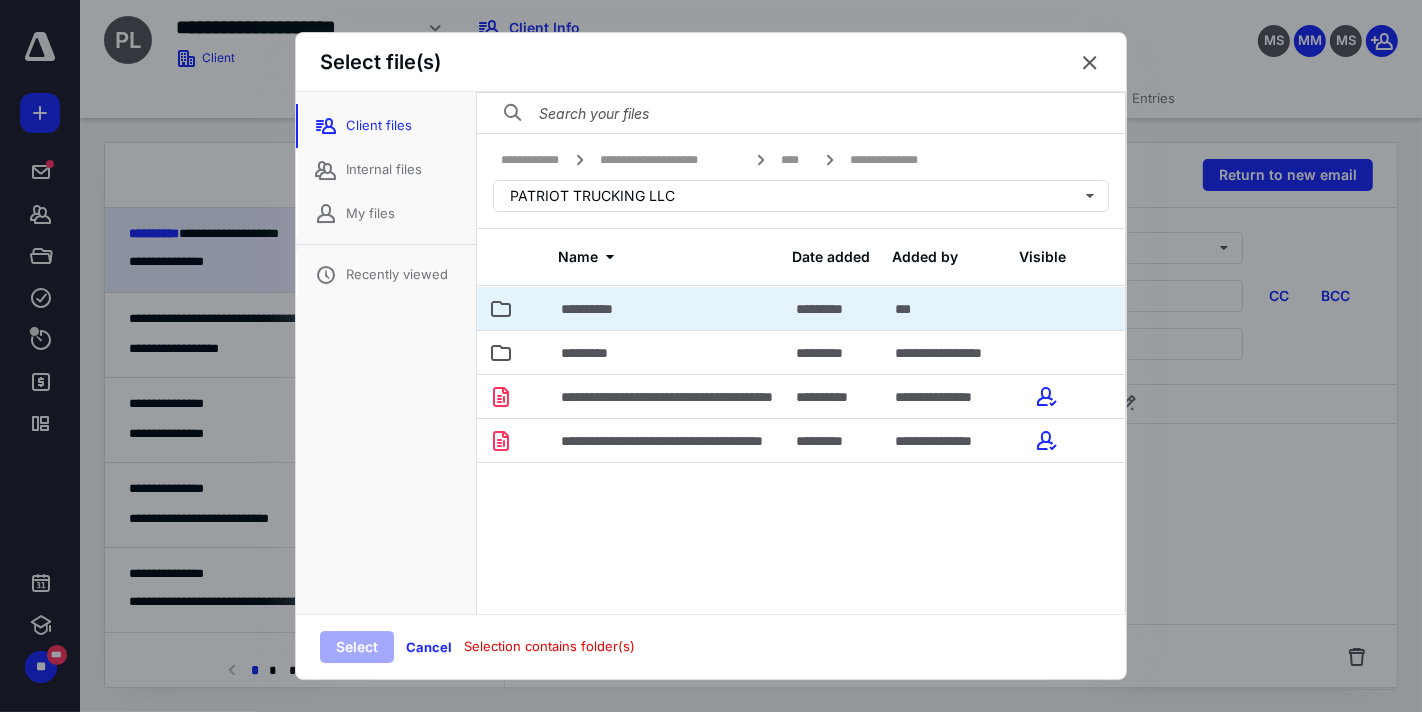 click on "**********" at bounding box center (666, 308) 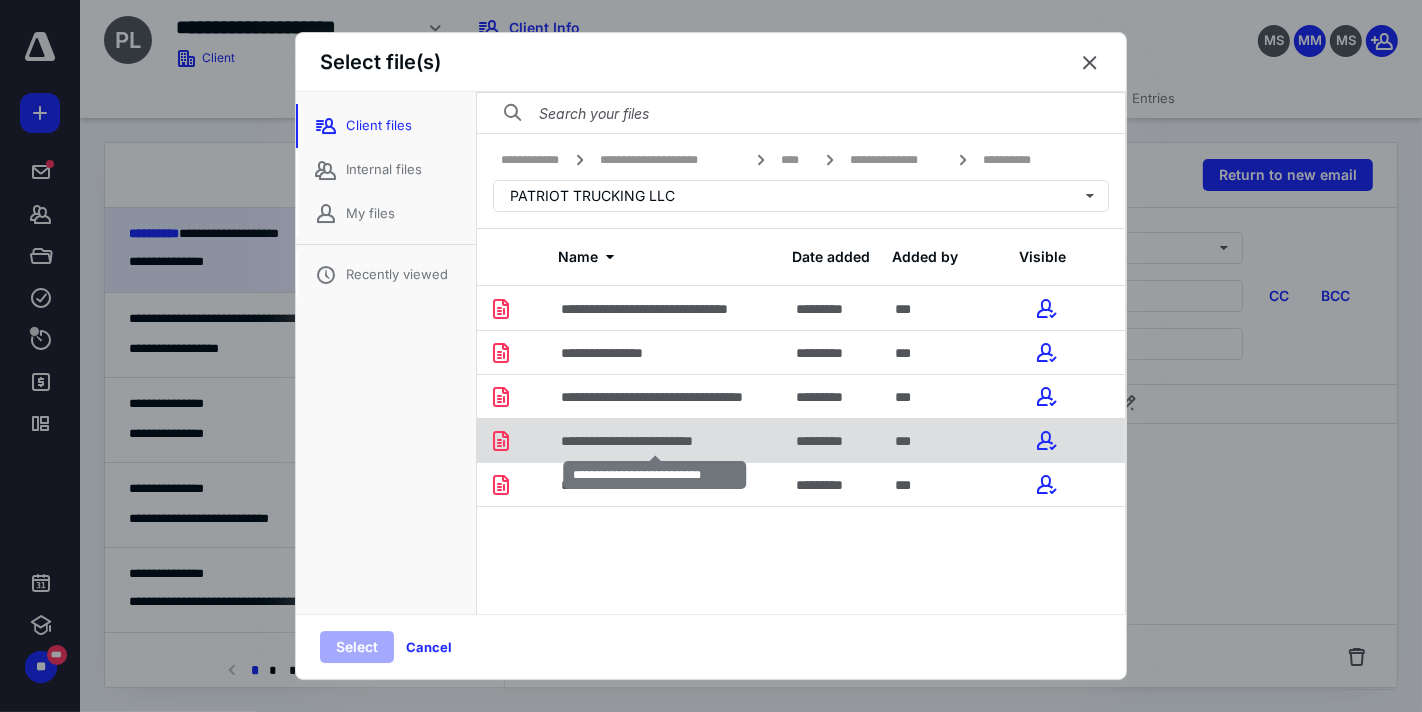 click on "**********" at bounding box center (655, 441) 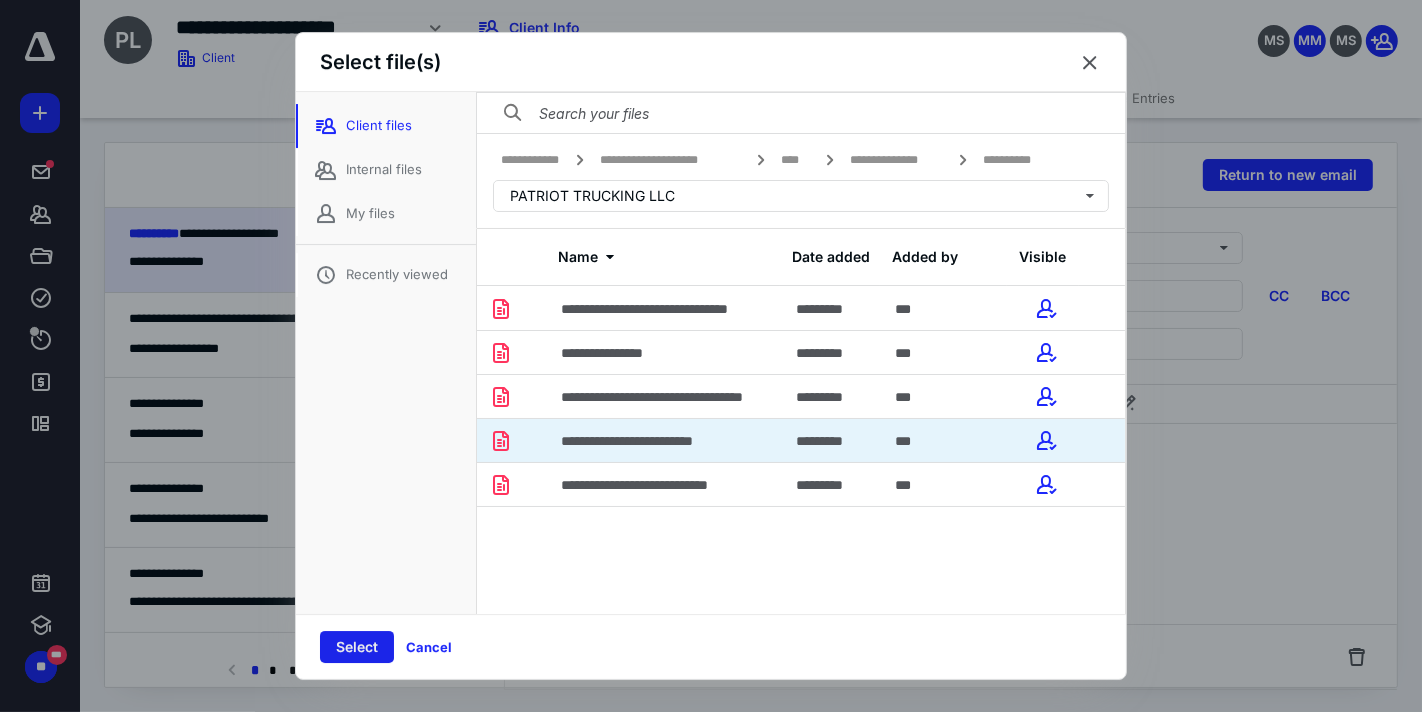 click on "Select" at bounding box center (357, 647) 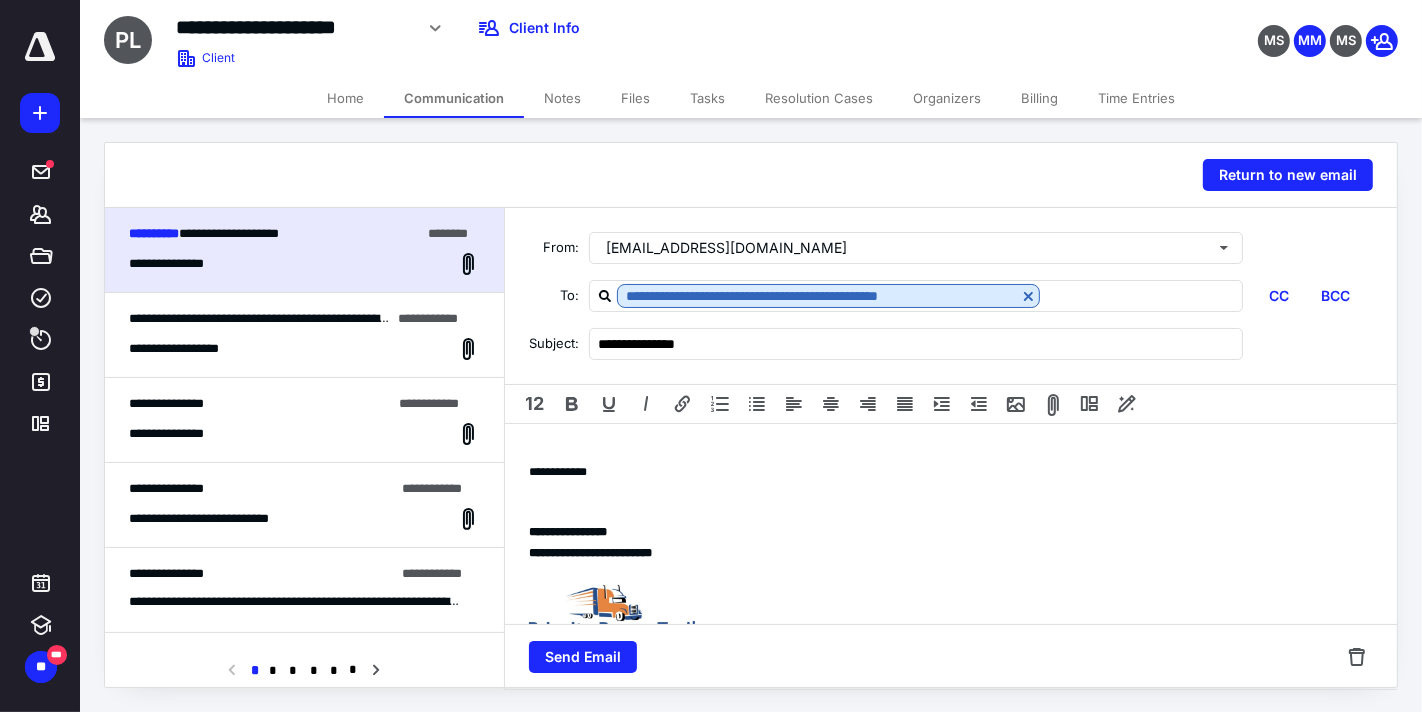 scroll, scrollTop: 205, scrollLeft: 0, axis: vertical 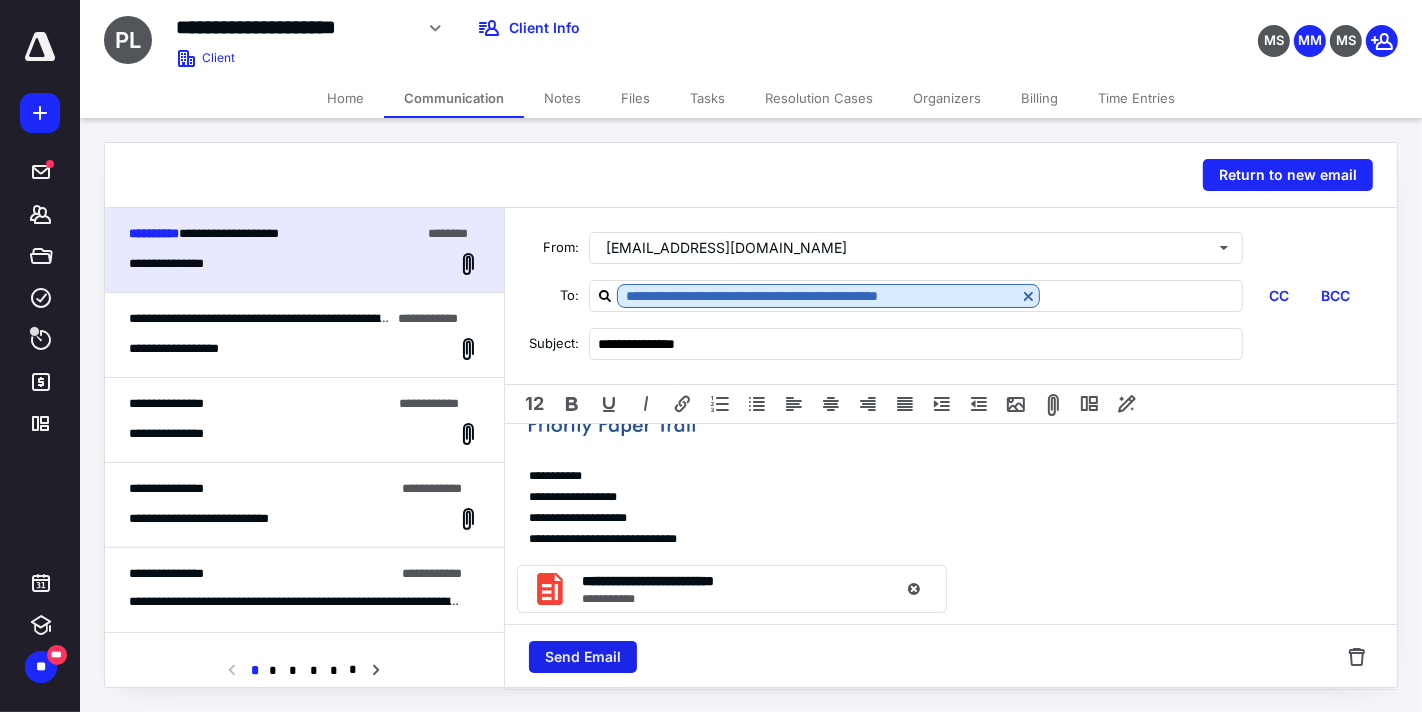 click on "Send Email" at bounding box center [583, 657] 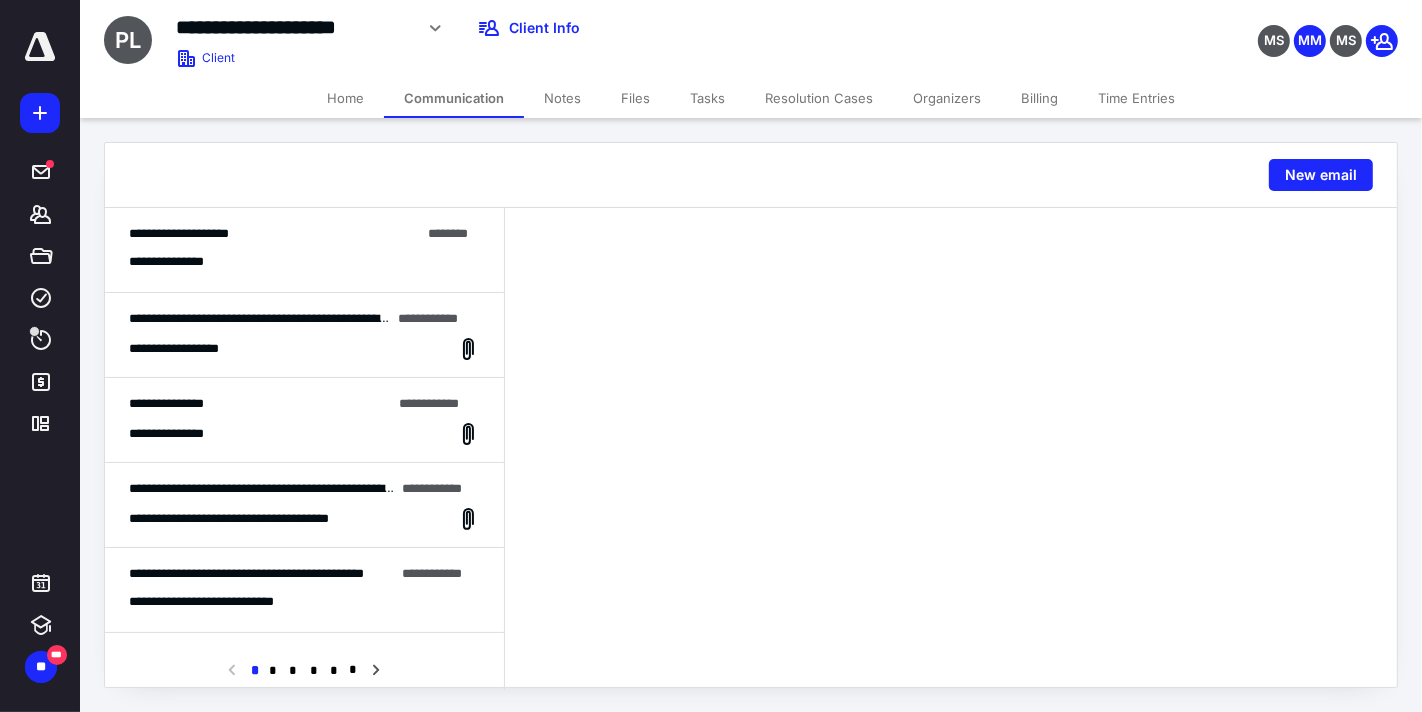 click on "**********" at bounding box center [274, 234] 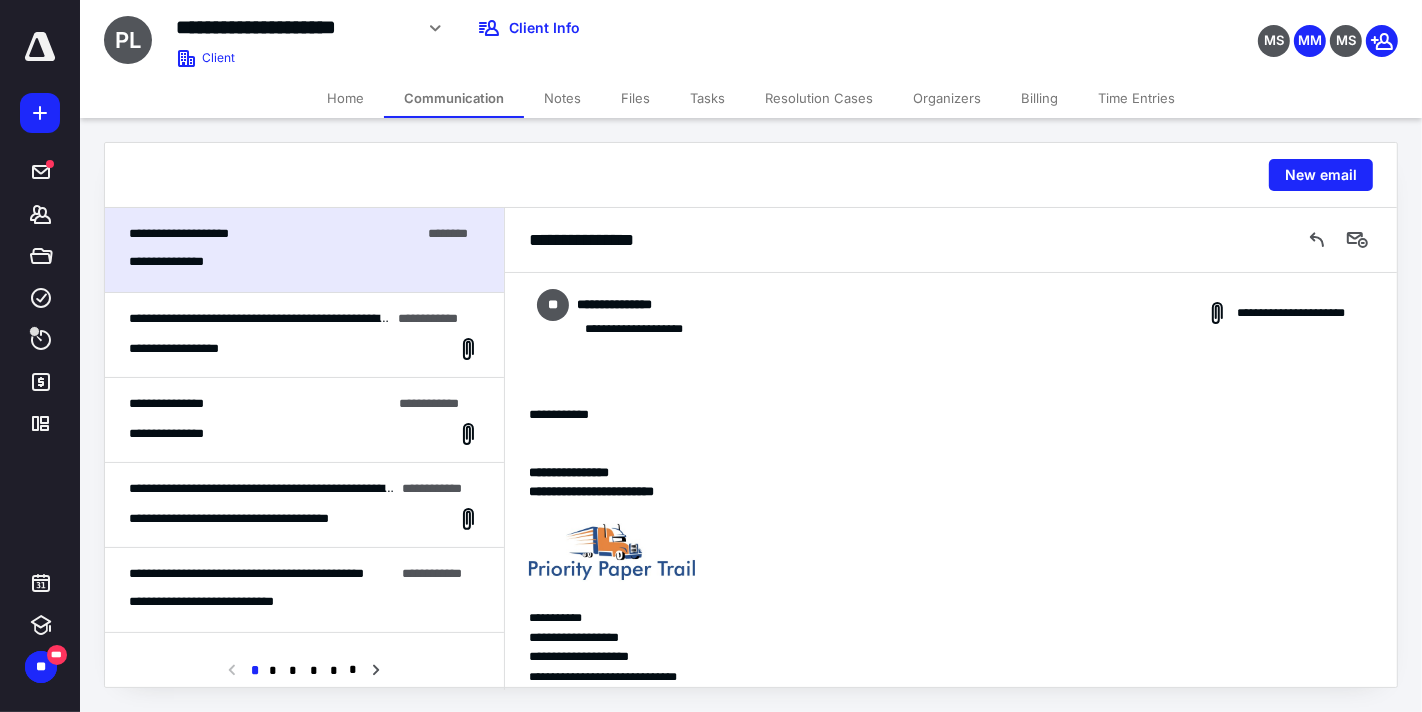scroll, scrollTop: 70, scrollLeft: 0, axis: vertical 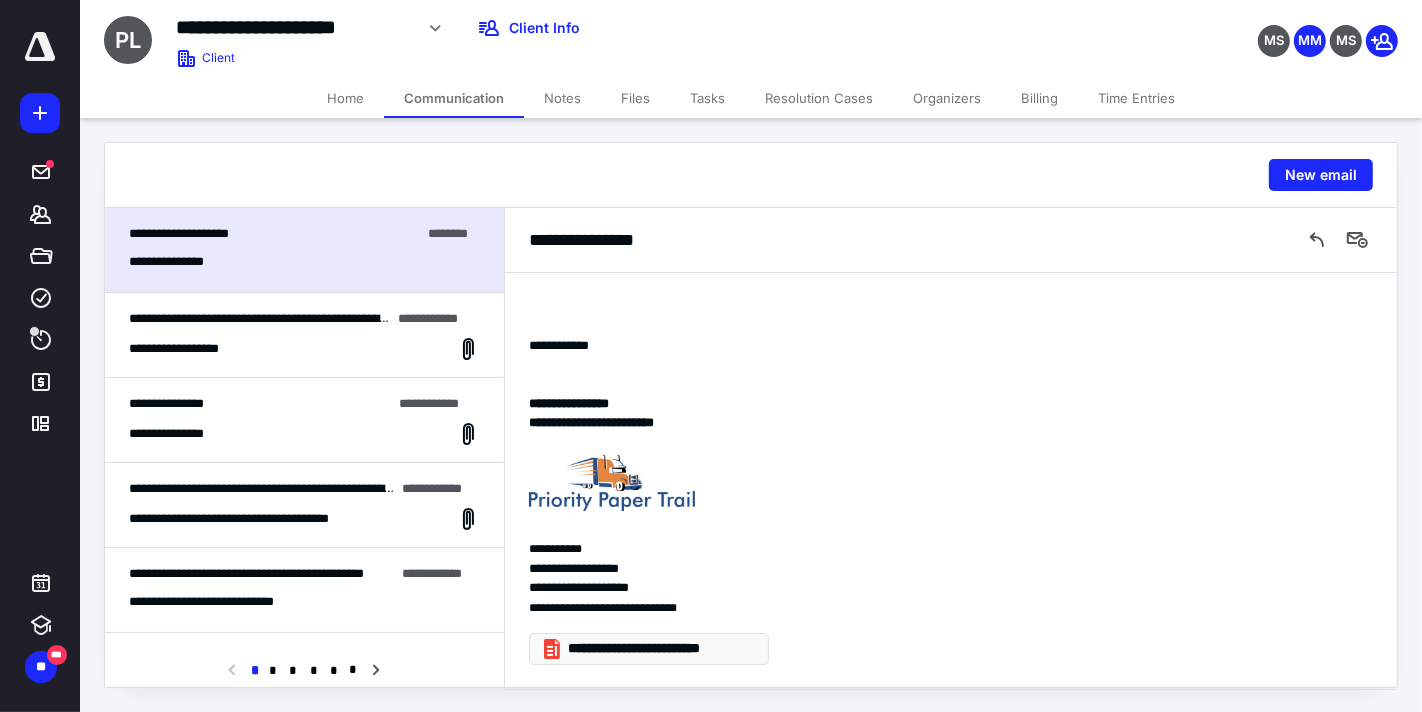 click on "**********" at bounding box center (657, 649) 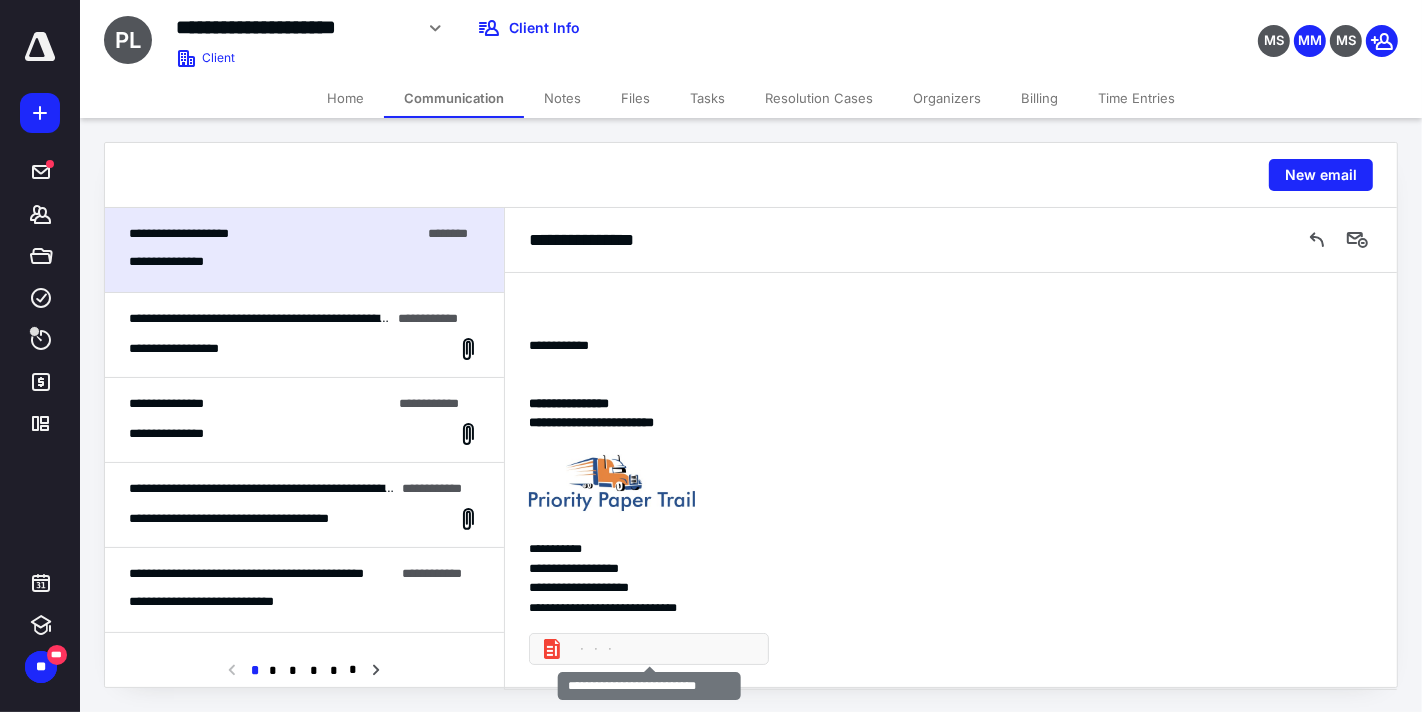 click 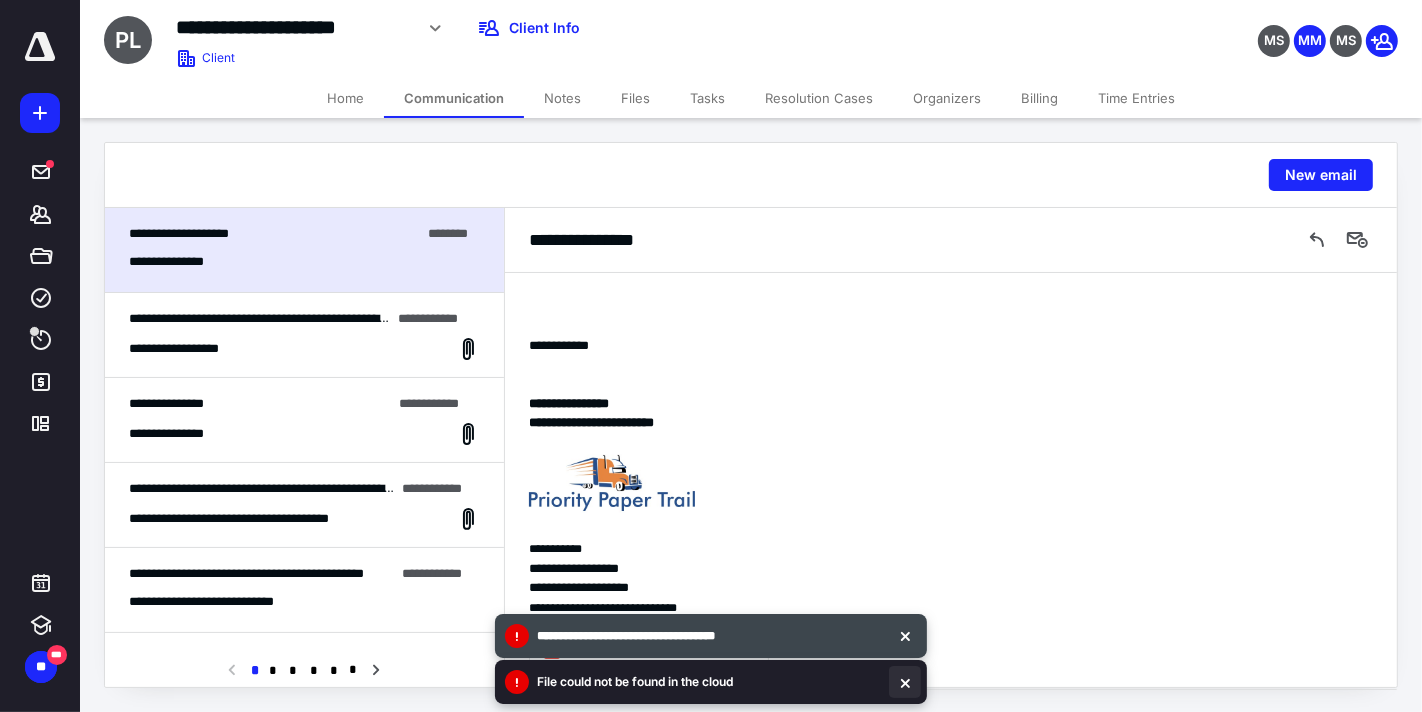 click at bounding box center [905, 682] 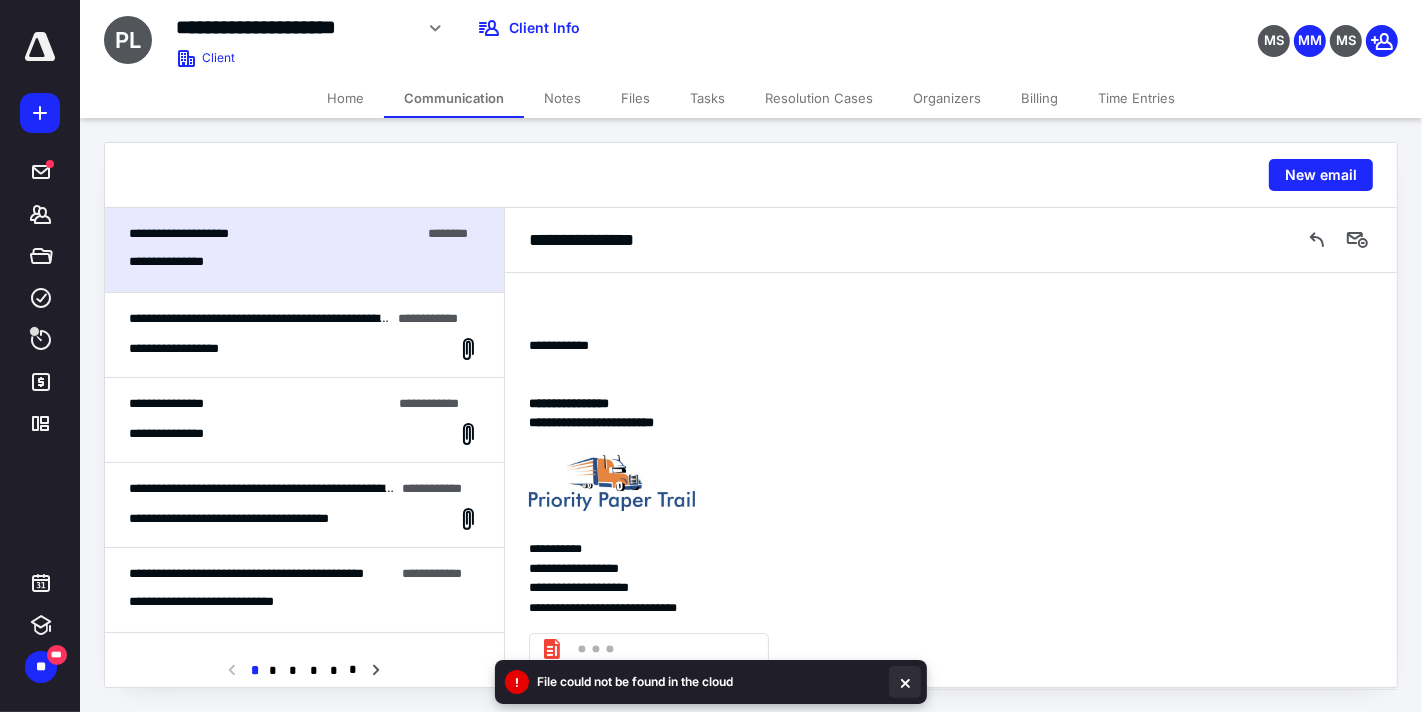 click at bounding box center [905, 682] 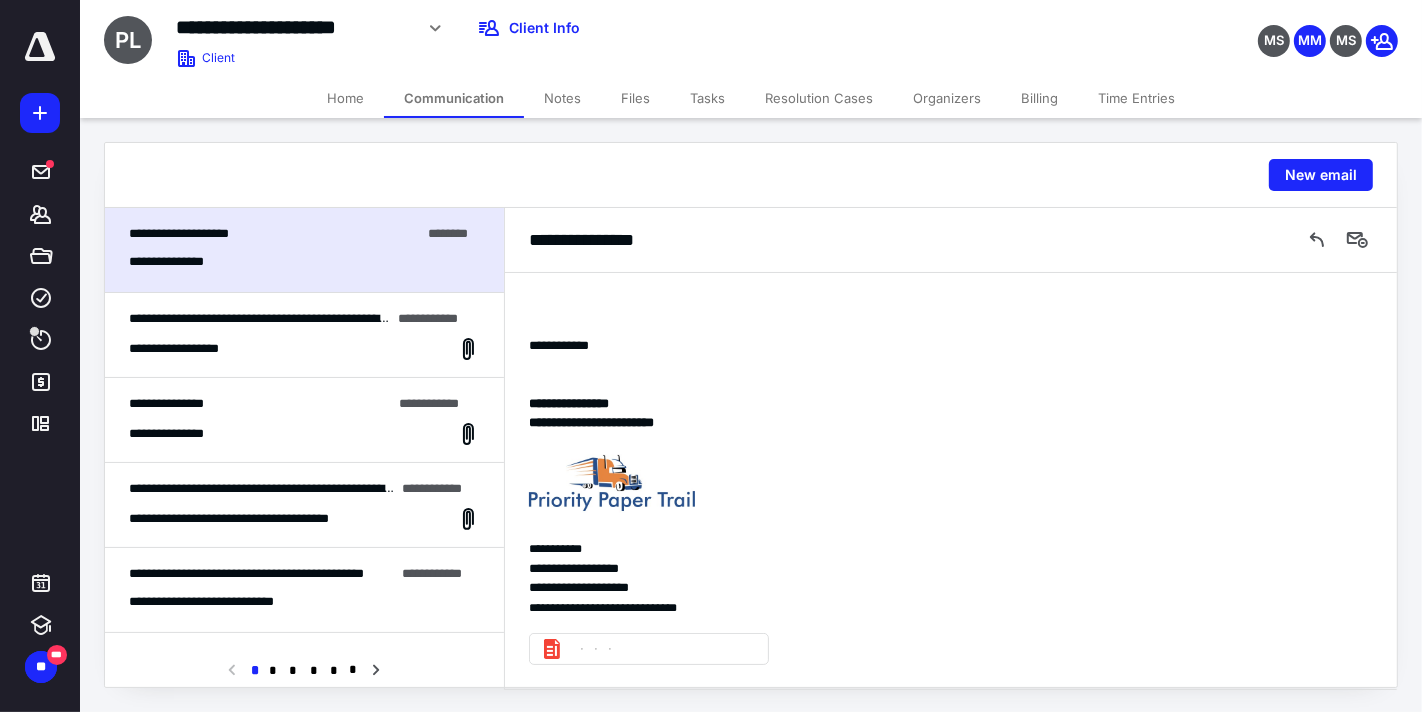 click on "Files" at bounding box center (635, 98) 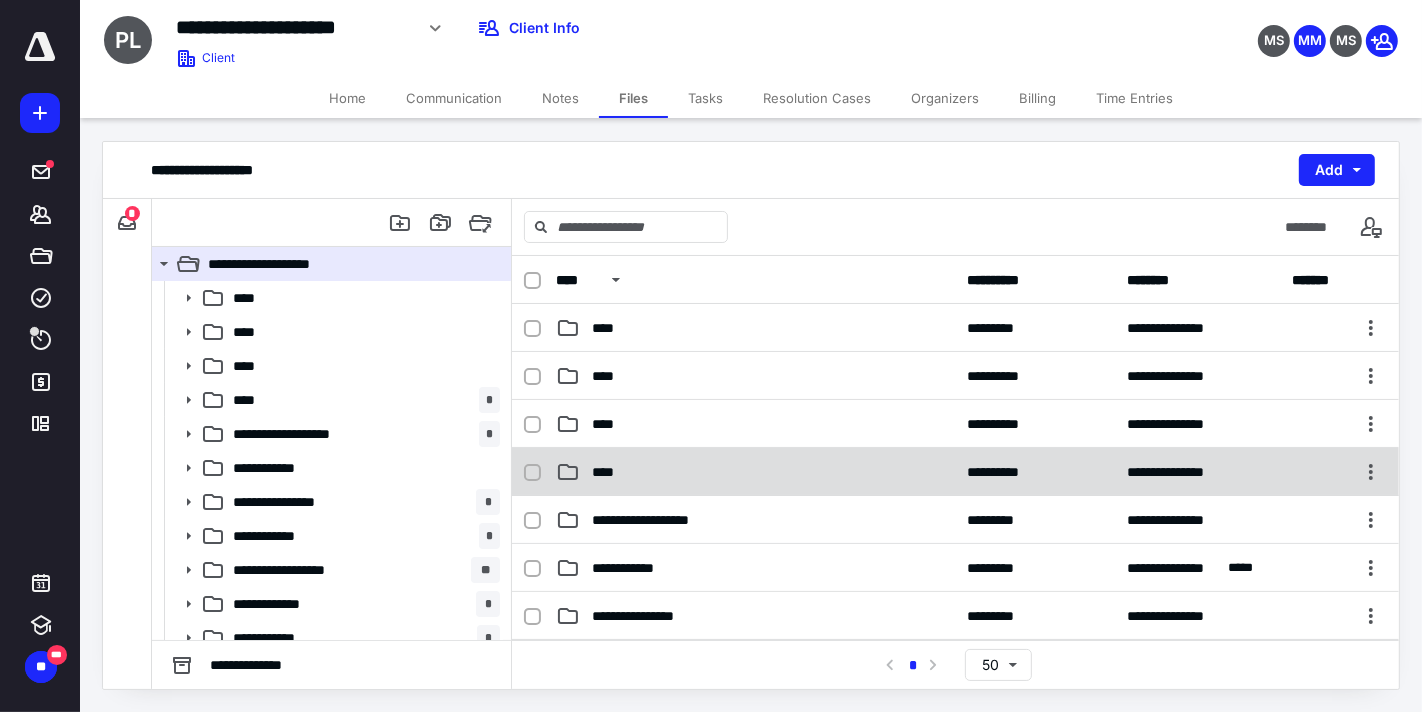 click on "****" at bounding box center (756, 472) 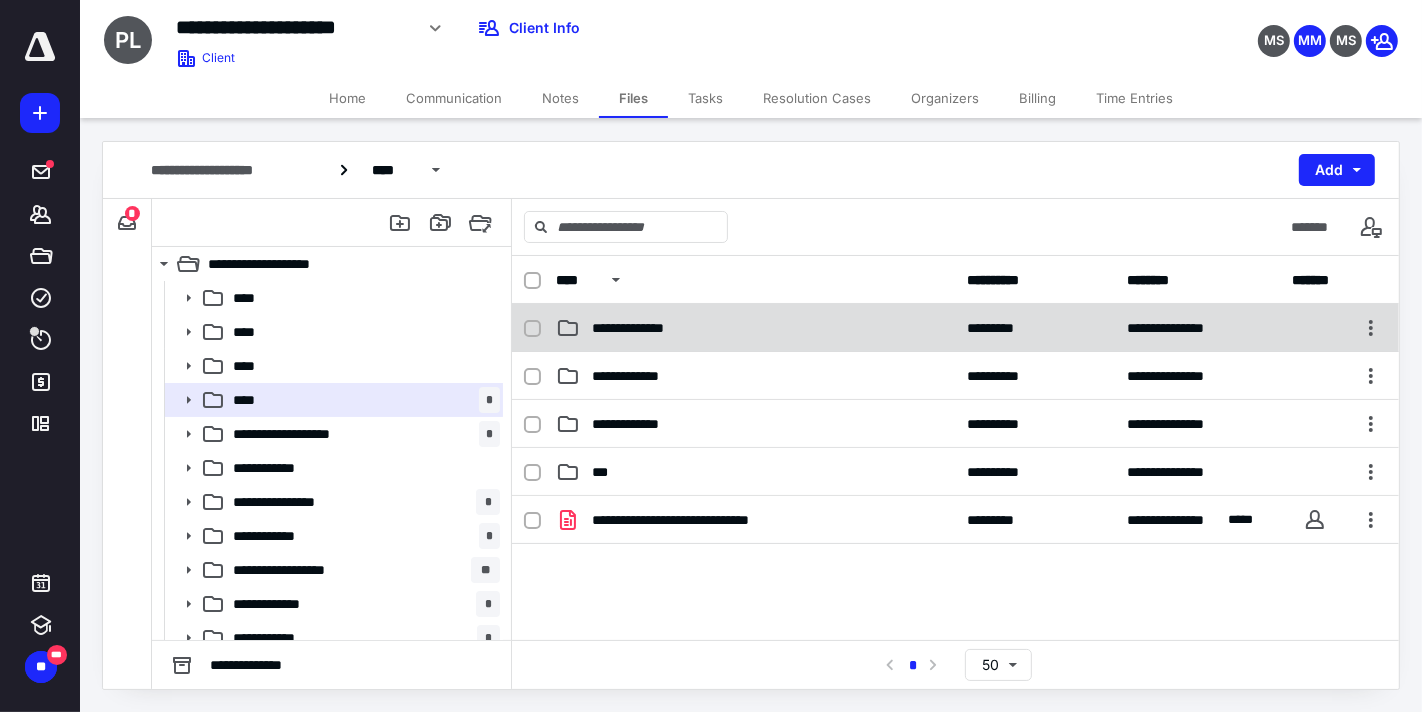 click on "**********" at bounding box center (756, 328) 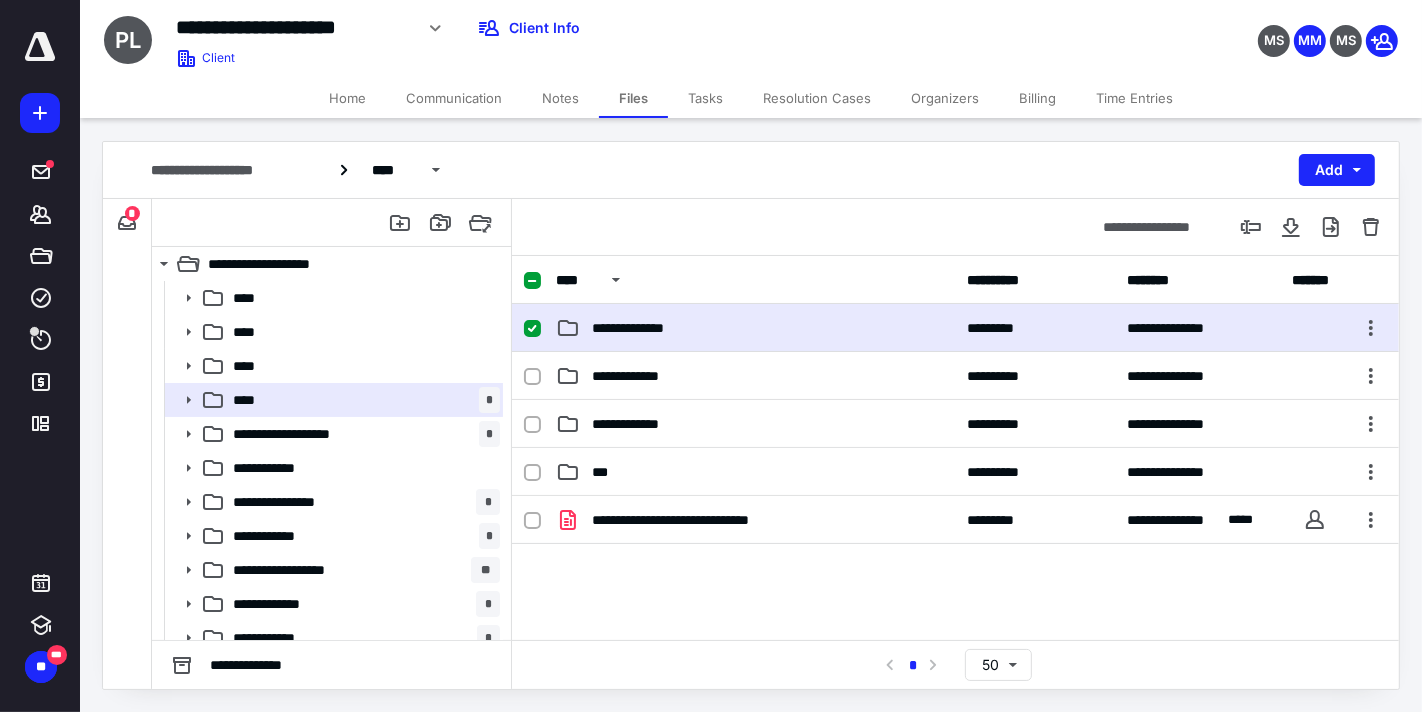 click on "**********" at bounding box center [756, 328] 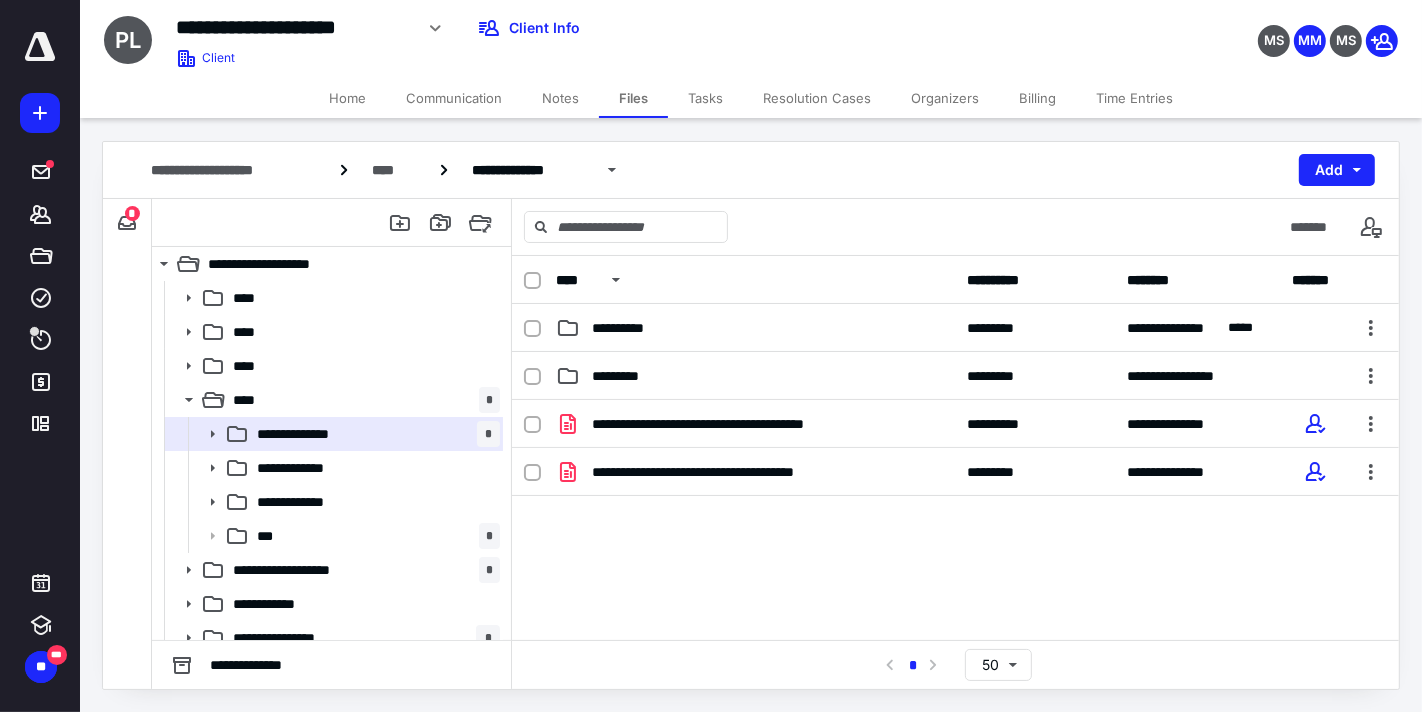 click on "**********" at bounding box center (756, 328) 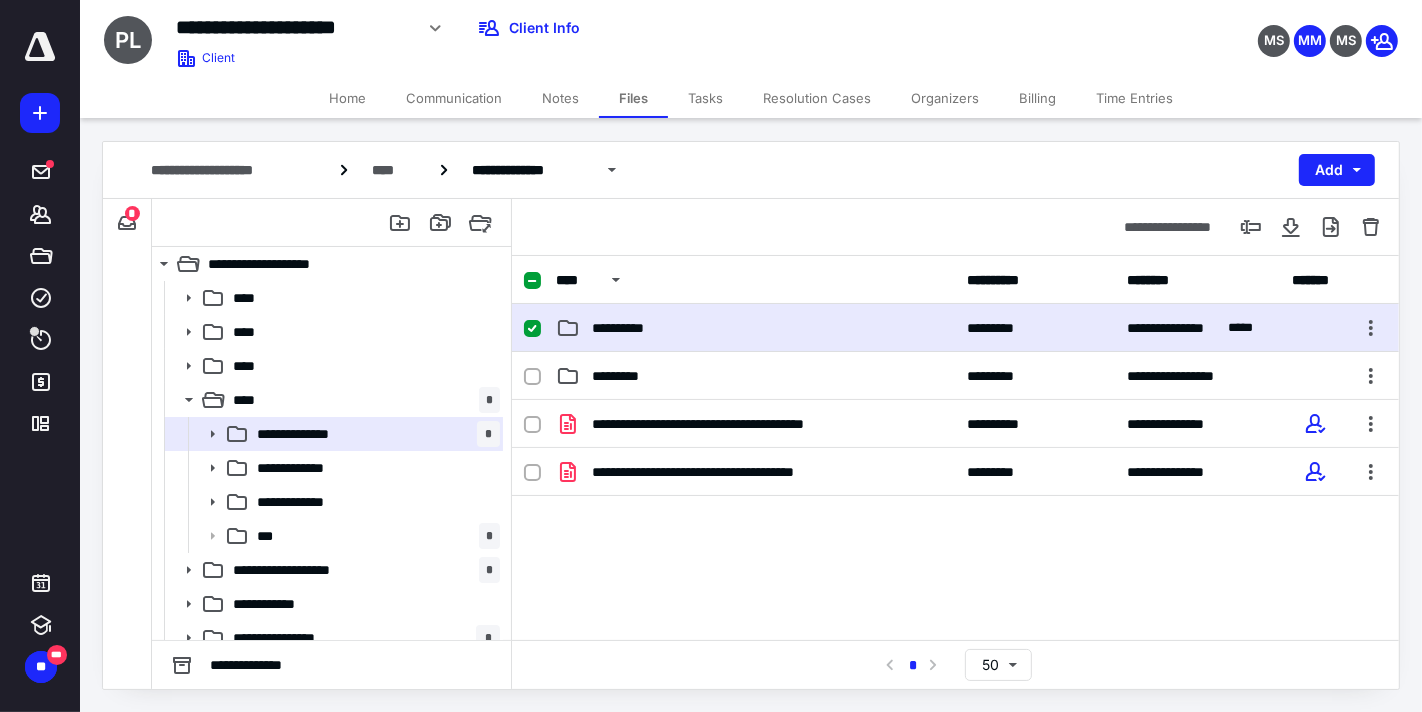 click on "**********" at bounding box center [756, 328] 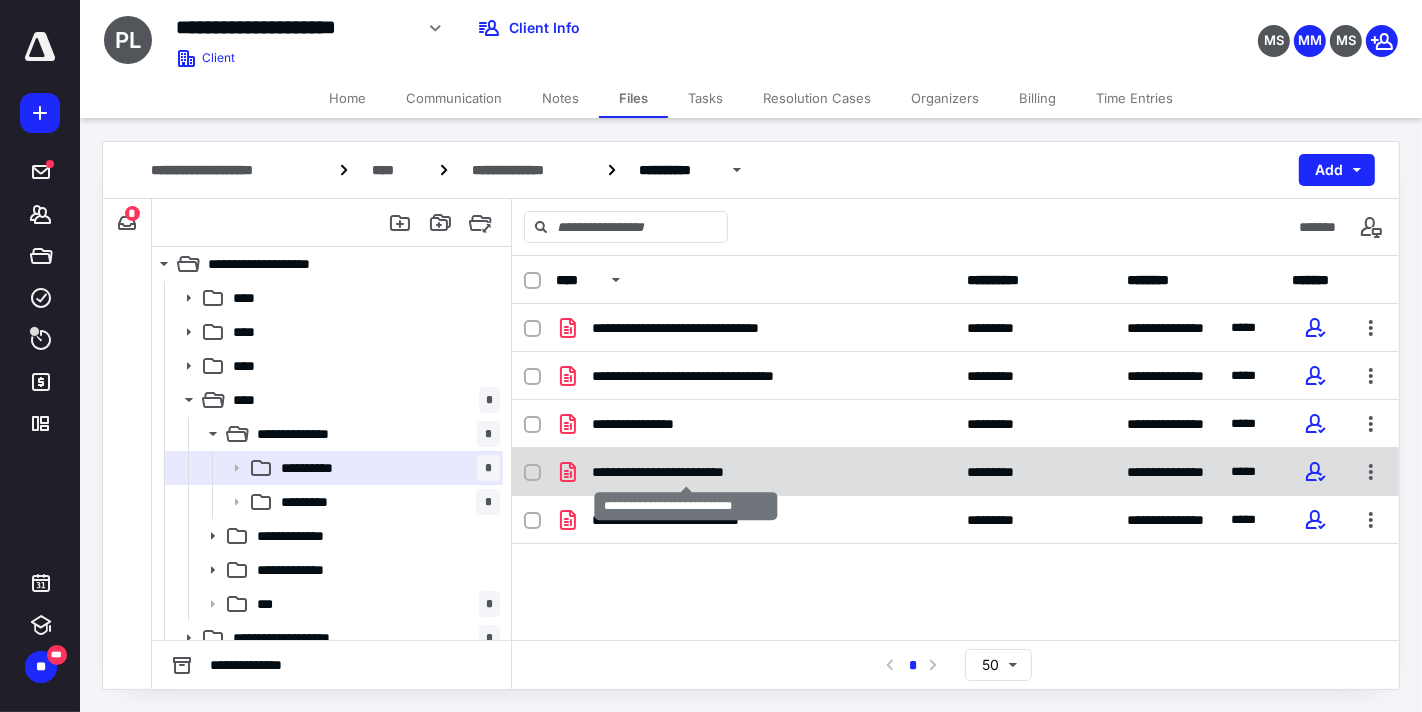 checkbox on "true" 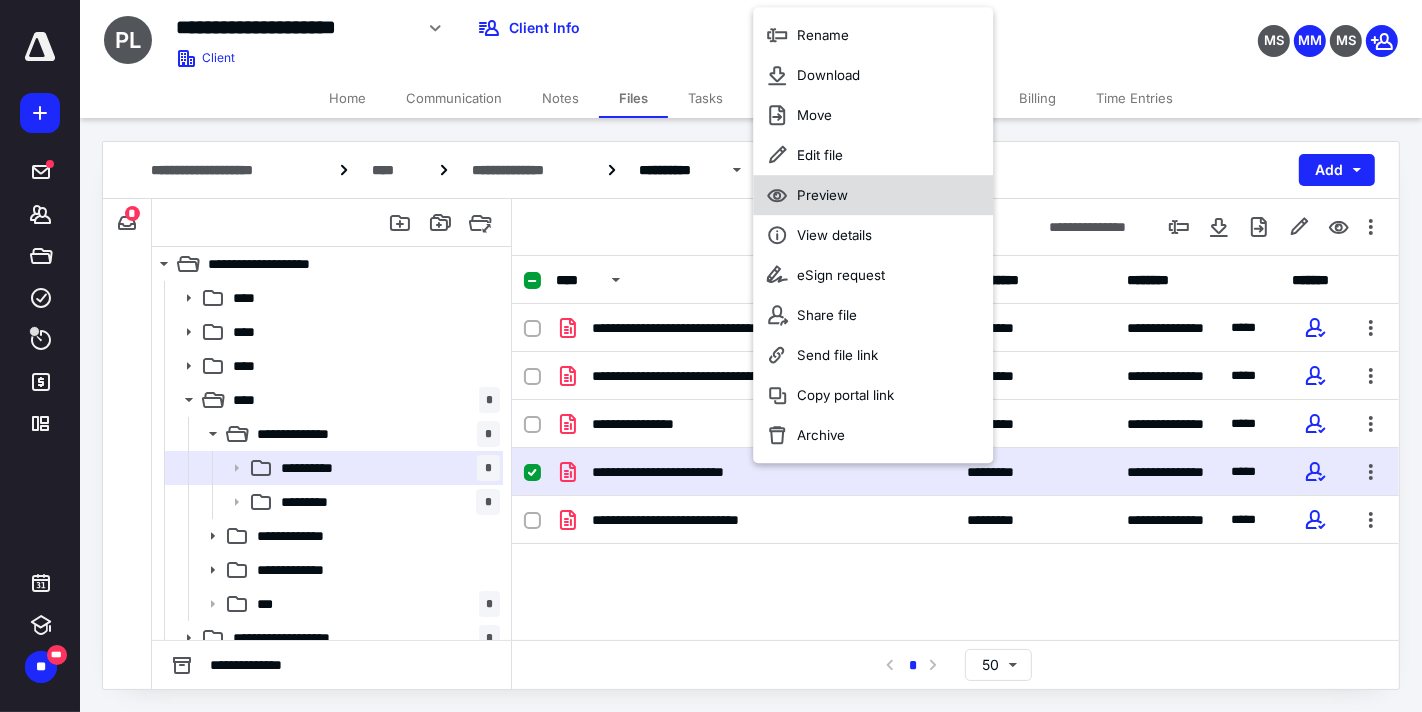 click on "Preview" at bounding box center [822, 195] 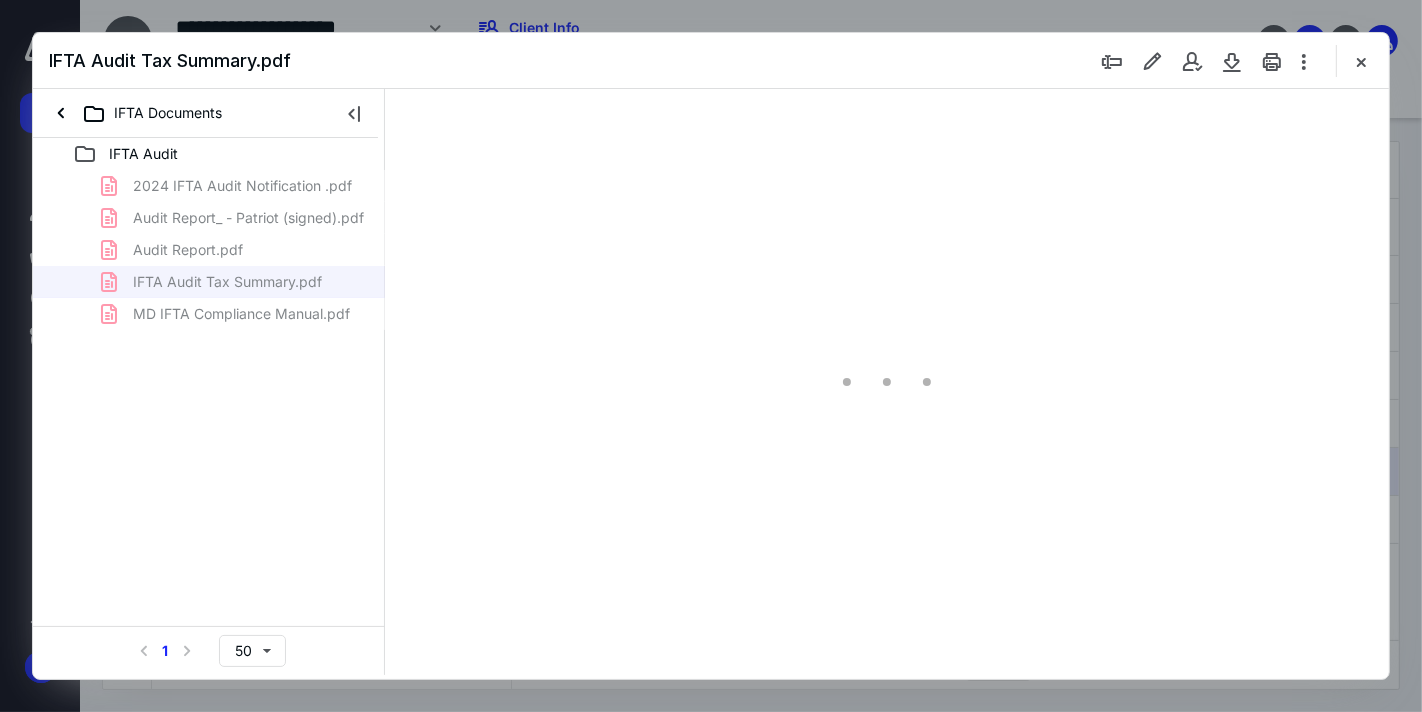 scroll, scrollTop: 0, scrollLeft: 0, axis: both 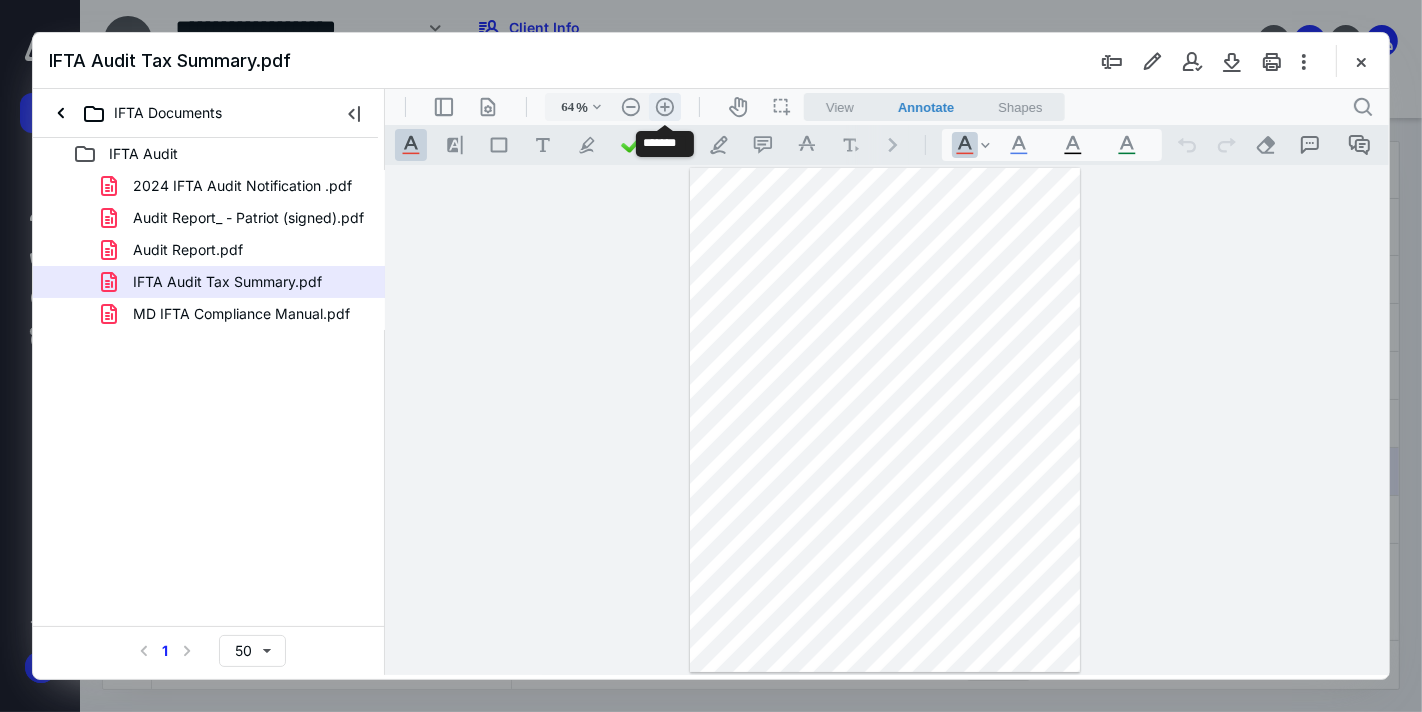 click on ".cls-1{fill:#abb0c4;} icon - header - zoom - in - line" at bounding box center (664, 106) 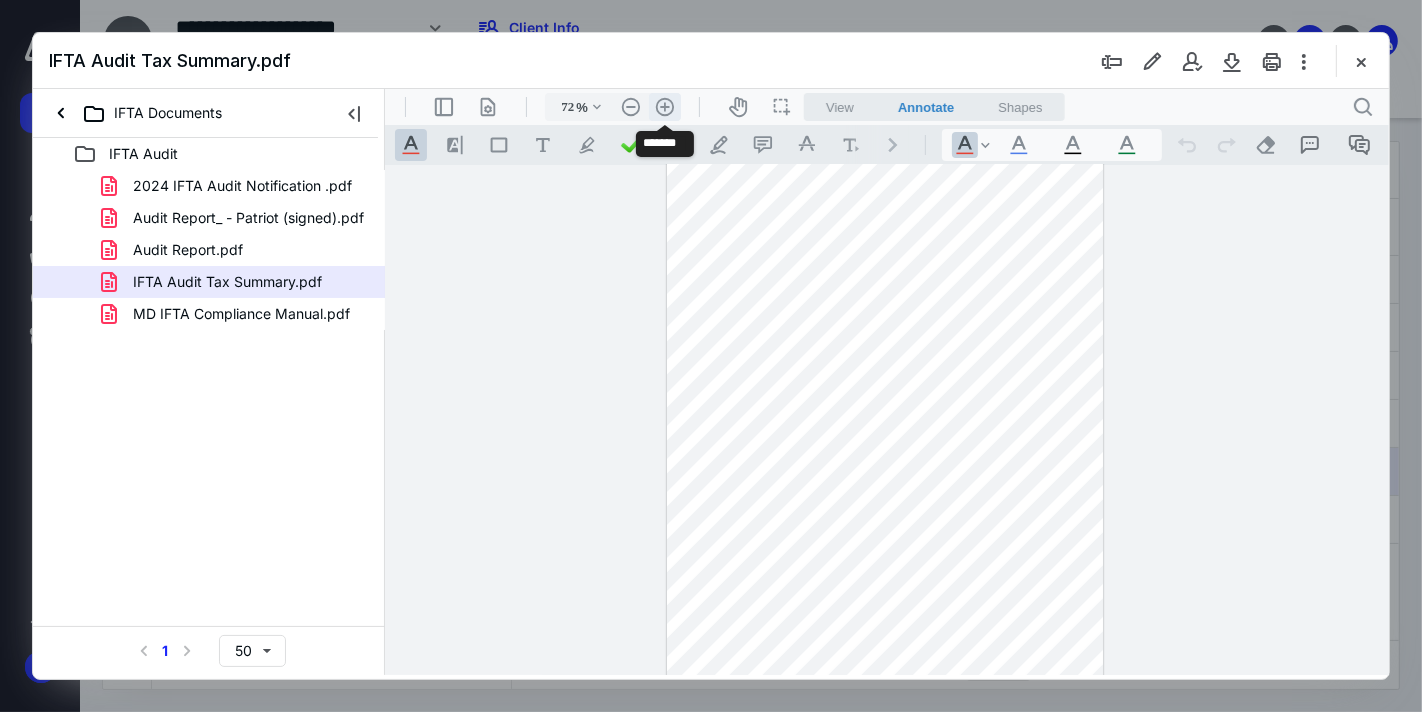 click on ".cls-1{fill:#abb0c4;} icon - header - zoom - in - line" at bounding box center [664, 106] 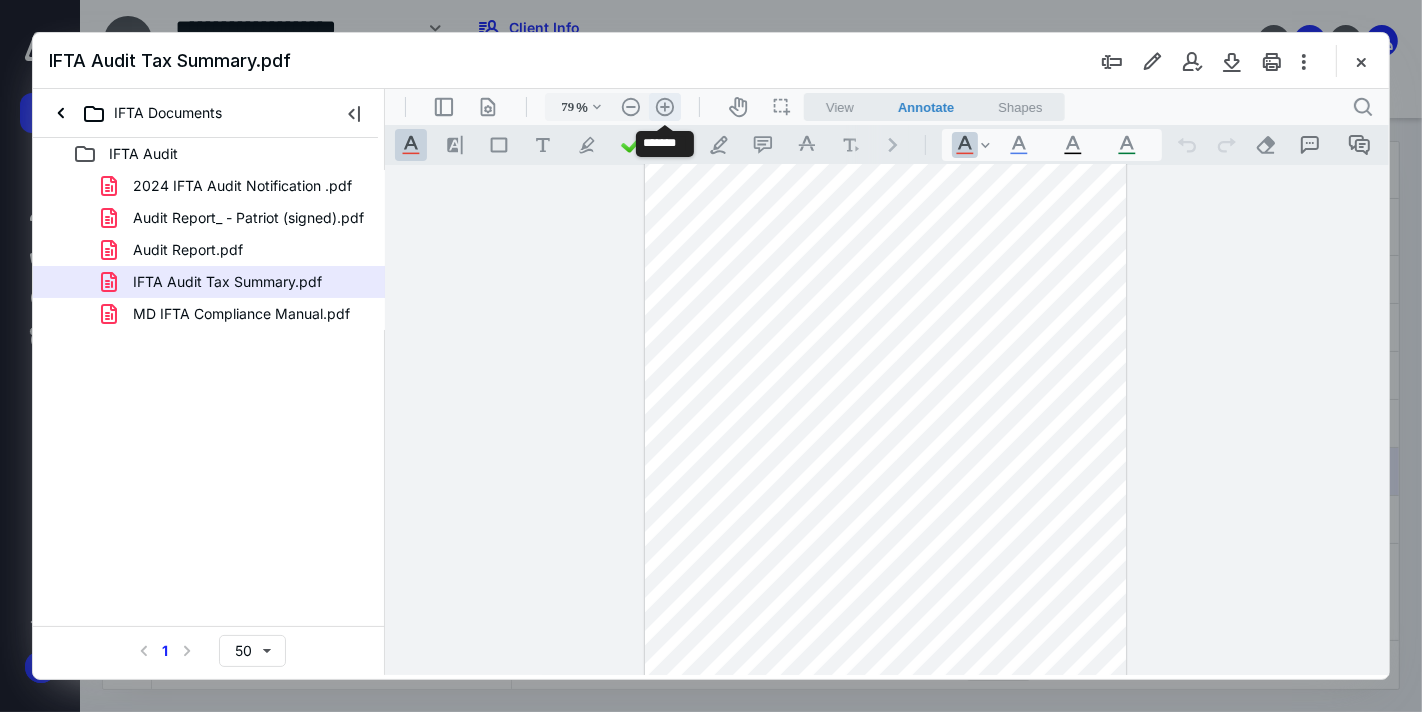 click on ".cls-1{fill:#abb0c4;} icon - header - zoom - in - line" at bounding box center (664, 106) 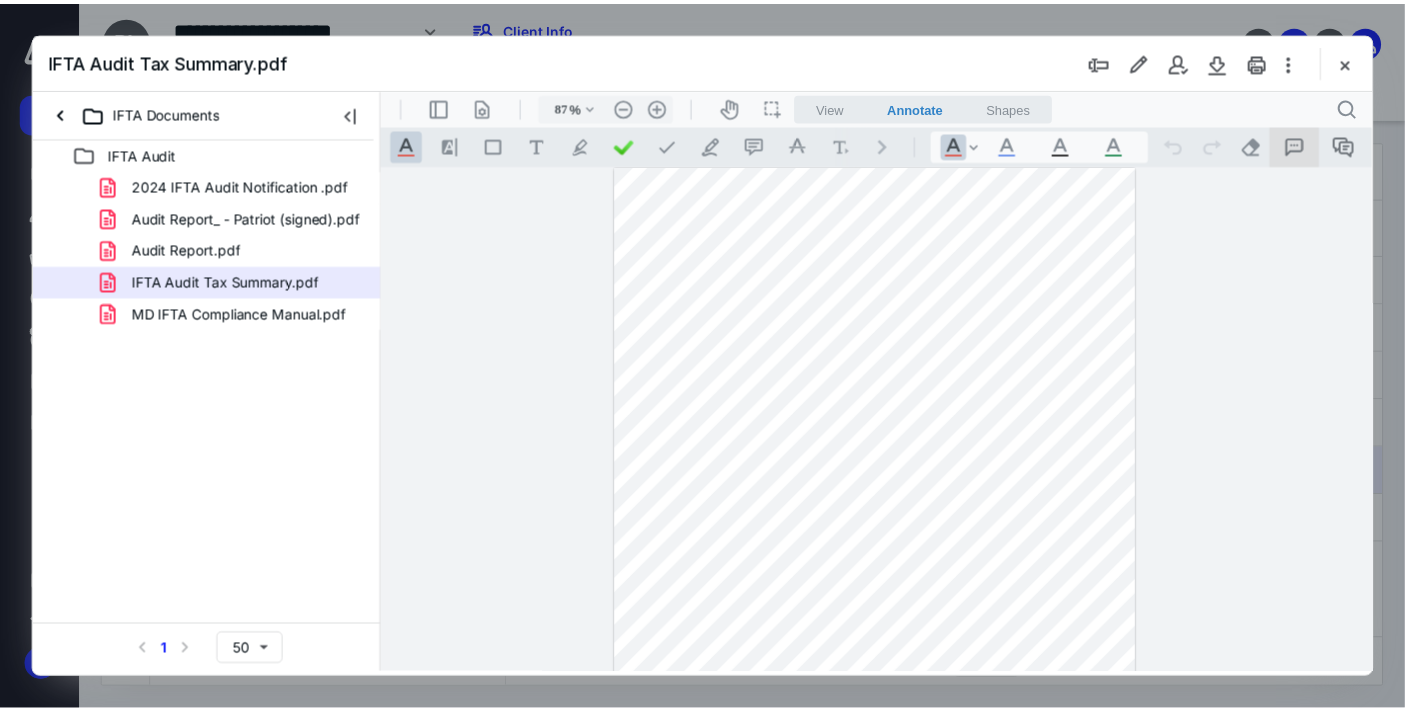 scroll, scrollTop: 0, scrollLeft: 0, axis: both 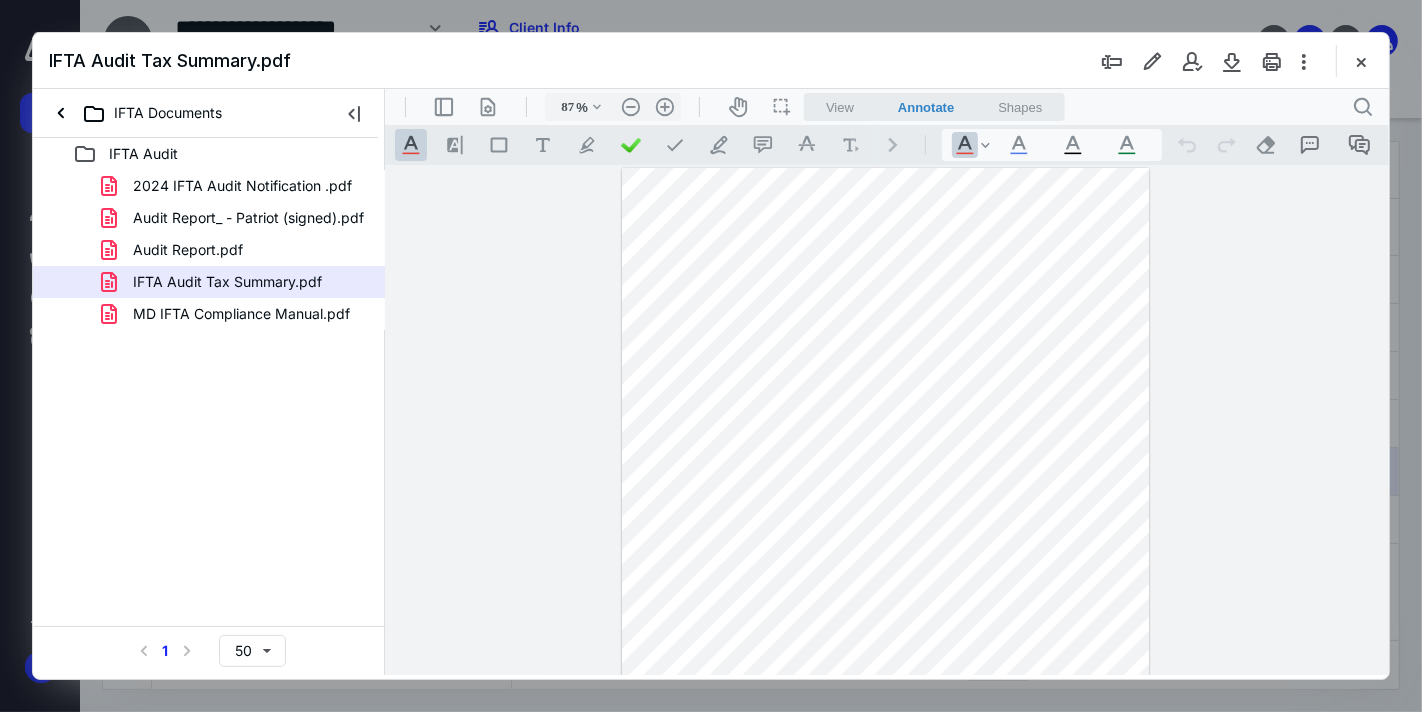 click at bounding box center (1361, 61) 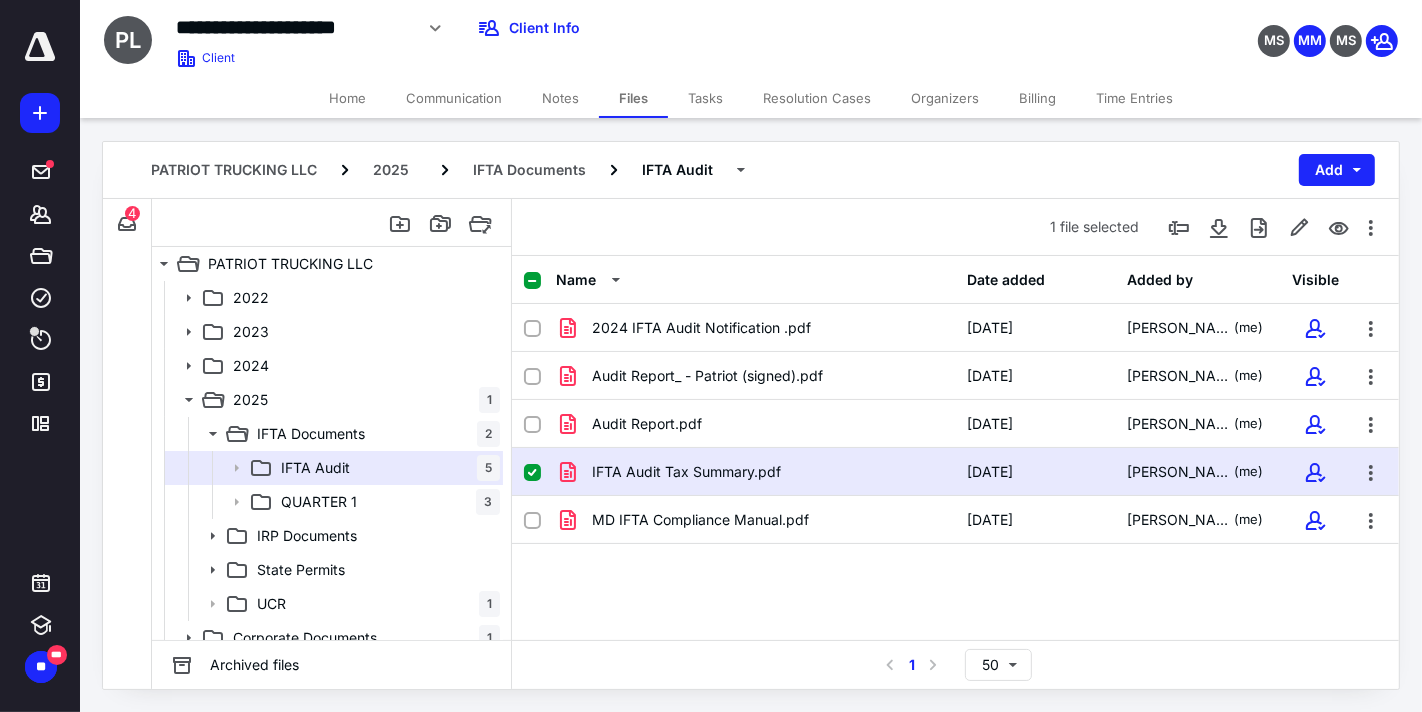 click on "Tasks" at bounding box center (705, 98) 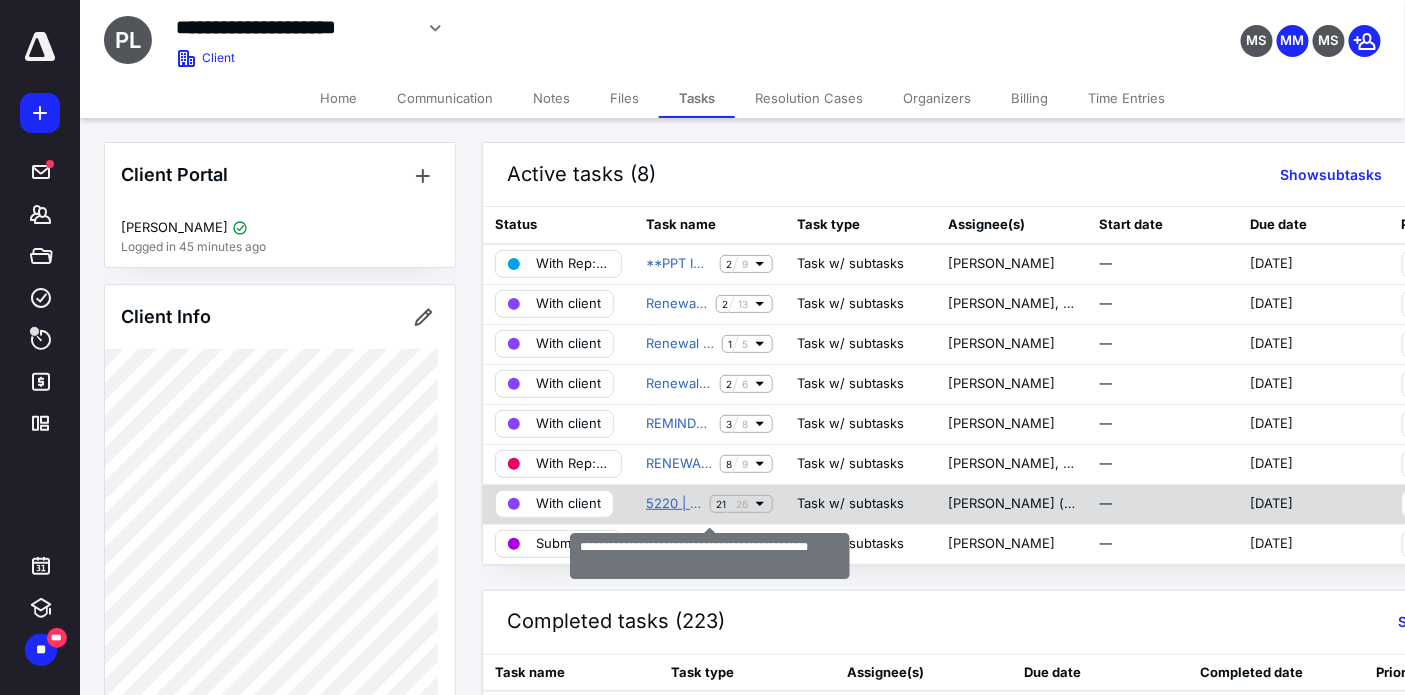 click on "5220 | (MD) IFTA AUDIT - Deadline (04/25/2025)" at bounding box center [674, 504] 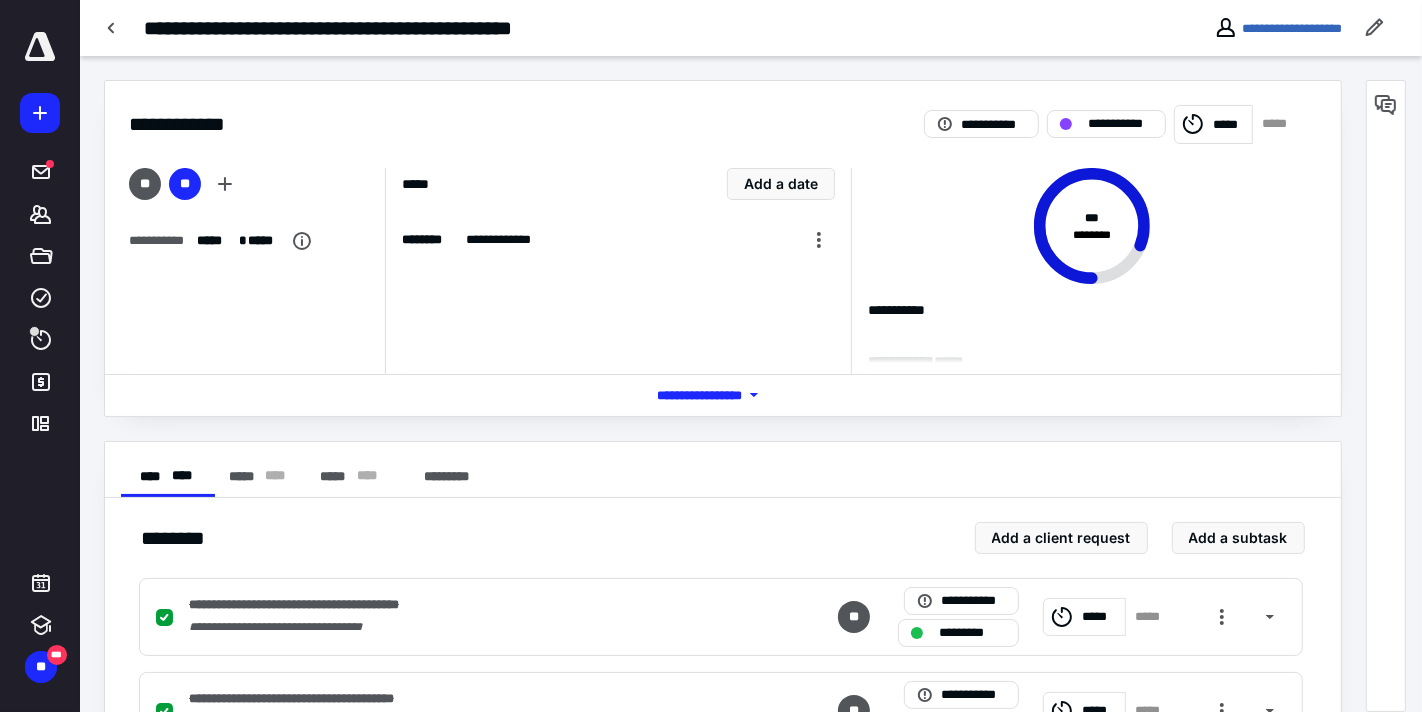 click 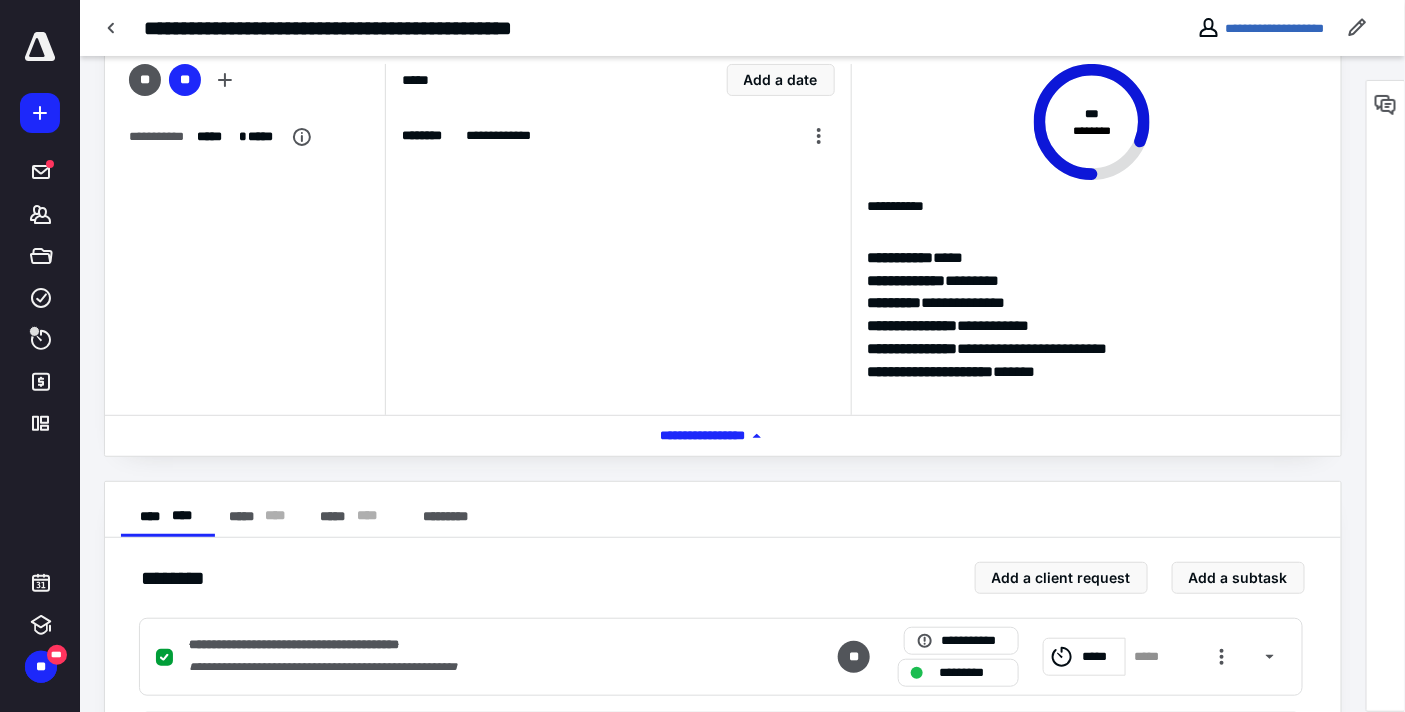 scroll, scrollTop: 222, scrollLeft: 0, axis: vertical 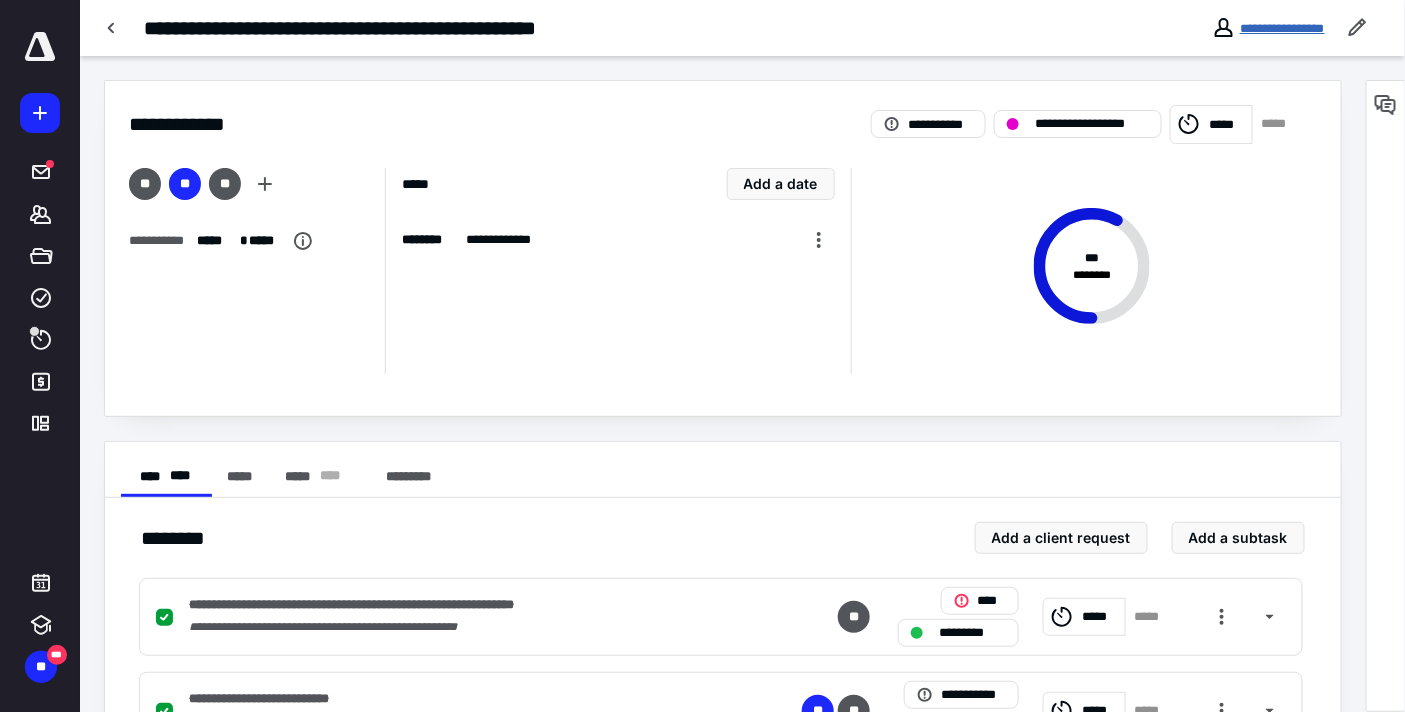 click on "**********" at bounding box center (1282, 28) 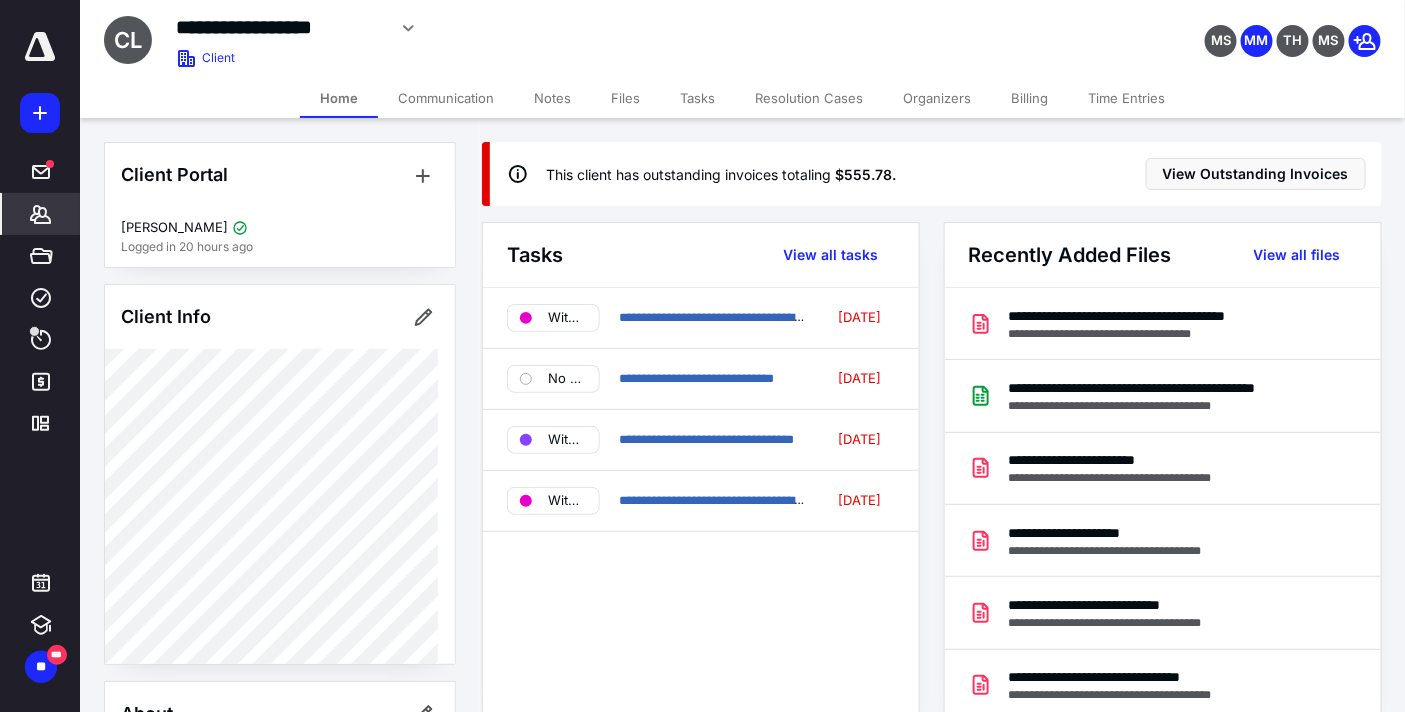 click on "Files" at bounding box center [625, 98] 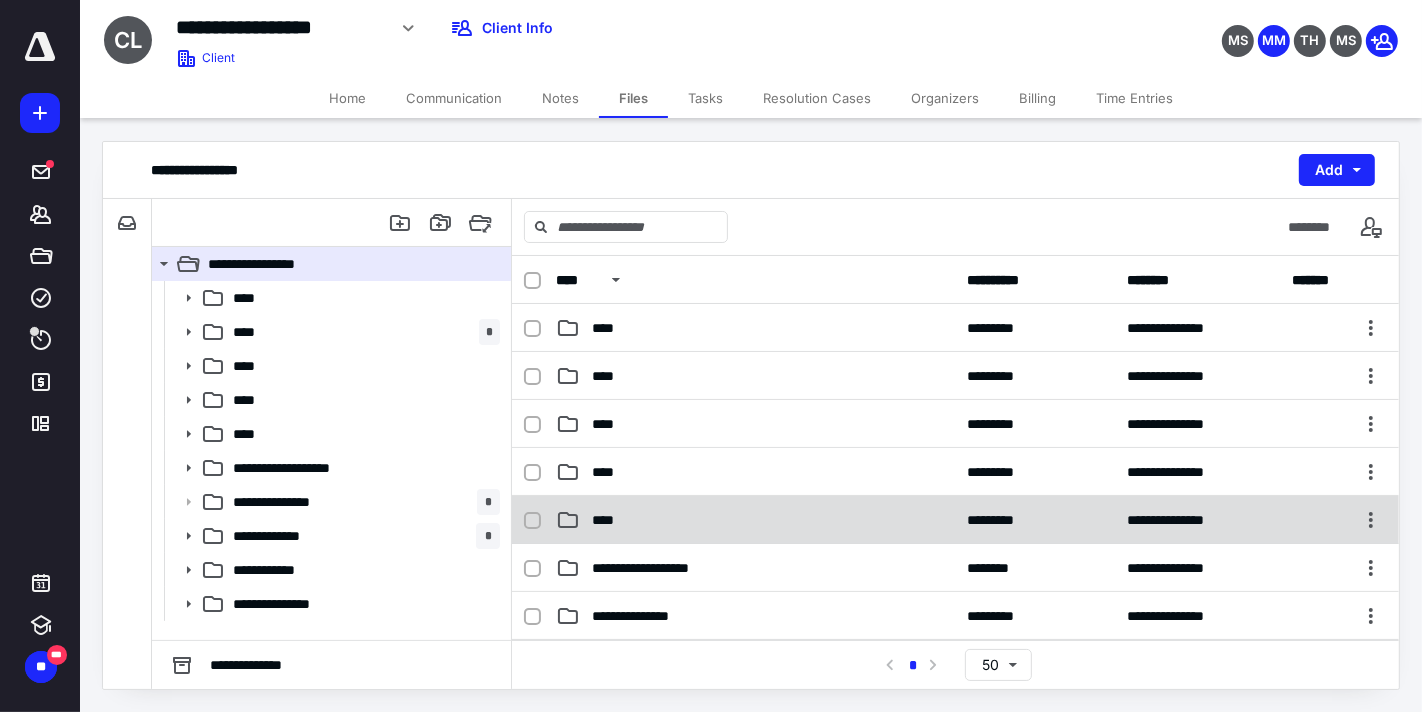 click on "****" at bounding box center (756, 520) 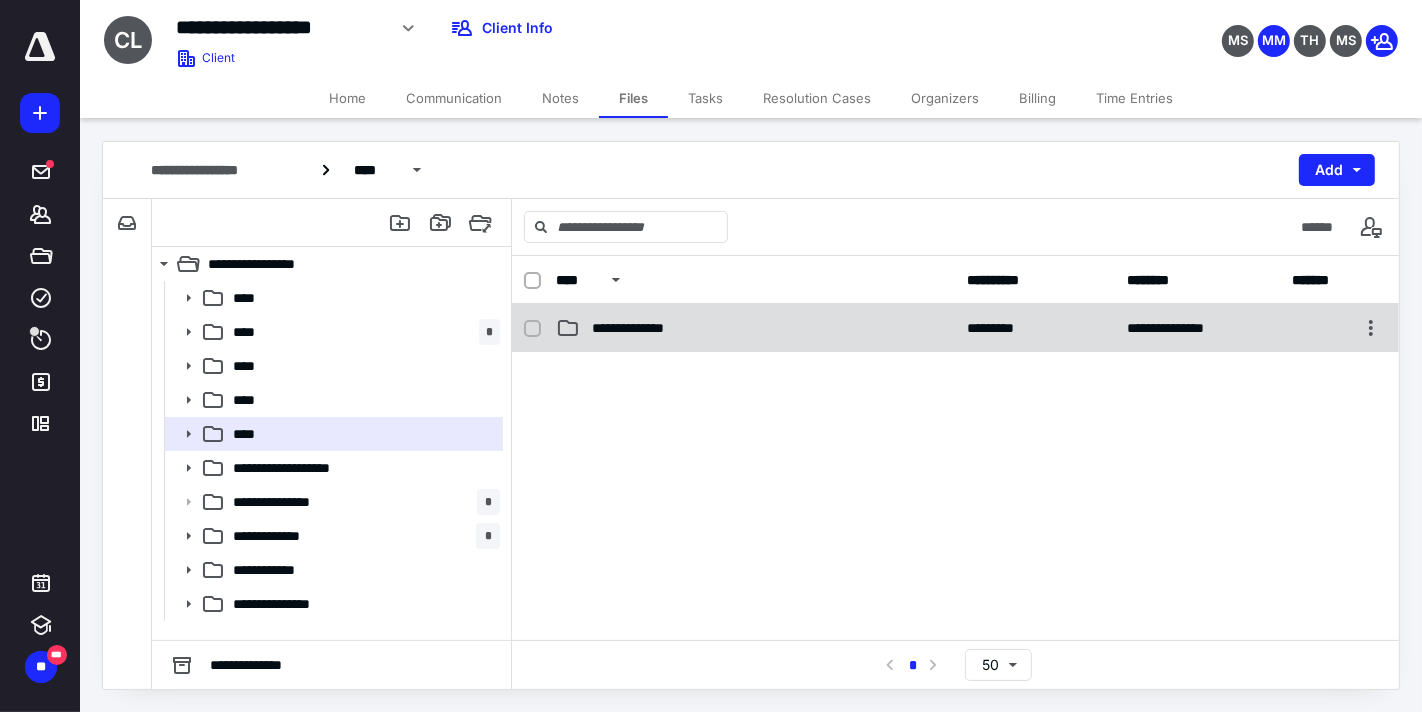 click on "**********" at bounding box center [756, 328] 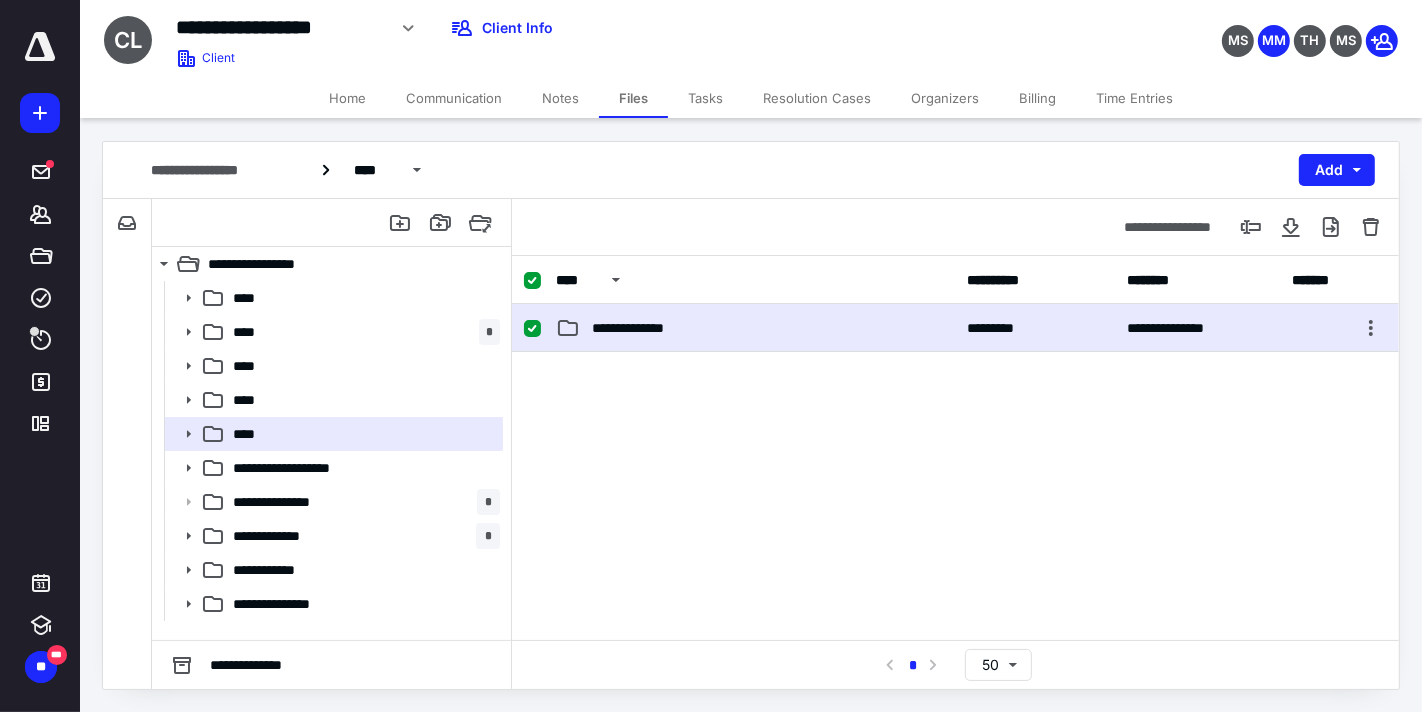 click on "**********" at bounding box center (756, 328) 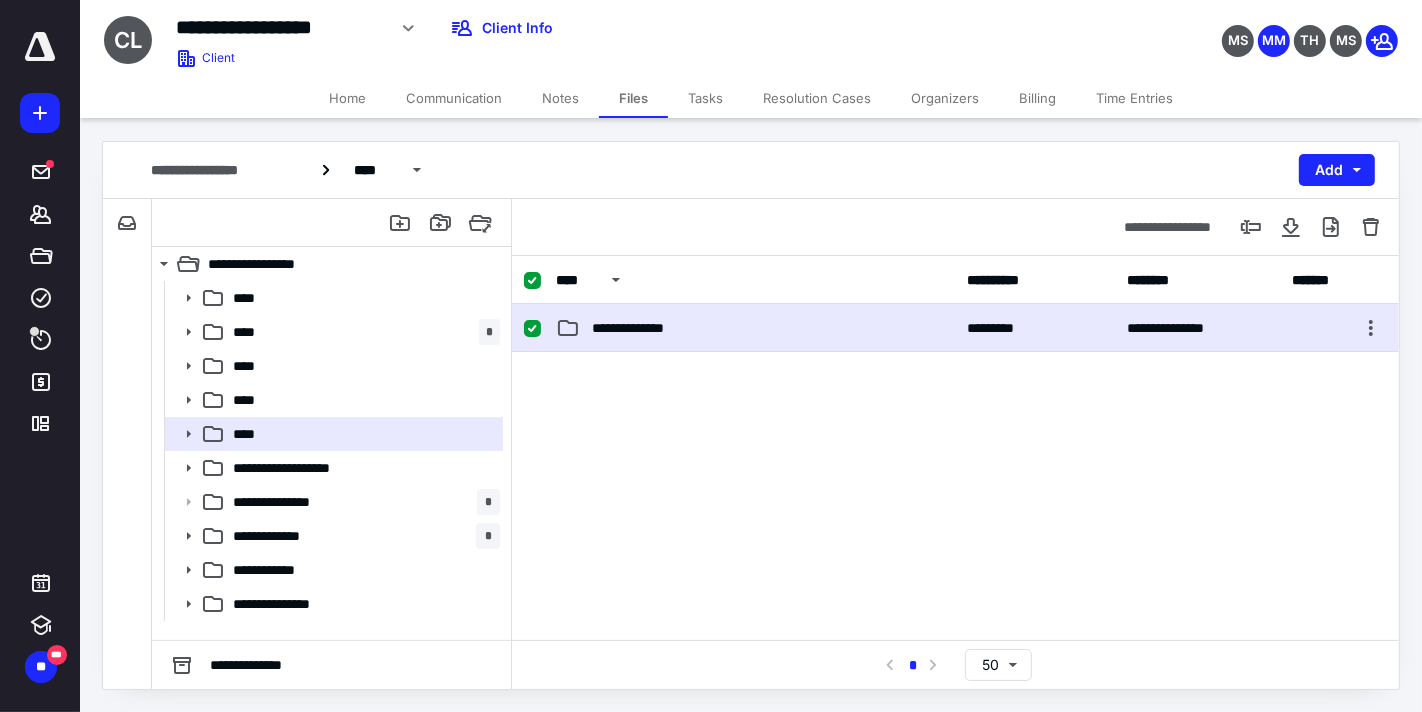 checkbox on "false" 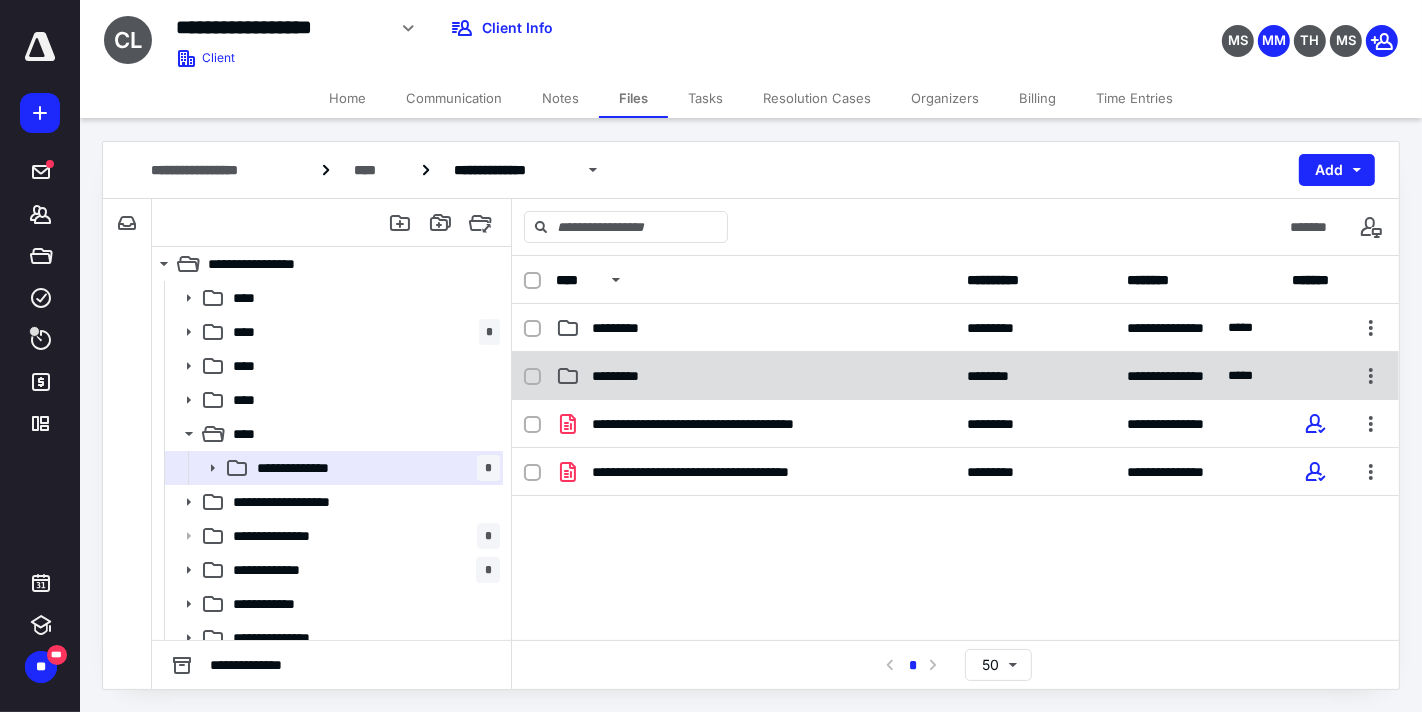 click on "*********" at bounding box center (756, 376) 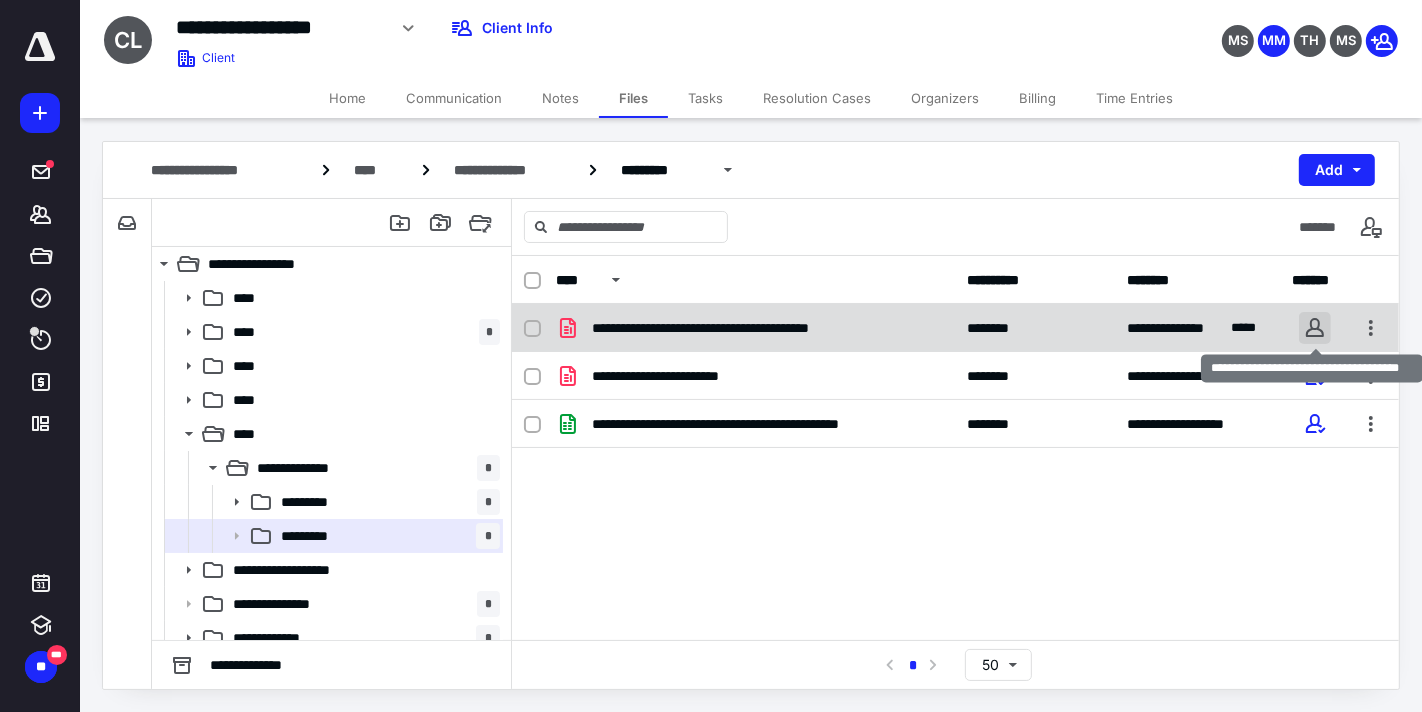 click at bounding box center [1315, 328] 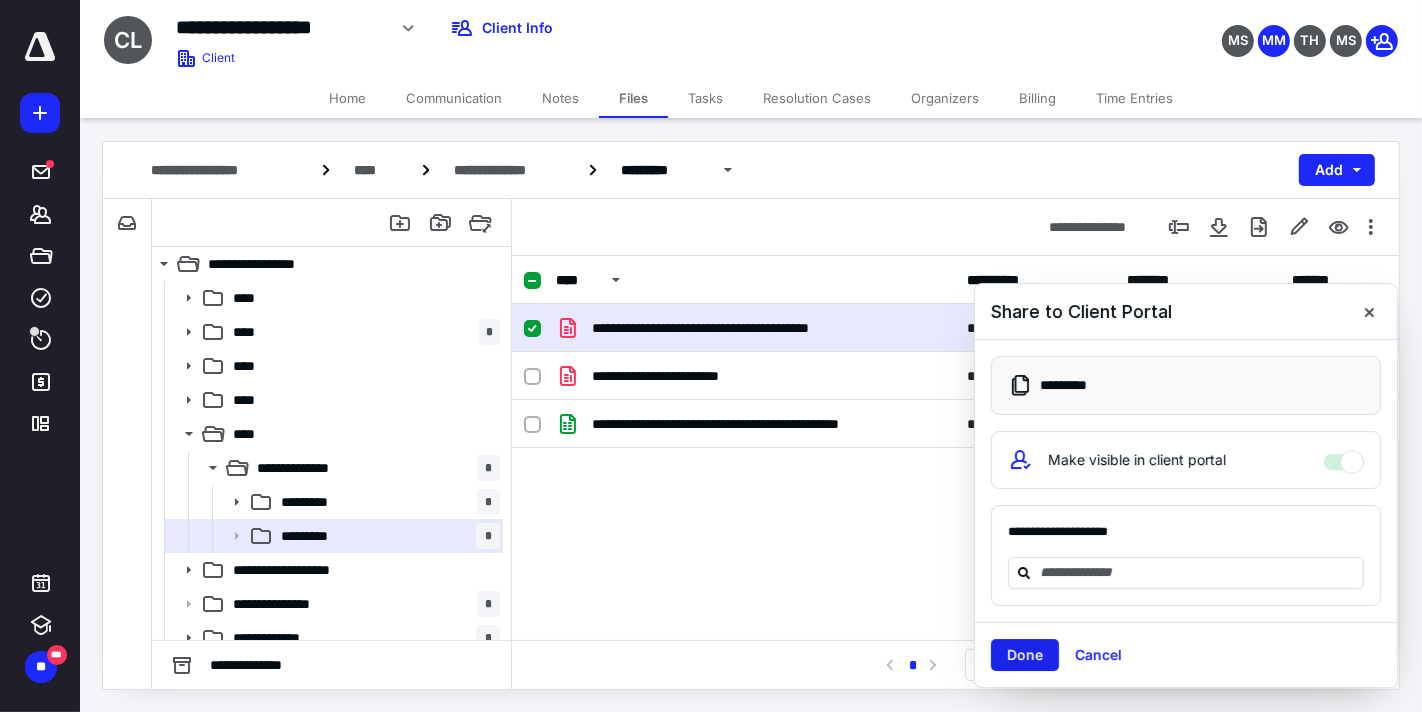 click on "Done" at bounding box center (1025, 655) 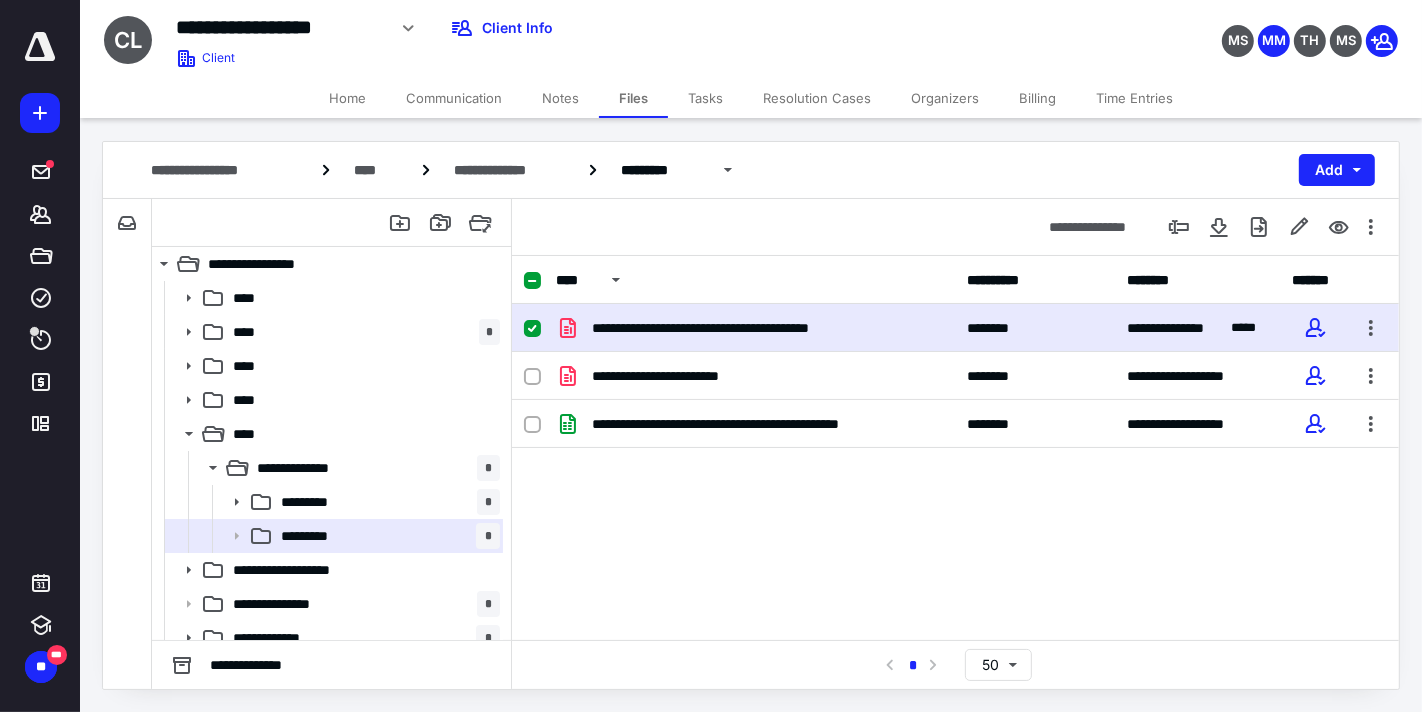 click on "Tasks" at bounding box center (705, 98) 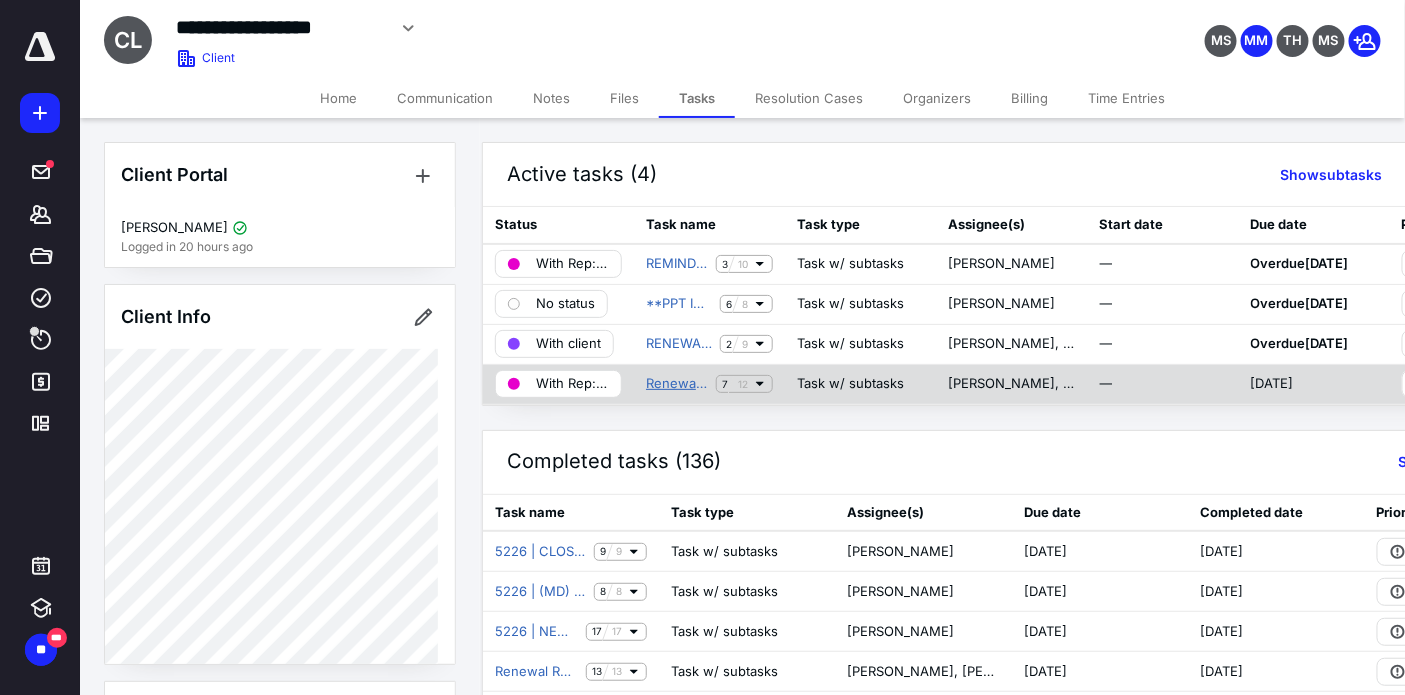 click on "Renewal Reminder: IFTA Quarterly Report (2025 Q2)" at bounding box center [677, 384] 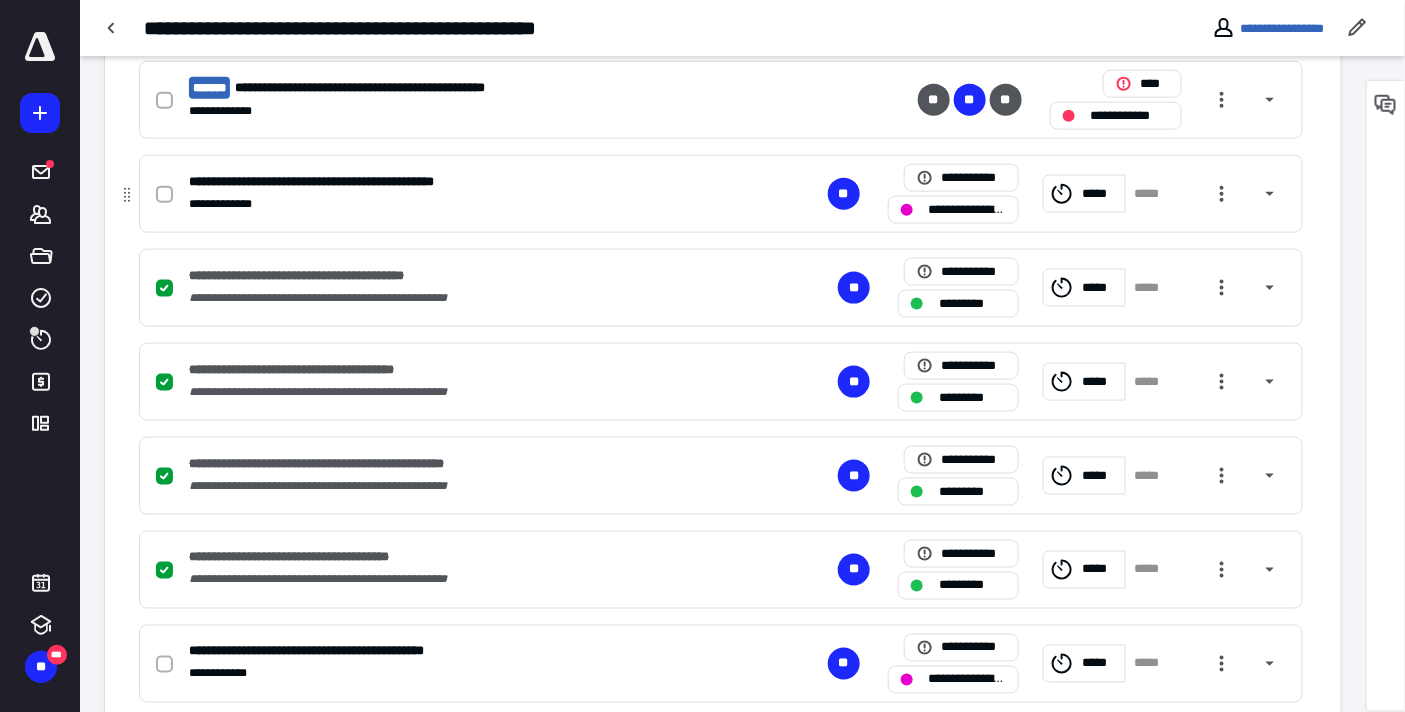 scroll, scrollTop: 666, scrollLeft: 0, axis: vertical 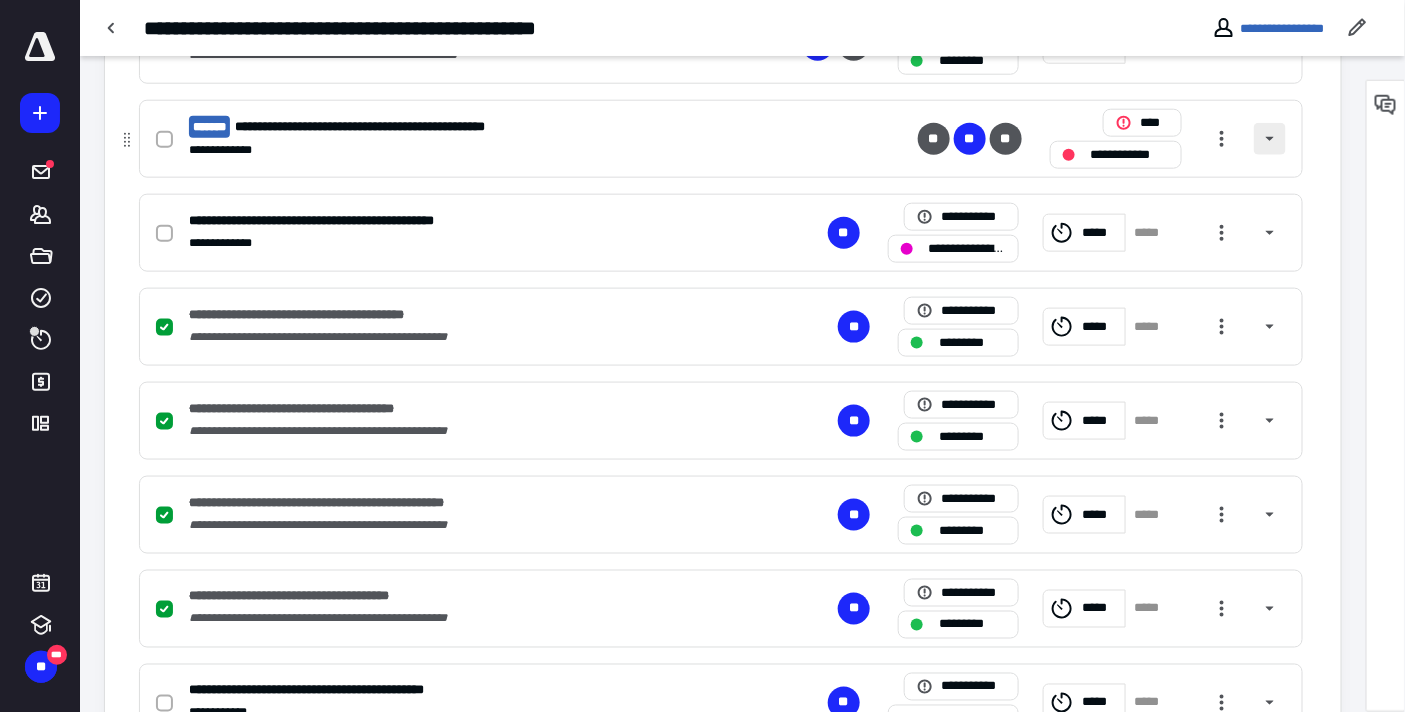 click at bounding box center (1270, 139) 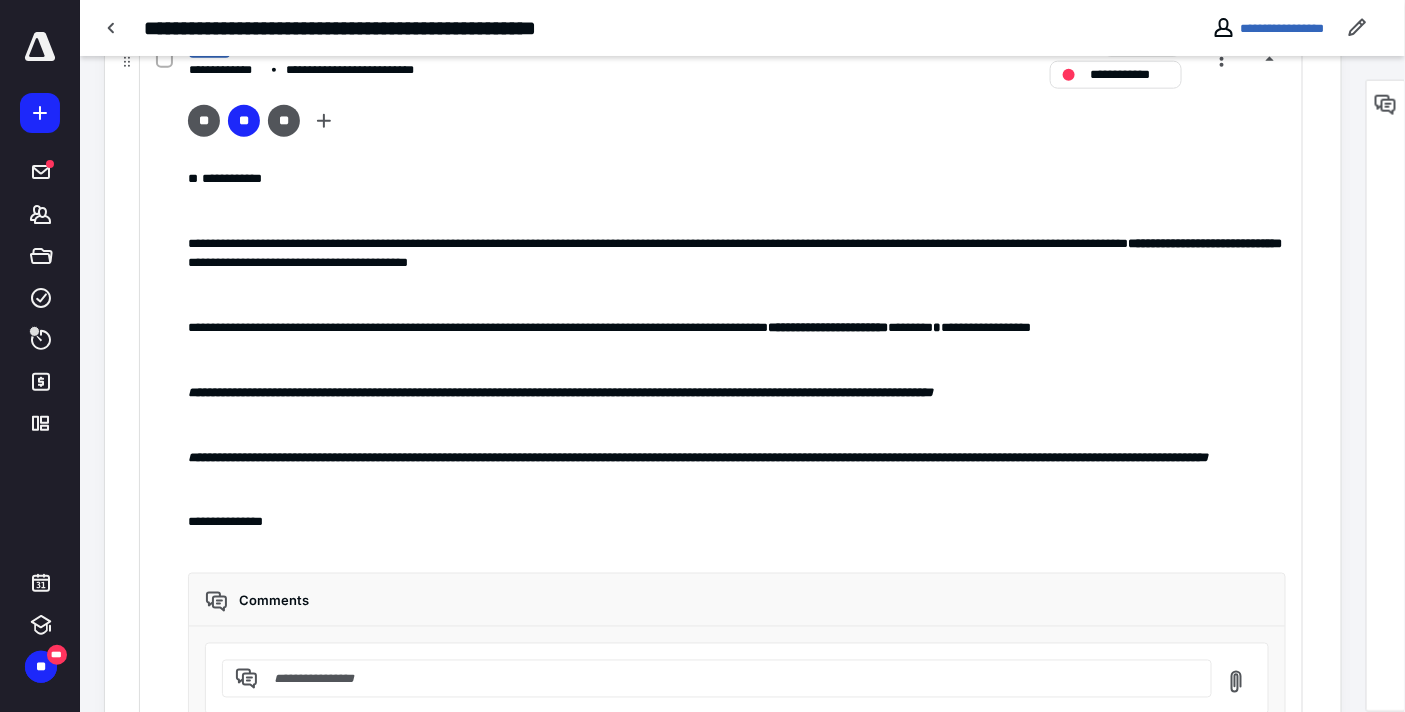 scroll, scrollTop: 555, scrollLeft: 0, axis: vertical 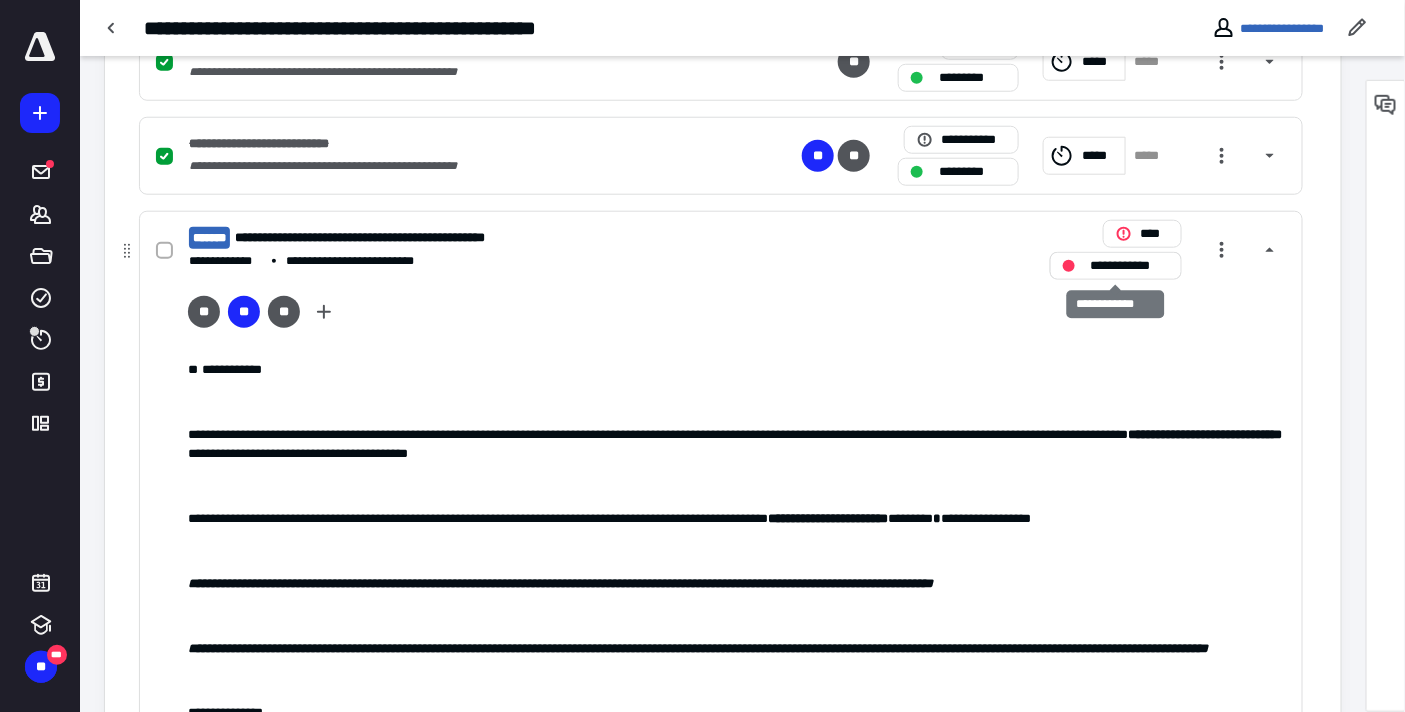 click on "**********" at bounding box center (1130, 265) 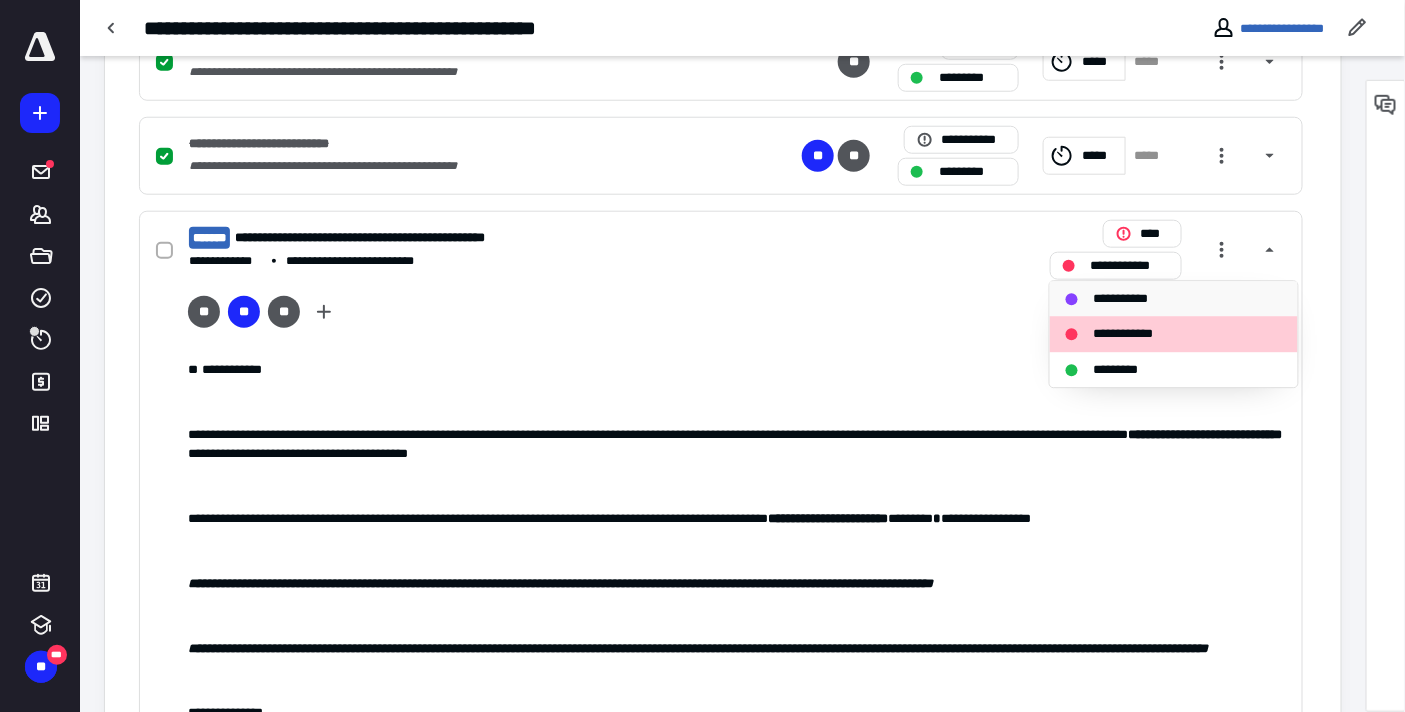click on "**********" at bounding box center (1126, 299) 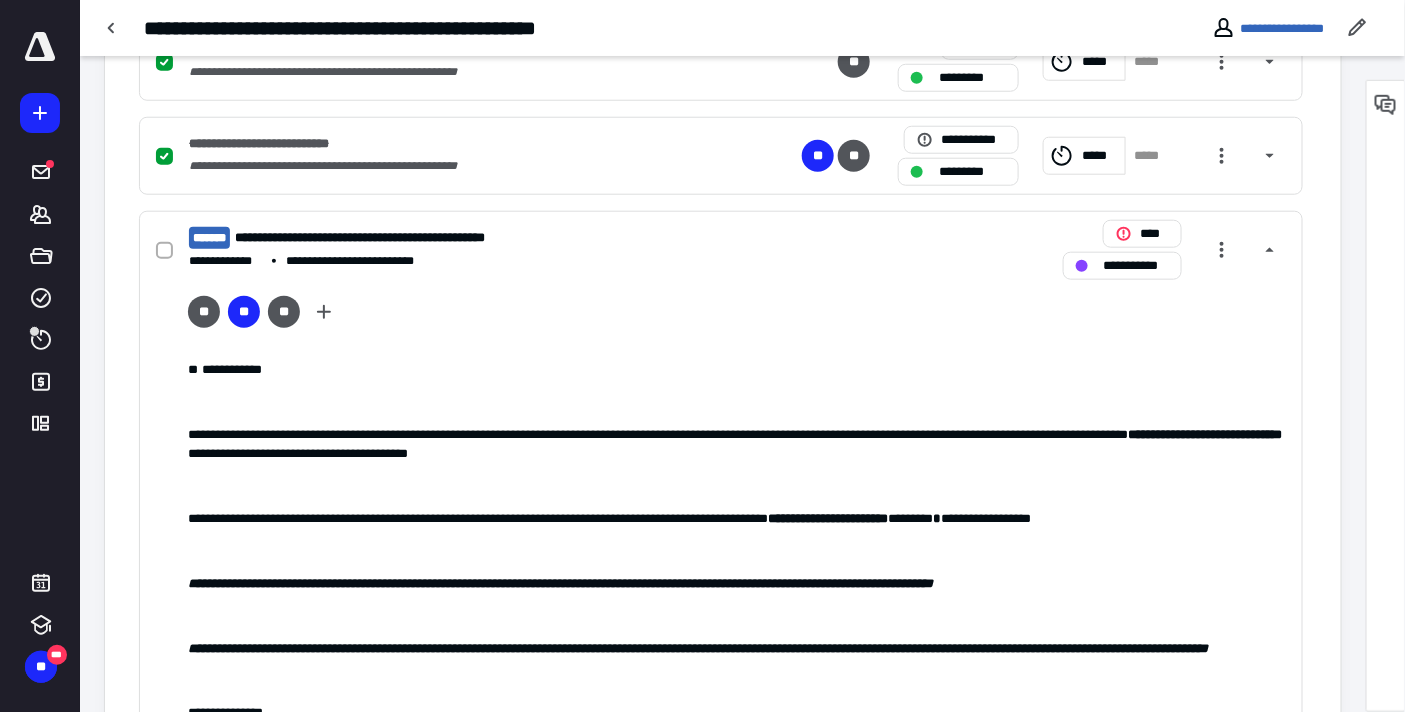 scroll, scrollTop: 0, scrollLeft: 0, axis: both 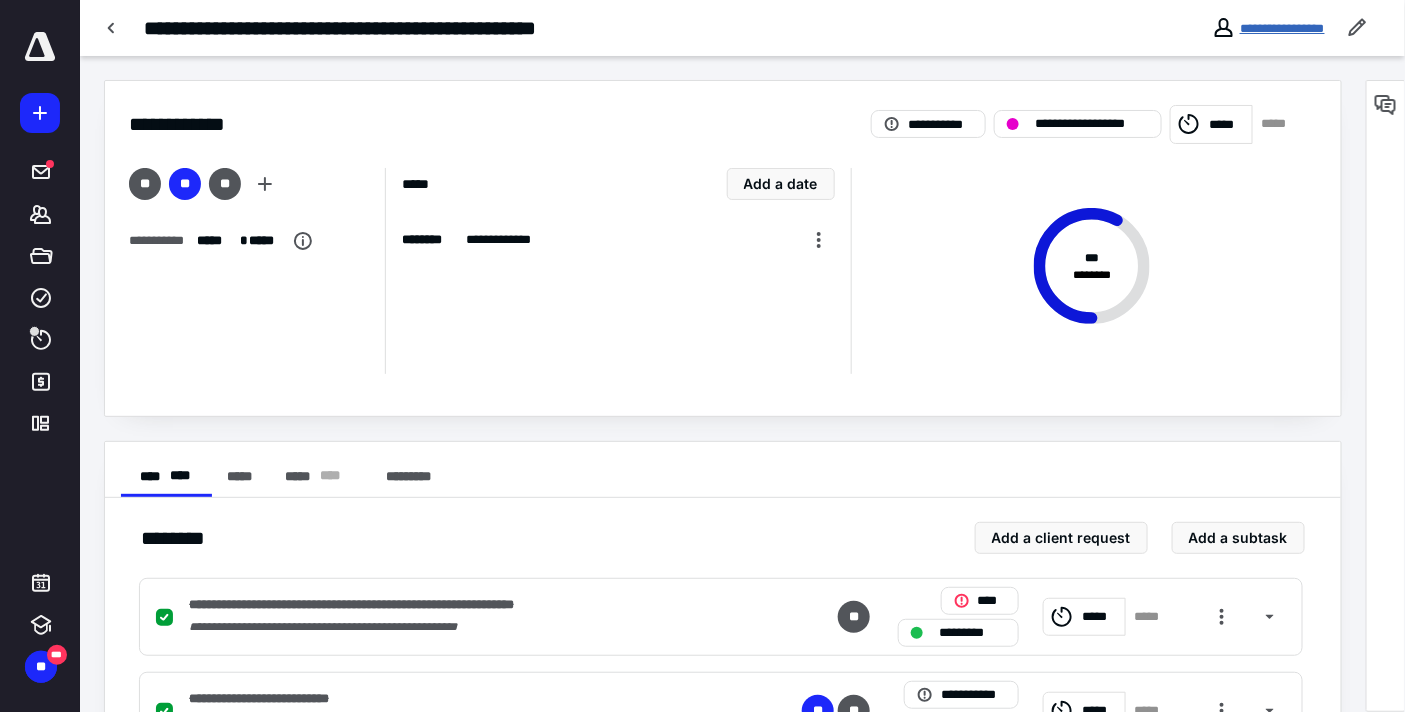 click on "**********" at bounding box center [1282, 28] 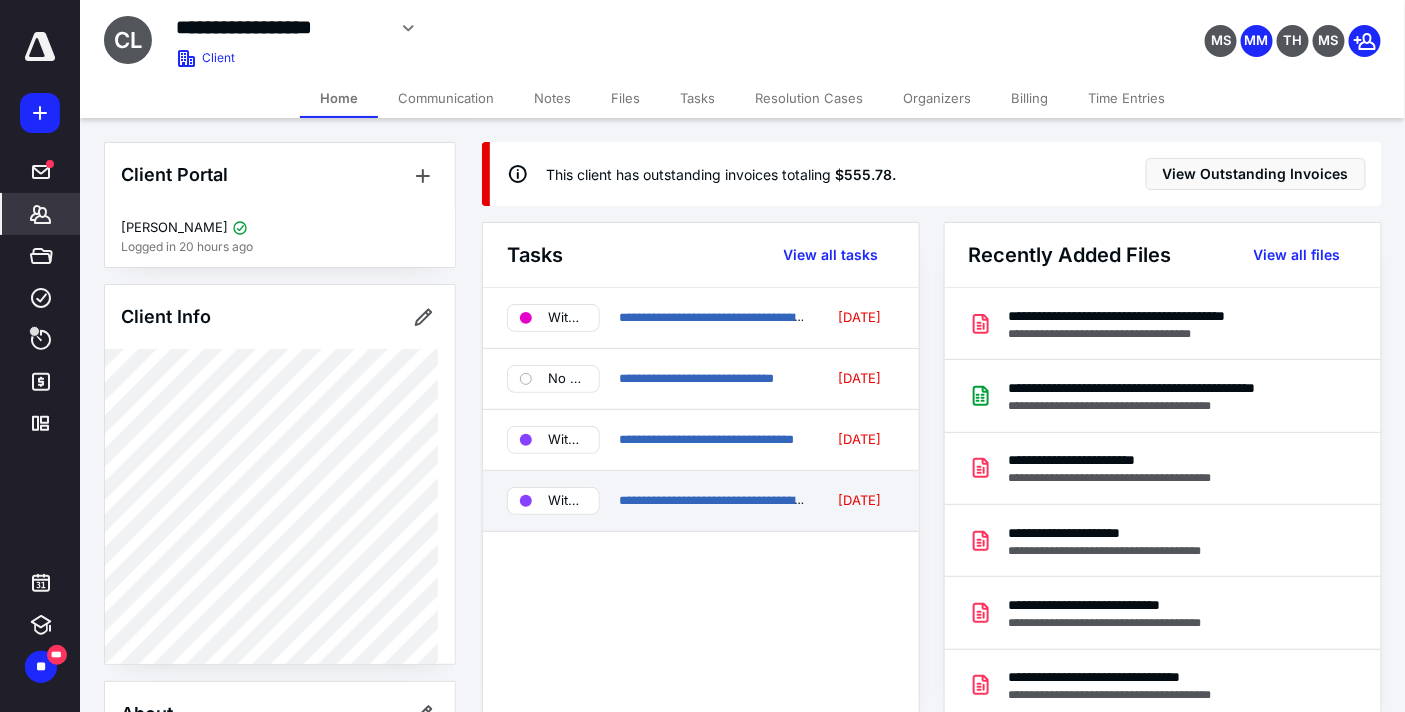 click on "**********" at bounding box center (701, 501) 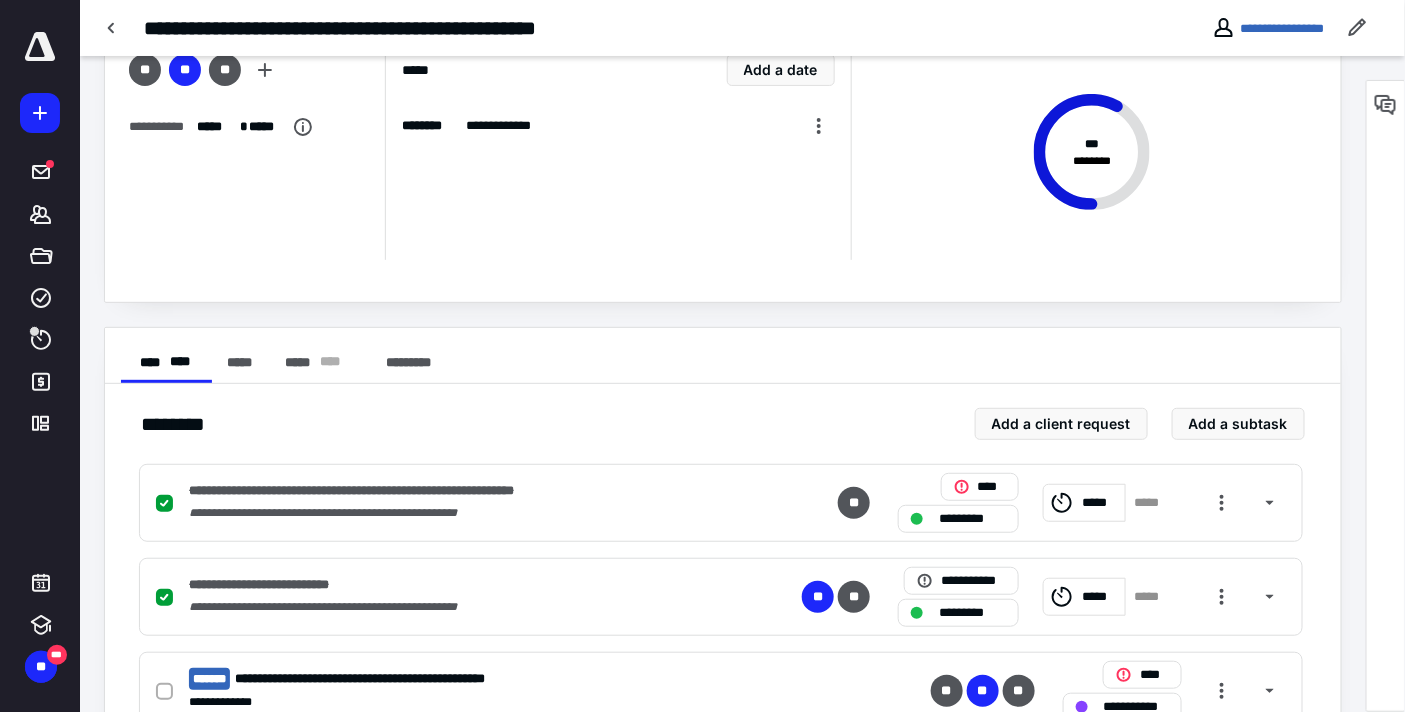 scroll, scrollTop: 111, scrollLeft: 0, axis: vertical 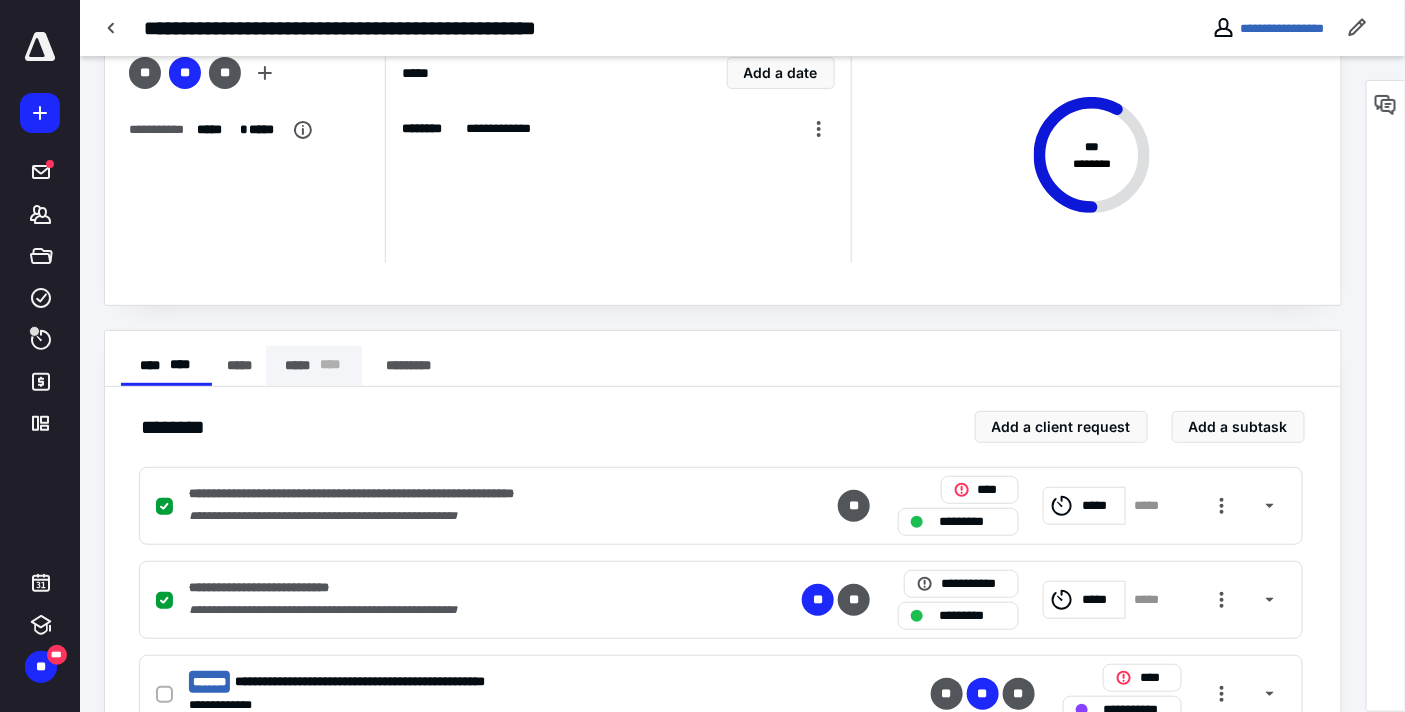 click on "***** * ** *" at bounding box center (313, 366) 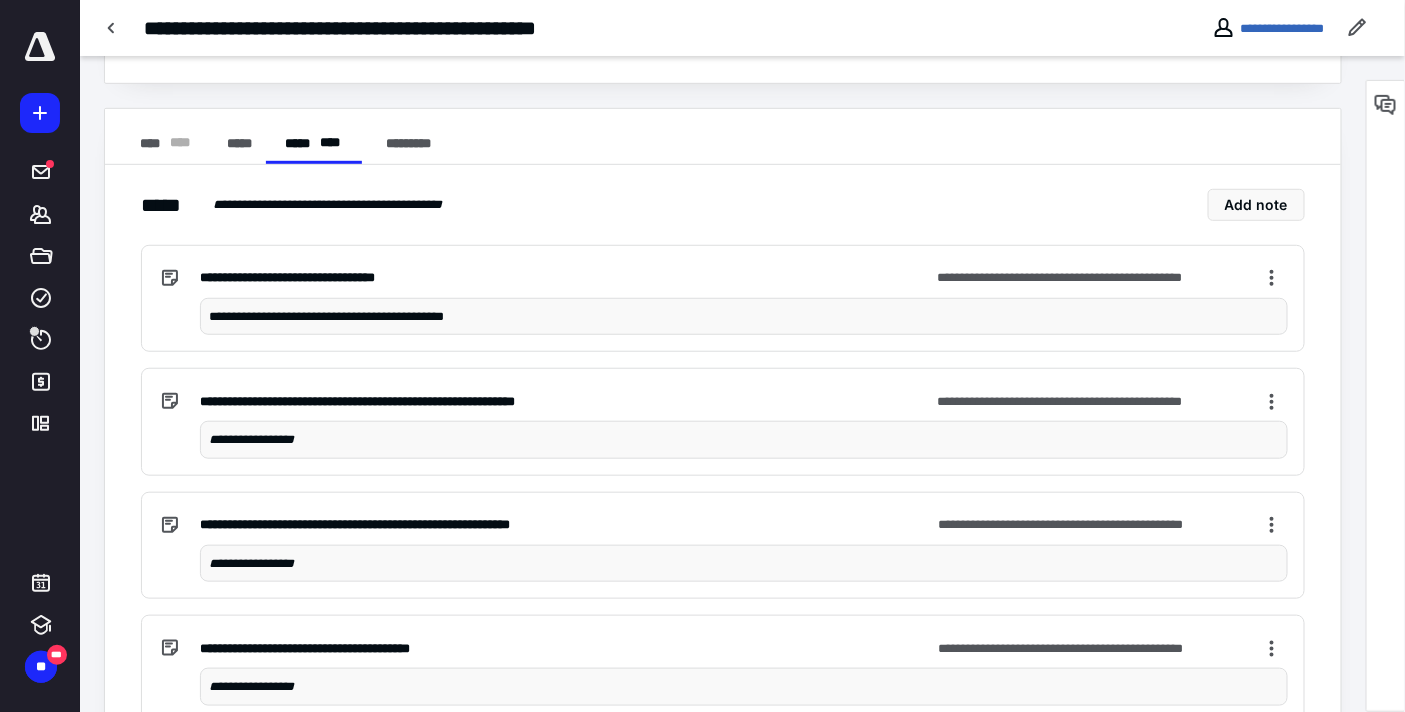 scroll, scrollTop: 222, scrollLeft: 0, axis: vertical 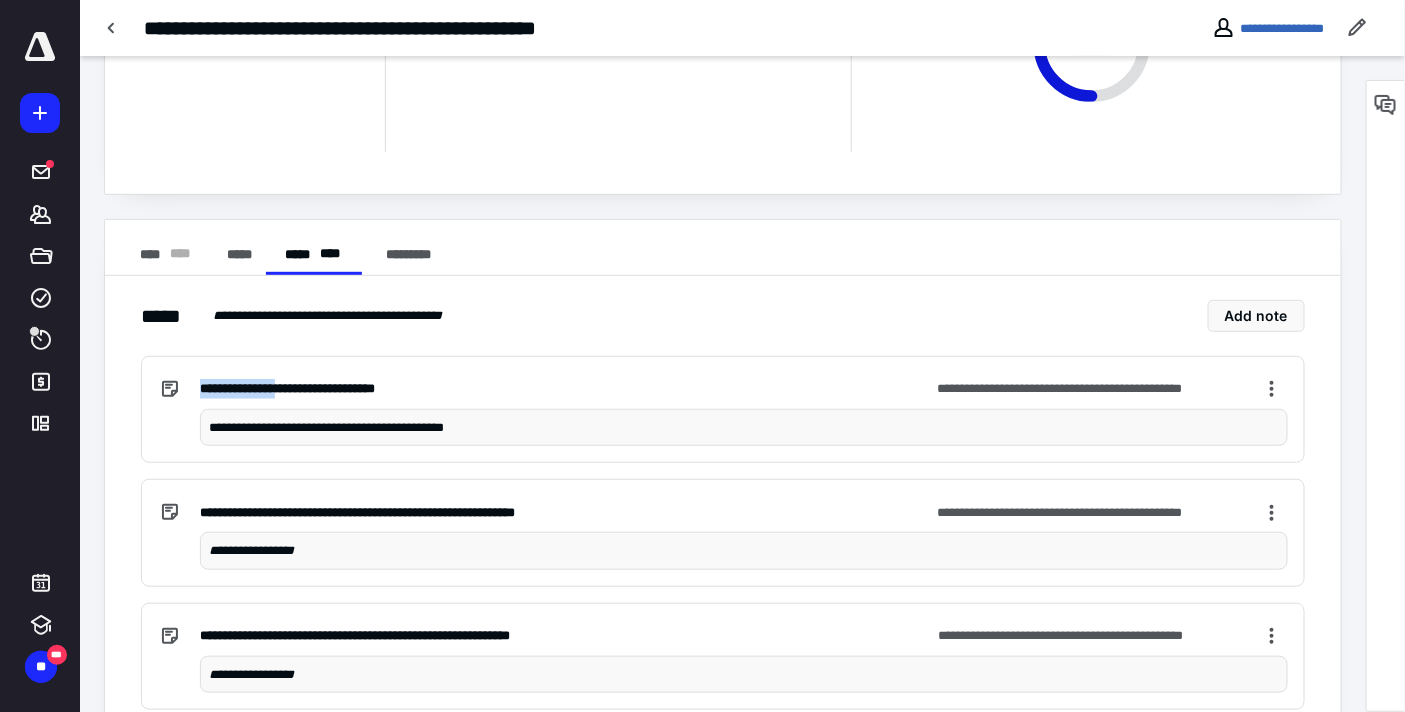 drag, startPoint x: 297, startPoint y: 383, endPoint x: 186, endPoint y: 385, distance: 111.01801 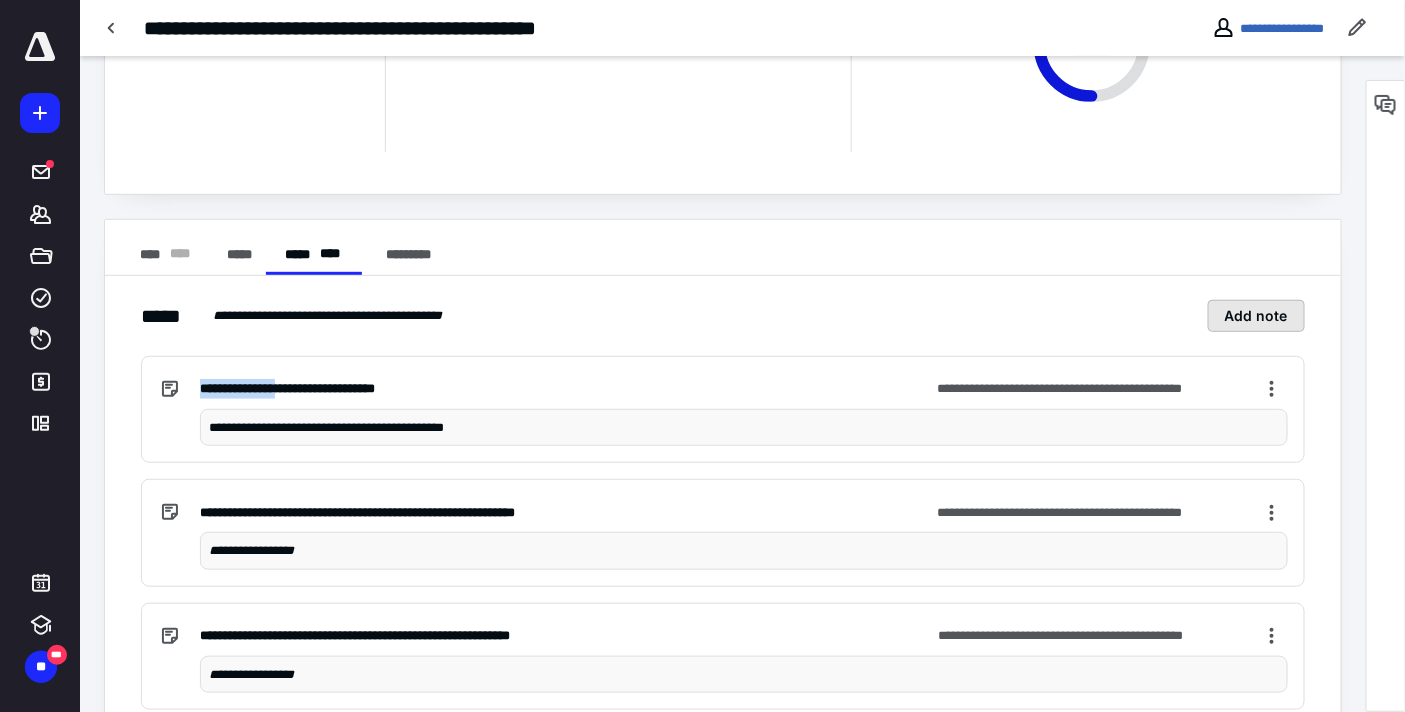 click on "Add note" at bounding box center [1256, 316] 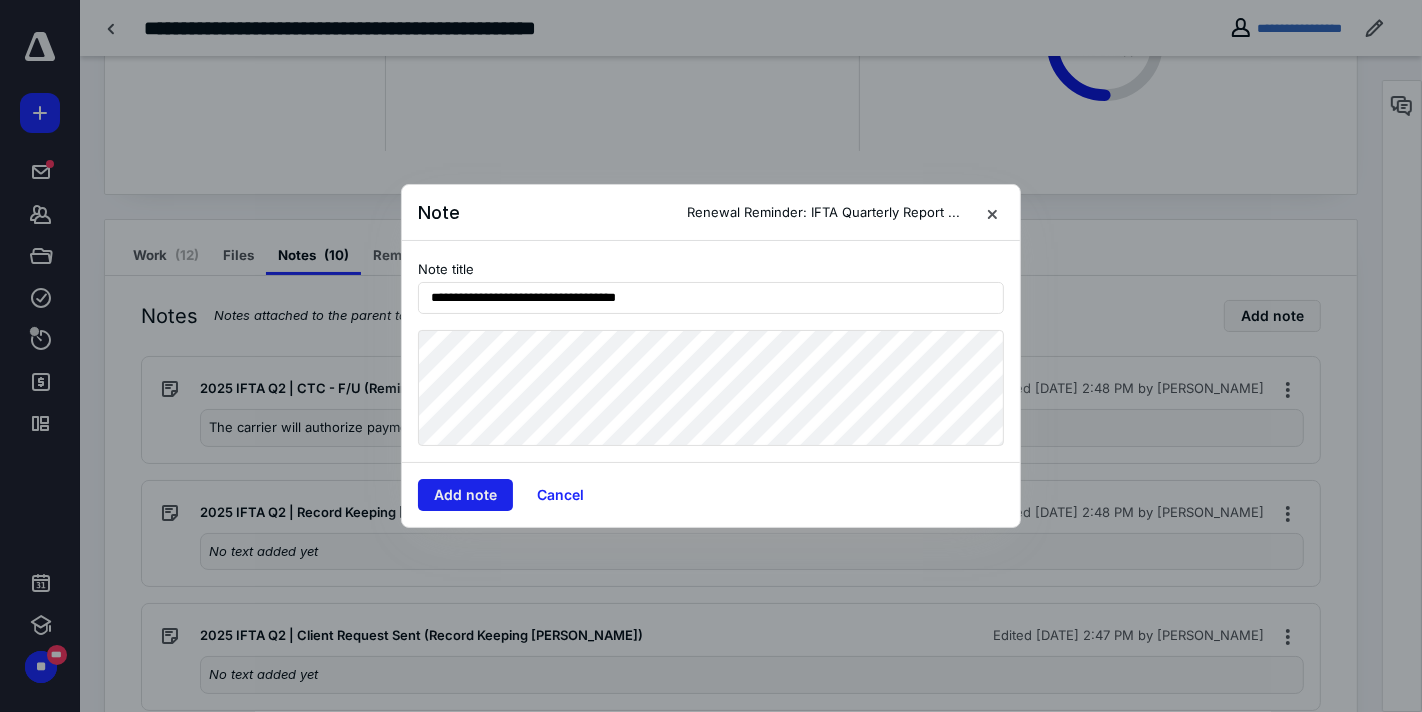 type on "**********" 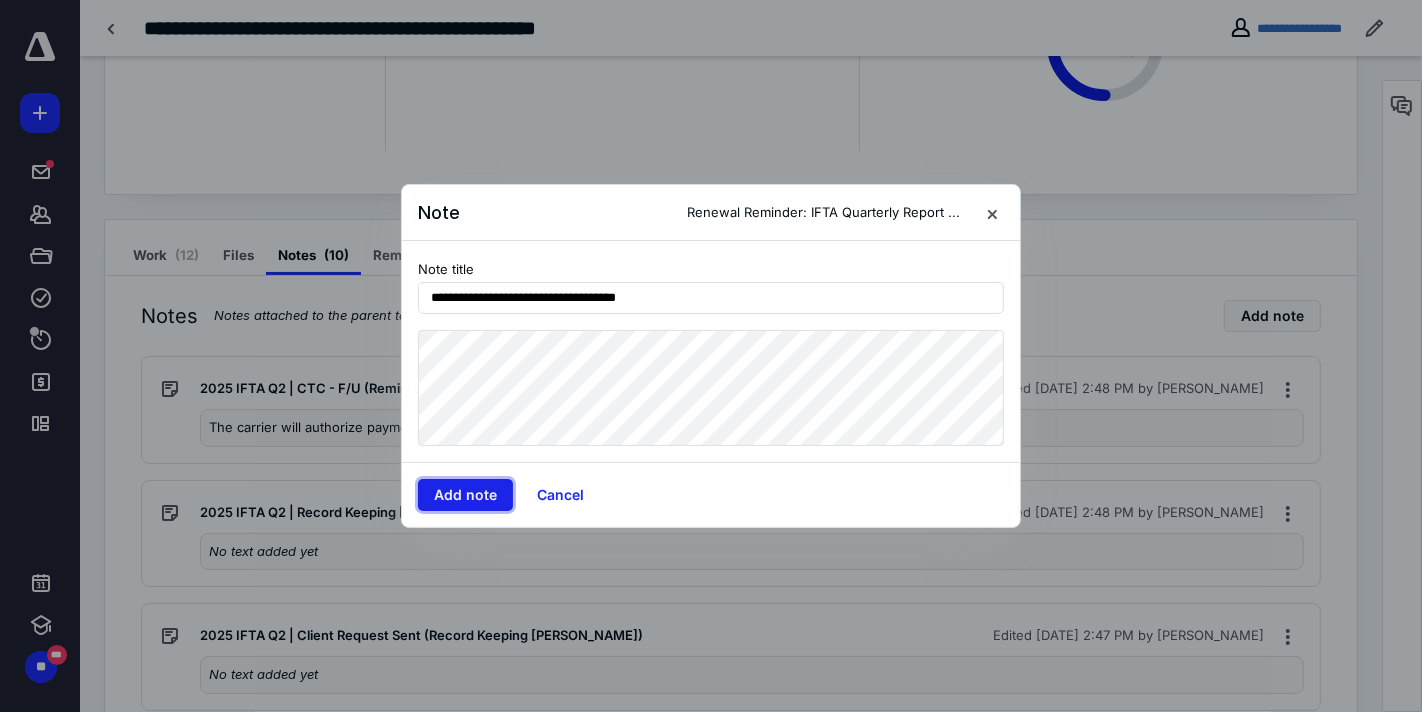 click on "Add note" at bounding box center [465, 495] 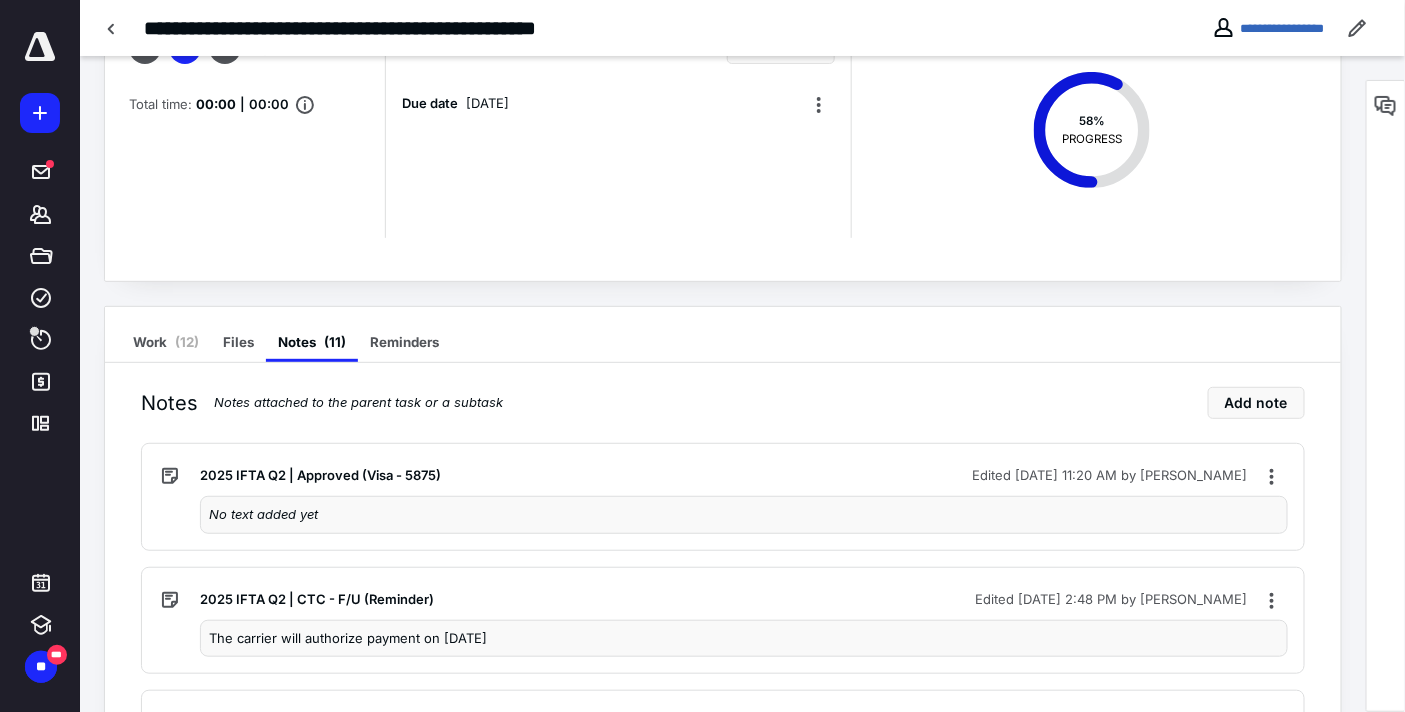 scroll, scrollTop: 333, scrollLeft: 0, axis: vertical 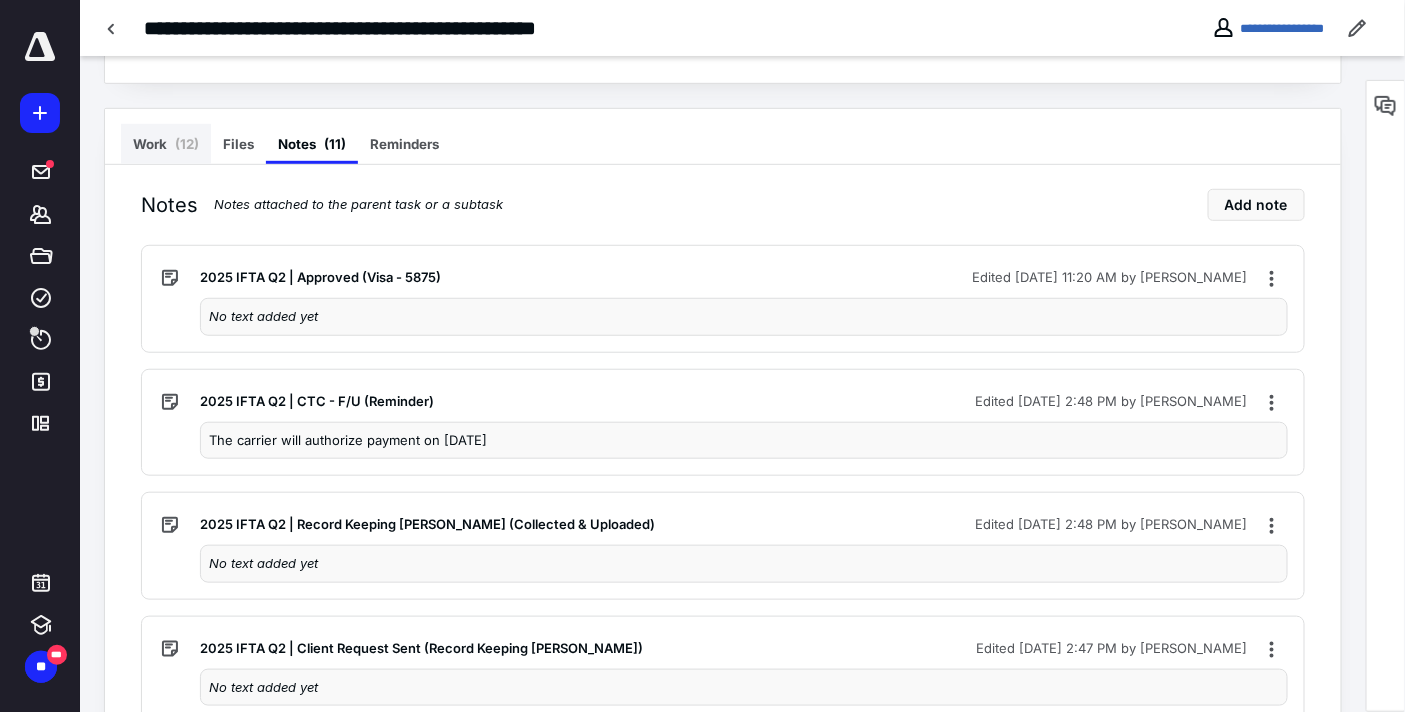 click on "Work ( 12 )" at bounding box center (166, 144) 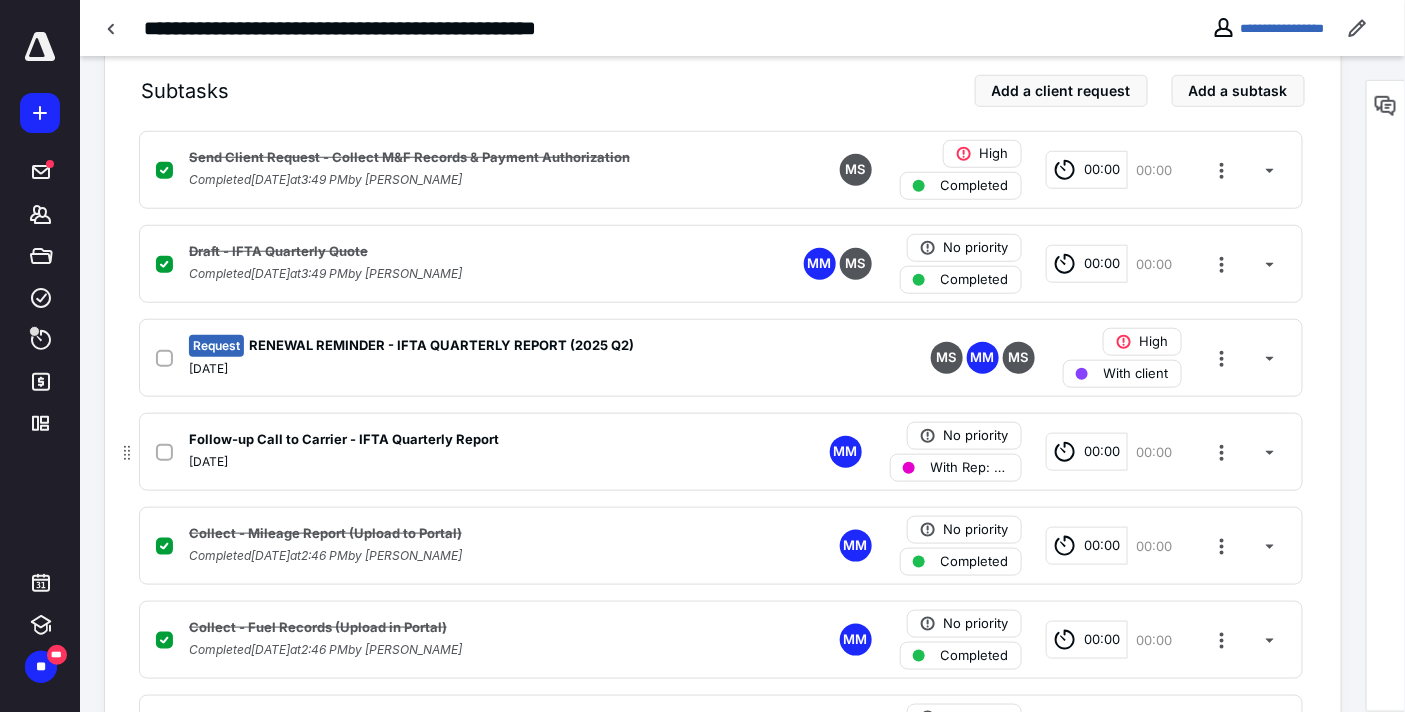 scroll, scrollTop: 555, scrollLeft: 0, axis: vertical 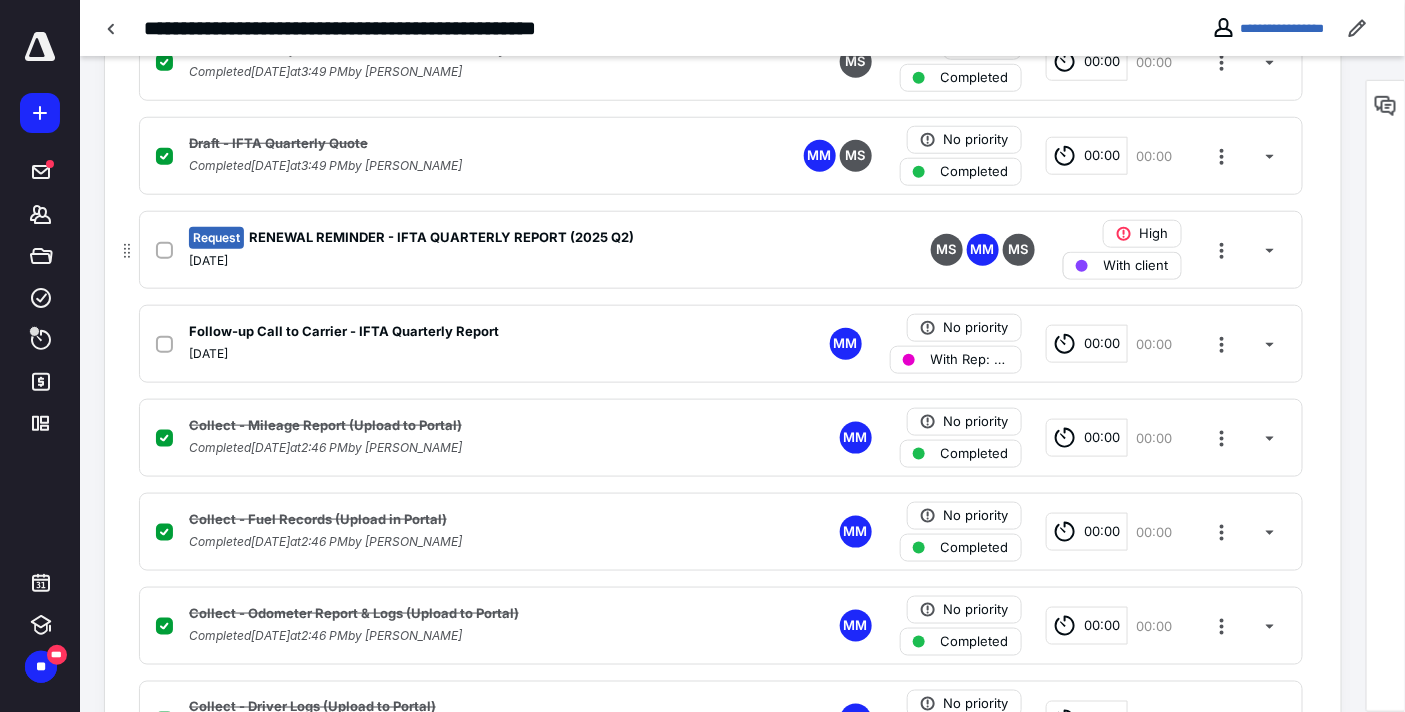 click on "With client" at bounding box center (1136, 266) 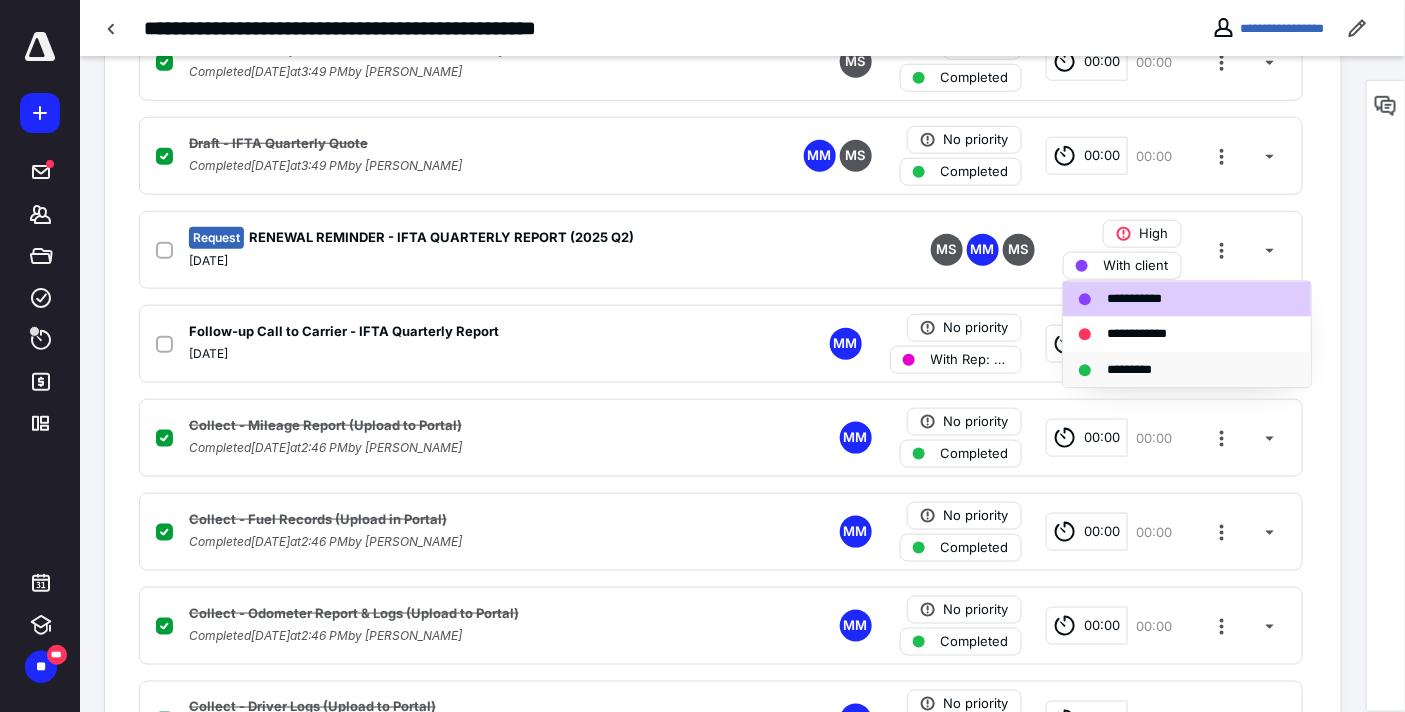 click on "*********" at bounding box center [1140, 370] 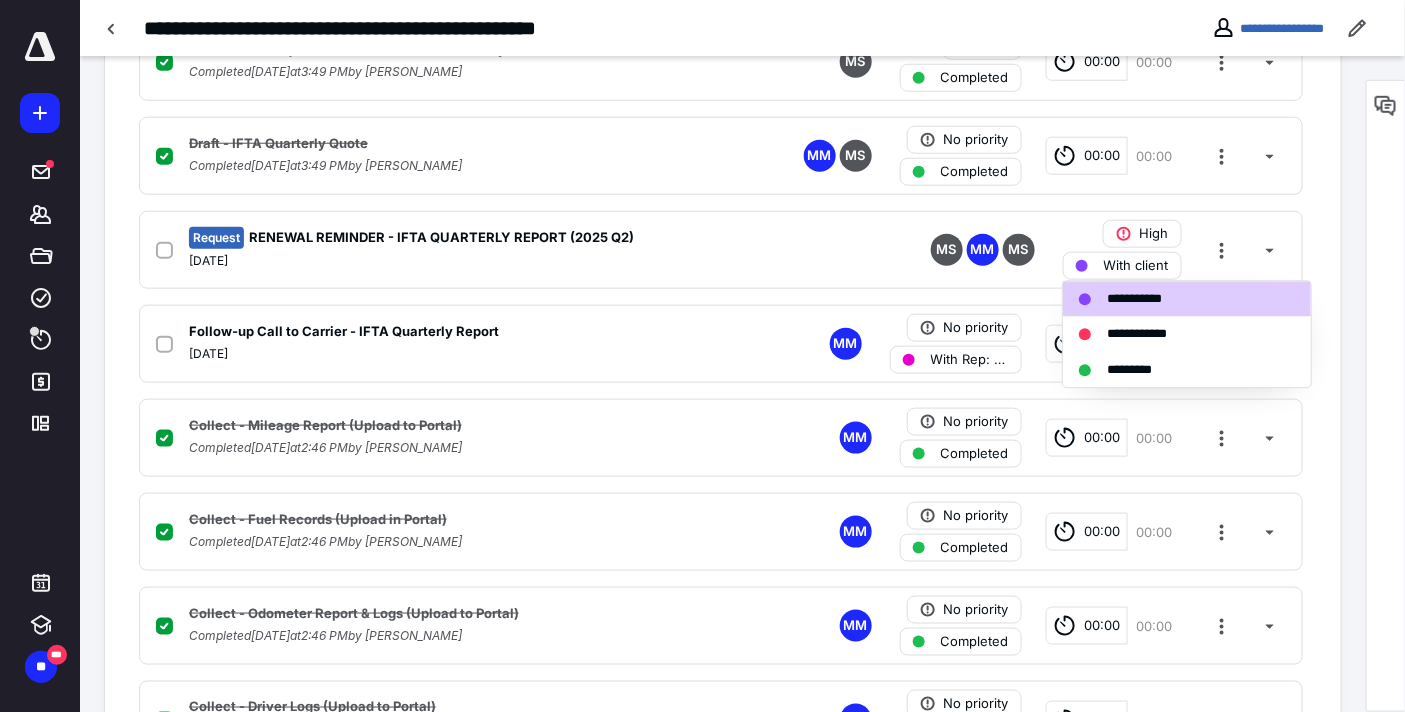 checkbox on "true" 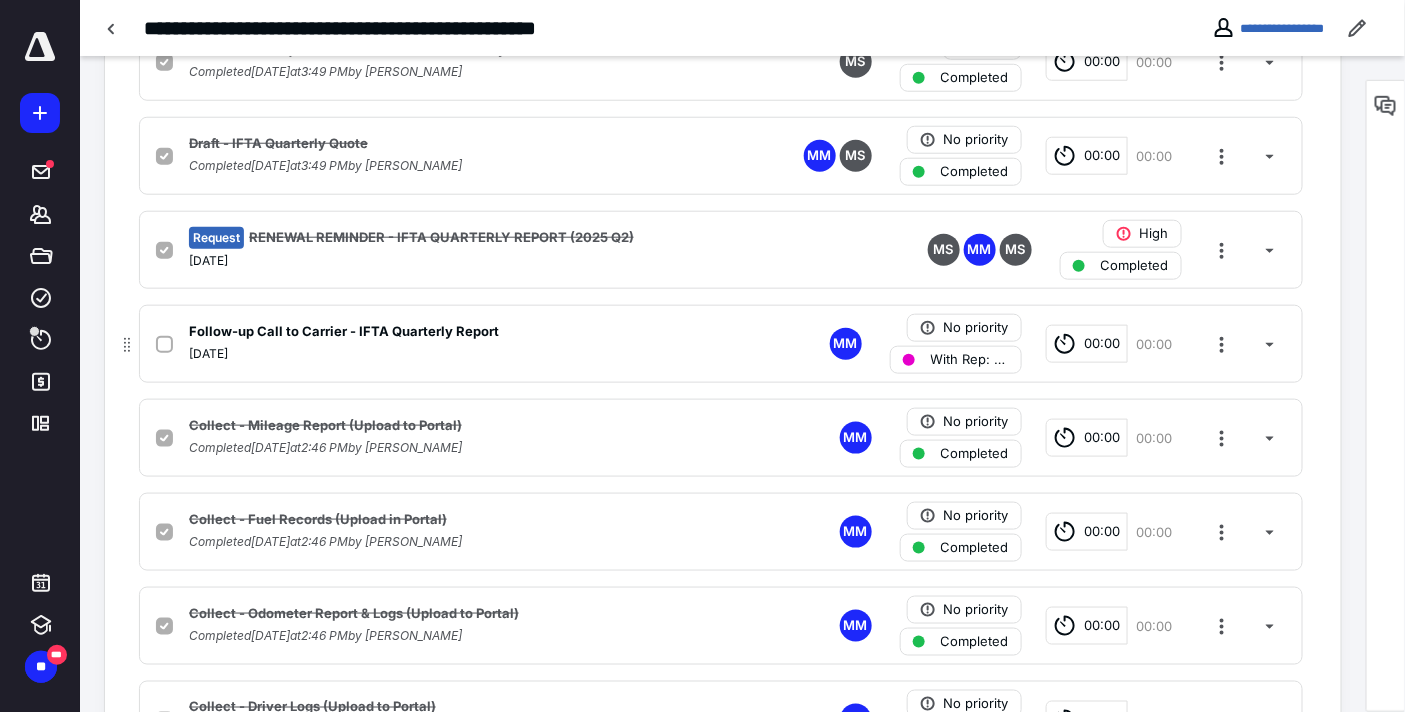 click on "With Rep: [PERSON_NAME]" at bounding box center [970, 360] 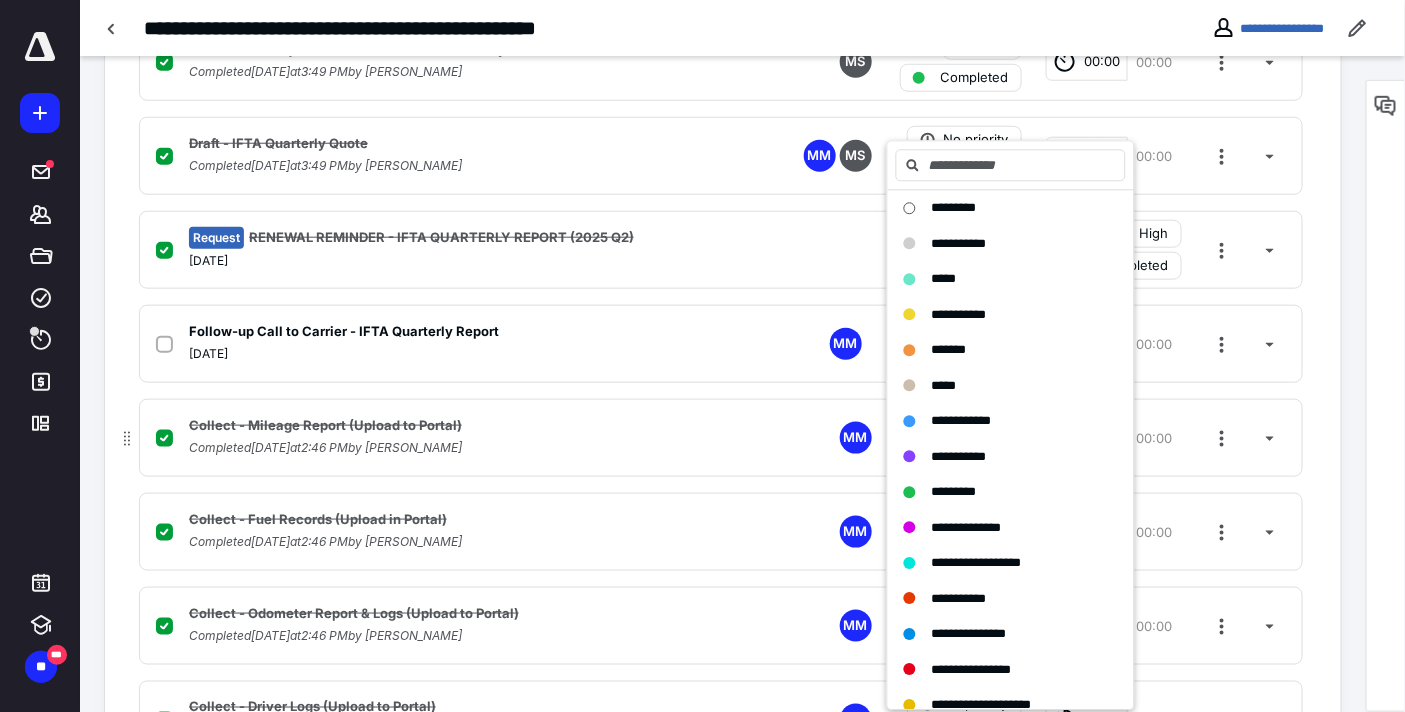 click on "*********" at bounding box center (954, 492) 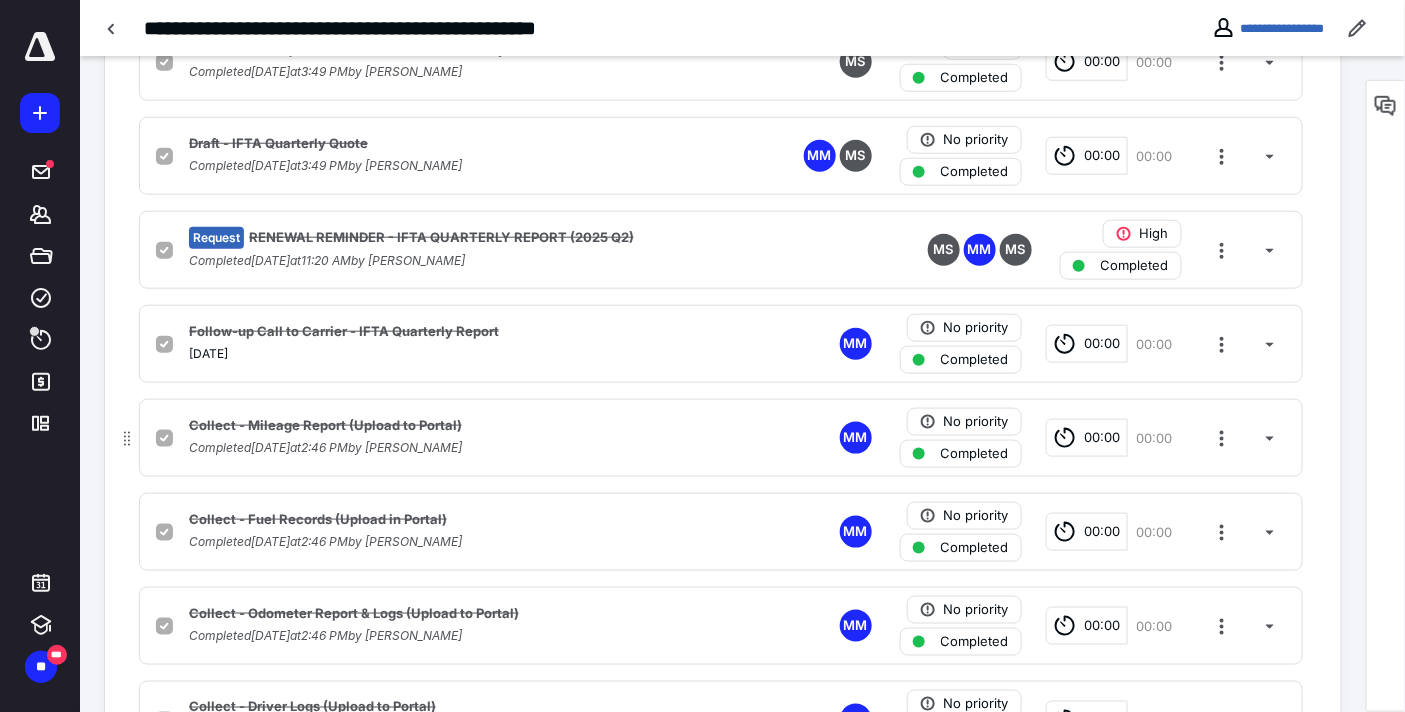 checkbox on "true" 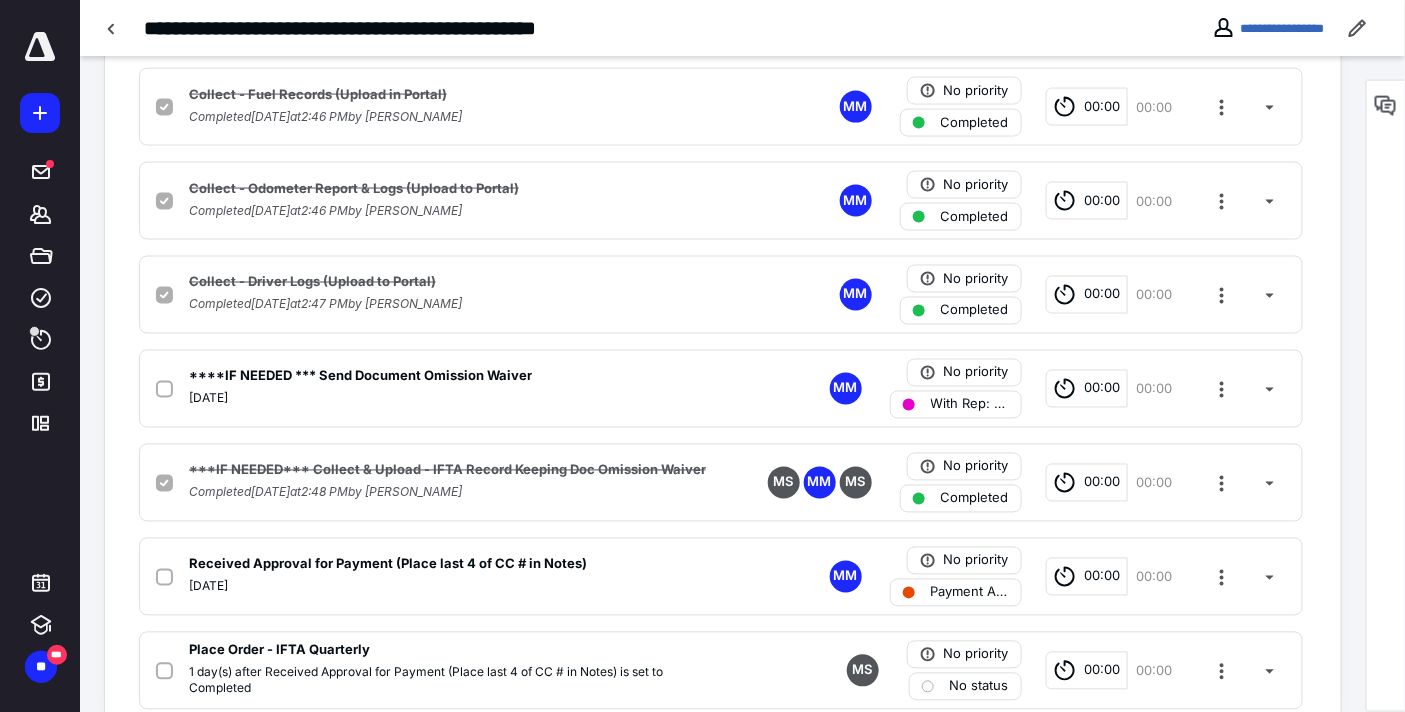scroll, scrollTop: 1000, scrollLeft: 0, axis: vertical 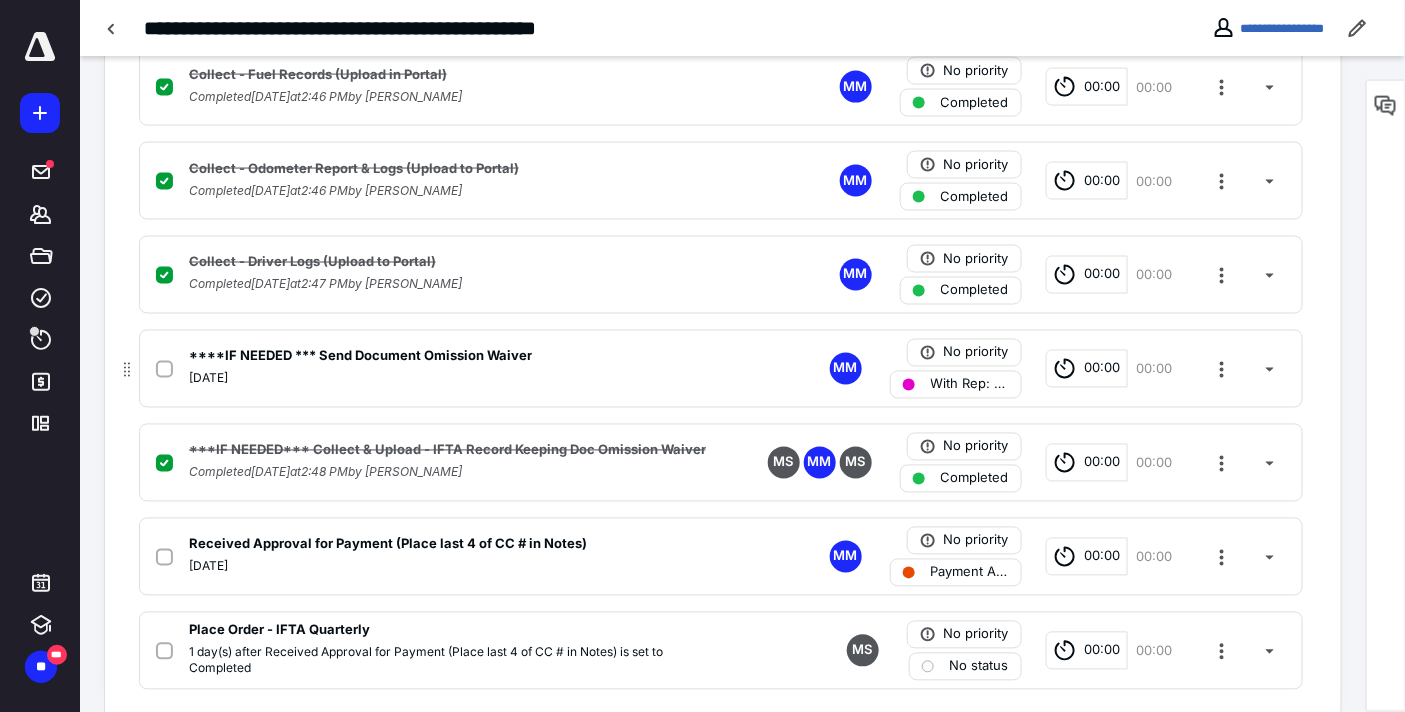 click on "With Rep: [PERSON_NAME]" at bounding box center (970, 385) 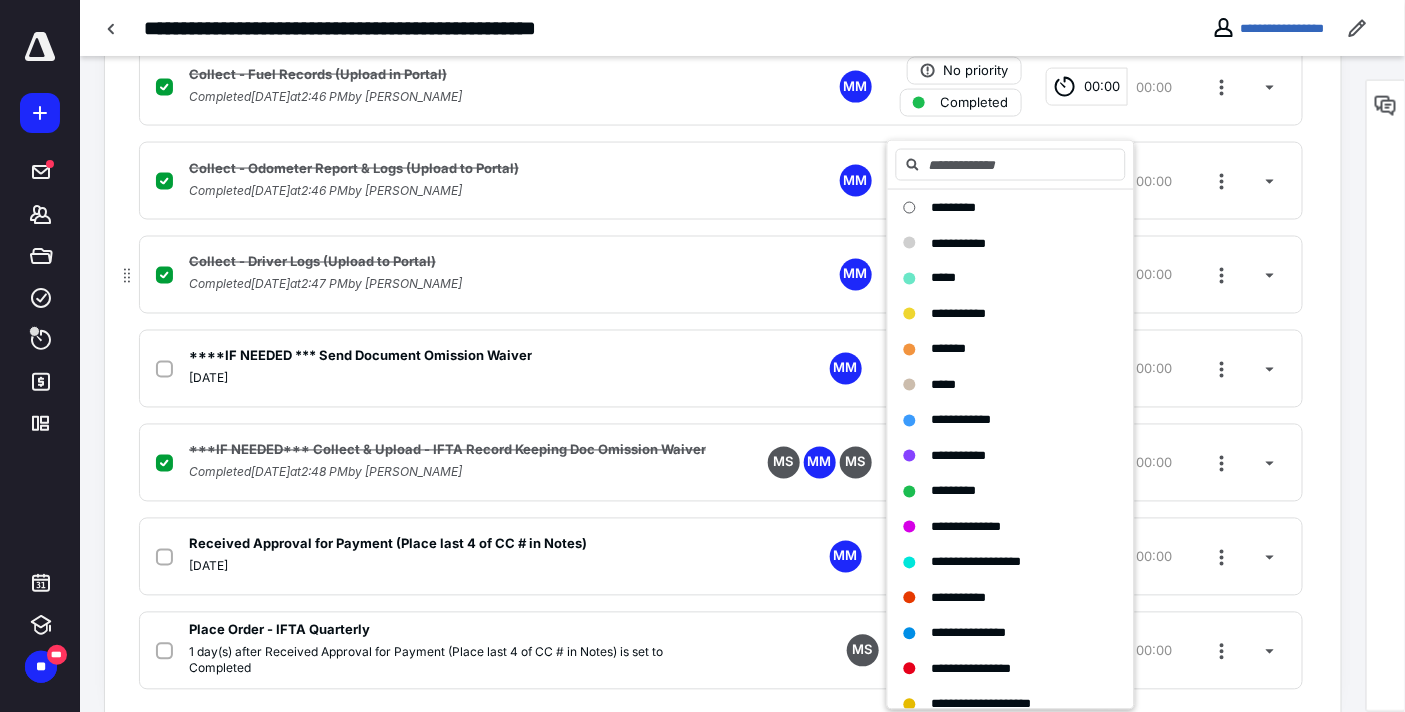click on "*********" at bounding box center [954, 491] 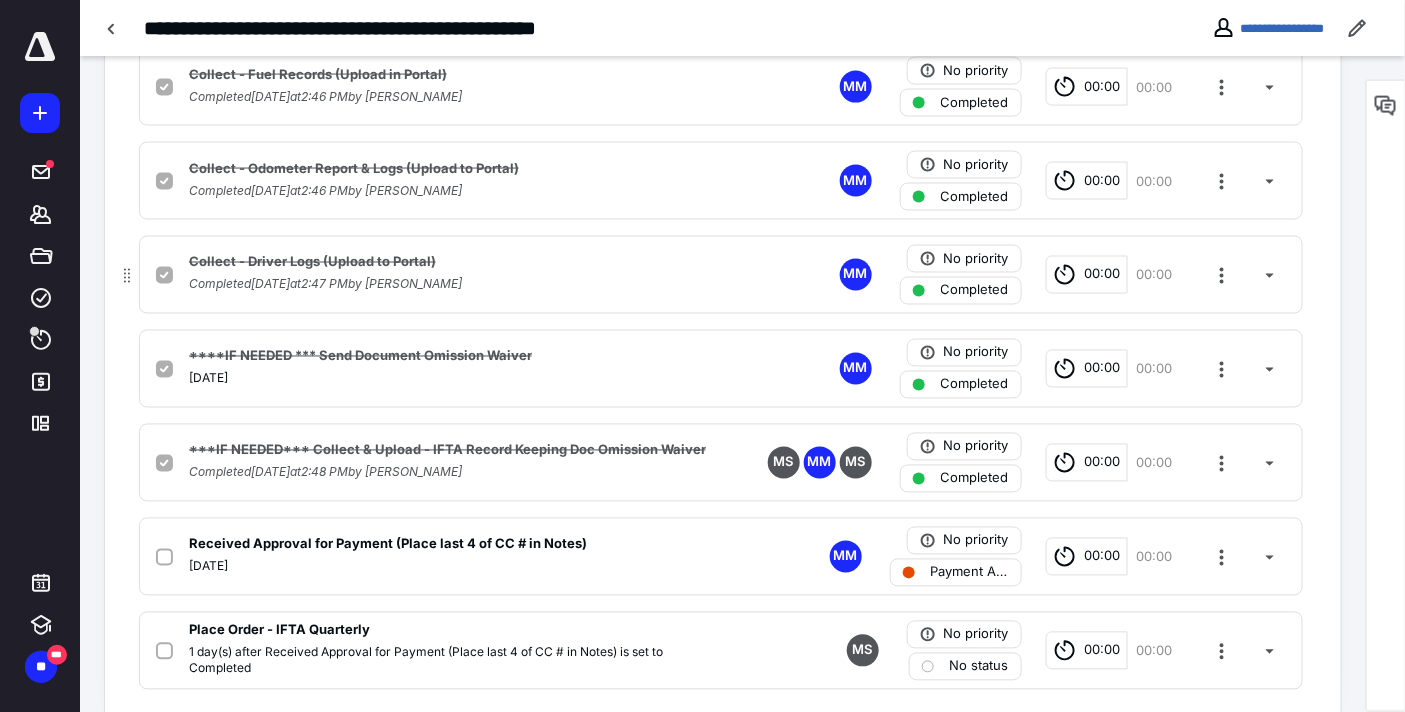 checkbox on "true" 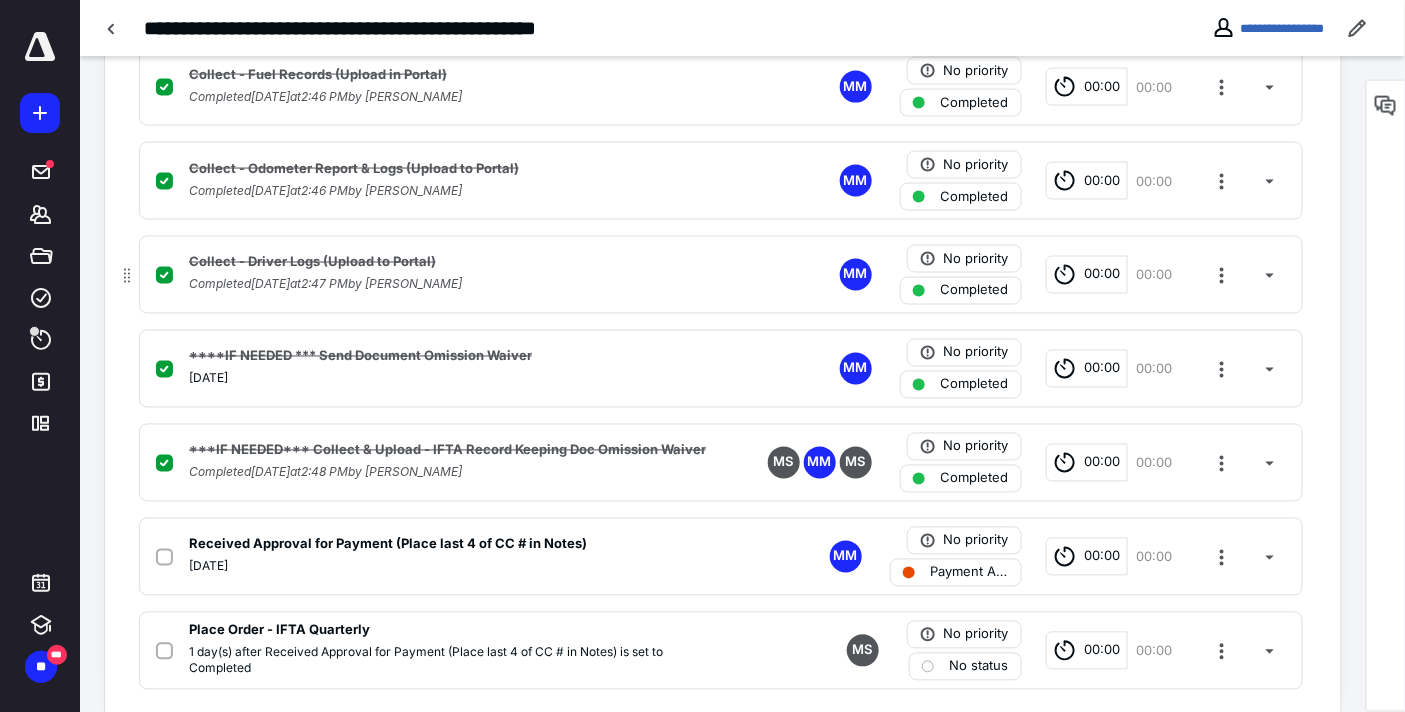 scroll, scrollTop: 1028, scrollLeft: 0, axis: vertical 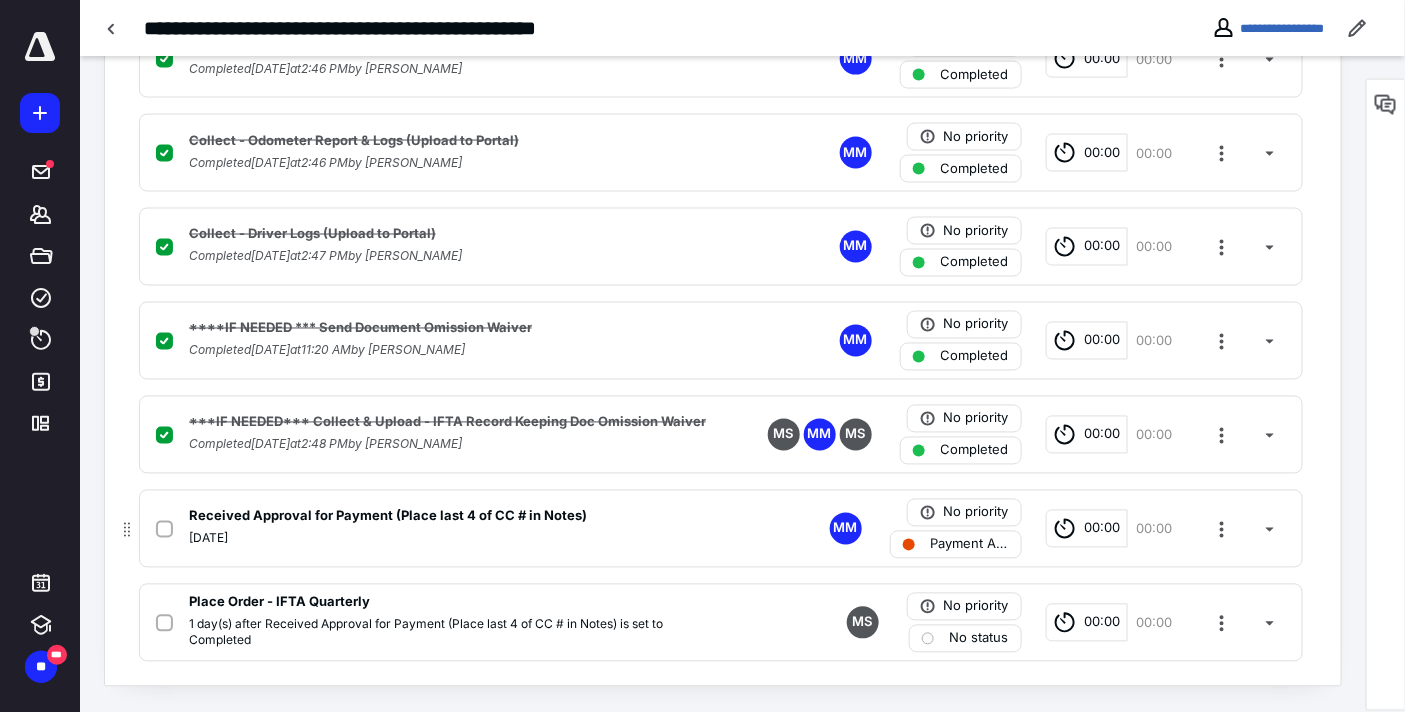 click on "Payment Approval Pending" at bounding box center [970, 545] 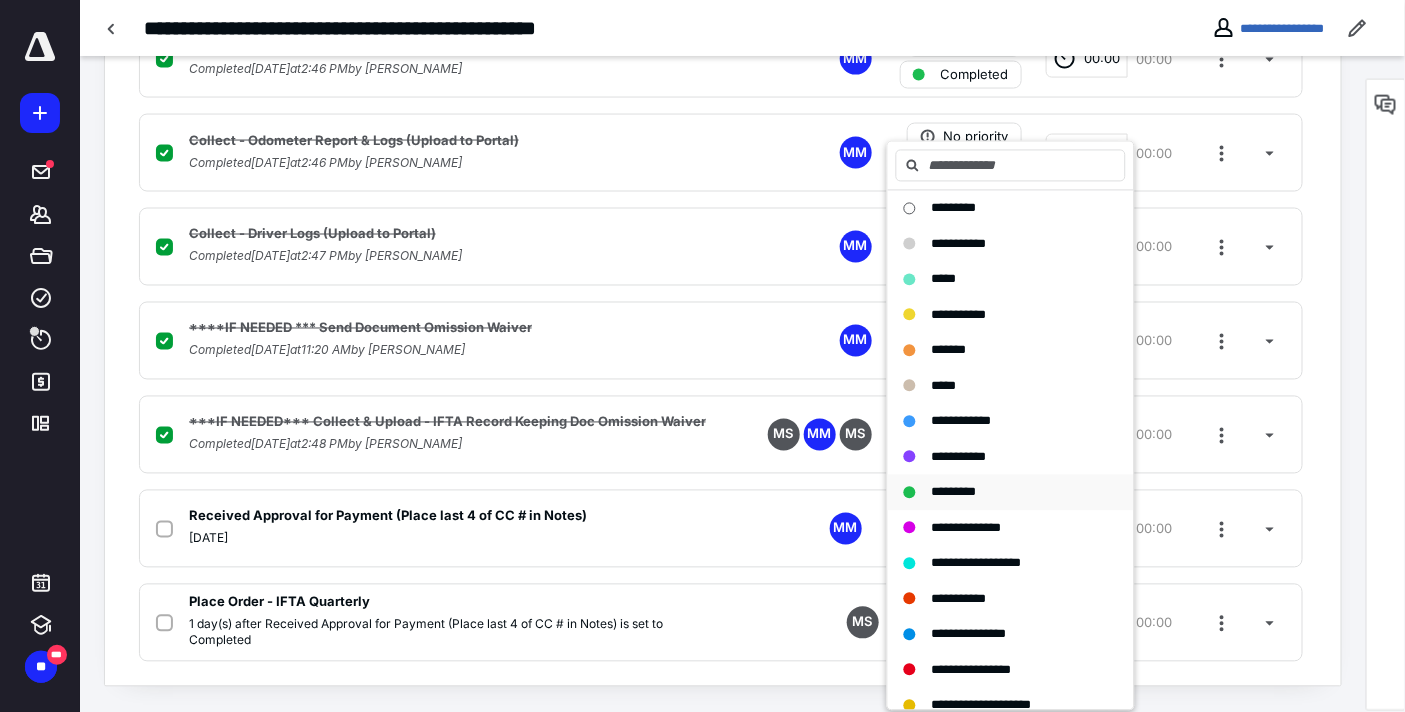 click on "*********" at bounding box center (954, 492) 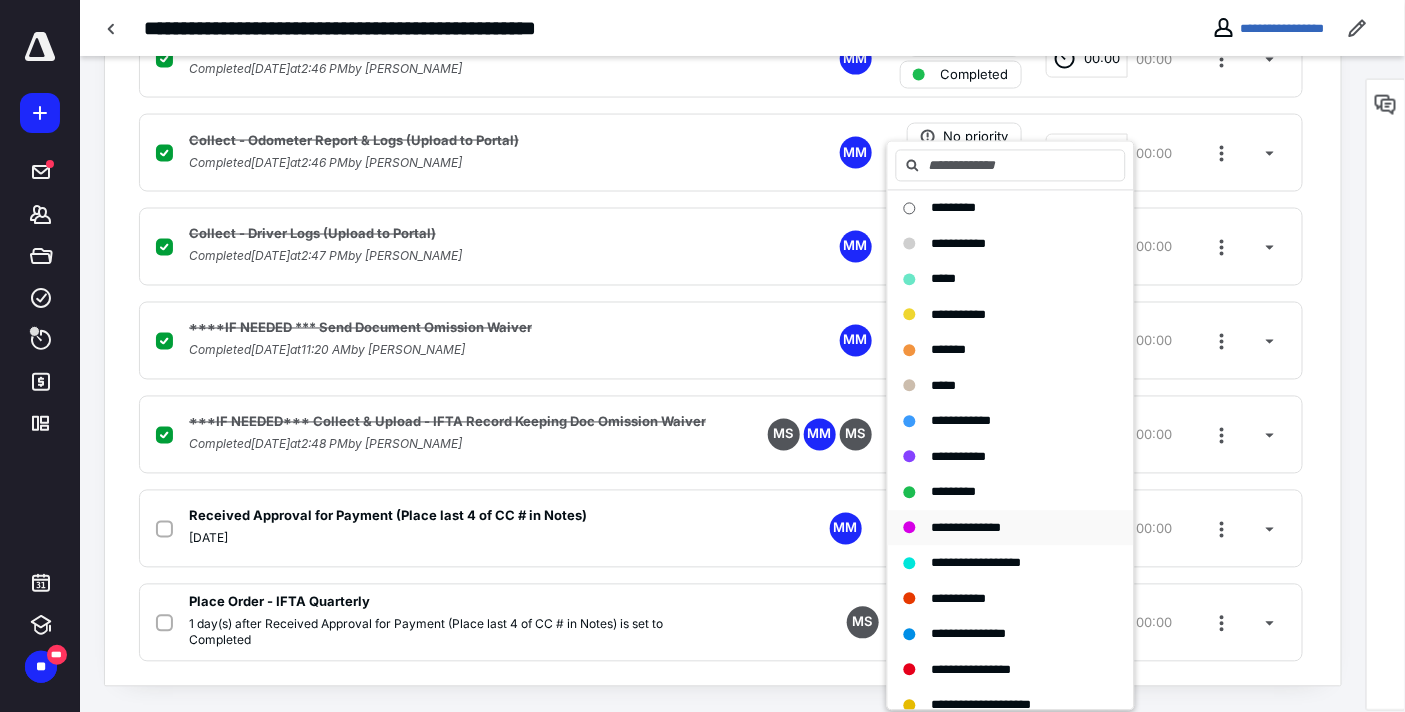 checkbox on "true" 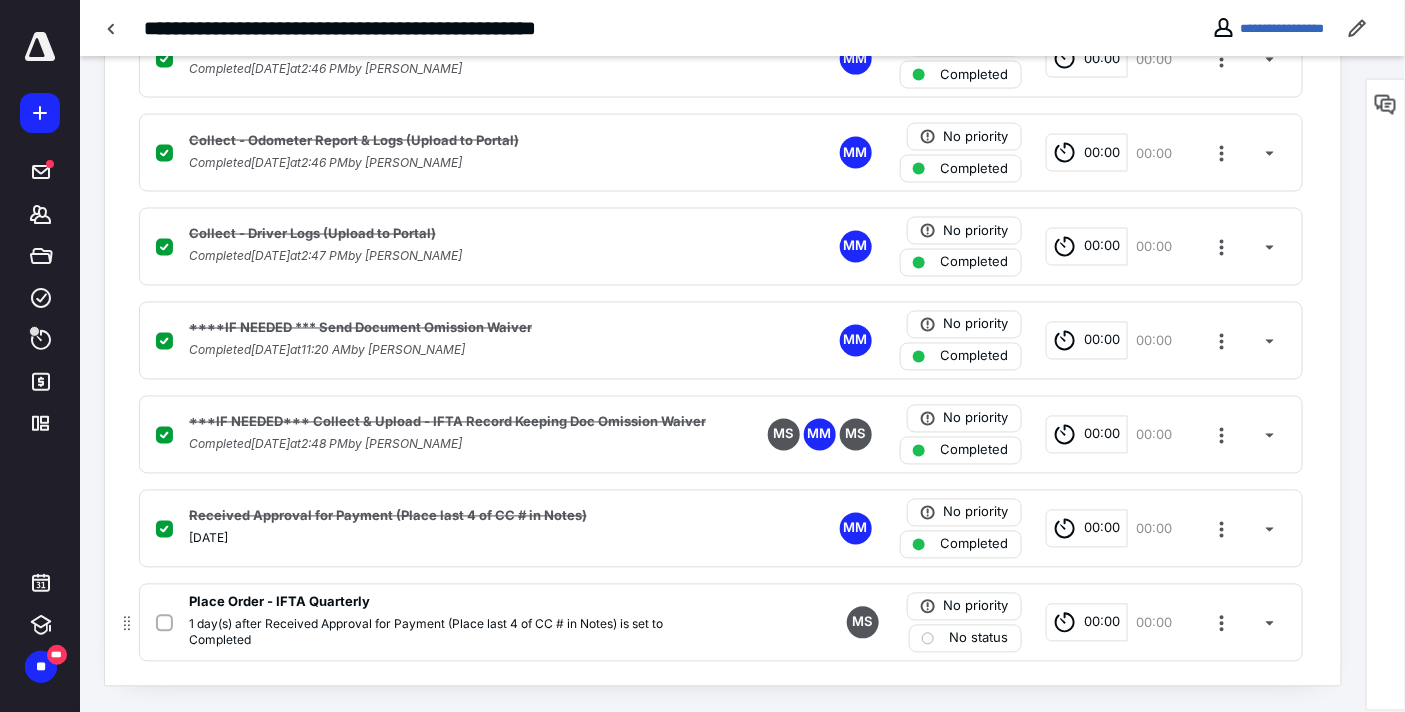 click on "No status" at bounding box center [979, 639] 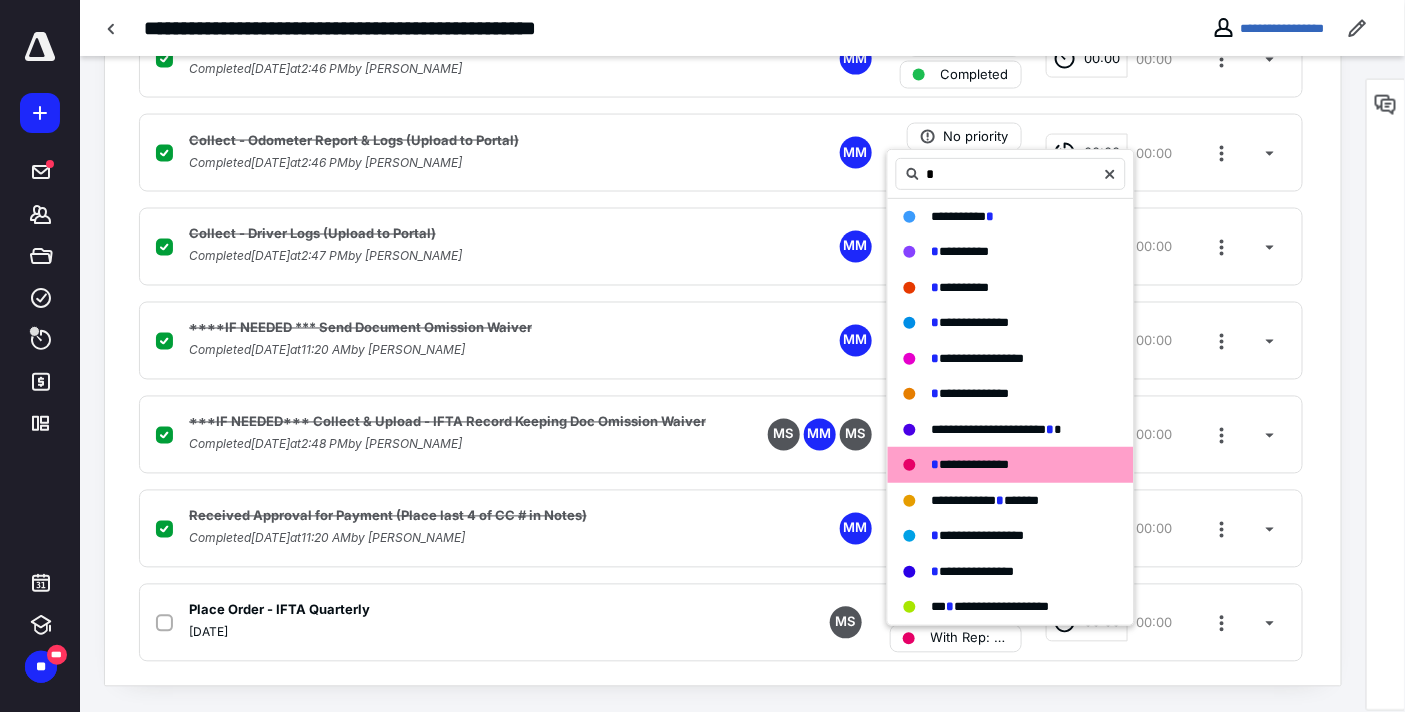 click on "**********" at bounding box center [975, 465] 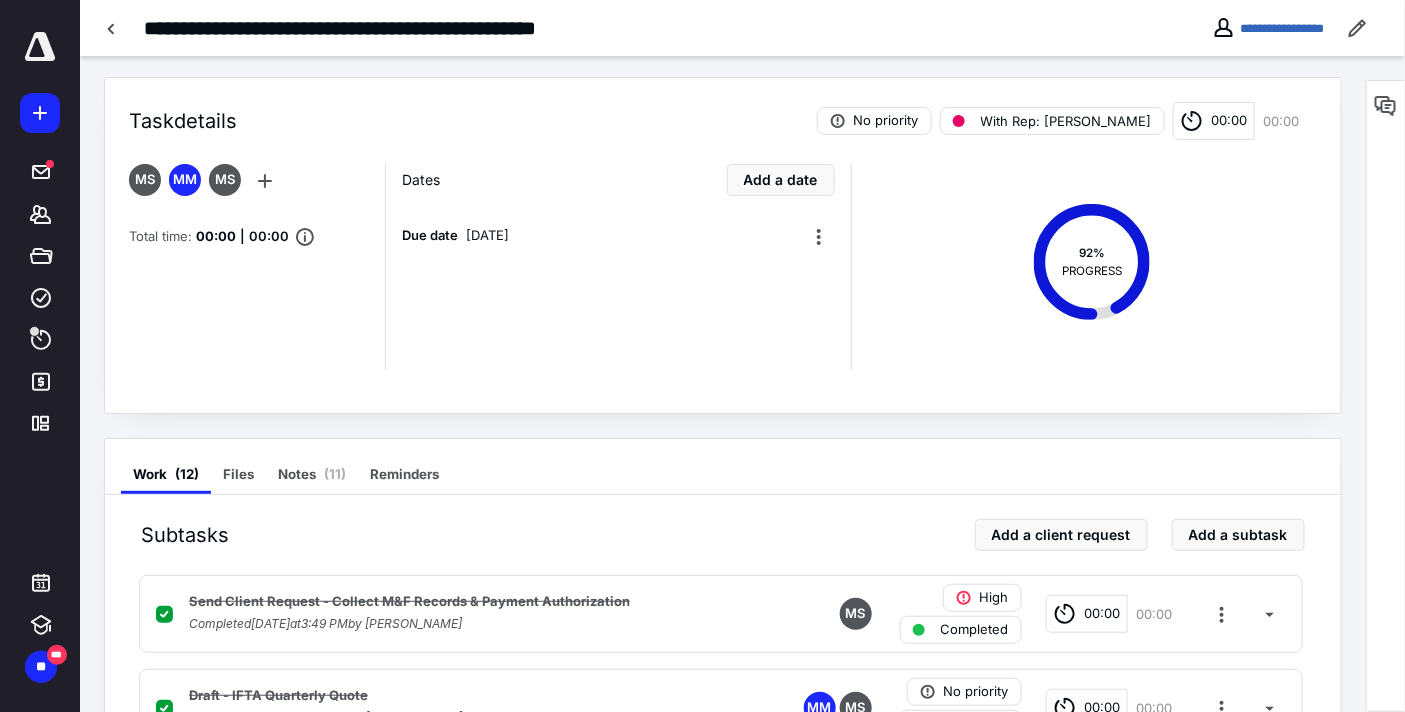 scroll, scrollTop: 0, scrollLeft: 0, axis: both 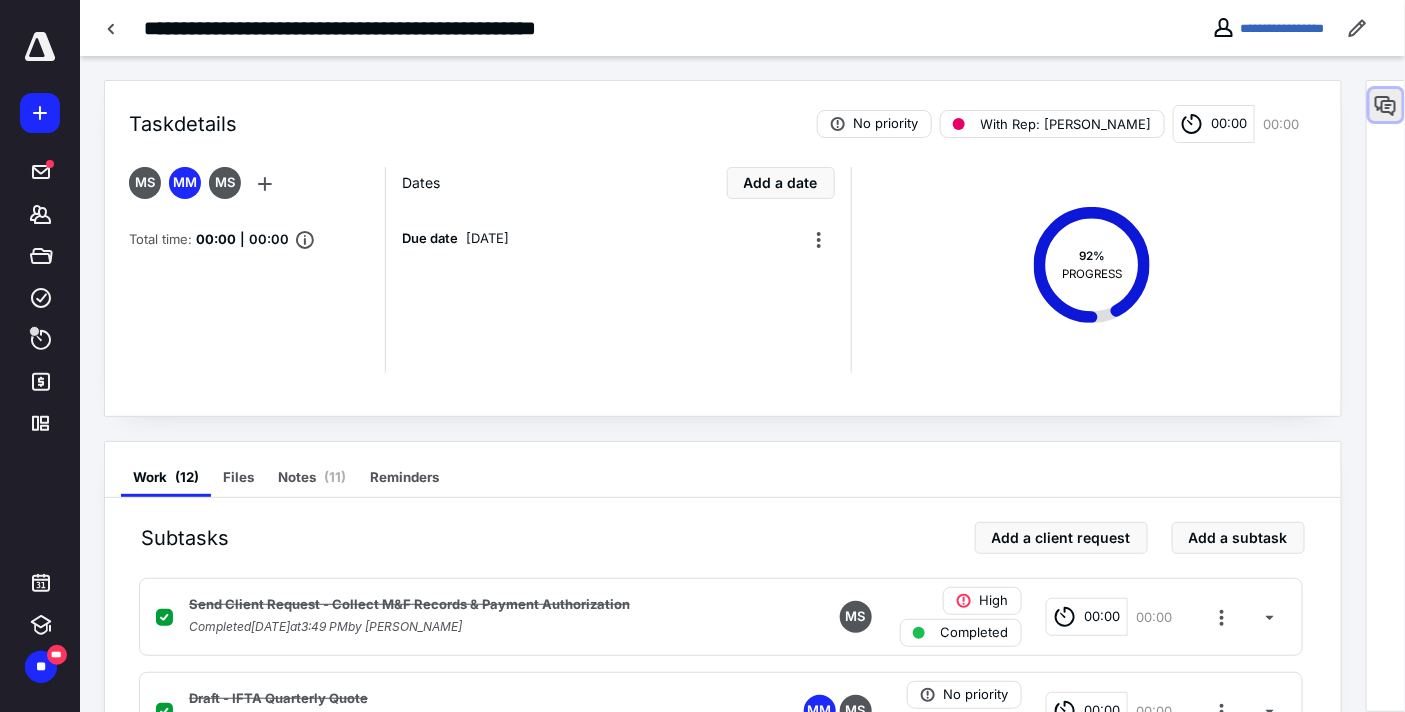 click at bounding box center (1386, 105) 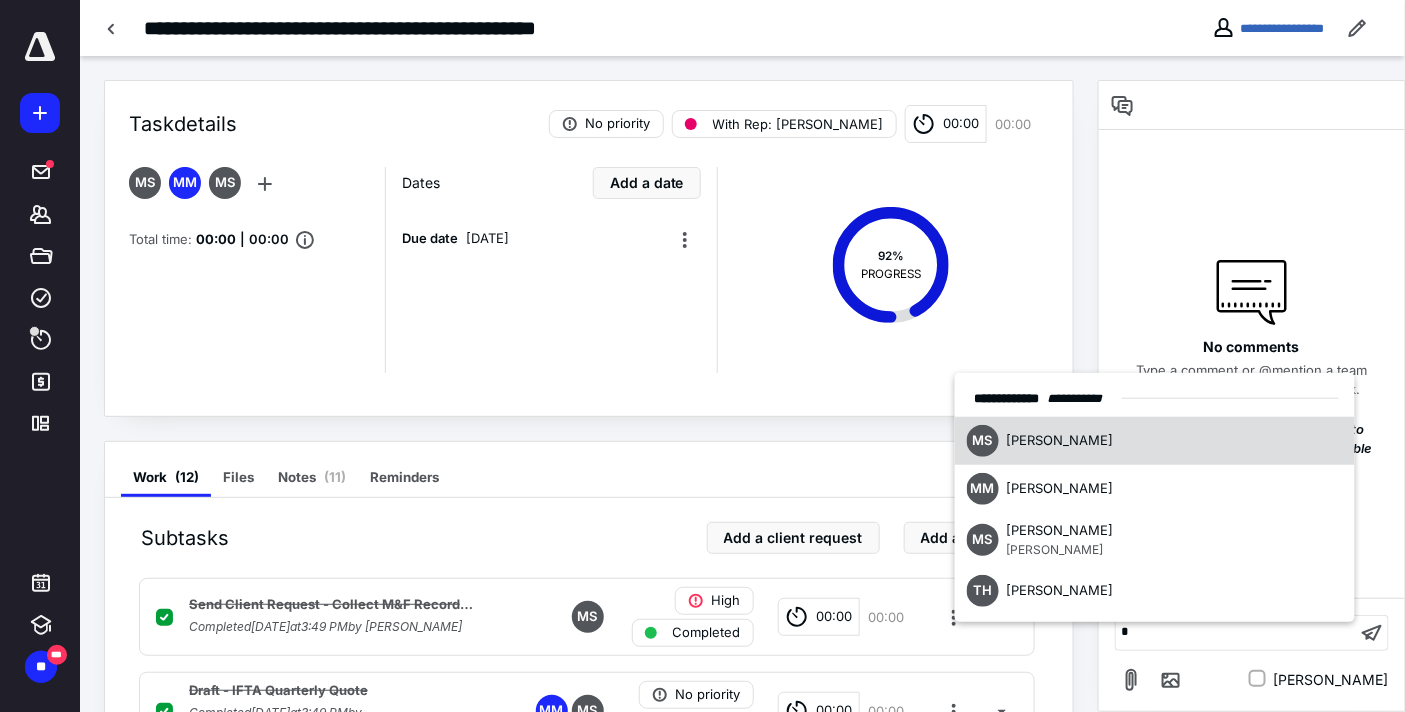 click on "Markisha Shedrick" at bounding box center (1059, 440) 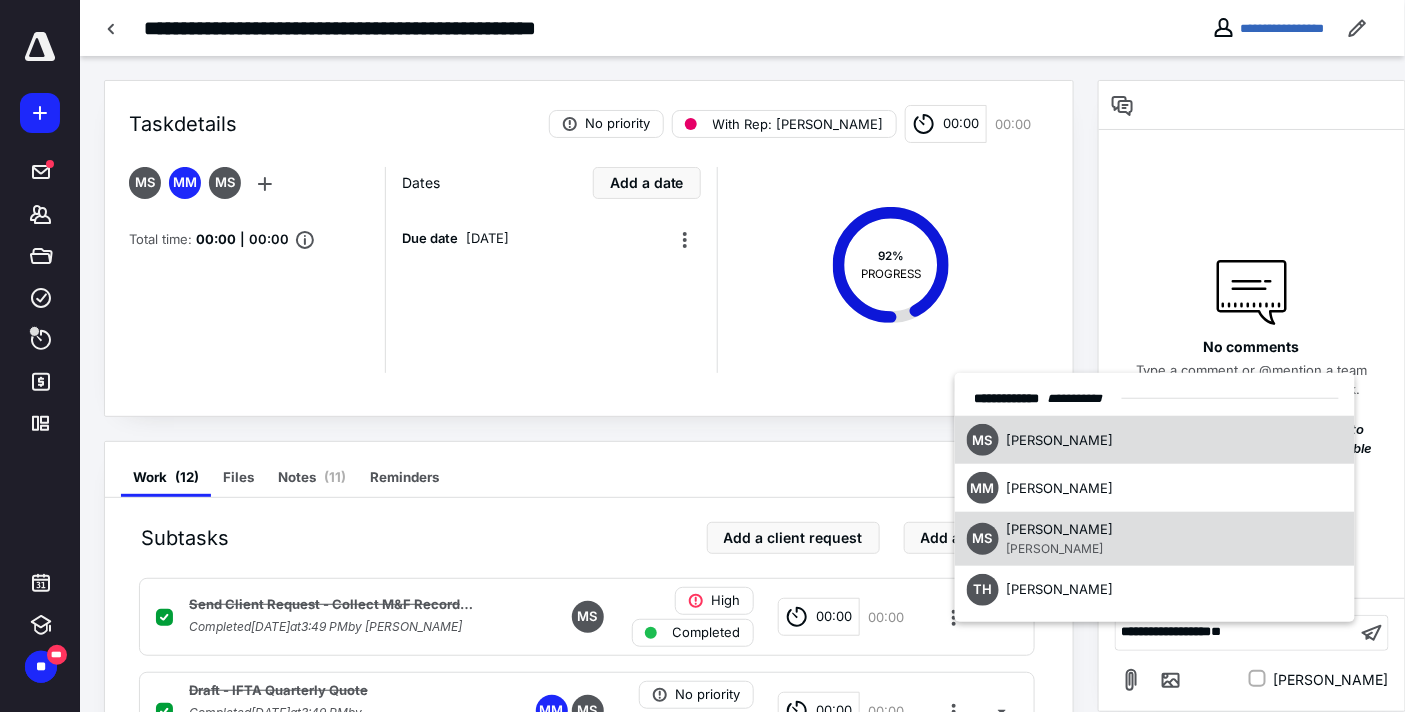 click on "Micki B Sanders" at bounding box center [1059, 549] 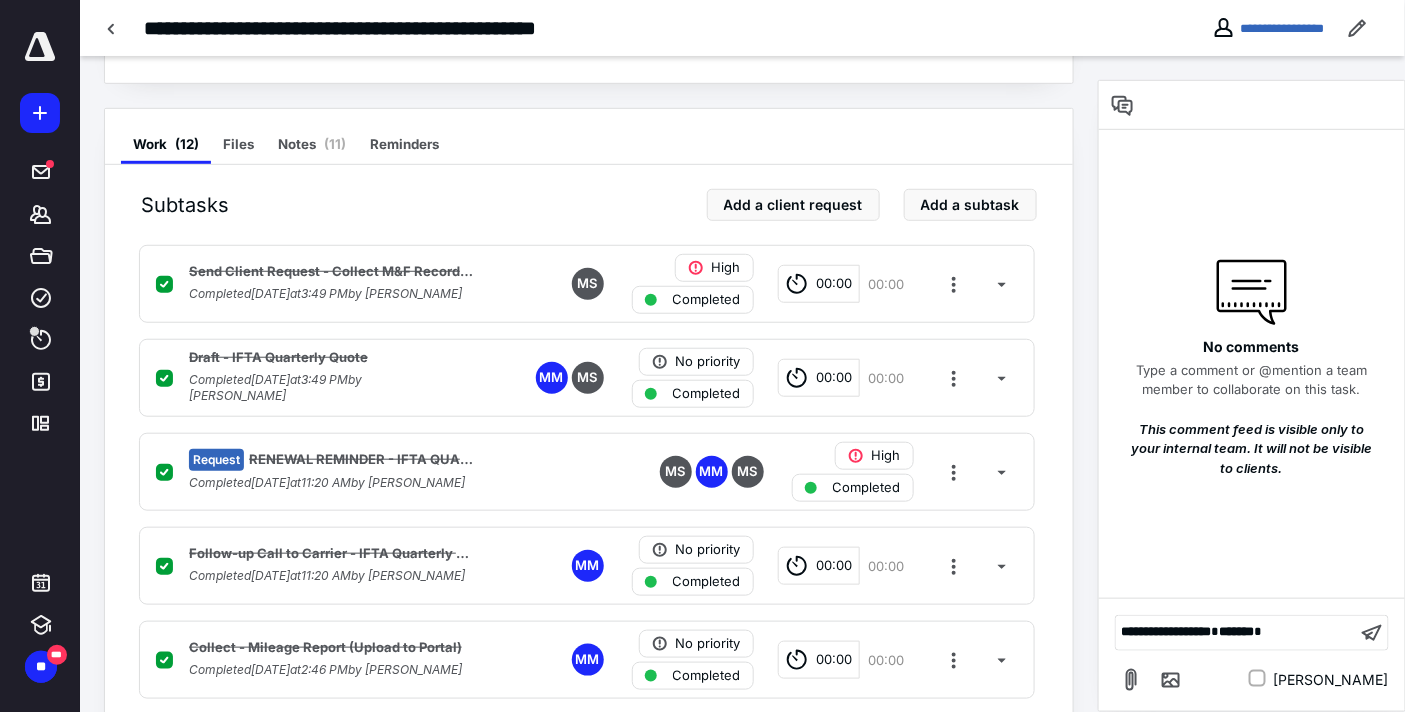 scroll, scrollTop: 0, scrollLeft: 0, axis: both 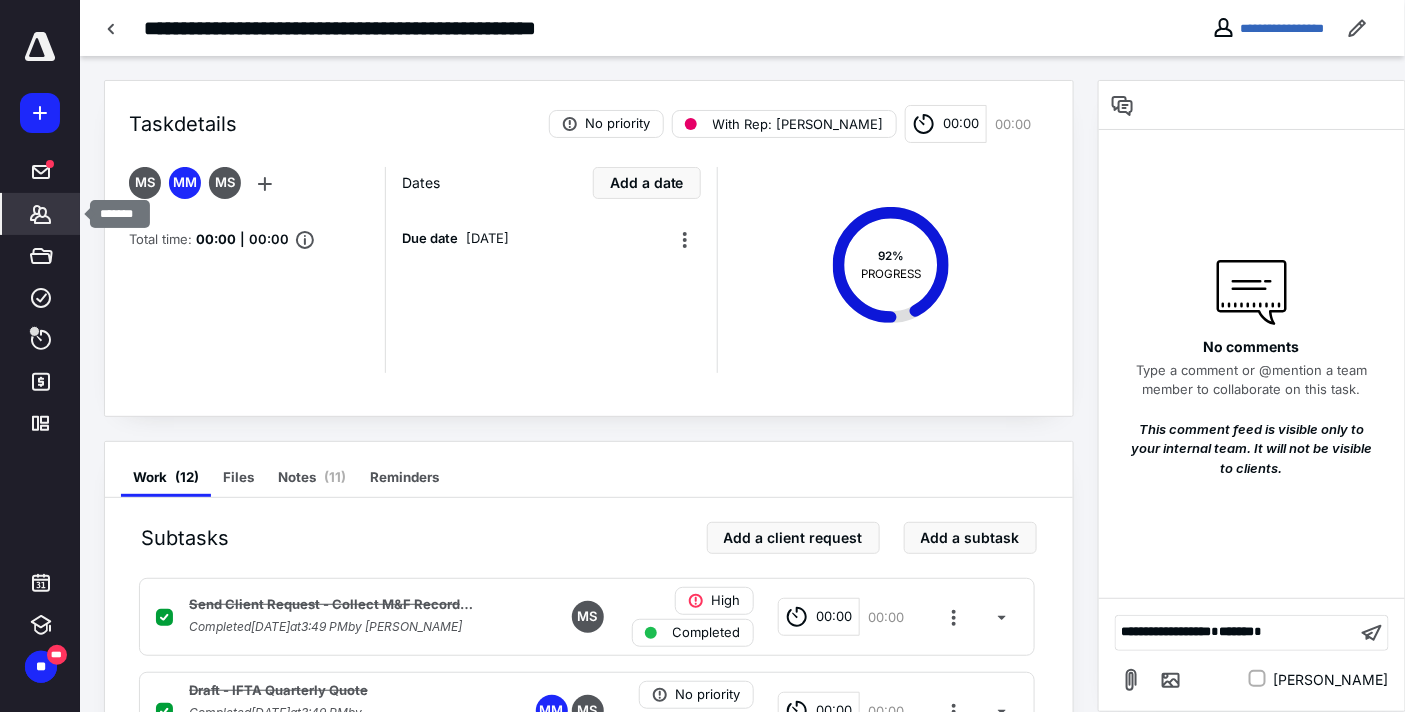click 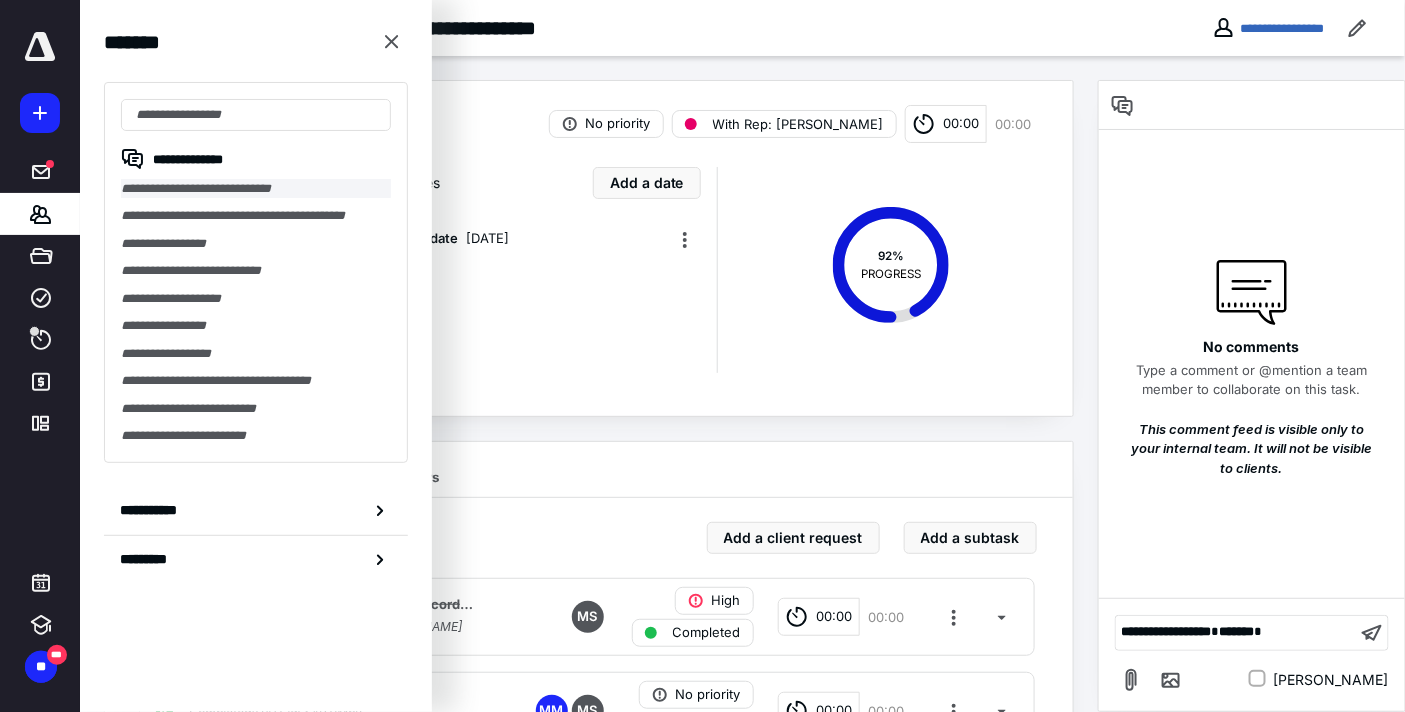 click on "**********" at bounding box center (256, 188) 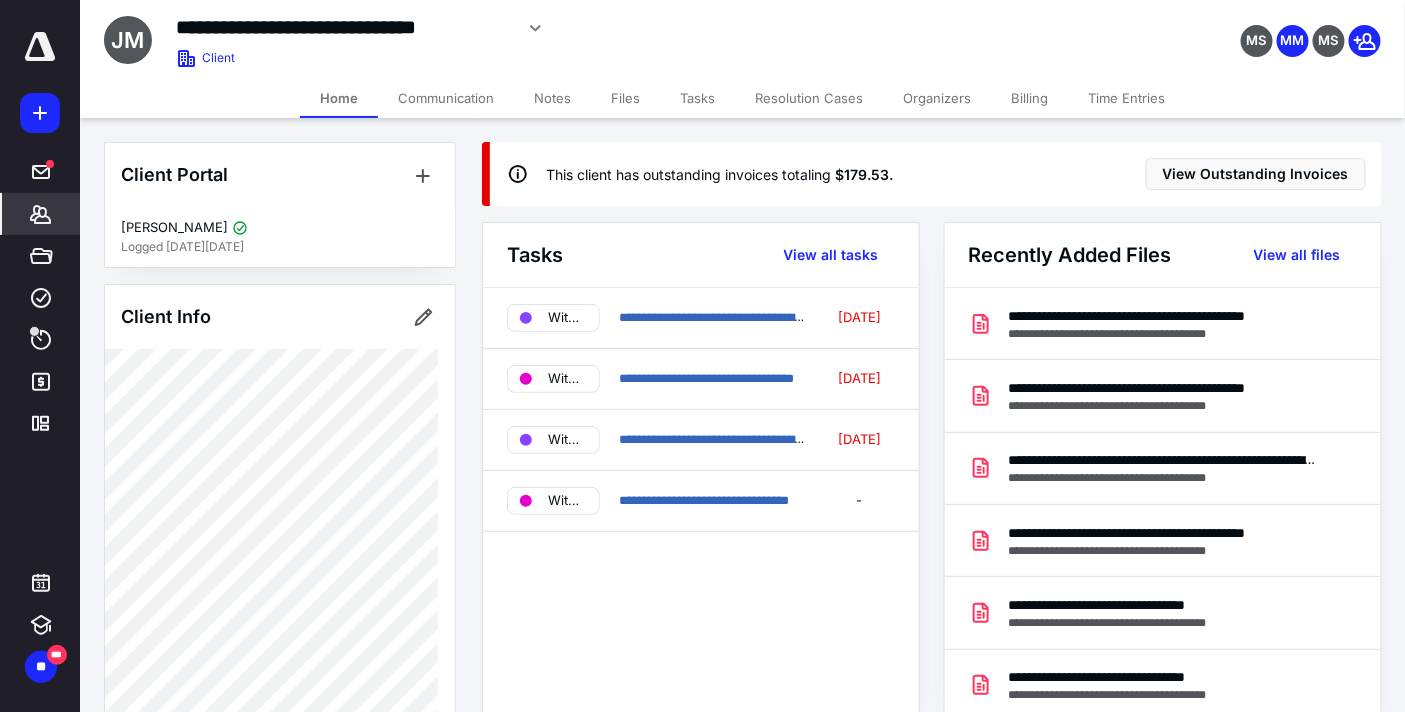 click on "Billing" at bounding box center (1029, 98) 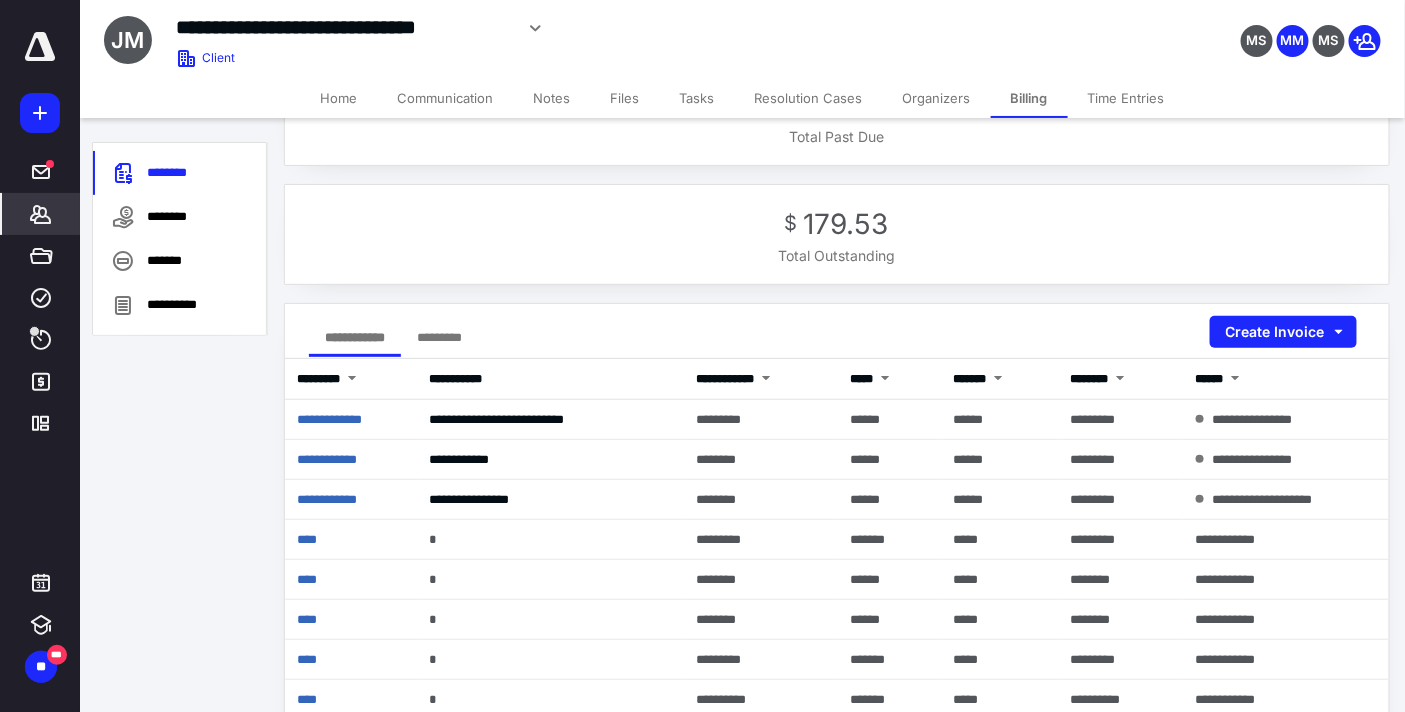 scroll, scrollTop: 111, scrollLeft: 0, axis: vertical 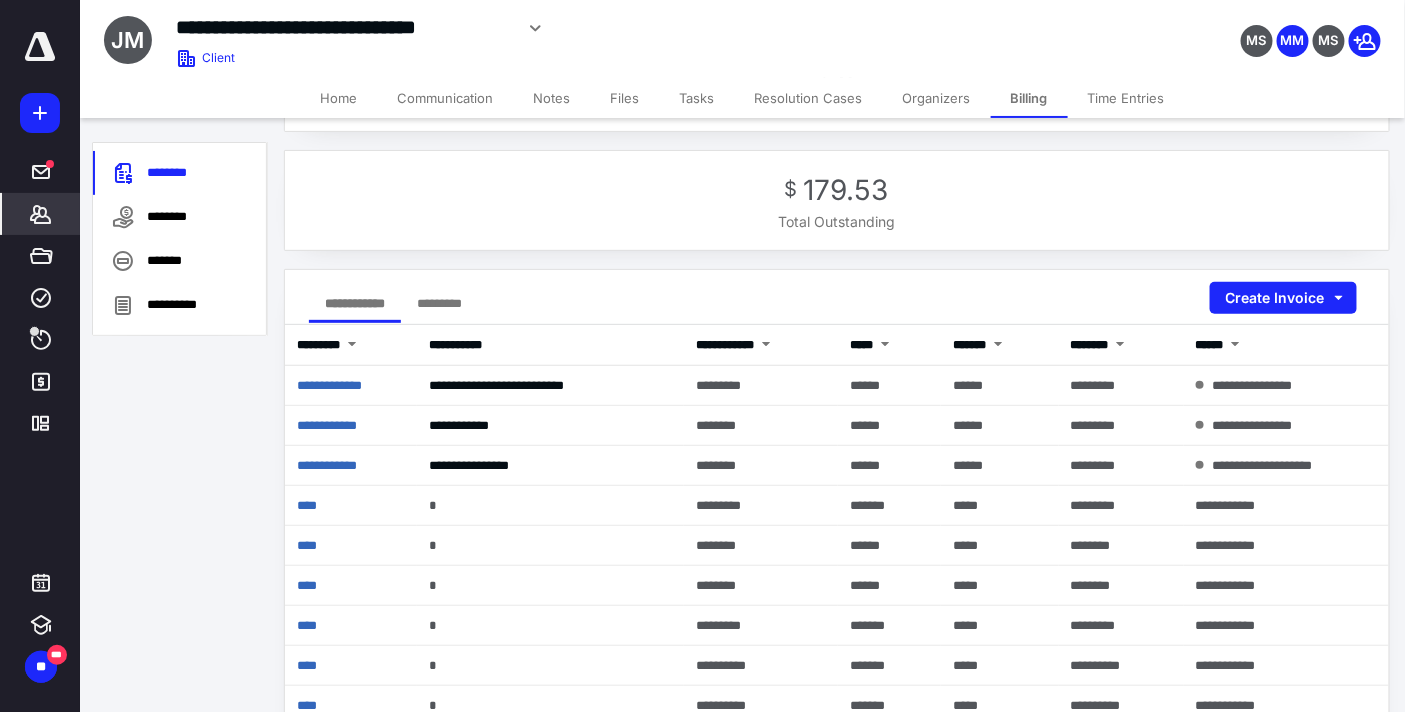 click on "Files" at bounding box center [625, 98] 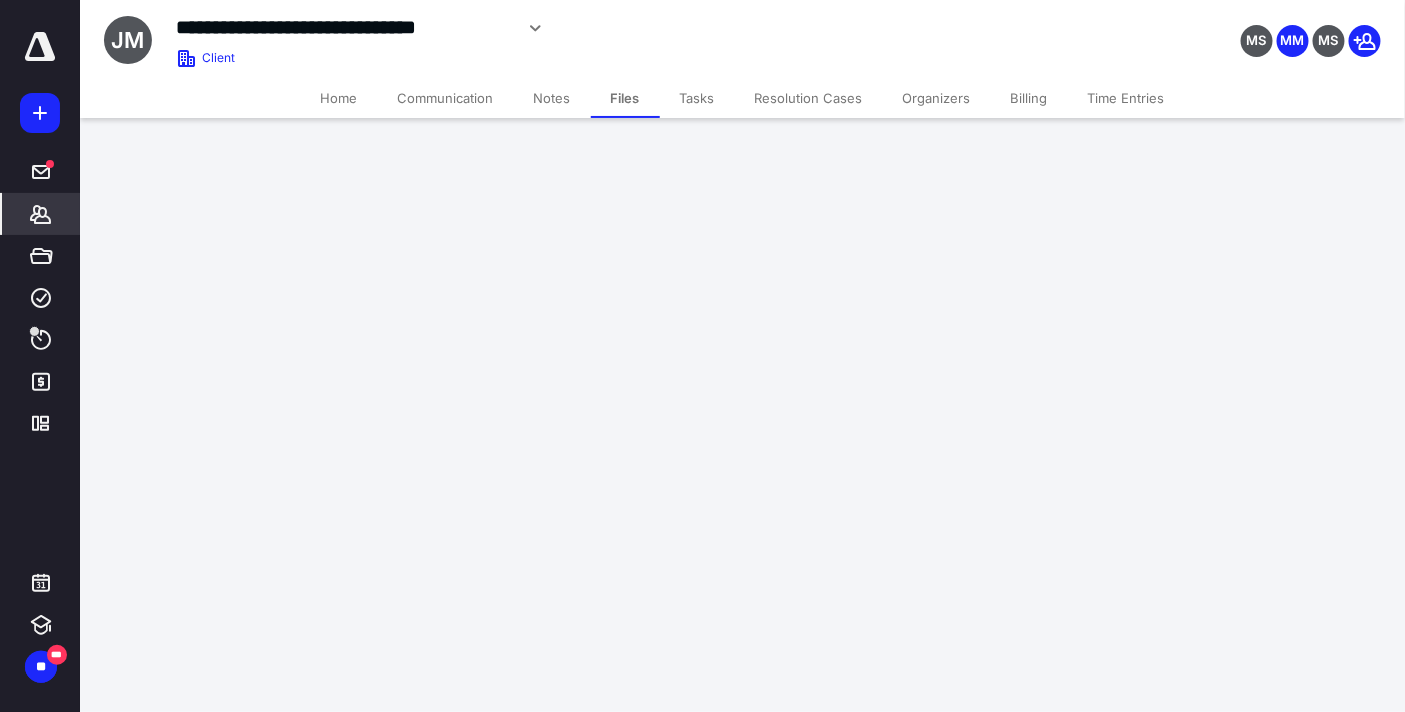 scroll, scrollTop: 0, scrollLeft: 0, axis: both 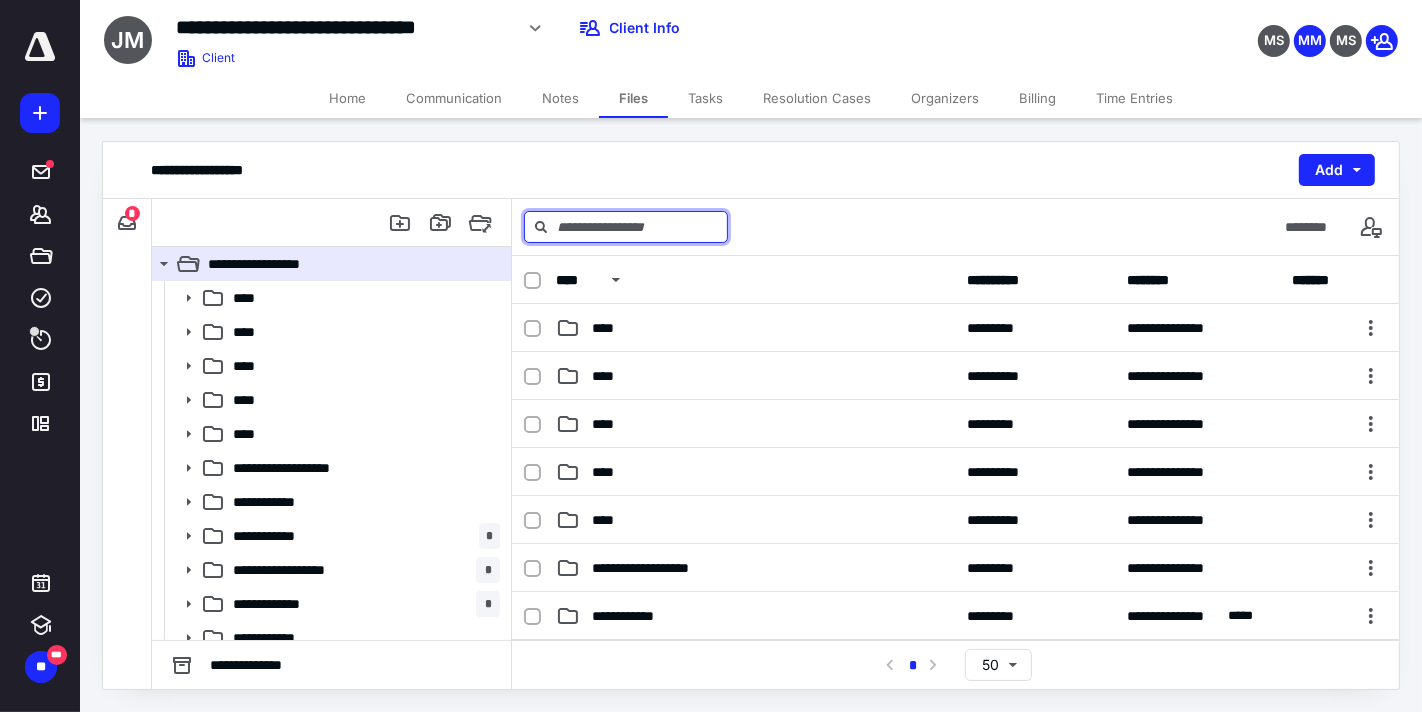 click at bounding box center [626, 227] 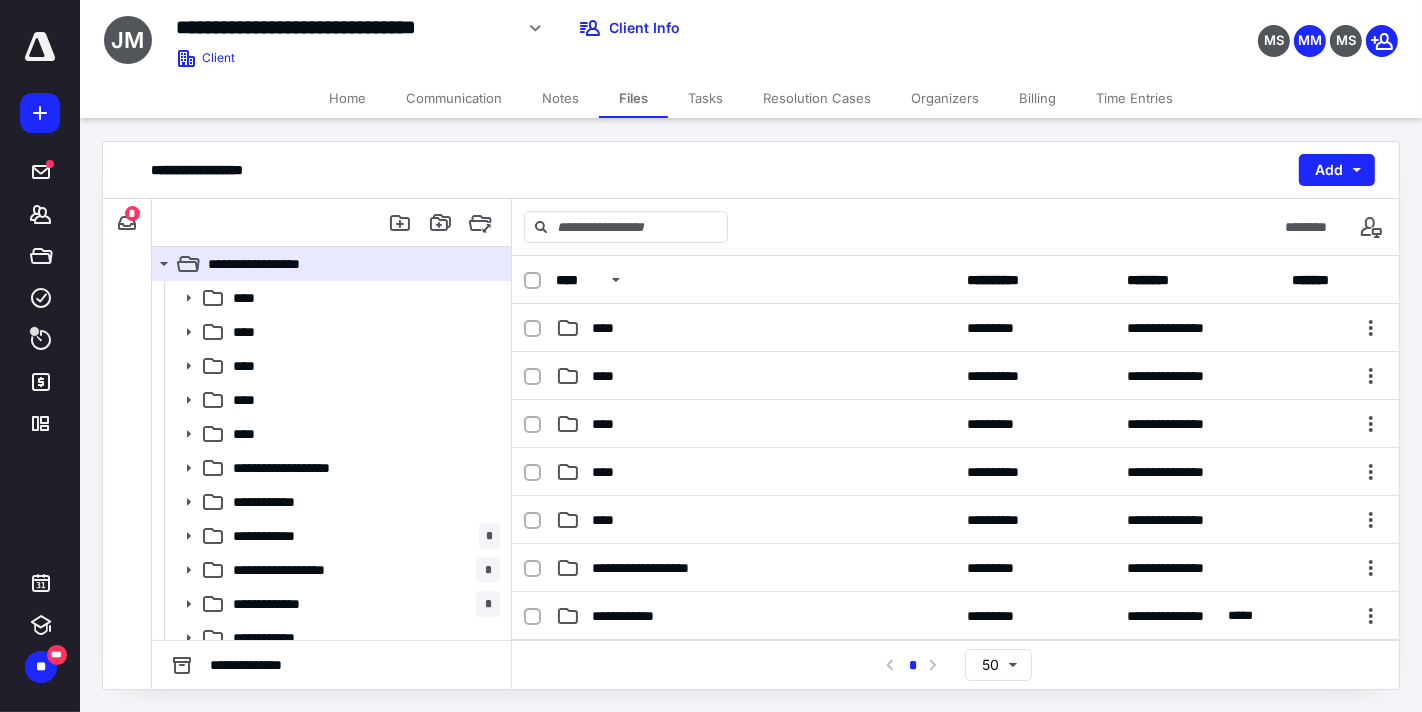 click on "Notes" at bounding box center [560, 98] 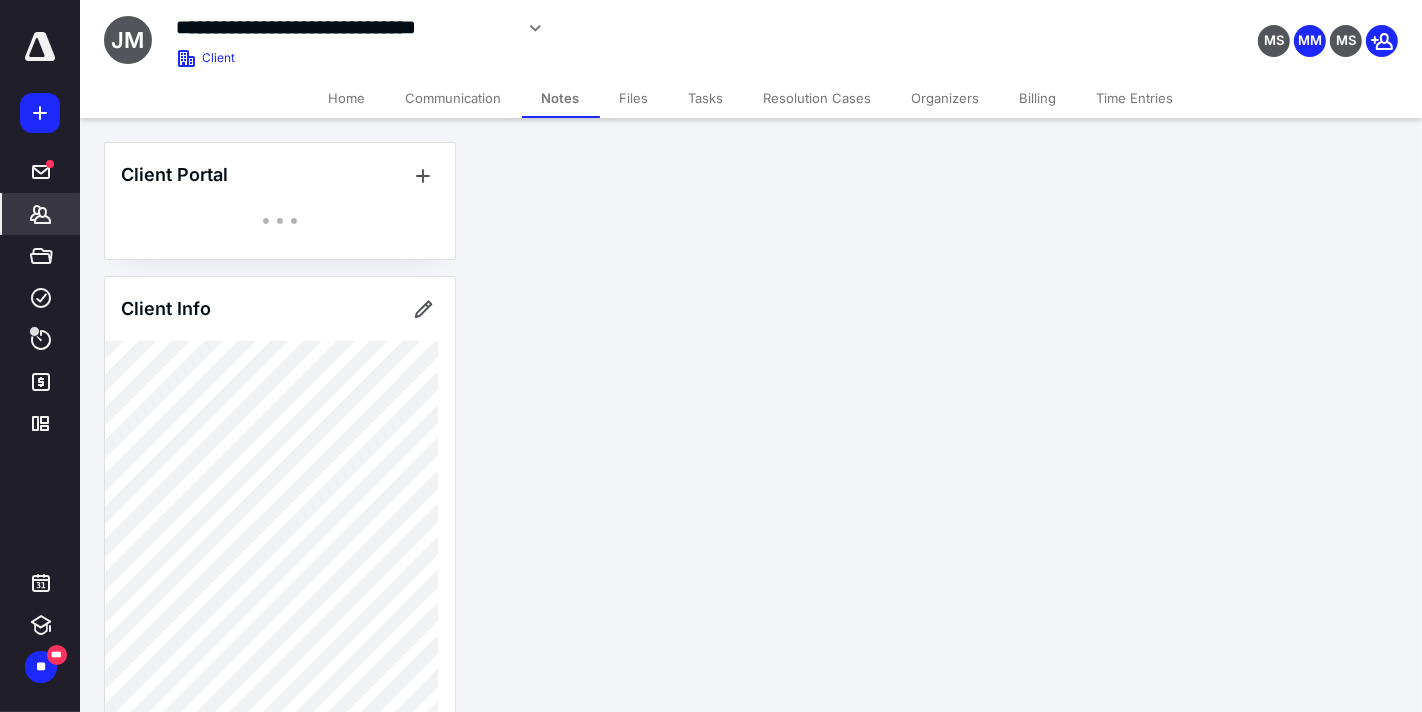 click at bounding box center [1216, 53] 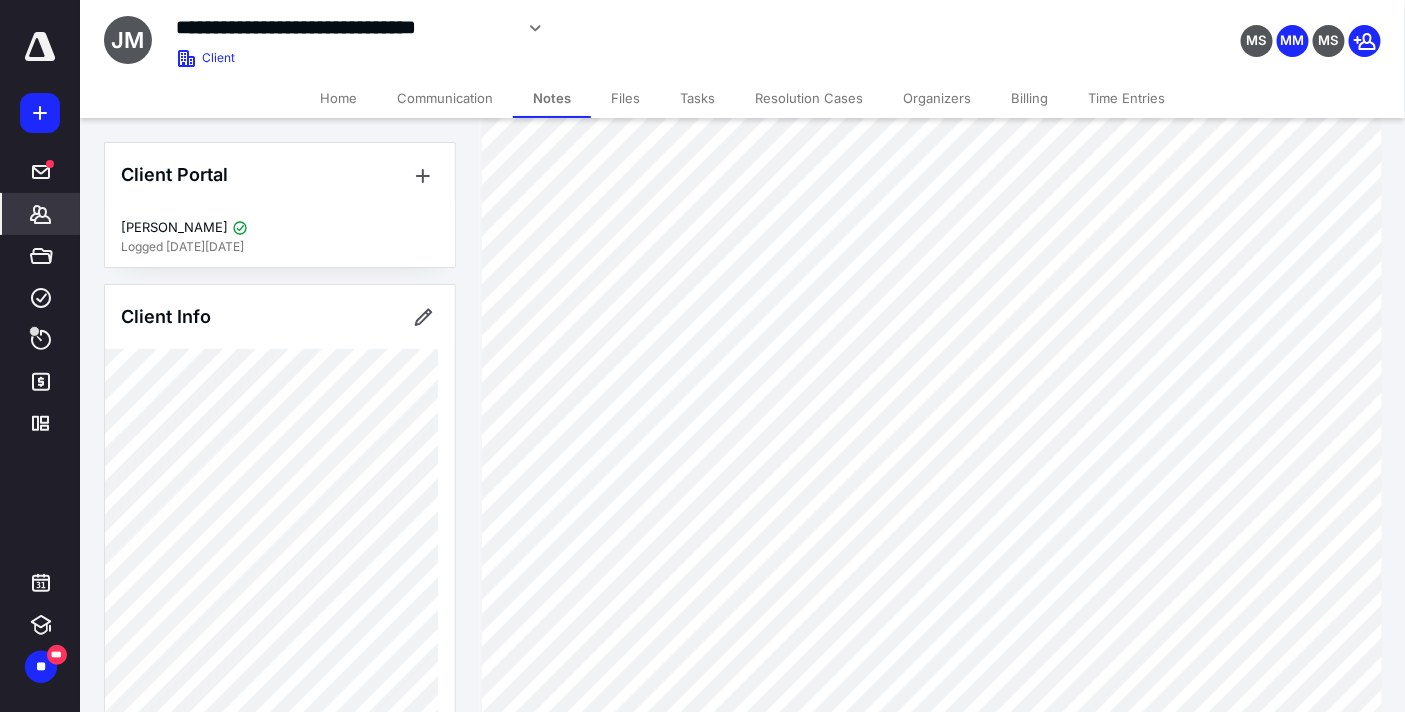 scroll, scrollTop: 2888, scrollLeft: 0, axis: vertical 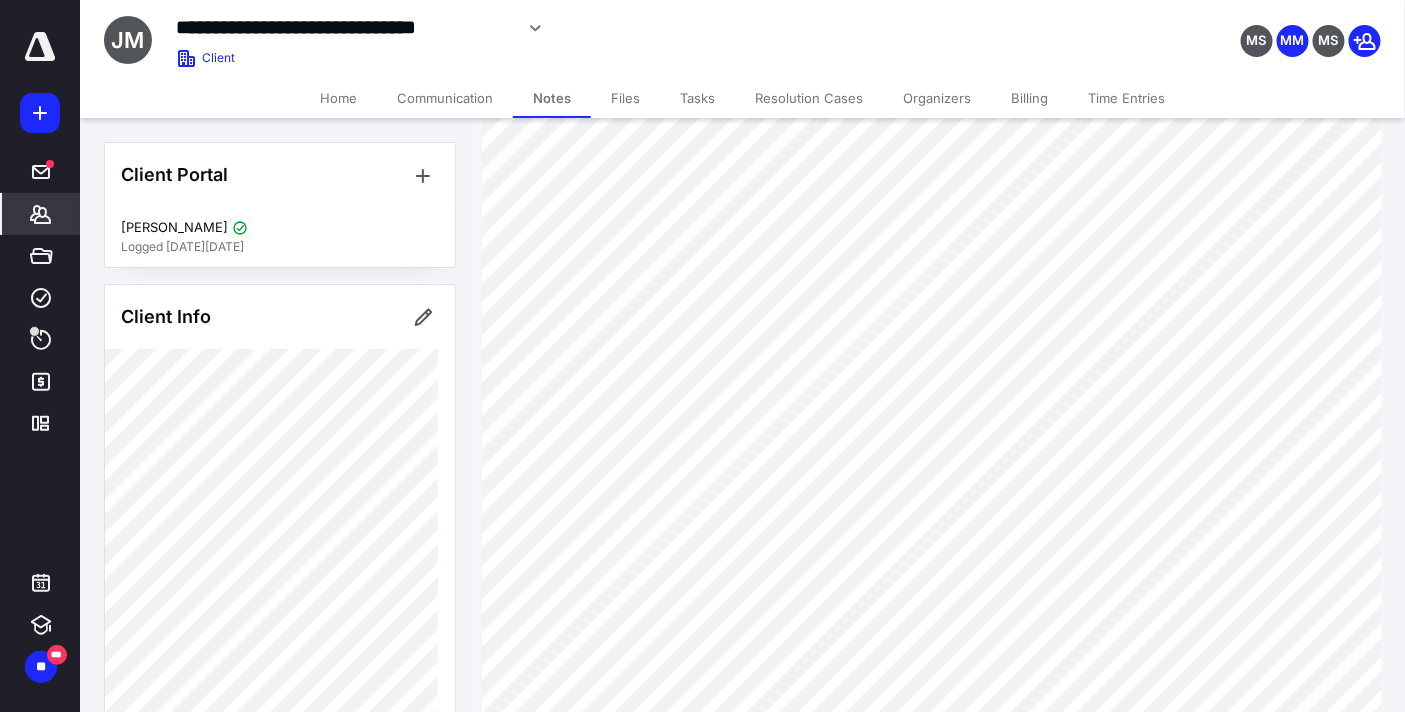 type on "***" 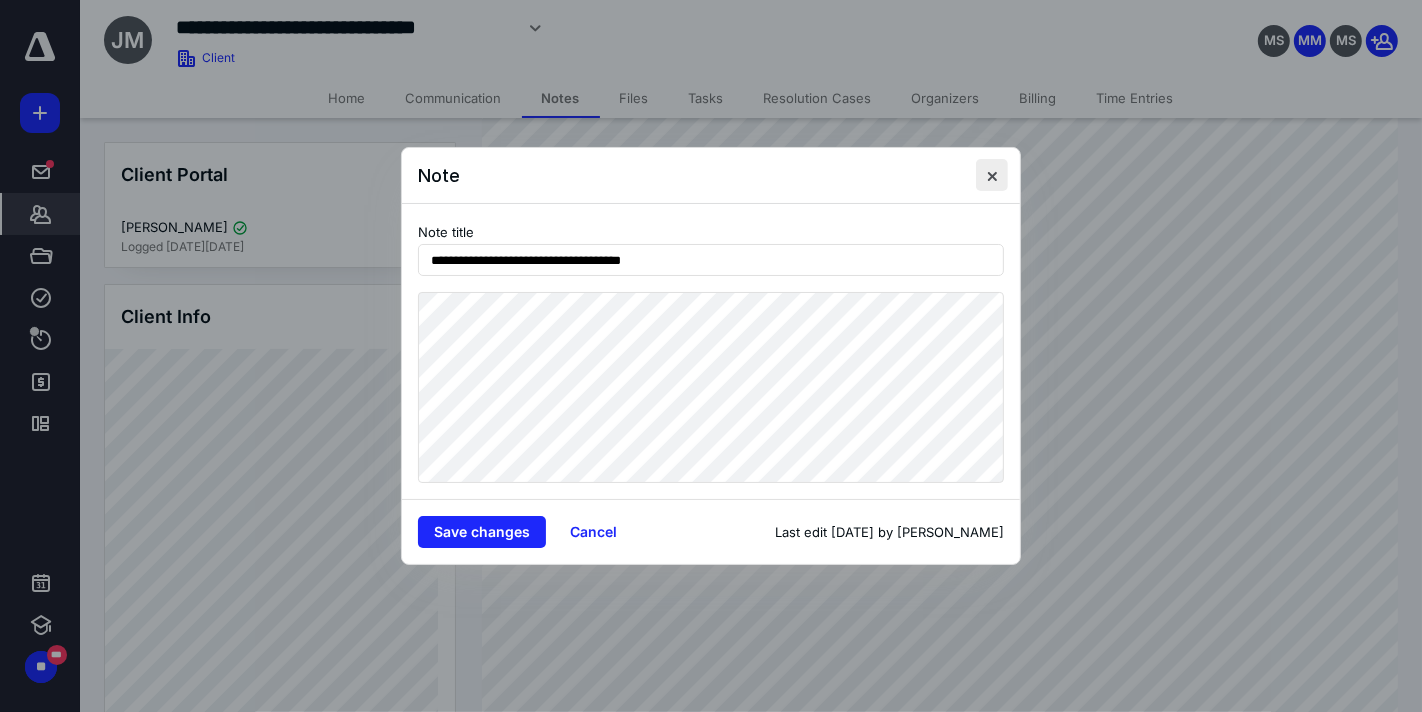 click at bounding box center (992, 175) 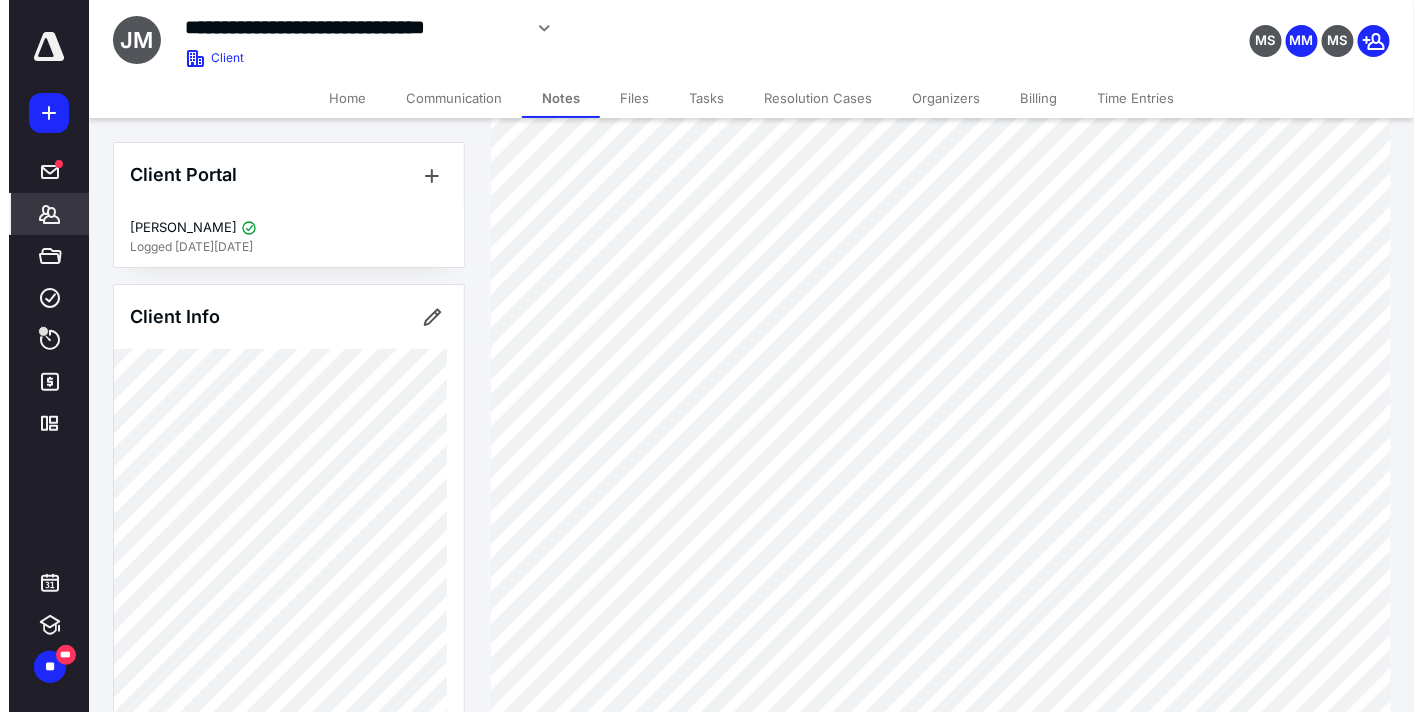 scroll, scrollTop: 0, scrollLeft: 0, axis: both 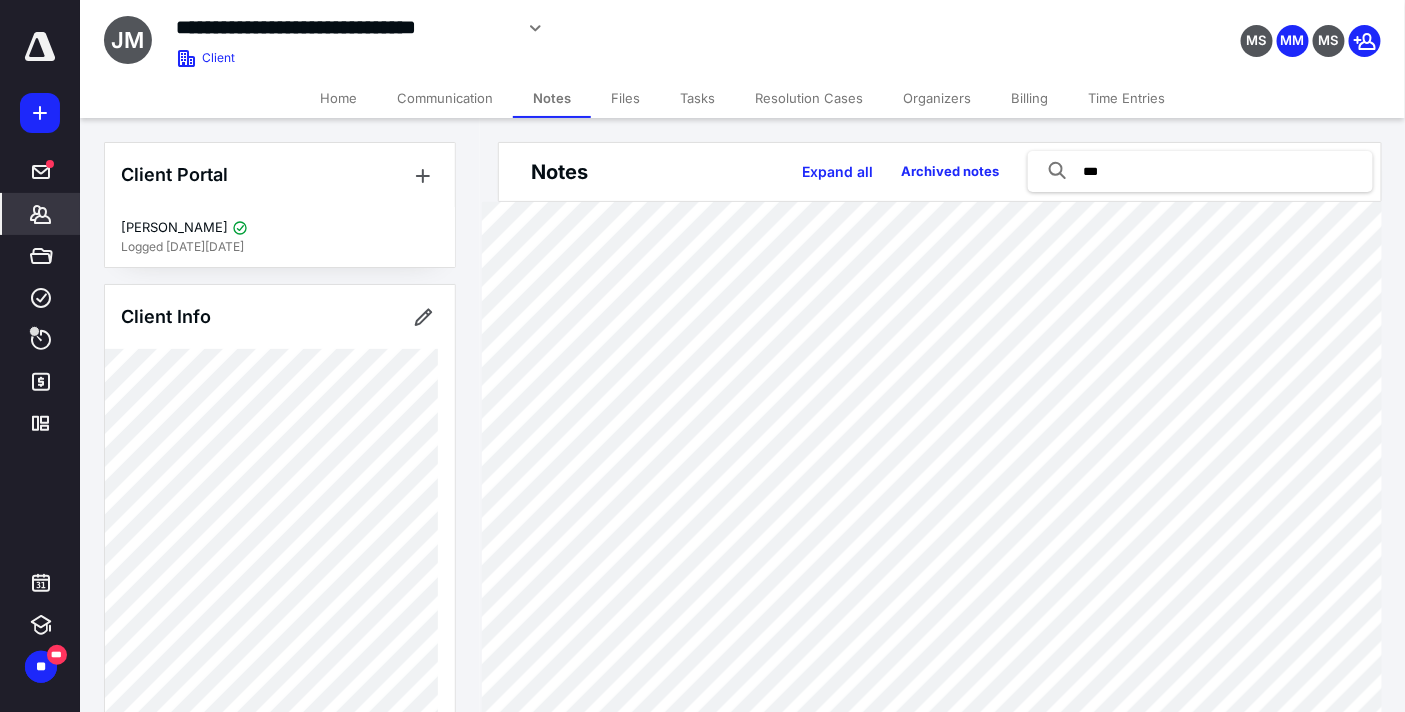 click on "Files" at bounding box center (625, 98) 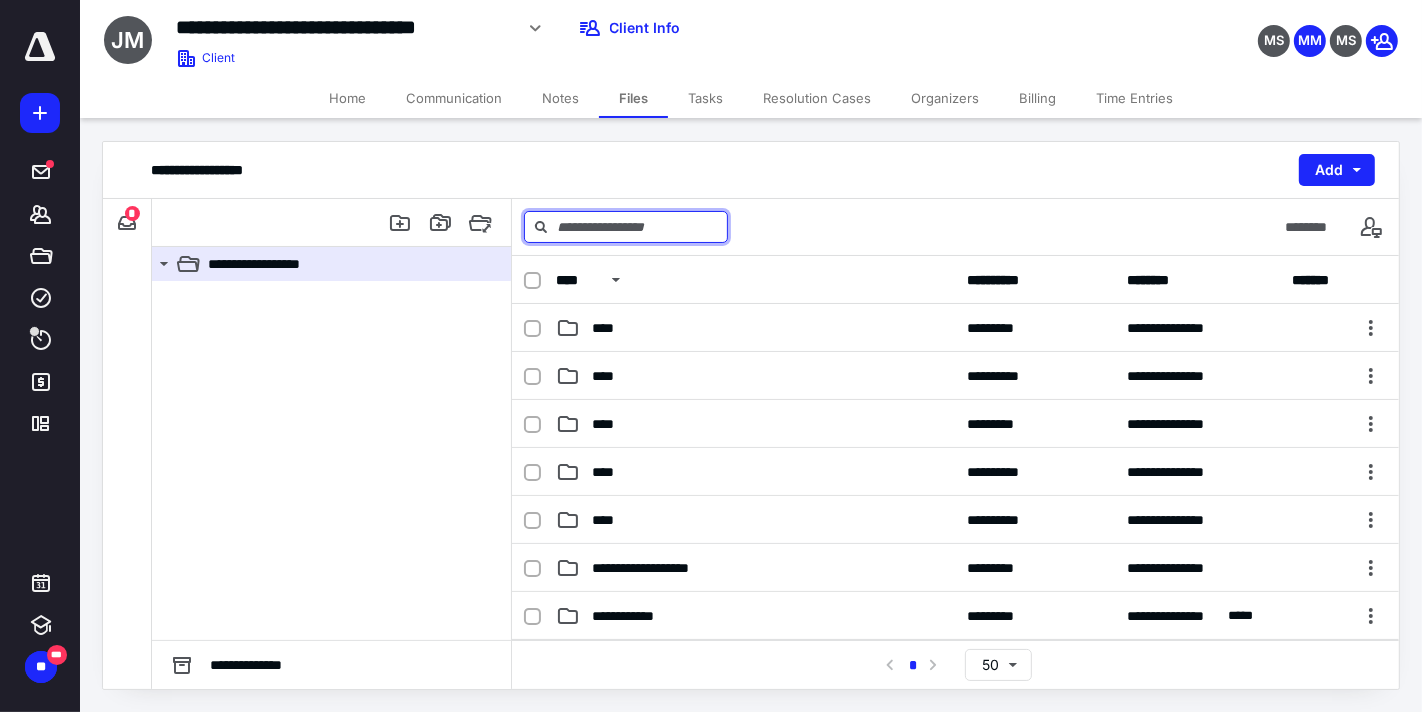 click at bounding box center [626, 227] 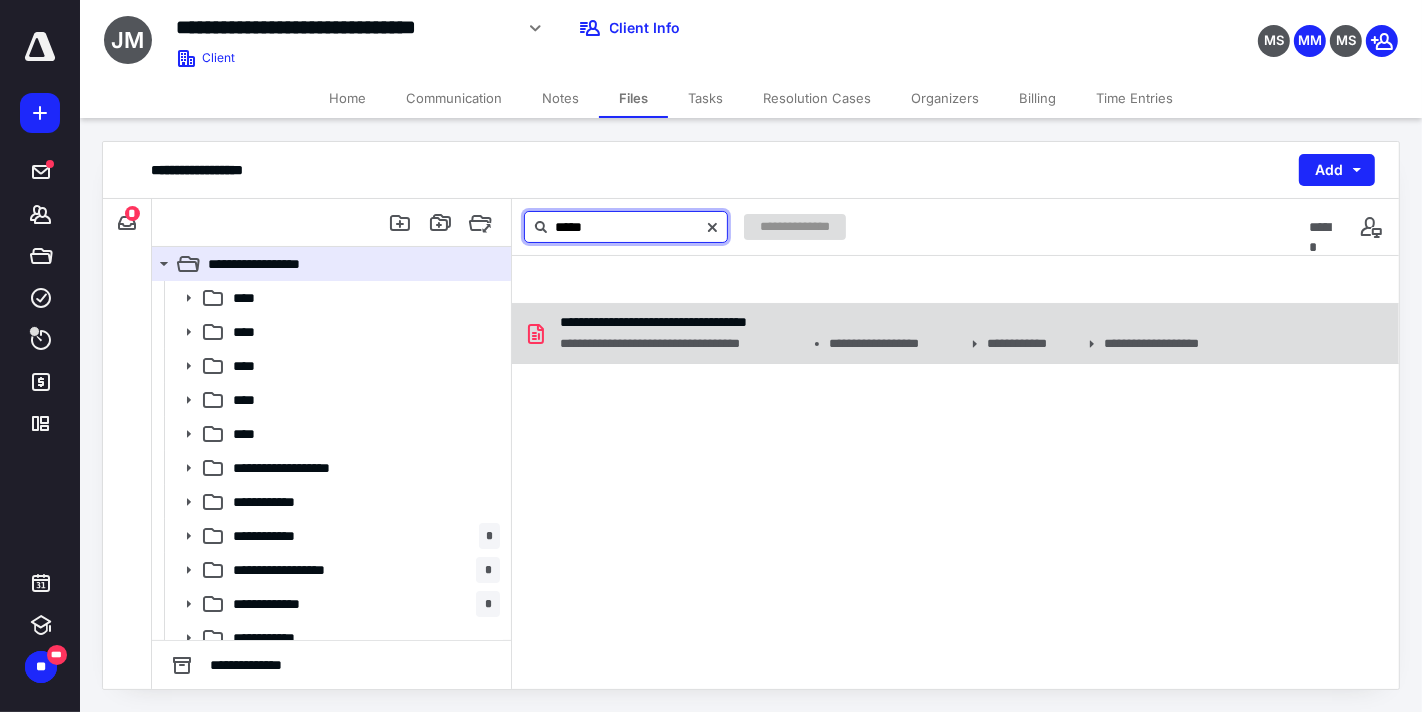 type on "****" 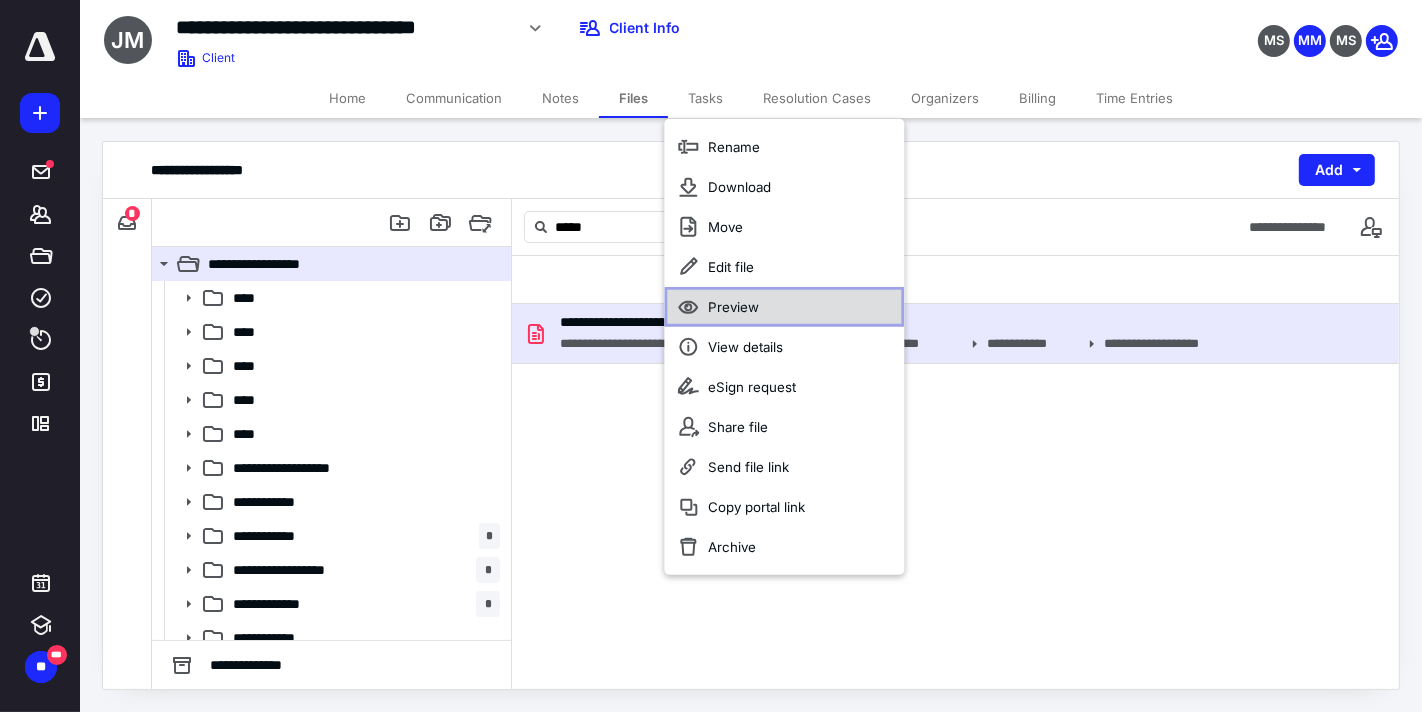 click on "Preview" at bounding box center [733, 307] 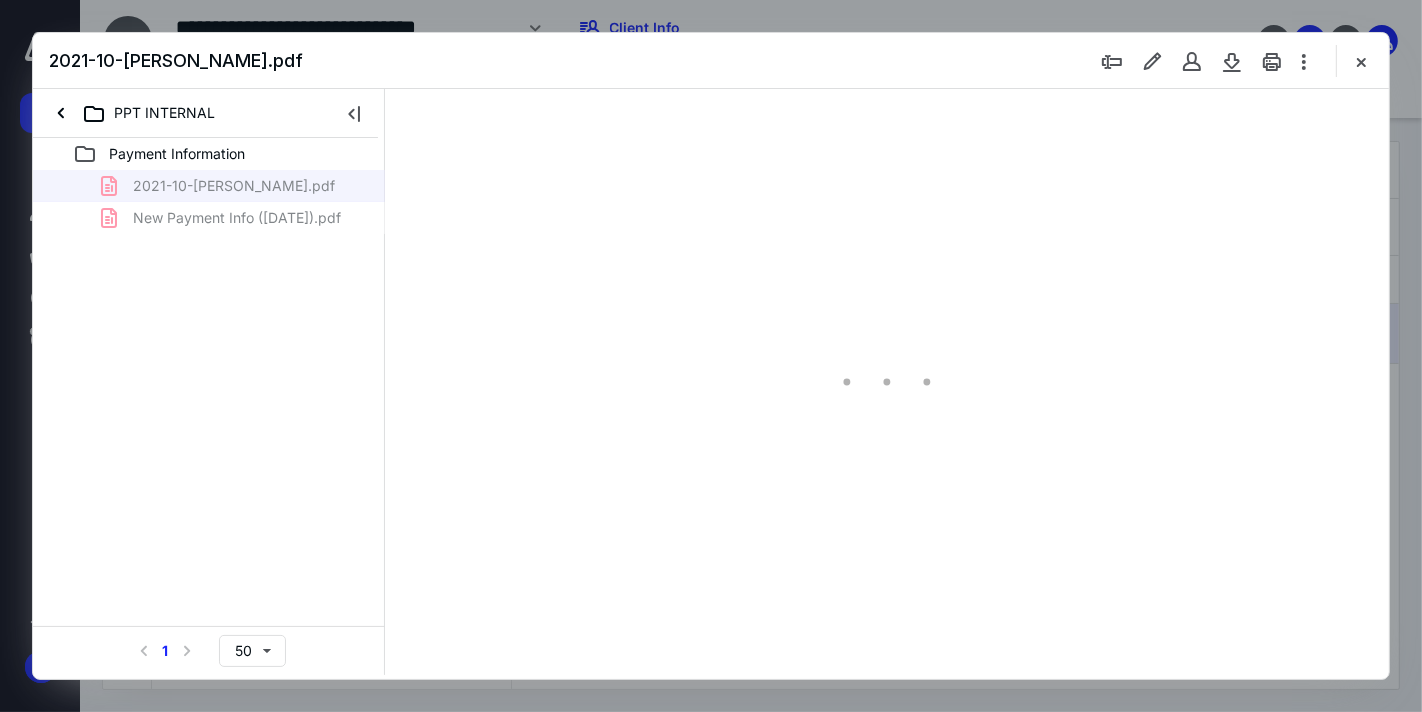 scroll, scrollTop: 0, scrollLeft: 0, axis: both 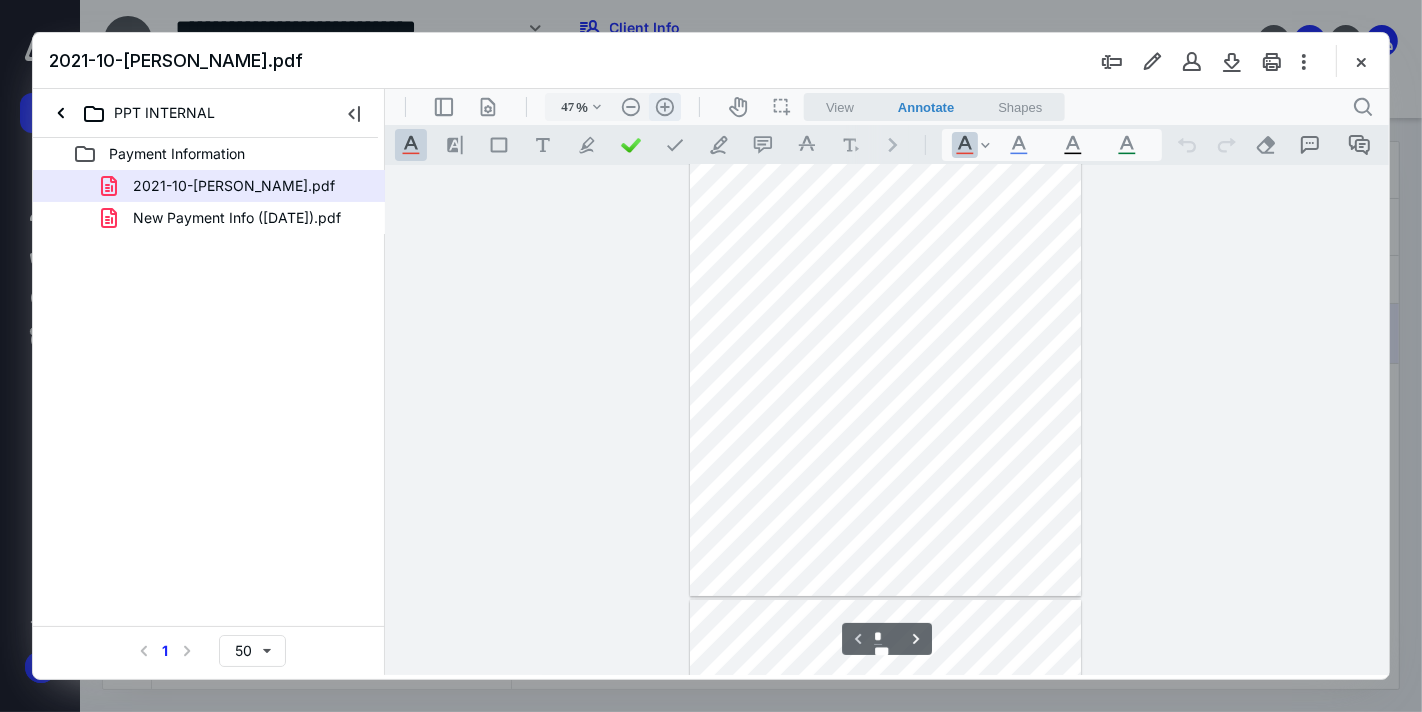 click on ".cls-1{fill:#abb0c4;} icon - header - zoom - in - line" at bounding box center (664, 106) 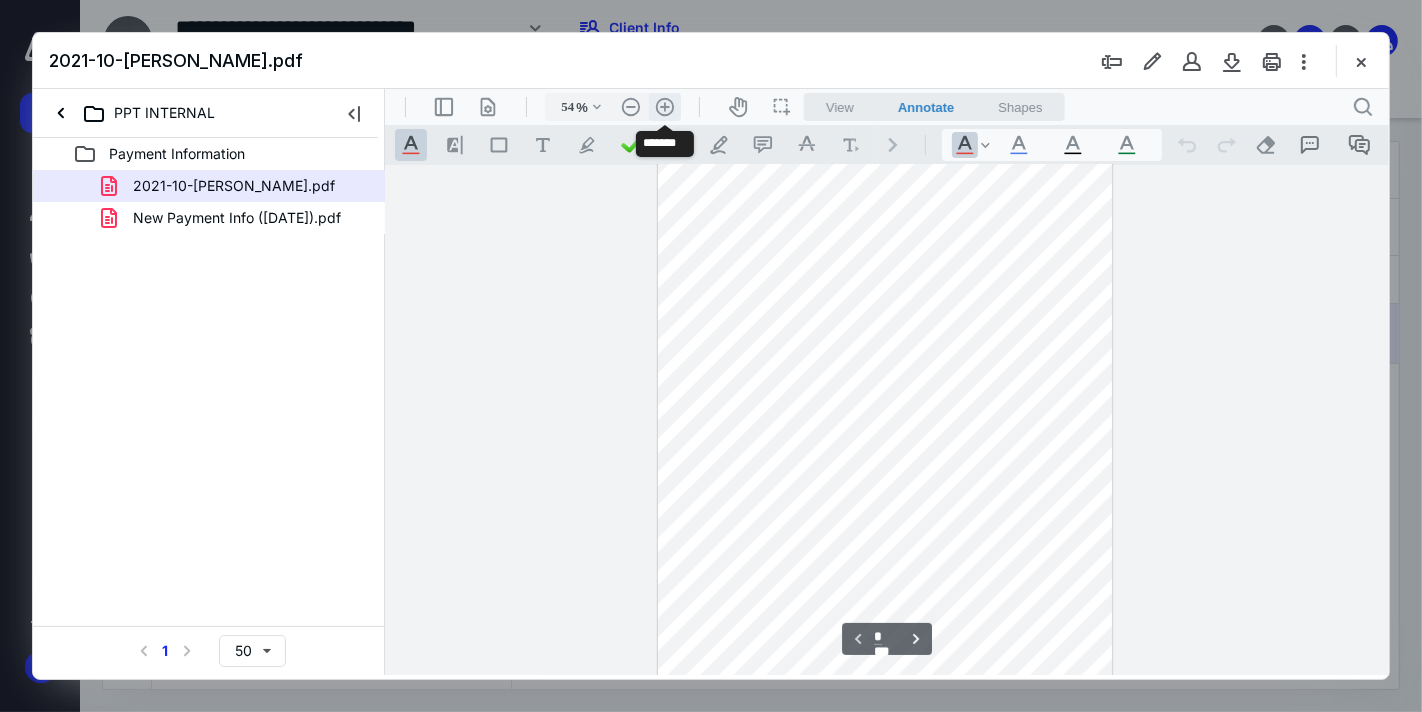 click on ".cls-1{fill:#abb0c4;} icon - header - zoom - in - line" at bounding box center (664, 106) 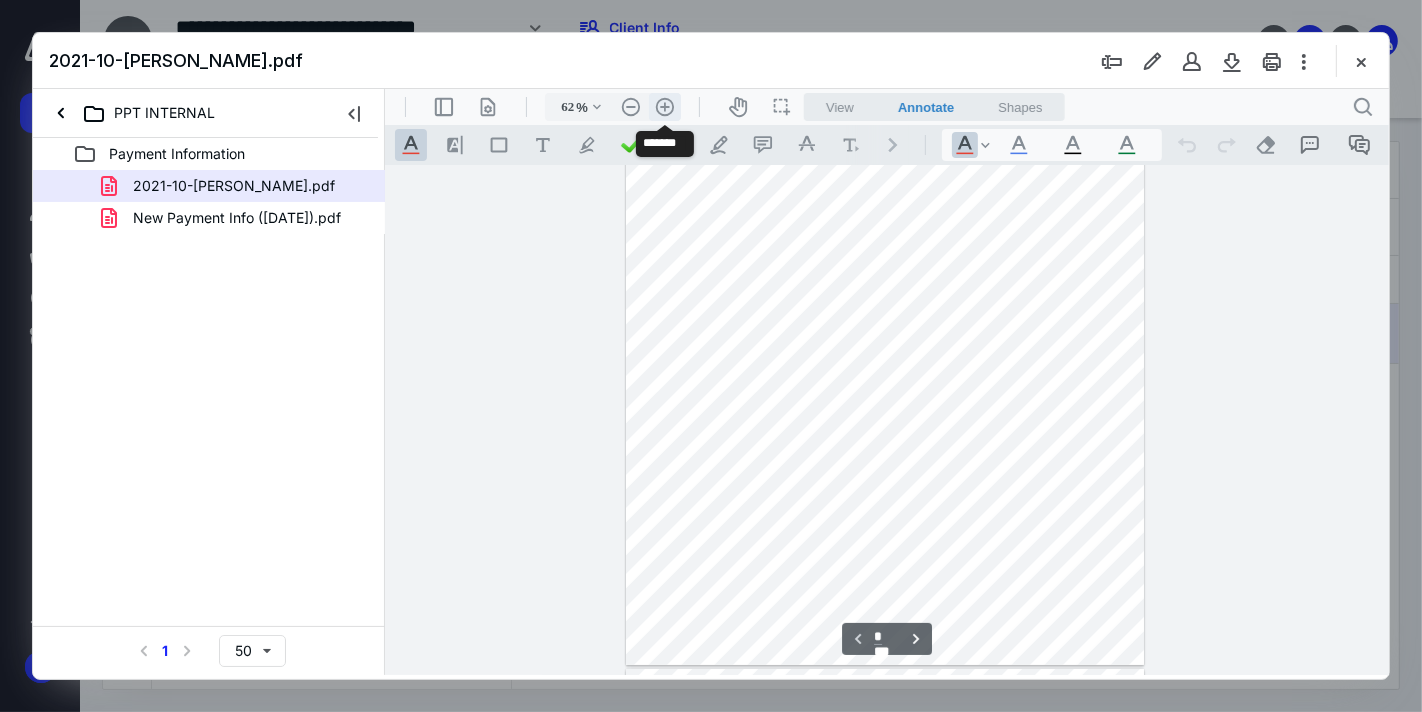click on ".cls-1{fill:#abb0c4;} icon - header - zoom - in - line" at bounding box center (664, 106) 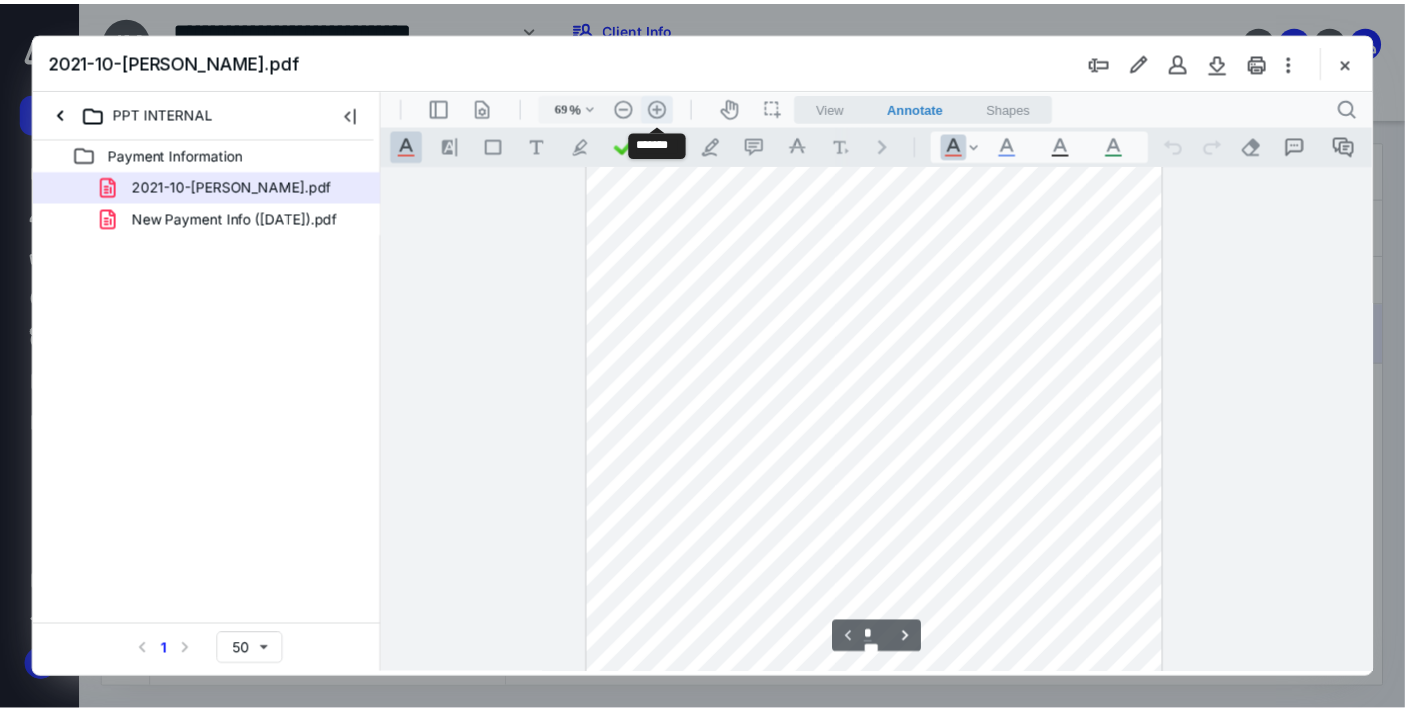 scroll, scrollTop: 221, scrollLeft: 0, axis: vertical 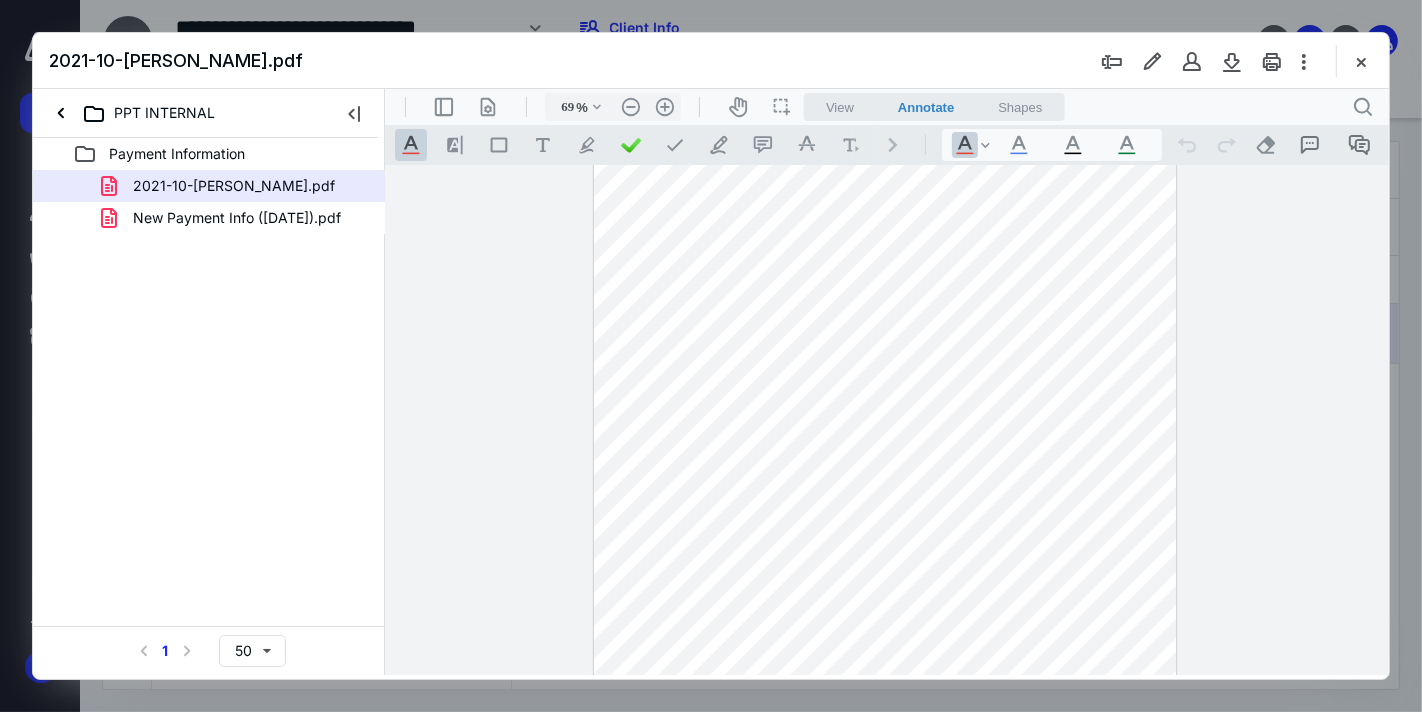 drag, startPoint x: 1267, startPoint y: 143, endPoint x: 757, endPoint y: 88, distance: 512.9571 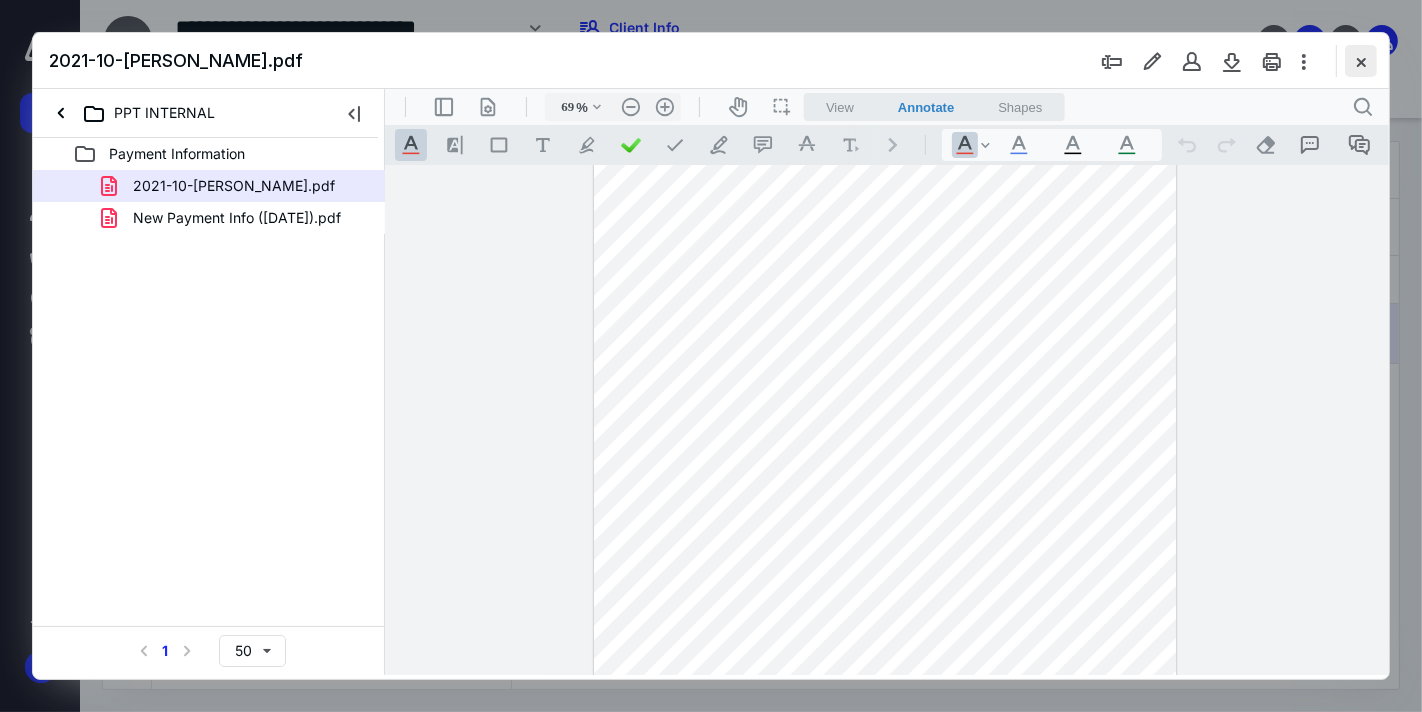 click at bounding box center (1361, 61) 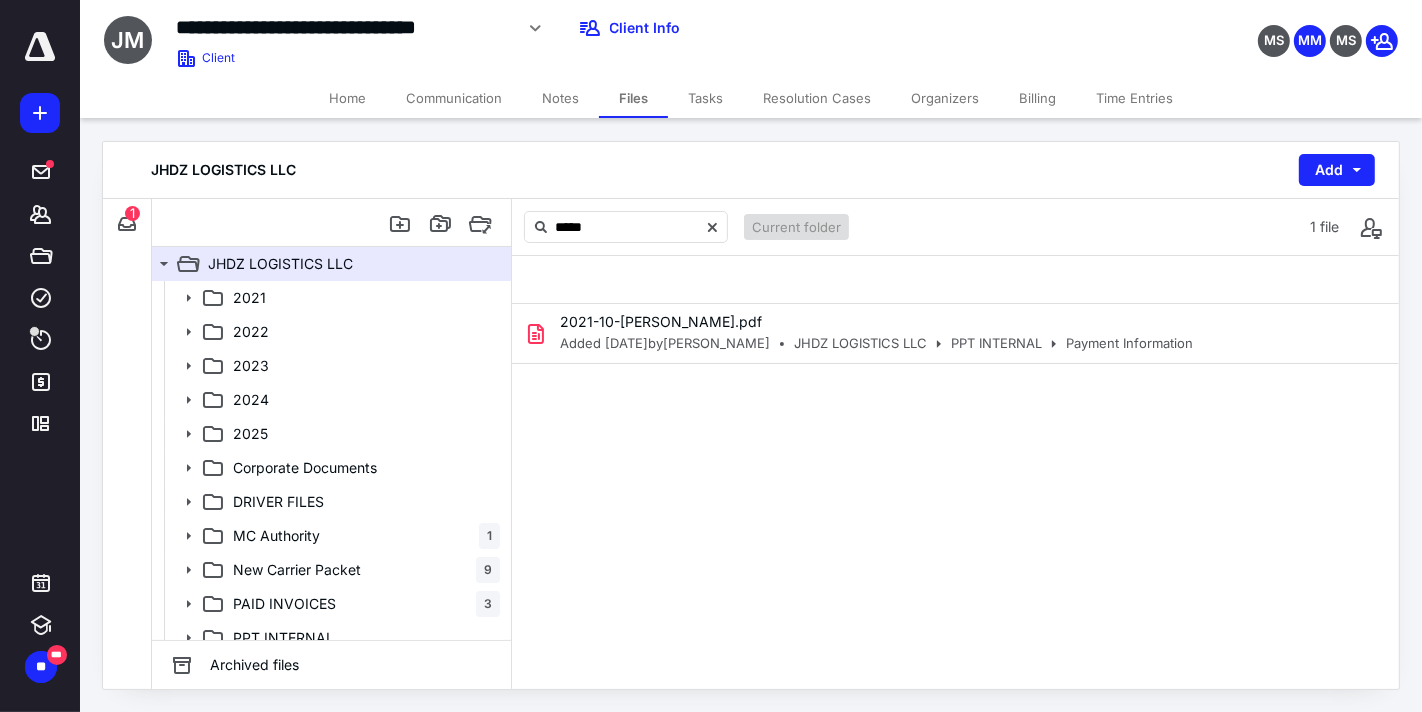 click on "Notes" at bounding box center [560, 98] 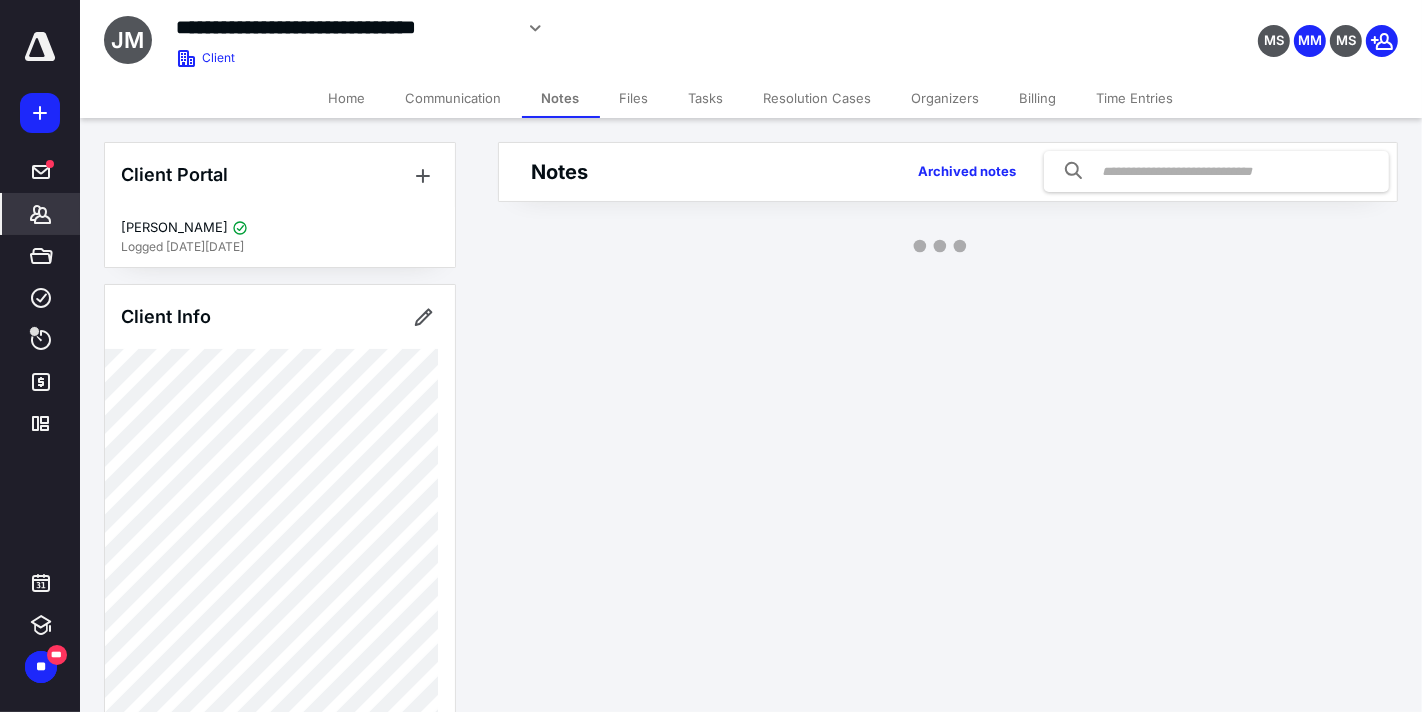click at bounding box center (1216, 171) 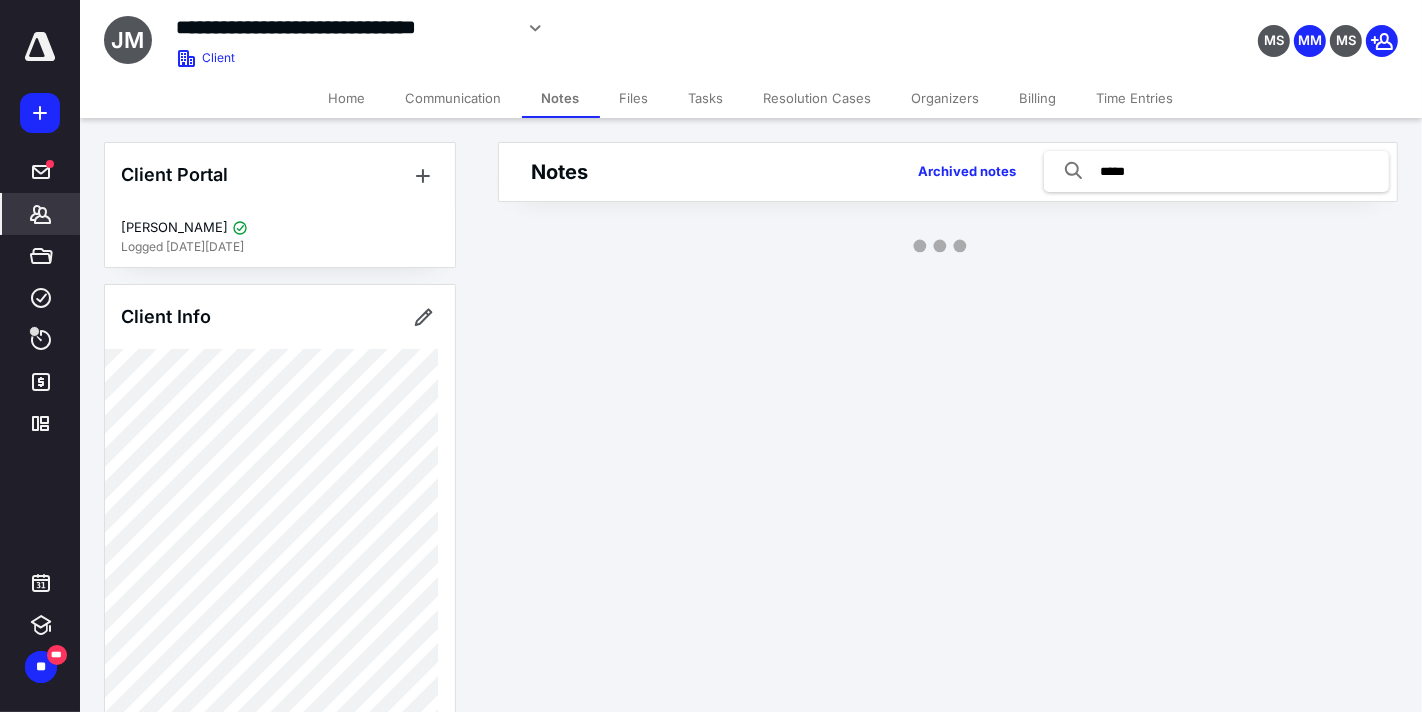 click on "*****" at bounding box center (1216, 171) 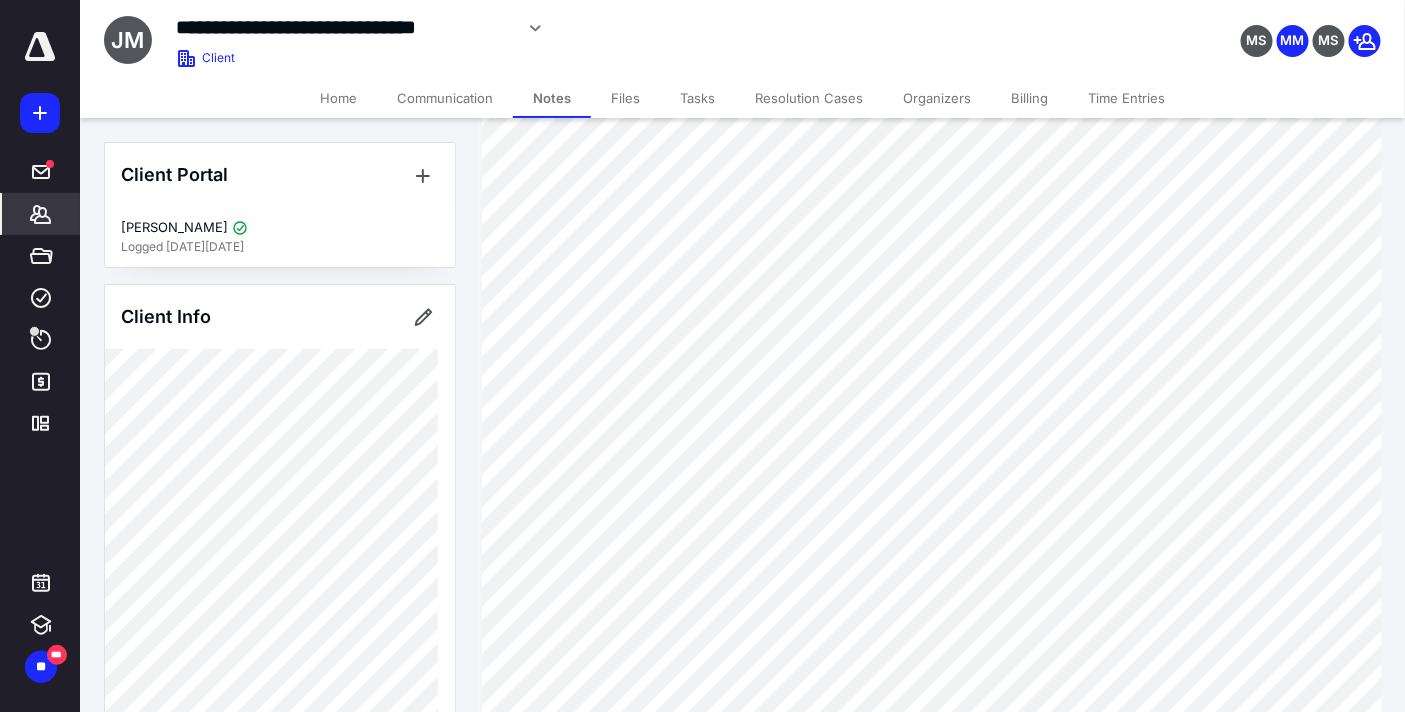 scroll, scrollTop: 0, scrollLeft: 0, axis: both 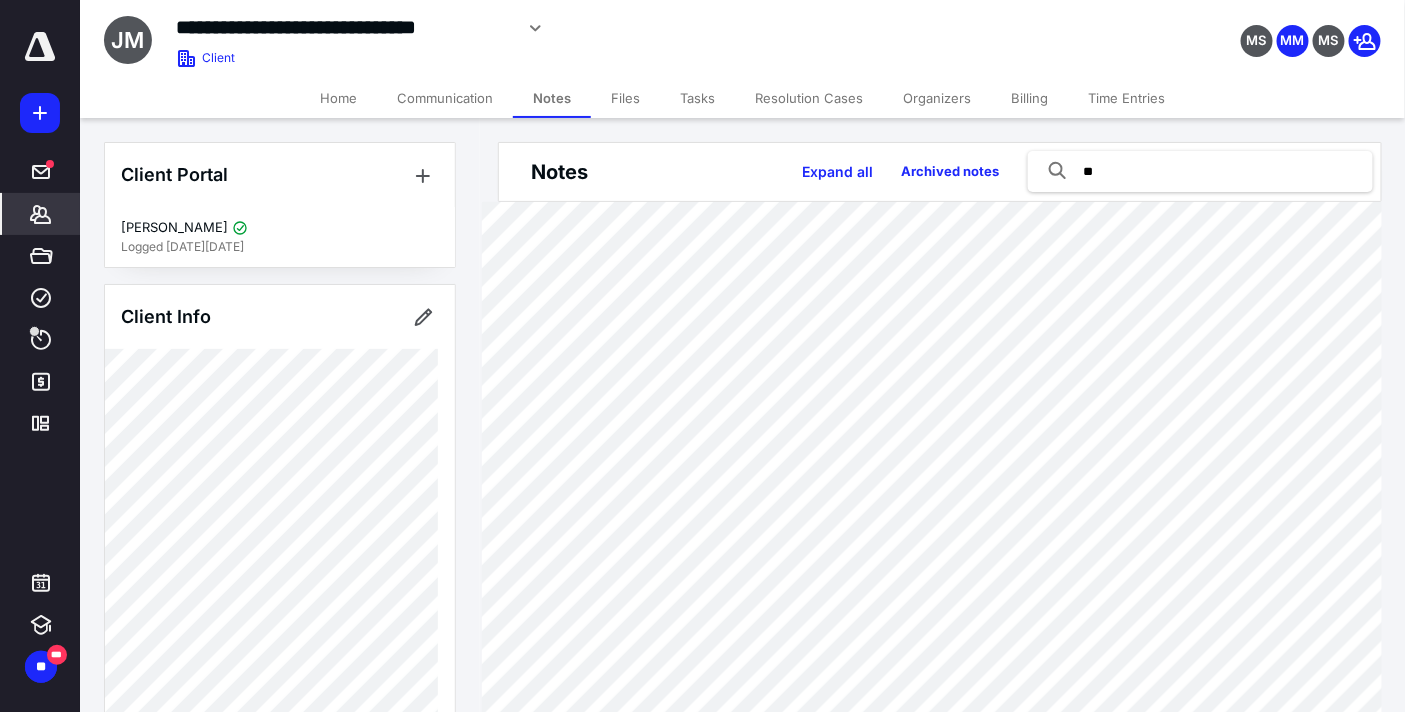 type on "*" 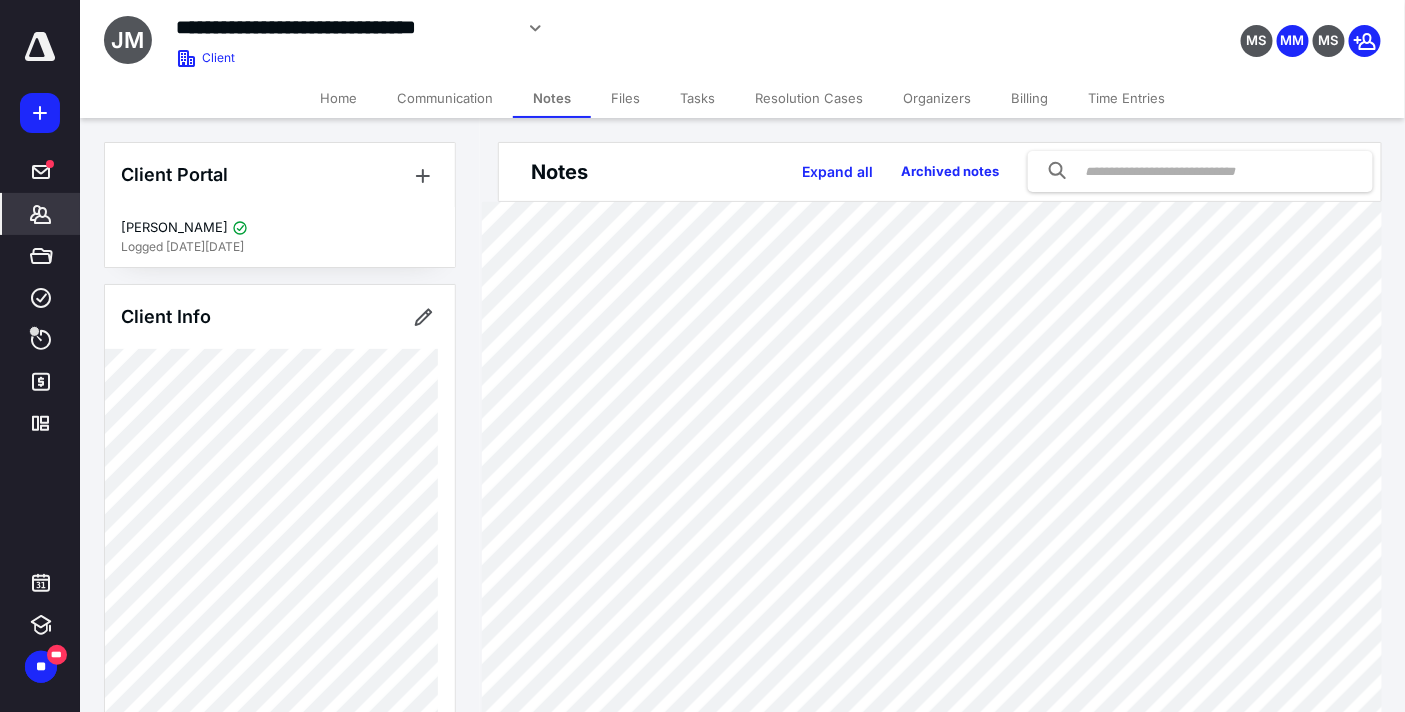 click at bounding box center (1200, 171) 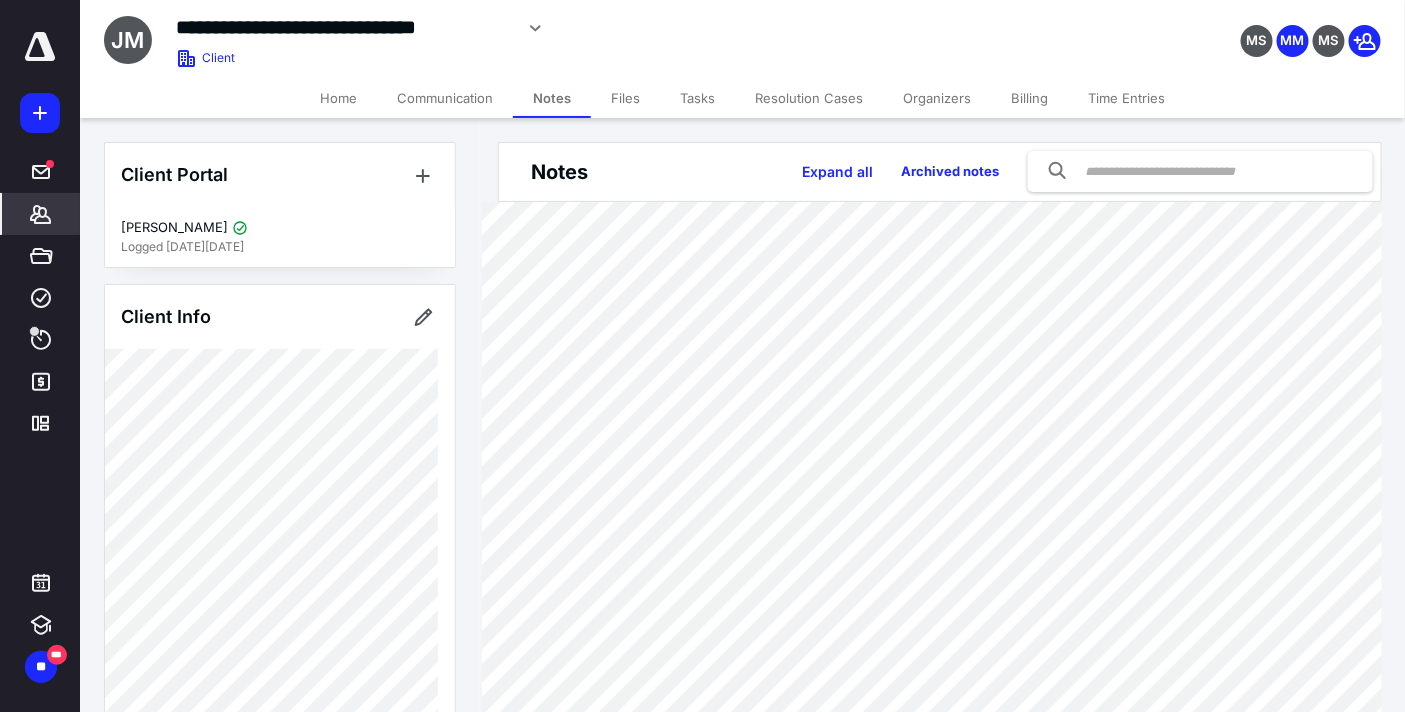 type 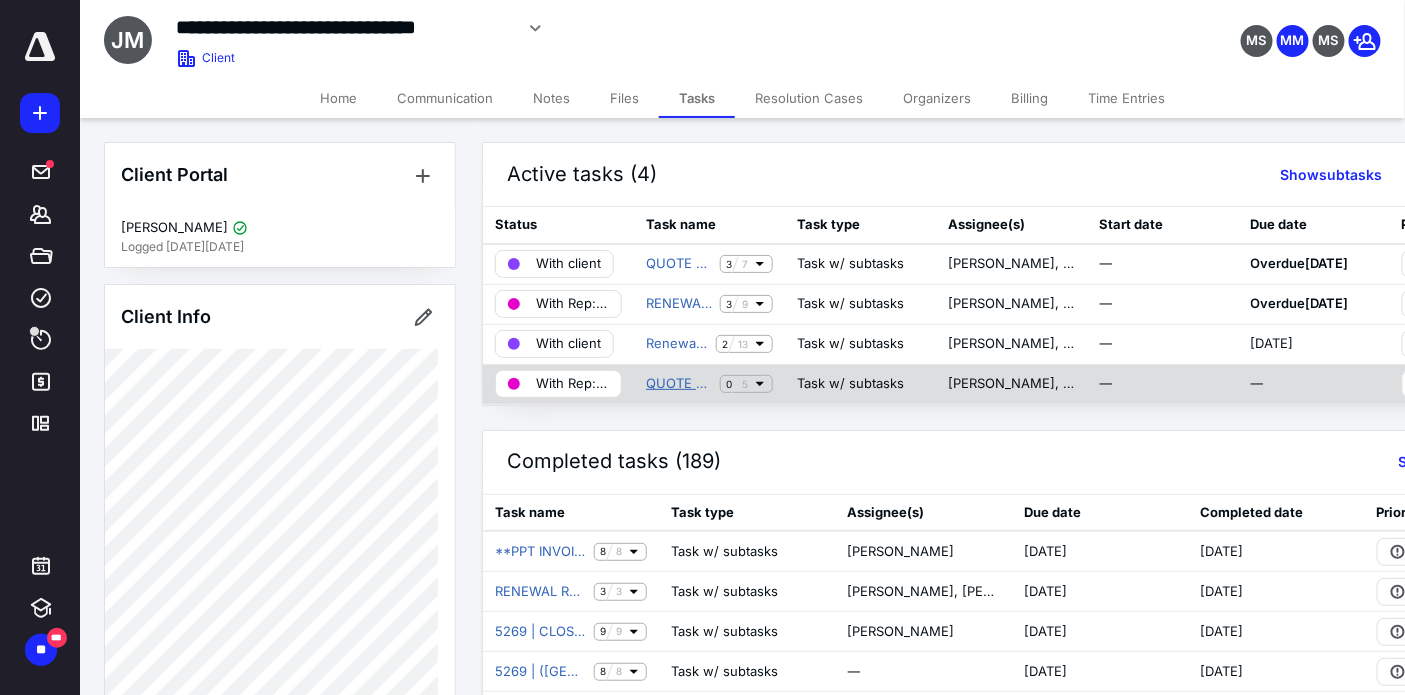 click on "QUOTE #000219 | FMCSA & DOT Update" at bounding box center (679, 384) 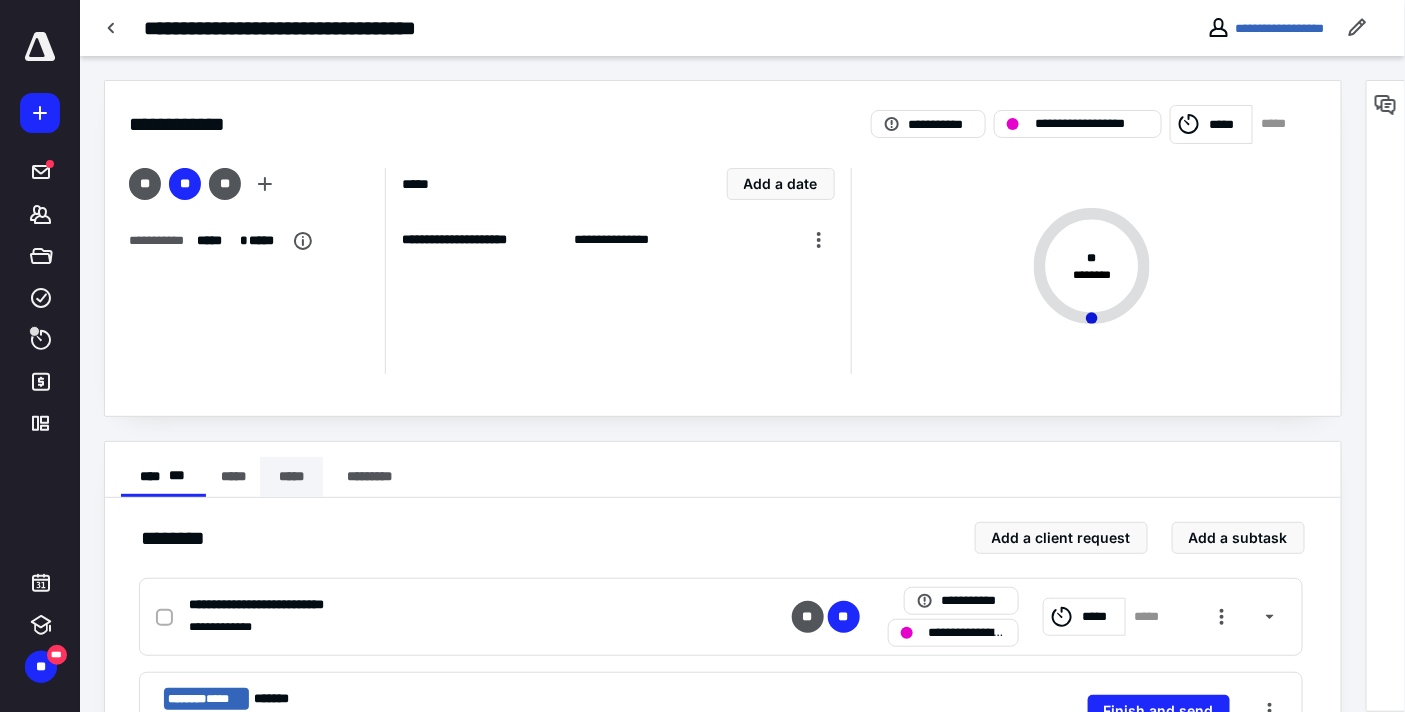 click on "*****" at bounding box center (291, 477) 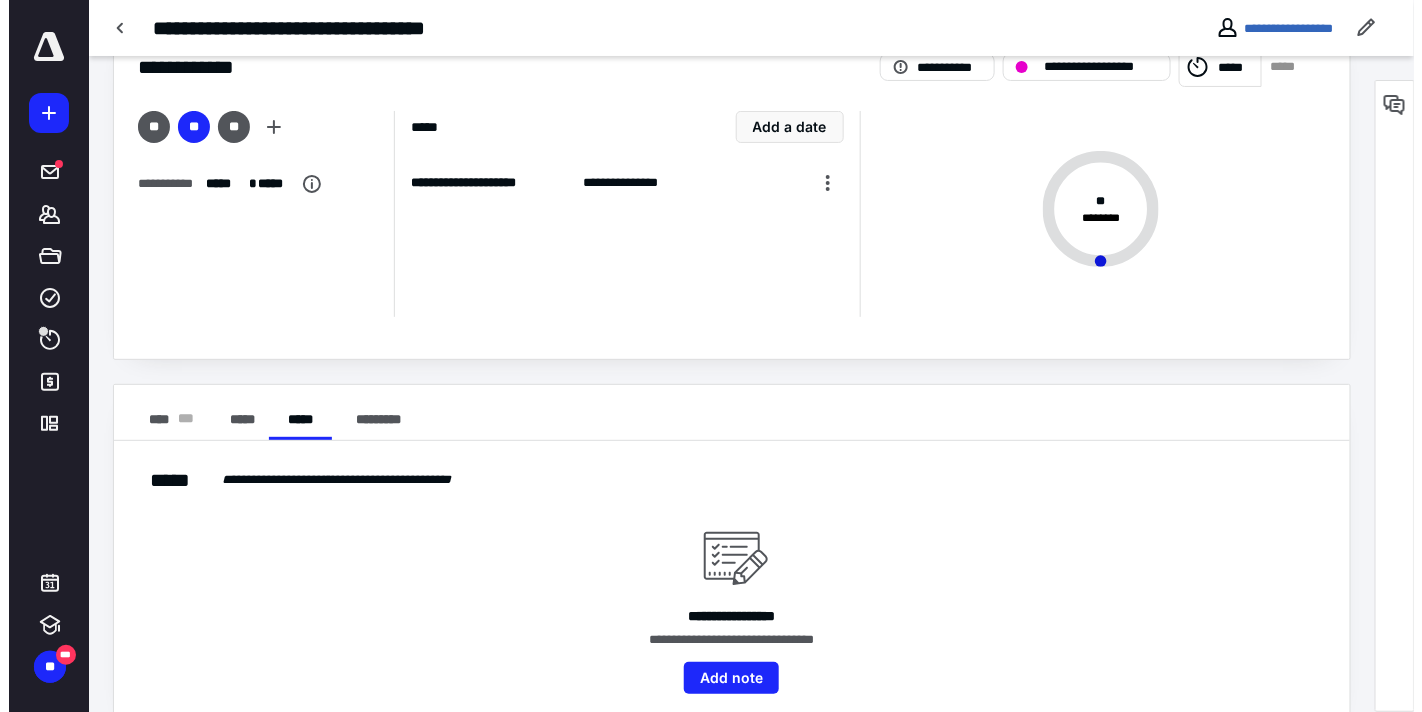scroll, scrollTop: 87, scrollLeft: 0, axis: vertical 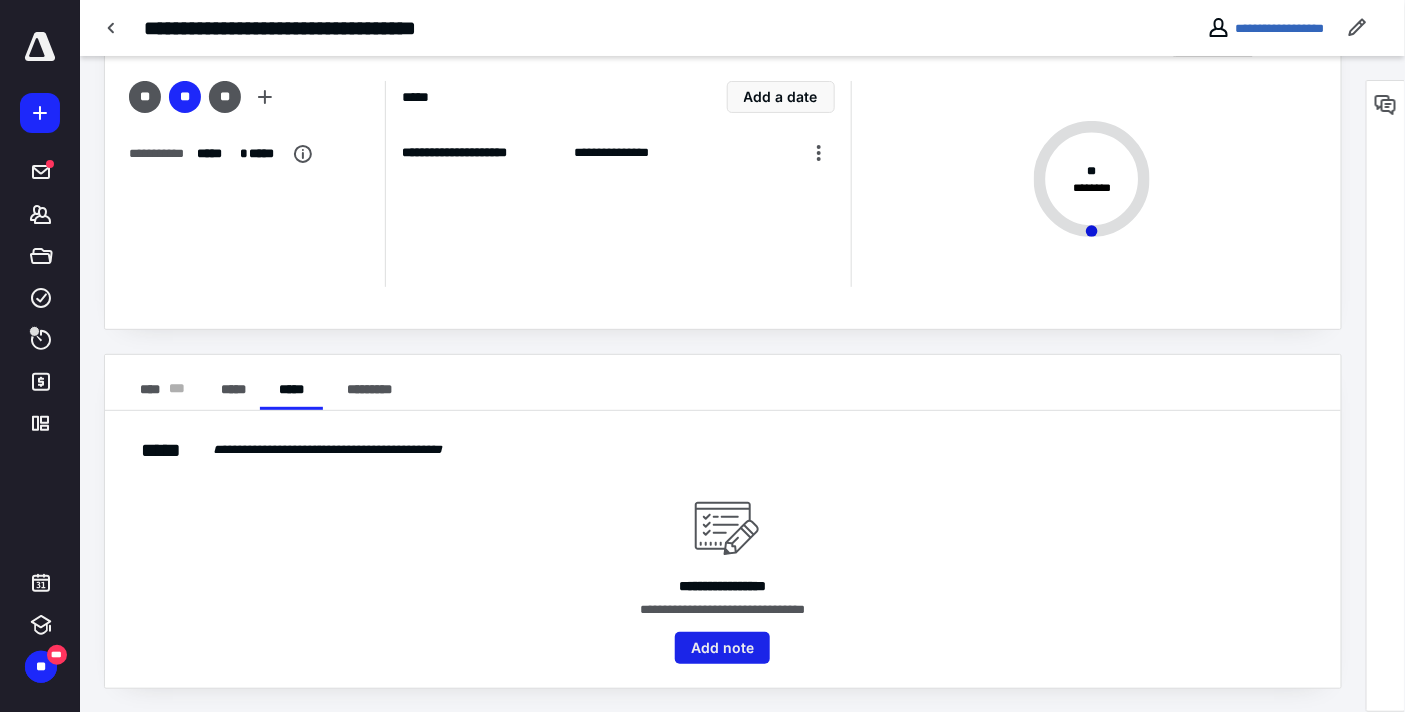 click on "Add note" at bounding box center [722, 648] 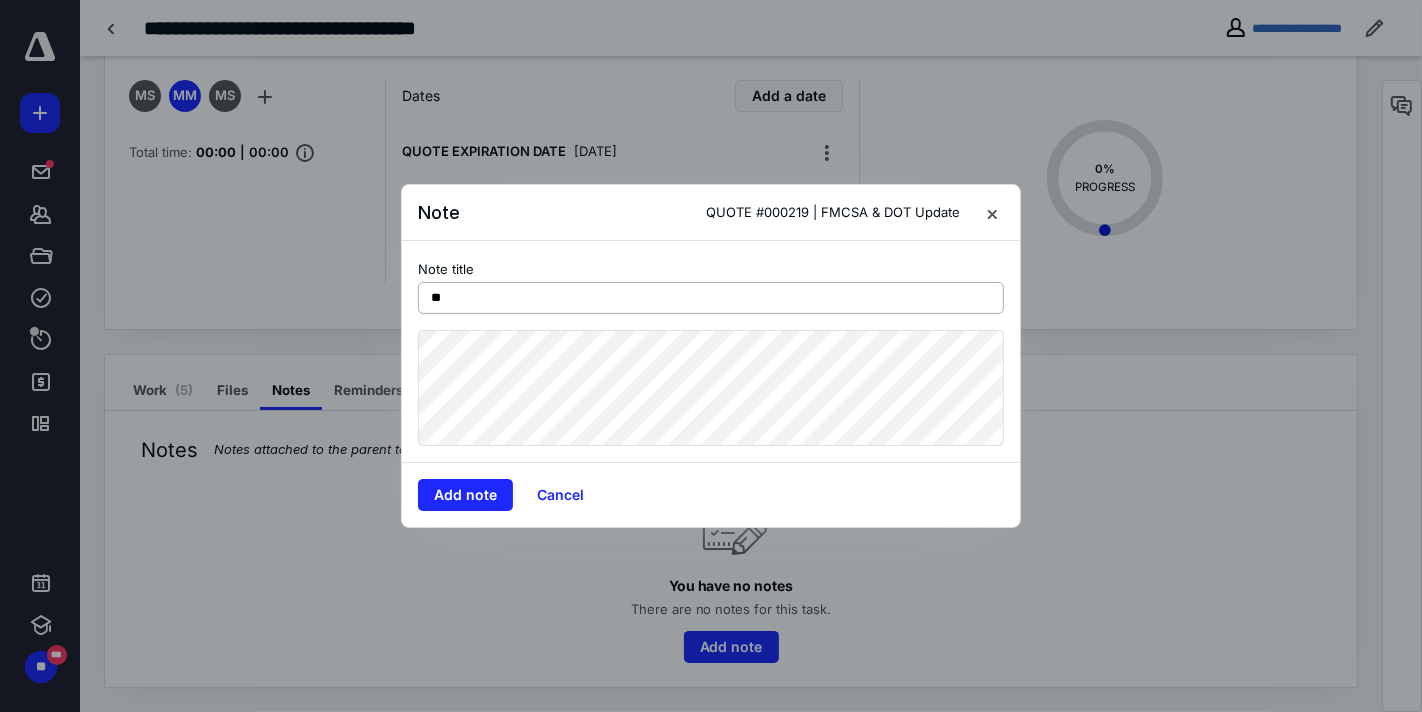 type on "*" 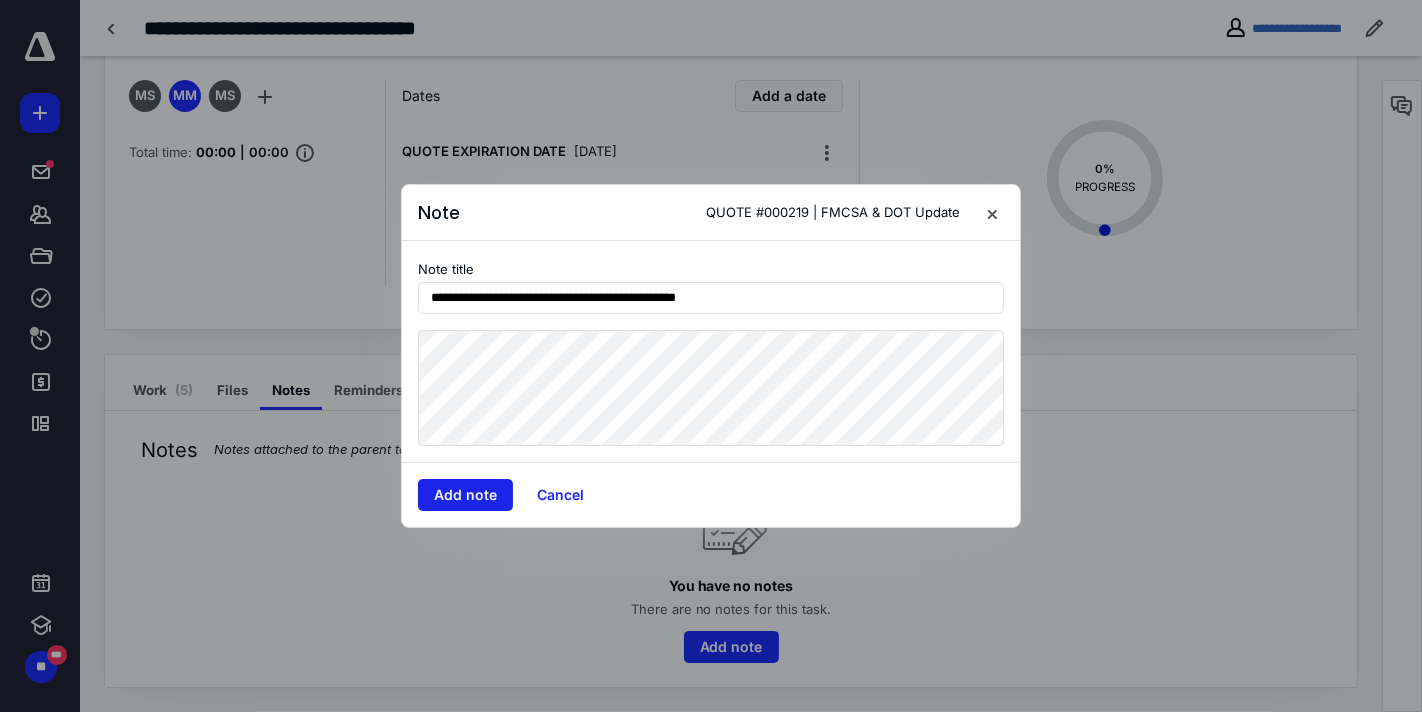 type on "**********" 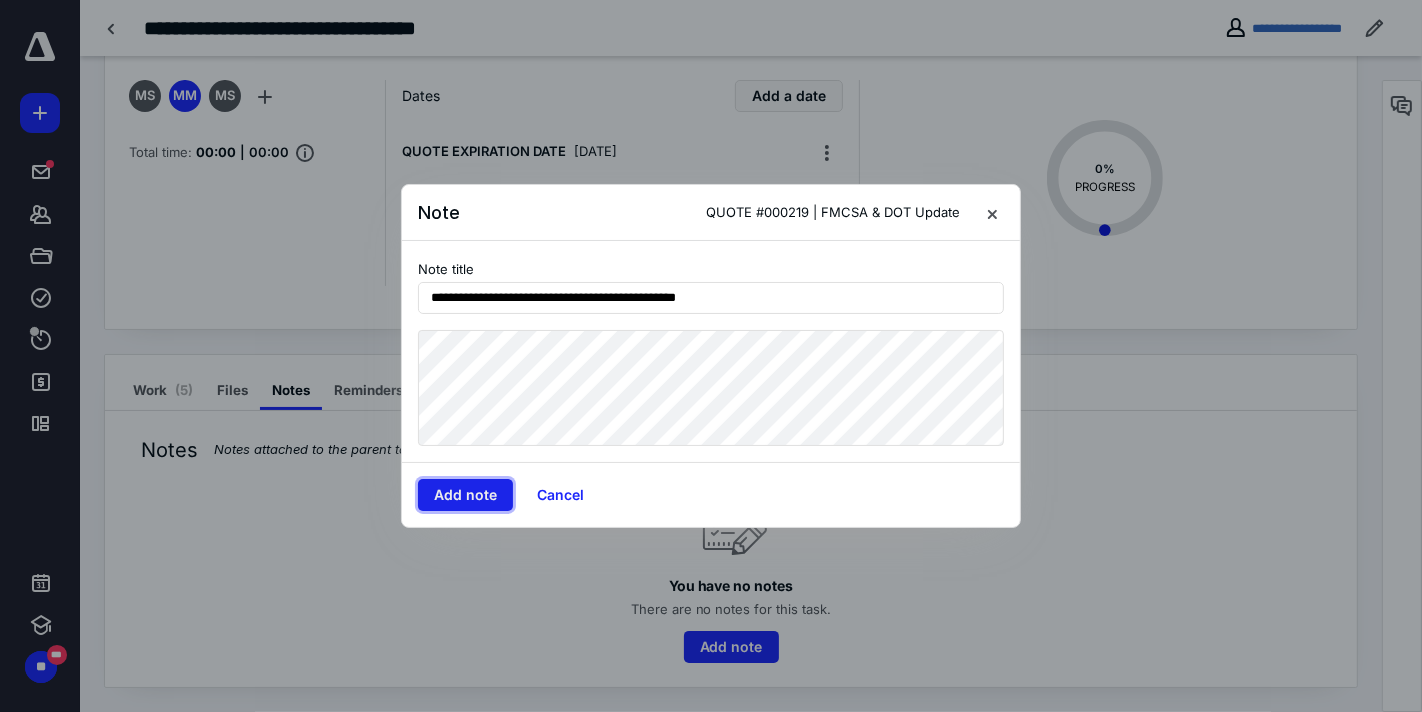 click on "Add note" at bounding box center [465, 495] 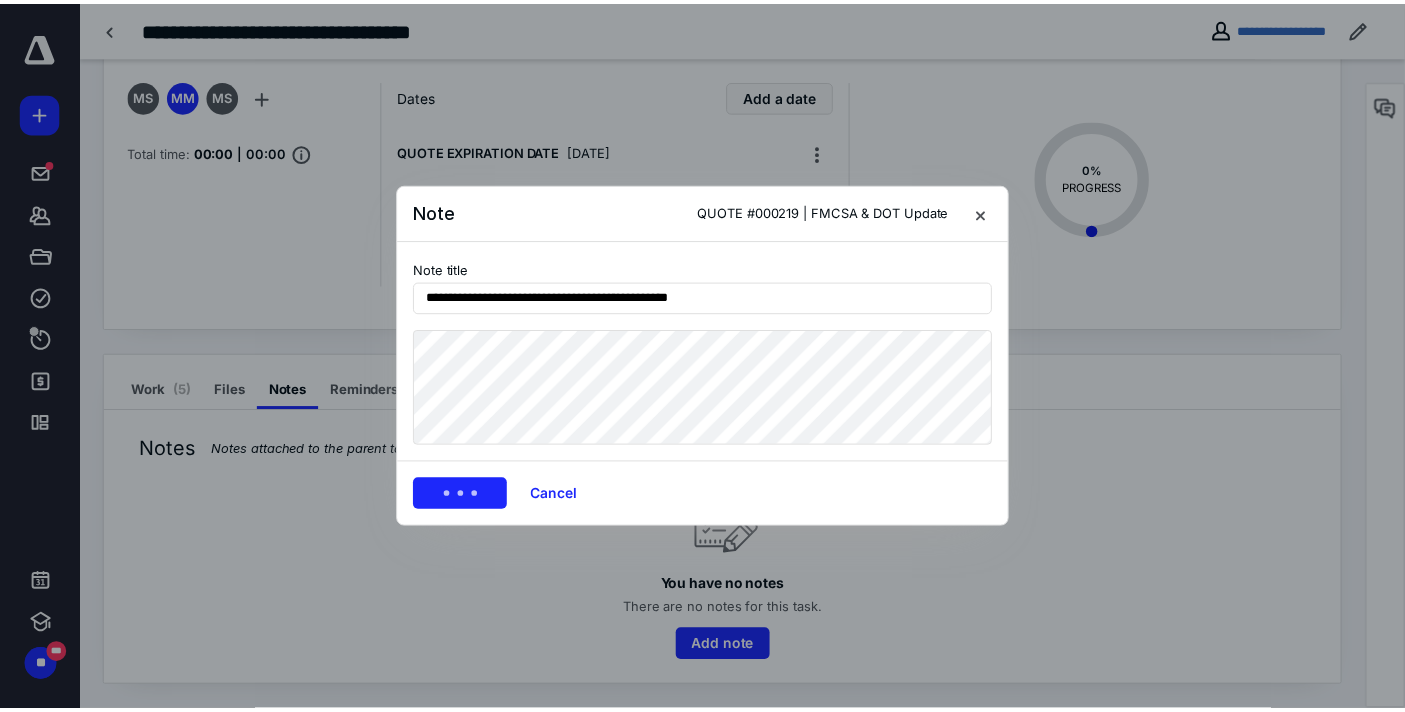 scroll, scrollTop: 23, scrollLeft: 0, axis: vertical 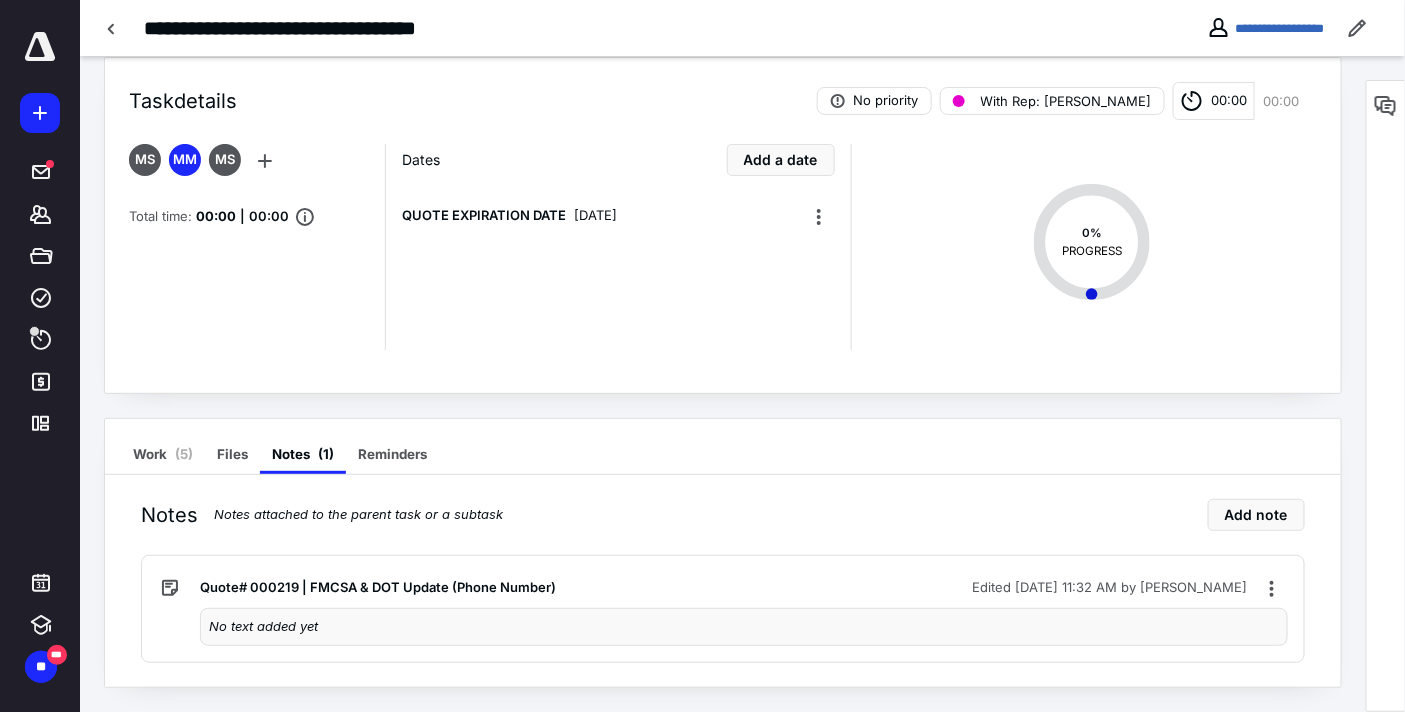 click on "Work ( 5 )" at bounding box center (163, 454) 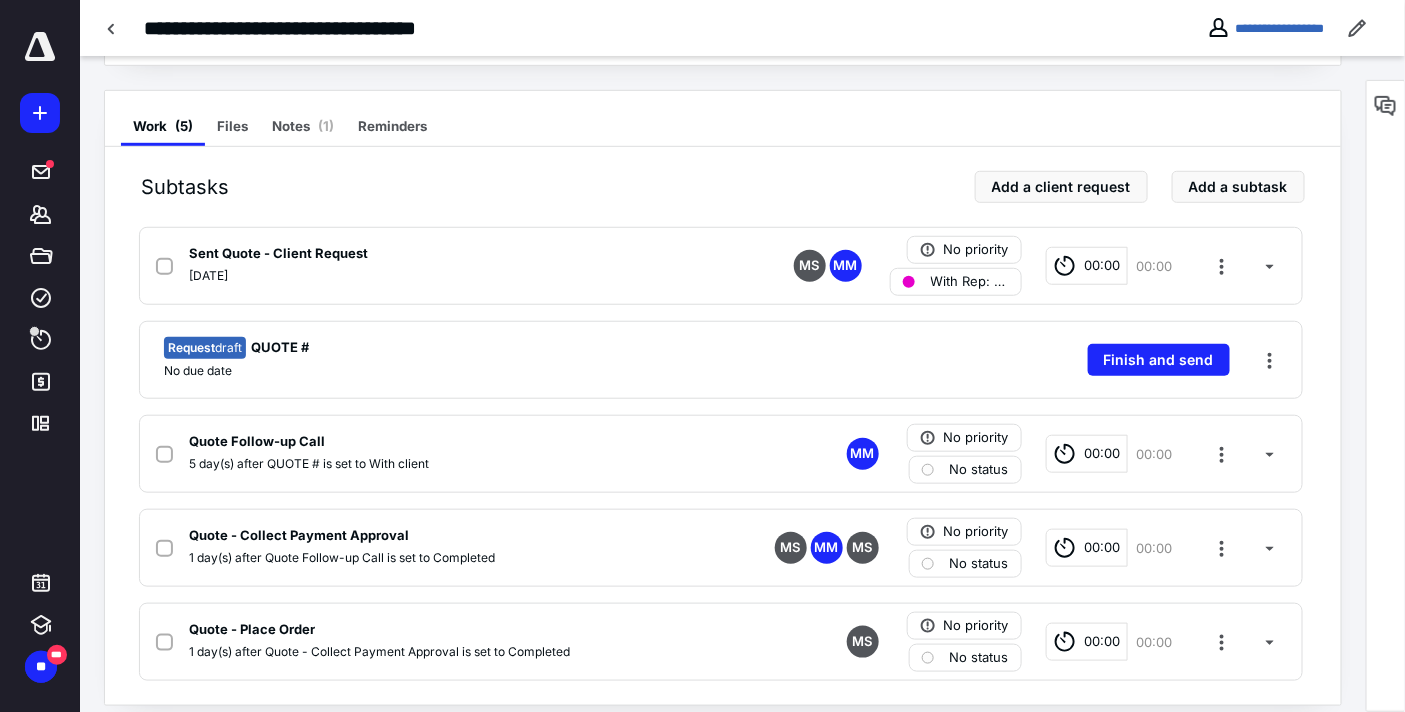 scroll, scrollTop: 356, scrollLeft: 0, axis: vertical 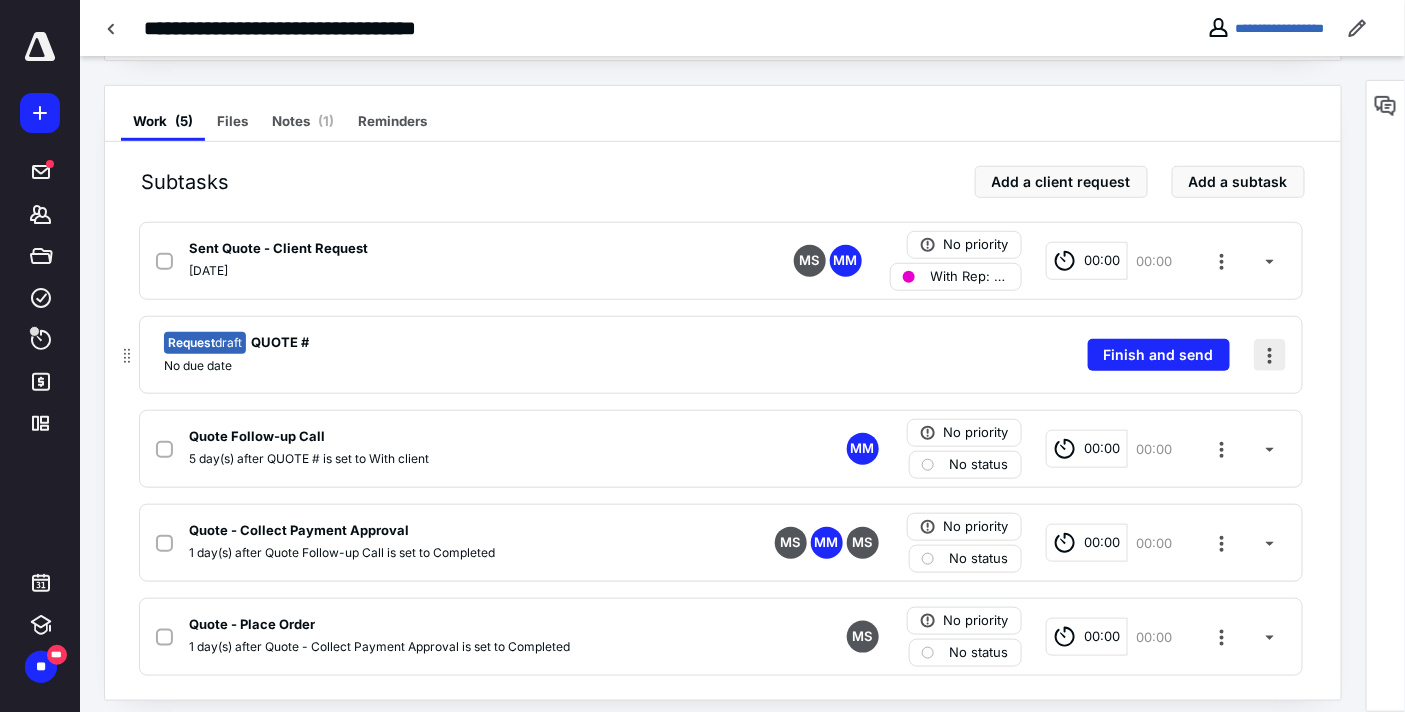 click at bounding box center [1270, 355] 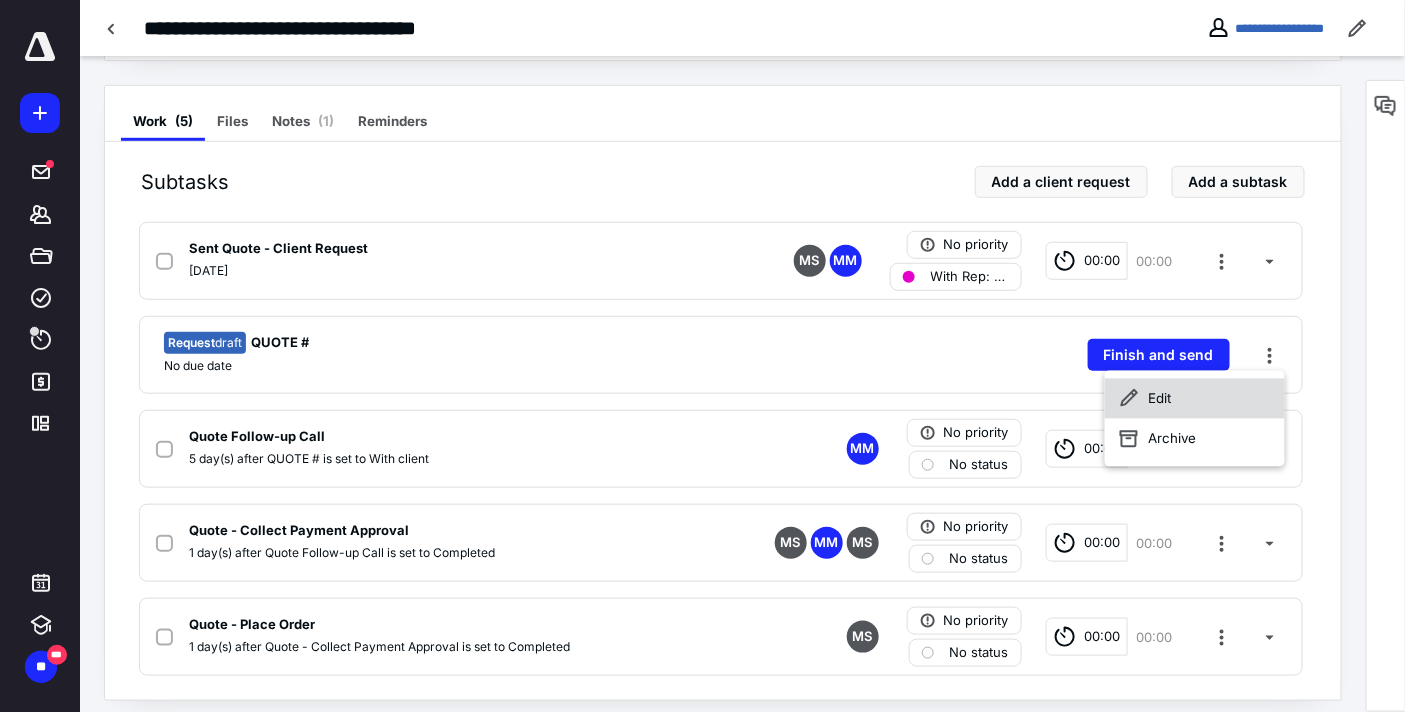 click on "Edit" at bounding box center (1194, 399) 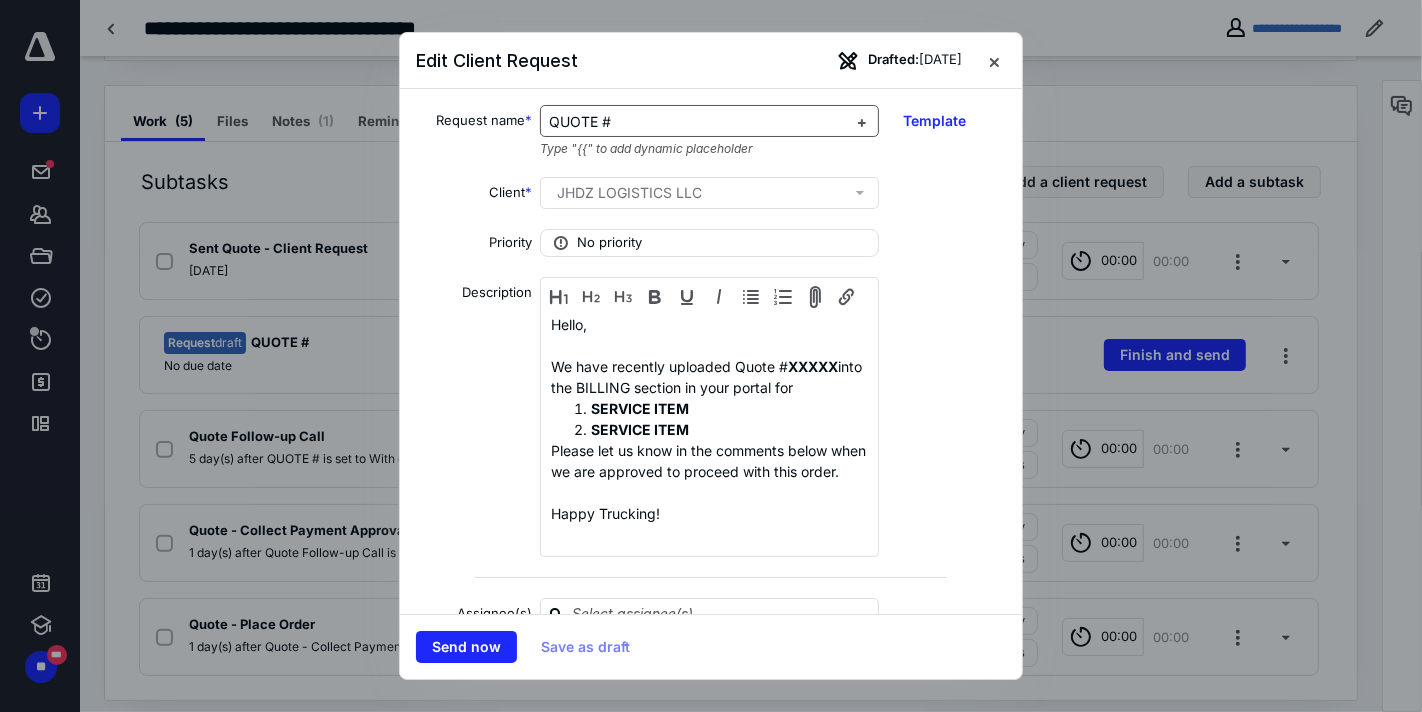 click on "QUOTE #" at bounding box center [697, 122] 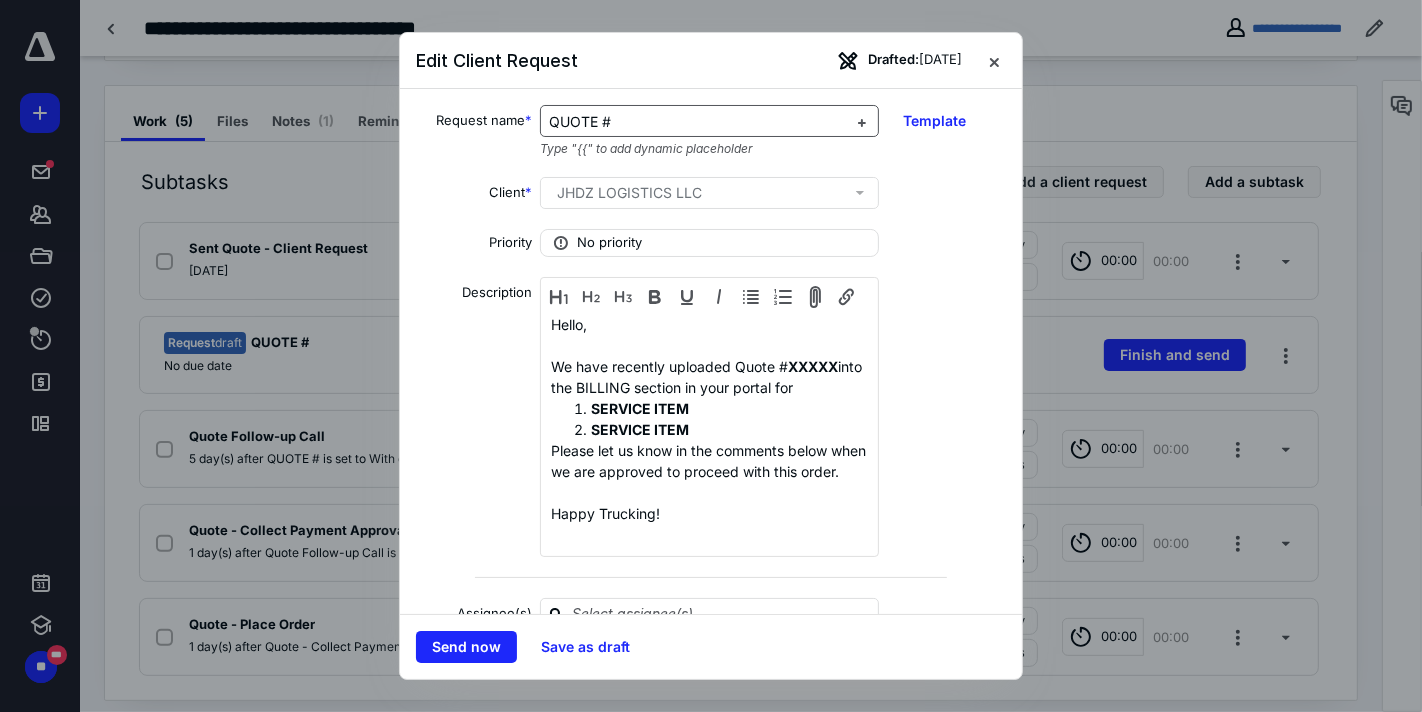 type 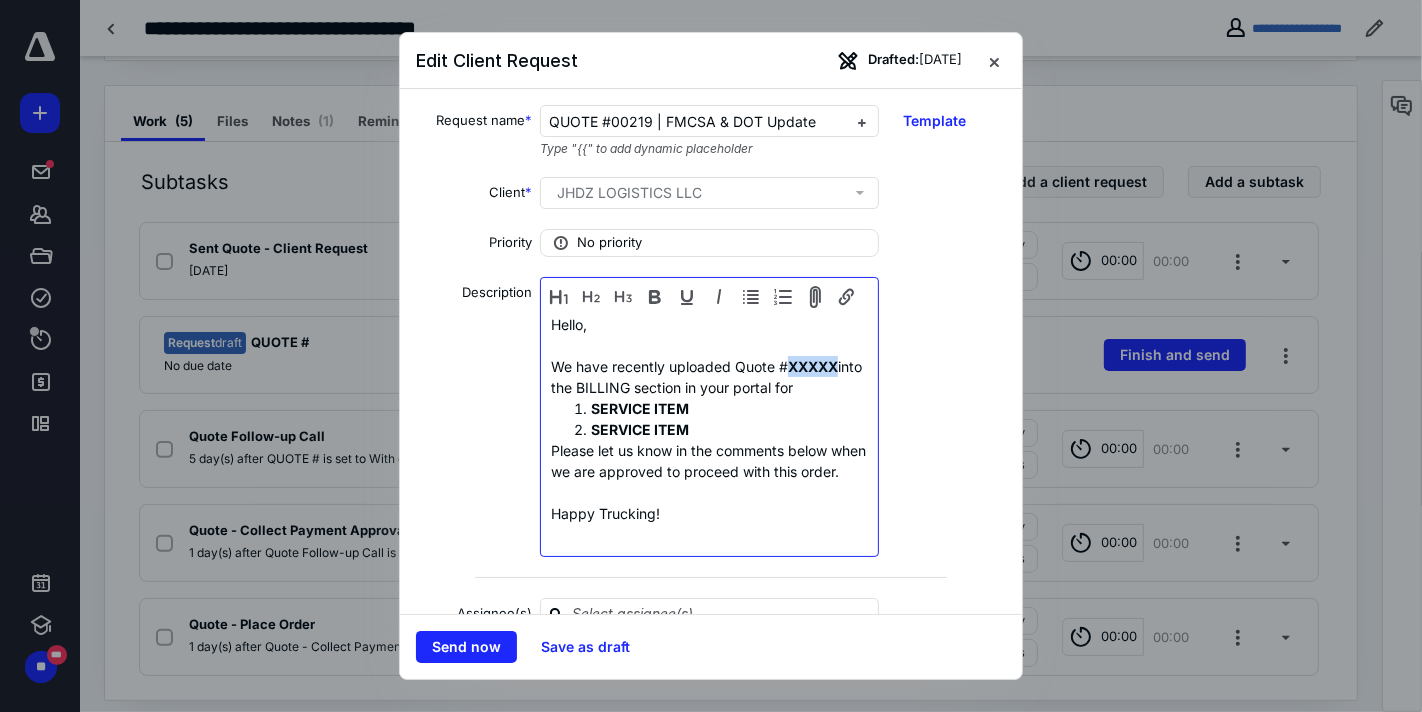 drag, startPoint x: 835, startPoint y: 372, endPoint x: 783, endPoint y: 371, distance: 52.009613 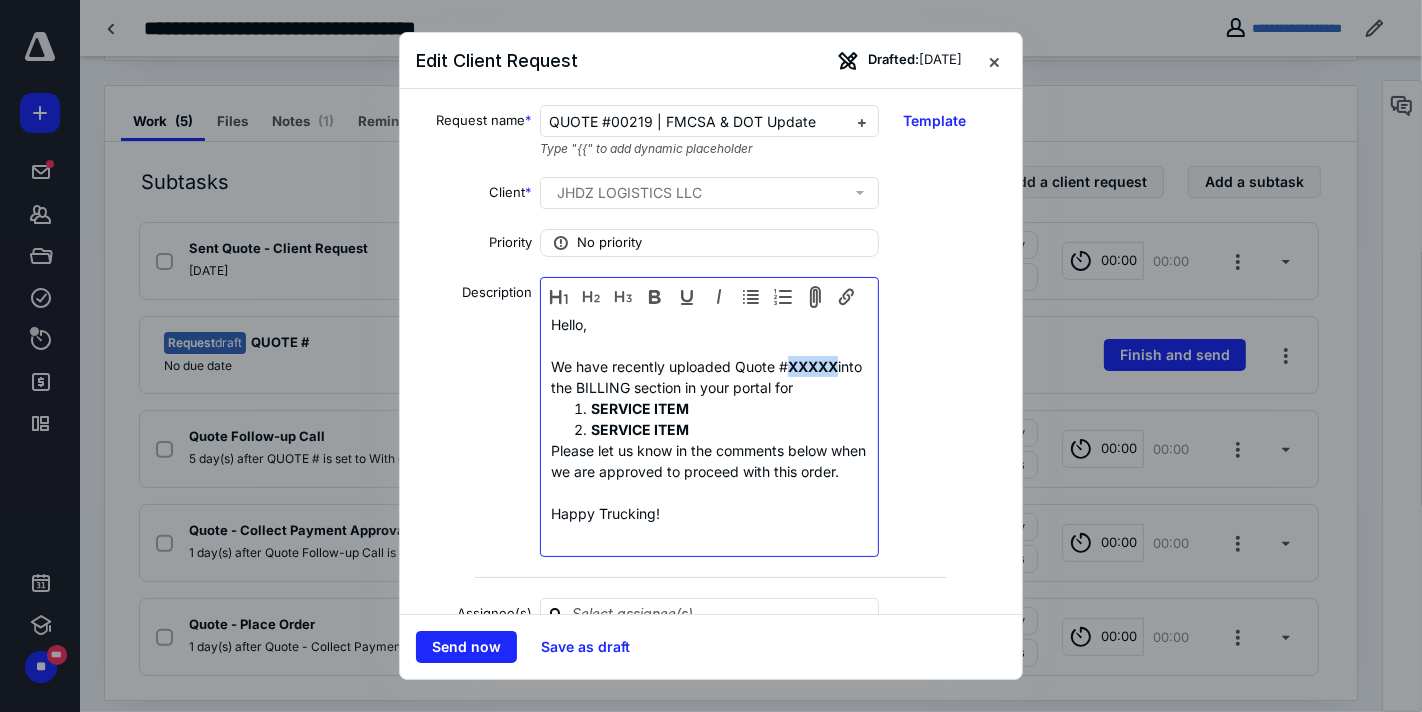 type 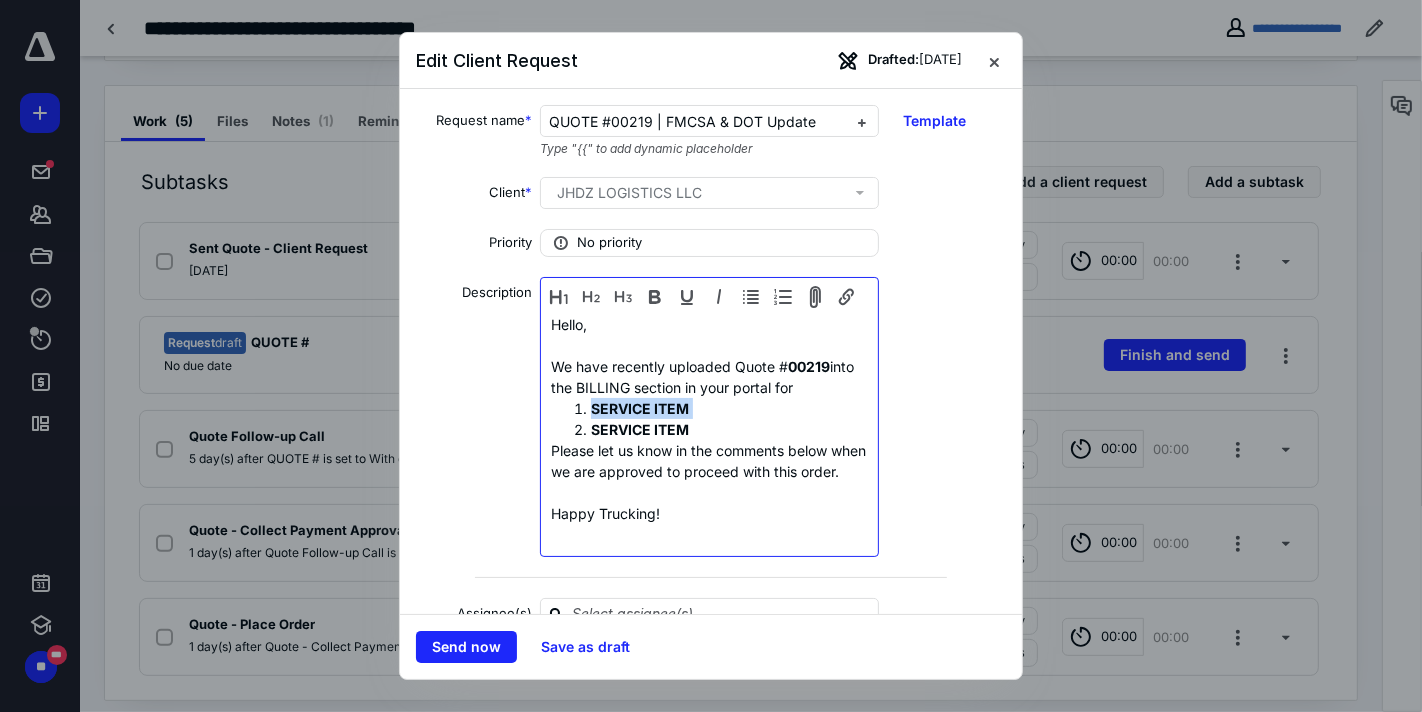 drag, startPoint x: 688, startPoint y: 427, endPoint x: 591, endPoint y: 434, distance: 97.25225 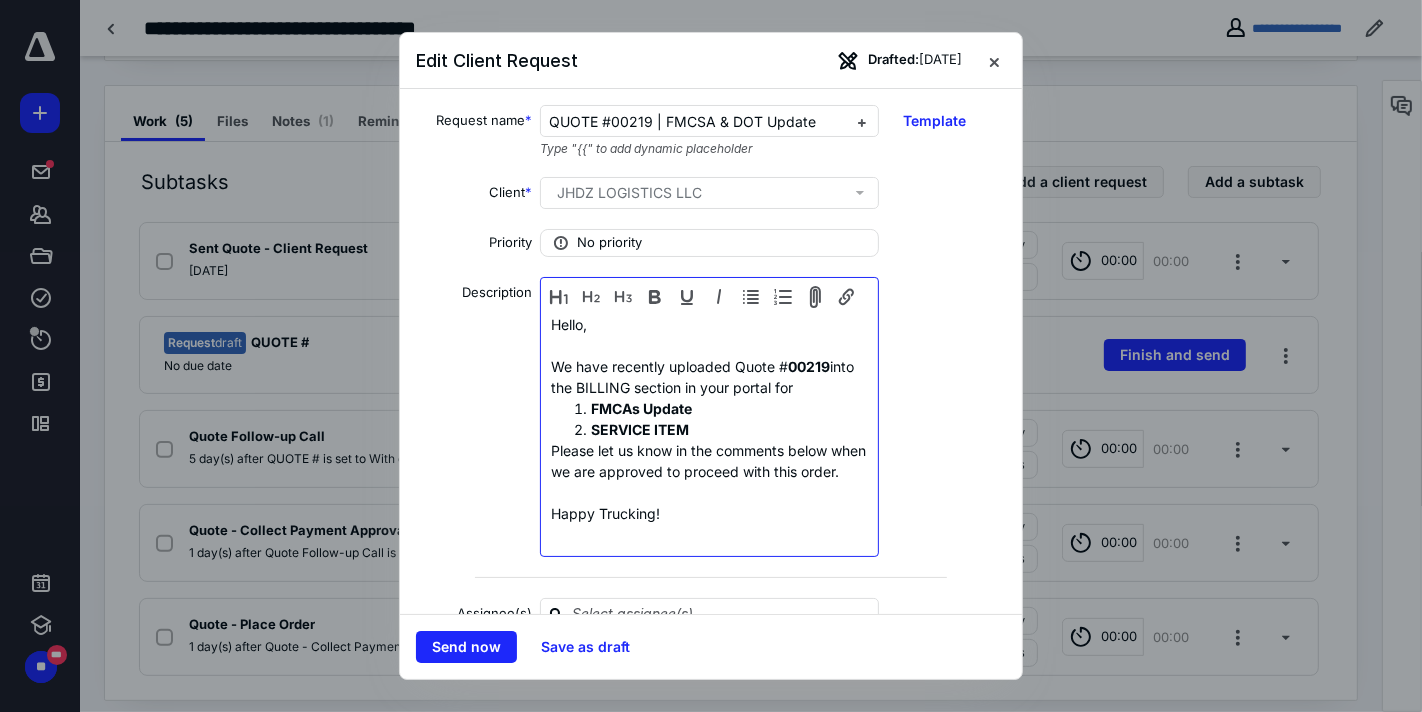 click on "FMCAs Update" at bounding box center [641, 408] 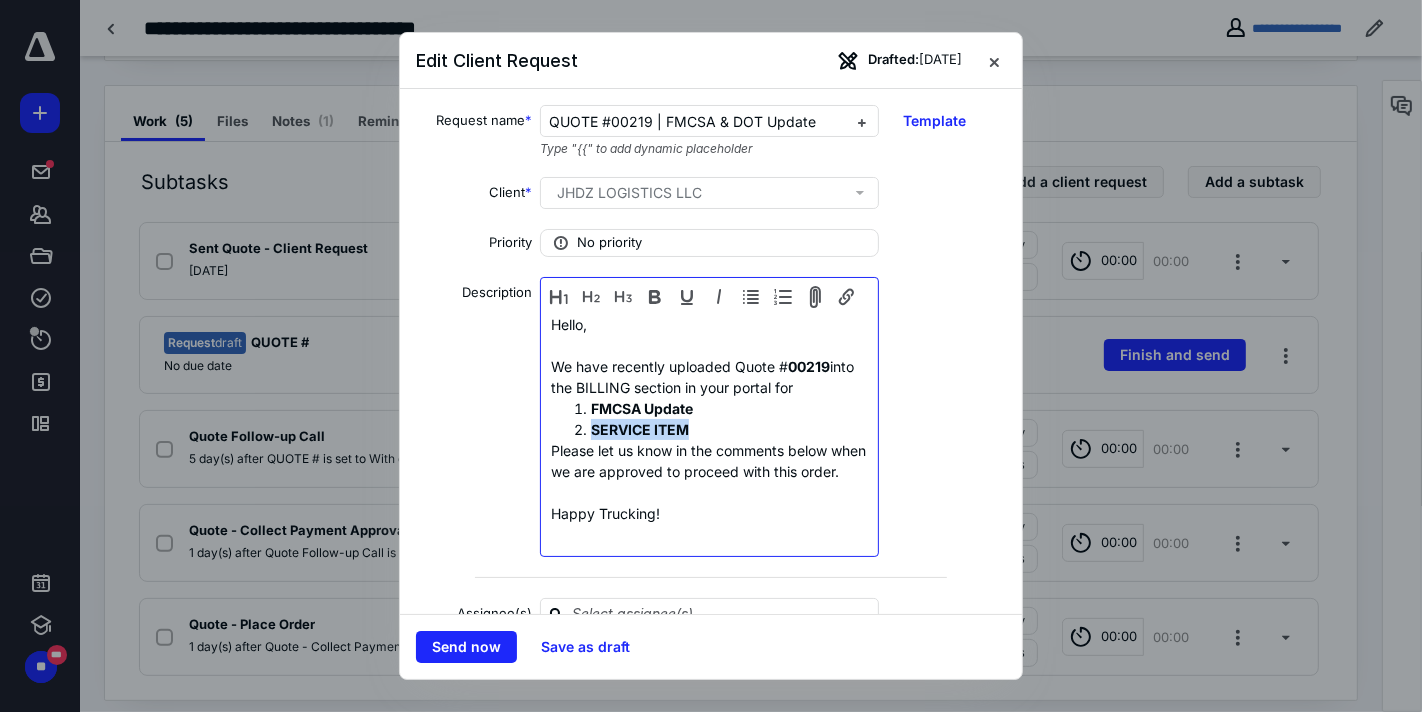 drag, startPoint x: 711, startPoint y: 444, endPoint x: 581, endPoint y: 447, distance: 130.0346 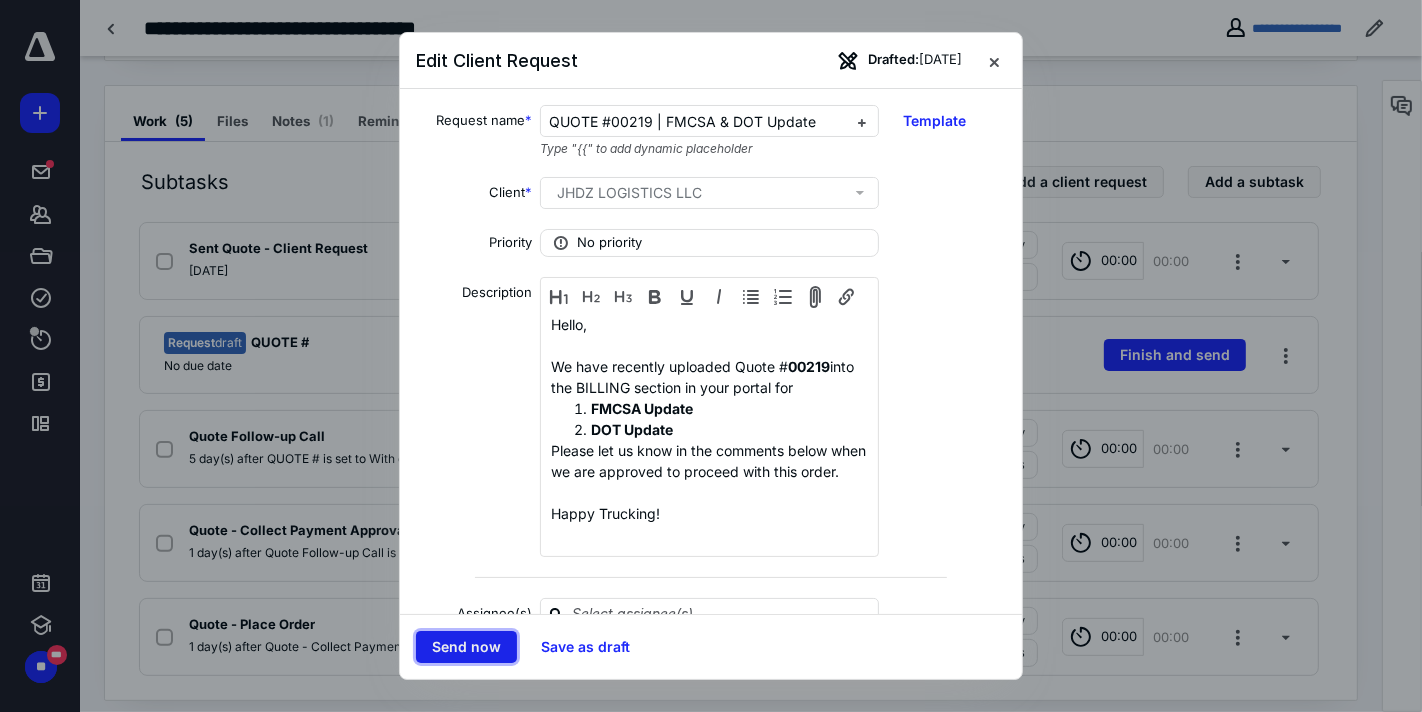 click on "Send now" at bounding box center (466, 647) 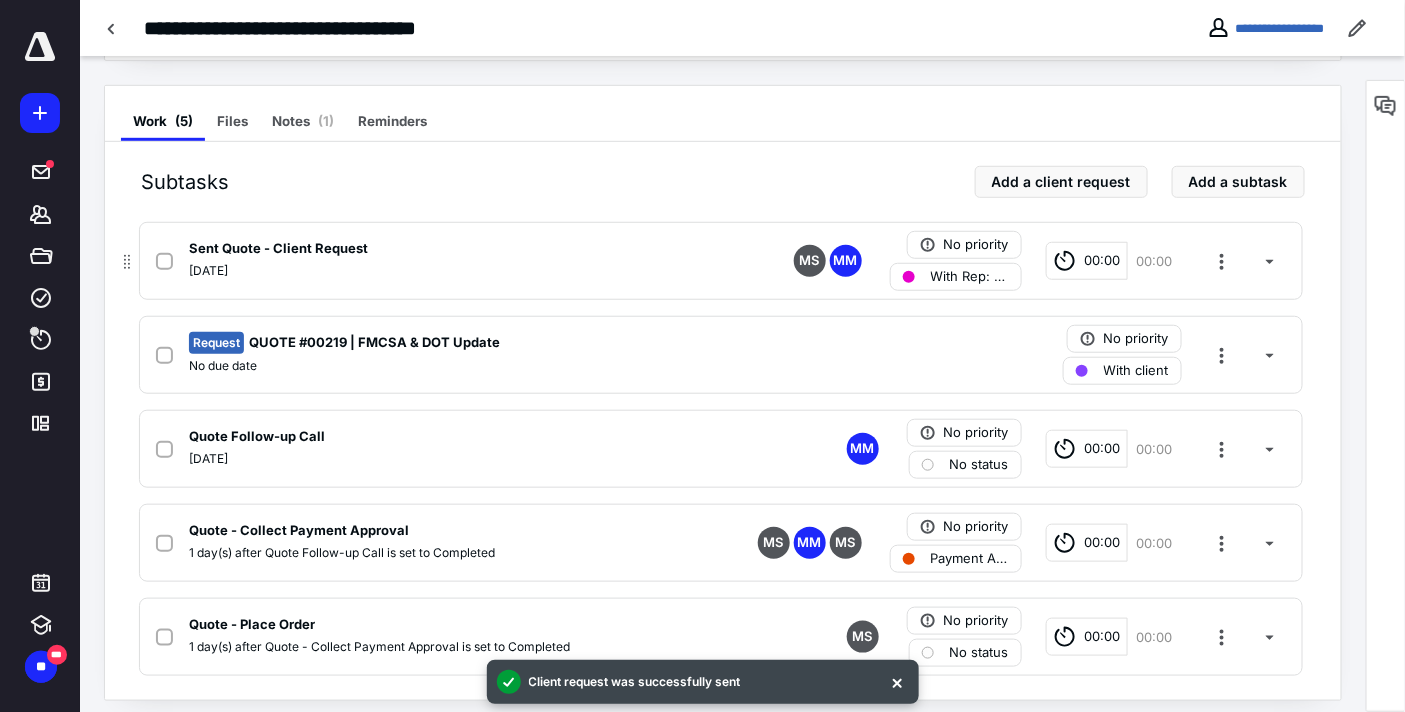 click on "With Rep: [PERSON_NAME]" at bounding box center [956, 277] 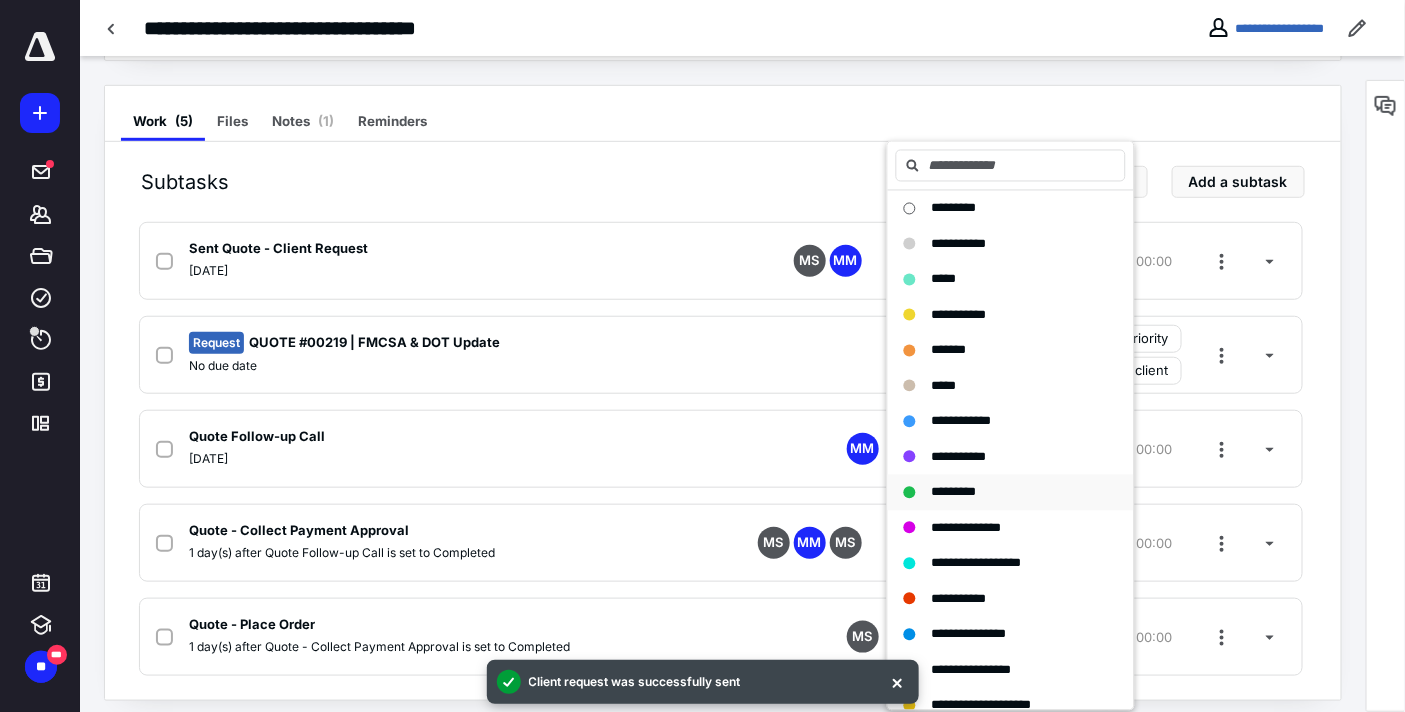 click on "*********" at bounding box center (954, 492) 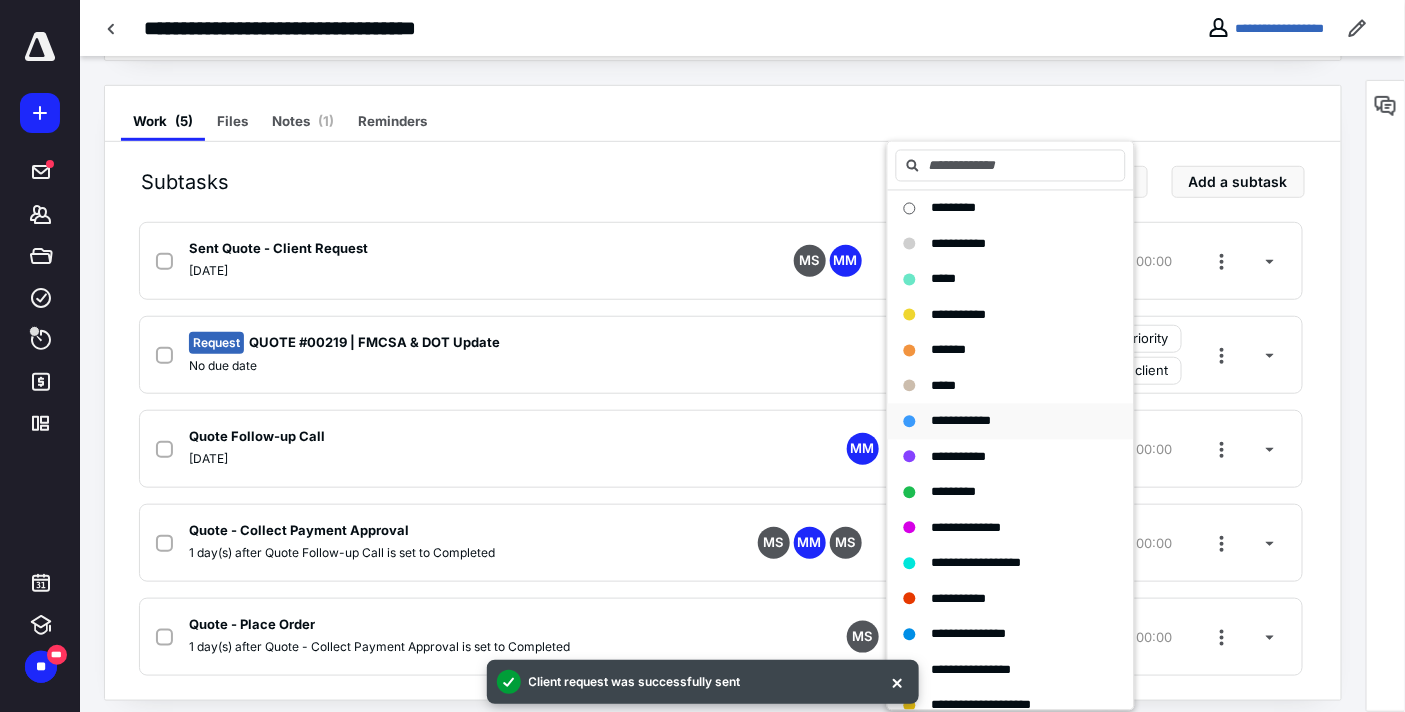 checkbox on "true" 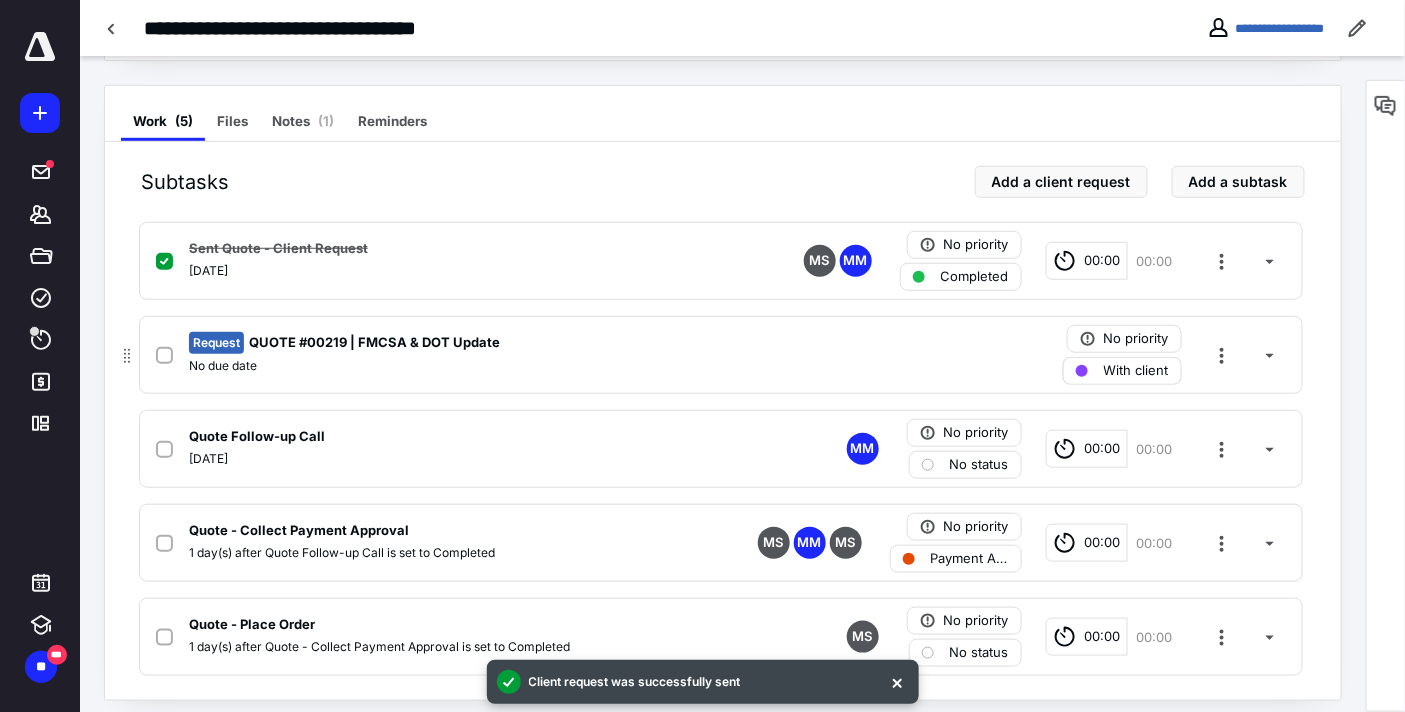 click on "With client" at bounding box center [1136, 371] 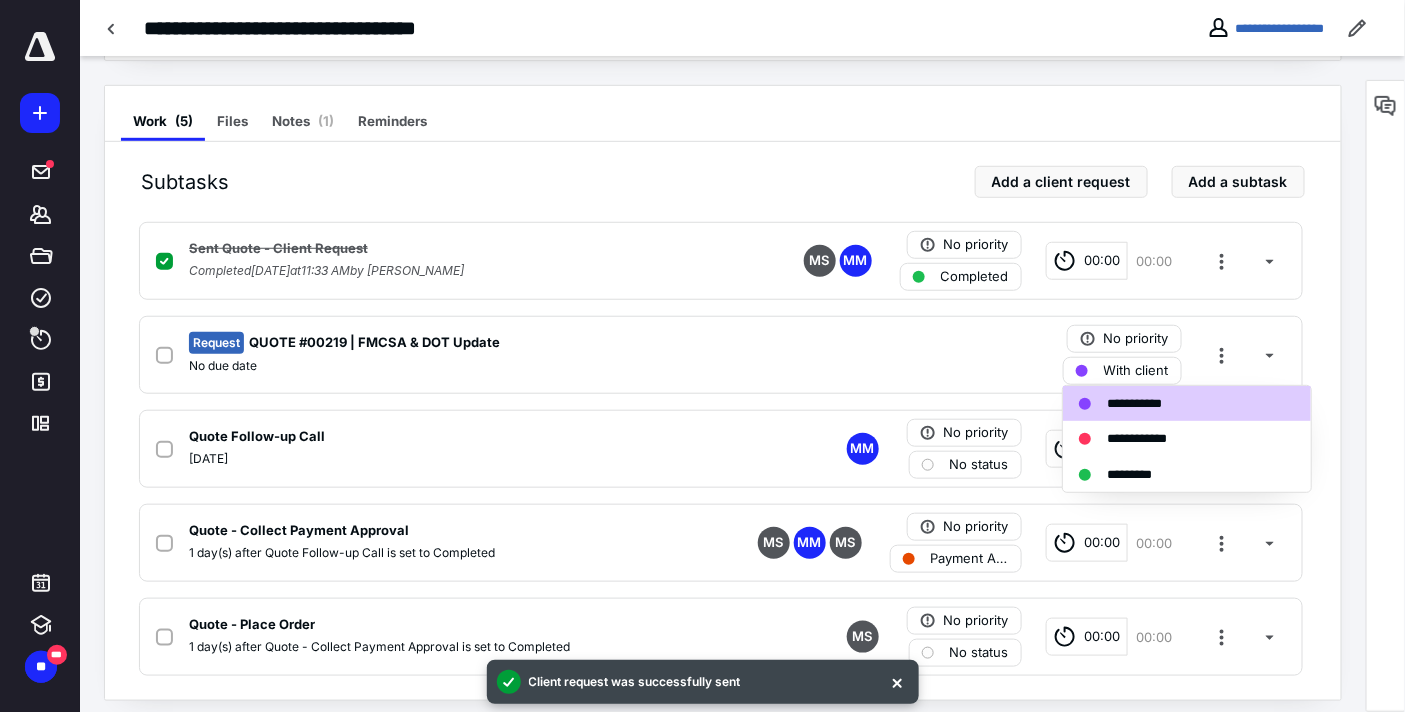 click on "Sent Quote - Client Request Completed  July 11, 2025  at  11:33 AM  by Michelle Morant MS MM No priority Completed 00:00 00:00 Request  QUOTE #00219 | FMCSA & DOT Update No due date No priority With client Quote Follow-up Call July 16, 2025 MM No priority No status 00:00 00:00 Quote - Collect Payment Approval 1 day(s) after  Quote Follow-up Call is set to Completed MS MM MS No priority Payment Approval Pending 00:00 00:00 Quote - Place Order 1 day(s) after  Quote - Collect Payment Approval is set to Completed MS No priority No status 00:00 00:00" at bounding box center (723, 449) 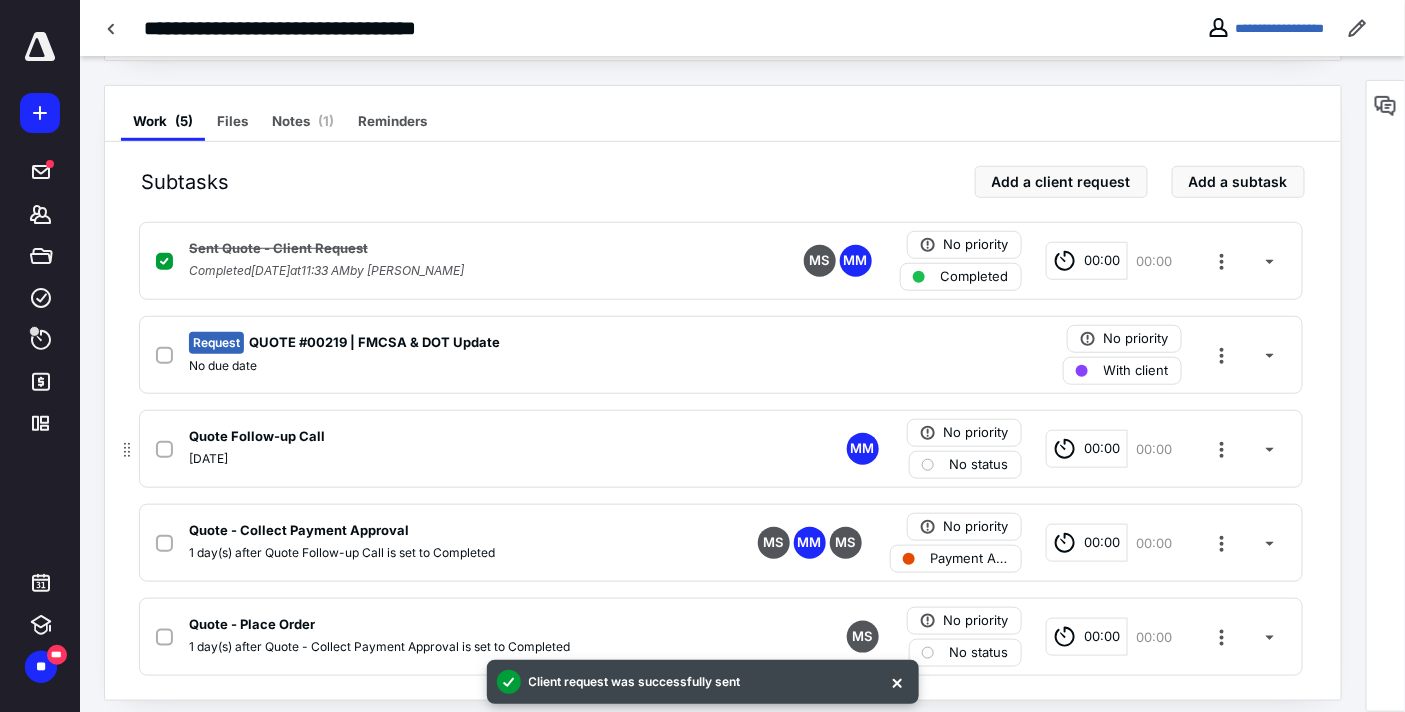 click on "No status" at bounding box center [979, 465] 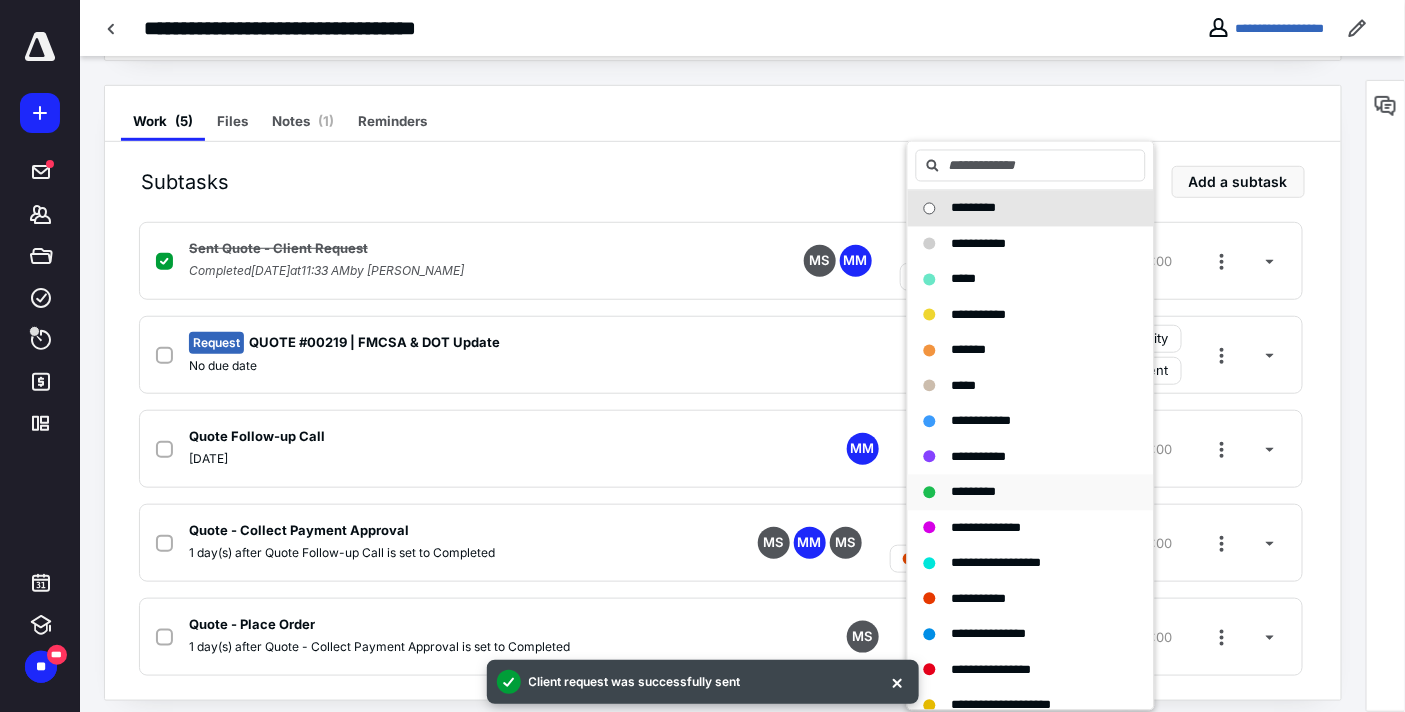 click on "*********" at bounding box center [974, 492] 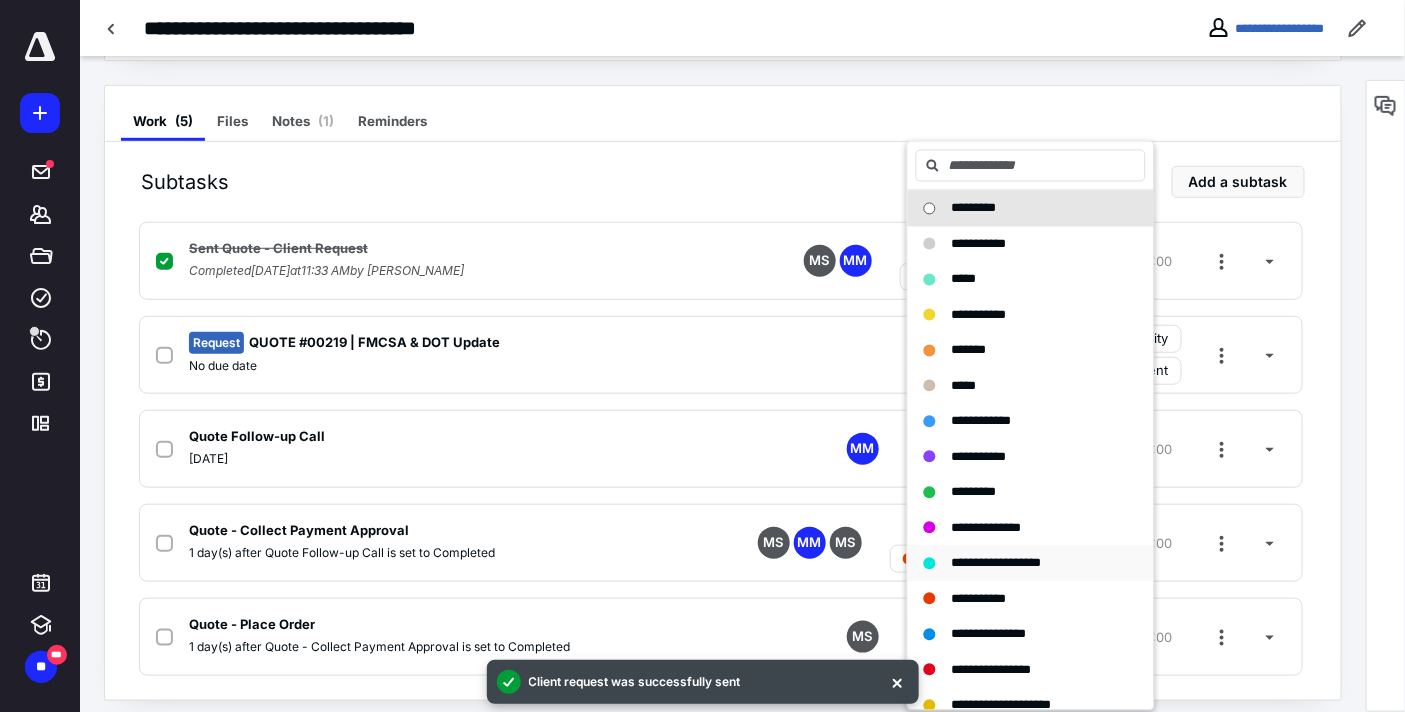 checkbox on "true" 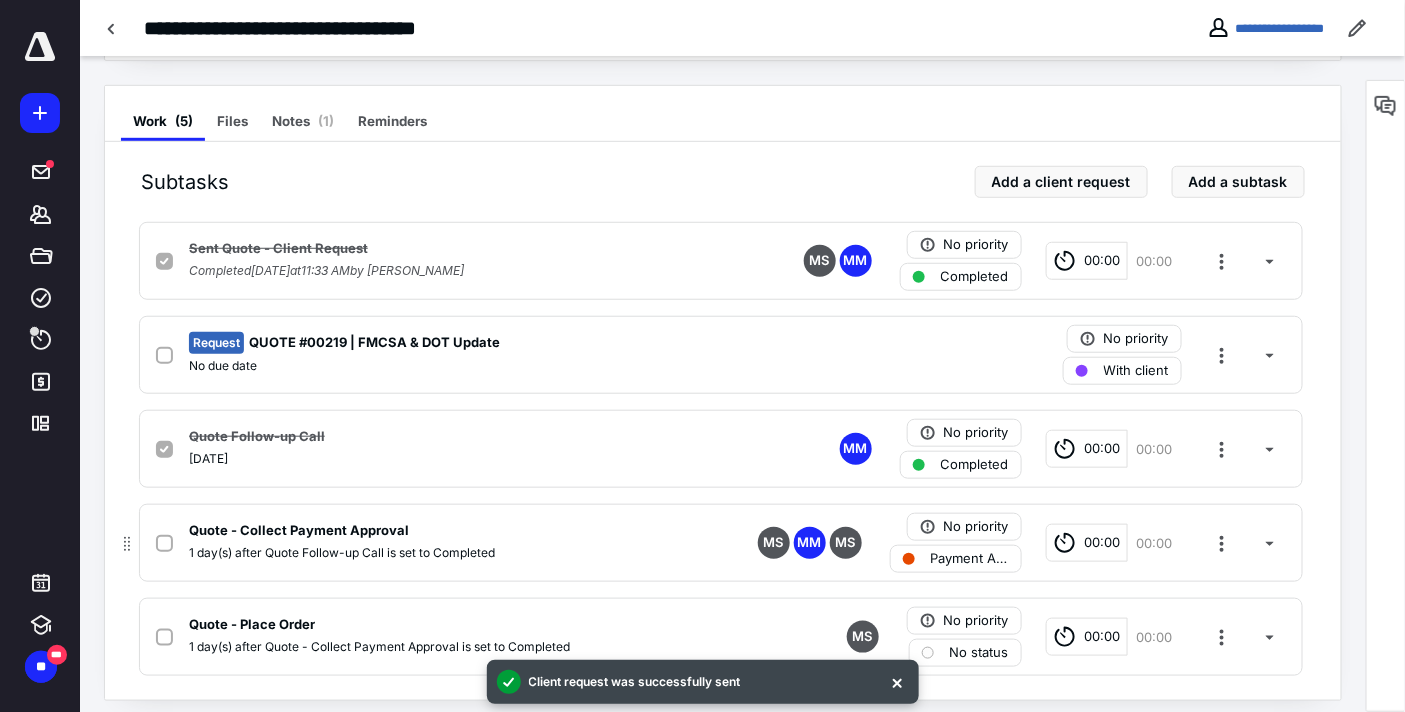 click on "Payment Approval Pending" at bounding box center (970, 559) 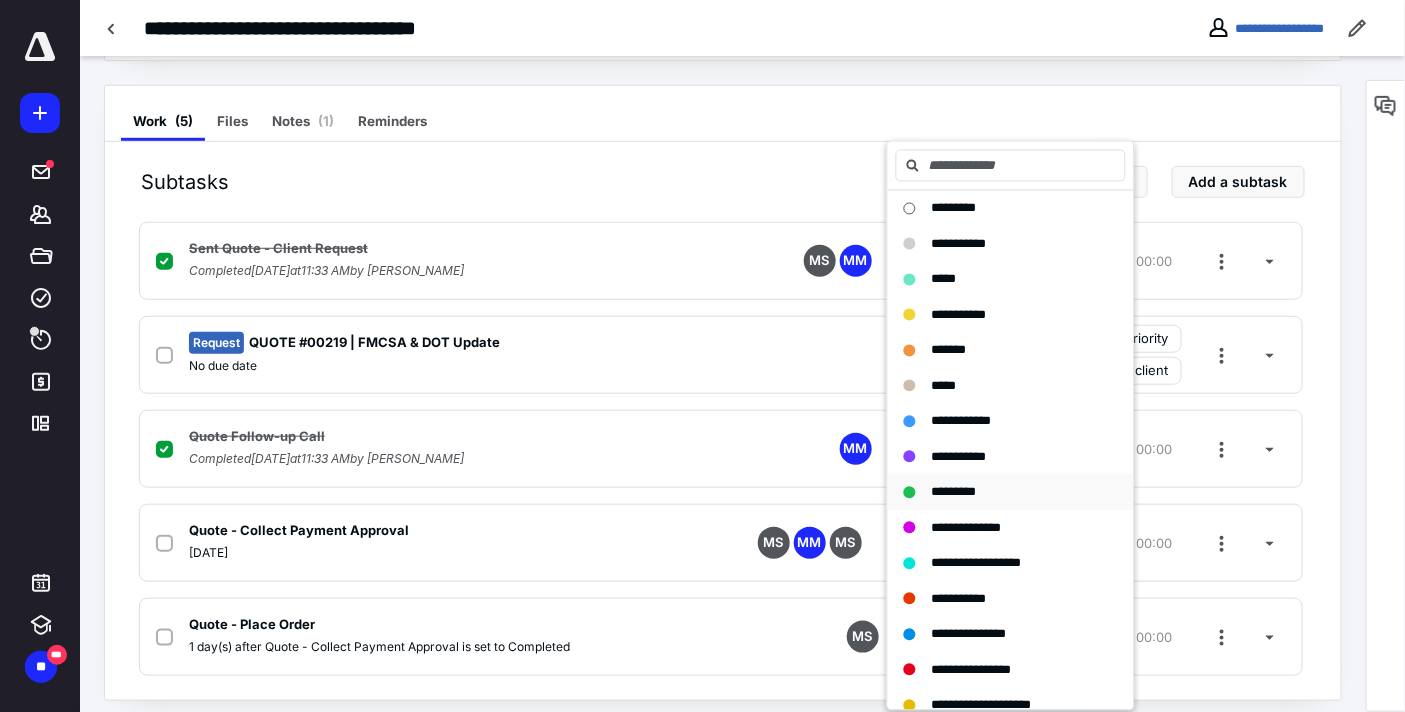 click on "*********" at bounding box center [954, 492] 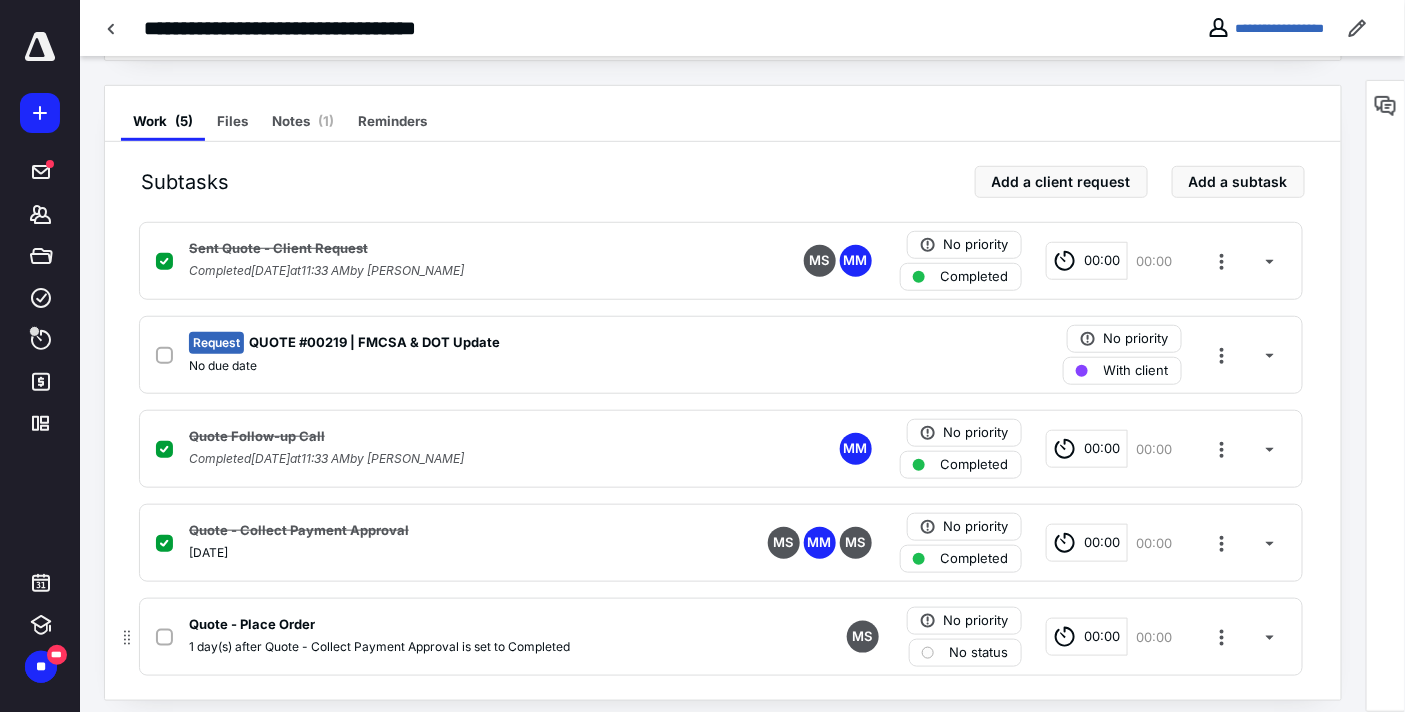 click on "No status" at bounding box center [979, 653] 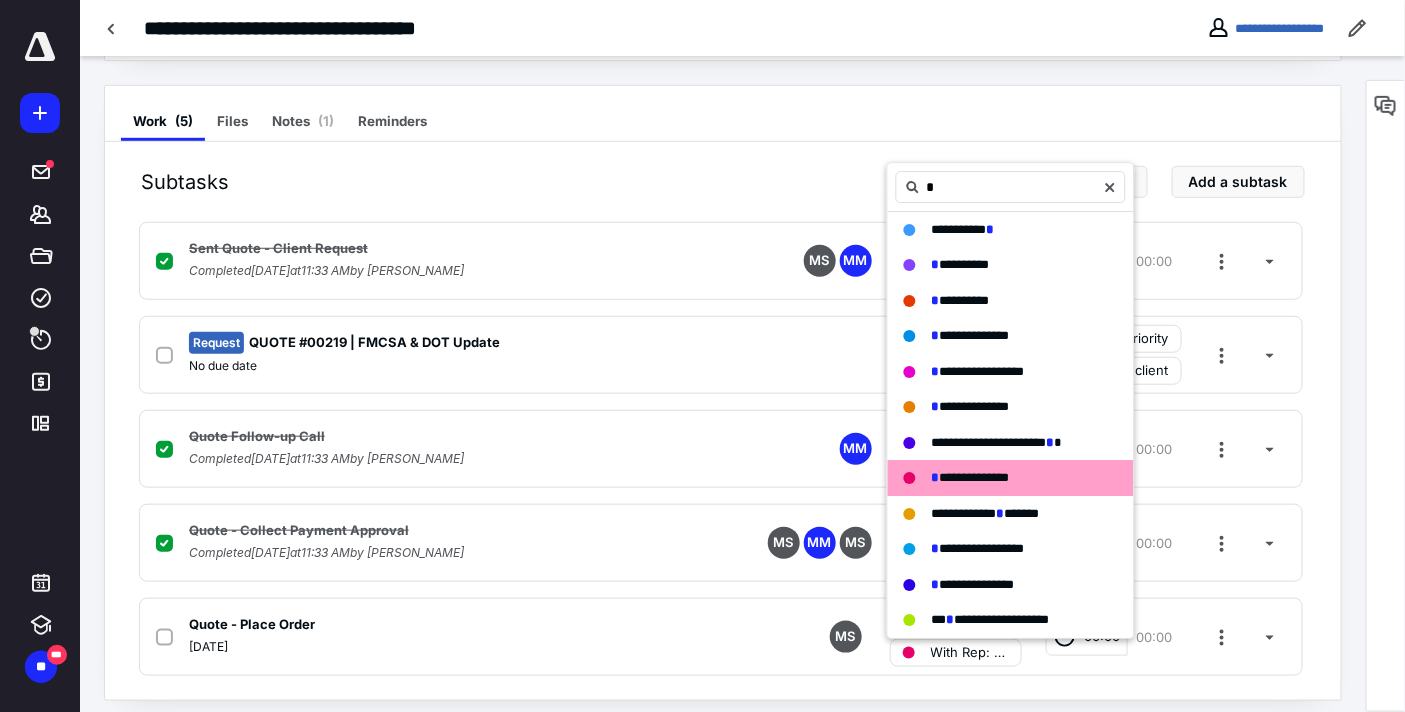type on "*" 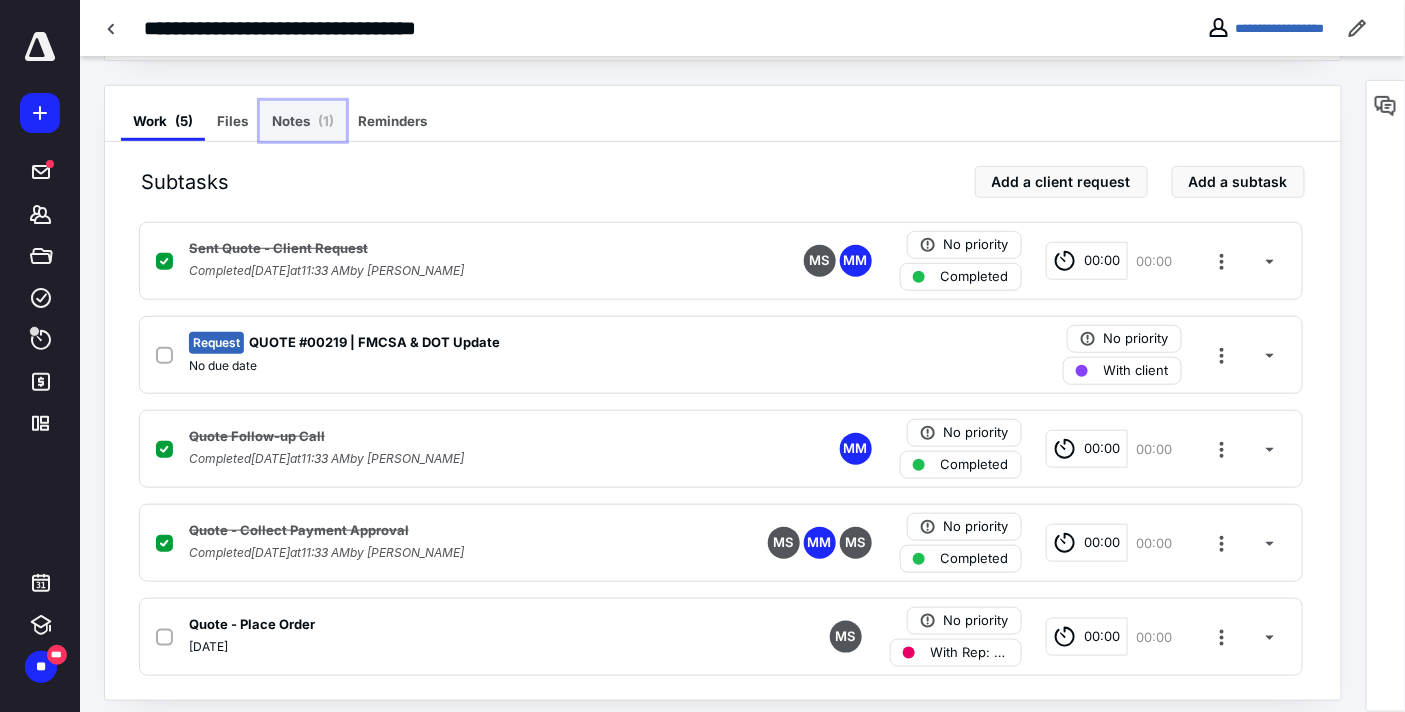 click on "Notes ( 1 )" at bounding box center (303, 121) 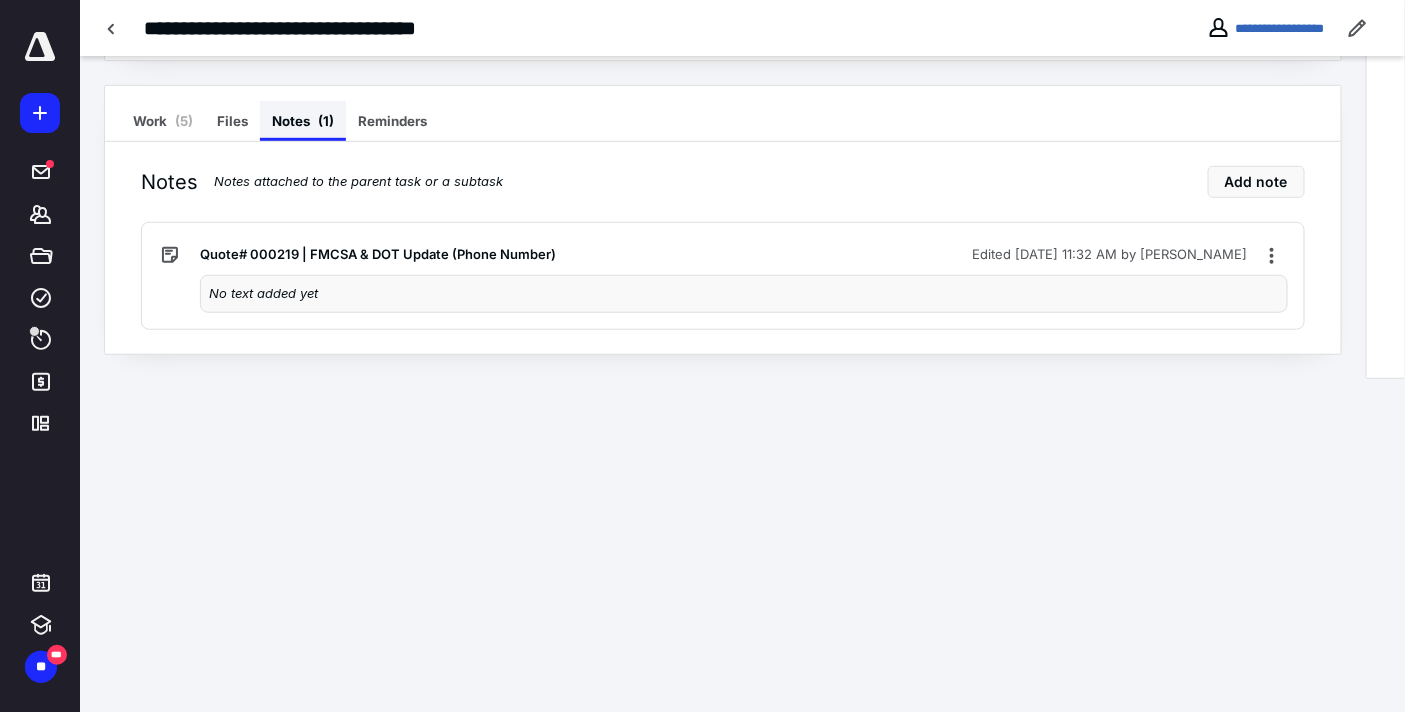scroll, scrollTop: 23, scrollLeft: 0, axis: vertical 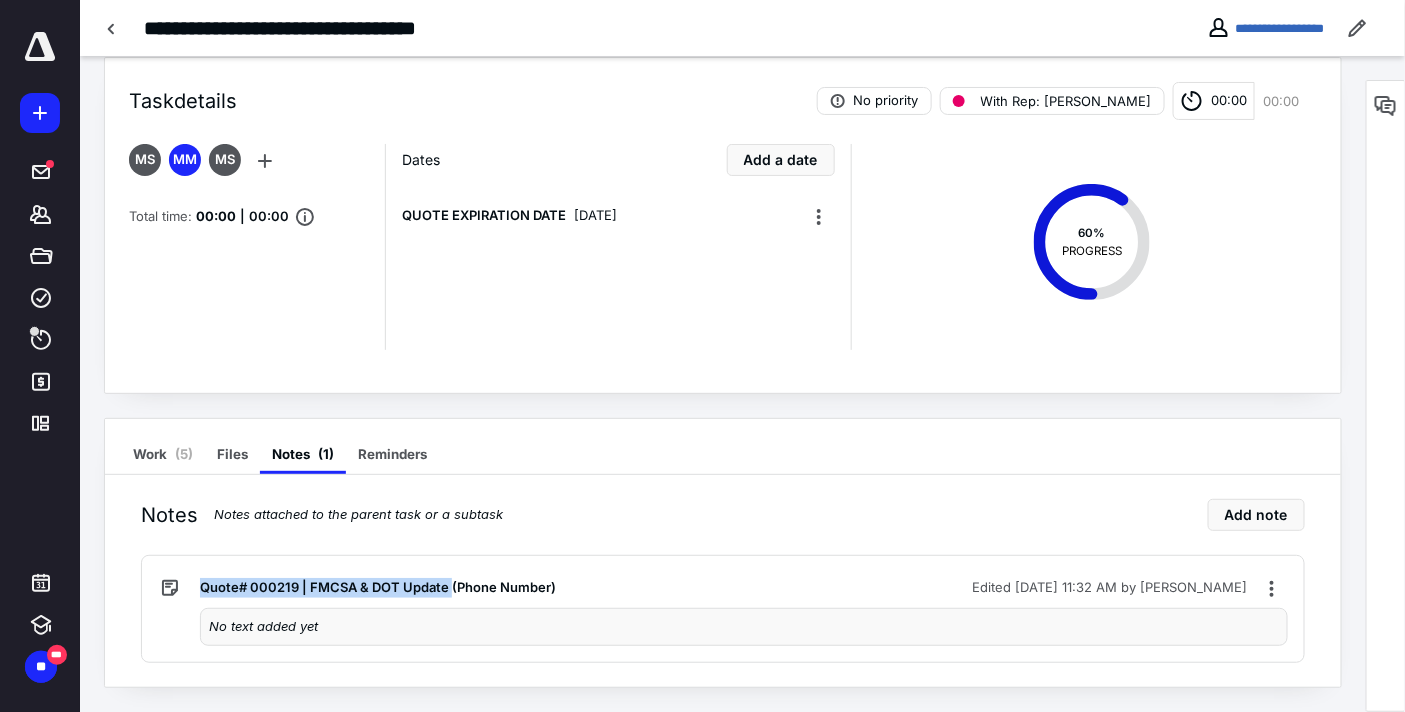 drag, startPoint x: 448, startPoint y: 590, endPoint x: 203, endPoint y: 586, distance: 245.03265 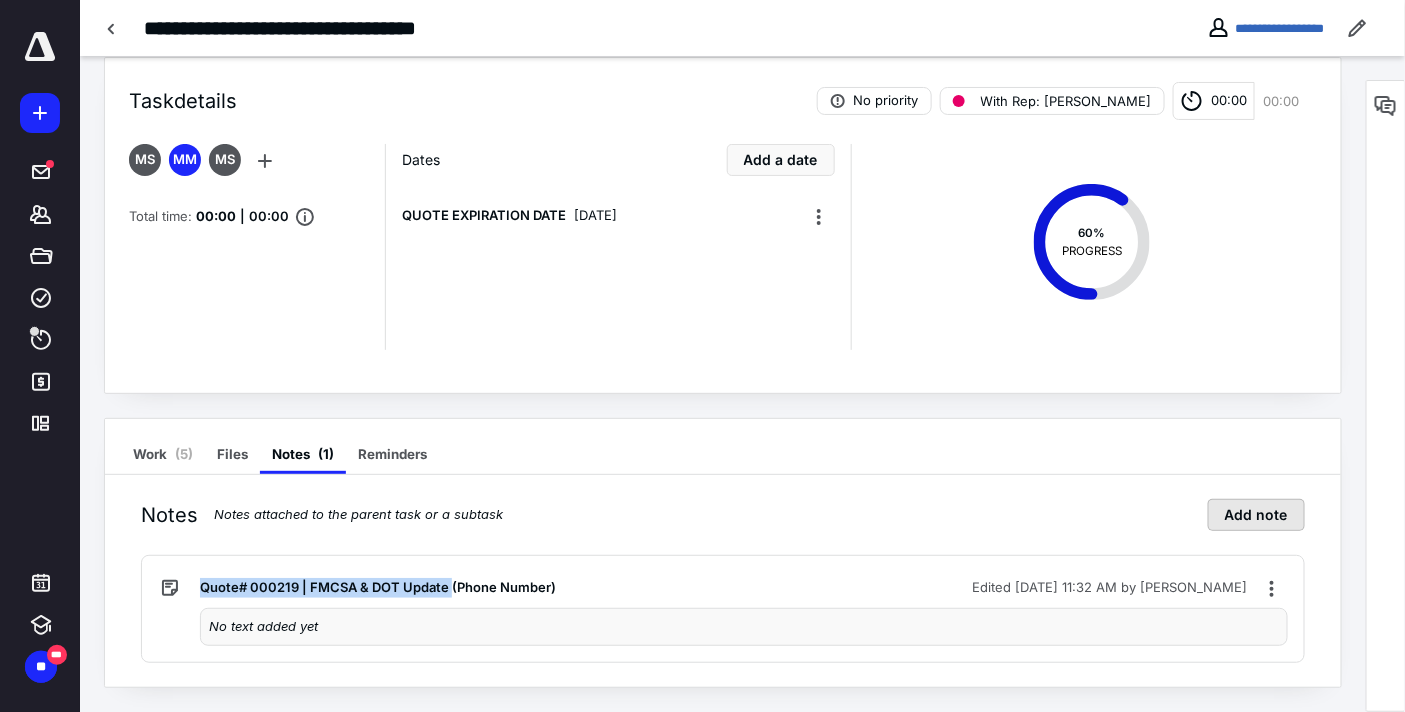 click on "Add note" at bounding box center [1256, 515] 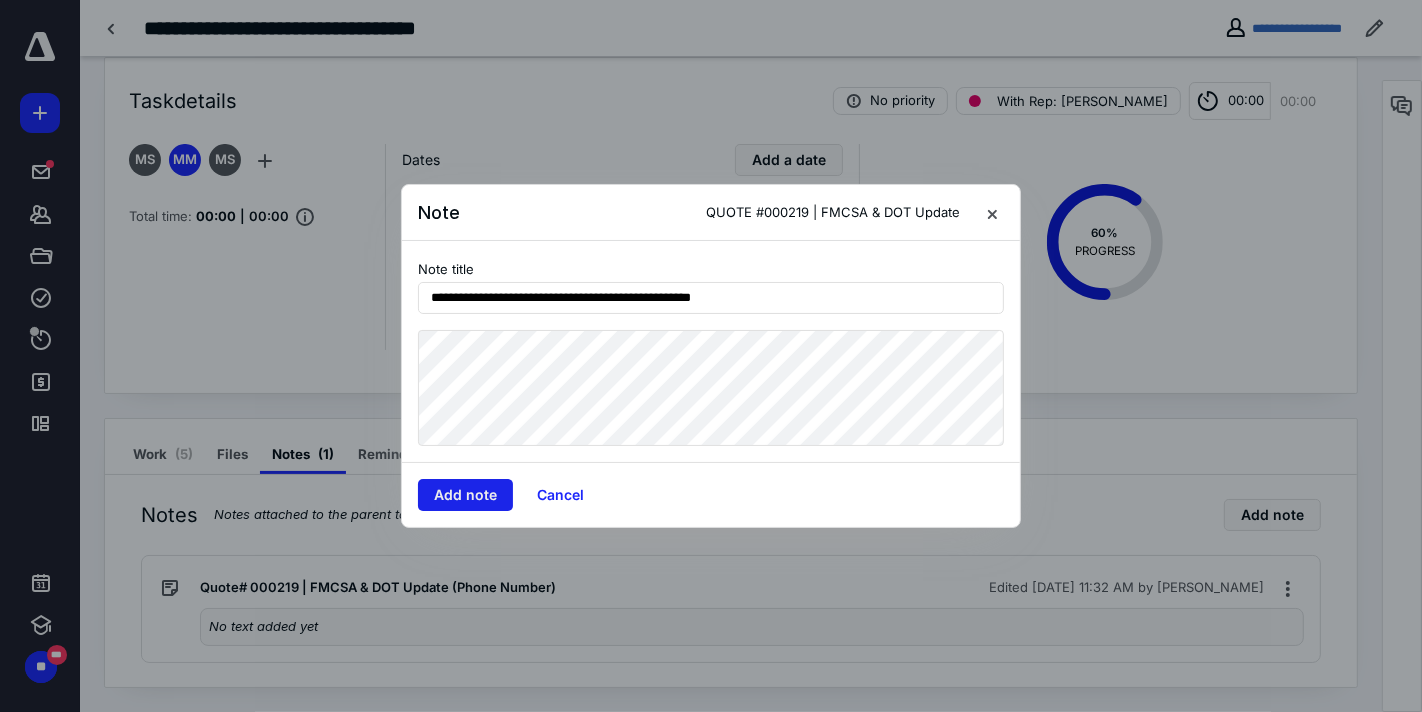type on "**********" 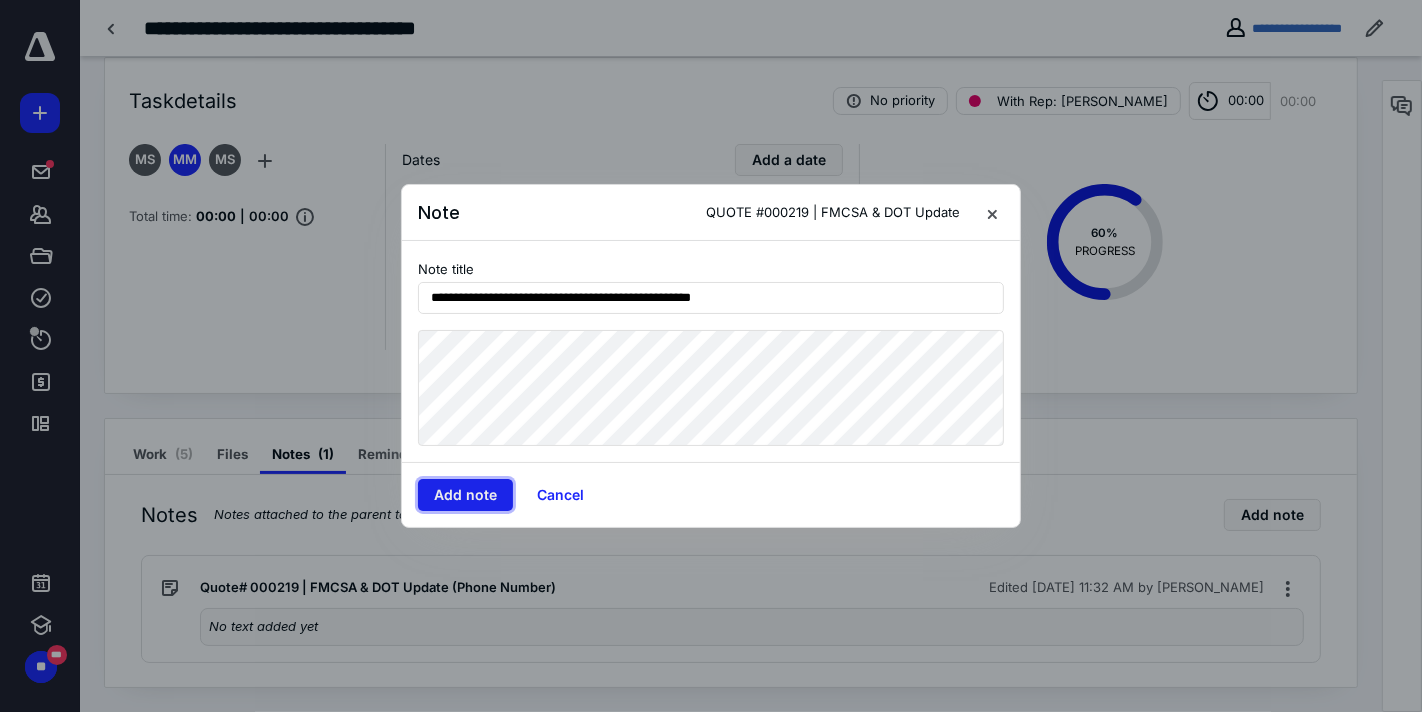 click on "Add note" at bounding box center [465, 495] 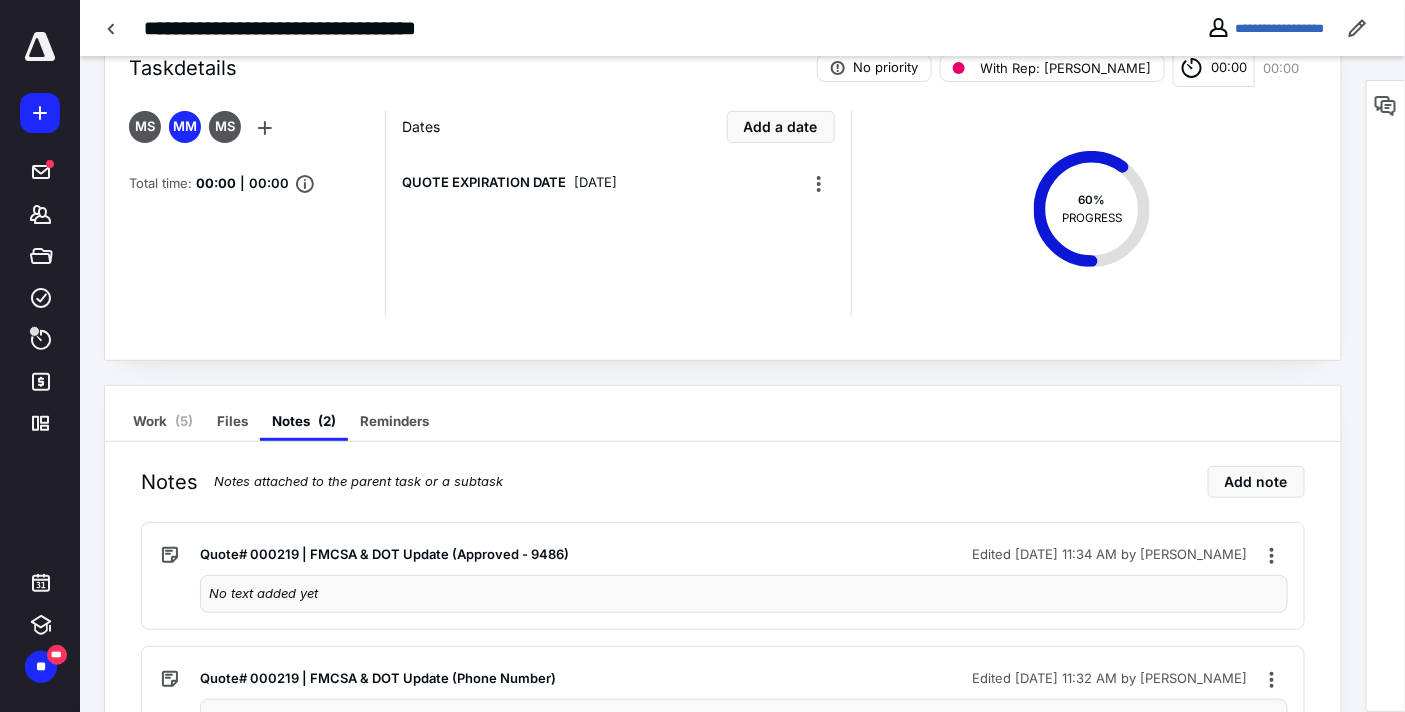 scroll, scrollTop: 146, scrollLeft: 0, axis: vertical 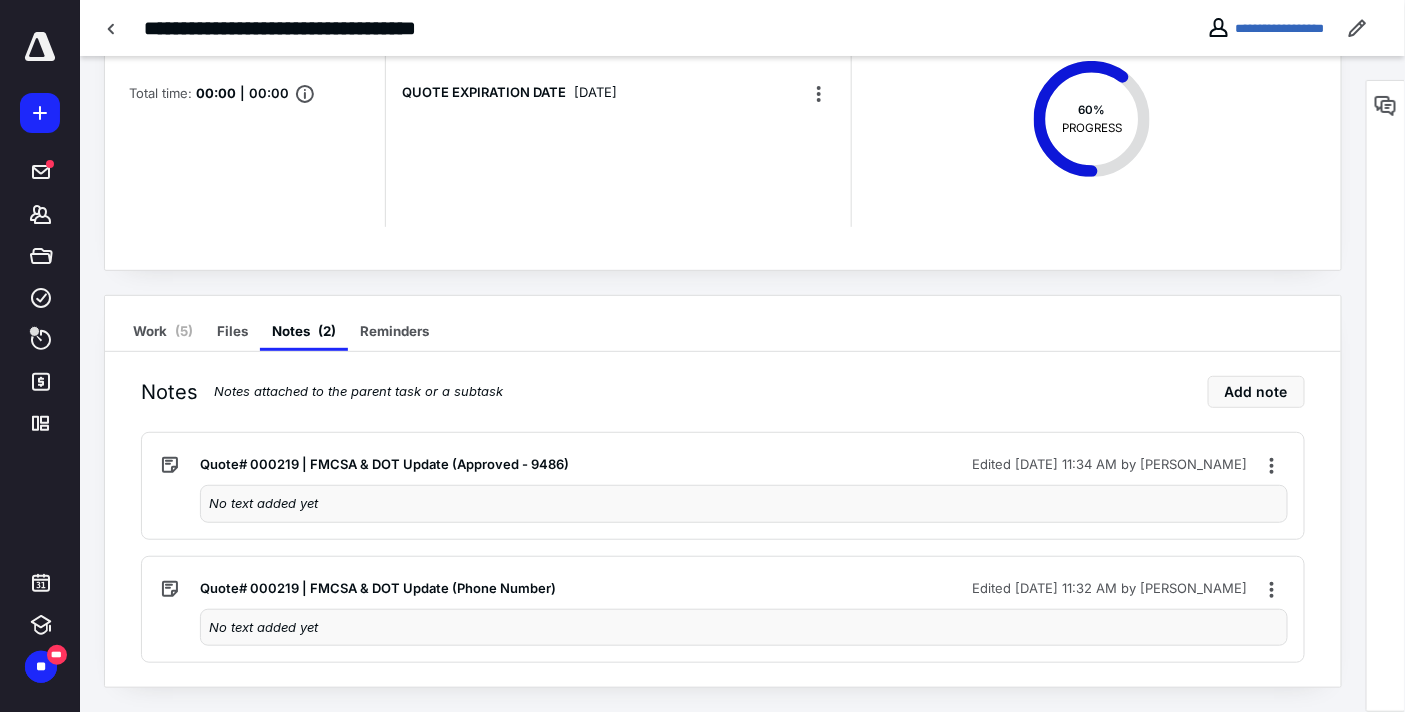drag, startPoint x: 152, startPoint y: 334, endPoint x: 476, endPoint y: 356, distance: 324.74606 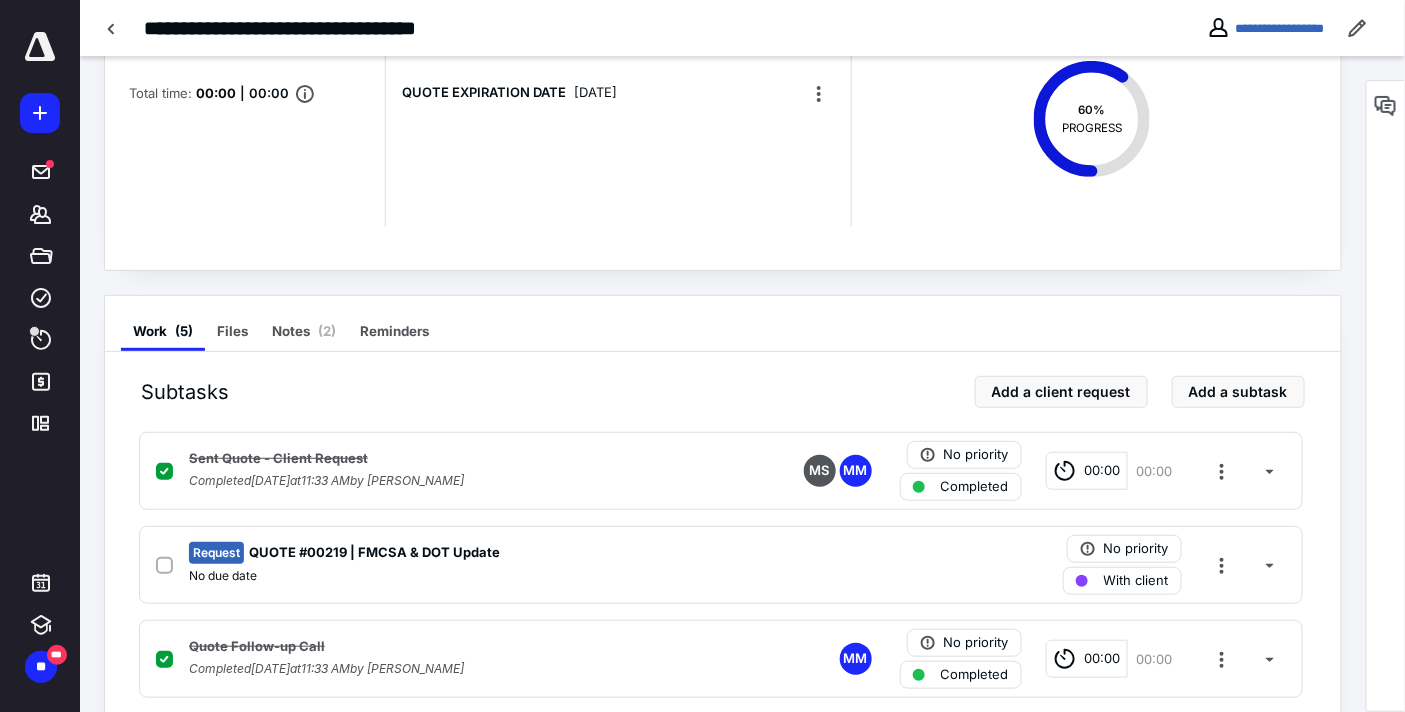 scroll, scrollTop: 370, scrollLeft: 0, axis: vertical 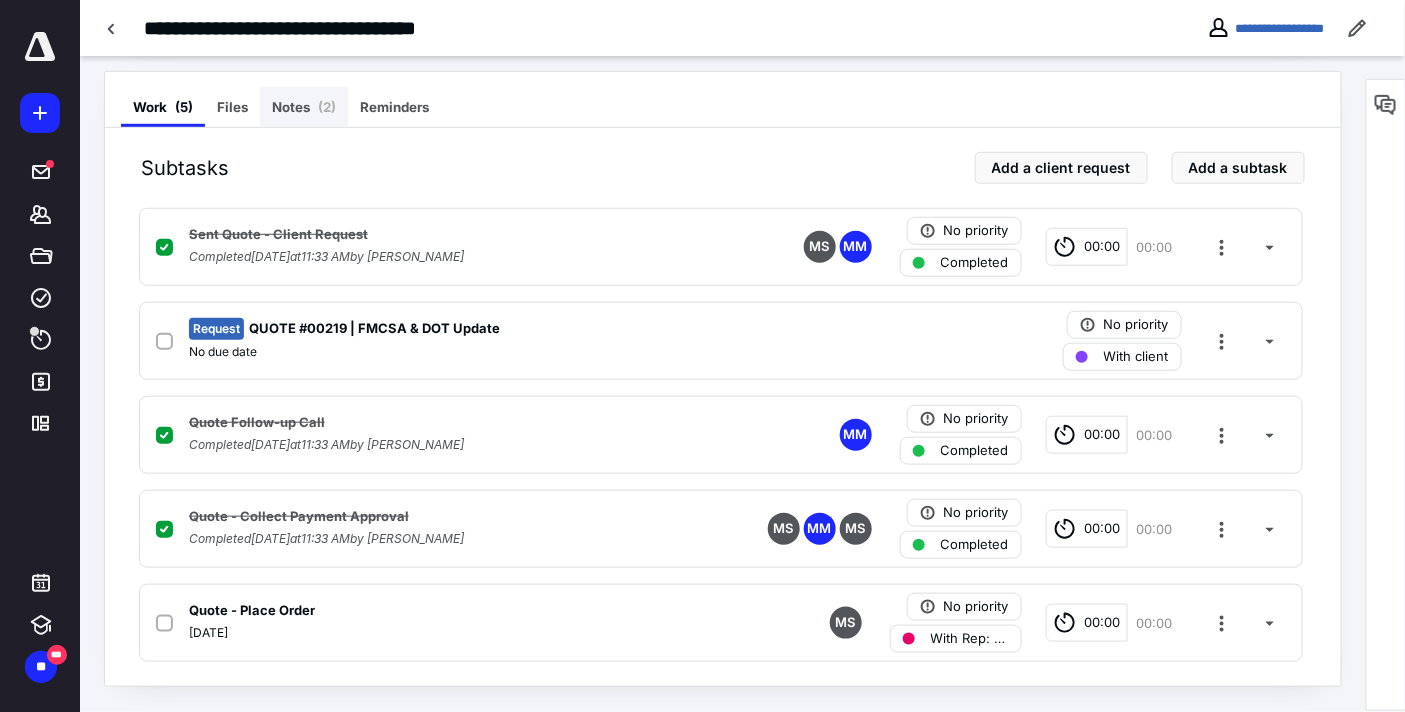 click on "Notes ( 2 )" at bounding box center [304, 107] 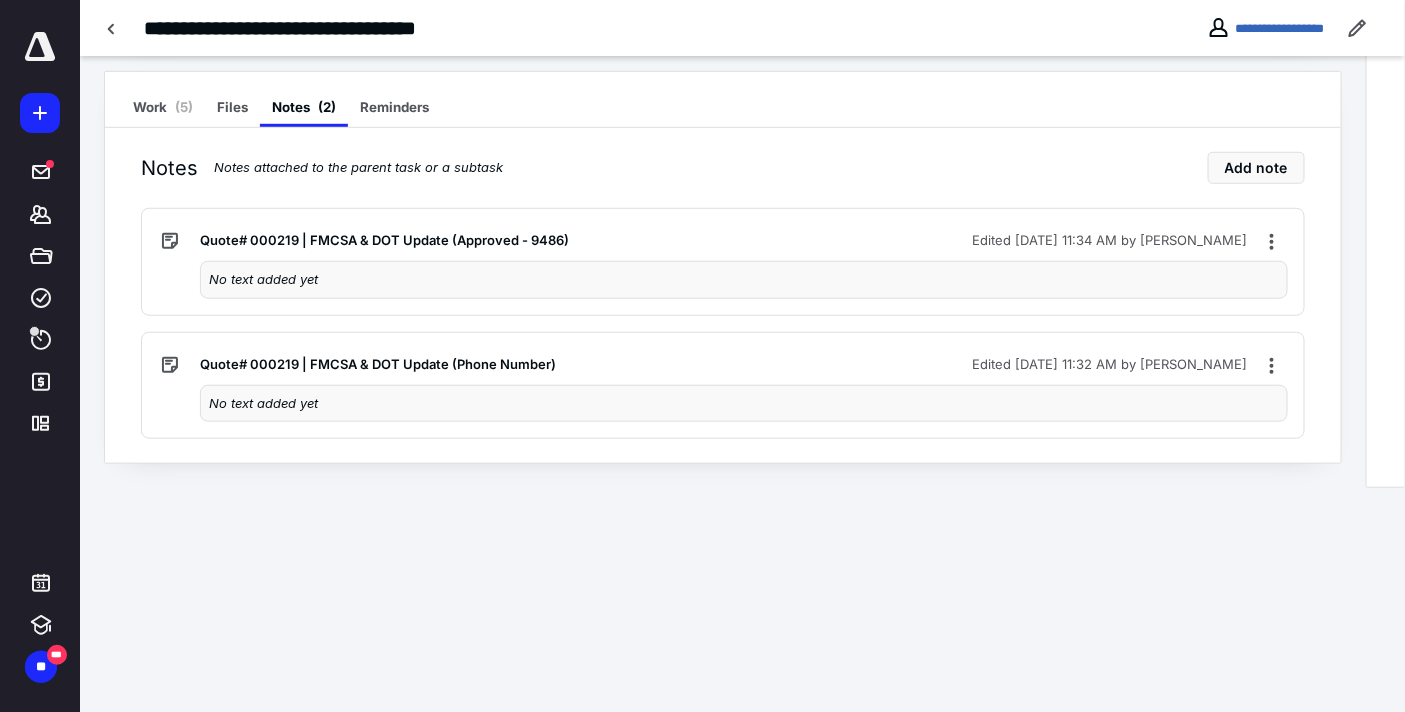 scroll, scrollTop: 146, scrollLeft: 0, axis: vertical 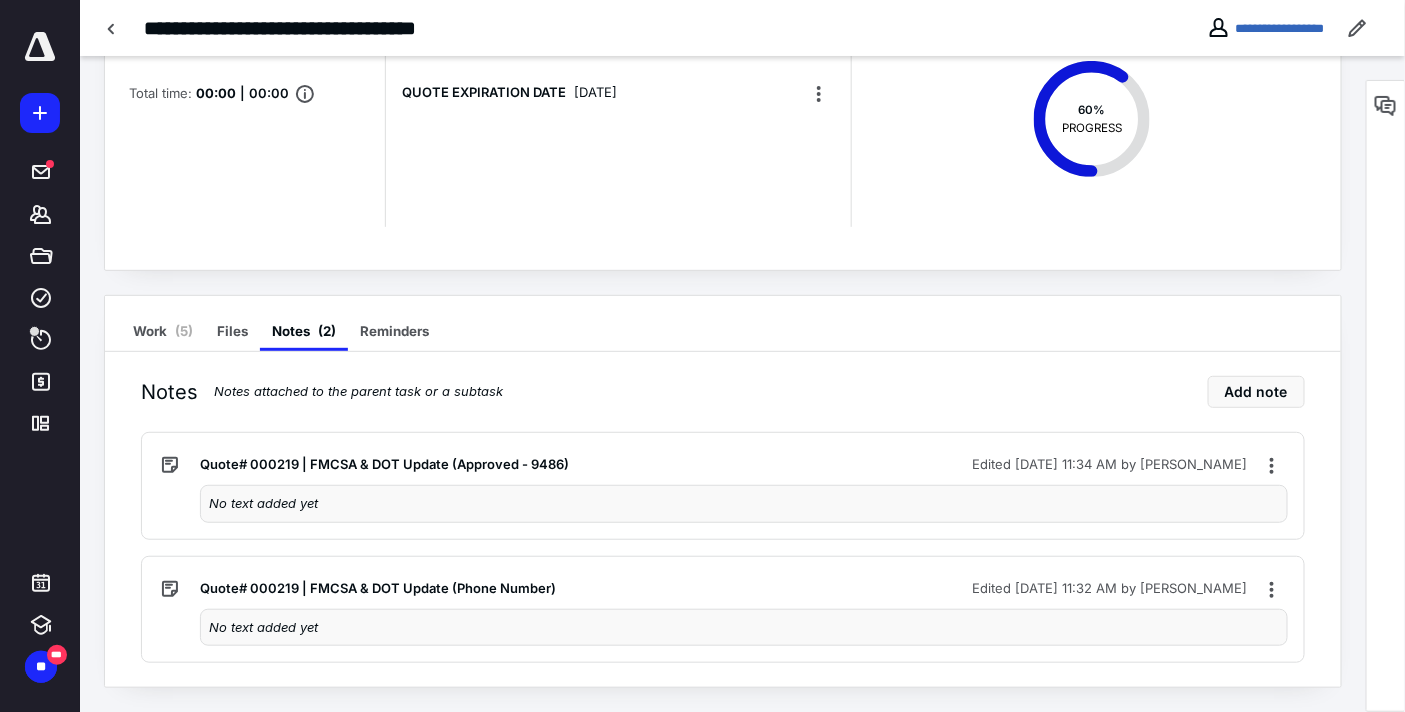 click on "No text added yet" at bounding box center [744, 628] 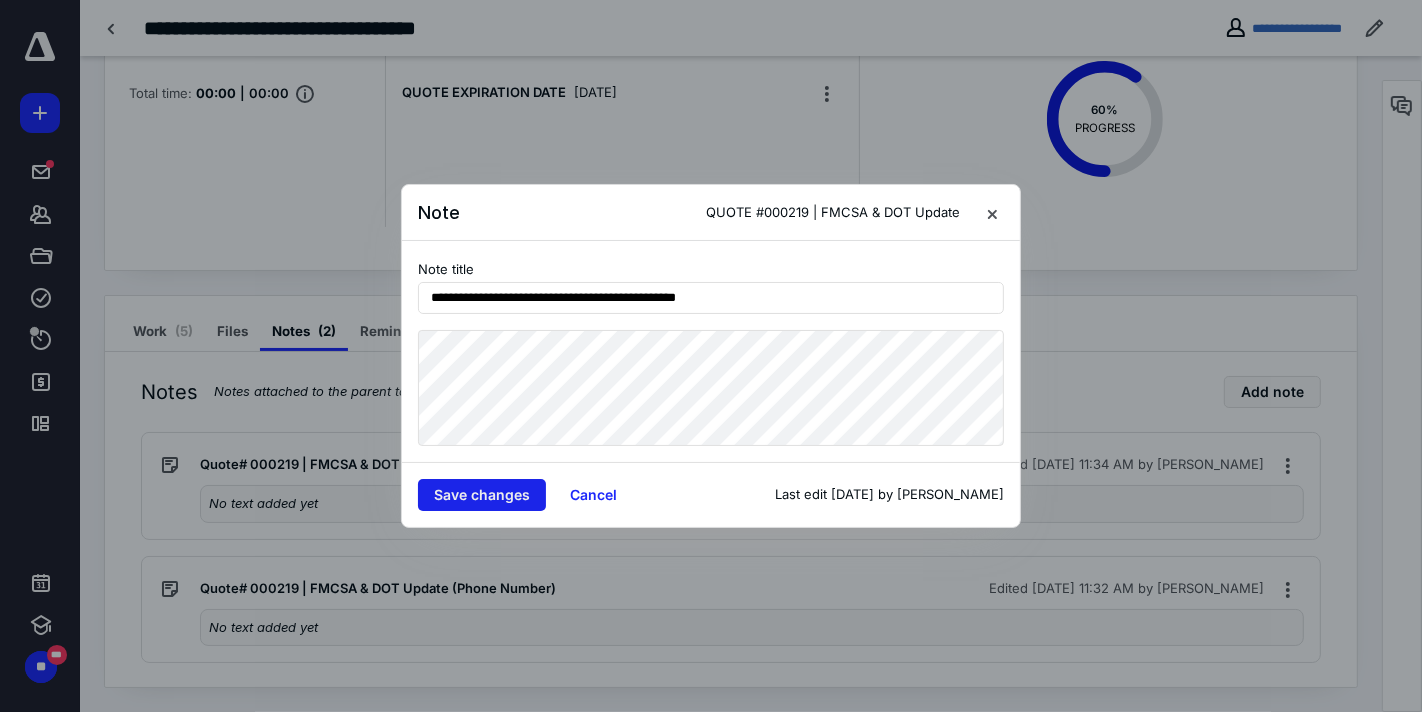 click on "Save changes" at bounding box center (482, 495) 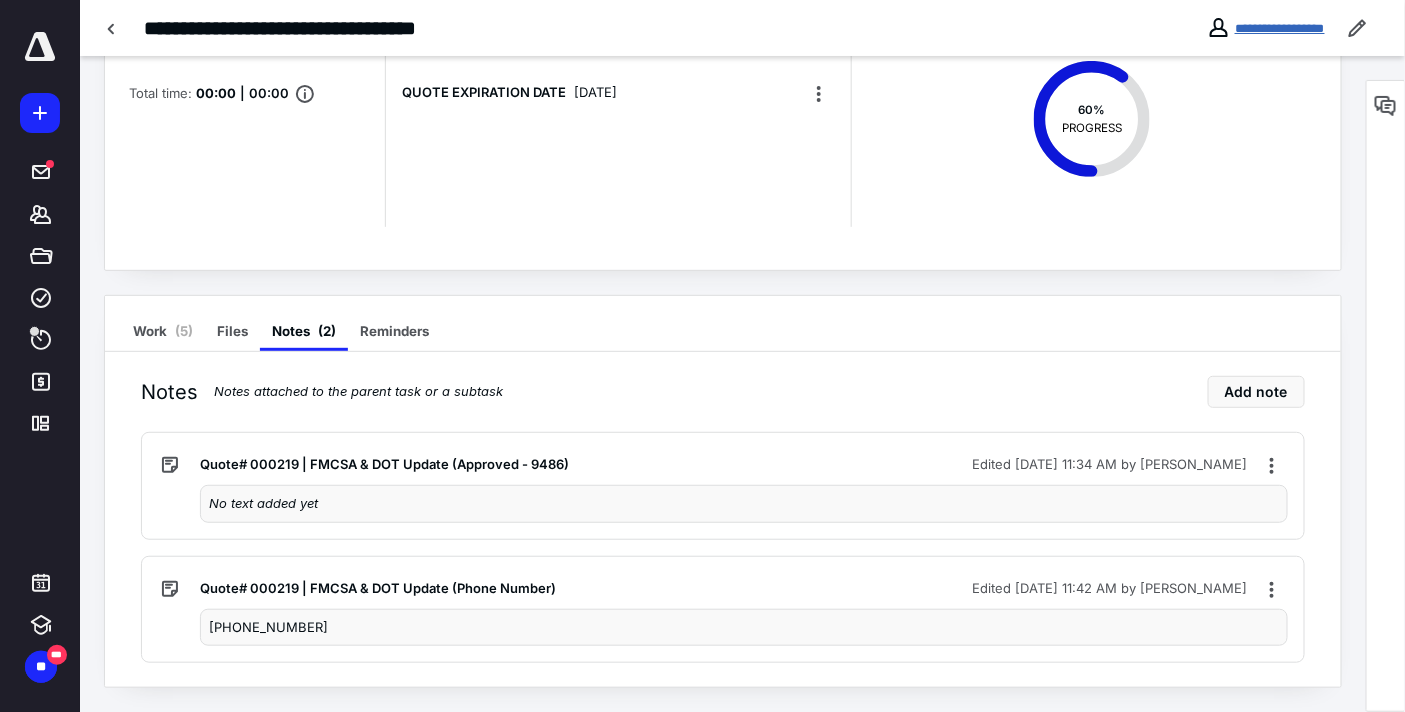 click on "**********" at bounding box center (1280, 28) 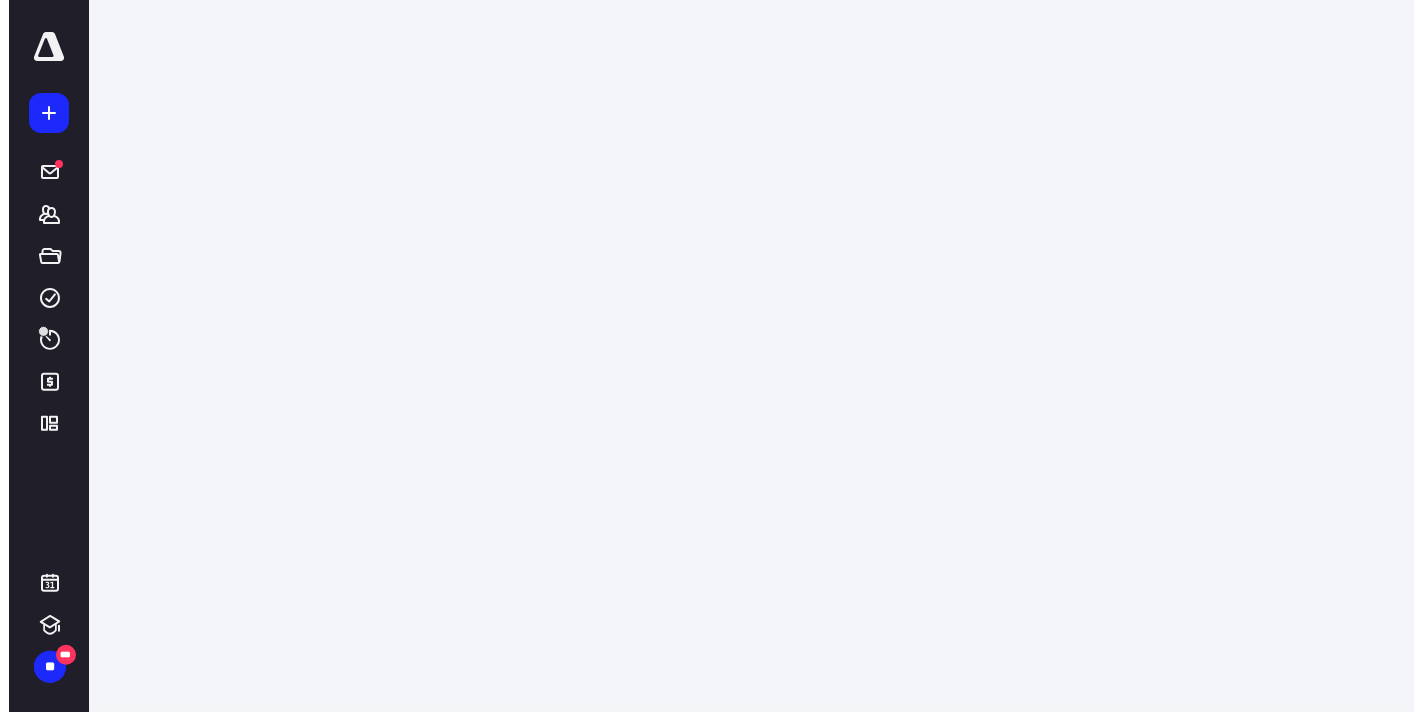 scroll, scrollTop: 0, scrollLeft: 0, axis: both 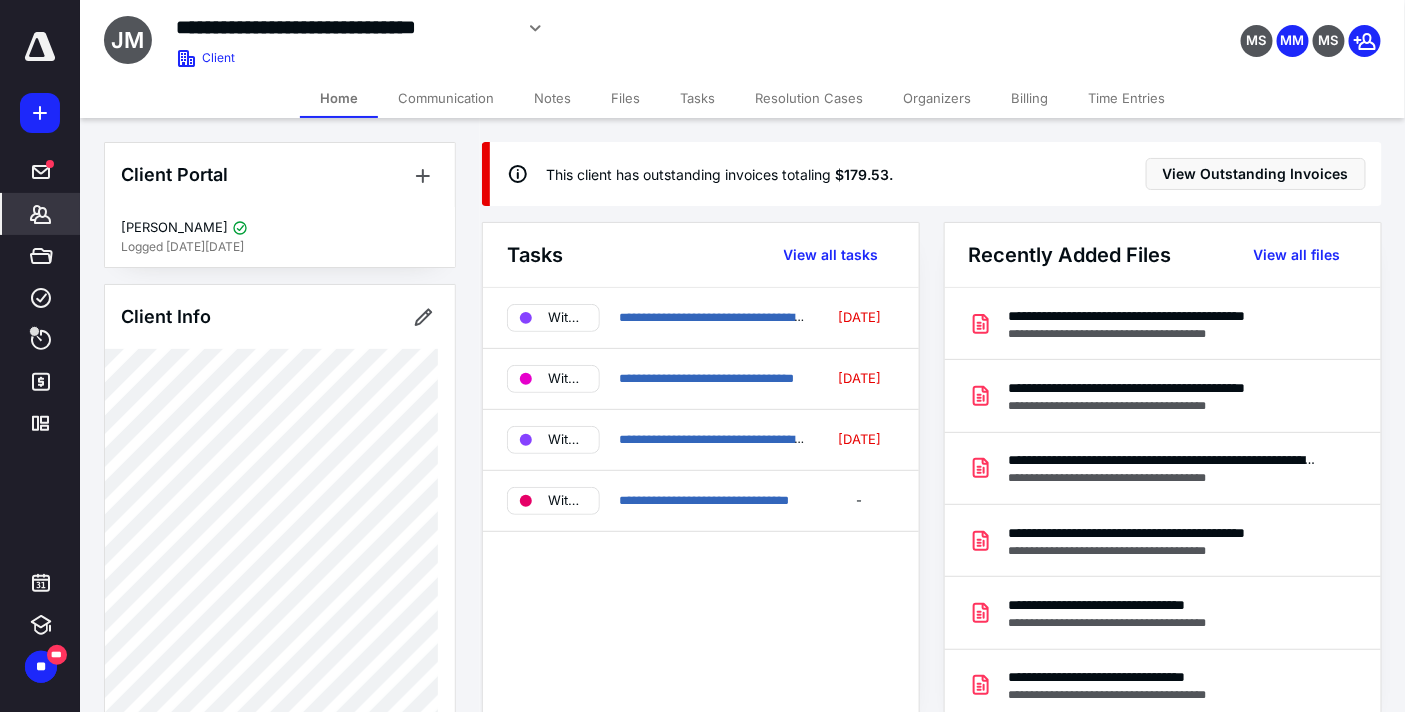 click on "Files" at bounding box center (625, 98) 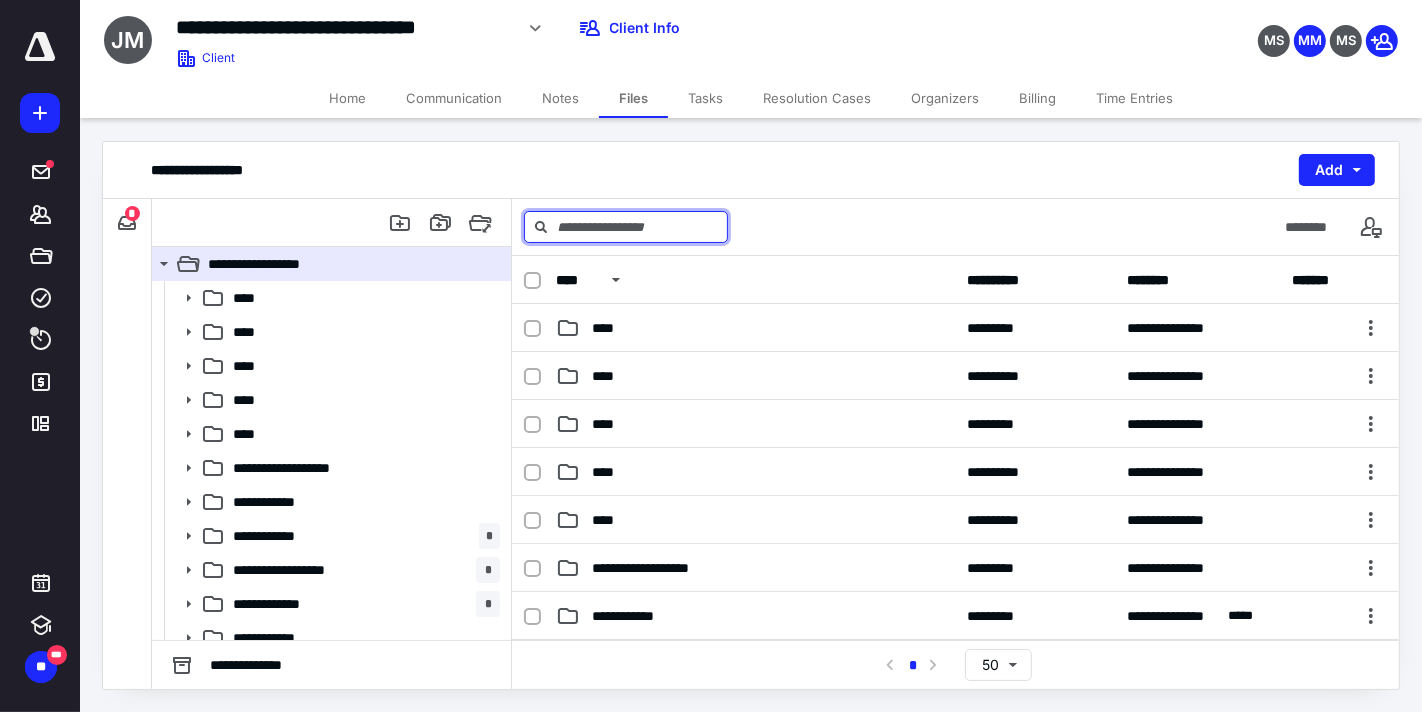 click at bounding box center (626, 227) 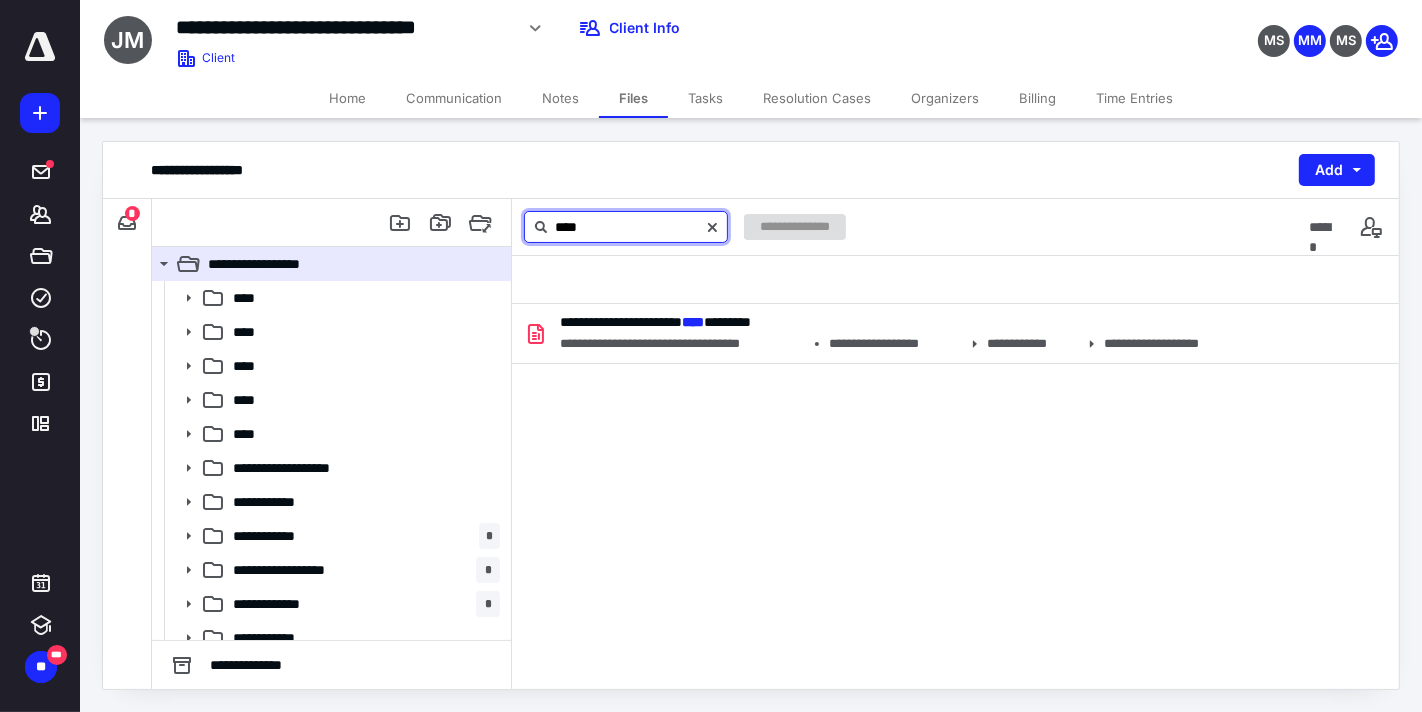 type on "****" 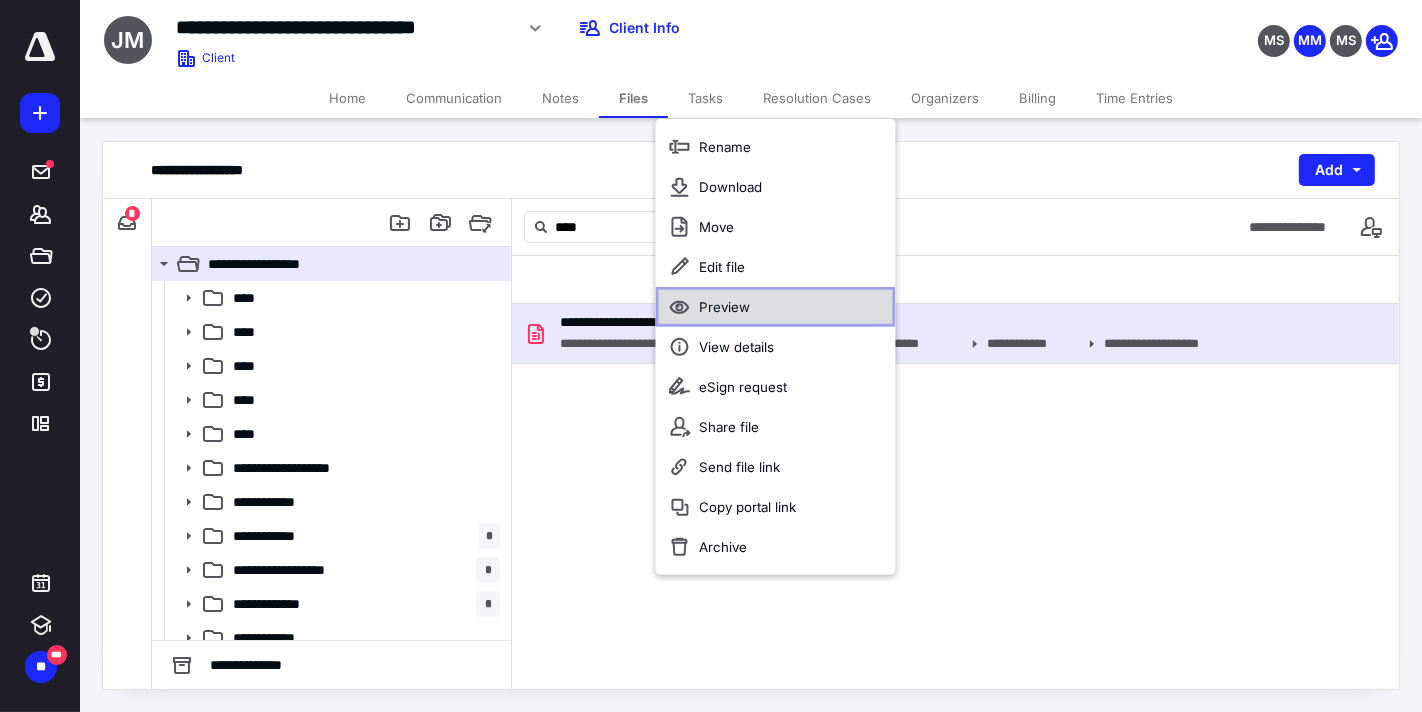 click on "Preview" at bounding box center [725, 307] 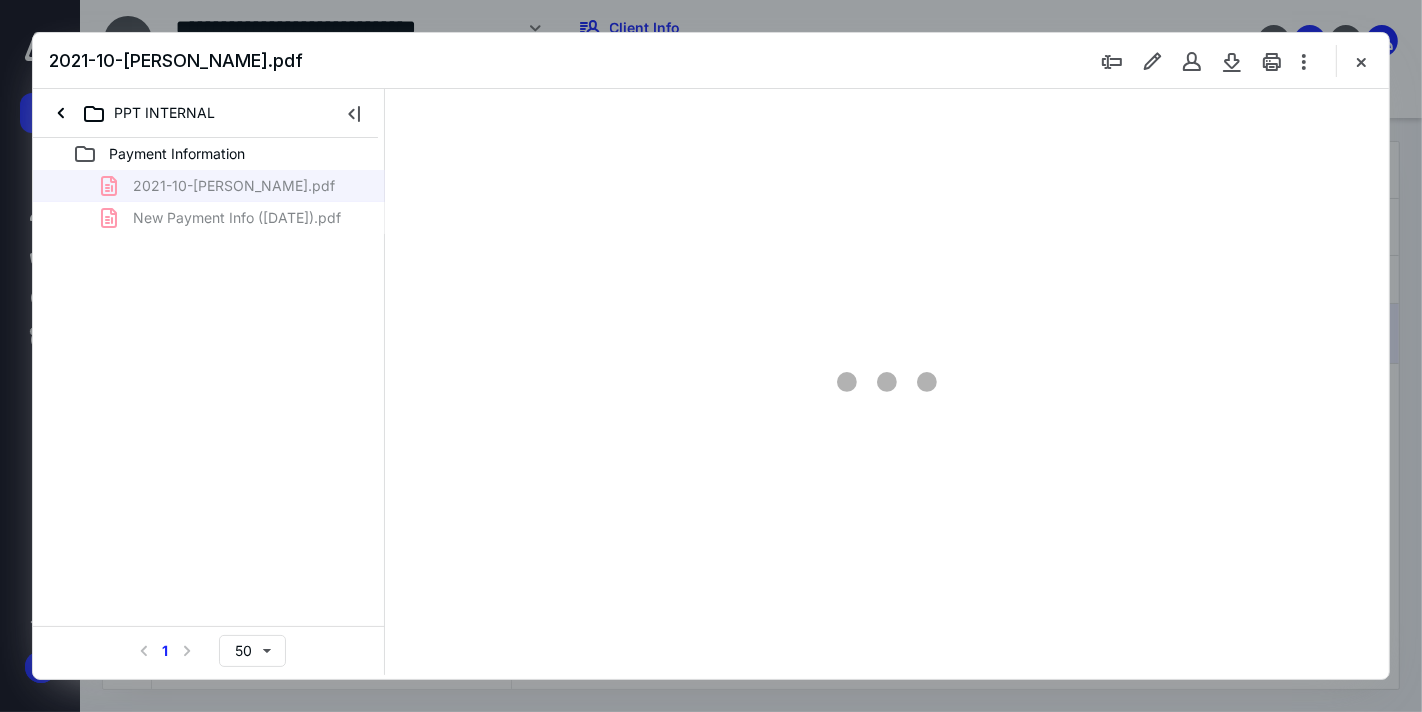 scroll, scrollTop: 0, scrollLeft: 0, axis: both 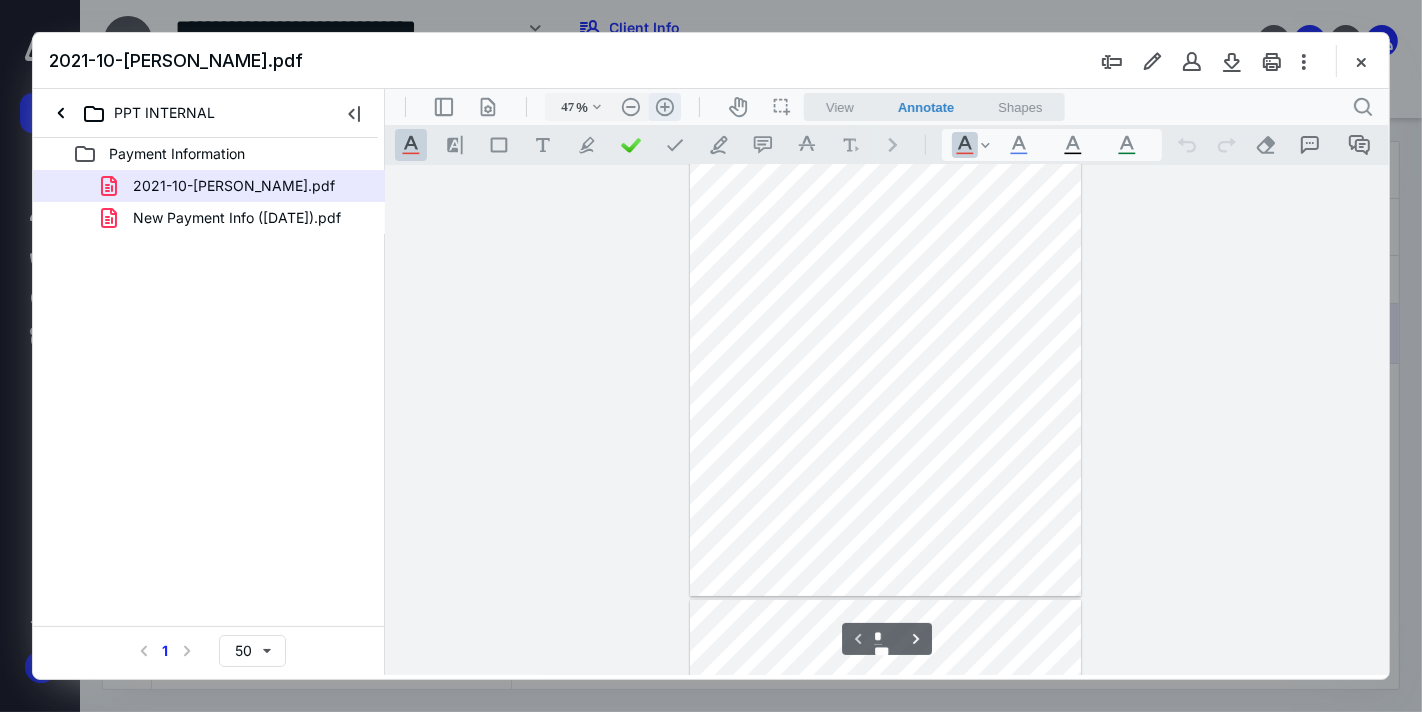 click on ".cls-1{fill:#abb0c4;} icon - header - zoom - in - line" at bounding box center (664, 106) 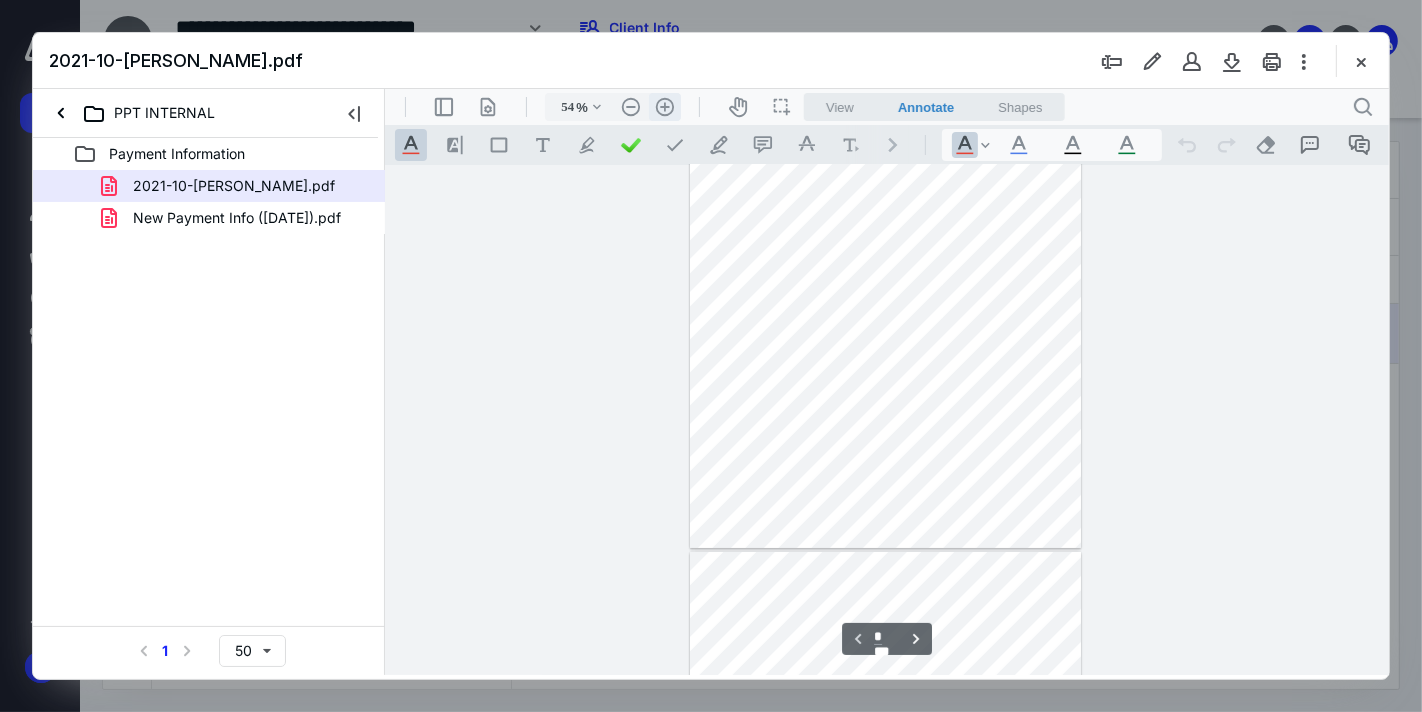 click on ".cls-1{fill:#abb0c4;} icon - header - zoom - in - line" at bounding box center [664, 106] 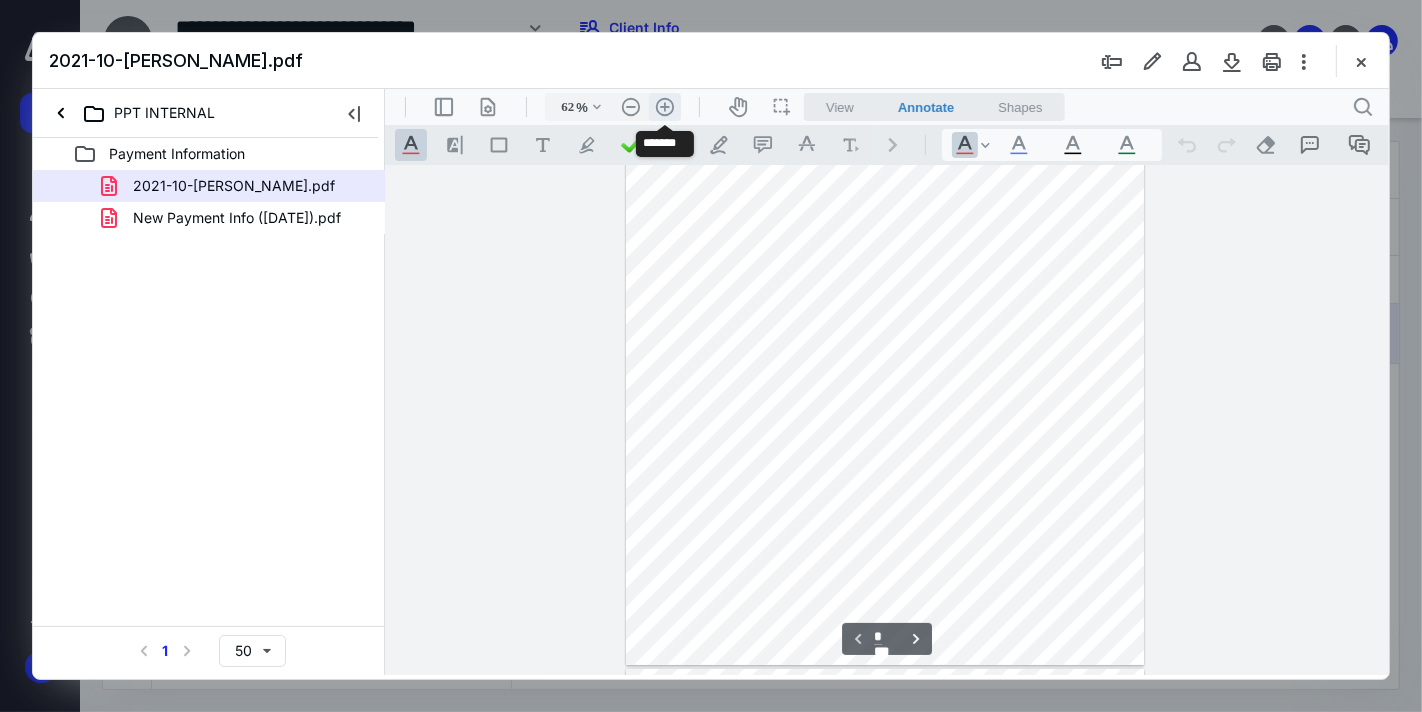 click on ".cls-1{fill:#abb0c4;} icon - header - zoom - in - line" at bounding box center (664, 106) 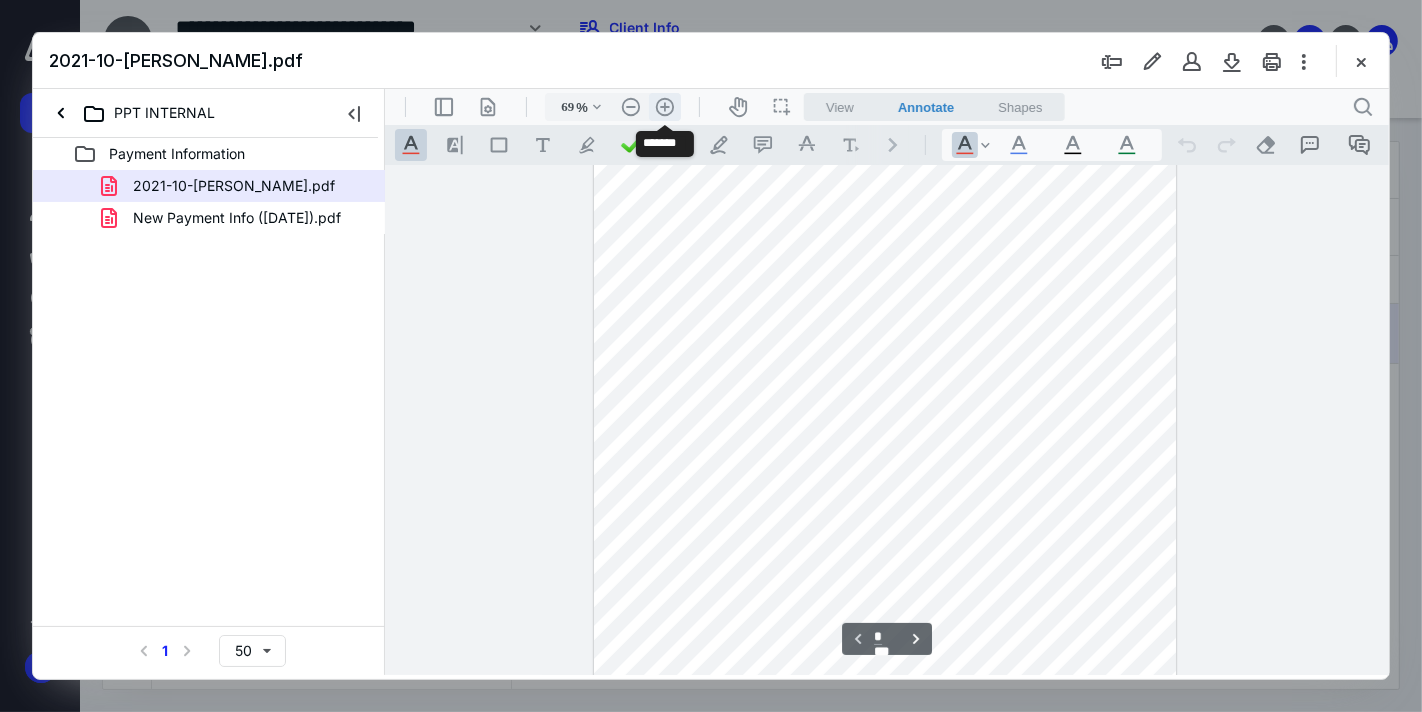 click on ".cls-1{fill:#abb0c4;} icon - header - zoom - in - line" at bounding box center [664, 106] 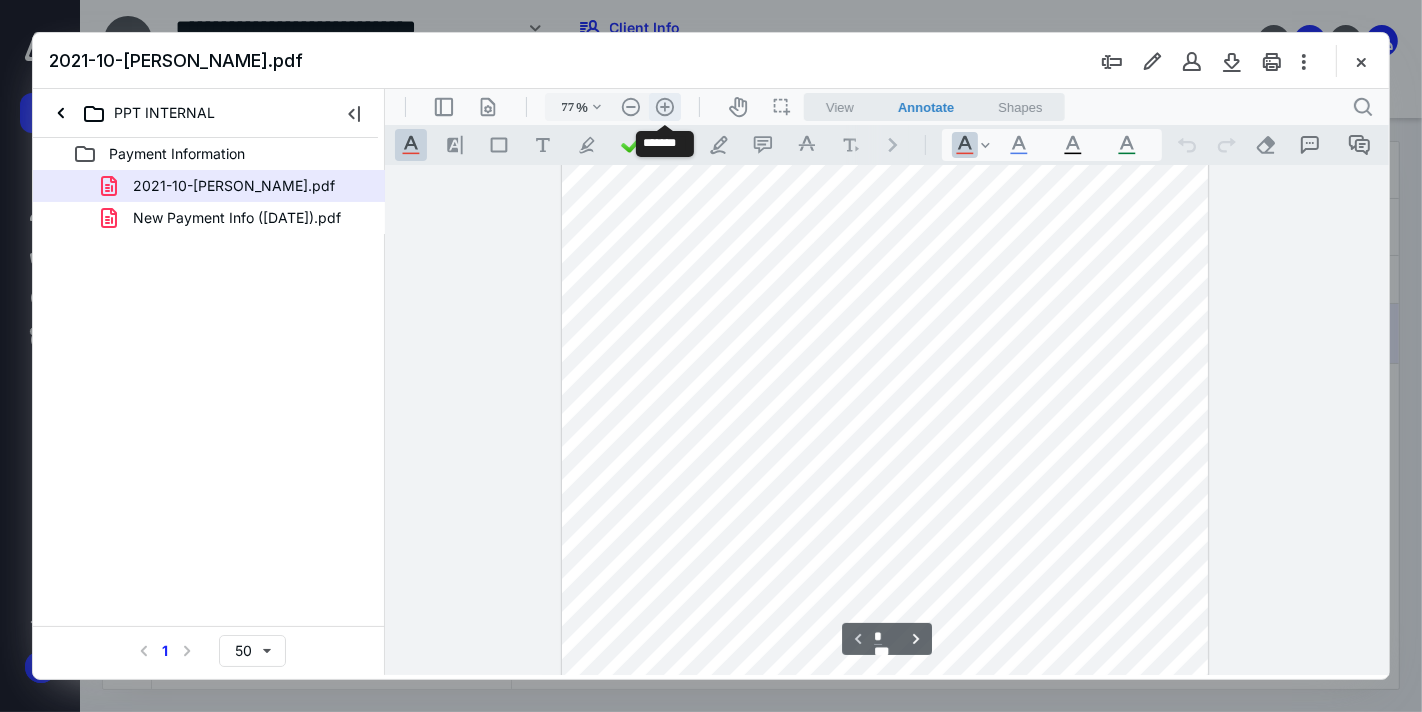 click on ".cls-1{fill:#abb0c4;} icon - header - zoom - in - line" at bounding box center (664, 106) 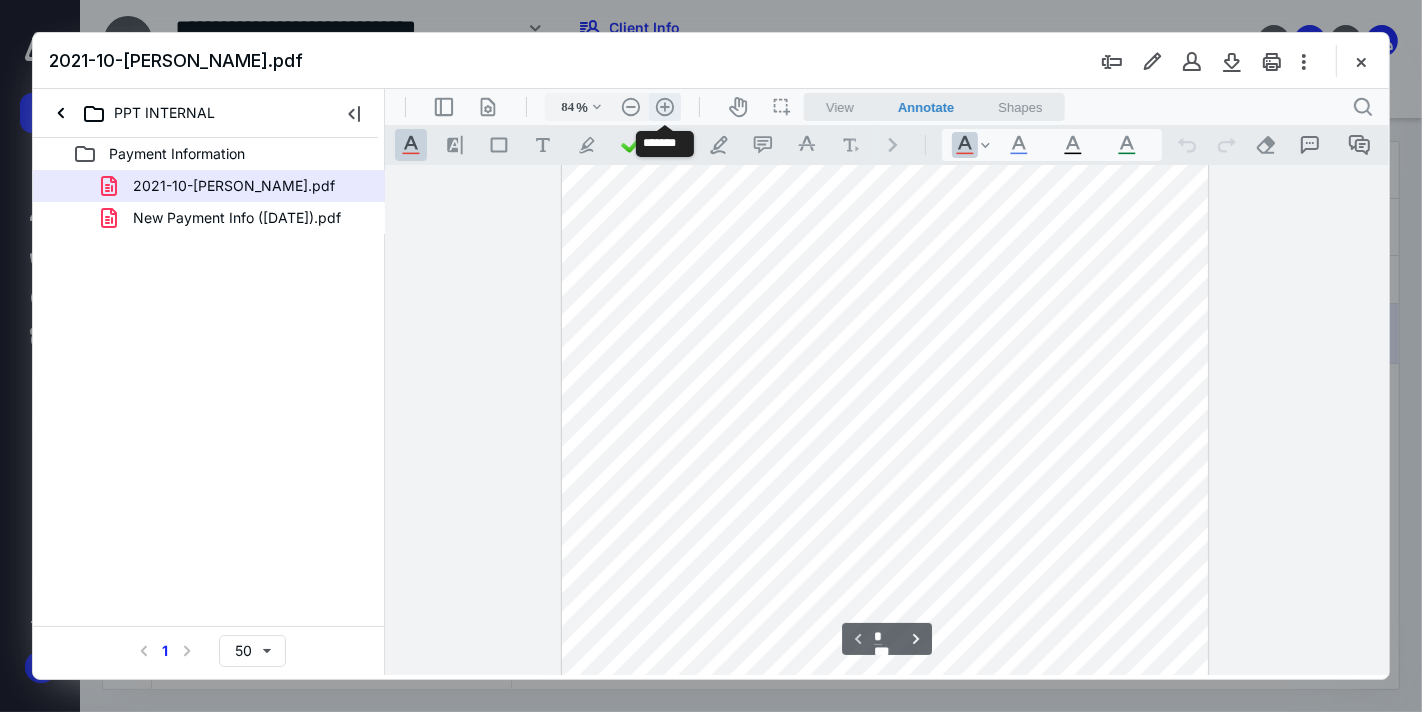 scroll, scrollTop: 316, scrollLeft: 0, axis: vertical 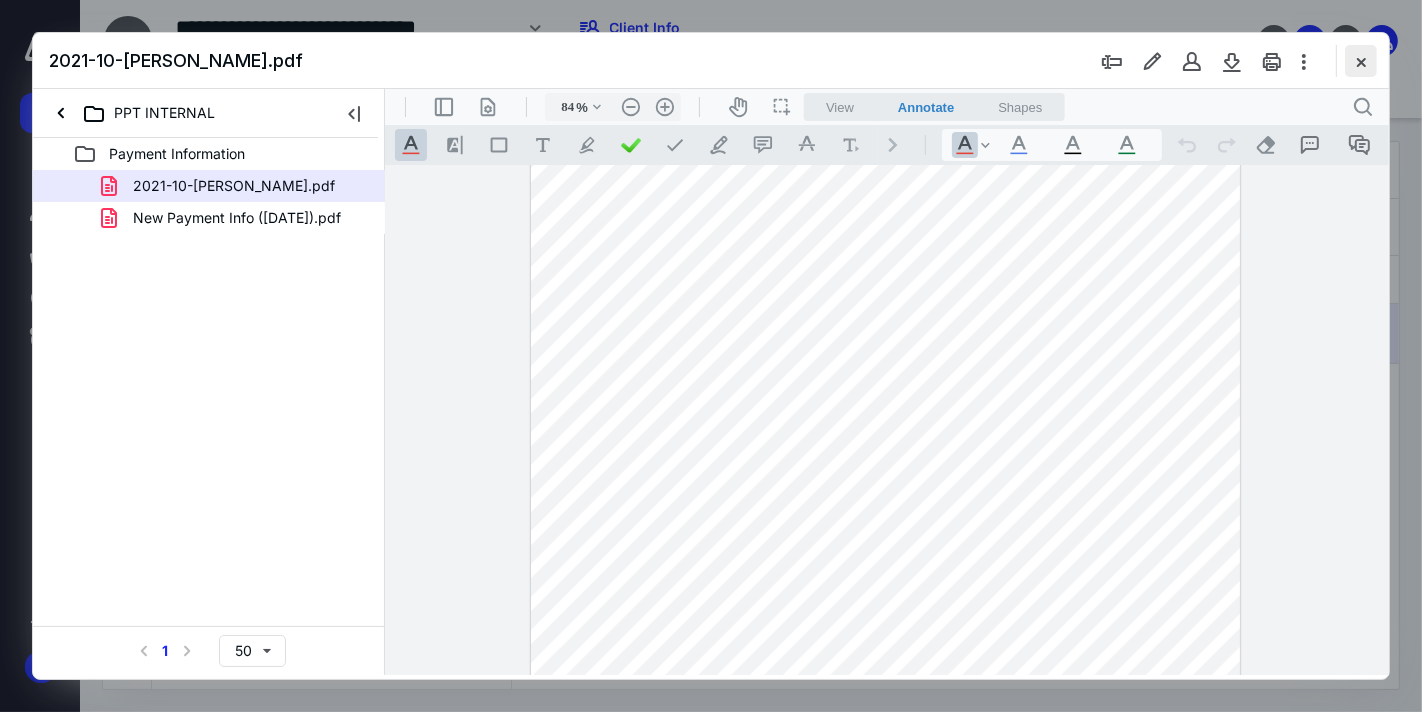 click at bounding box center [1361, 61] 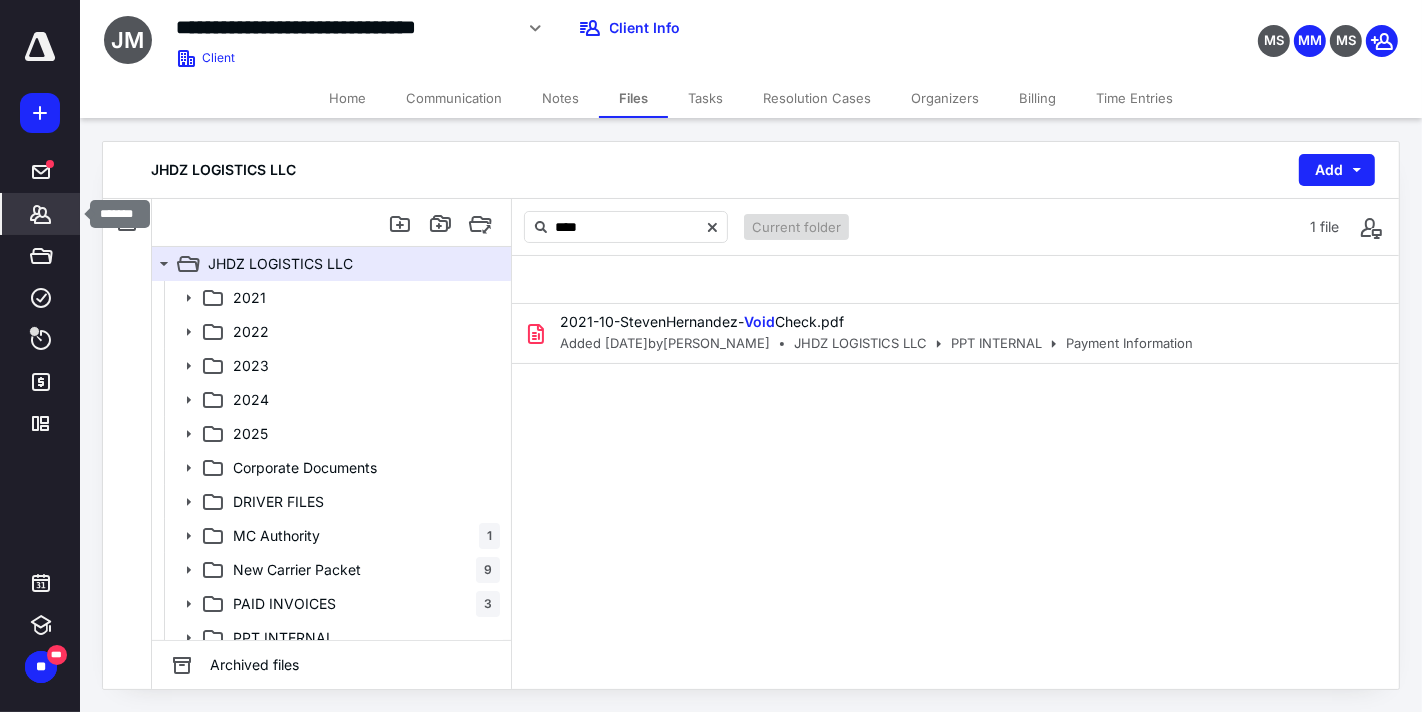 click 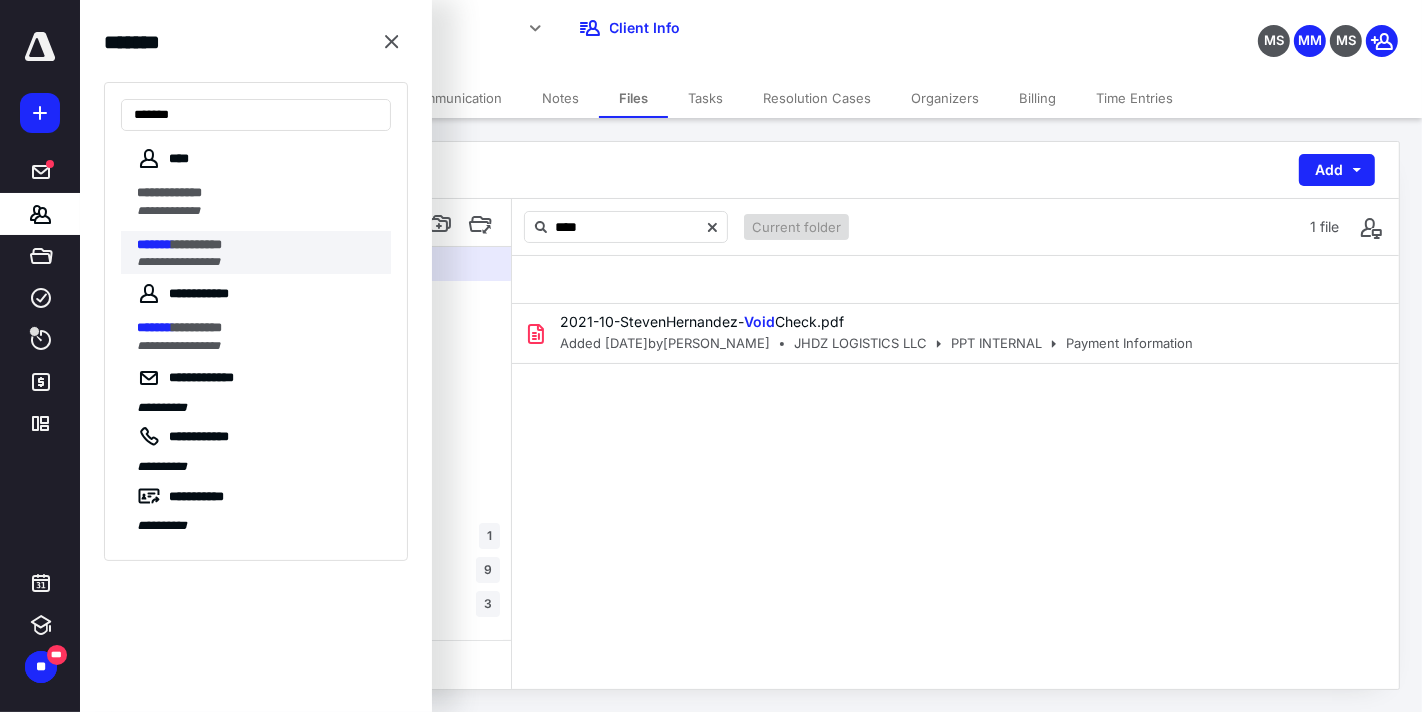 type on "*******" 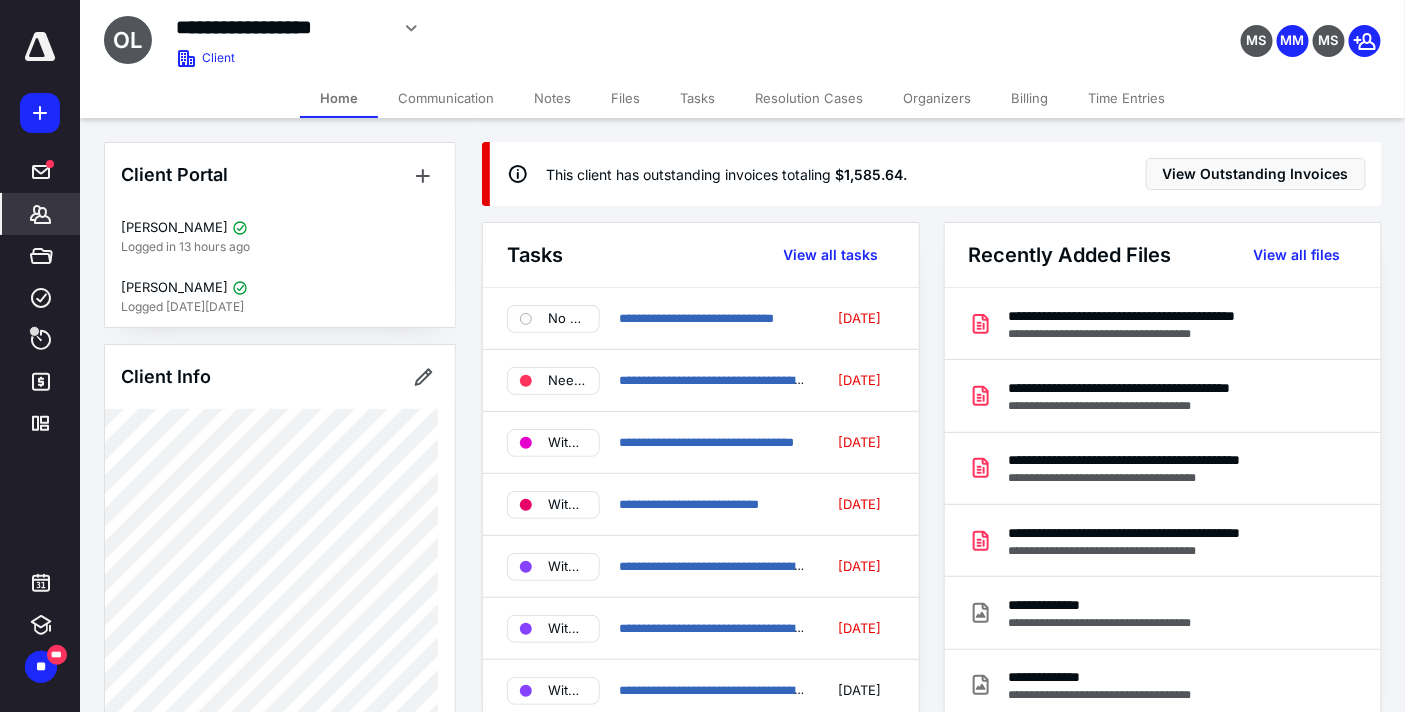 click on "Files" at bounding box center [625, 98] 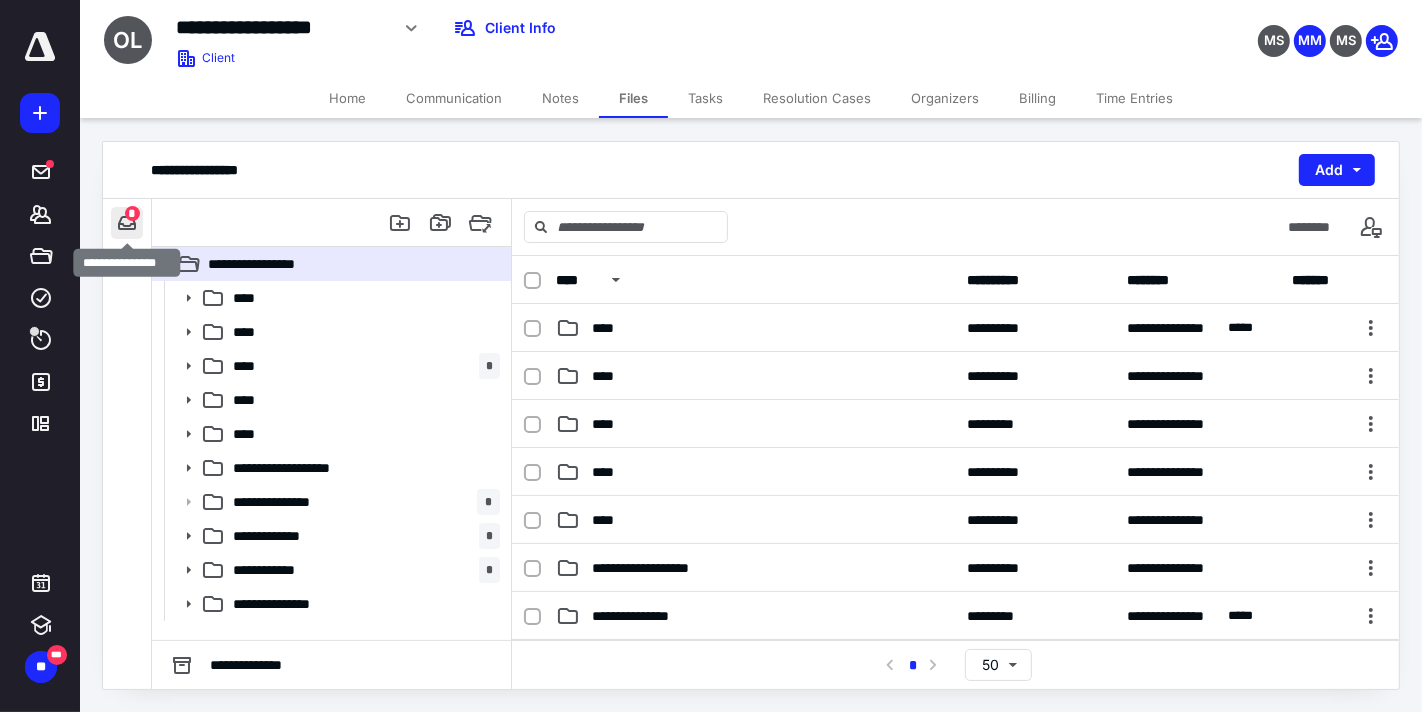 click at bounding box center [127, 223] 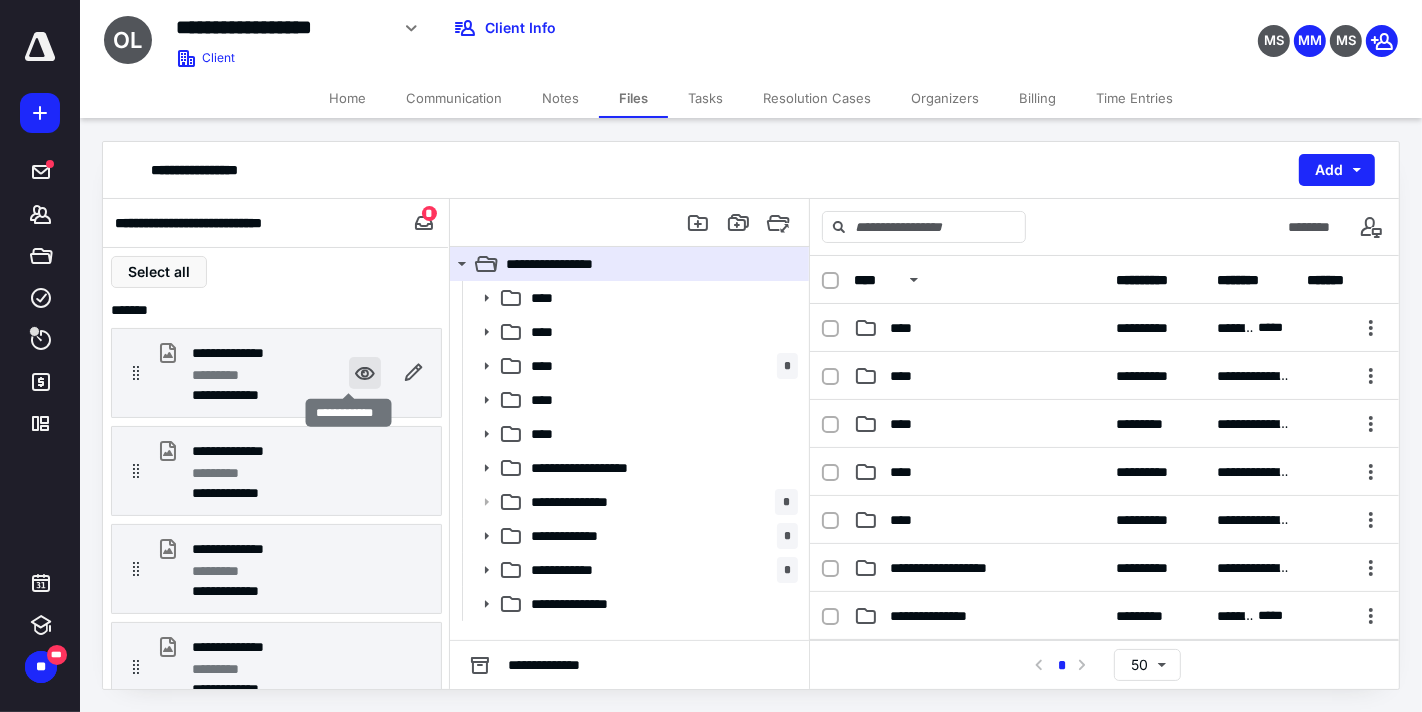 click at bounding box center (365, 373) 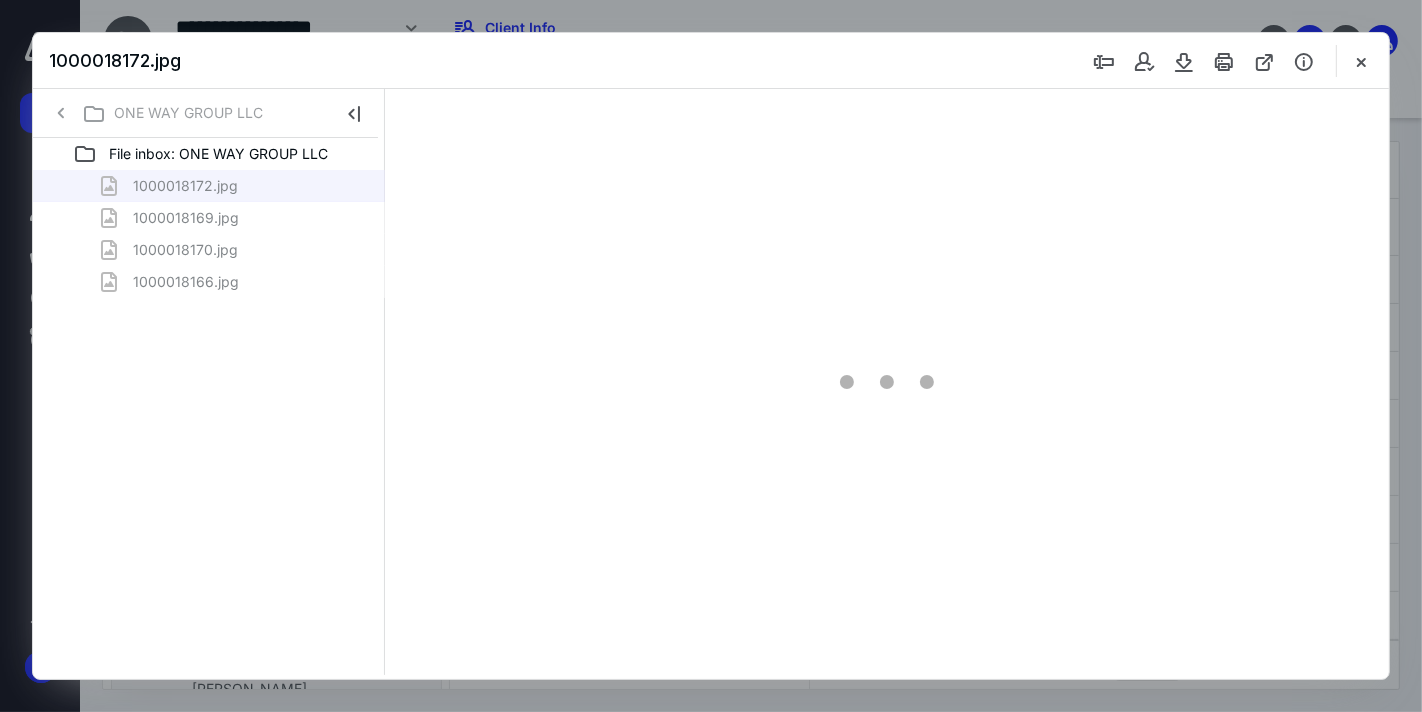 scroll, scrollTop: 0, scrollLeft: 0, axis: both 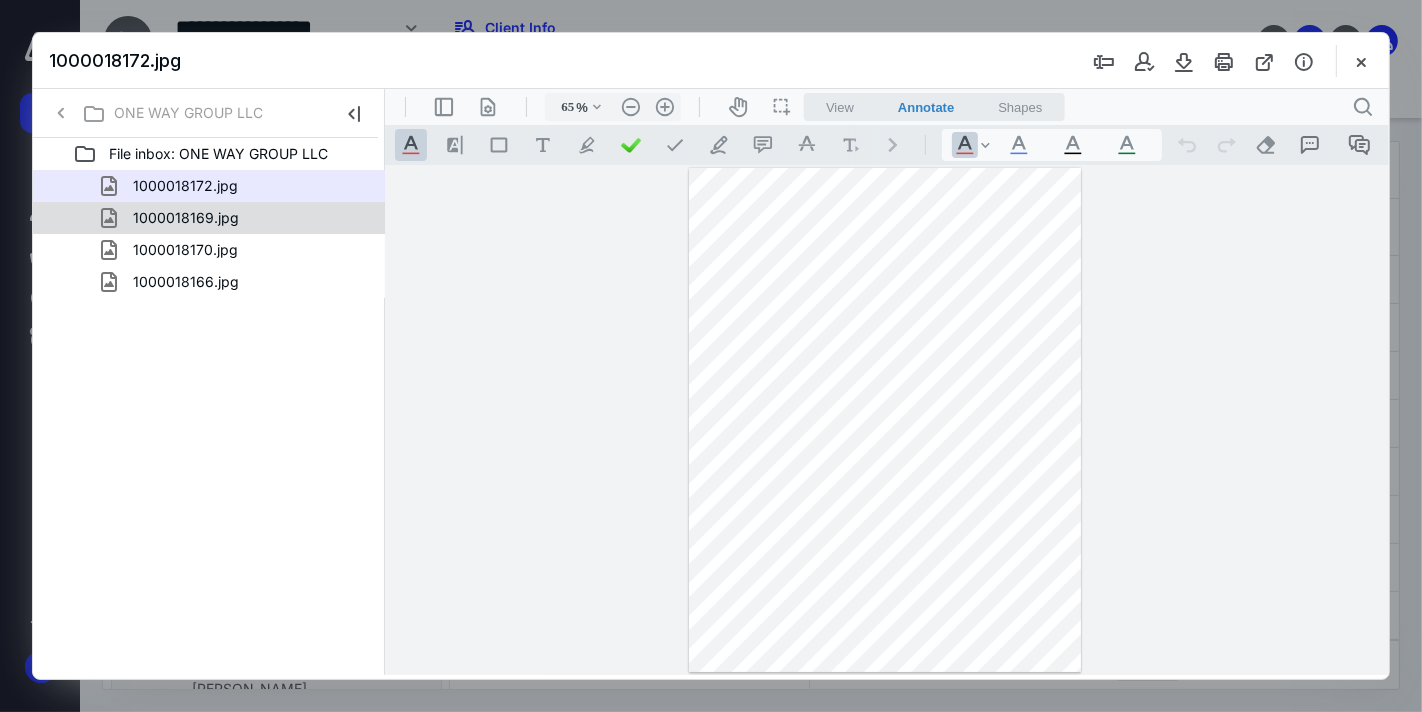 click on "1000018169.jpg" at bounding box center [186, 218] 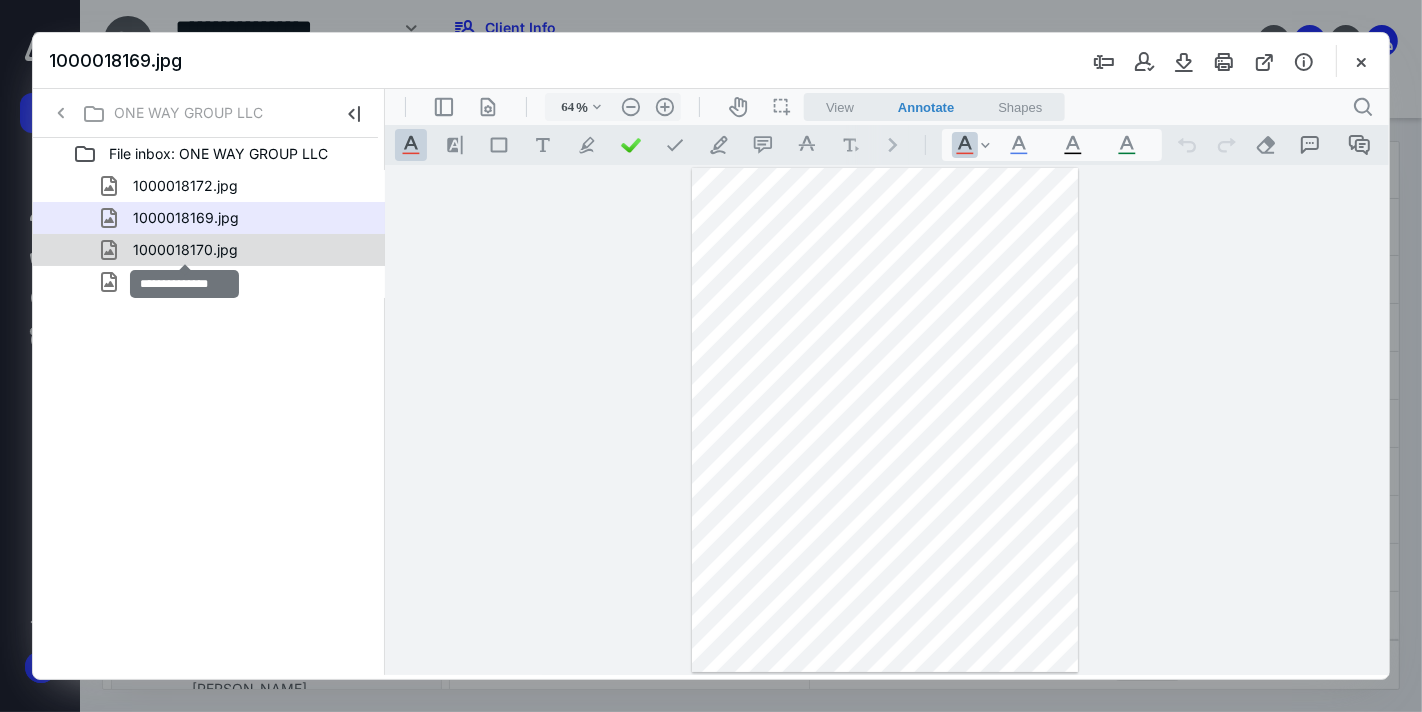 click on "1000018170.jpg" at bounding box center [185, 250] 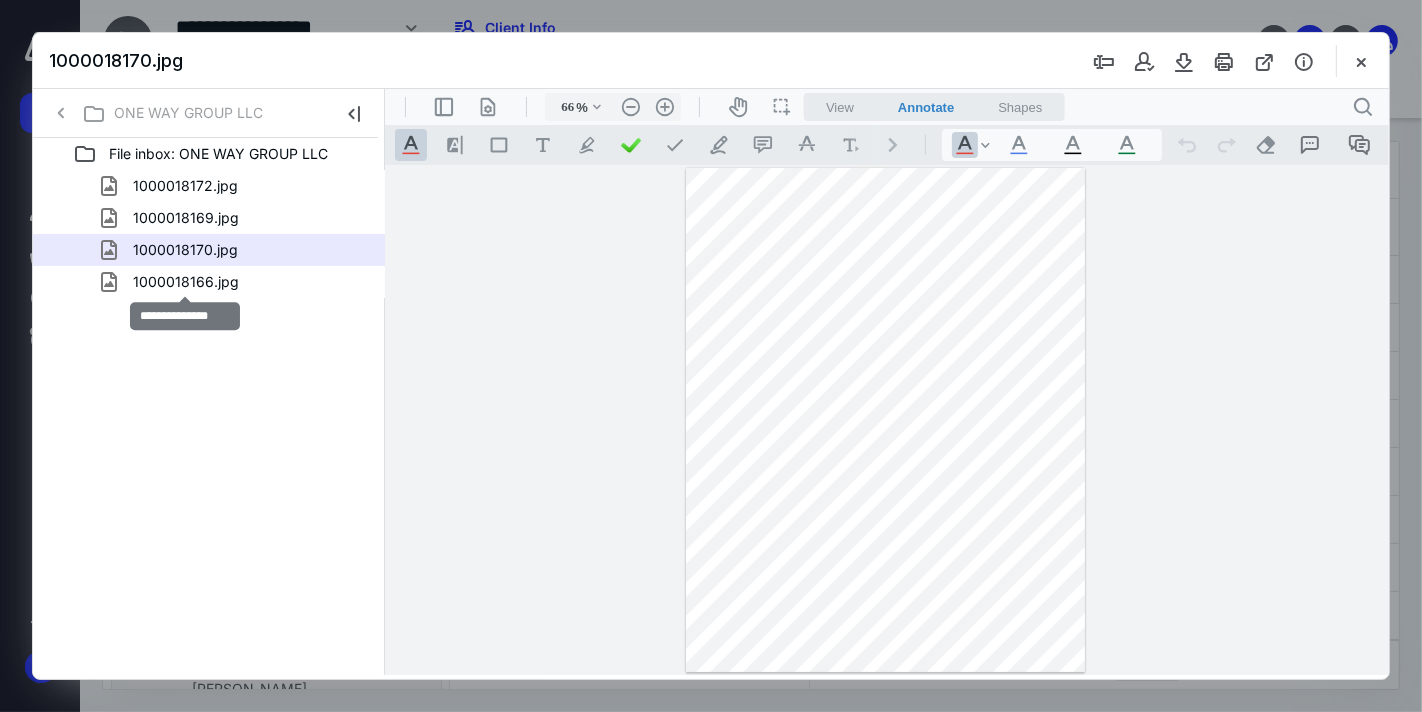 click on "1000018166.jpg" at bounding box center (186, 282) 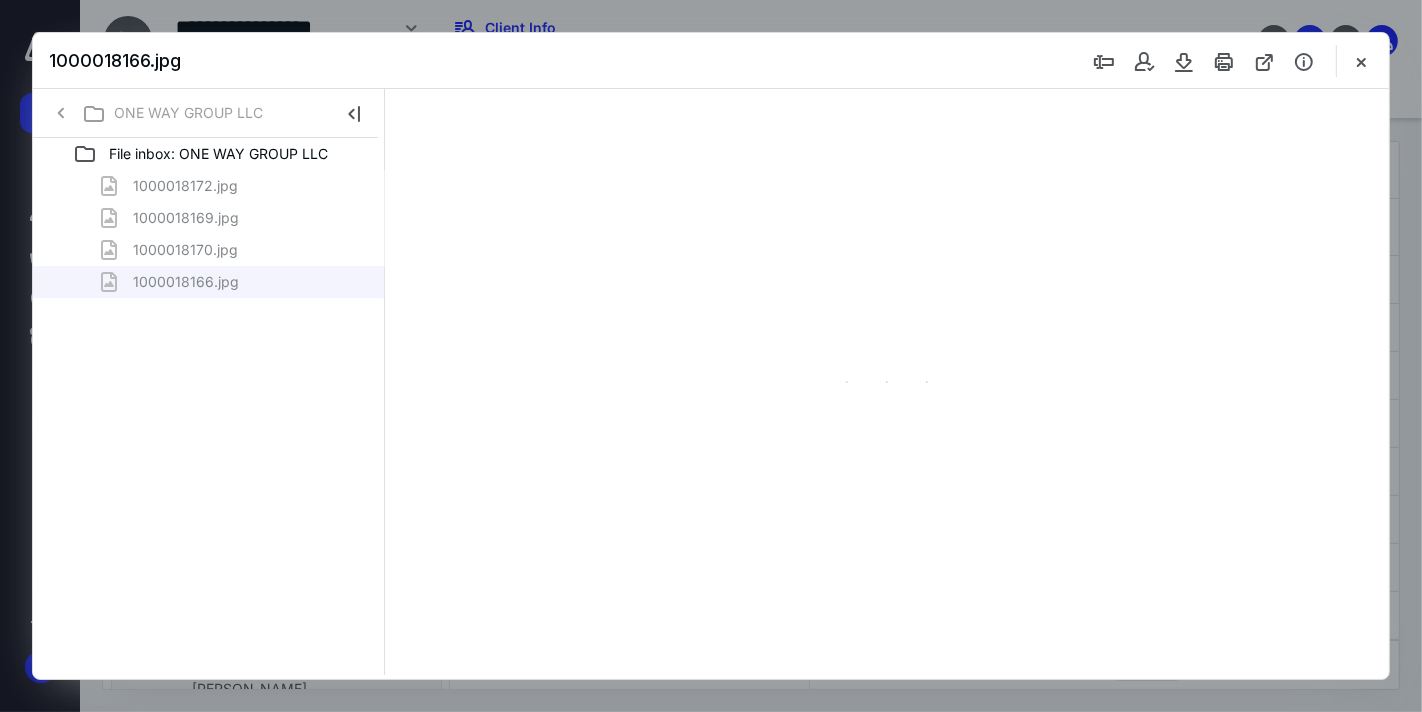 type on "64" 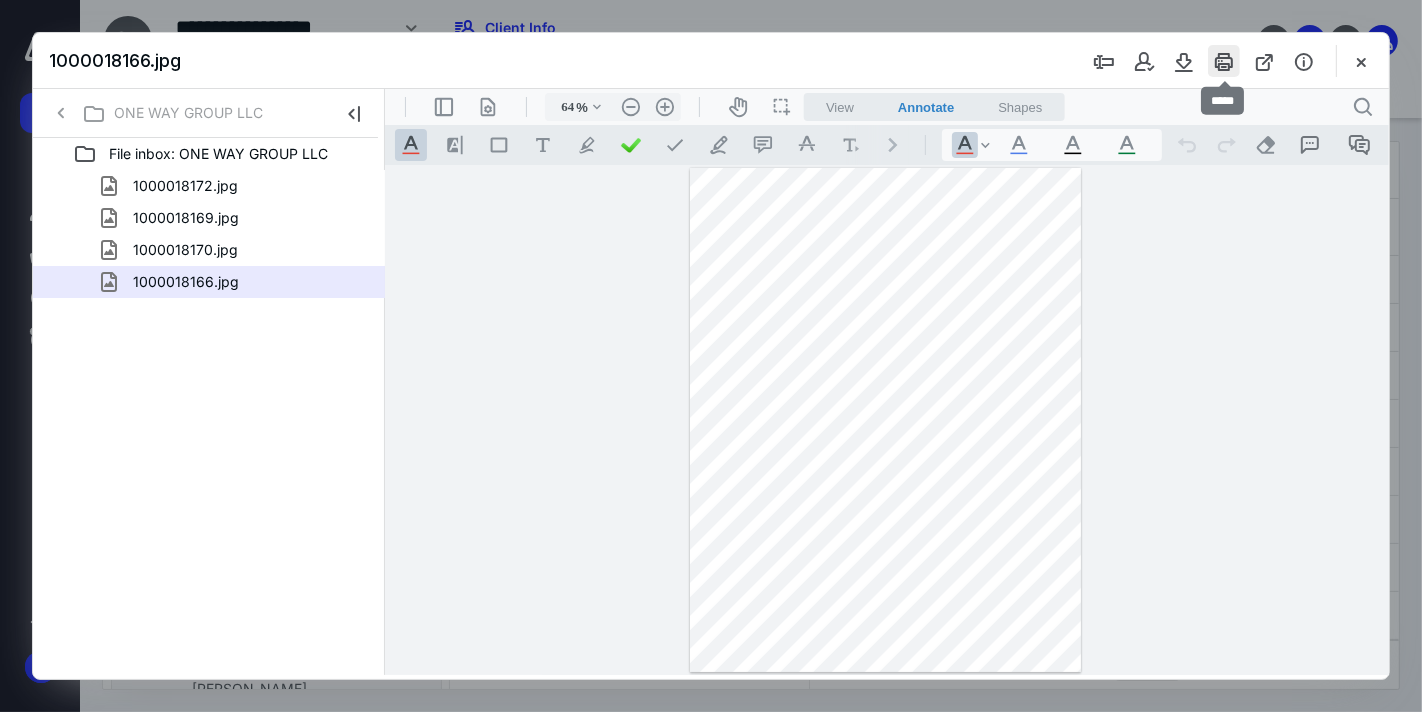 click at bounding box center [1224, 61] 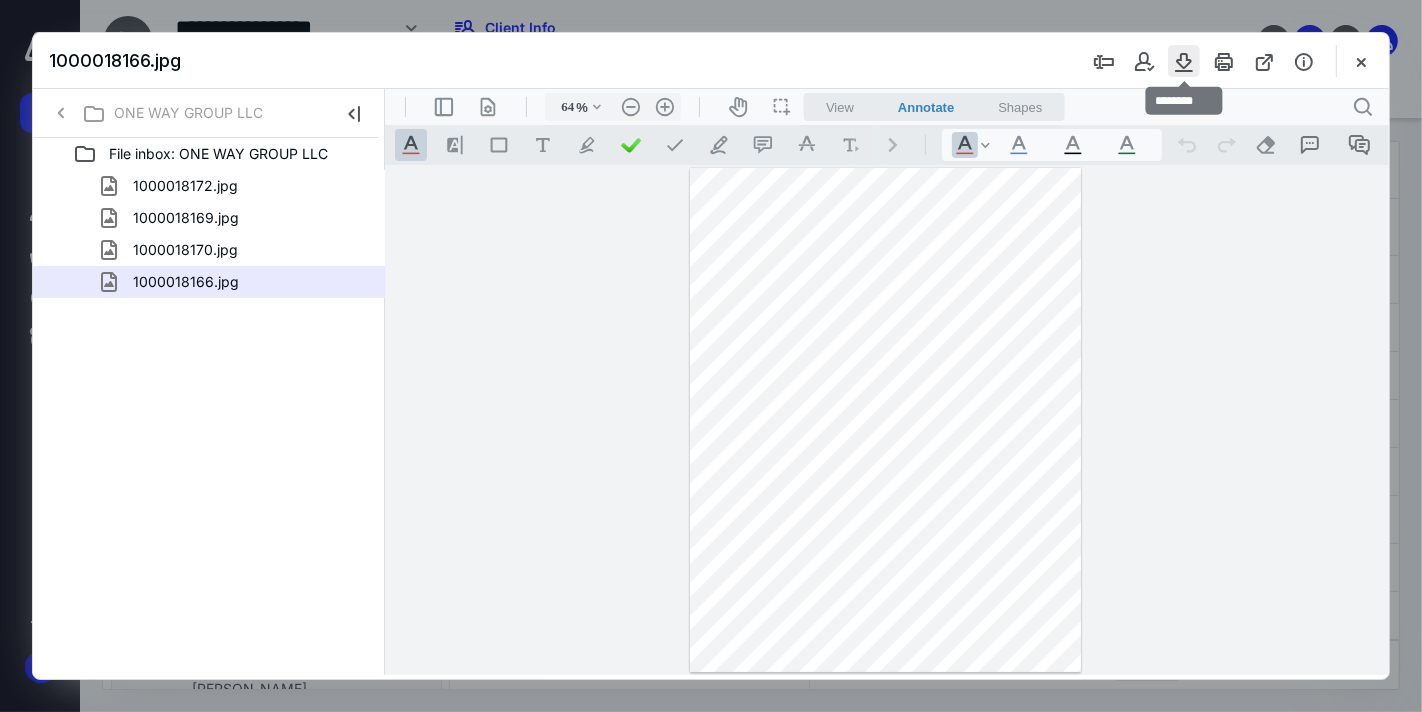 click at bounding box center (1184, 61) 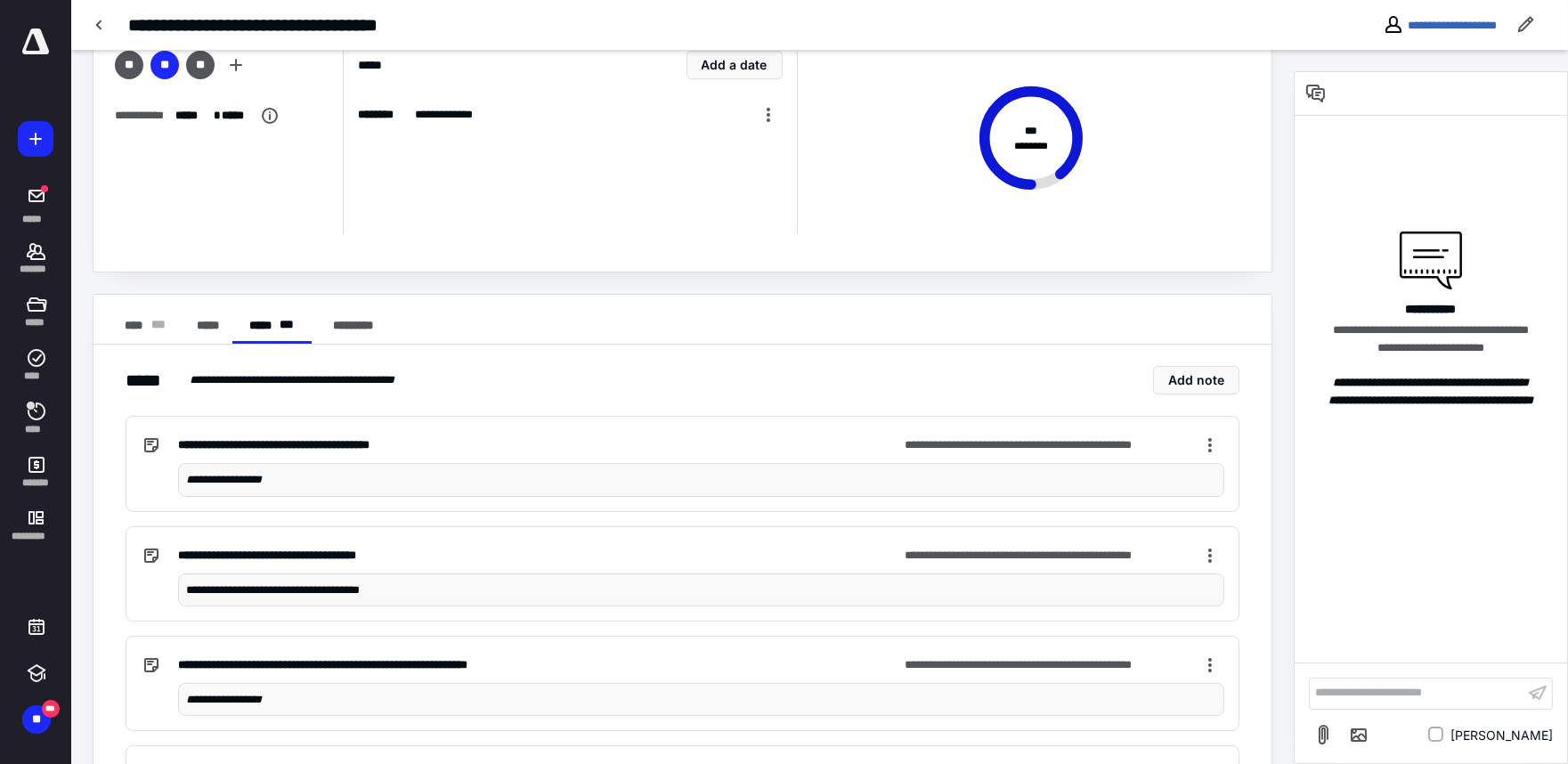 scroll, scrollTop: 0, scrollLeft: 0, axis: both 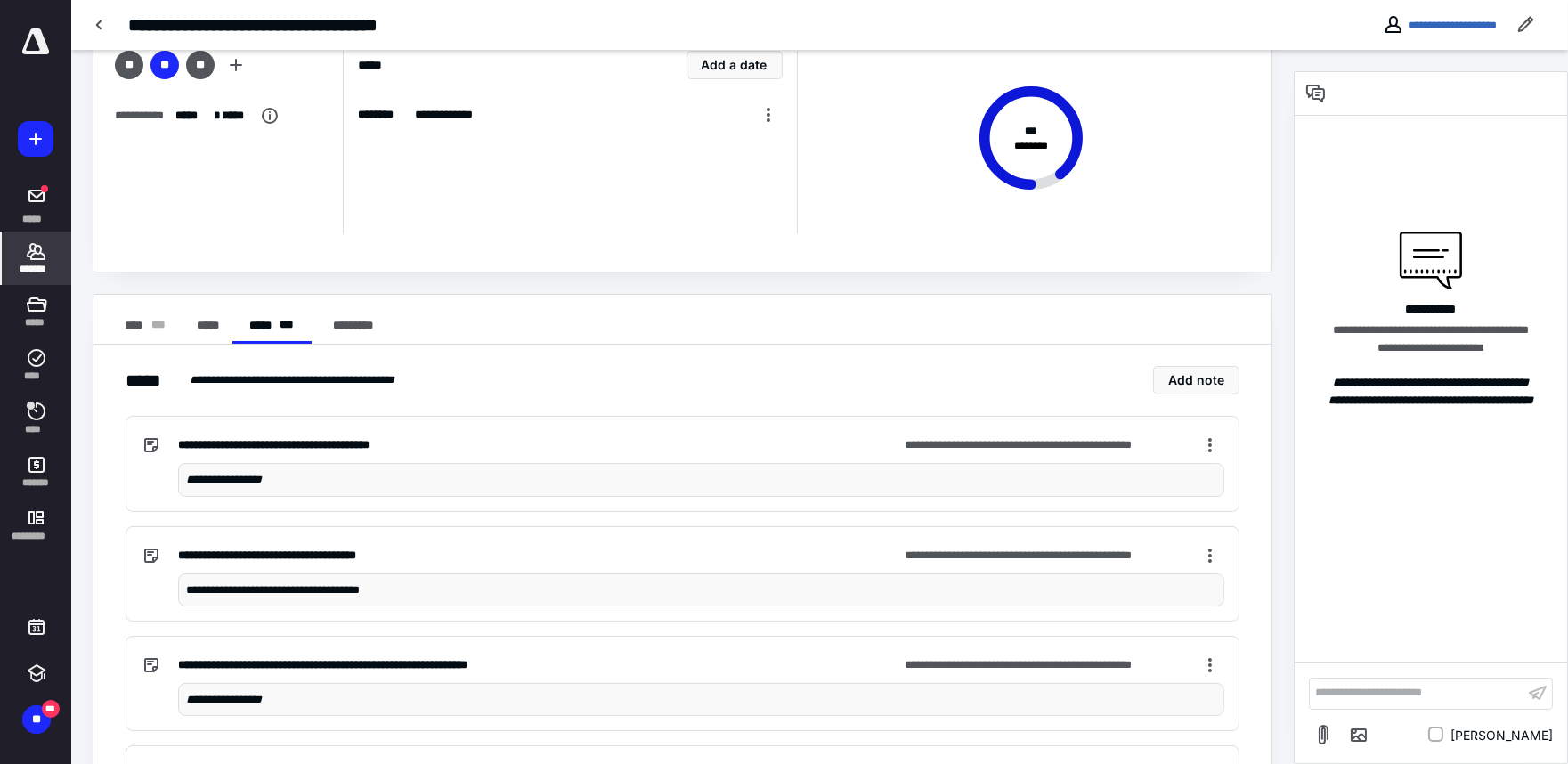 click on "*******" at bounding box center (37, 269) 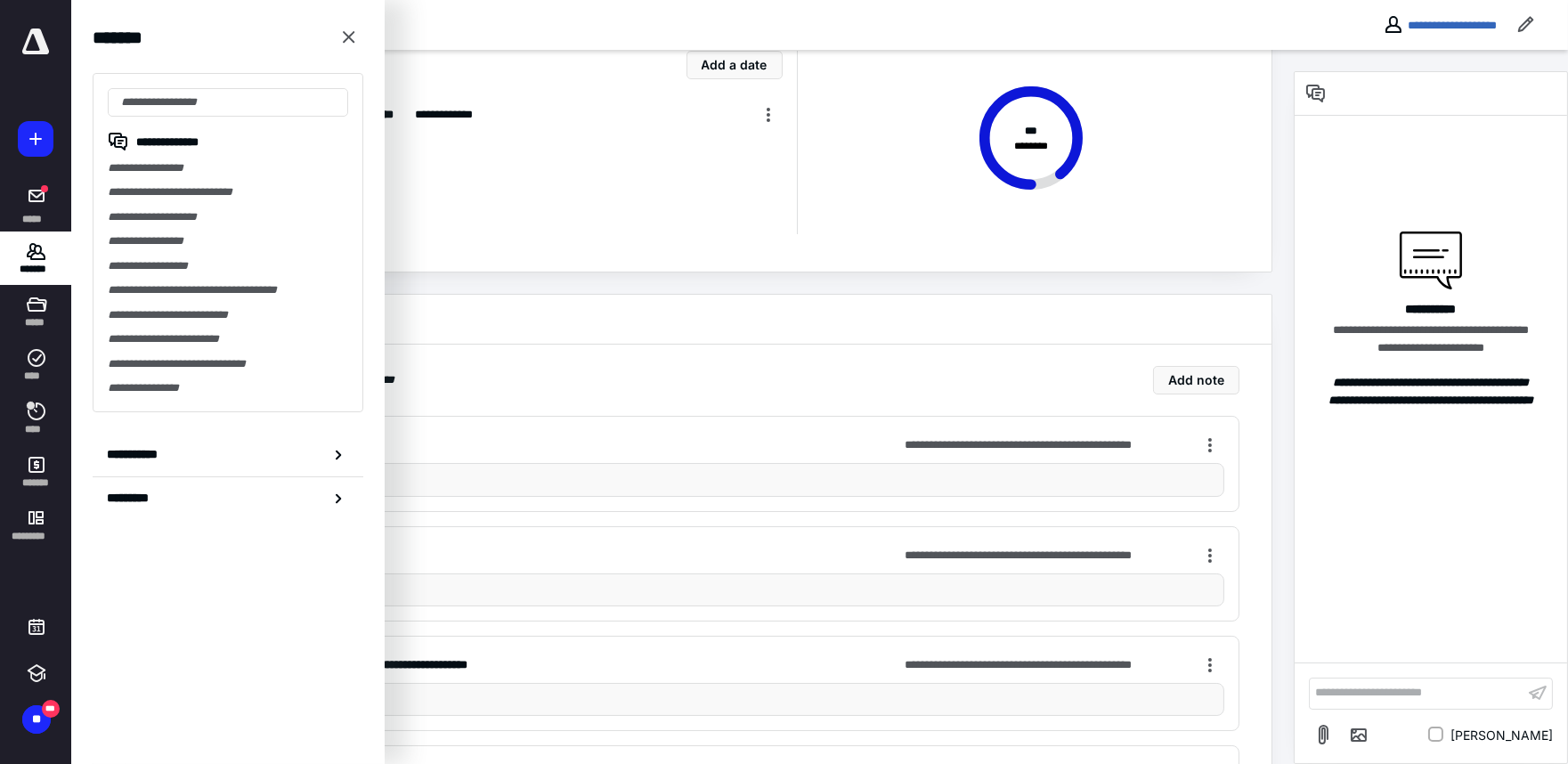 click on "**********" at bounding box center [228, 242] 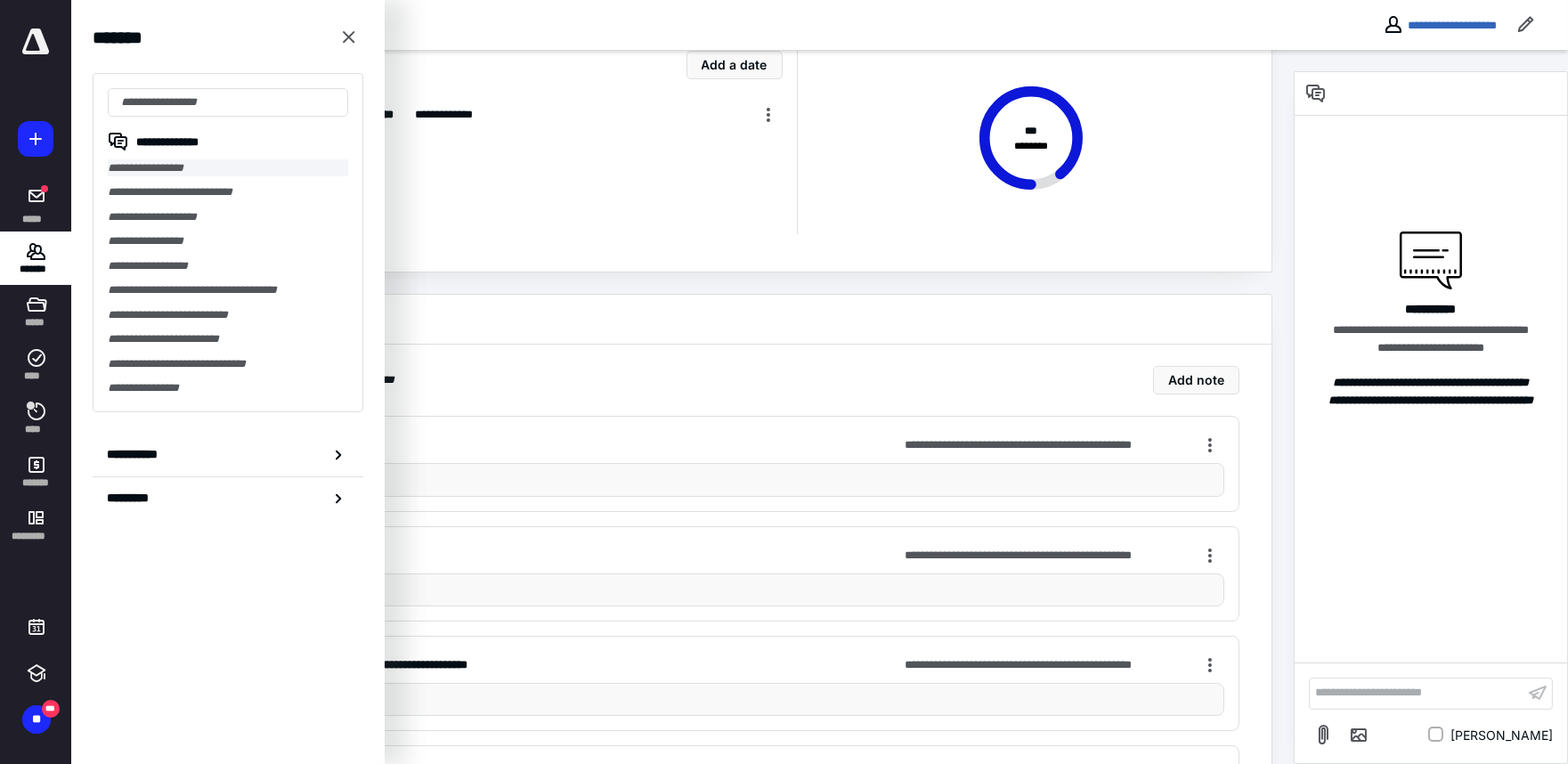 click on "**********" at bounding box center (228, 167) 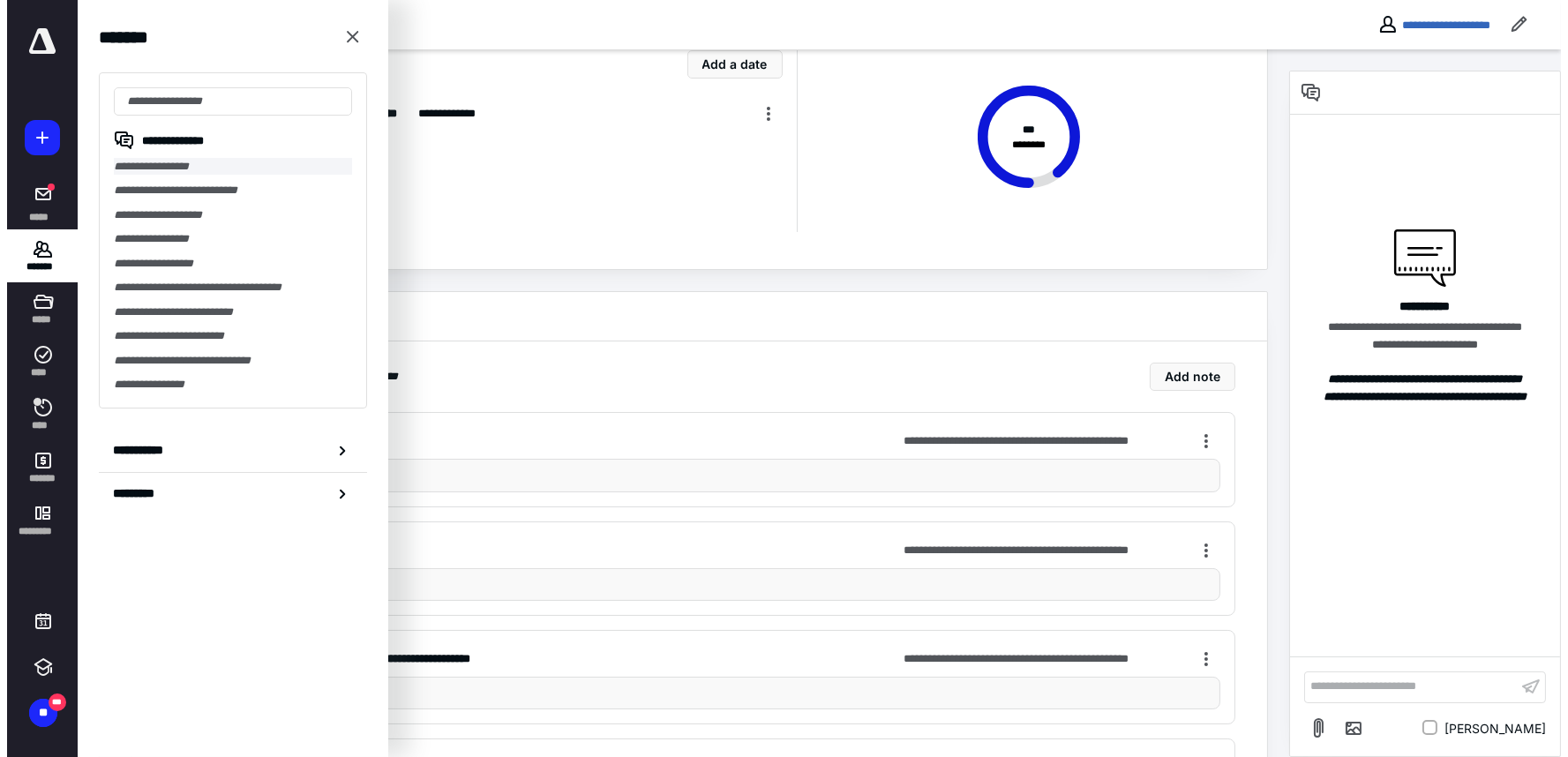 scroll, scrollTop: 0, scrollLeft: 0, axis: both 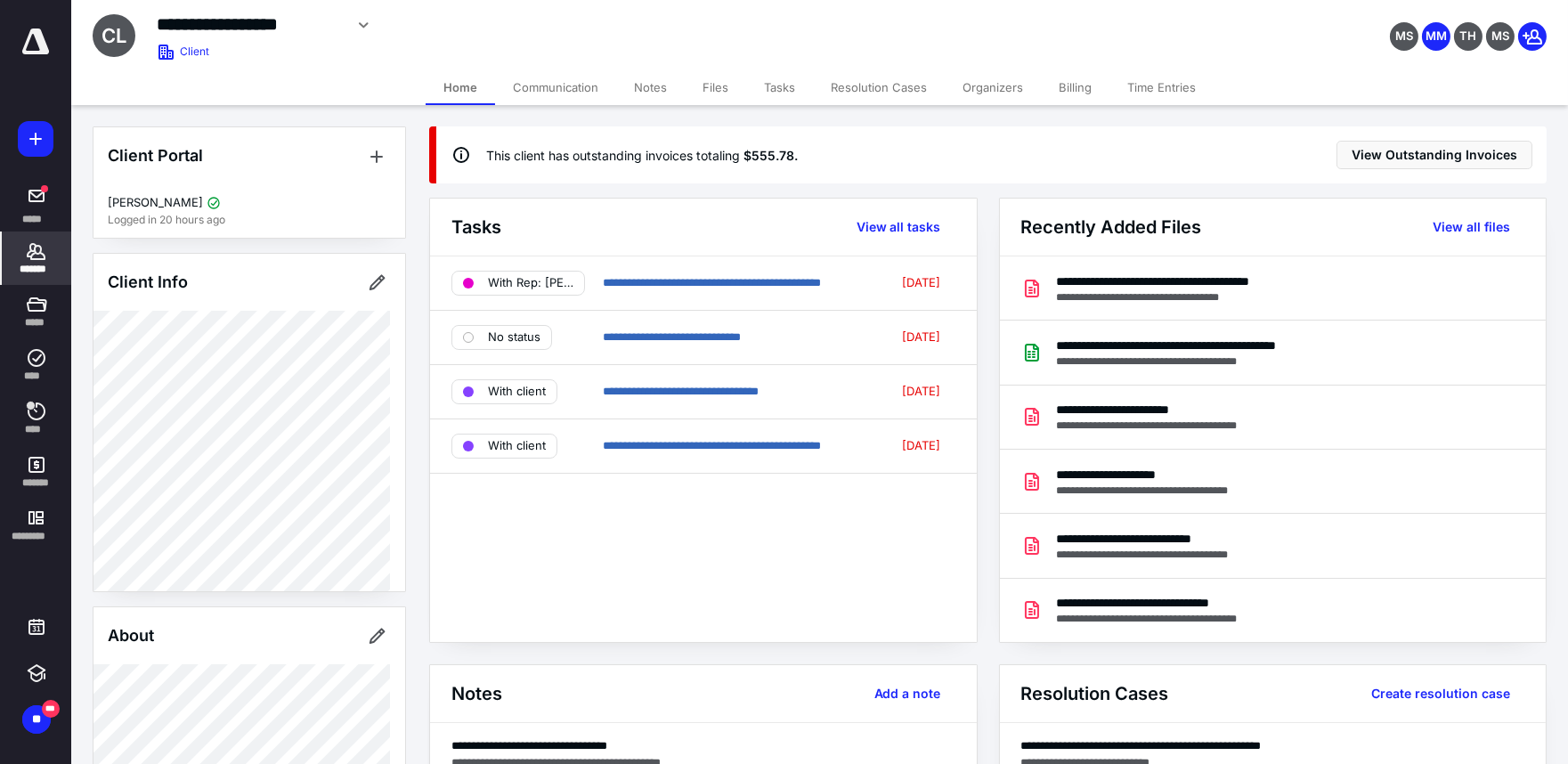 click on "Billing" at bounding box center (1075, 87) 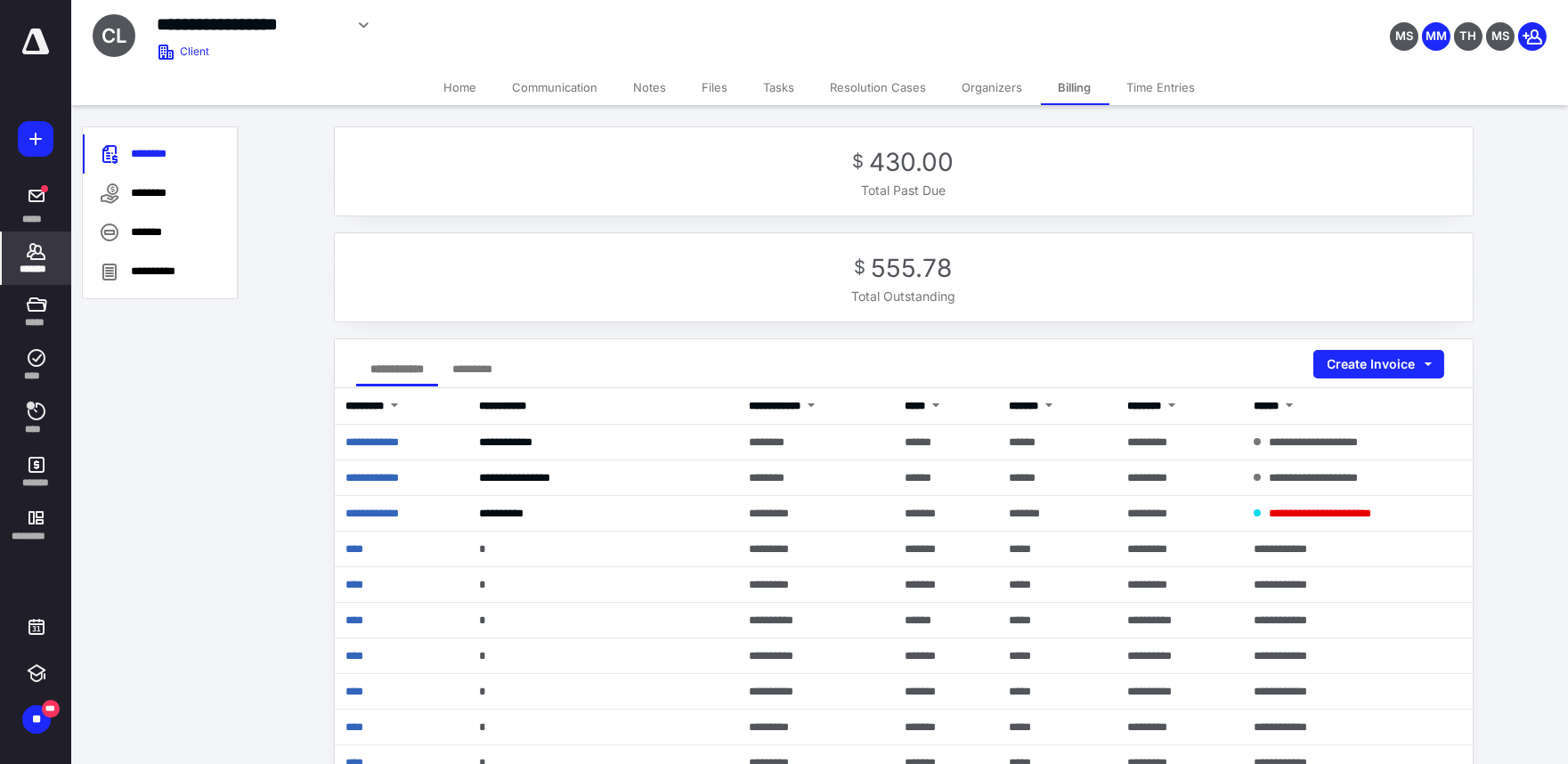 click on "Notes" at bounding box center [650, 87] 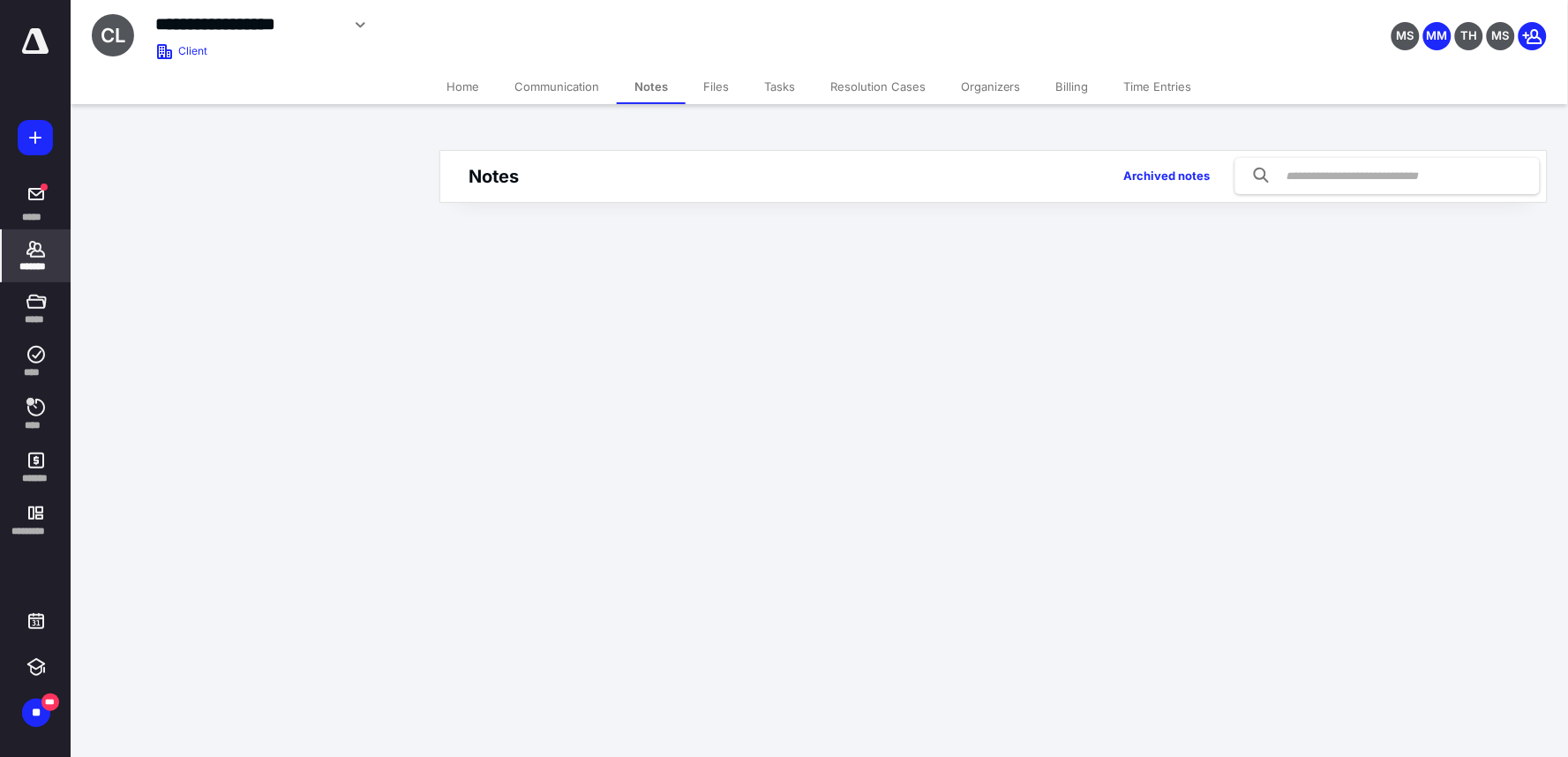 click at bounding box center (1387, 176) 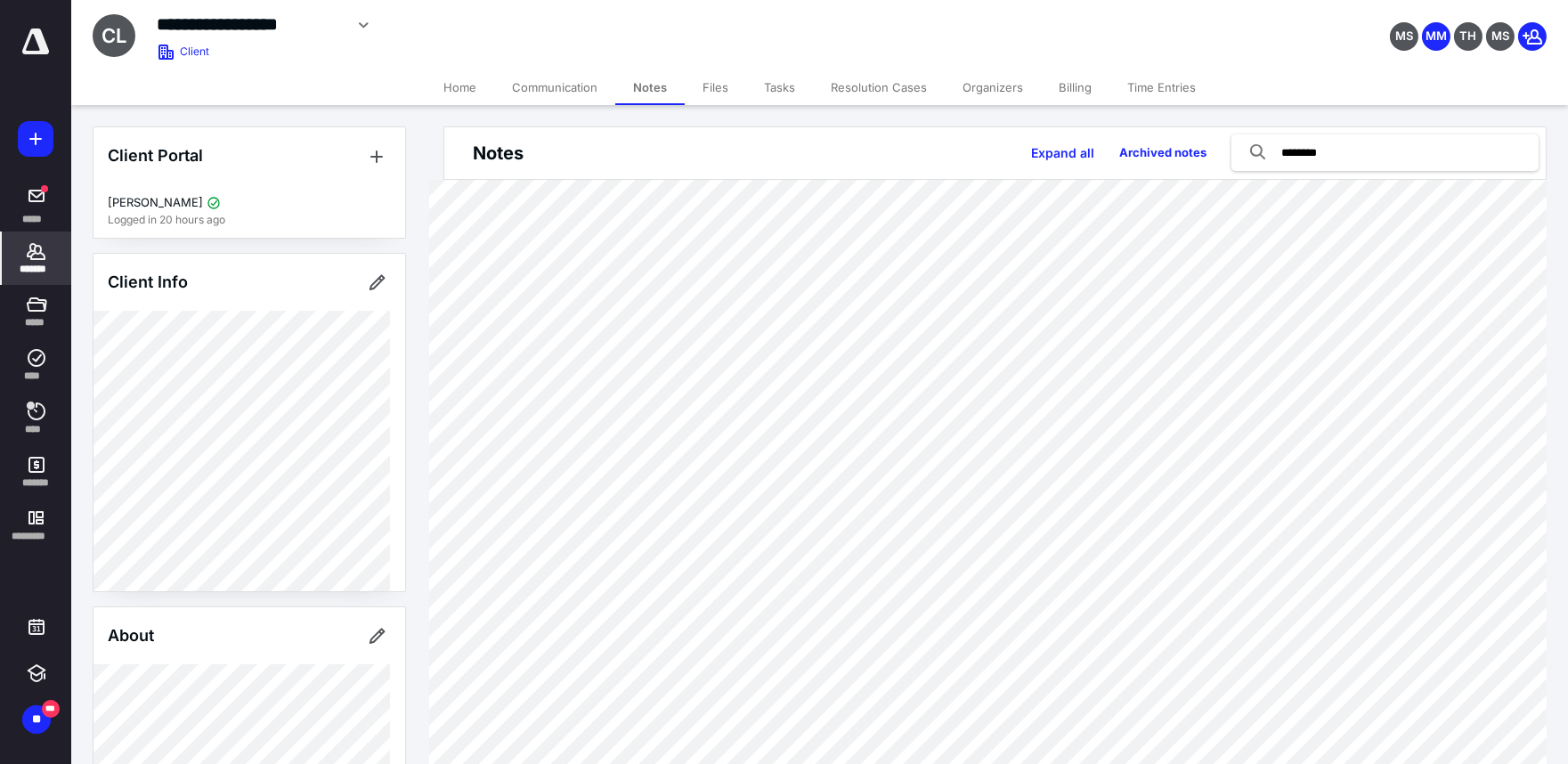 type on "********" 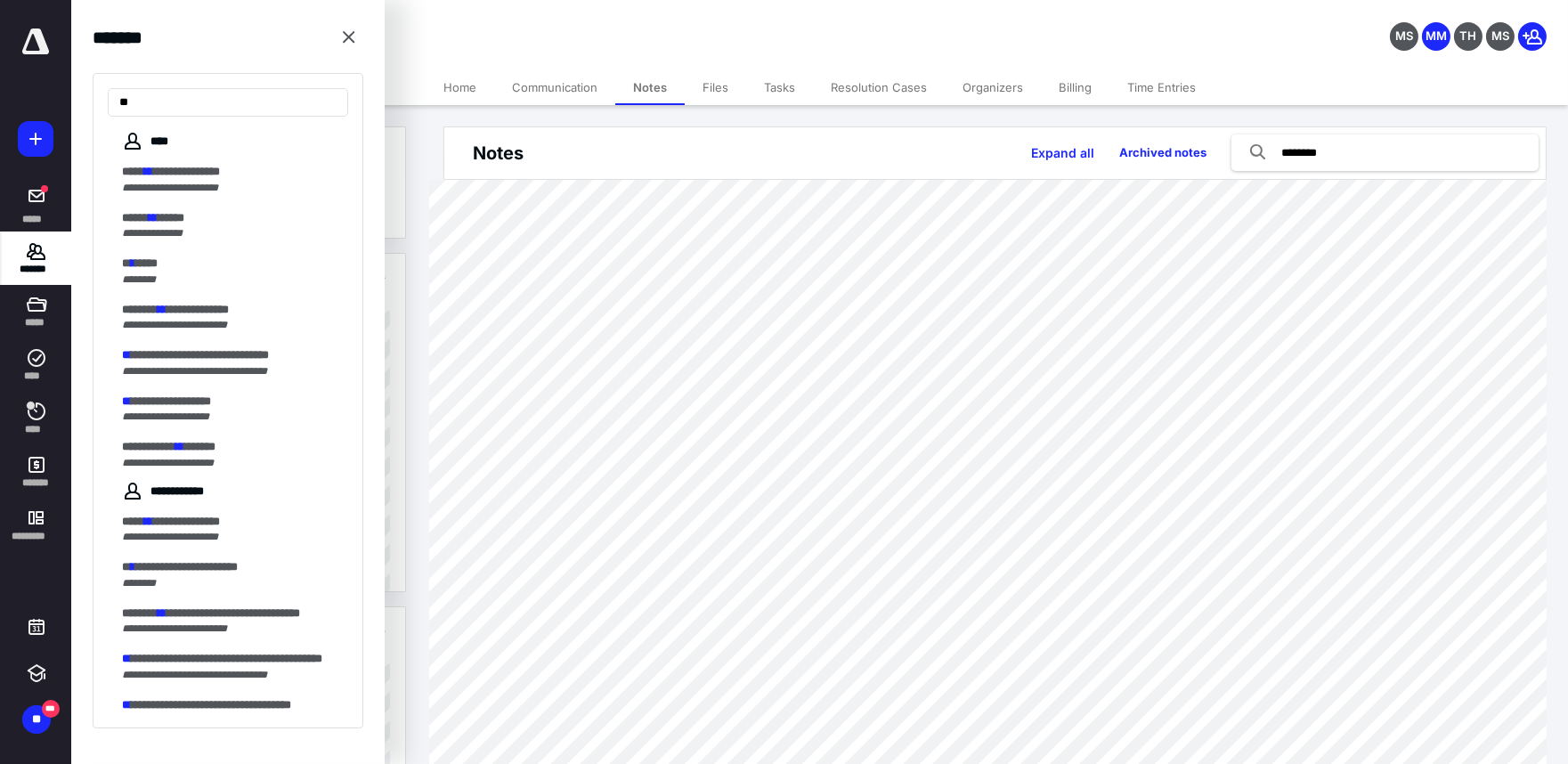 type on "*" 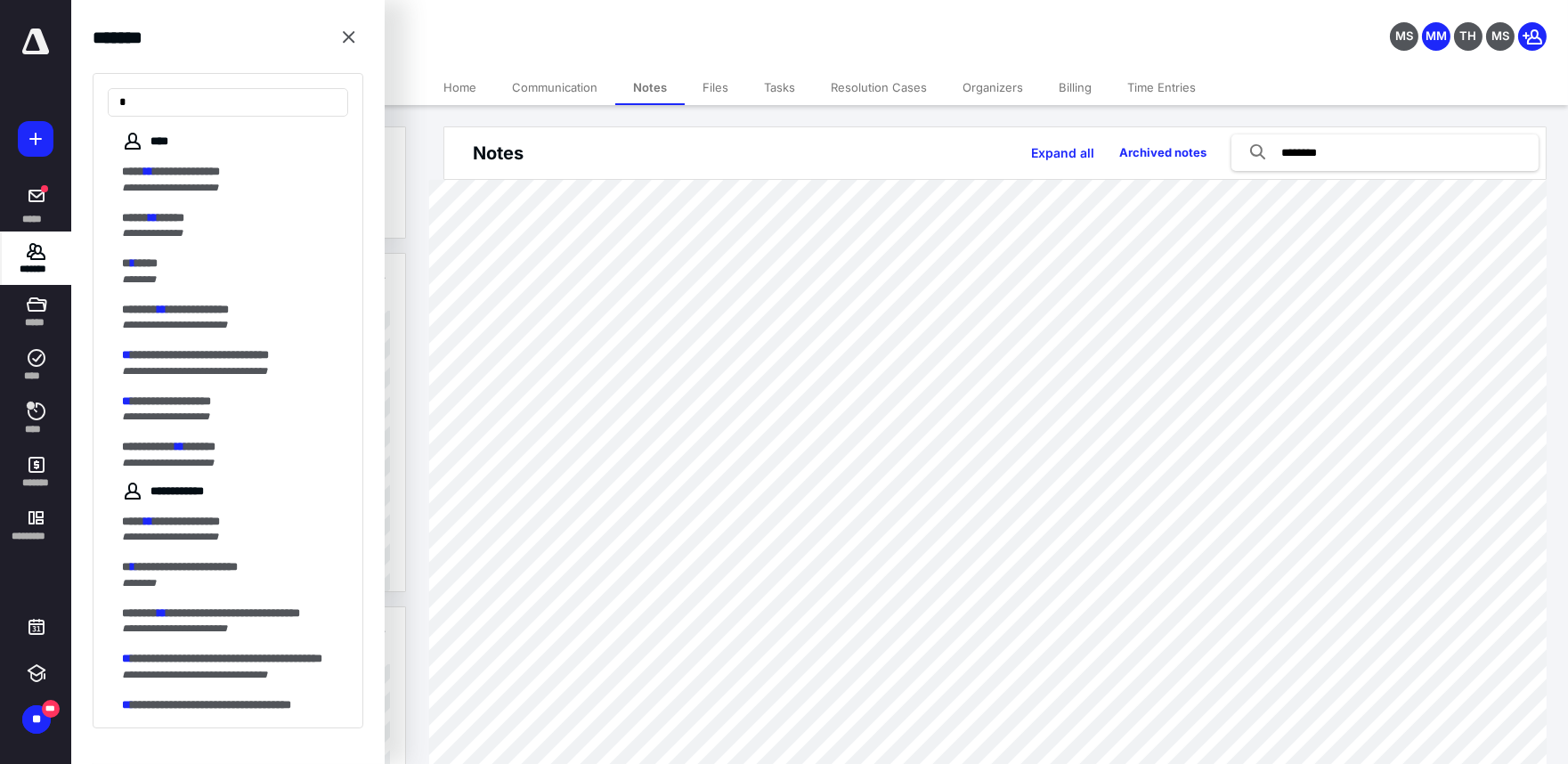 type 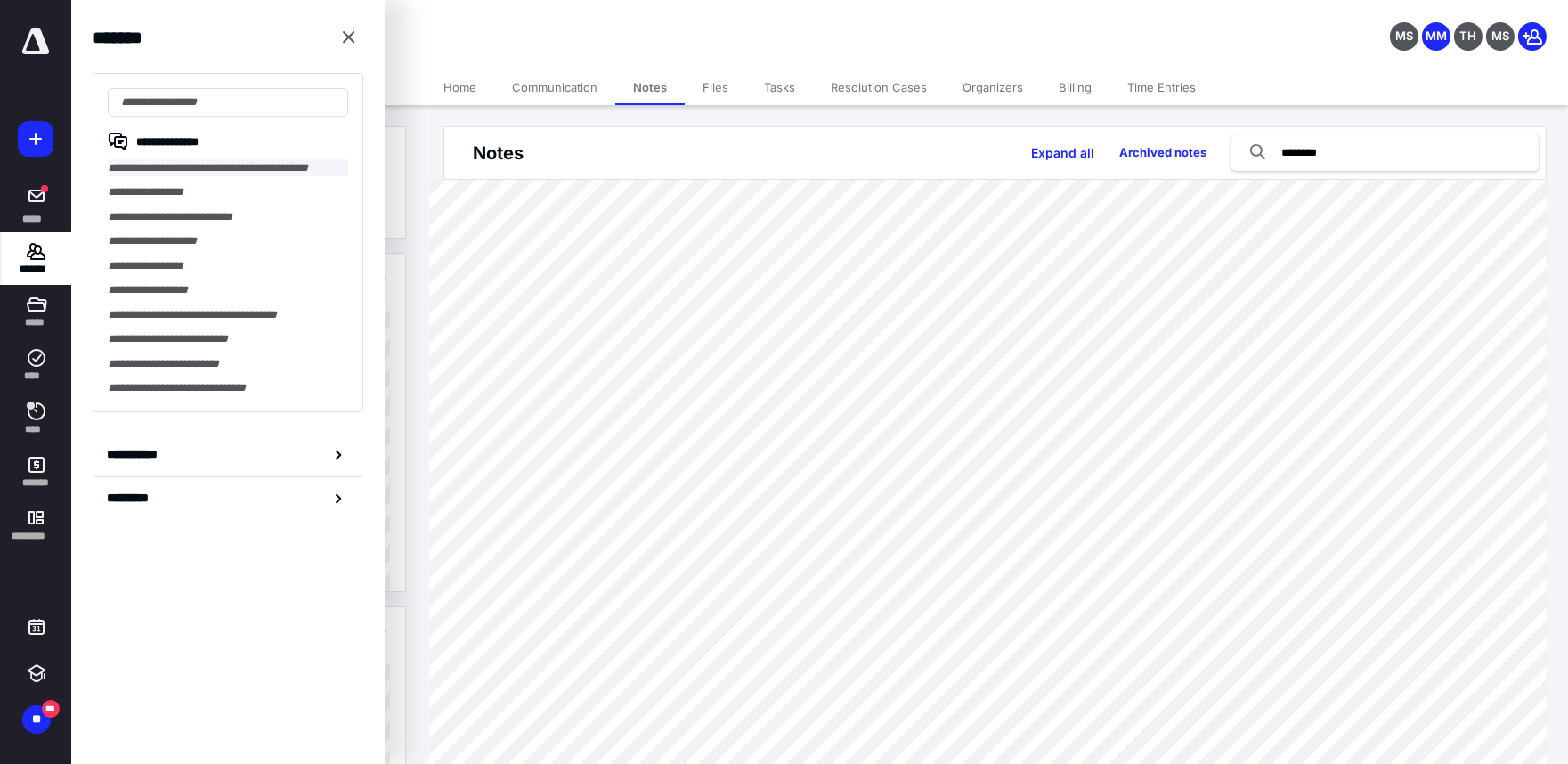 click on "**********" at bounding box center [228, 167] 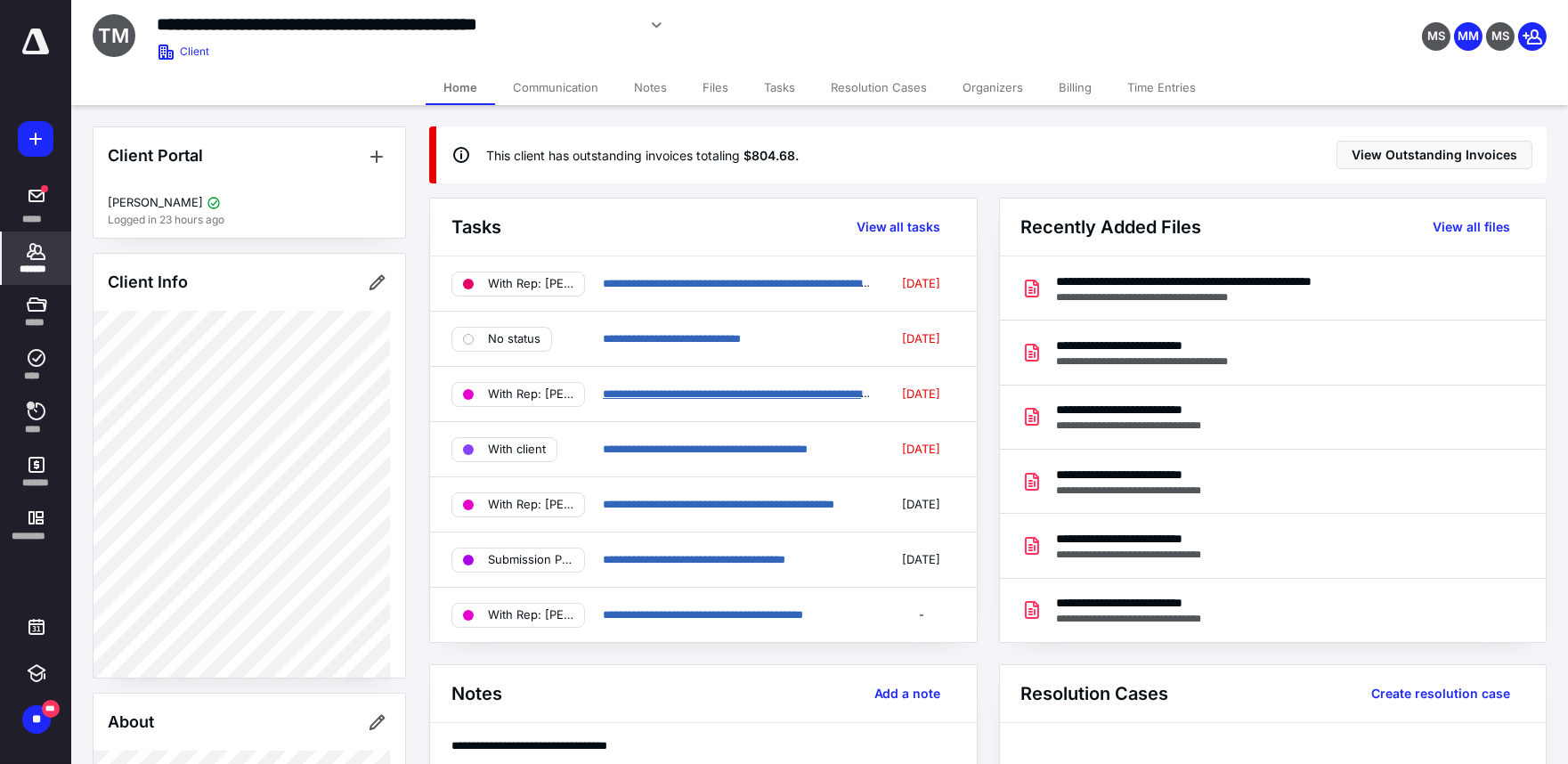 click on "**********" at bounding box center (750, 394) 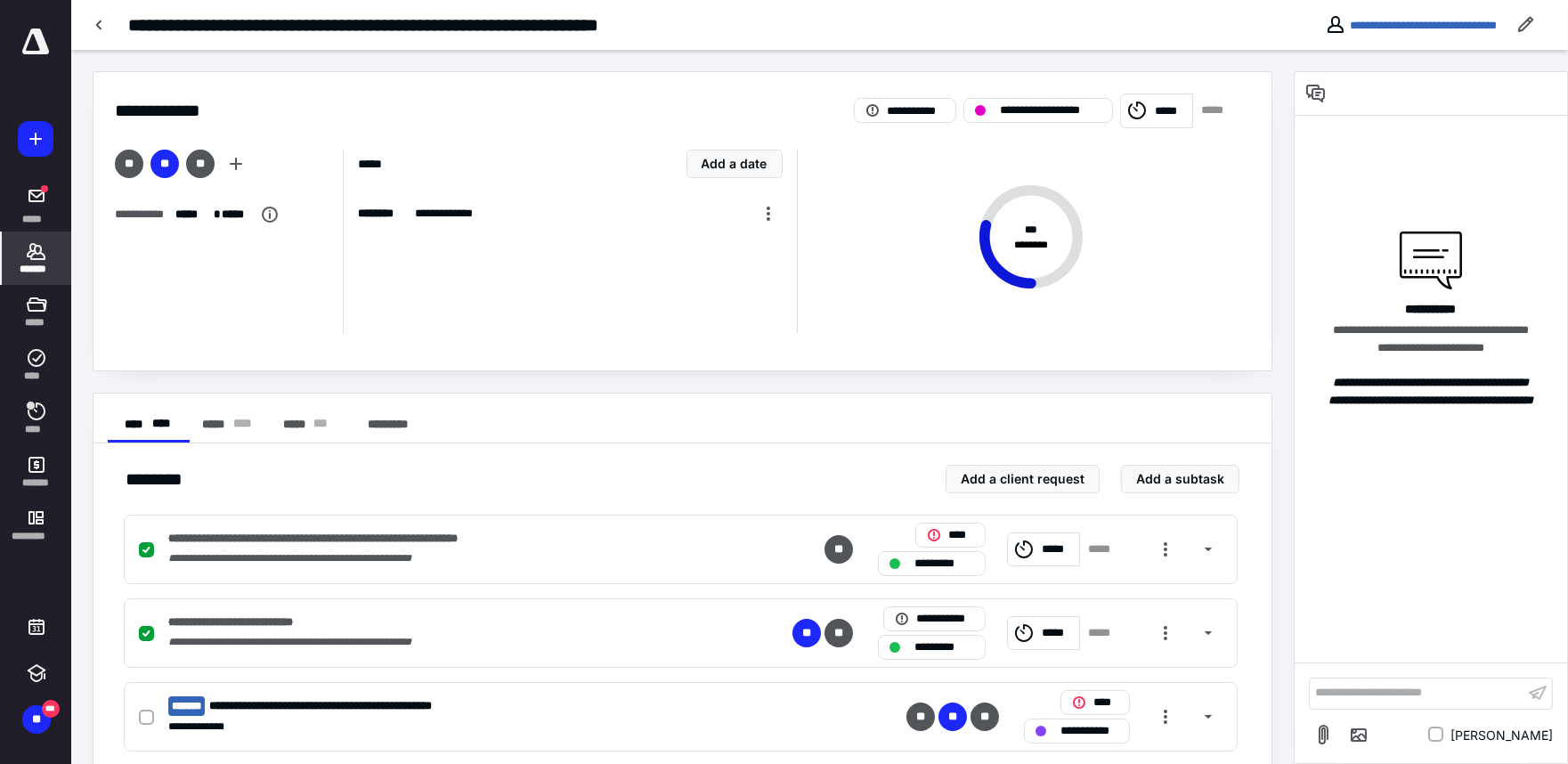 click 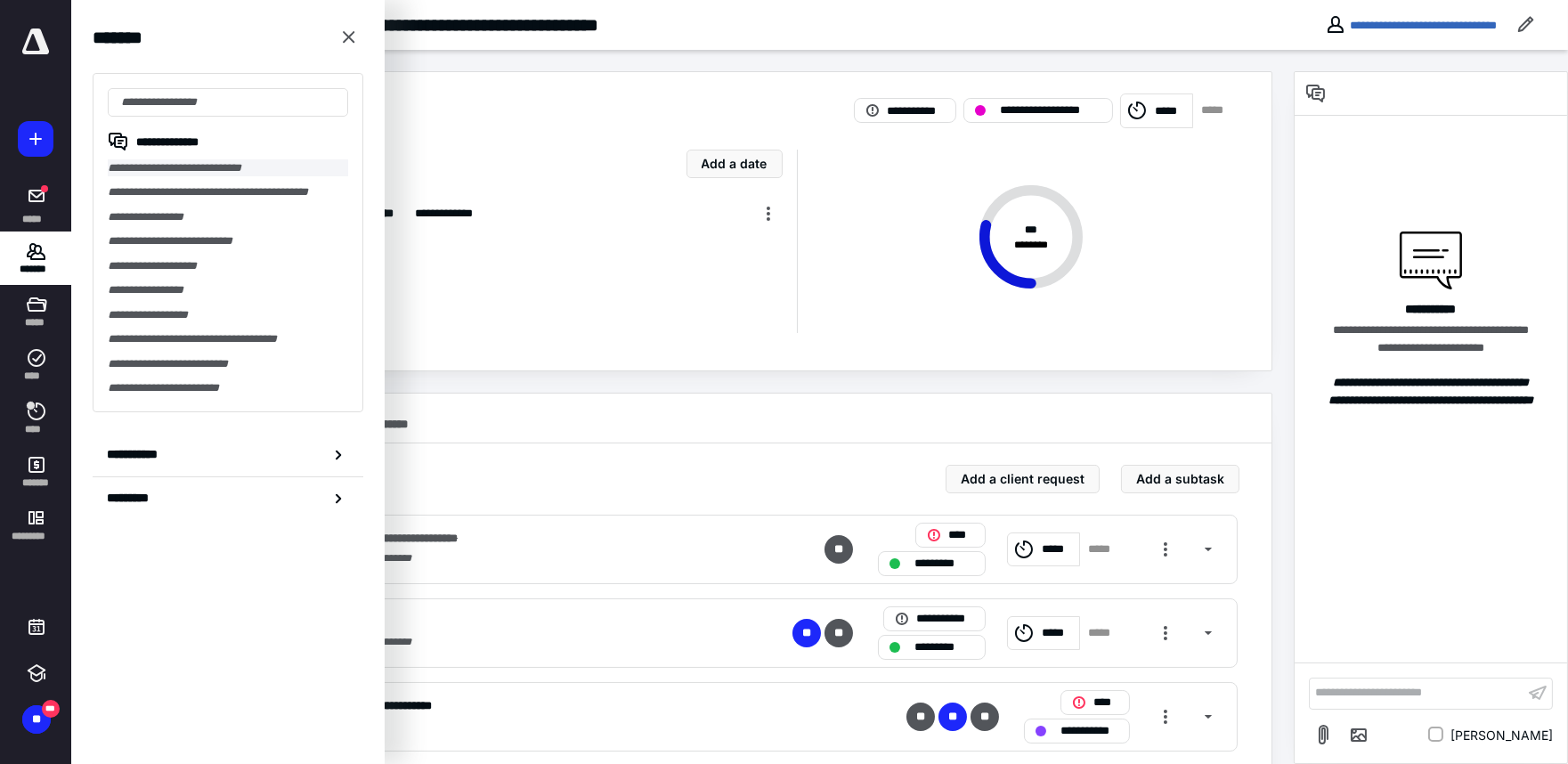 click on "**********" at bounding box center [228, 167] 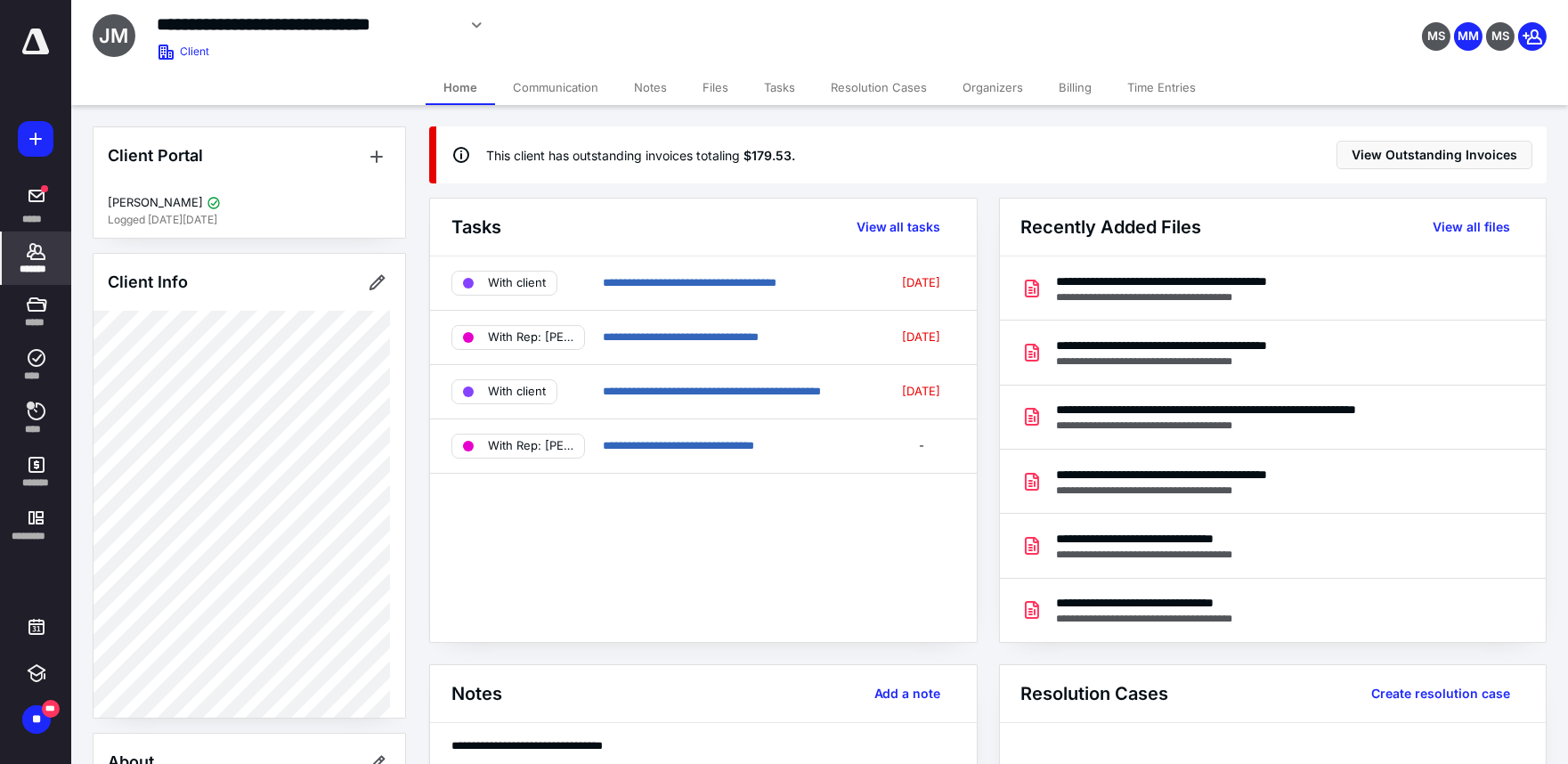 click on "Files" at bounding box center (715, 87) 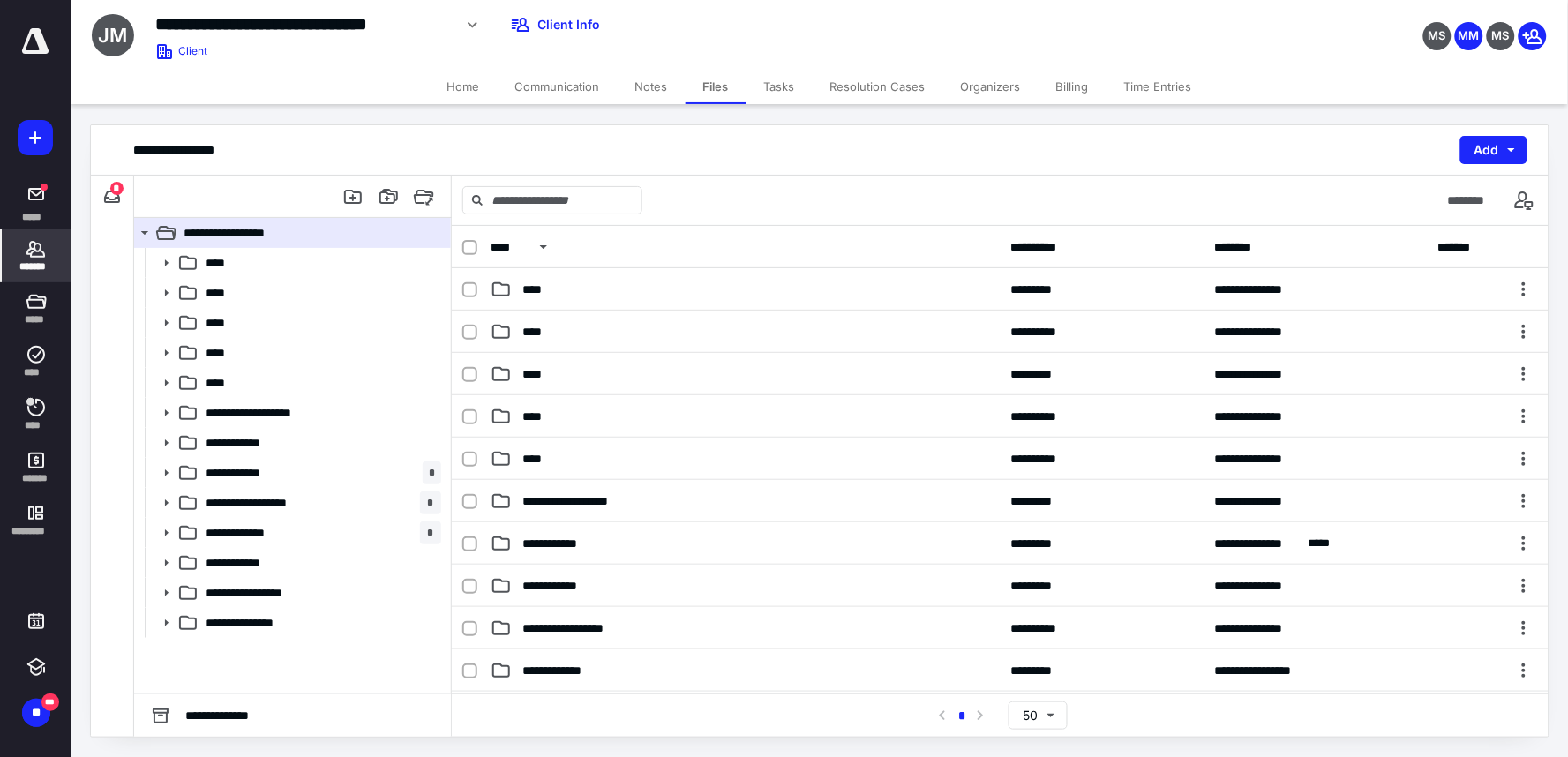 click on "*******" at bounding box center (36, 266) 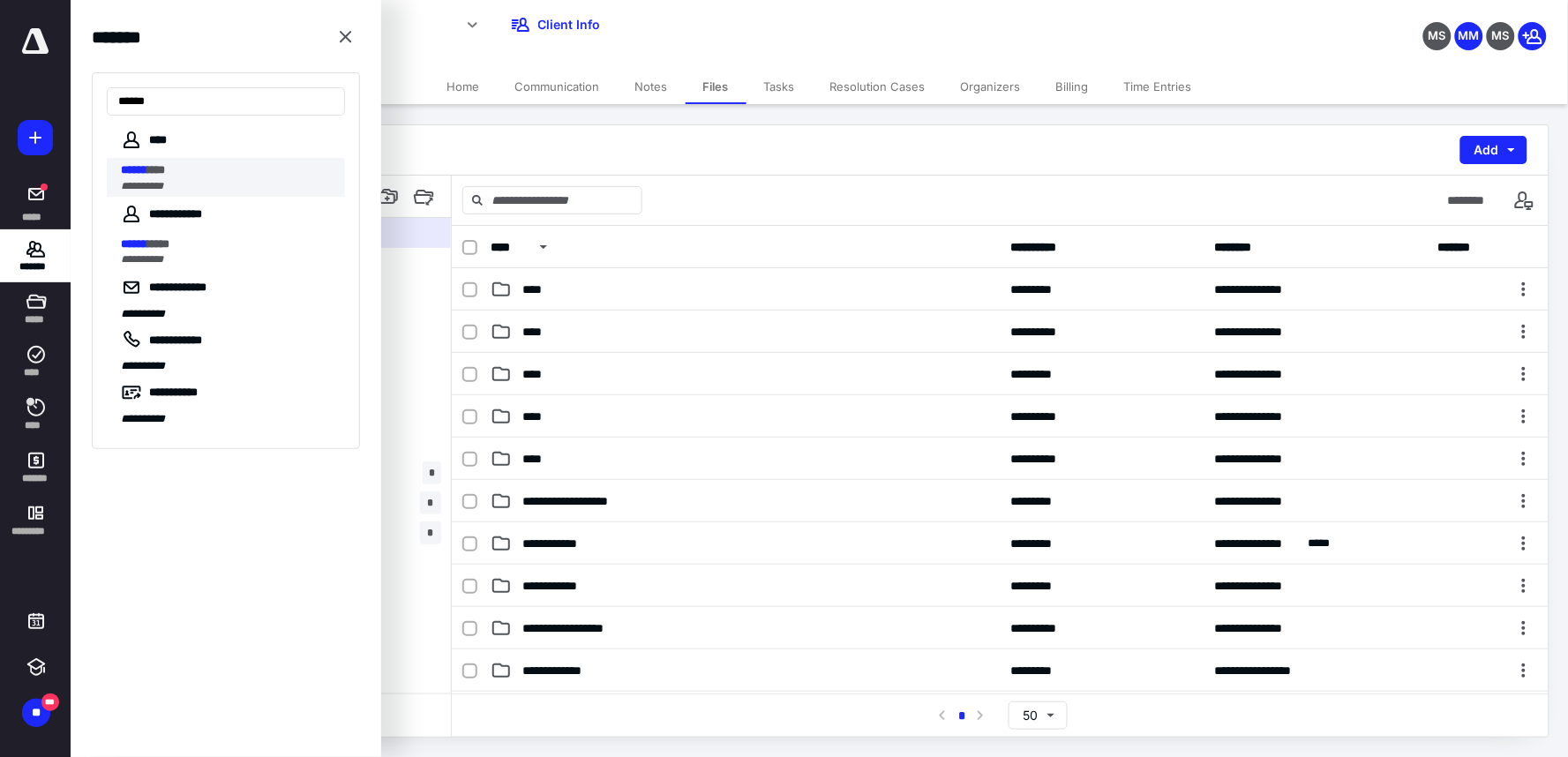 type on "******" 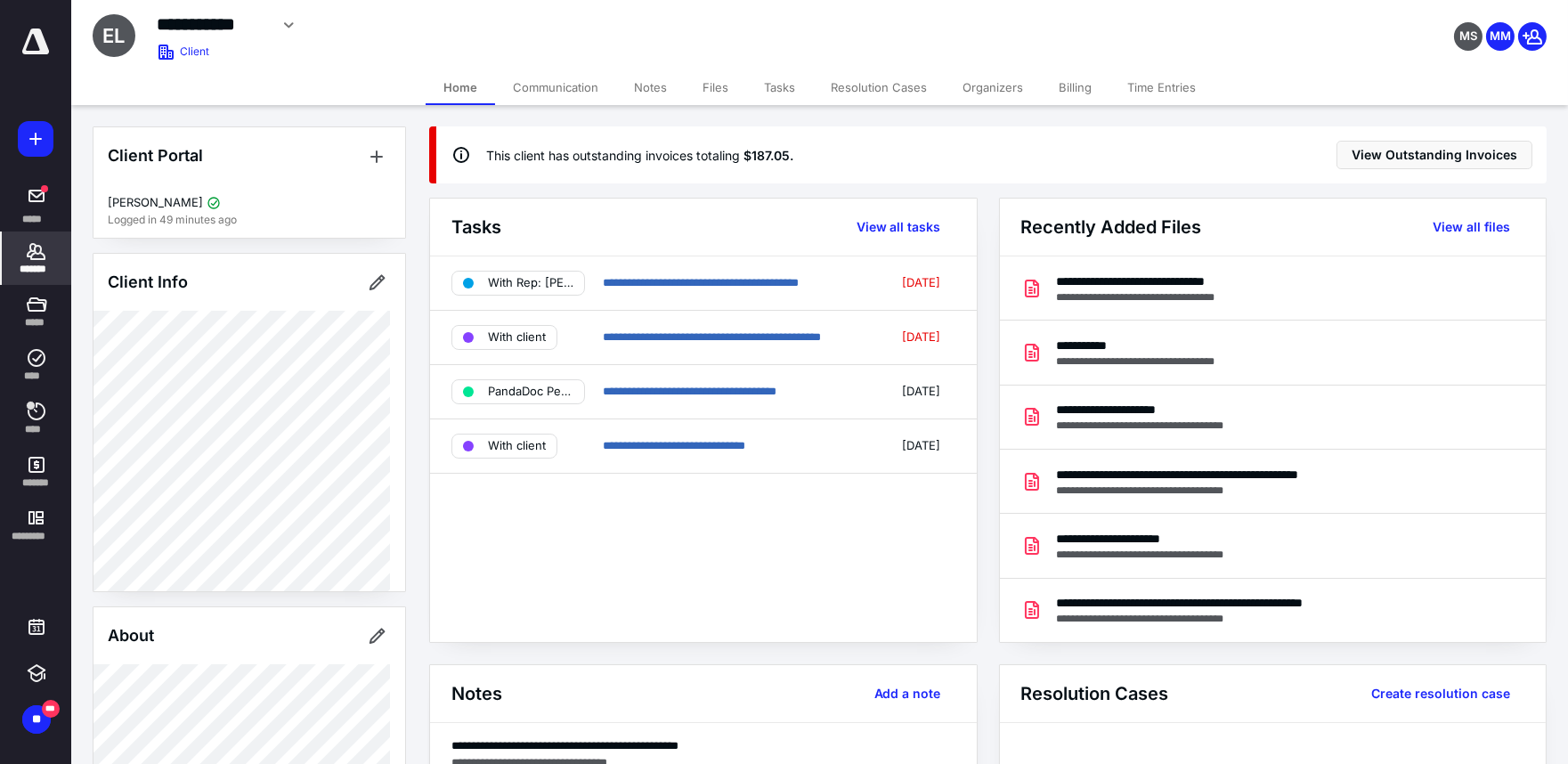 click on "*******" at bounding box center [37, 269] 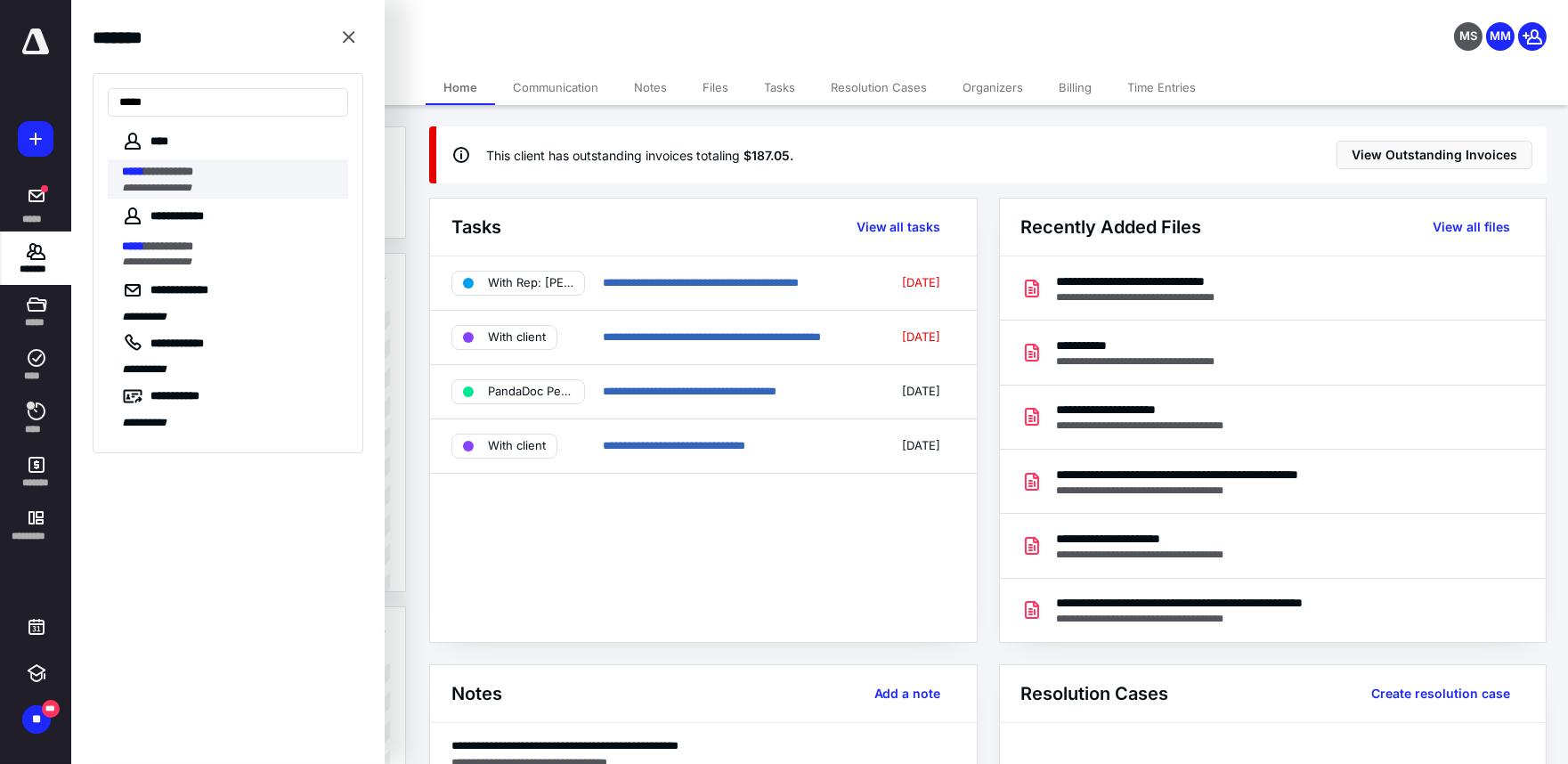 type on "*****" 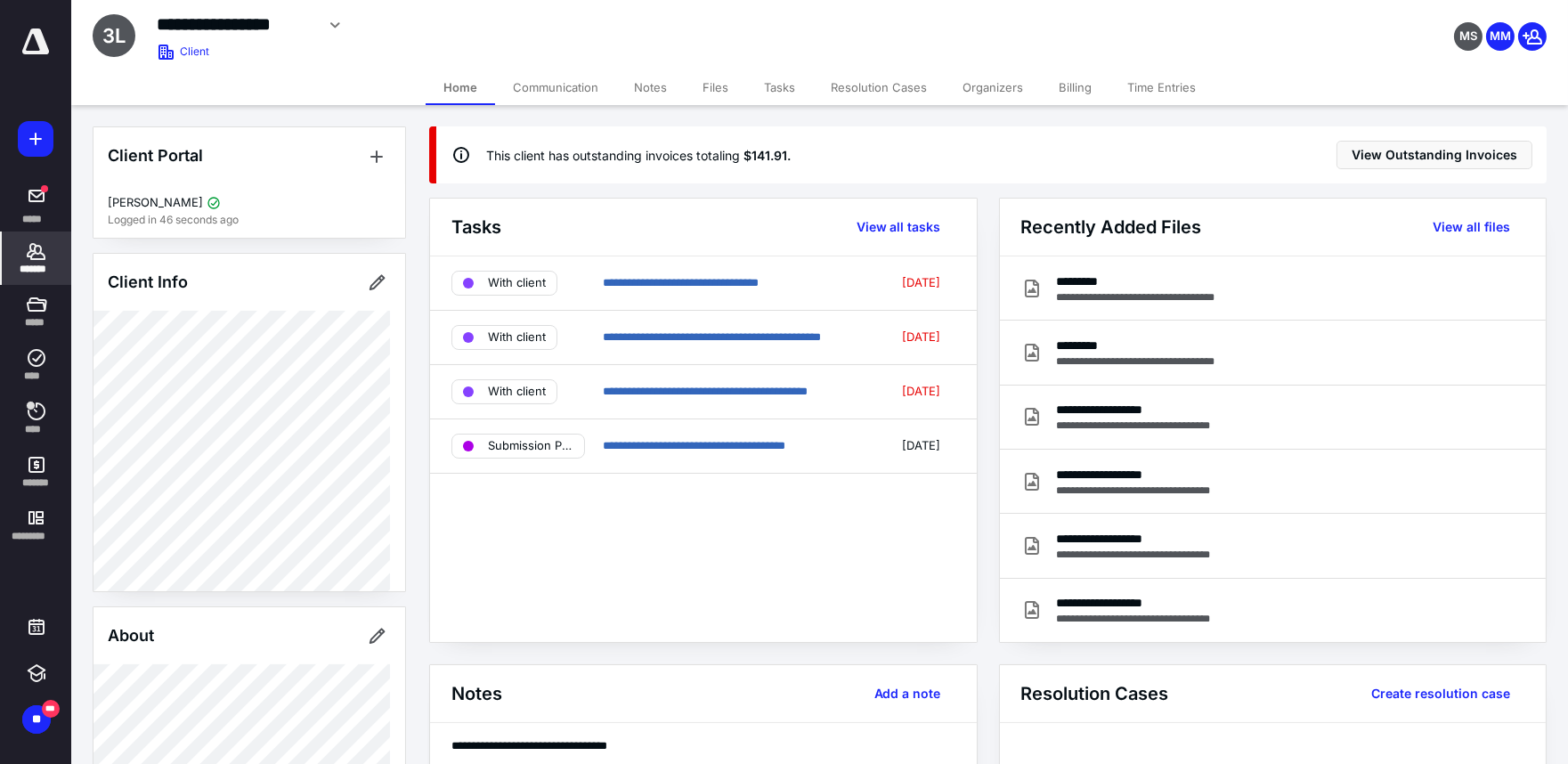 click on "Files" at bounding box center (715, 87) 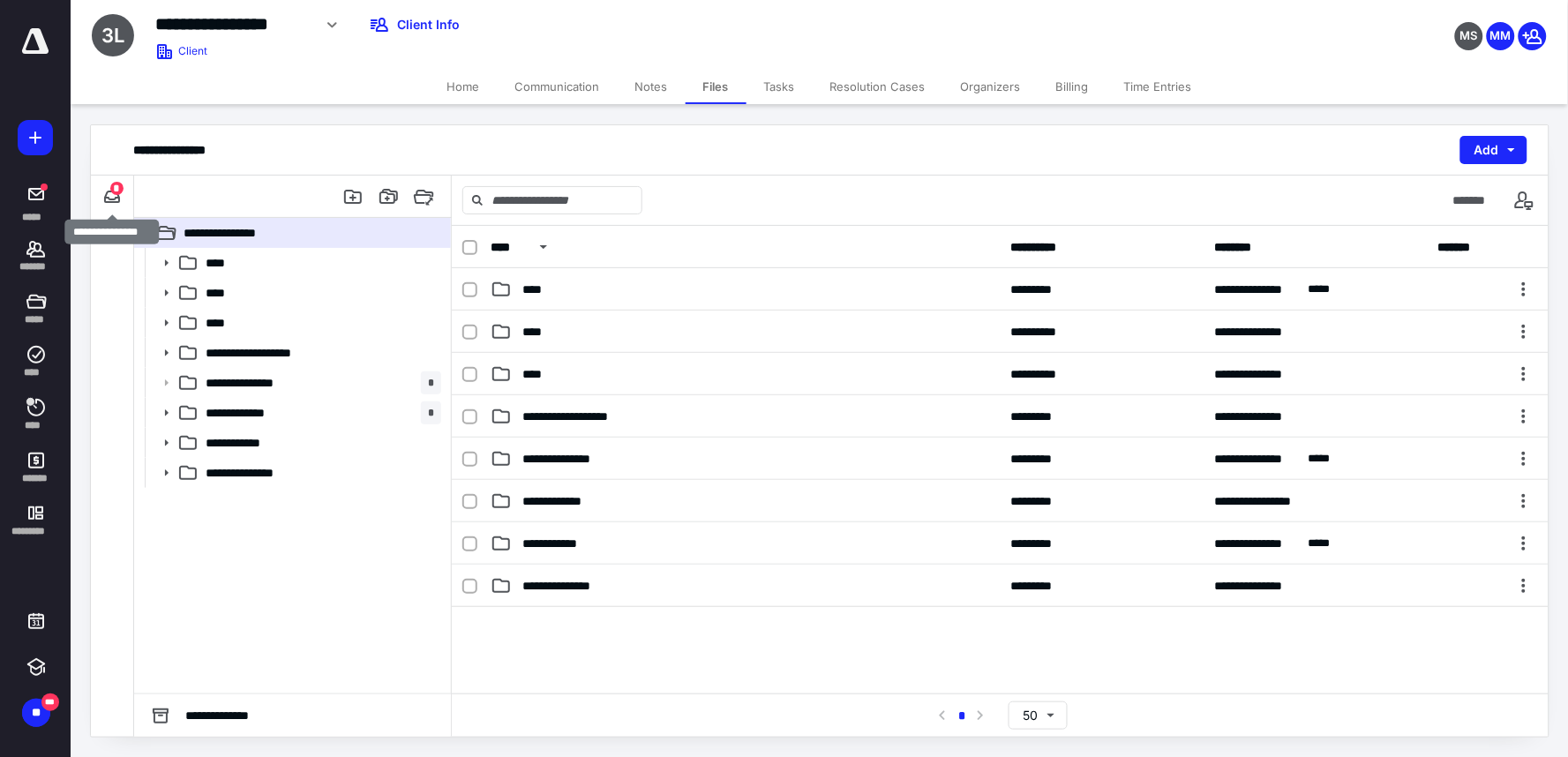 click on "*" at bounding box center (116, 188) 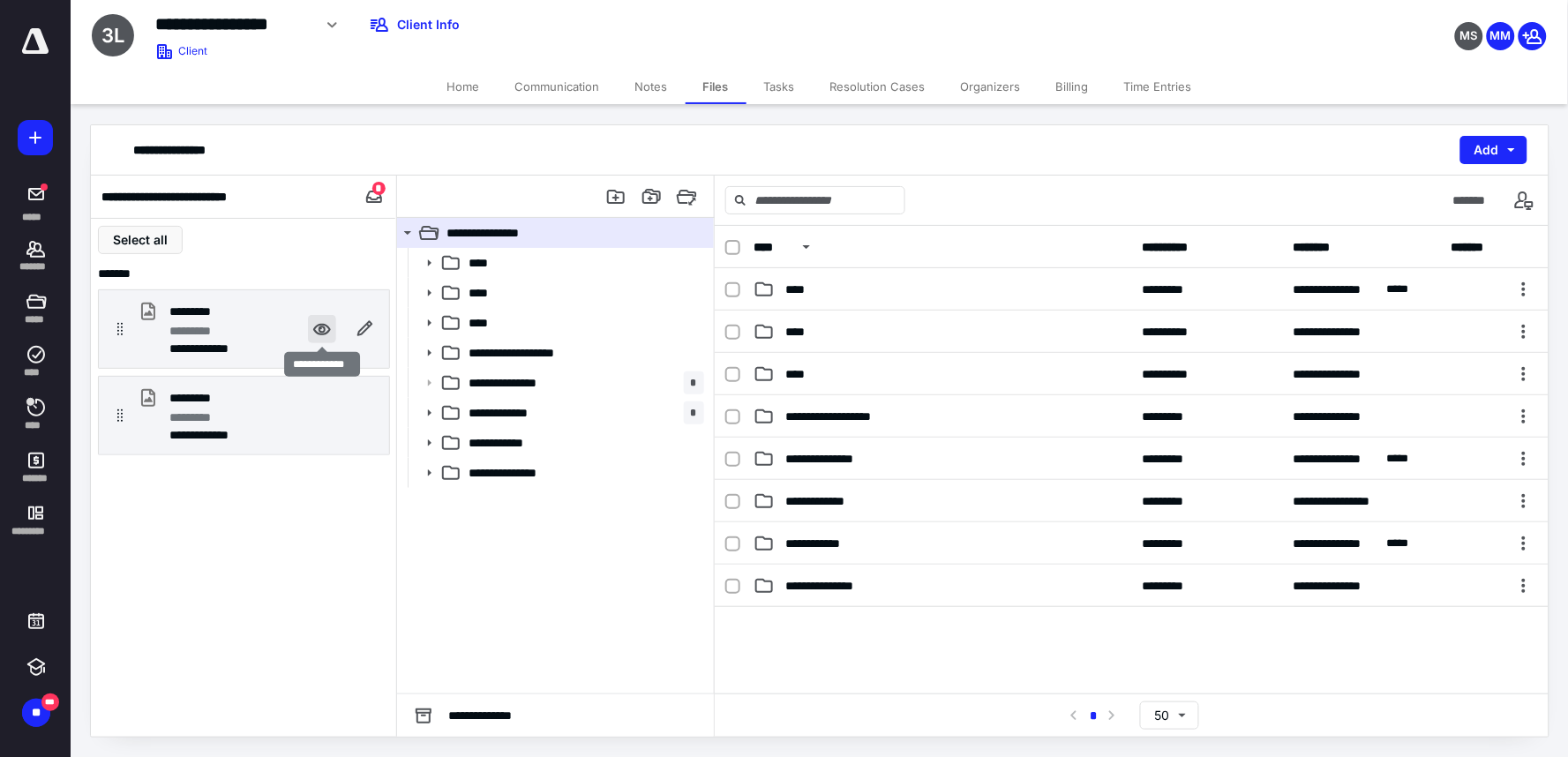 click at bounding box center (322, 329) 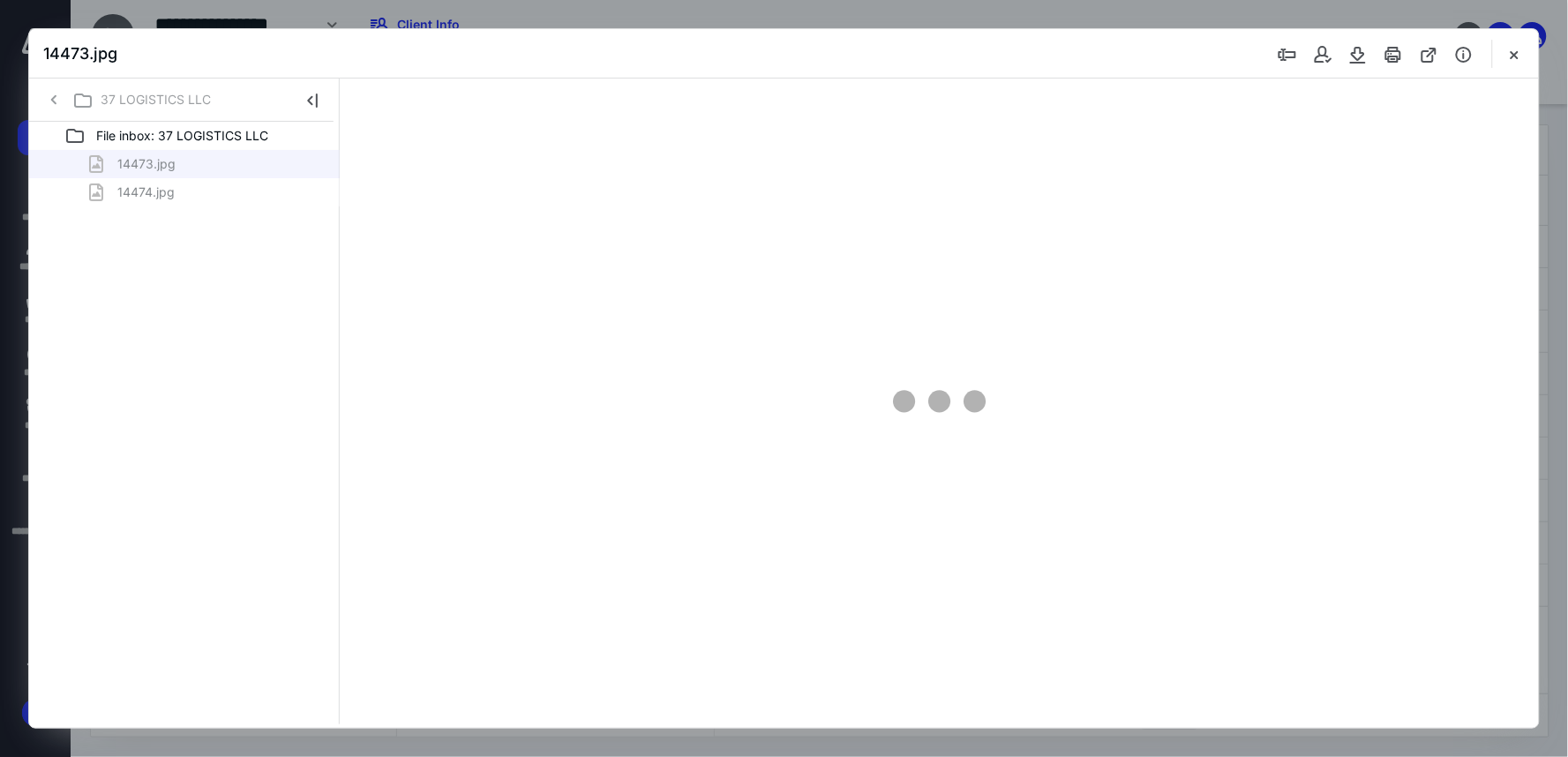 scroll, scrollTop: 0, scrollLeft: 0, axis: both 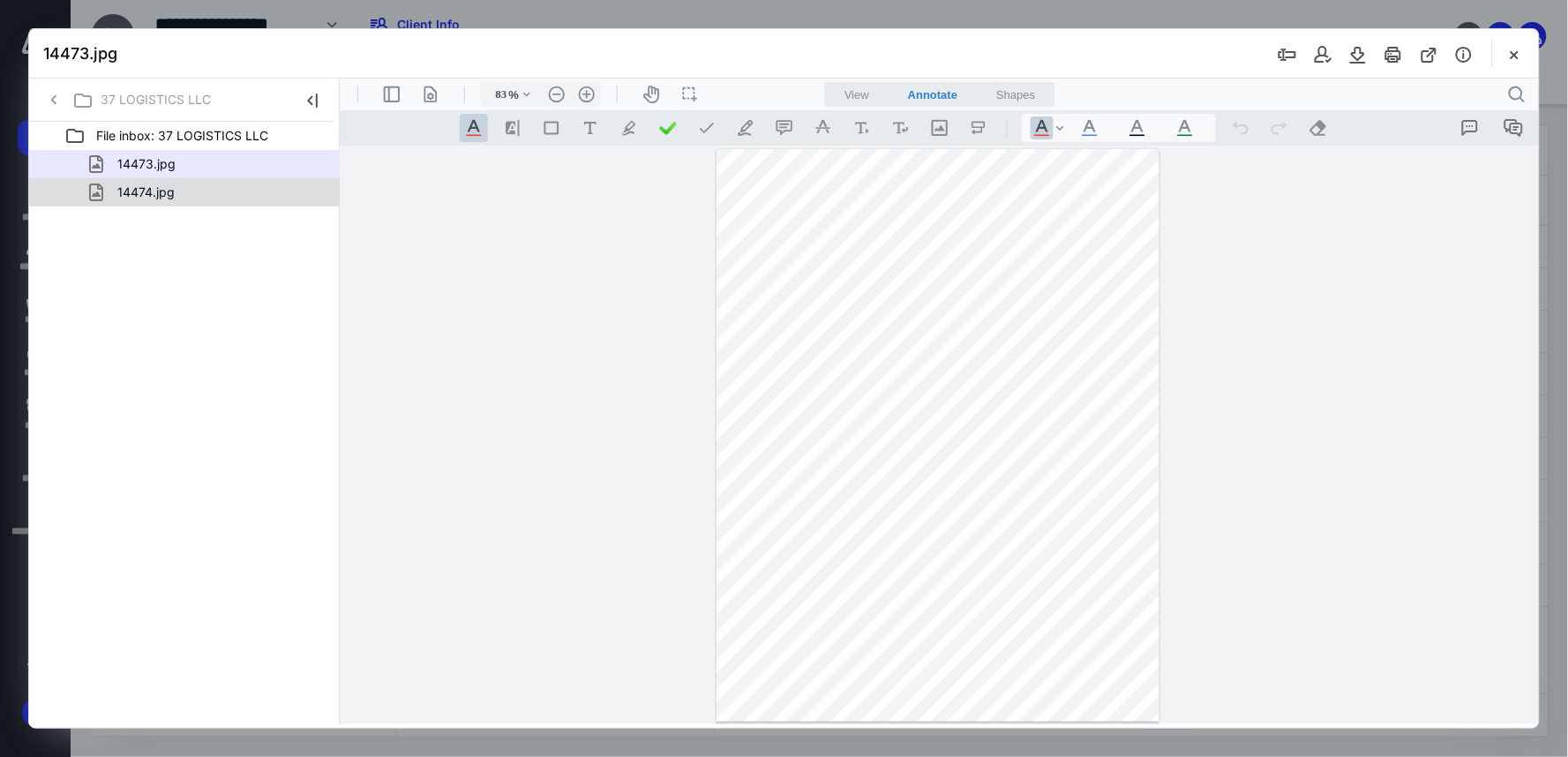 click on "14474.jpg" at bounding box center [146, 192] 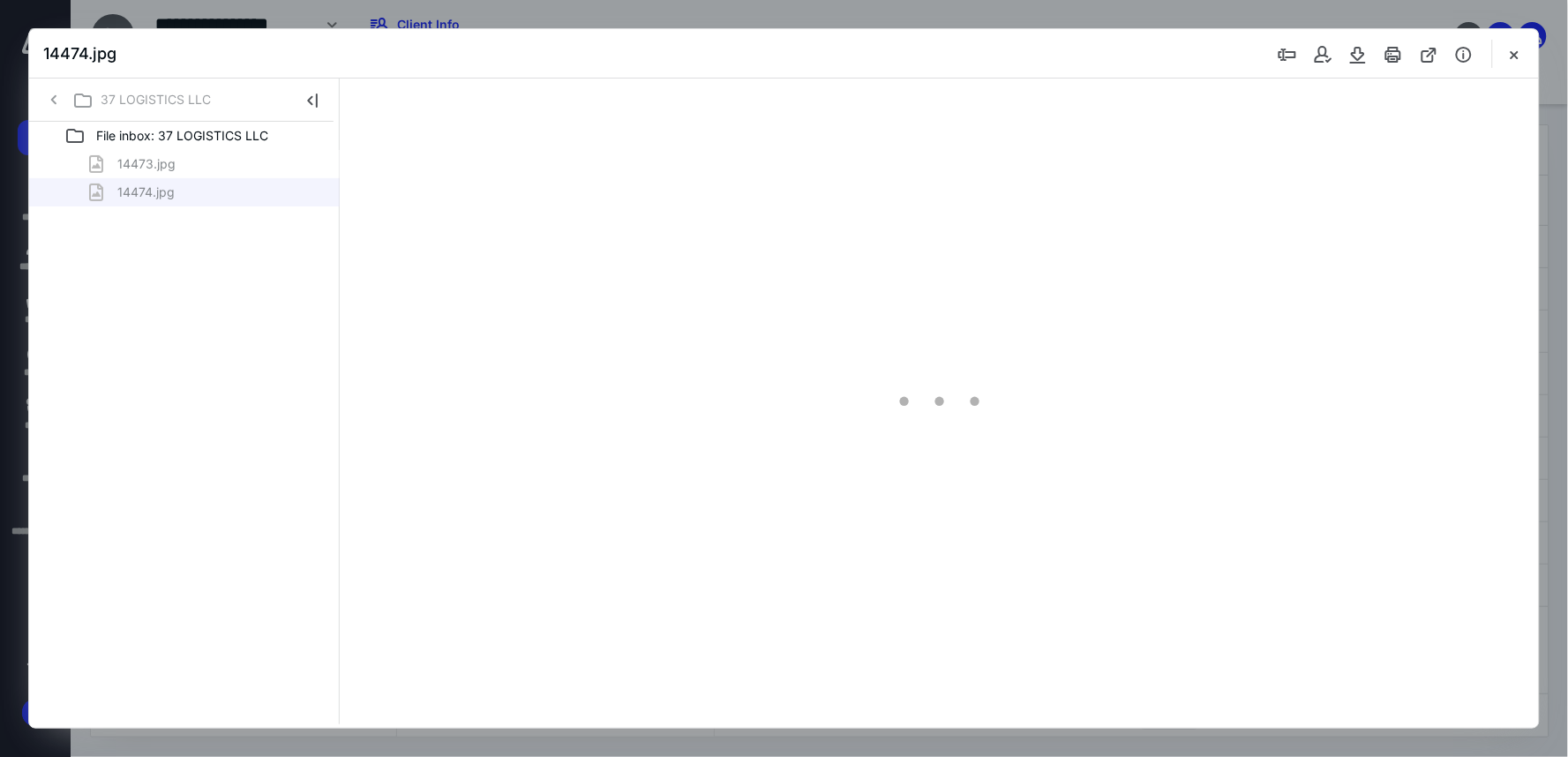 type on "82" 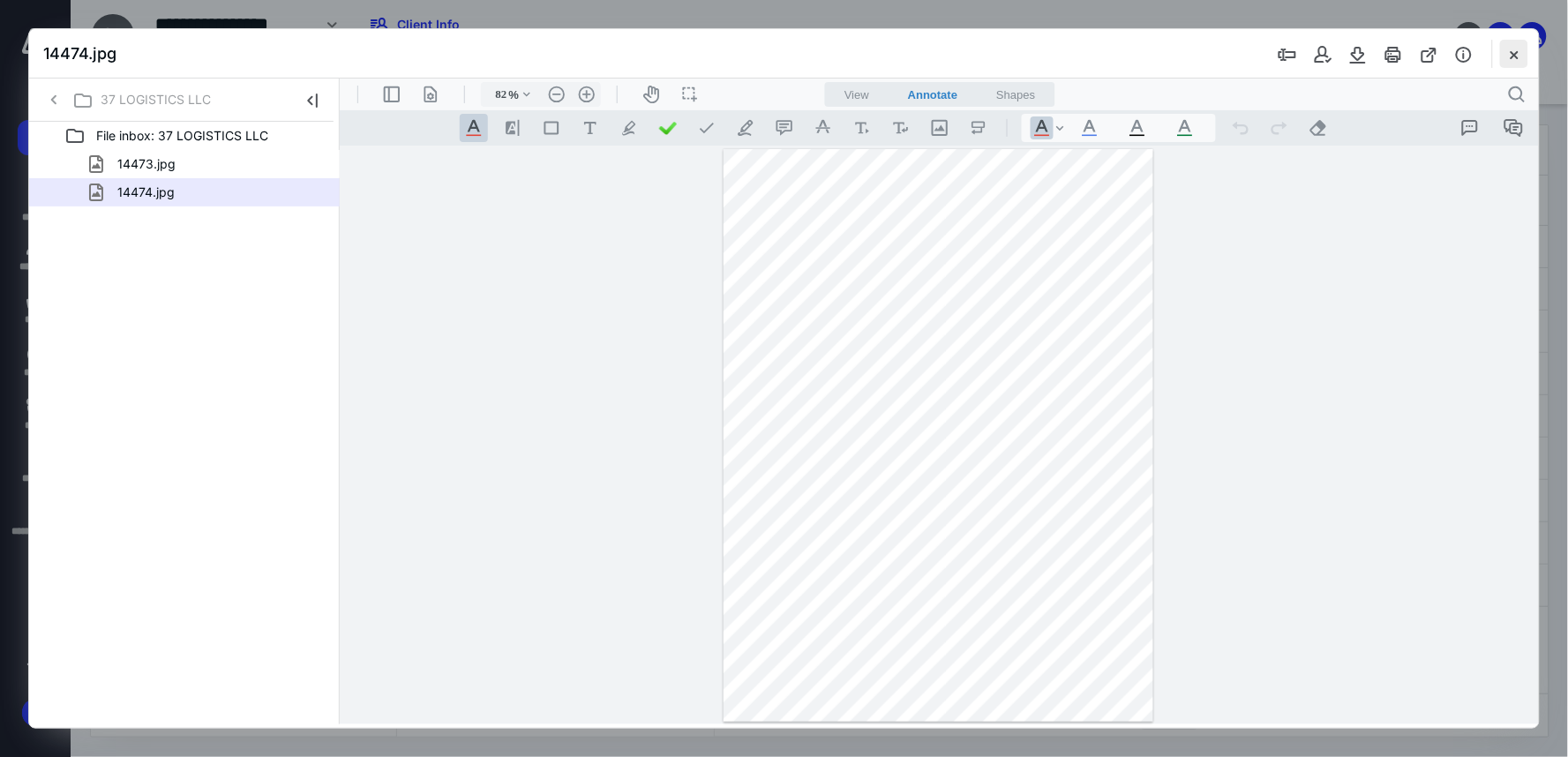 click at bounding box center [1514, 54] 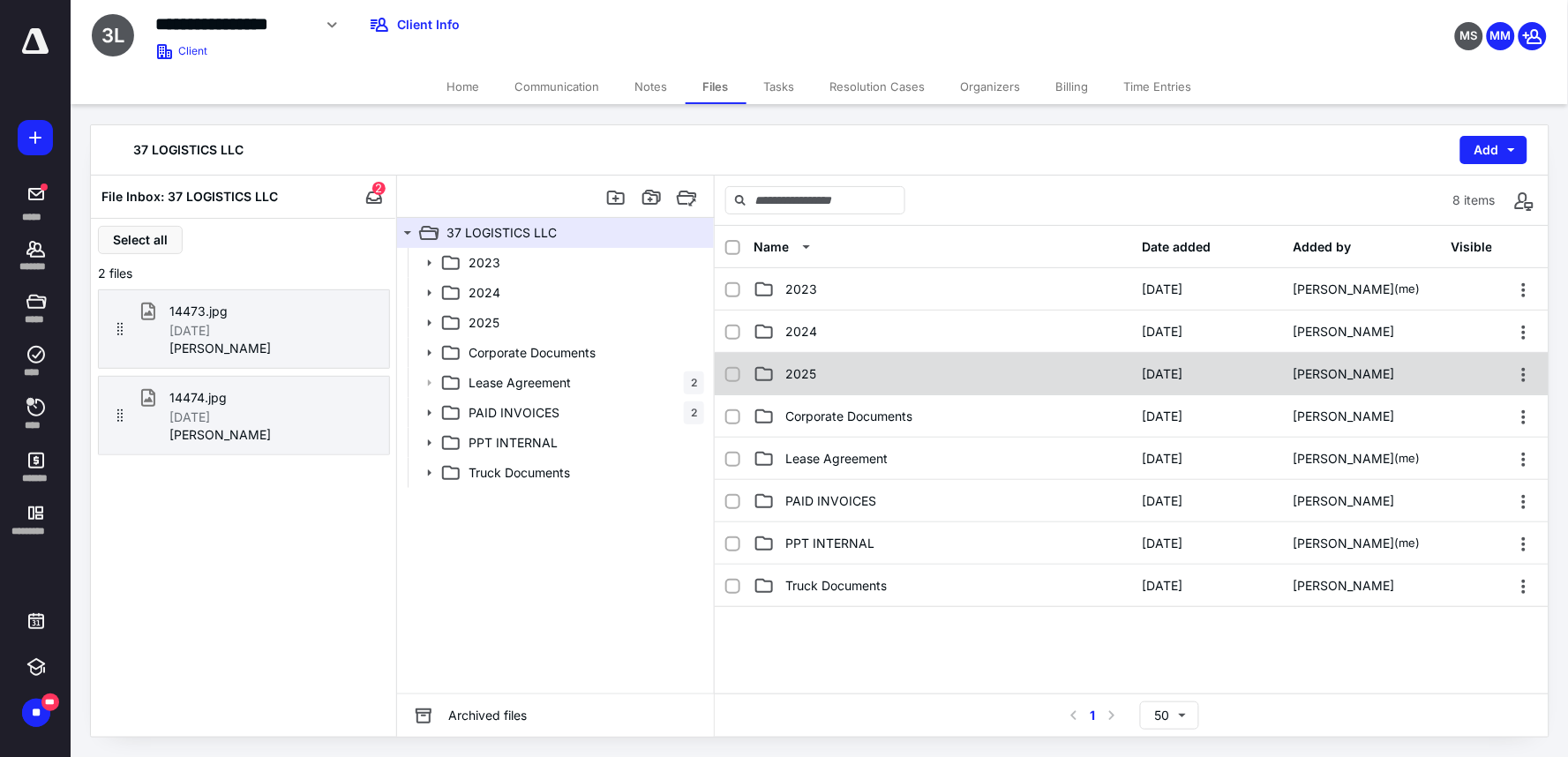 click on "2025" at bounding box center [942, 374] 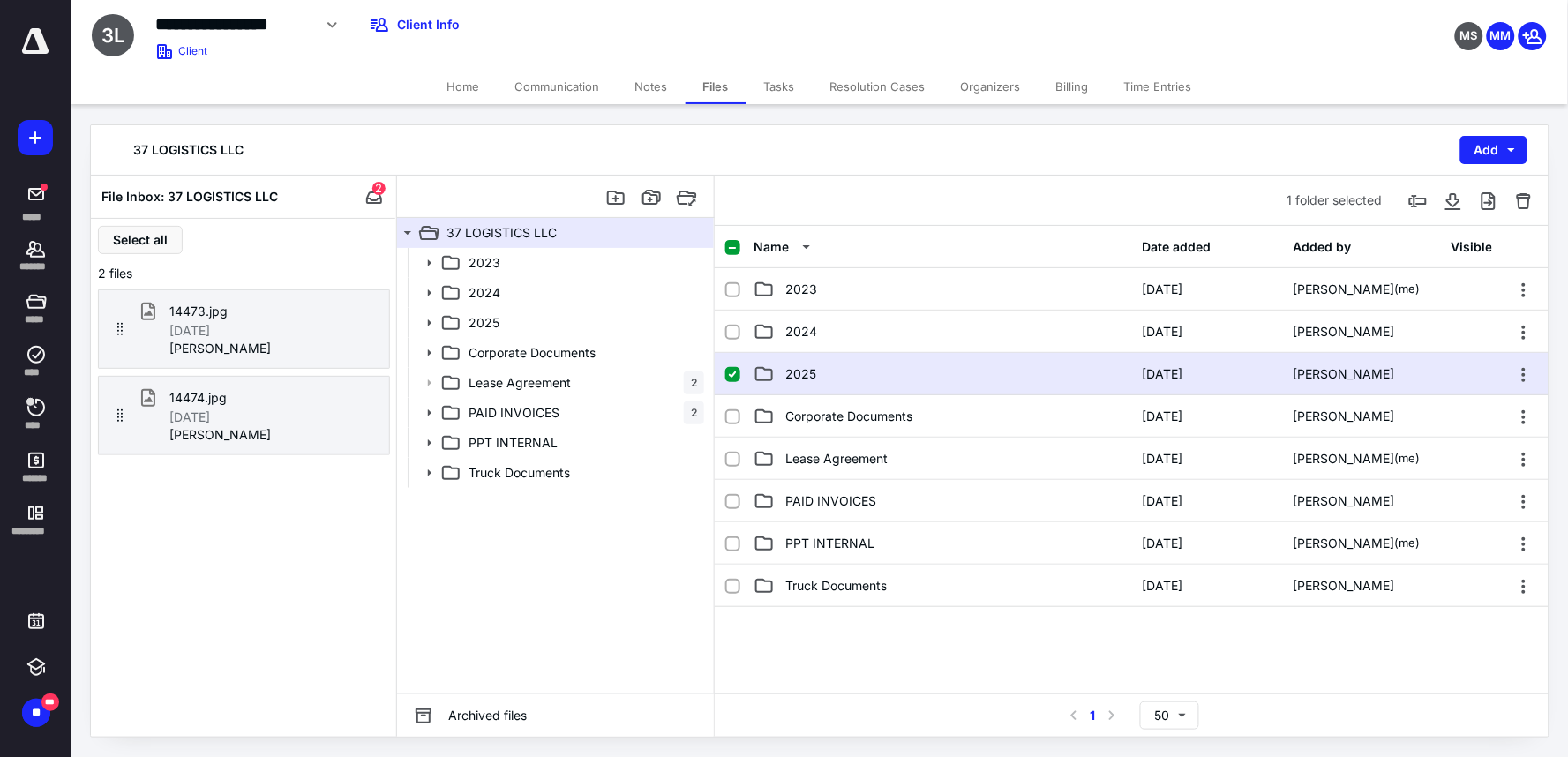 click on "2025" at bounding box center [942, 374] 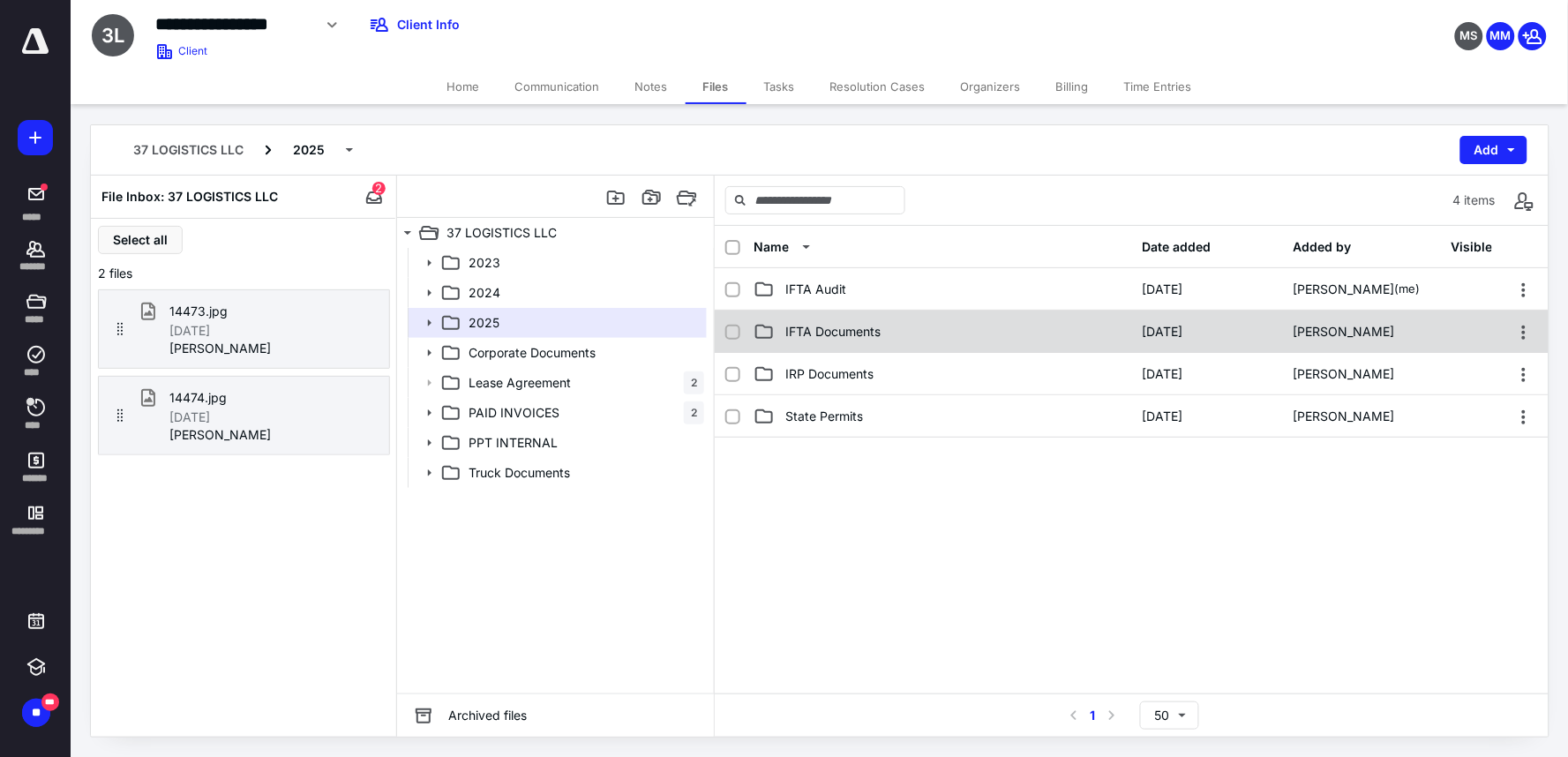 click on "IFTA Documents" at bounding box center (833, 332) 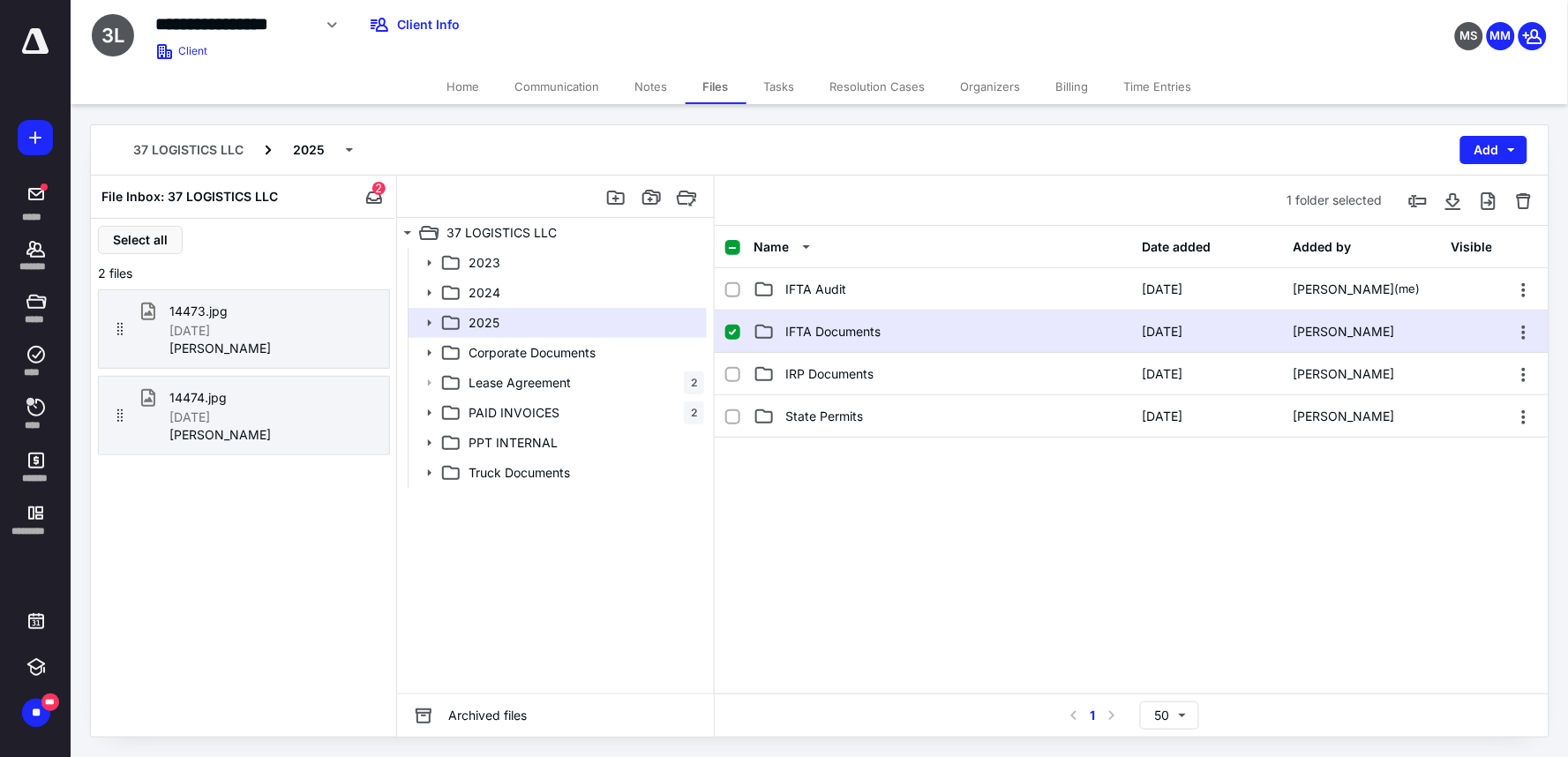 click on "IFTA Documents" at bounding box center [833, 332] 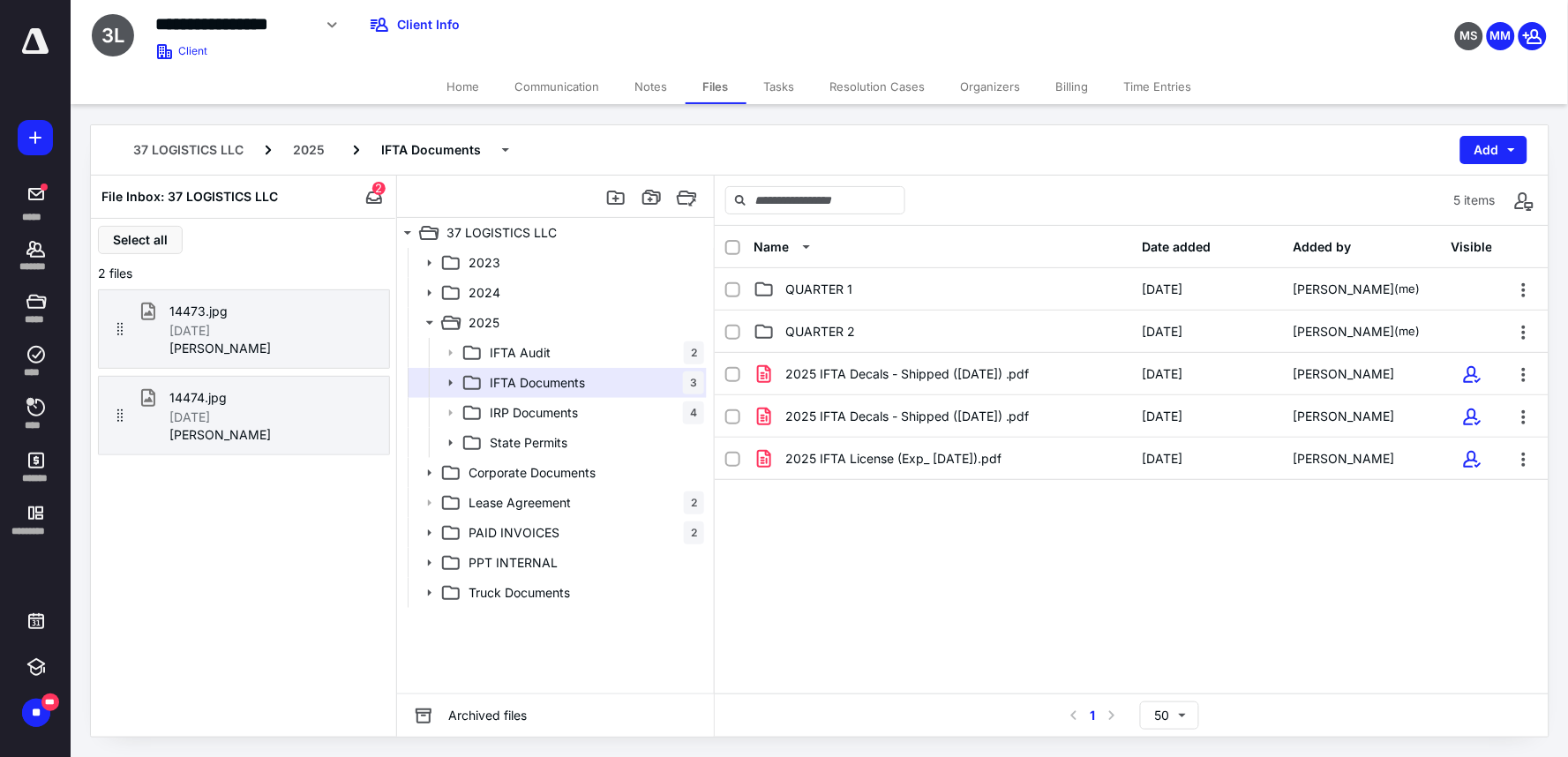 click on "QUARTER 2" at bounding box center (942, 332) 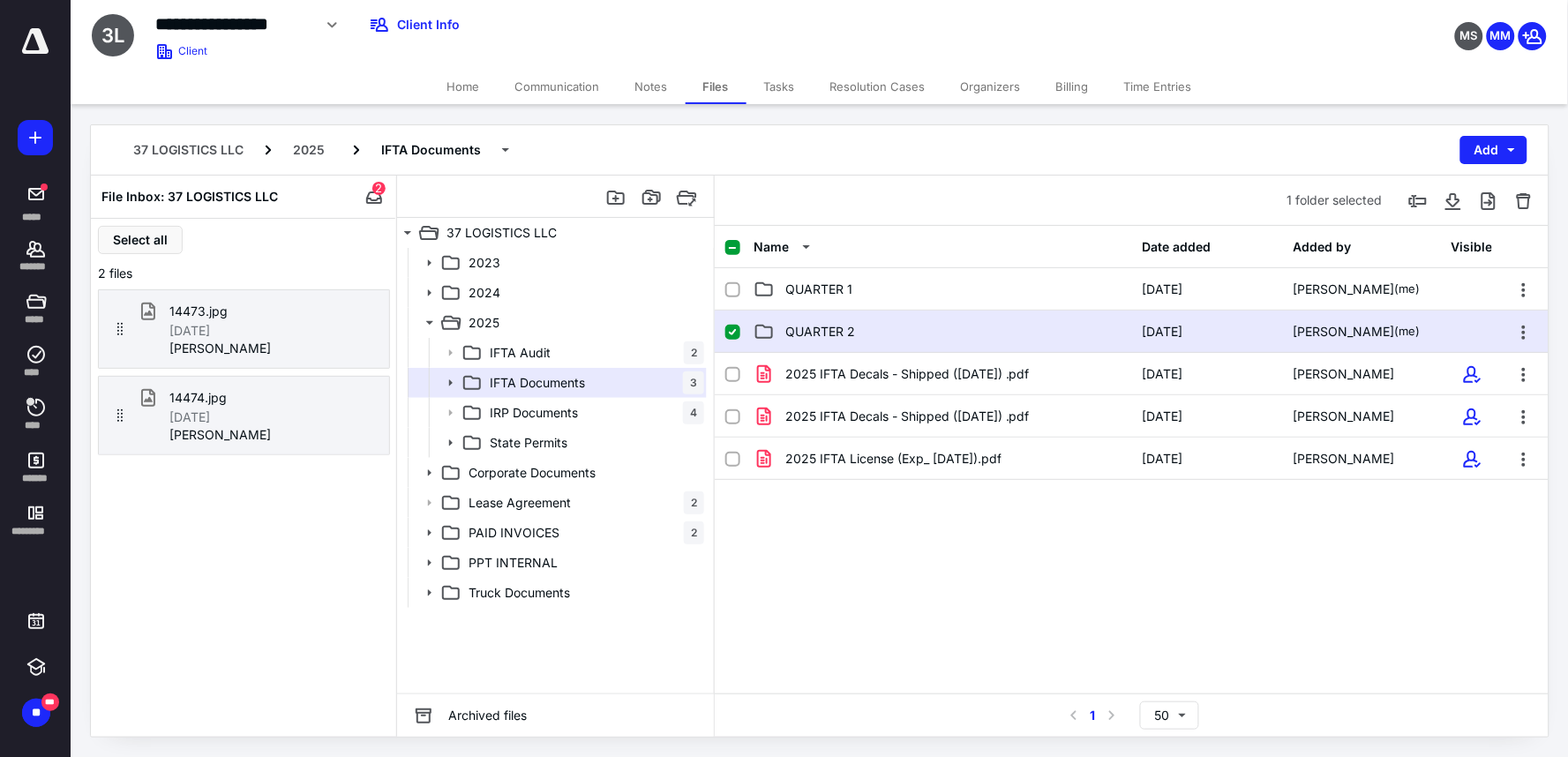 click on "QUARTER 2" at bounding box center [942, 332] 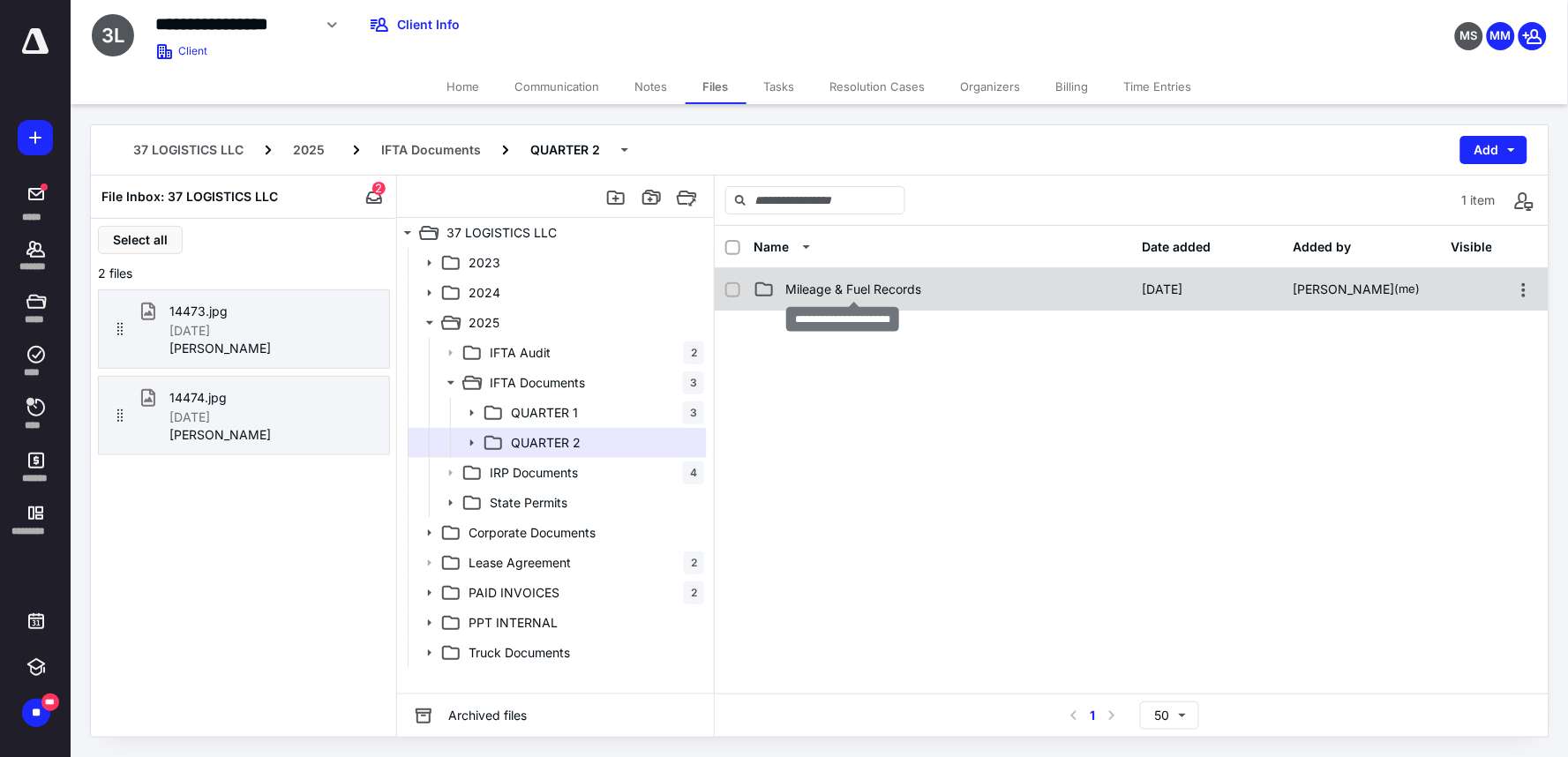 click on "Mileage & Fuel Records" at bounding box center [853, 289] 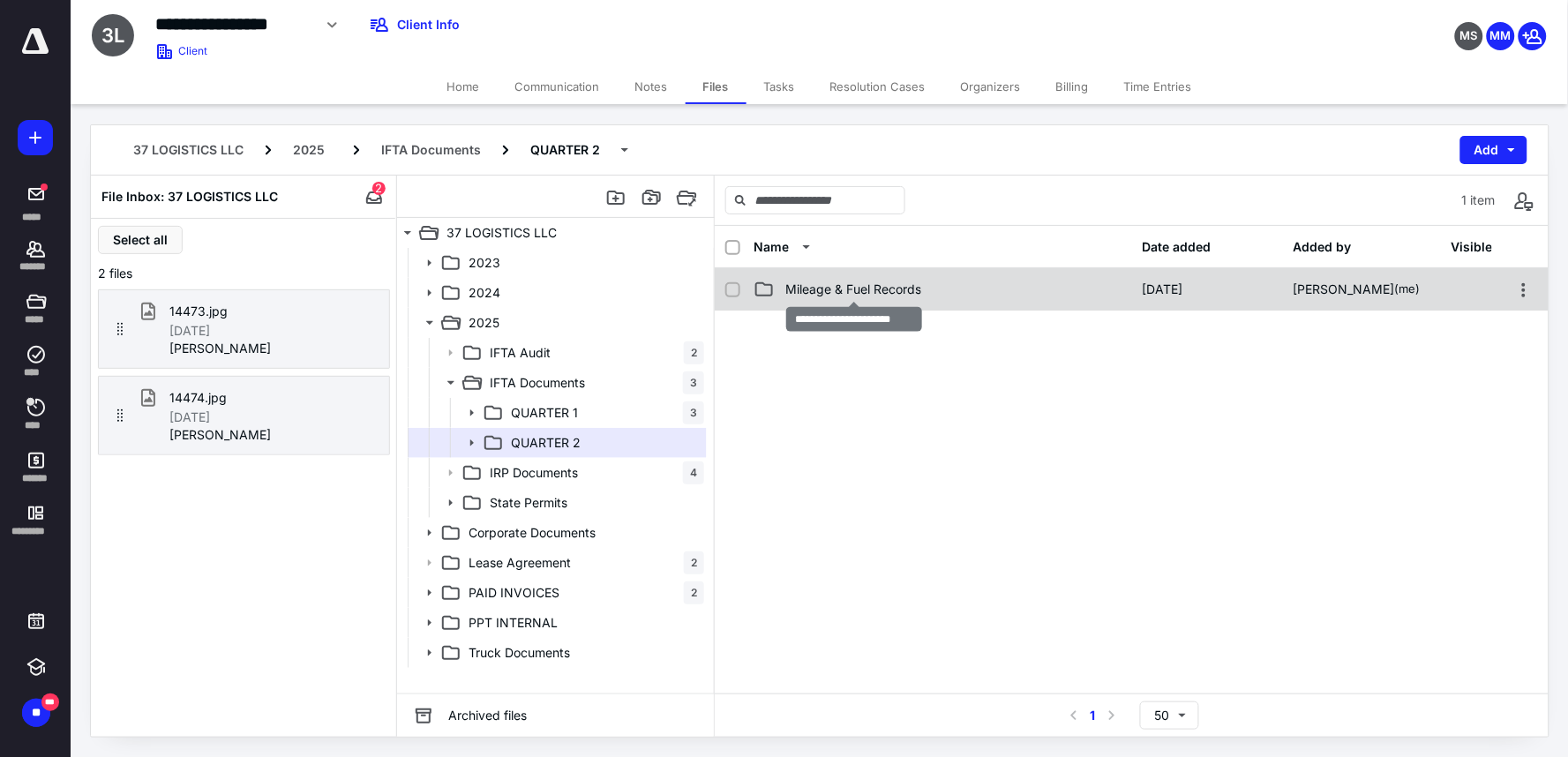 click on "Mileage & Fuel Records" at bounding box center (853, 289) 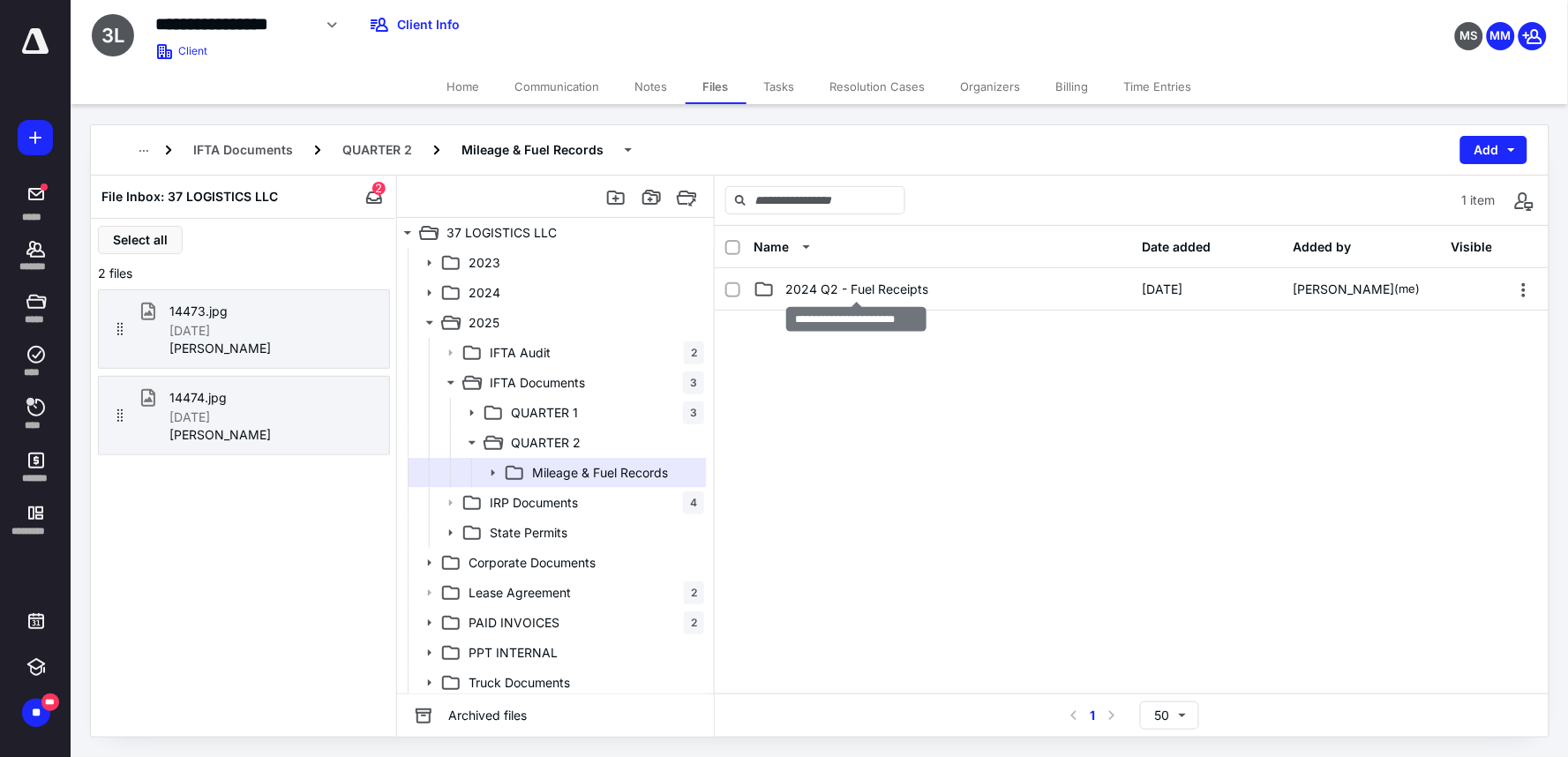 click on "2024 Q2 - Fuel Receipts" at bounding box center [857, 289] 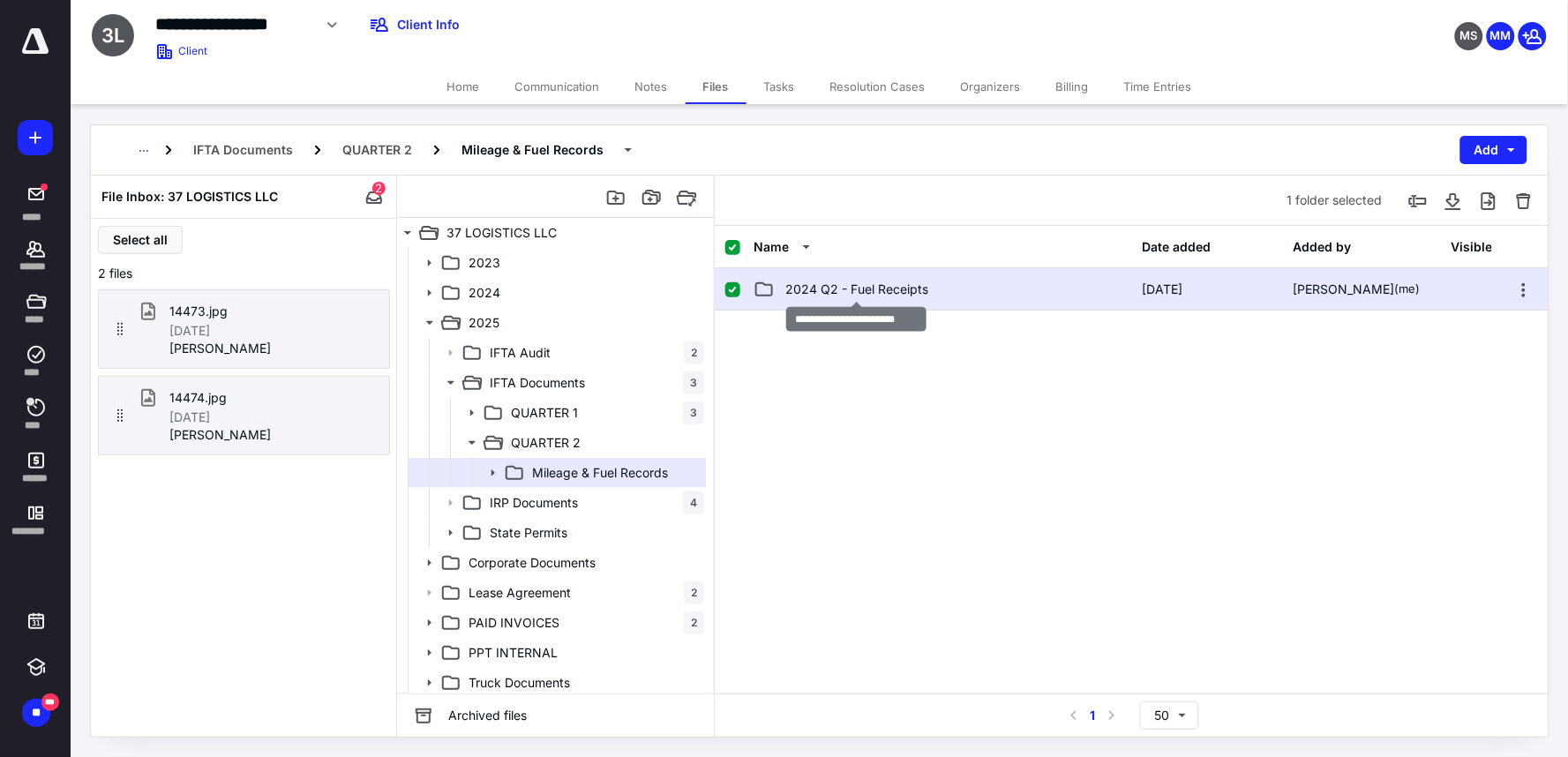 click on "2024 Q2 - Fuel Receipts" at bounding box center (857, 289) 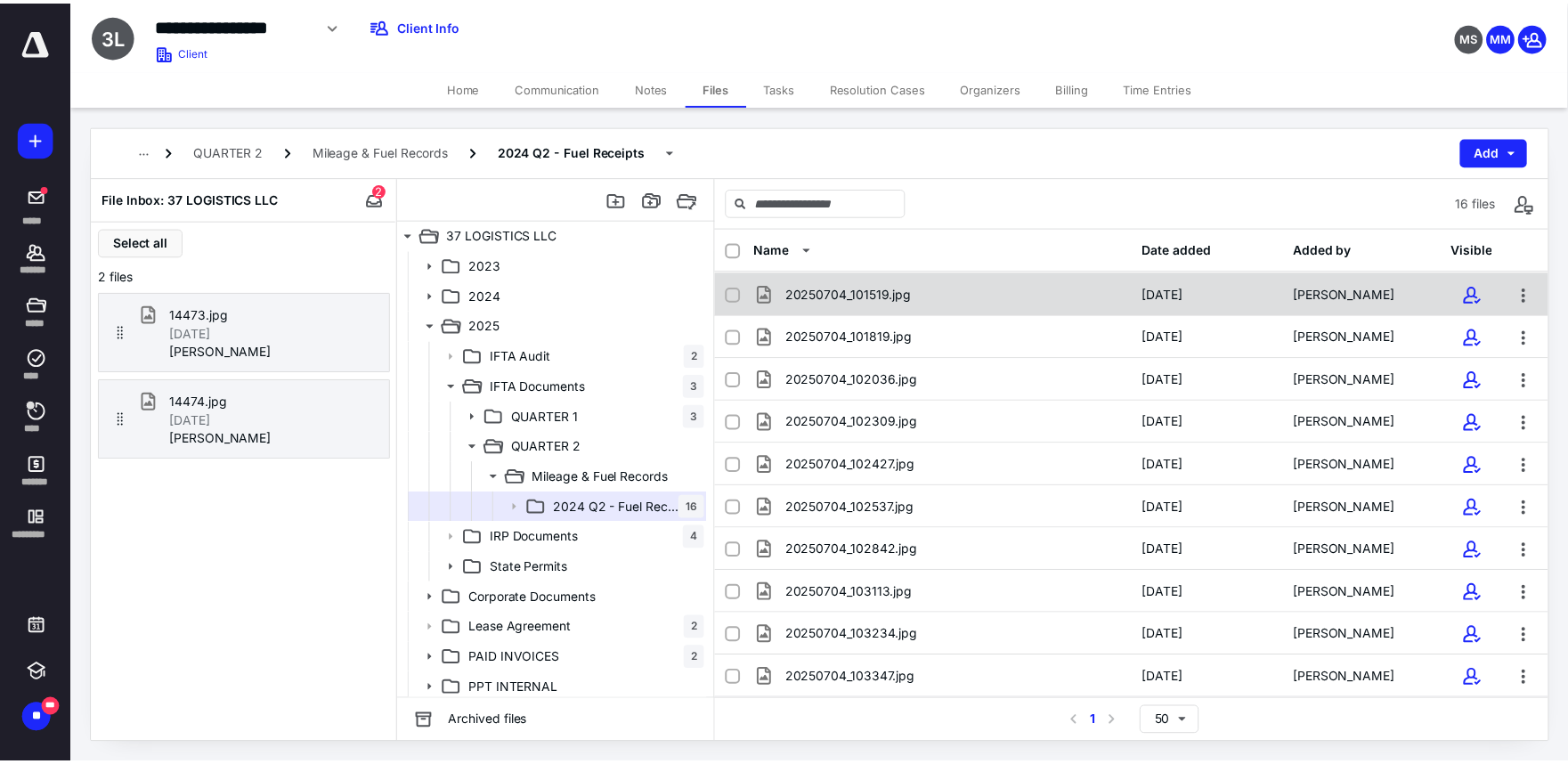 scroll, scrollTop: 0, scrollLeft: 0, axis: both 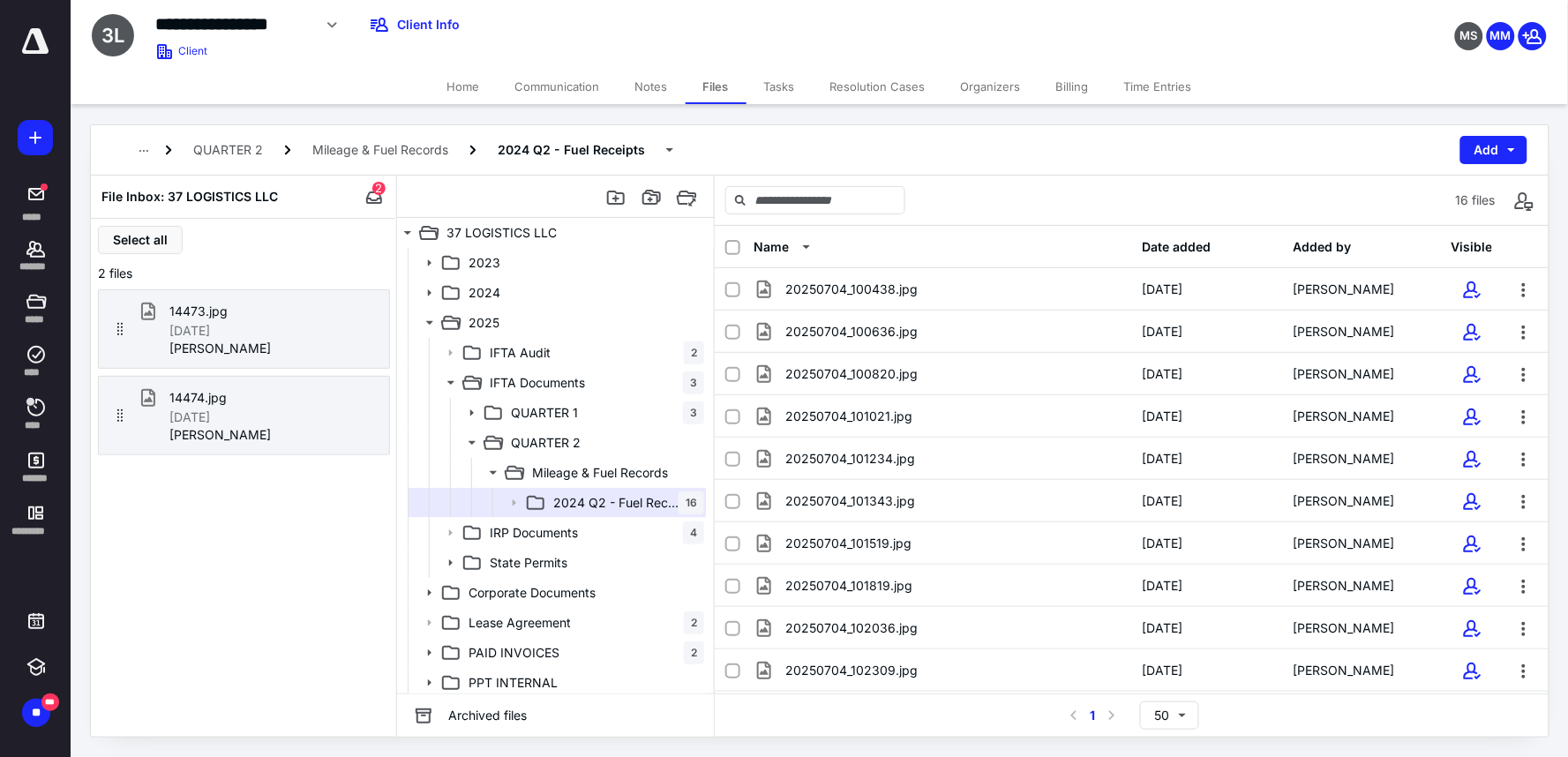 click on "Tasks" at bounding box center (779, 86) 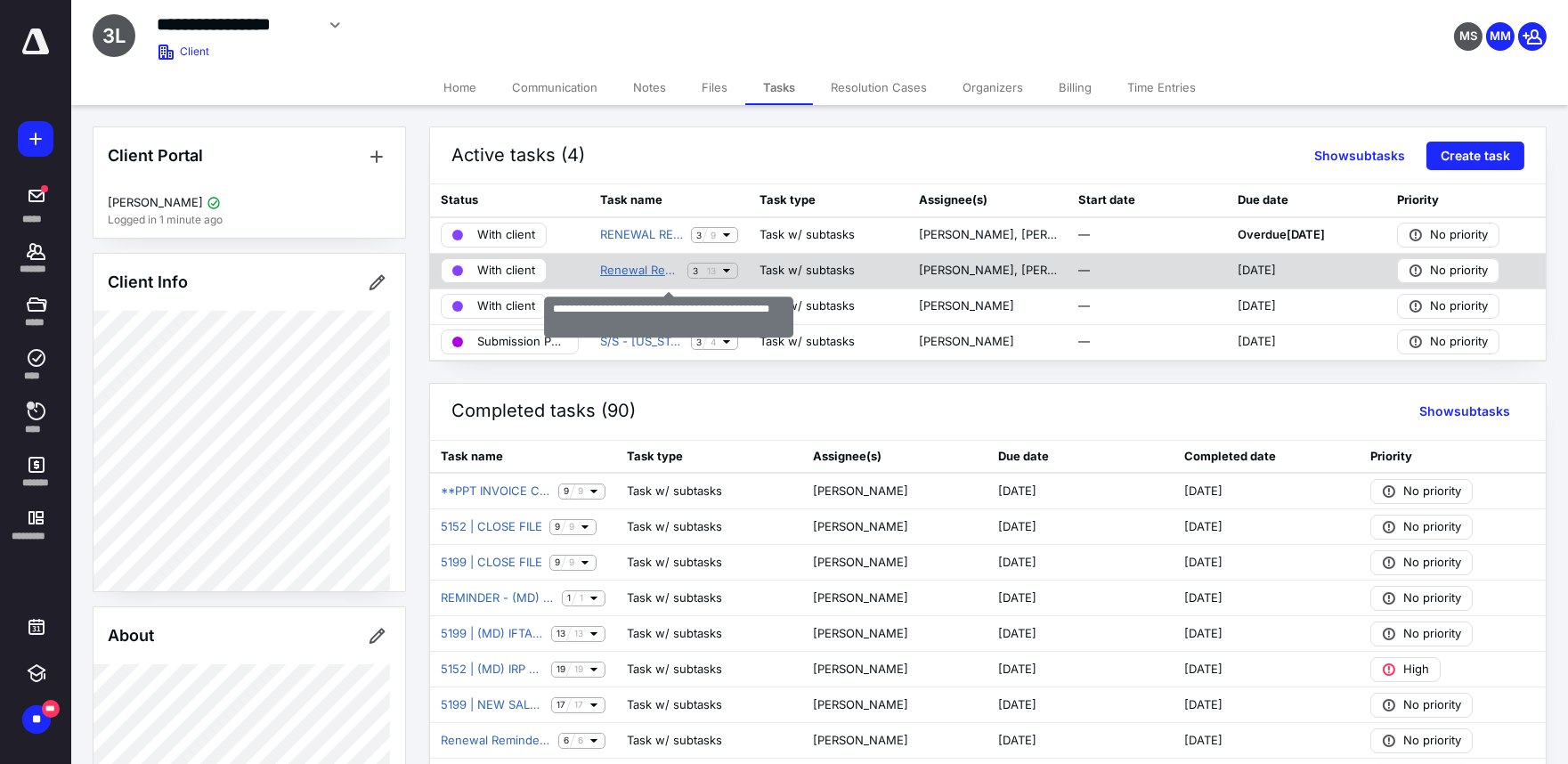 click on "Renewal Reminder: IFTA Quarterly Report (2025 Q2)" at bounding box center [640, 271] 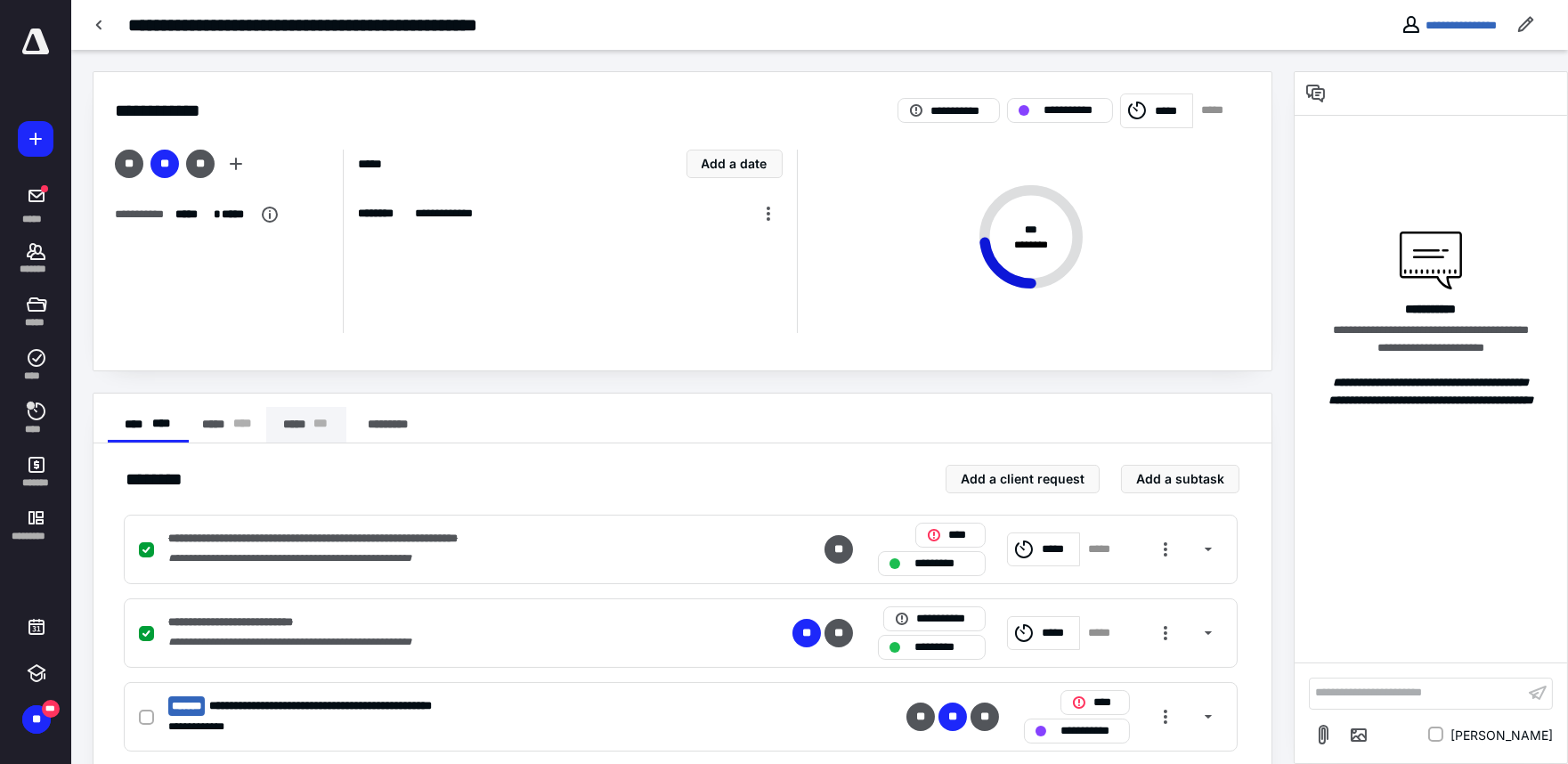 click on "***** * * *" at bounding box center (306, 425) 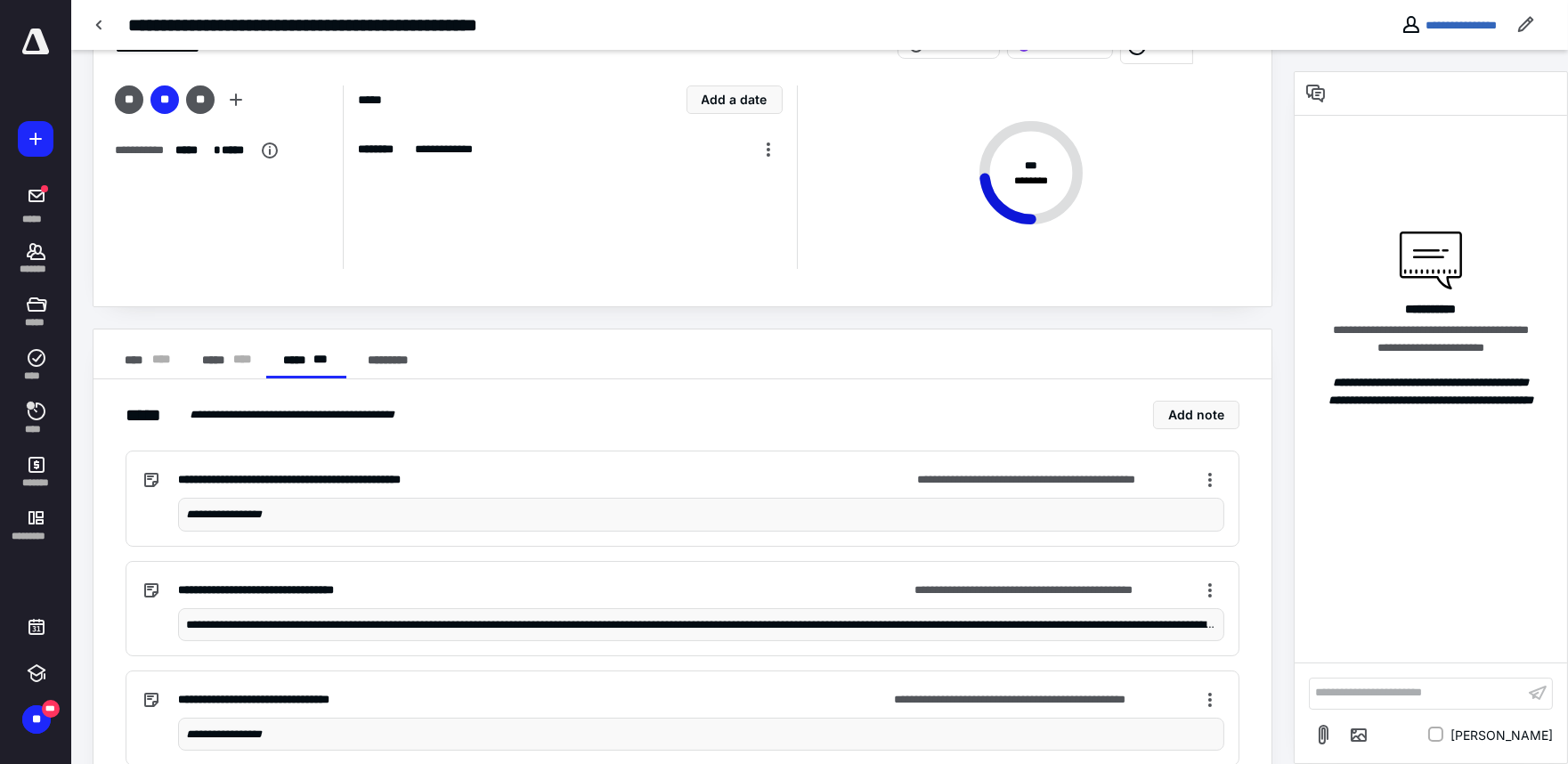 scroll, scrollTop: 99, scrollLeft: 0, axis: vertical 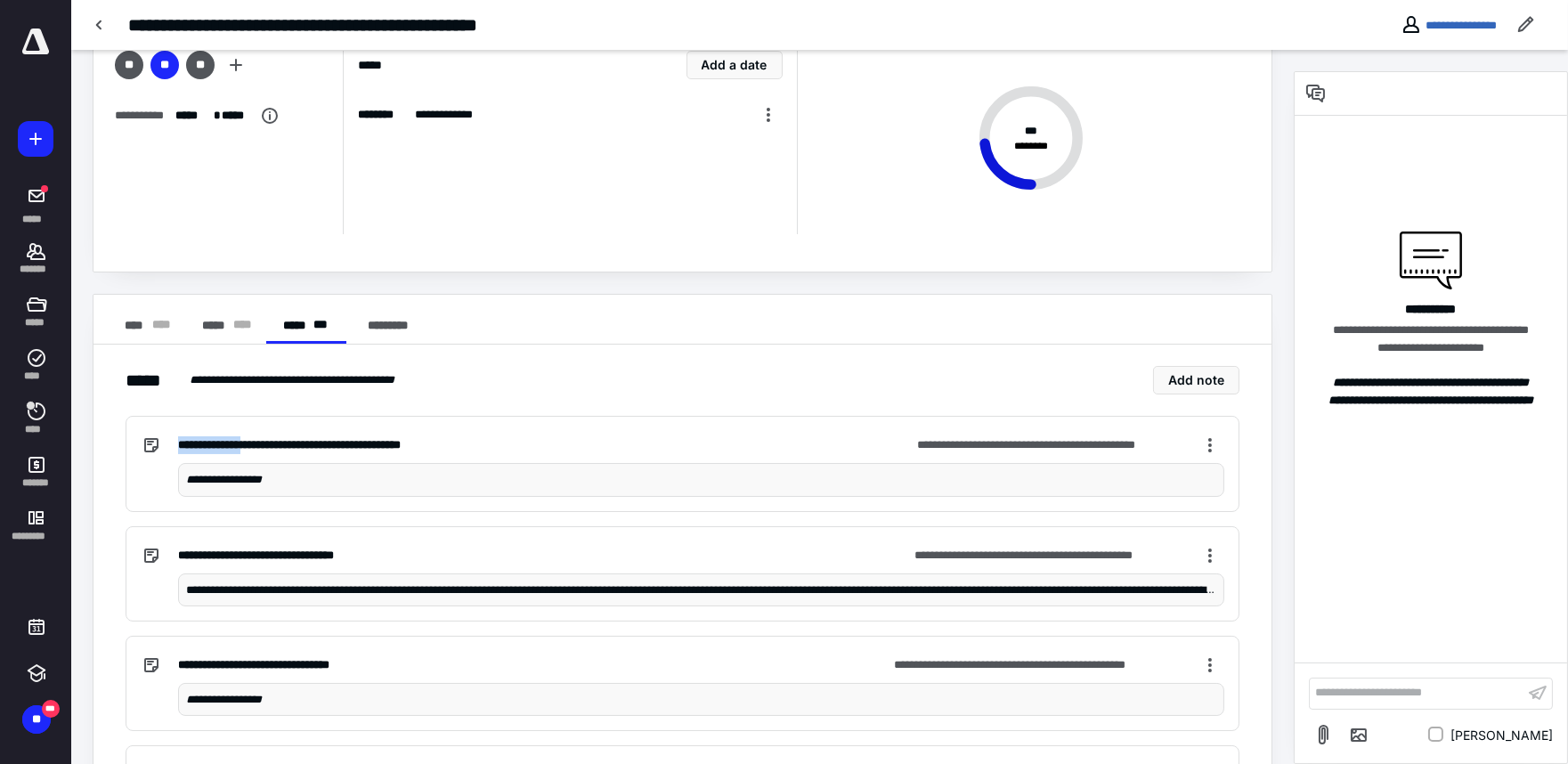 drag, startPoint x: 262, startPoint y: 443, endPoint x: 180, endPoint y: 445, distance: 82.0244 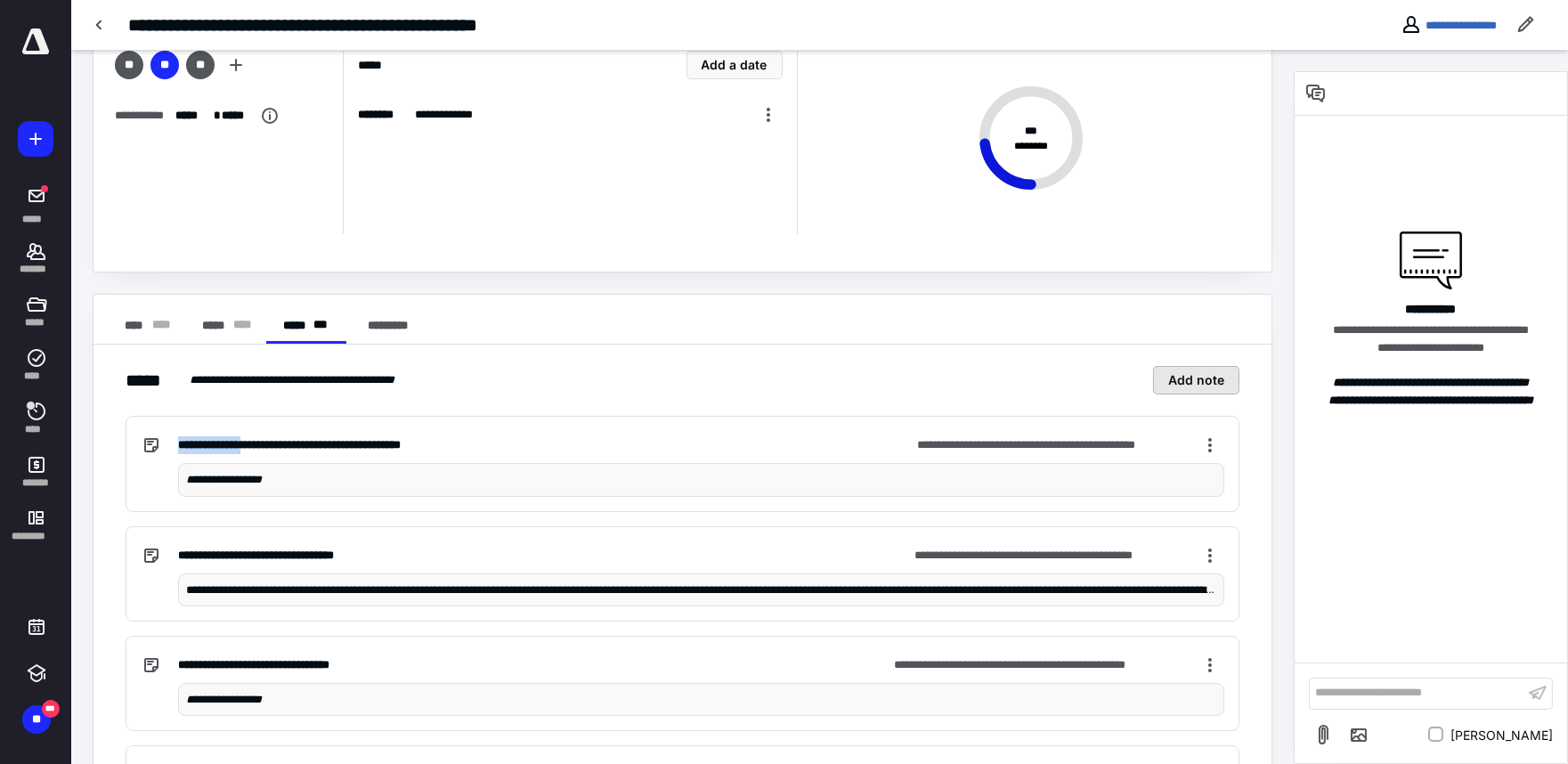 click on "Add note" at bounding box center (1196, 380) 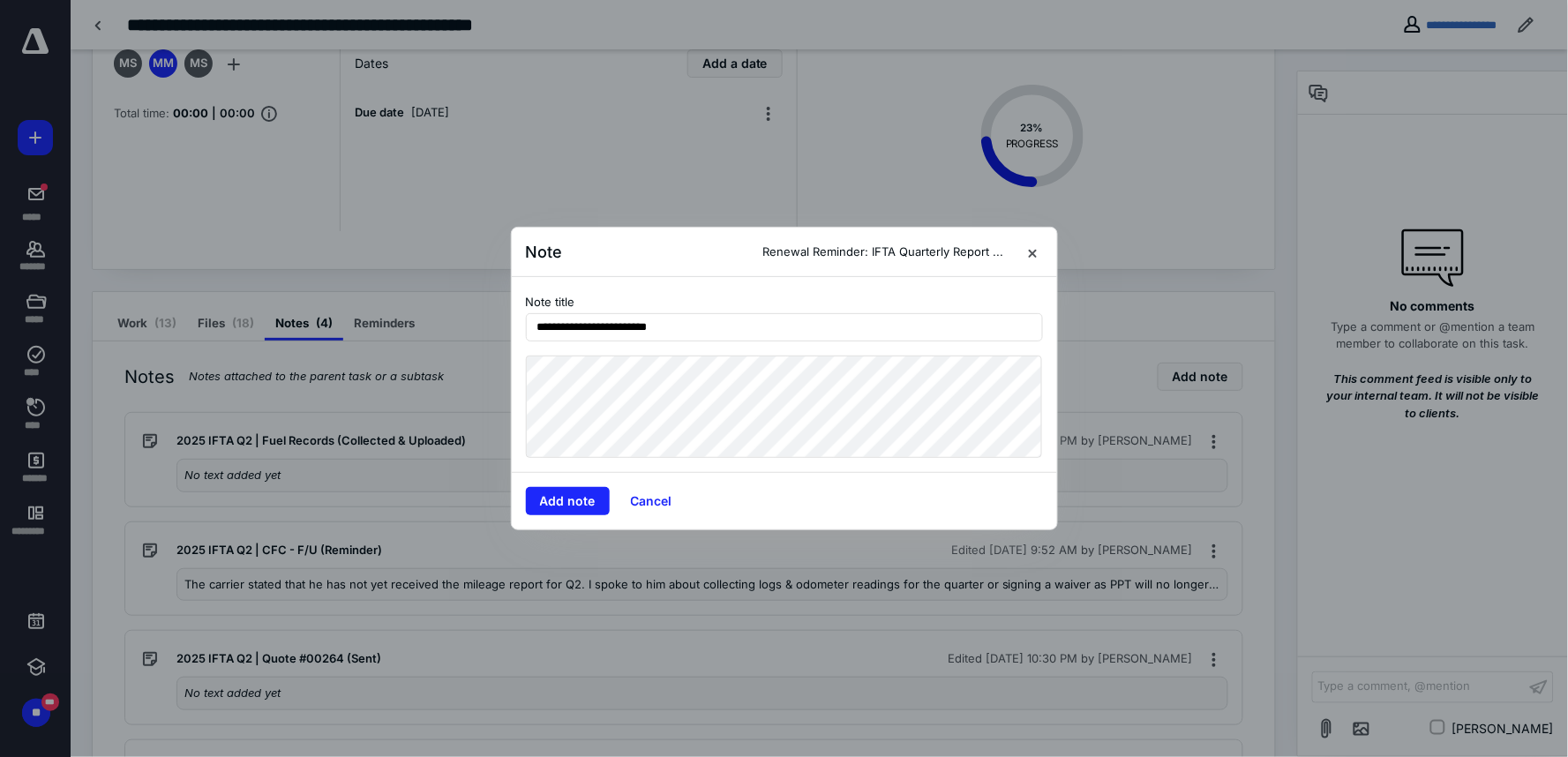 type on "**********" 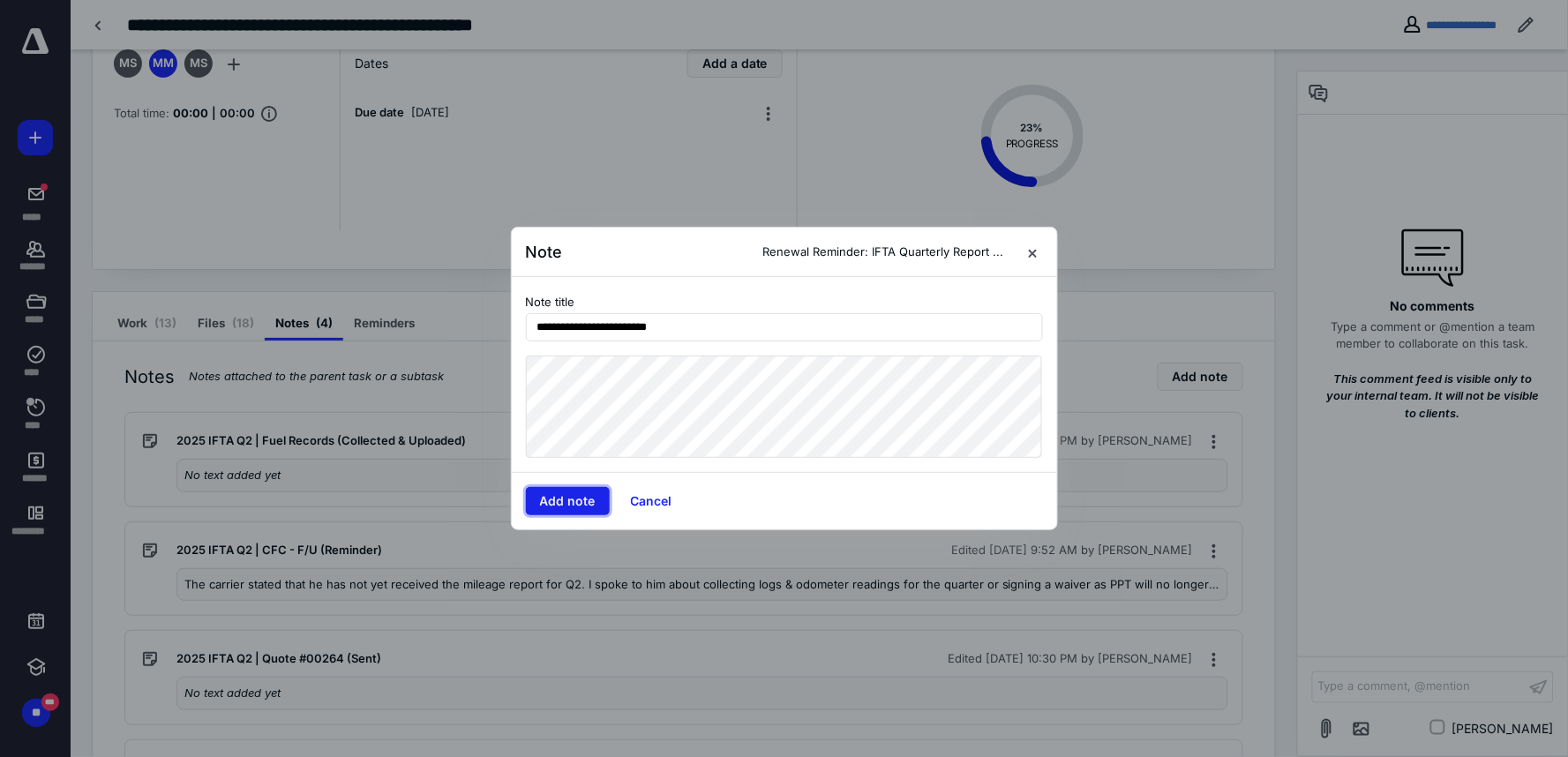 click on "Add note" at bounding box center [567, 501] 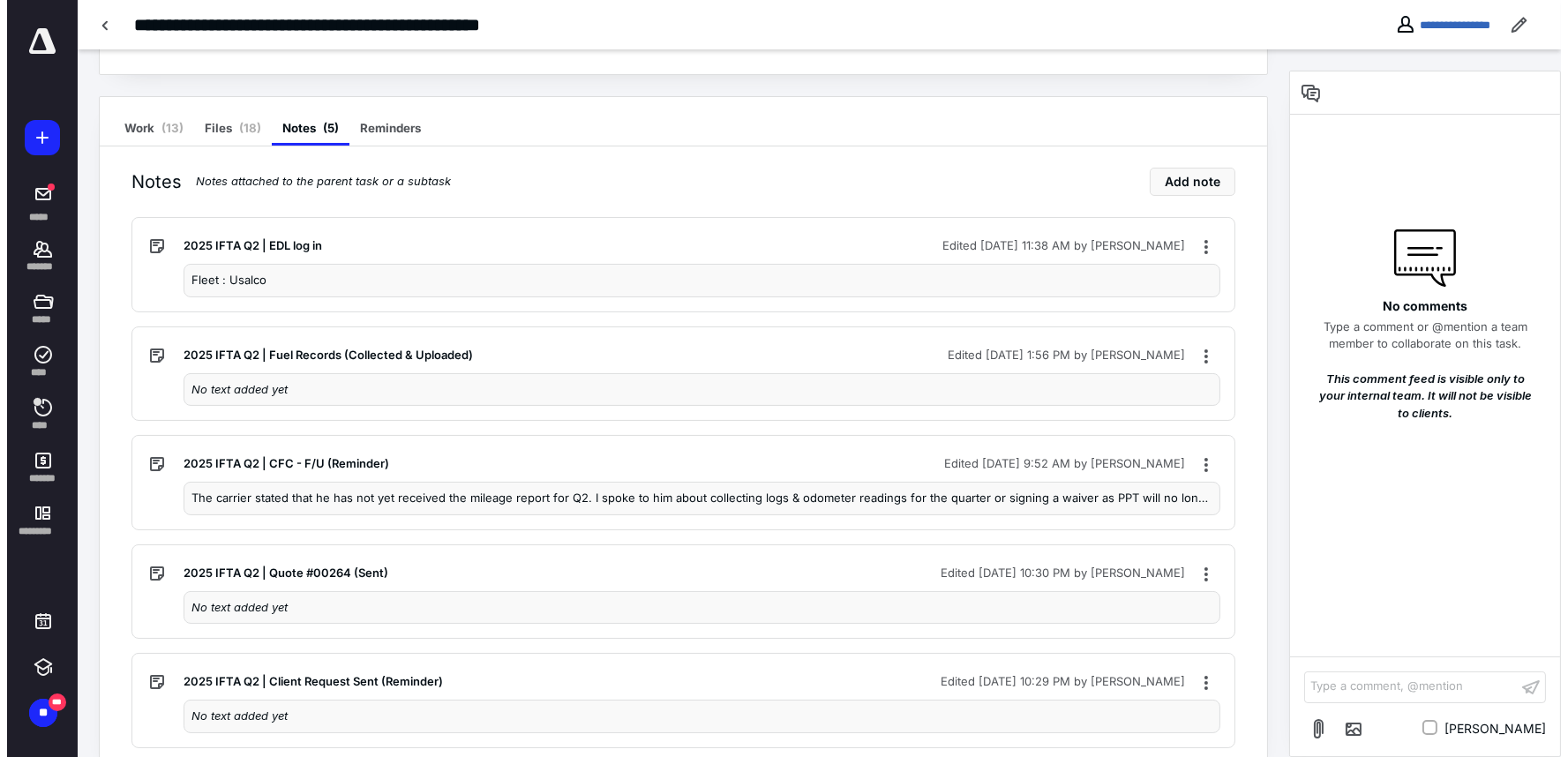 scroll, scrollTop: 0, scrollLeft: 0, axis: both 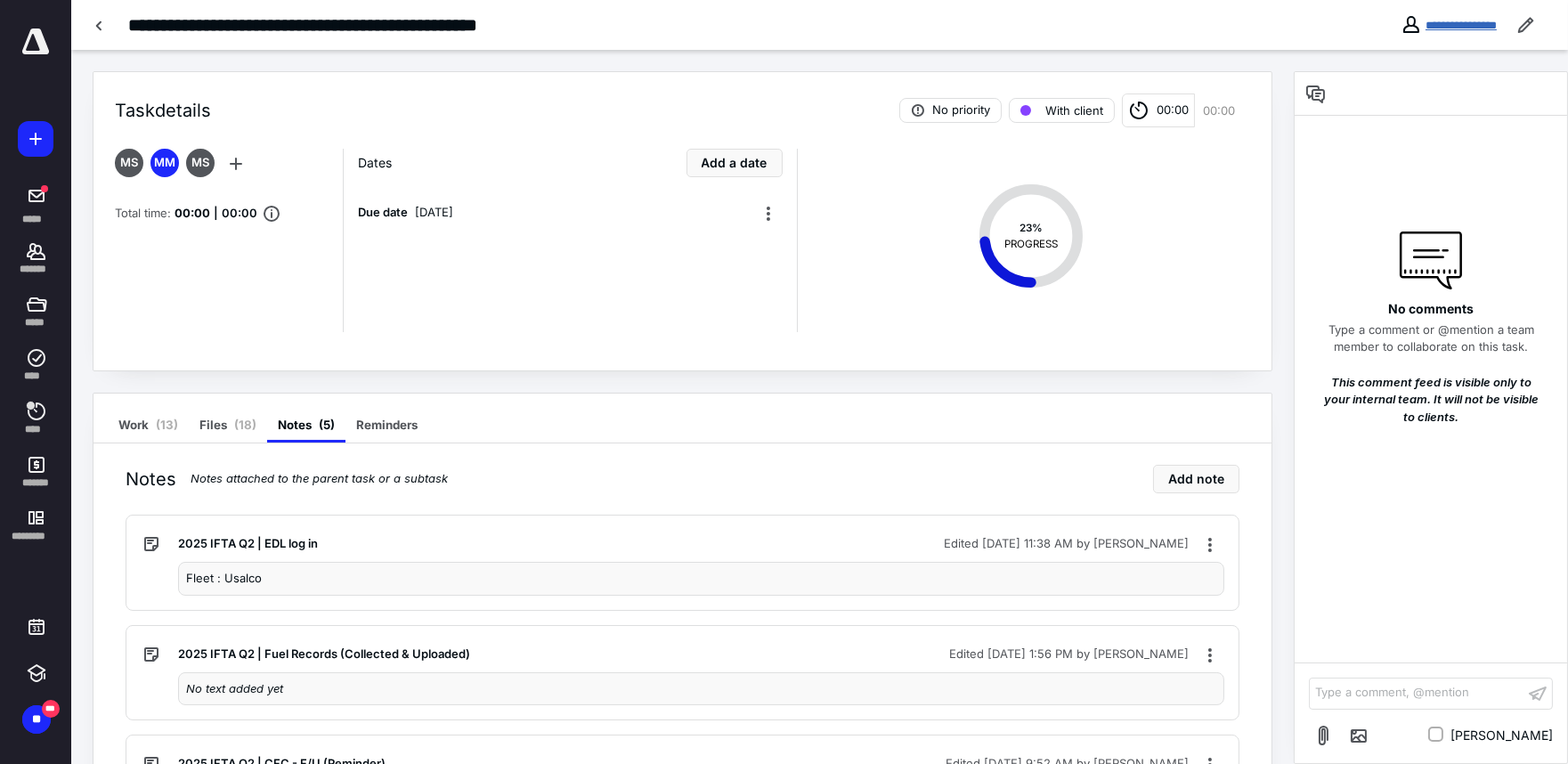 click on "**********" at bounding box center [1461, 25] 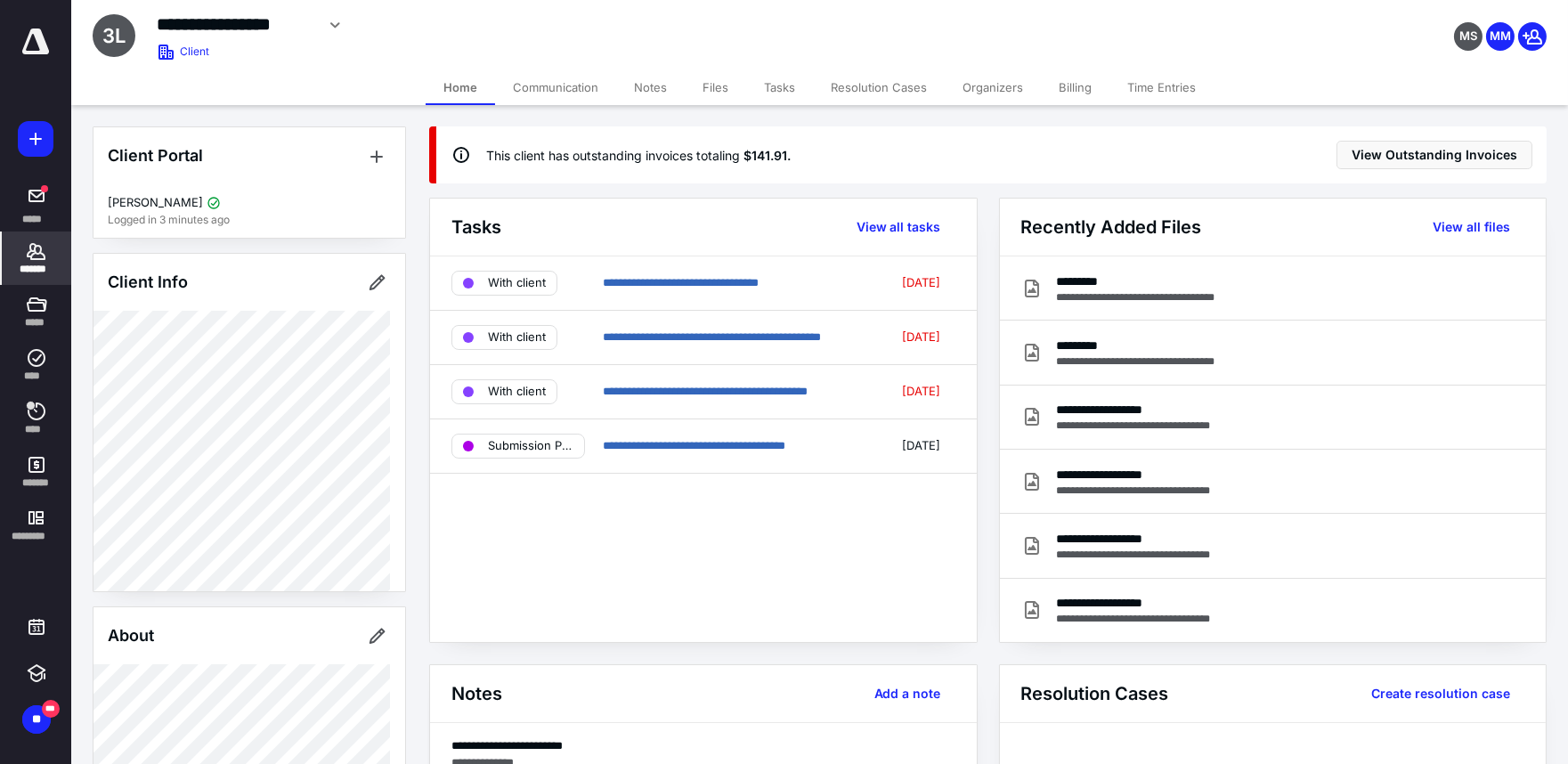 click on "Billing" at bounding box center [1075, 87] 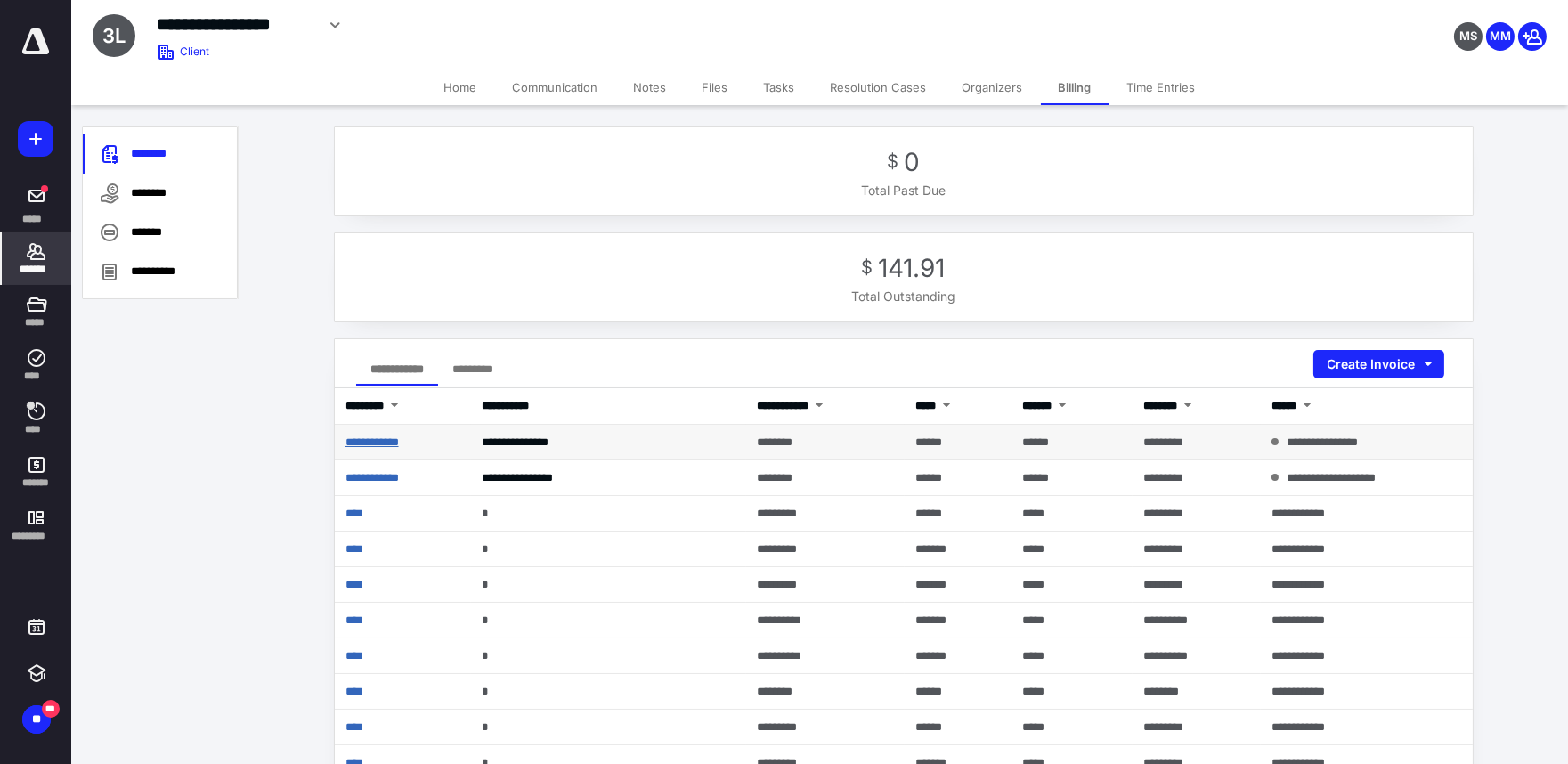 click on "**********" at bounding box center [372, 442] 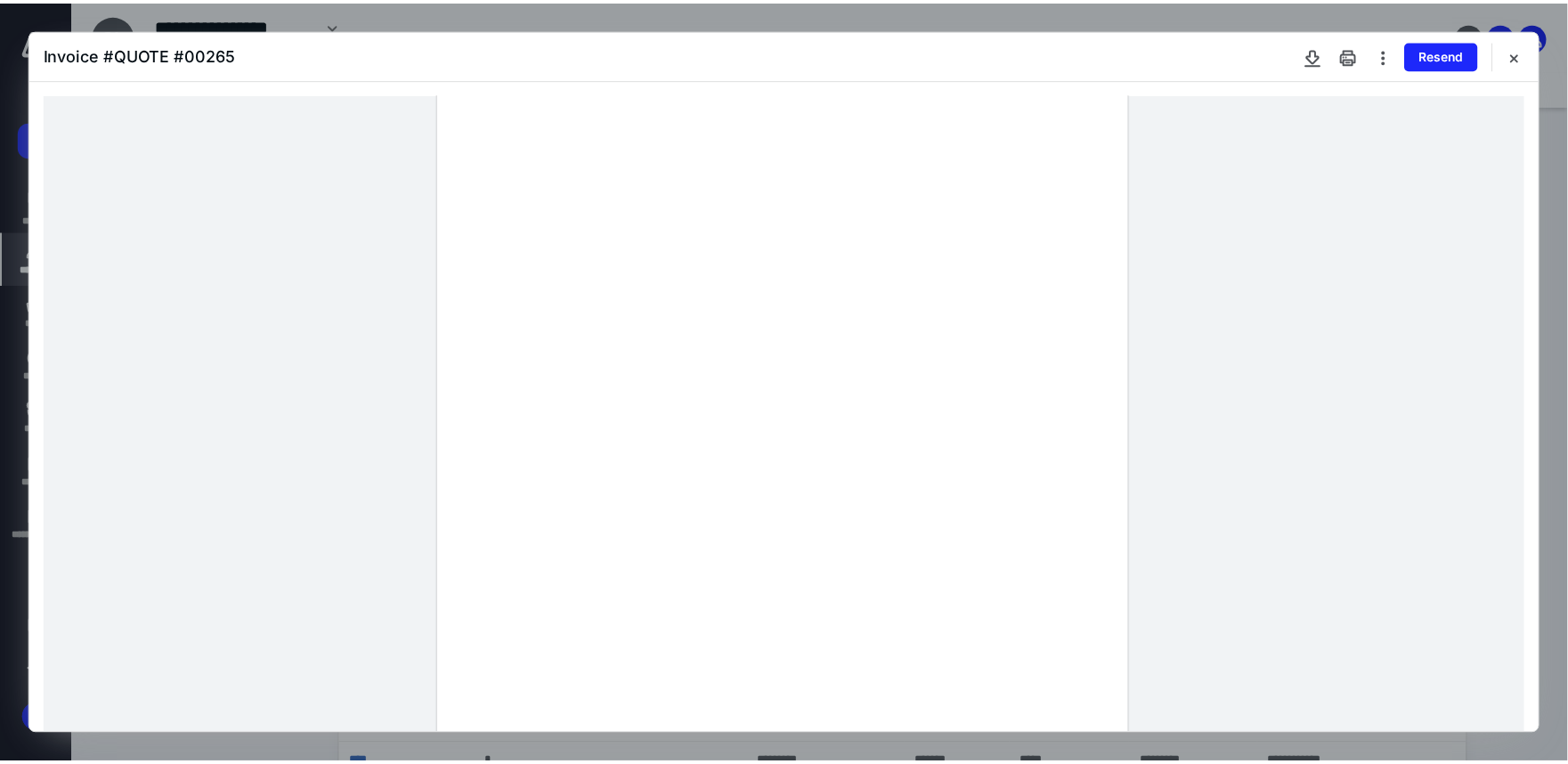 scroll, scrollTop: 99, scrollLeft: 0, axis: vertical 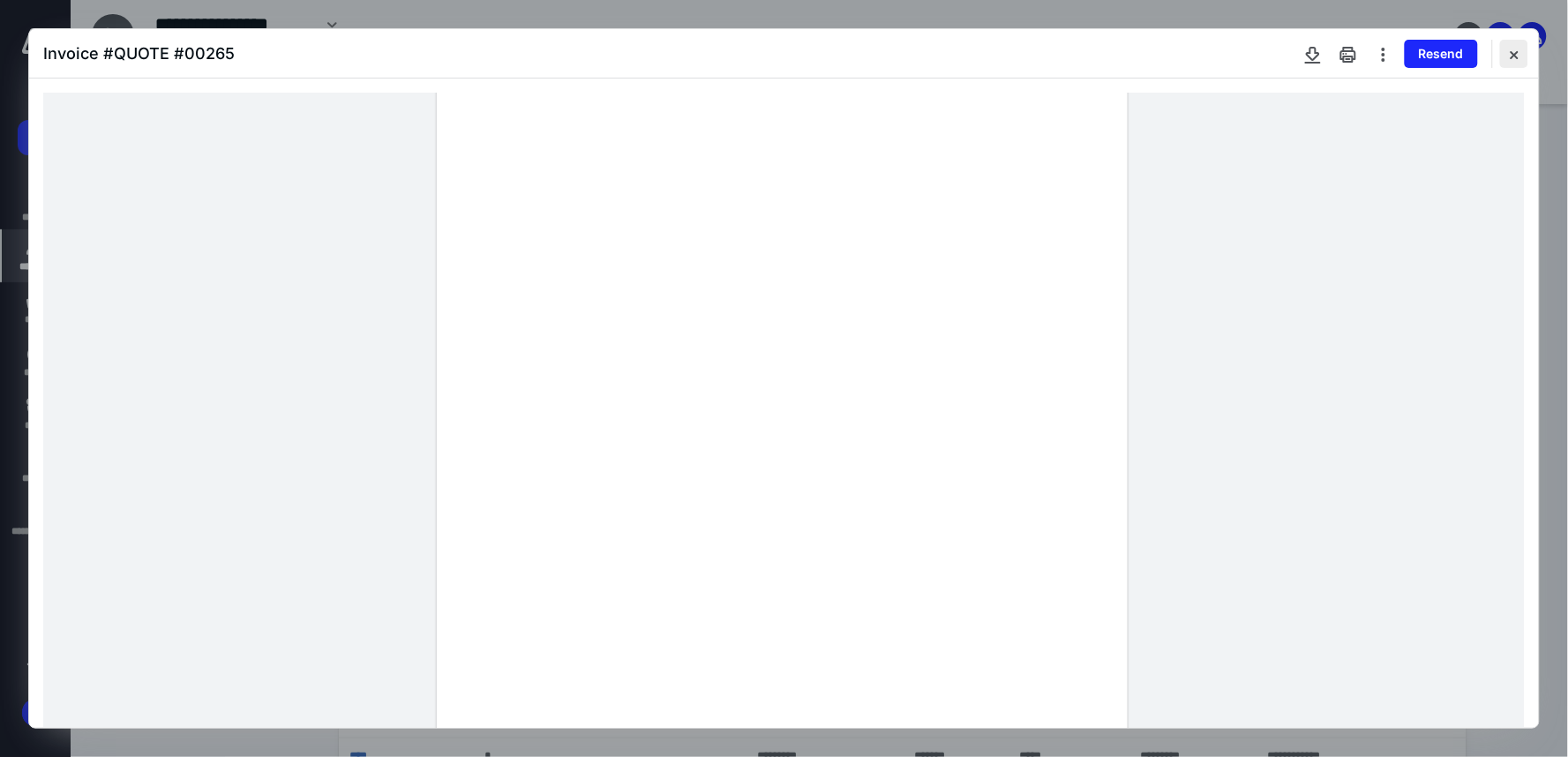 click at bounding box center [1514, 54] 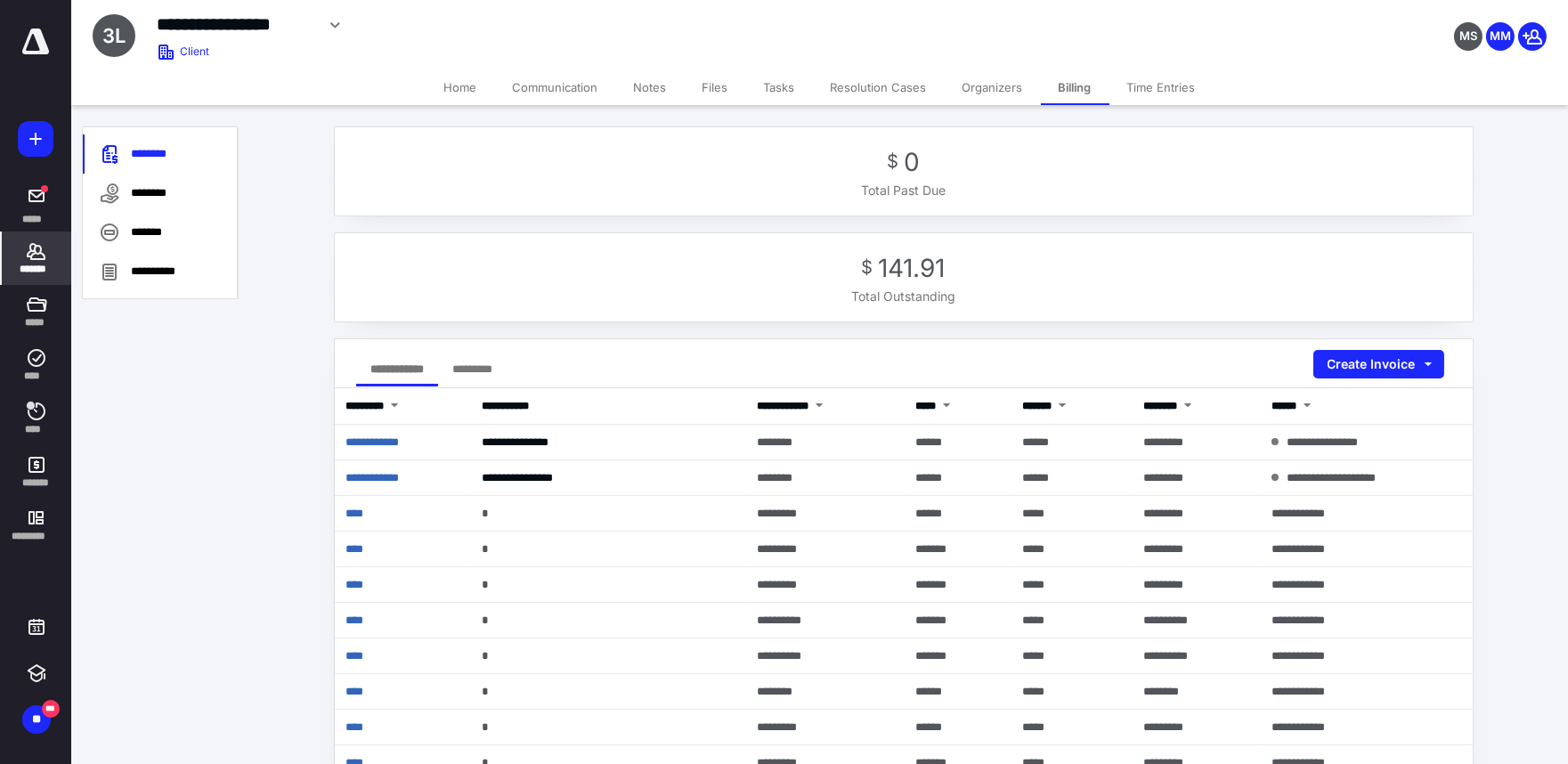 click on "Files" at bounding box center [715, 87] 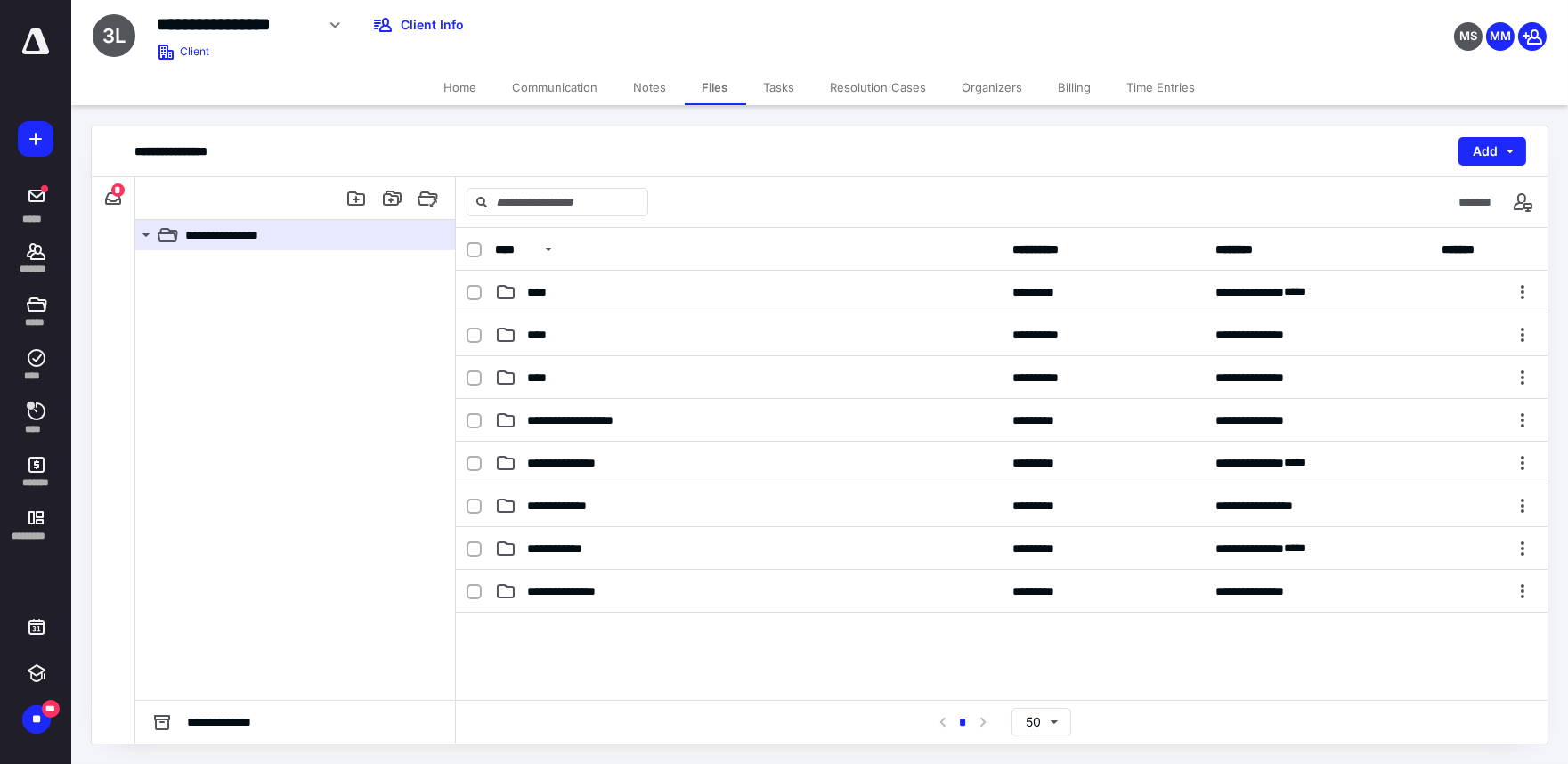 click on "Notes" at bounding box center [650, 87] 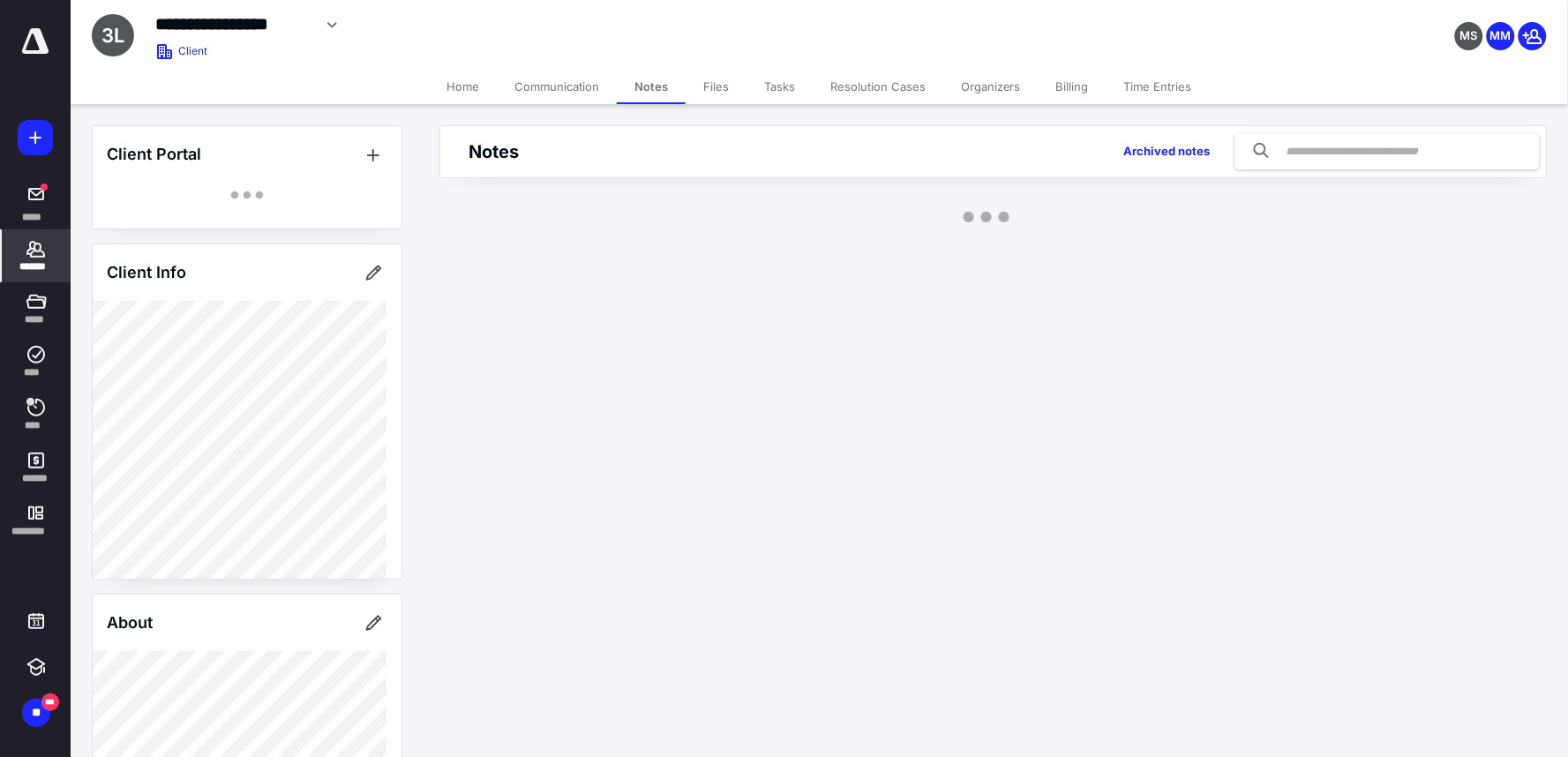 click at bounding box center [1387, 151] 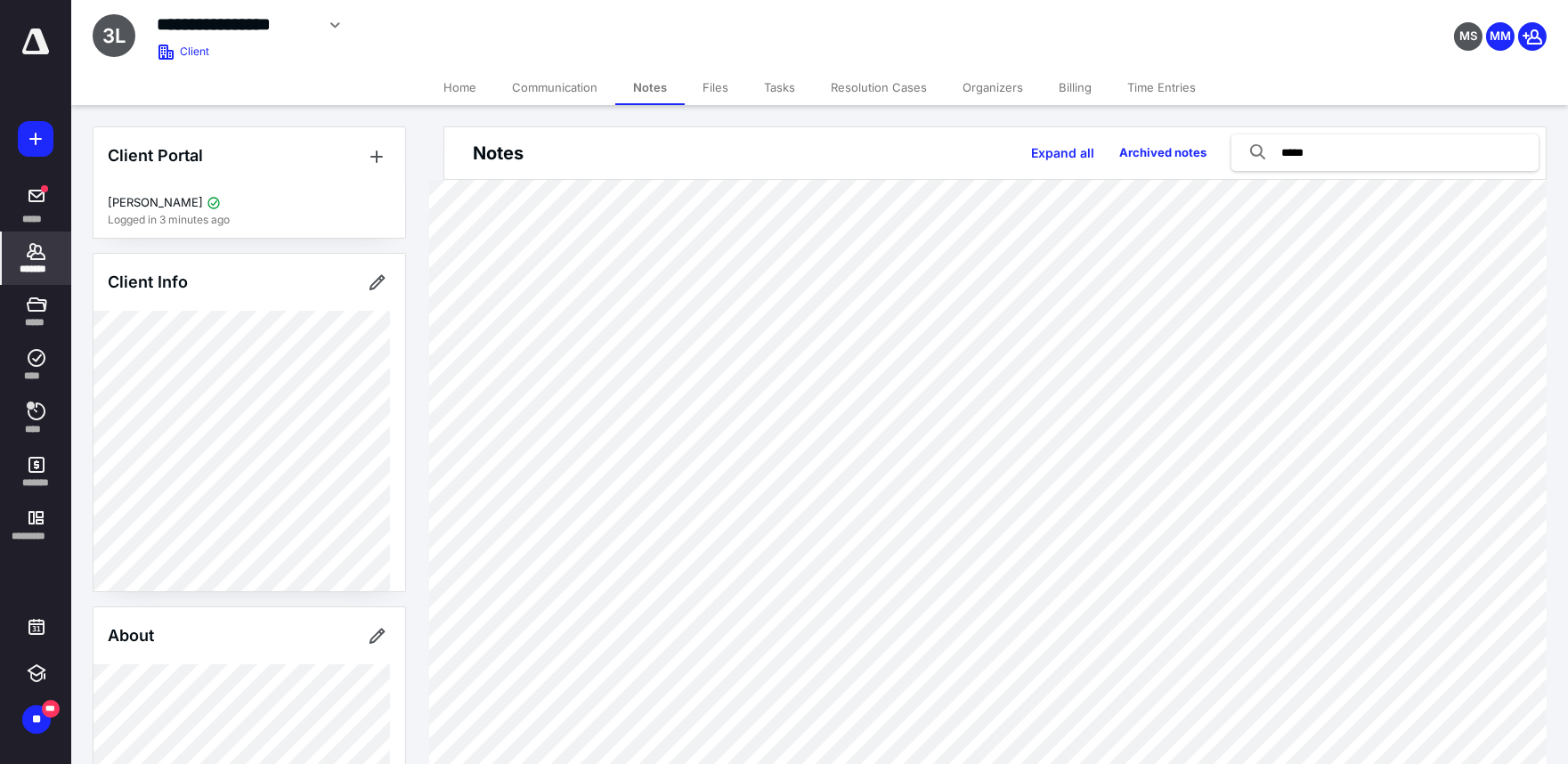 type on "*****" 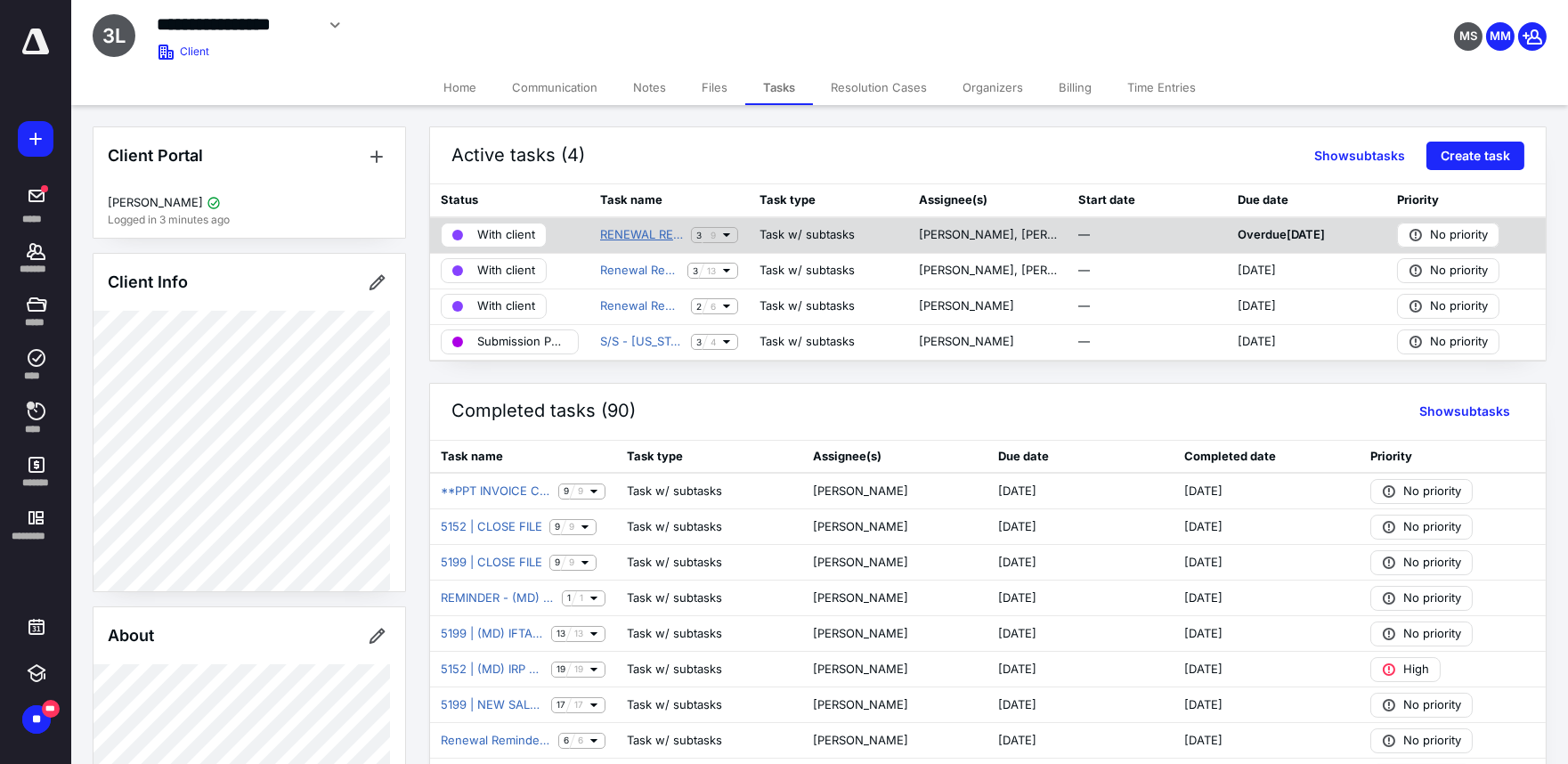 click on "RENEWAL REMINDER - 2290 (2025-2026)" at bounding box center (642, 235) 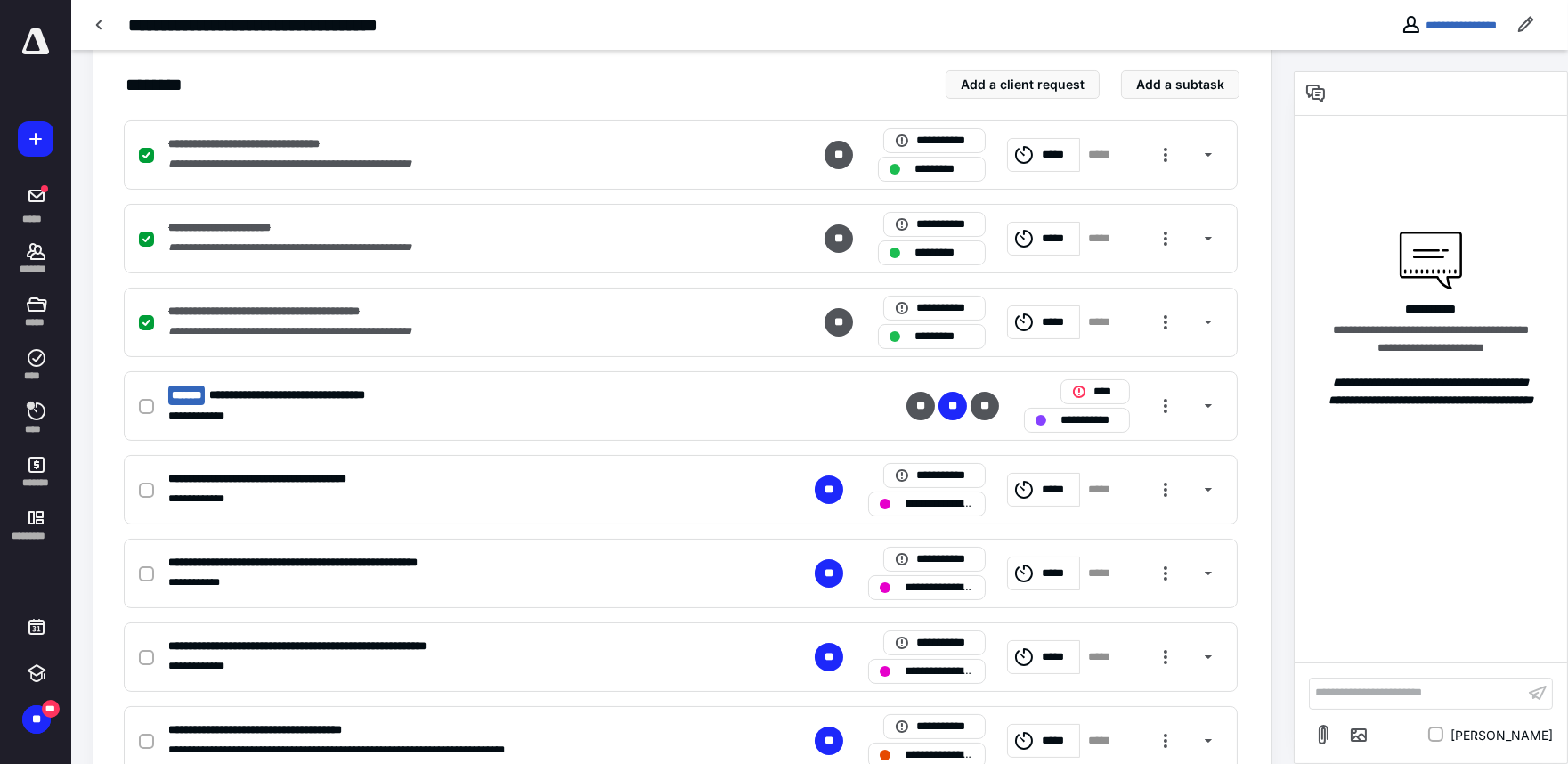 scroll, scrollTop: 395, scrollLeft: 0, axis: vertical 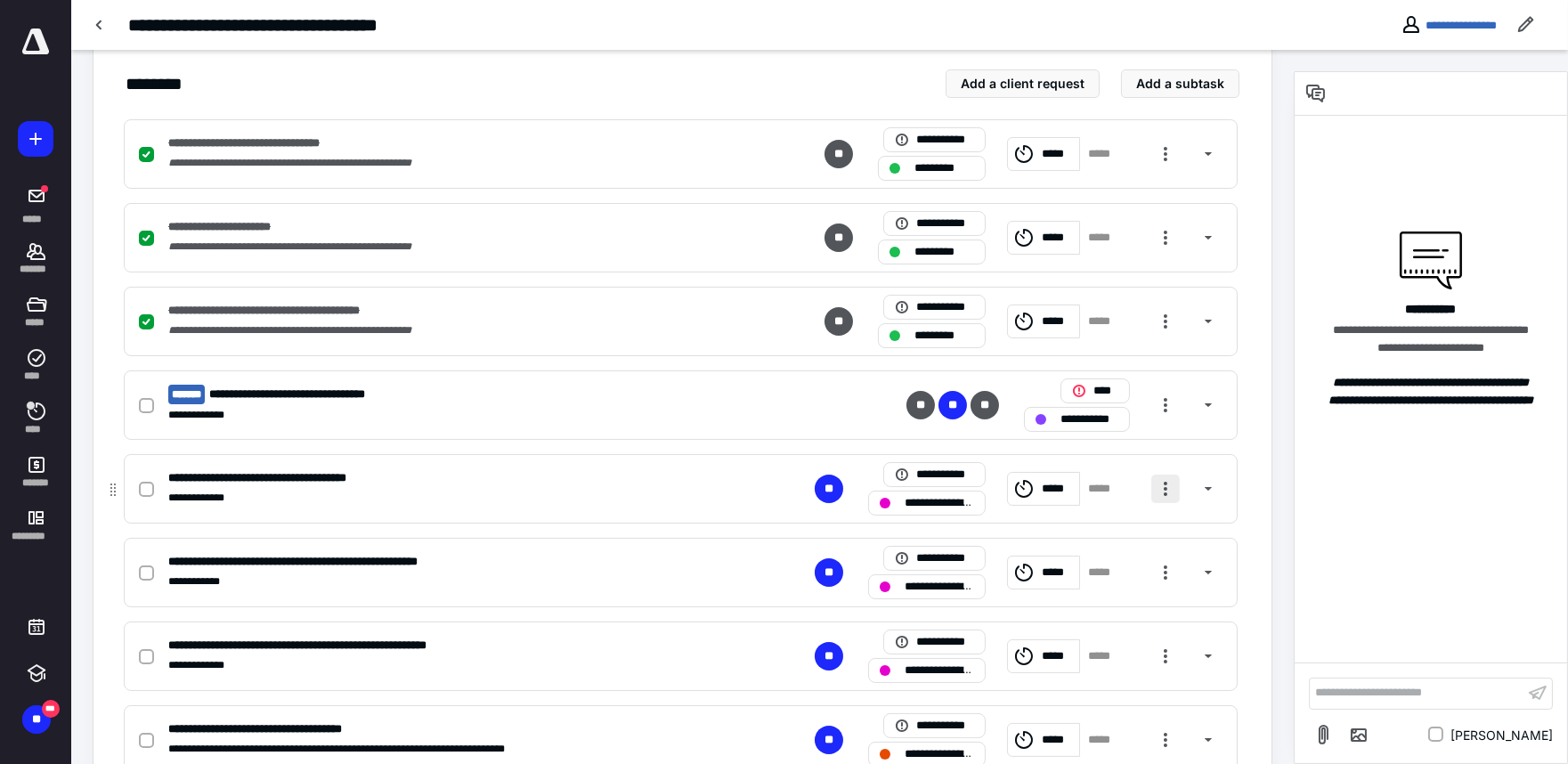 click at bounding box center [1166, 489] 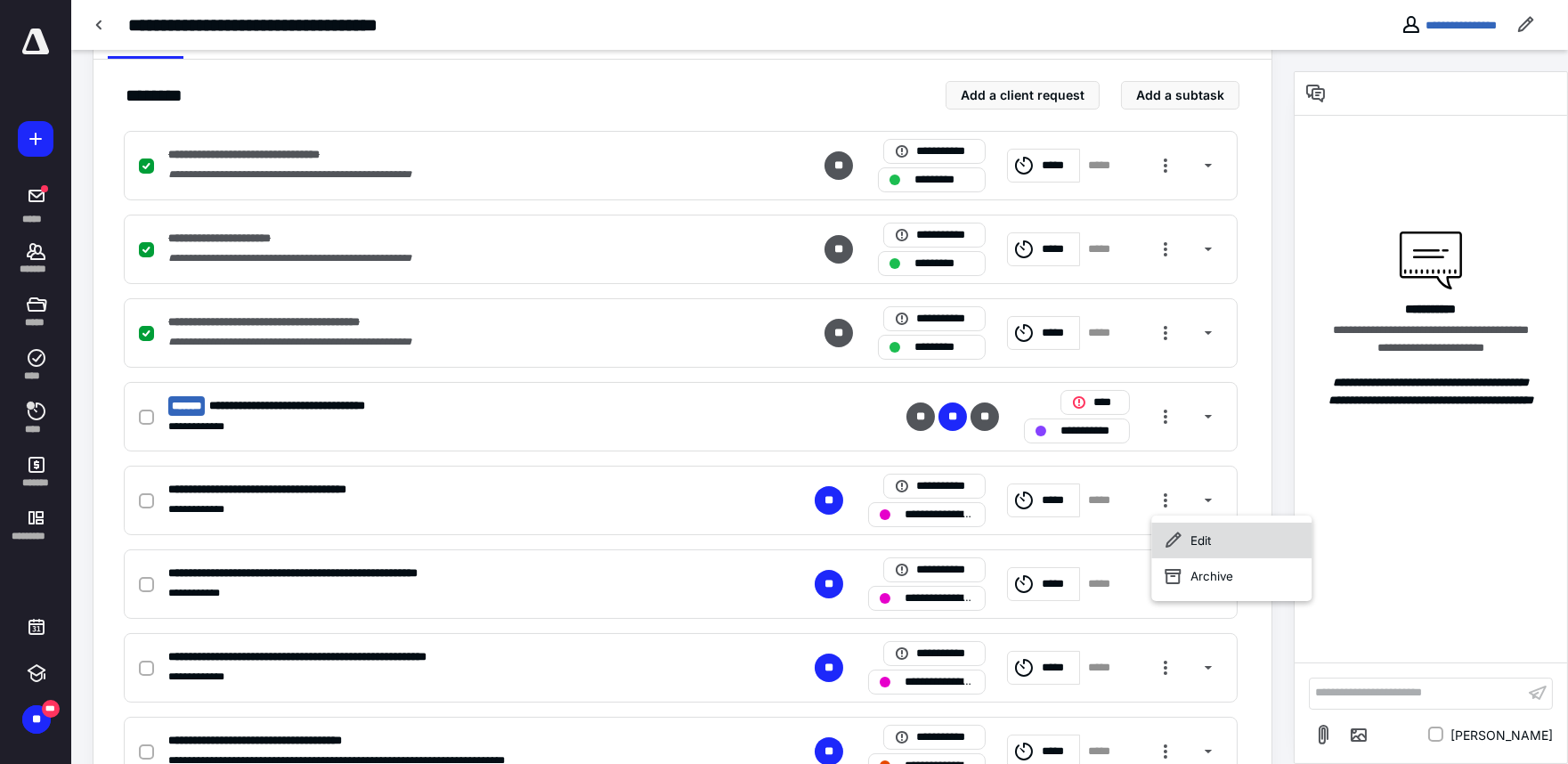 scroll, scrollTop: 395, scrollLeft: 0, axis: vertical 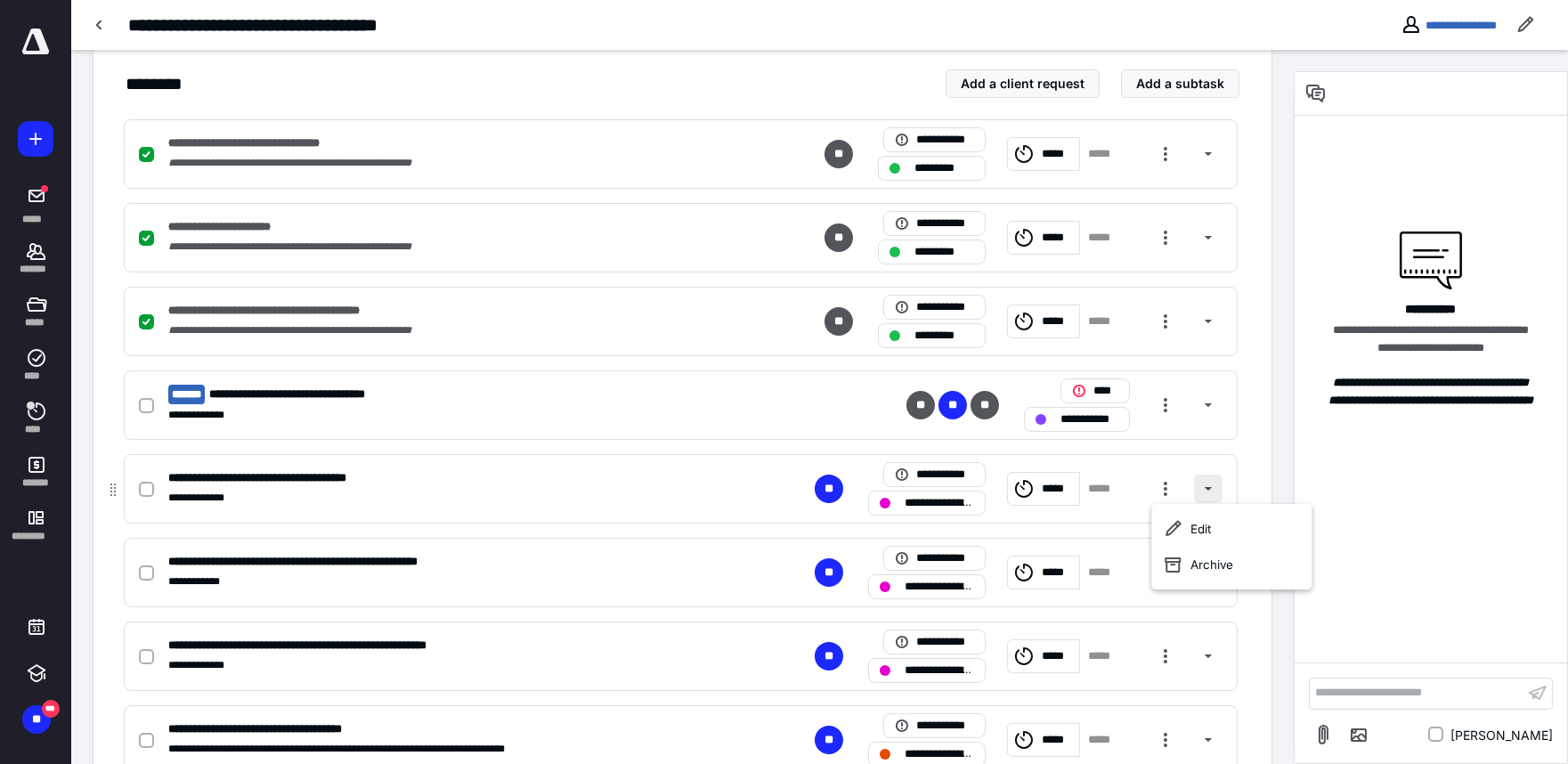 click at bounding box center [1208, 489] 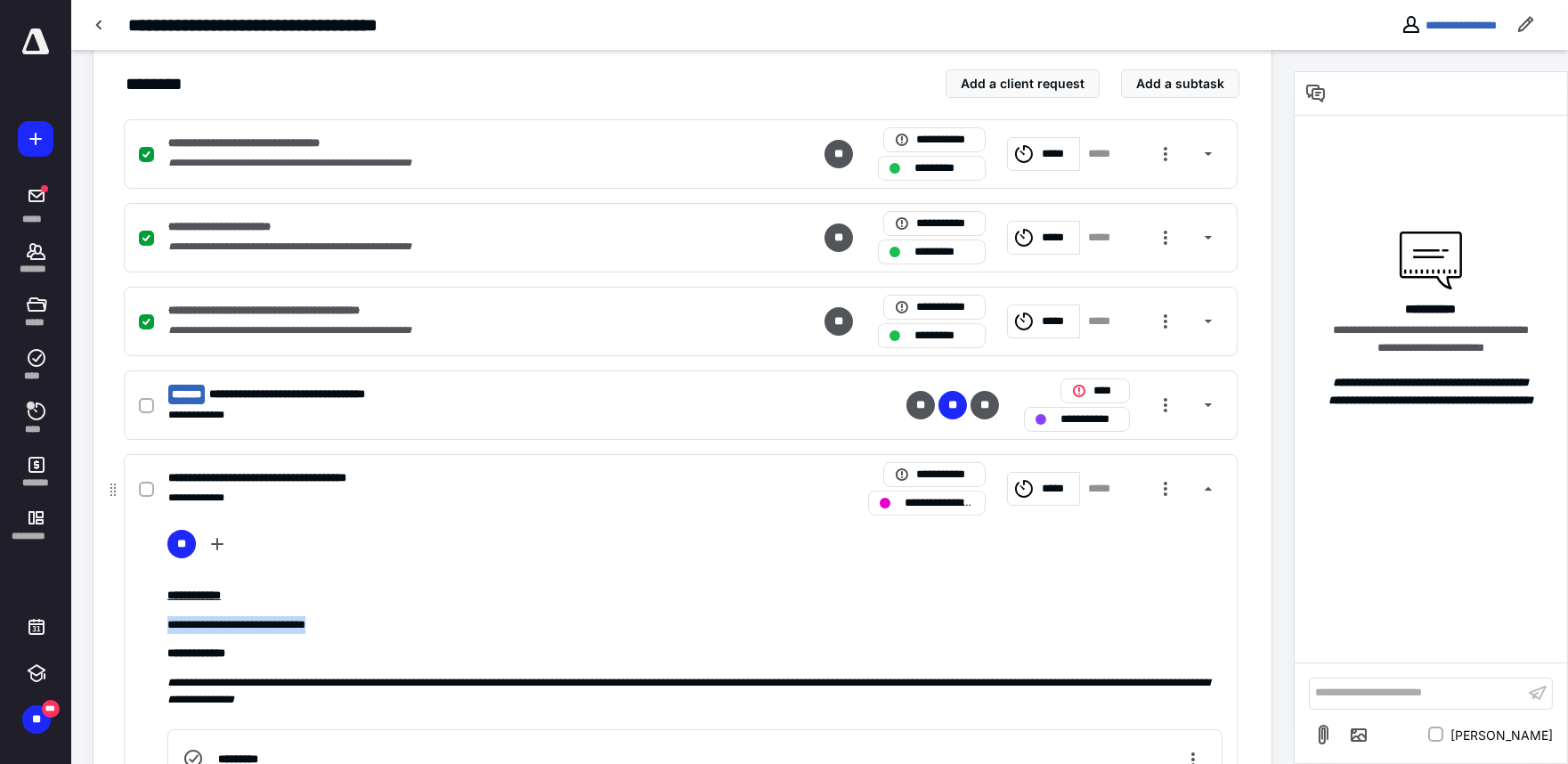 drag, startPoint x: 374, startPoint y: 626, endPoint x: 151, endPoint y: 625, distance: 223.002 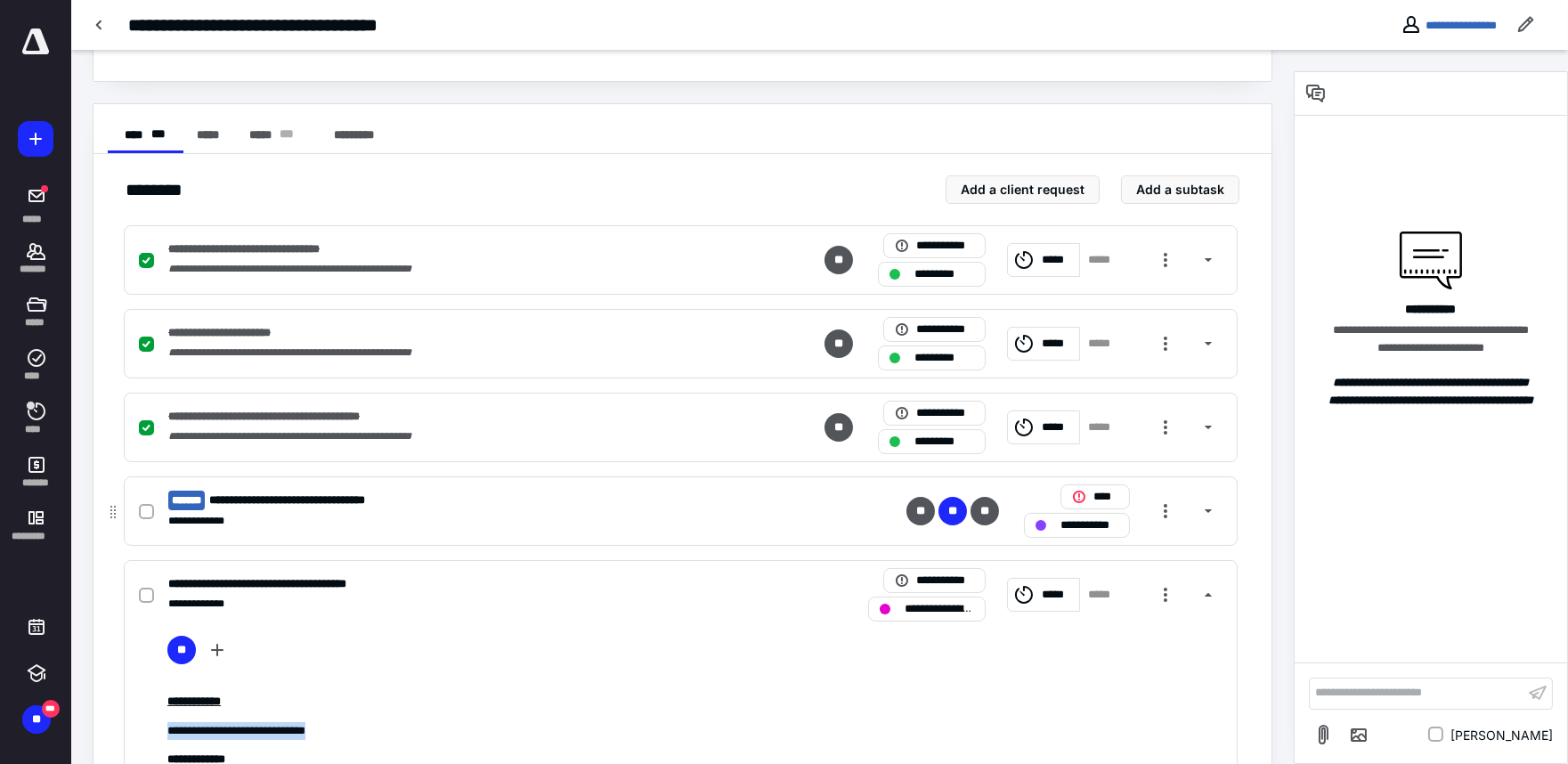 scroll, scrollTop: 99, scrollLeft: 0, axis: vertical 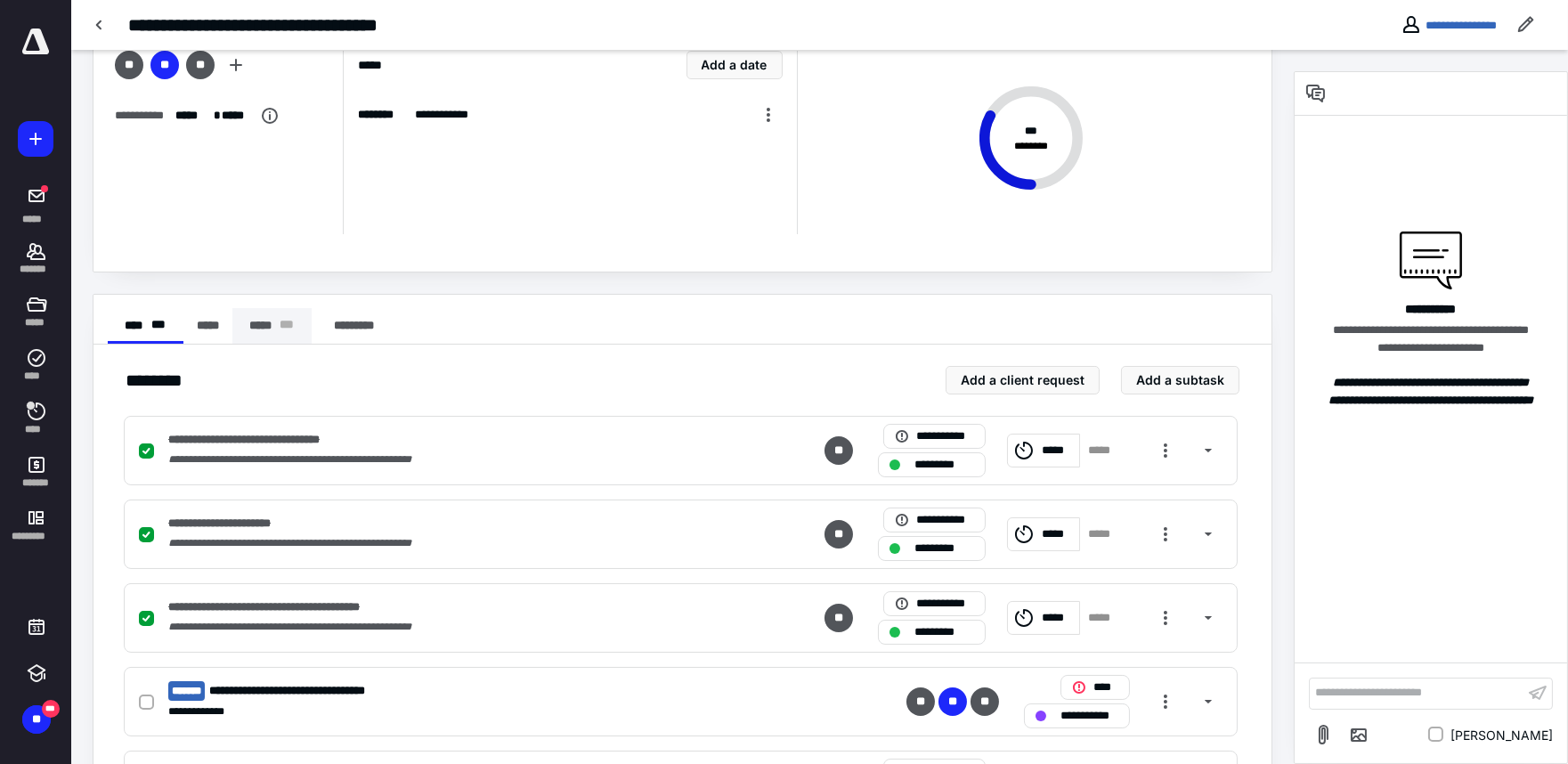 click on "***** * * *" at bounding box center [272, 326] 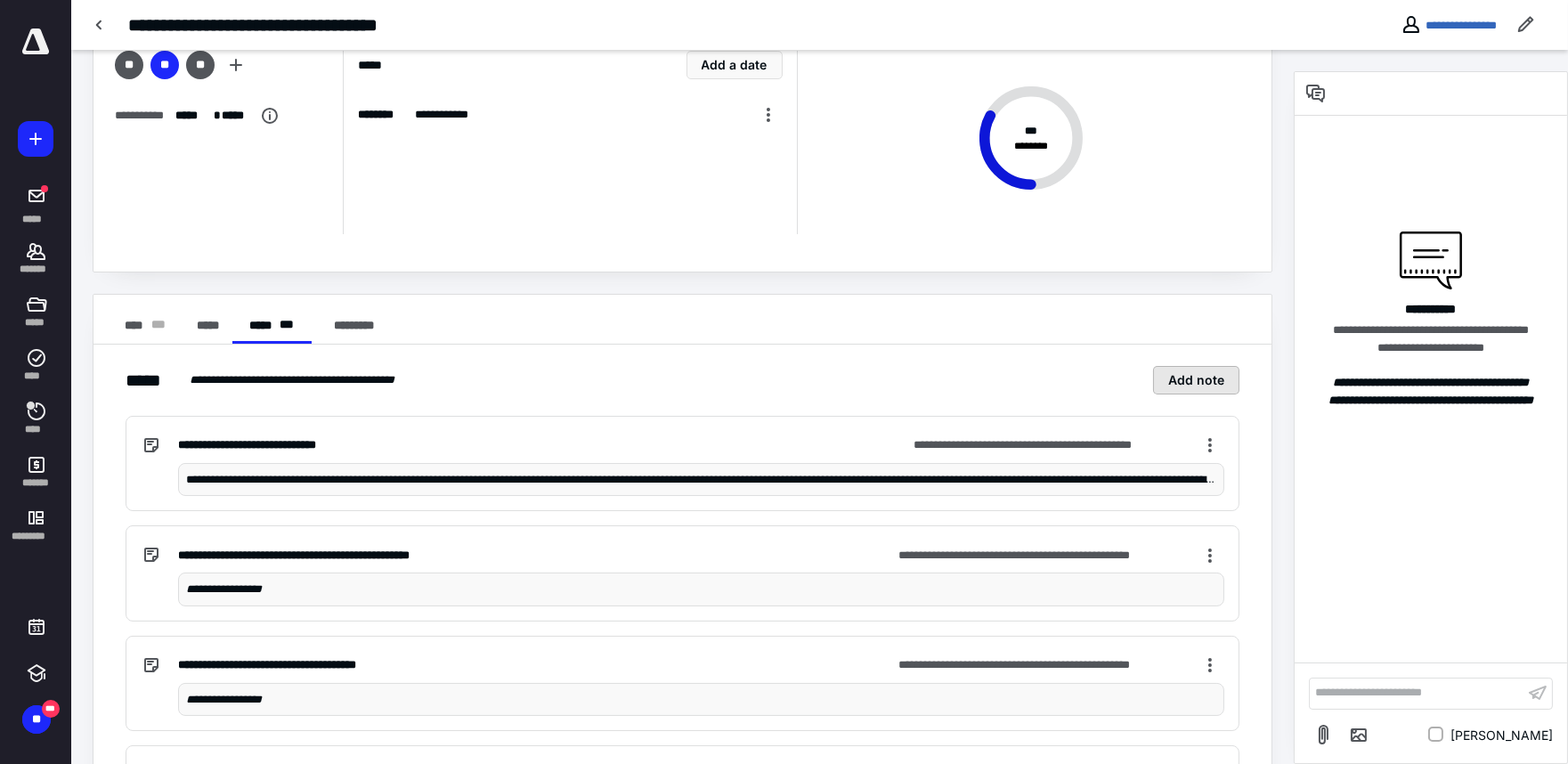 click on "Add note" at bounding box center [1196, 380] 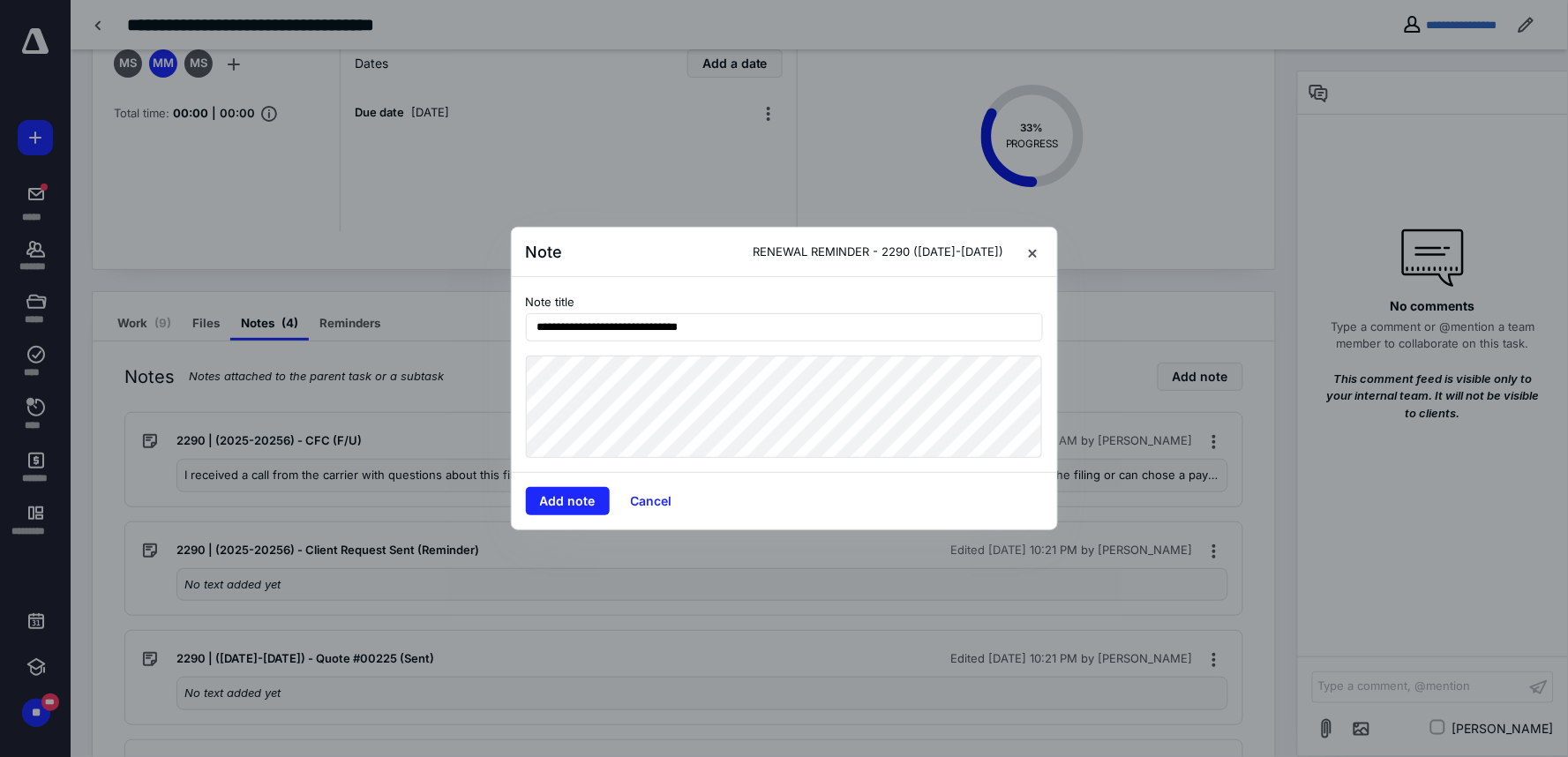 type on "**********" 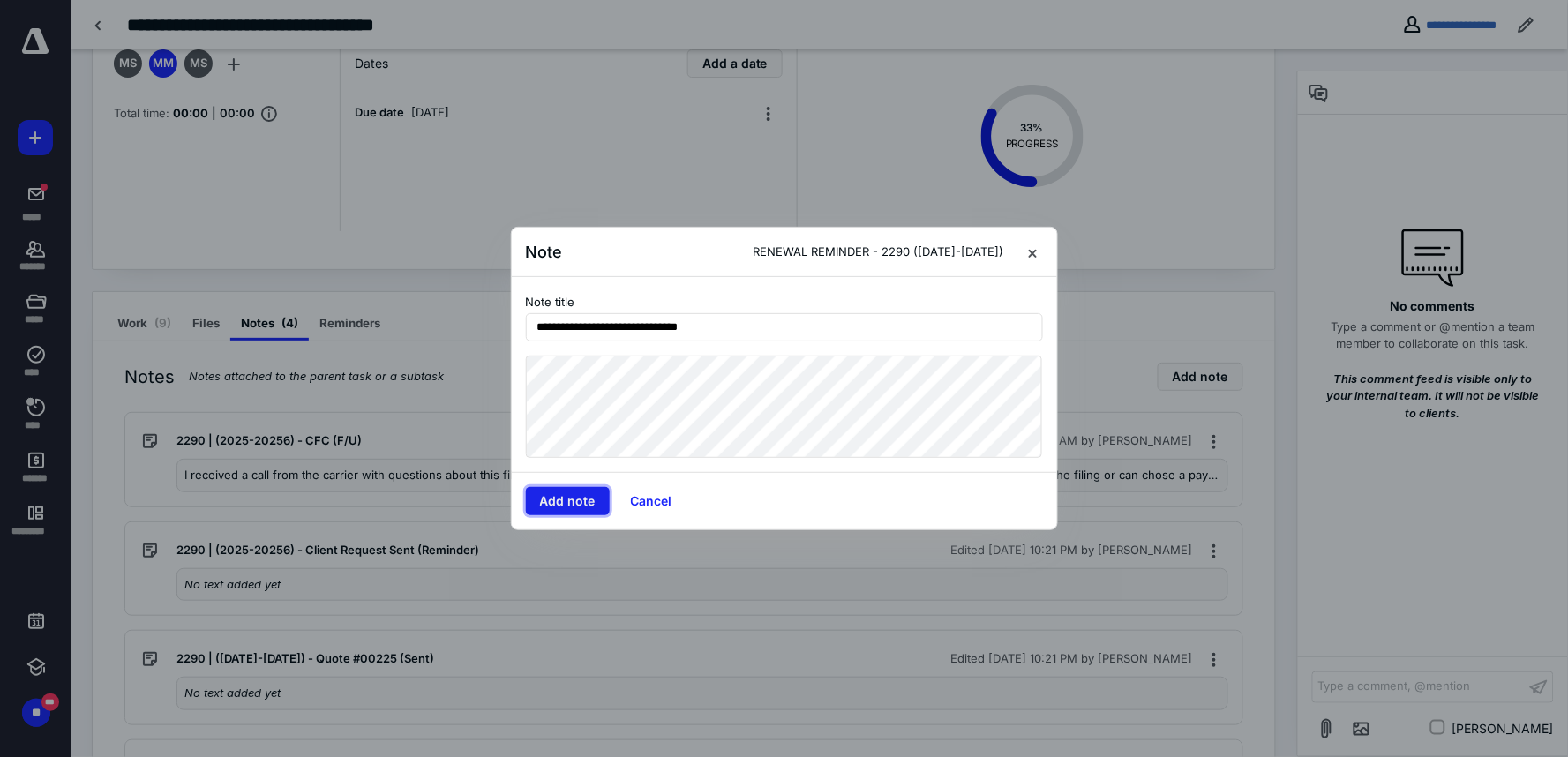 click on "Add note" at bounding box center [567, 501] 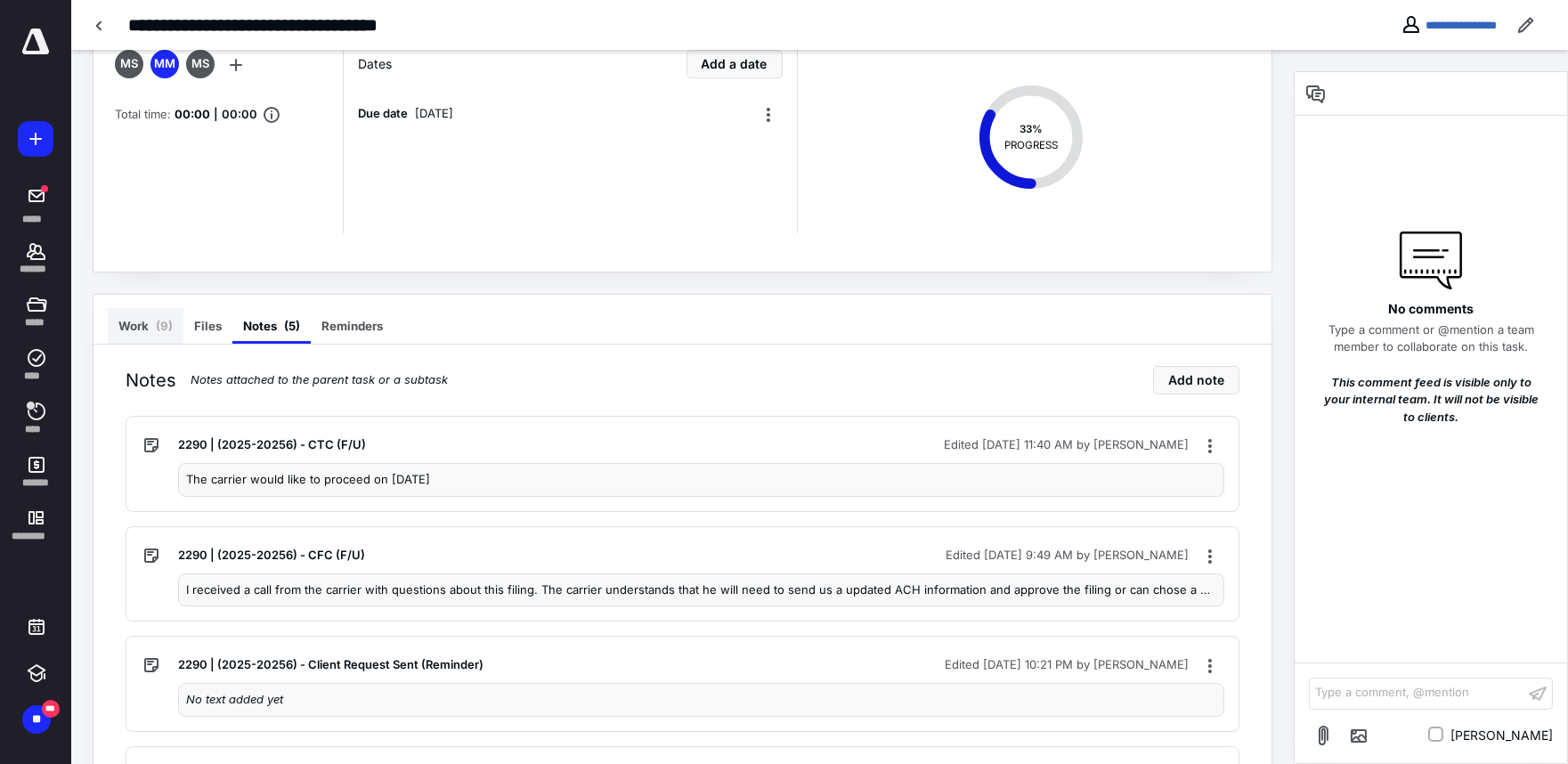 click on "Work ( 9 )" at bounding box center [145, 326] 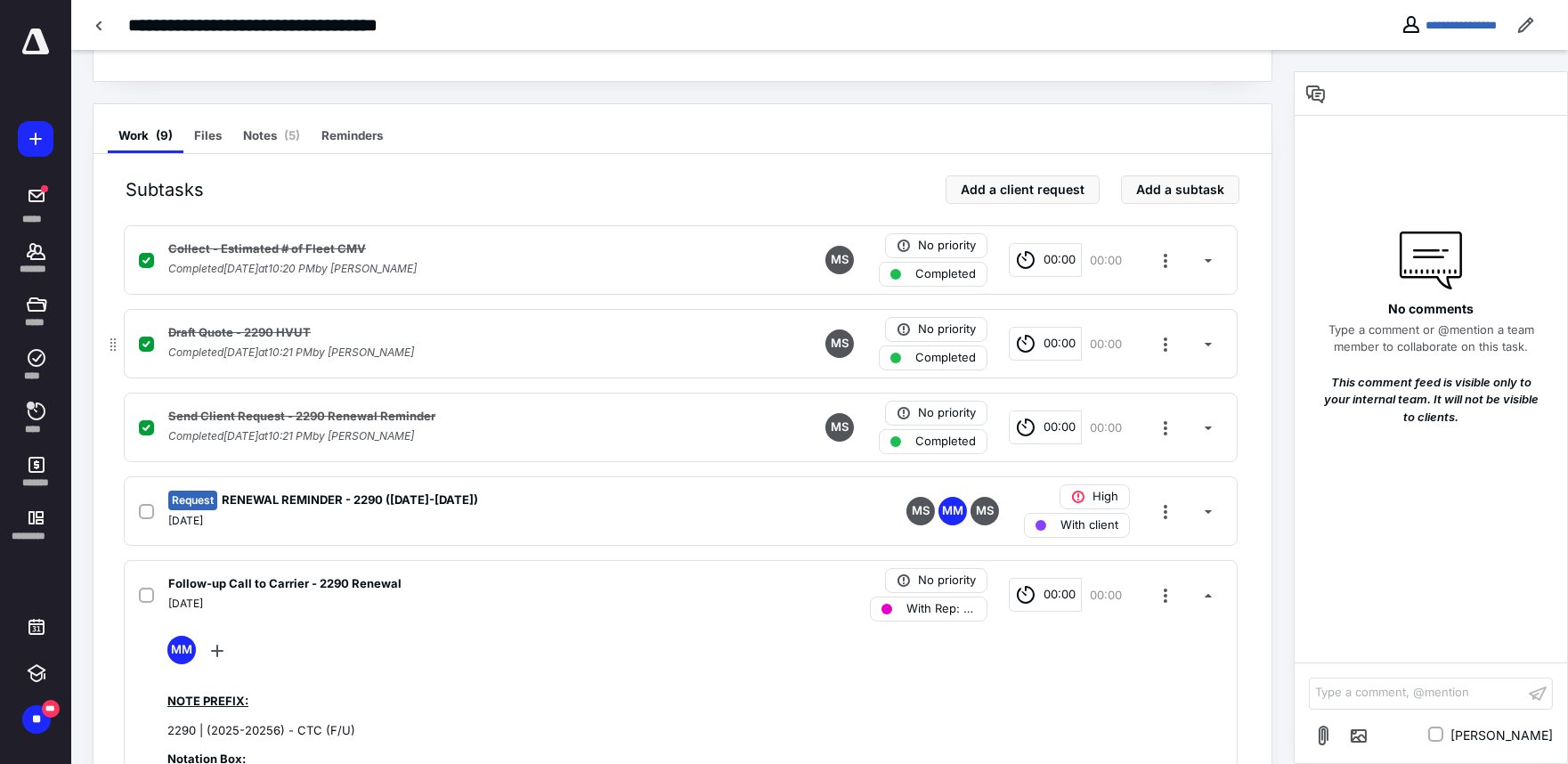 scroll, scrollTop: 297, scrollLeft: 0, axis: vertical 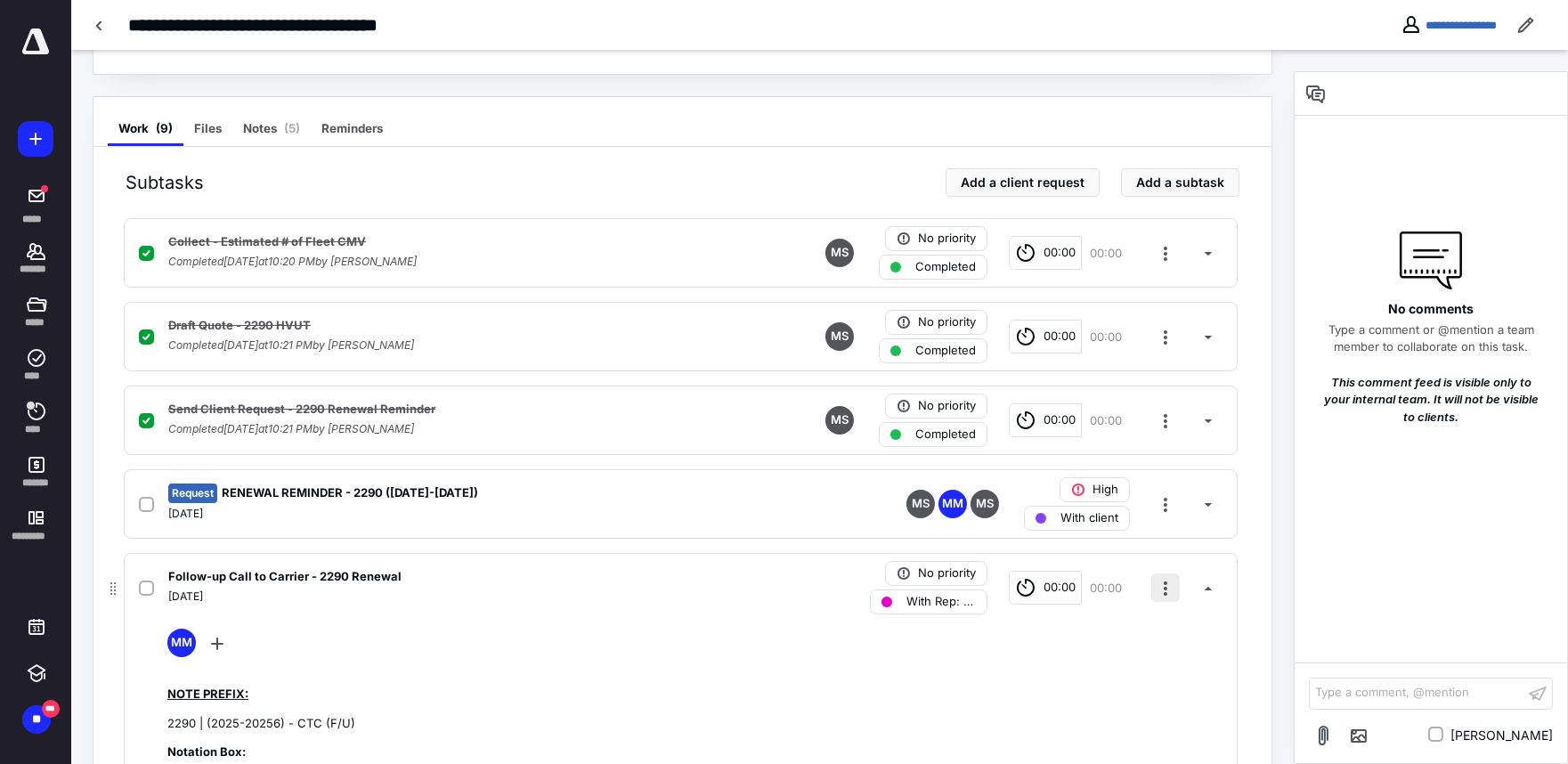 click at bounding box center [1166, 588] 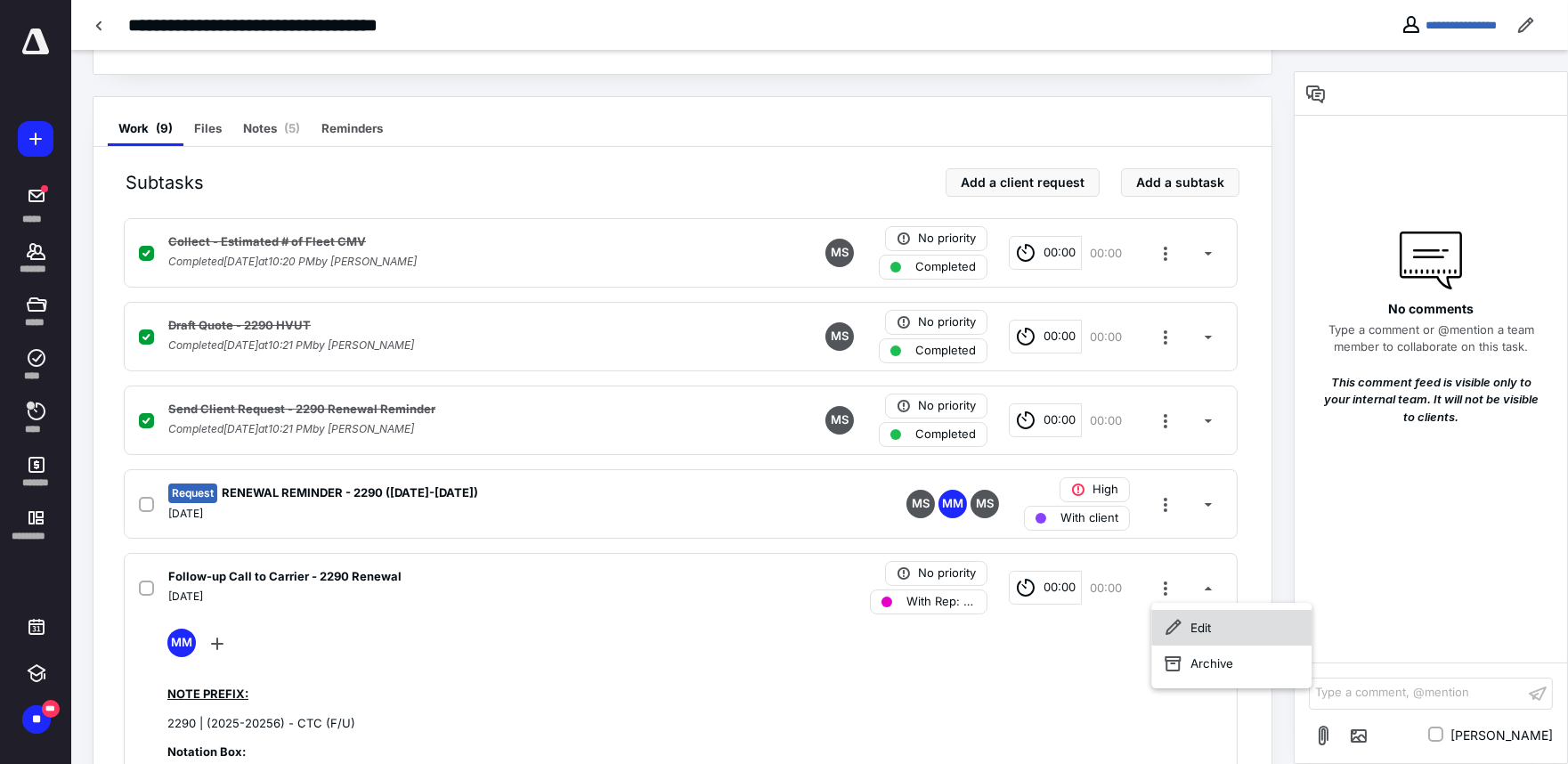 click on "Edit" at bounding box center [1231, 628] 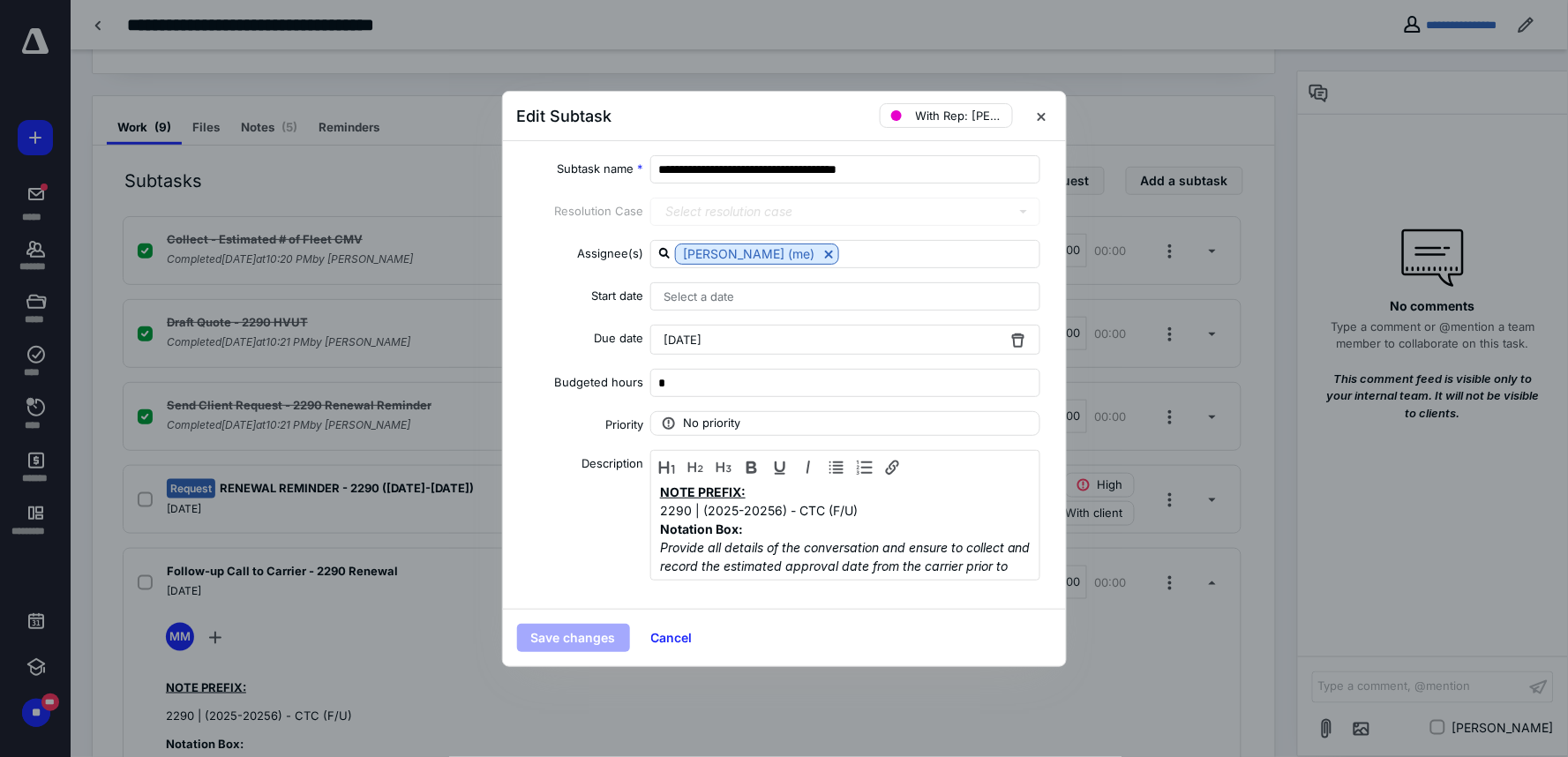 click on "July 14, 2025" at bounding box center (845, 340) 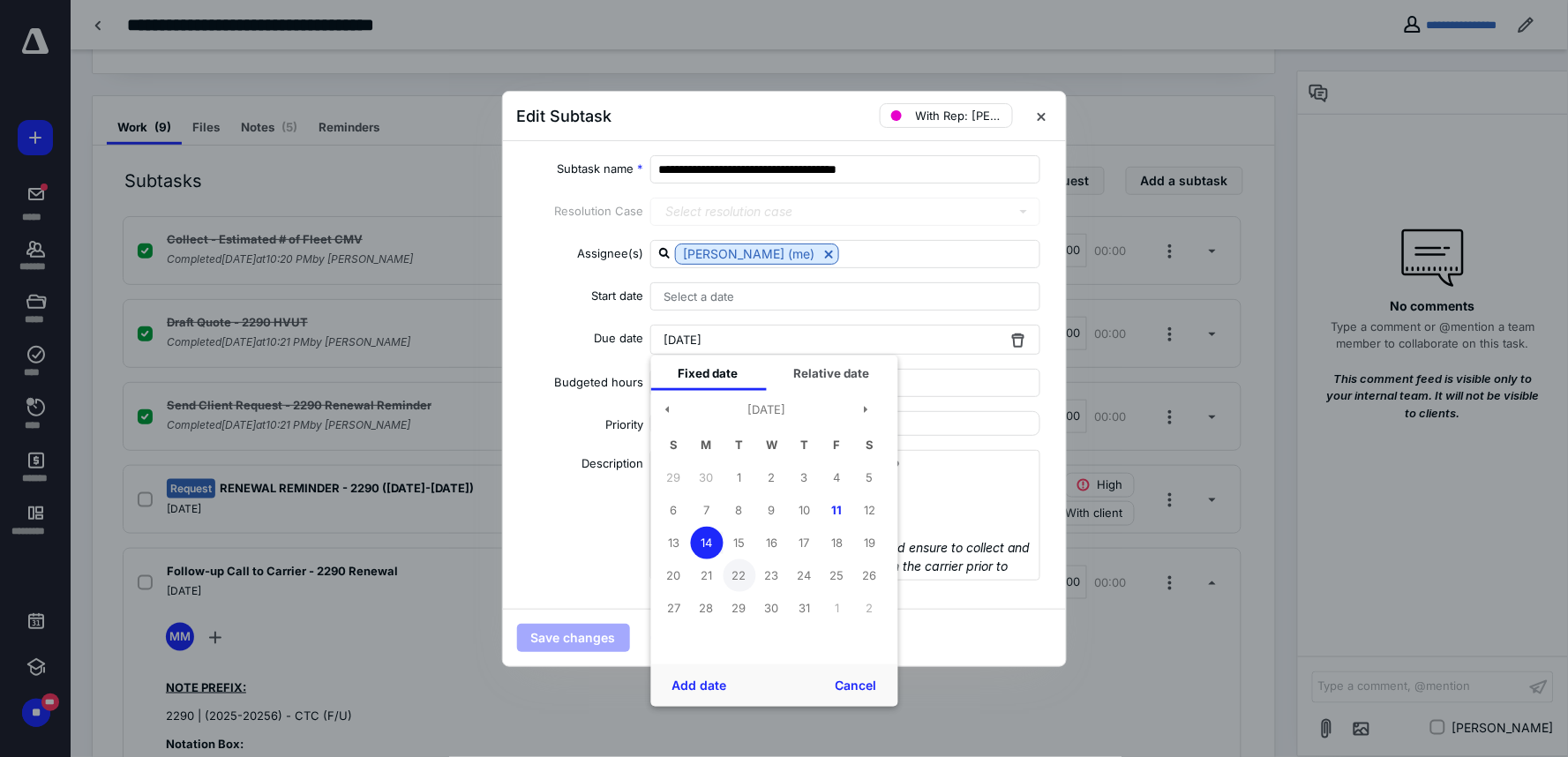 click on "22" at bounding box center (739, 575) 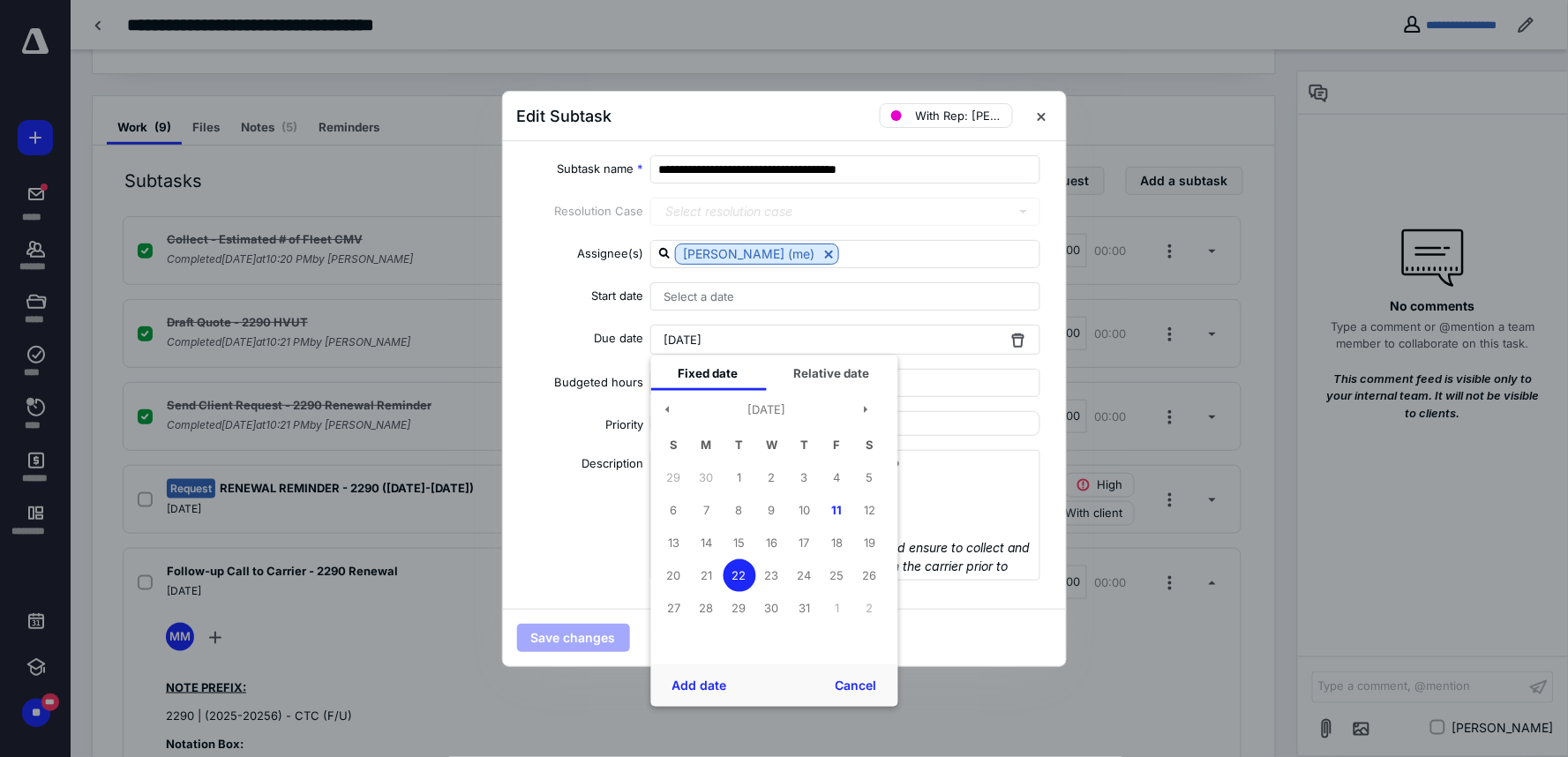 click on "Add date" at bounding box center [699, 685] 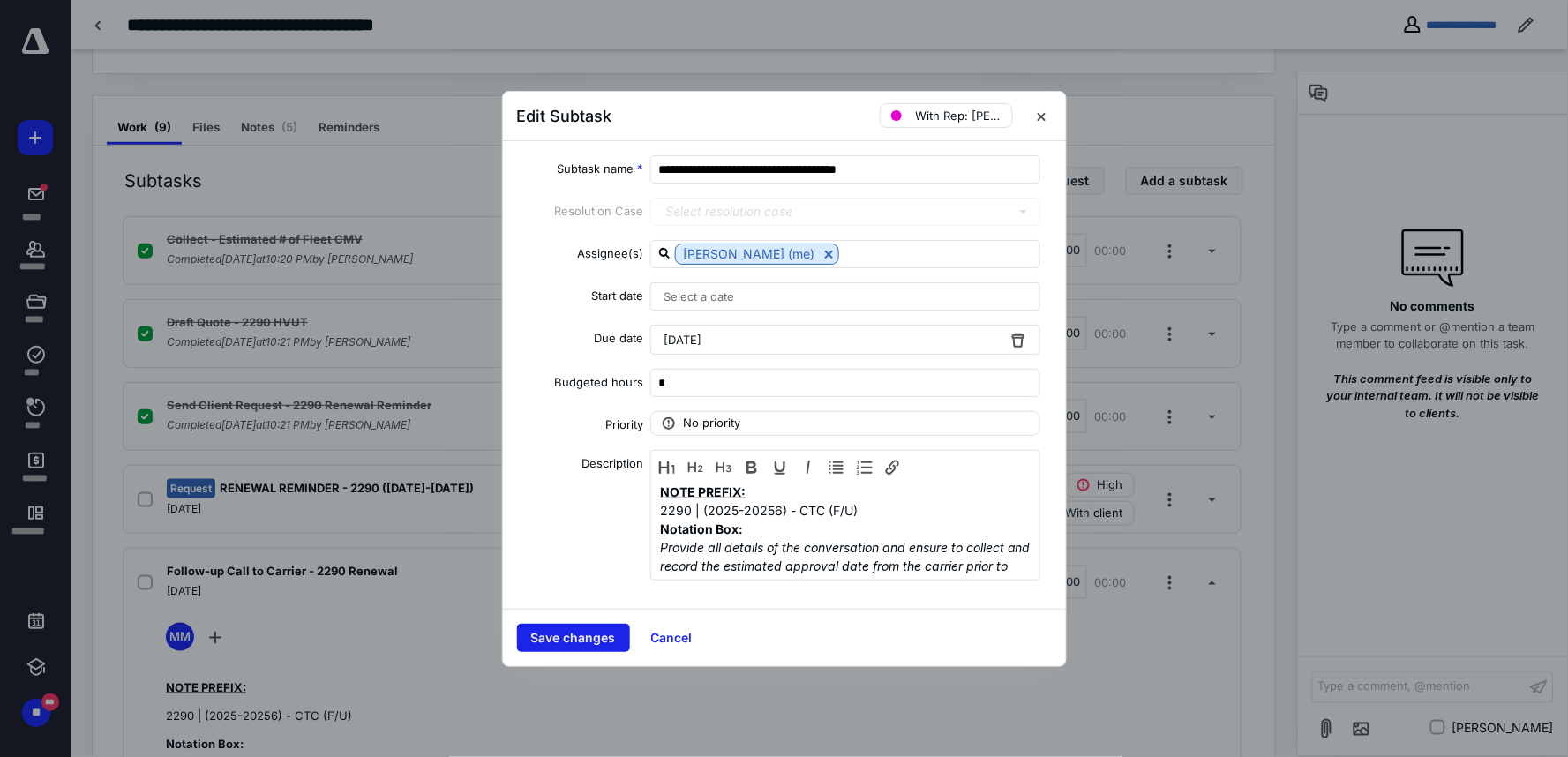click on "Save changes" at bounding box center (574, 638) 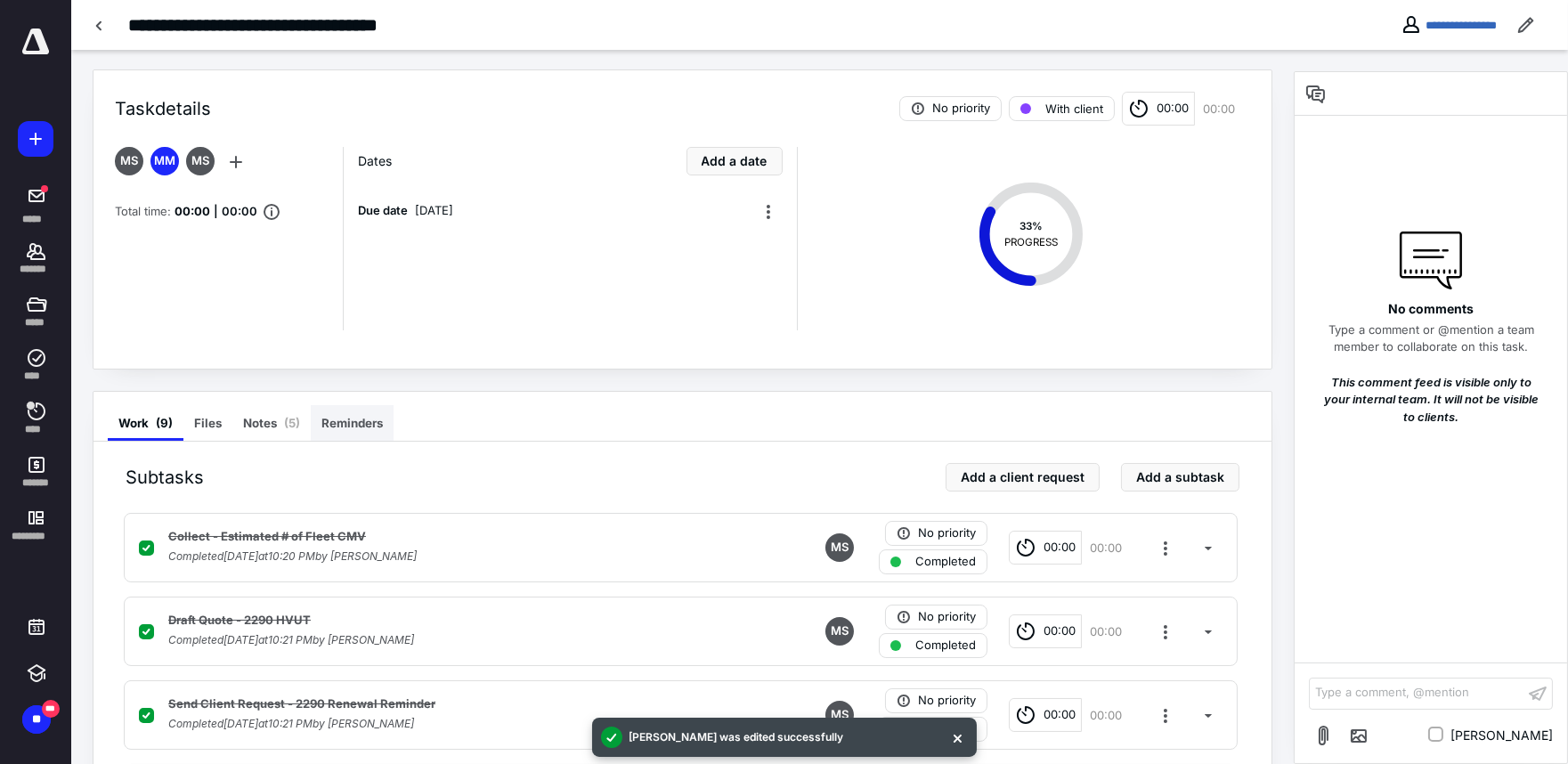 scroll, scrollTop: 0, scrollLeft: 0, axis: both 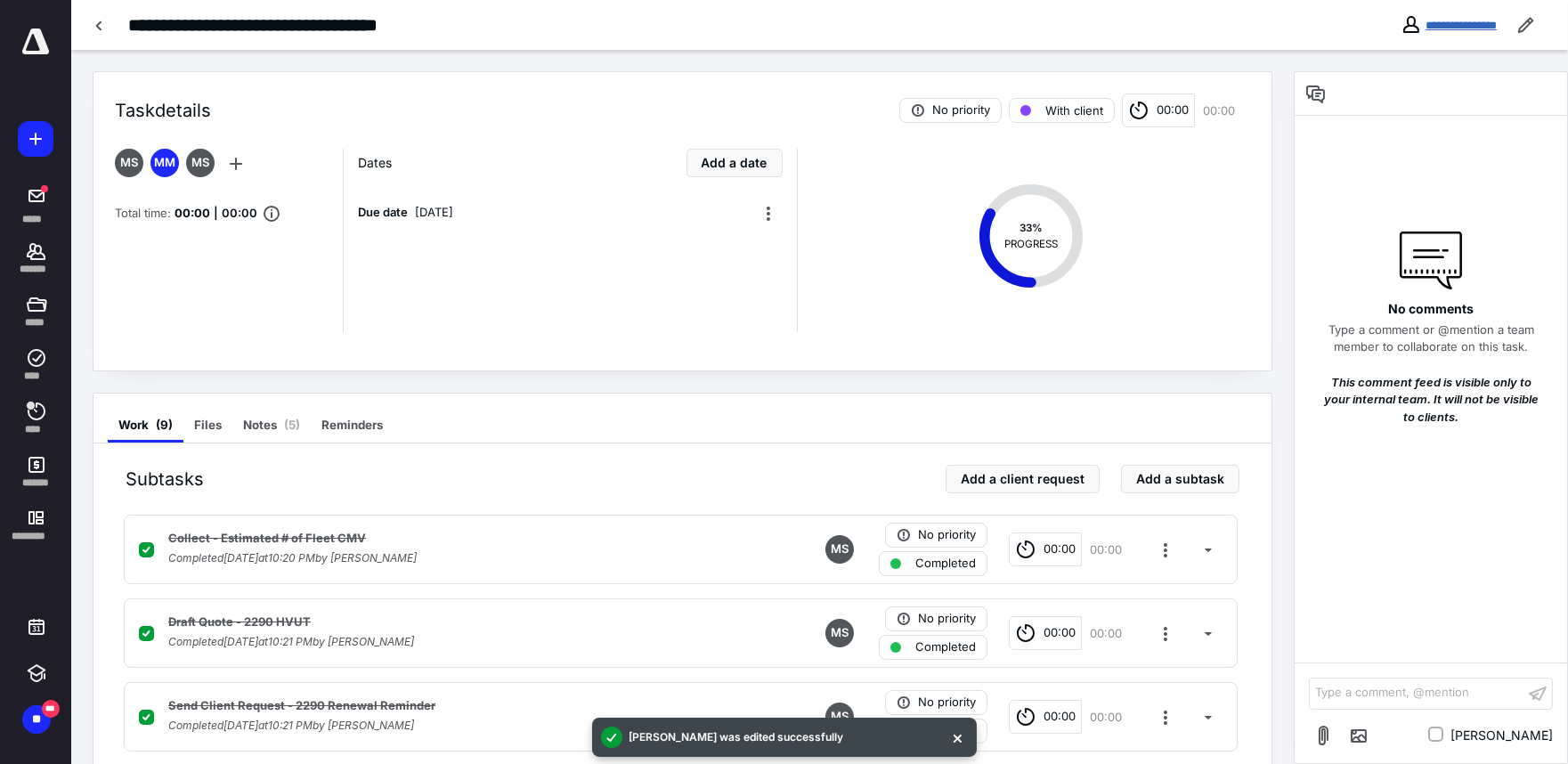 click on "**********" at bounding box center (1461, 25) 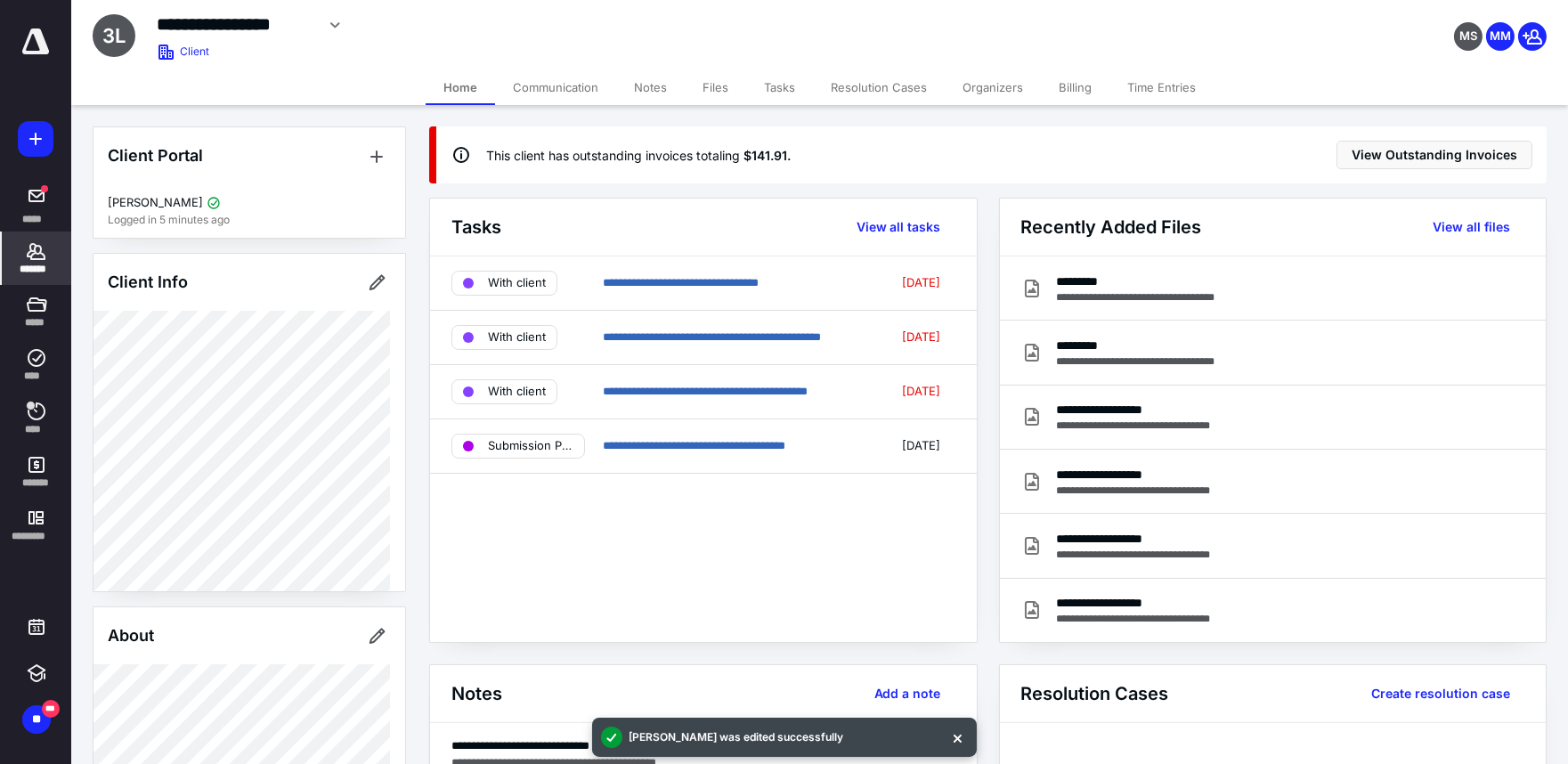 click on "Notes" at bounding box center [650, 87] 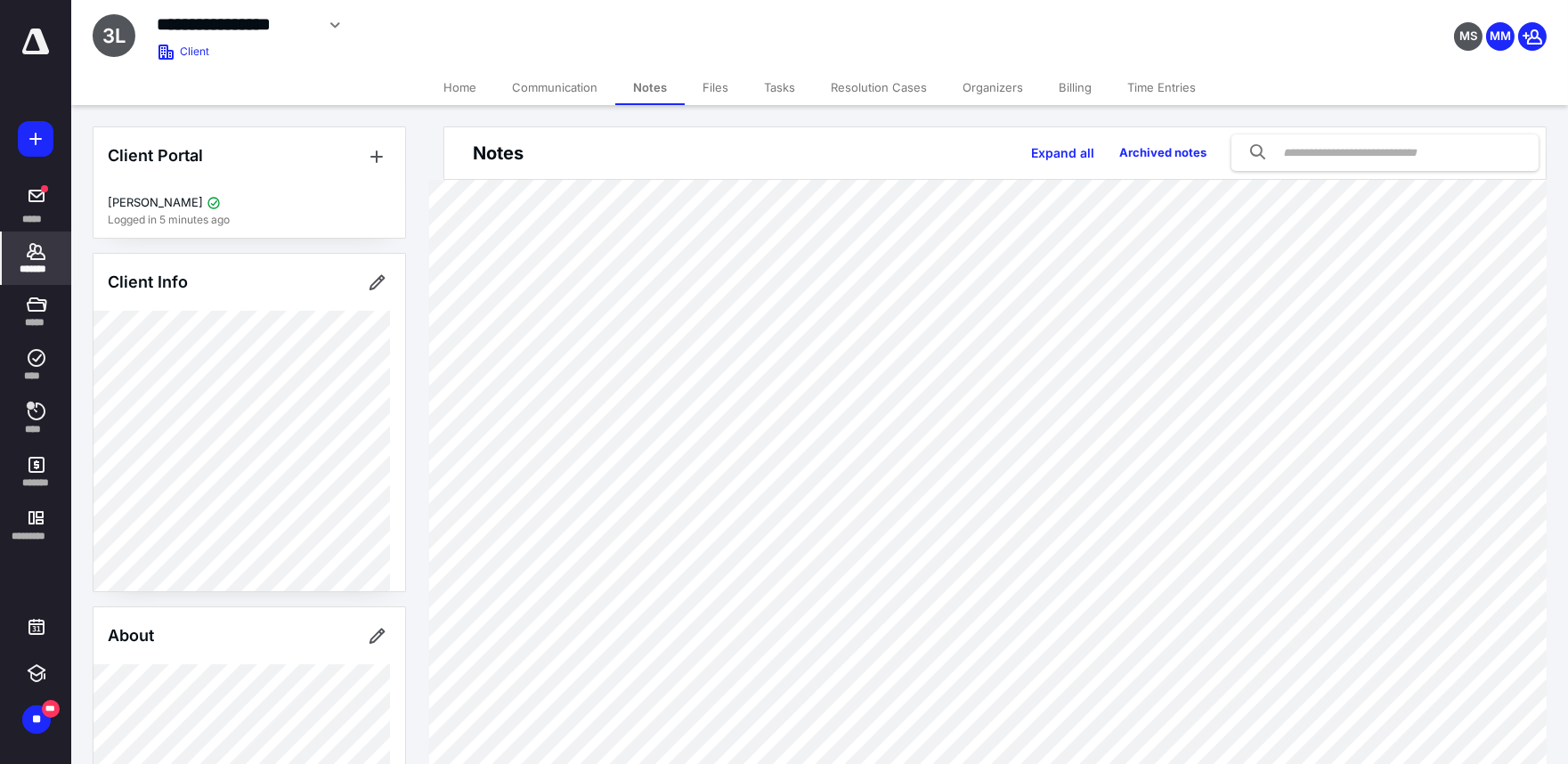 click on "*******" at bounding box center [37, 269] 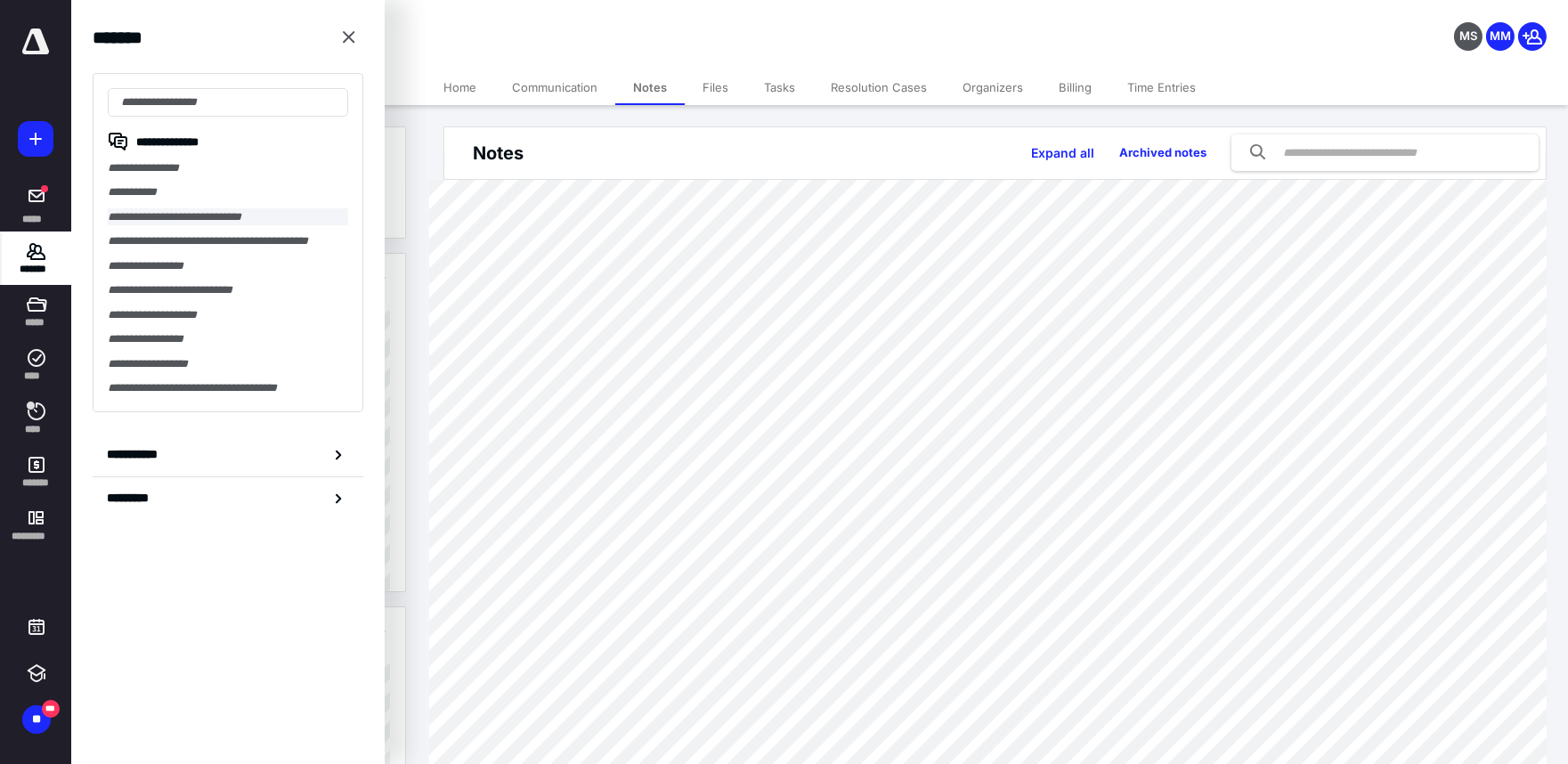 click on "**********" at bounding box center [228, 216] 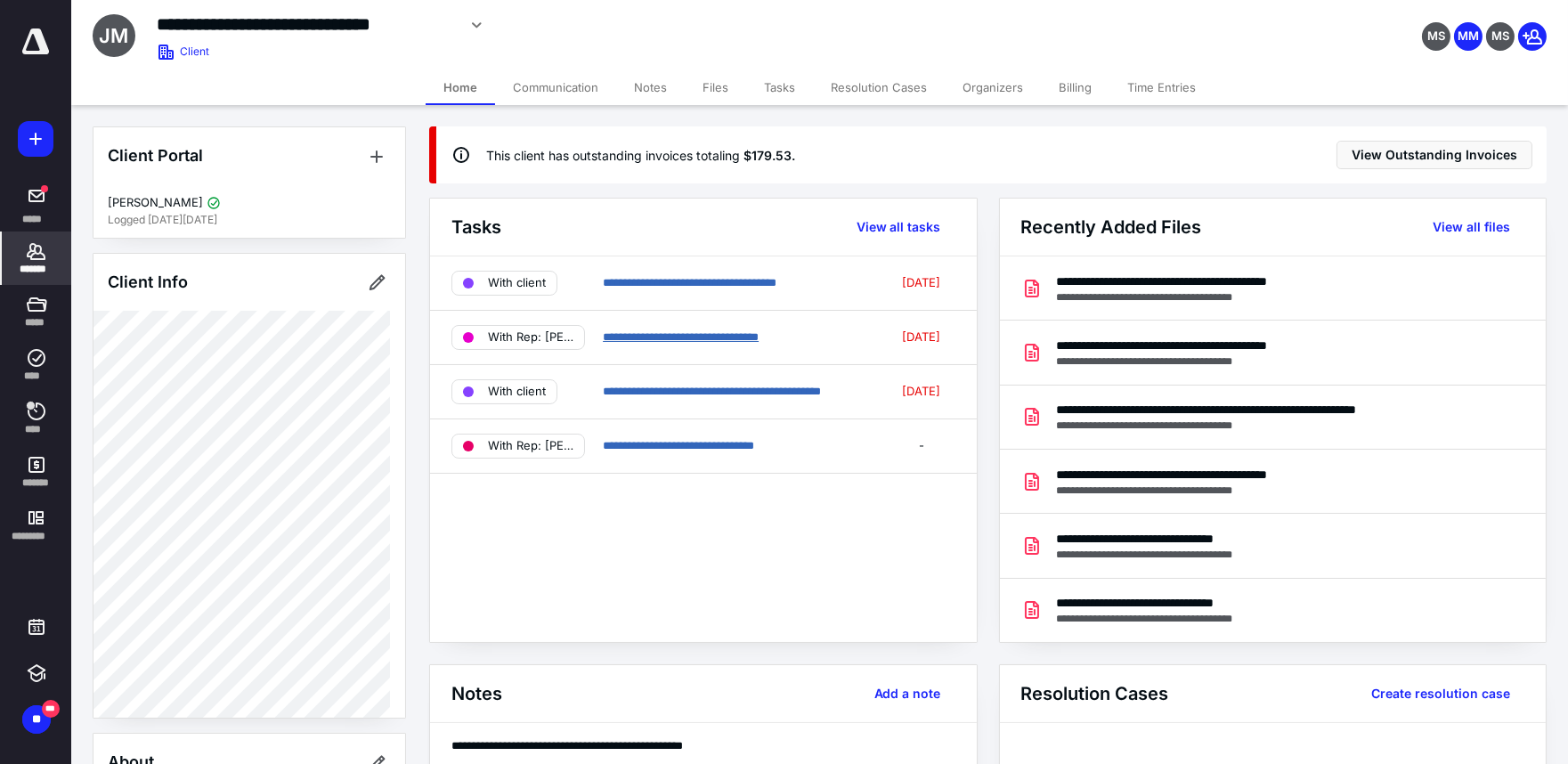 click on "**********" at bounding box center [680, 337] 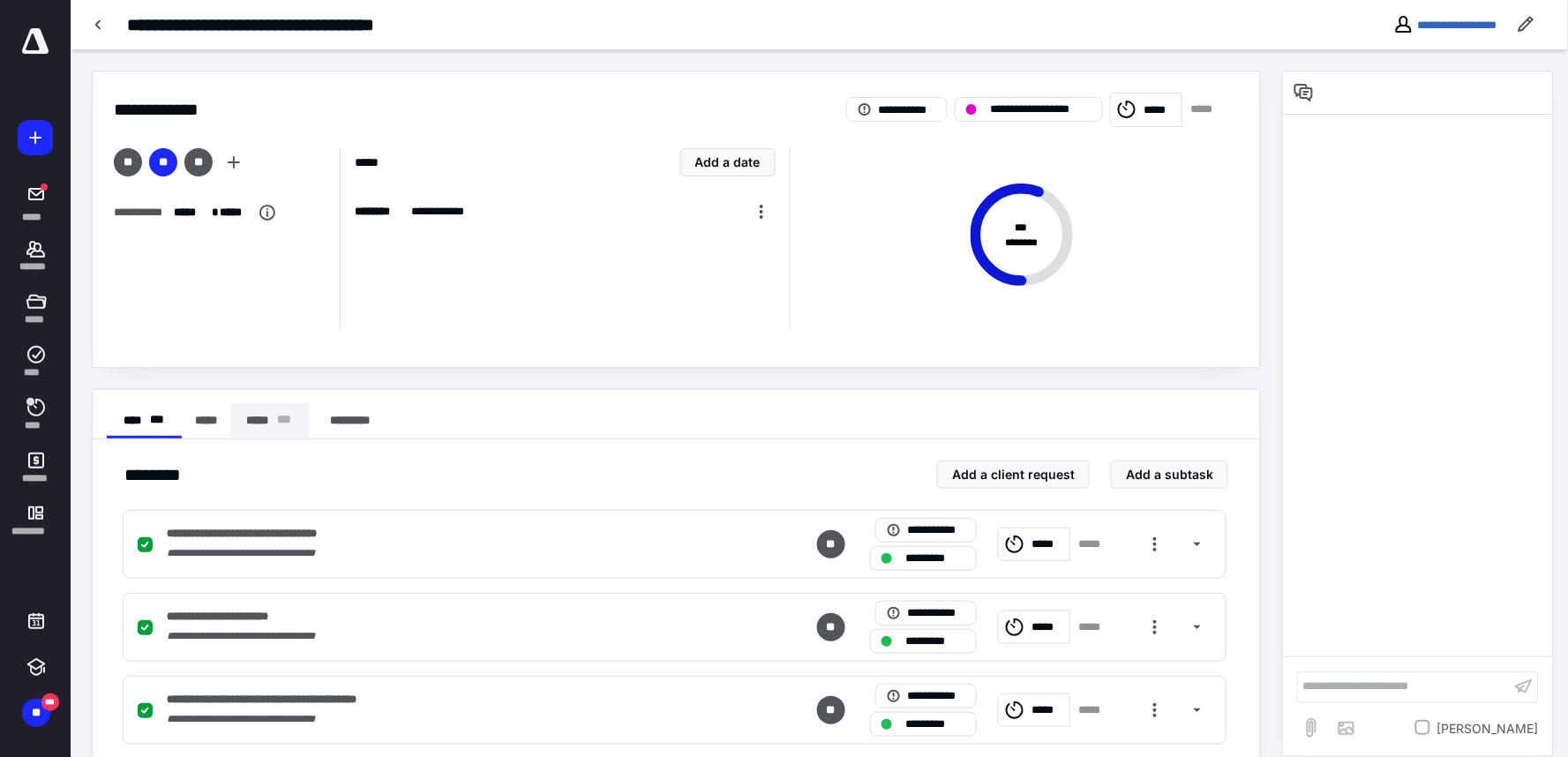 click on "***** * * *" at bounding box center (269, 421) 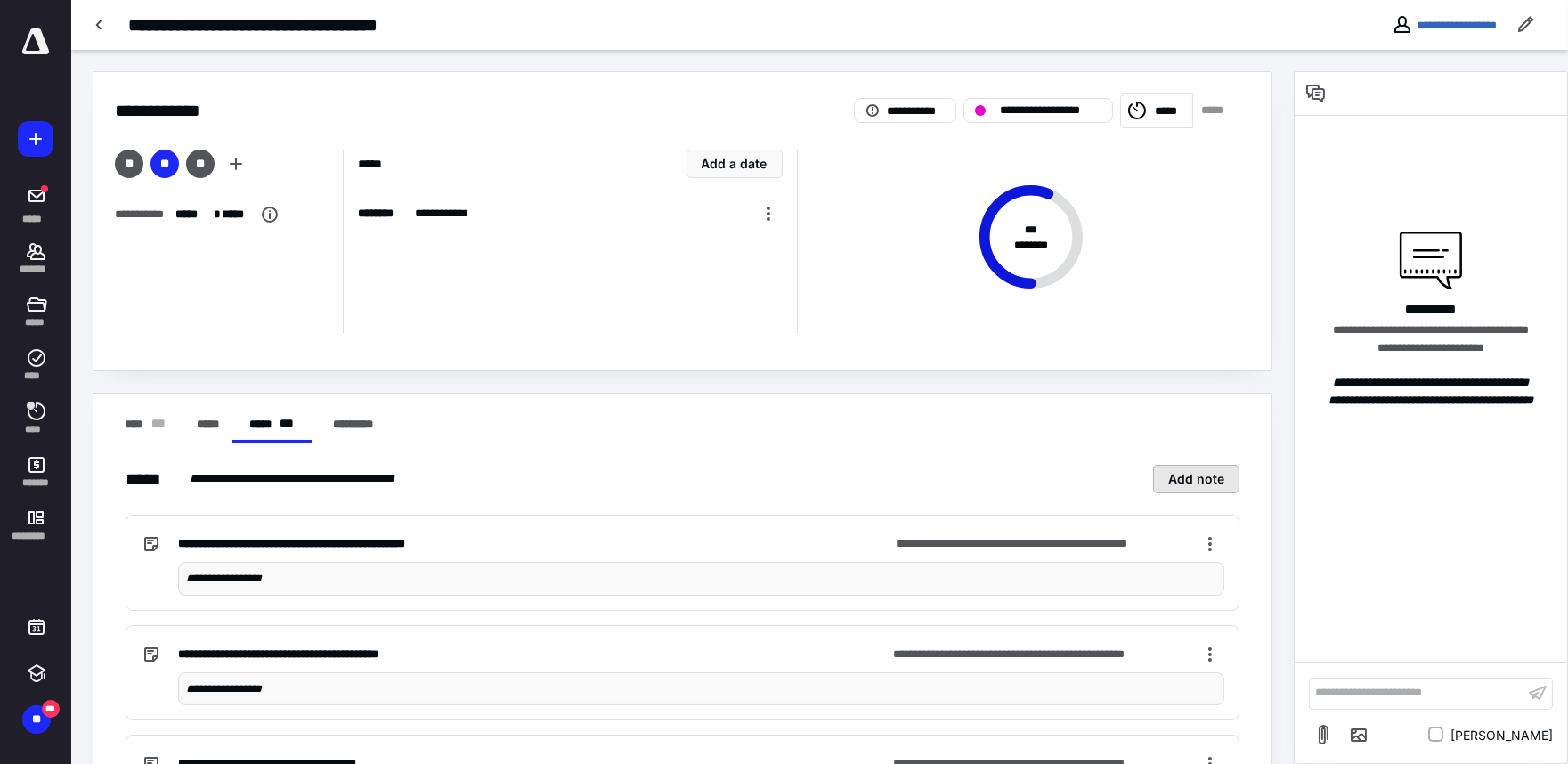 click on "Add note" at bounding box center [1196, 479] 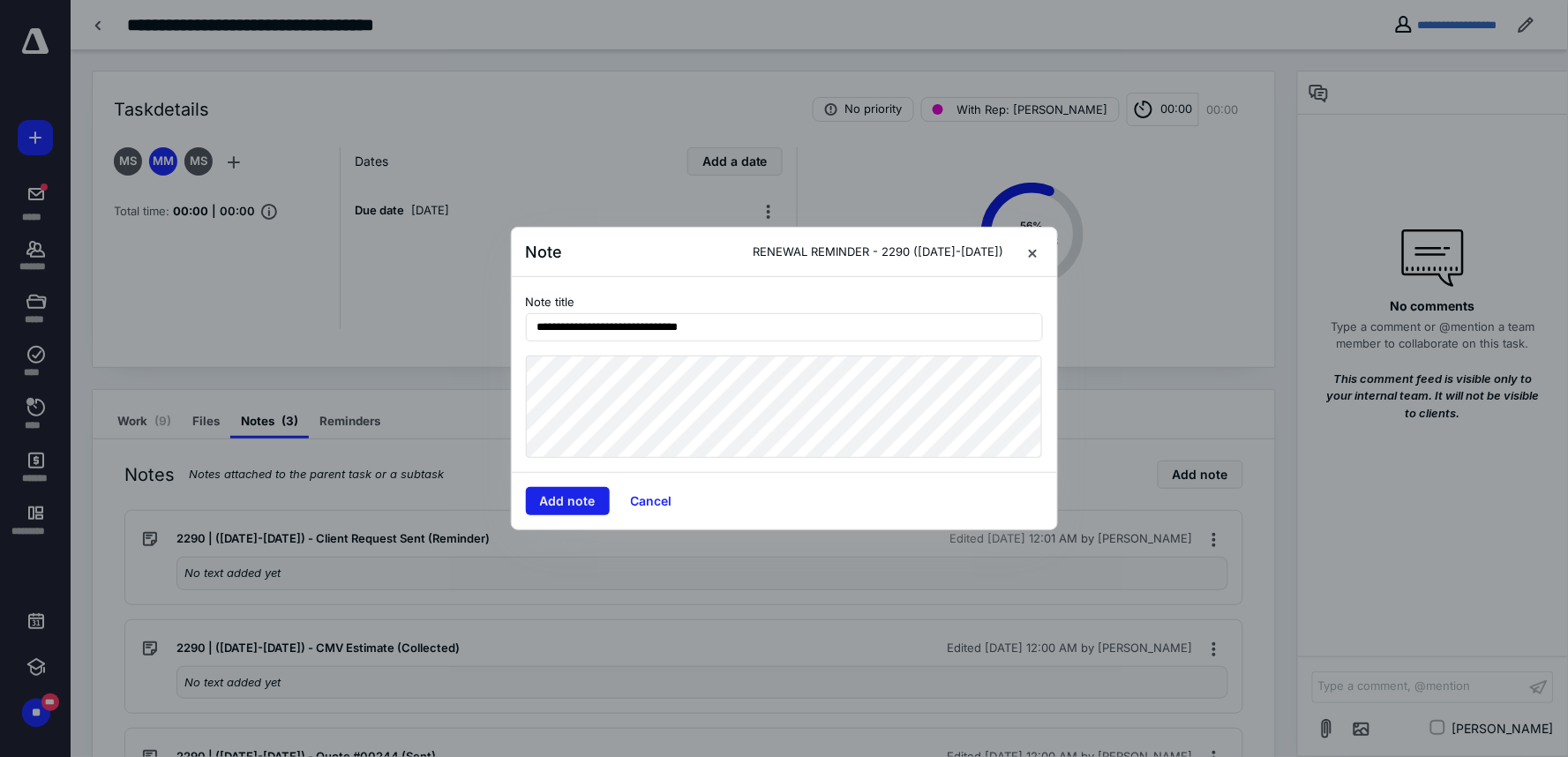 type on "**********" 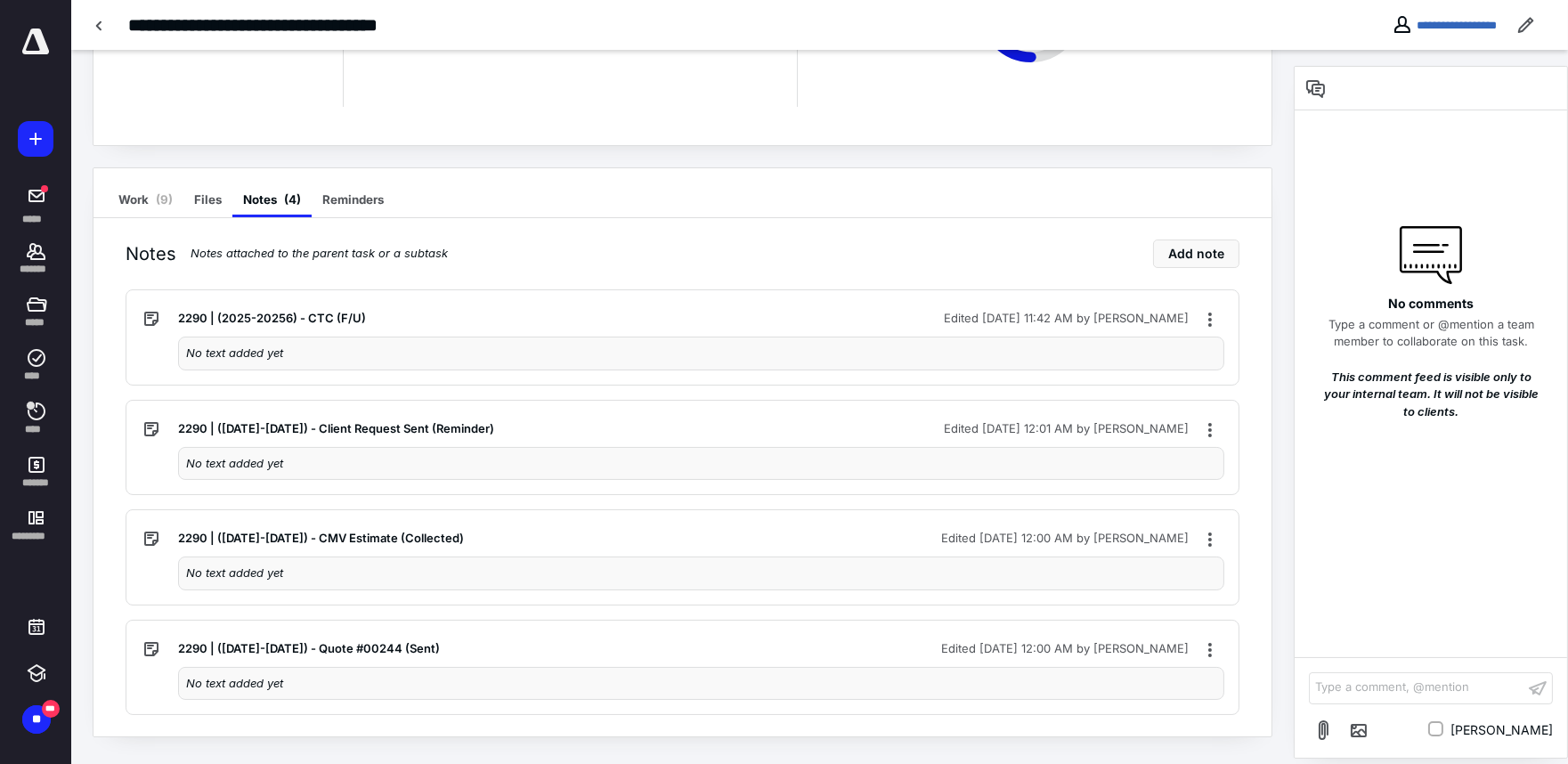 scroll, scrollTop: 238, scrollLeft: 0, axis: vertical 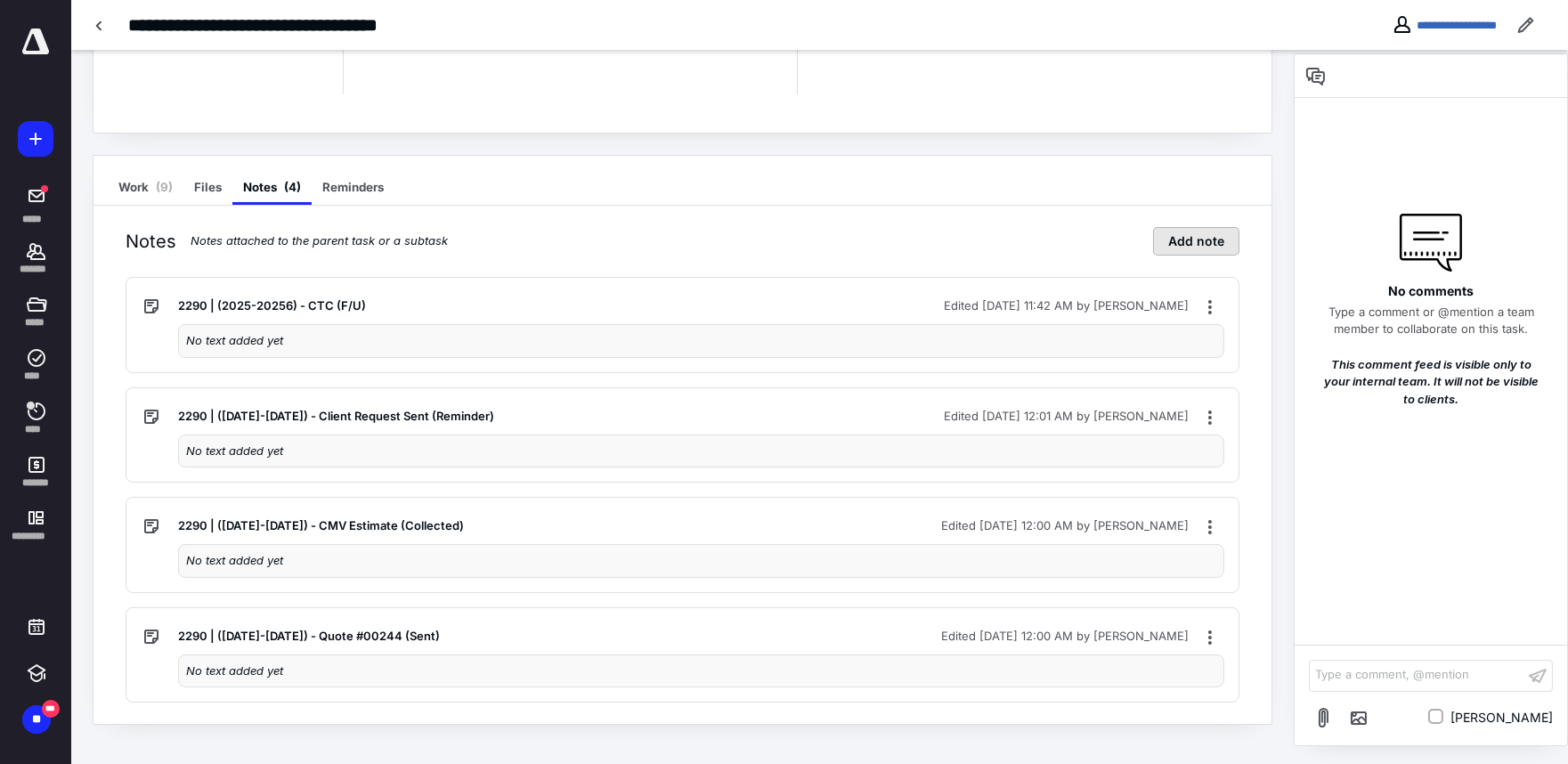 click on "Add note" at bounding box center (1196, 241) 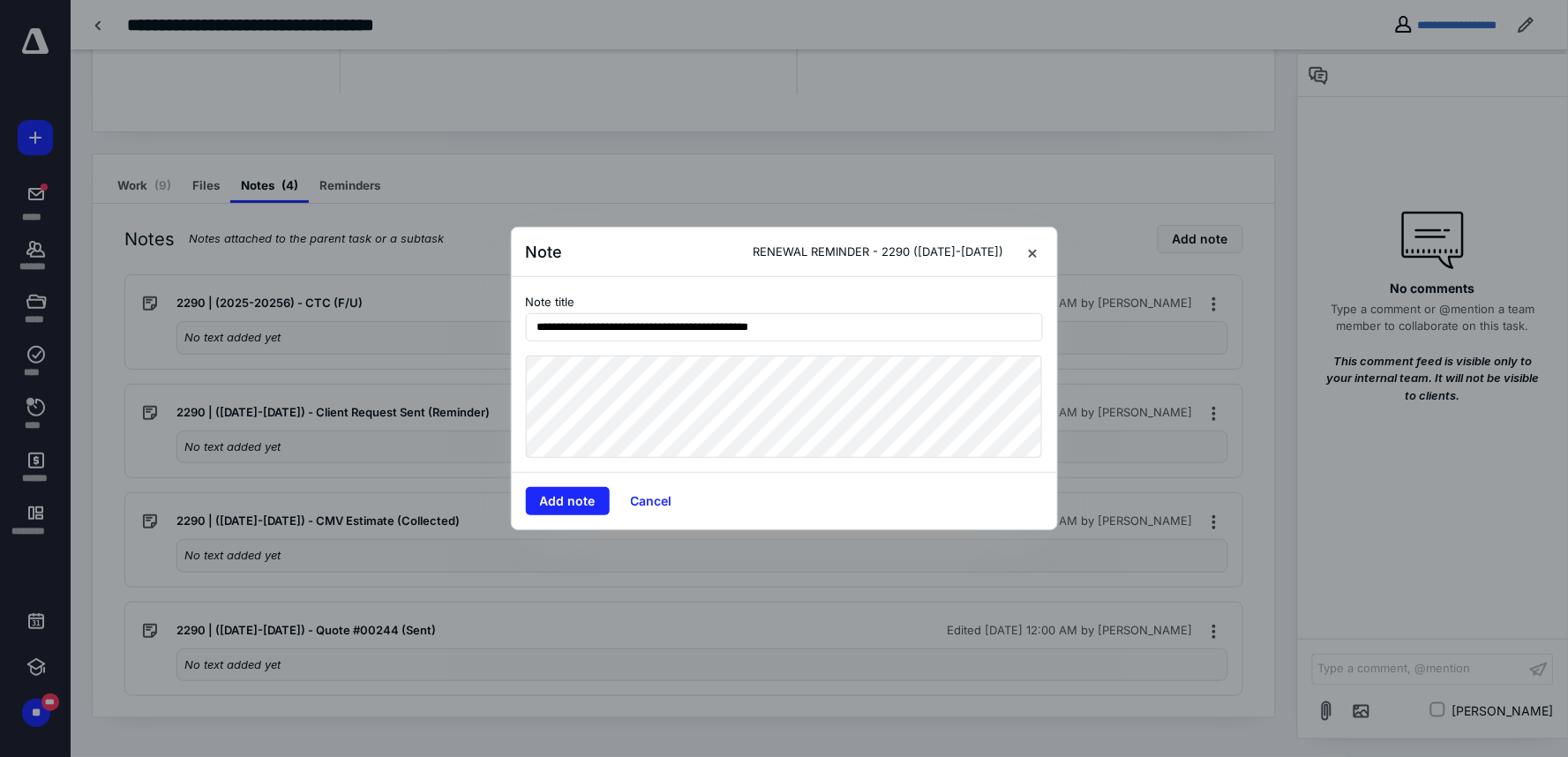 type on "**********" 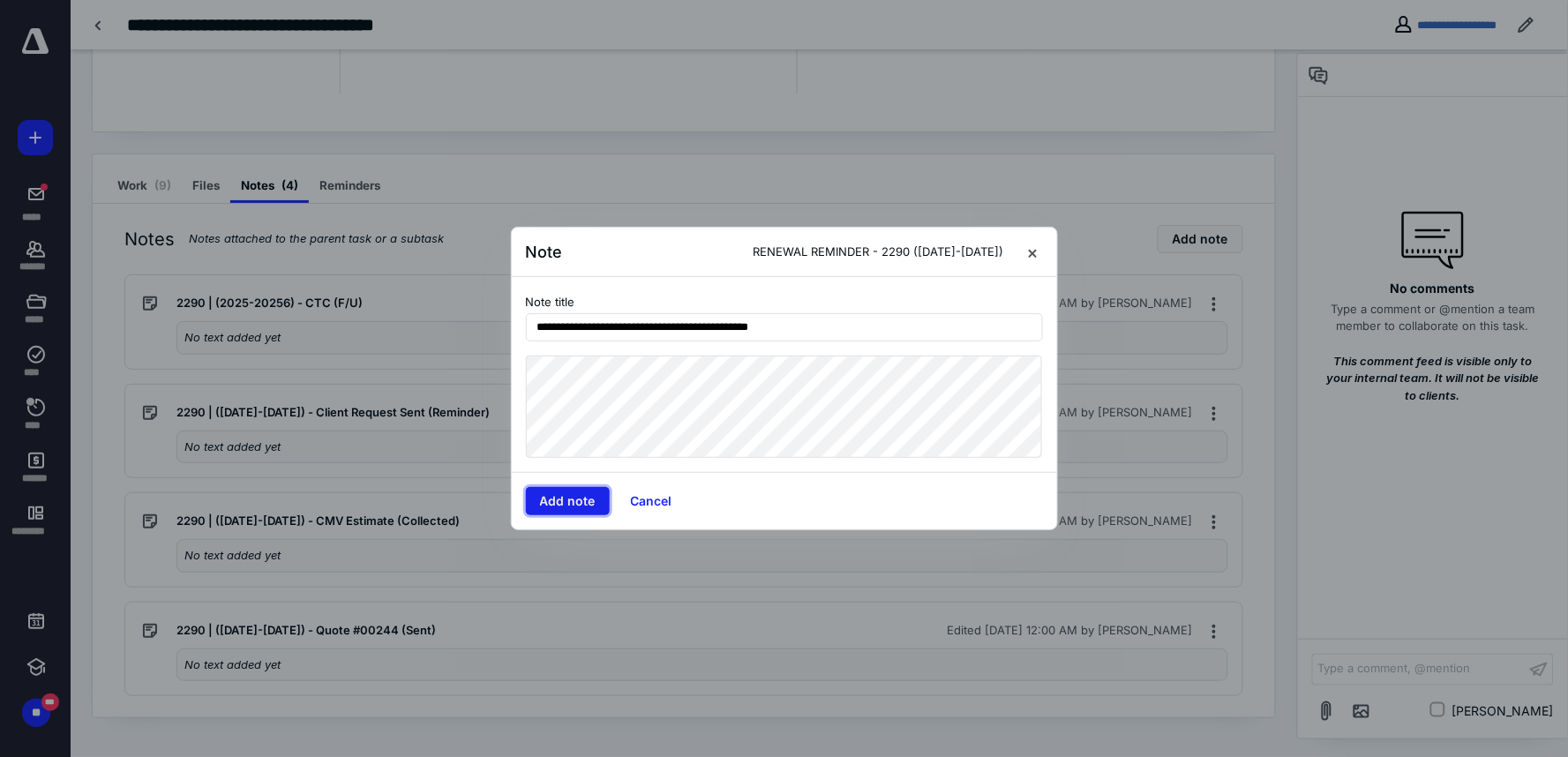 click on "Add note" at bounding box center (567, 501) 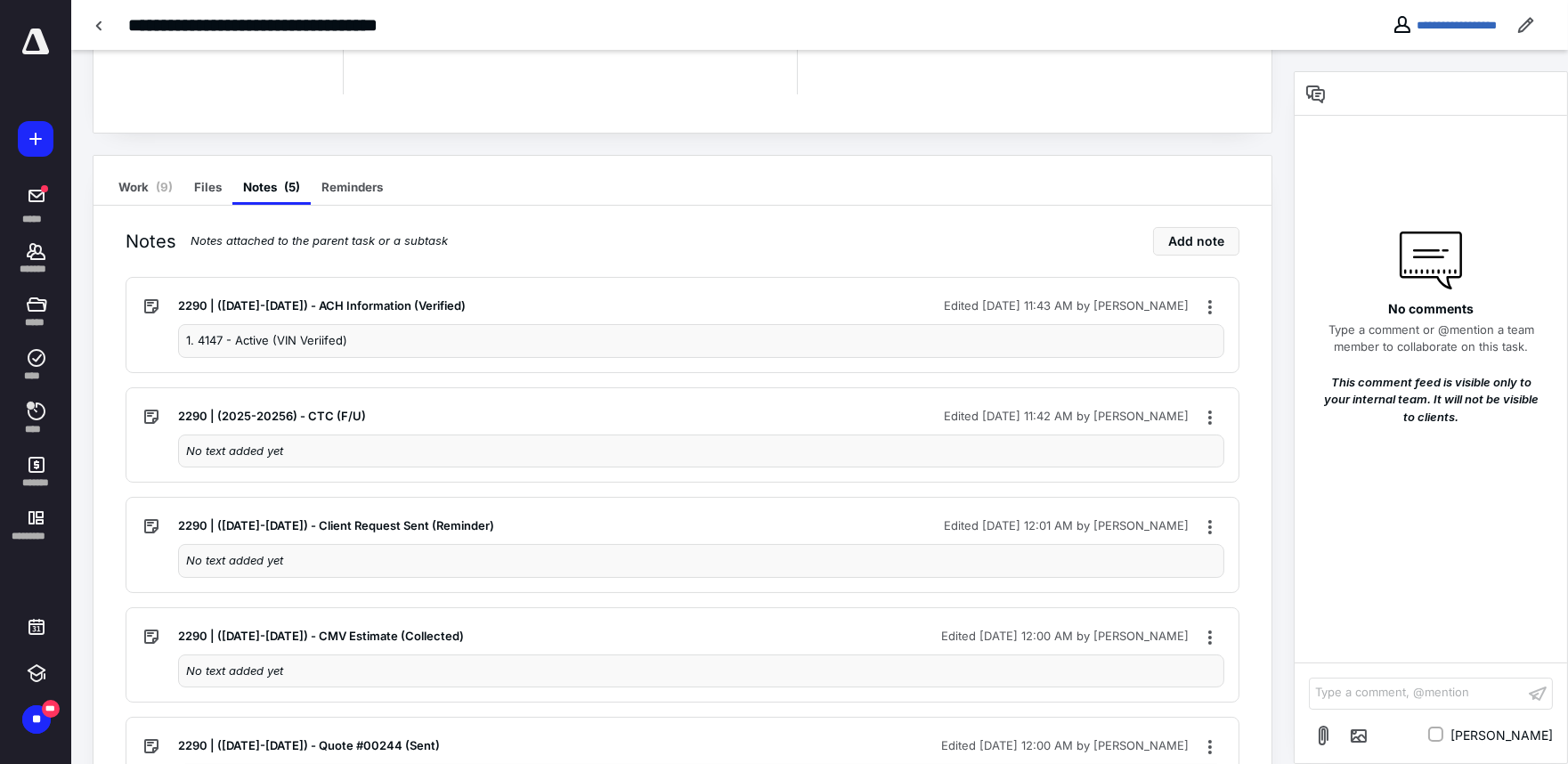 click on "1. 4147 - Active (VIN Veriifed)" at bounding box center (701, 341) 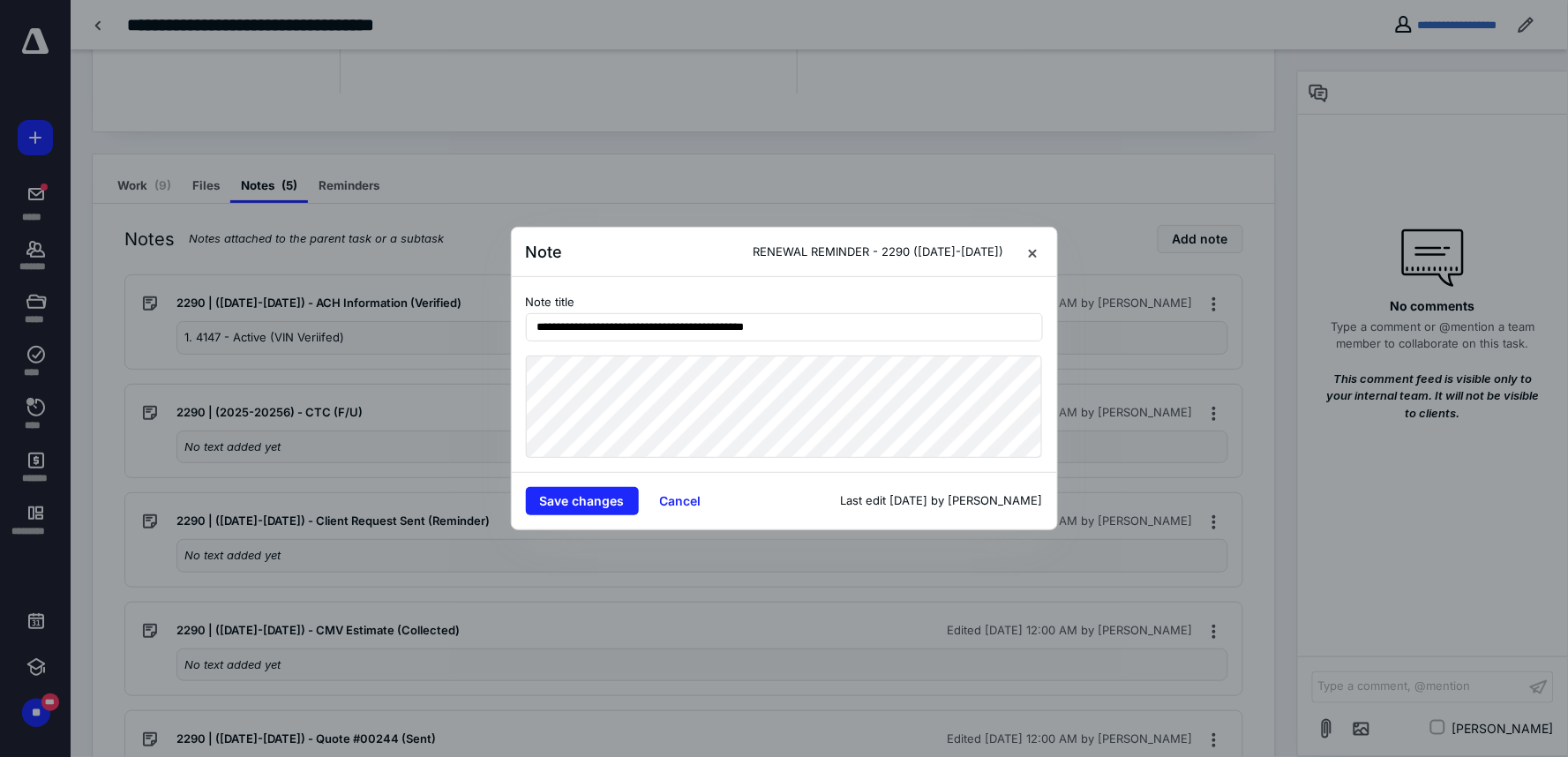 click on "**********" at bounding box center (784, 374) 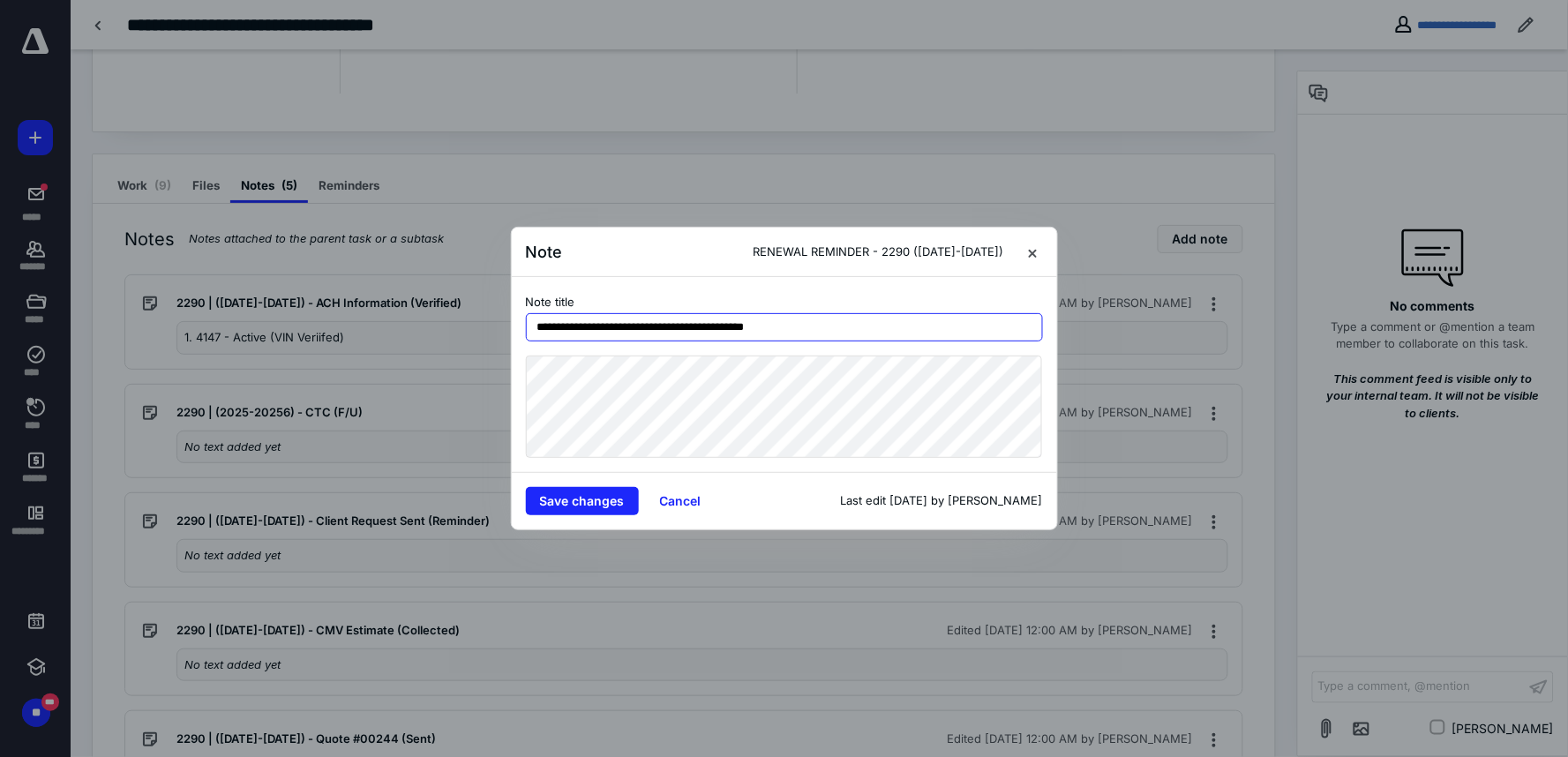 drag, startPoint x: 818, startPoint y: 323, endPoint x: 521, endPoint y: 326, distance: 297.01515 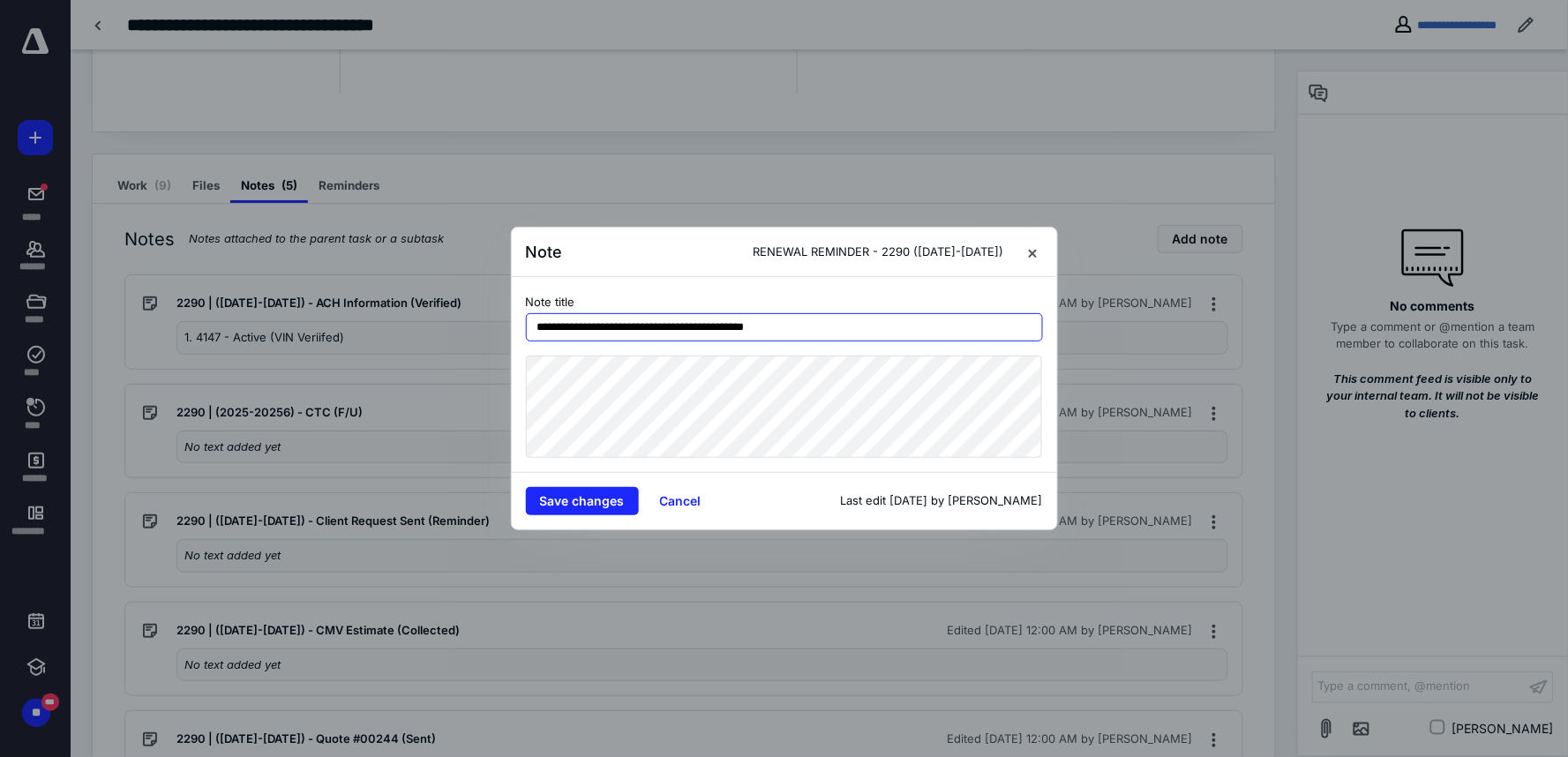 paste 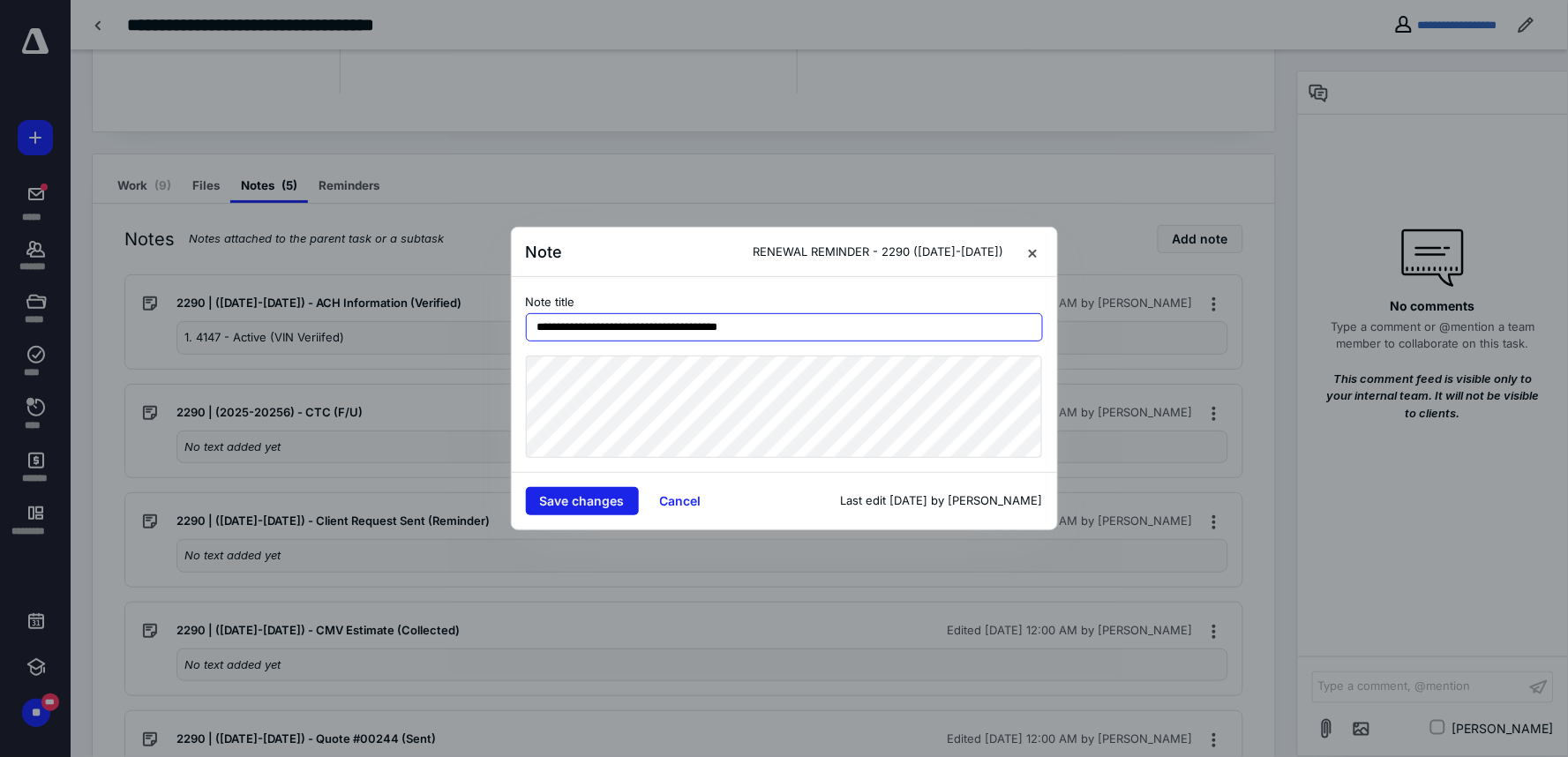 type on "**********" 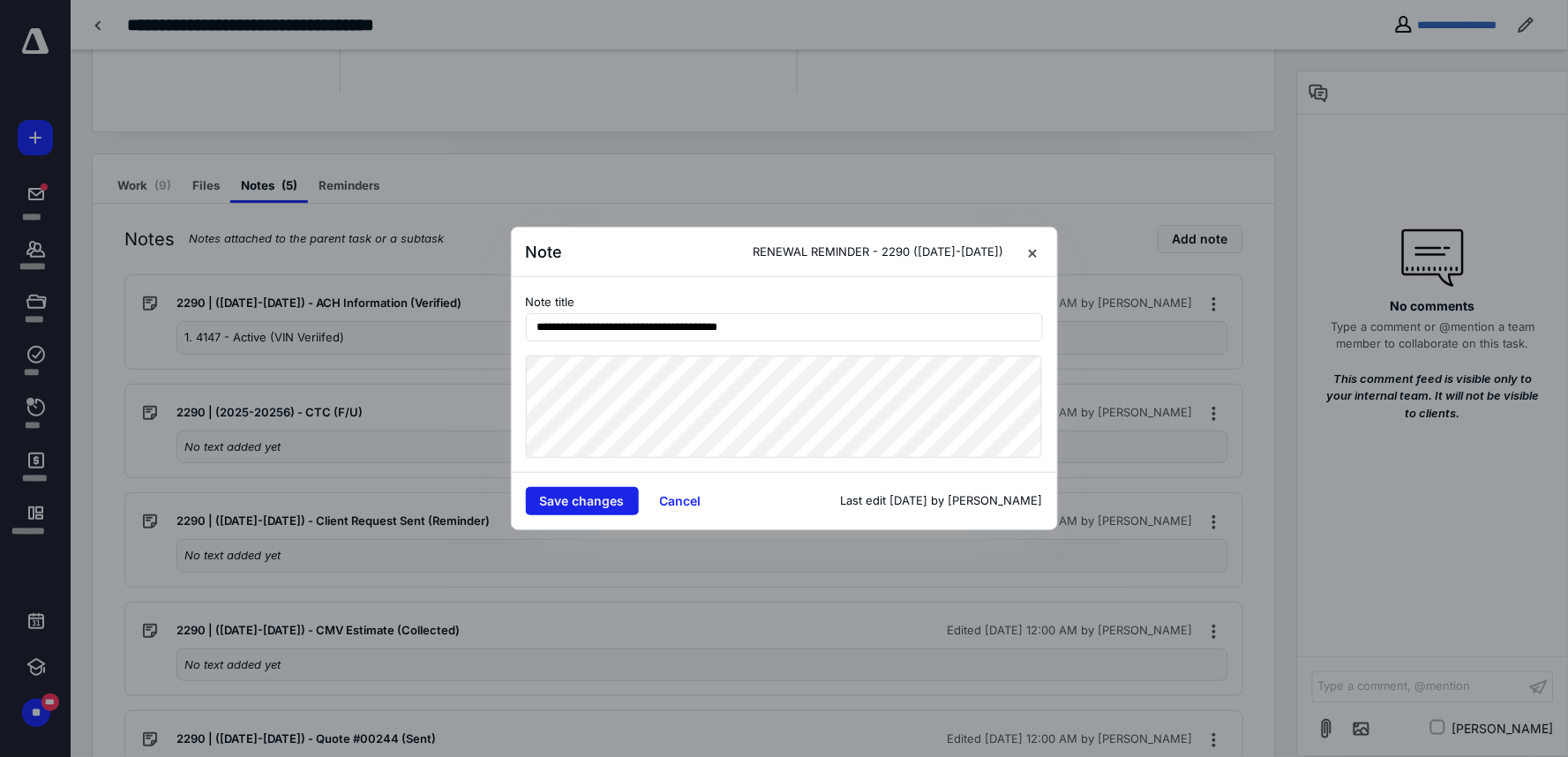 click on "Save changes" at bounding box center [582, 501] 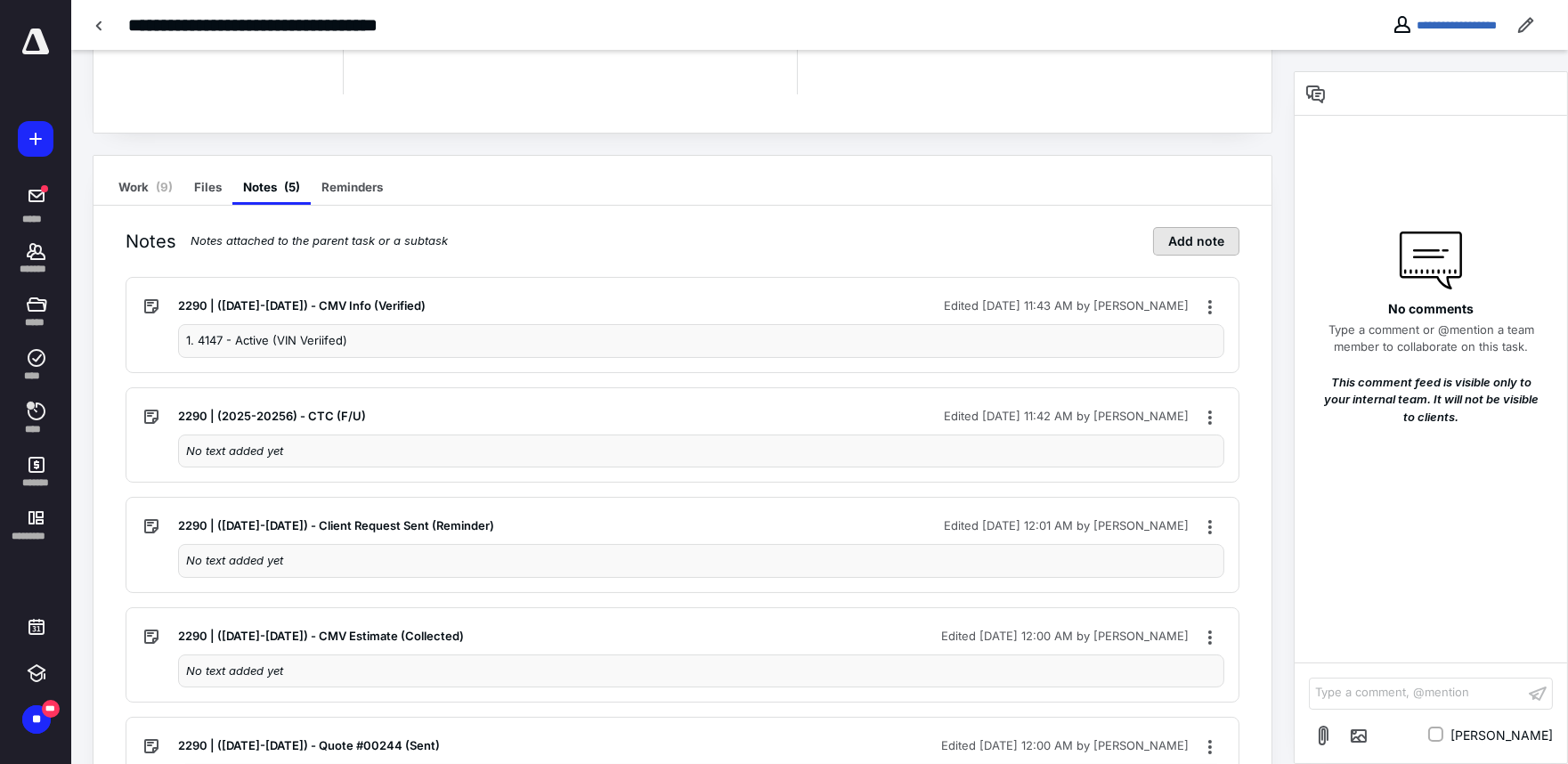 click on "Add note" at bounding box center (1196, 241) 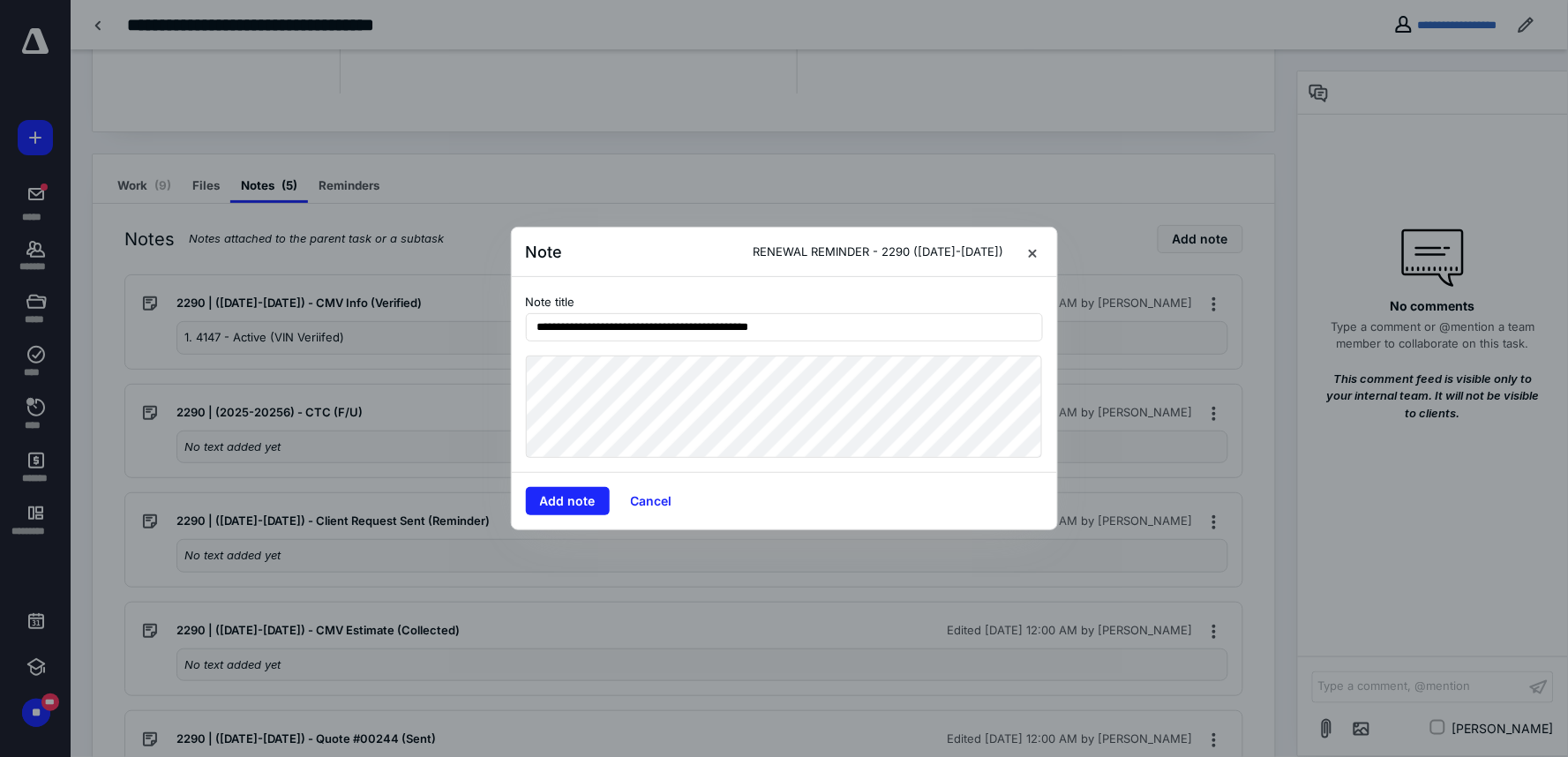 type on "**********" 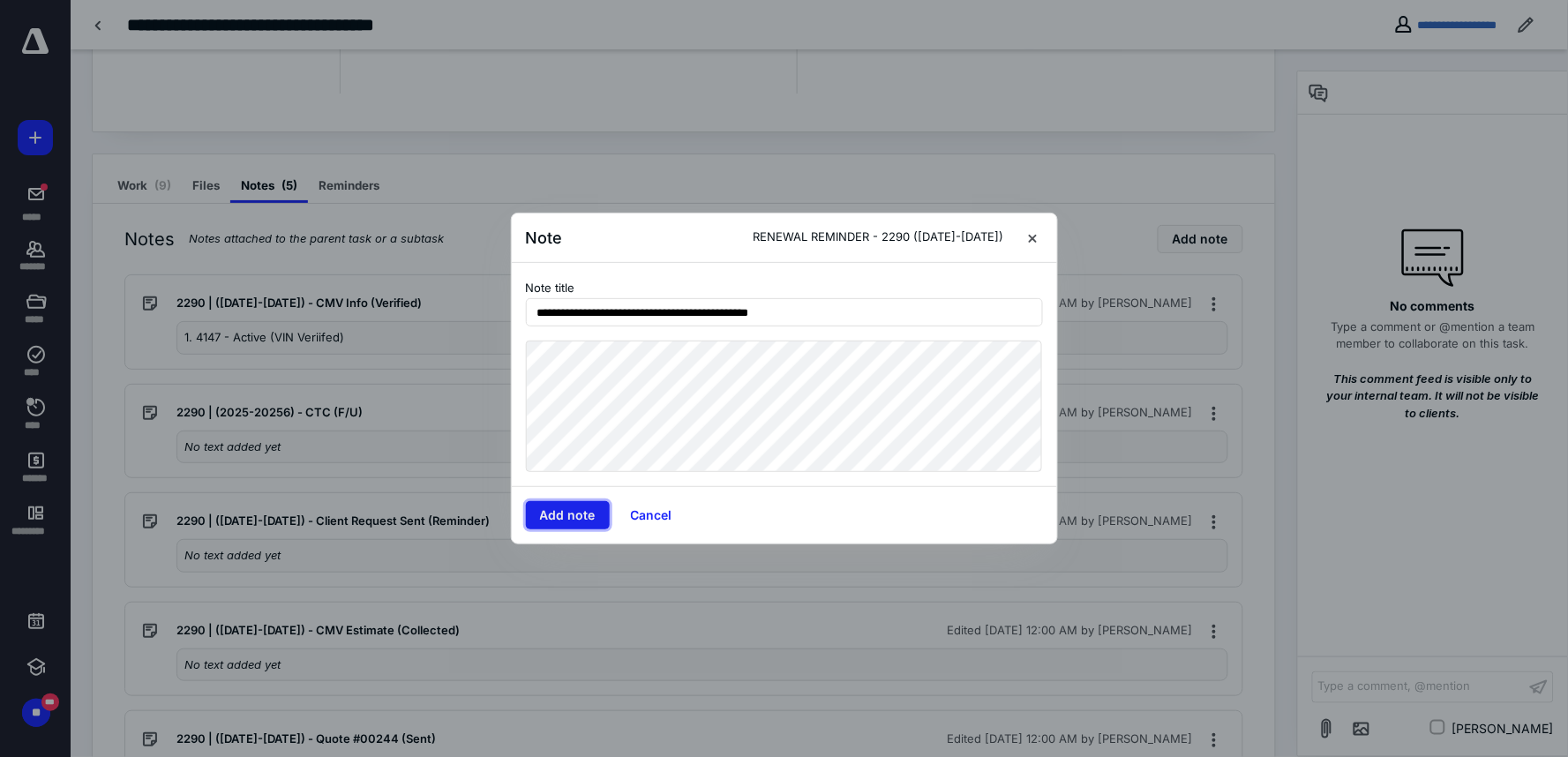 click on "Add note" at bounding box center (567, 515) 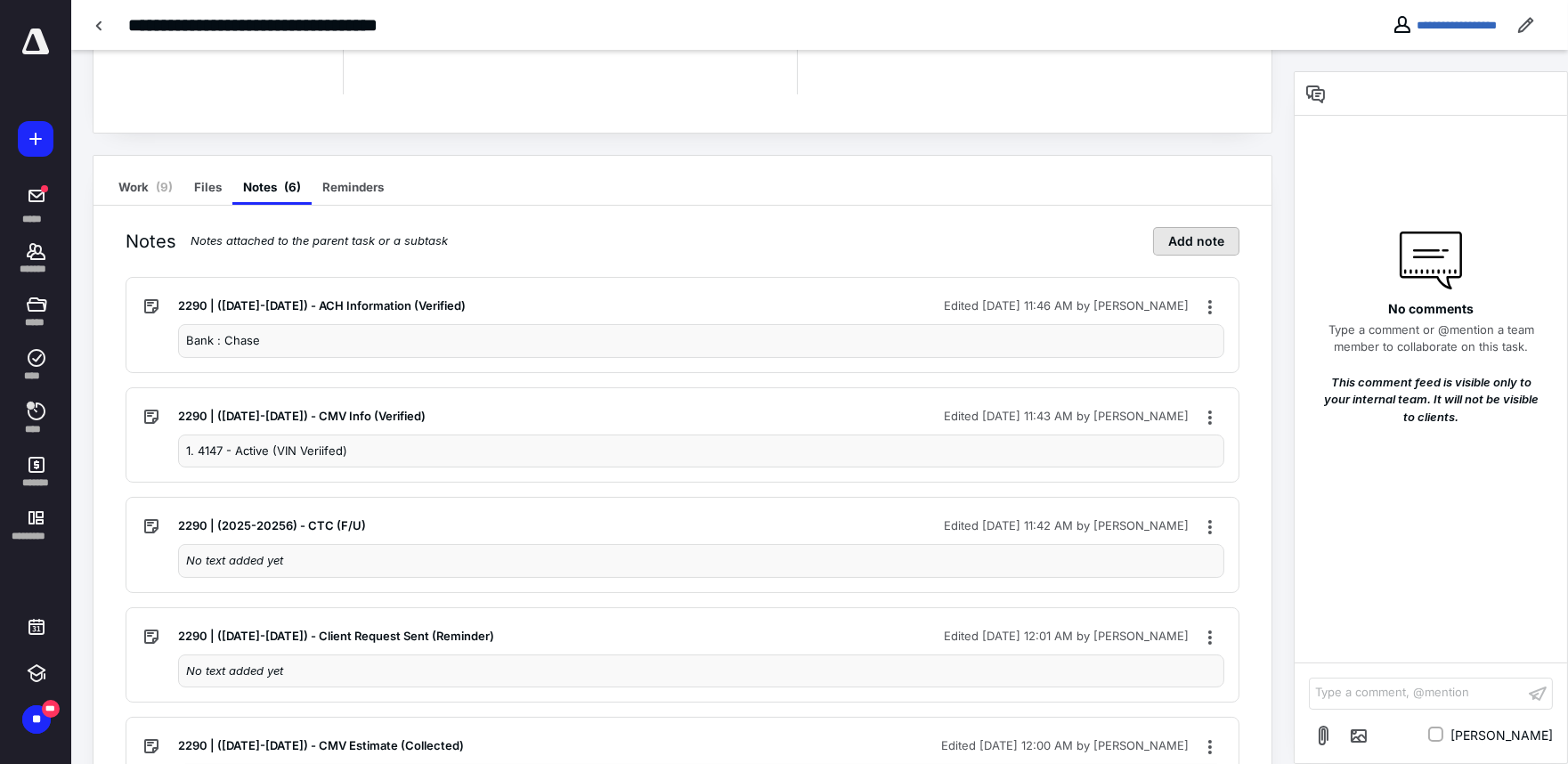 click on "Add note" at bounding box center (1196, 241) 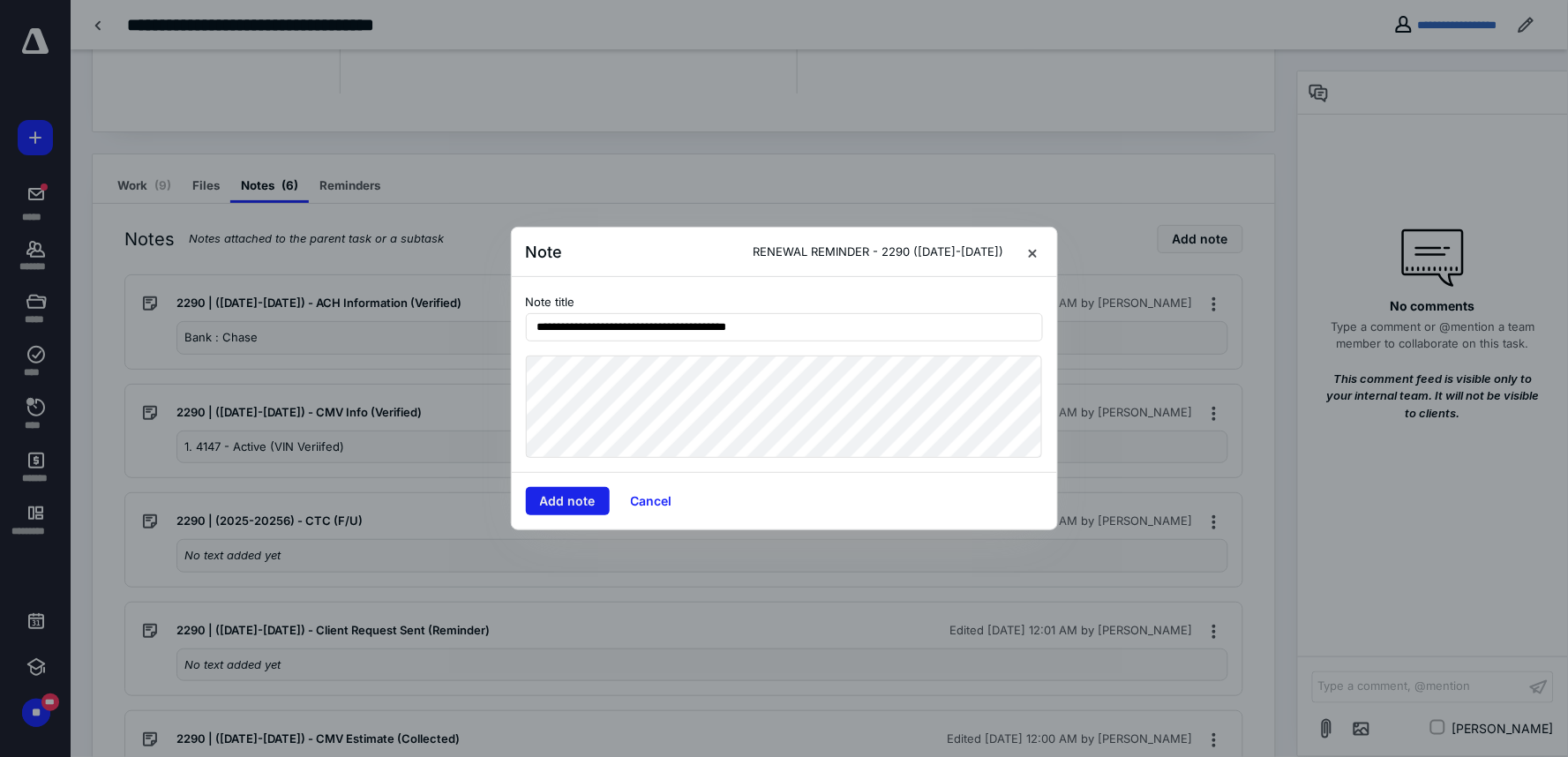 type on "**********" 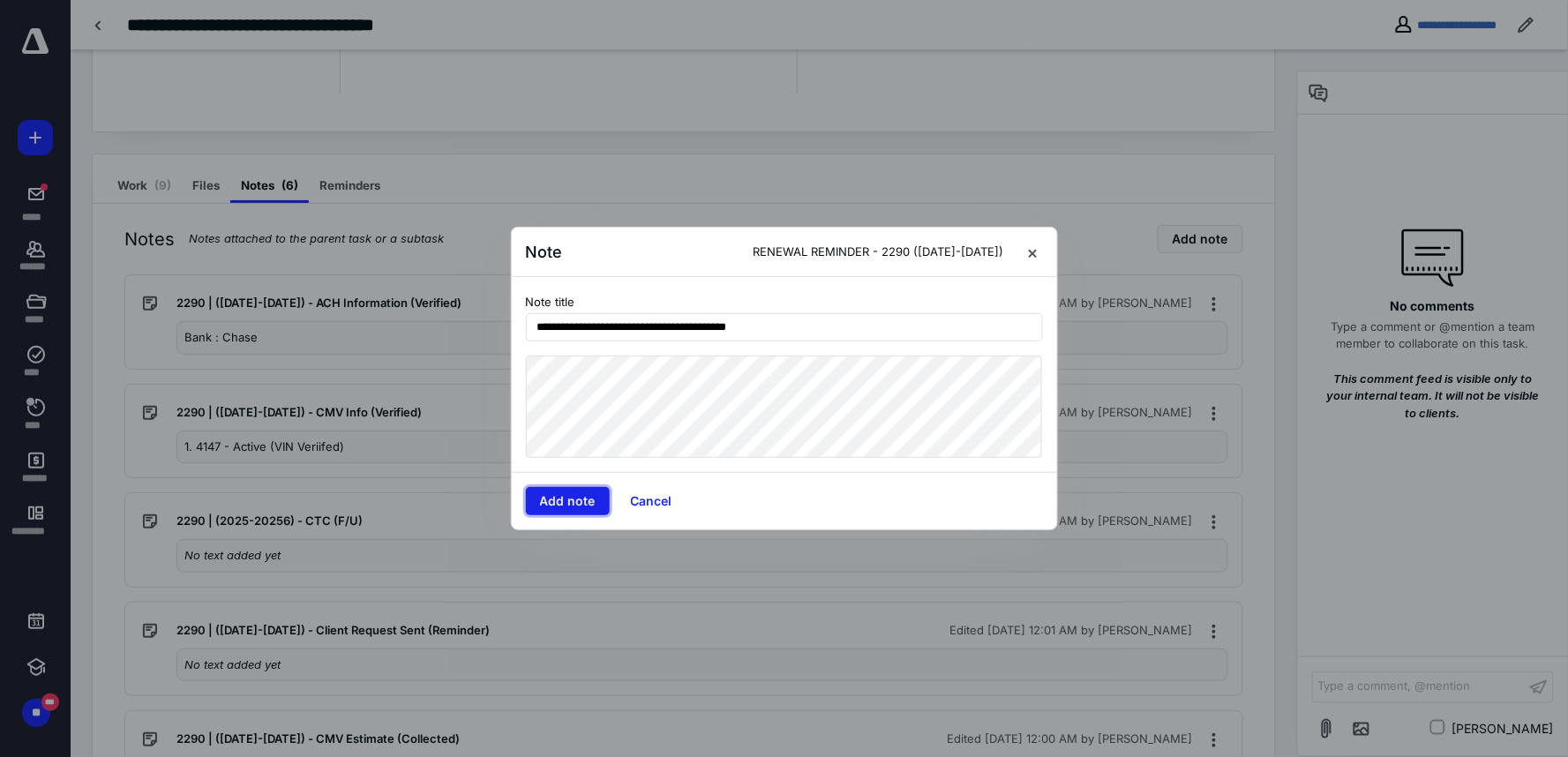 click on "Add note" at bounding box center [567, 501] 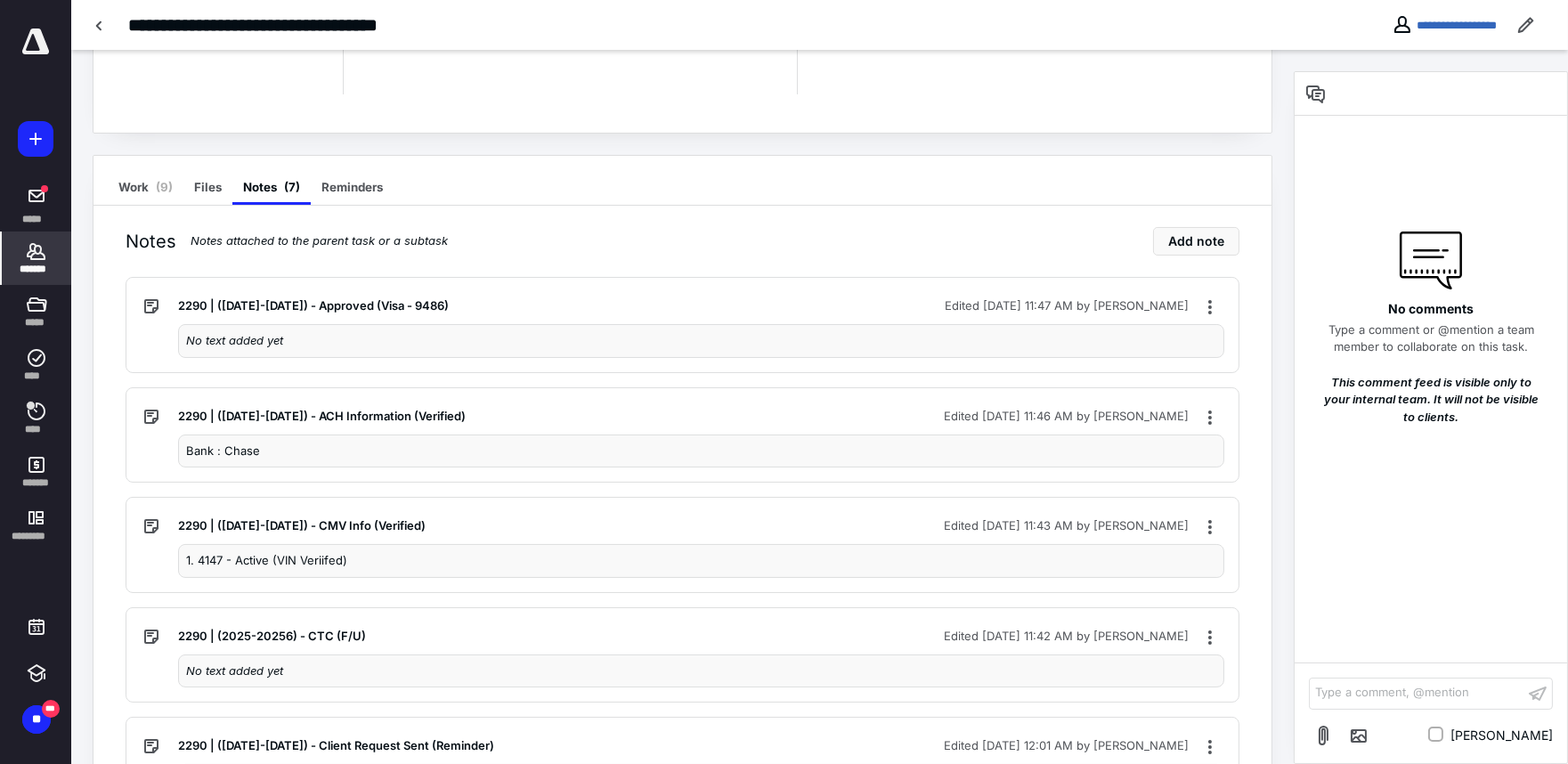 click 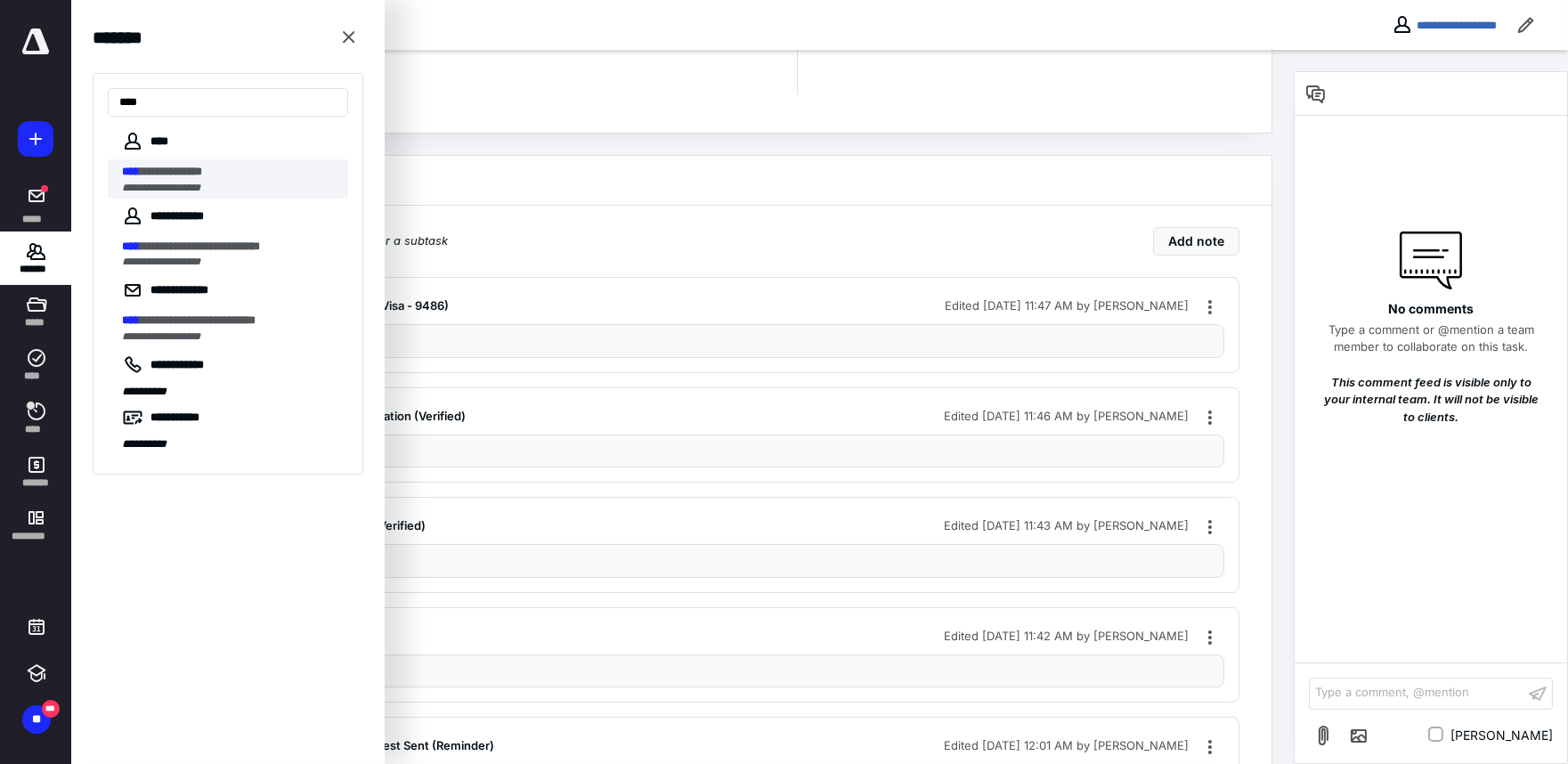type on "****" 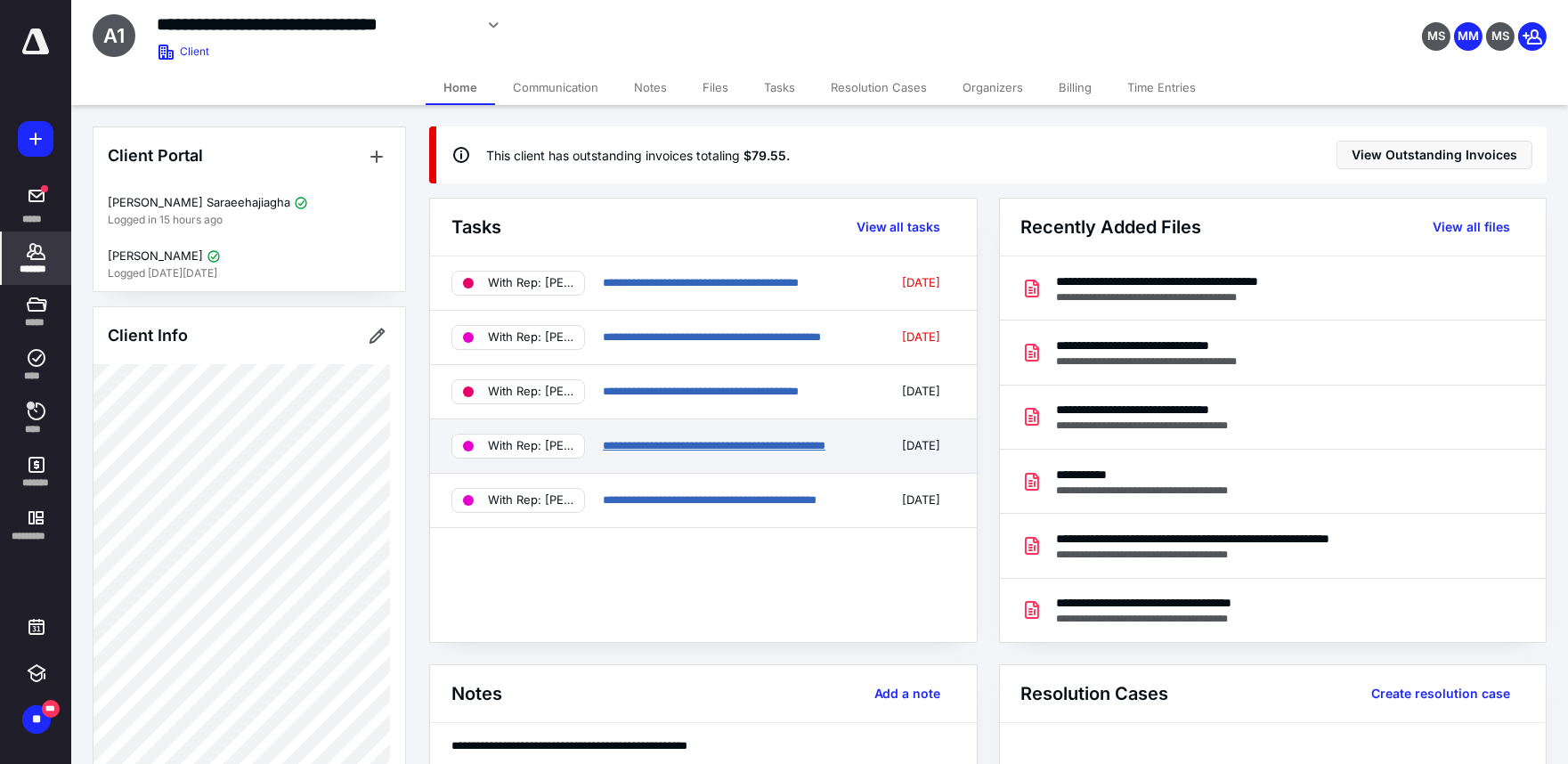 click on "**********" at bounding box center [714, 445] 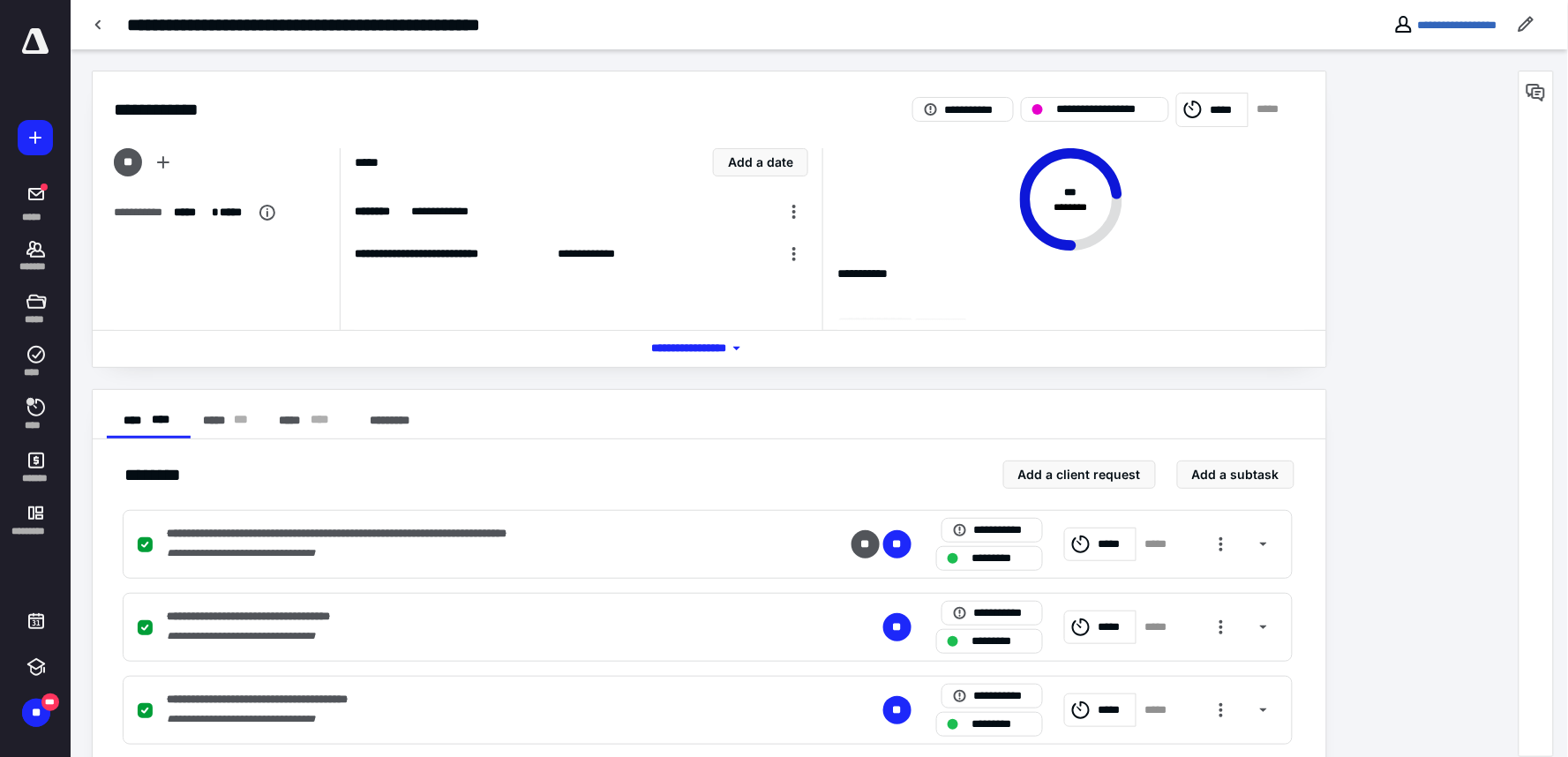 click on "***** * ** *" at bounding box center (305, 421) 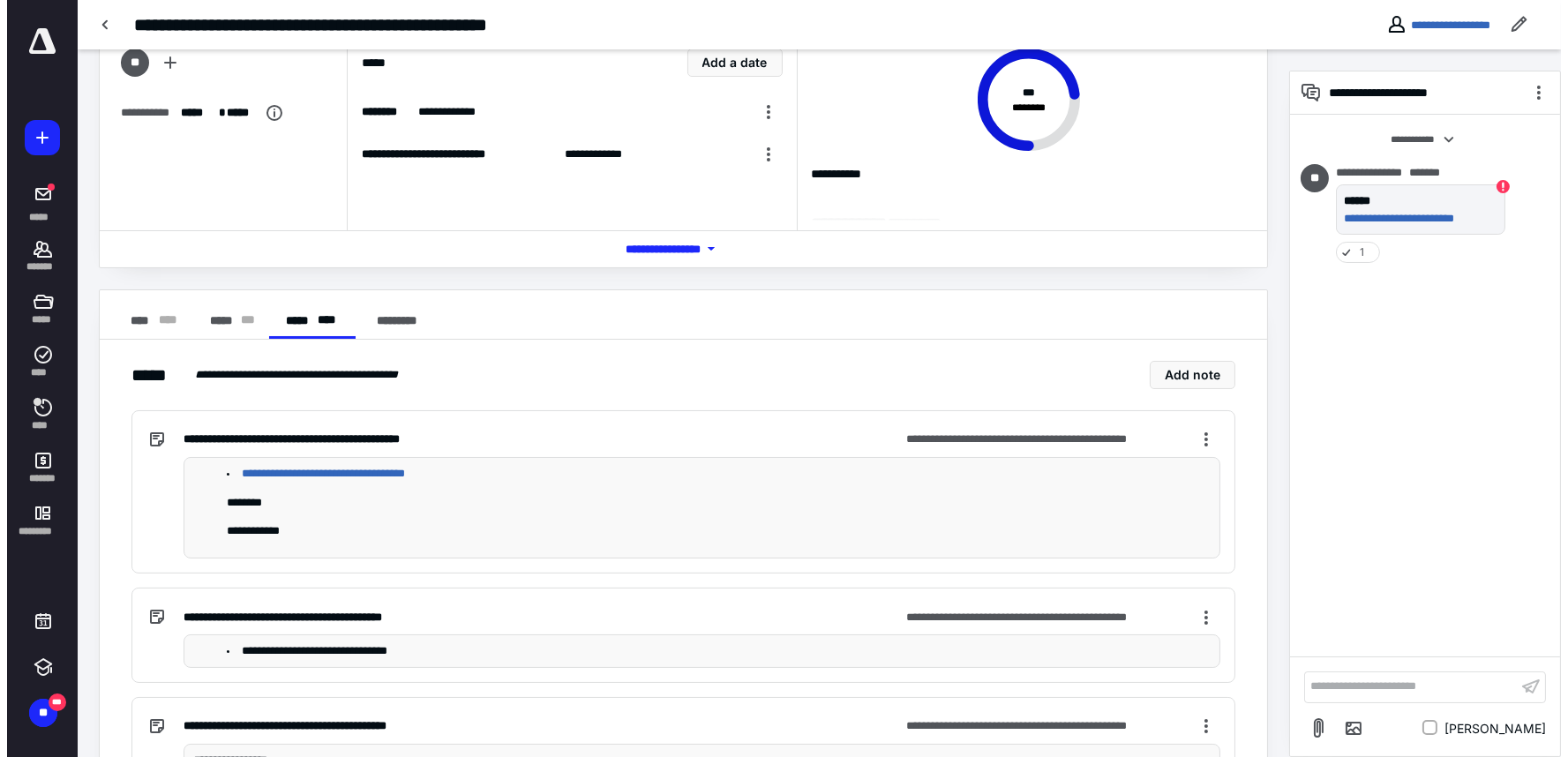 scroll, scrollTop: 0, scrollLeft: 0, axis: both 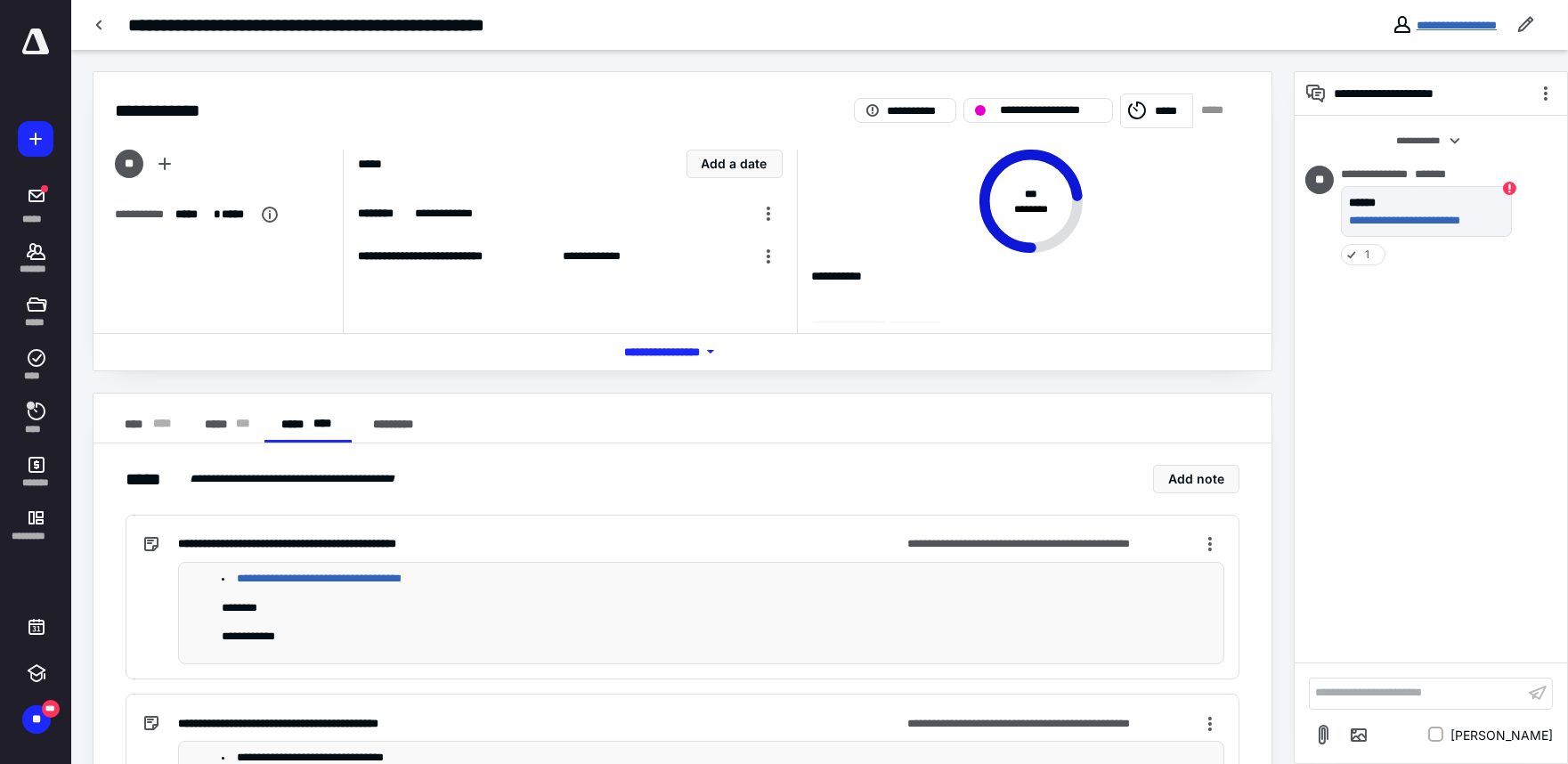 click on "**********" at bounding box center (1457, 25) 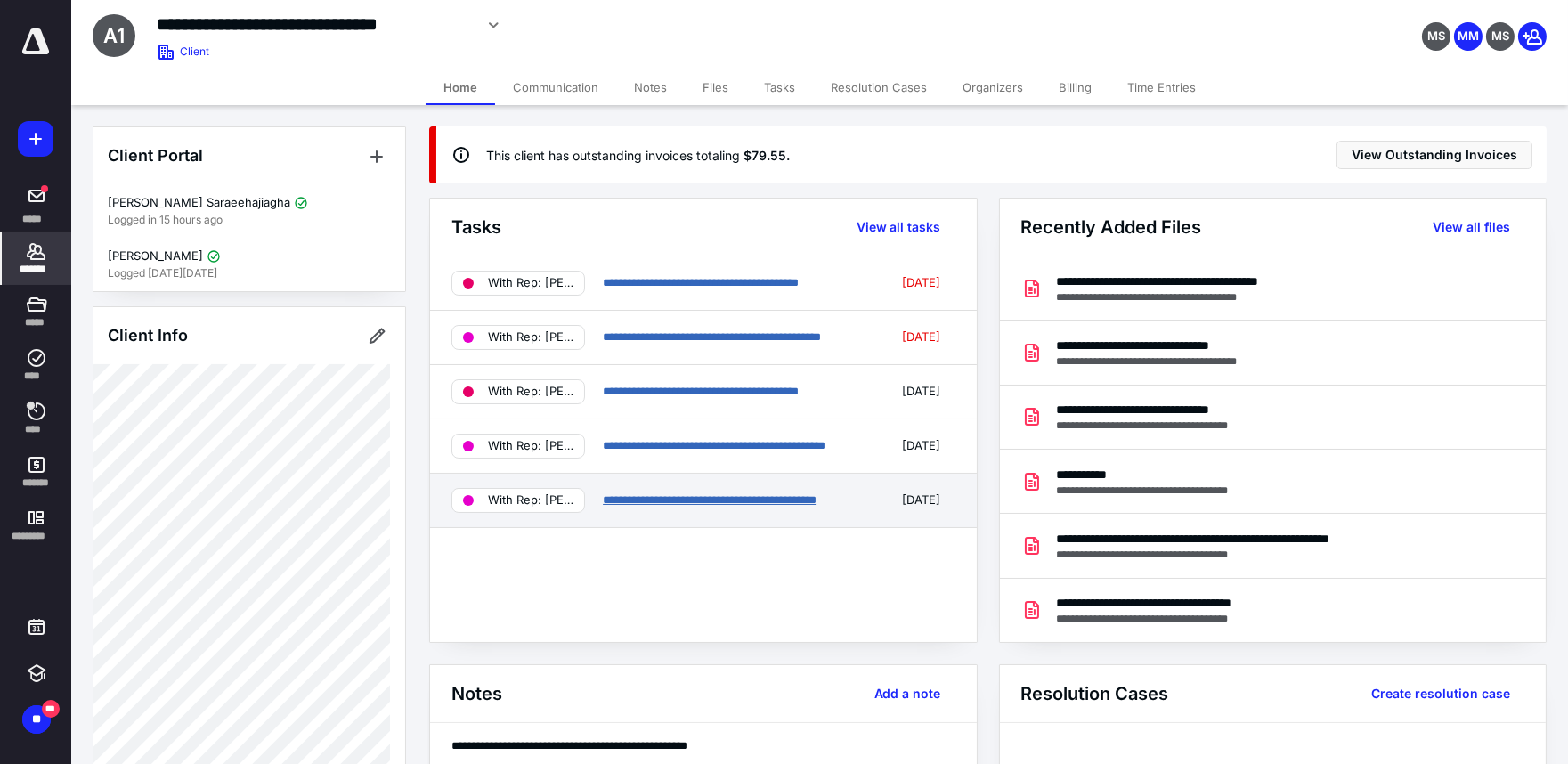 click on "**********" at bounding box center [710, 500] 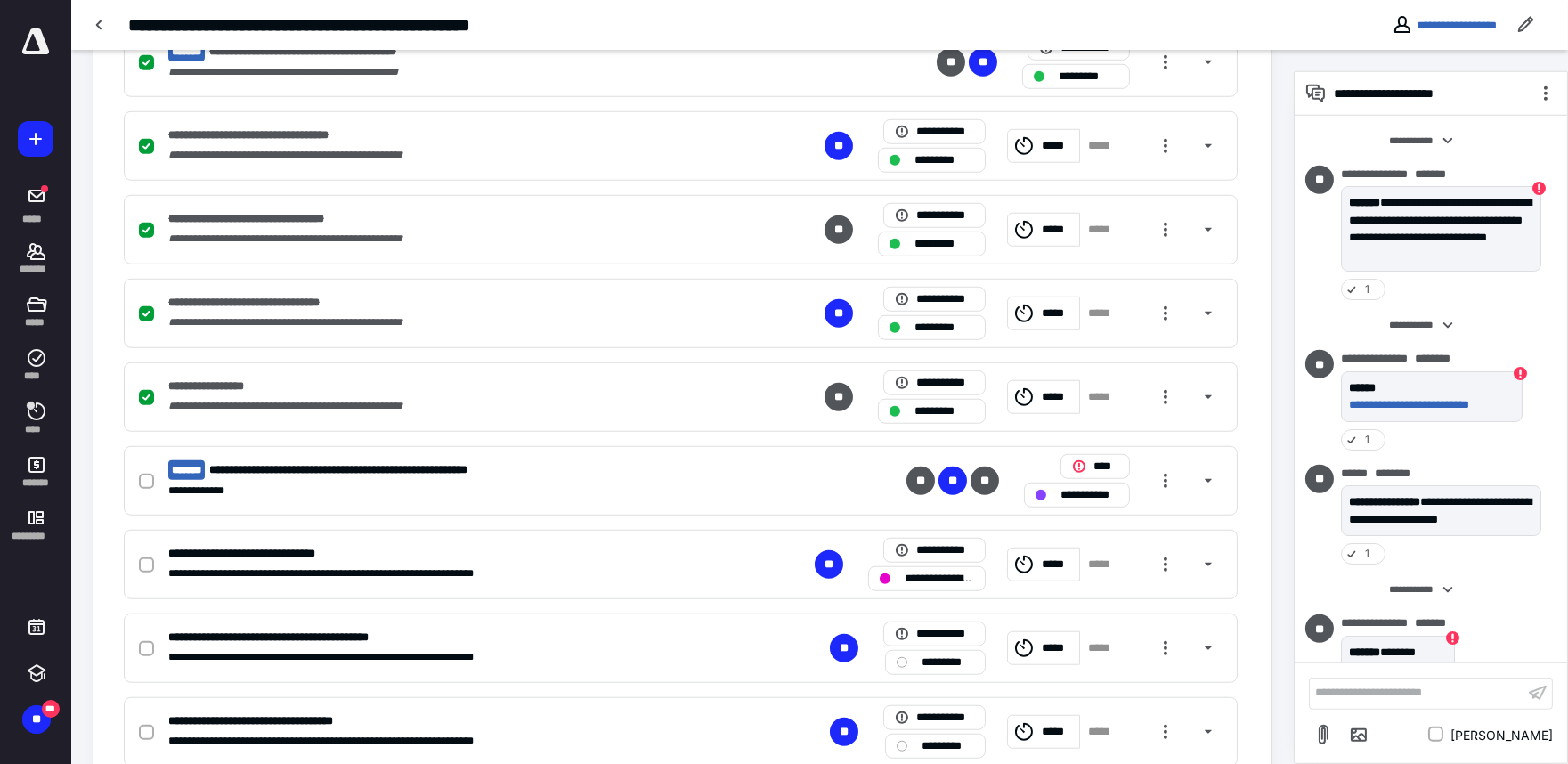 scroll, scrollTop: 3264, scrollLeft: 0, axis: vertical 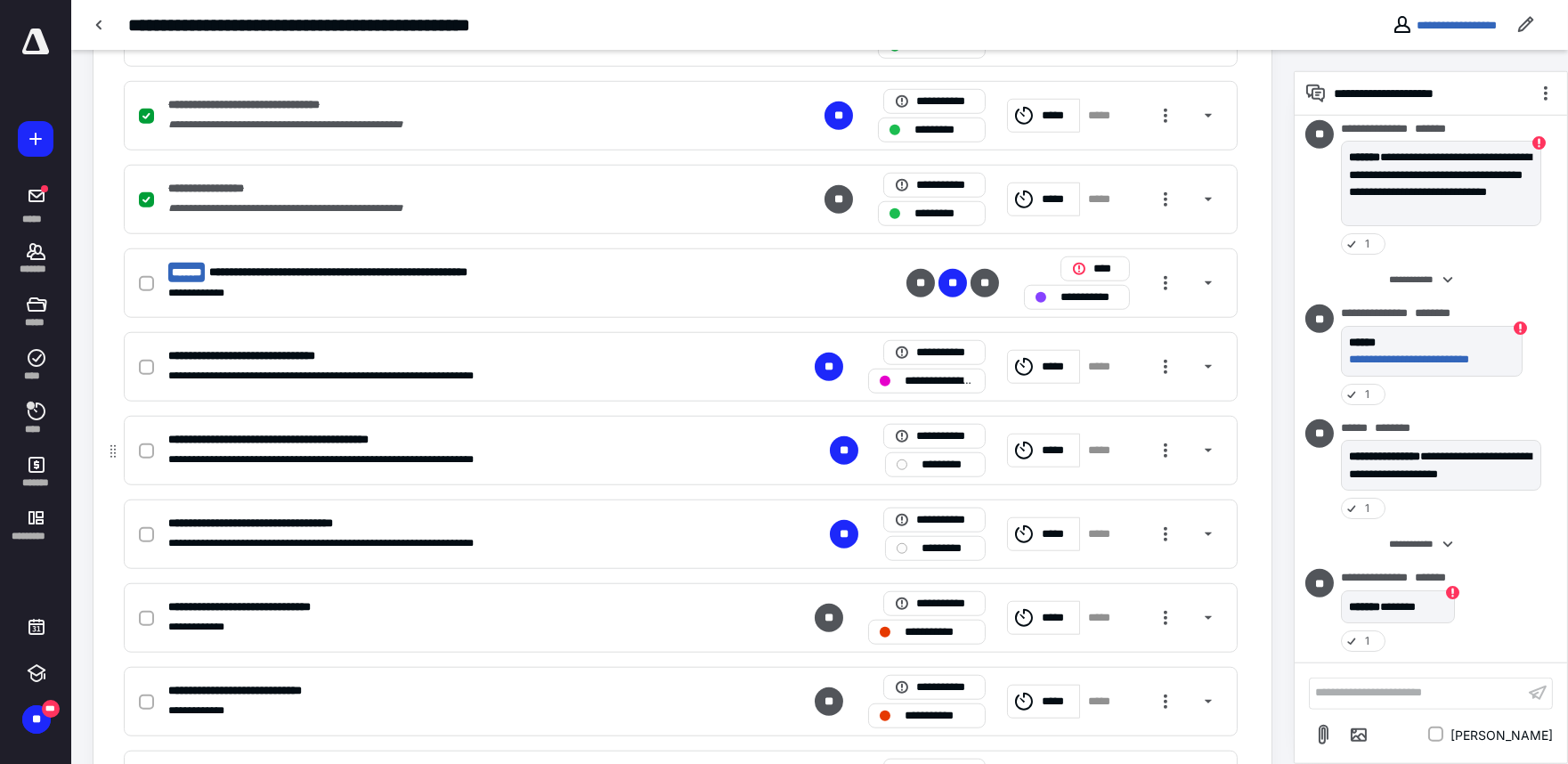 click on "*********" at bounding box center [947, 464] 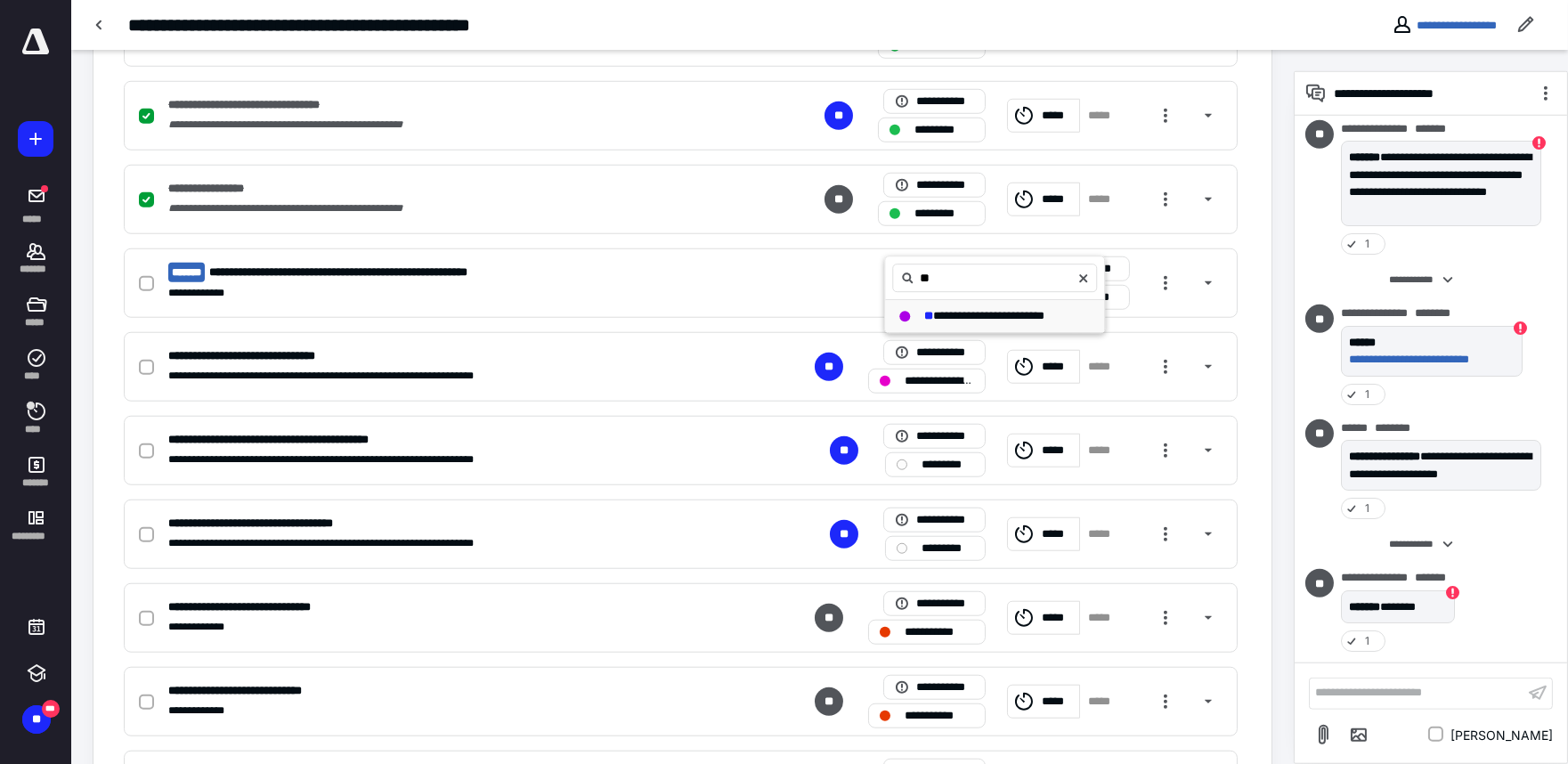 type on "**" 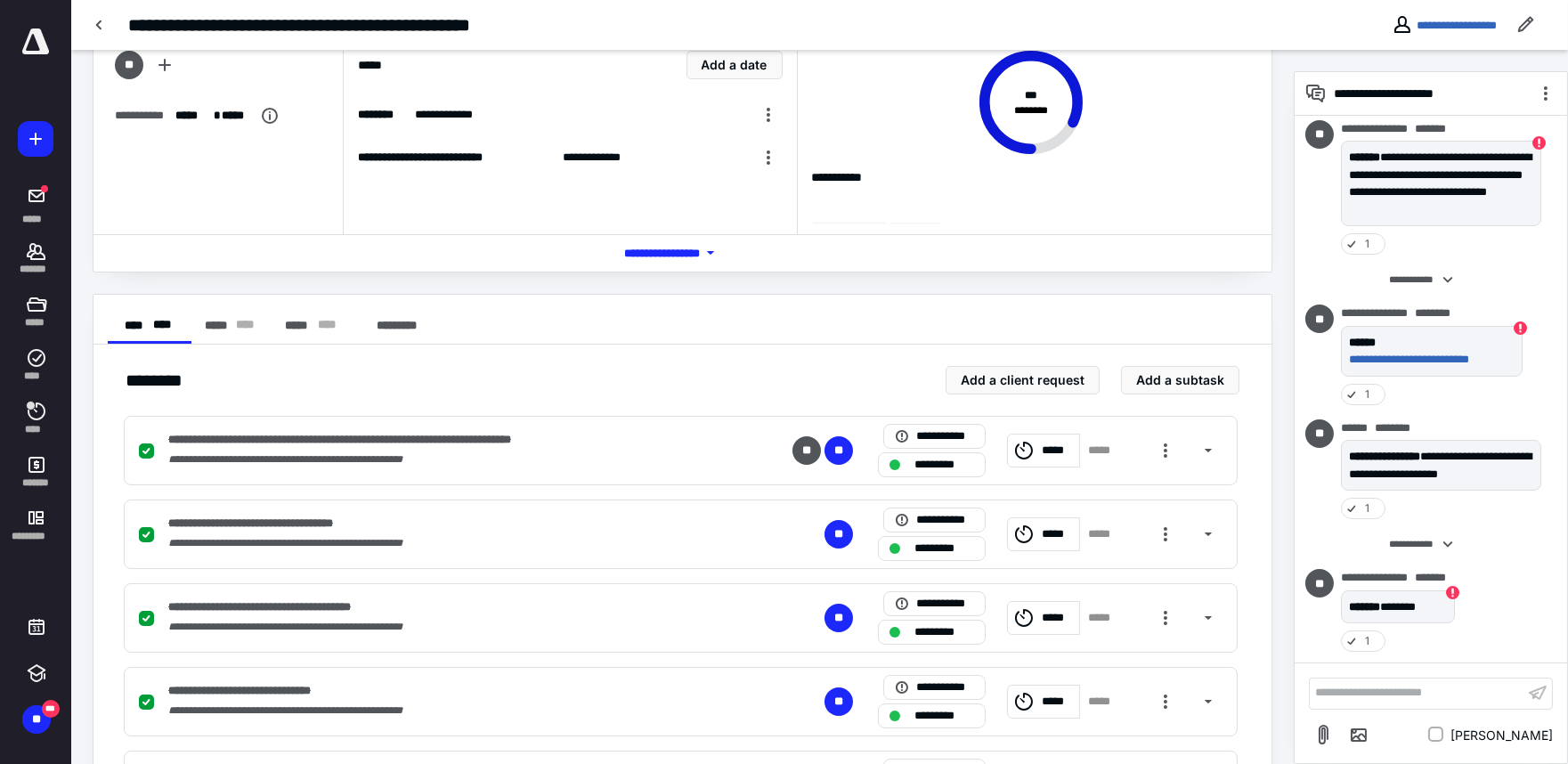 scroll, scrollTop: 0, scrollLeft: 0, axis: both 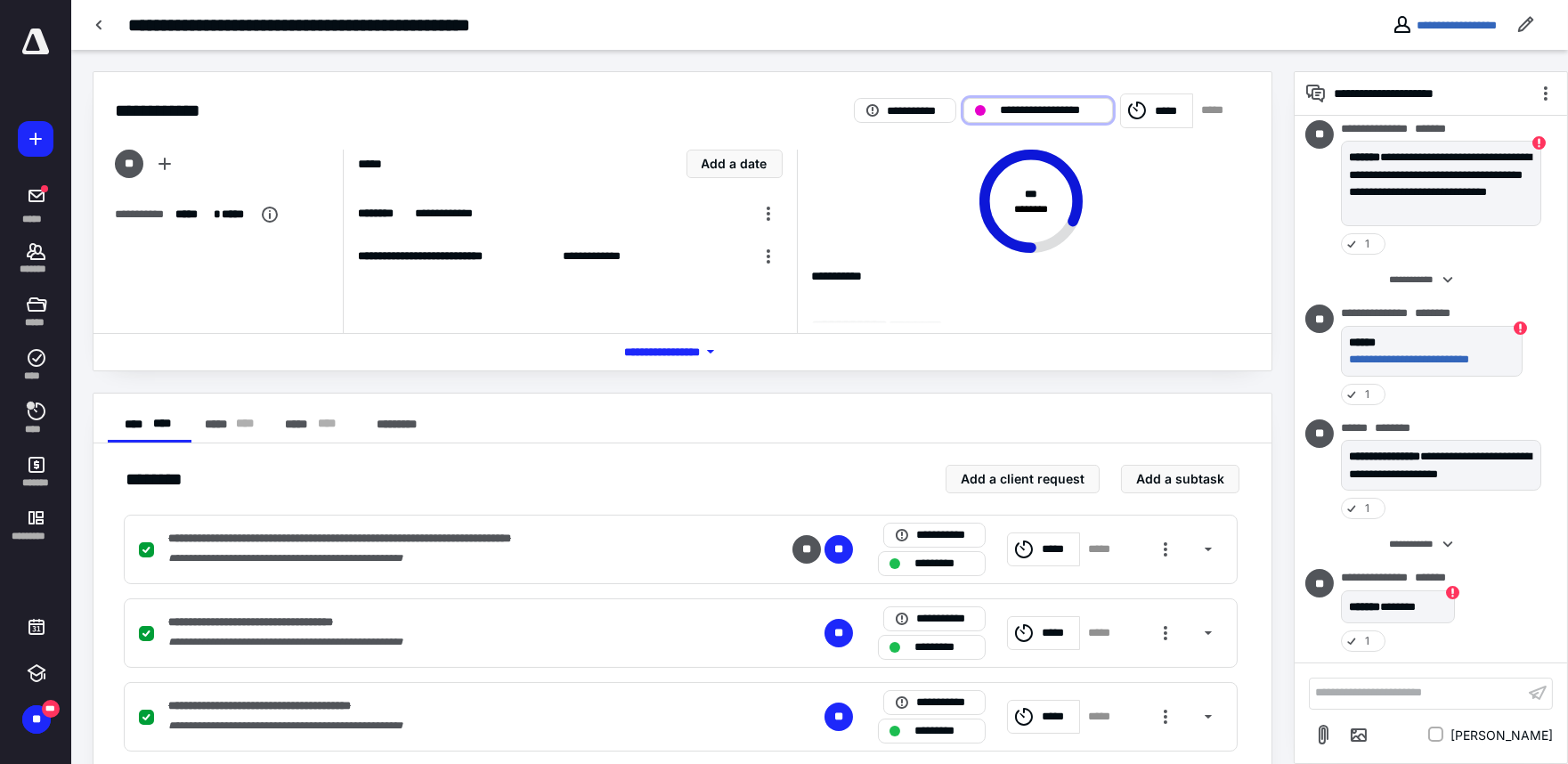 click on "**********" at bounding box center (1051, 110) 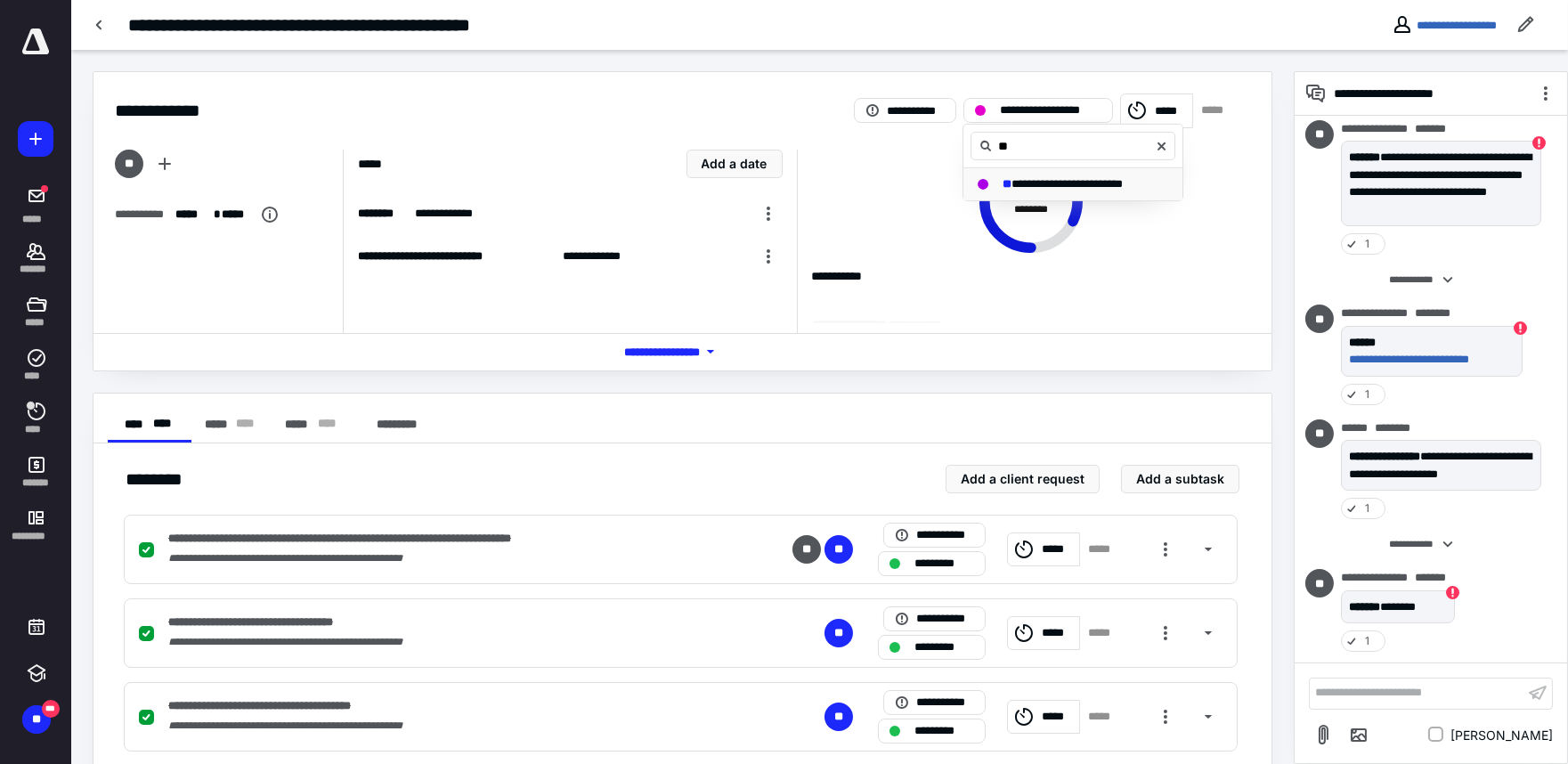 type on "**" 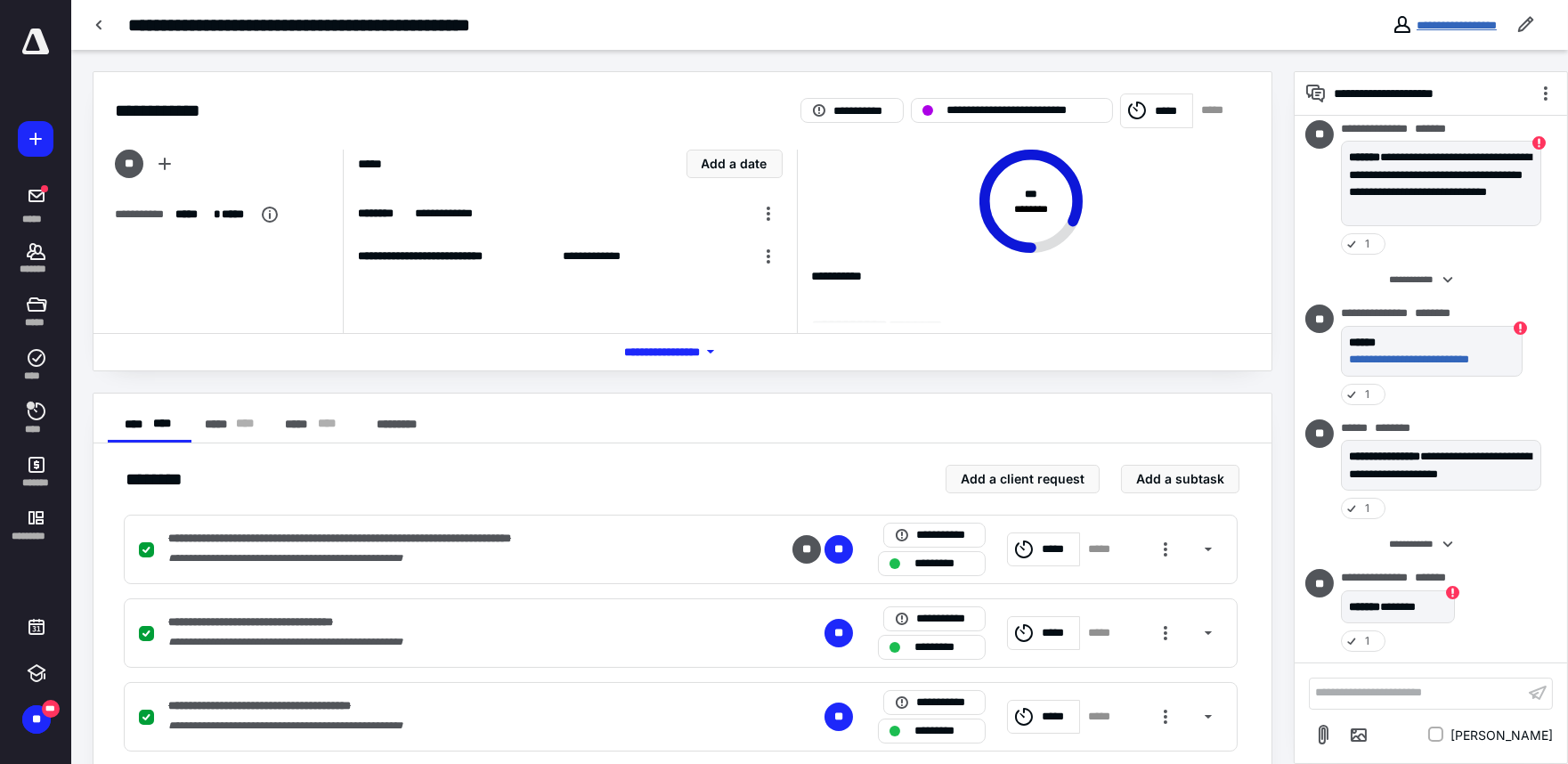 click on "**********" at bounding box center (1457, 25) 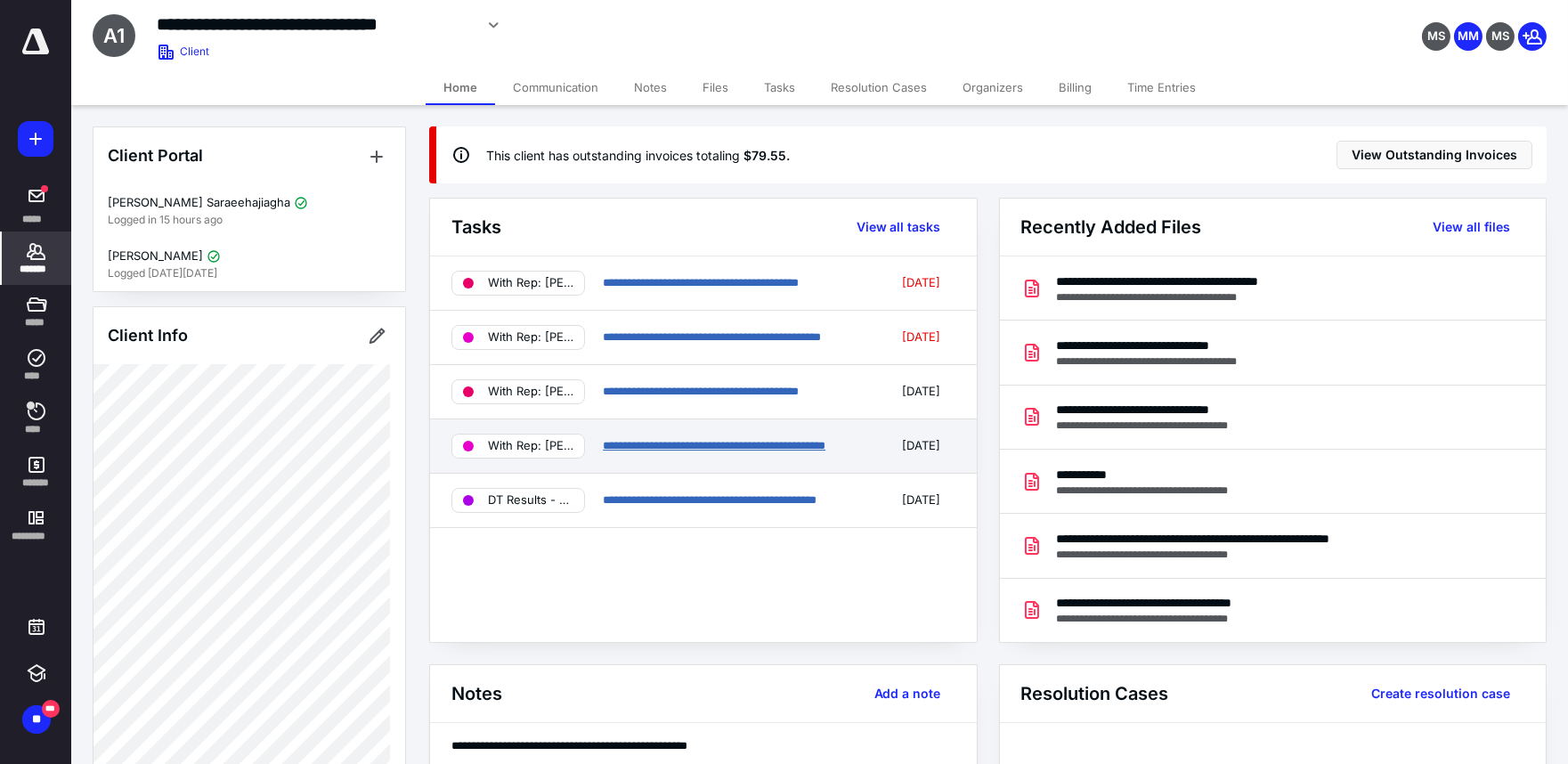 click on "**********" at bounding box center (714, 445) 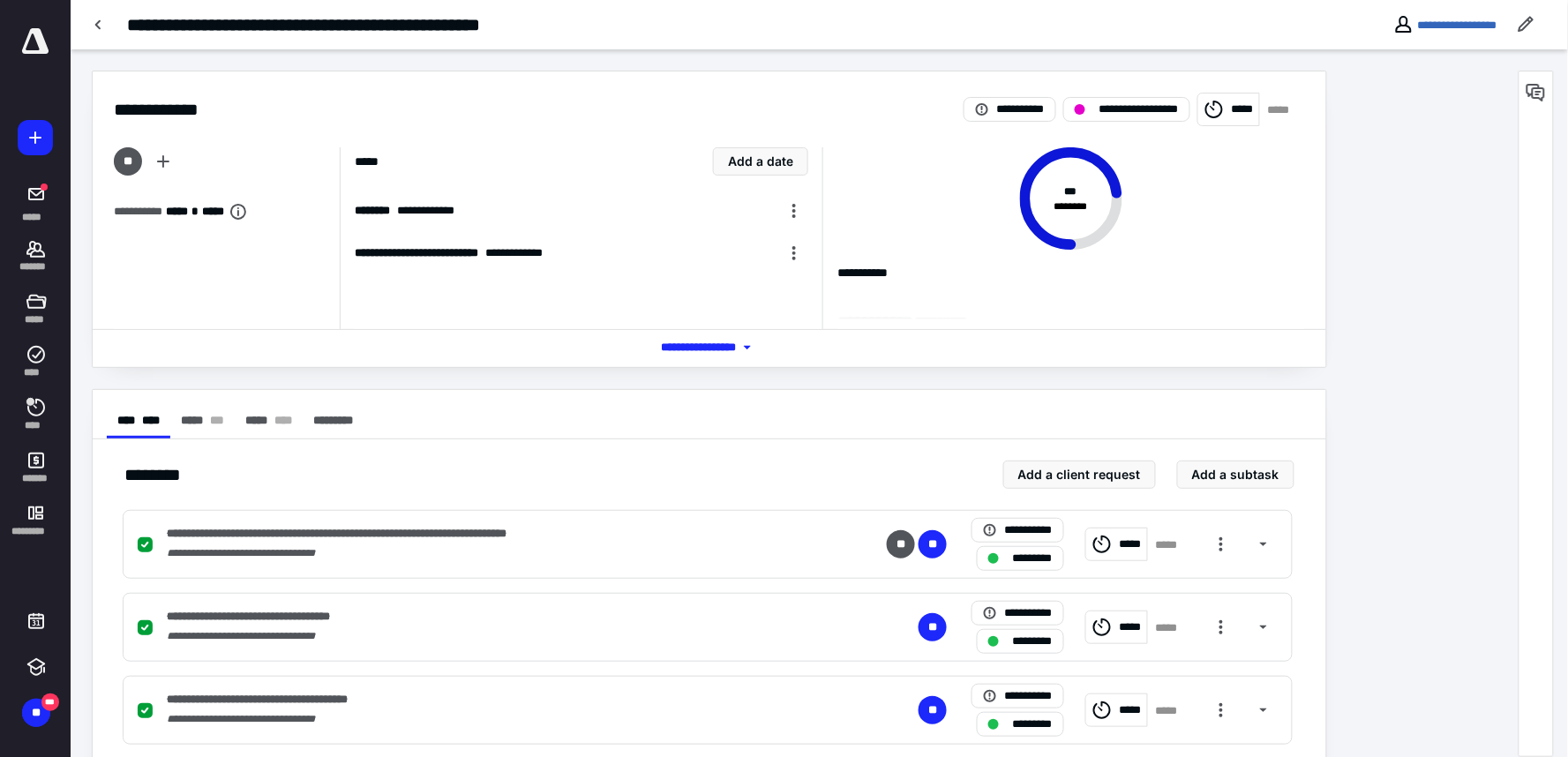 click on "*** **** *******" at bounding box center (709, 347) 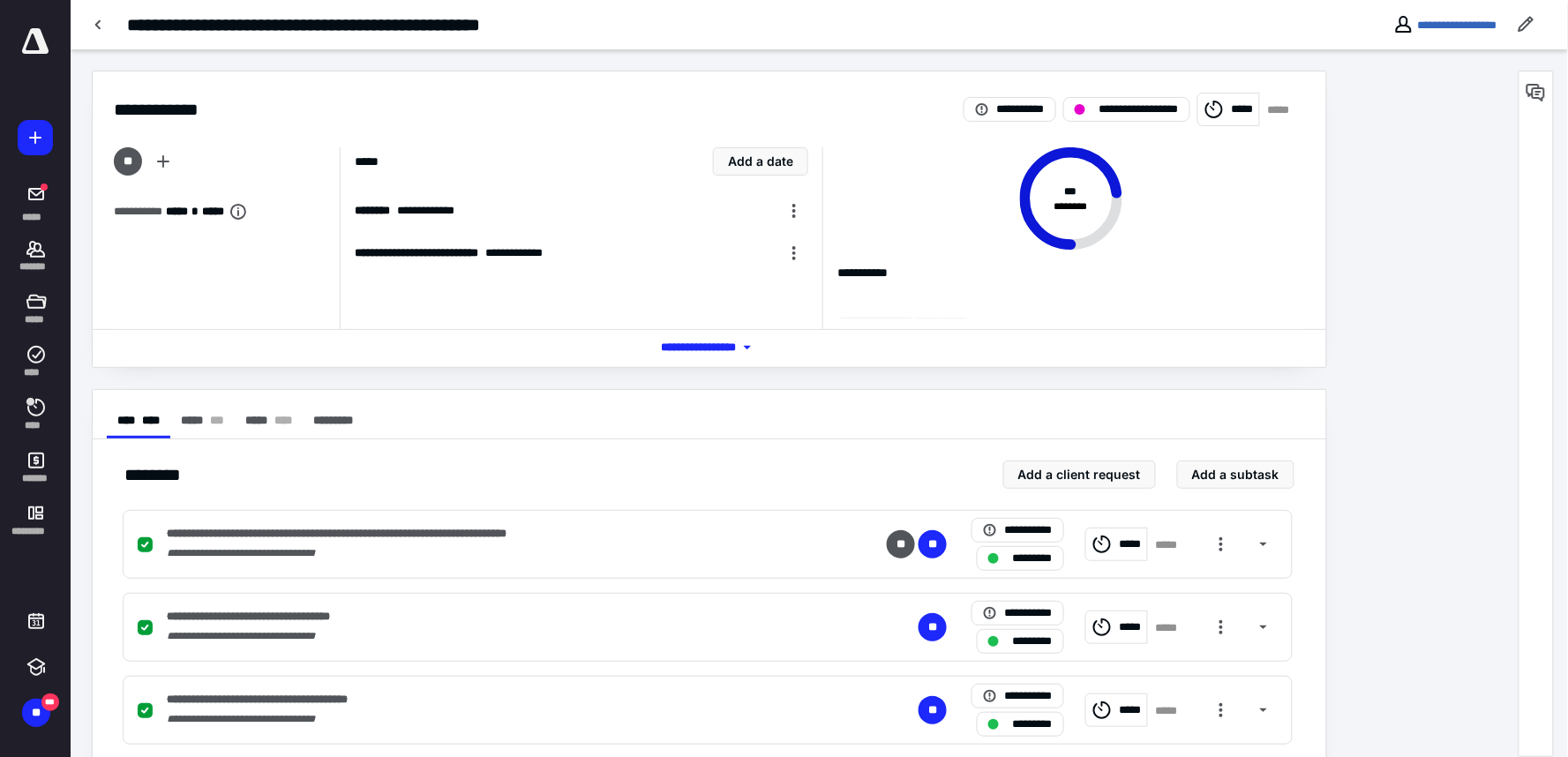 click on "**********" at bounding box center (581, 238) 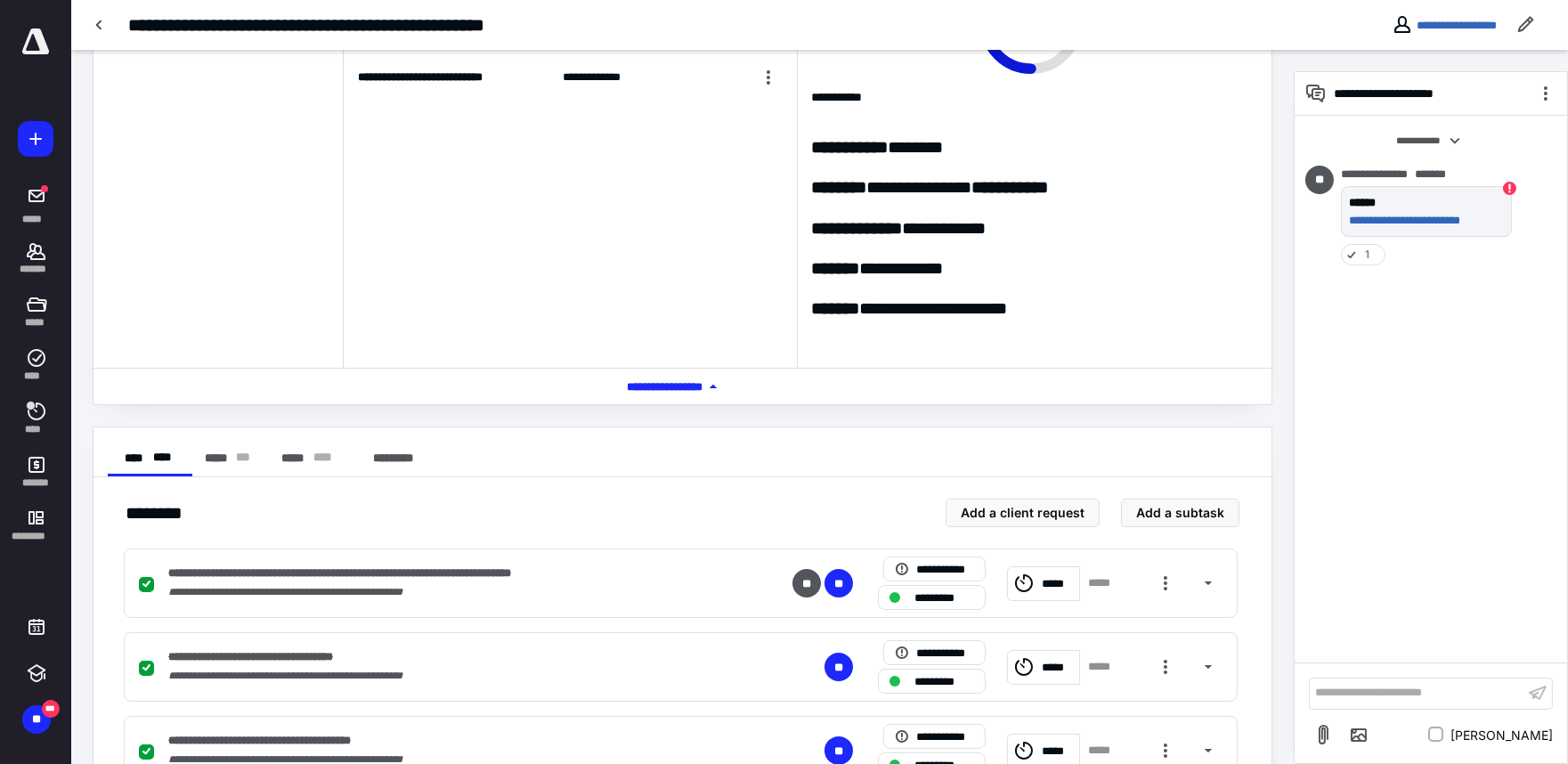 scroll, scrollTop: 198, scrollLeft: 0, axis: vertical 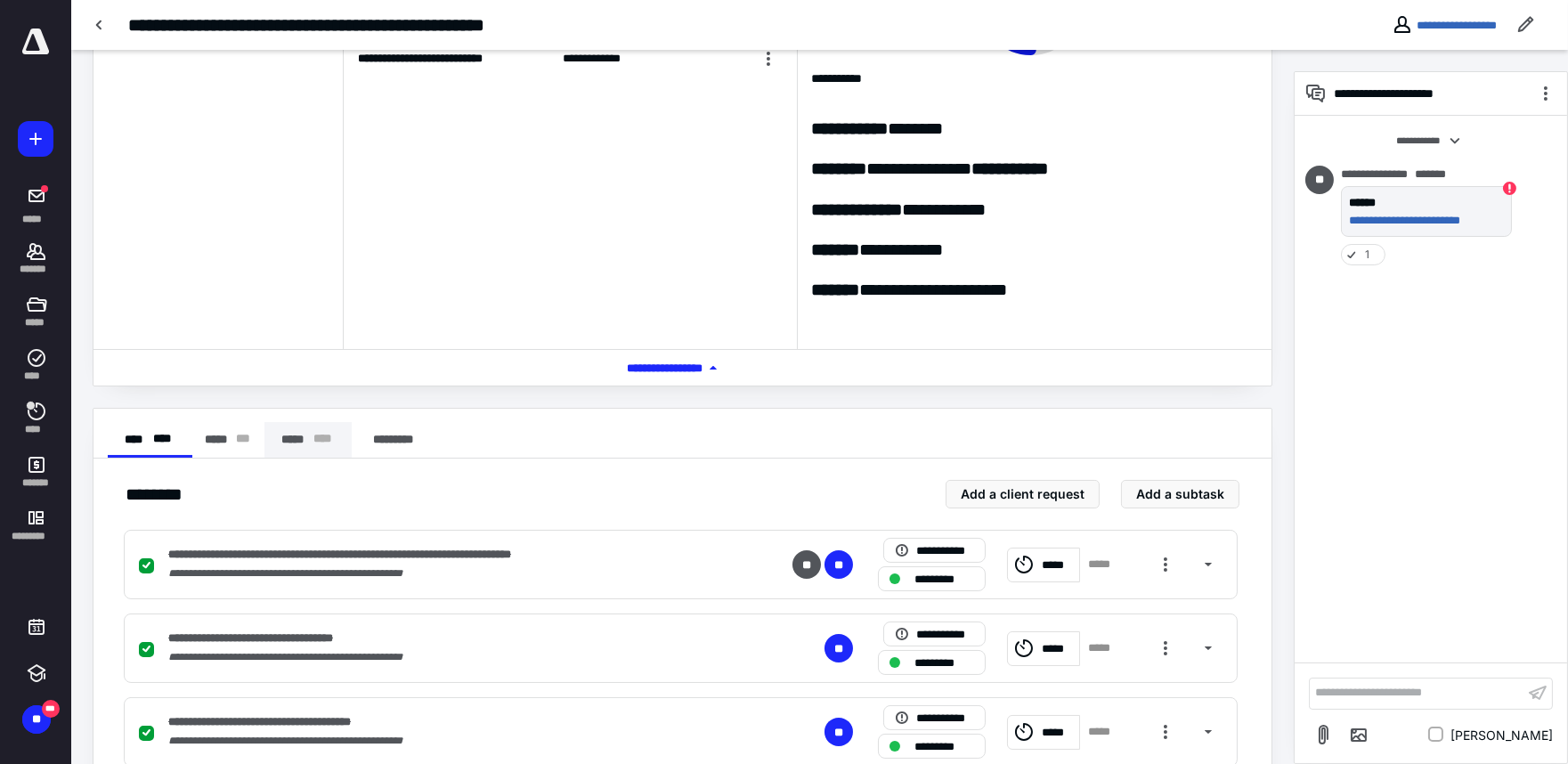 click on "***** * ** *" at bounding box center [308, 440] 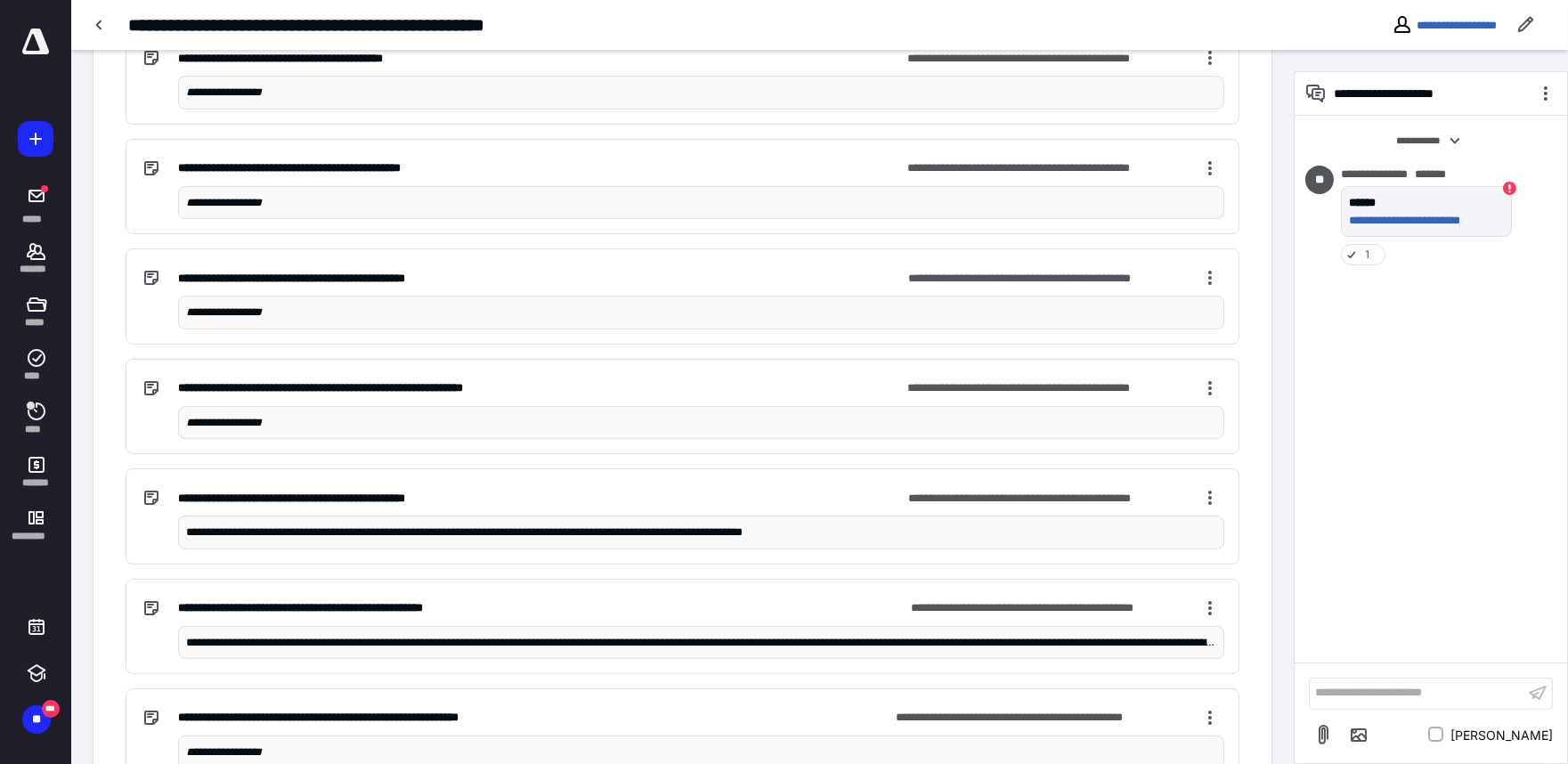 scroll, scrollTop: 989, scrollLeft: 0, axis: vertical 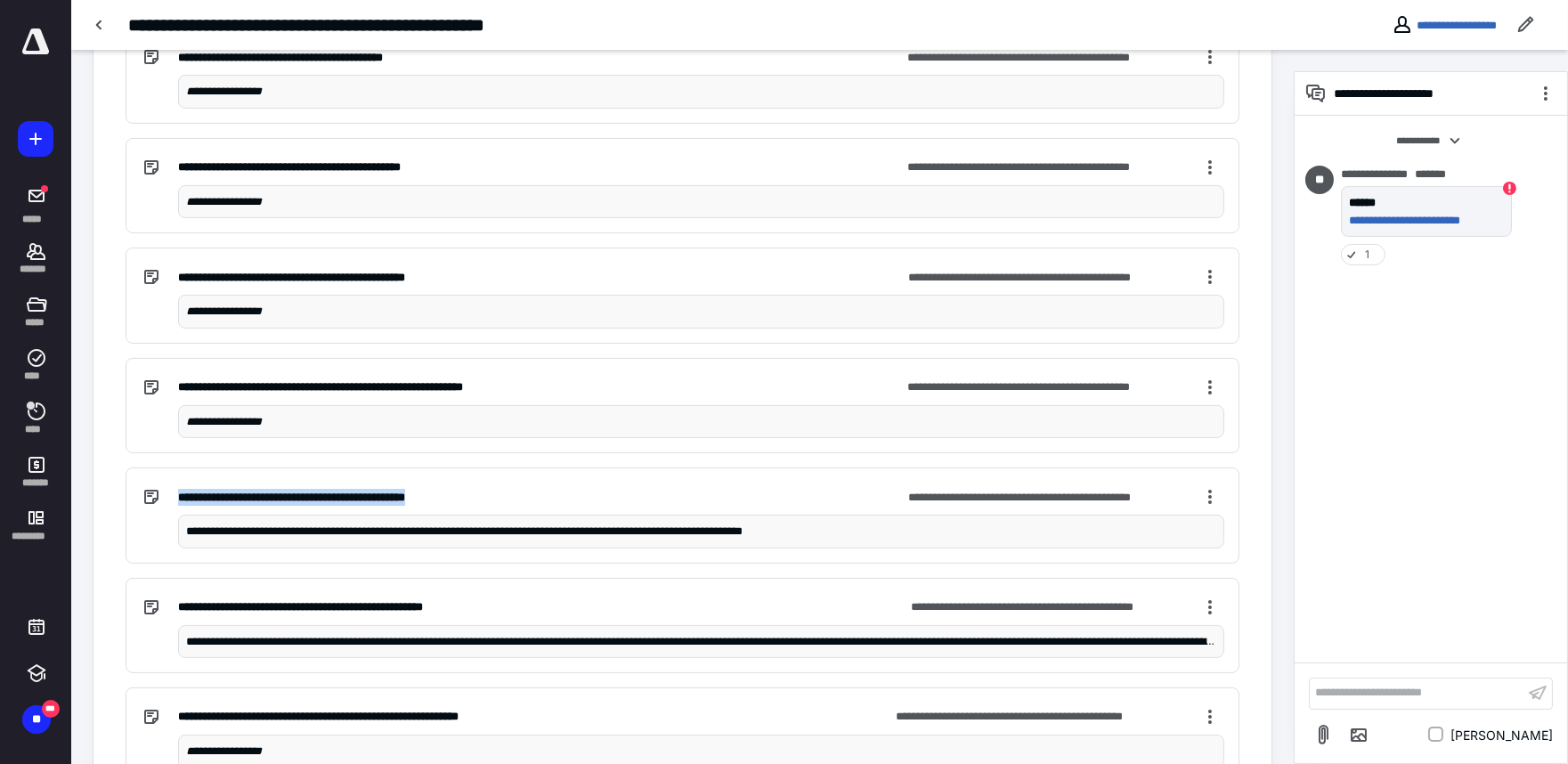 drag, startPoint x: 479, startPoint y: 495, endPoint x: 180, endPoint y: 496, distance: 299.0017 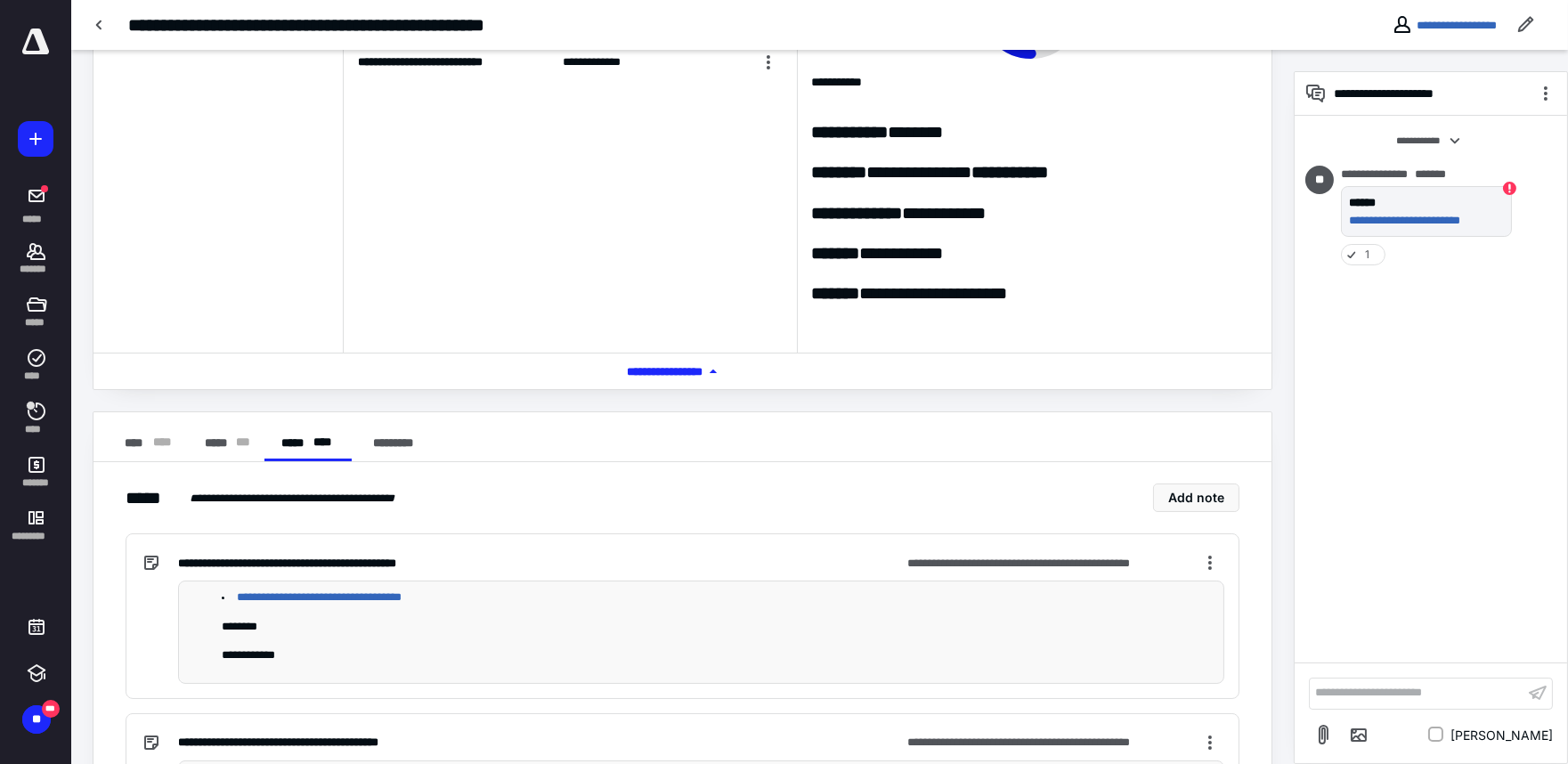 scroll, scrollTop: 0, scrollLeft: 0, axis: both 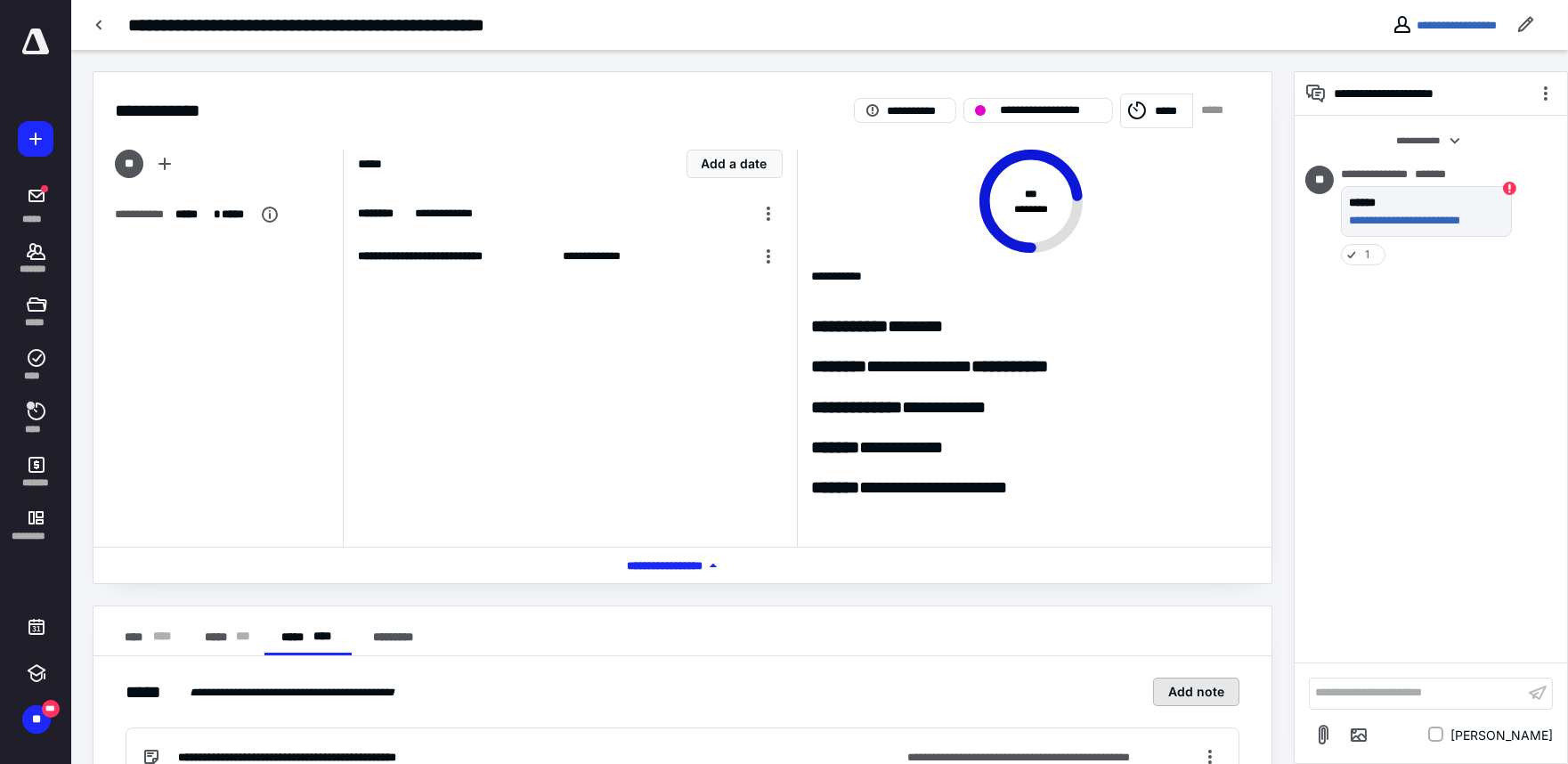 click on "Add note" at bounding box center (1196, 692) 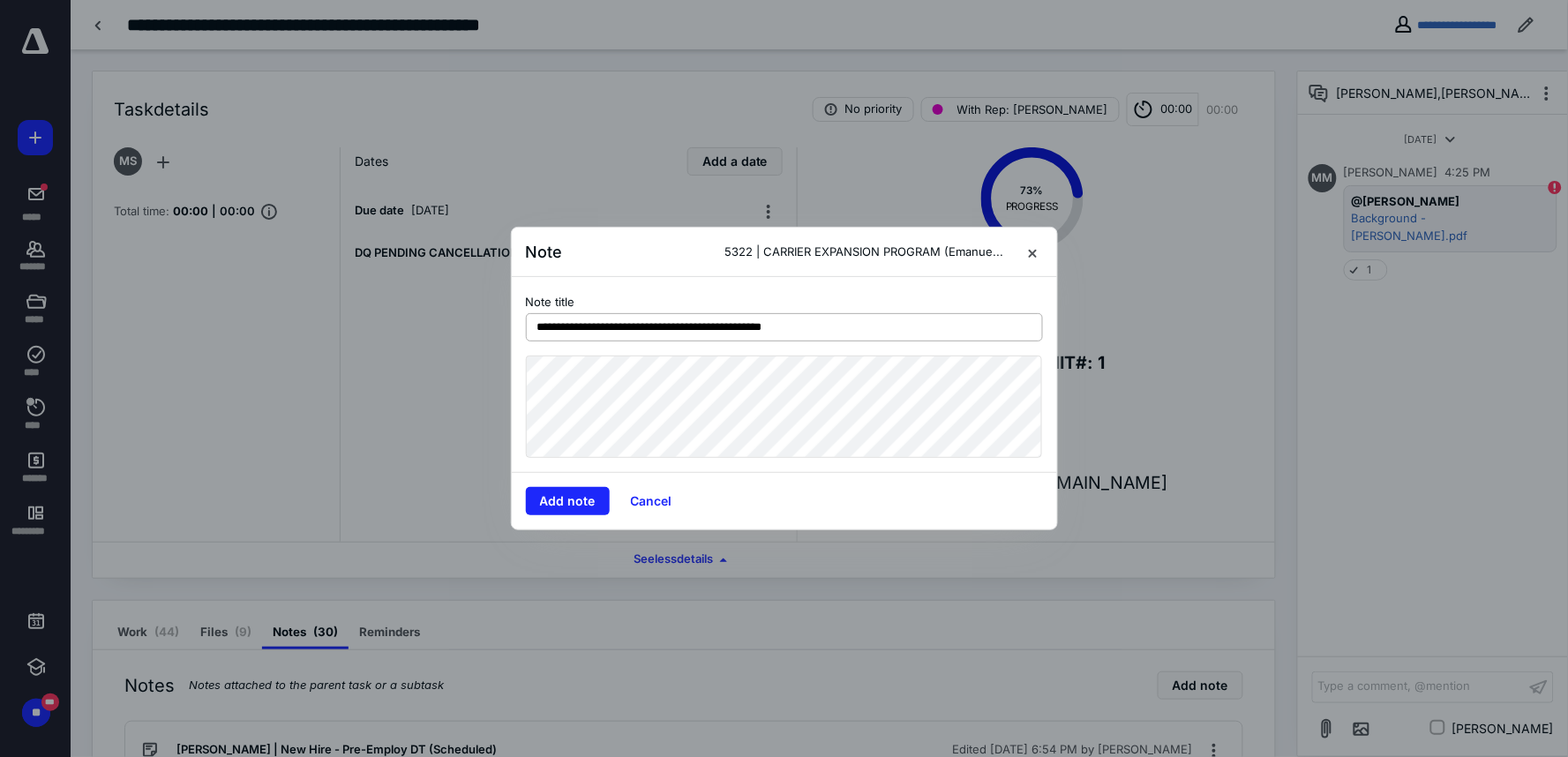 click on "**********" at bounding box center [784, 327] 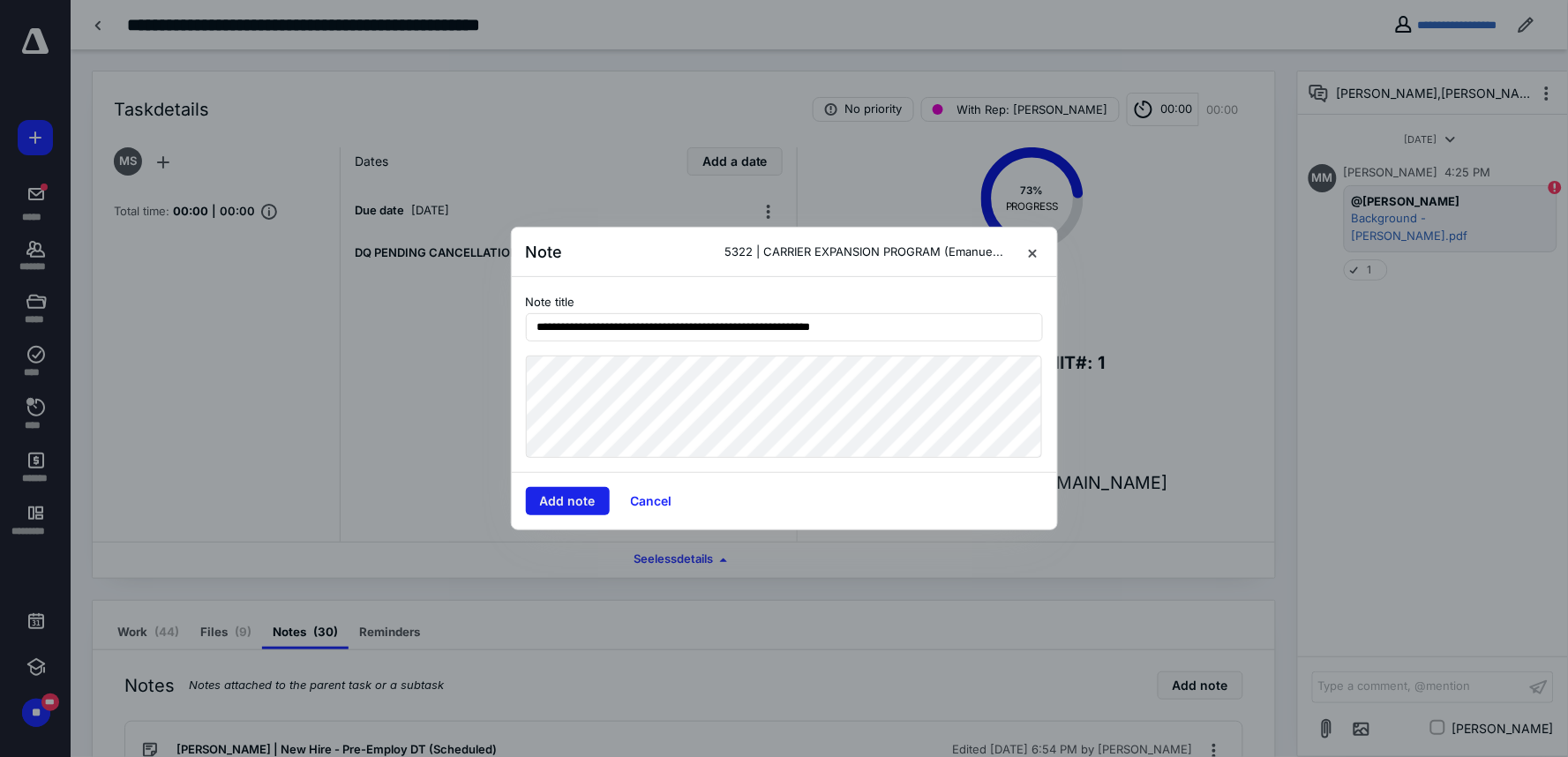 type on "**********" 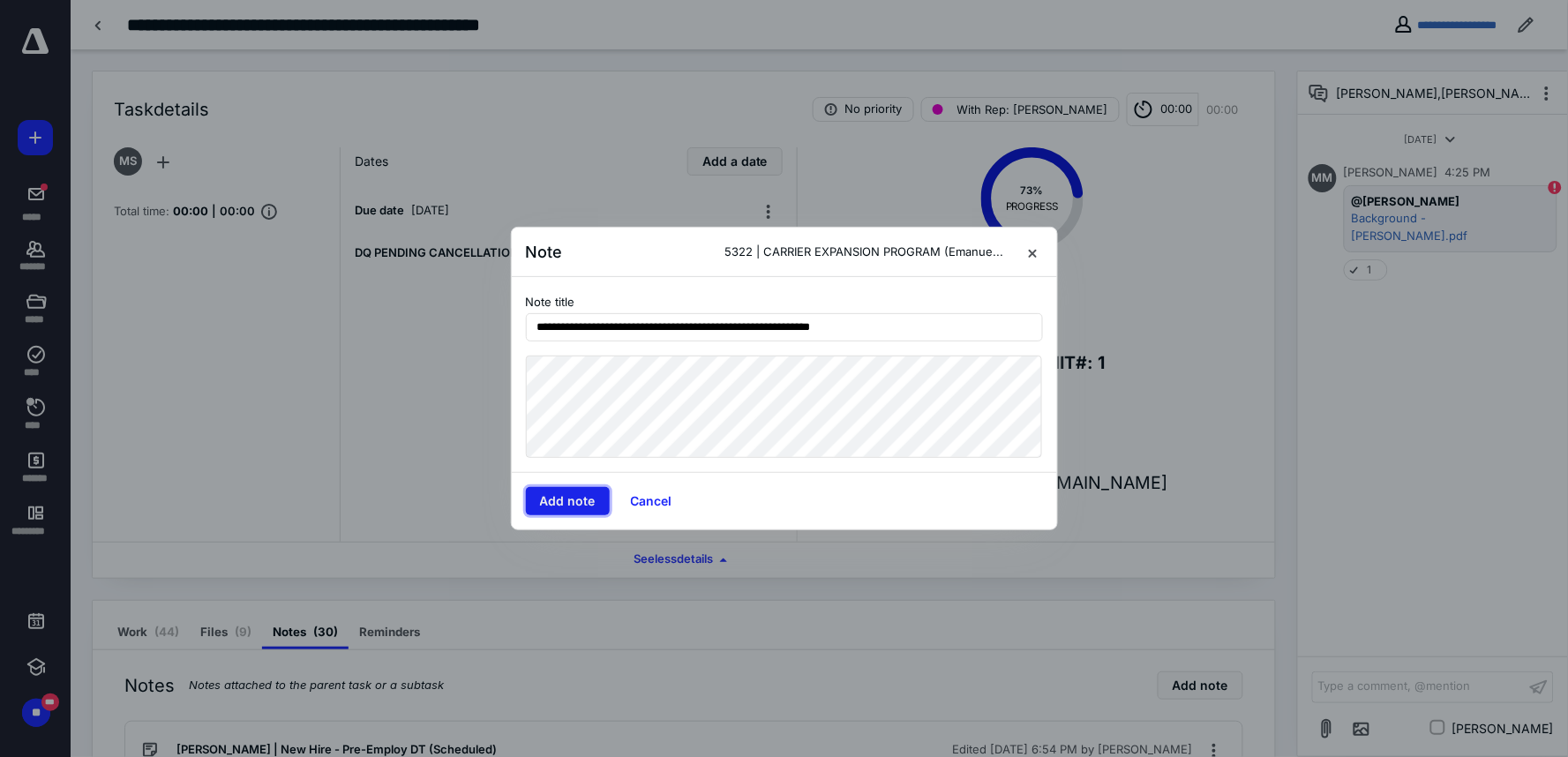 click on "Add note" at bounding box center [567, 501] 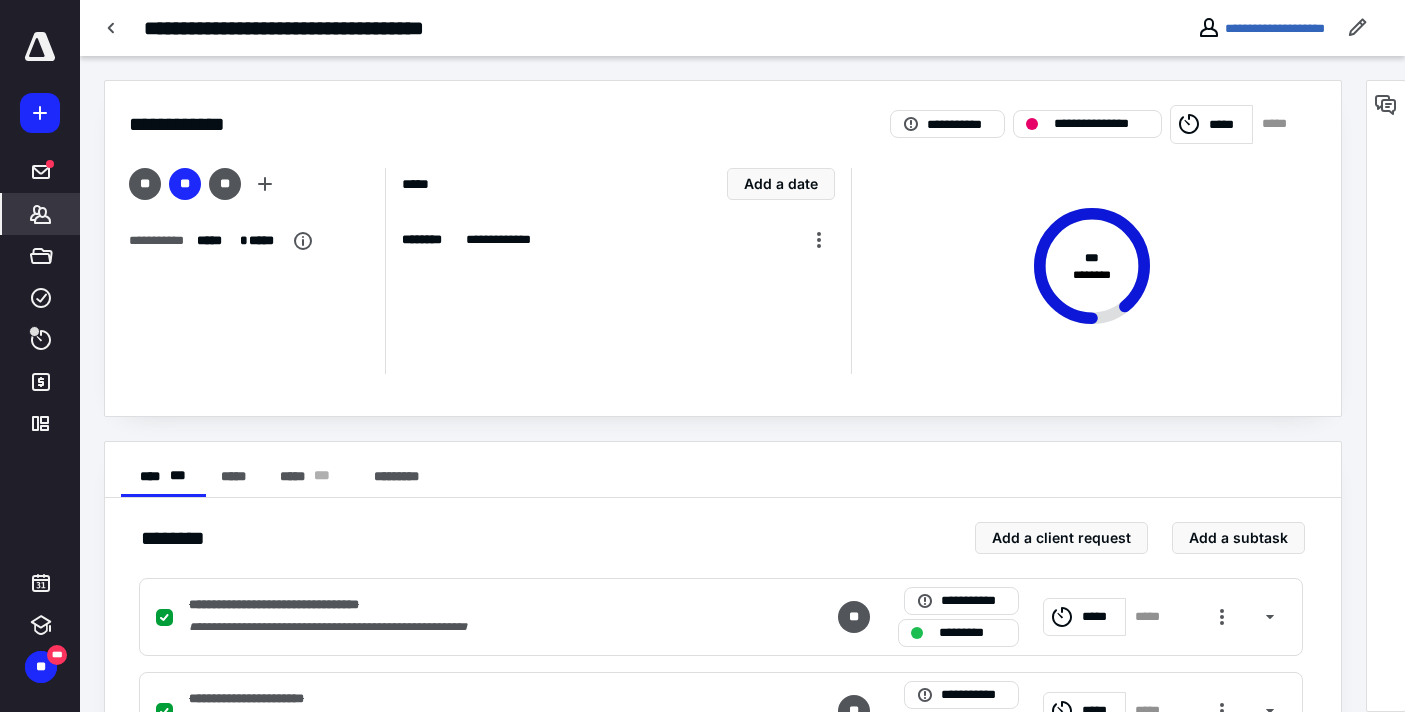 click 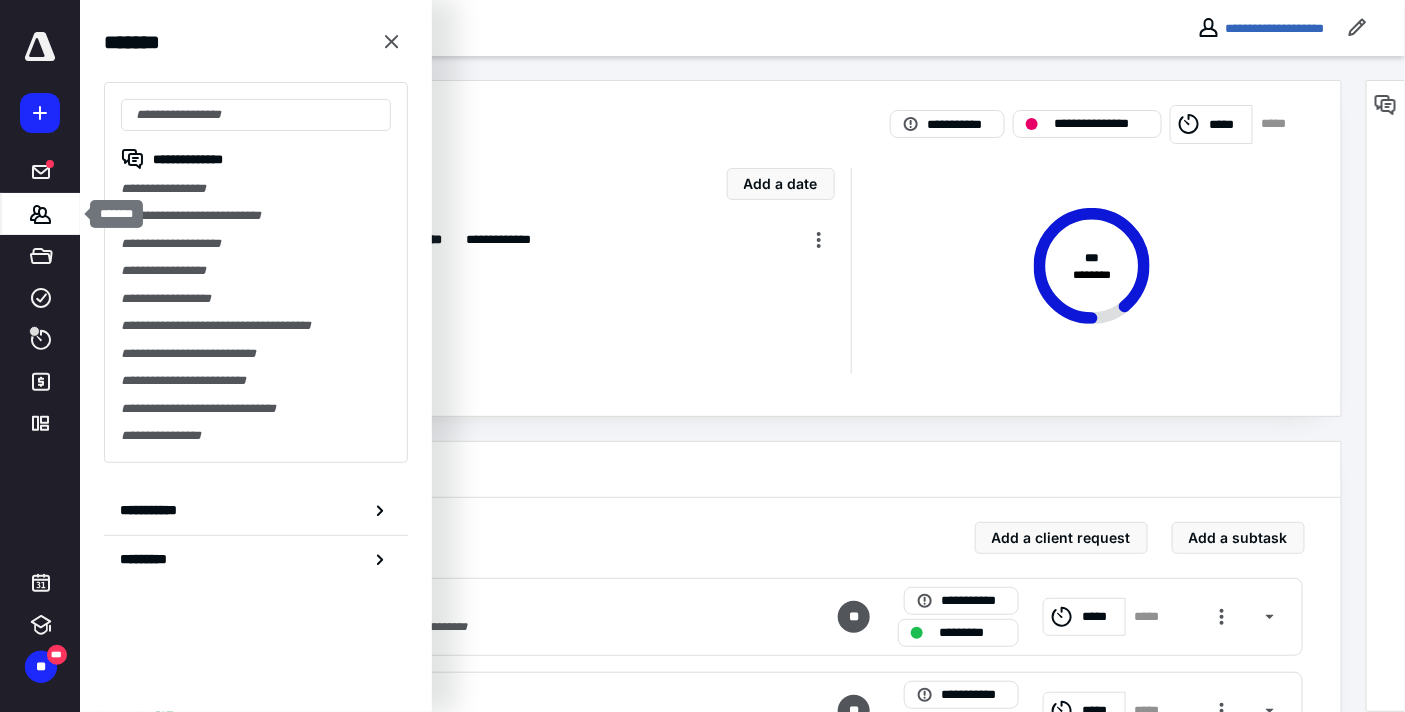 scroll, scrollTop: 0, scrollLeft: 0, axis: both 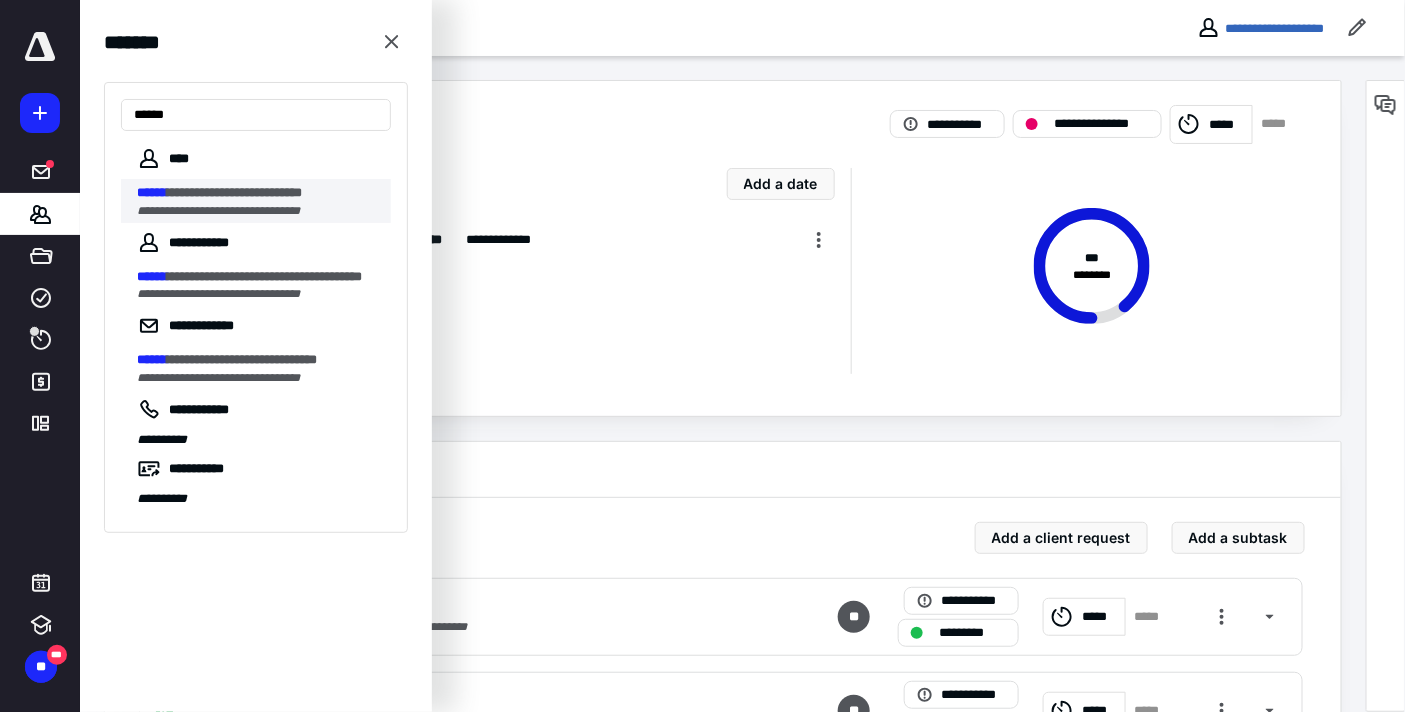 type on "******" 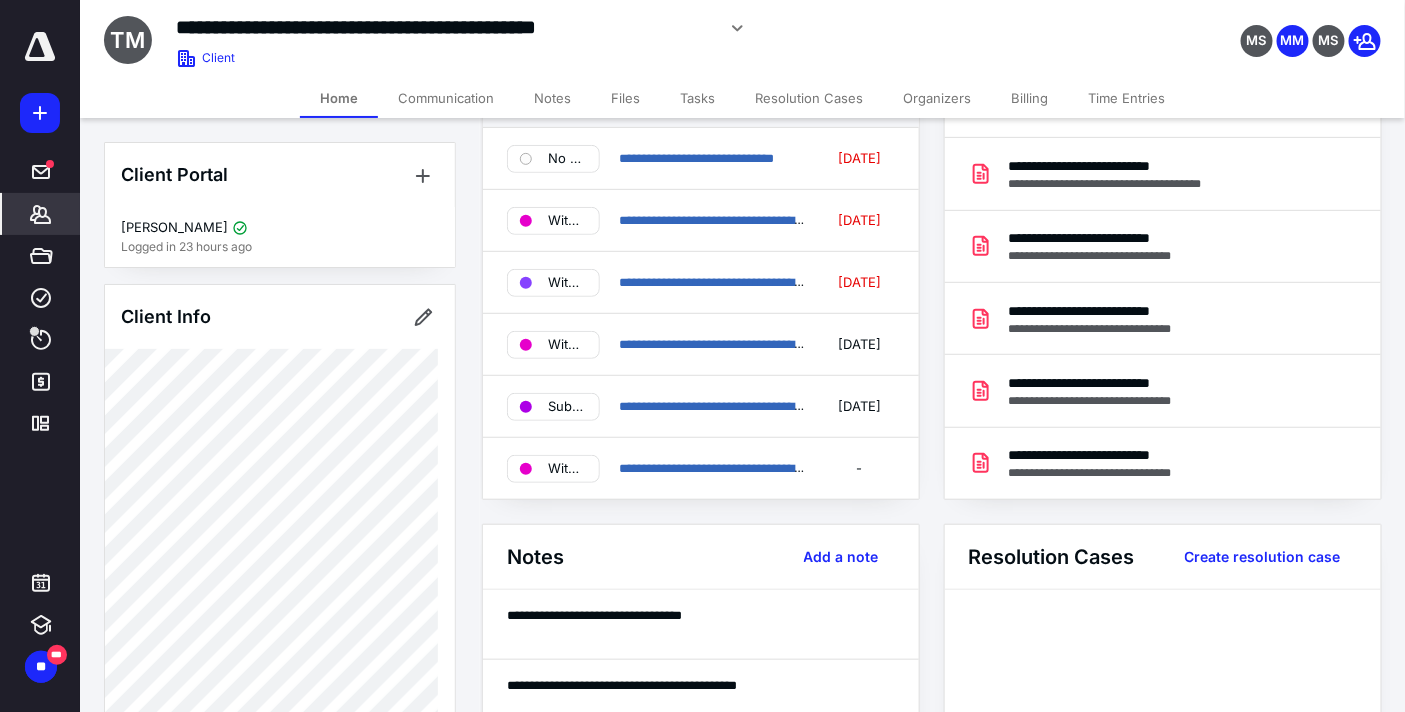 scroll, scrollTop: 0, scrollLeft: 0, axis: both 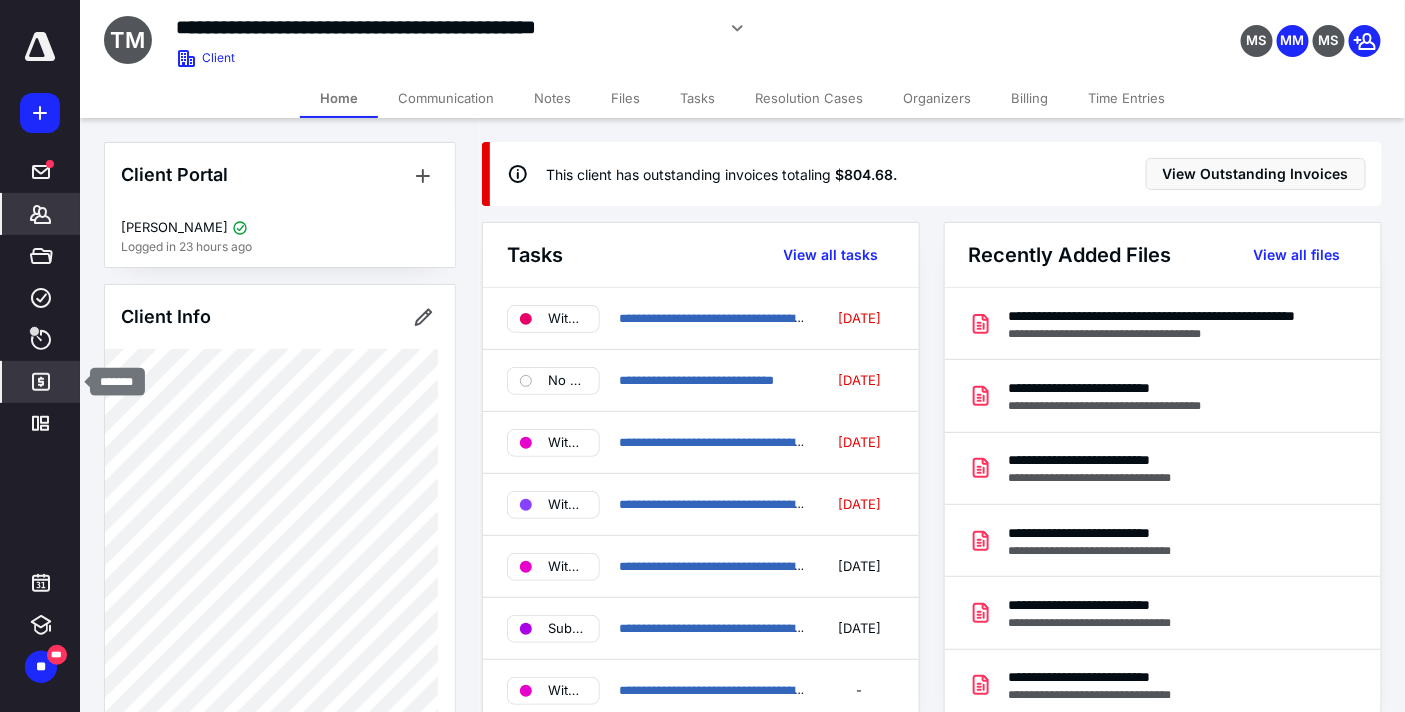 click 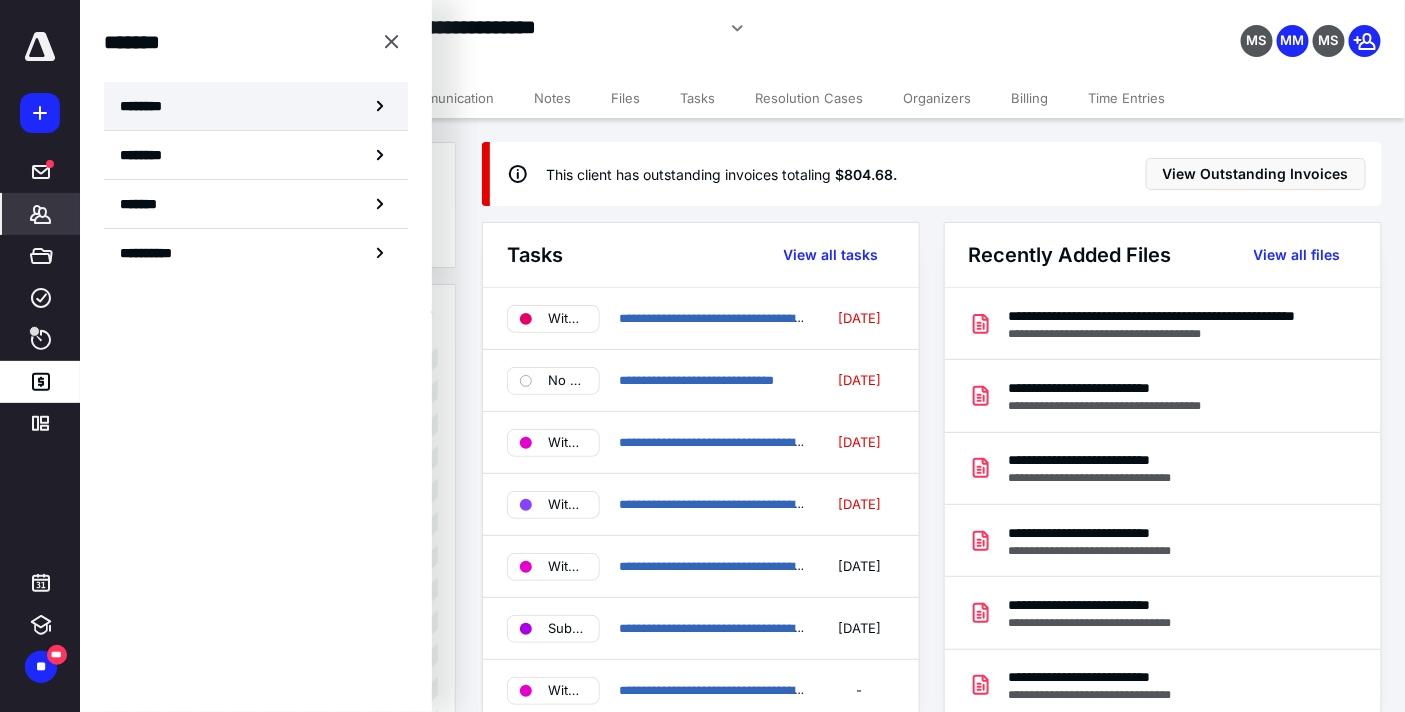 click on "********" at bounding box center [148, 106] 